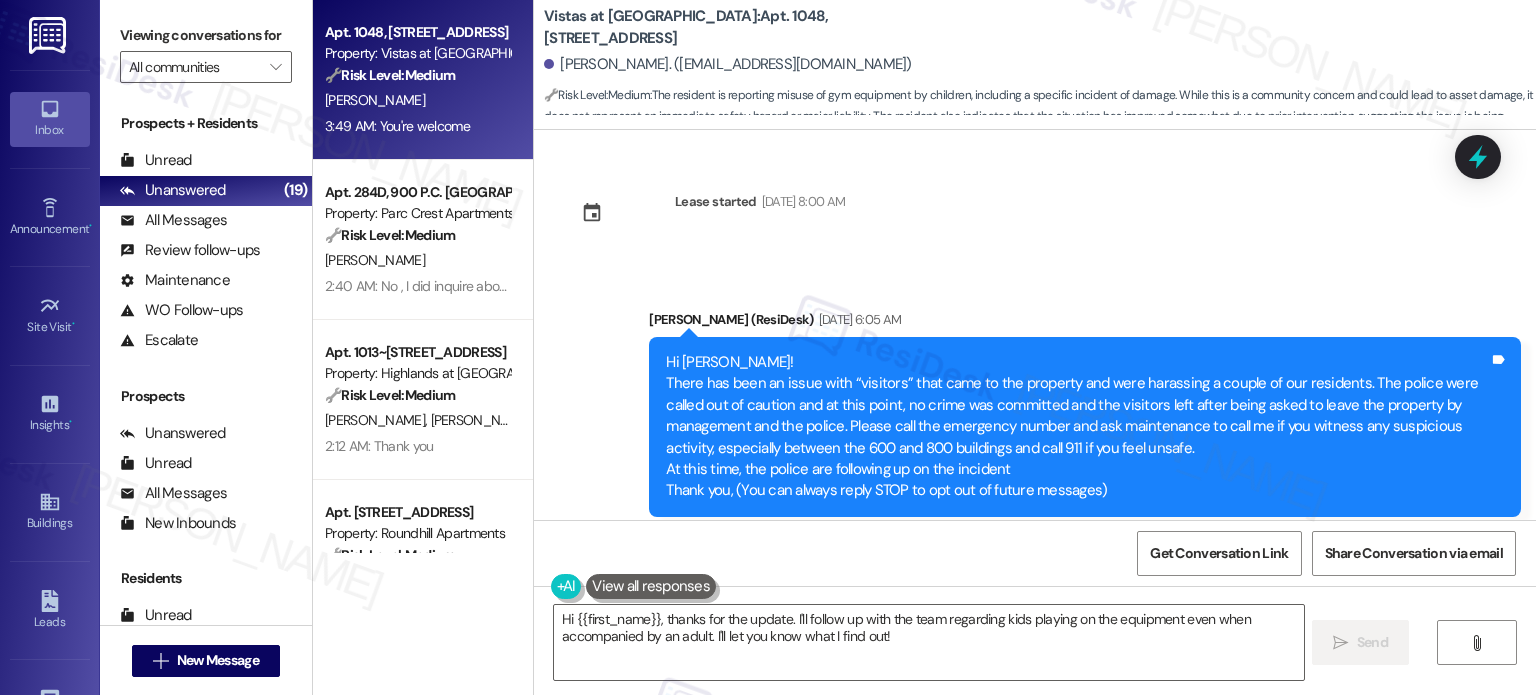 scroll, scrollTop: 0, scrollLeft: 0, axis: both 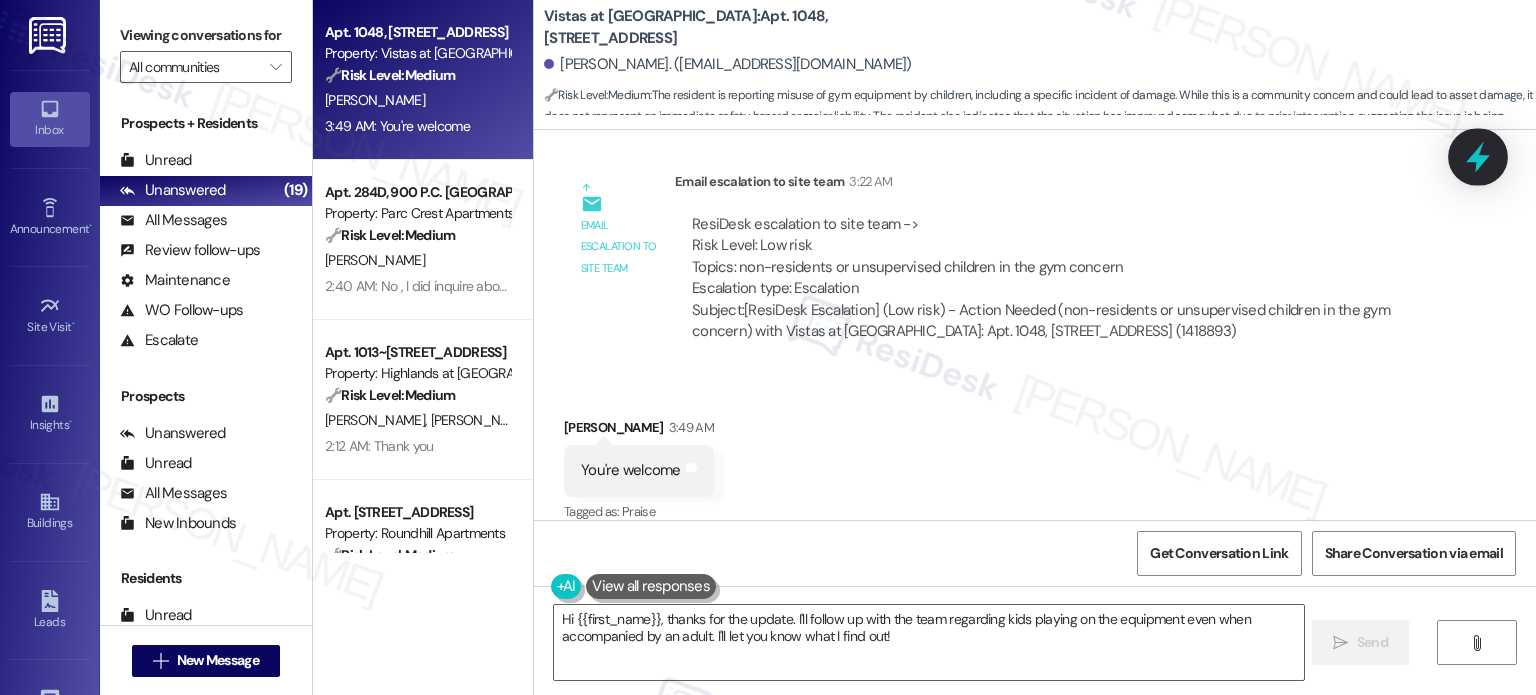 click 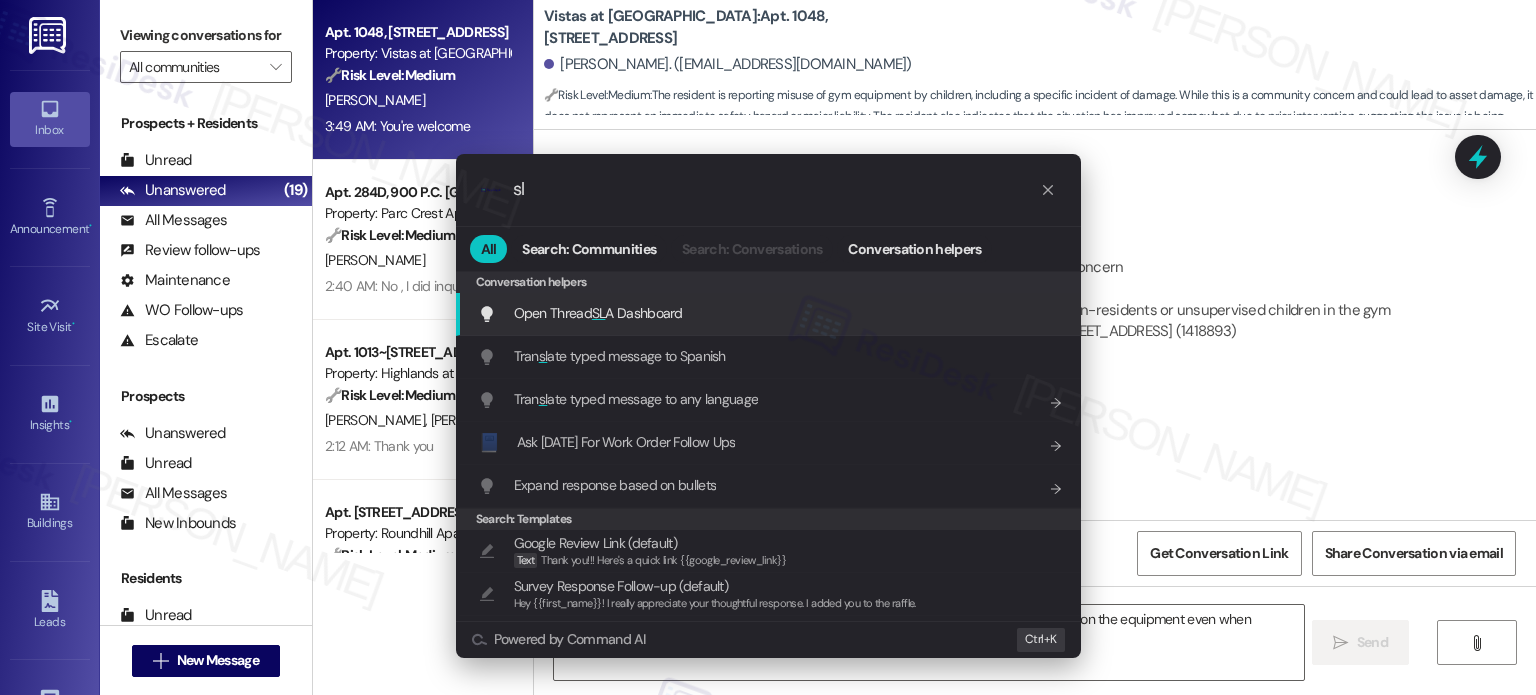 type on "sl" 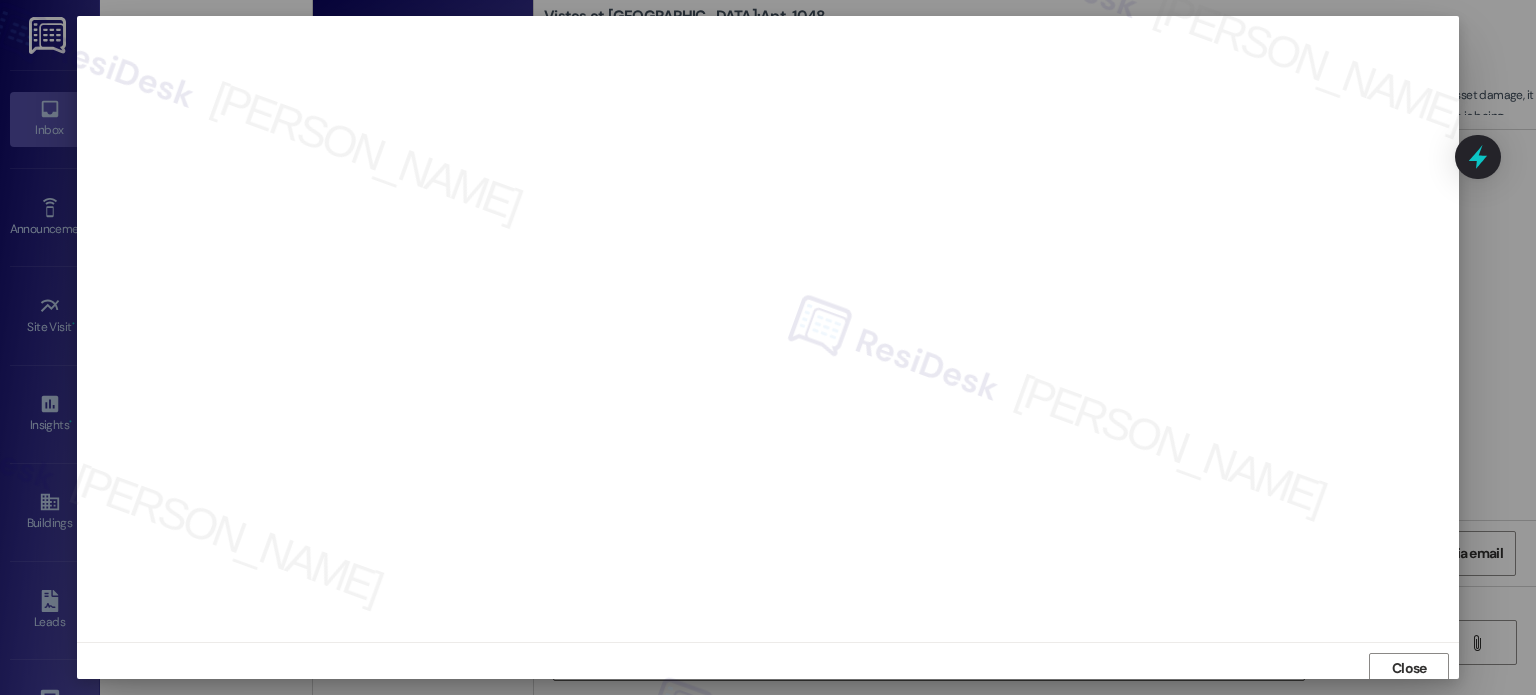 scroll, scrollTop: 5, scrollLeft: 0, axis: vertical 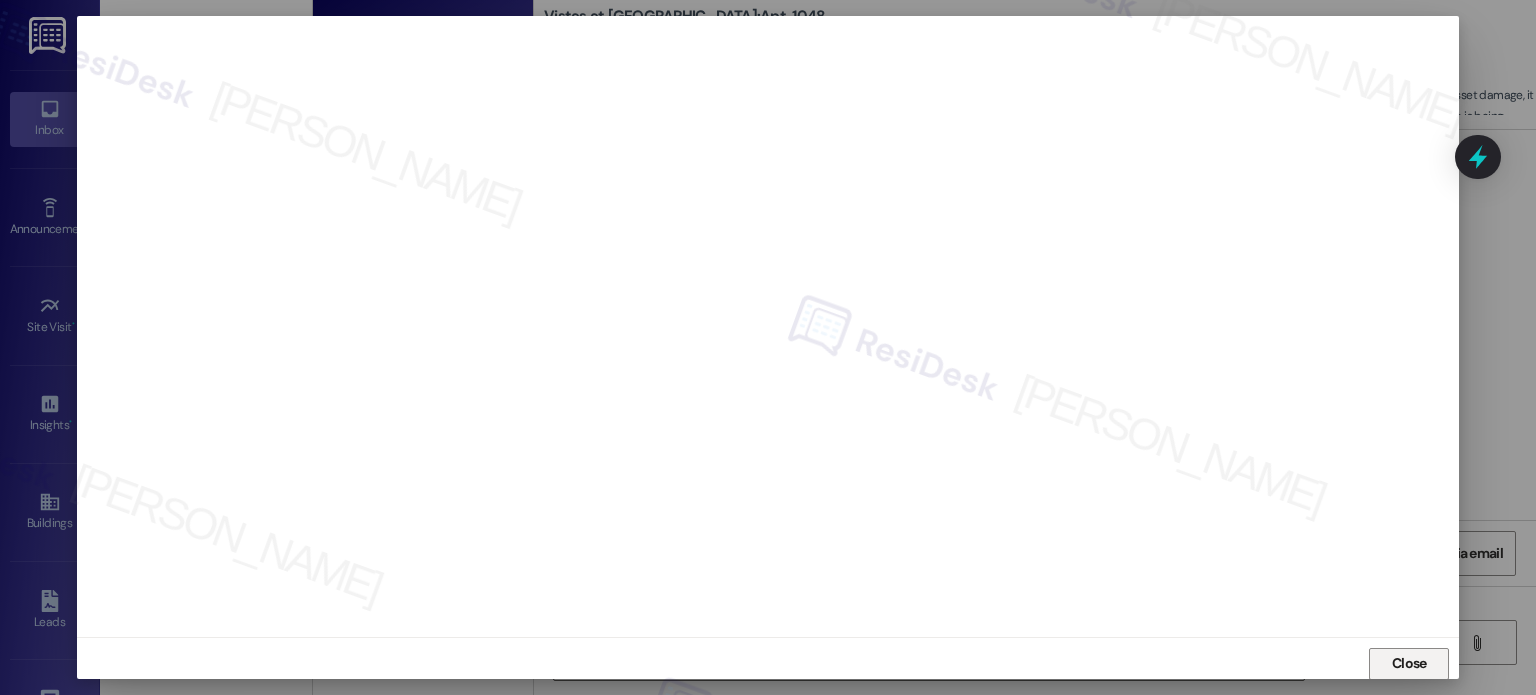click on "Close" at bounding box center [1409, 663] 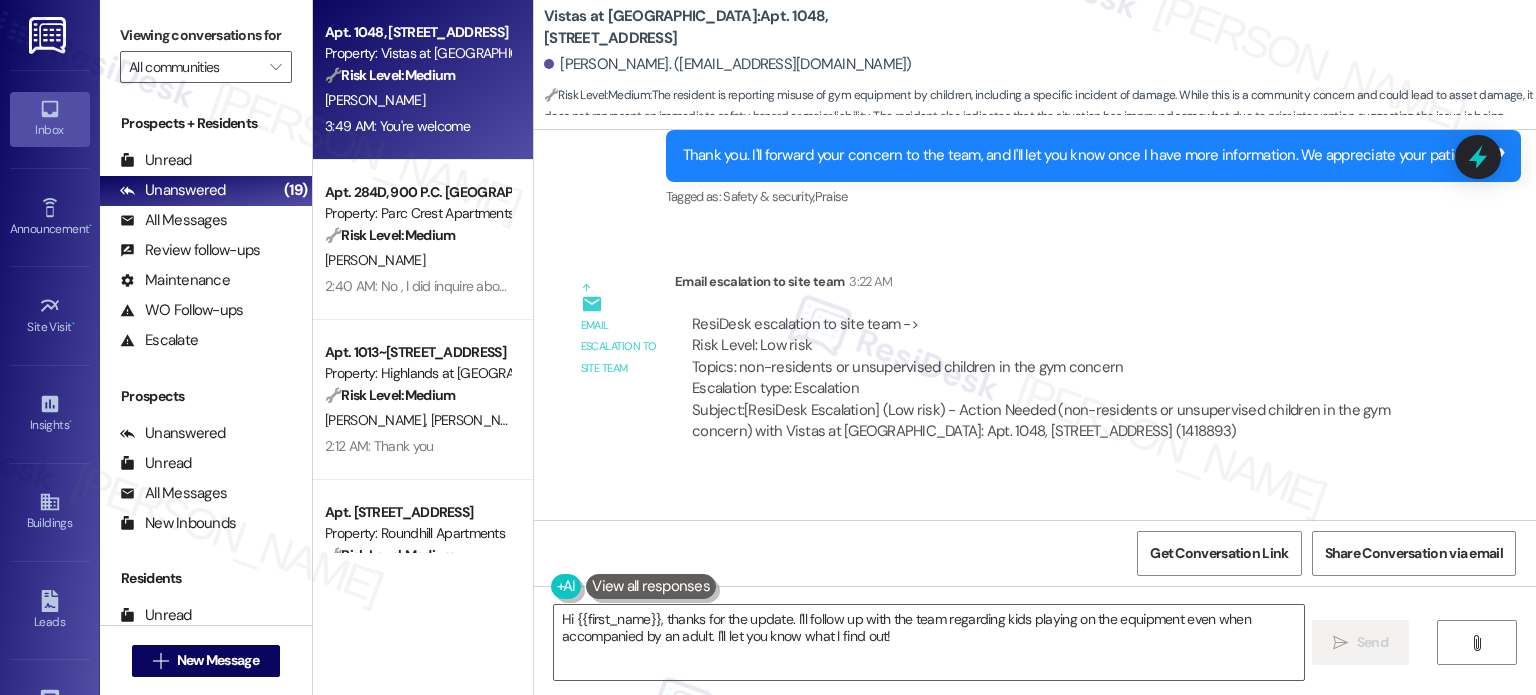 scroll, scrollTop: 2080, scrollLeft: 0, axis: vertical 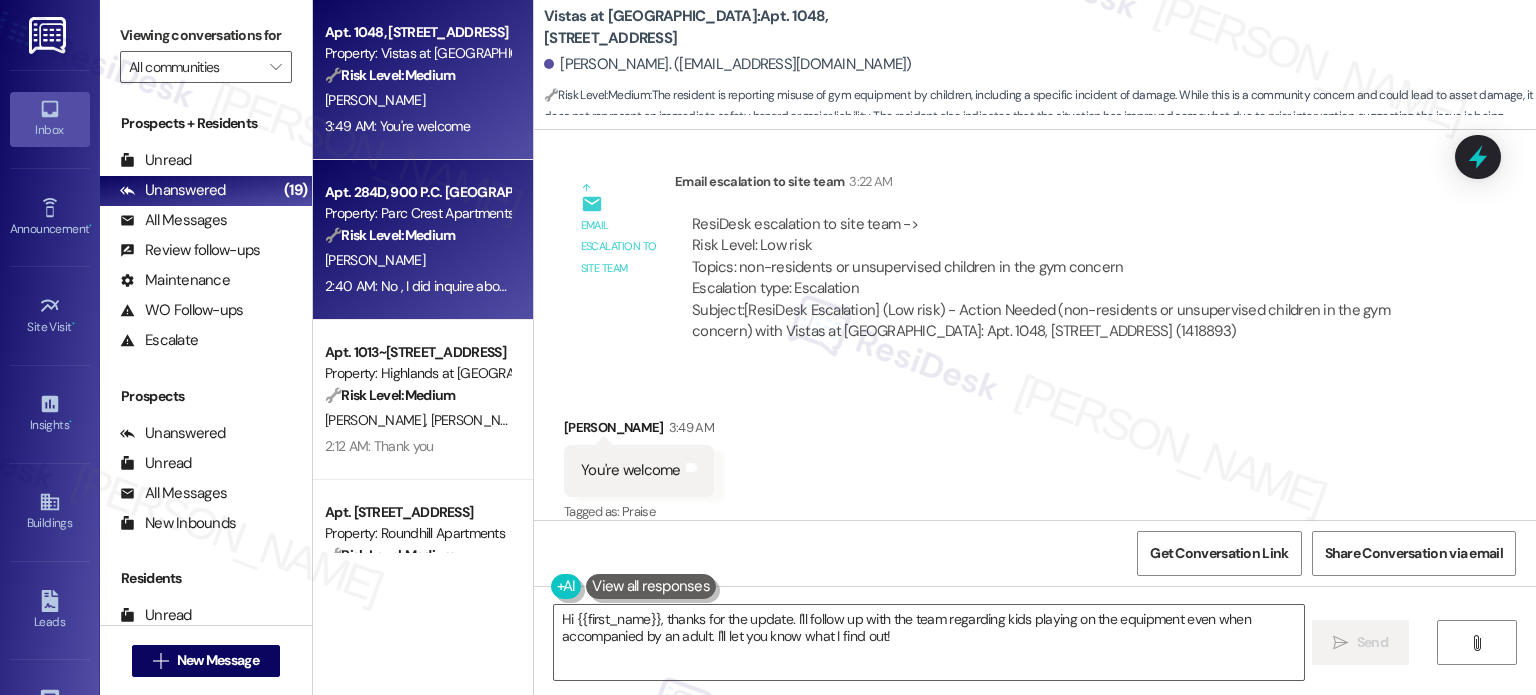 click on "2:40 AM: No , I did inquire about the door several years ago and was told the doors were in the process of being painted but my door at least was never done. Never raised any other issue because the things would be expensive or impossible. 2:40 AM: No , I did inquire about the door several years ago and was told the doors were in the process of being painted but my door at least was never done. Never raised any other issue because the things would be expensive or impossible." at bounding box center [417, 286] 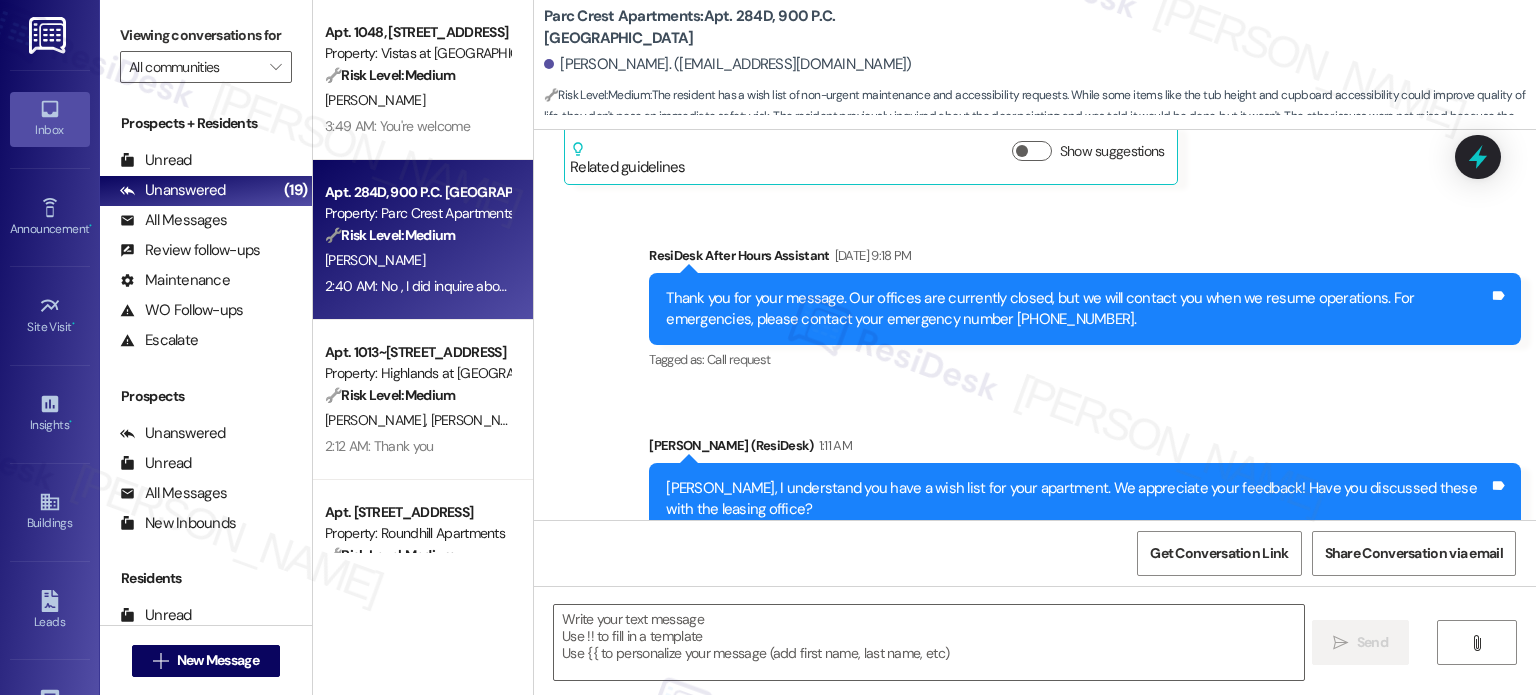 scroll, scrollTop: 1260, scrollLeft: 0, axis: vertical 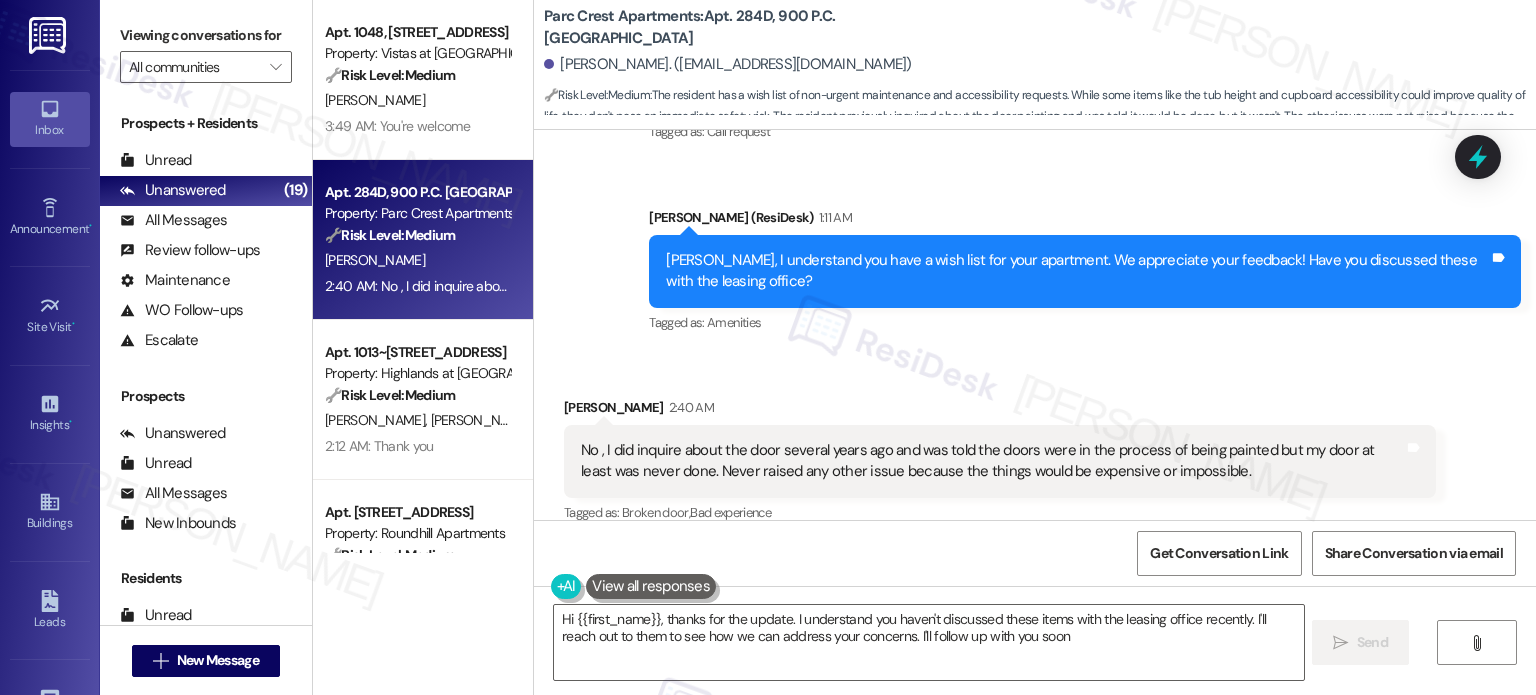 type on "Hi {{first_name}}, thanks for the update. I understand you haven't discussed these items with the leasing office recently. I'll reach out to them to see how we can address your concerns. I'll follow up with you soon!" 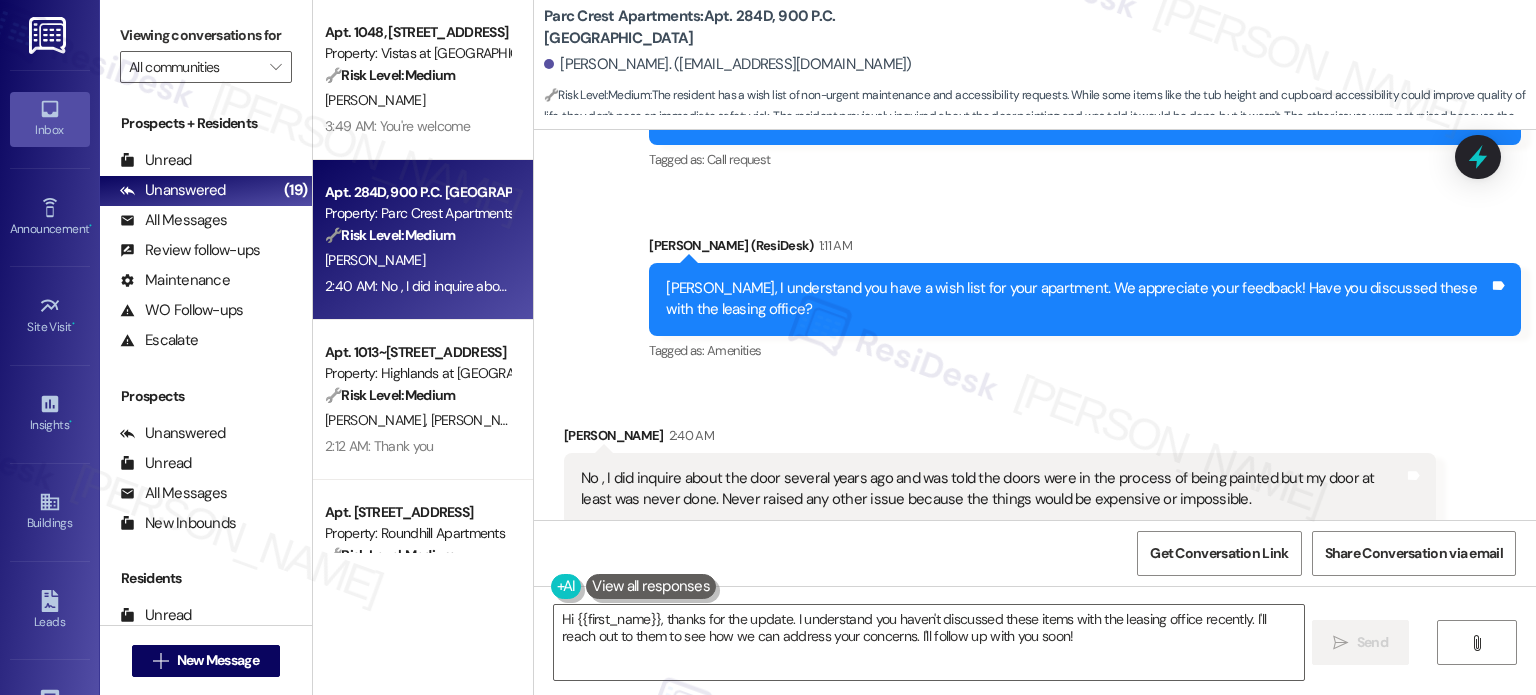 scroll, scrollTop: 1260, scrollLeft: 0, axis: vertical 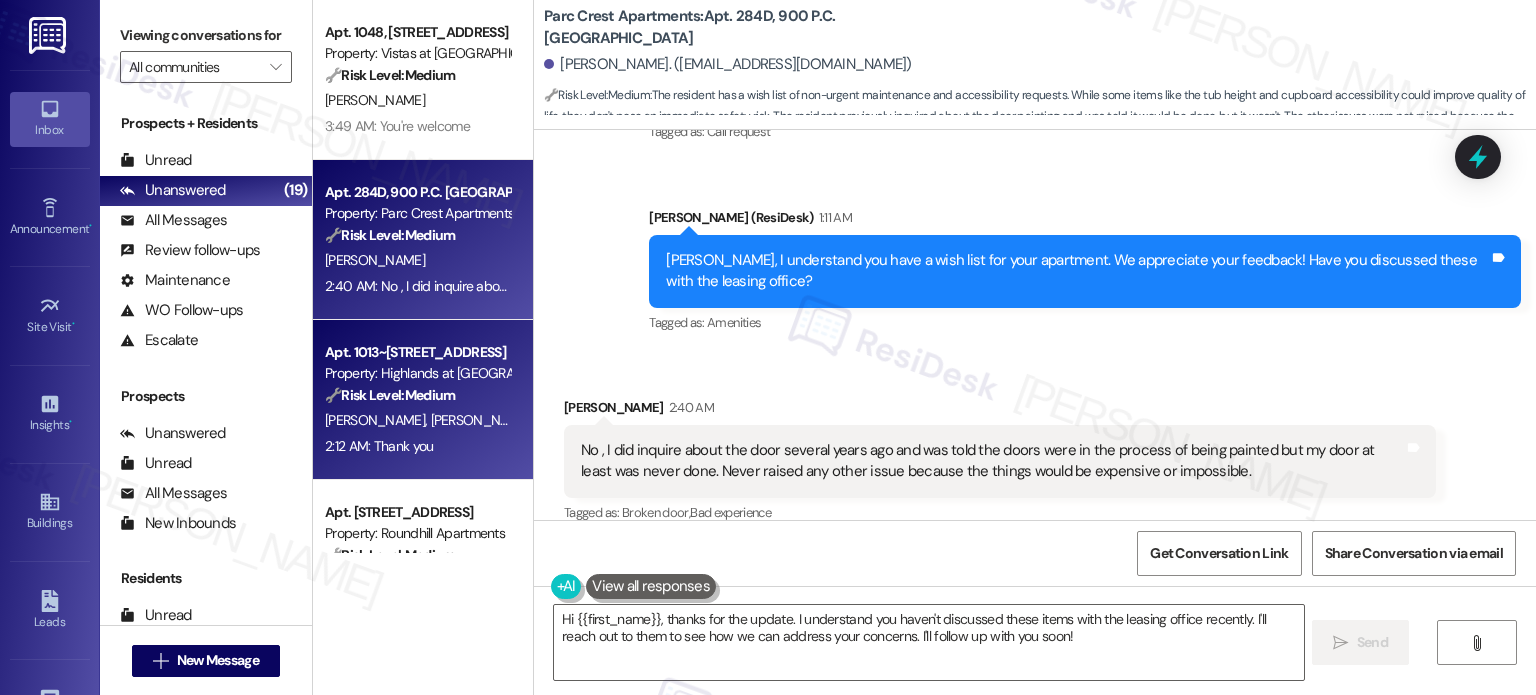 click on "J. Hopler C. Hopler" at bounding box center [417, 420] 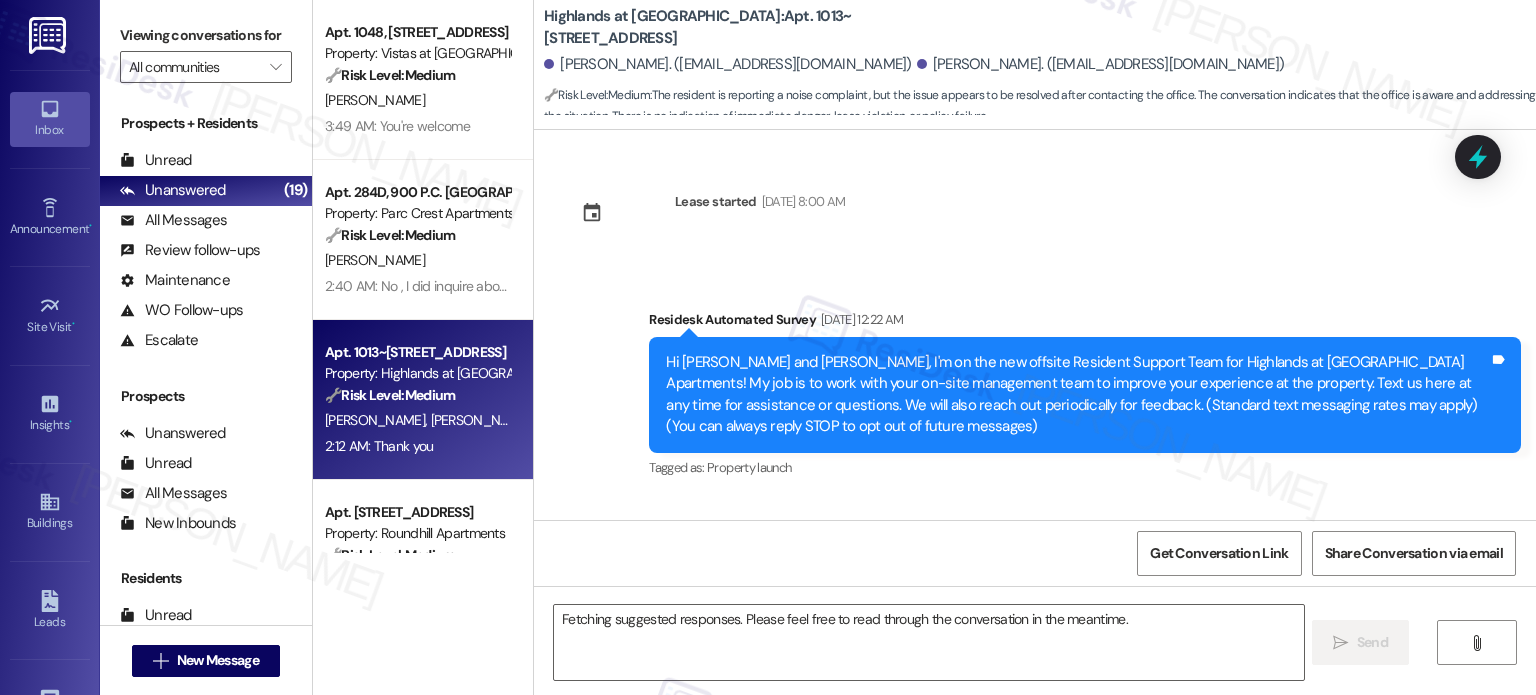 scroll, scrollTop: 28886, scrollLeft: 0, axis: vertical 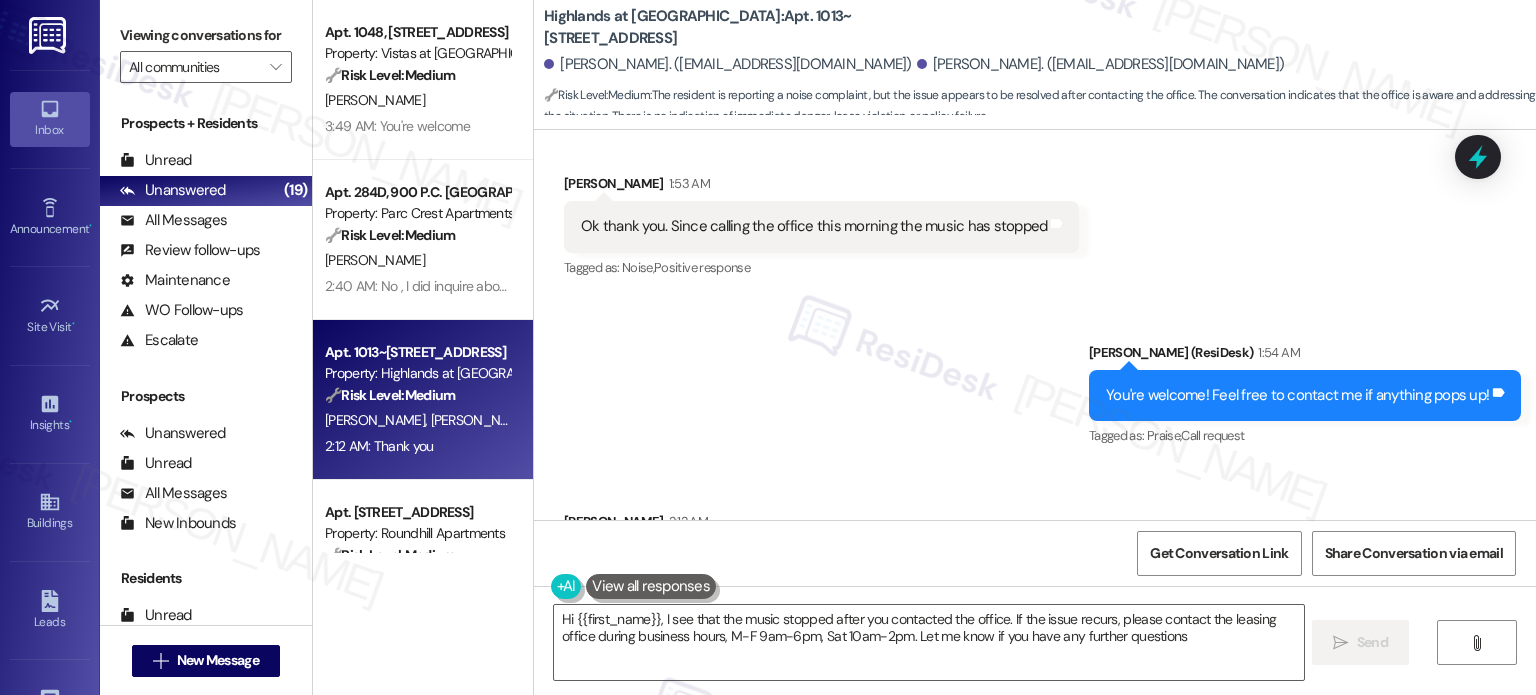 type on "Hi {{first_name}}, I see that the music stopped after you contacted the office. If the issue recurs, please contact the leasing office during business hours, M-F 9am-6pm, Sat 10am-2pm. Let me know if you have any further questions!" 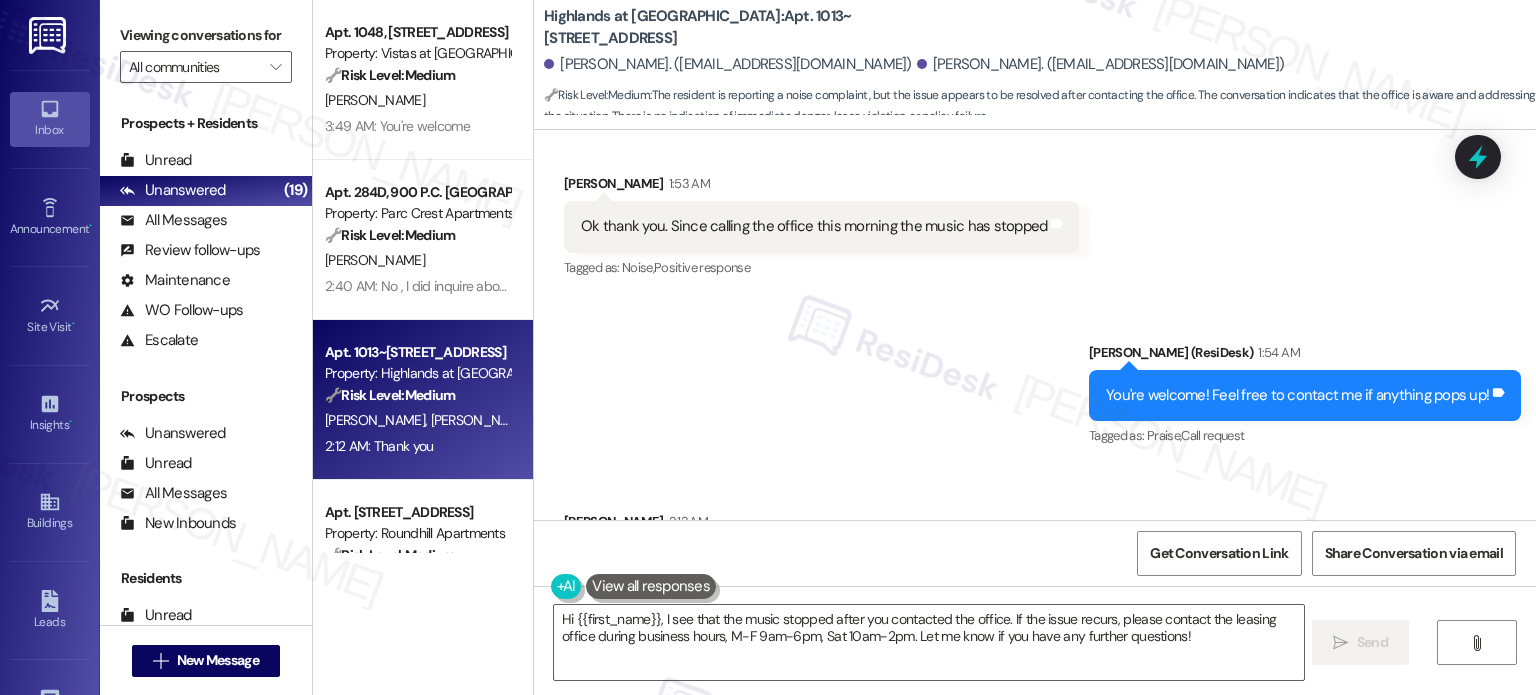 scroll, scrollTop: 200, scrollLeft: 0, axis: vertical 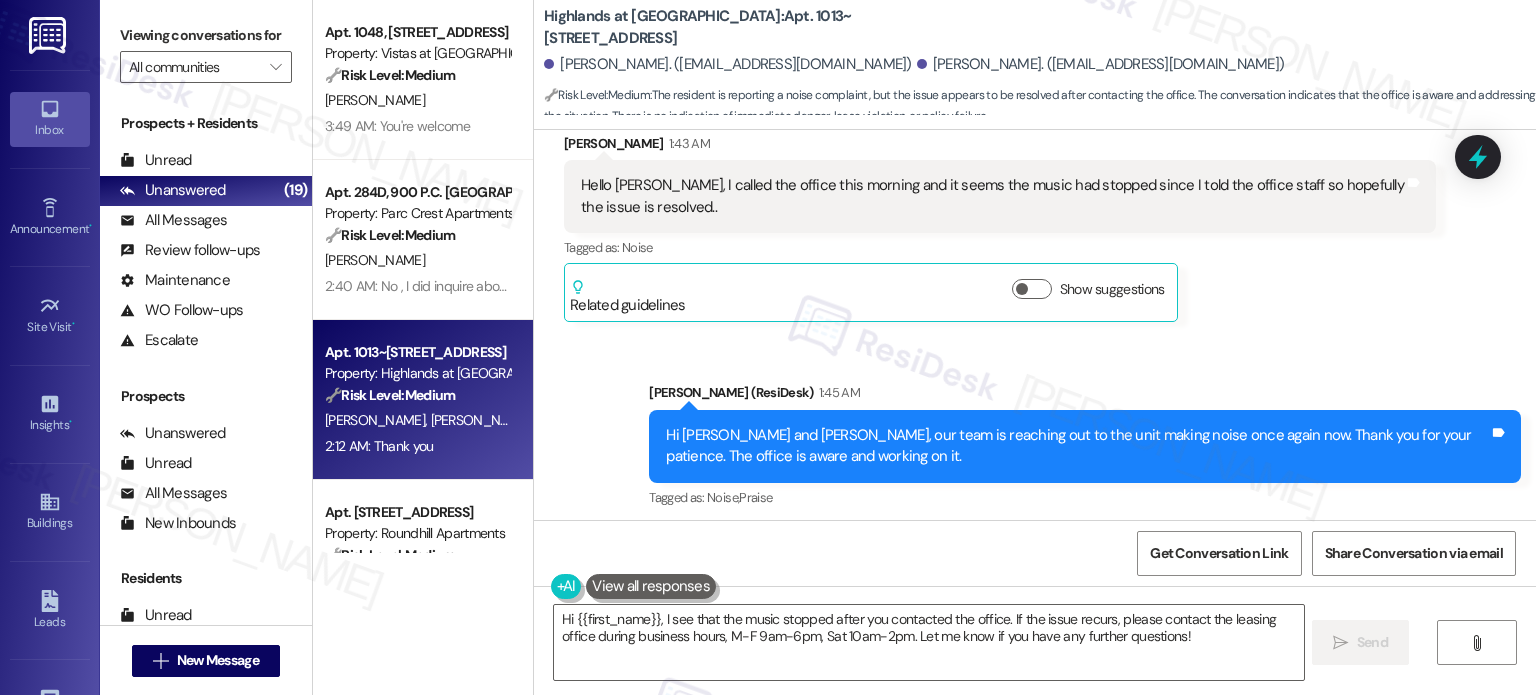 click on "🔧  Risk Level:  Medium The resident has a wish list of non-urgent maintenance and accessibility requests. While some items like the tub height and cupboard accessibility could improve quality of life, they don't pose an immediate safety risk. The resident previously inquired about the door painting and was told it would be done, but it wasn't. The other issues were not raised because the resident assumed they would be too expensive or impossible. This falls under non-urgent maintenance and community concerns." at bounding box center (417, 235) 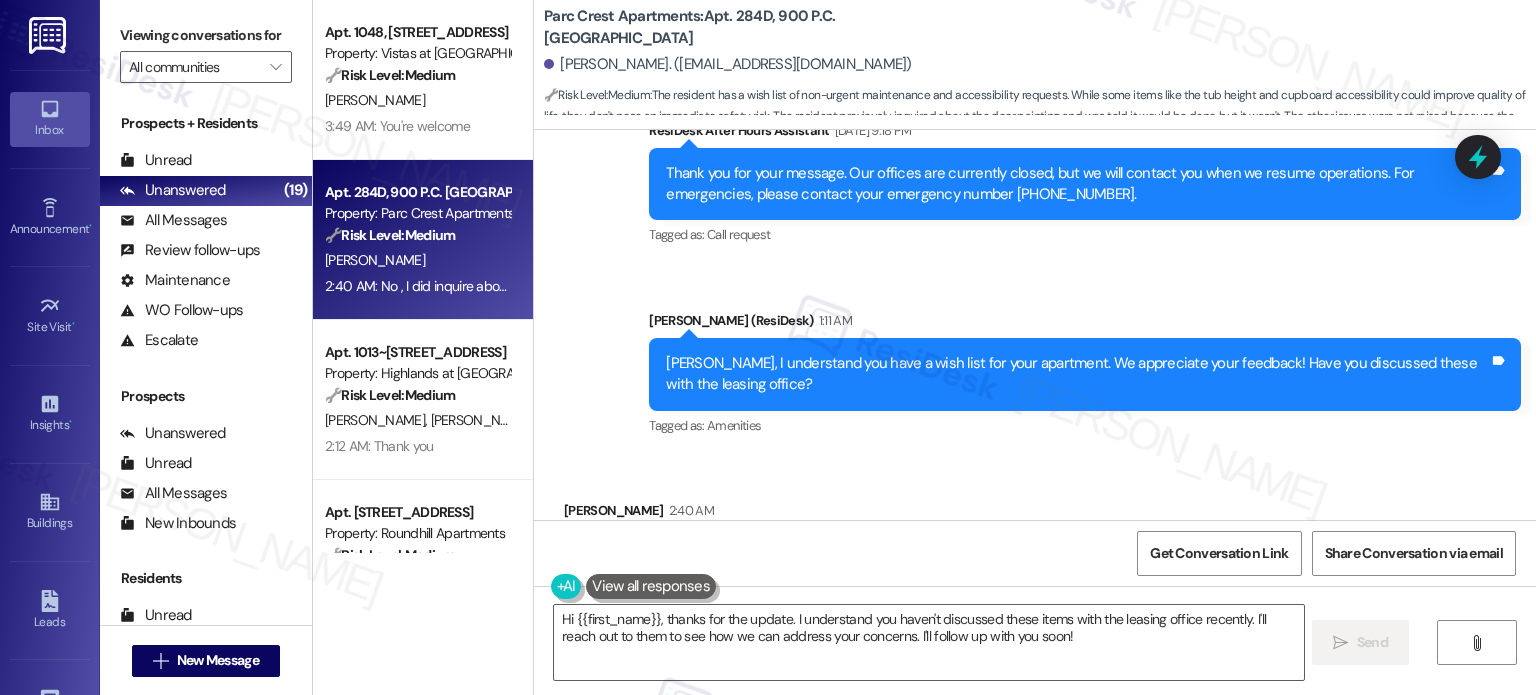 scroll, scrollTop: 1260, scrollLeft: 0, axis: vertical 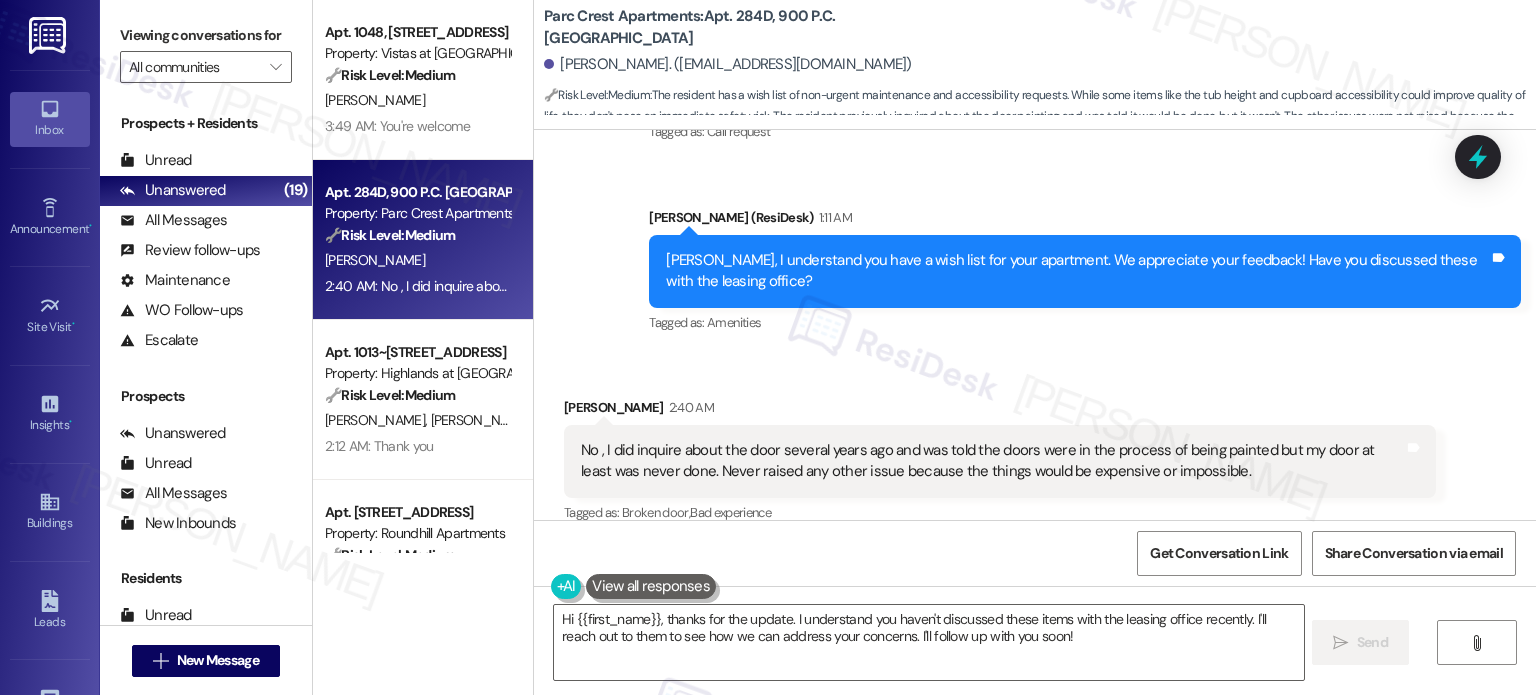 click on "Susan, I understand you have a wish list for your apartment. We appreciate your feedback! Have you discussed these with the leasing office?" at bounding box center [1077, 271] 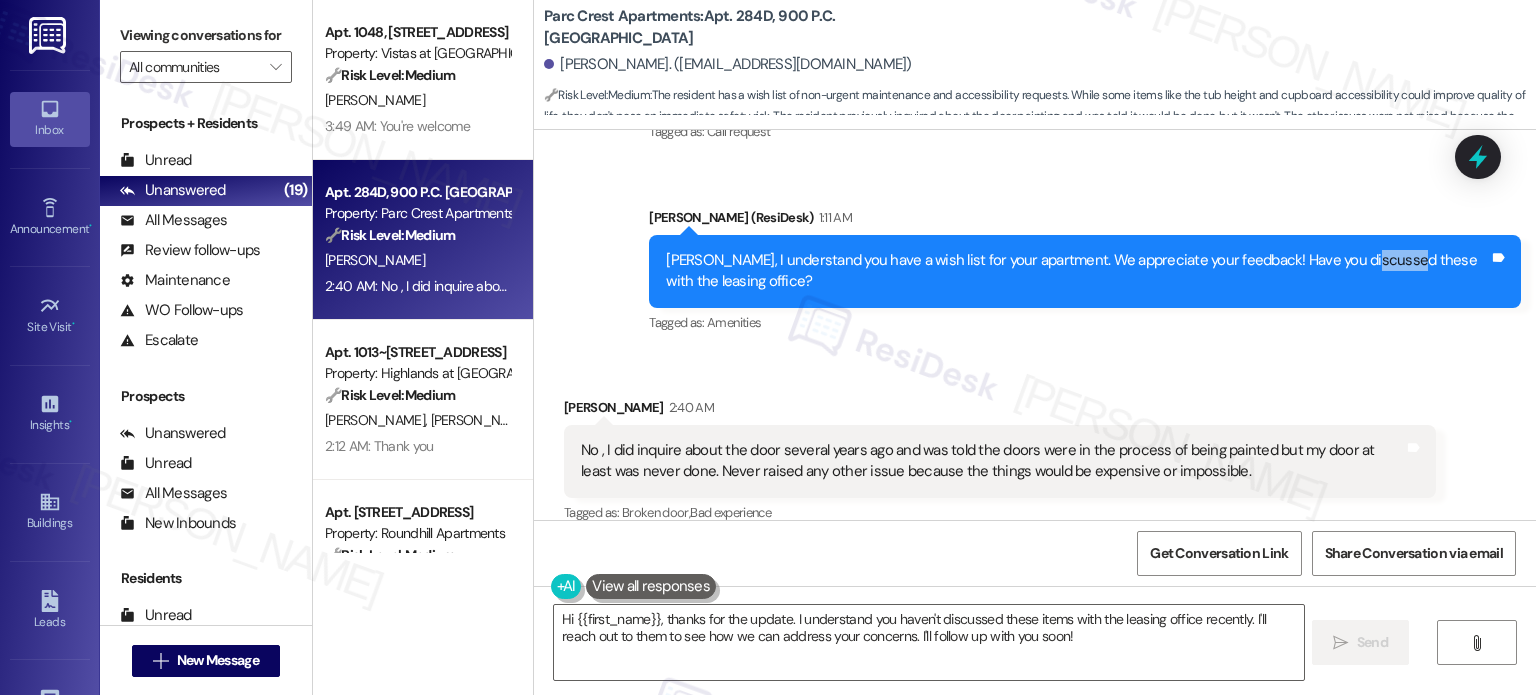 click on "Susan, I understand you have a wish list for your apartment. We appreciate your feedback! Have you discussed these with the leasing office?" at bounding box center (1077, 271) 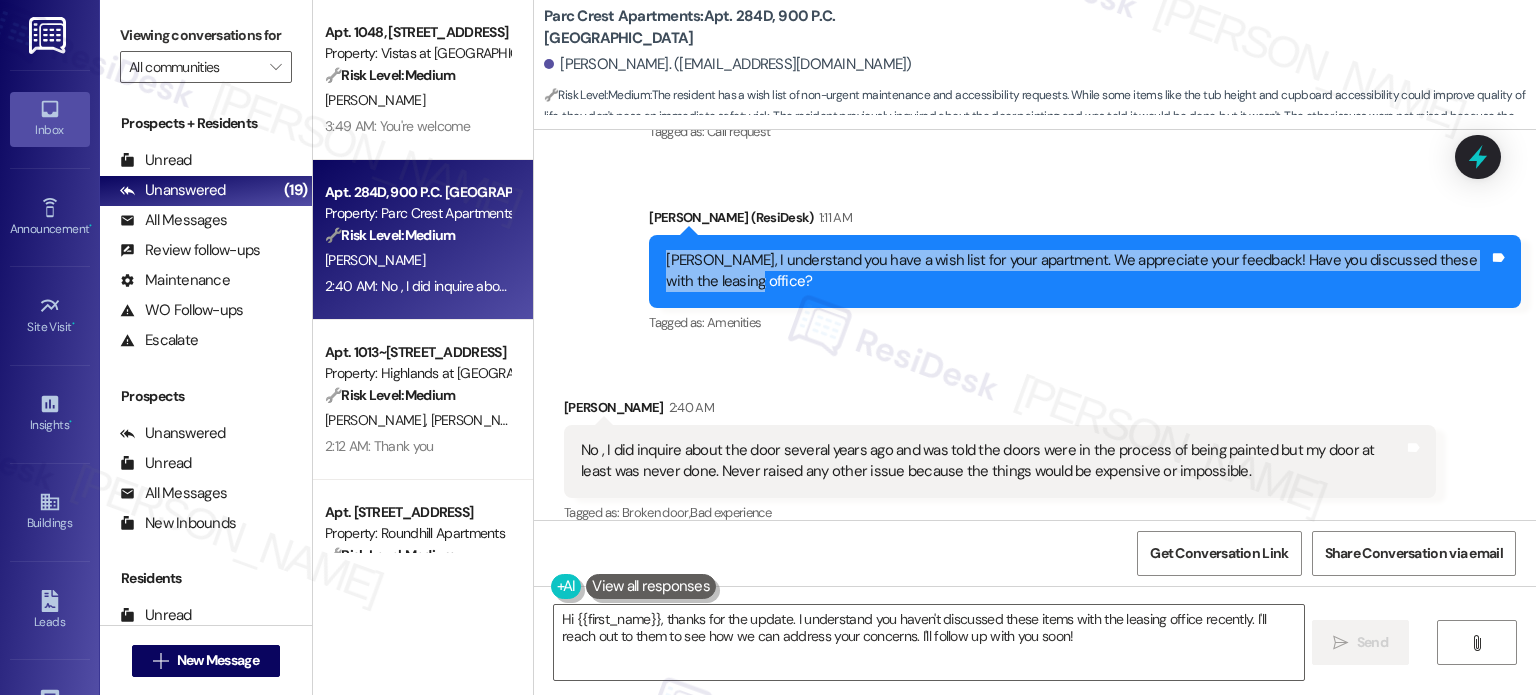 drag, startPoint x: 704, startPoint y: 263, endPoint x: 654, endPoint y: 243, distance: 53.851646 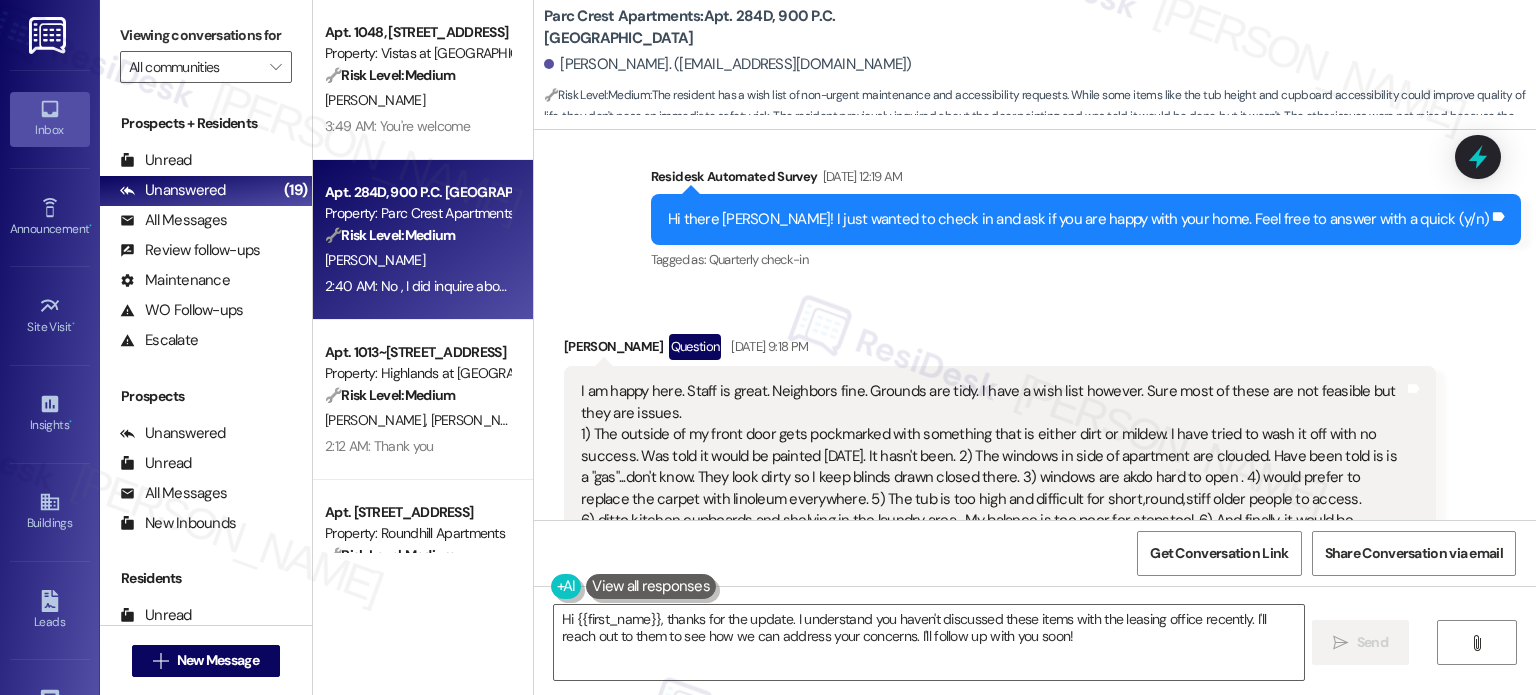 scroll, scrollTop: 660, scrollLeft: 0, axis: vertical 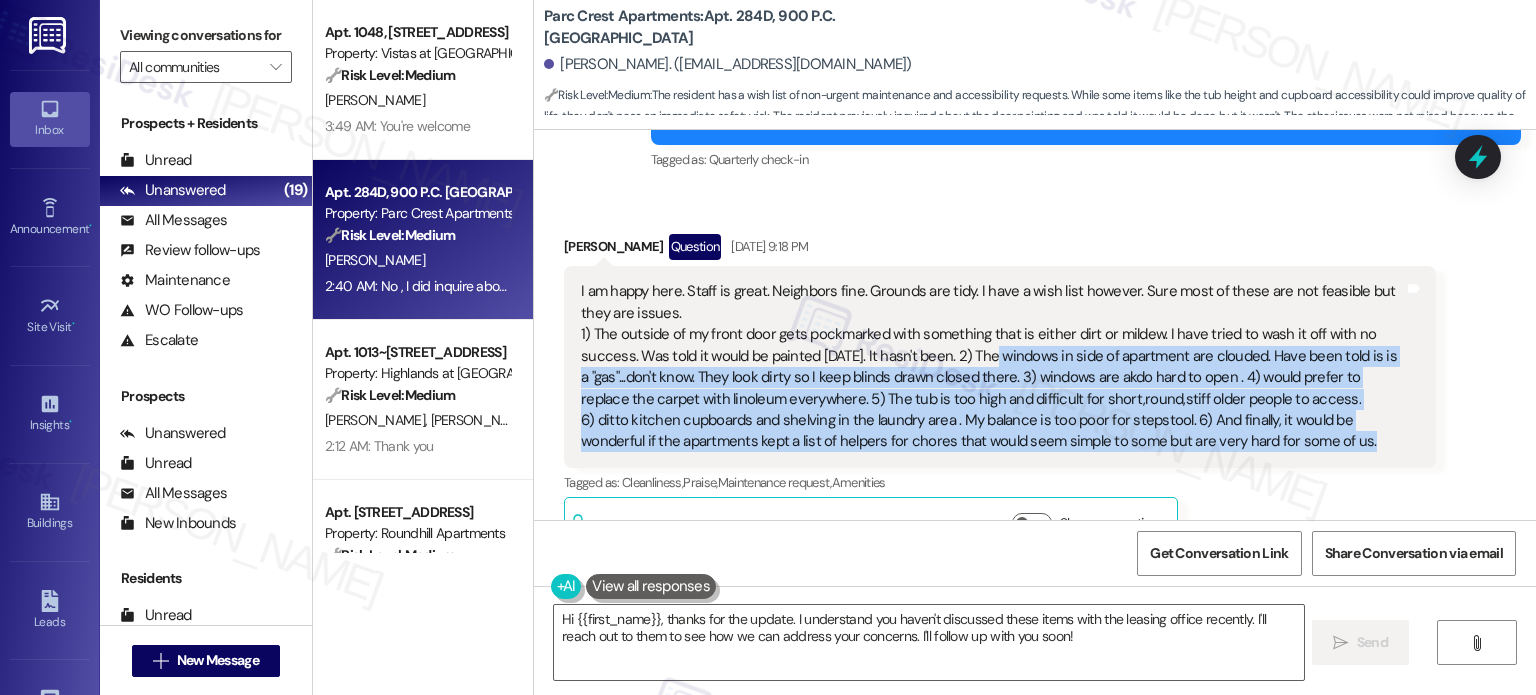 drag, startPoint x: 1287, startPoint y: 421, endPoint x: 979, endPoint y: 339, distance: 318.72873 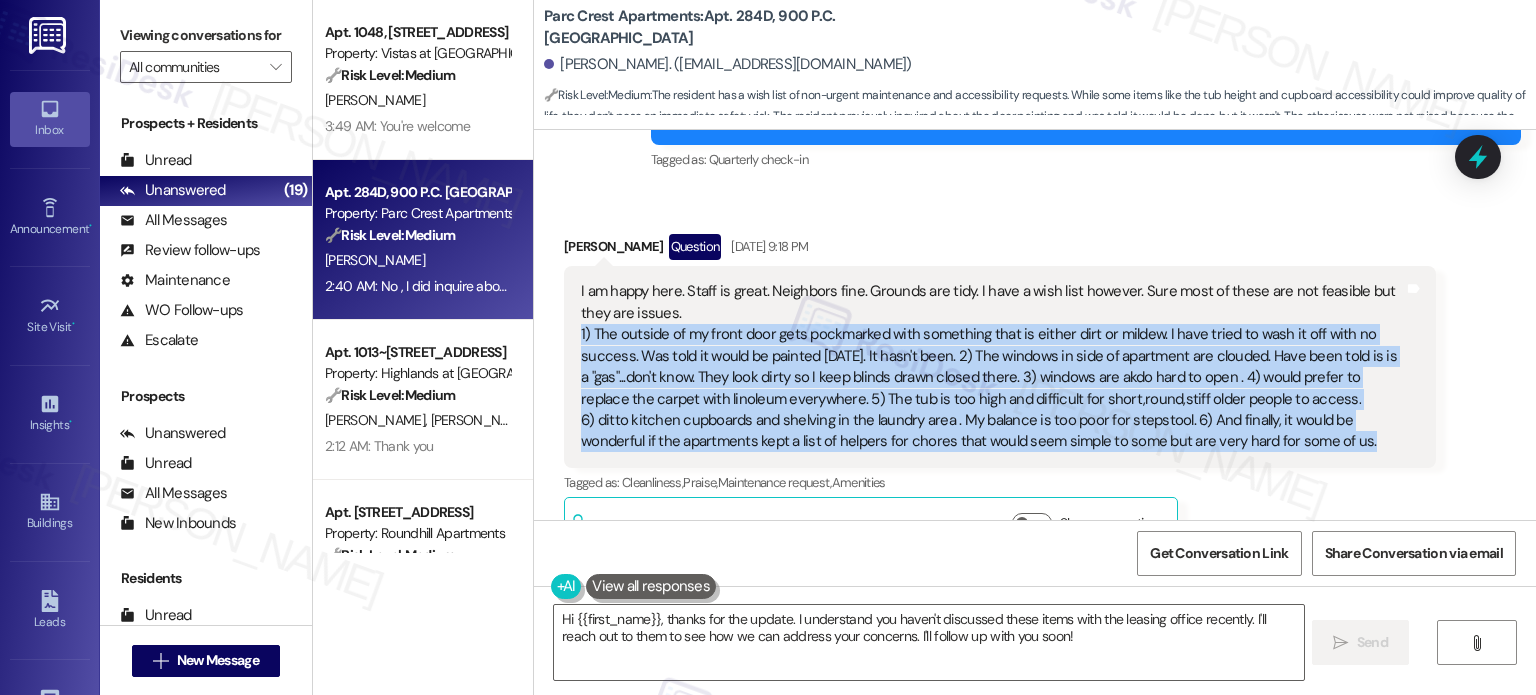 drag, startPoint x: 1288, startPoint y: 411, endPoint x: 568, endPoint y: 317, distance: 726.11017 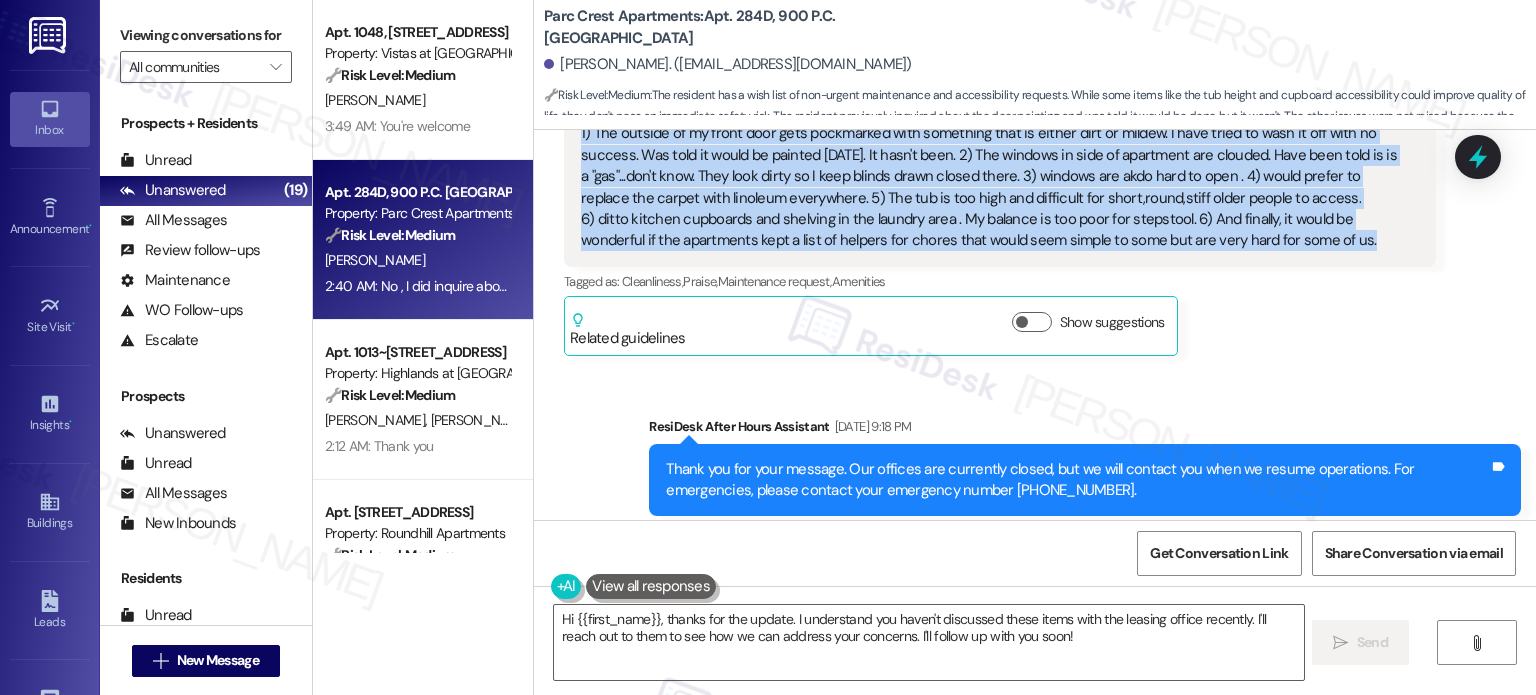 scroll, scrollTop: 761, scrollLeft: 0, axis: vertical 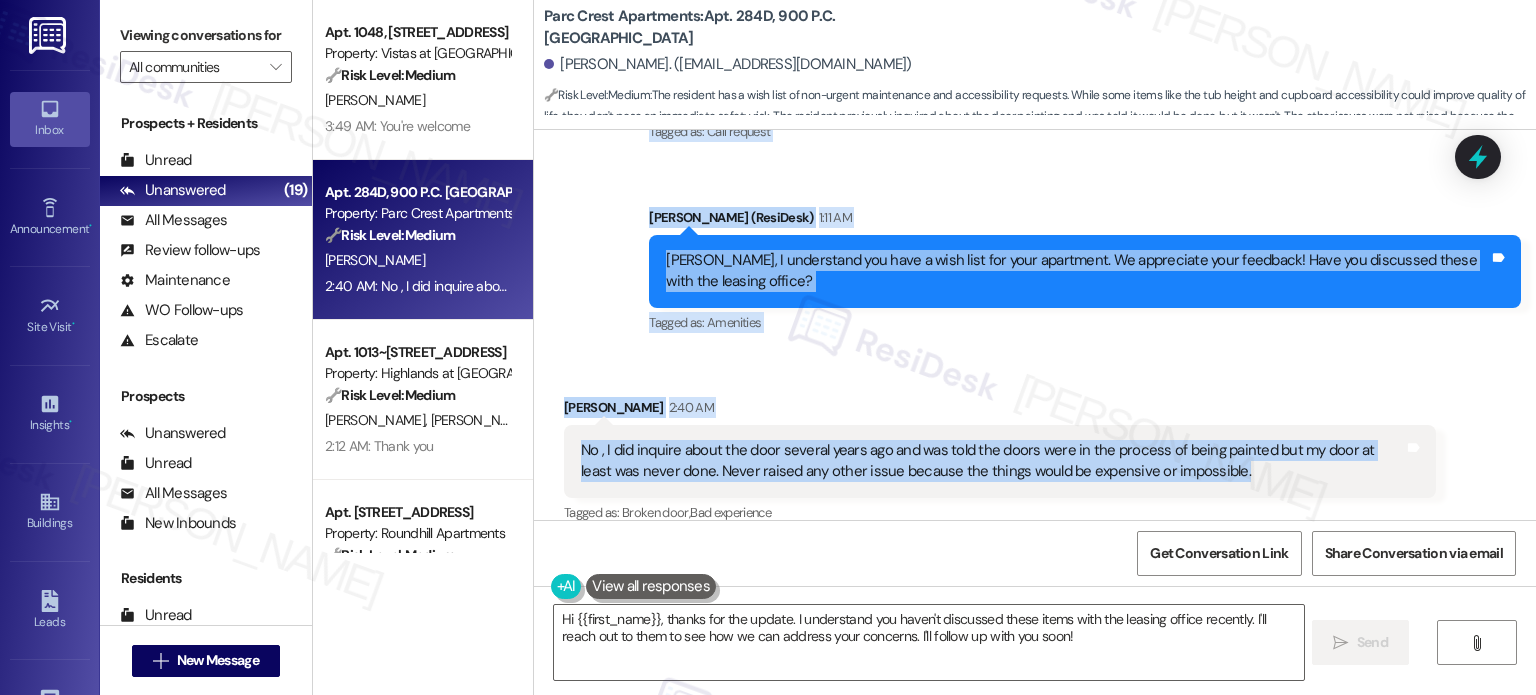 drag, startPoint x: 566, startPoint y: 168, endPoint x: 1212, endPoint y: 469, distance: 712.683 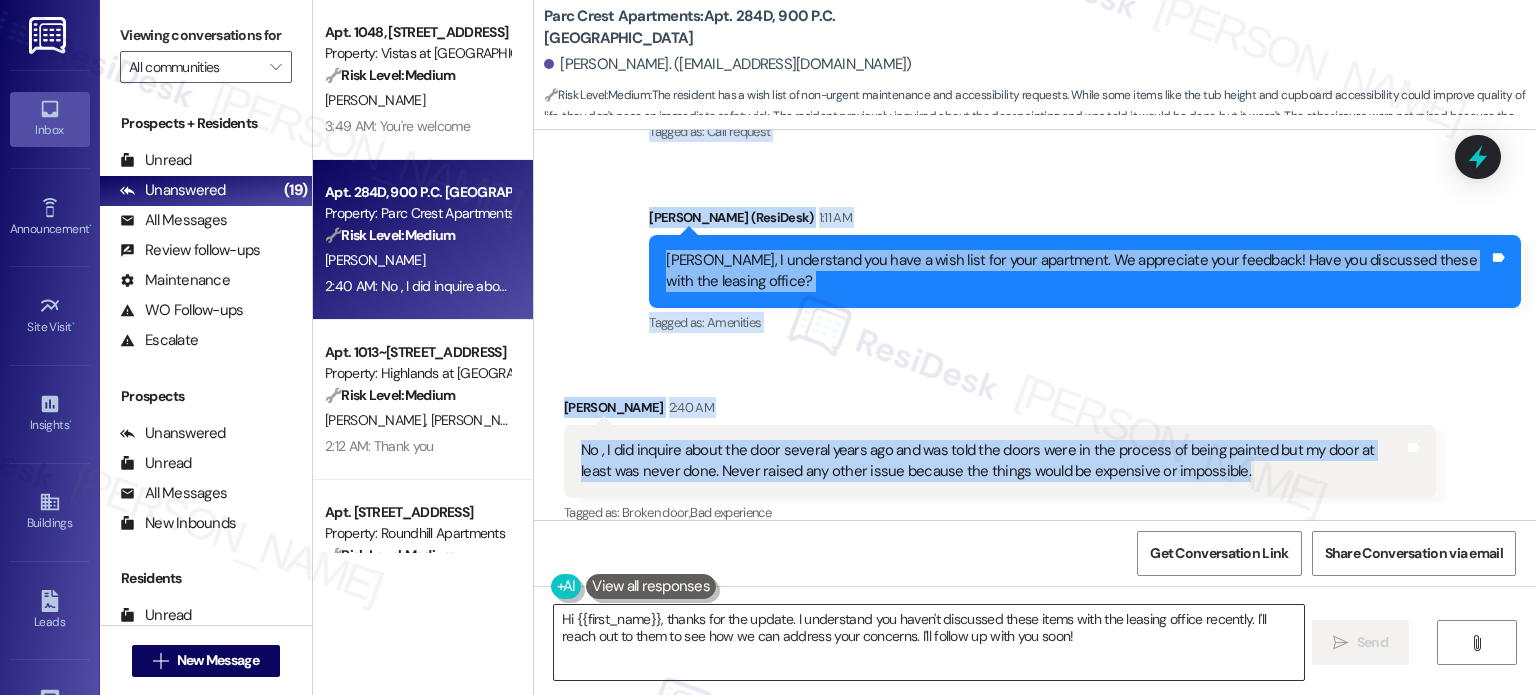 click on "Hi {{first_name}}, thanks for the update. I understand you haven't discussed these items with the leasing office recently. I'll reach out to them to see how we can address your concerns. I'll follow up with you soon!" at bounding box center [928, 642] 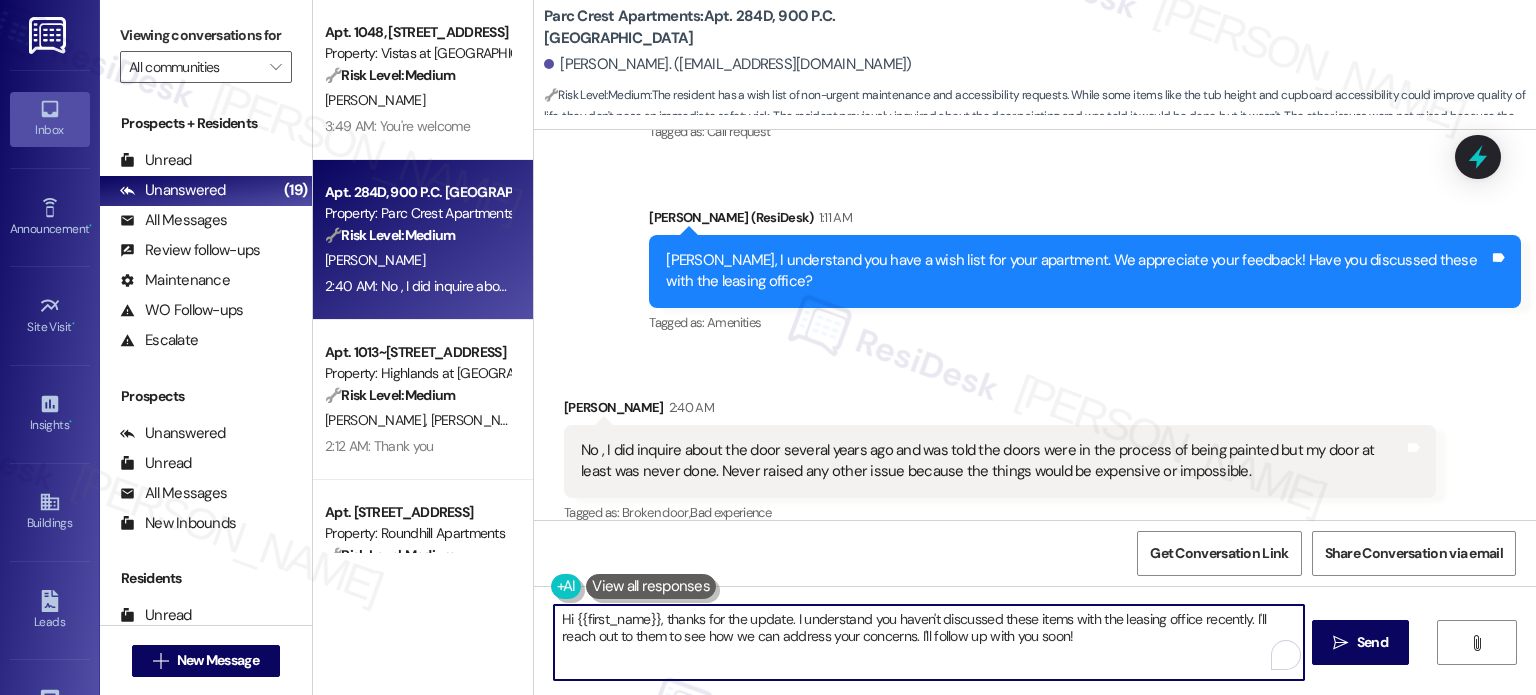 click on "Hi {{first_name}}, thanks for the update. I understand you haven't discussed these items with the leasing office recently. I'll reach out to them to see how we can address your concerns. I'll follow up with you soon!" at bounding box center (928, 642) 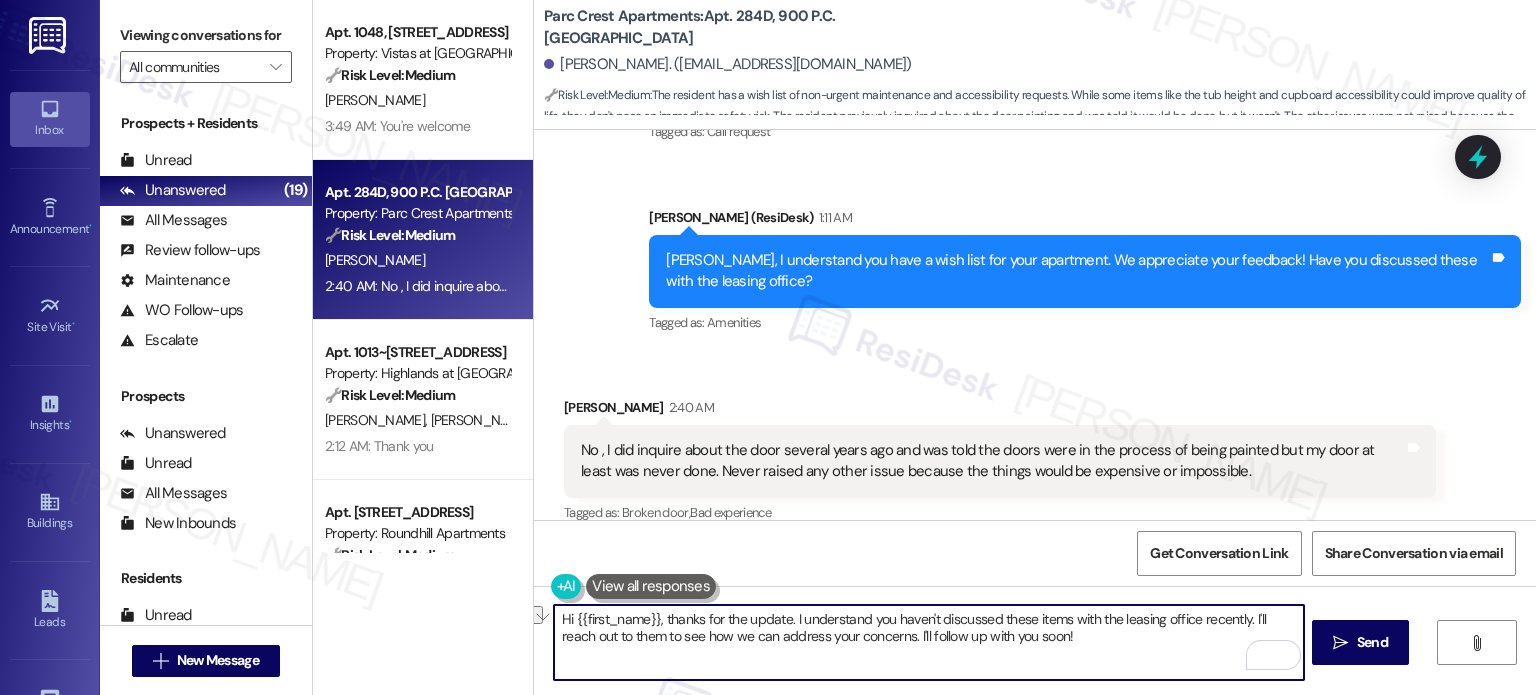 drag, startPoint x: 660, startPoint y: 622, endPoint x: 492, endPoint y: 627, distance: 168.07439 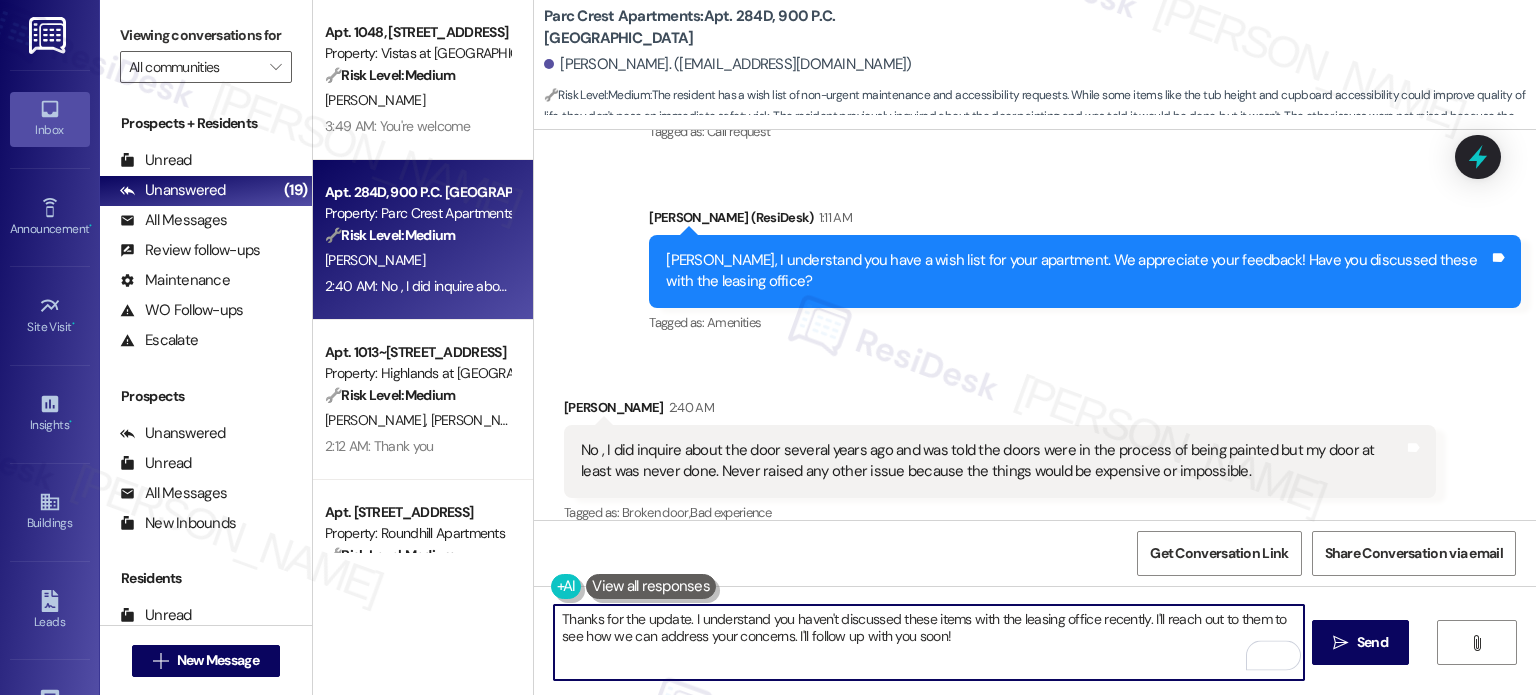 click on "Thanks for the update. I understand you haven't discussed these items with the leasing office recently. I'll reach out to them to see how we can address your concerns. I'll follow up with you soon!" at bounding box center [928, 642] 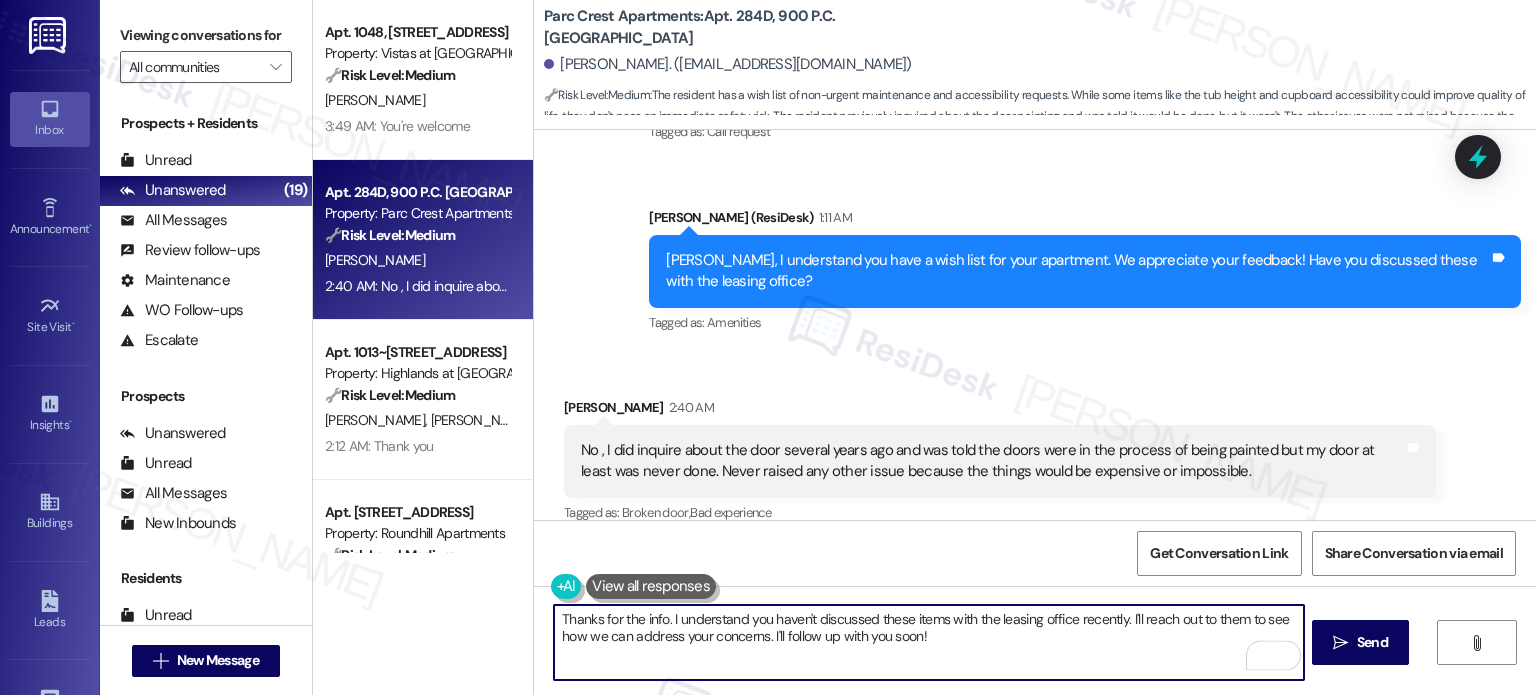 click on "Thanks for the info. I understand you haven't discussed these items with the leasing office recently. I'll reach out to them to see how we can address your concerns. I'll follow up with you soon!" at bounding box center (928, 642) 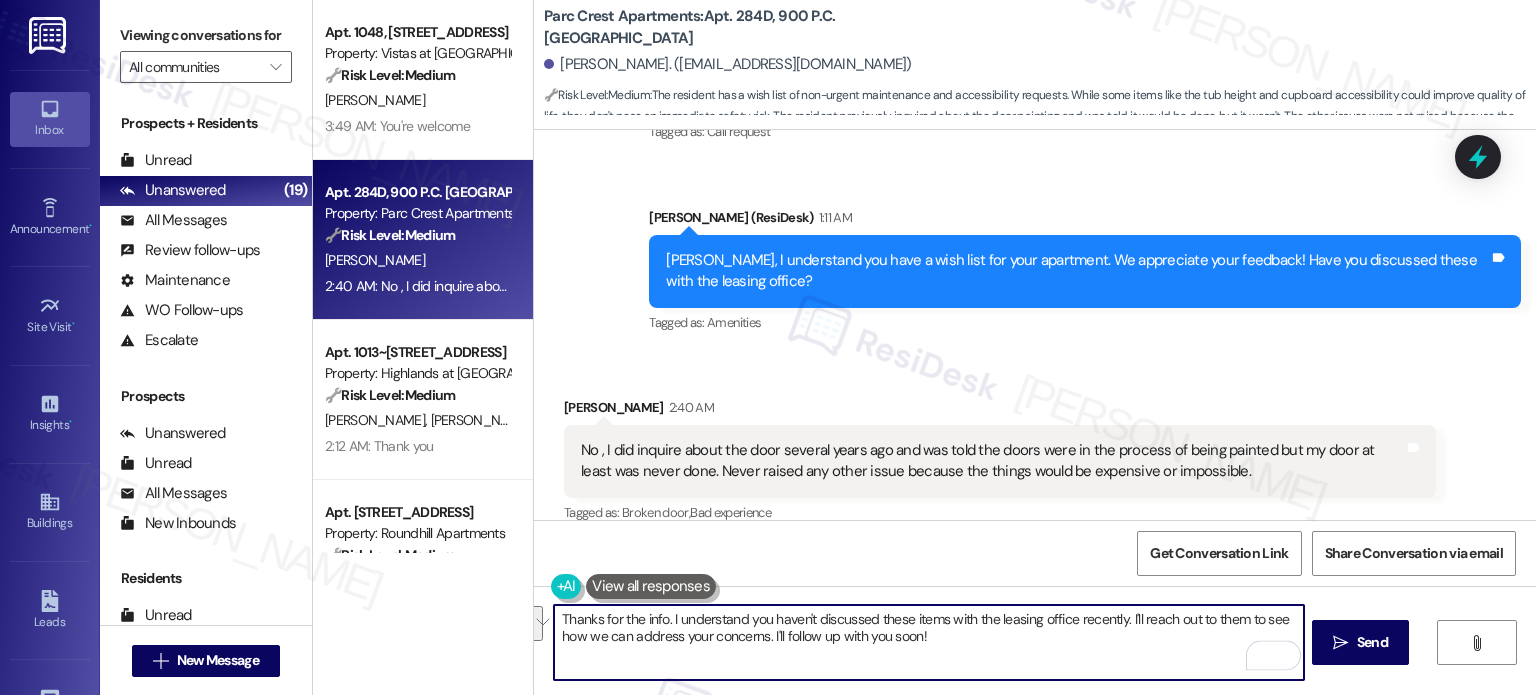 drag, startPoint x: 660, startPoint y: 621, endPoint x: 1024, endPoint y: 638, distance: 364.39676 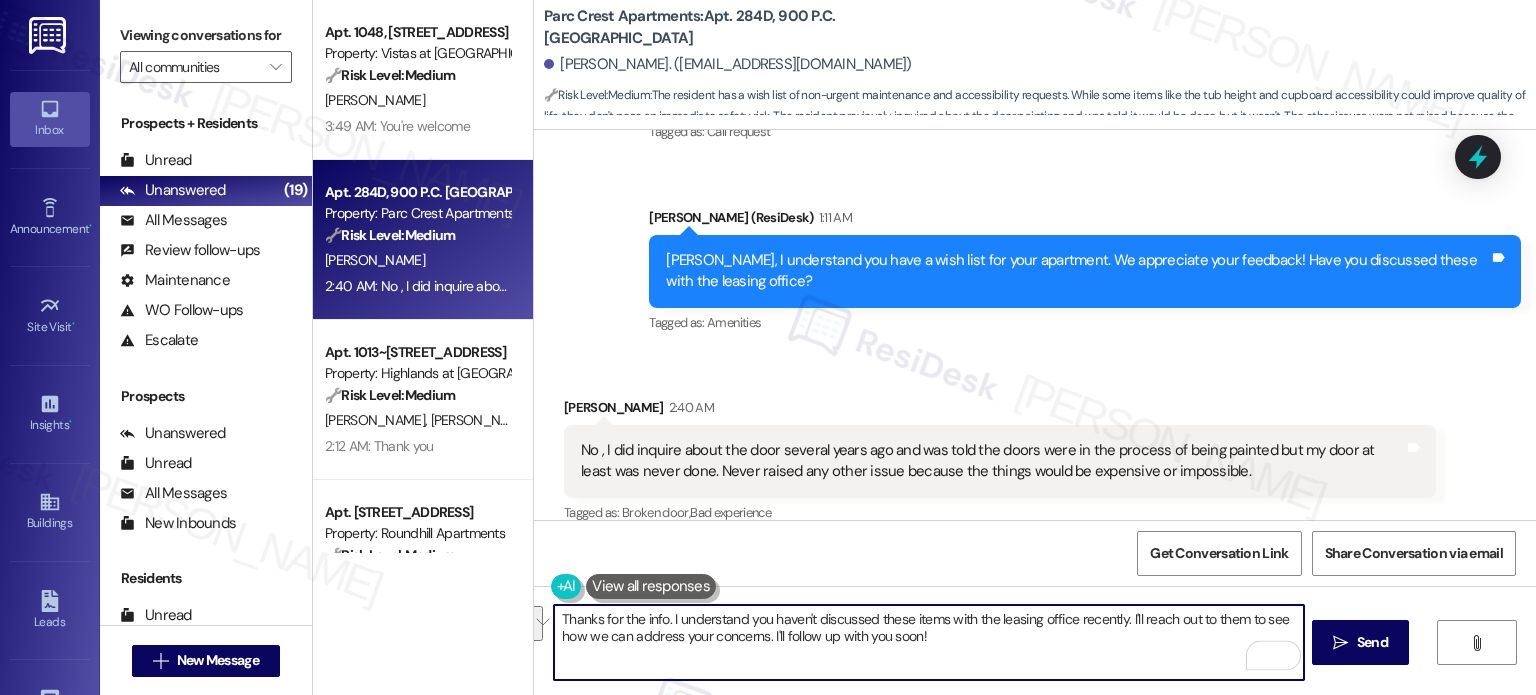 click on "Thanks for the info. I understand you haven't discussed these items with the leasing office recently. I'll reach out to them to see how we can address your concerns. I'll follow up with you soon!" at bounding box center [928, 642] 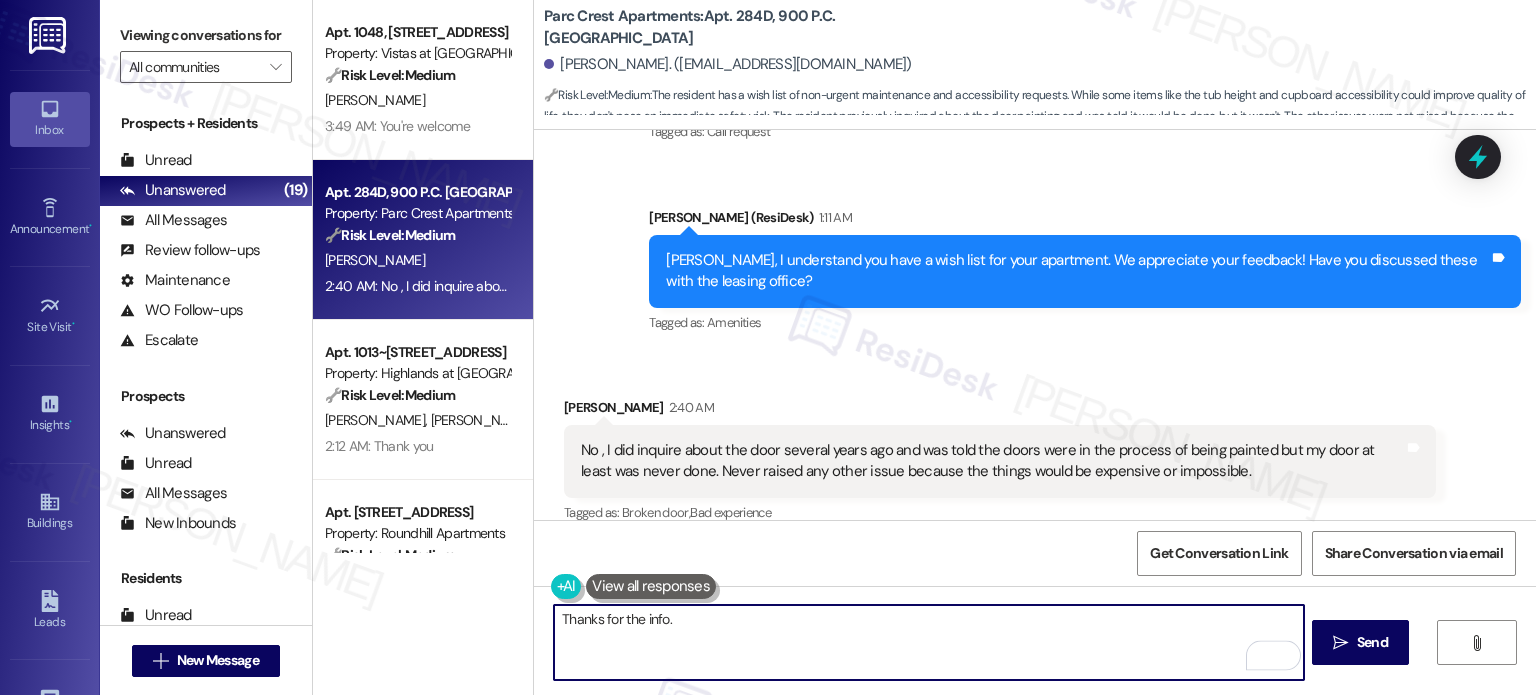 paste on "I'll be asking questions and we'll discuss your concerns one at a time." 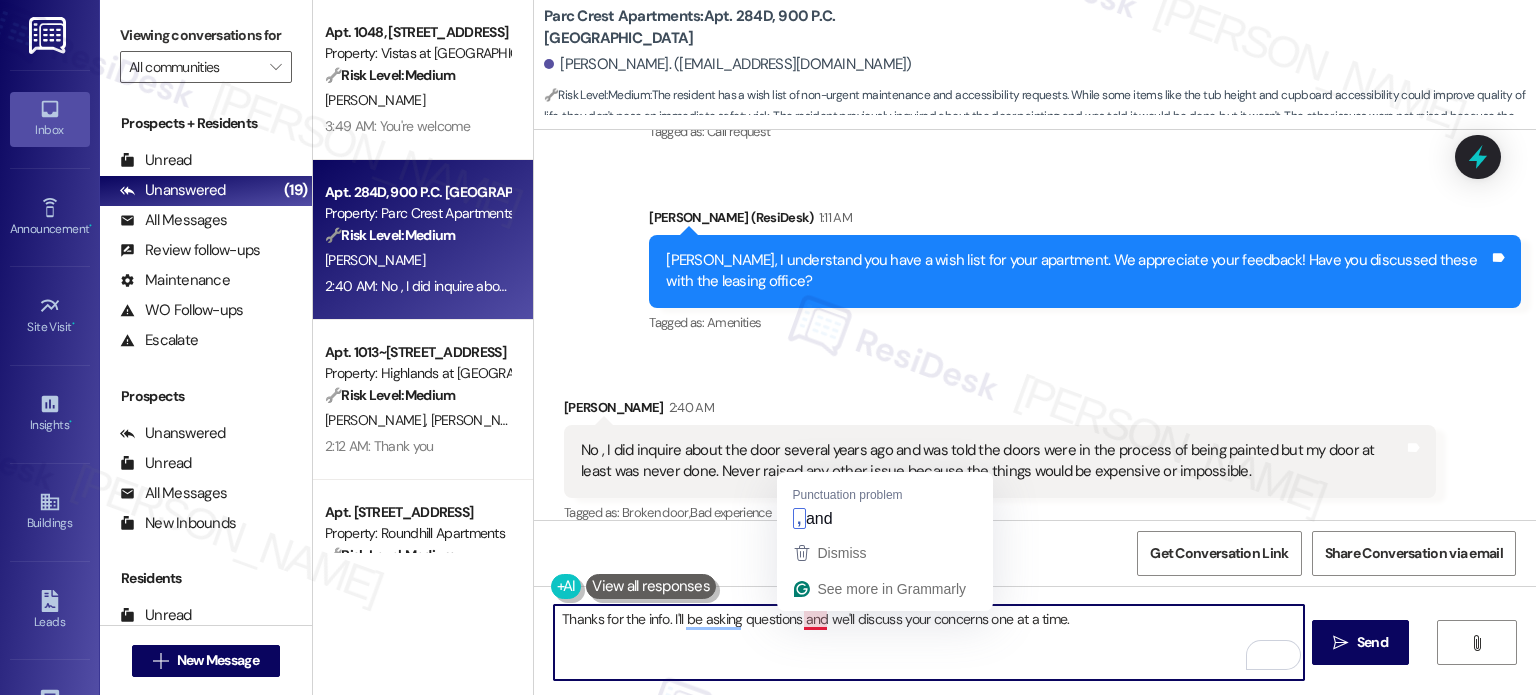 click on "Thanks for the info. I'll be asking questions and we'll discuss your concerns one at a time." at bounding box center [928, 642] 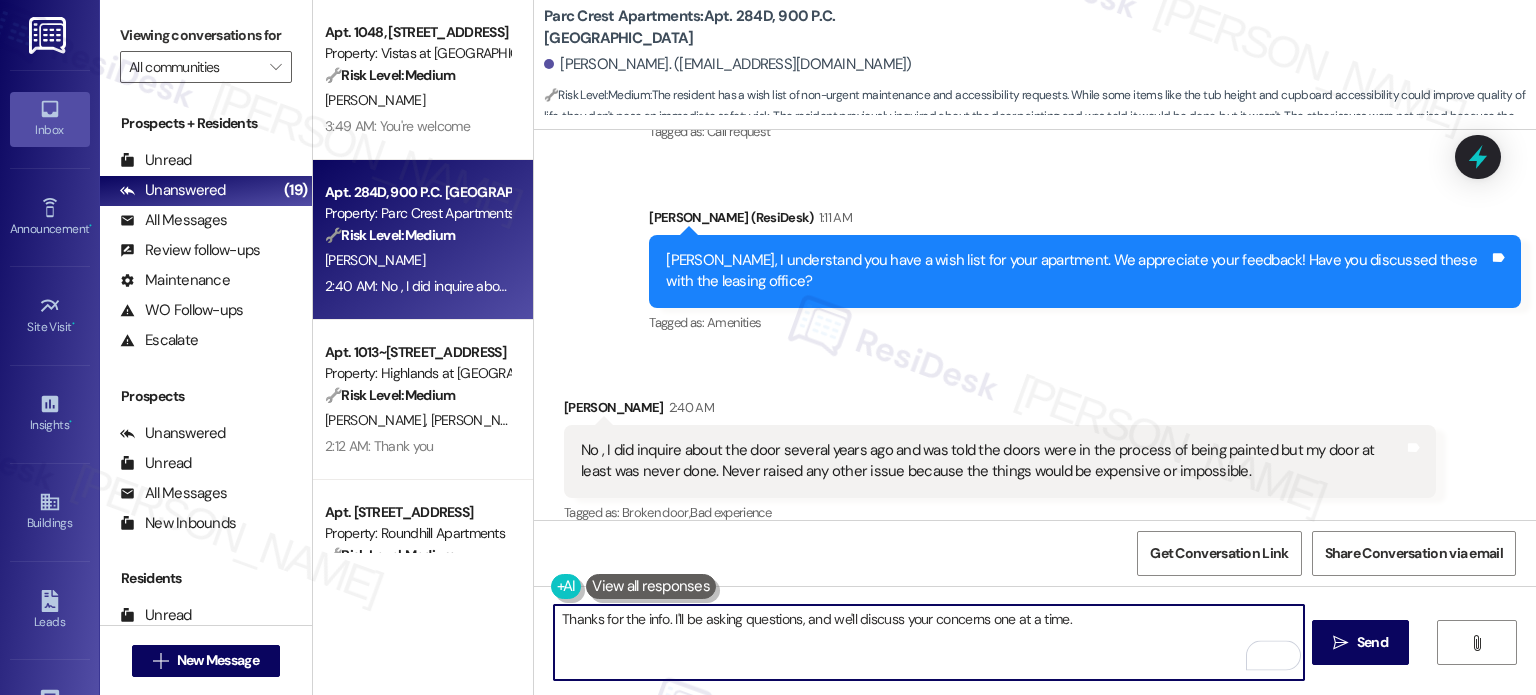 click on "Thanks for the info. I'll be asking questions, and we'll discuss your concerns one at a time." at bounding box center (928, 642) 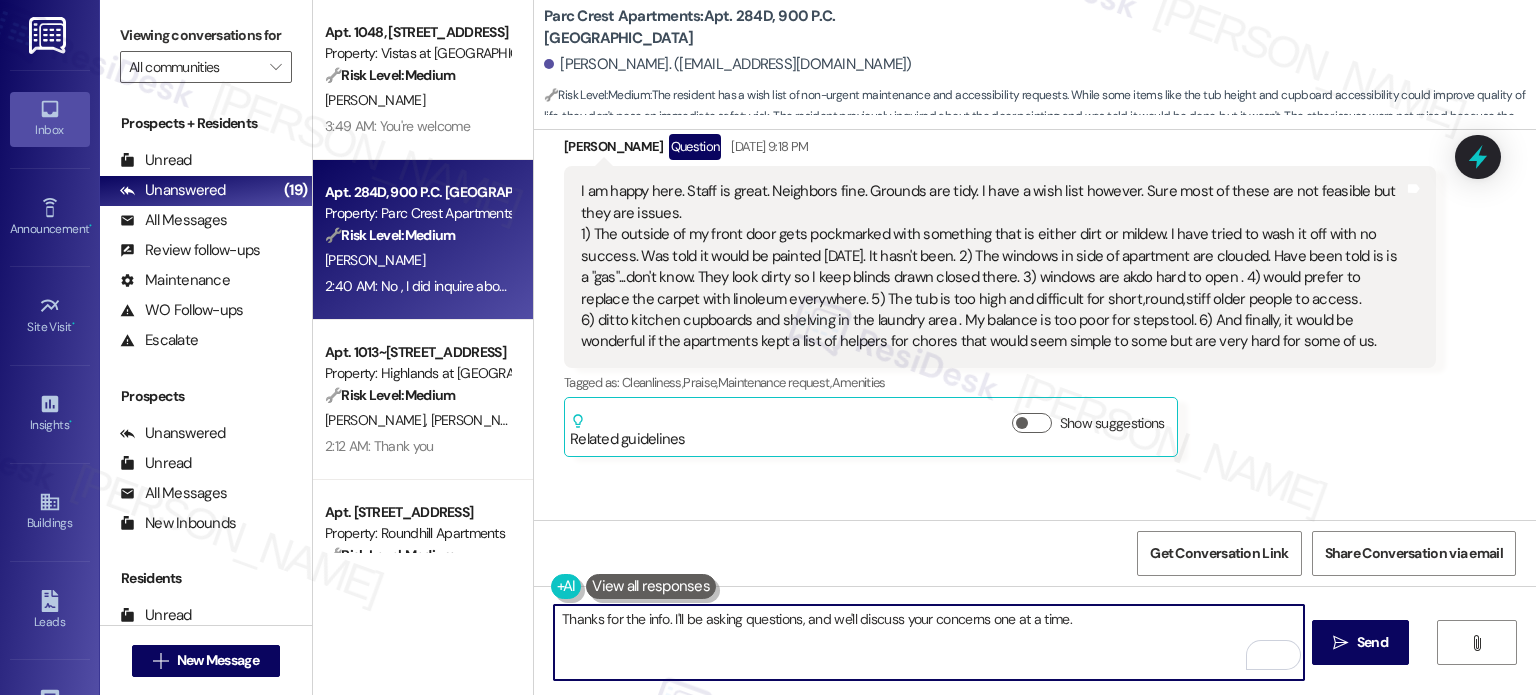 scroll, scrollTop: 1260, scrollLeft: 0, axis: vertical 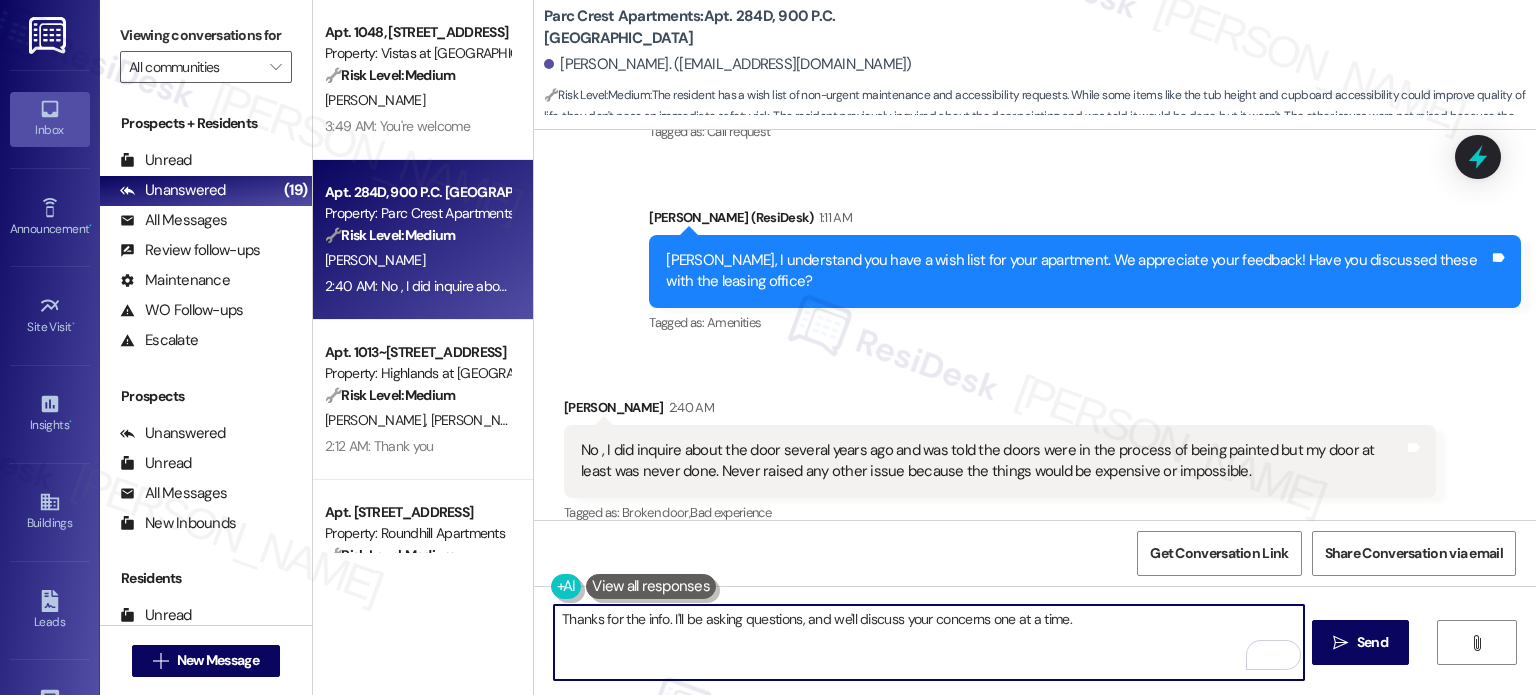 drag, startPoint x: 1171, startPoint y: 636, endPoint x: 1163, endPoint y: 602, distance: 34.928497 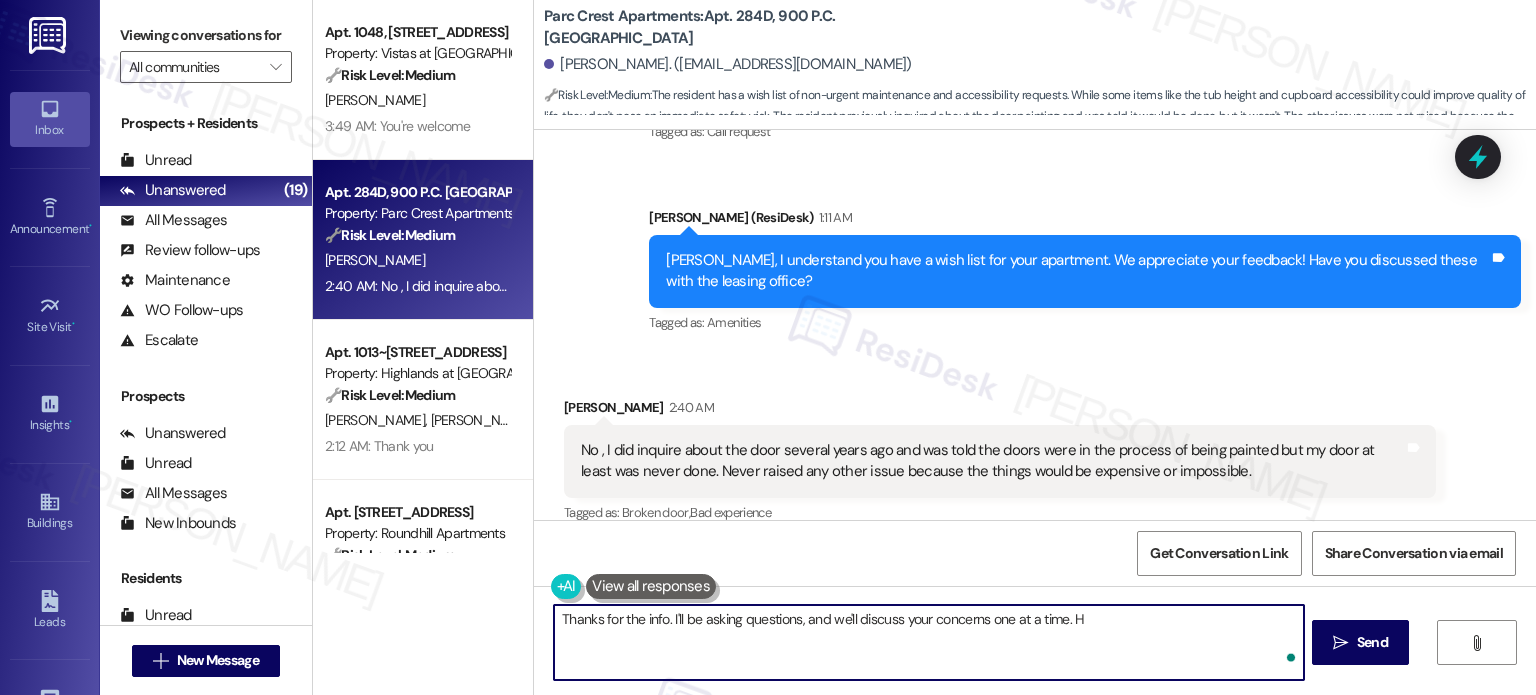 paste on "ow many of your windows appear to be affected, and has the cloudiness gotten worse over time or looked the same since you moved in?" 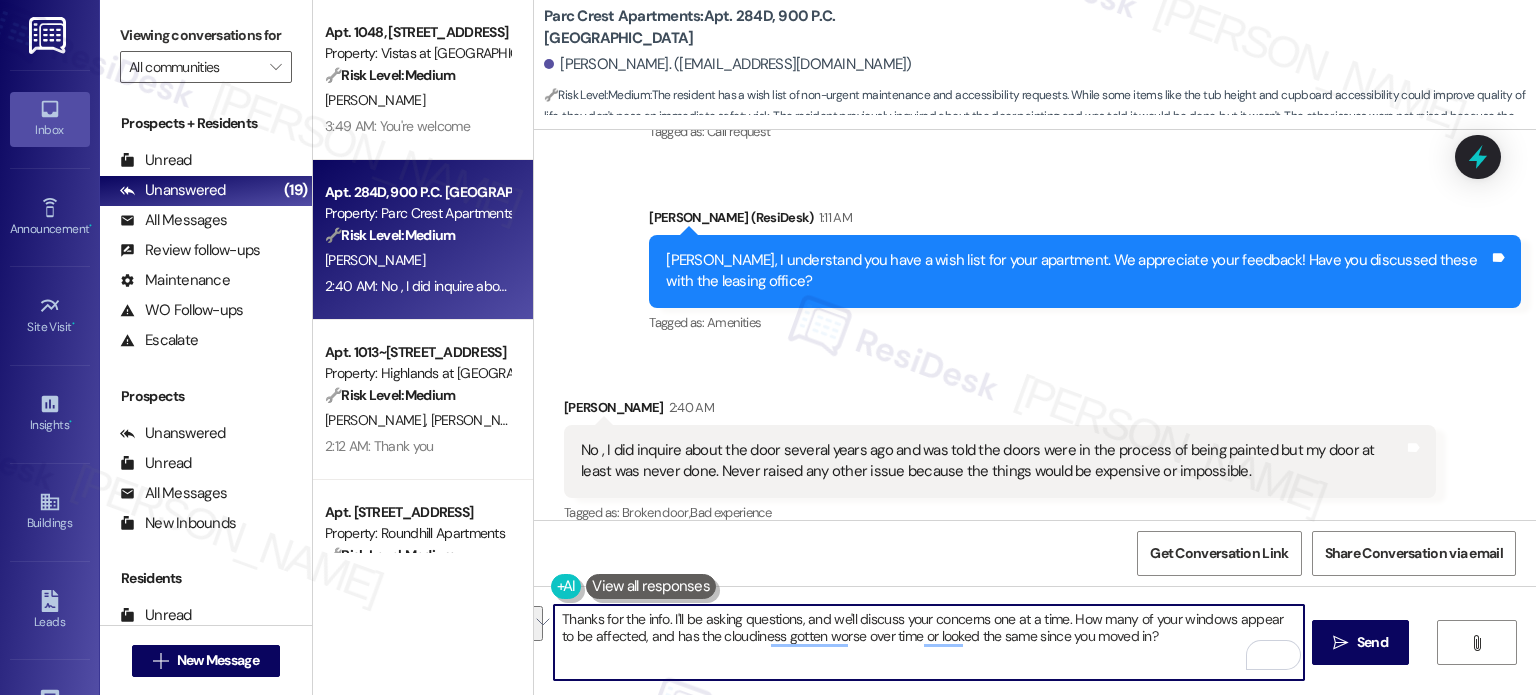 click on "Thanks for the info. I'll be asking questions, and we'll discuss your concerns one at a time. How many of your windows appear to be affected, and has the cloudiness gotten worse over time or looked the same since you moved in?" at bounding box center (928, 642) 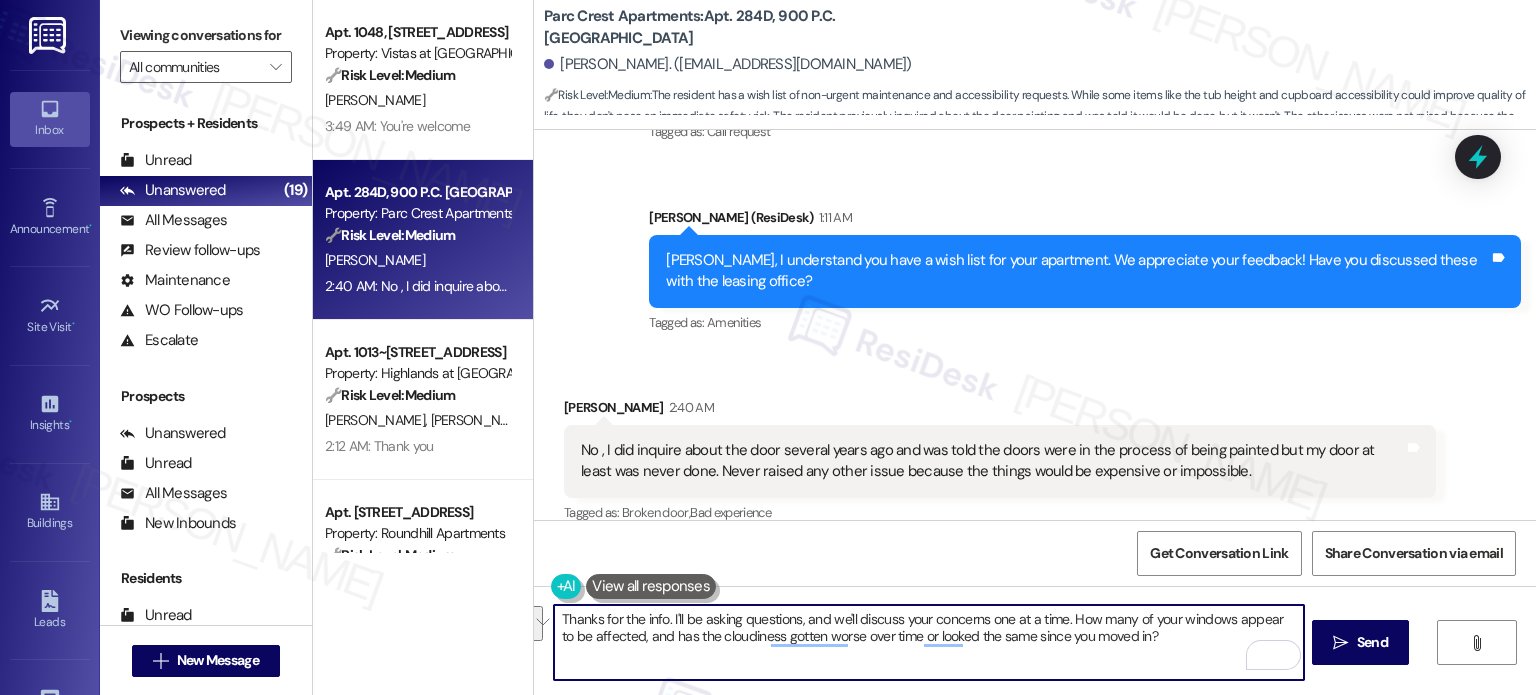 drag, startPoint x: 662, startPoint y: 619, endPoint x: 1127, endPoint y: 643, distance: 465.61896 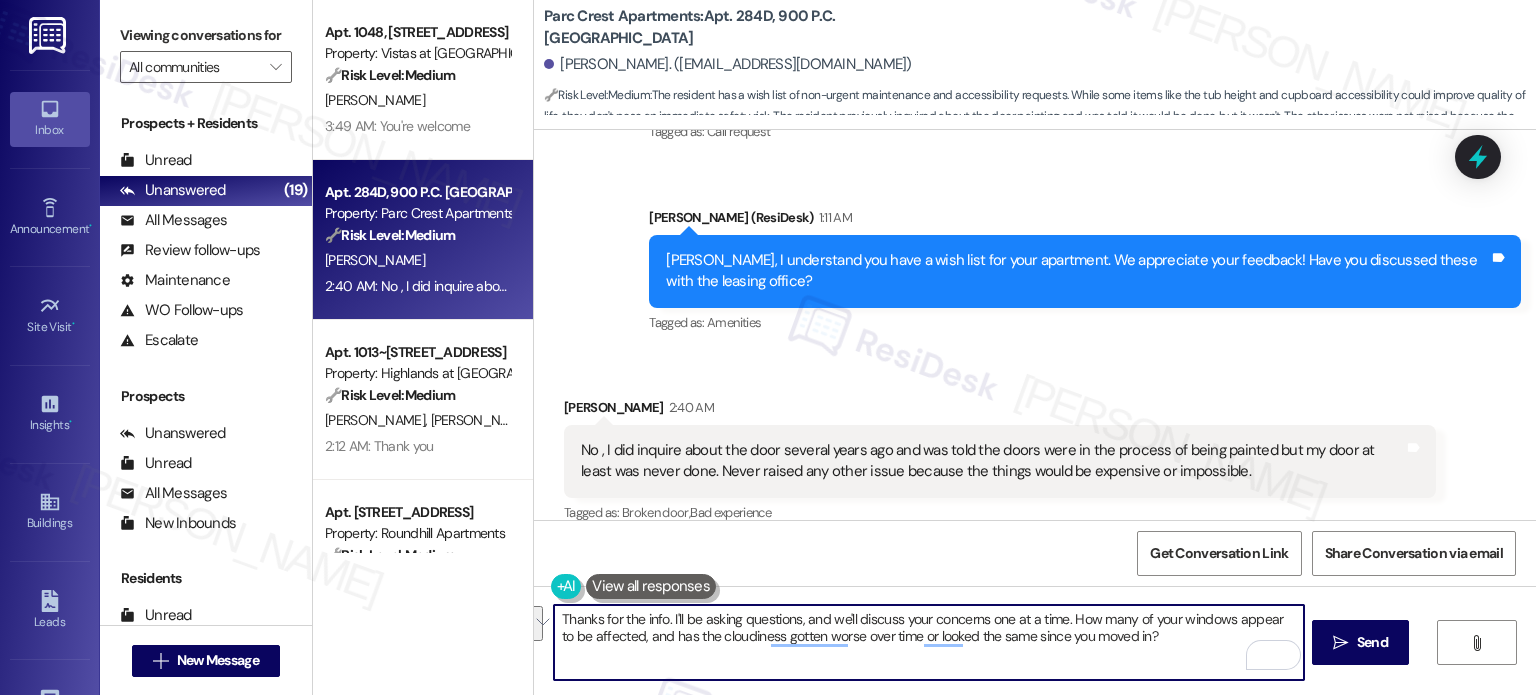 click on "Thanks for the info. I'll be asking questions, and we'll discuss your concerns one at a time. How many of your windows appear to be affected, and has the cloudiness gotten worse over time or looked the same since you moved in?" at bounding box center [928, 642] 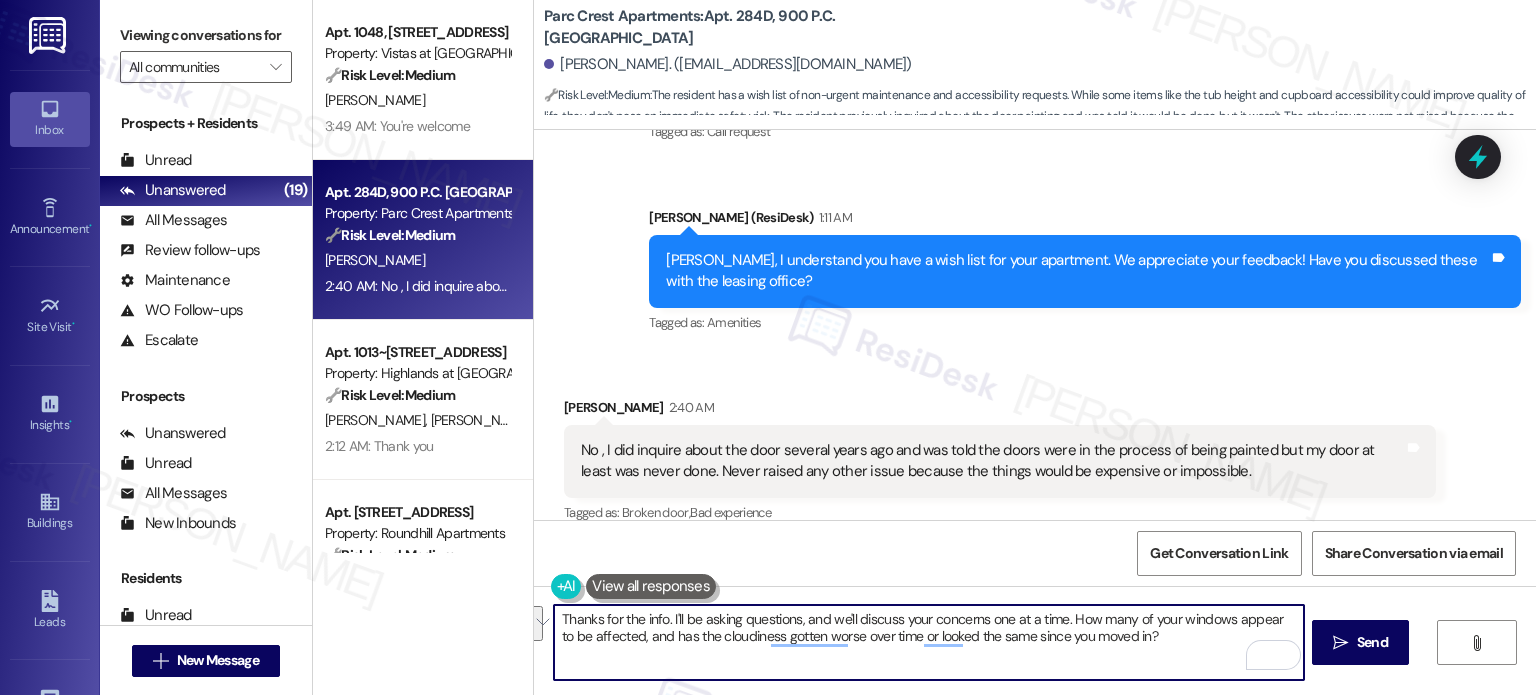 paste on "’ll go through your concerns one at a time so we can address them properly. To start—how many of your windows are affected, and have you noticed the cloudiness getting worse over time or staying about" 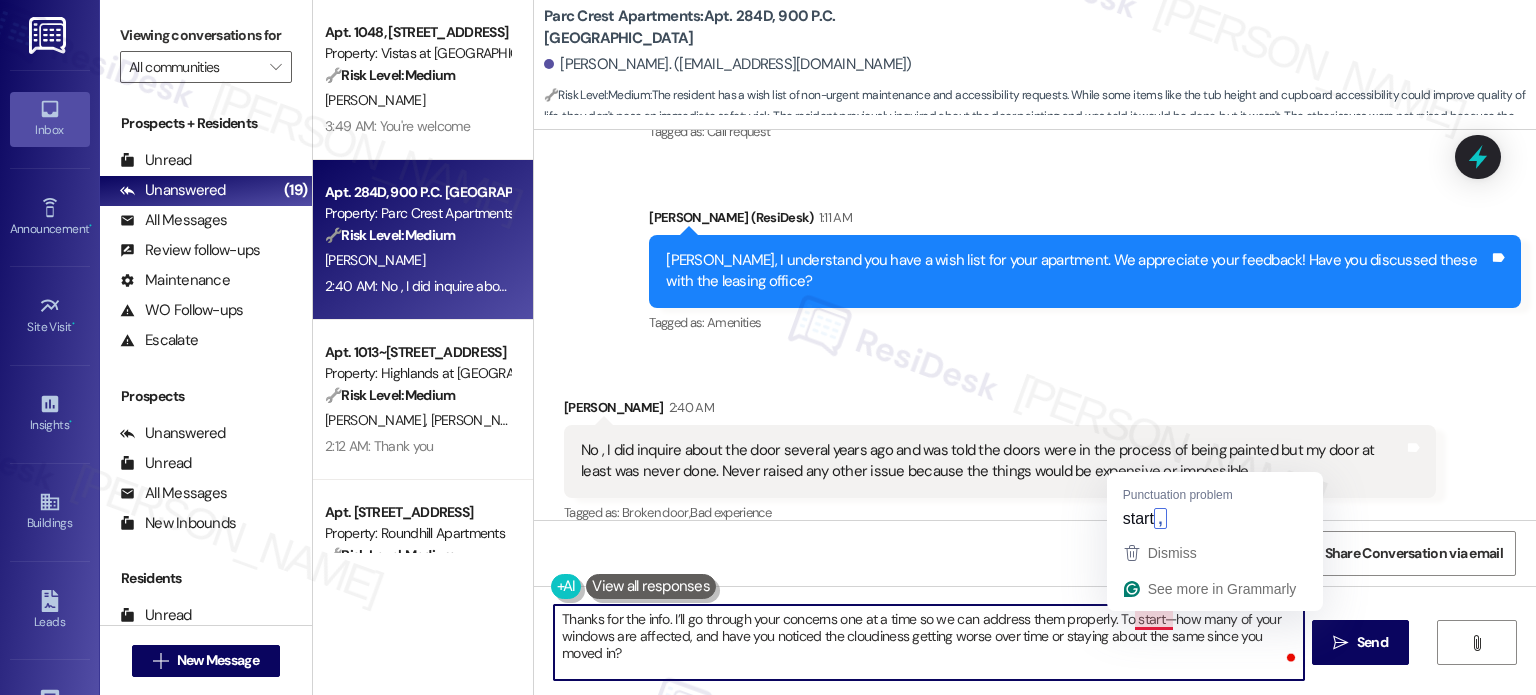 click on "Thanks for the info. I’ll go through your concerns one at a time so we can address them properly. To start—how many of your windows are affected, and have you noticed the cloudiness getting worse over time or staying about the same since you moved in?" at bounding box center (928, 642) 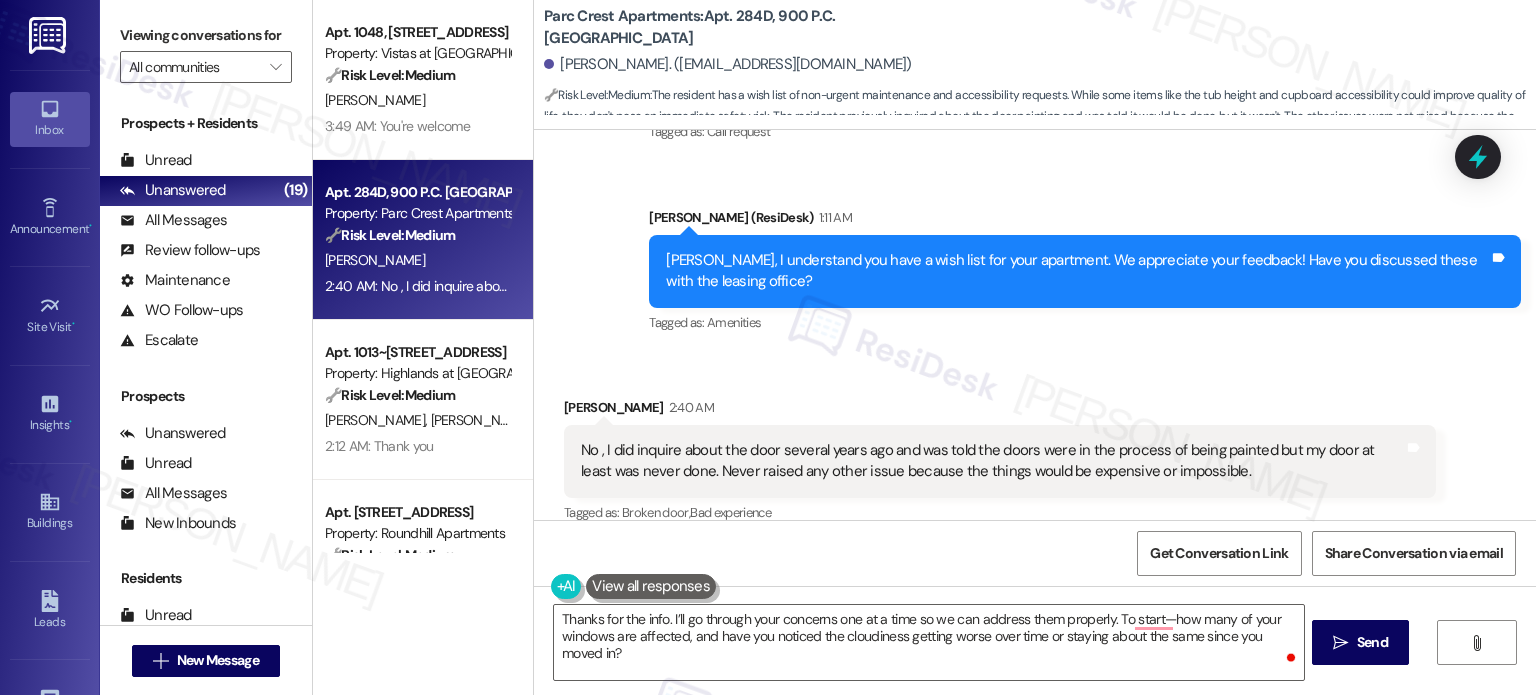 drag, startPoint x: 1370, startPoint y: 641, endPoint x: 1371, endPoint y: 694, distance: 53.009434 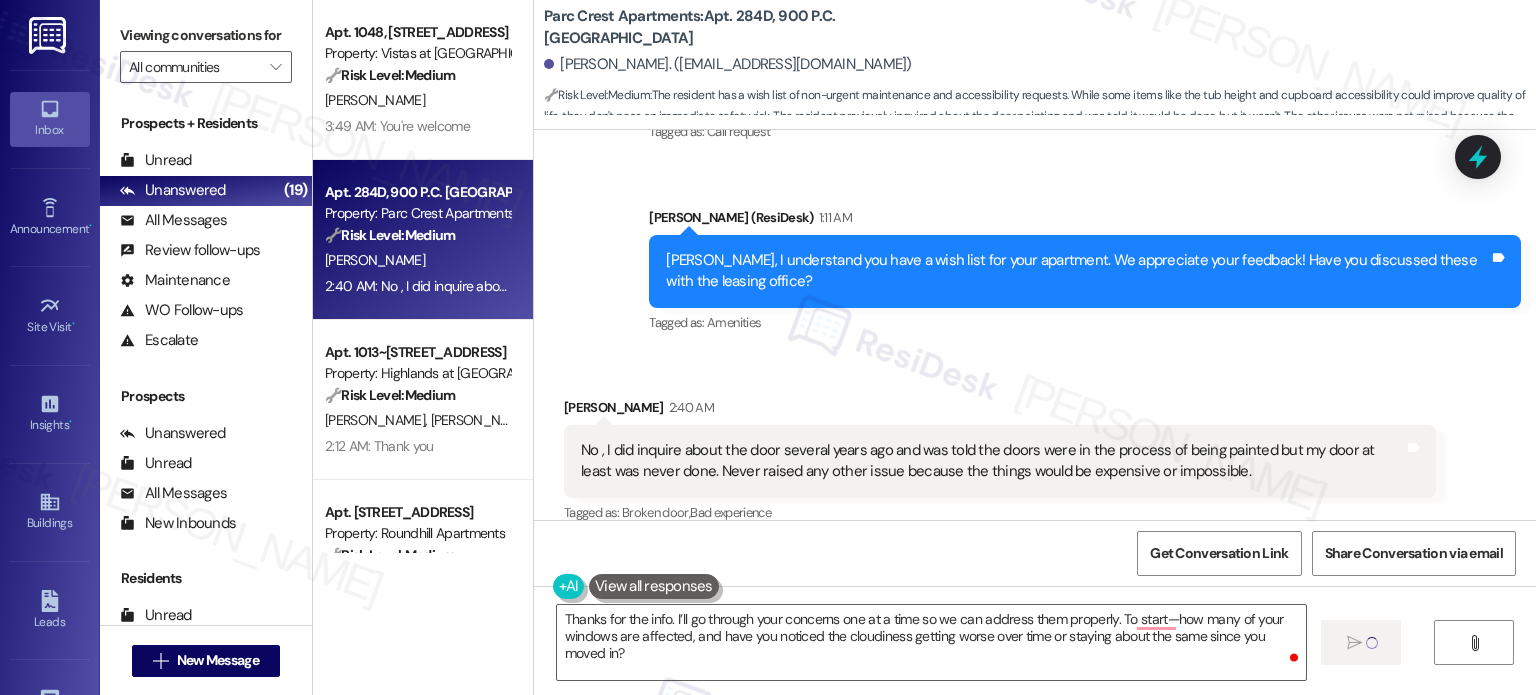 type on "Fetching suggested responses. Please feel free to read through the conversation in the meantime." 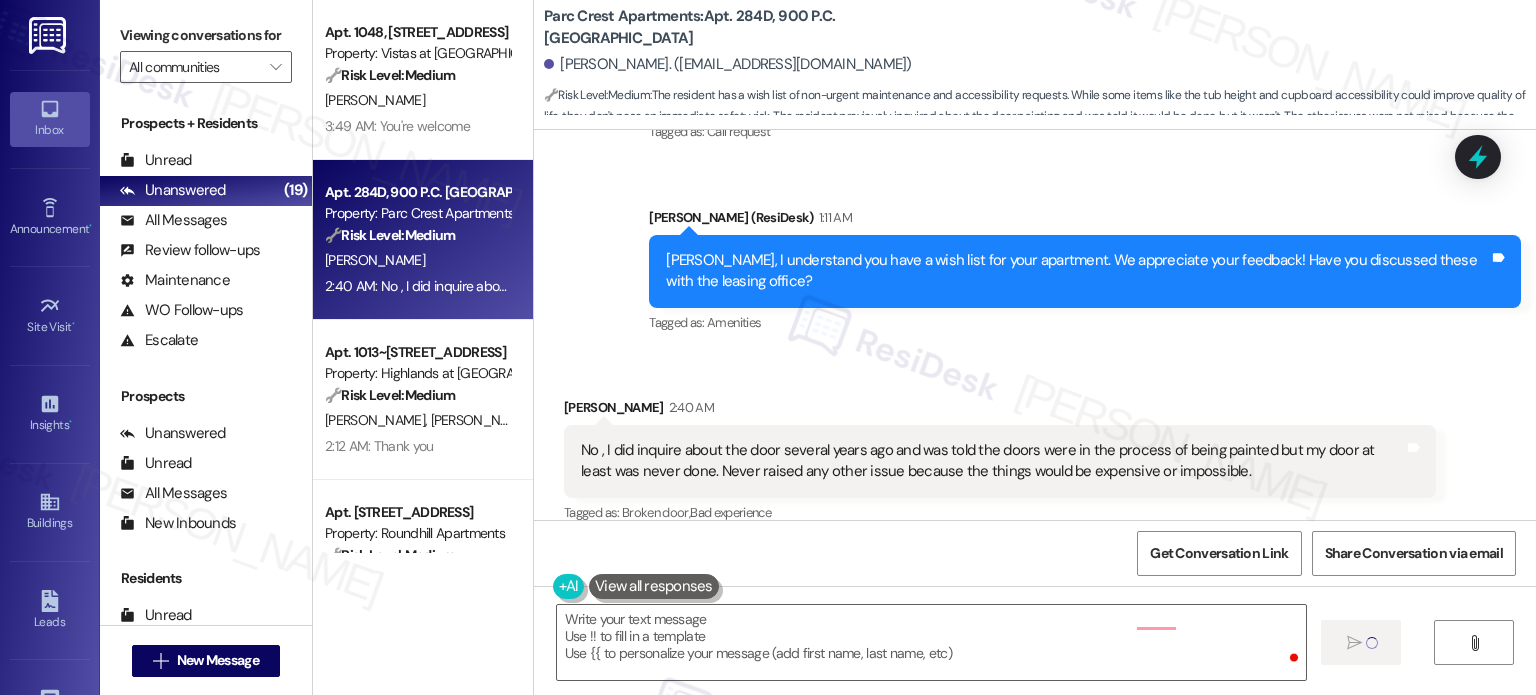 scroll, scrollTop: 1260, scrollLeft: 0, axis: vertical 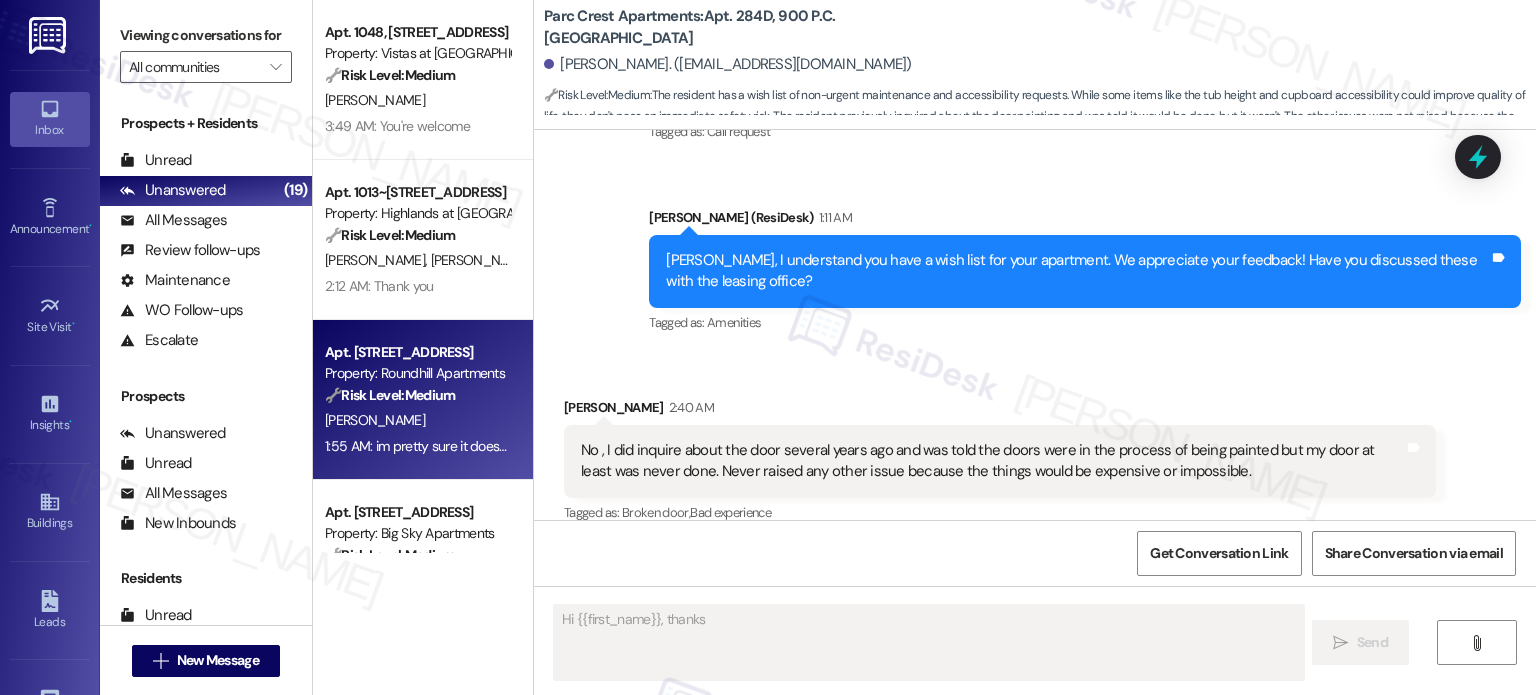 type on "Hi {{first_name}}, thanks" 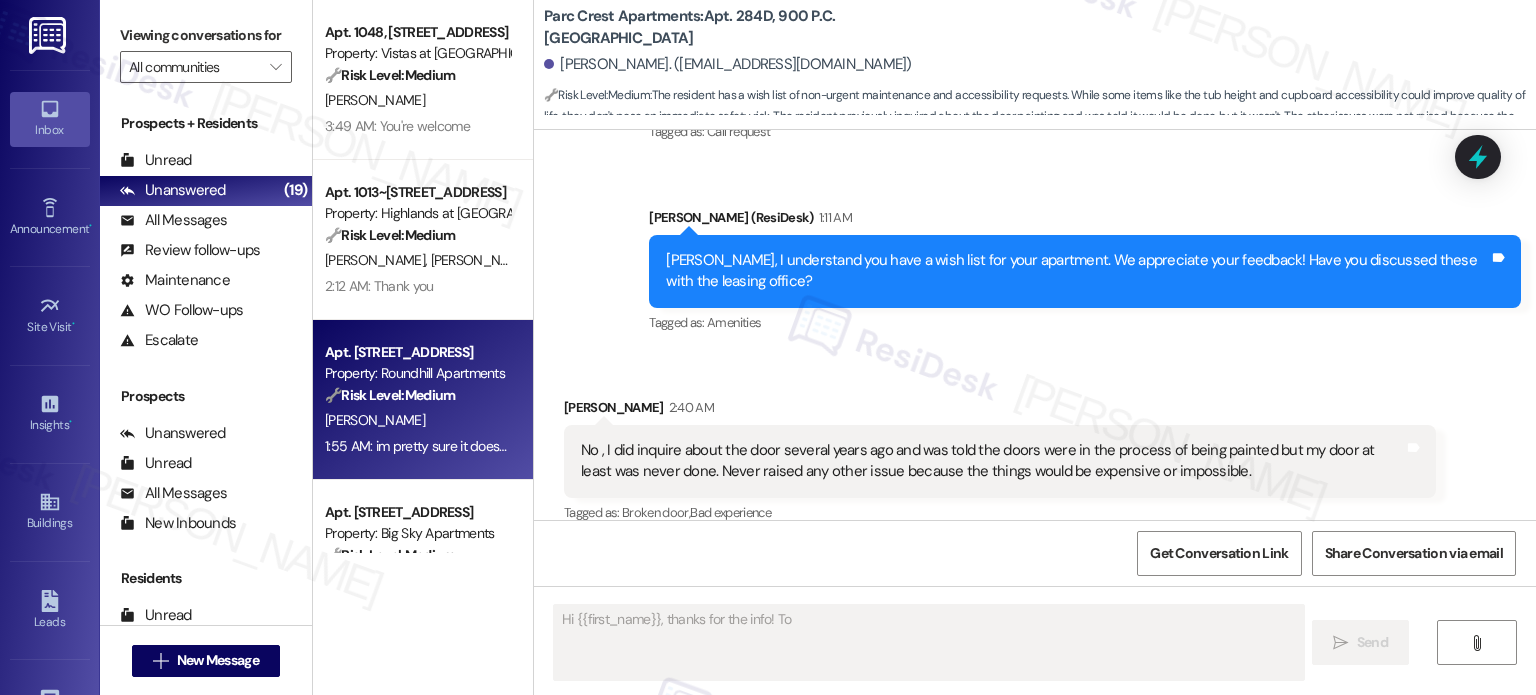 click on "K. Brown" at bounding box center (417, 420) 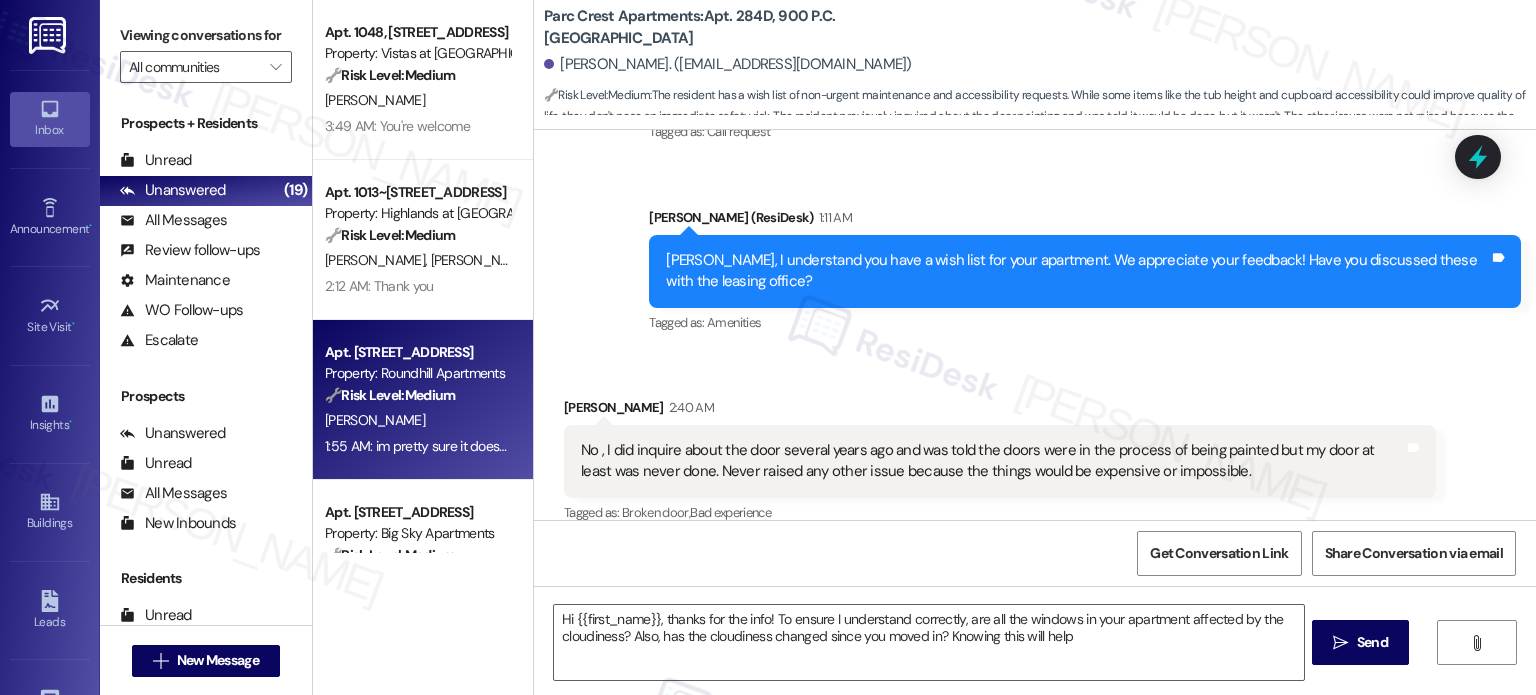 type on "Hi {{first_name}}, thanks for the info! To ensure I understand correctly, are all the windows in your apartment affected by the cloudiness? Also, has the cloudiness changed since you moved in? Knowing this will help!" 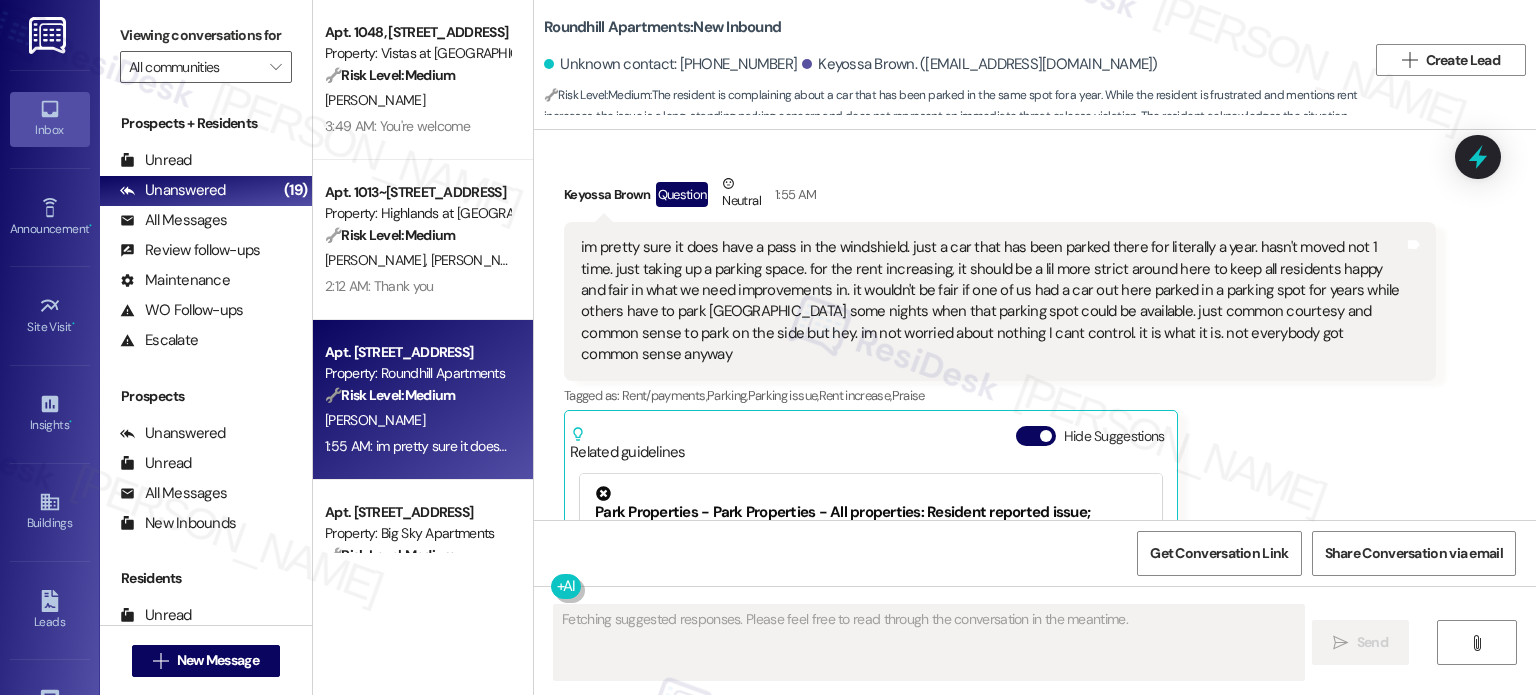 scroll, scrollTop: 8360, scrollLeft: 0, axis: vertical 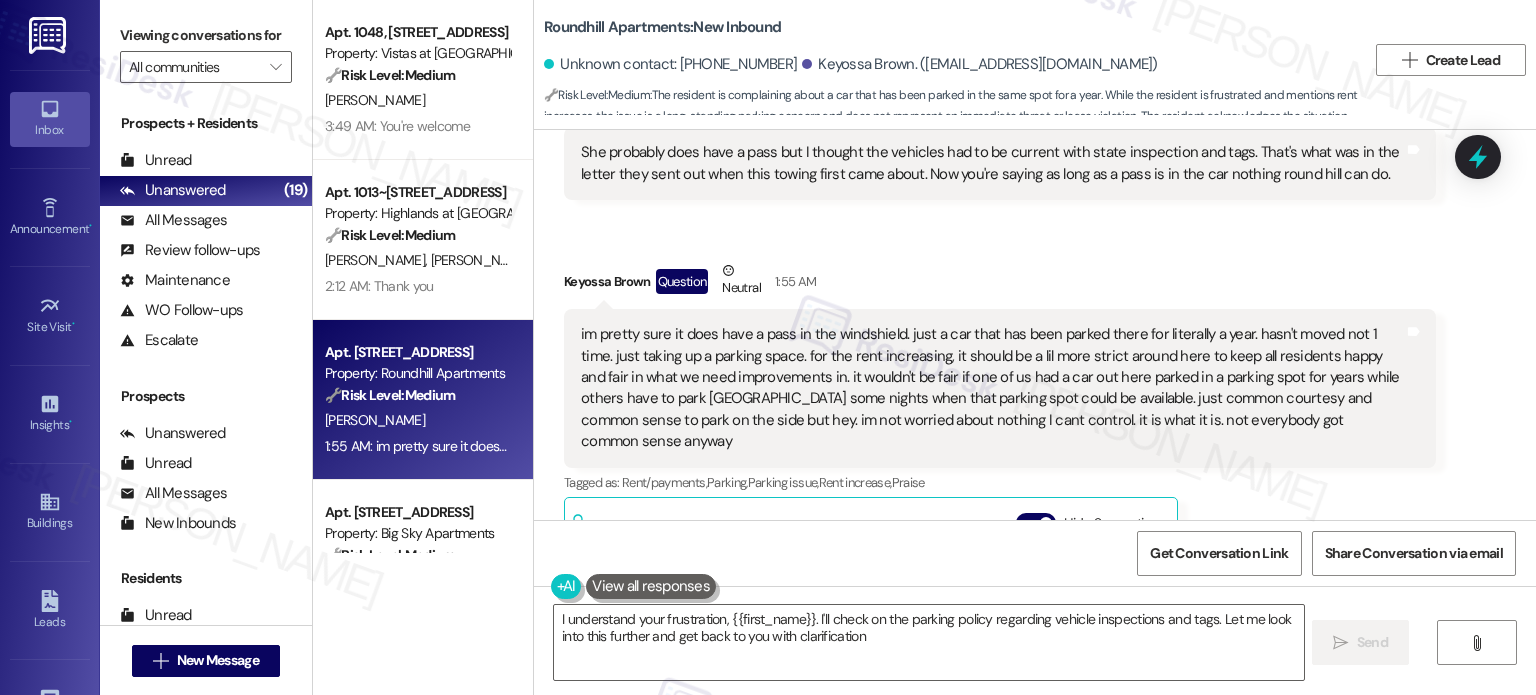 type on "I understand your frustration, {{first_name}}. I'll check on the parking policy regarding vehicle inspections and tags. Let me look into this further and get back to you with clarification." 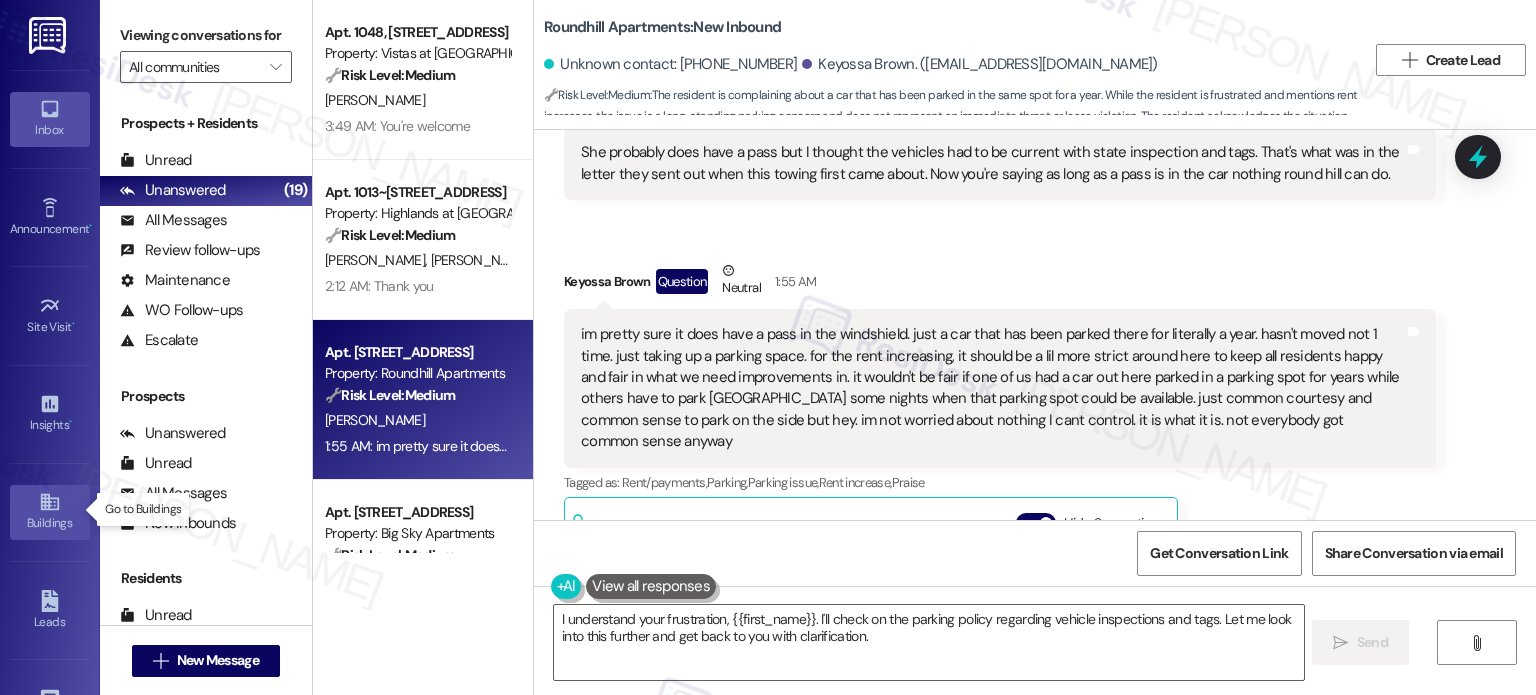click on "Buildings" at bounding box center (50, 512) 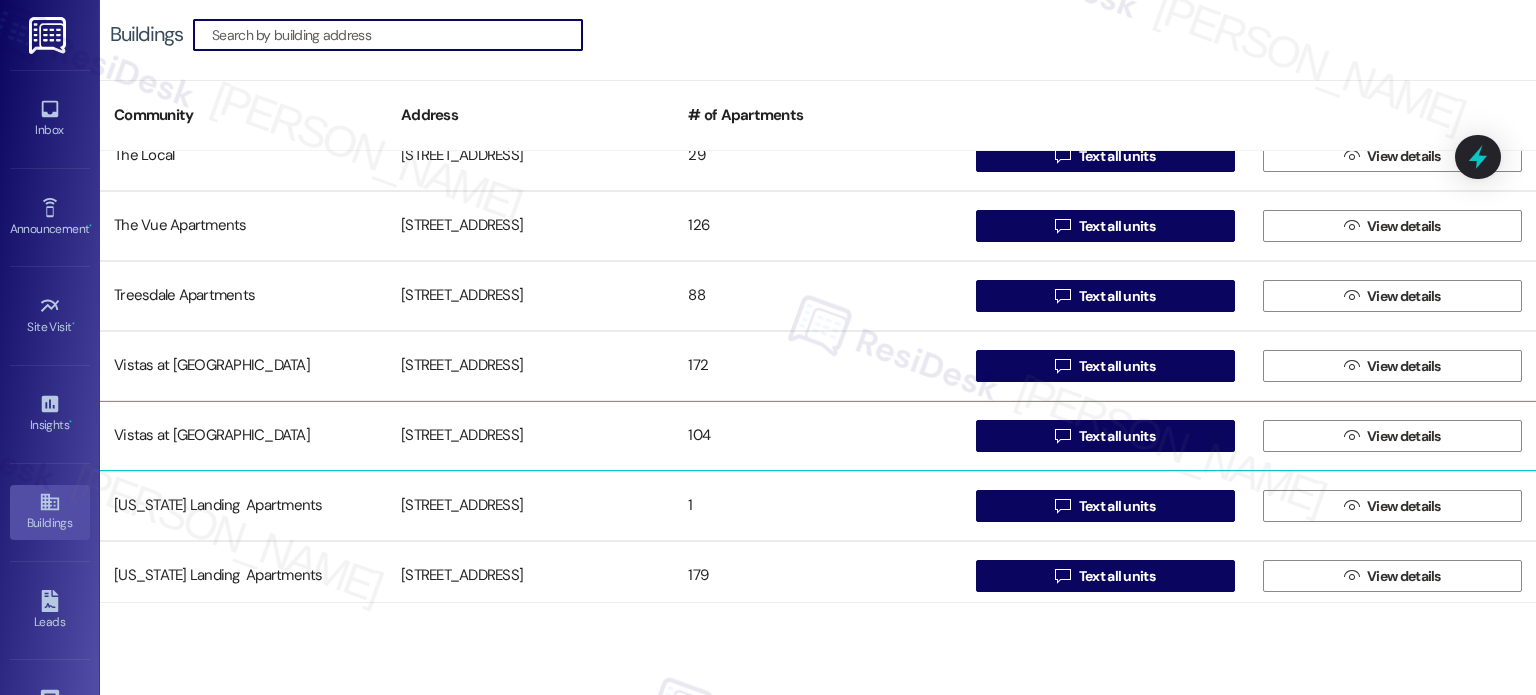 scroll, scrollTop: 1500, scrollLeft: 0, axis: vertical 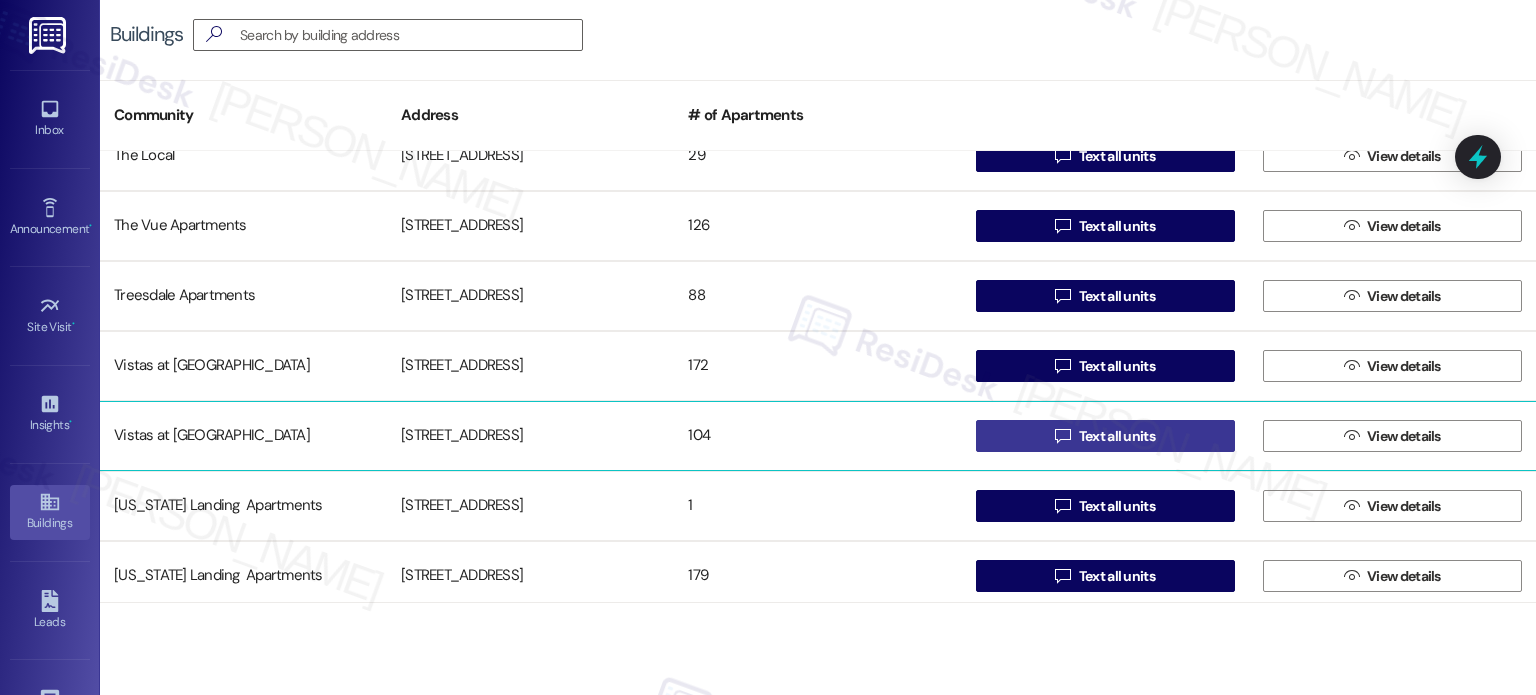 click on "Text all units" at bounding box center [1117, 436] 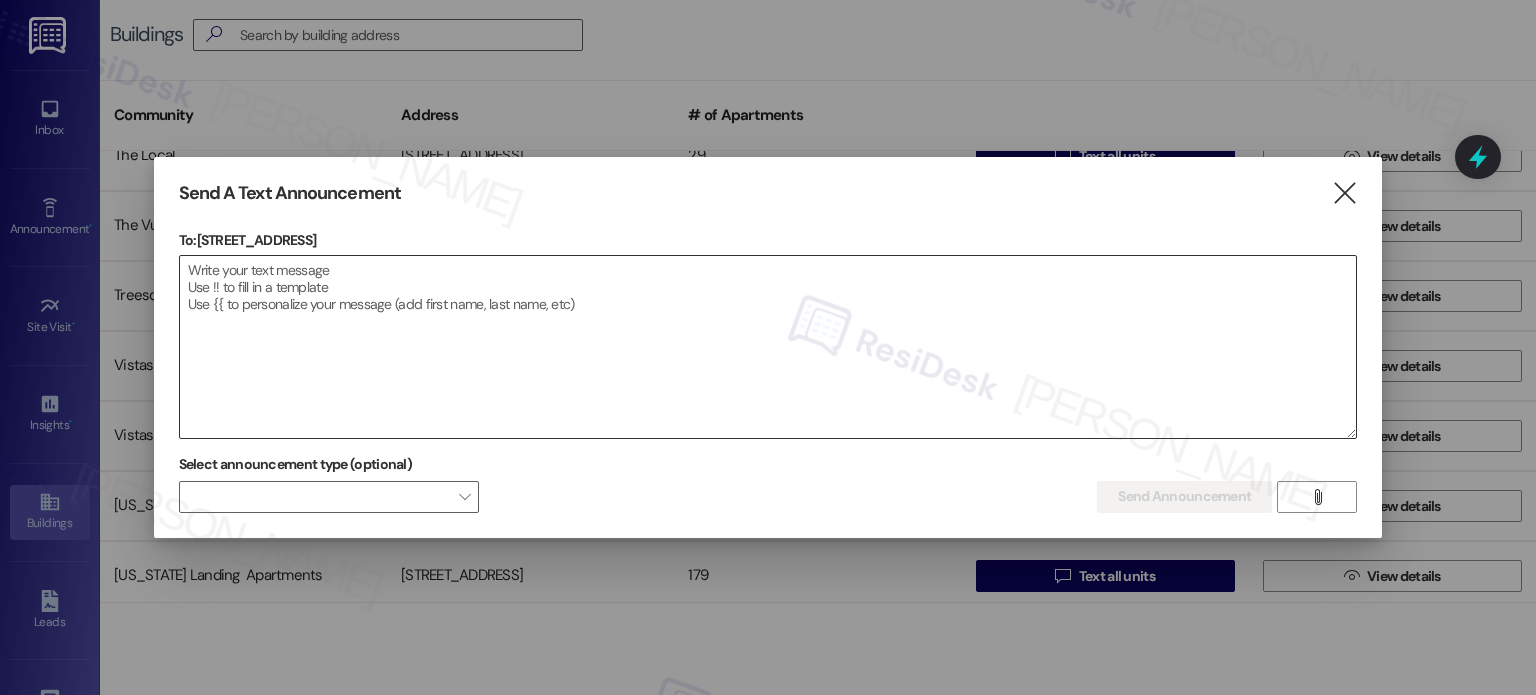 click at bounding box center (768, 347) 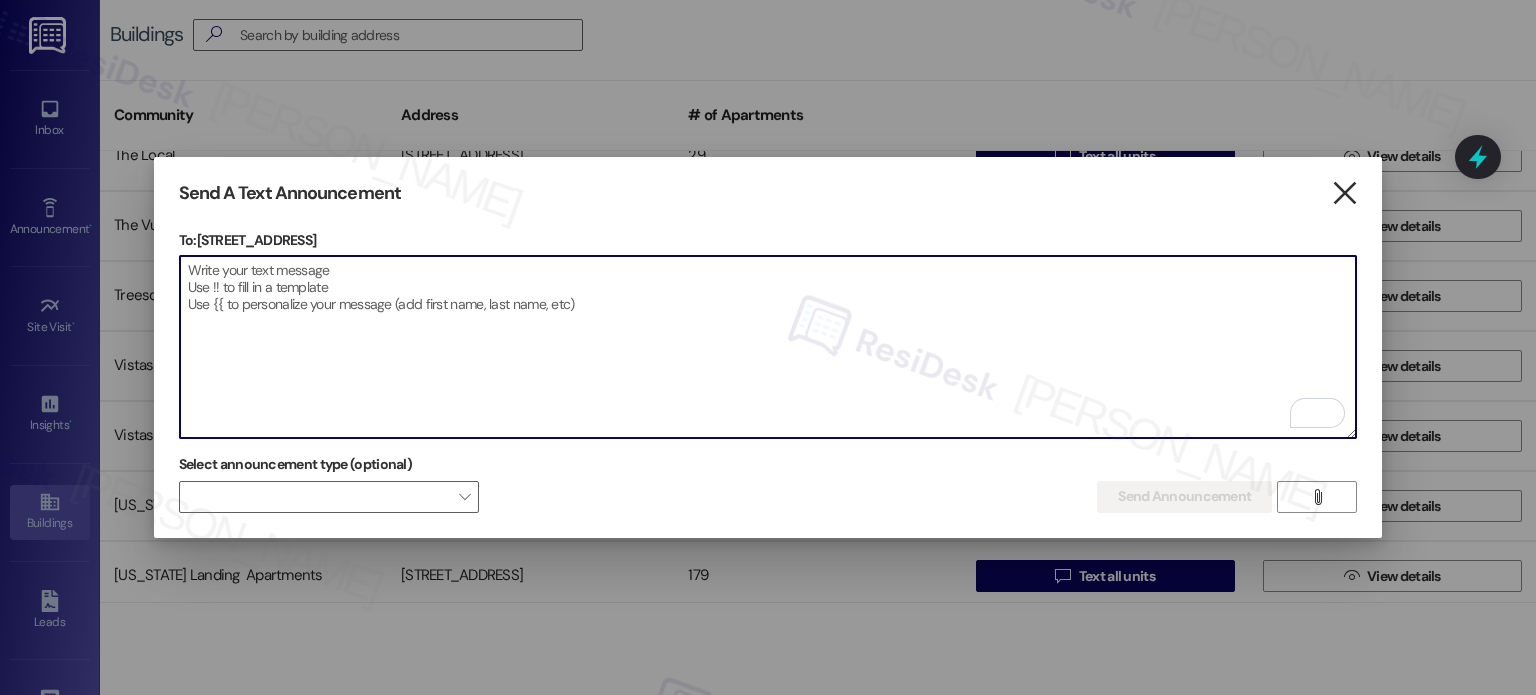 click on "" at bounding box center (1344, 193) 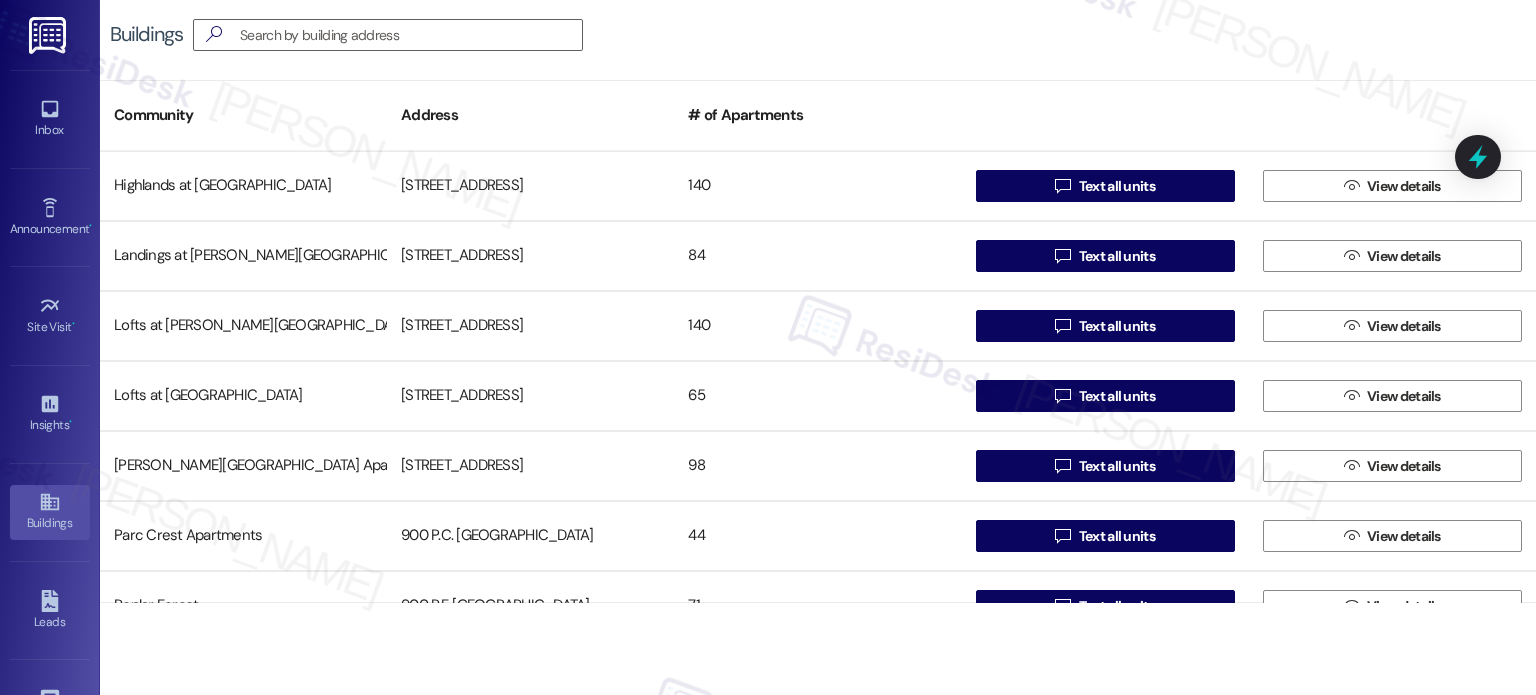 scroll, scrollTop: 300, scrollLeft: 0, axis: vertical 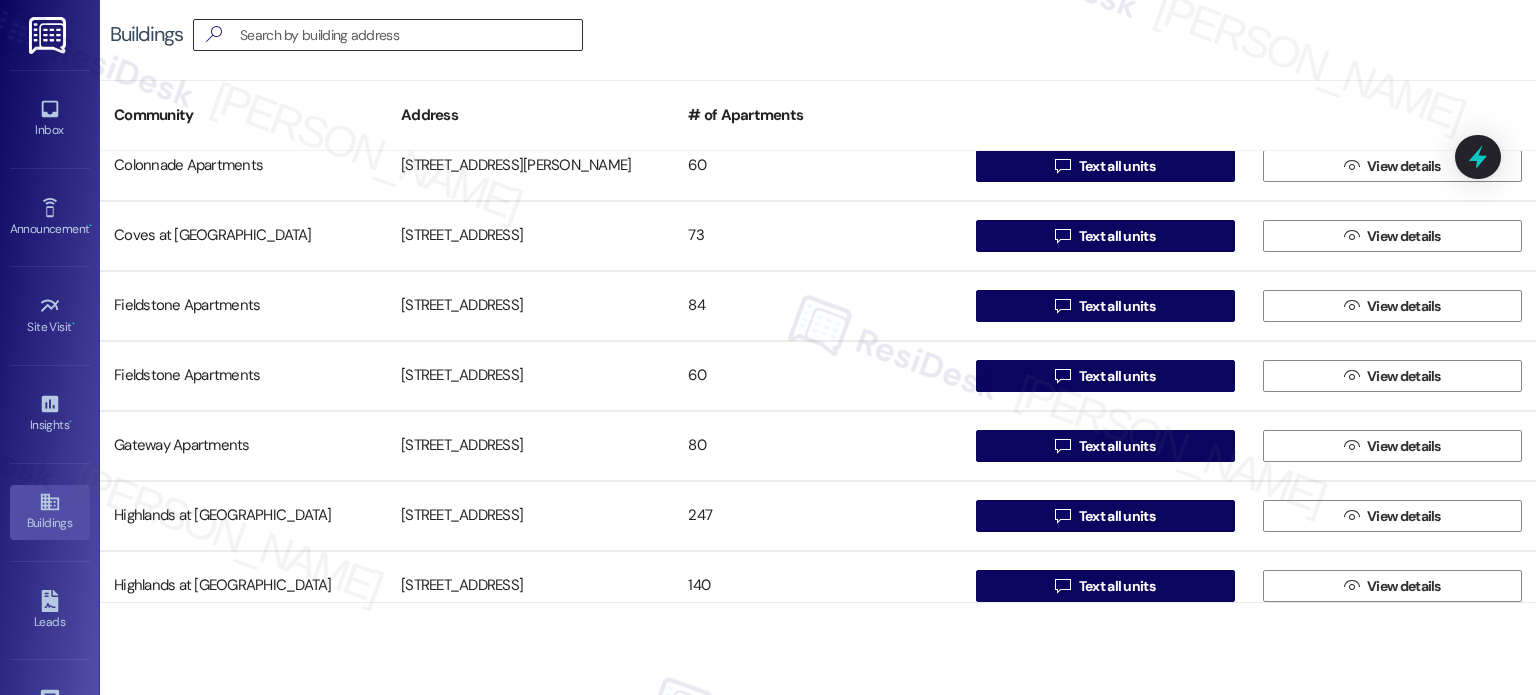 click at bounding box center (411, 35) 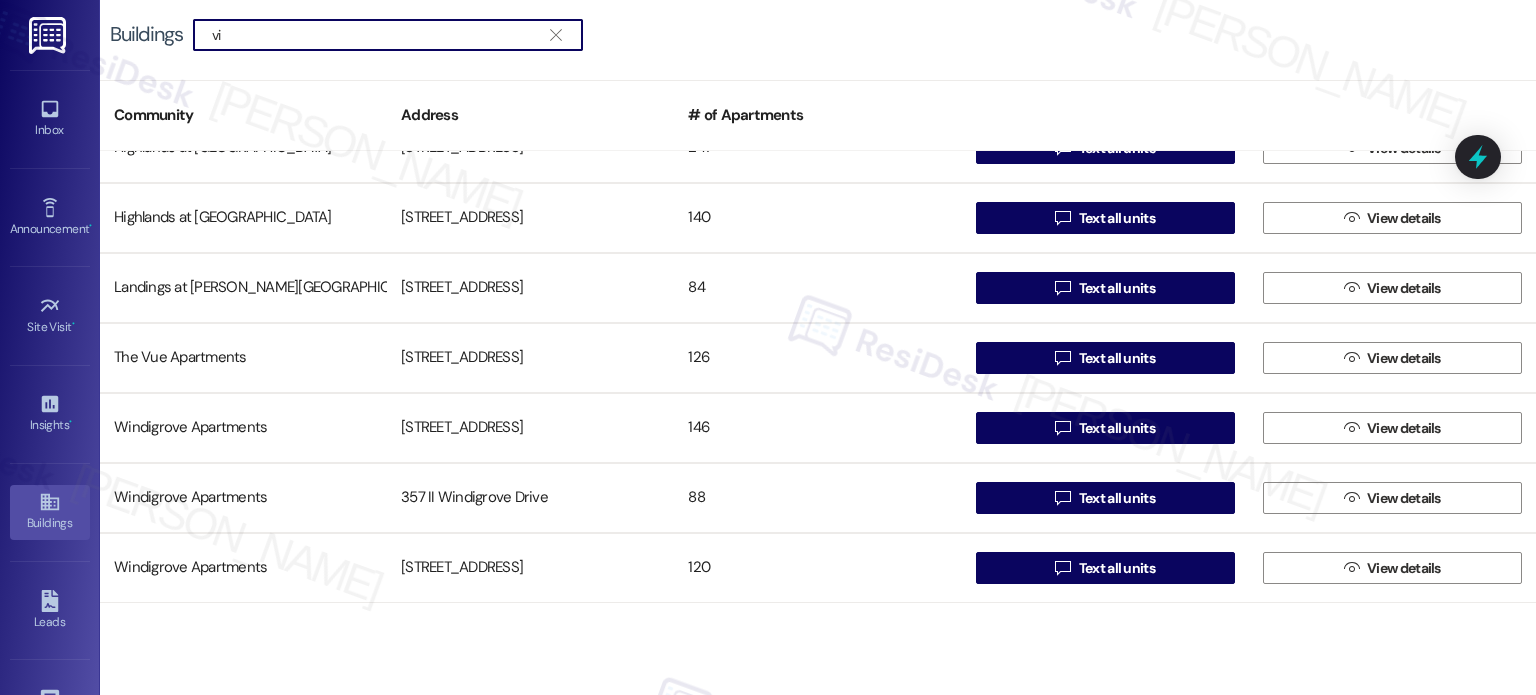 scroll, scrollTop: 0, scrollLeft: 0, axis: both 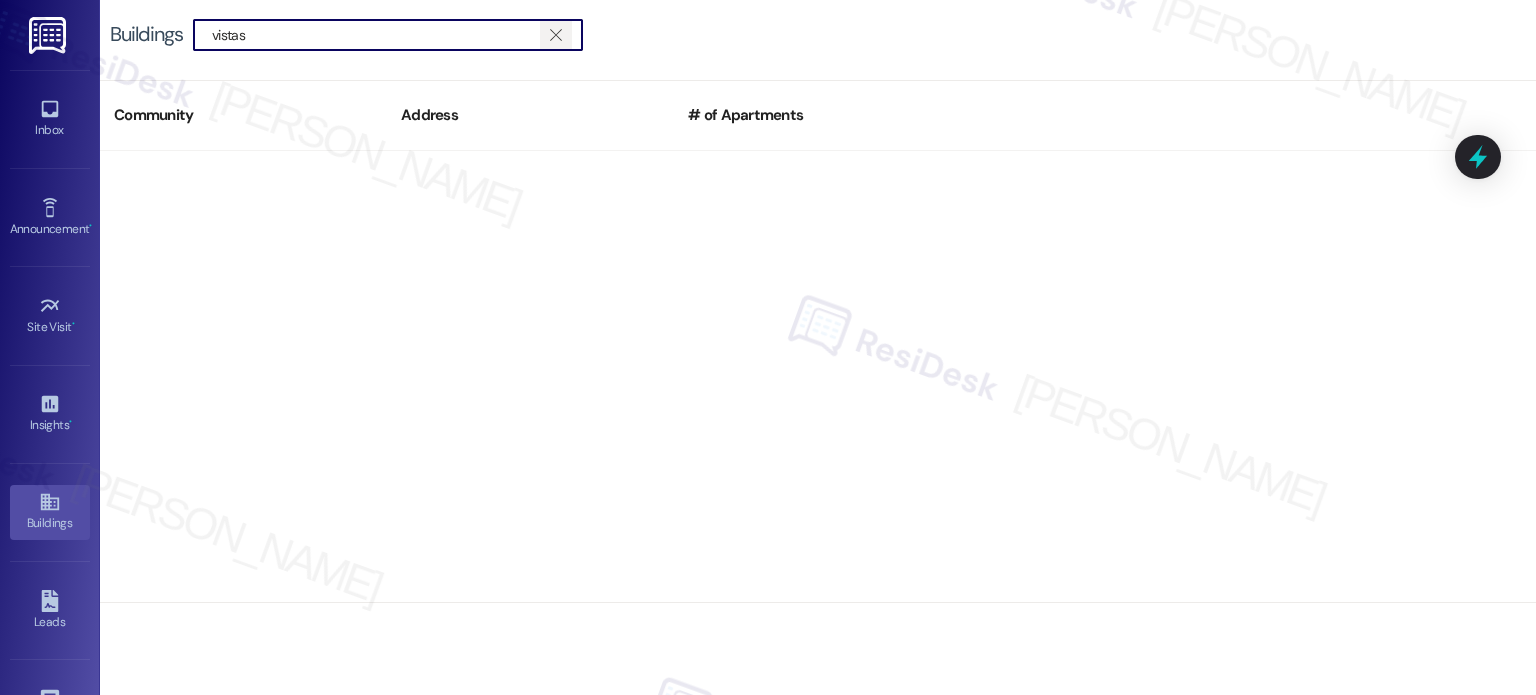 type on "vistas" 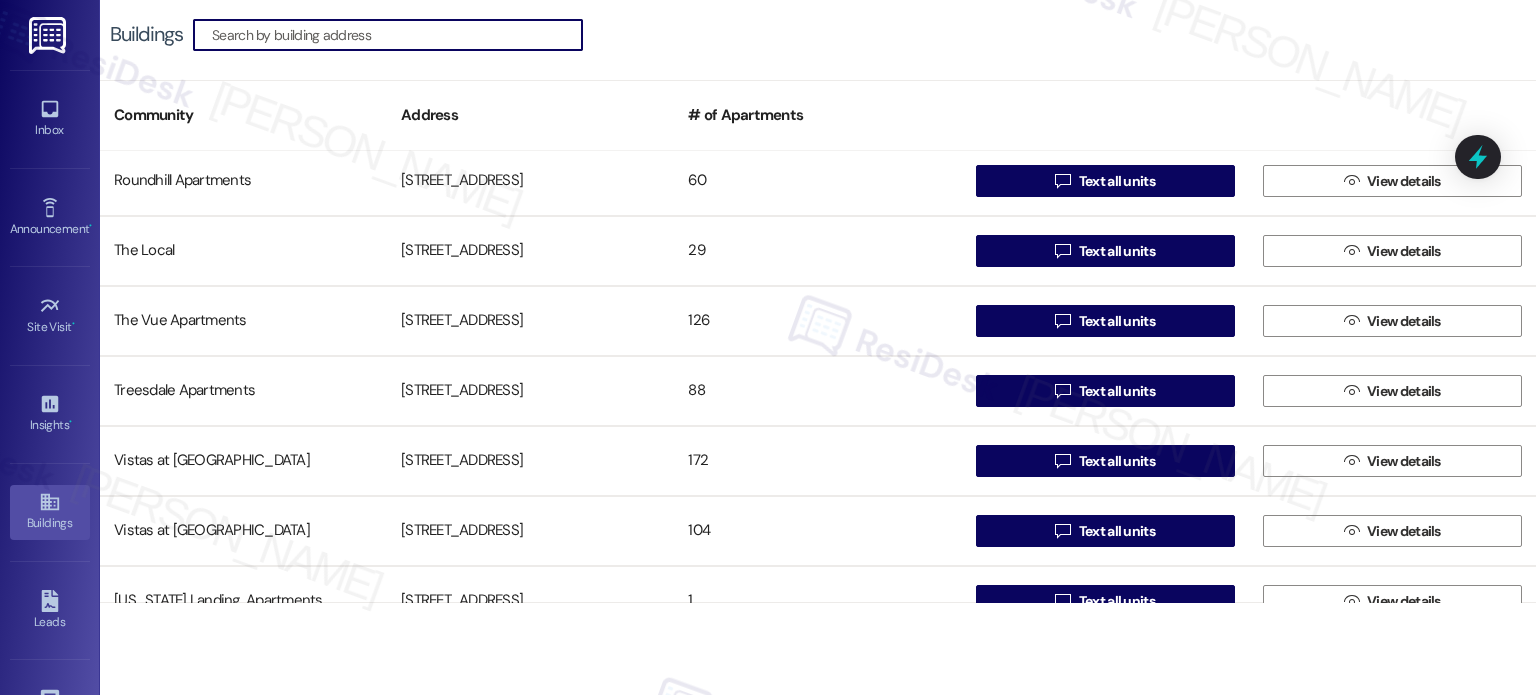 scroll, scrollTop: 1358, scrollLeft: 0, axis: vertical 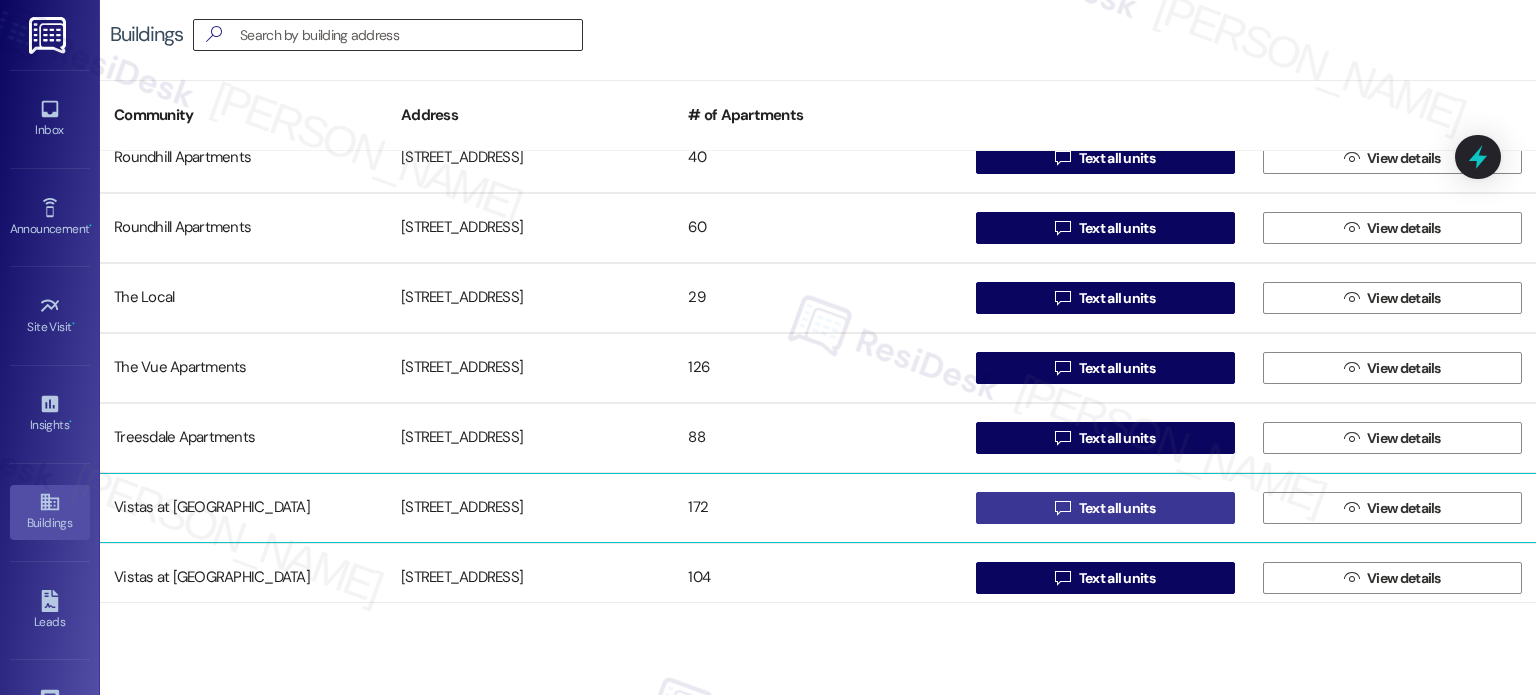 click on " Text all units" at bounding box center [1105, 508] 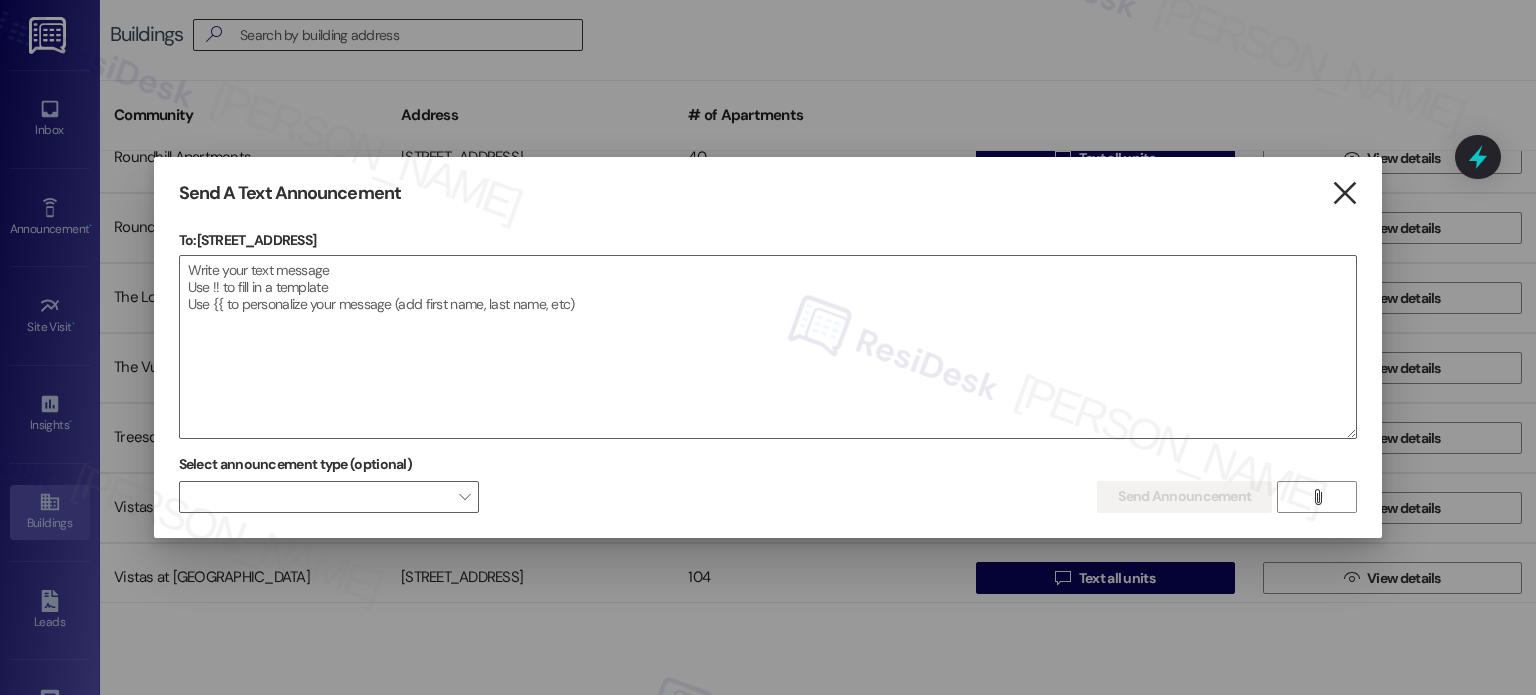 click on "" at bounding box center (1344, 193) 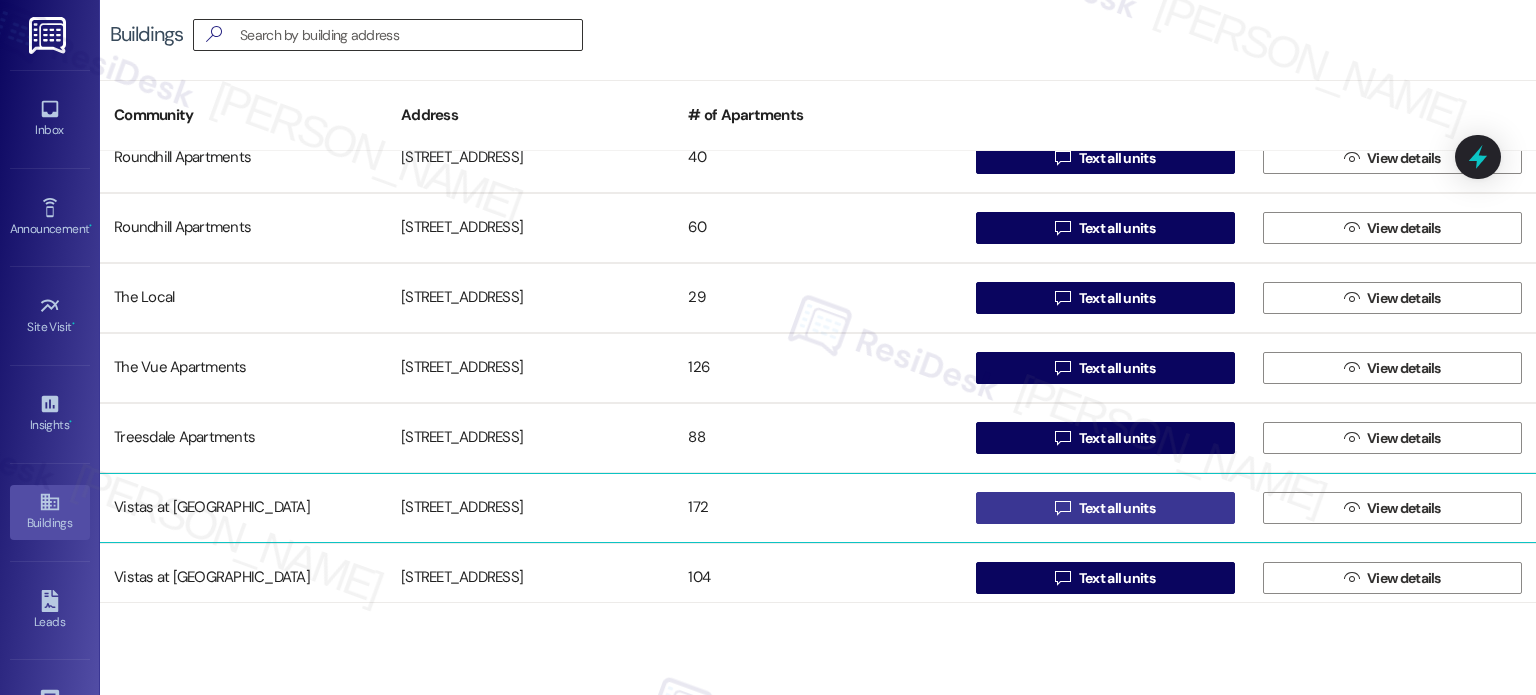 click on "" at bounding box center (1062, 508) 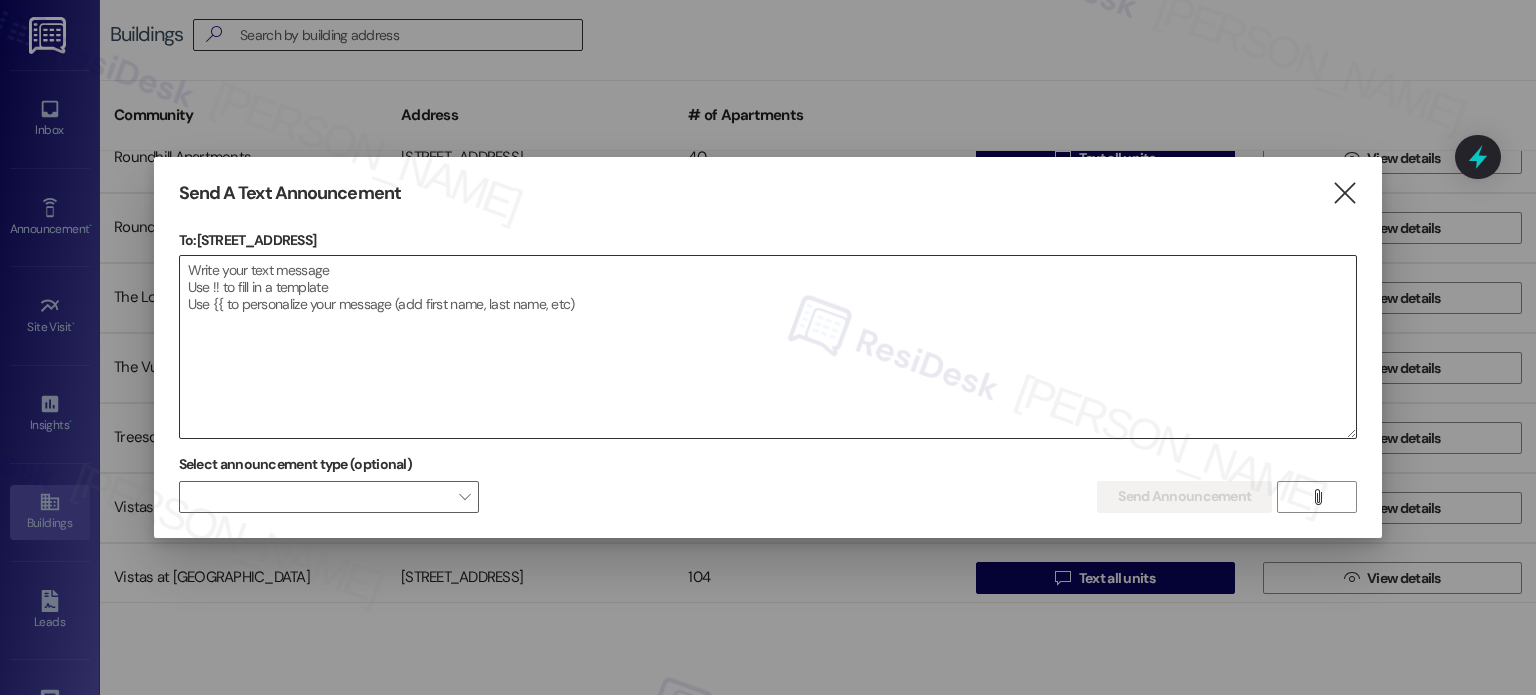 click at bounding box center (768, 347) 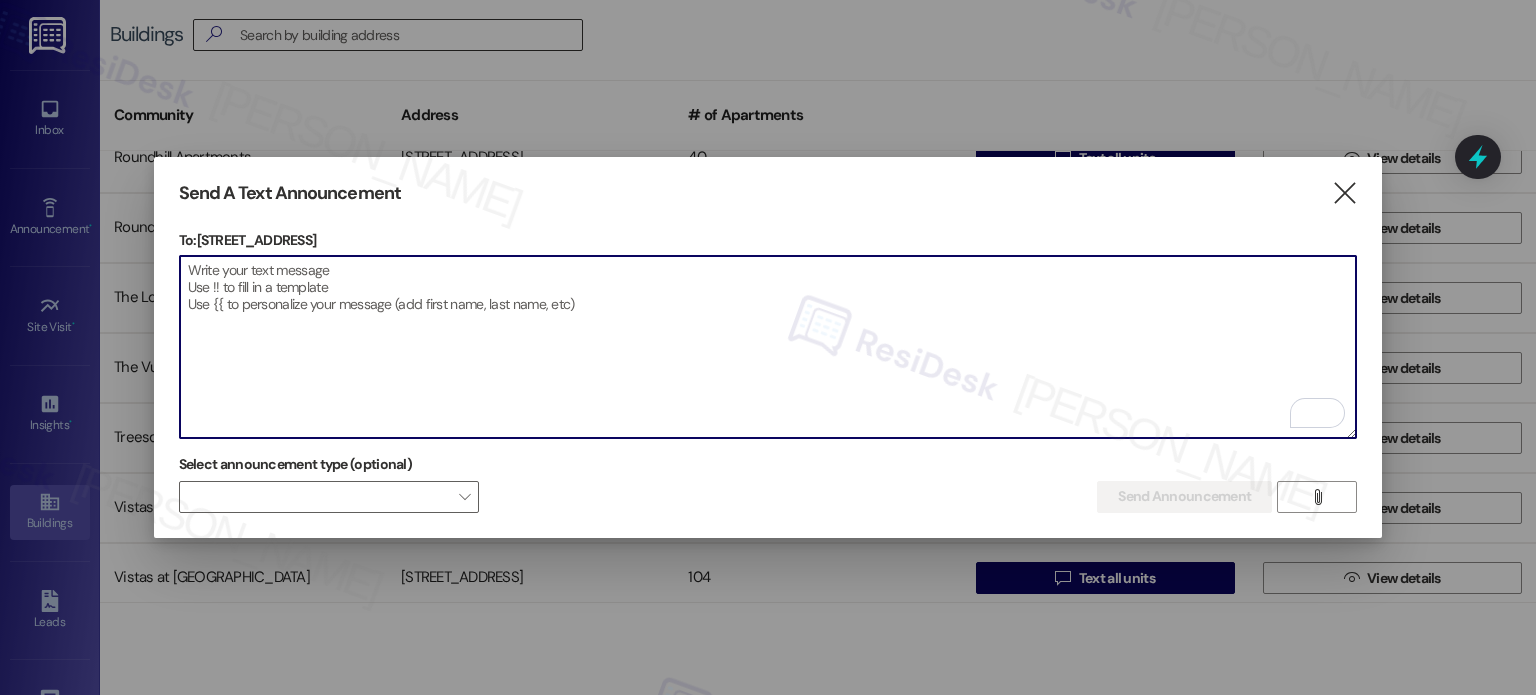 paste on "Hi {{first_name}}!
OFFICE/WATER UPDATES – IMPORTANT!
The office will only be open tomorrow, Tuesday, during a small window of time, due to work on two projects with deadlines. We will be open from 1-3pm tomorrow for customers. Please call 434-582-4748 and LEAVE a message if you need assistance.
On Wednesday, the office will open from 11am-4pm and Timechee will be the only person available all day.
WATER TURNED OFF FOR 15-30 minutes on Thursday, July 17th. Due to an inspection, beginning at 8am through 3pm, water in each building will be turned off for a short amount of time due to an inspection. We do not know exactly what time for each building, but it will be during these hours.
Please contact us if you have questions." 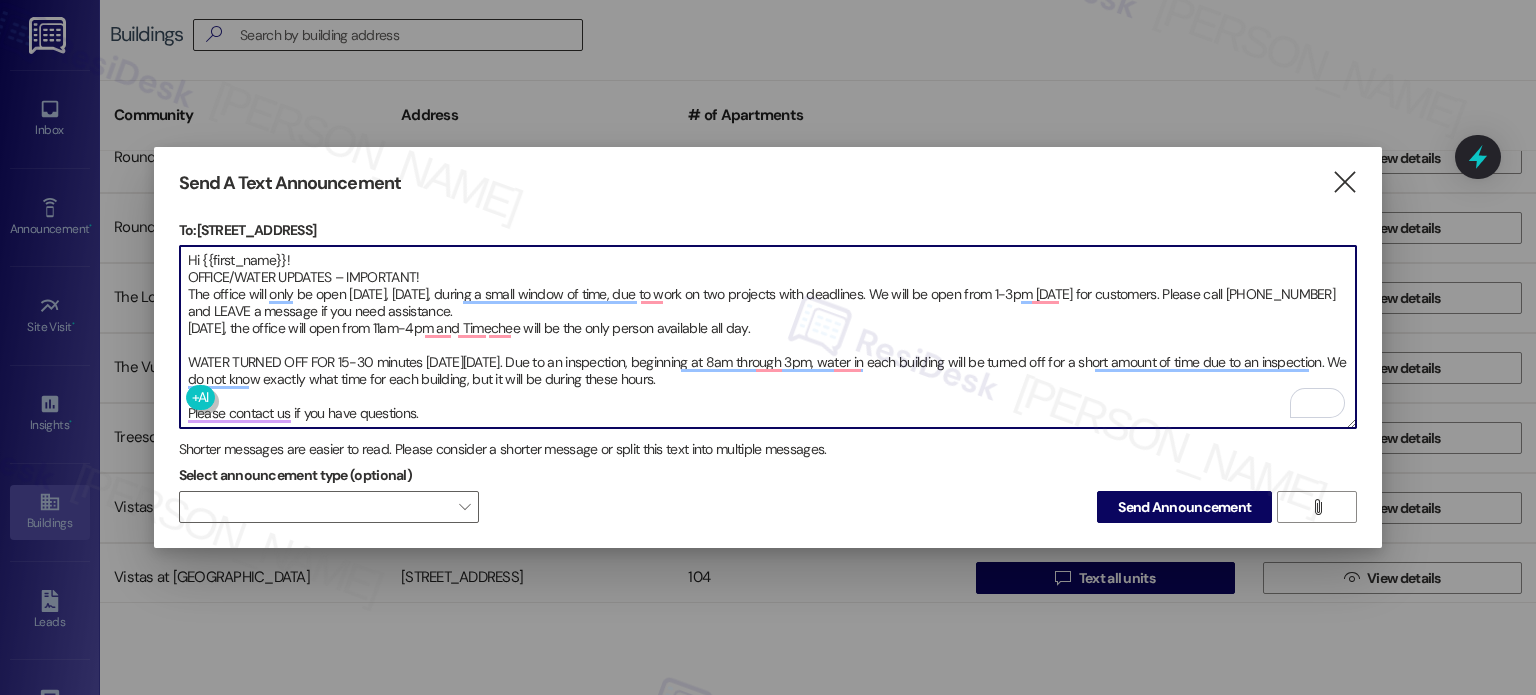 click on "Hi {{first_name}}!
OFFICE/WATER UPDATES – IMPORTANT!
The office will only be open tomorrow, Tuesday, during a small window of time, due to work on two projects with deadlines. We will be open from 1-3pm tomorrow for customers. Please call 434-582-4748 and LEAVE a message if you need assistance.
On Wednesday, the office will open from 11am-4pm and Timechee will be the only person available all day.
WATER TURNED OFF FOR 15-30 minutes on Thursday, July 17th. Due to an inspection, beginning at 8am through 3pm, water in each building will be turned off for a short amount of time due to an inspection. We do not know exactly what time for each building, but it will be during these hours.
Please contact us if you have questions." at bounding box center [768, 337] 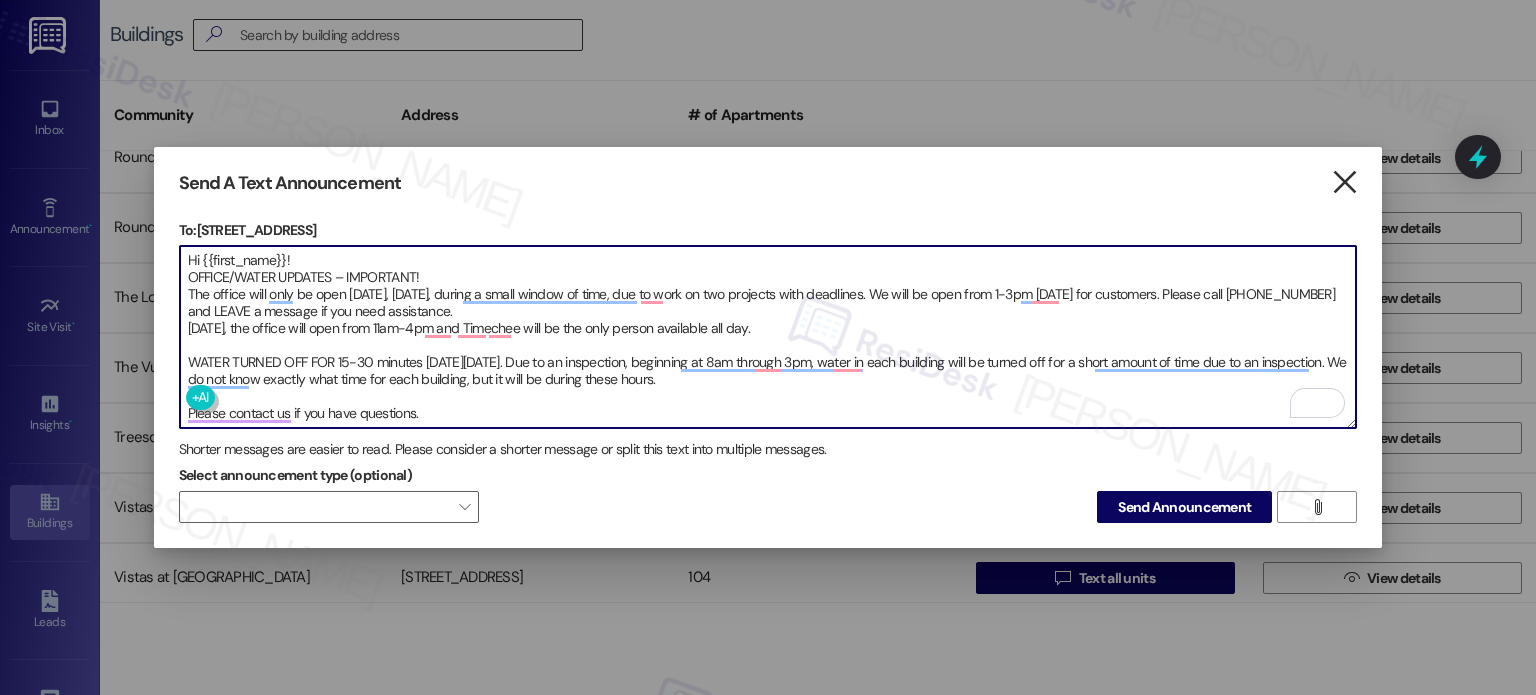 type on "Hi {{first_name}}!
OFFICE/WATER UPDATES – IMPORTANT!
The office will only be open tomorrow, Tuesday, during a small window of time, due to work on two projects with deadlines. We will be open from 1-3pm tomorrow for customers. Please call 434-582-4748 and LEAVE a message if you need assistance.
On Wednesday, the office will open from 11am-4pm and Timechee will be the only person available all day.
WATER TURNED OFF FOR 15-30 minutes on Thursday, July 17th. Due to an inspection, beginning at 8am through 3pm, water in each building will be turned off for a short amount of time due to an inspection. We do not know exactly what time for each building, but it will be during these hours.
Please contact us if you have questions." 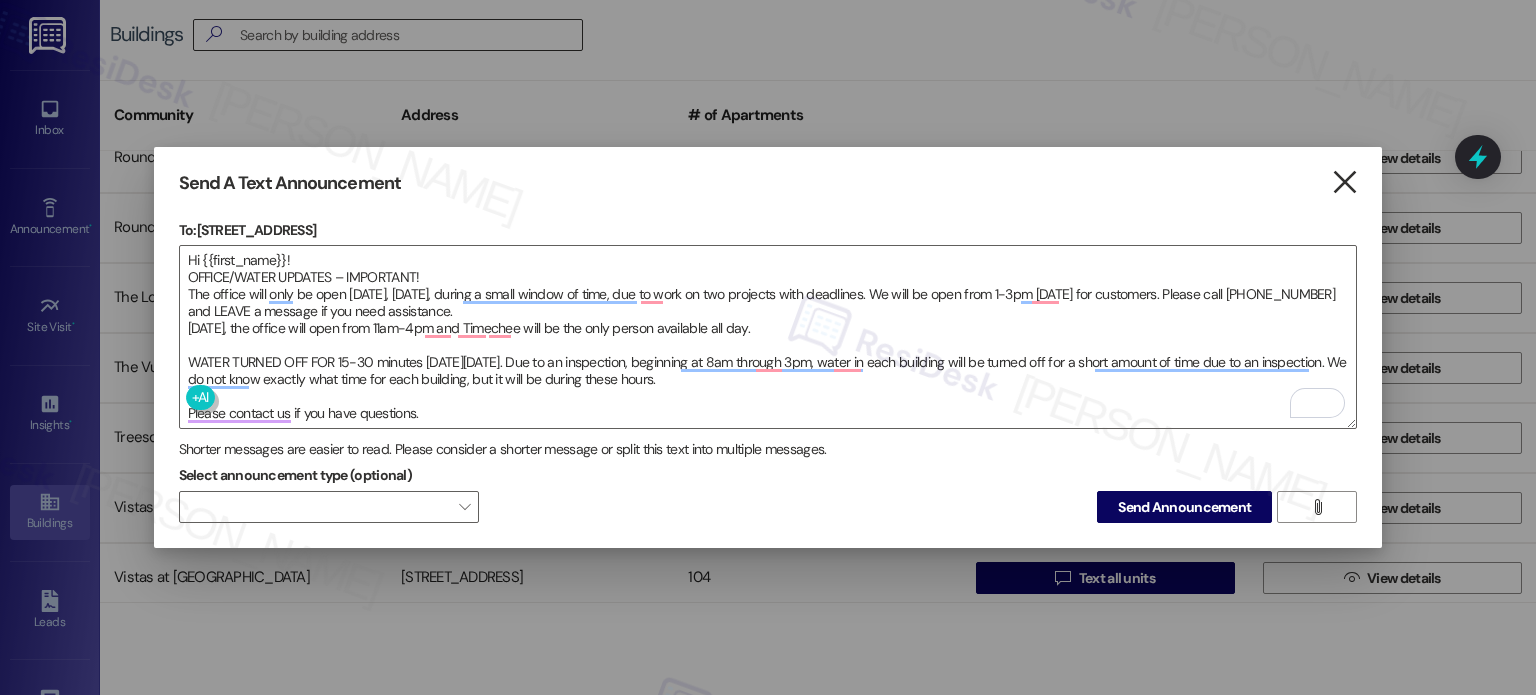 click on "" at bounding box center [1344, 182] 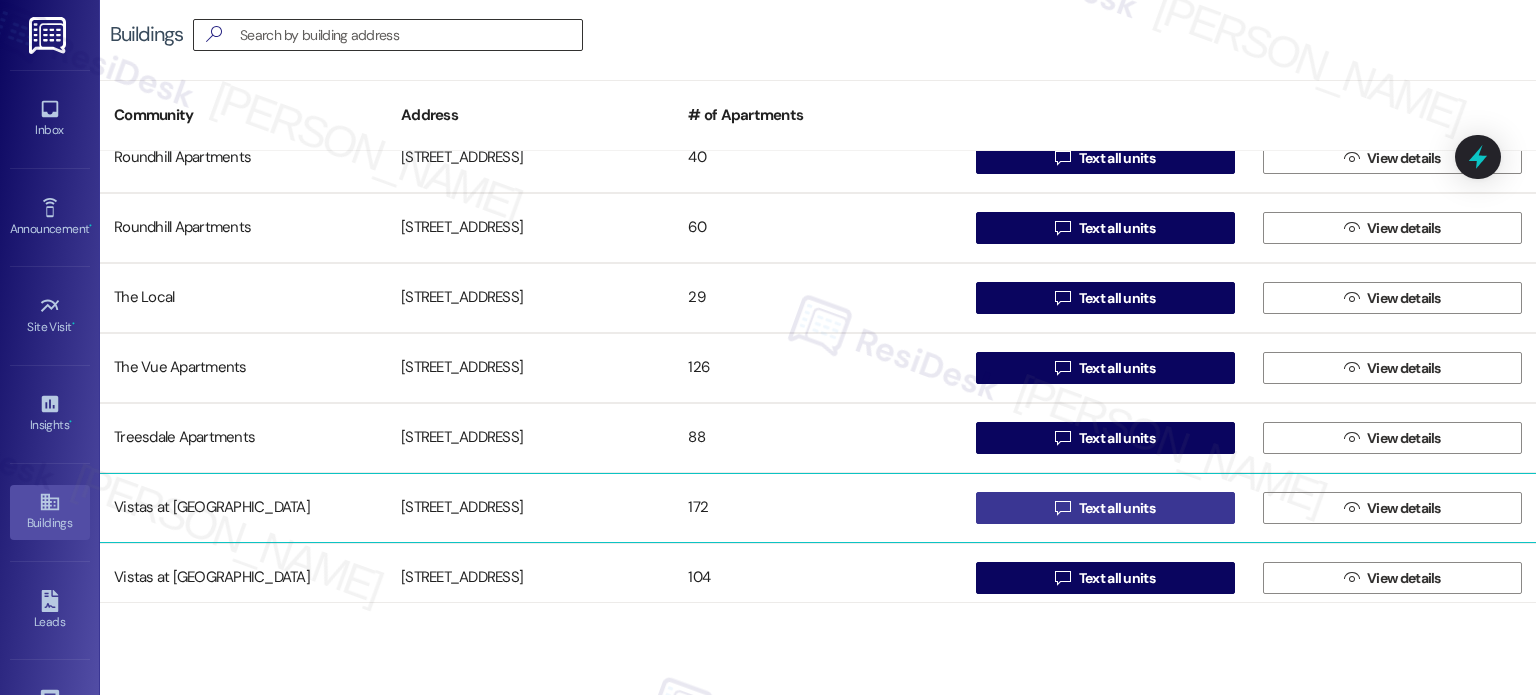 click on " Text all units" at bounding box center (1105, 508) 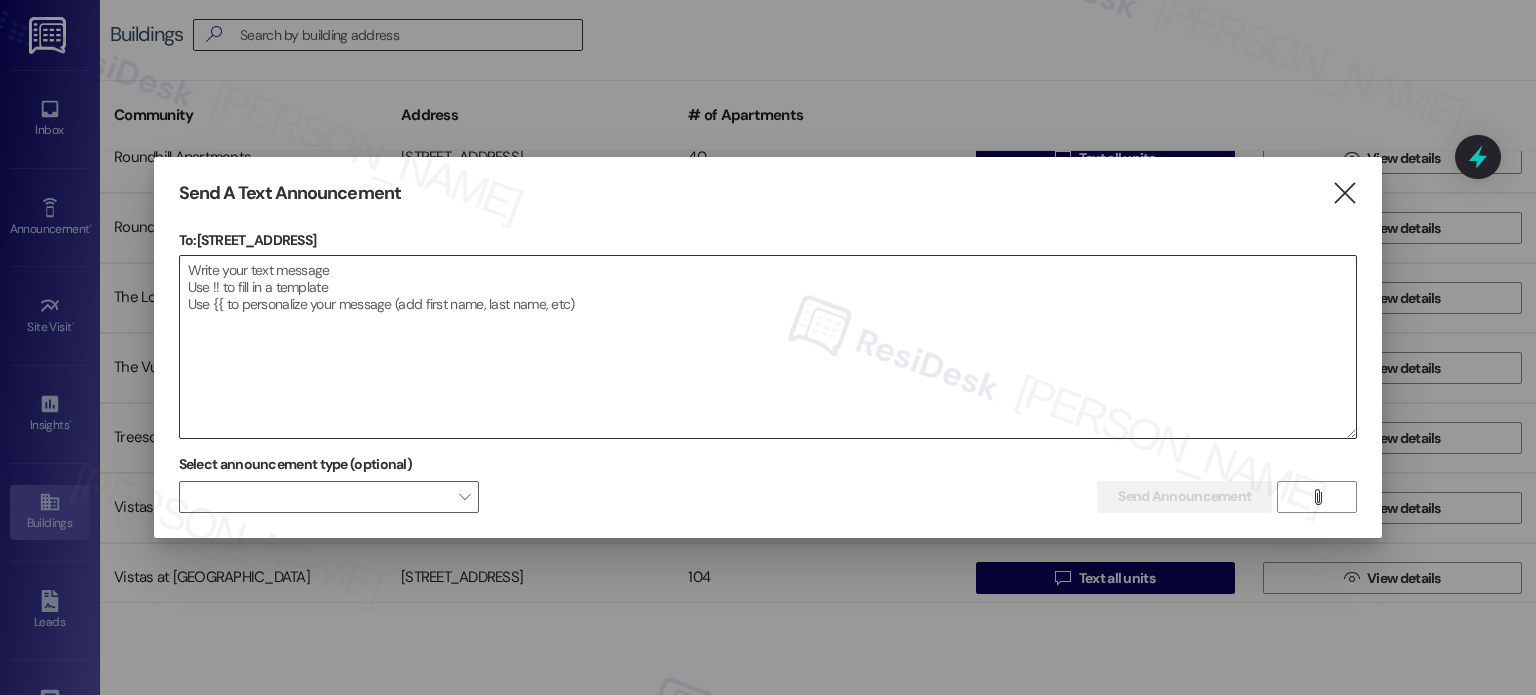 click at bounding box center (768, 347) 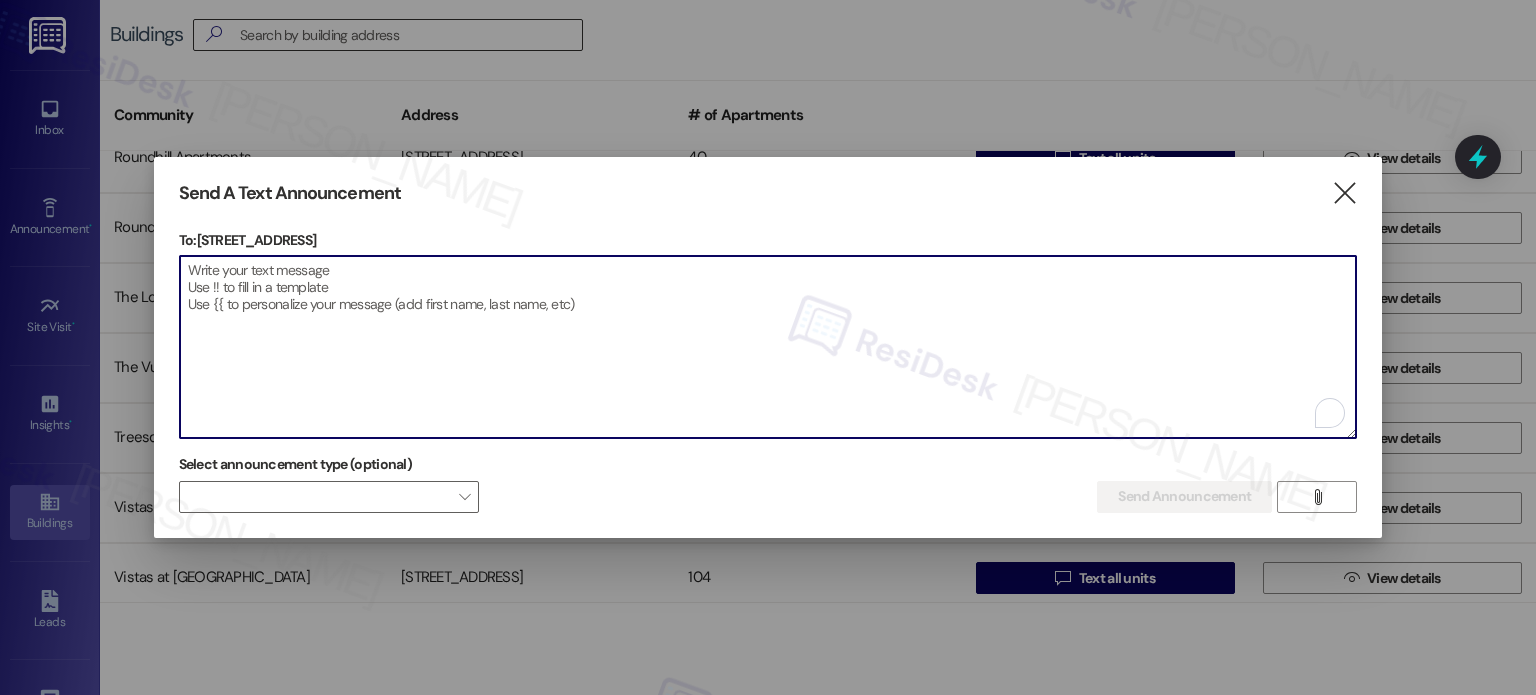 paste on "Hi {{first_name}}!
OFFICE/WATER UPDATES – IMPORTANT!
The office will only be open tomorrow, Tuesday, during a small window of time, due to work on two projects with deadlines. We will be open from 1-3pm tomorrow for customers. Please call 434-582-4748 and LEAVE a message if you need assistance.
On Wednesday, the office will open from 11am-4pm and Timechee will be the only person available all day.
WATER TURNED OFF FOR 15-30 minutes on Thursday, July 17th. Due to an inspection, beginning at 8am through 3pm, water in each building will be turned off for a short amount of time due to an inspection. We do not know exactly what time for each building, but it will be during these hours.
Please contact us if you have questions." 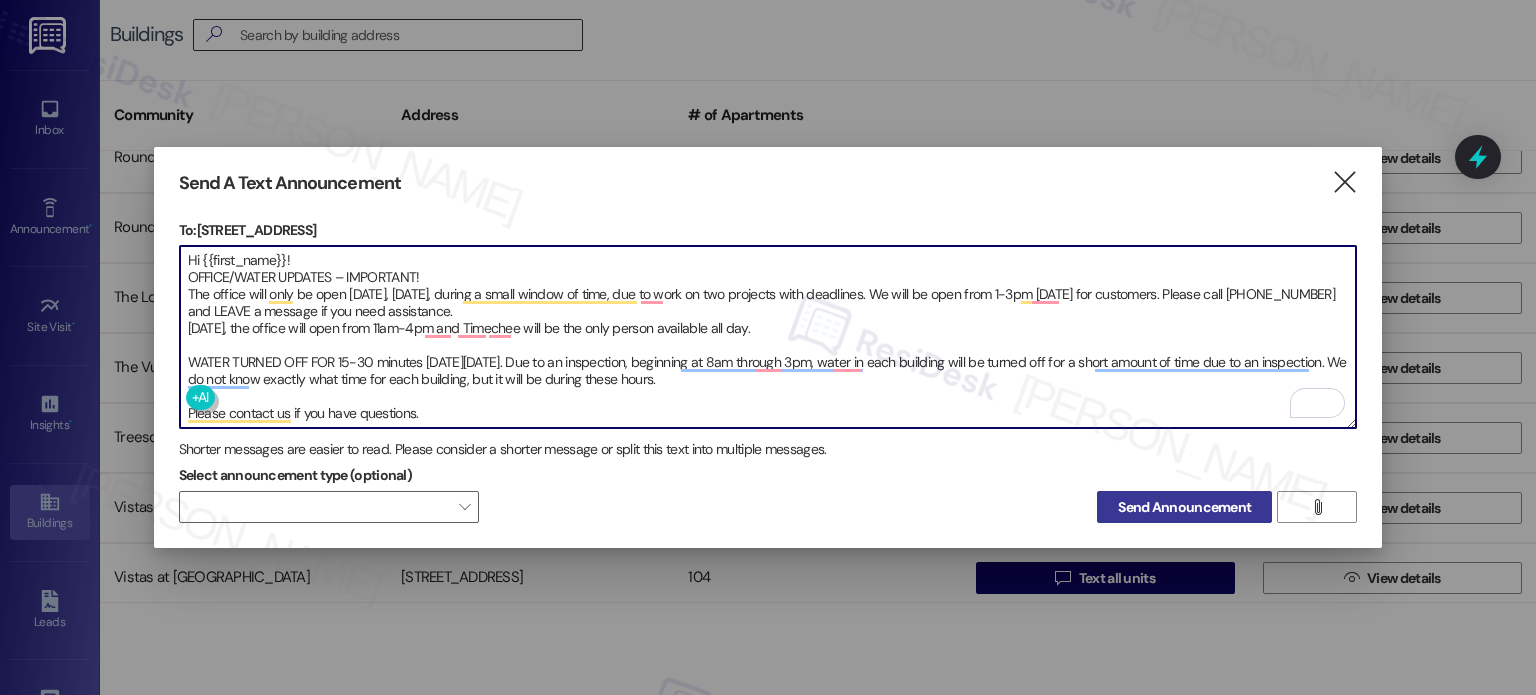type on "Hi {{first_name}}!
OFFICE/WATER UPDATES – IMPORTANT!
The office will only be open tomorrow, Tuesday, during a small window of time, due to work on two projects with deadlines. We will be open from 1-3pm tomorrow for customers. Please call 434-582-4748 and LEAVE a message if you need assistance.
On Wednesday, the office will open from 11am-4pm and Timechee will be the only person available all day.
WATER TURNED OFF FOR 15-30 minutes on Thursday, July 17th. Due to an inspection, beginning at 8am through 3pm, water in each building will be turned off for a short amount of time due to an inspection. We do not know exactly what time for each building, but it will be during these hours.
Please contact us if you have questions." 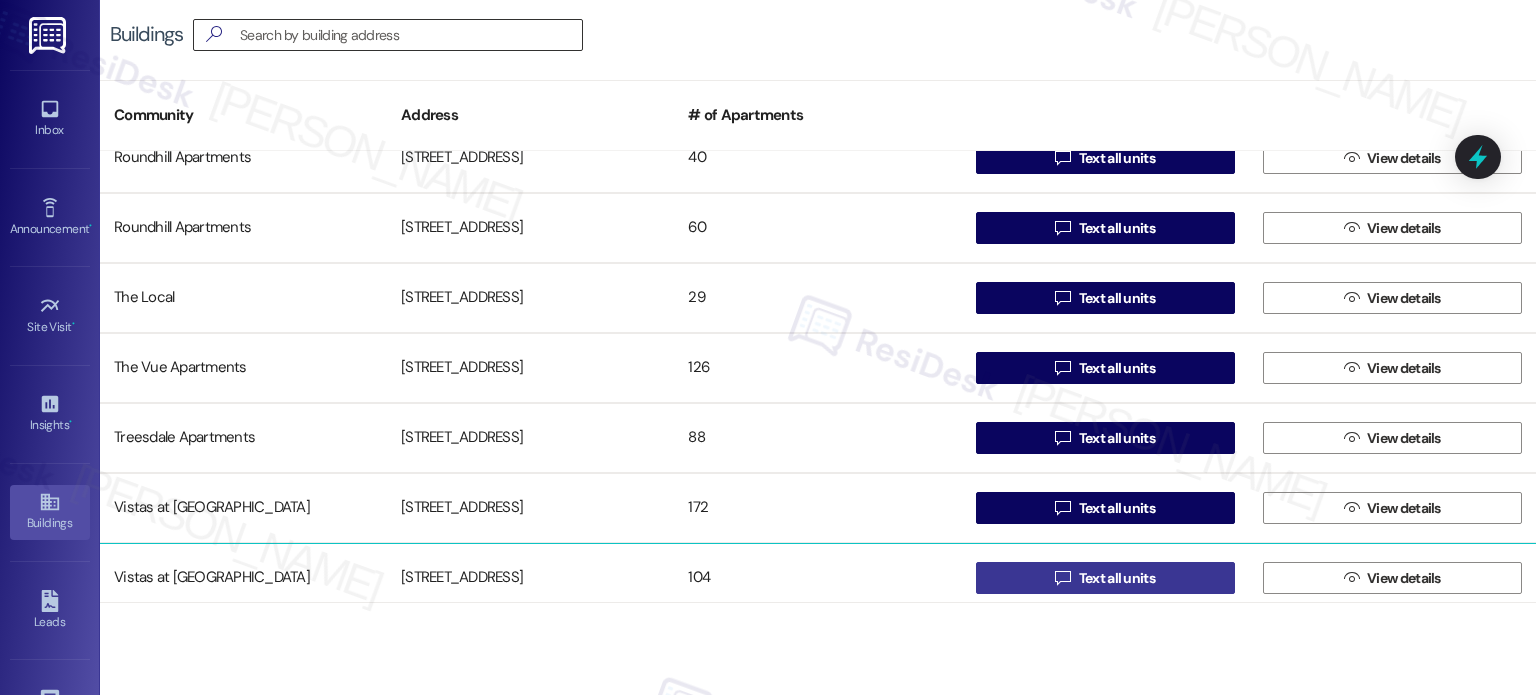 click on " Text all units" at bounding box center (1105, 578) 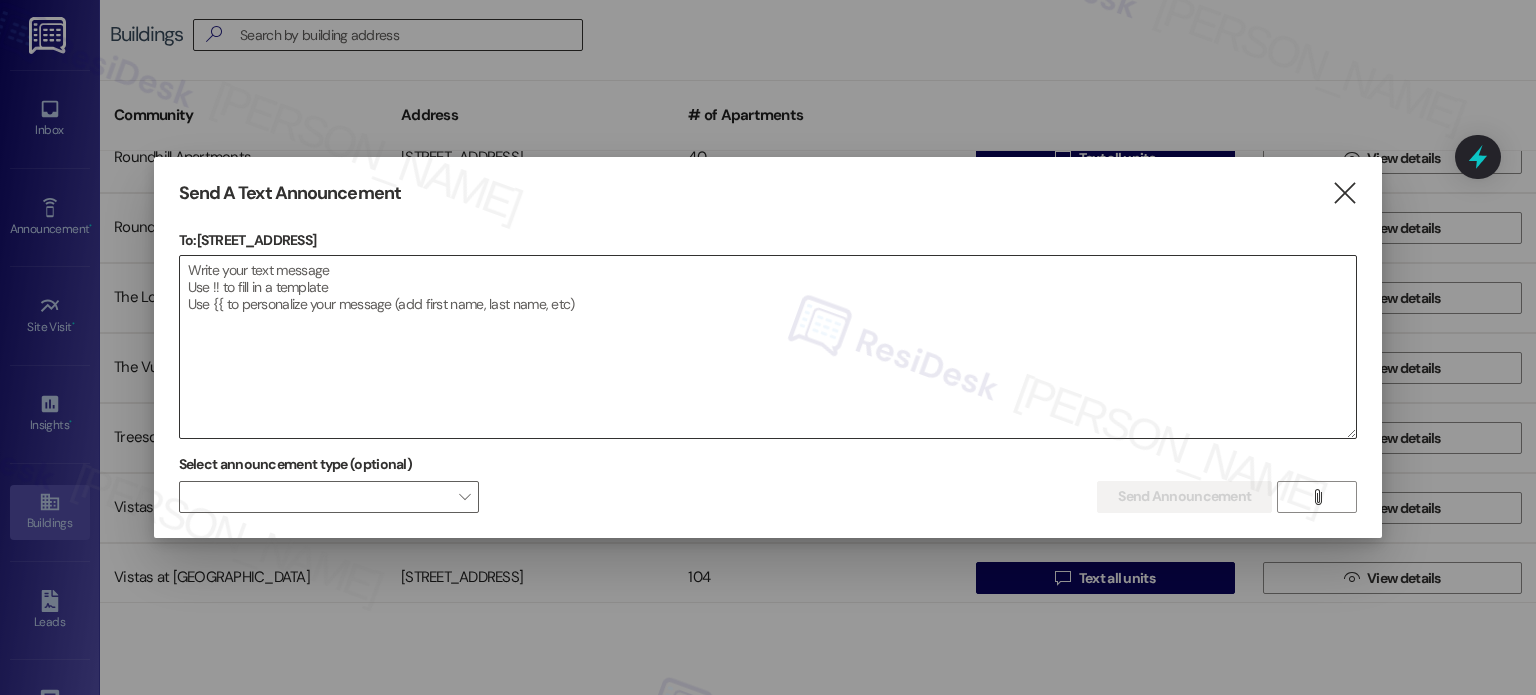 click at bounding box center (768, 347) 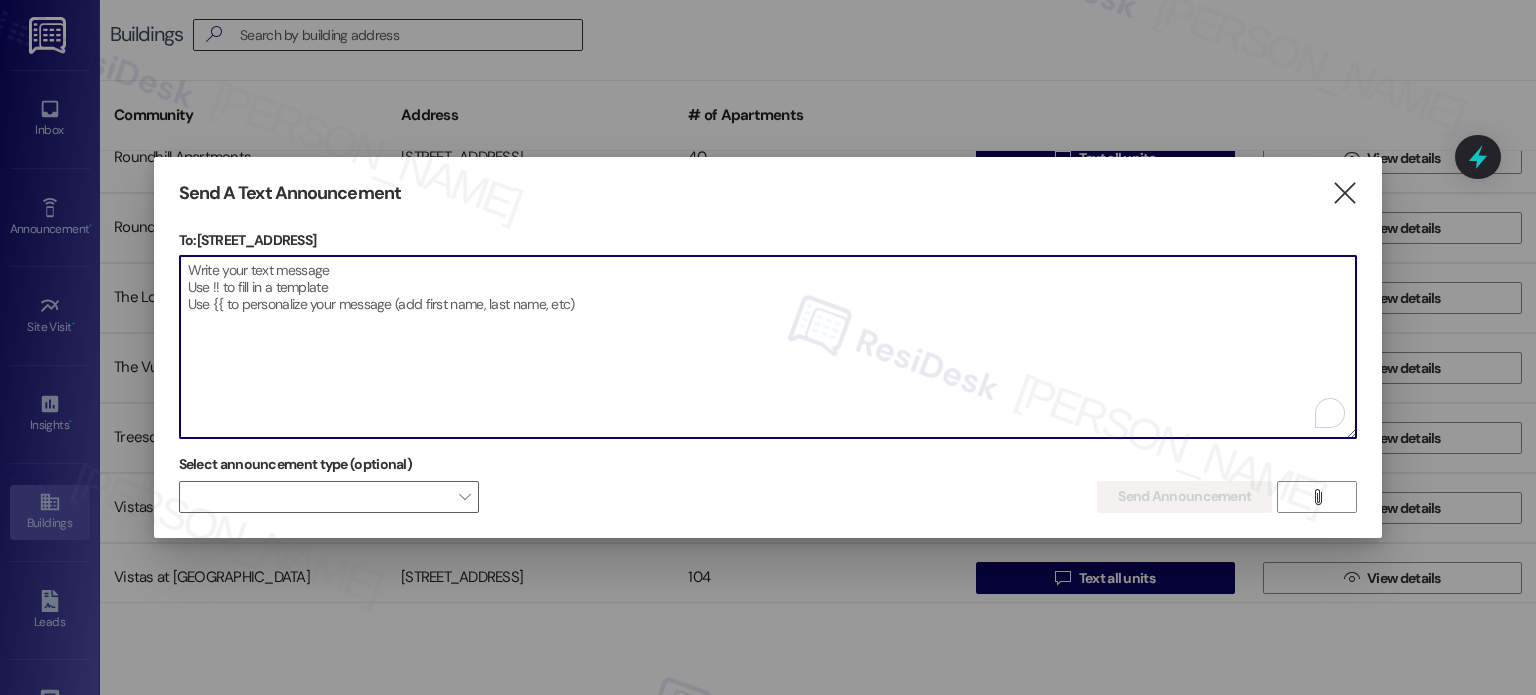 paste on "Hi {{first_name}}!
OFFICE/WATER UPDATES – IMPORTANT!
The office will only be open tomorrow, Tuesday, during a small window of time, due to work on two projects with deadlines. We will be open from 1-3pm tomorrow for customers. Please call 434-582-4748 and LEAVE a message if you need assistance.
On Wednesday, the office will open from 11am-4pm and Timechee will be the only person available all day.
WATER TURNED OFF FOR 15-30 minutes on Thursday, July 17th. Due to an inspection, beginning at 8am through 3pm, water in each building will be turned off for a short amount of time due to an inspection. We do not know exactly what time for each building, but it will be during these hours.
Please contact us if you have questions." 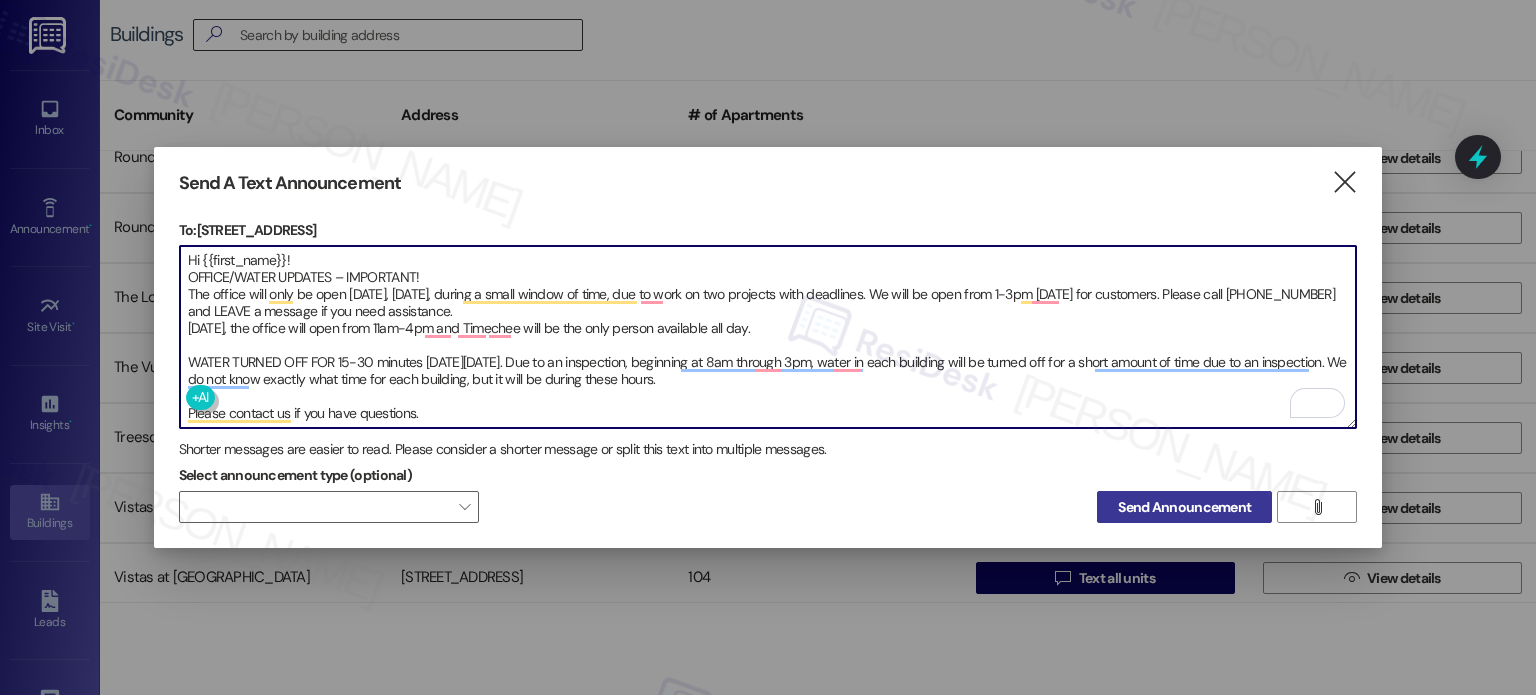 type on "Hi {{first_name}}!
OFFICE/WATER UPDATES – IMPORTANT!
The office will only be open tomorrow, Tuesday, during a small window of time, due to work on two projects with deadlines. We will be open from 1-3pm tomorrow for customers. Please call 434-582-4748 and LEAVE a message if you need assistance.
On Wednesday, the office will open from 11am-4pm and Timechee will be the only person available all day.
WATER TURNED OFF FOR 15-30 minutes on Thursday, July 17th. Due to an inspection, beginning at 8am through 3pm, water in each building will be turned off for a short amount of time due to an inspection. We do not know exactly what time for each building, but it will be during these hours.
Please contact us if you have questions." 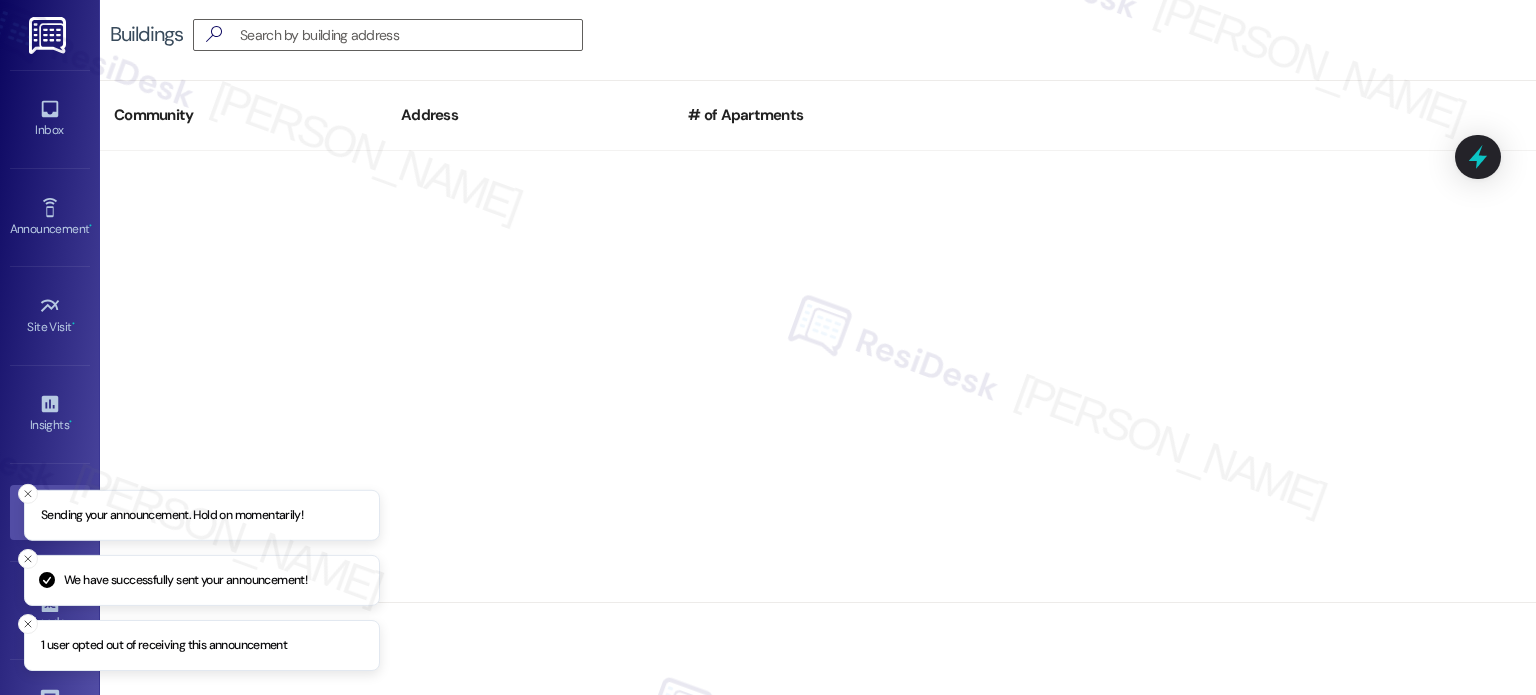 scroll, scrollTop: 0, scrollLeft: 0, axis: both 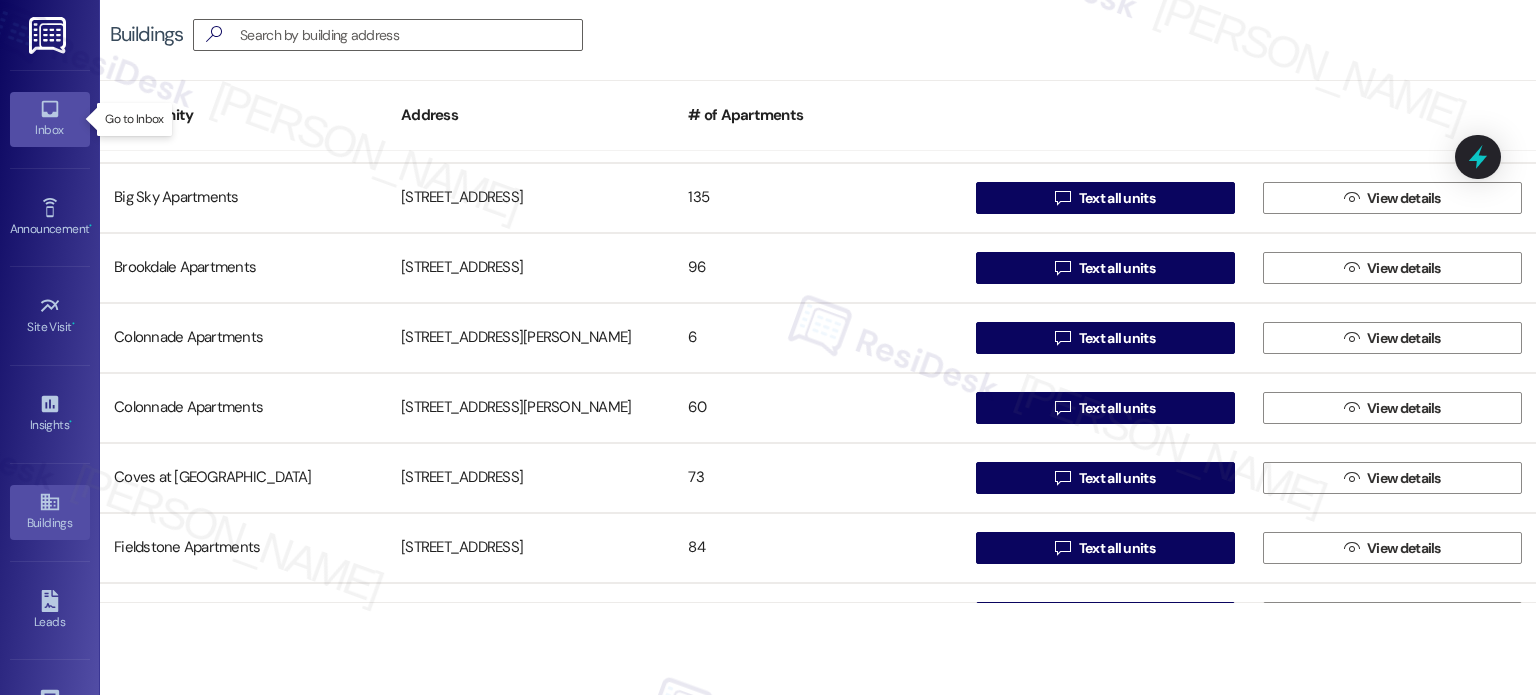 click on "Inbox" at bounding box center [50, 119] 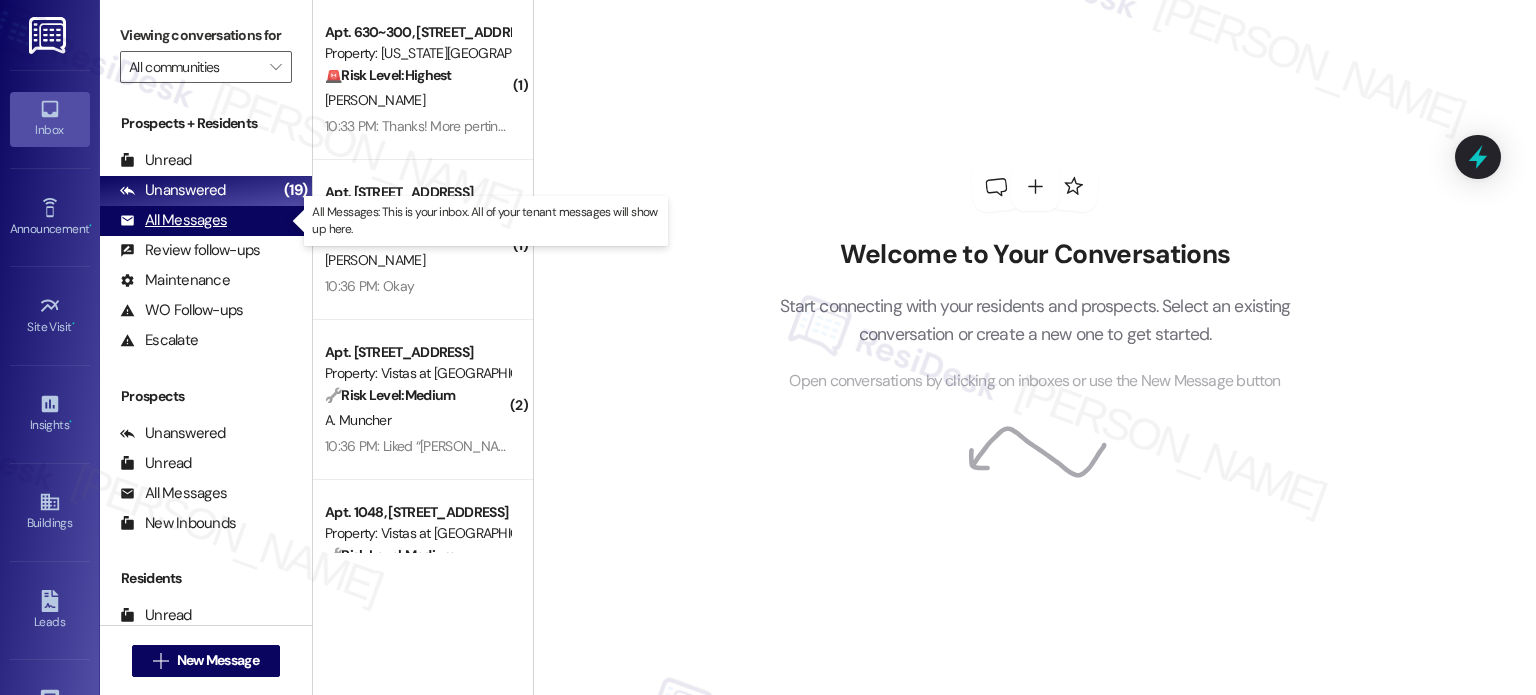 click on "All Messages (undefined)" at bounding box center [206, 221] 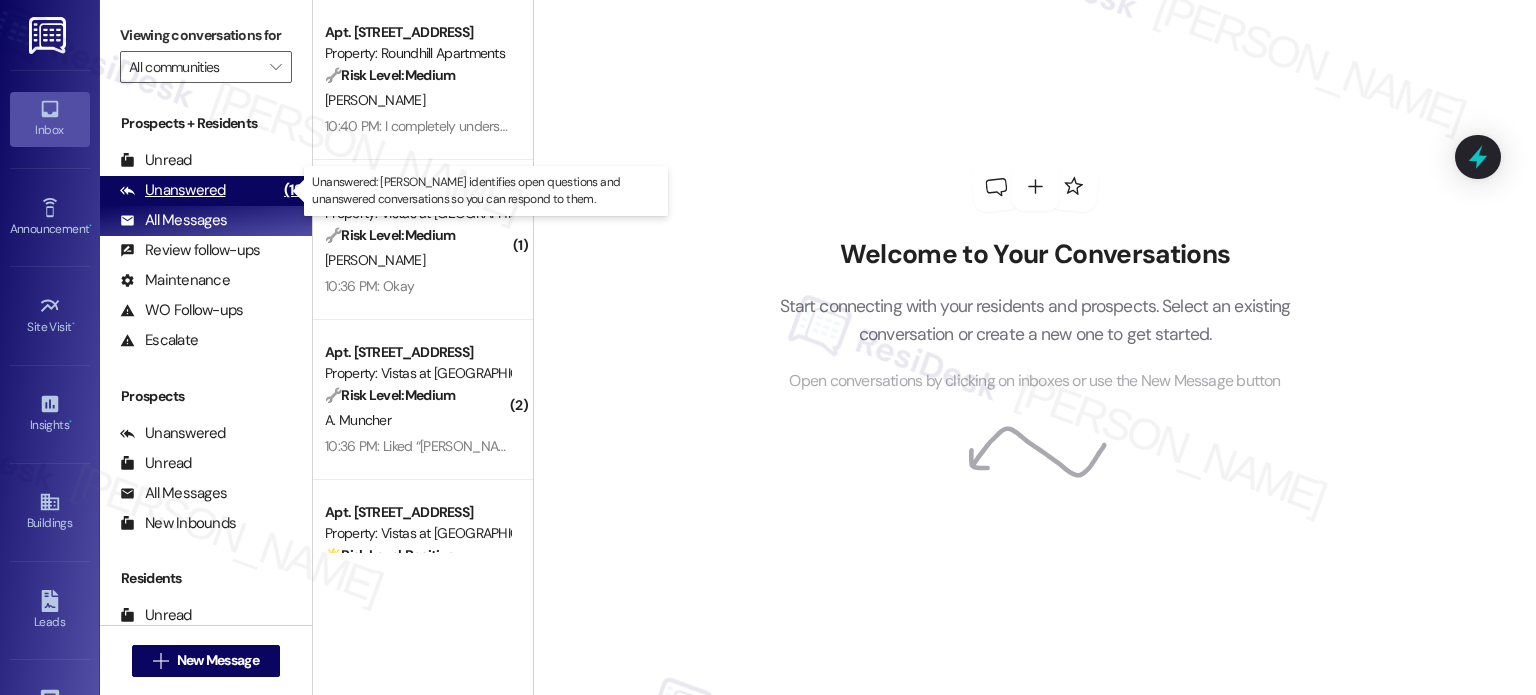 click on "Unanswered" at bounding box center (173, 190) 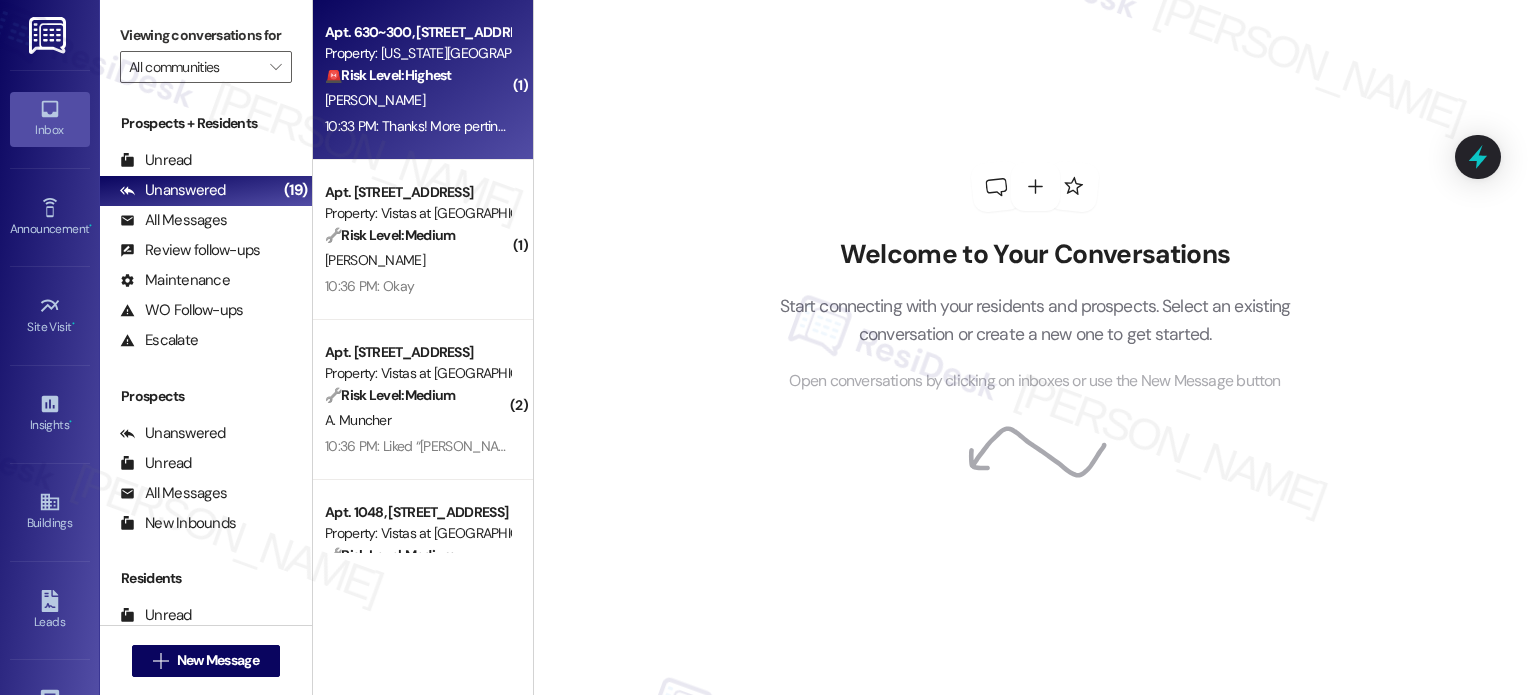 click on "P. Winnard" at bounding box center (417, 100) 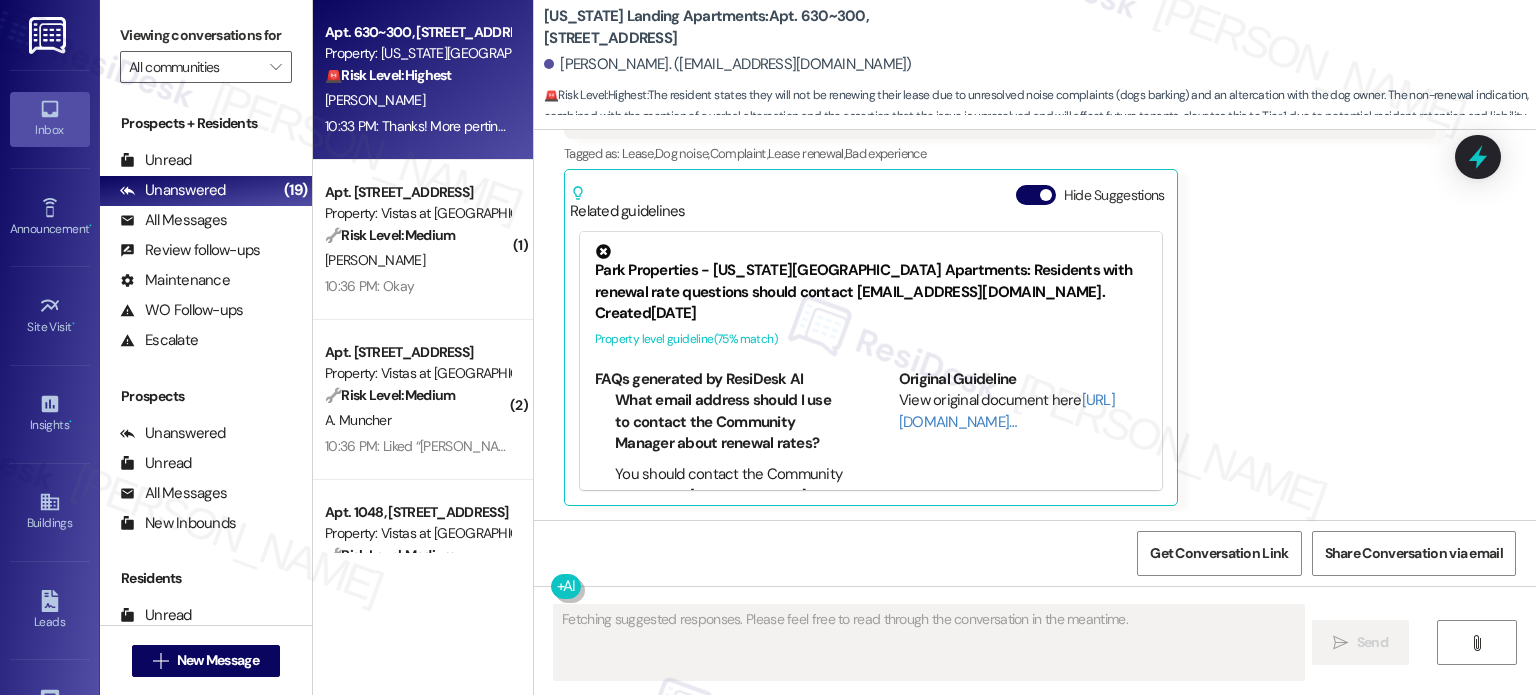 scroll, scrollTop: 1451, scrollLeft: 0, axis: vertical 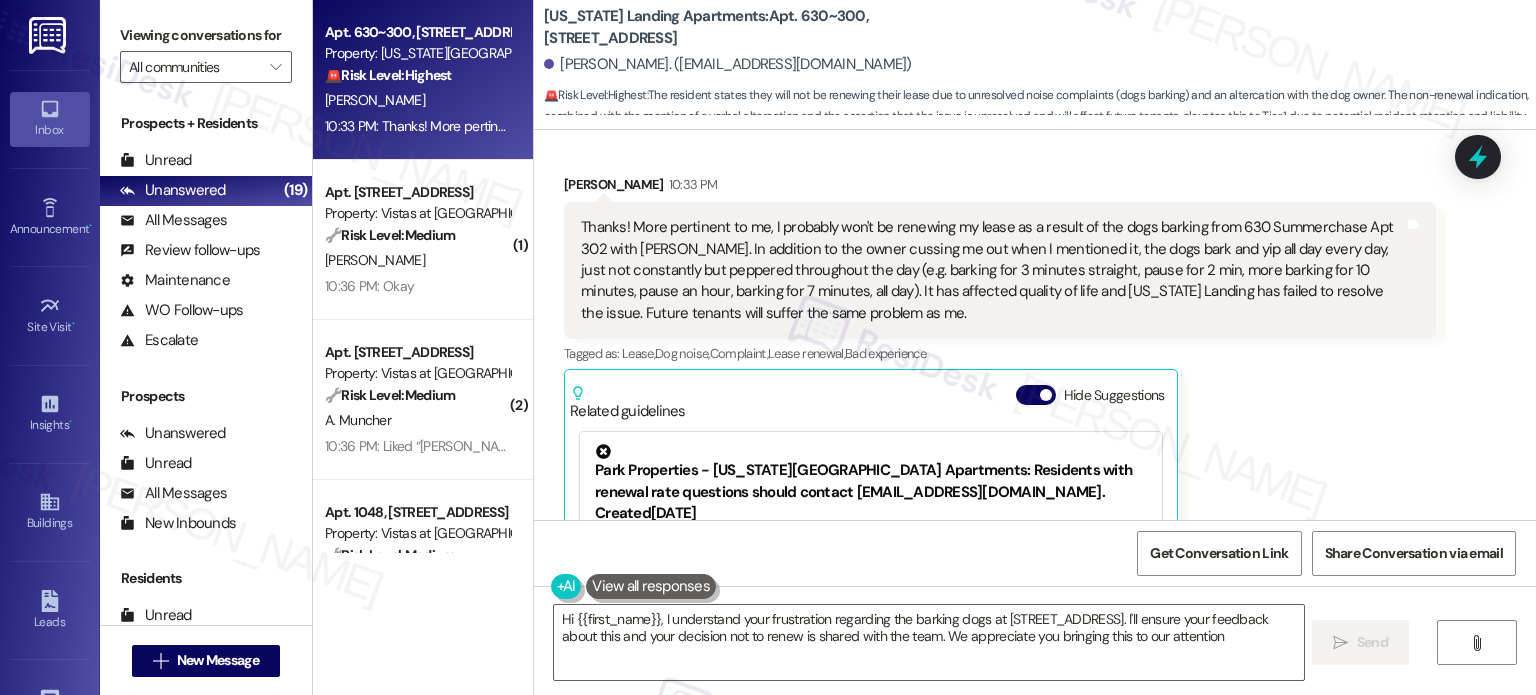 type on "Hi {{first_name}}, I understand your frustration regarding the barking dogs at 630 Summerchase Apt 302. I'll ensure your feedback about this and your decision not to renew is shared with the team. We appreciate you bringing this to our attention." 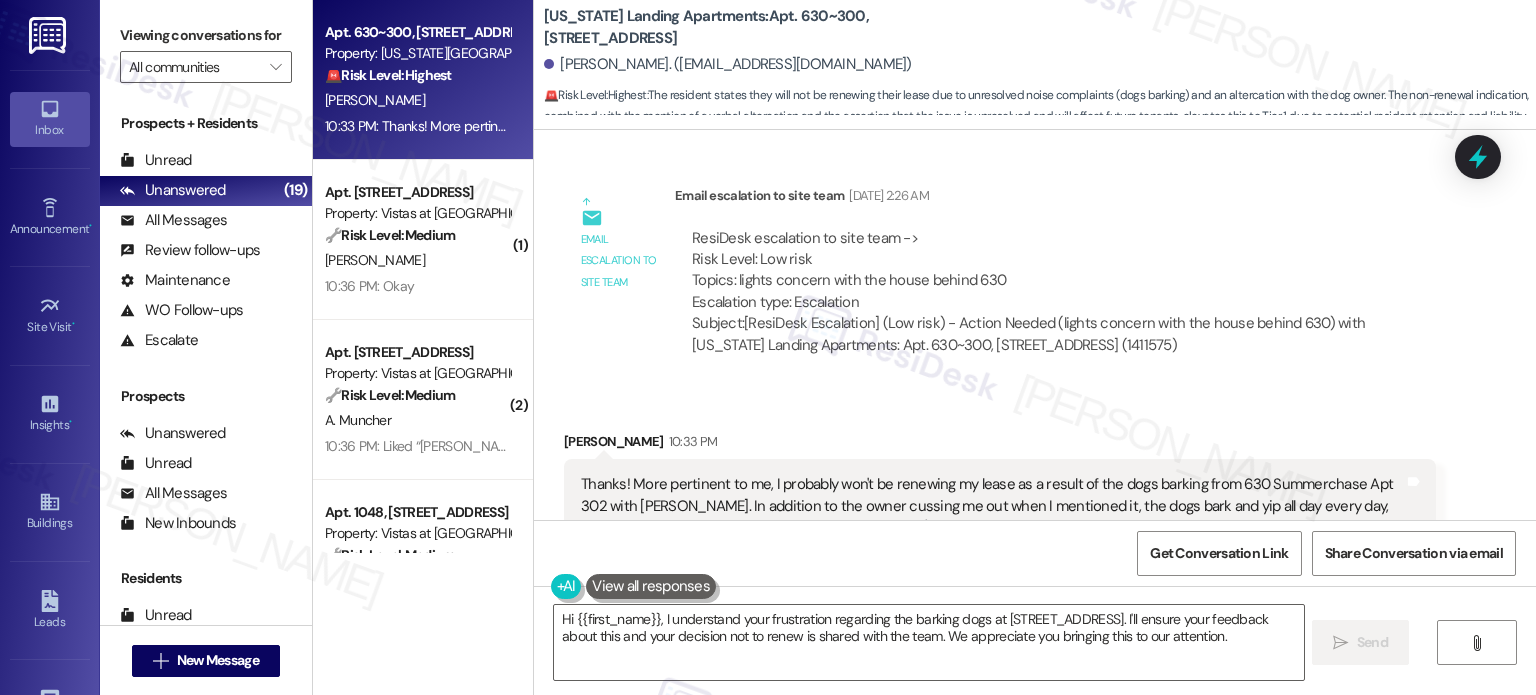 scroll, scrollTop: 1251, scrollLeft: 0, axis: vertical 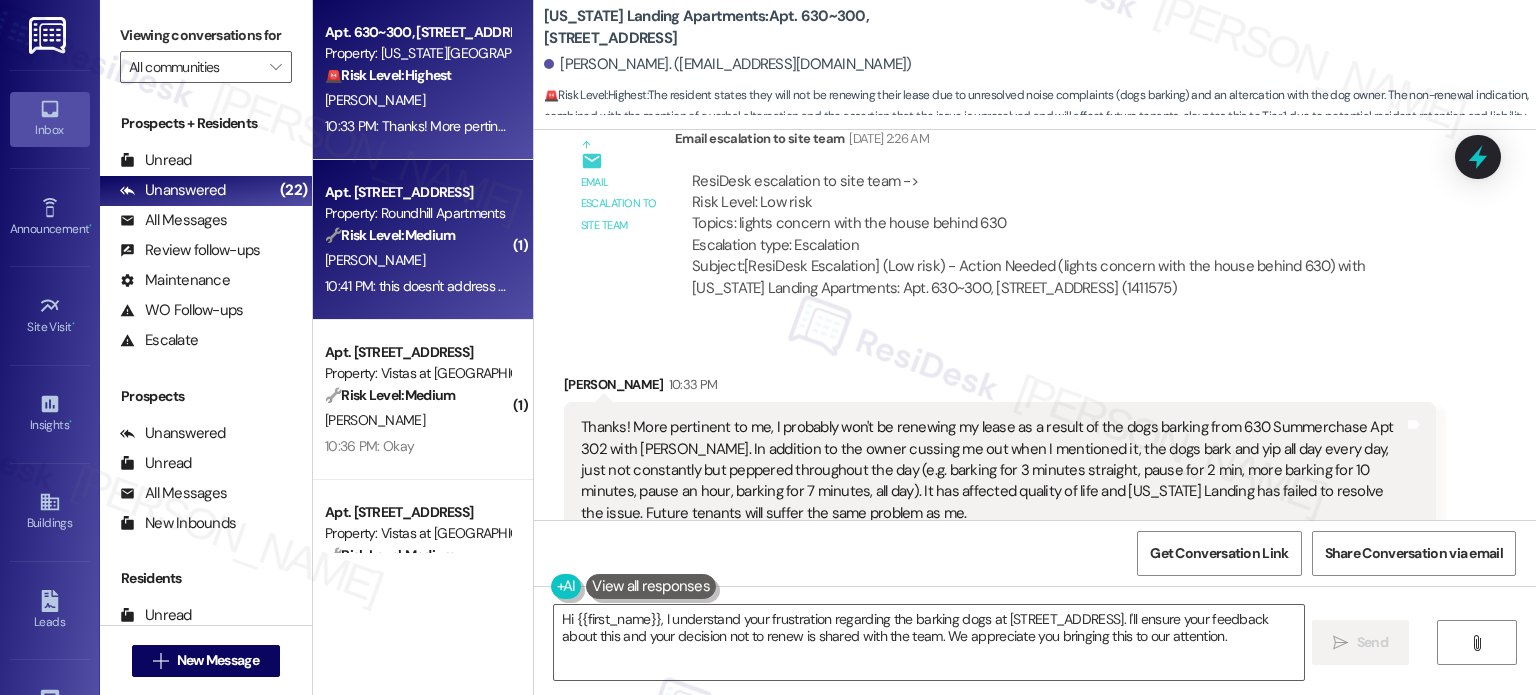 click on "10:41 PM: this doesn't address the problem at all, so please don't message me again about something we already have. thanks  10:41 PM: this doesn't address the problem at all, so please don't message me again about something we already have. thanks" at bounding box center (688, 286) 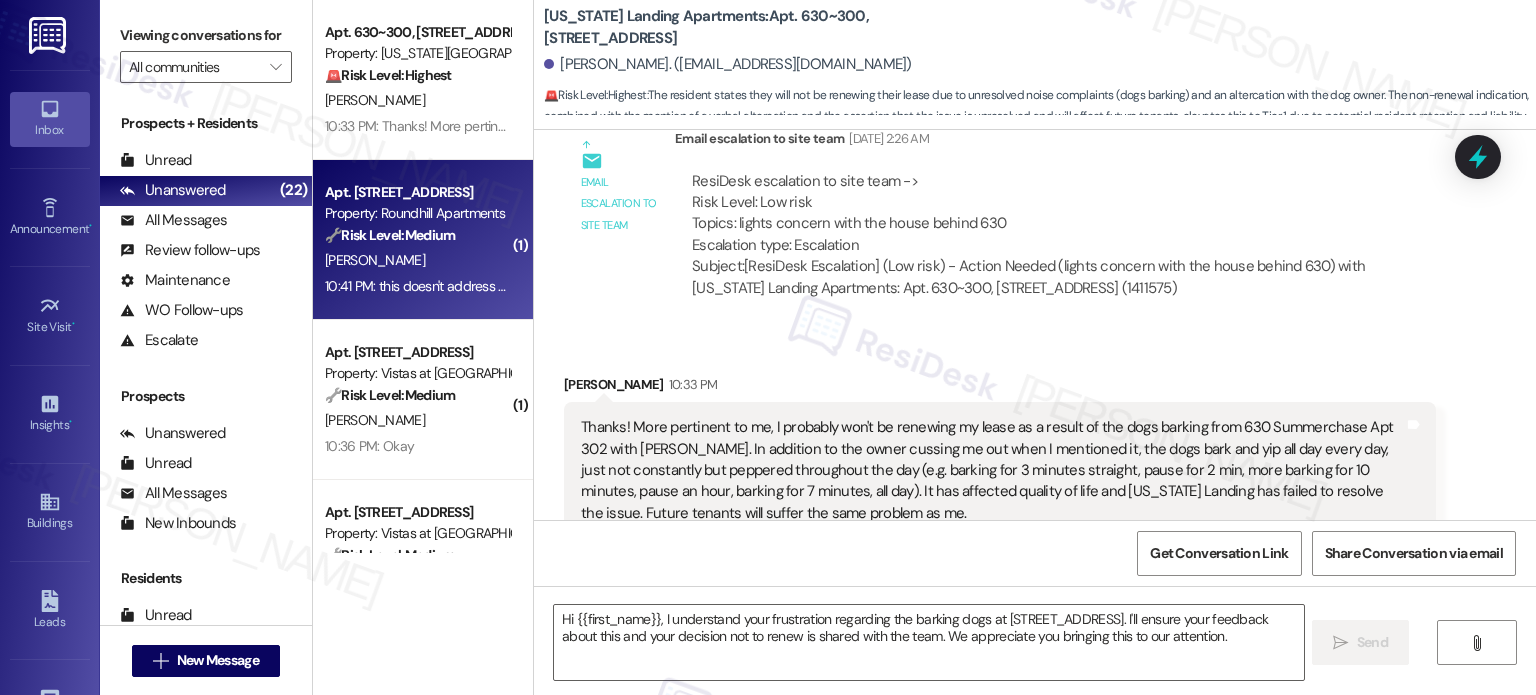 type on "Fetching suggested responses. Please feel free to read through the conversation in the meantime." 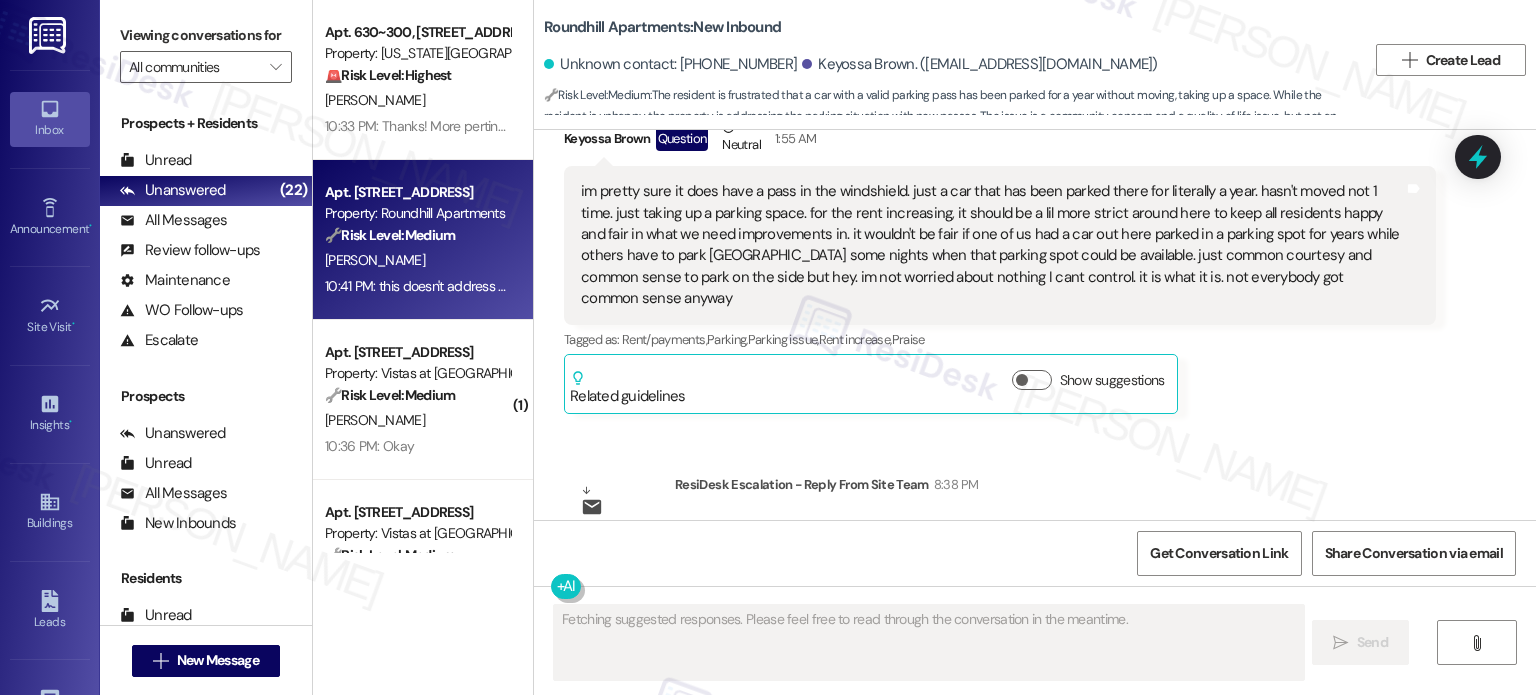 scroll, scrollTop: 8703, scrollLeft: 0, axis: vertical 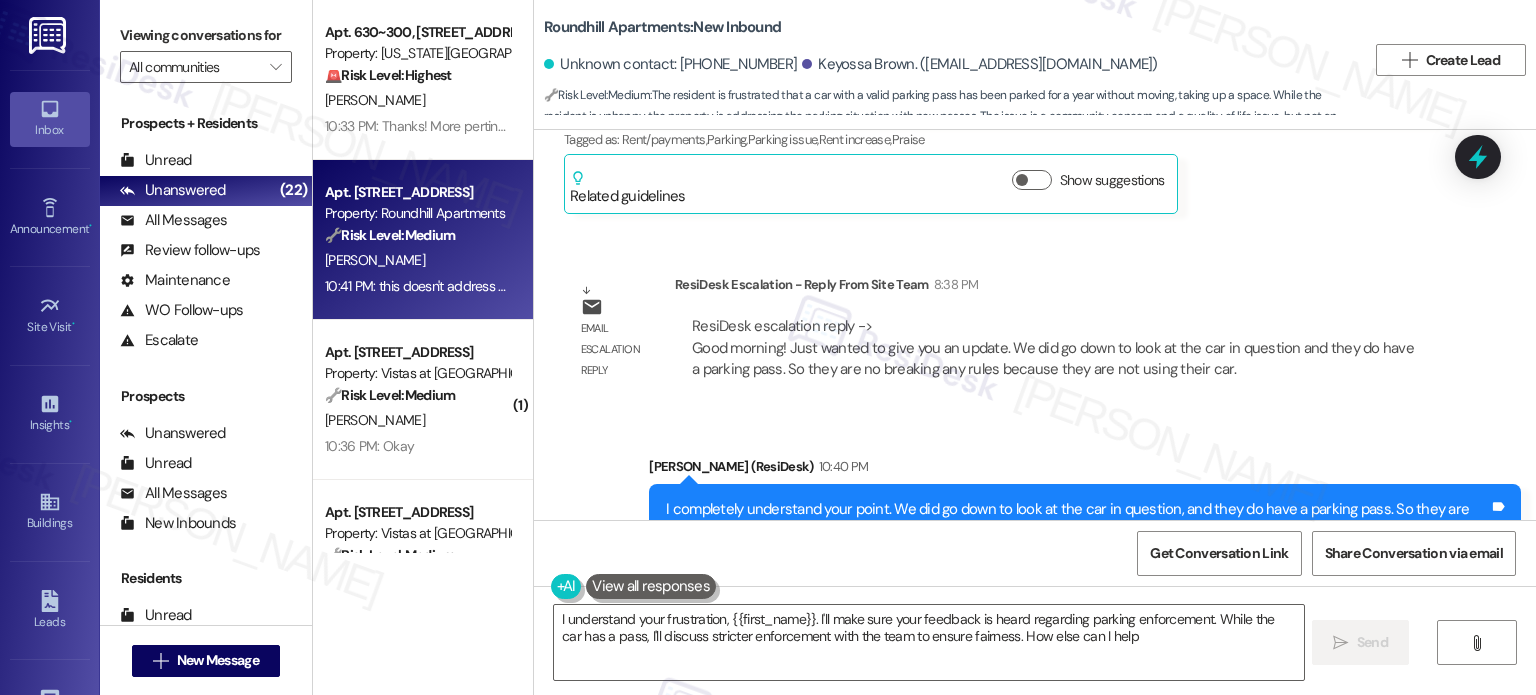 type on "I understand your frustration, {{first_name}}. I'll make sure your feedback is heard regarding parking enforcement. While the car has a pass, I'll discuss stricter enforcement with the team to ensure fairness. How else can I help?" 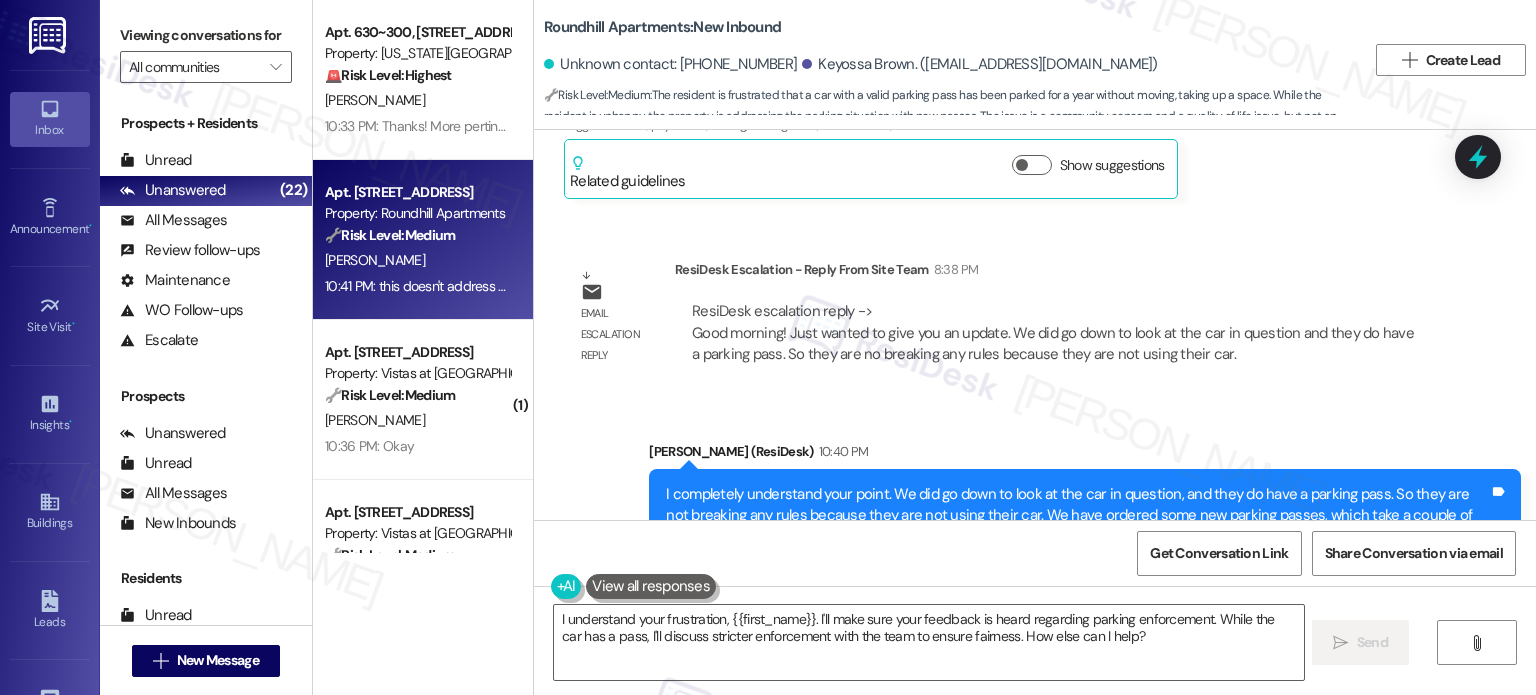 scroll, scrollTop: 8603, scrollLeft: 0, axis: vertical 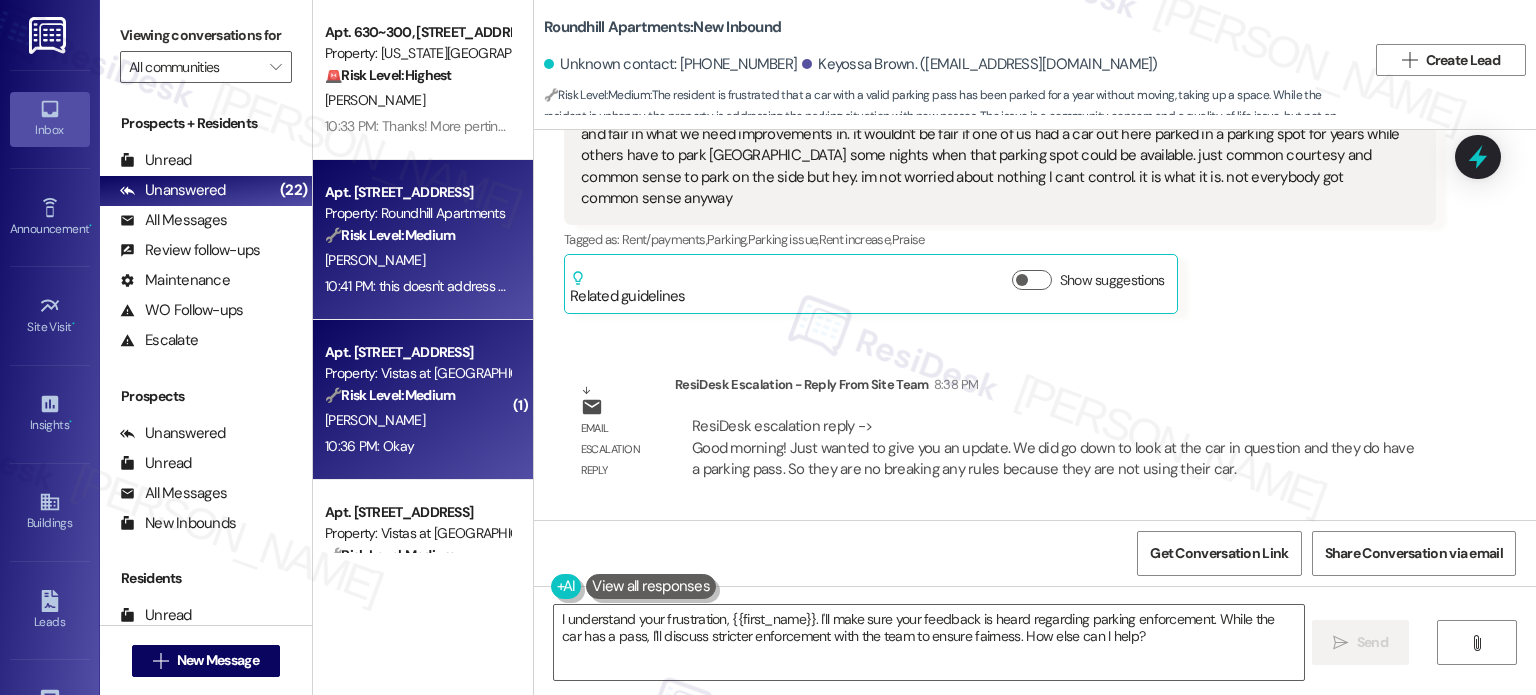 click on "10:36 PM: Okay 10:36 PM: Okay" at bounding box center [417, 446] 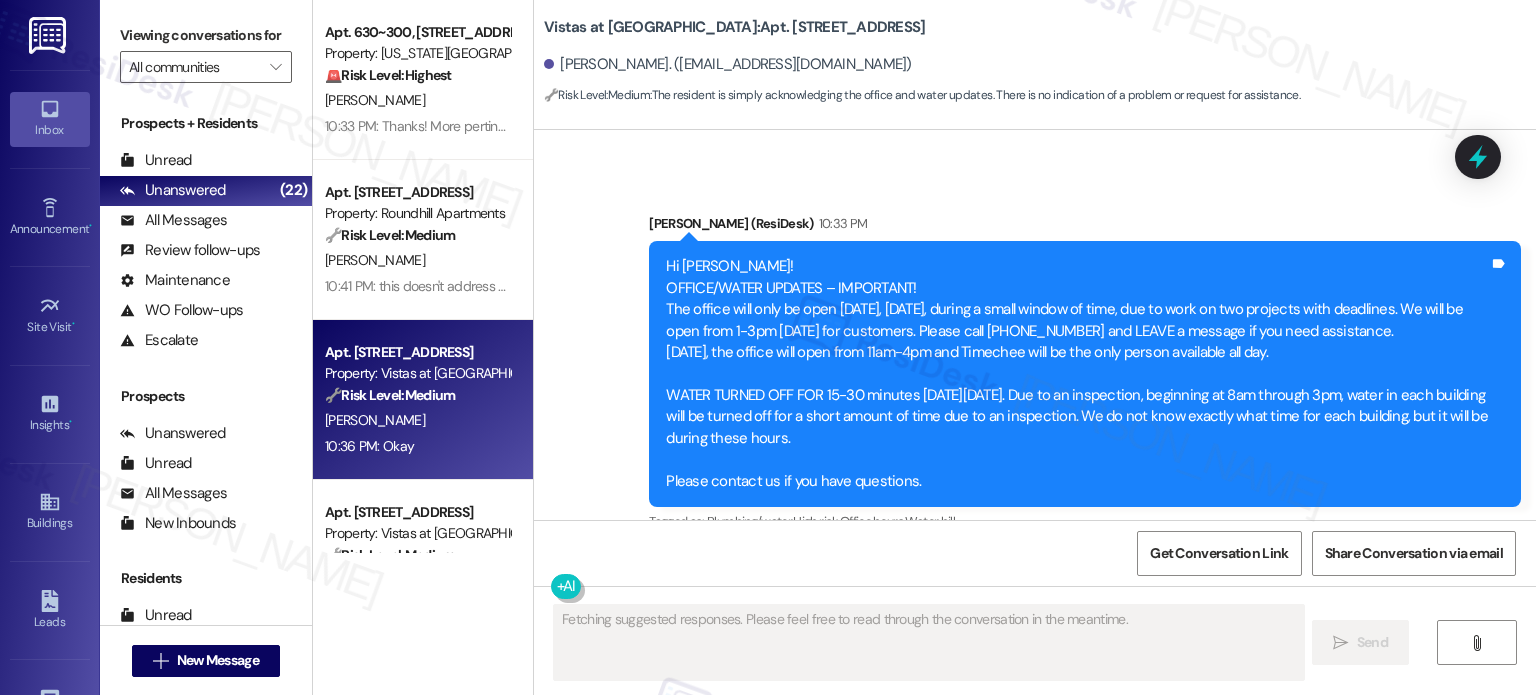scroll, scrollTop: 2024, scrollLeft: 0, axis: vertical 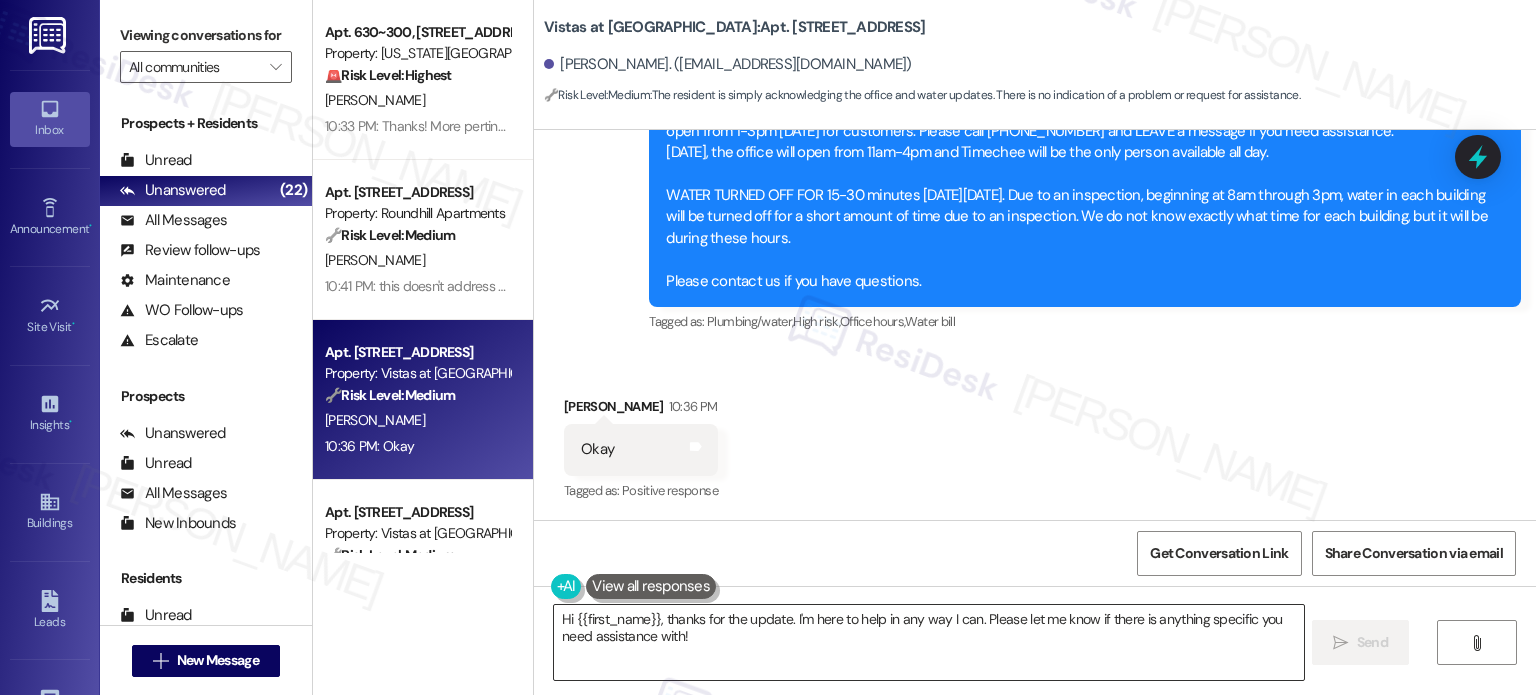 click on "Hi {{first_name}}, thanks for the update. I'm here to help in any way I can. Please let me know if there is anything specific you need assistance with!" at bounding box center [928, 642] 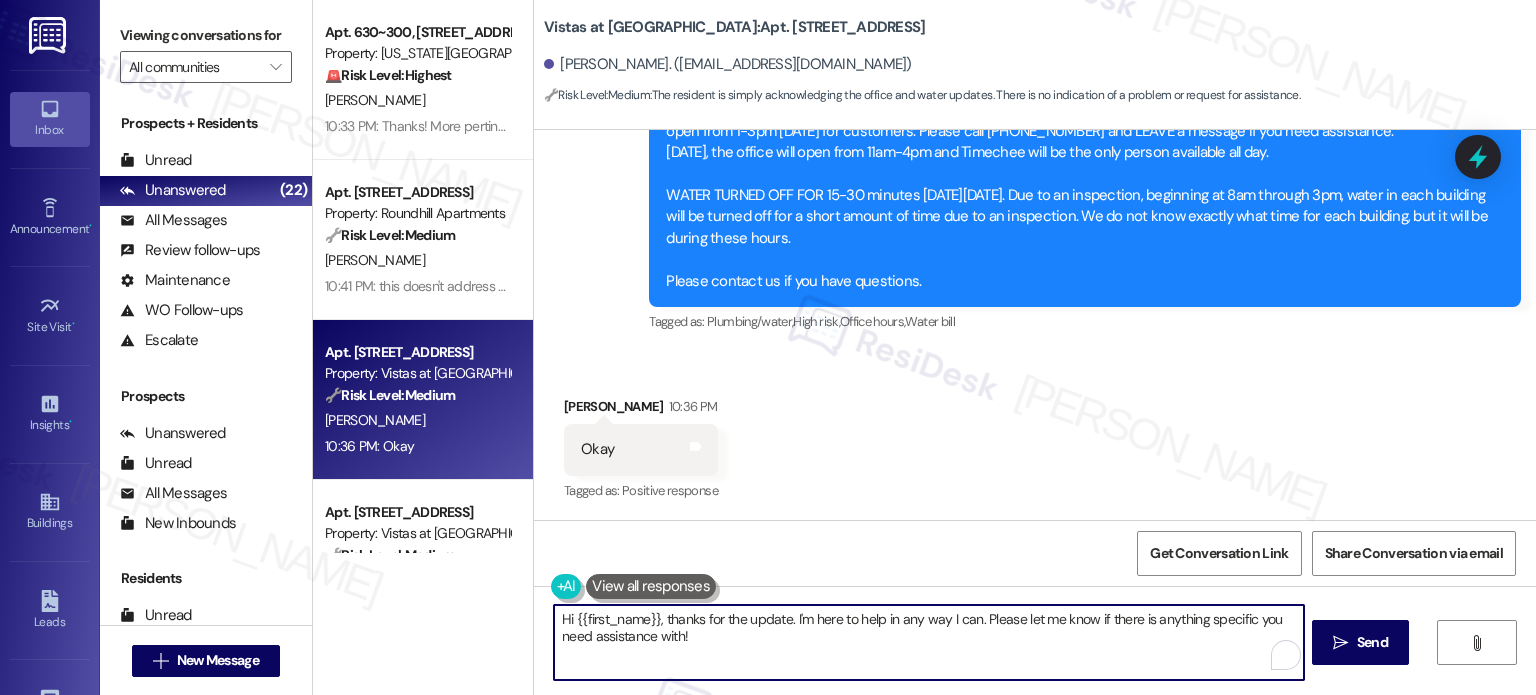 click on "Hi {{first_name}}, thanks for the update. I'm here to help in any way I can. Please let me know if there is anything specific you need assistance with!" at bounding box center [928, 642] 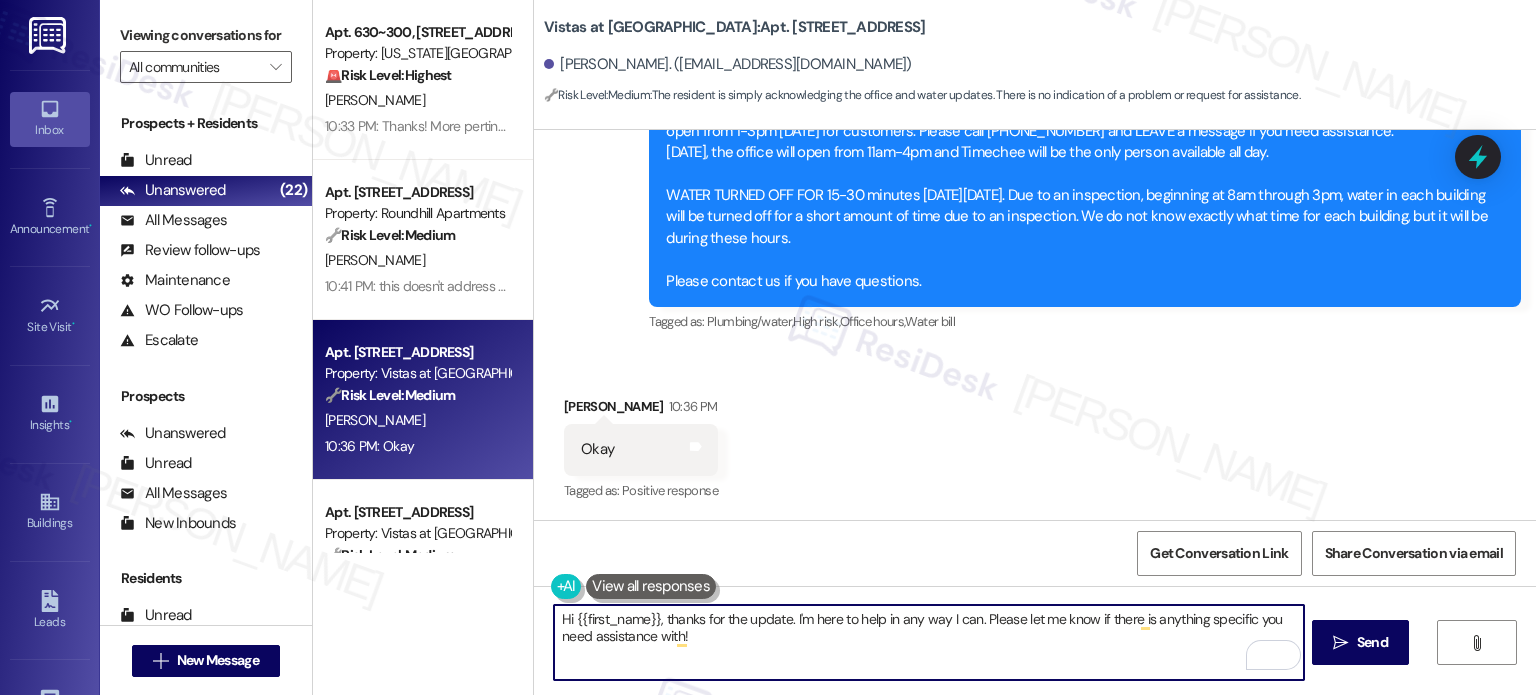 click on "Hi {{first_name}}, thanks for the update. I'm here to help in any way I can. Please let me know if there is anything specific you need assistance with!" at bounding box center [928, 642] 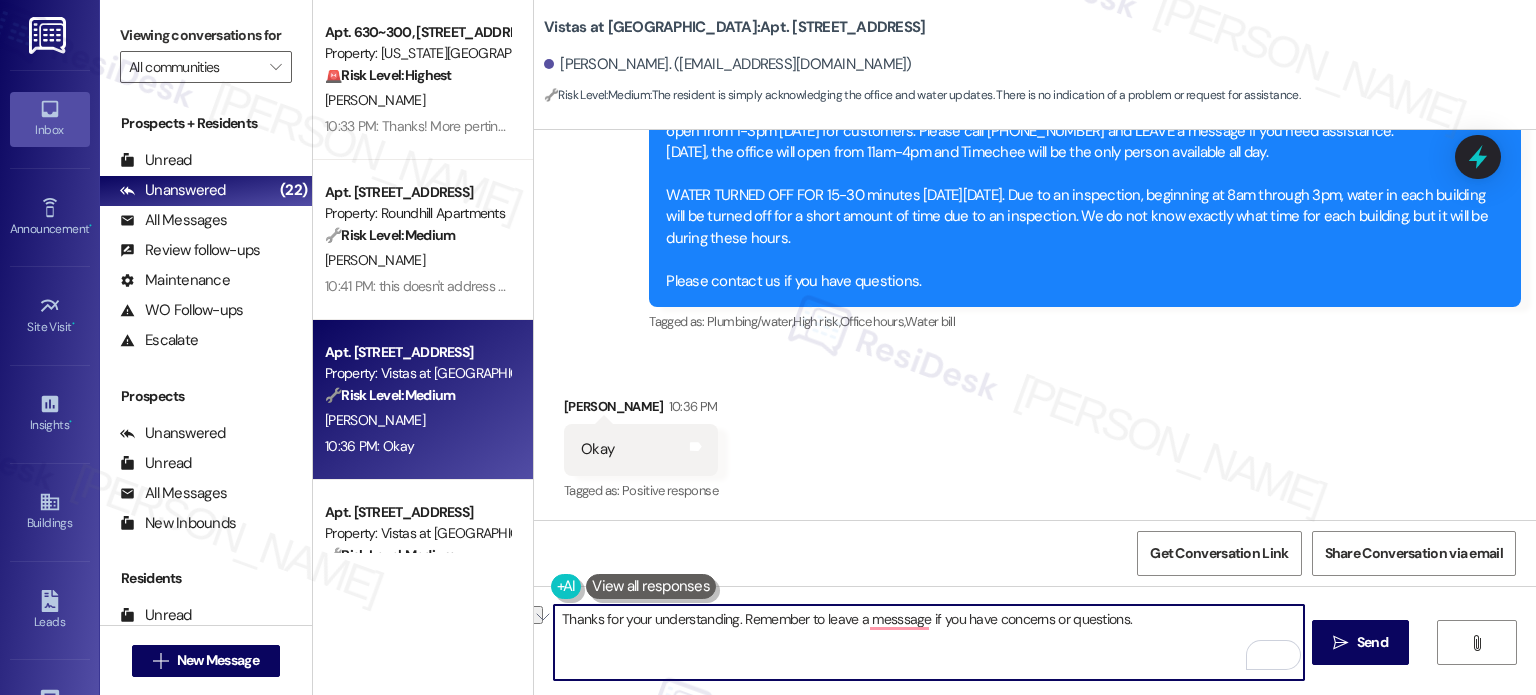 click on "Thanks for your understanding. Remember to leave a messsage if you have concerns or questions." at bounding box center (928, 642) 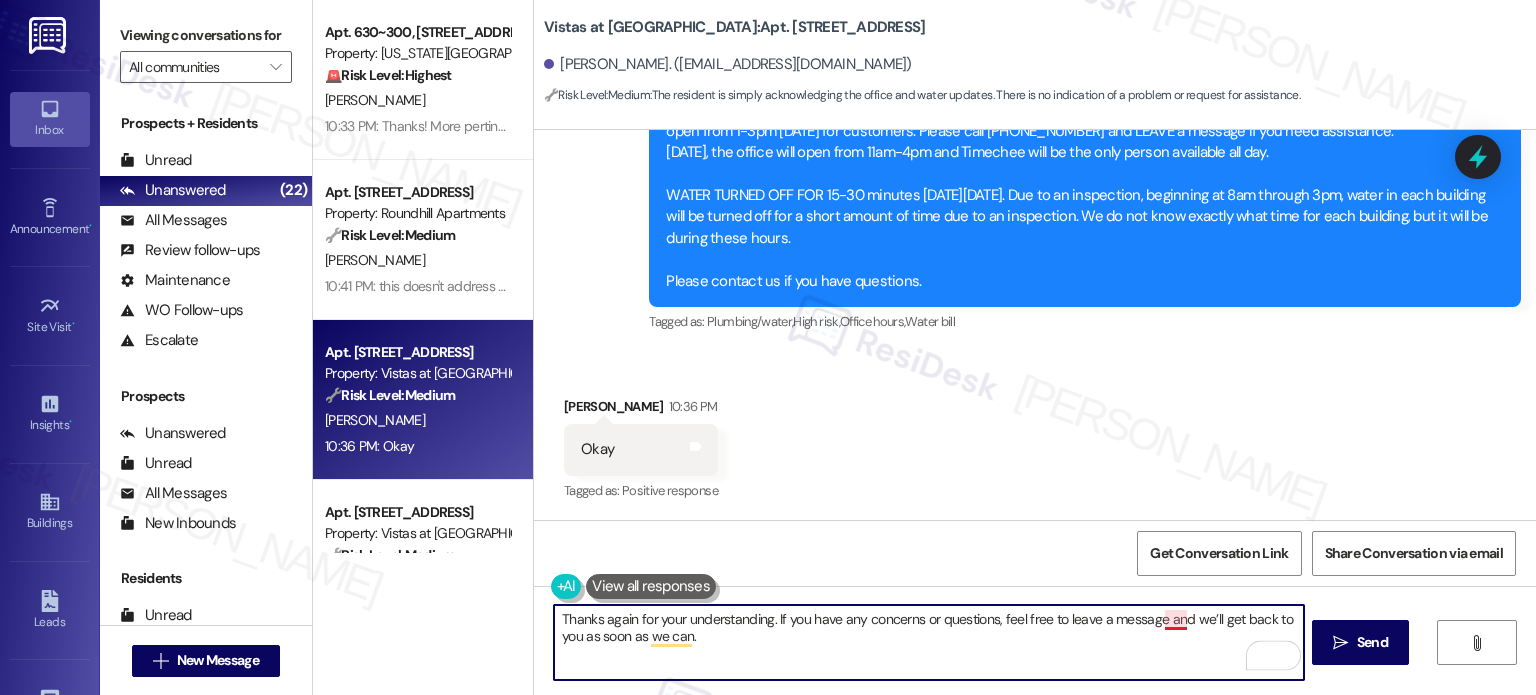 click on "Thanks again for your understanding. If you have any concerns or questions, feel free to leave a message and we’ll get back to you as soon as we can." at bounding box center (928, 642) 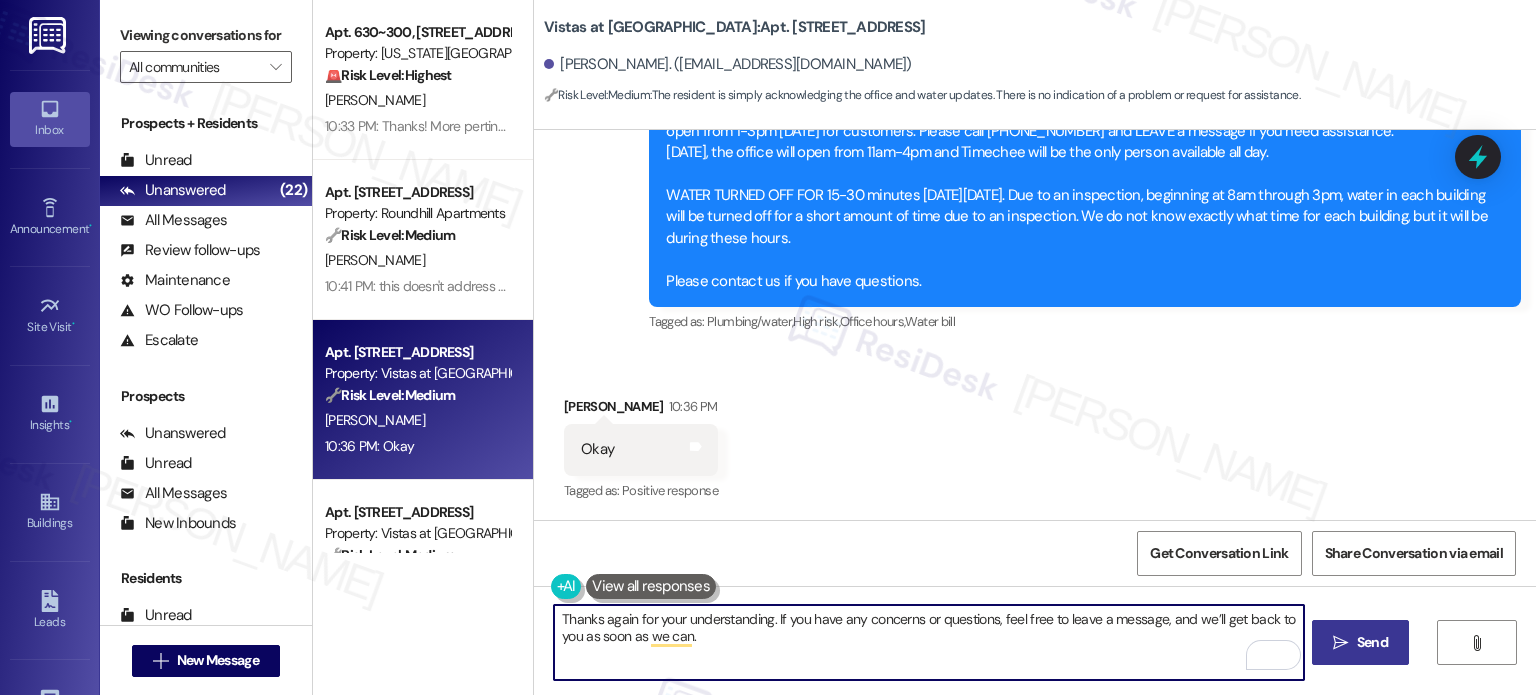 type on "Thanks again for your understanding. If you have any concerns or questions, feel free to leave a message, and we’ll get back to you as soon as we can." 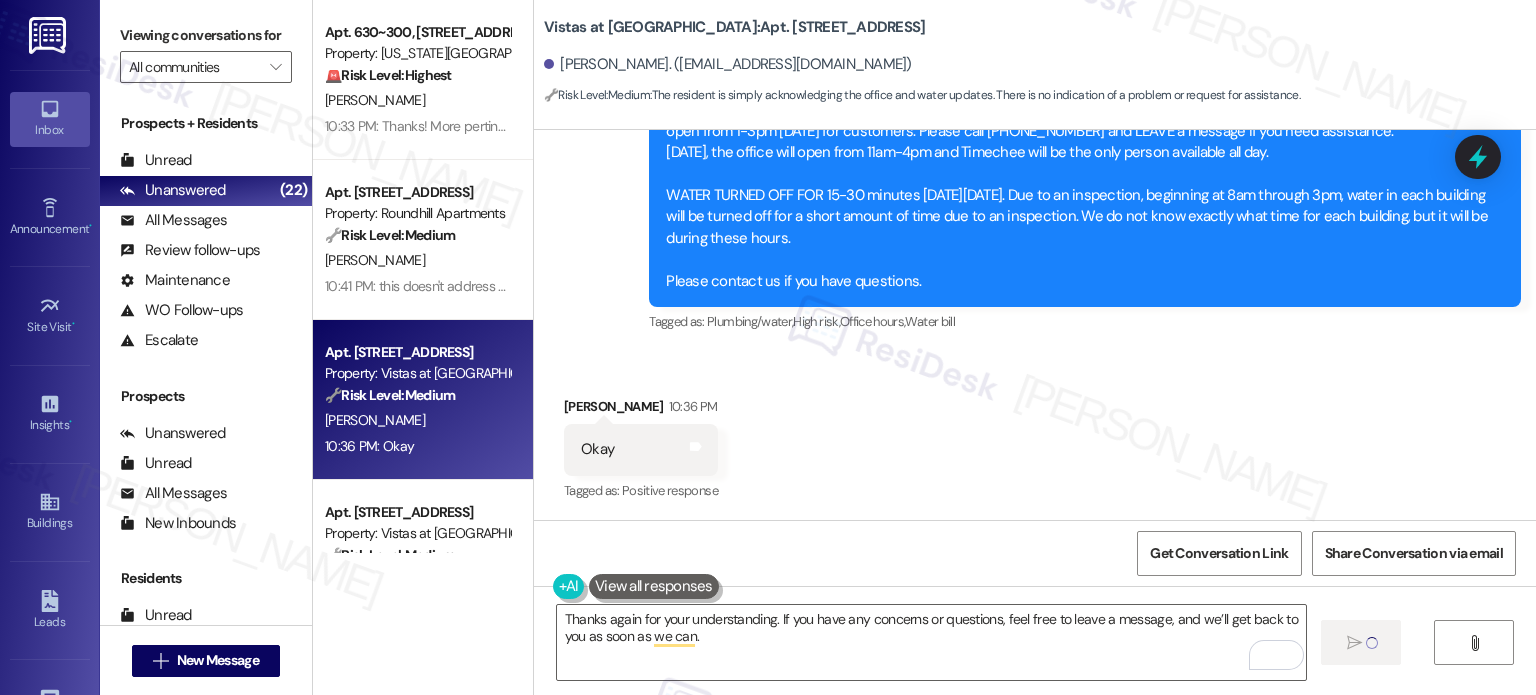 type 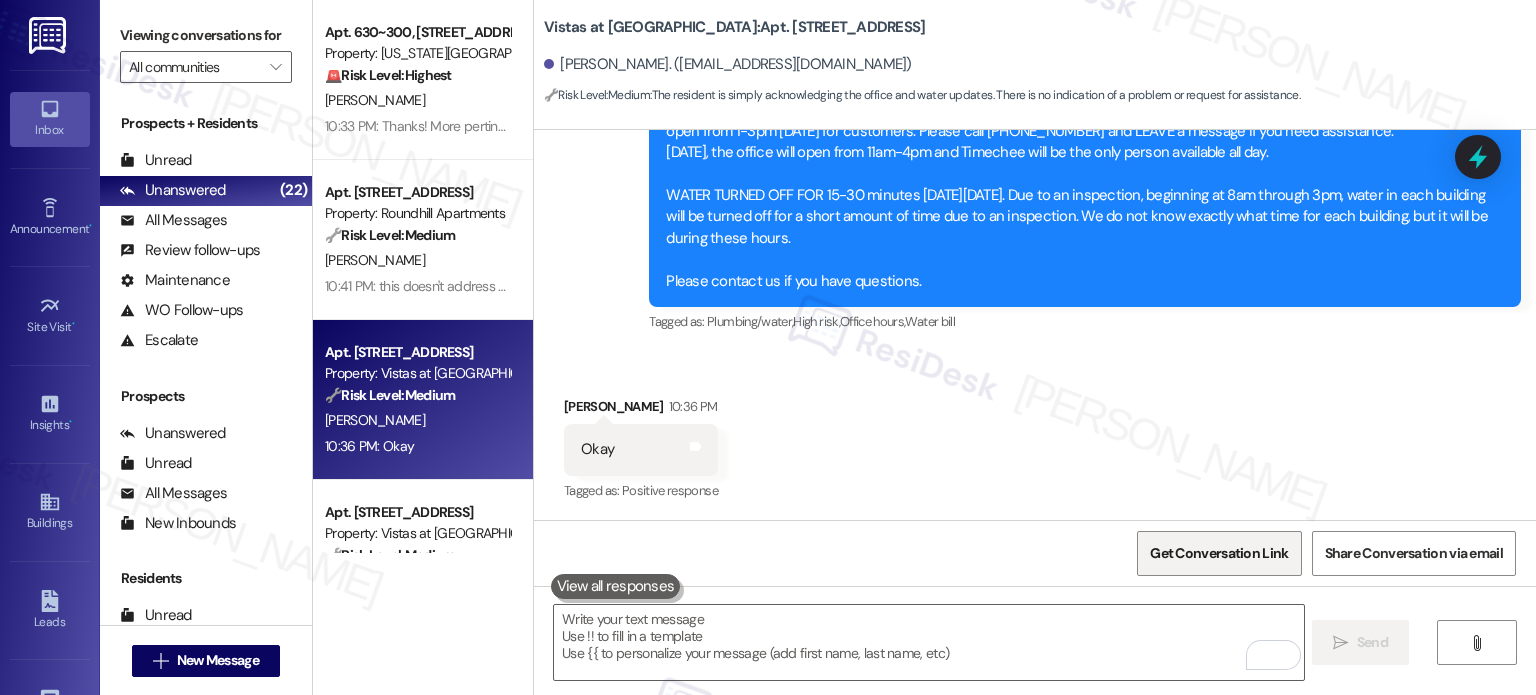 scroll, scrollTop: 2024, scrollLeft: 0, axis: vertical 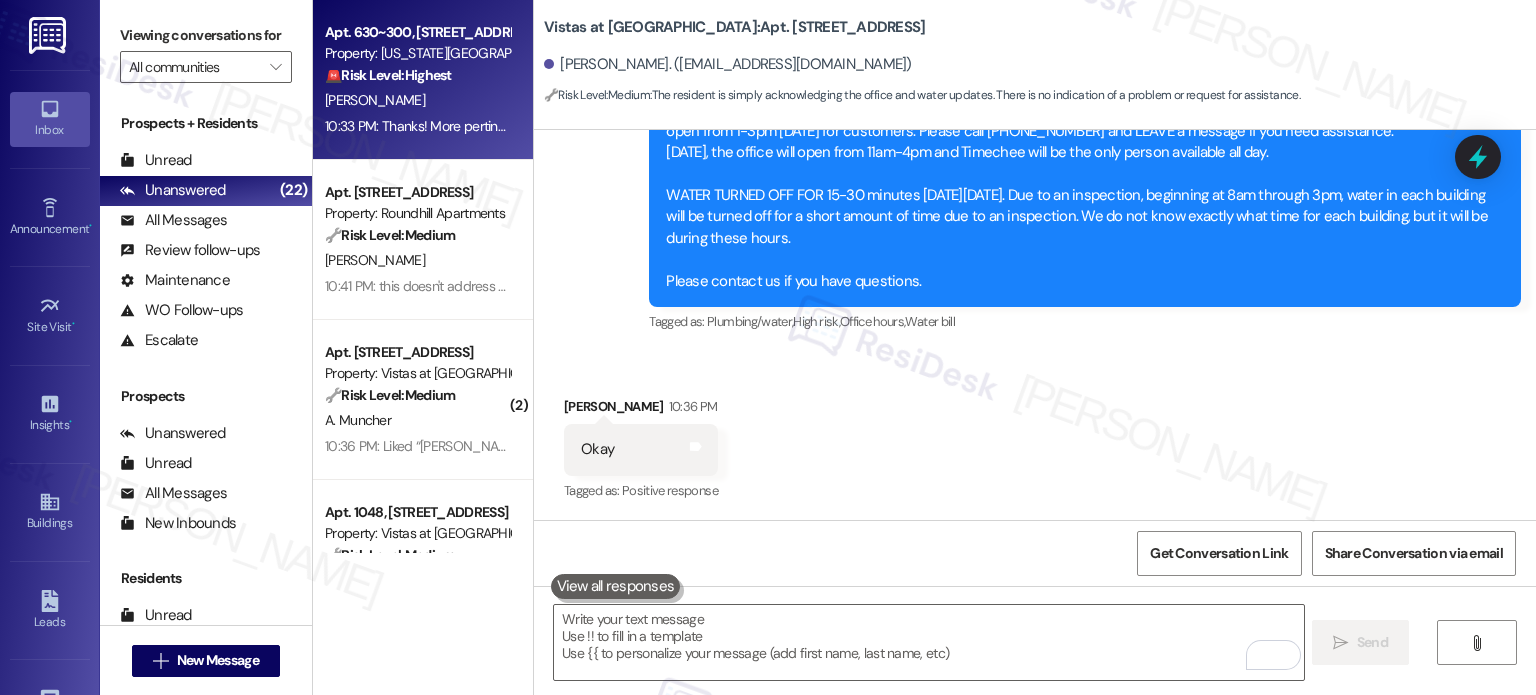 click on "P. Winnard" at bounding box center [417, 100] 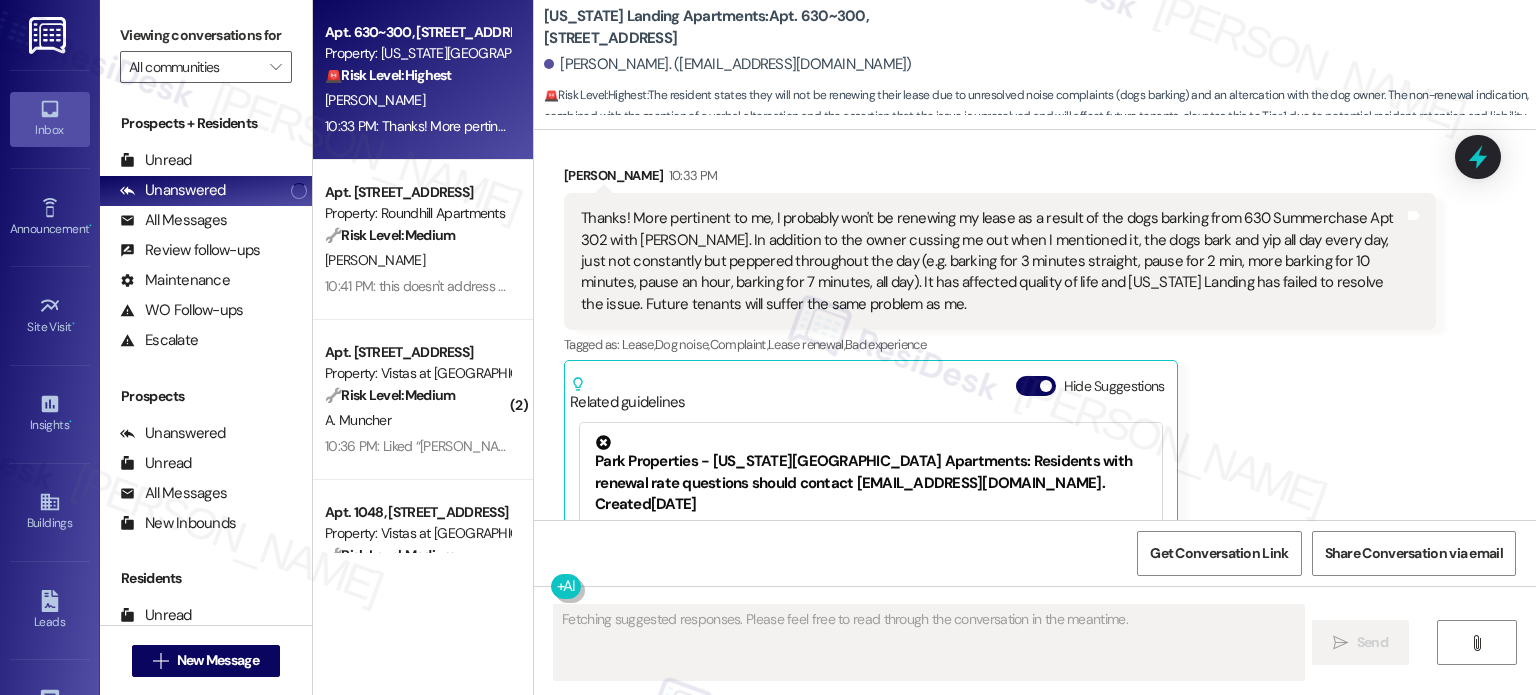 scroll, scrollTop: 1452, scrollLeft: 0, axis: vertical 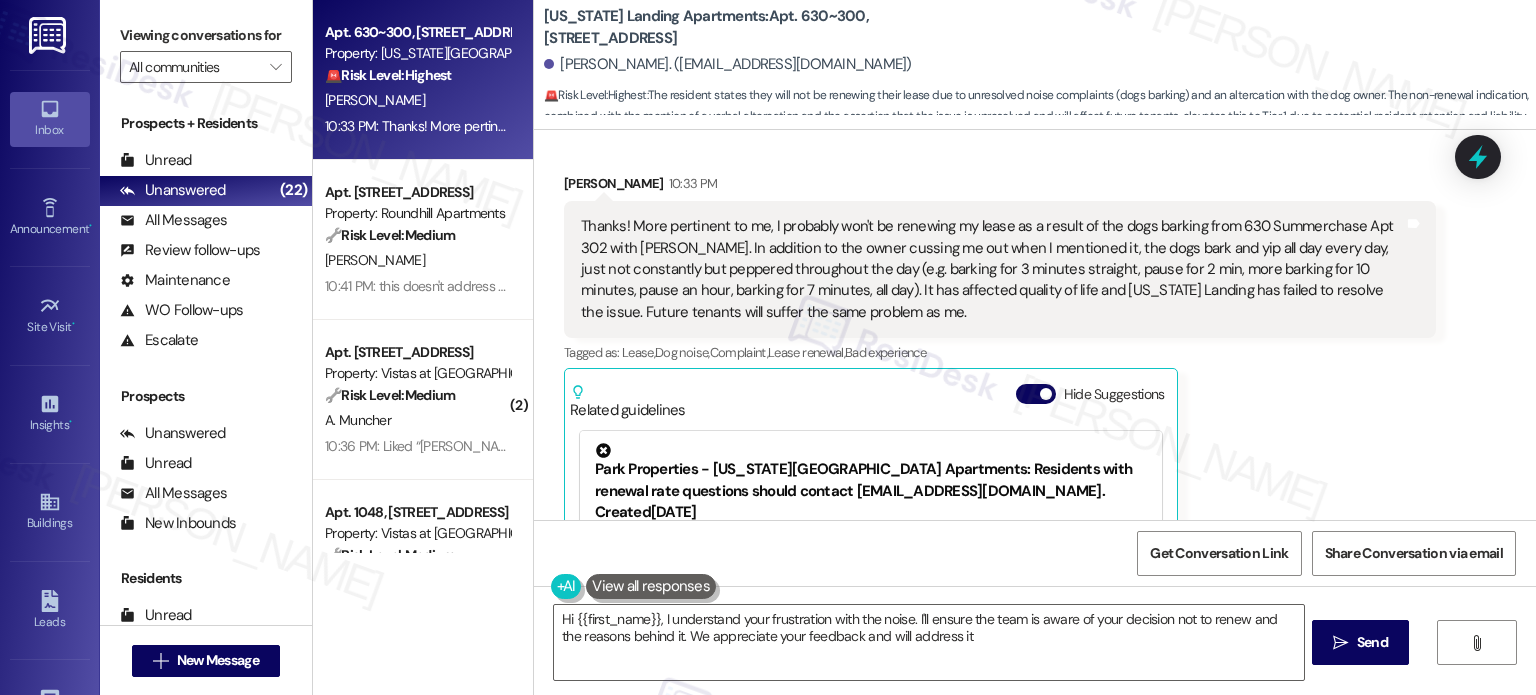 type on "Hi {{first_name}}, I understand your frustration with the noise. I'll ensure the team is aware of your decision not to renew and the reasons behind it. We appreciate your feedback and will address it." 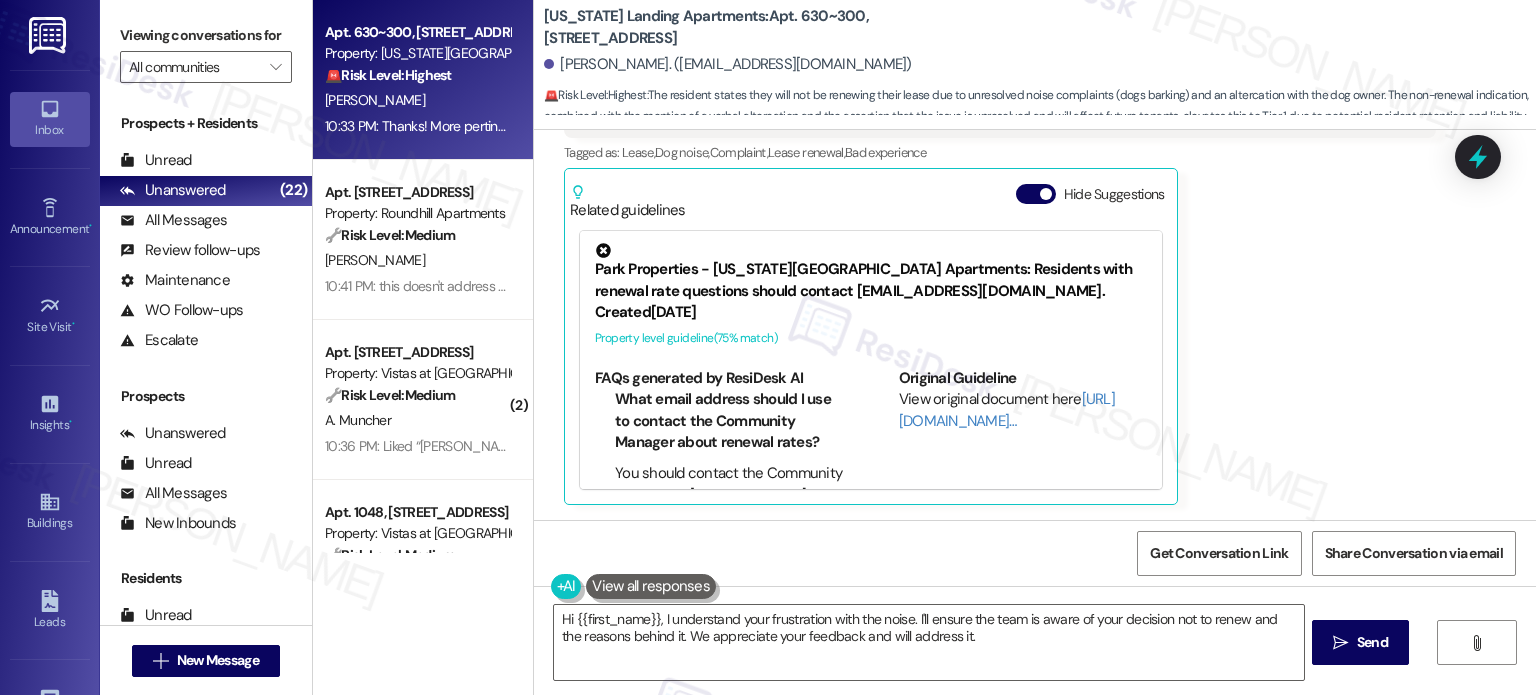 scroll, scrollTop: 1352, scrollLeft: 0, axis: vertical 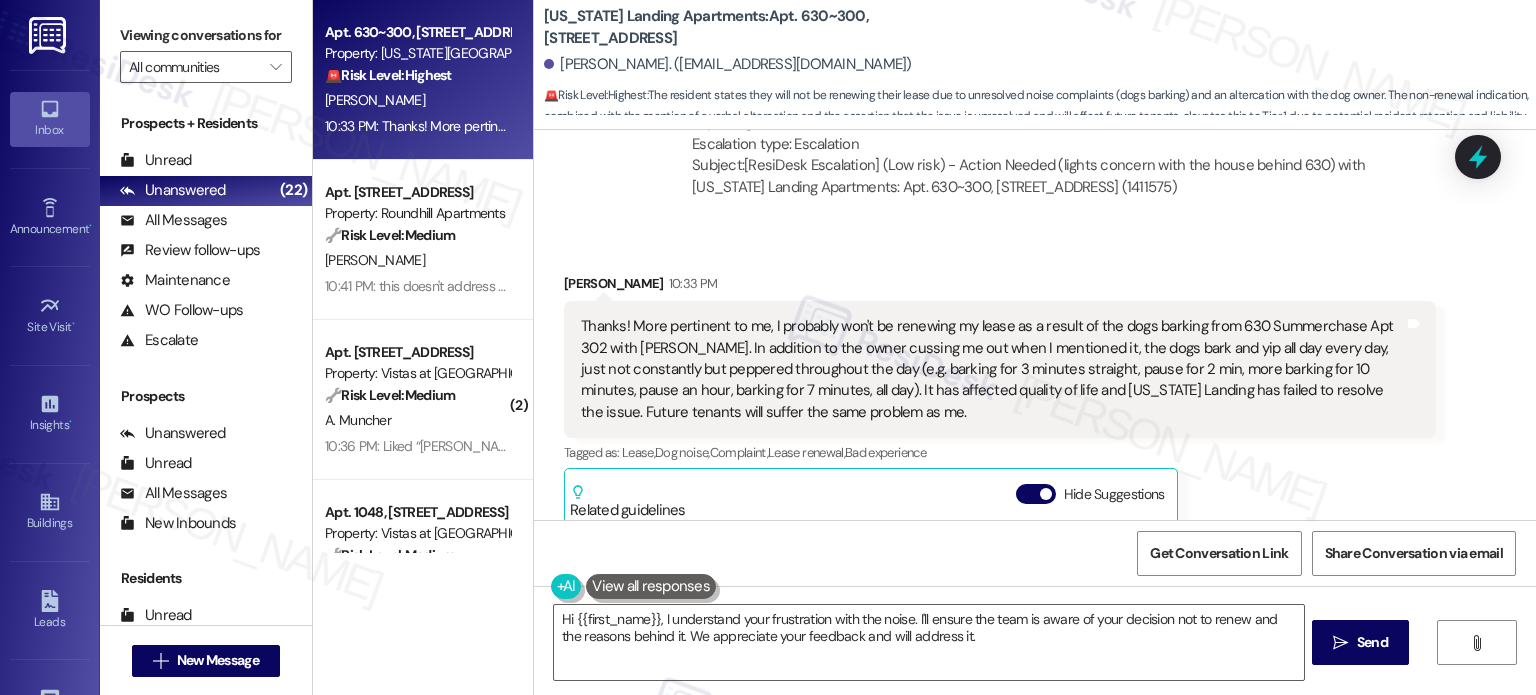click on "Thanks! More pertinent to me, I probably won't be renewing my lease as a result of the dogs barking from 630 Summerchase Apt 302 with Shannon Phillips. In addition to the owner cussing me out when I mentioned it, the dogs bark and yip all day every day, just not constantly but peppered throughout the day (e.g. barking for 3 minutes straight, pause for 2 min, more barking for 10 minutes, pause an hour, barking for 7 minutes, all day). It has affected quality of life and Washington Landing has failed to resolve the issue. Future tenants will suffer the same problem as me." at bounding box center [992, 369] 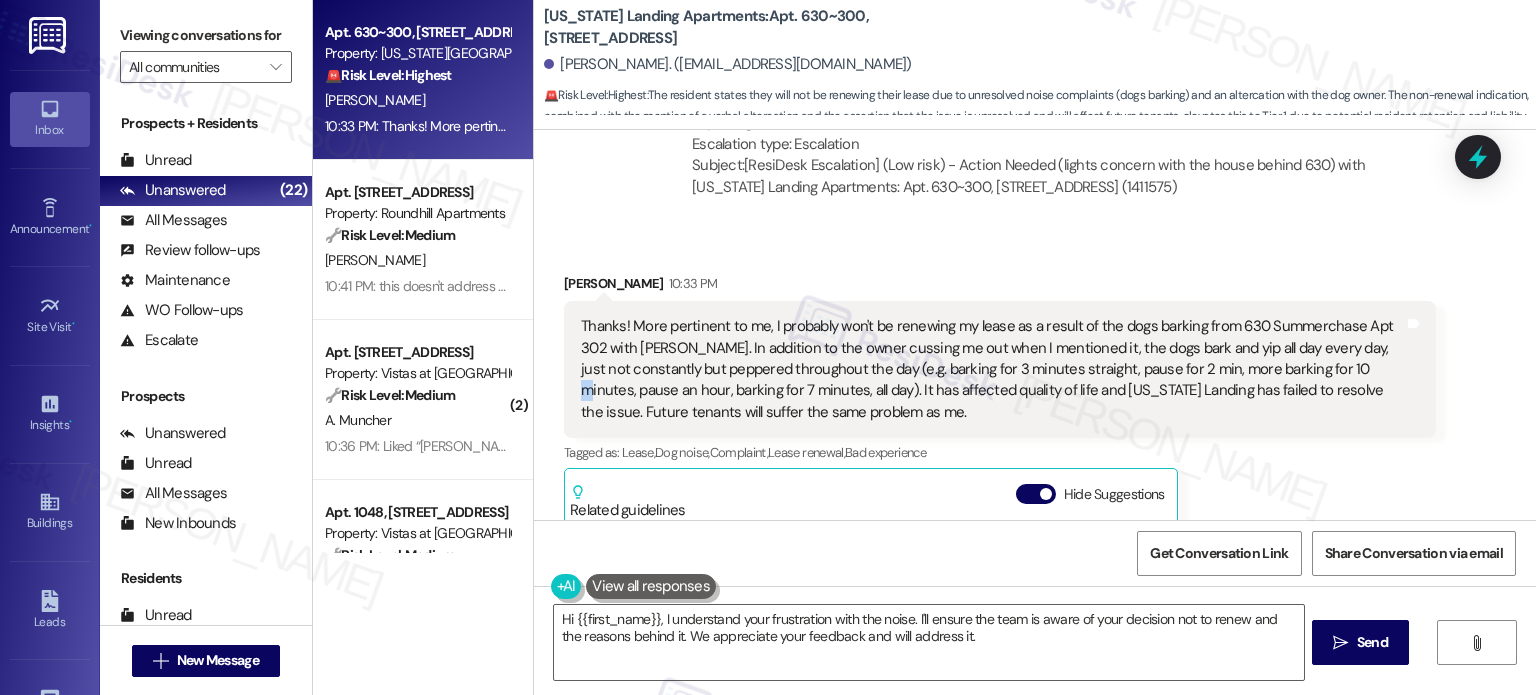 click on "Thanks! More pertinent to me, I probably won't be renewing my lease as a result of the dogs barking from 630 Summerchase Apt 302 with Shannon Phillips. In addition to the owner cussing me out when I mentioned it, the dogs bark and yip all day every day, just not constantly but peppered throughout the day (e.g. barking for 3 minutes straight, pause for 2 min, more barking for 10 minutes, pause an hour, barking for 7 minutes, all day). It has affected quality of life and Washington Landing has failed to resolve the issue. Future tenants will suffer the same problem as me." at bounding box center (992, 369) 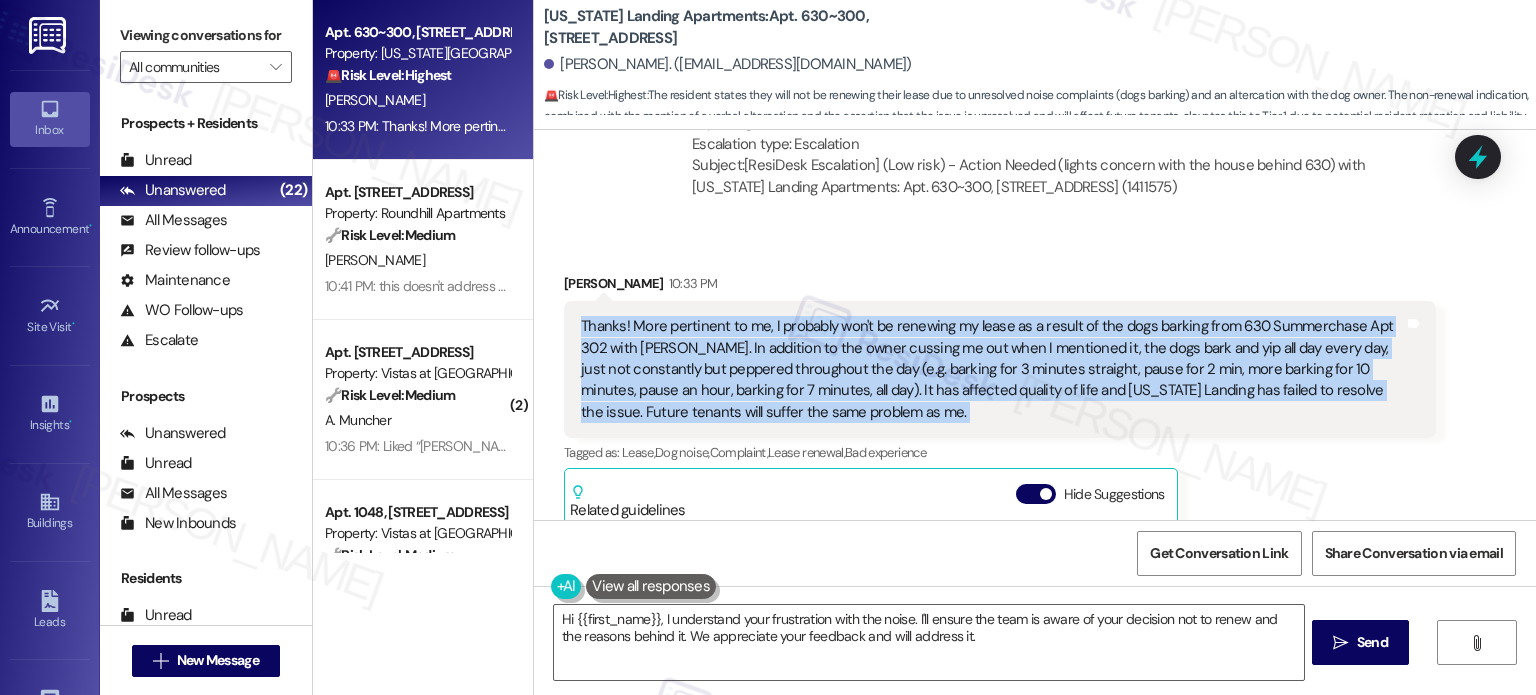 click on "Thanks! More pertinent to me, I probably won't be renewing my lease as a result of the dogs barking from 630 Summerchase Apt 302 with Shannon Phillips. In addition to the owner cussing me out when I mentioned it, the dogs bark and yip all day every day, just not constantly but peppered throughout the day (e.g. barking for 3 minutes straight, pause for 2 min, more barking for 10 minutes, pause an hour, barking for 7 minutes, all day). It has affected quality of life and Washington Landing has failed to resolve the issue. Future tenants will suffer the same problem as me." at bounding box center (992, 369) 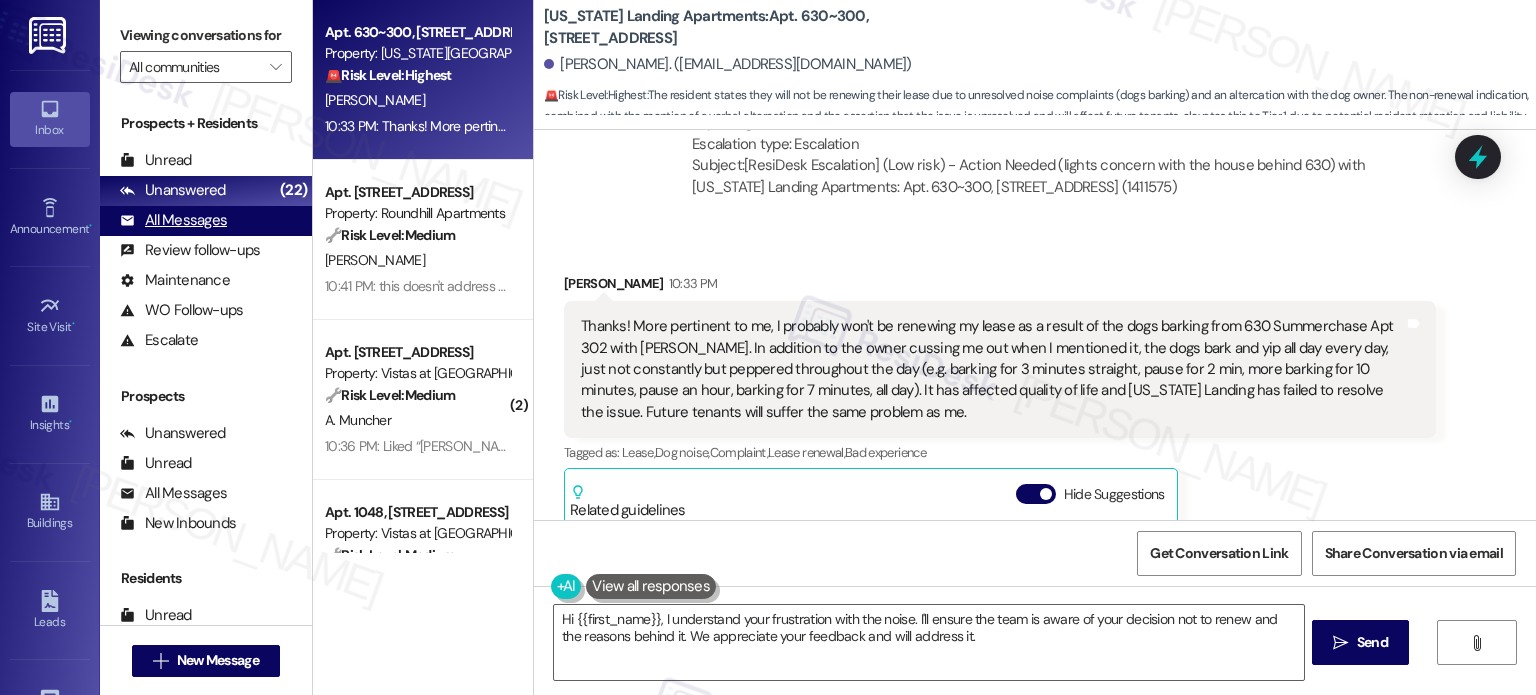 click on "All Messages" at bounding box center [173, 220] 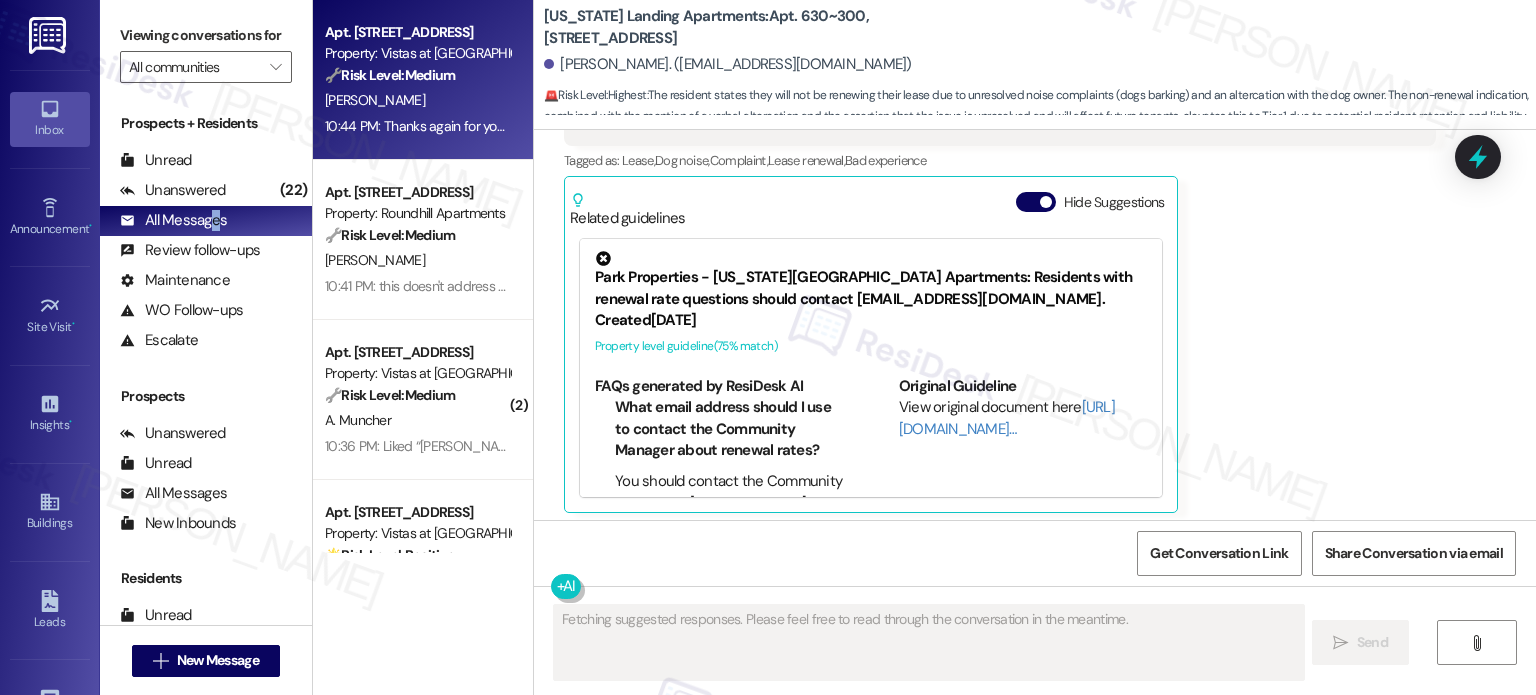scroll, scrollTop: 1651, scrollLeft: 0, axis: vertical 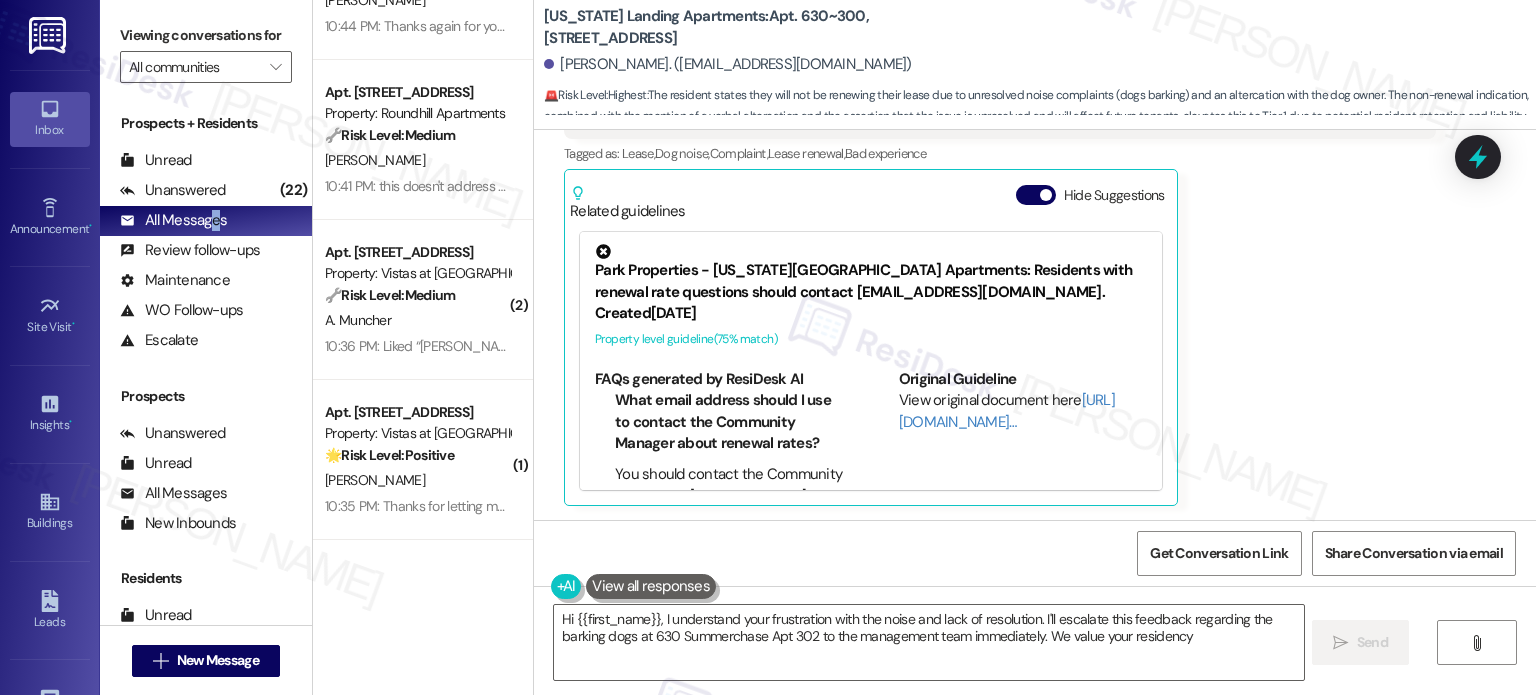 type on "Hi {{first_name}}, I understand your frustration with the noise and lack of resolution. I'll escalate this feedback regarding the barking dogs at 630 Summerchase Apt 302 to the management team immediately. We value your residency!" 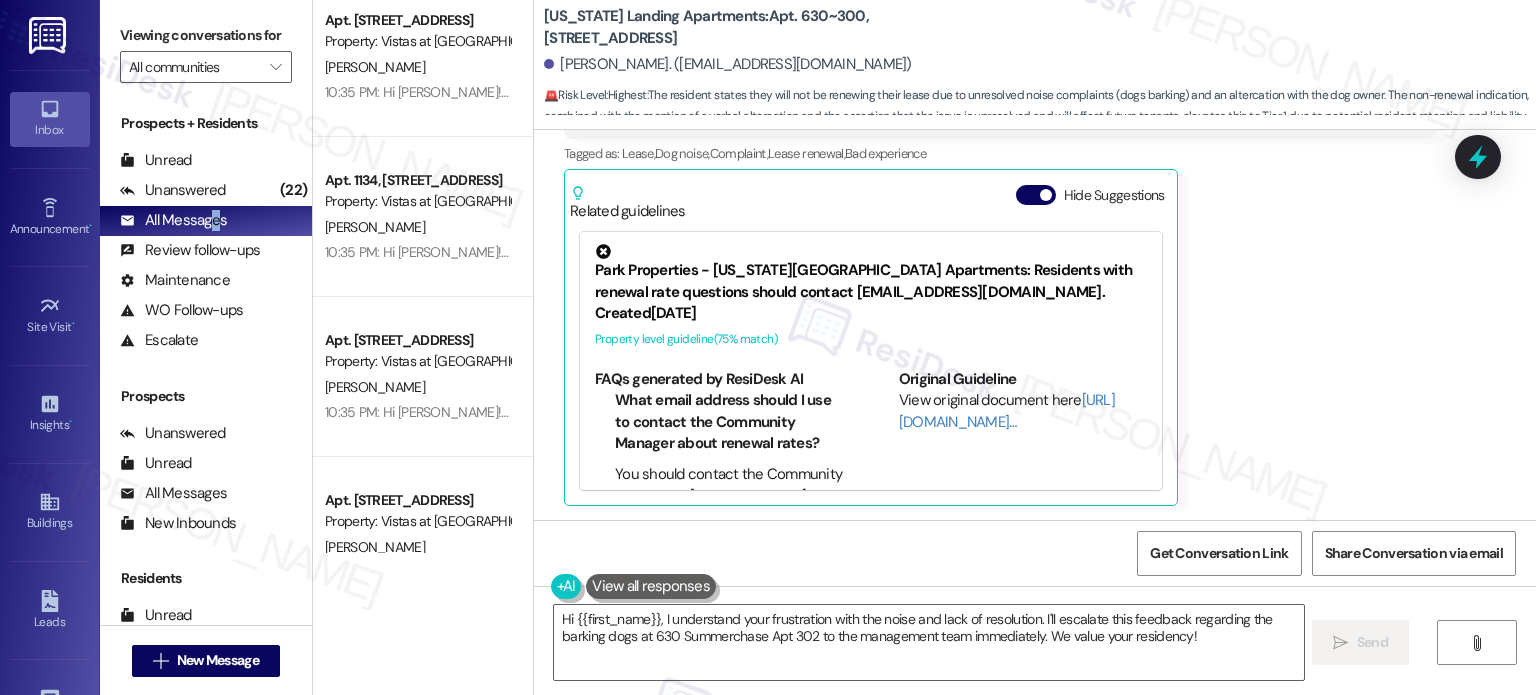 scroll, scrollTop: 1000, scrollLeft: 0, axis: vertical 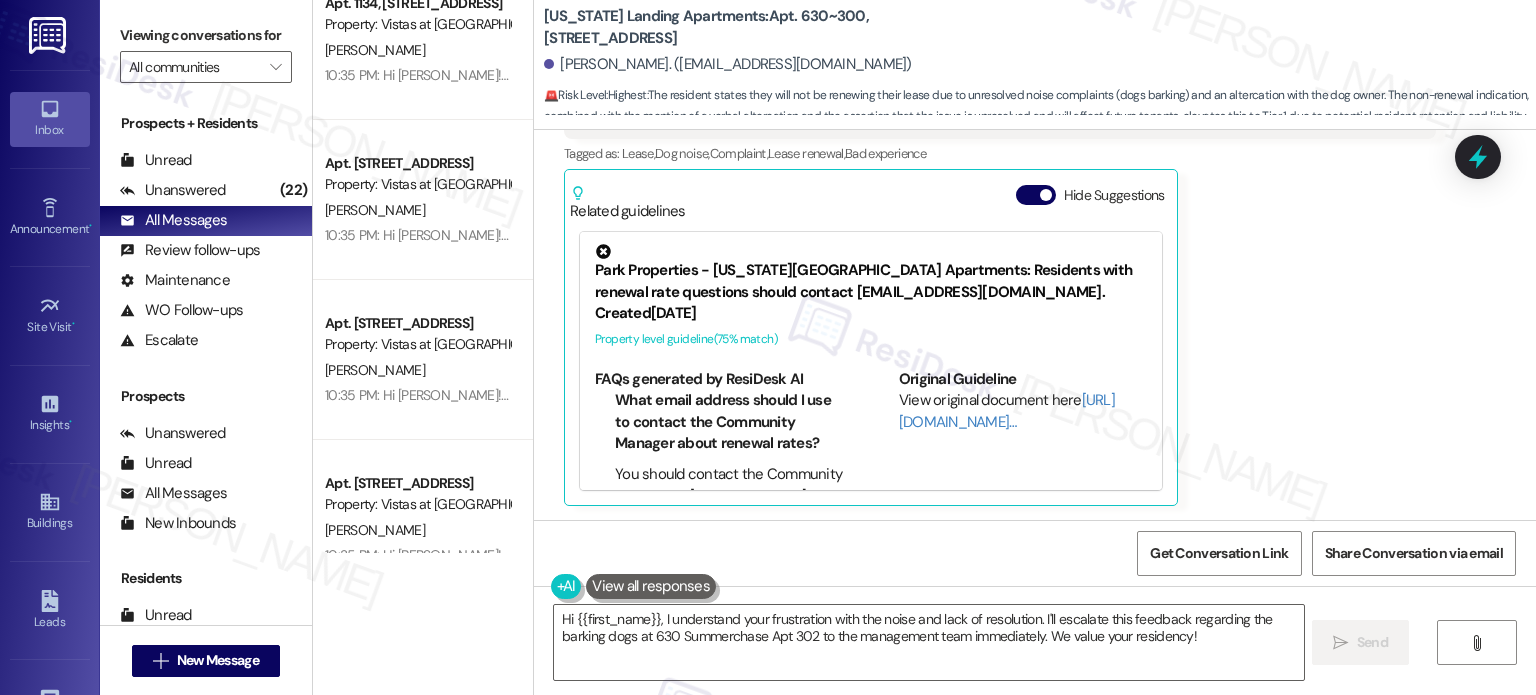 click on "Peter Winnard 10:33 PM Thanks! More pertinent to me, I probably won't be renewing my lease as a result of the dogs barking from 630 Summerchase Apt 302 with Shannon Phillips. In addition to the owner cussing me out when I mentioned it, the dogs bark and yip all day every day, just not constantly but peppered throughout the day (e.g. barking for 3 minutes straight, pause for 2 min, more barking for 10 minutes, pause an hour, barking for 7 minutes, all day). It has affected quality of life and Washington Landing has failed to resolve the issue. Future tenants will suffer the same problem as me. Tags and notes Tagged as:   Lease ,  Click to highlight conversations about Lease Dog noise ,  Click to highlight conversations about Dog noise Complaint ,  Click to highlight conversations about Complaint Lease renewal ,  Click to highlight conversations about Lease renewal Bad experience Click to highlight conversations about Bad experience  Related guidelines Hide Suggestions Created  21 days ago  ( 75 % match)  ( 69" at bounding box center (1000, 240) 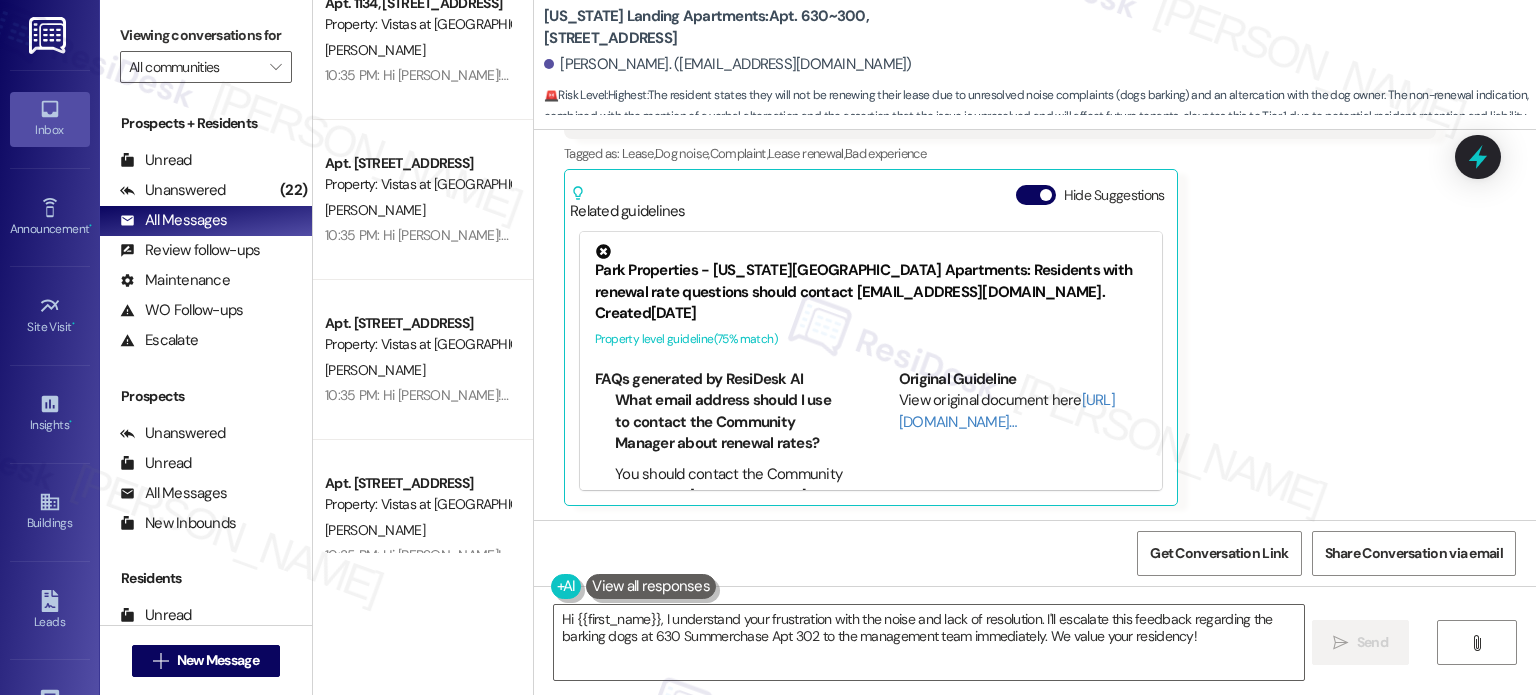 click on "Peter Winnard 10:33 PM Thanks! More pertinent to me, I probably won't be renewing my lease as a result of the dogs barking from 630 Summerchase Apt 302 with Shannon Phillips. In addition to the owner cussing me out when I mentioned it, the dogs bark and yip all day every day, just not constantly but peppered throughout the day (e.g. barking for 3 minutes straight, pause for 2 min, more barking for 10 minutes, pause an hour, barking for 7 minutes, all day). It has affected quality of life and Washington Landing has failed to resolve the issue. Future tenants will suffer the same problem as me. Tags and notes Tagged as:   Lease ,  Click to highlight conversations about Lease Dog noise ,  Click to highlight conversations about Dog noise Complaint ,  Click to highlight conversations about Complaint Lease renewal ,  Click to highlight conversations about Lease renewal Bad experience Click to highlight conversations about Bad experience  Related guidelines Hide Suggestions Created  21 days ago  ( 75 % match)  ( 69" at bounding box center [1000, 240] 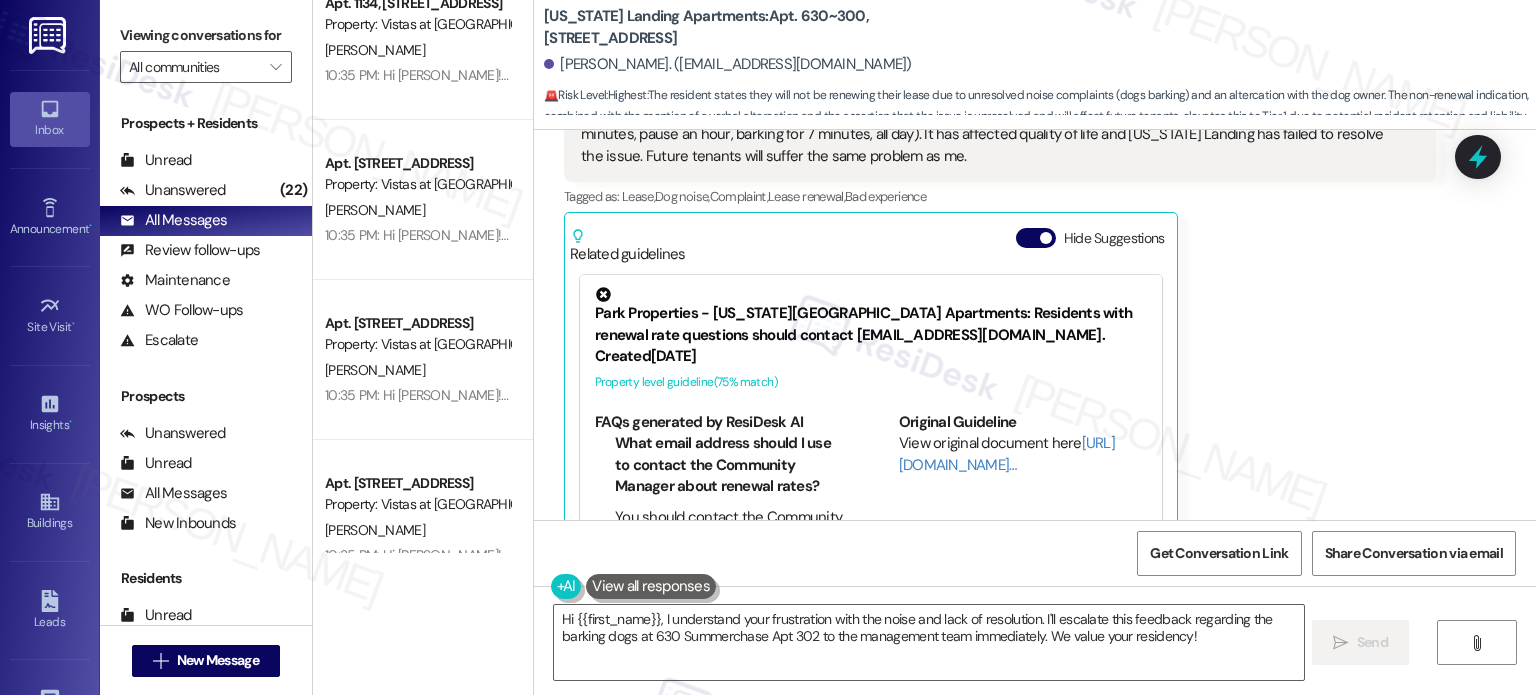 scroll, scrollTop: 1652, scrollLeft: 0, axis: vertical 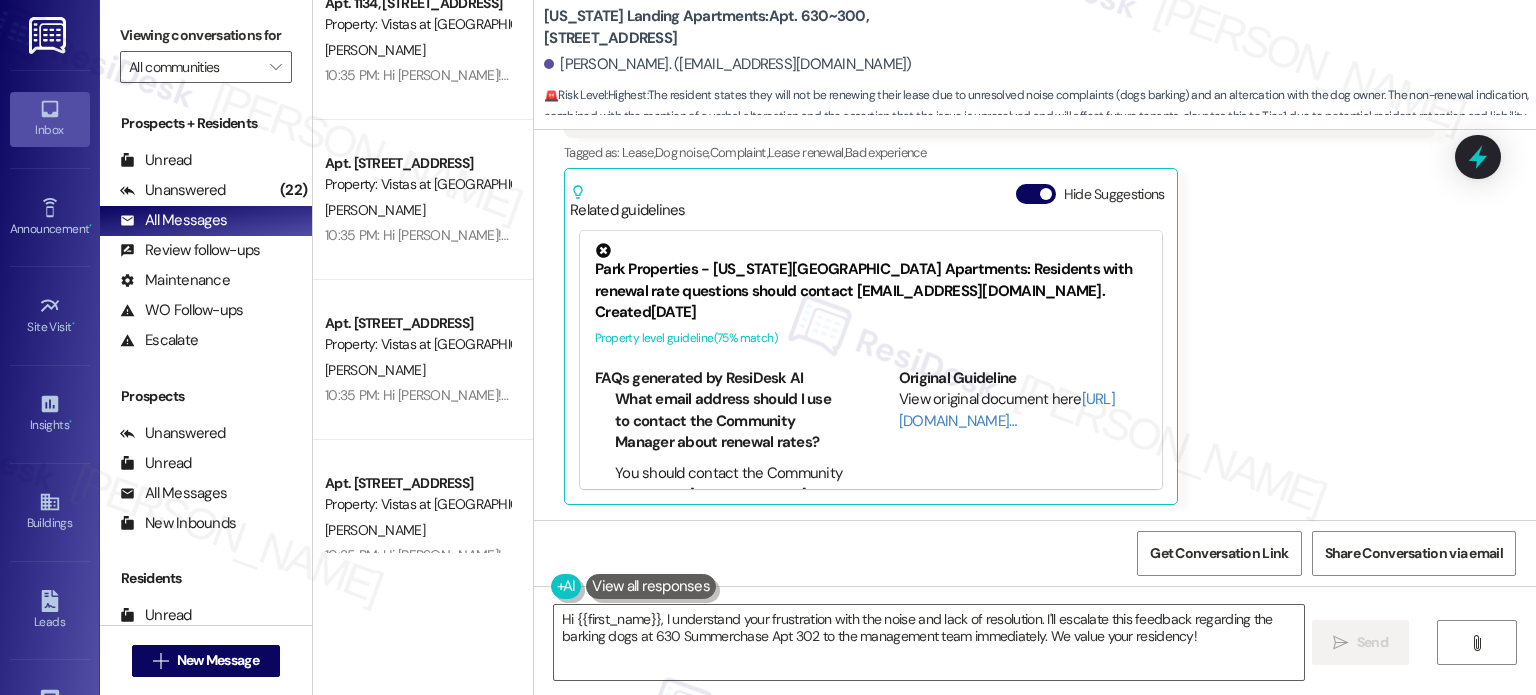 click on "Peter Winnard 10:33 PM Thanks! More pertinent to me, I probably won't be renewing my lease as a result of the dogs barking from 630 Summerchase Apt 302 with Shannon Phillips. In addition to the owner cussing me out when I mentioned it, the dogs bark and yip all day every day, just not constantly but peppered throughout the day (e.g. barking for 3 minutes straight, pause for 2 min, more barking for 10 minutes, pause an hour, barking for 7 minutes, all day). It has affected quality of life and Washington Landing has failed to resolve the issue. Future tenants will suffer the same problem as me. Tags and notes Tagged as:   Lease ,  Click to highlight conversations about Lease Dog noise ,  Click to highlight conversations about Dog noise Complaint ,  Click to highlight conversations about Complaint Lease renewal ,  Click to highlight conversations about Lease renewal Bad experience Click to highlight conversations about Bad experience  Related guidelines Hide Suggestions Created  21 days ago  ( 75 % match)  ( 69" at bounding box center (1000, 239) 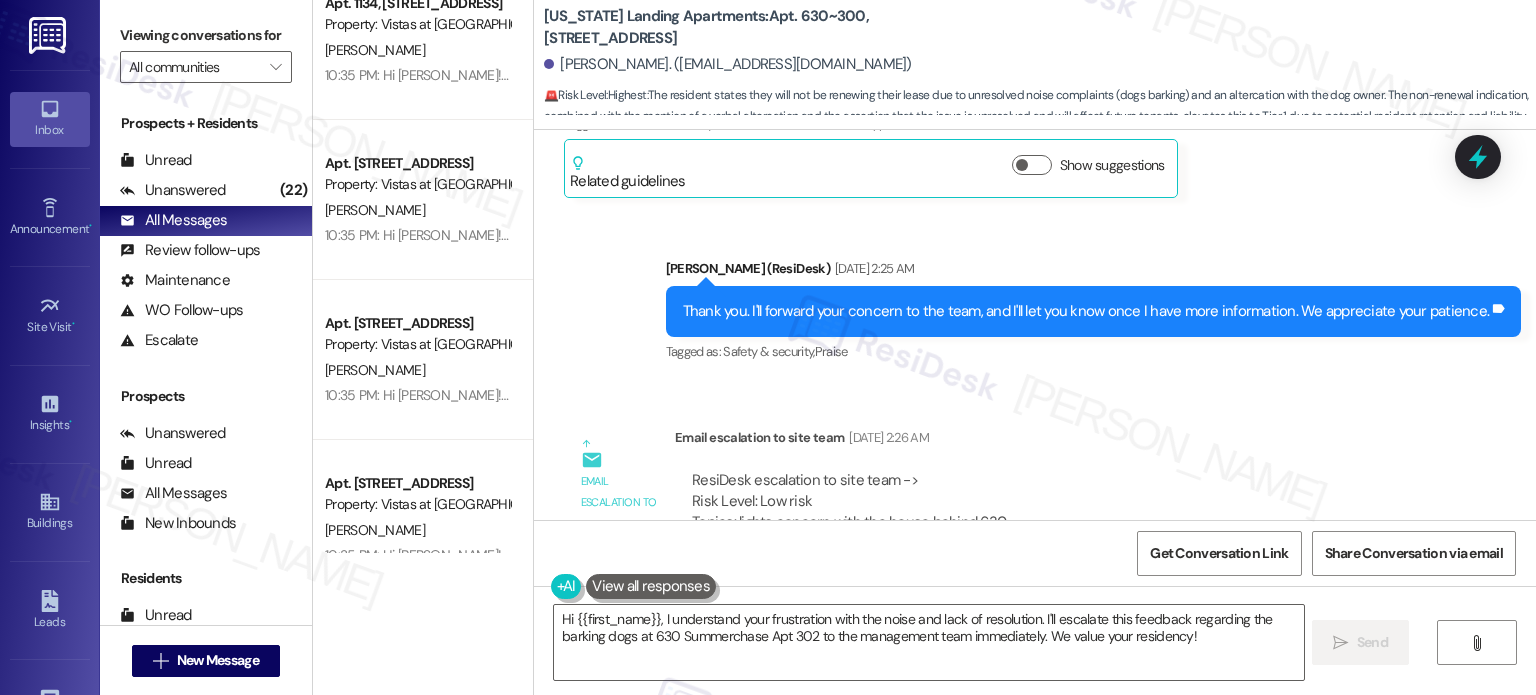scroll, scrollTop: 1552, scrollLeft: 0, axis: vertical 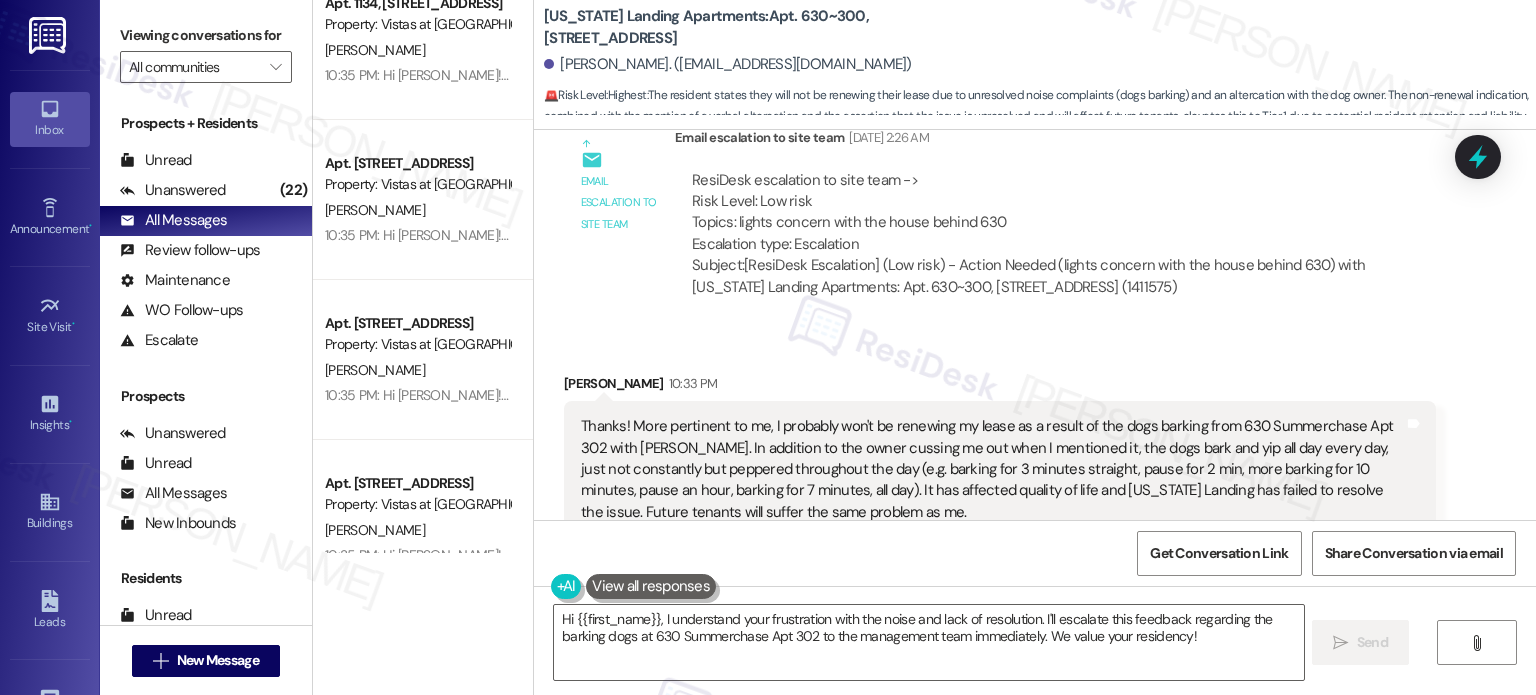 click on "Thanks! More pertinent to me, I probably won't be renewing my lease as a result of the dogs barking from 630 Summerchase Apt 302 with Shannon Phillips. In addition to the owner cussing me out when I mentioned it, the dogs bark and yip all day every day, just not constantly but peppered throughout the day (e.g. barking for 3 minutes straight, pause for 2 min, more barking for 10 minutes, pause an hour, barking for 7 minutes, all day). It has affected quality of life and Washington Landing has failed to resolve the issue. Future tenants will suffer the same problem as me." at bounding box center (992, 469) 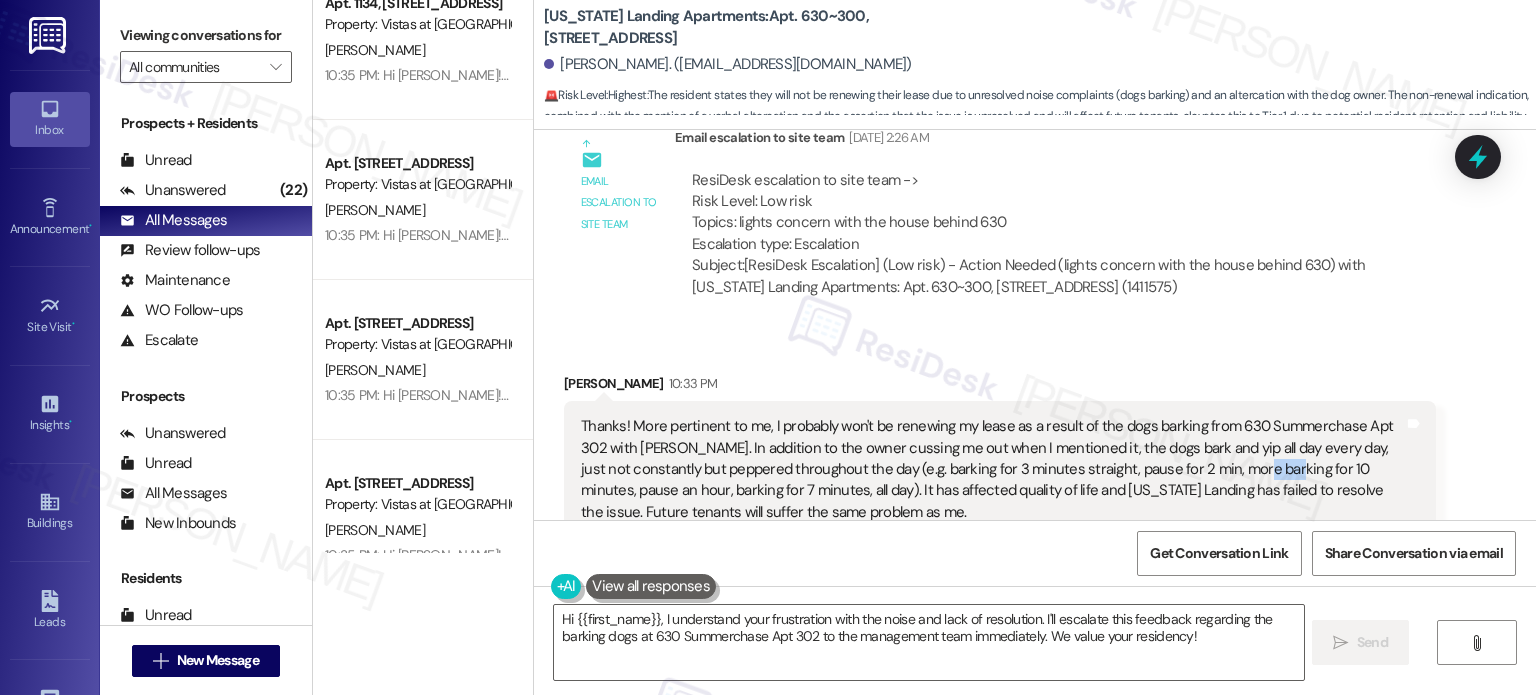 click on "Thanks! More pertinent to me, I probably won't be renewing my lease as a result of the dogs barking from 630 Summerchase Apt 302 with Shannon Phillips. In addition to the owner cussing me out when I mentioned it, the dogs bark and yip all day every day, just not constantly but peppered throughout the day (e.g. barking for 3 minutes straight, pause for 2 min, more barking for 10 minutes, pause an hour, barking for 7 minutes, all day). It has affected quality of life and Washington Landing has failed to resolve the issue. Future tenants will suffer the same problem as me." at bounding box center (992, 469) 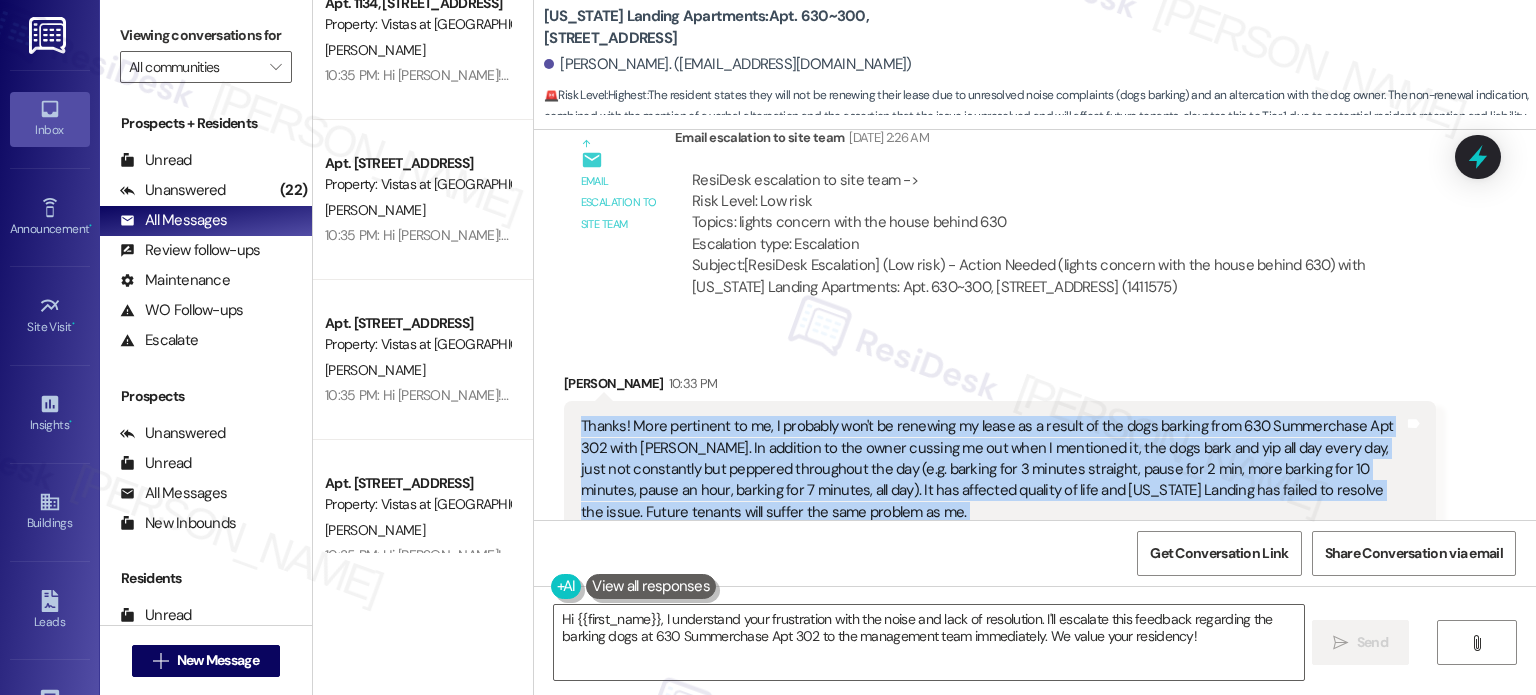 click on "Thanks! More pertinent to me, I probably won't be renewing my lease as a result of the dogs barking from 630 Summerchase Apt 302 with Shannon Phillips. In addition to the owner cussing me out when I mentioned it, the dogs bark and yip all day every day, just not constantly but peppered throughout the day (e.g. barking for 3 minutes straight, pause for 2 min, more barking for 10 minutes, pause an hour, barking for 7 minutes, all day). It has affected quality of life and Washington Landing has failed to resolve the issue. Future tenants will suffer the same problem as me." at bounding box center [992, 469] 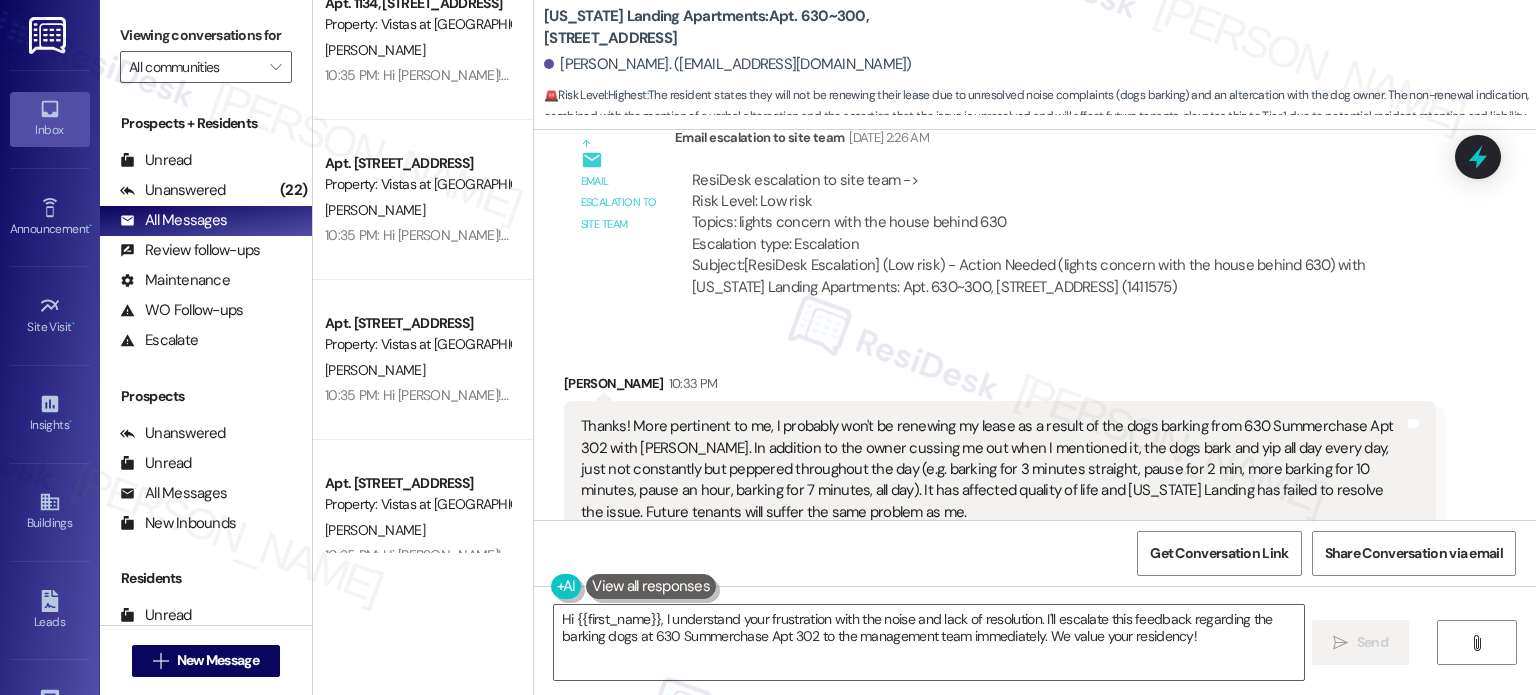 click on "Received via SMS Peter Winnard 10:33 PM Thanks! More pertinent to me, I probably won't be renewing my lease as a result of the dogs barking from 630 Summerchase Apt 302 with Shannon Phillips. In addition to the owner cussing me out when I mentioned it, the dogs bark and yip all day every day, just not constantly but peppered throughout the day (e.g. barking for 3 minutes straight, pause for 2 min, more barking for 10 minutes, pause an hour, barking for 7 minutes, all day). It has affected quality of life and Washington Landing has failed to resolve the issue. Future tenants will suffer the same problem as me. Tags and notes Tagged as:   Lease ,  Click to highlight conversations about Lease Dog noise ,  Click to highlight conversations about Dog noise Complaint ,  Click to highlight conversations about Complaint Lease renewal ,  Click to highlight conversations about Lease renewal Bad experience Click to highlight conversations about Bad experience  Related guidelines Hide Suggestions Created  21 days ago  (" at bounding box center [1035, 624] 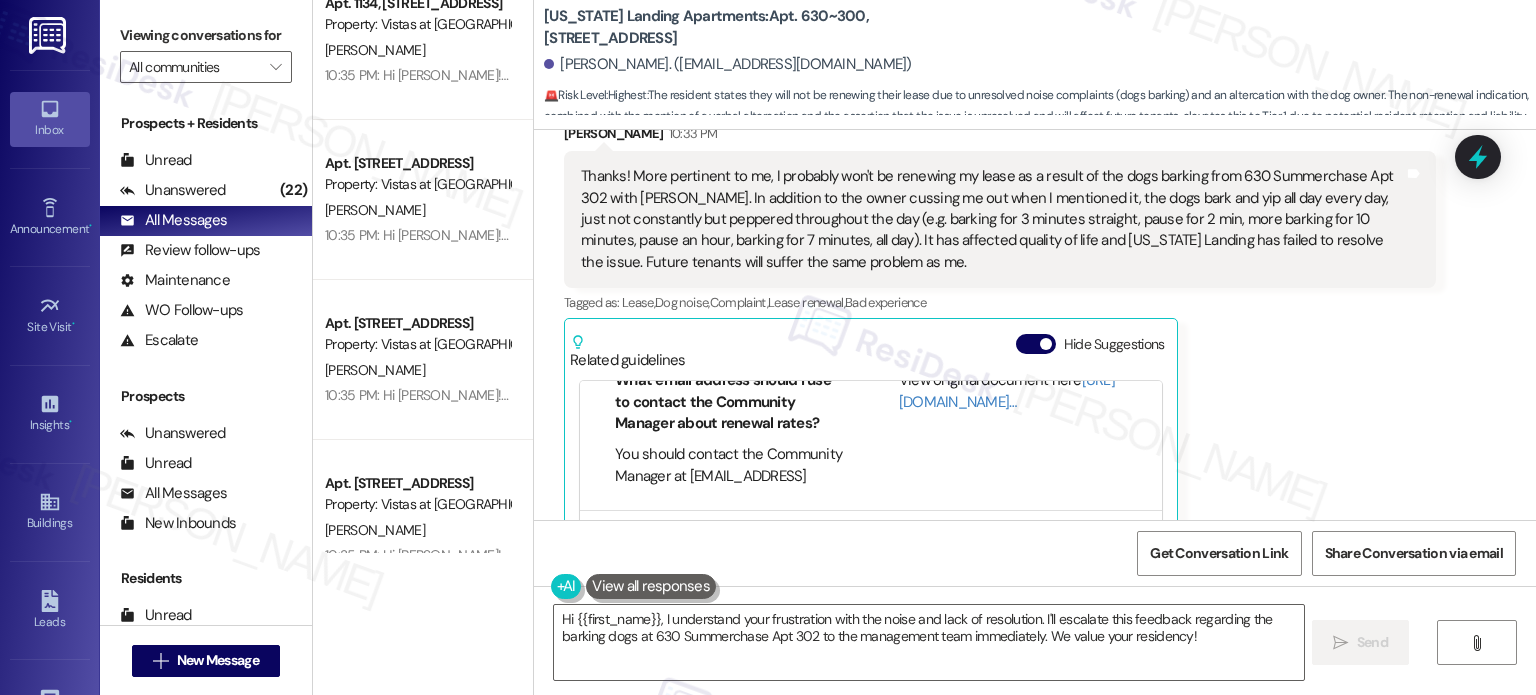 scroll, scrollTop: 1652, scrollLeft: 0, axis: vertical 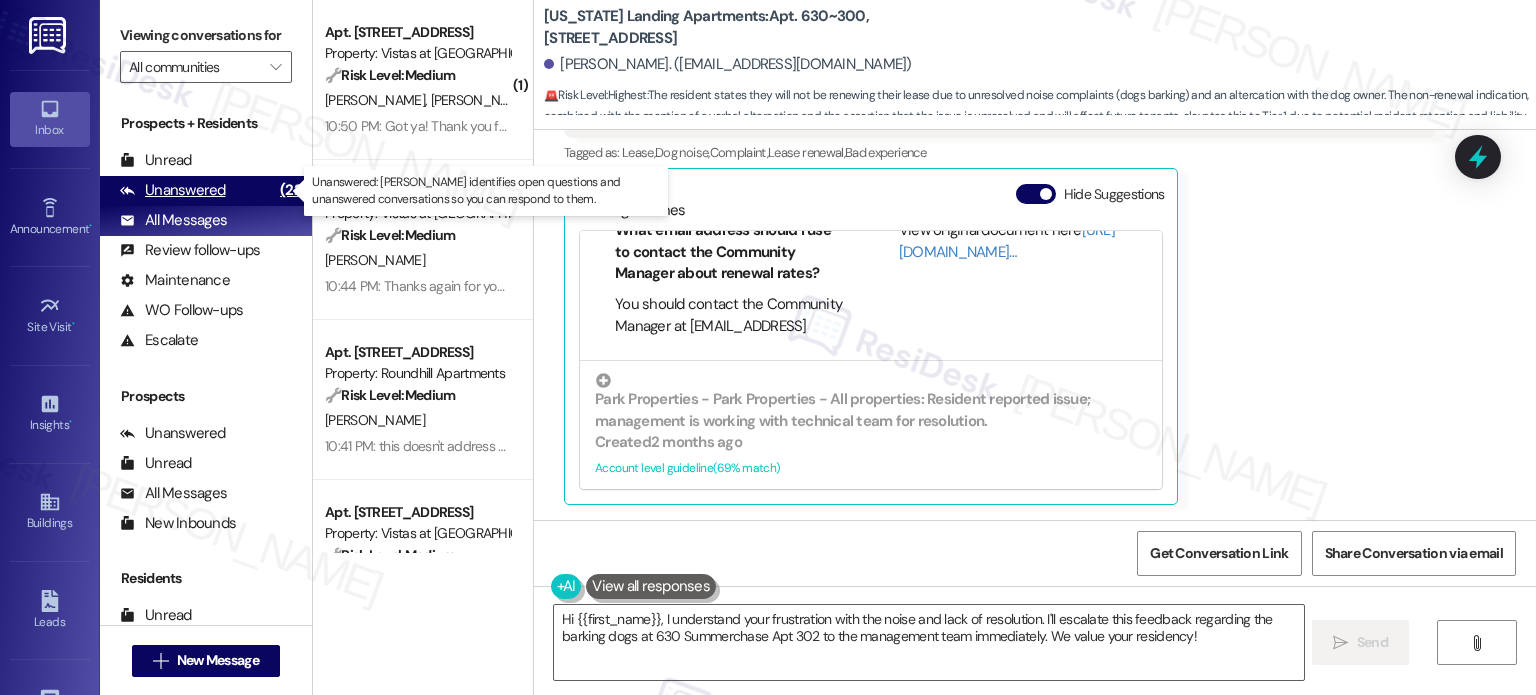 click on "Unanswered (22)" at bounding box center [206, 191] 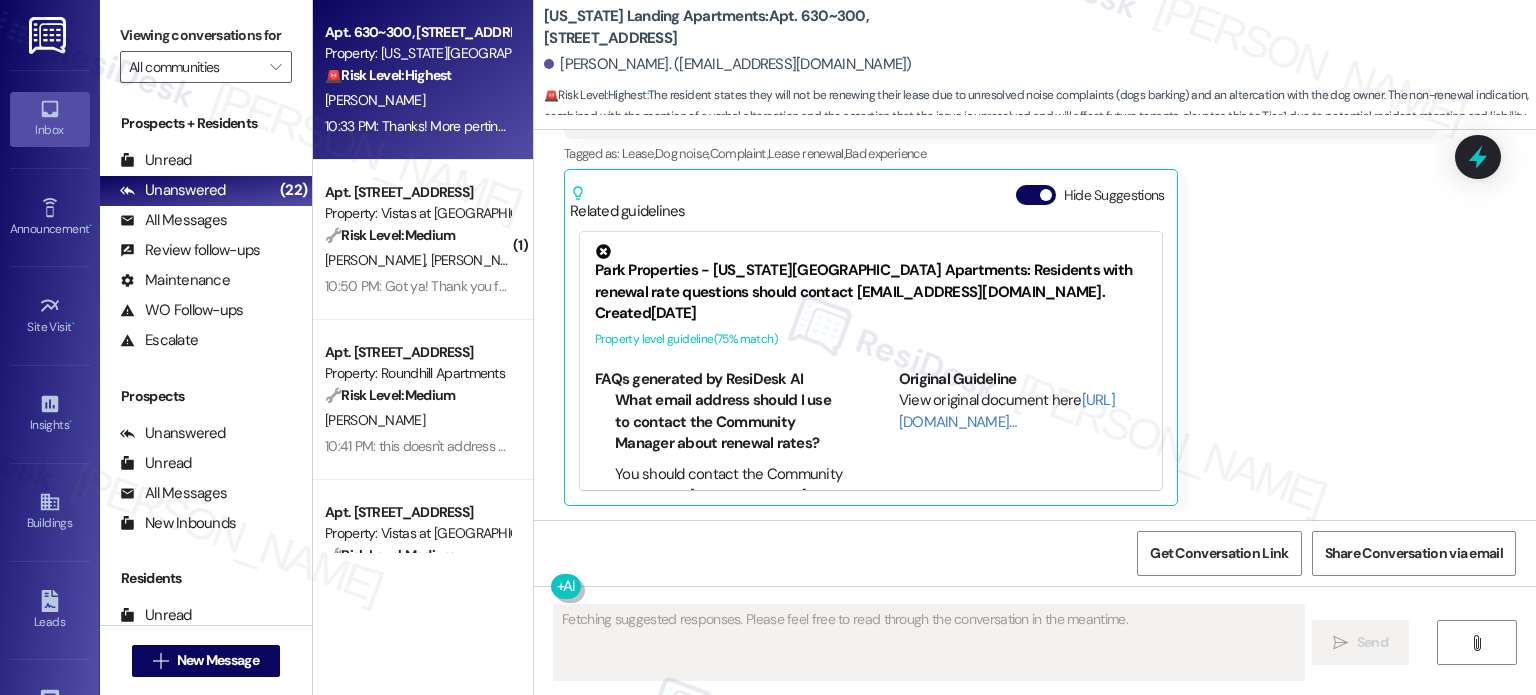 scroll, scrollTop: 1451, scrollLeft: 0, axis: vertical 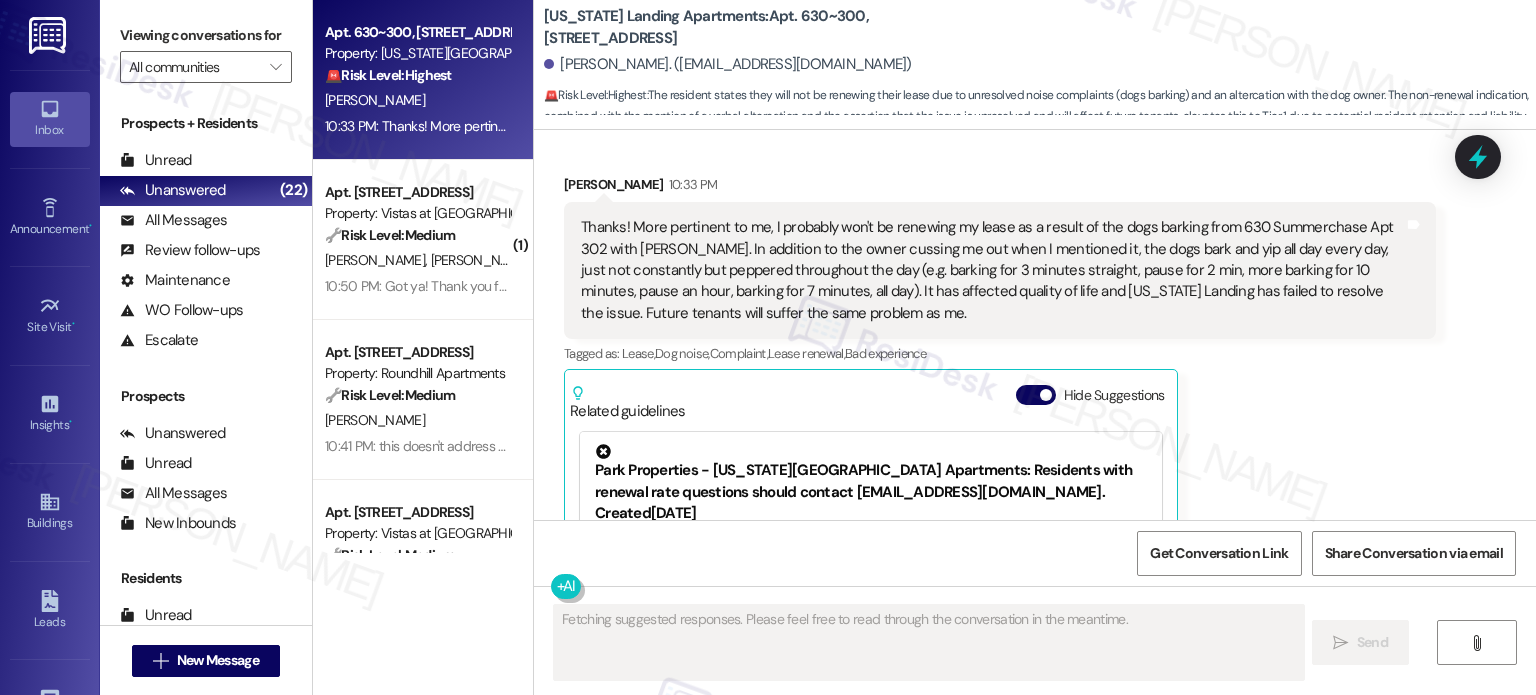 click on "Thanks! More pertinent to me, I probably won't be renewing my lease as a result of the dogs barking from 630 Summerchase Apt 302 with Shannon Phillips. In addition to the owner cussing me out when I mentioned it, the dogs bark and yip all day every day, just not constantly but peppered throughout the day (e.g. barking for 3 minutes straight, pause for 2 min, more barking for 10 minutes, pause an hour, barking for 7 minutes, all day). It has affected quality of life and Washington Landing has failed to resolve the issue. Future tenants will suffer the same problem as me." at bounding box center [992, 270] 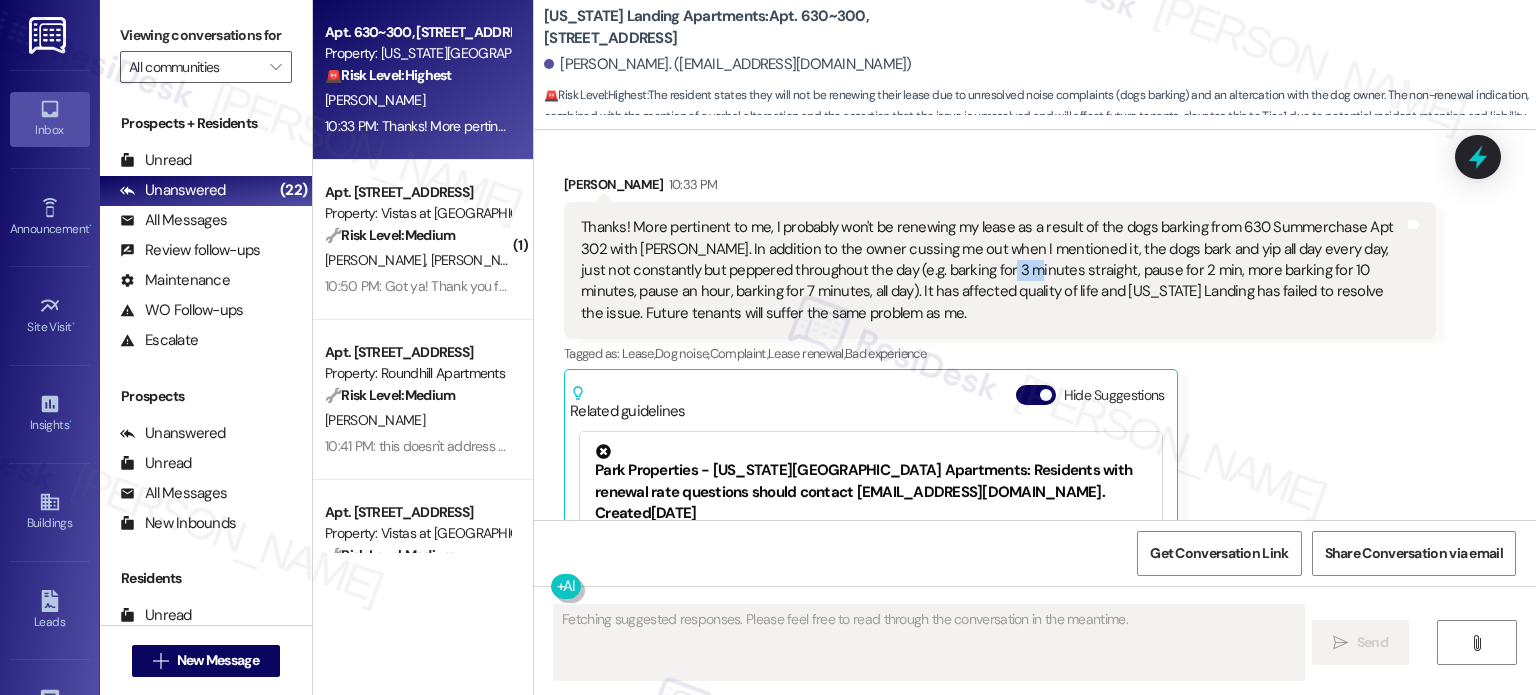 click on "Thanks! More pertinent to me, I probably won't be renewing my lease as a result of the dogs barking from 630 Summerchase Apt 302 with Shannon Phillips. In addition to the owner cussing me out when I mentioned it, the dogs bark and yip all day every day, just not constantly but peppered throughout the day (e.g. barking for 3 minutes straight, pause for 2 min, more barking for 10 minutes, pause an hour, barking for 7 minutes, all day). It has affected quality of life and Washington Landing has failed to resolve the issue. Future tenants will suffer the same problem as me." at bounding box center [992, 270] 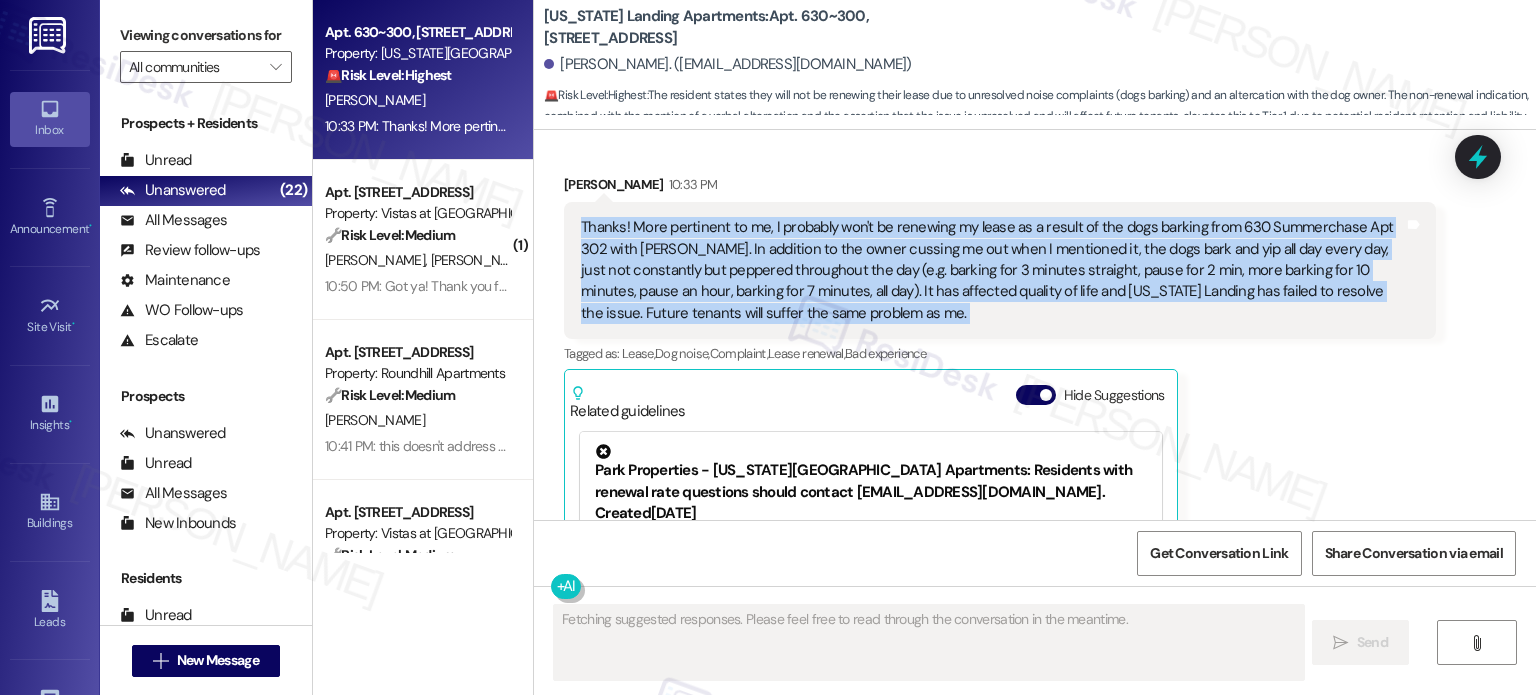 click on "Thanks! More pertinent to me, I probably won't be renewing my lease as a result of the dogs barking from 630 Summerchase Apt 302 with Shannon Phillips. In addition to the owner cussing me out when I mentioned it, the dogs bark and yip all day every day, just not constantly but peppered throughout the day (e.g. barking for 3 minutes straight, pause for 2 min, more barking for 10 minutes, pause an hour, barking for 7 minutes, all day). It has affected quality of life and Washington Landing has failed to resolve the issue. Future tenants will suffer the same problem as me." at bounding box center (992, 270) 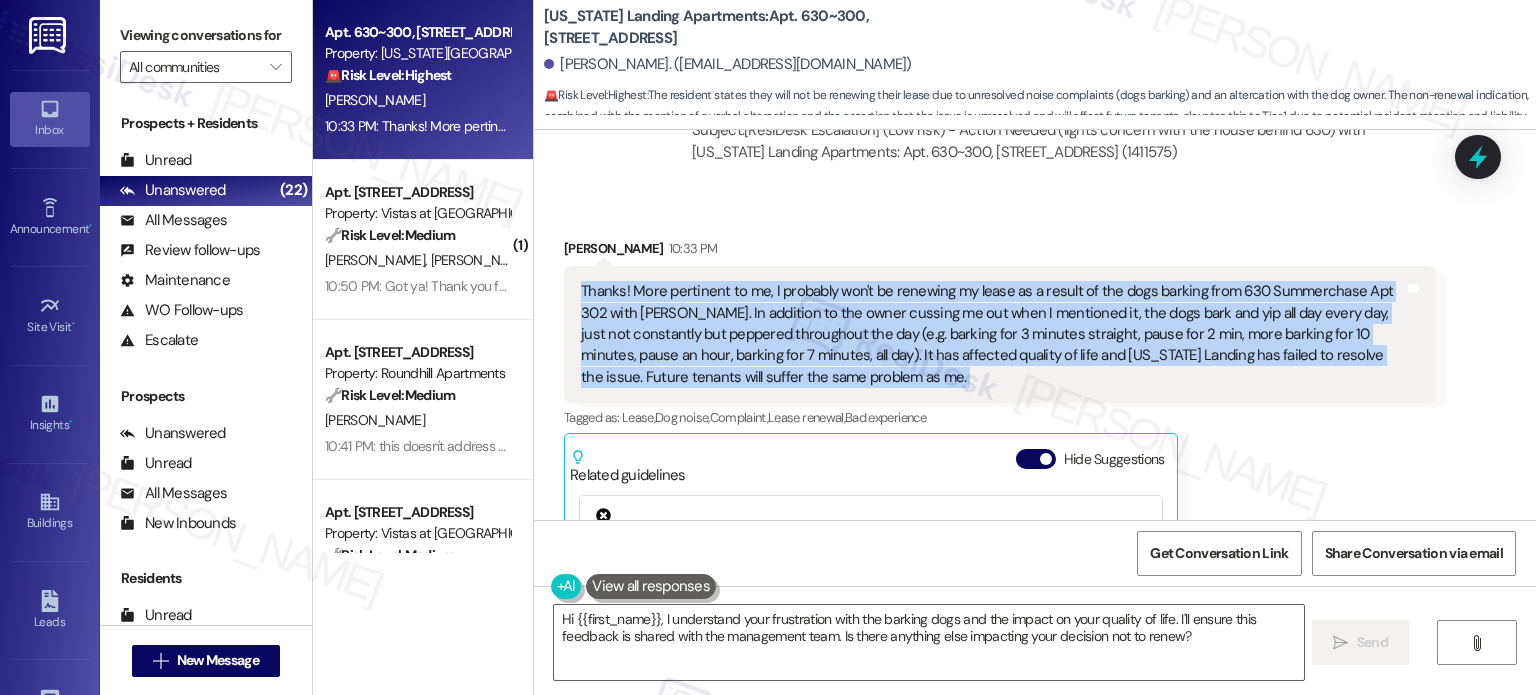 scroll, scrollTop: 1652, scrollLeft: 0, axis: vertical 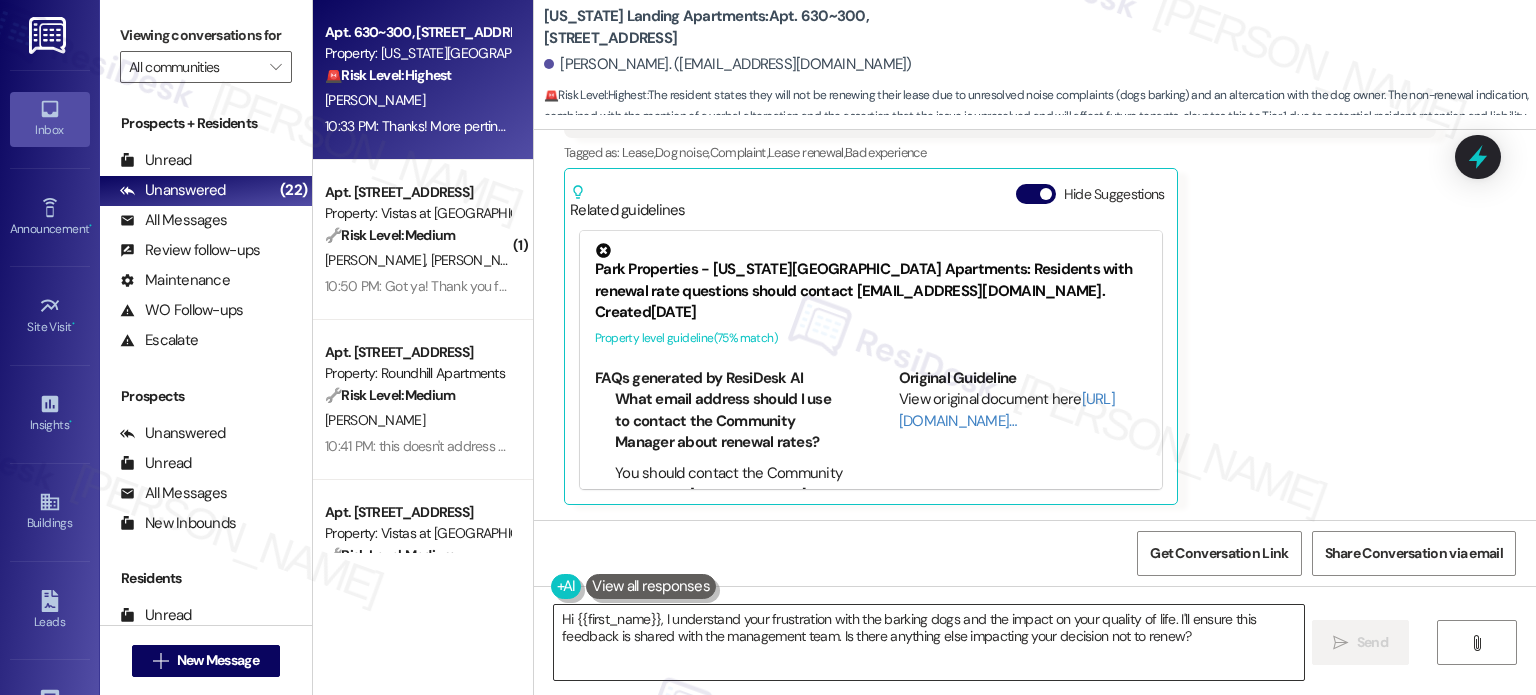click on "Hi {{first_name}}, I understand your frustration with the barking dogs and the impact on your quality of life. I'll ensure this feedback is shared with the management team. Is there anything else impacting your decision not to renew?" at bounding box center [928, 642] 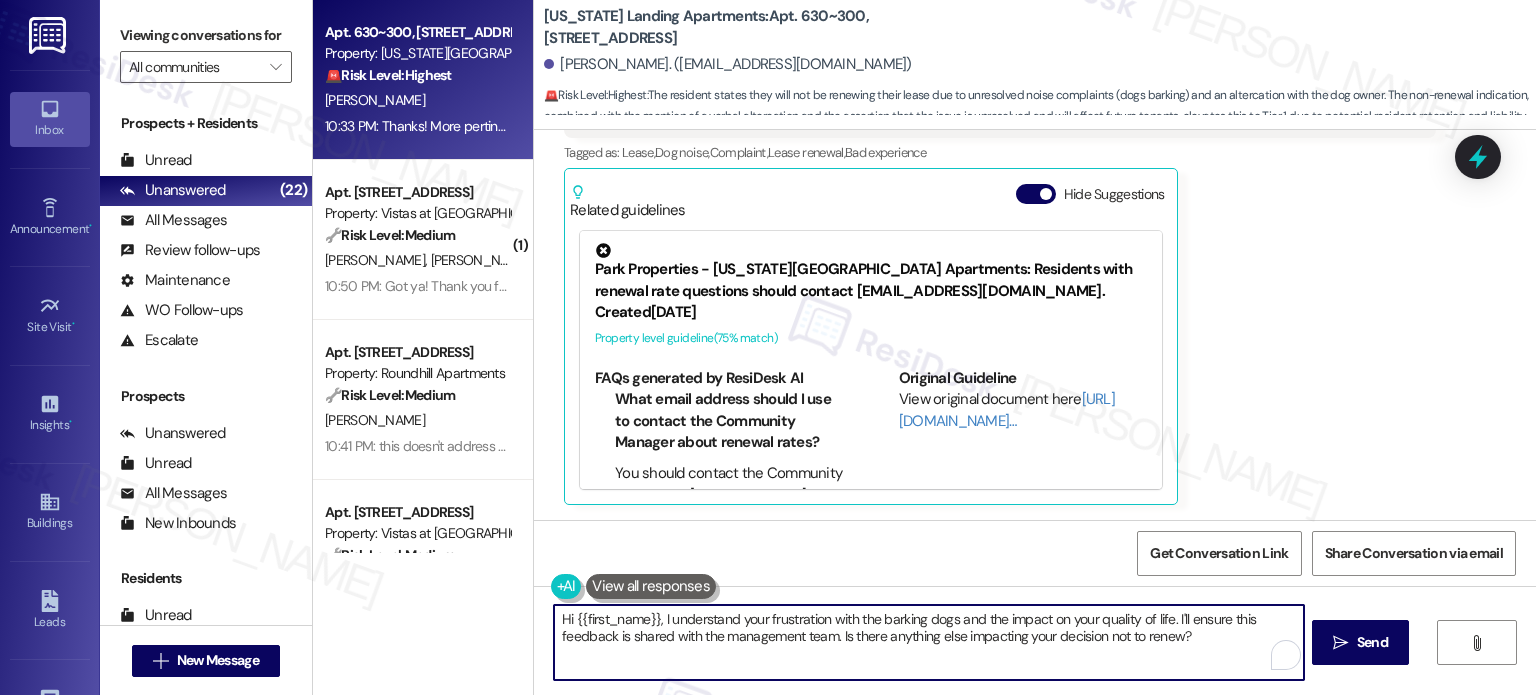 paste on "Thank you for being honest and sharing your experience—I’m really sorry to hear how much this situation has impacted your quality of life. I completely understand your frustration, especially after trying to address it directly and not feeling supported.
To better understand the full scope of the issue:
How long has the barking been going on, and how often do you typically notice it during the day?
Also, do you happen to recall specific dates or times when it’s been particularly disruptive" 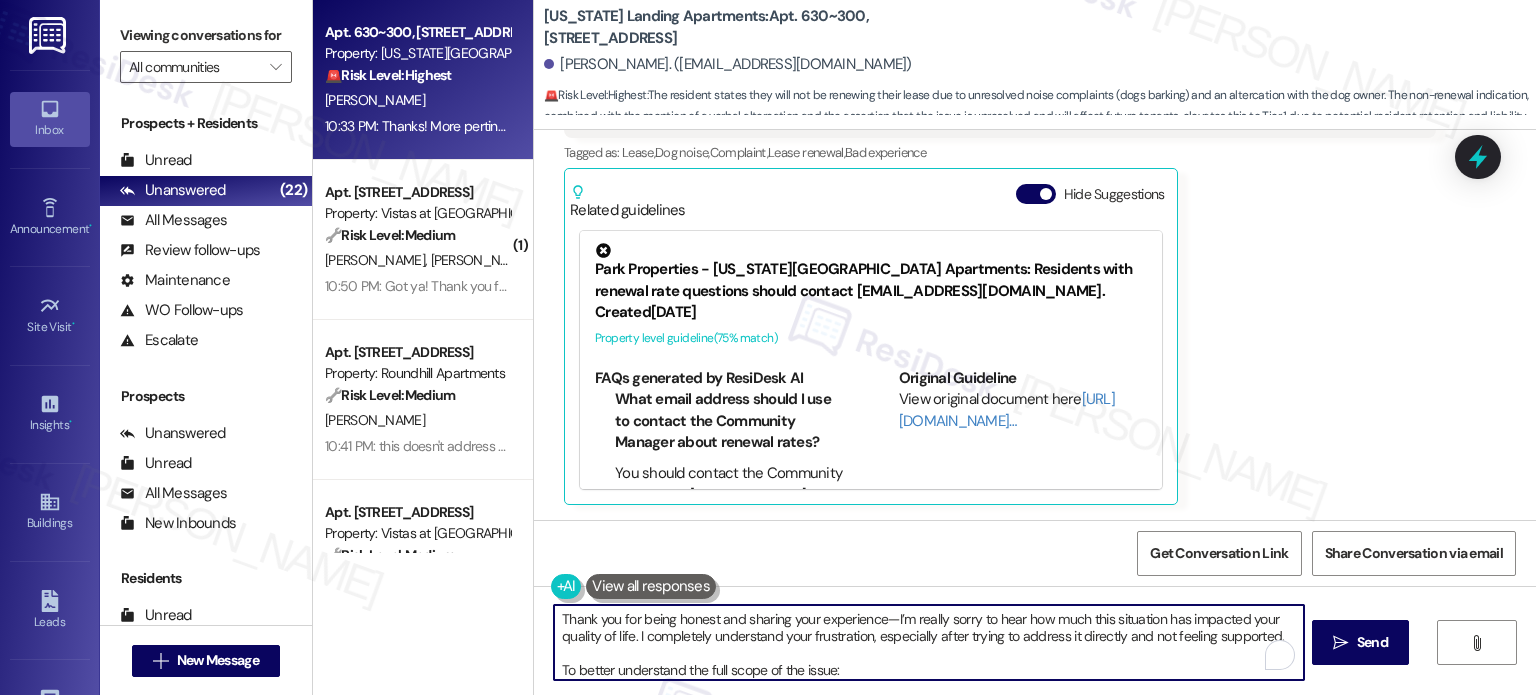 scroll, scrollTop: 33, scrollLeft: 0, axis: vertical 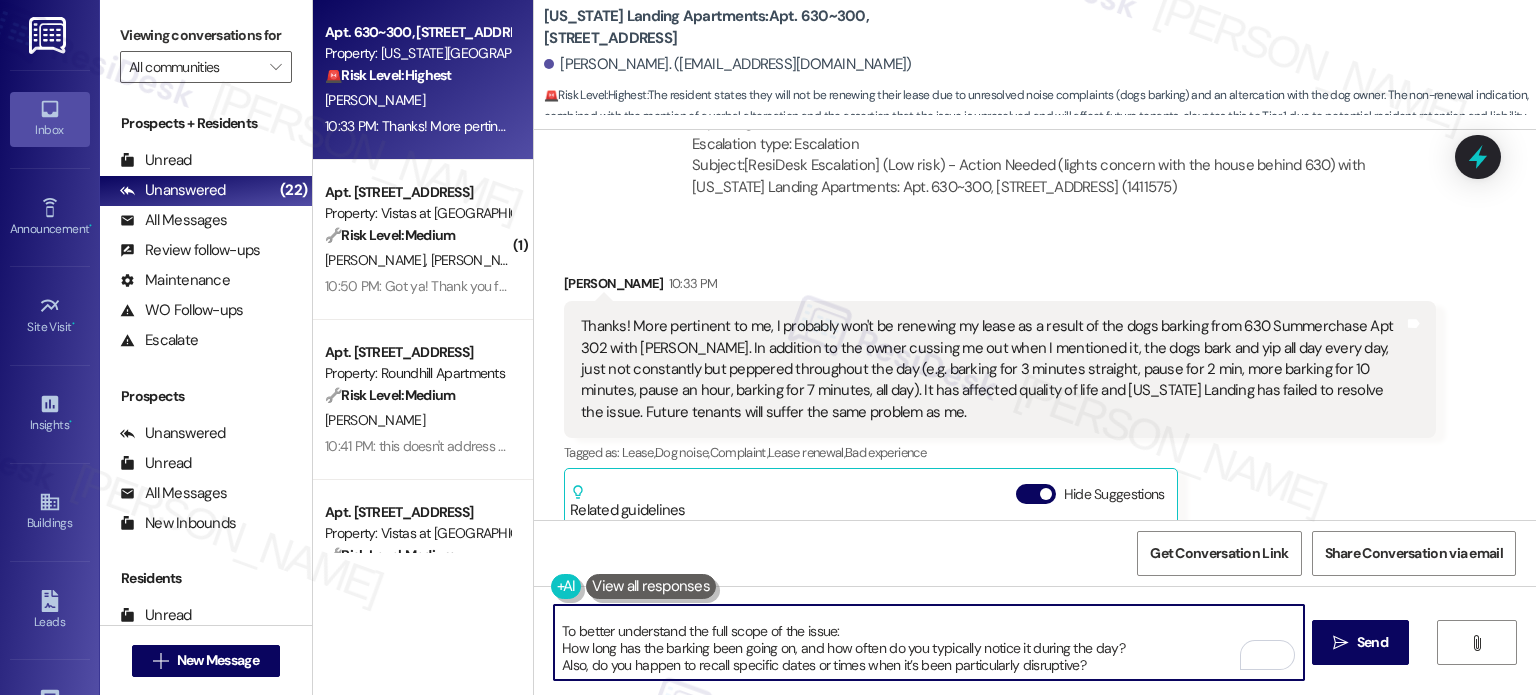 click on "Thank you for being honest and sharing your experience—I’m really sorry to hear how much this situation has impacted your quality of life. I completely understand your frustration, especially after trying to address it directly and not feeling supported.
To better understand the full scope of the issue:
How long has the barking been going on, and how often do you typically notice it during the day?
Also, do you happen to recall specific dates or times when it’s been particularly disruptive?" at bounding box center [928, 642] 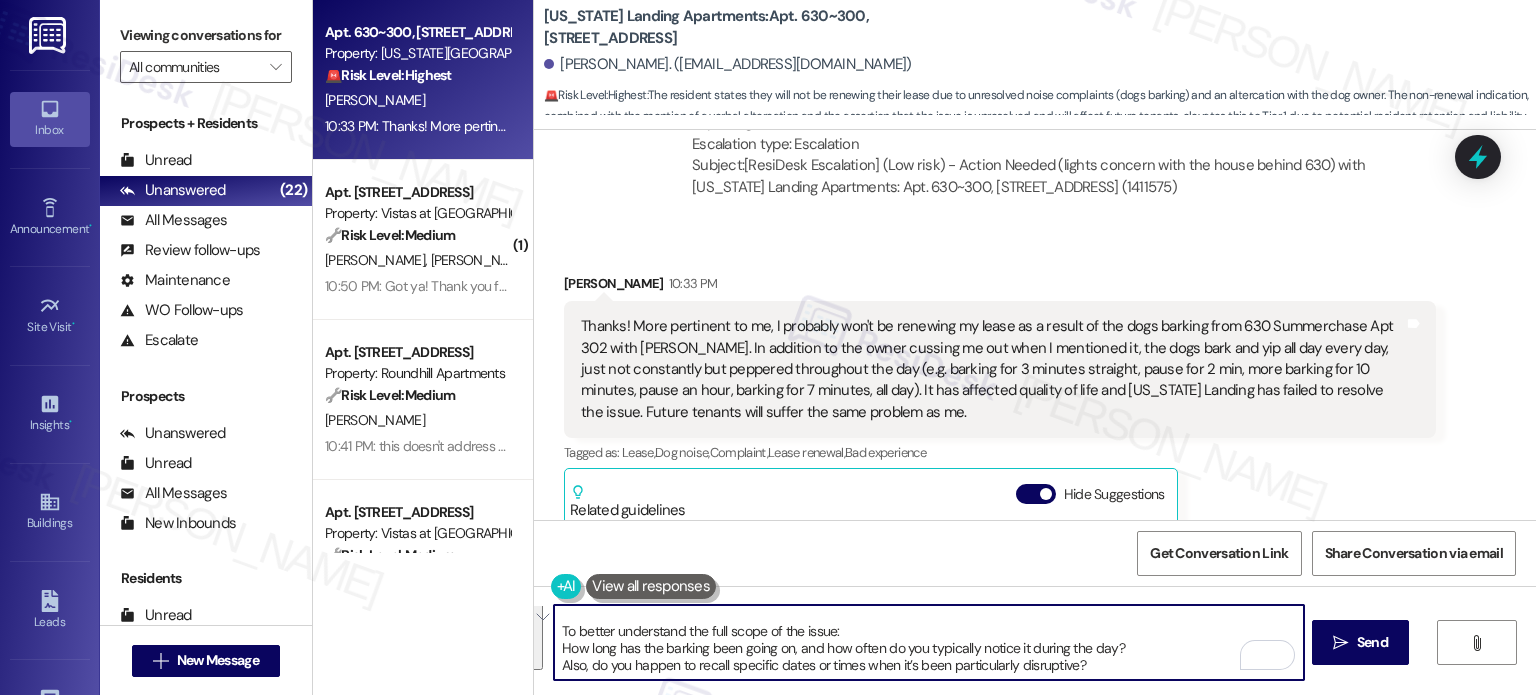 paste on "sharing this—it’s completely understandable why this has been so frustrating. I’m sorry to hear it’s impacted your comfort at home, and especially that the situation with the neighbor escalated in that way.
To help us better understand and address this, how long has the barking issue been going on, and how often do you typically notice it during the day?
Also, does the barking usually happen when the resident is home, away, or both" 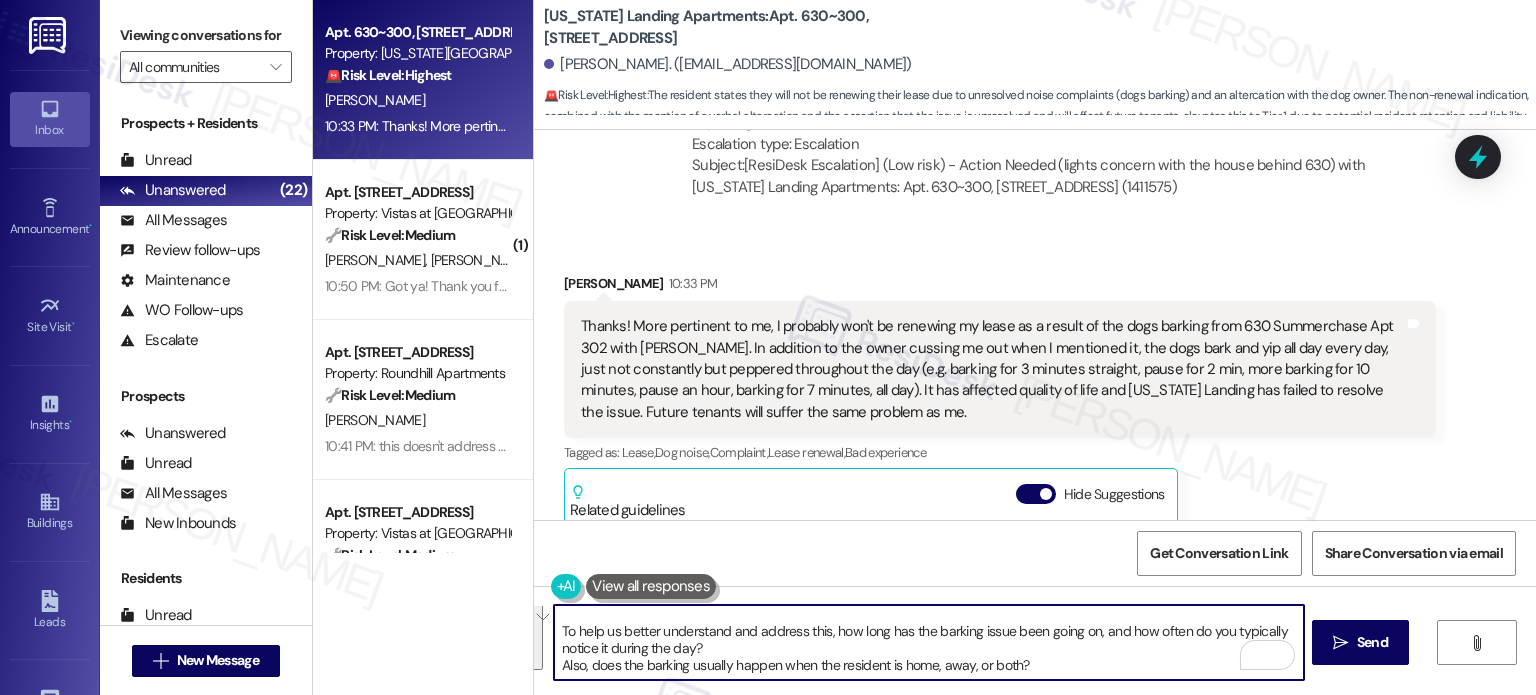 scroll, scrollTop: 33, scrollLeft: 0, axis: vertical 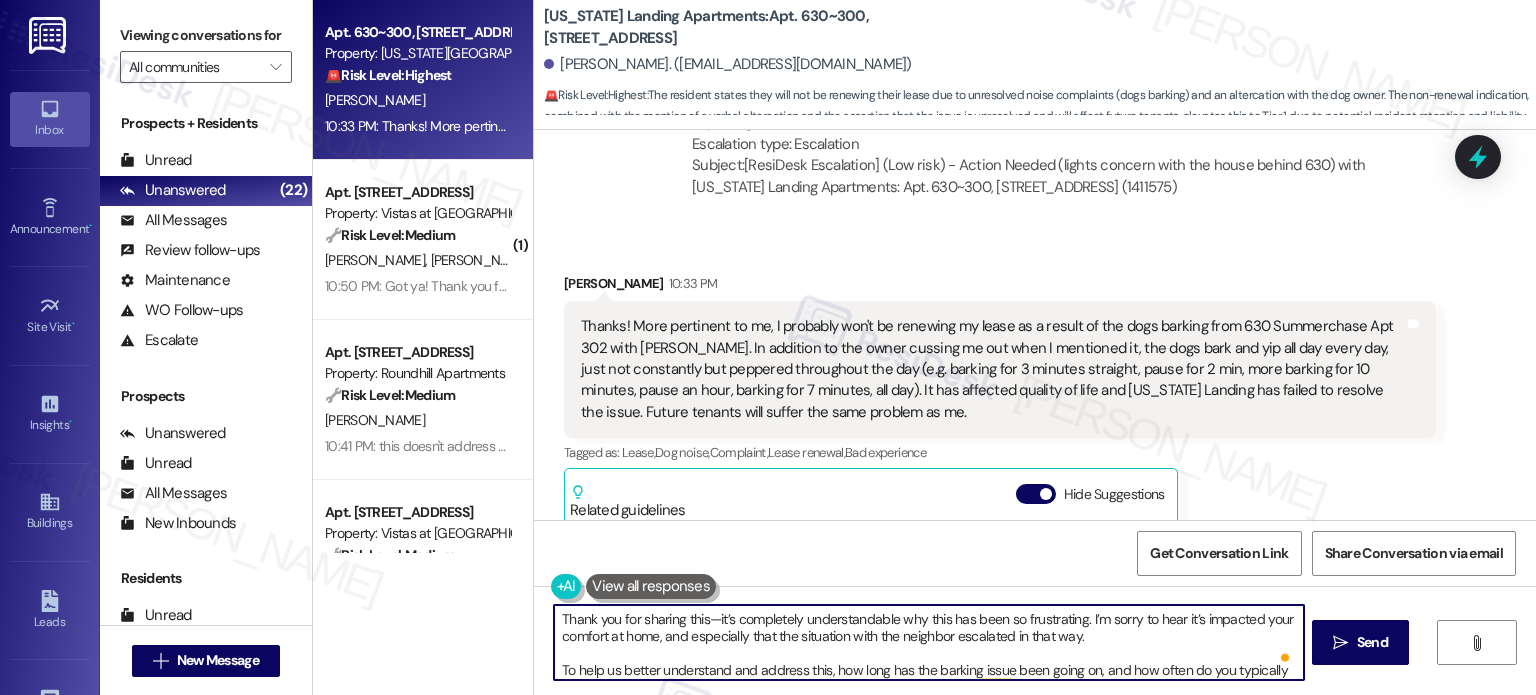 click on "Thank you for sharing this—it’s completely understandable why this has been so frustrating. I’m sorry to hear it’s impacted your comfort at home, and especially that the situation with the neighbor escalated in that way.
To help us better understand and address this, how long has the barking issue been going on, and how often do you typically notice it during the day?
Also, does the barking usually happen when the resident is home, away, or both?" at bounding box center (928, 642) 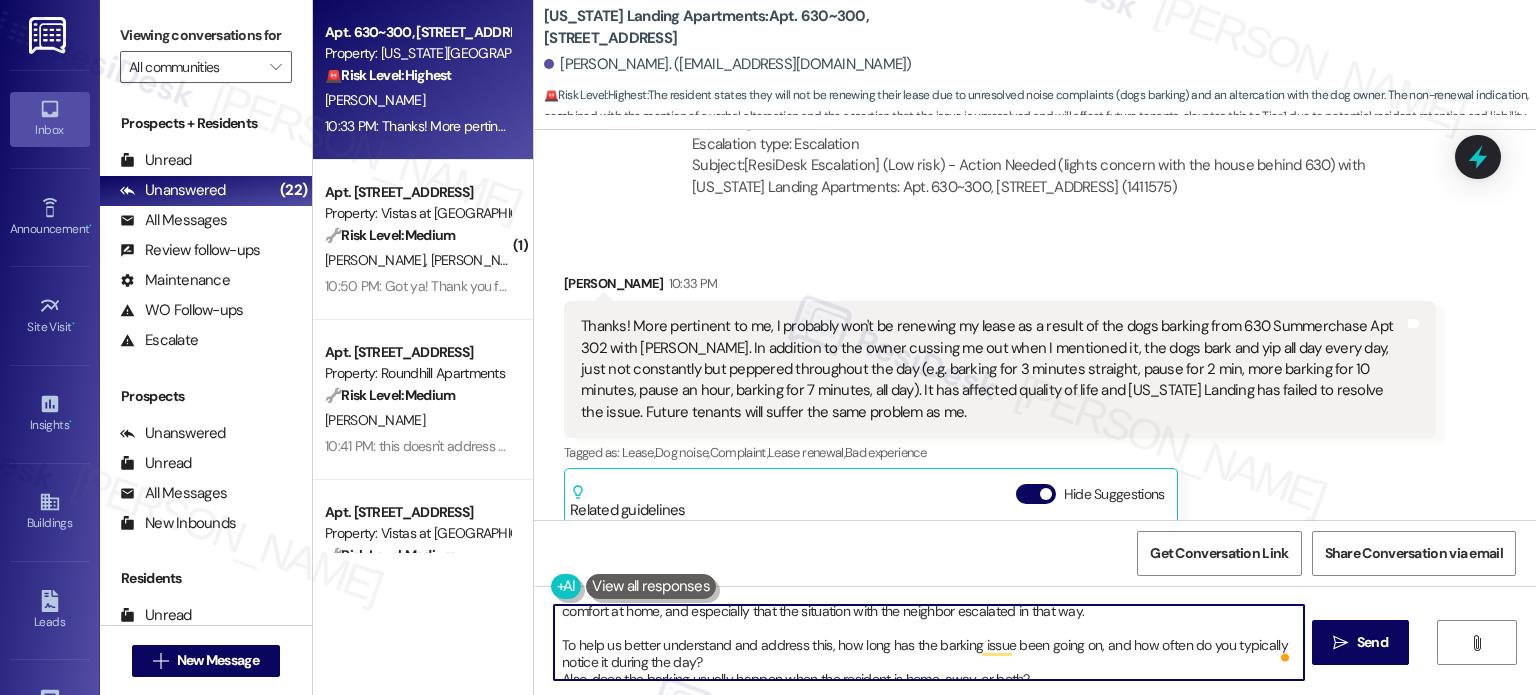 scroll, scrollTop: 39, scrollLeft: 0, axis: vertical 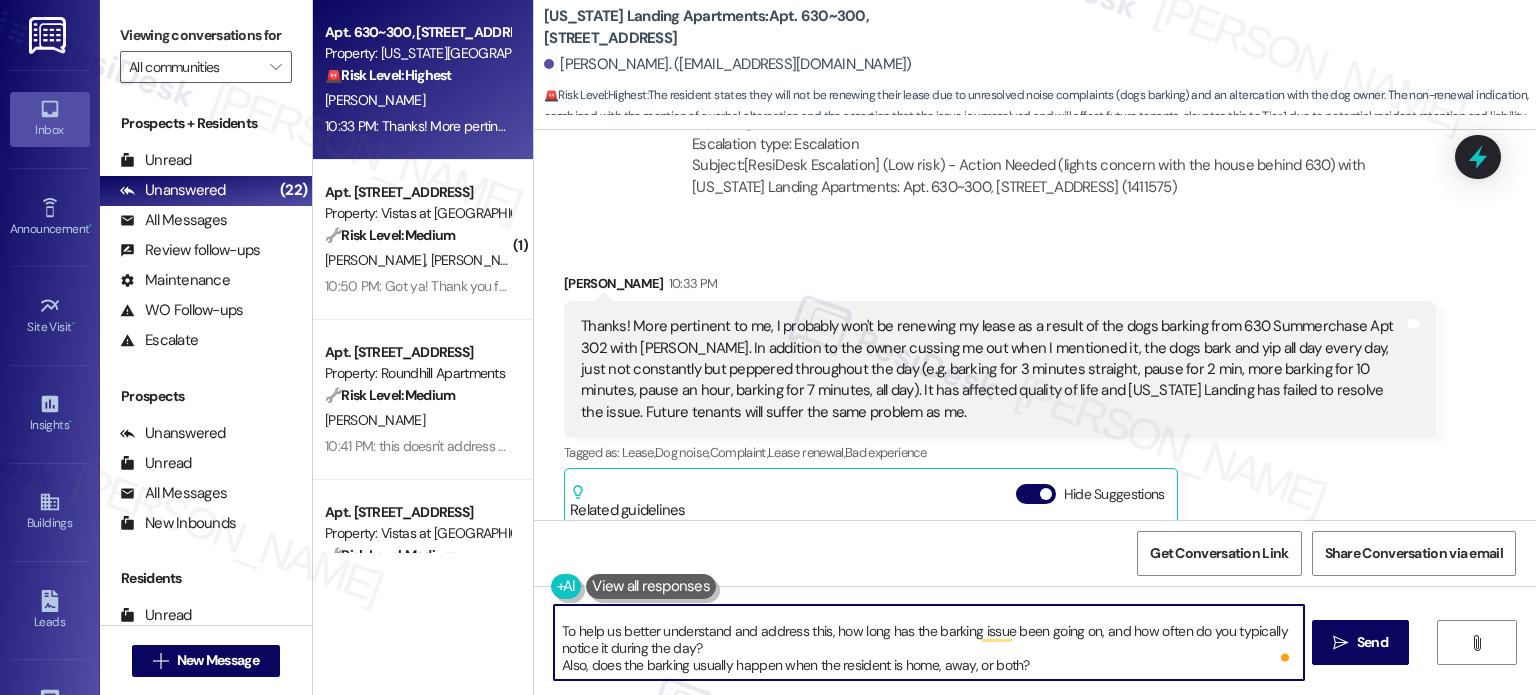 click on "Thank you for sharing this—it’s completely understandable why this has been so frustrating. I’m sorry to hear it’s impacted your comfort at home, and especially that the situation with the neighbor escalated in that way.
To help us better understand and address this, how long has the barking issue been going on, and how often do you typically notice it during the day?
Also, does the barking usually happen when the resident is home, away, or both?" at bounding box center (928, 642) 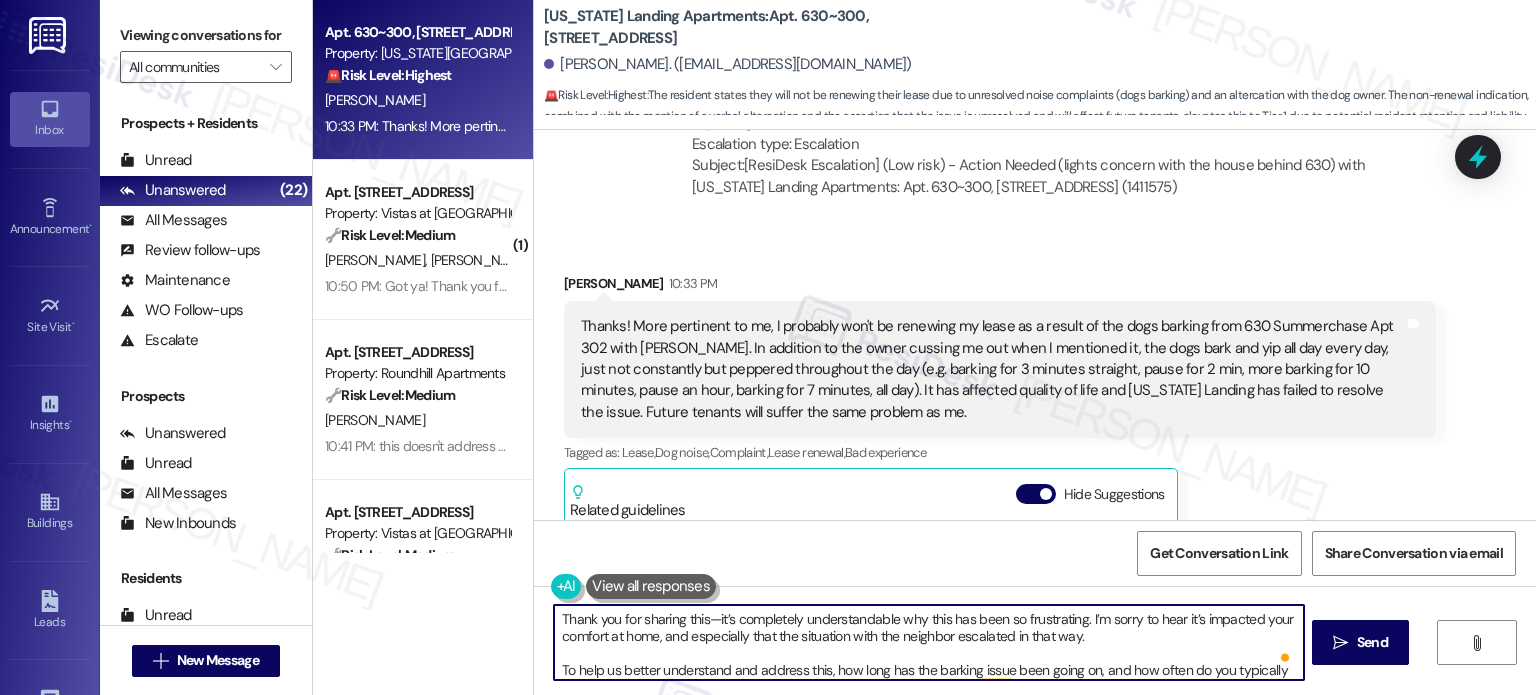 scroll, scrollTop: 39, scrollLeft: 0, axis: vertical 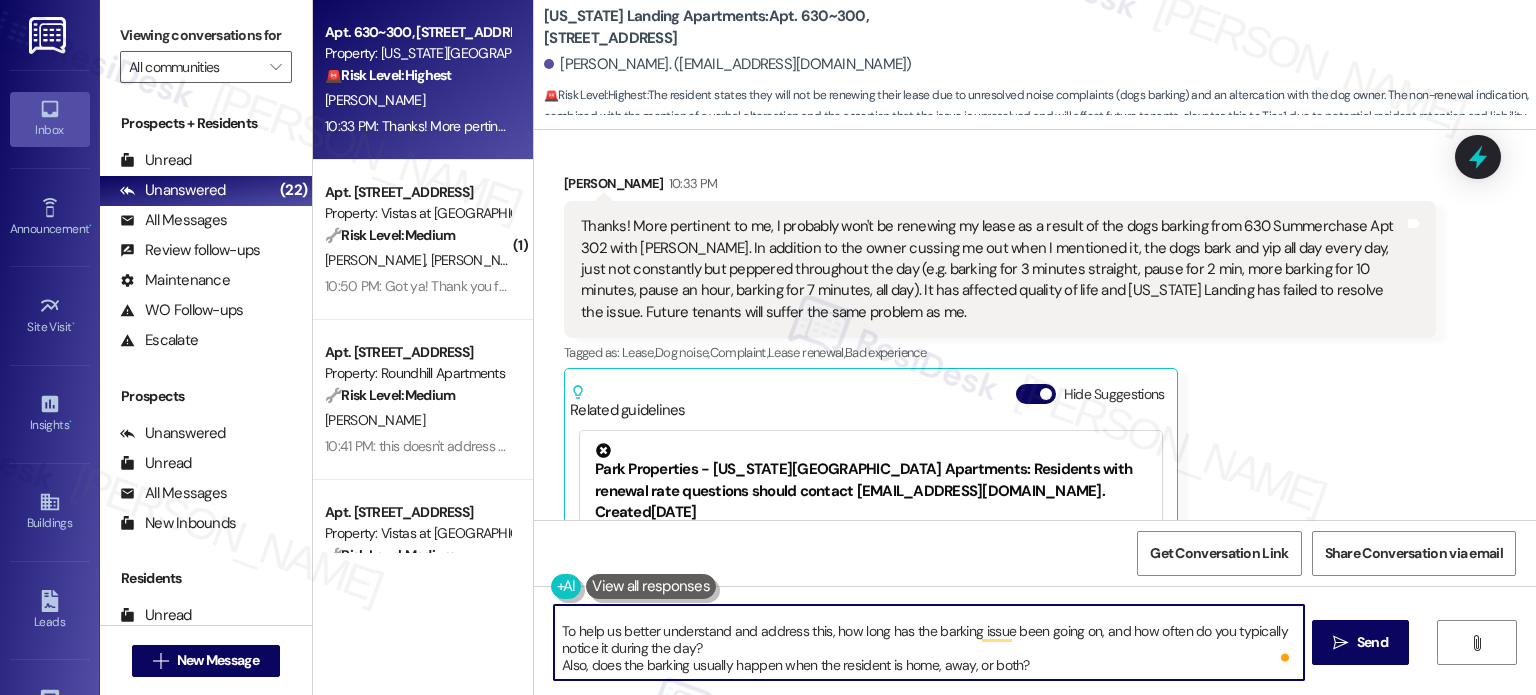 type on "Thank you for sharing this—it’s completely understandable why this has been so frustrating. I’m sorry to hear it’s impacted your comfort at home, and especially that the situation with the neighbor escalated in that way.
To help us better understand and address this, how long has the barking issue been going on, and how often do you typically notice it during the day?
Also, does the barking usually happen when the resident is home, away, or both?" 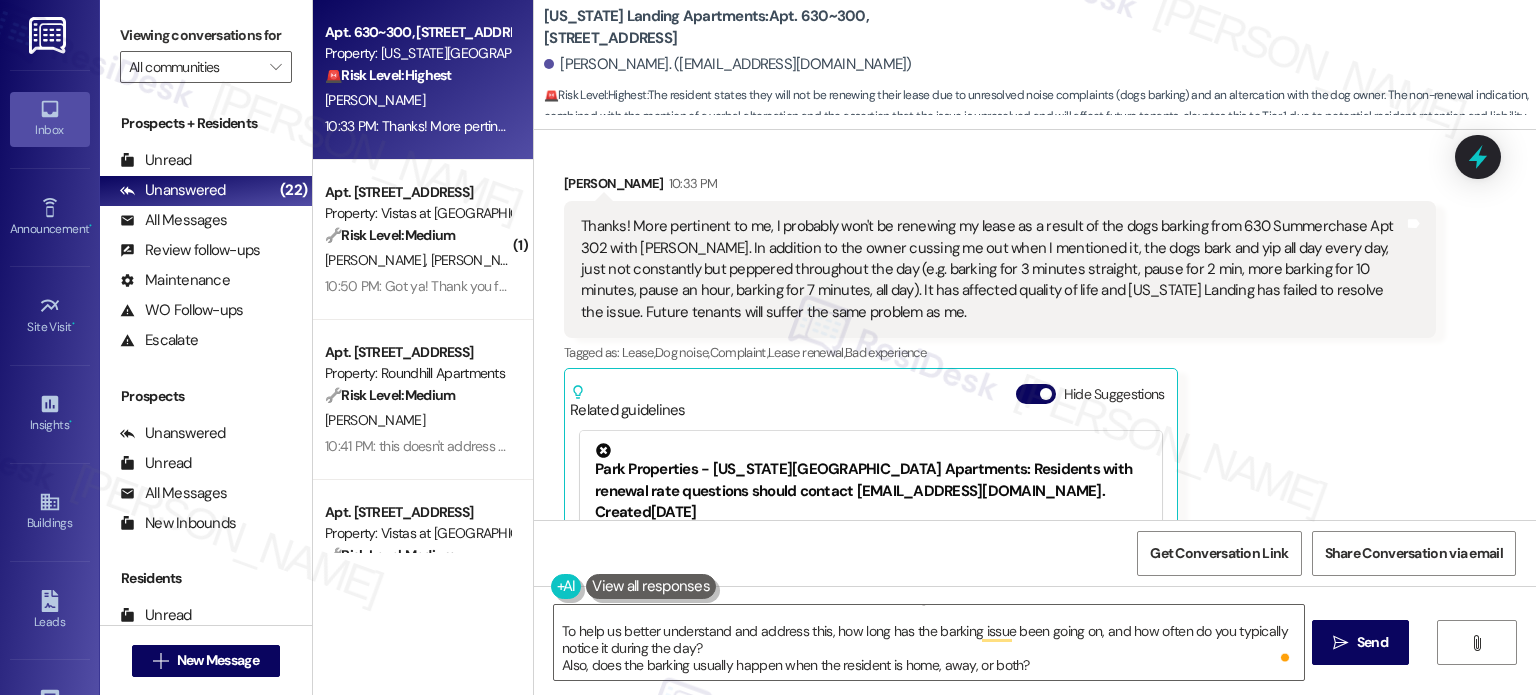 click on "Thanks! More pertinent to me, I probably won't be renewing my lease as a result of the dogs barking from 630 Summerchase Apt 302 with [PERSON_NAME]. In addition to the owner cussing me out when I mentioned it, the dogs bark and yip all day every day, just not constantly but peppered throughout the day (e.g. barking for 3 minutes straight, pause for 2 min, more barking for 10 minutes, pause an hour, barking for 7 minutes, all day). It has affected quality of life and [US_STATE] Landing has failed to resolve the issue. Future tenants will suffer the same problem as me." at bounding box center (992, 269) 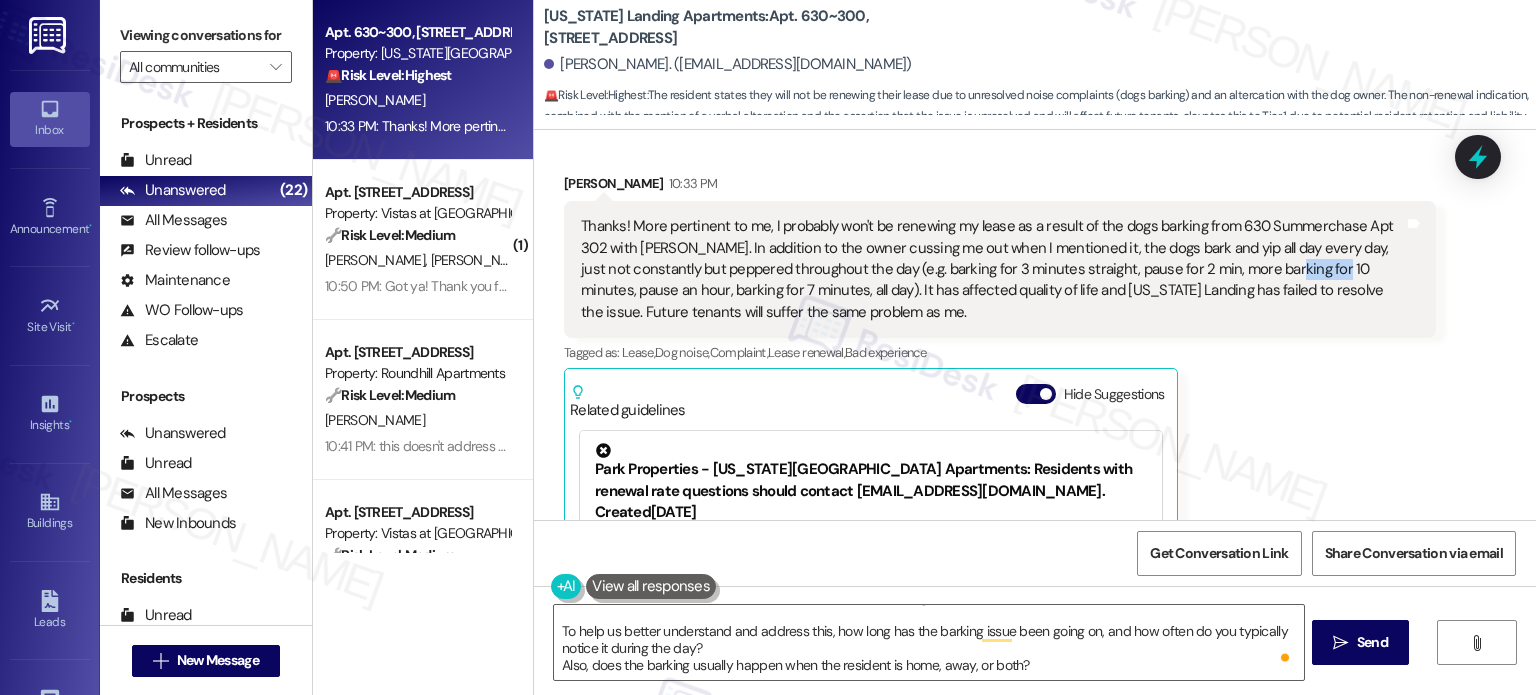 click on "Thanks! More pertinent to me, I probably won't be renewing my lease as a result of the dogs barking from 630 Summerchase Apt 302 with [PERSON_NAME]. In addition to the owner cussing me out when I mentioned it, the dogs bark and yip all day every day, just not constantly but peppered throughout the day (e.g. barking for 3 minutes straight, pause for 2 min, more barking for 10 minutes, pause an hour, barking for 7 minutes, all day). It has affected quality of life and [US_STATE] Landing has failed to resolve the issue. Future tenants will suffer the same problem as me." at bounding box center (992, 269) 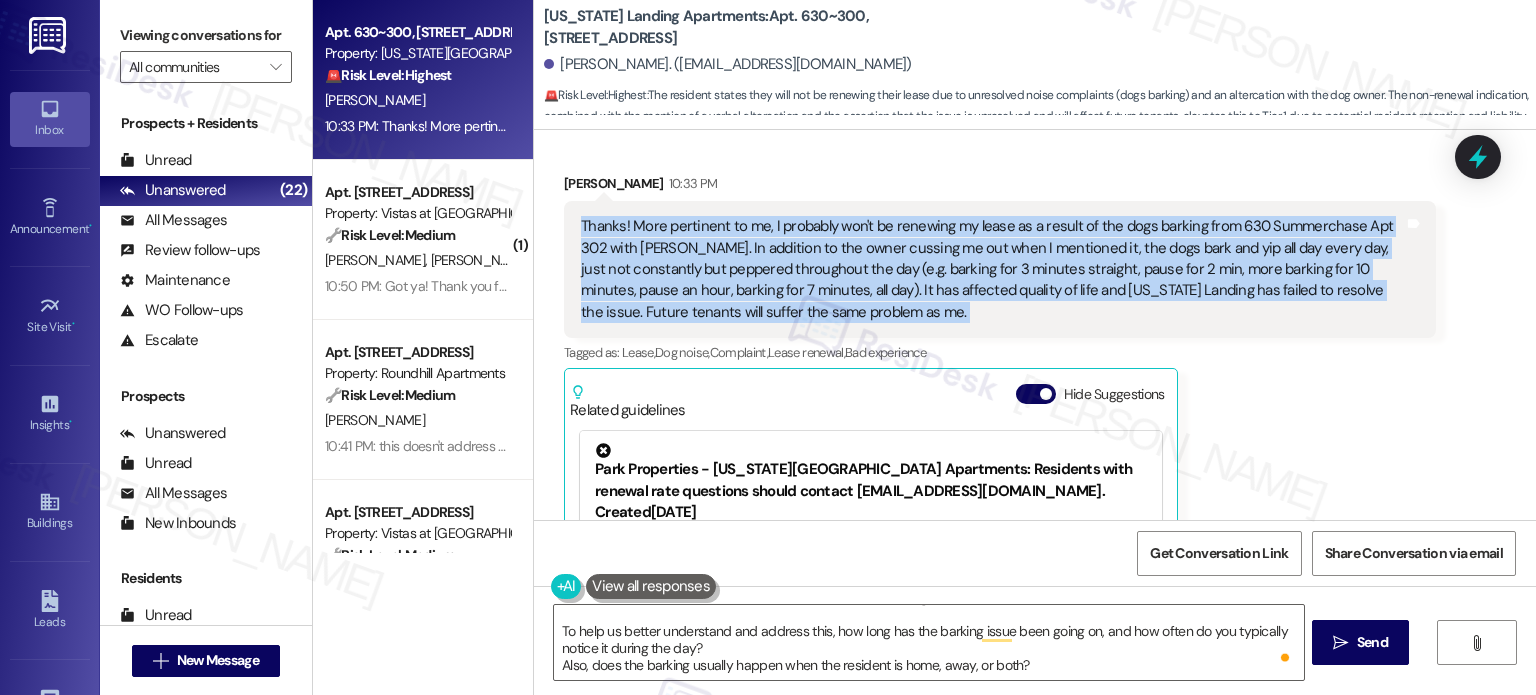 click on "Thanks! More pertinent to me, I probably won't be renewing my lease as a result of the dogs barking from 630 Summerchase Apt 302 with [PERSON_NAME]. In addition to the owner cussing me out when I mentioned it, the dogs bark and yip all day every day, just not constantly but peppered throughout the day (e.g. barking for 3 minutes straight, pause for 2 min, more barking for 10 minutes, pause an hour, barking for 7 minutes, all day). It has affected quality of life and [US_STATE] Landing has failed to resolve the issue. Future tenants will suffer the same problem as me." at bounding box center [992, 269] 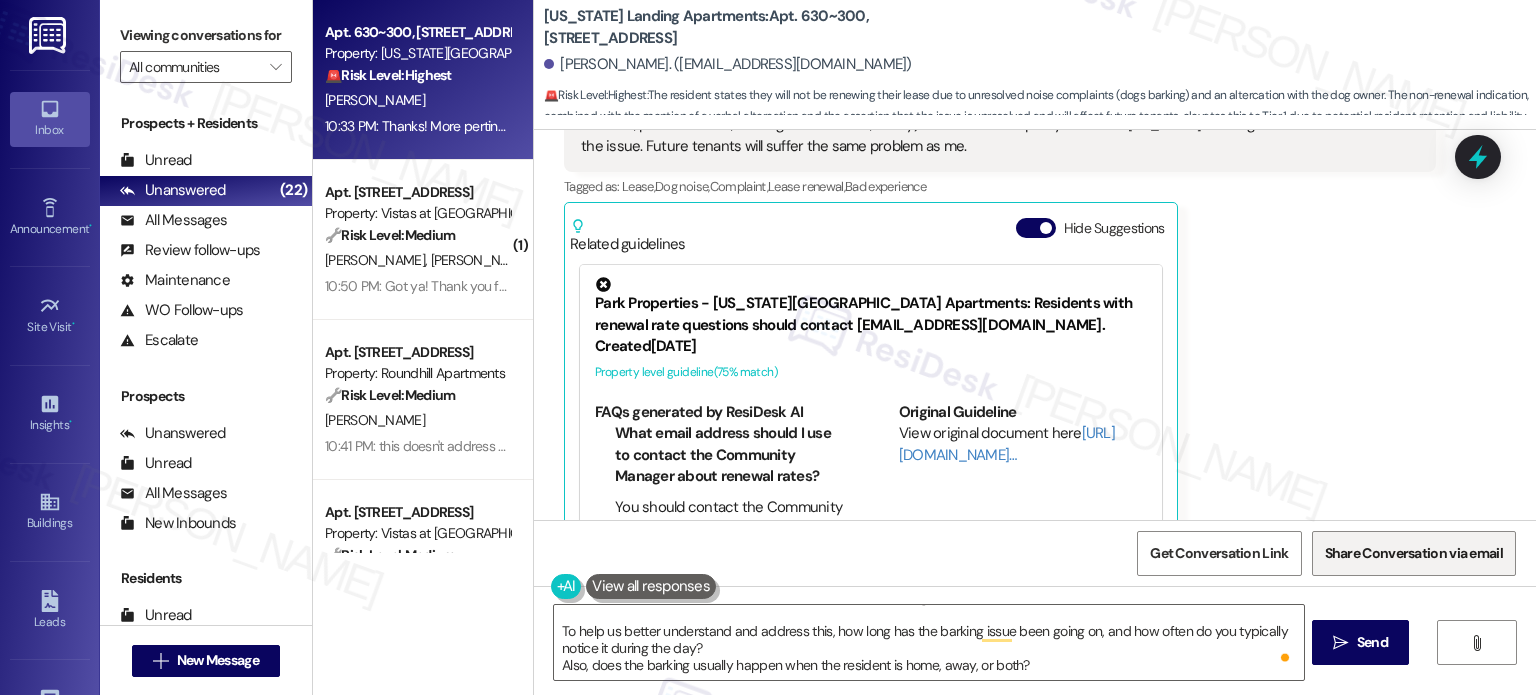 scroll, scrollTop: 1652, scrollLeft: 0, axis: vertical 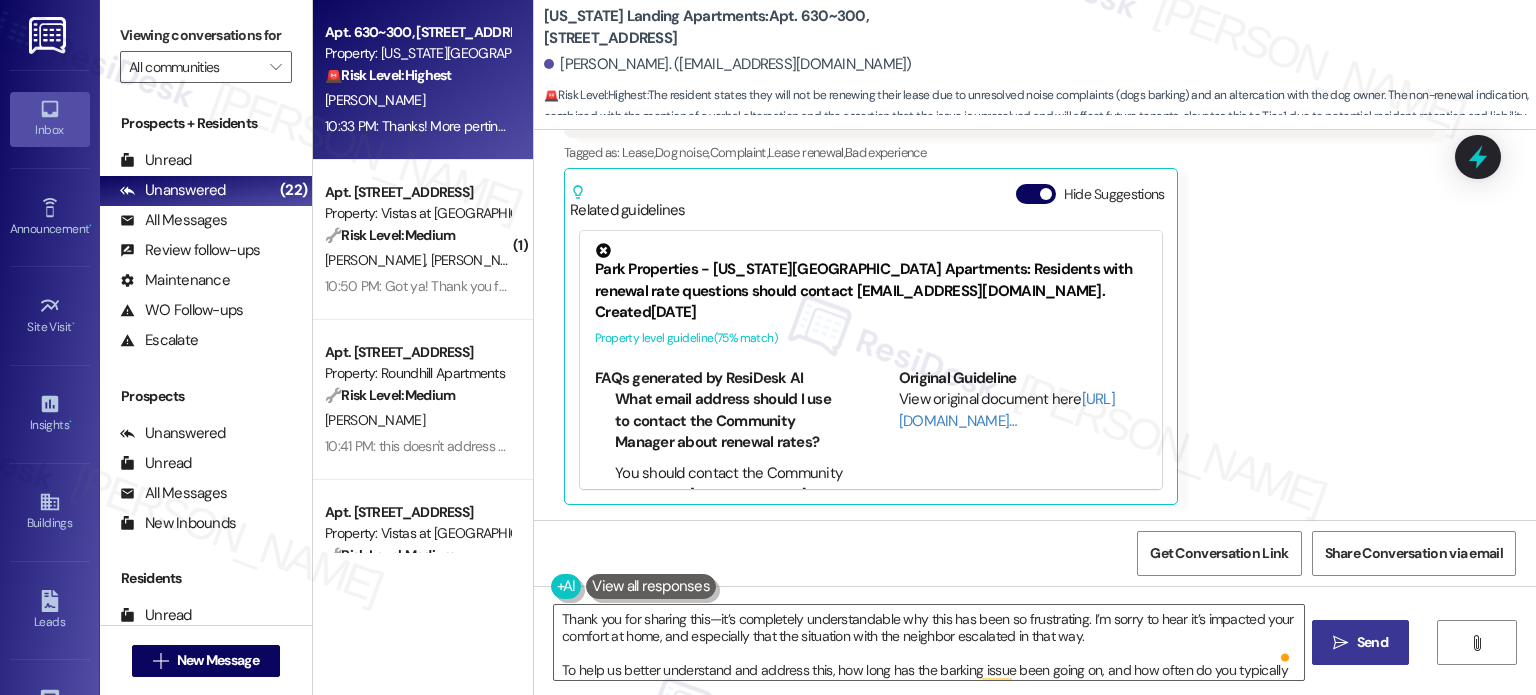 drag, startPoint x: 1337, startPoint y: 639, endPoint x: 1356, endPoint y: 656, distance: 25.495098 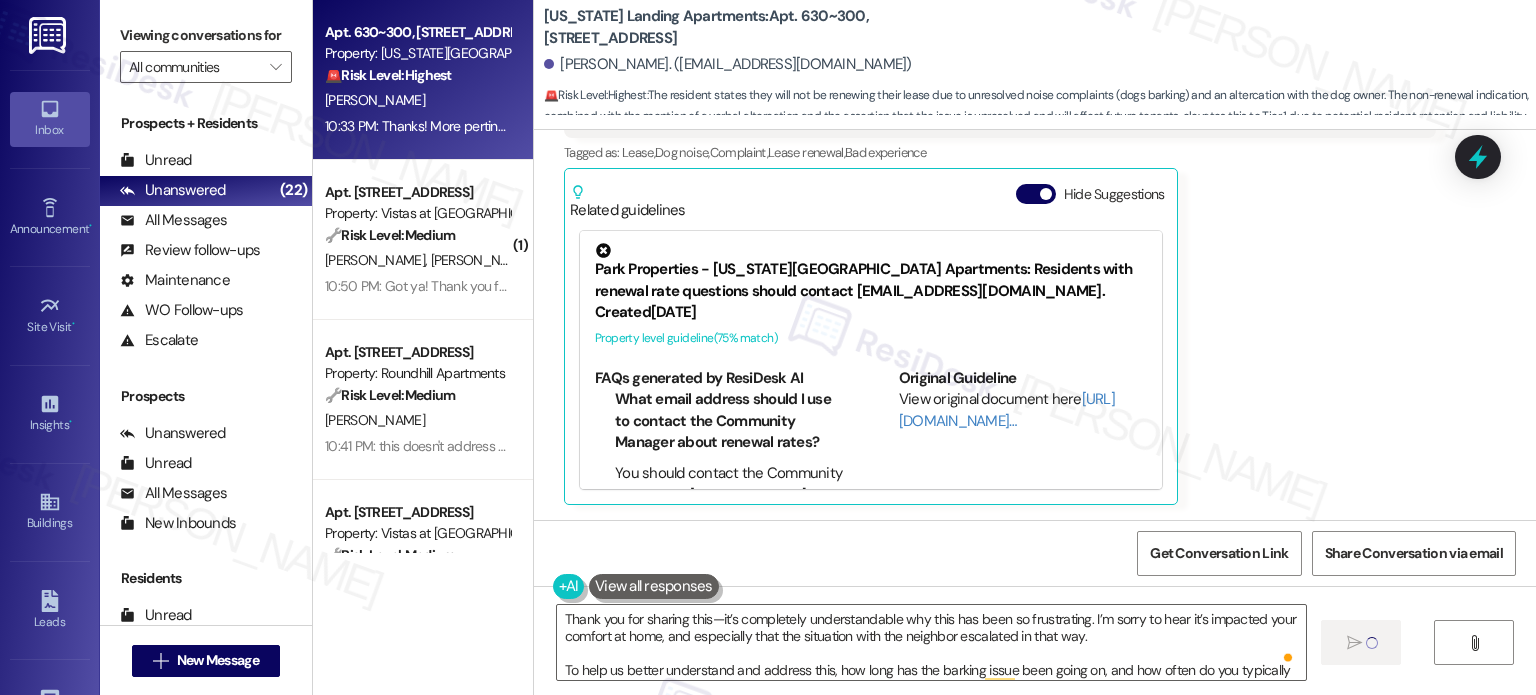 type 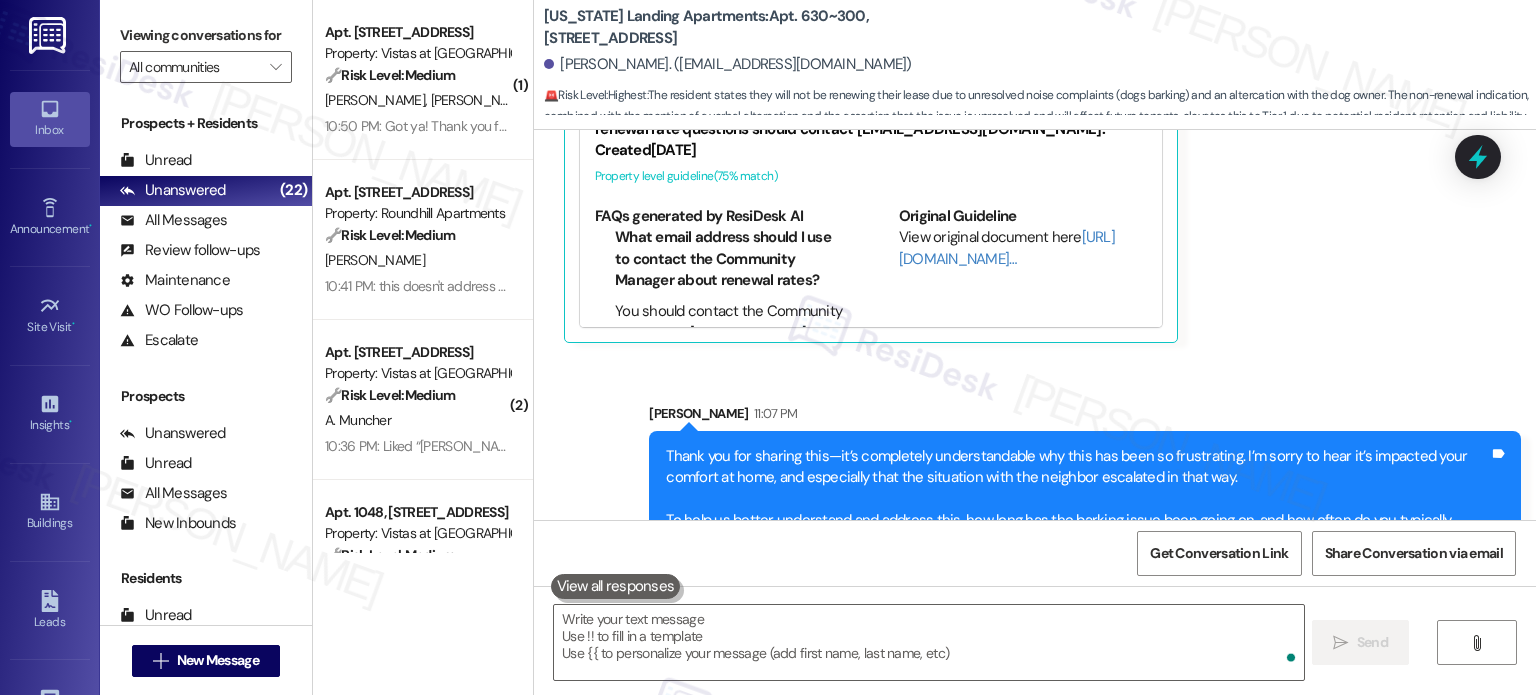 scroll, scrollTop: 1898, scrollLeft: 0, axis: vertical 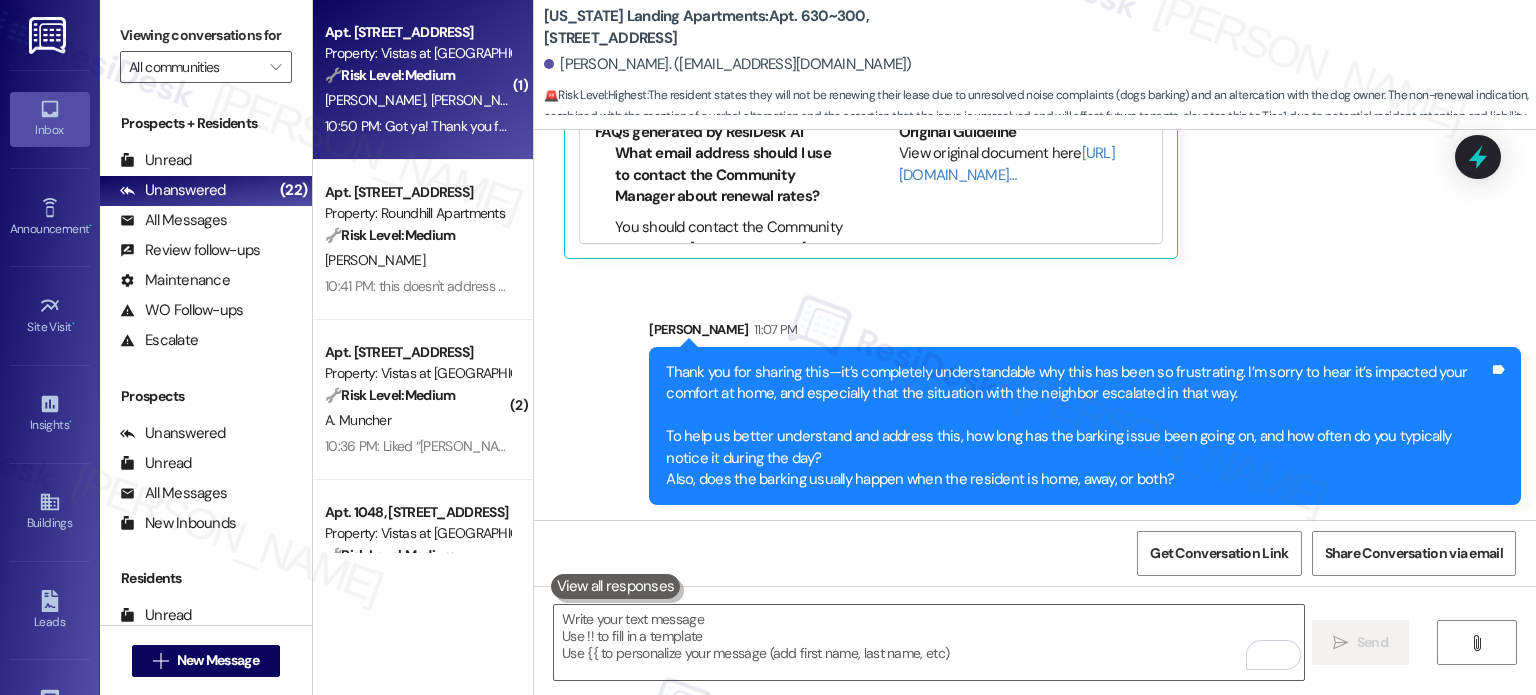 click on "M. Baca J. Baca" at bounding box center [417, 100] 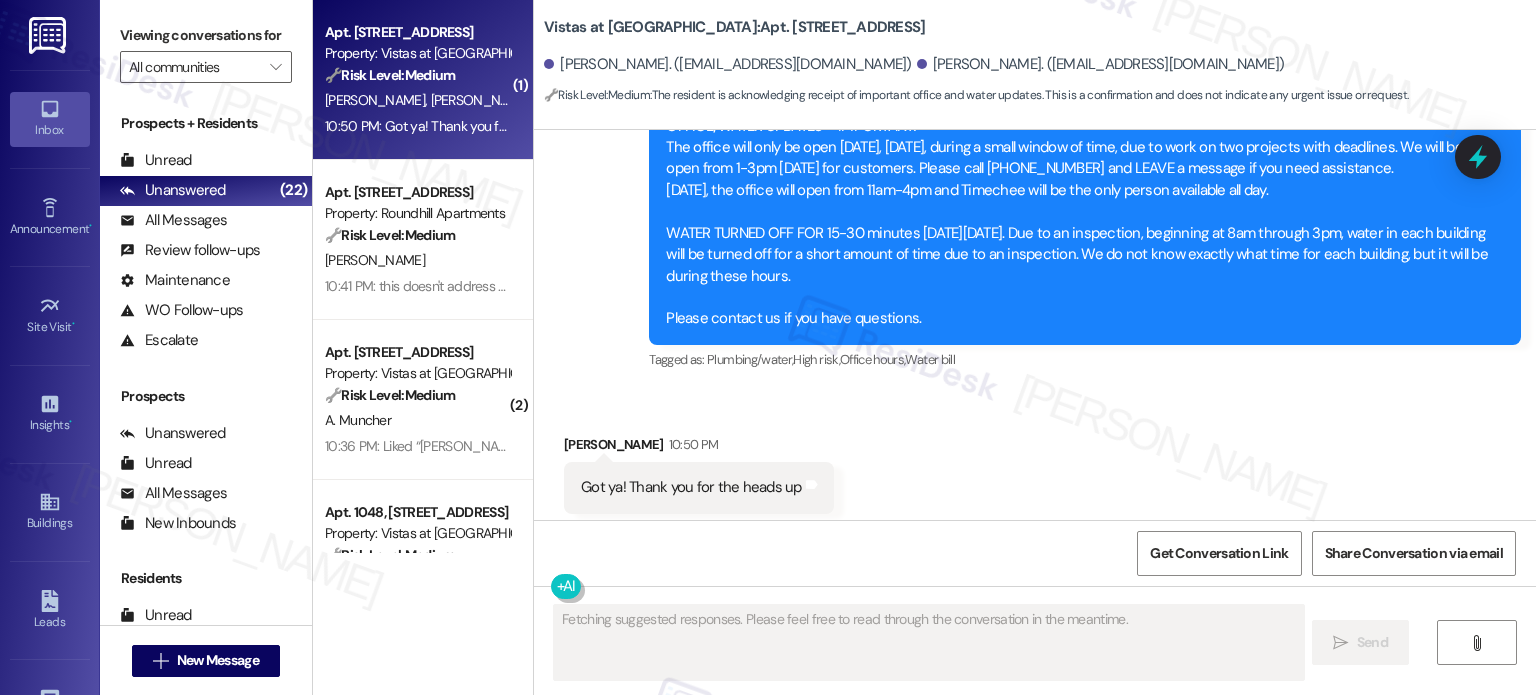 scroll, scrollTop: 3399, scrollLeft: 0, axis: vertical 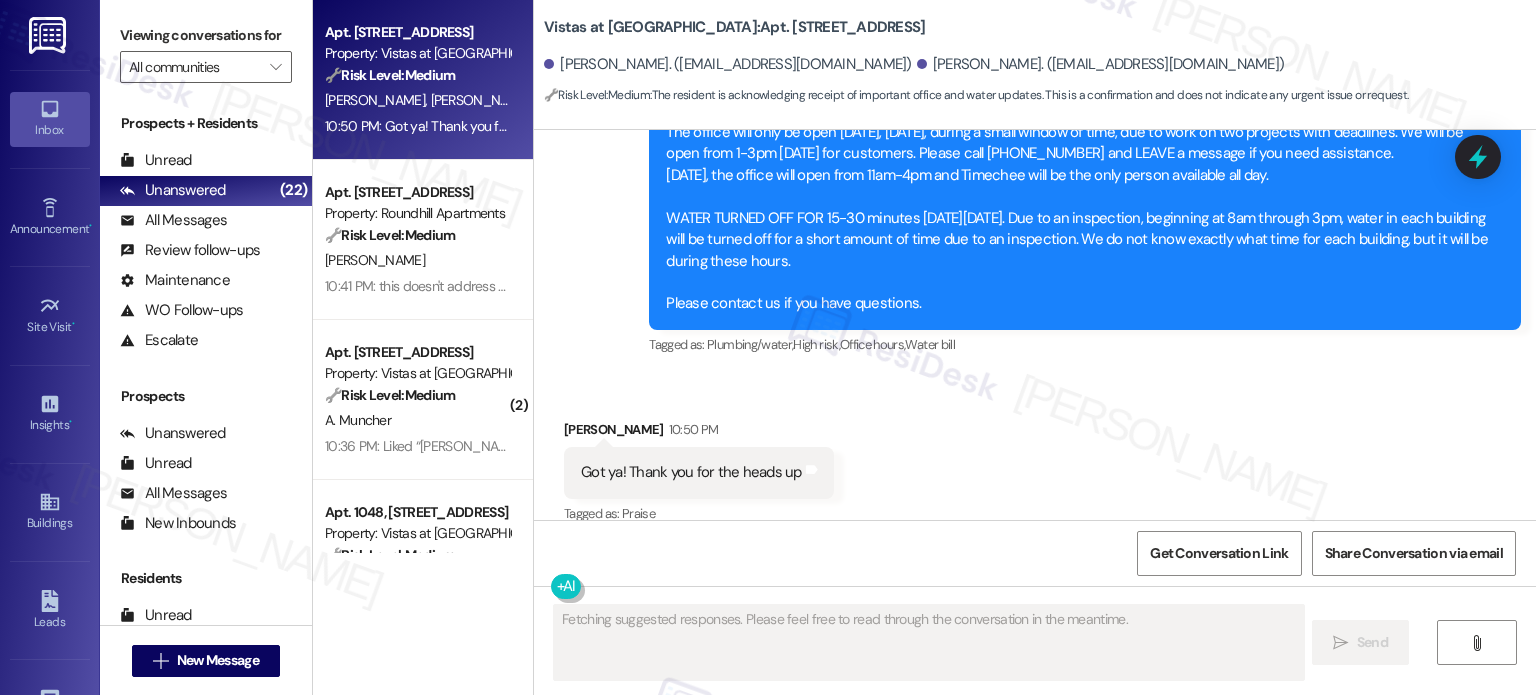 click on "Got ya! Thank you for the heads up" at bounding box center (691, 472) 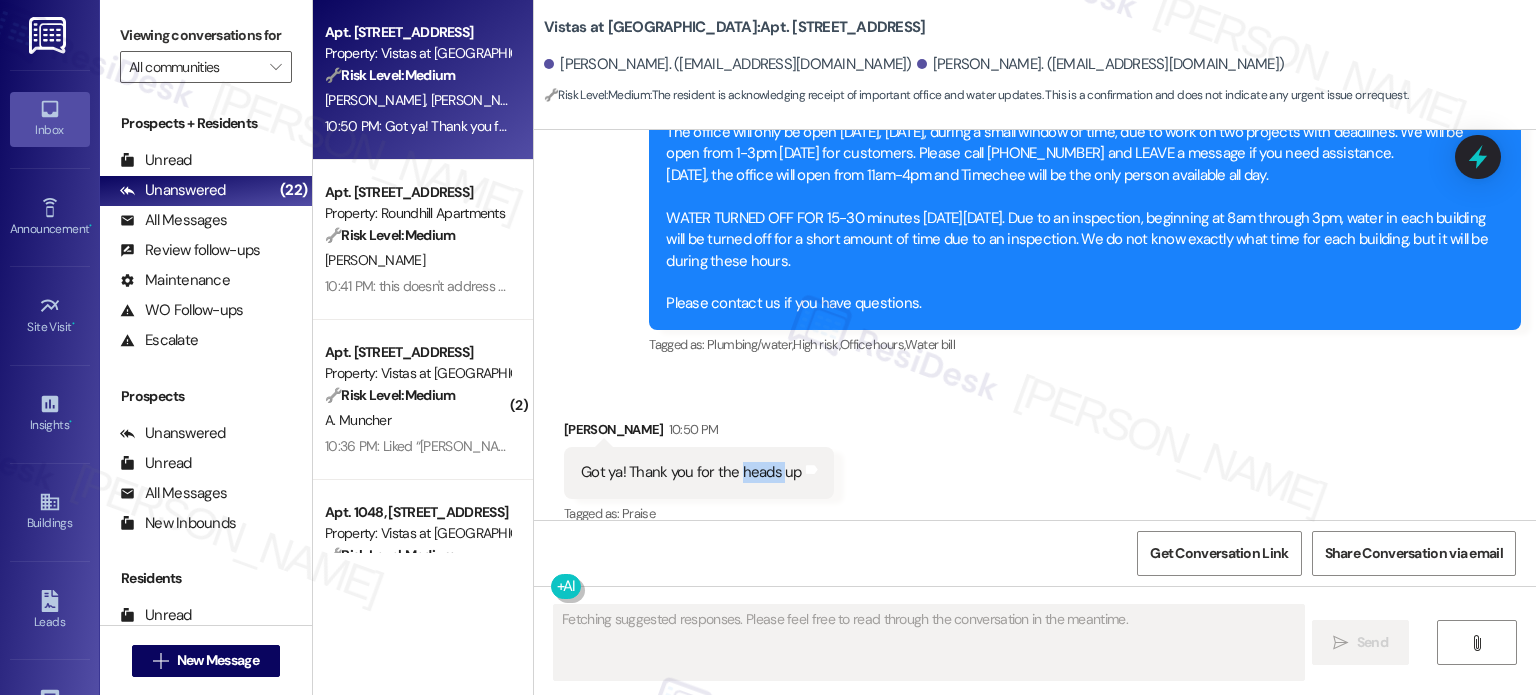 click on "Got ya! Thank you for the heads up" at bounding box center (691, 472) 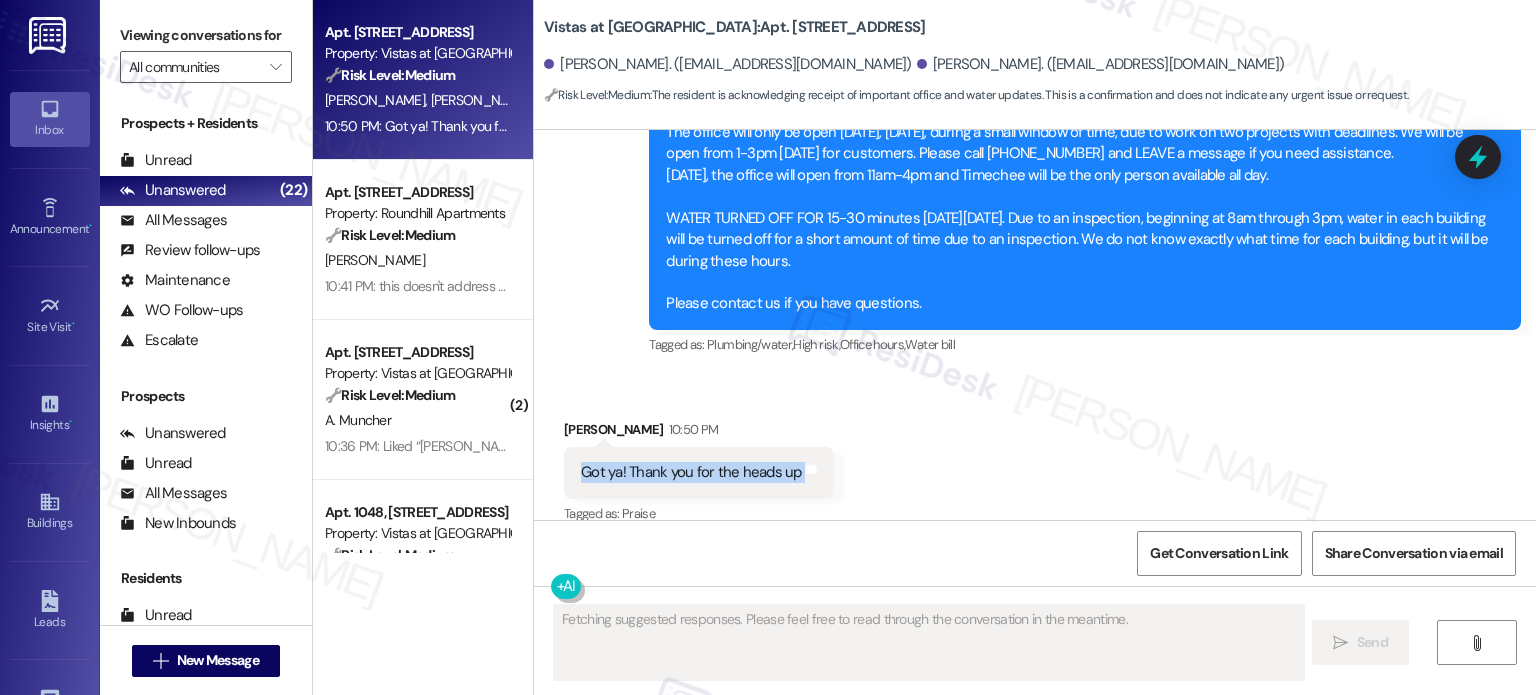 click on "Got ya! Thank you for the heads up" at bounding box center [691, 472] 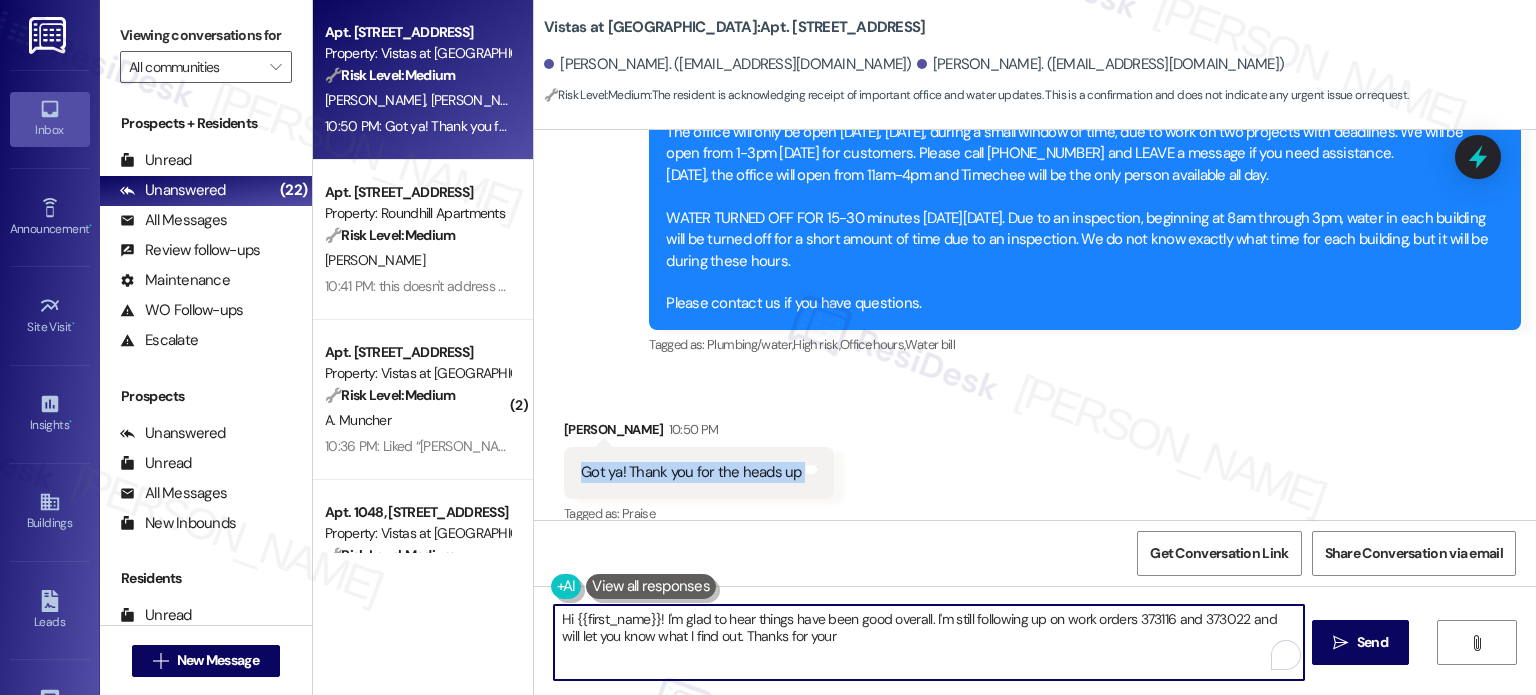 click on "Hi {{first_name}}! I'm glad to hear things have been good overall. I'm still following up on work orders 373116 and 373022 and will let you know what I find out. Thanks for your" at bounding box center [928, 642] 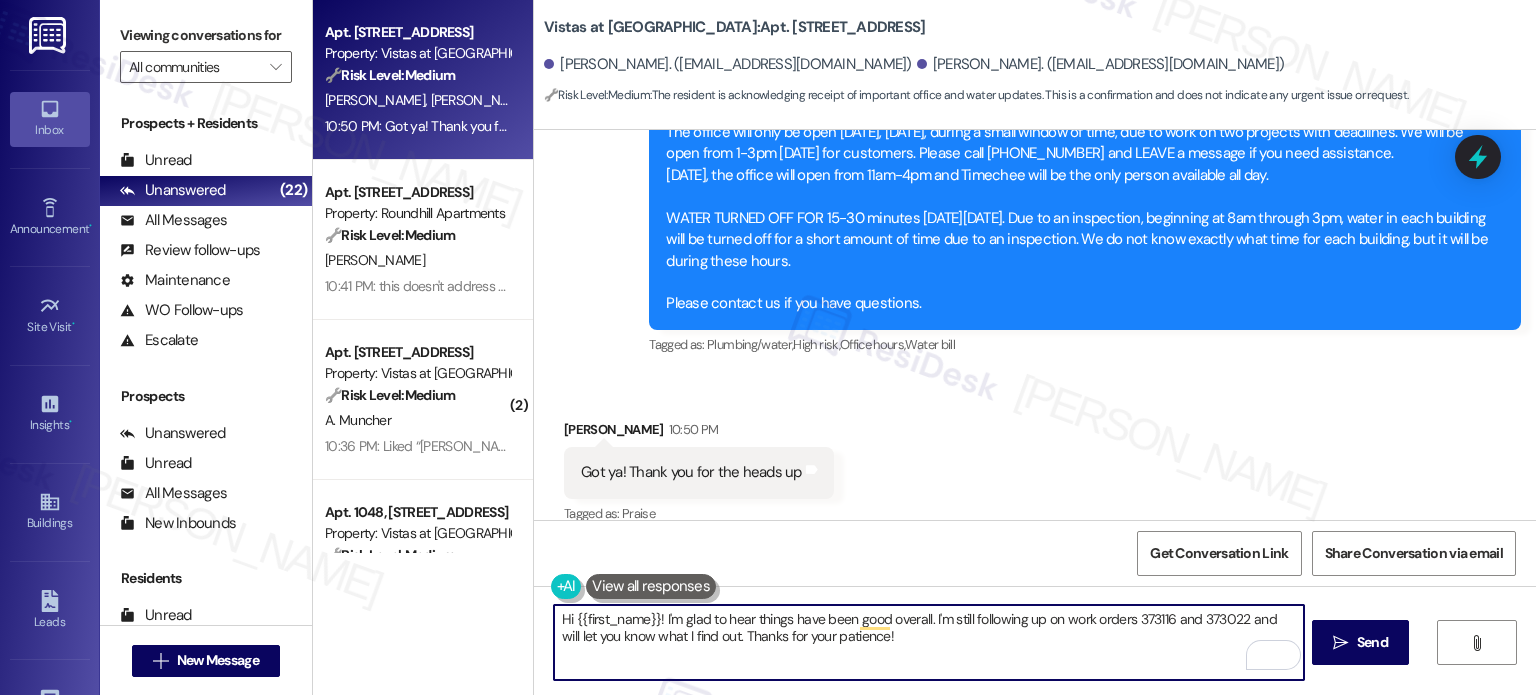 click on "Hi {{first_name}}! I'm glad to hear things have been good overall. I'm still following up on work orders 373116 and 373022 and will let you know what I find out. Thanks for your patience!" at bounding box center (928, 642) 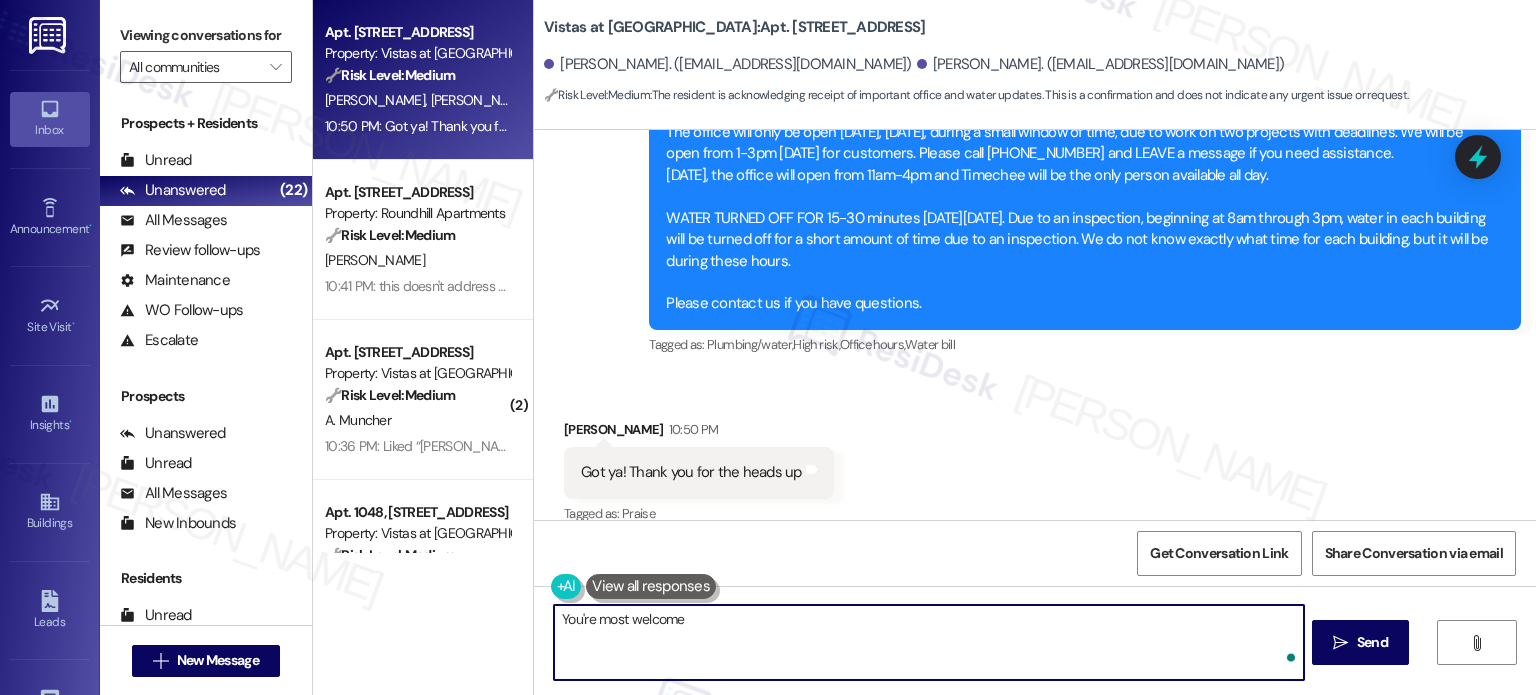 type on "You're most welcome!" 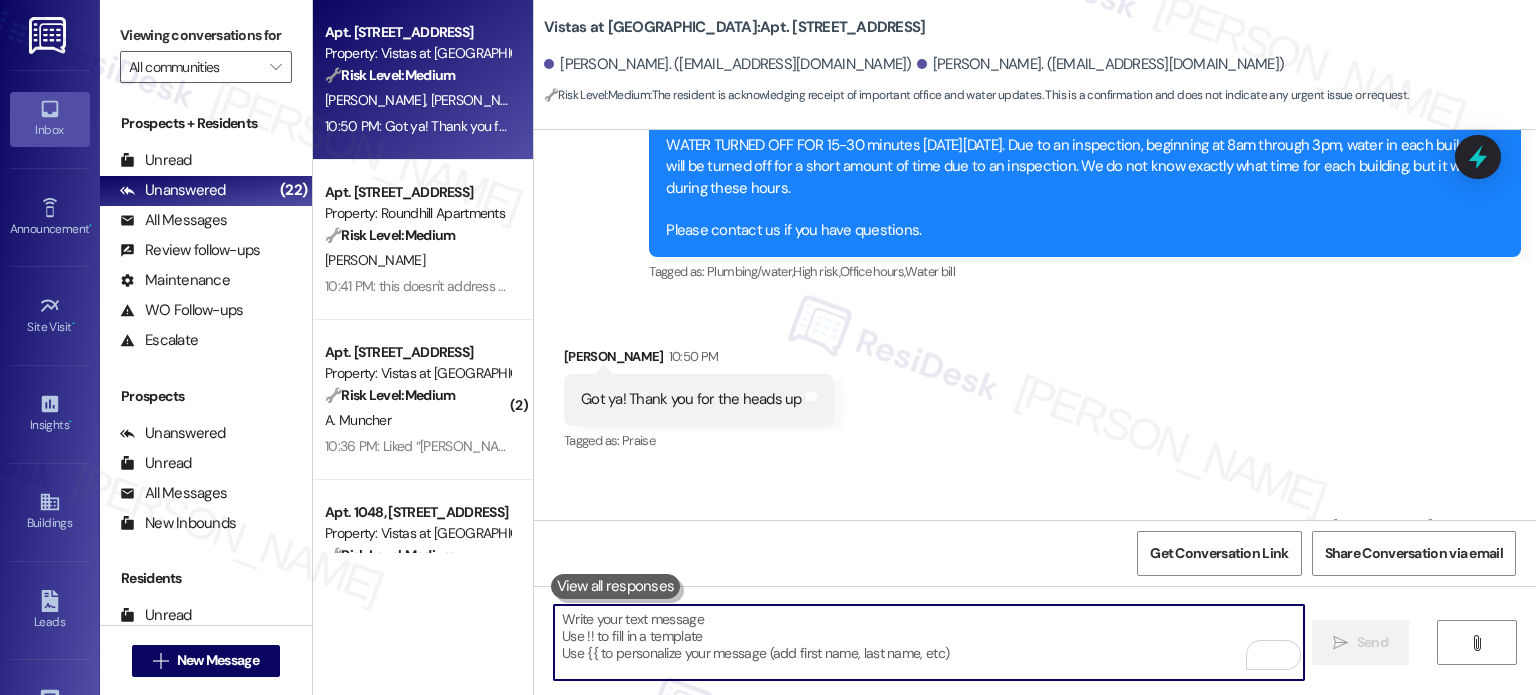 scroll, scrollTop: 3540, scrollLeft: 0, axis: vertical 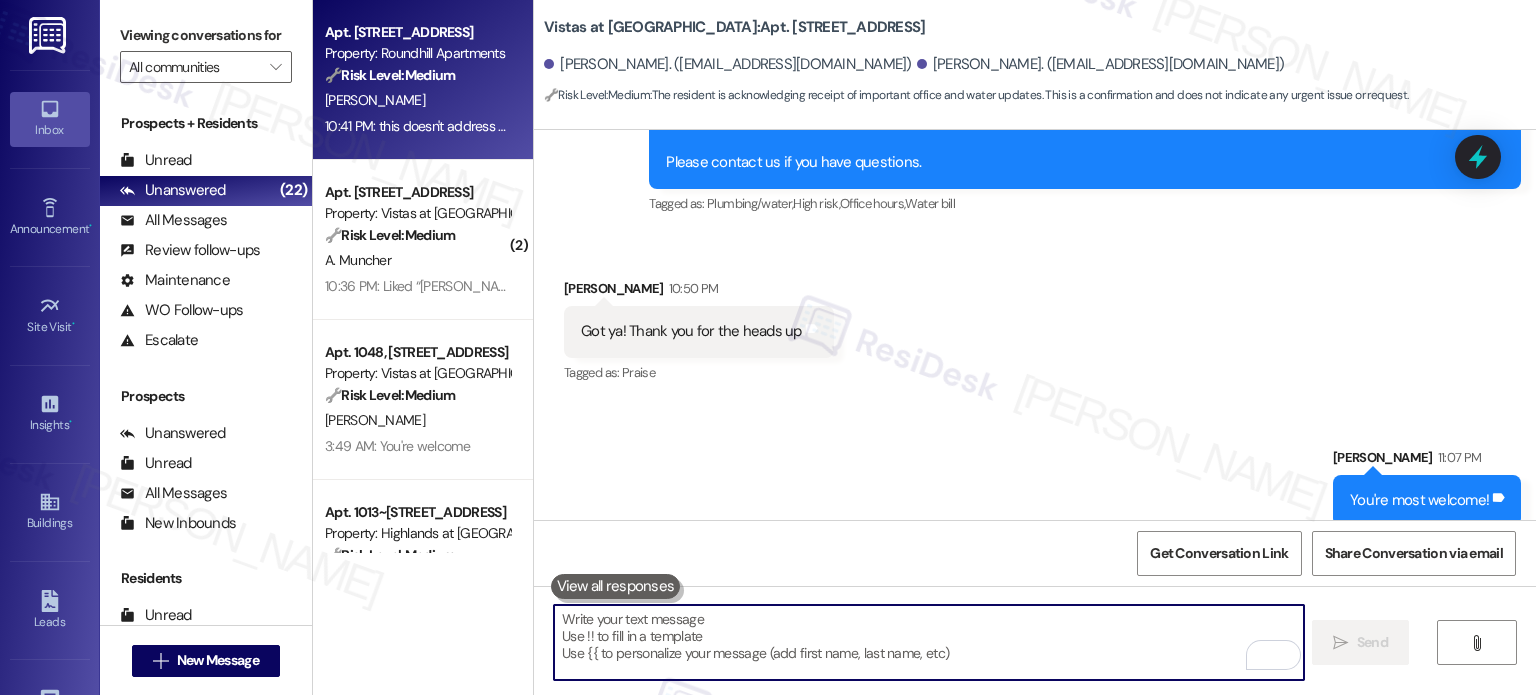 type 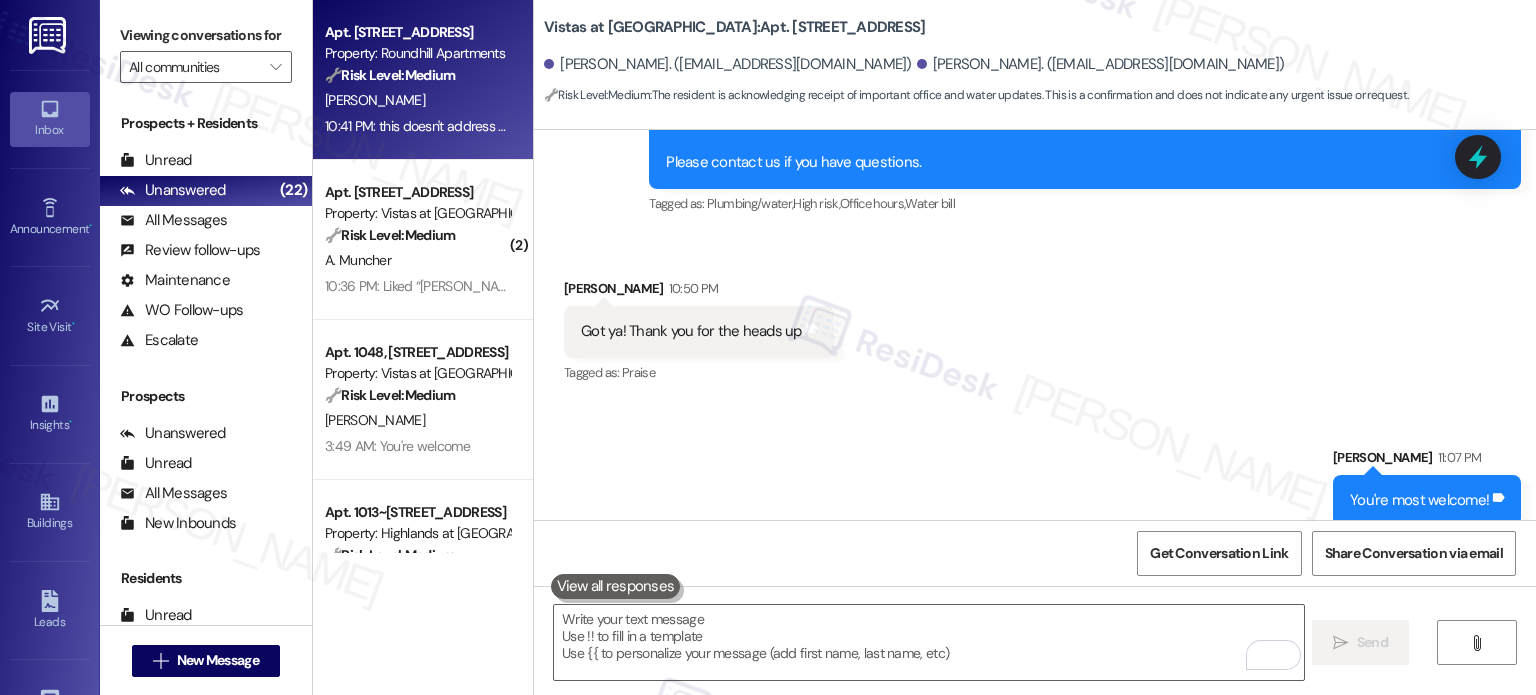 click on "[PERSON_NAME]" at bounding box center [417, 100] 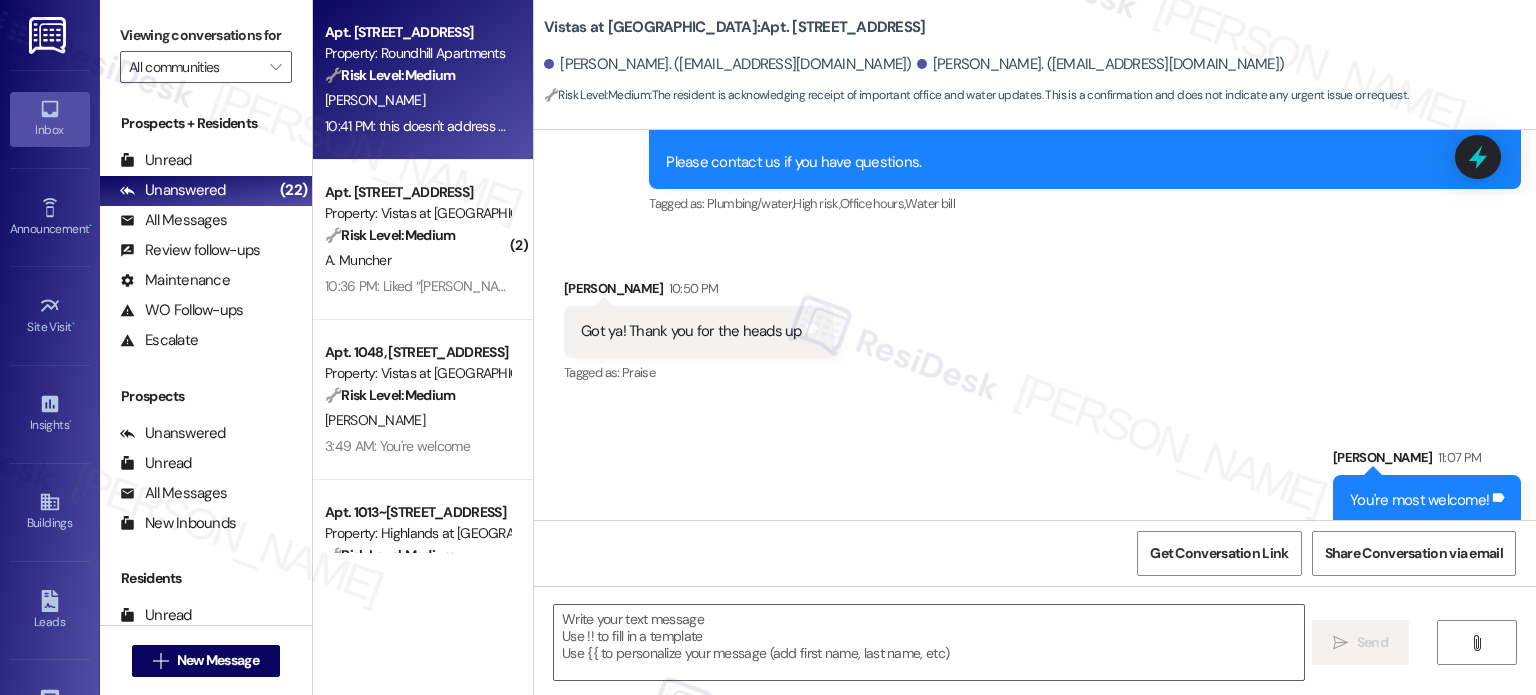 type on "Fetching suggested responses. Please feel free to read through the conversation in the meantime." 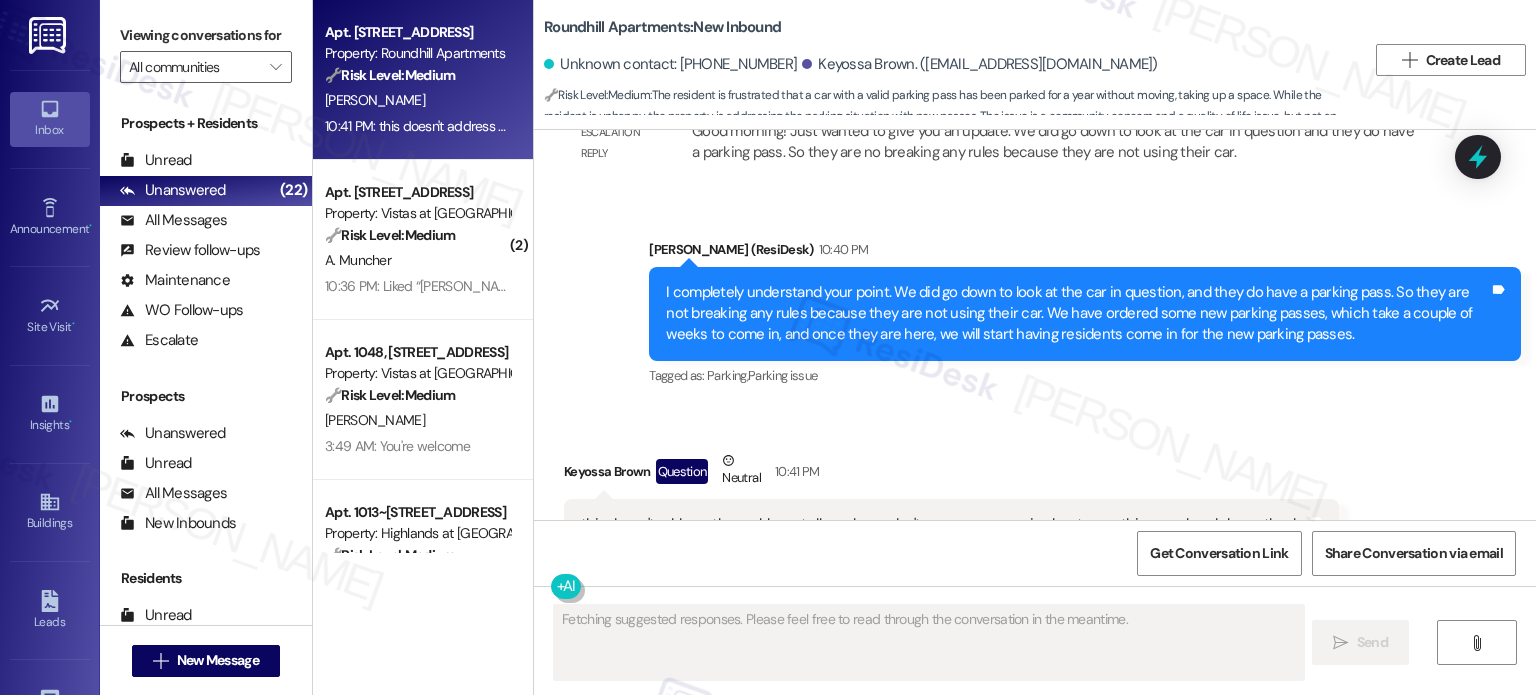 scroll, scrollTop: 8904, scrollLeft: 0, axis: vertical 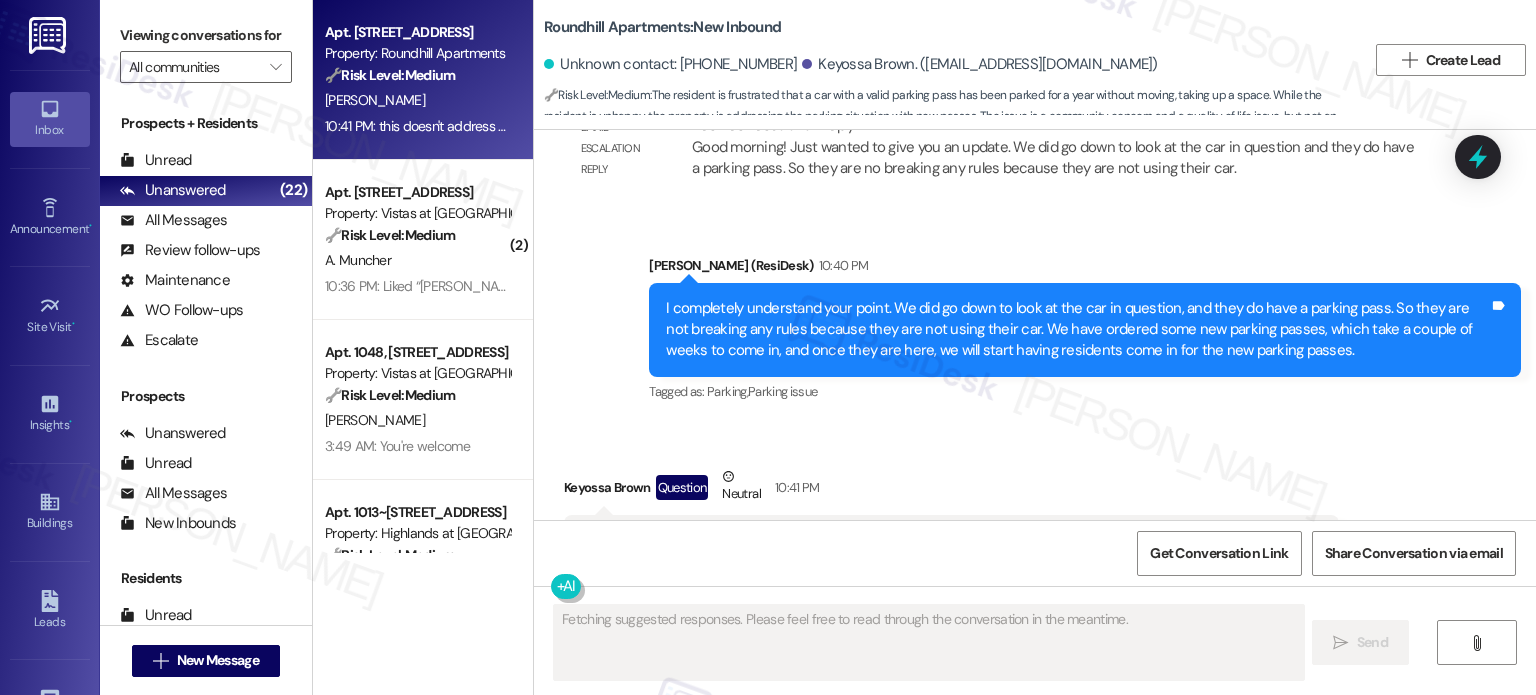 click on "this doesn't address the problem at all, so please don't message me again about something we already have. thanks  Tags and notes" at bounding box center [951, 540] 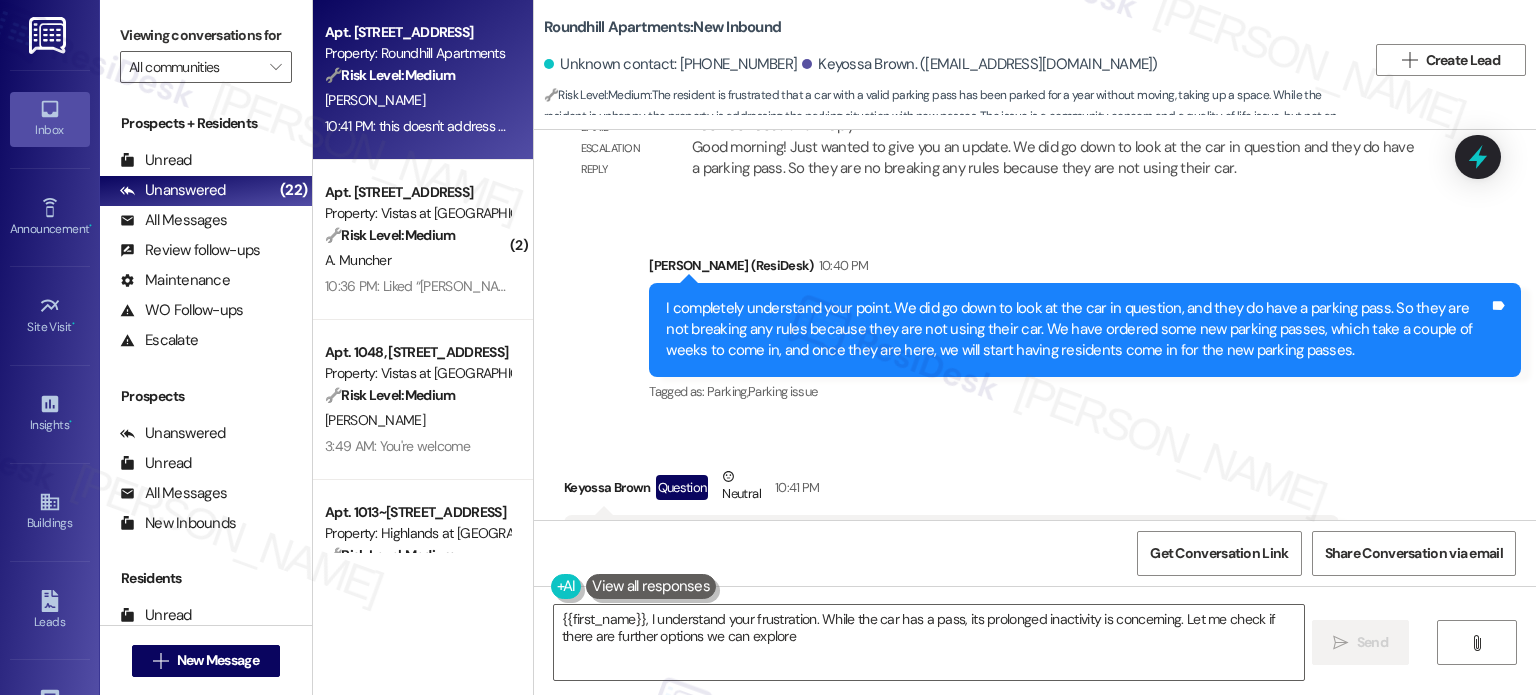 click on "this doesn't address the problem at all, so please don't message me again about something we already have. thanks" at bounding box center (944, 540) 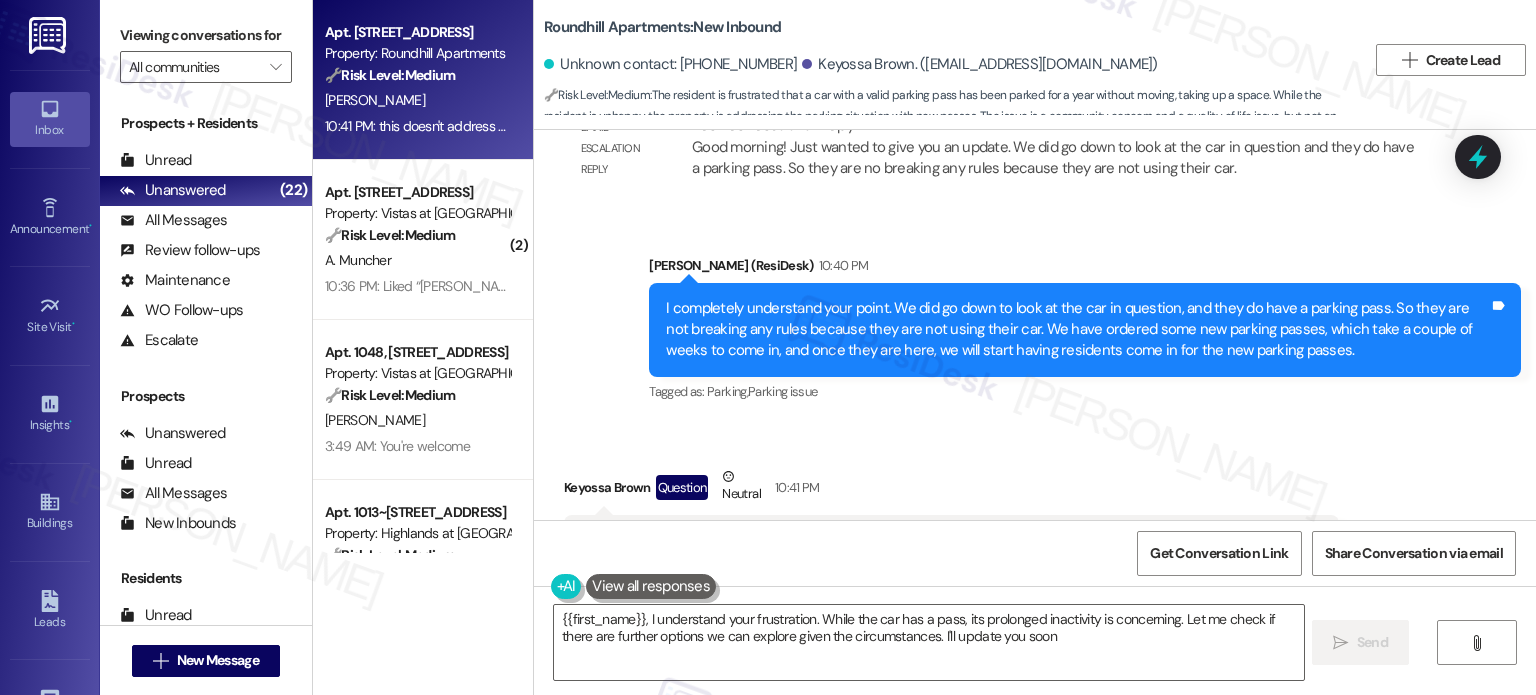 type on "{{first_name}}, I understand your frustration. While the car has a pass, its prolonged inactivity is concerning. Let me check if there are further options we can explore given the circumstances. I'll update you soon!" 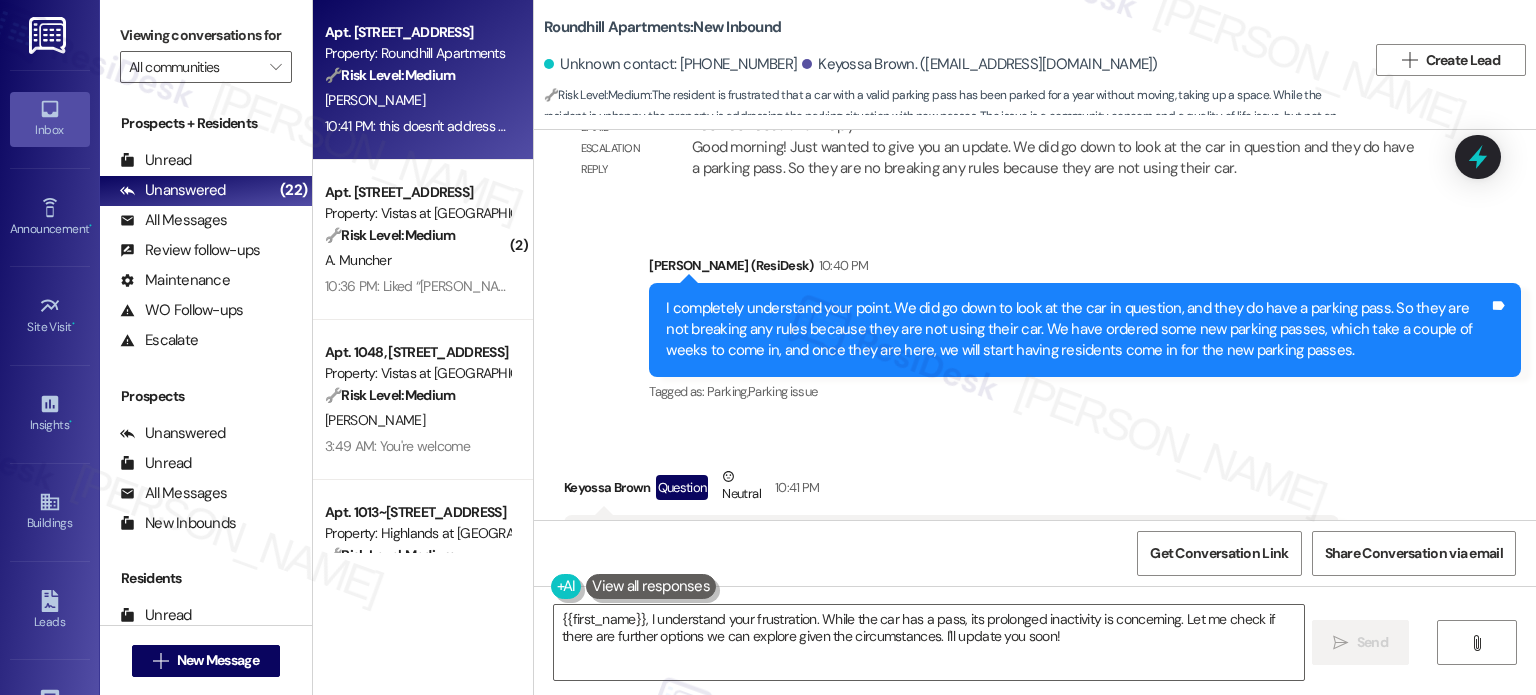 click on "this doesn't address the problem at all, so please don't message me again about something we already have. thanks" at bounding box center [944, 540] 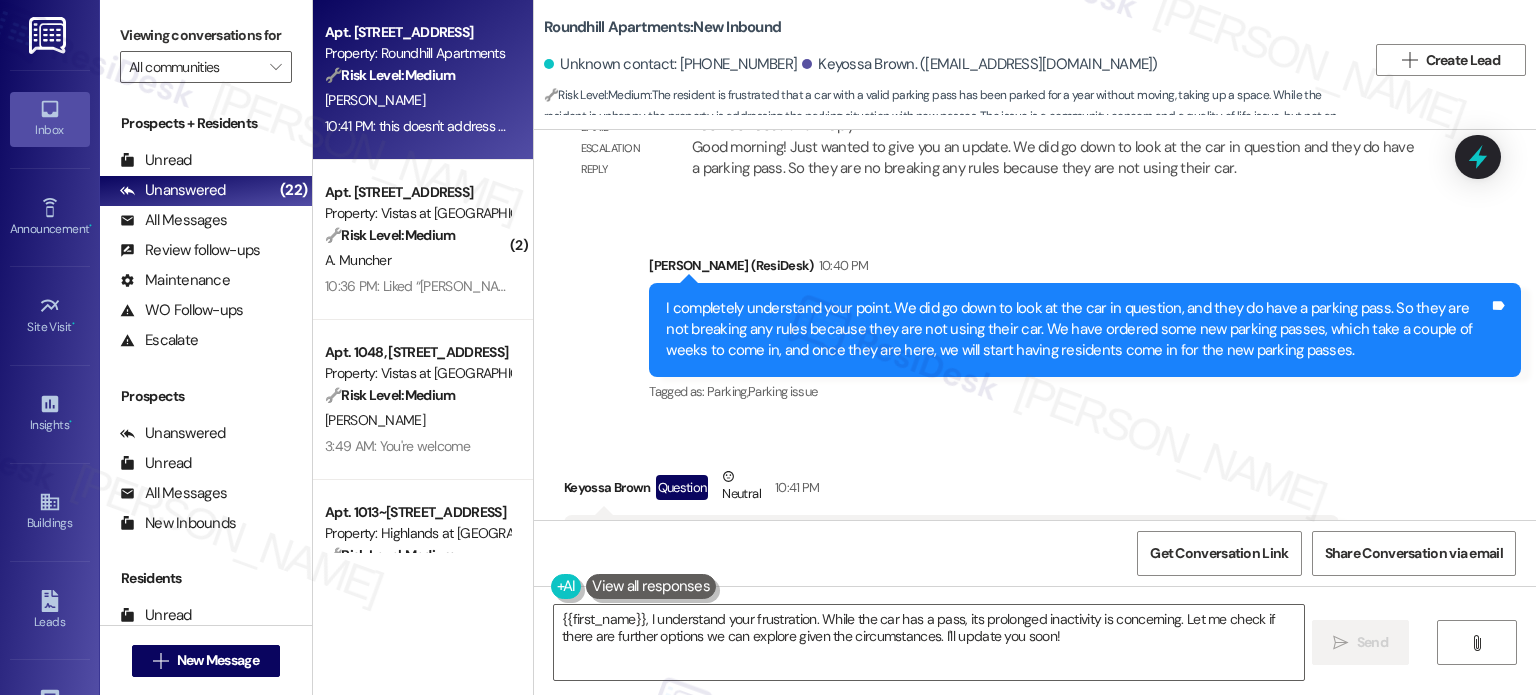 click on "this doesn't address the problem at all, so please don't message me again about something we already have. thanks" at bounding box center (944, 540) 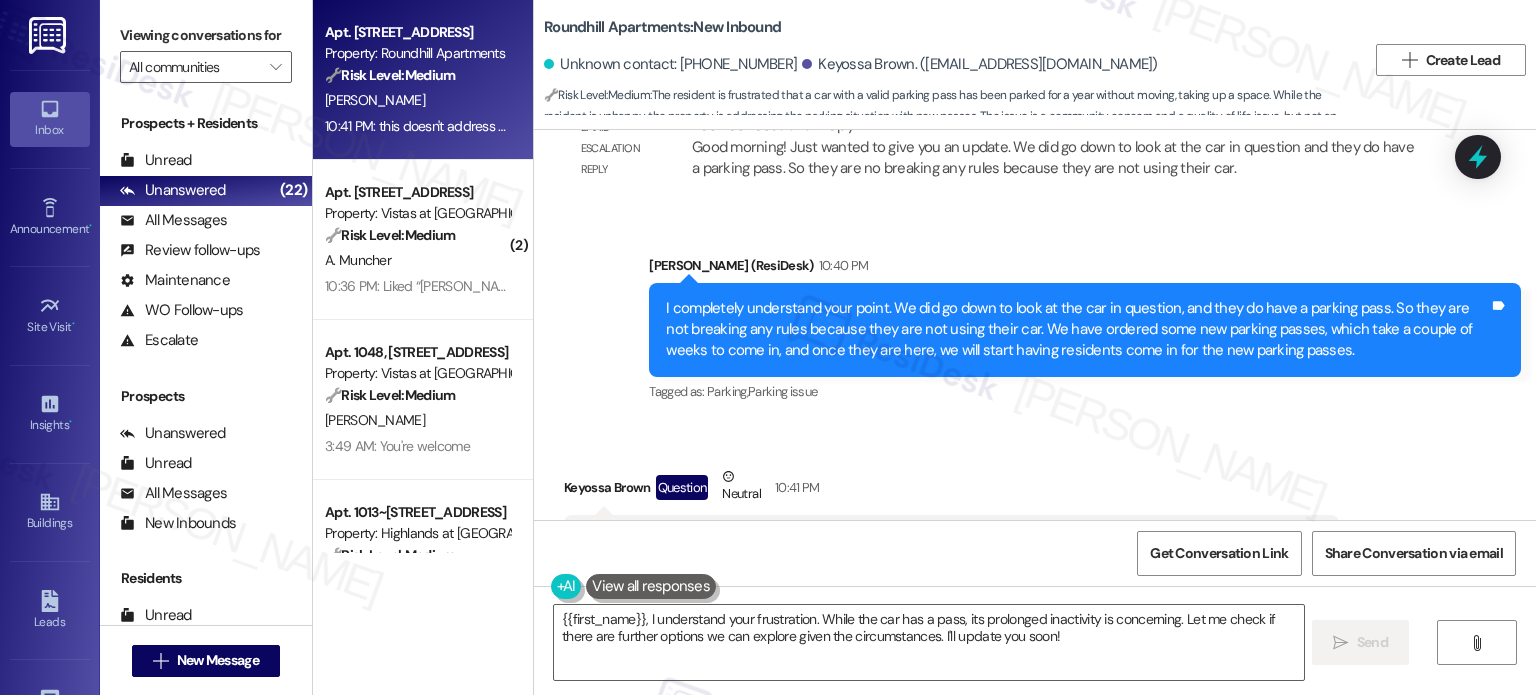 click on "this doesn't address the problem at all, so please don't message me again about something we already have. thanks" at bounding box center [944, 540] 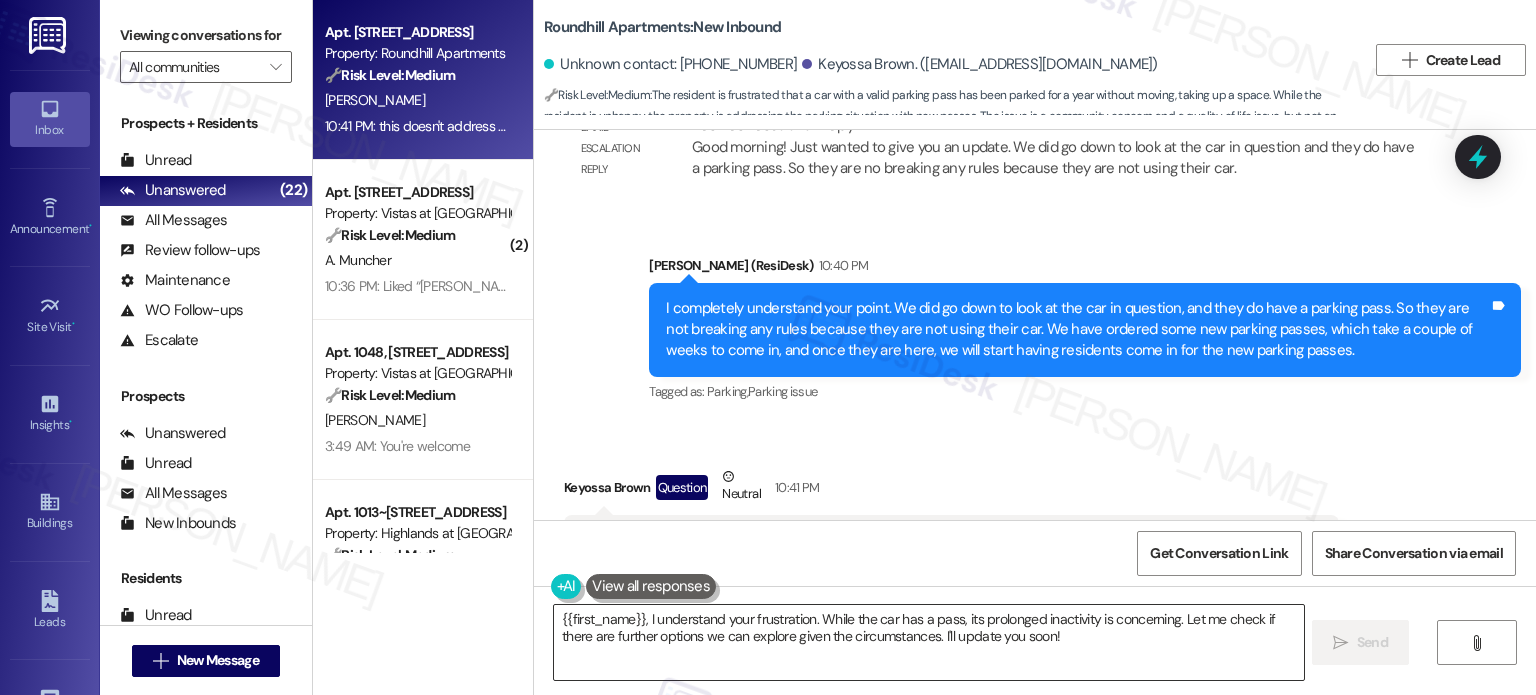 click on "{{first_name}}, I understand your frustration. While the car has a pass, its prolonged inactivity is concerning. Let me check if there are further options we can explore given the circumstances. I'll update you soon!" at bounding box center [928, 642] 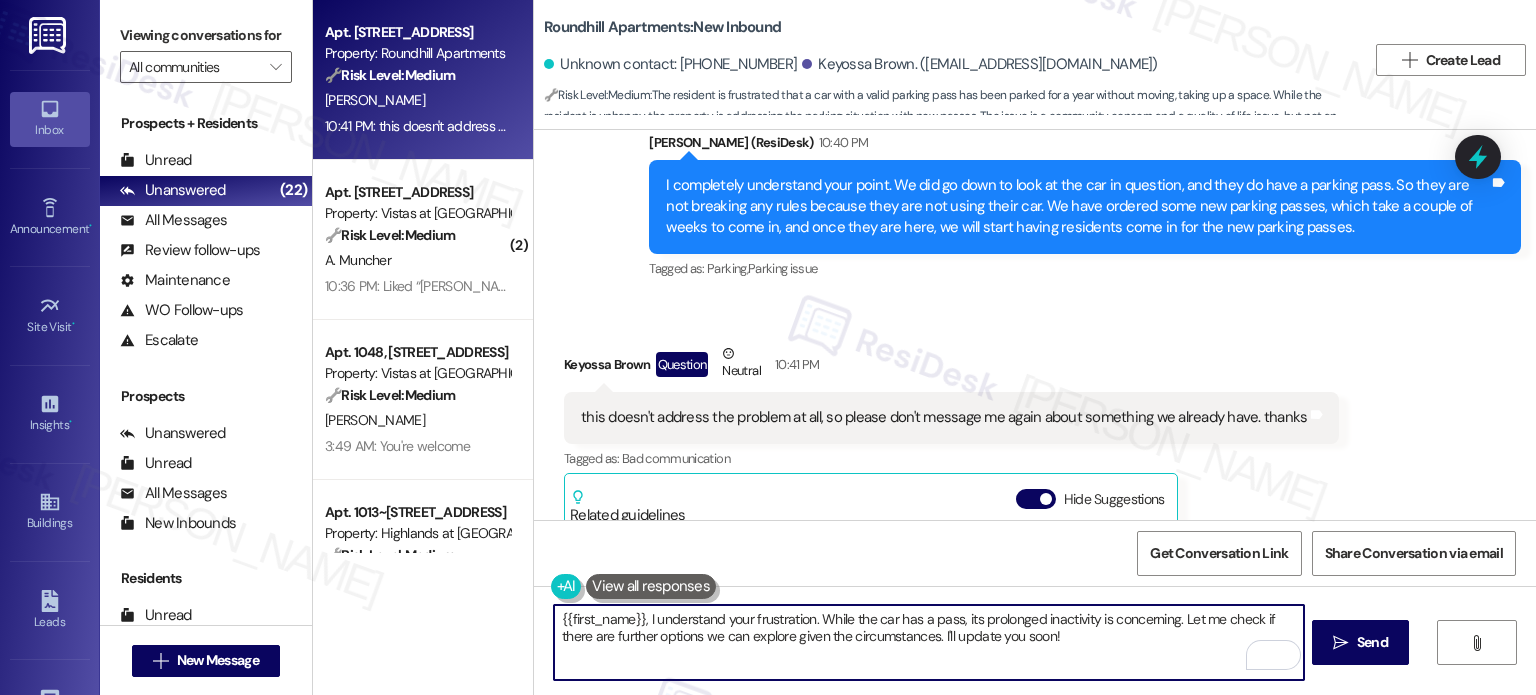 scroll, scrollTop: 9204, scrollLeft: 0, axis: vertical 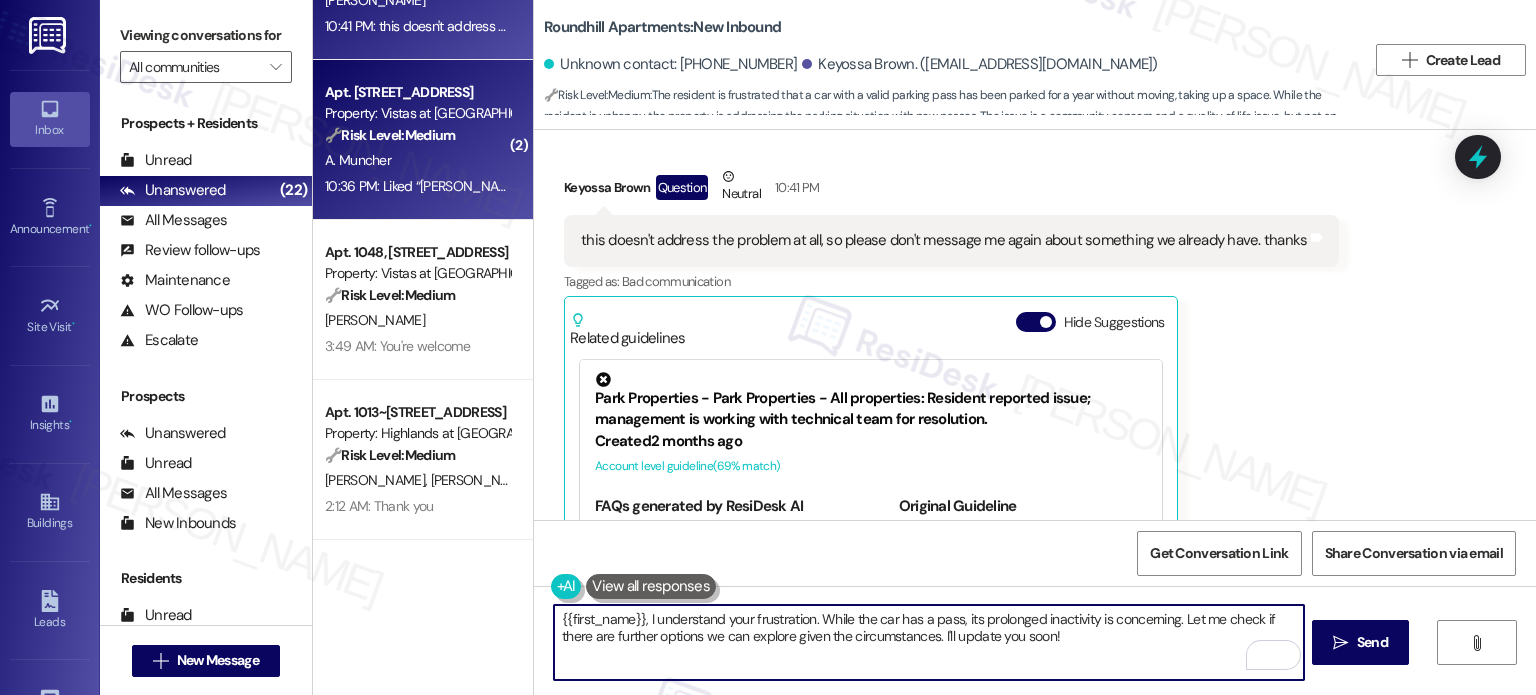 click on "A. Muncher" at bounding box center [417, 160] 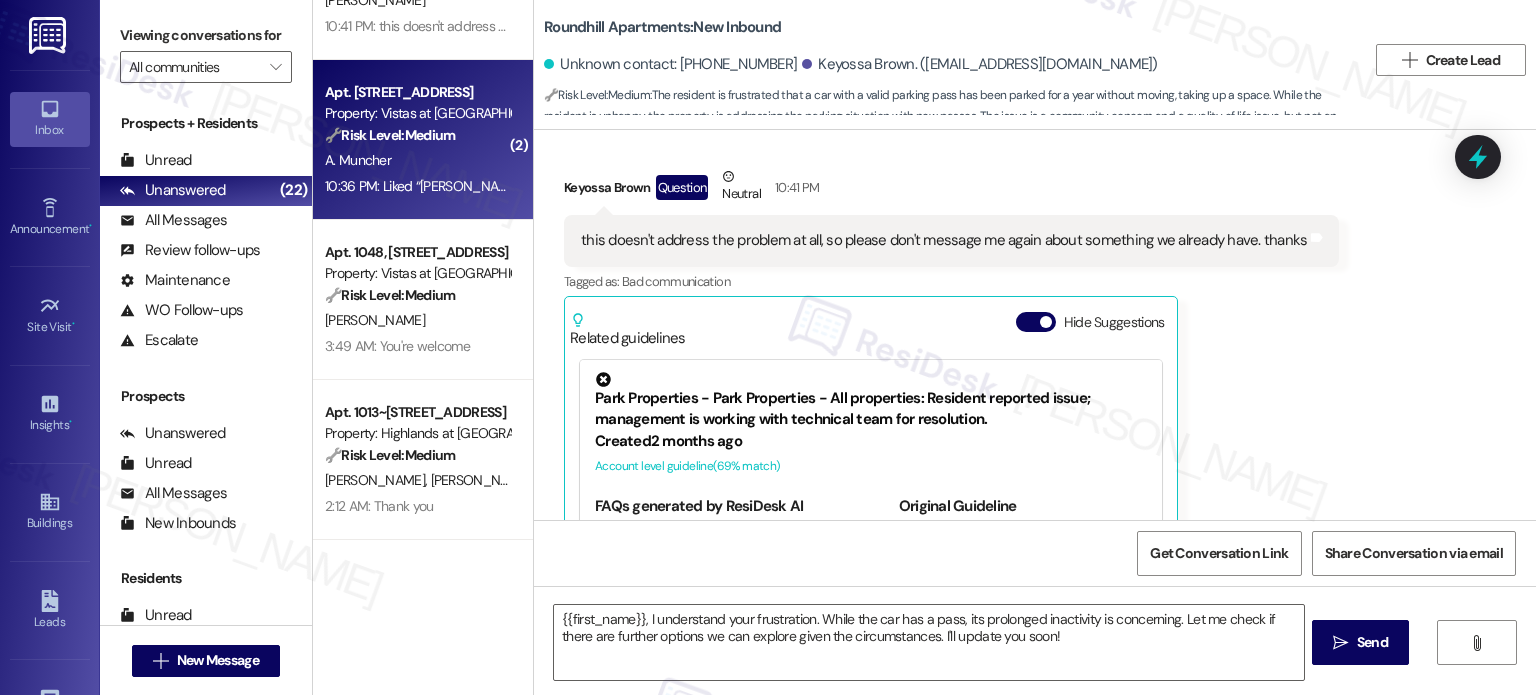 type on "Fetching suggested responses. Please feel free to read through the conversation in the meantime." 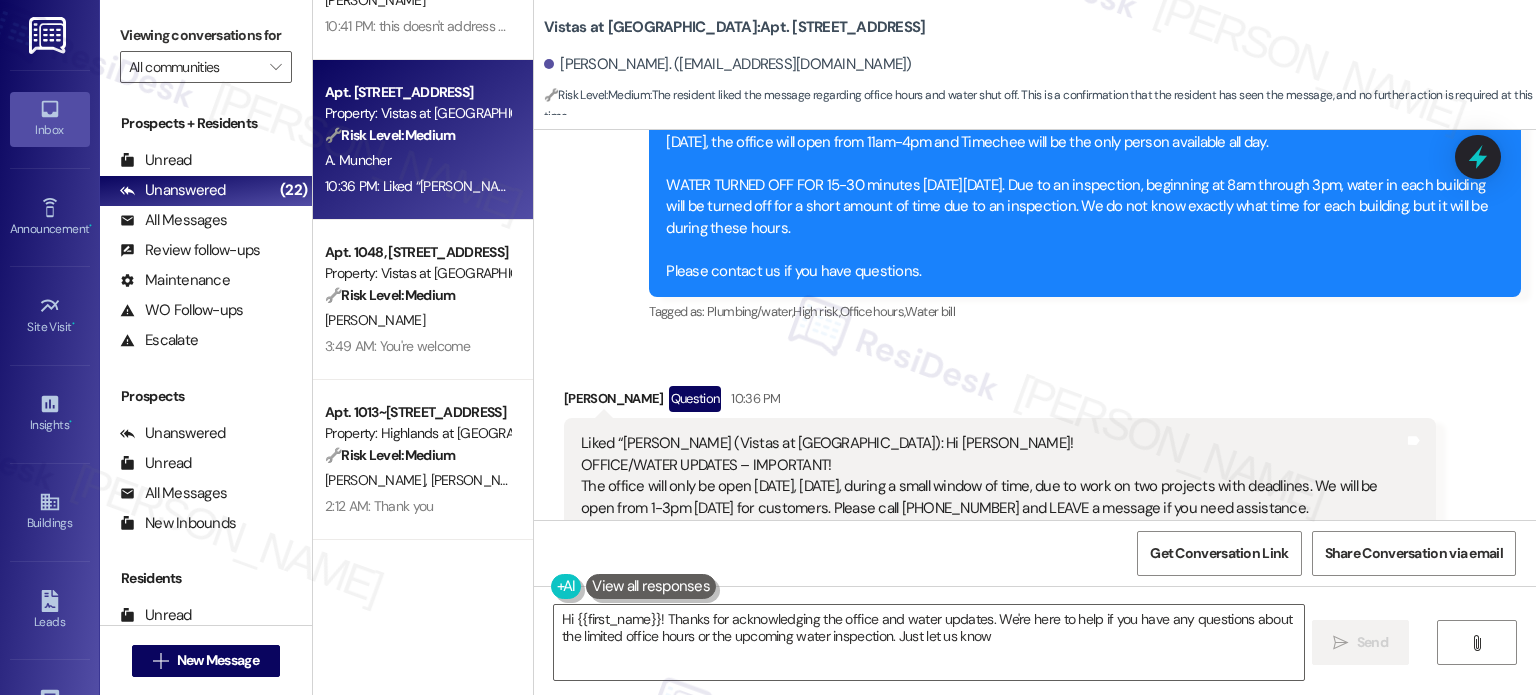 type on "Hi {{first_name}}! Thanks for acknowledging the office and water updates. We're here to help if you have any questions about the limited office hours or the upcoming water inspection. Just let us know!" 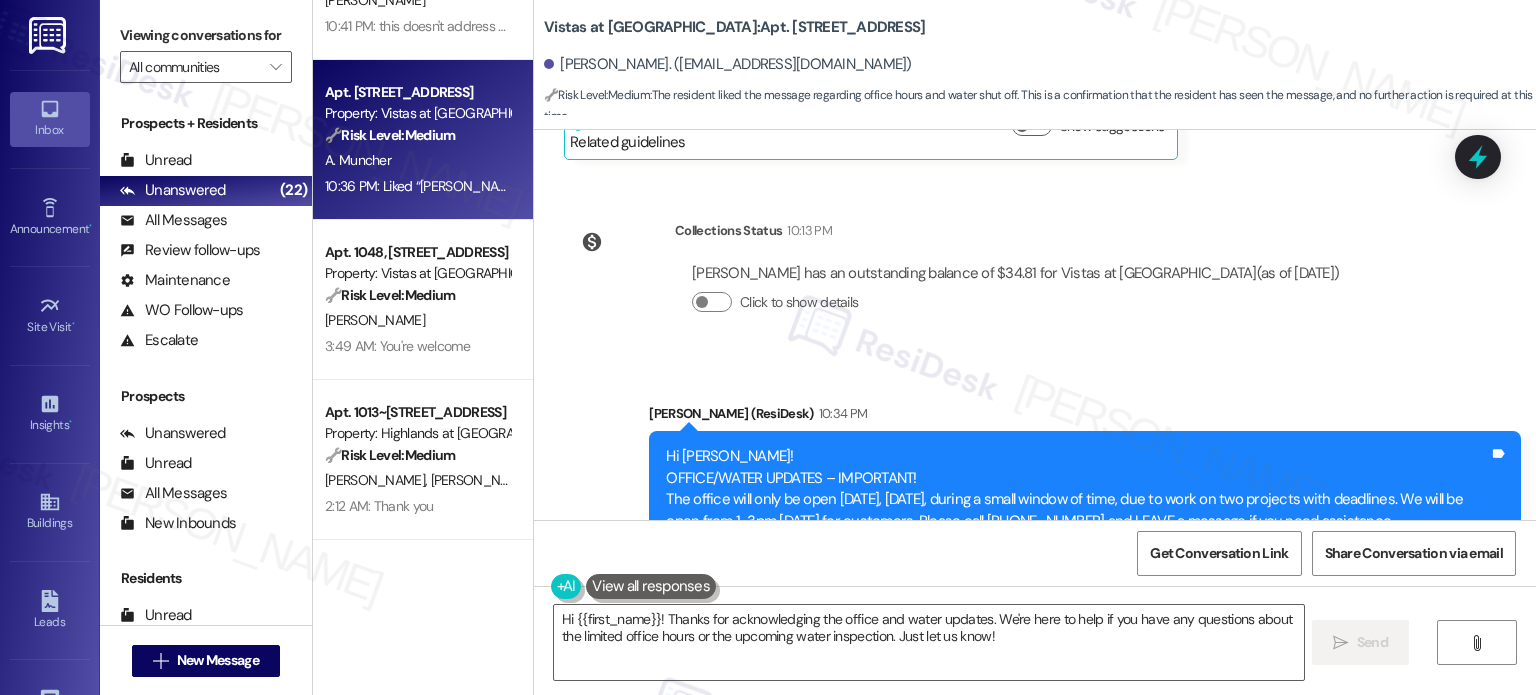 scroll, scrollTop: 3612, scrollLeft: 0, axis: vertical 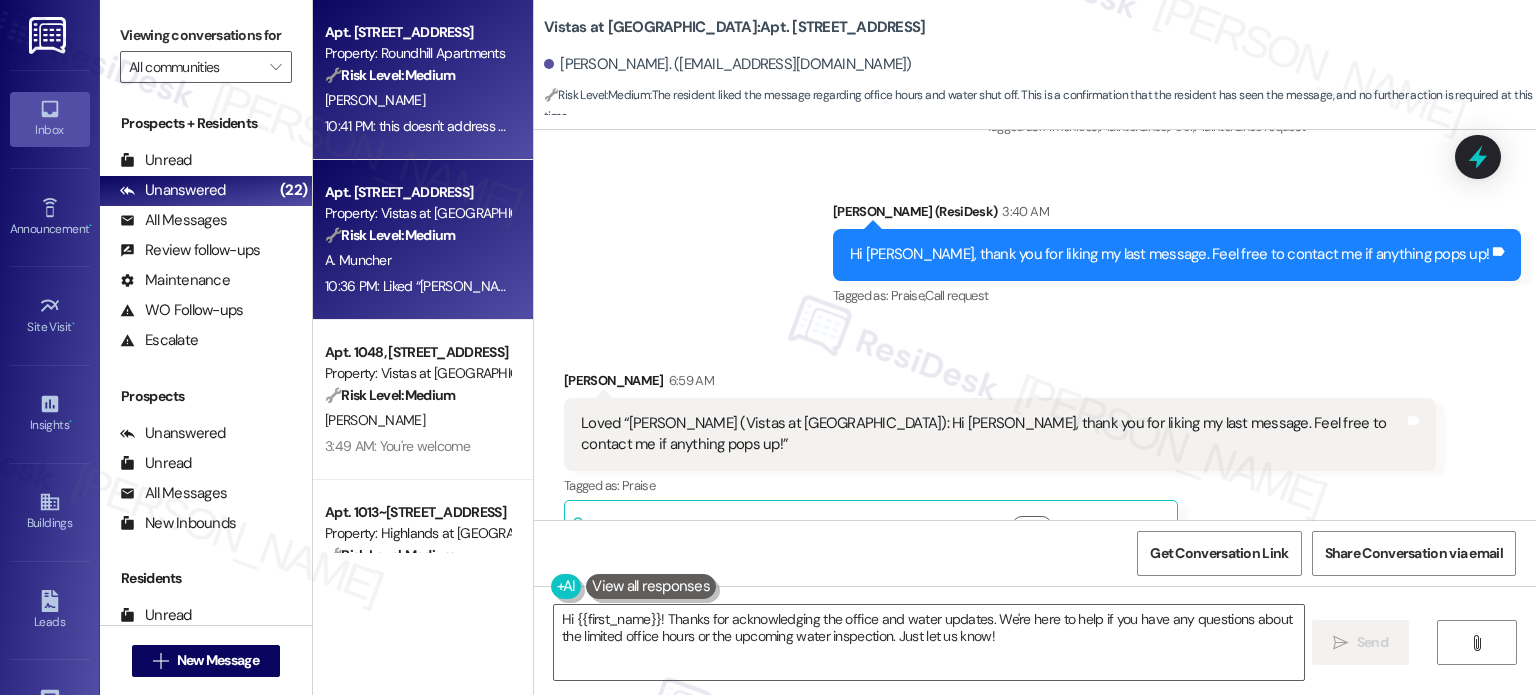 click on "10:41 PM: this doesn't address the problem at all, so please don't message me again about something we already have. thanks  10:41 PM: this doesn't address the problem at all, so please don't message me again about something we already have. thanks" at bounding box center (417, 126) 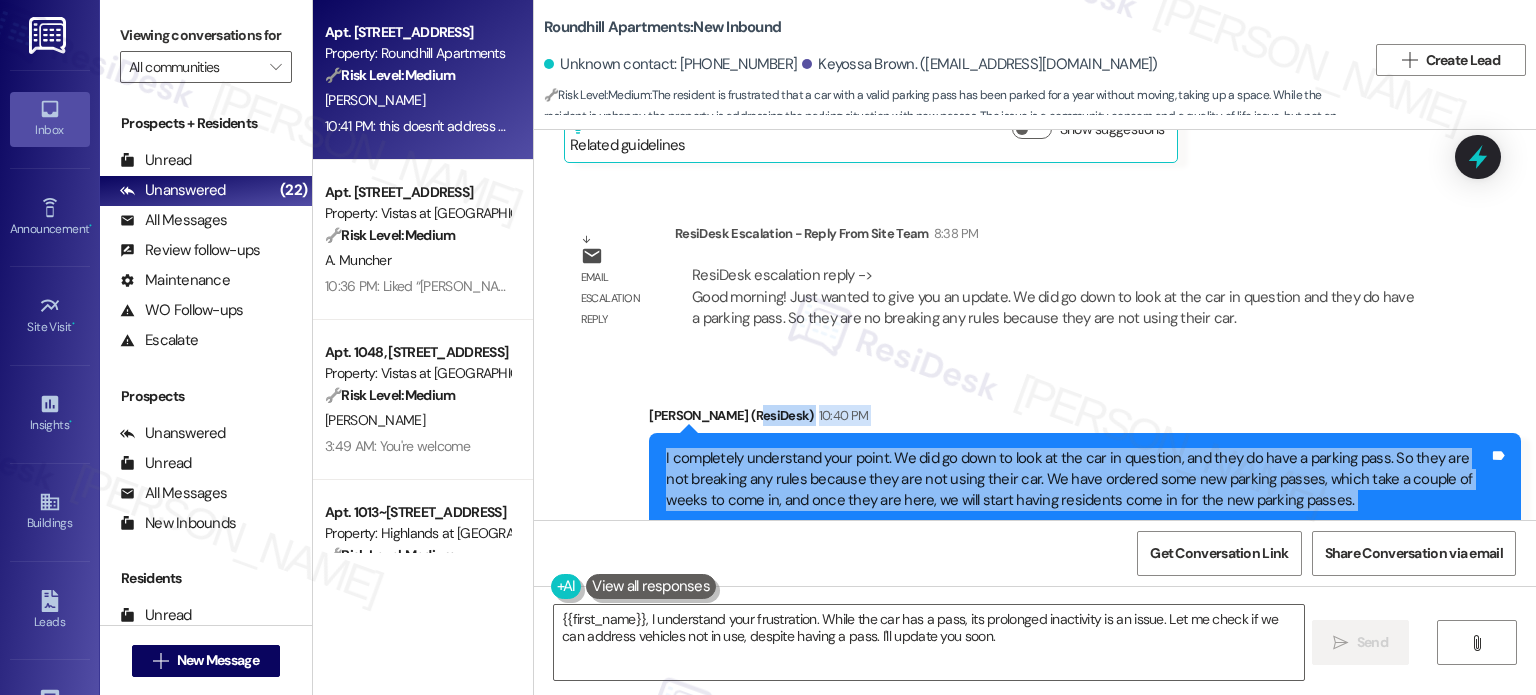 scroll, scrollTop: 8703, scrollLeft: 0, axis: vertical 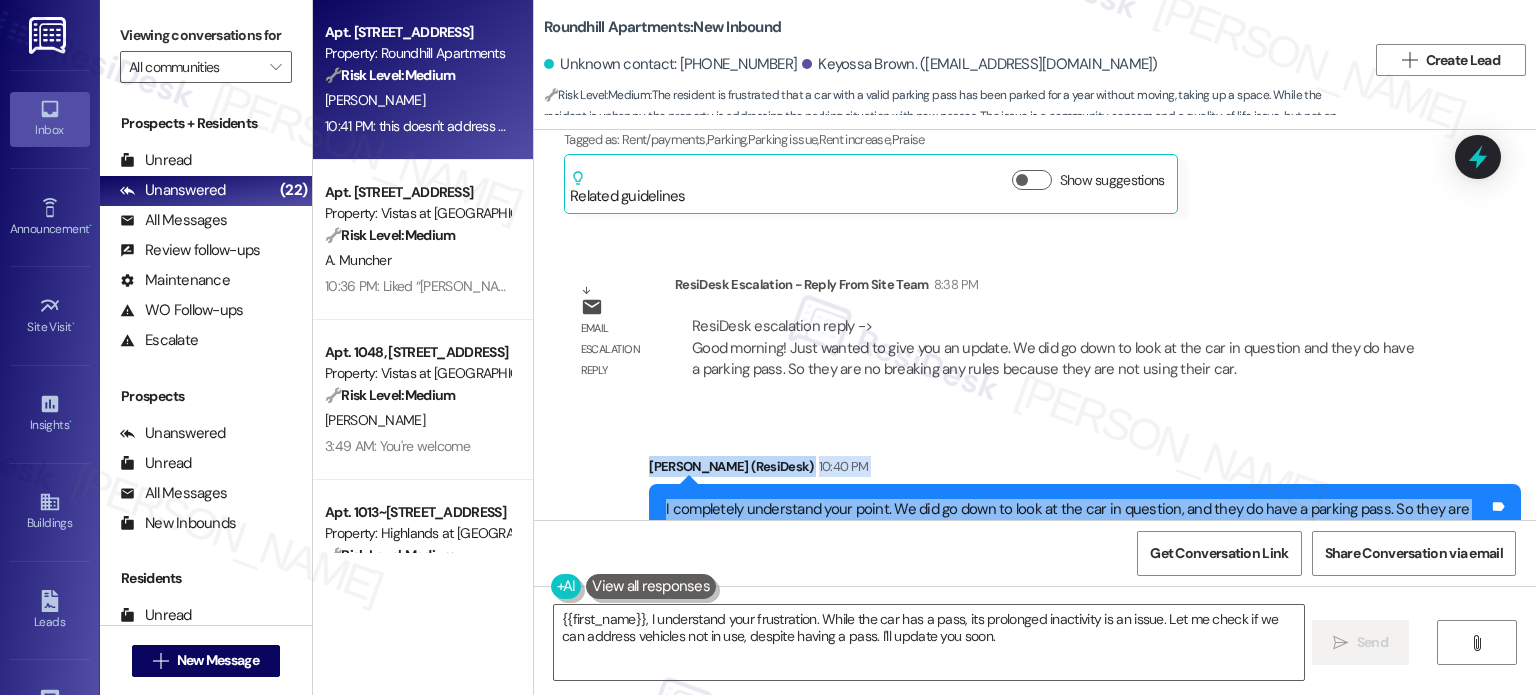 drag, startPoint x: 1284, startPoint y: 411, endPoint x: 632, endPoint y: 328, distance: 657.2617 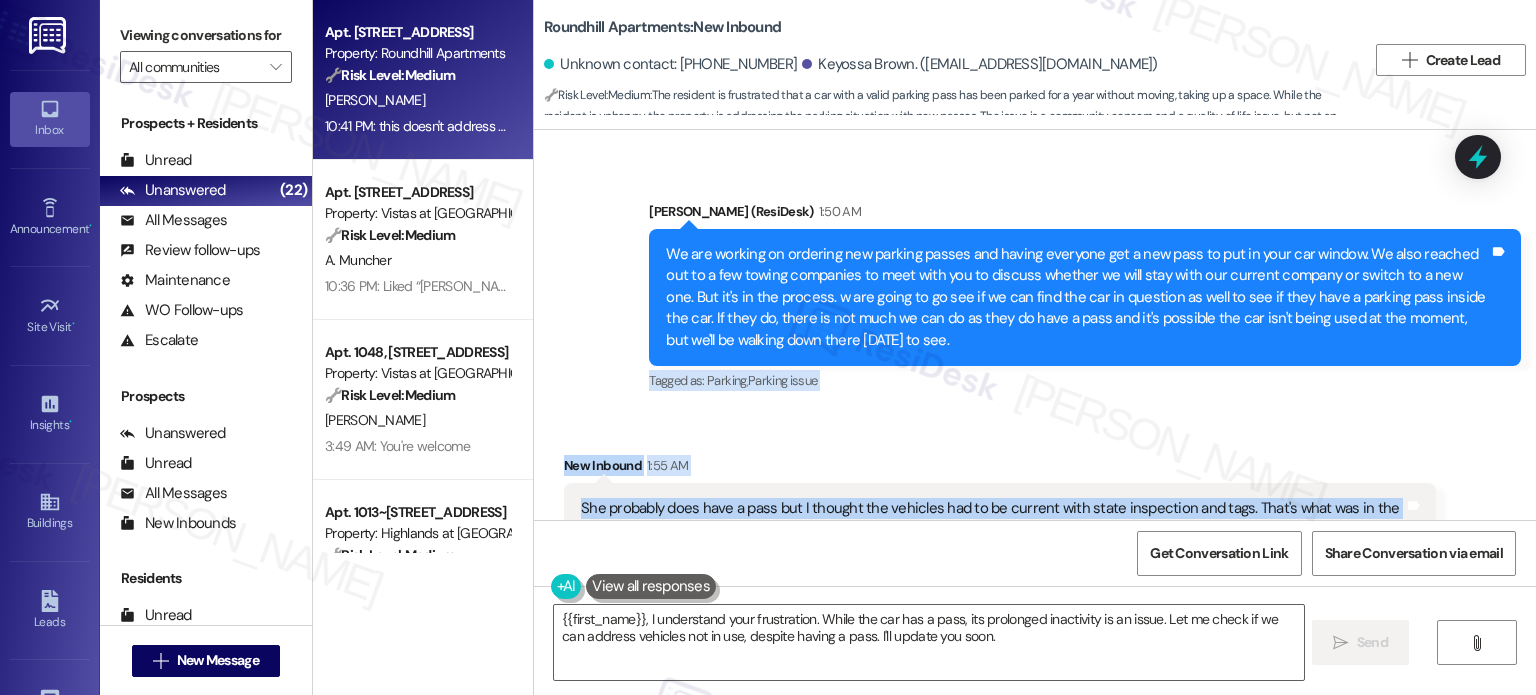 scroll, scrollTop: 8003, scrollLeft: 0, axis: vertical 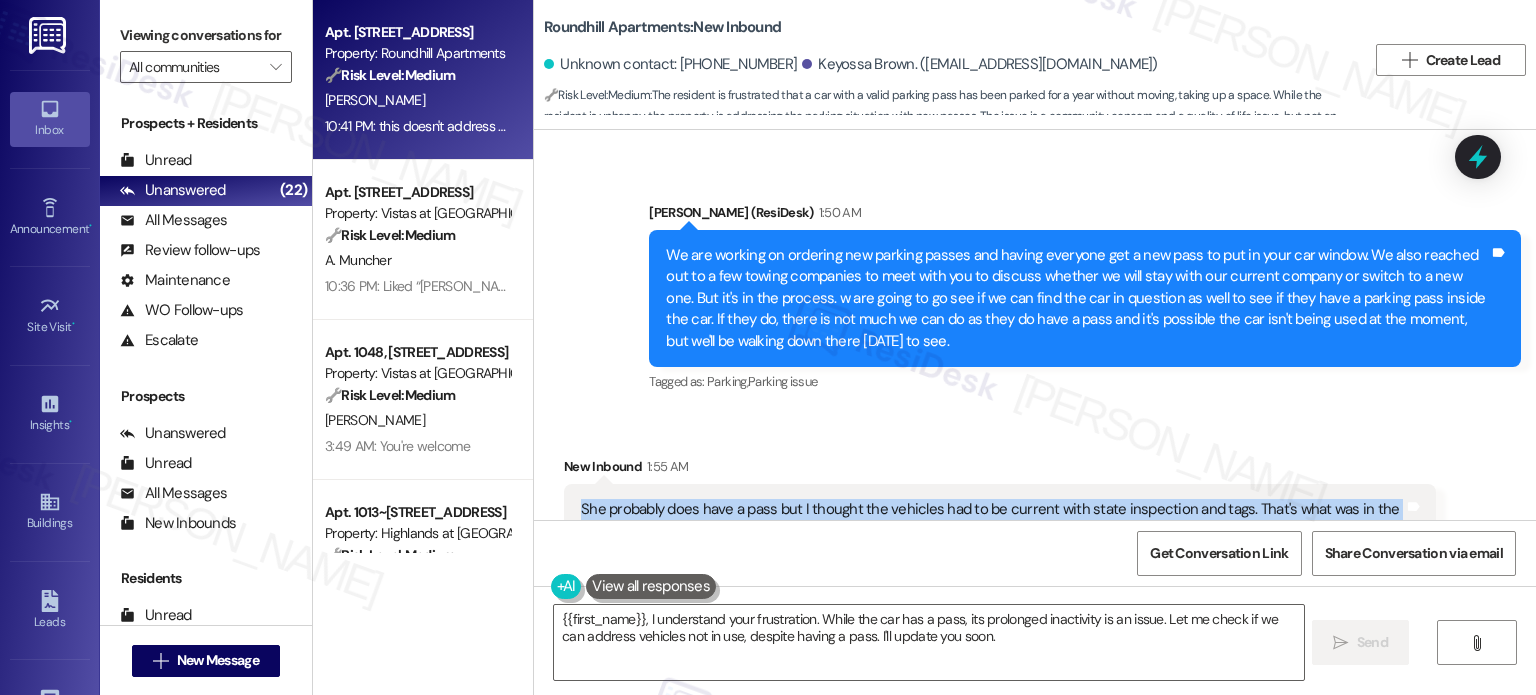 drag, startPoint x: 1288, startPoint y: 467, endPoint x: 677, endPoint y: 383, distance: 616.74713 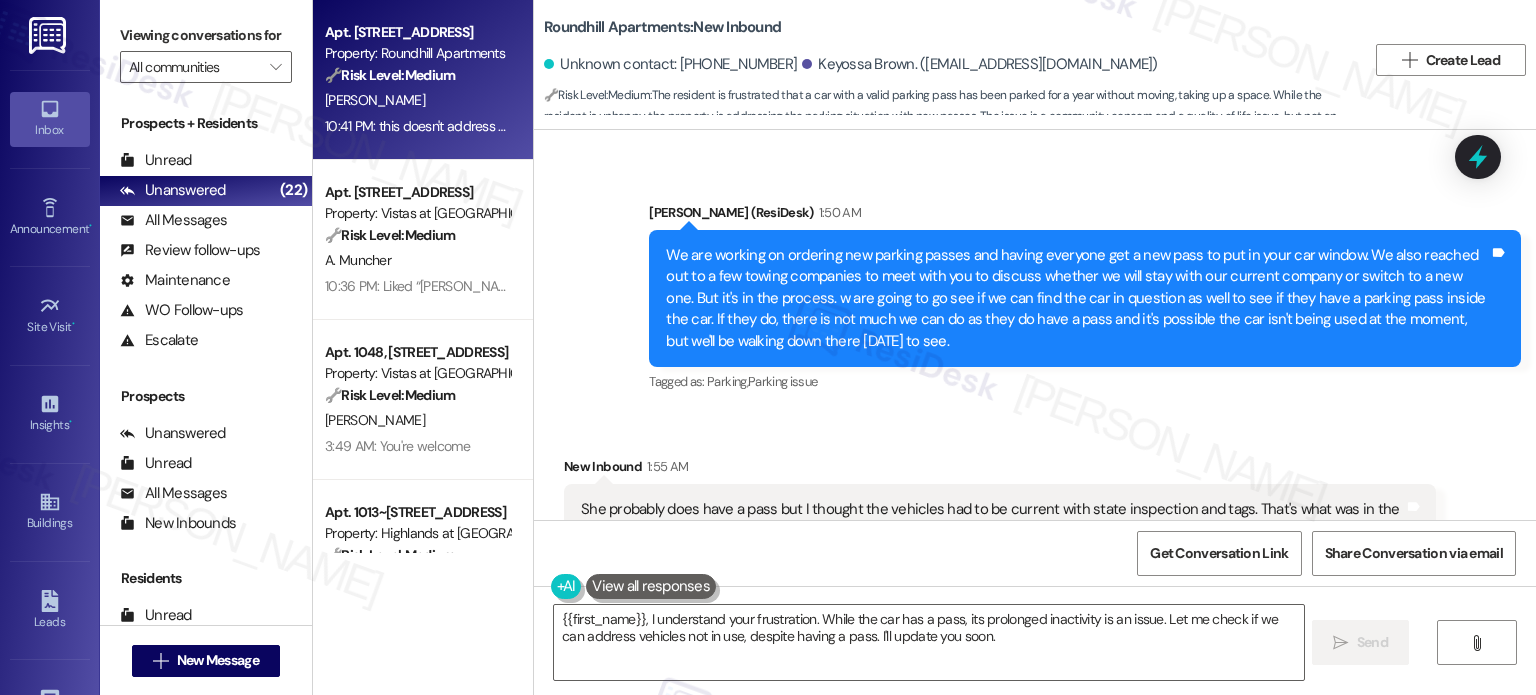 copy on "Keyossa Brown Question   Neutral 1:55 AM im pretty sure it does have a pass in the windshield. just a car that has been parked there for literally a year. hasn't moved not 1 time. just taking up a parking space. for the rent increasing, it should be a lil more strict around here to keep all residents happy and fair in what we need improvements in. it wouldn't be fair if one of us had a car out here parked in a parking spot for years while others have to park timbuktu some nights when that parking spot could be available. just common courtesy and common sense to park on the side but hey. im not worried about nothing I cant control. it is what it is. not everybody got common sense anyway" 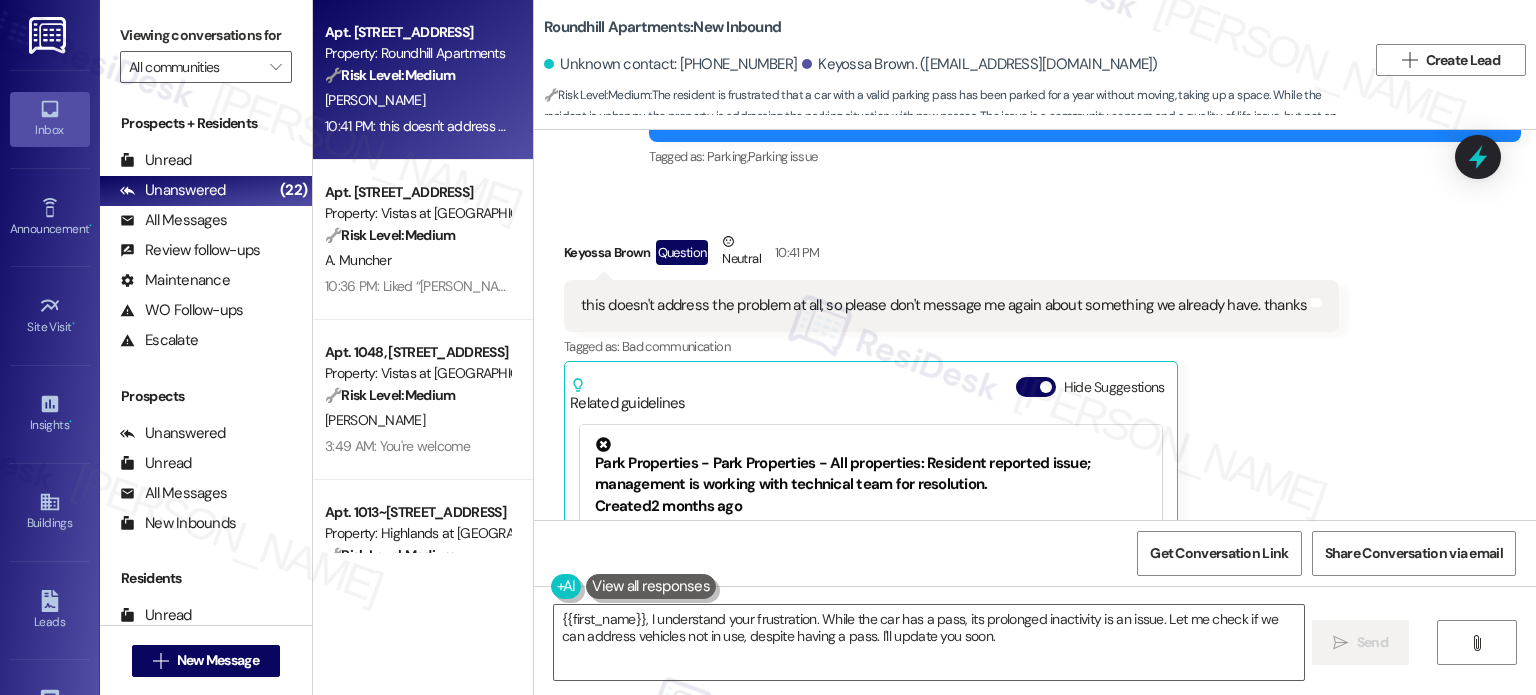 scroll, scrollTop: 9204, scrollLeft: 0, axis: vertical 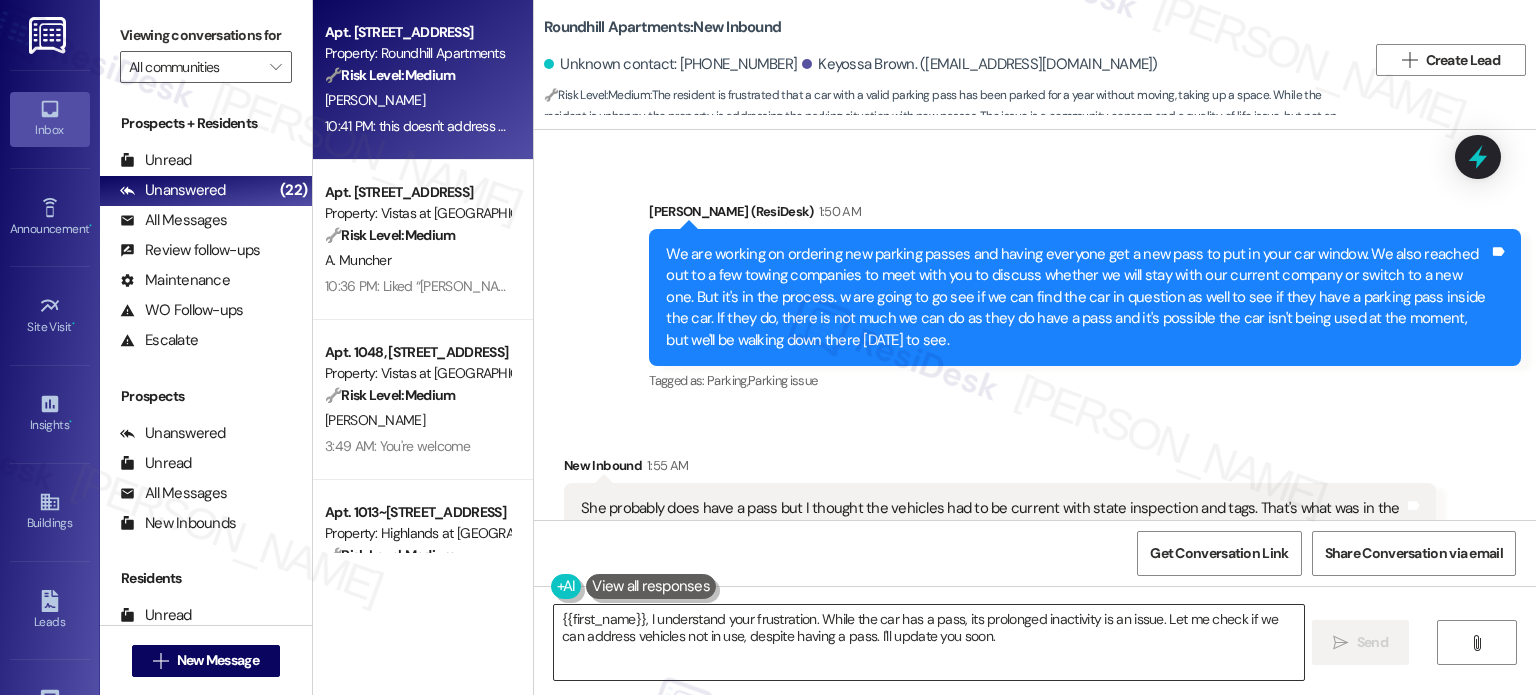 click on "{{first_name}}, I understand your frustration. While the car has a pass, its prolonged inactivity is an issue. Let me check if we can address vehicles not in use, despite having a pass. I'll update you soon." at bounding box center (928, 642) 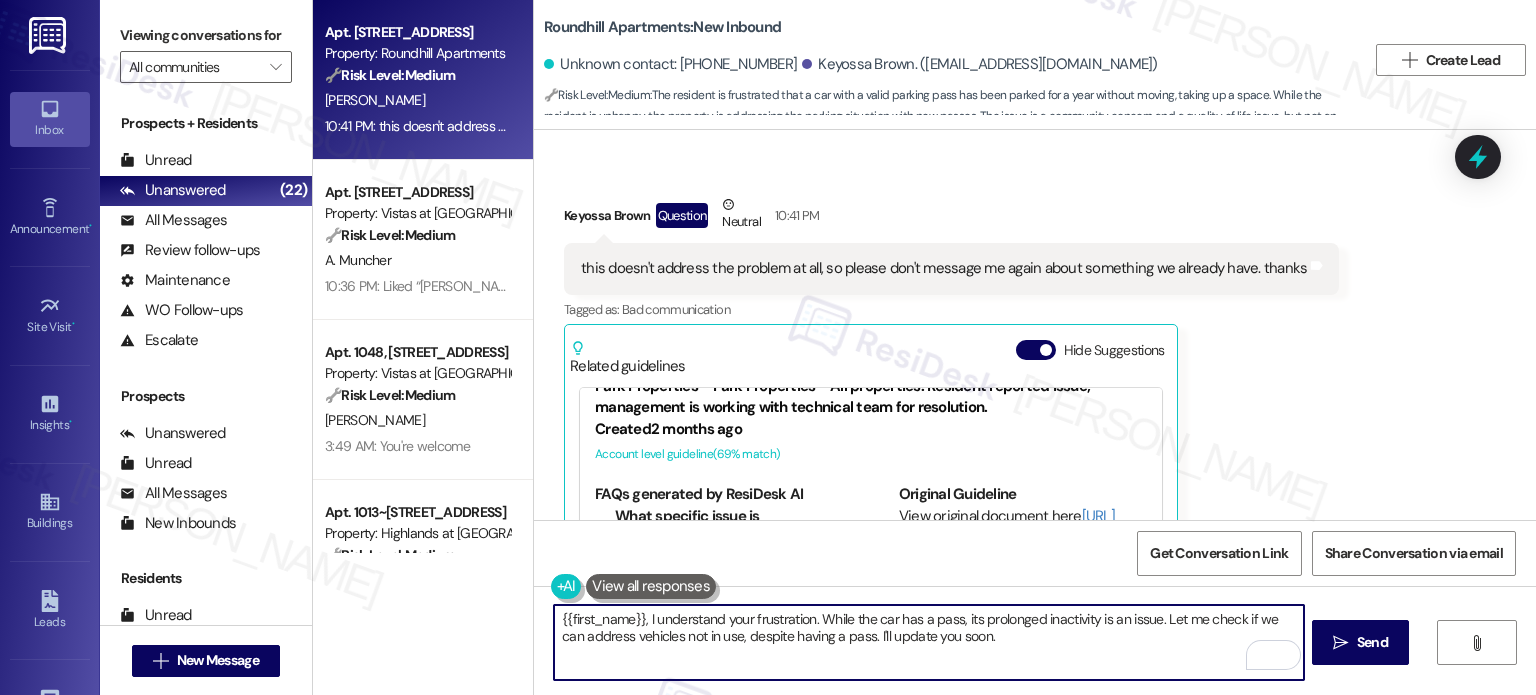 scroll, scrollTop: 9204, scrollLeft: 0, axis: vertical 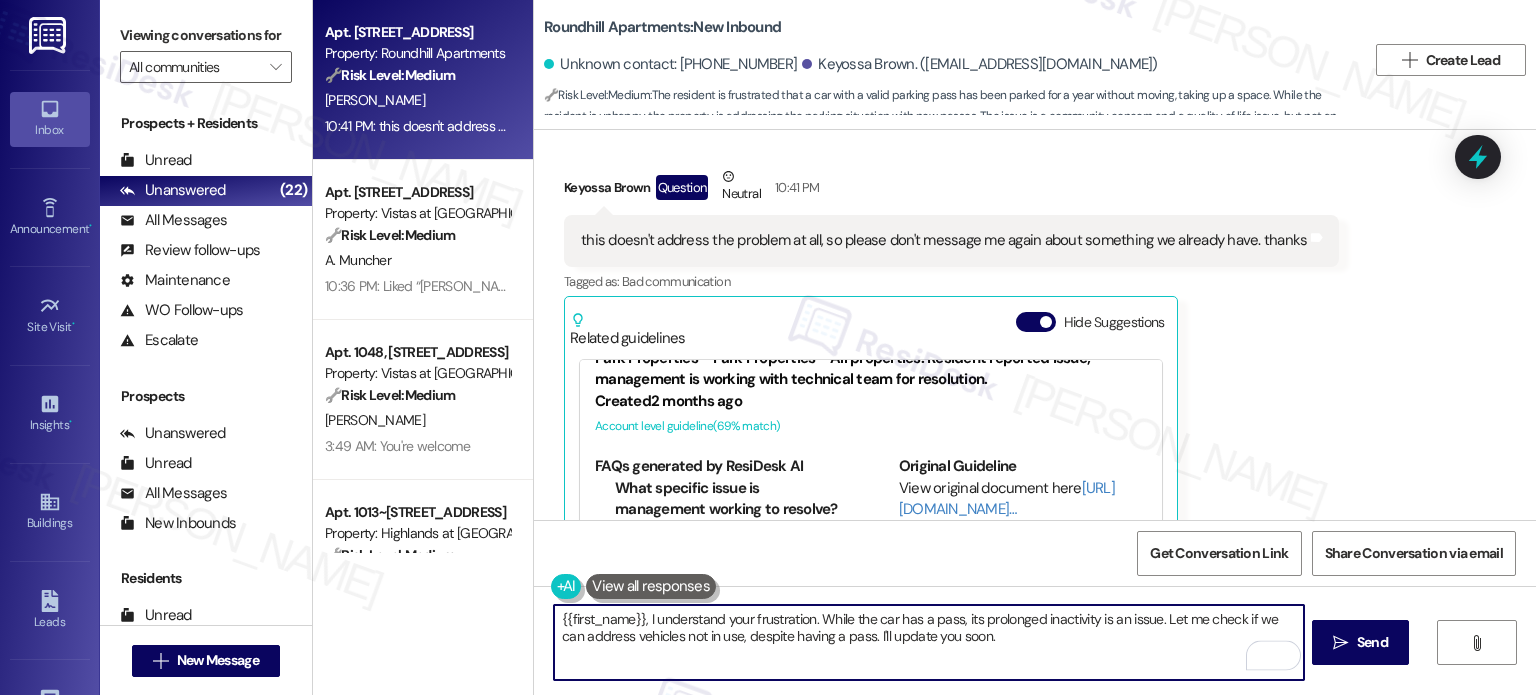 click on "{{first_name}}, I understand your frustration. While the car has a pass, its prolonged inactivity is an issue. Let me check if we can address vehicles not in use, despite having a pass. I'll update you soon." at bounding box center (928, 642) 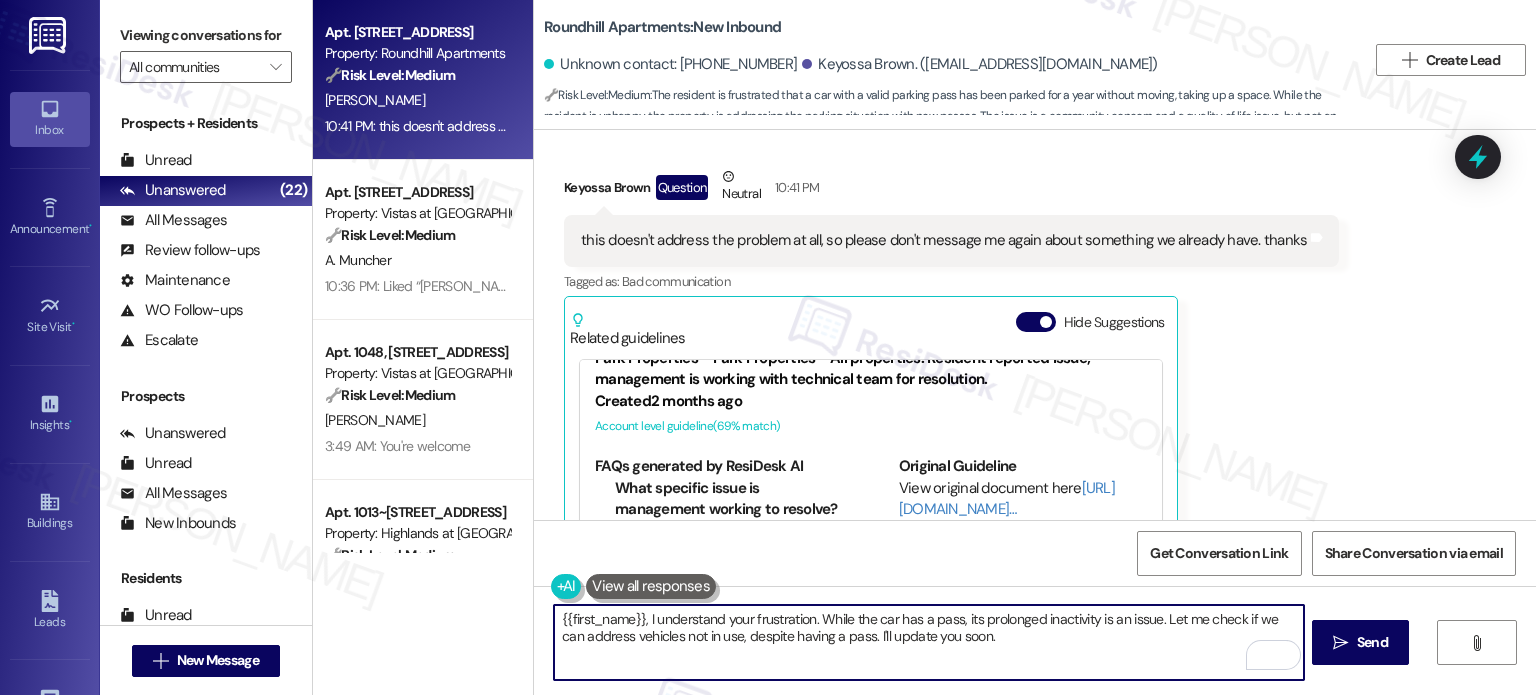 click on "{{first_name}}, I understand your frustration. While the car has a pass, its prolonged inactivity is an issue. Let me check if we can address vehicles not in use, despite having a pass. I'll update you soon." at bounding box center (928, 642) 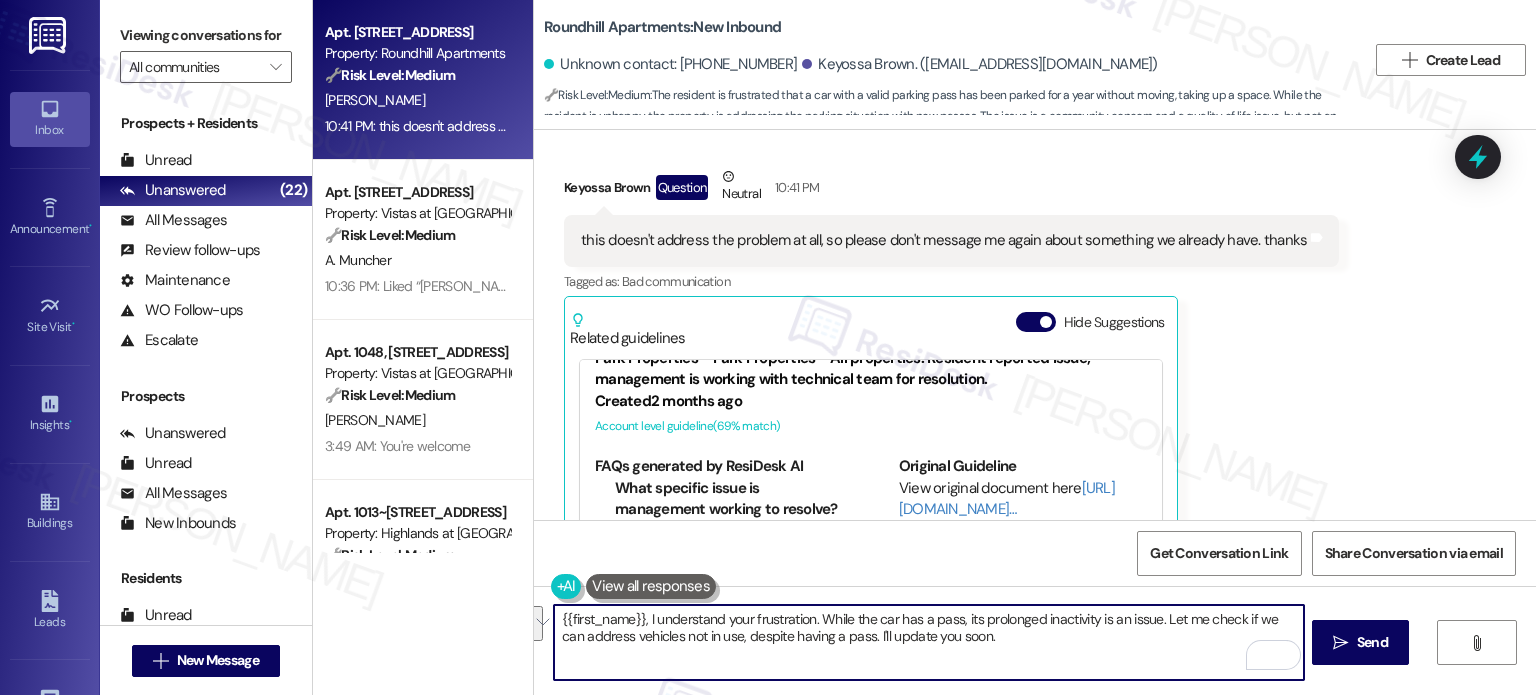 paste on "I understand this feels like a matter of fairness, especially when parking is limited and others are having to walk farther. You're absolutely right that courtesy and shared responsibility go a long way in a community.
While the vehicle does currently have a valid pass and isn’t technically violating policy, I’ve noted your concern and will pass it along as part of broader feedback about how we manage long-term, inactive vehicles. We’re always working to improve, and your voice matters in that process" 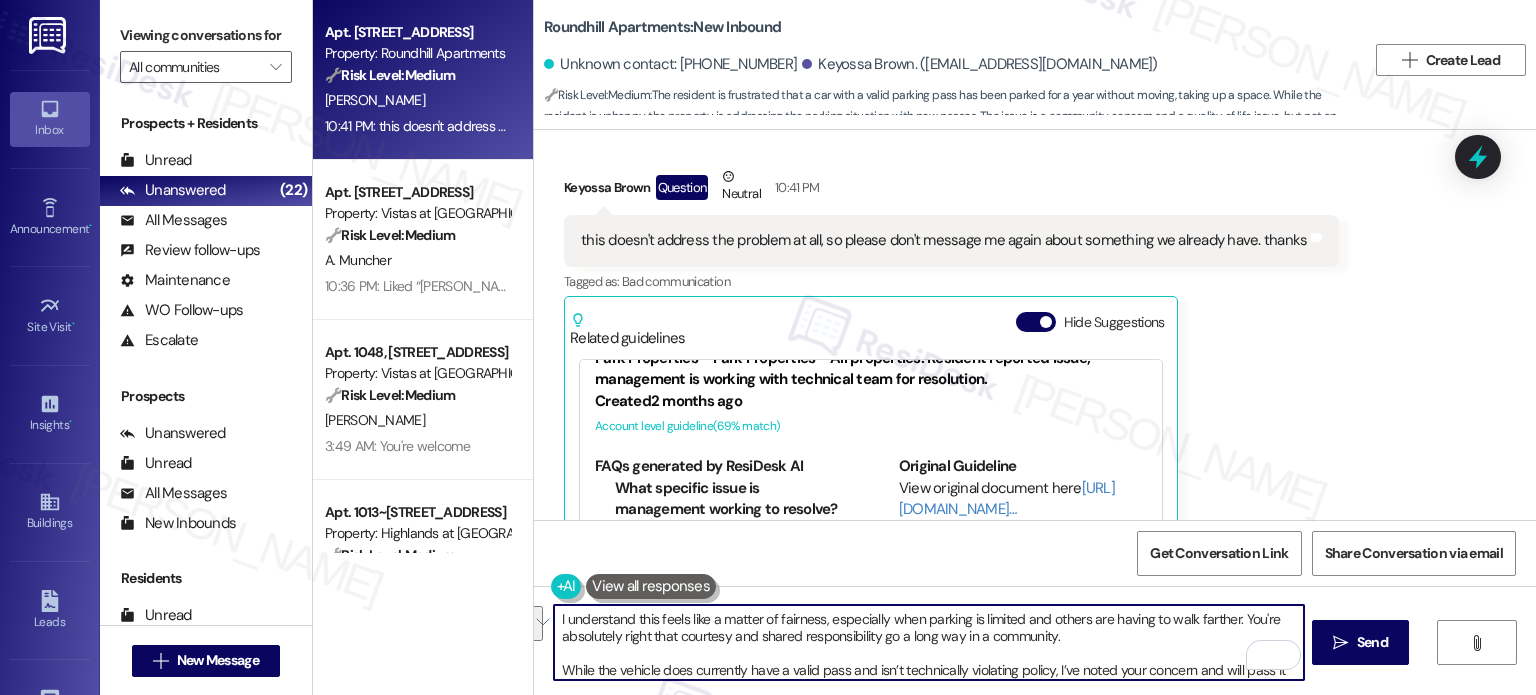 scroll, scrollTop: 33, scrollLeft: 0, axis: vertical 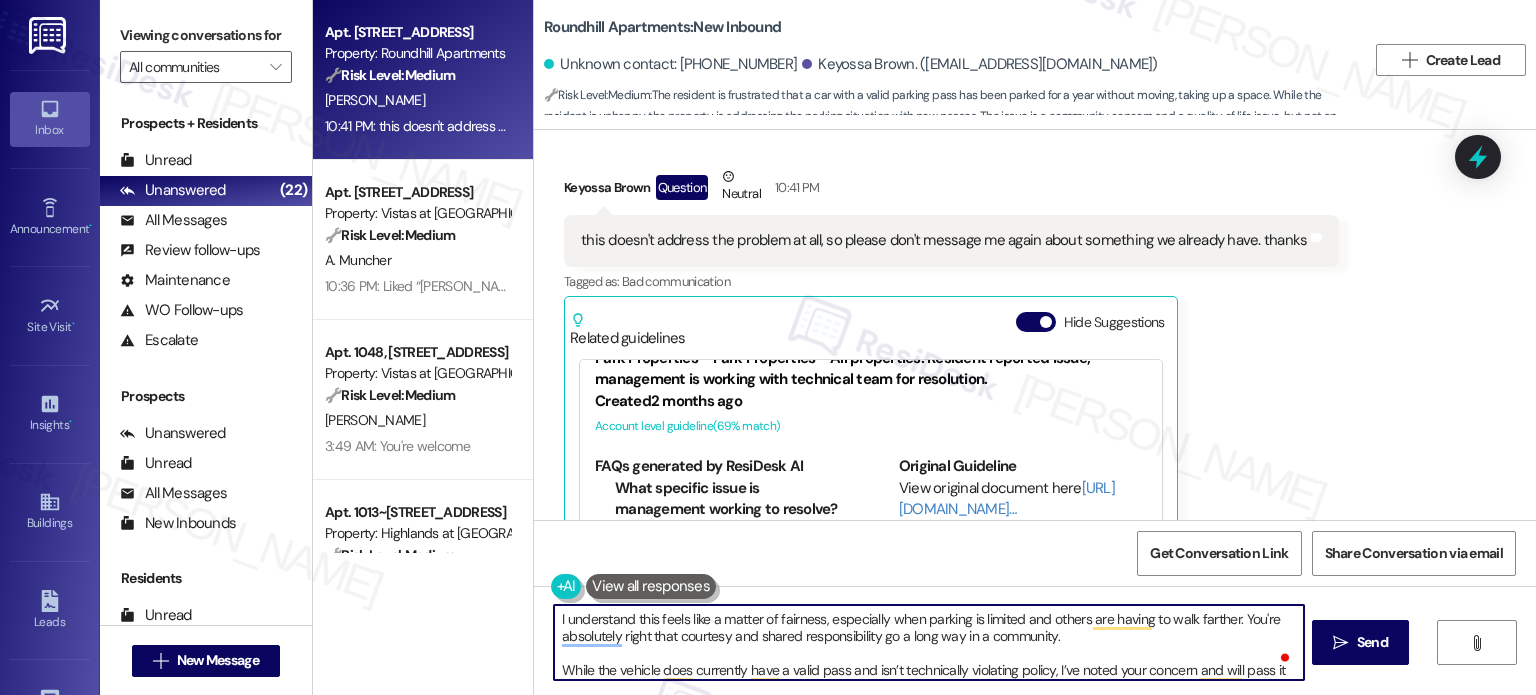 click on "I understand this feels like a matter of fairness, especially when parking is limited and others are having to walk farther. You're absolutely right that courtesy and shared responsibility go a long way in a community.
While the vehicle does currently have a valid pass and isn’t technically violating policy, I’ve noted your concern and will pass it along as part of broader feedback about how we manage long-term, inactive vehicles. We’re always working to improve, and your voice matters in that process." at bounding box center (928, 642) 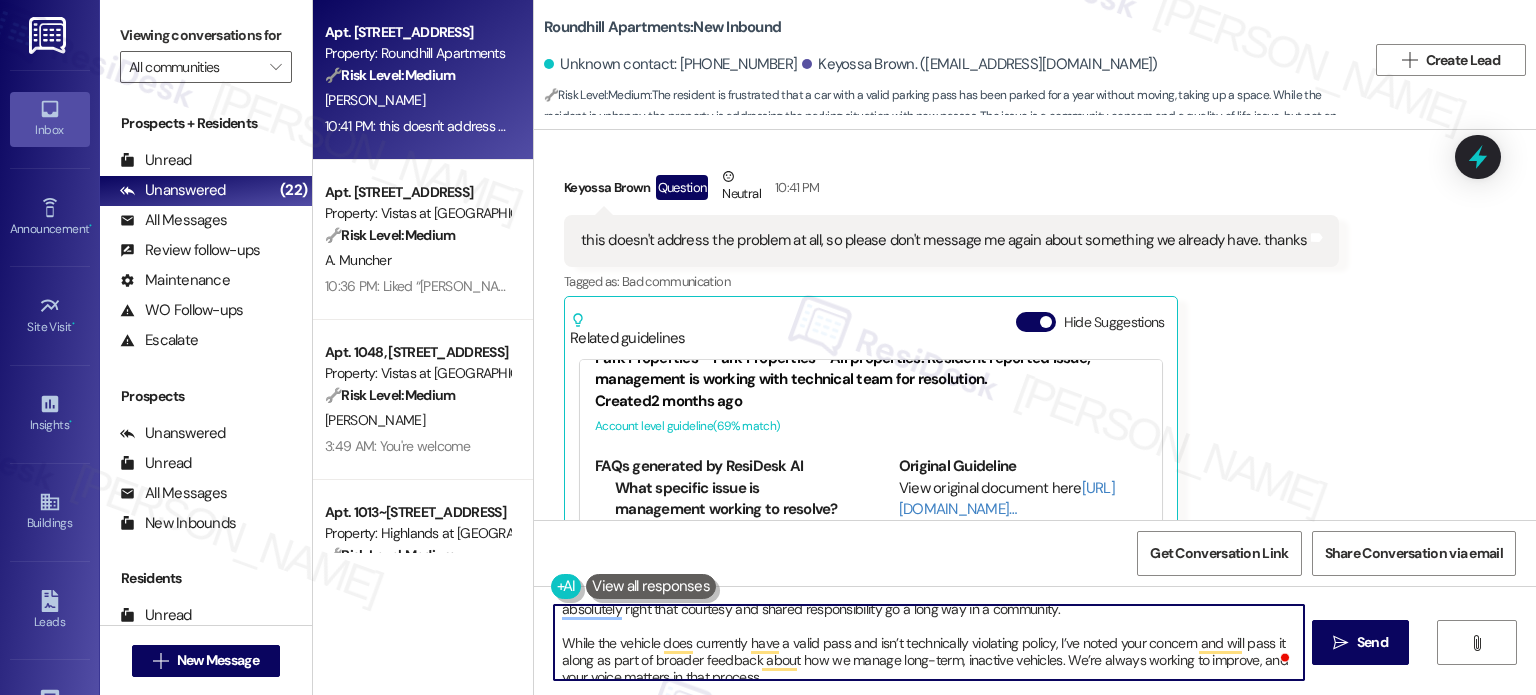 scroll, scrollTop: 39, scrollLeft: 0, axis: vertical 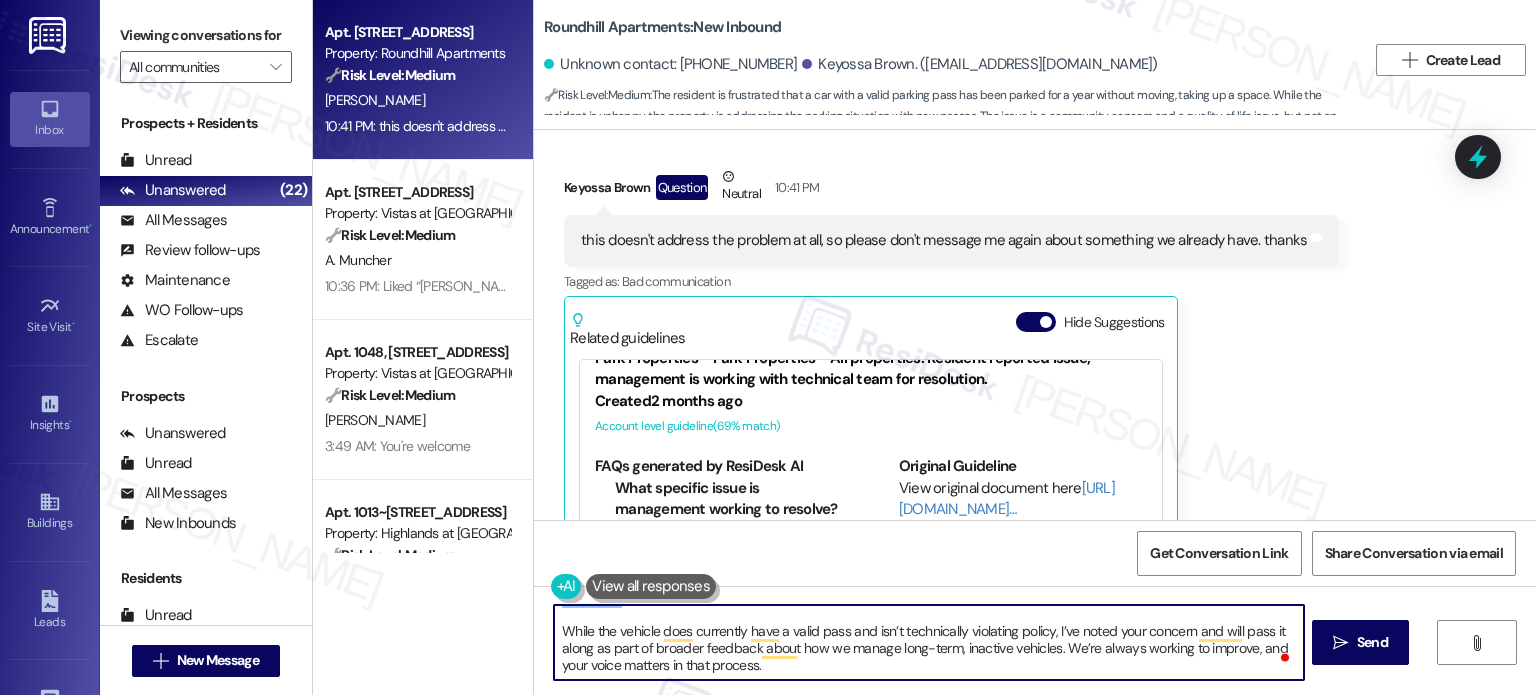 click on "I understand this feels like a matter of fairness, especially when parking is limited and others are having to walk farther. You're absolutely right that courtesy and shared responsibility go a long way in a community.
While the vehicle does currently have a valid pass and isn’t technically violating policy, I’ve noted your concern and will pass it along as part of broader feedback about how we manage long-term, inactive vehicles. We’re always working to improve, and your voice matters in that process." at bounding box center (928, 642) 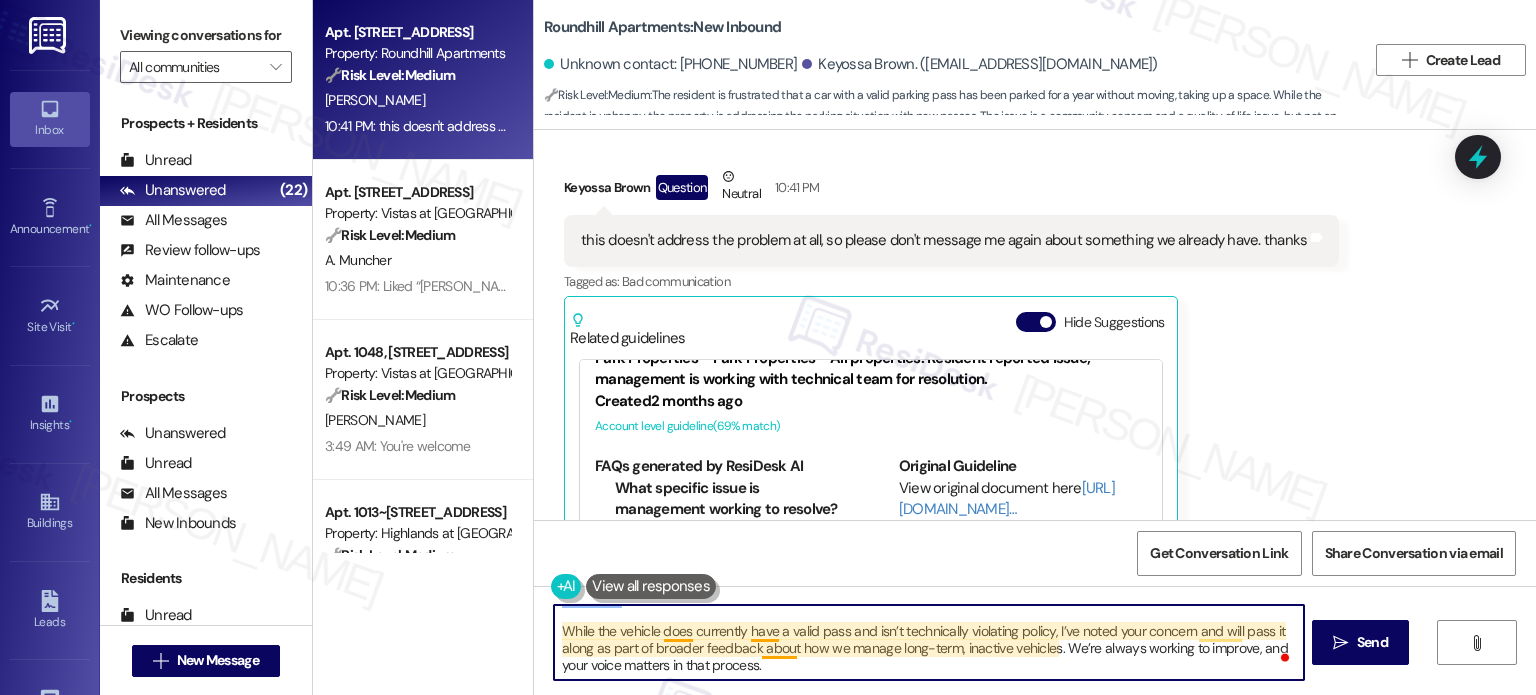 click on "I understand this feels like a matter of fairness, especially when parking is limited and others are having to walk farther. You're absolutely right that courtesy and shared responsibility go a long way in a community.
While the vehicle does currently have a valid pass and isn’t technically violating policy, I’ve noted your concern and will pass it along as part of broader feedback about how we manage long-term, inactive vehicles. We’re always working to improve, and your voice matters in that process." at bounding box center (928, 642) 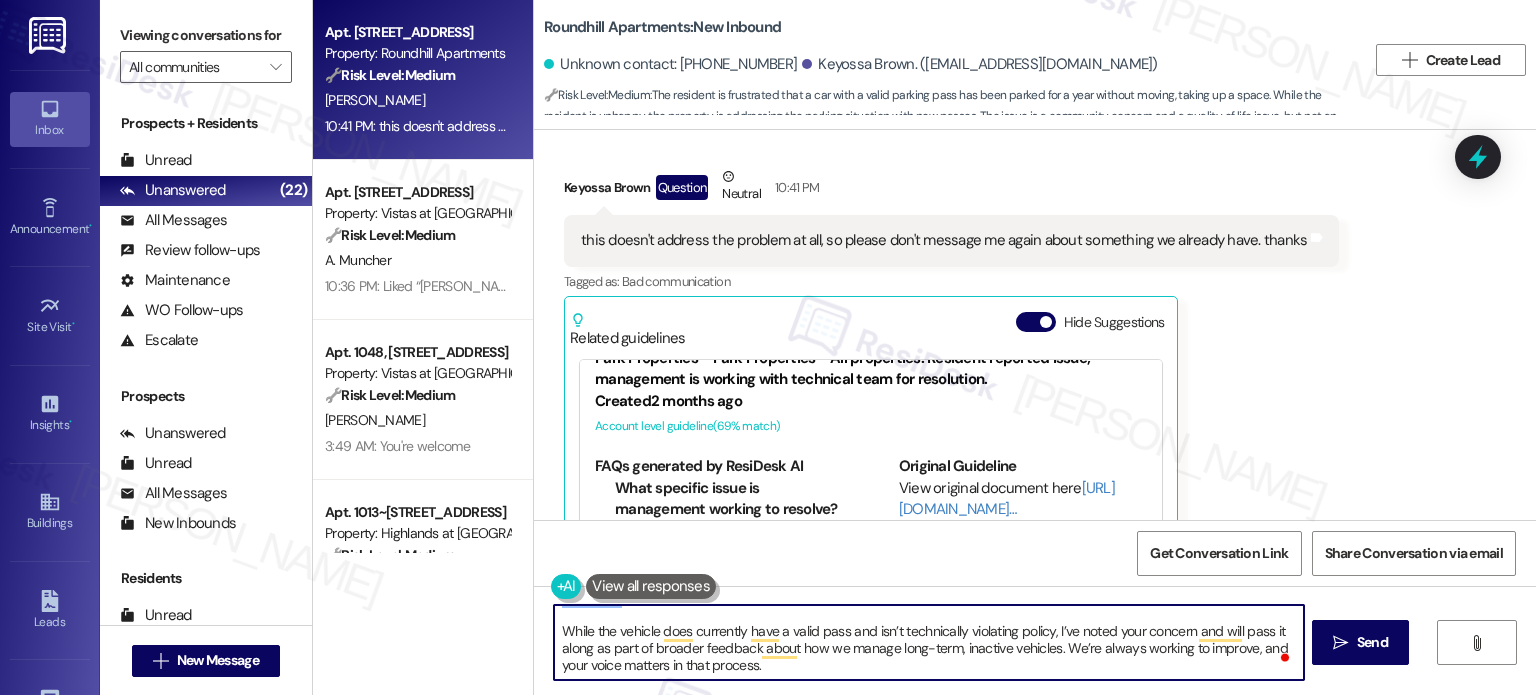 click on "I understand this feels like a matter of fairness, especially when parking is limited and others are having to walk farther. You're absolutely right that courtesy and shared responsibility go a long way in a community.
While the vehicle does currently have a valid pass and isn’t technically violating policy, I’ve noted your concern and will pass it along as part of broader feedback about how we manage long-term, inactive vehicles. We’re always working to improve, and your voice matters in that process." at bounding box center (928, 642) 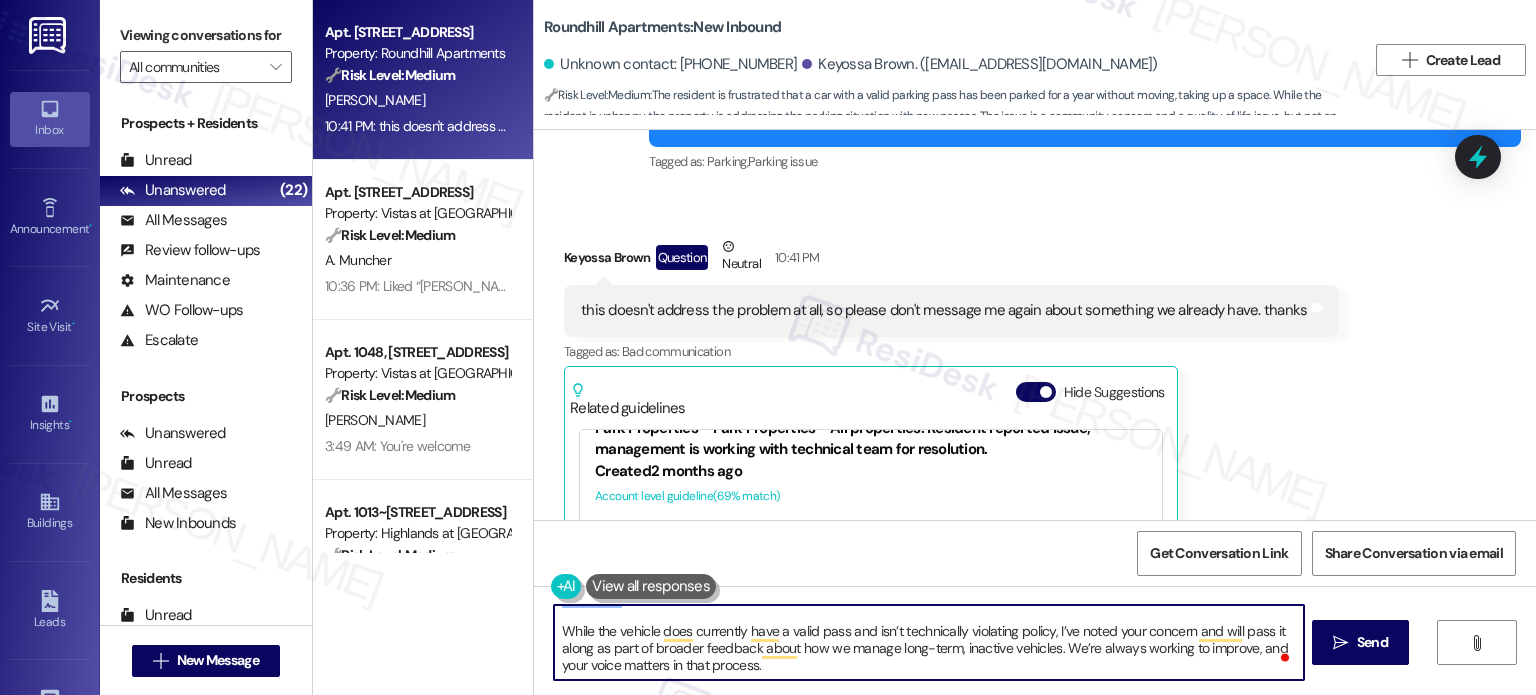 scroll, scrollTop: 9004, scrollLeft: 0, axis: vertical 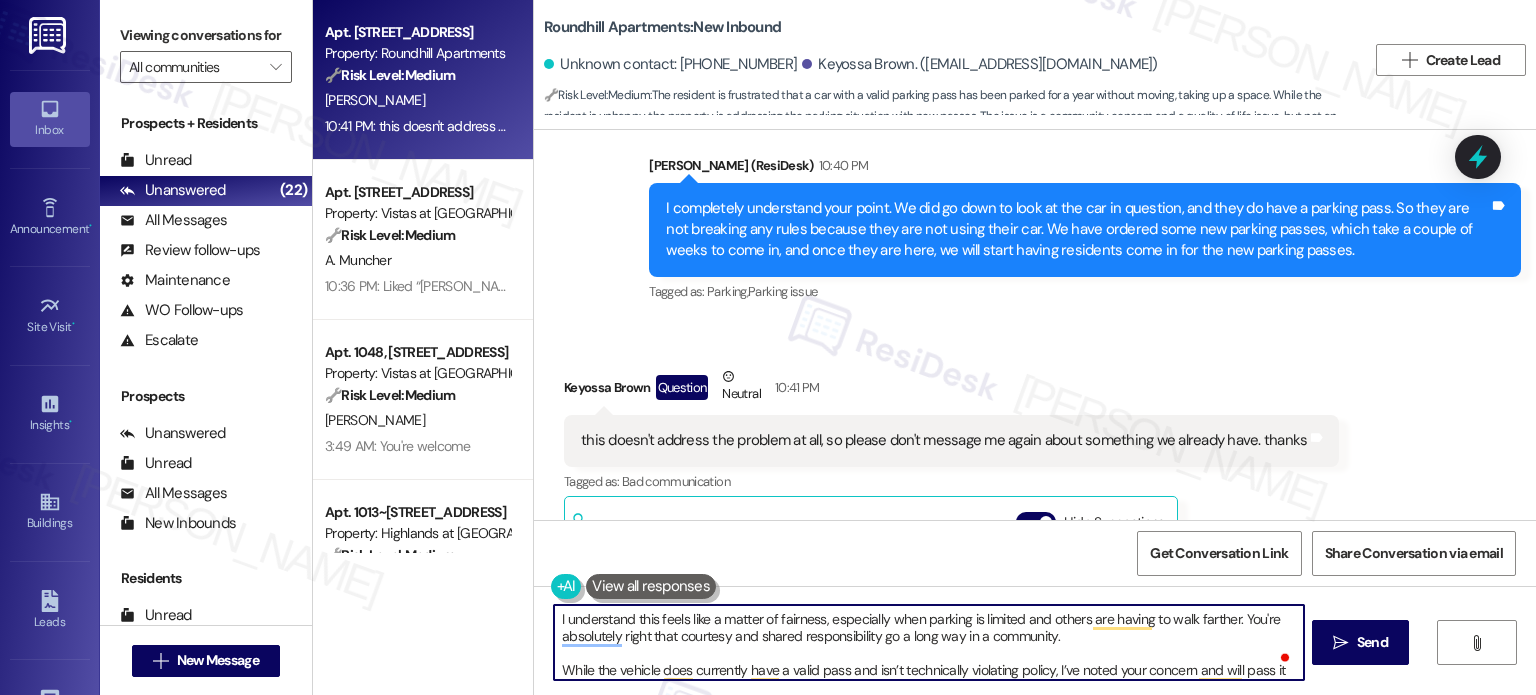 click on "I understand this feels like a matter of fairness, especially when parking is limited and others are having to walk farther. You're absolutely right that courtesy and shared responsibility go a long way in a community.
While the vehicle does currently have a valid pass and isn’t technically violating policy, I’ve noted your concern and will pass it along as part of broader feedback about how we manage long-term, inactive vehicles. We’re always working to improve, and your voice matters in that process." at bounding box center [928, 642] 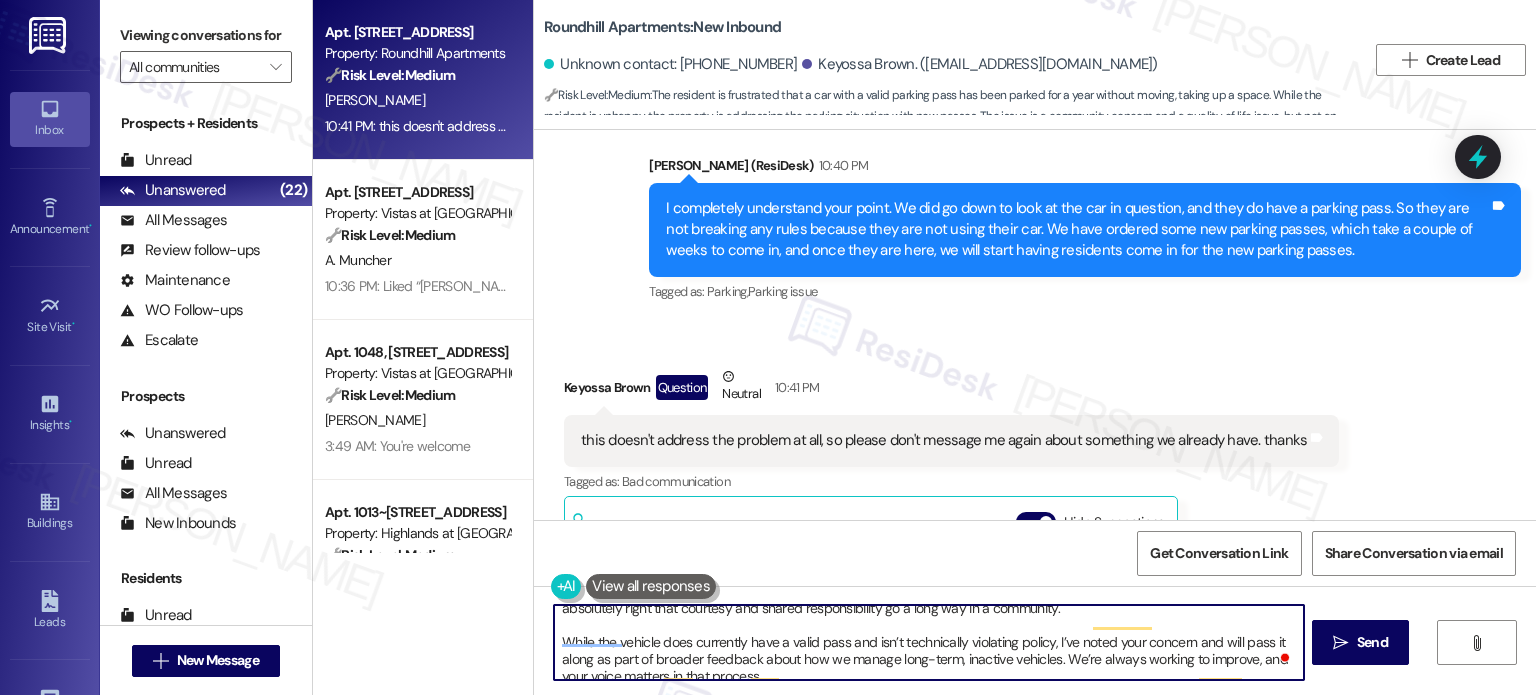 scroll, scrollTop: 28, scrollLeft: 0, axis: vertical 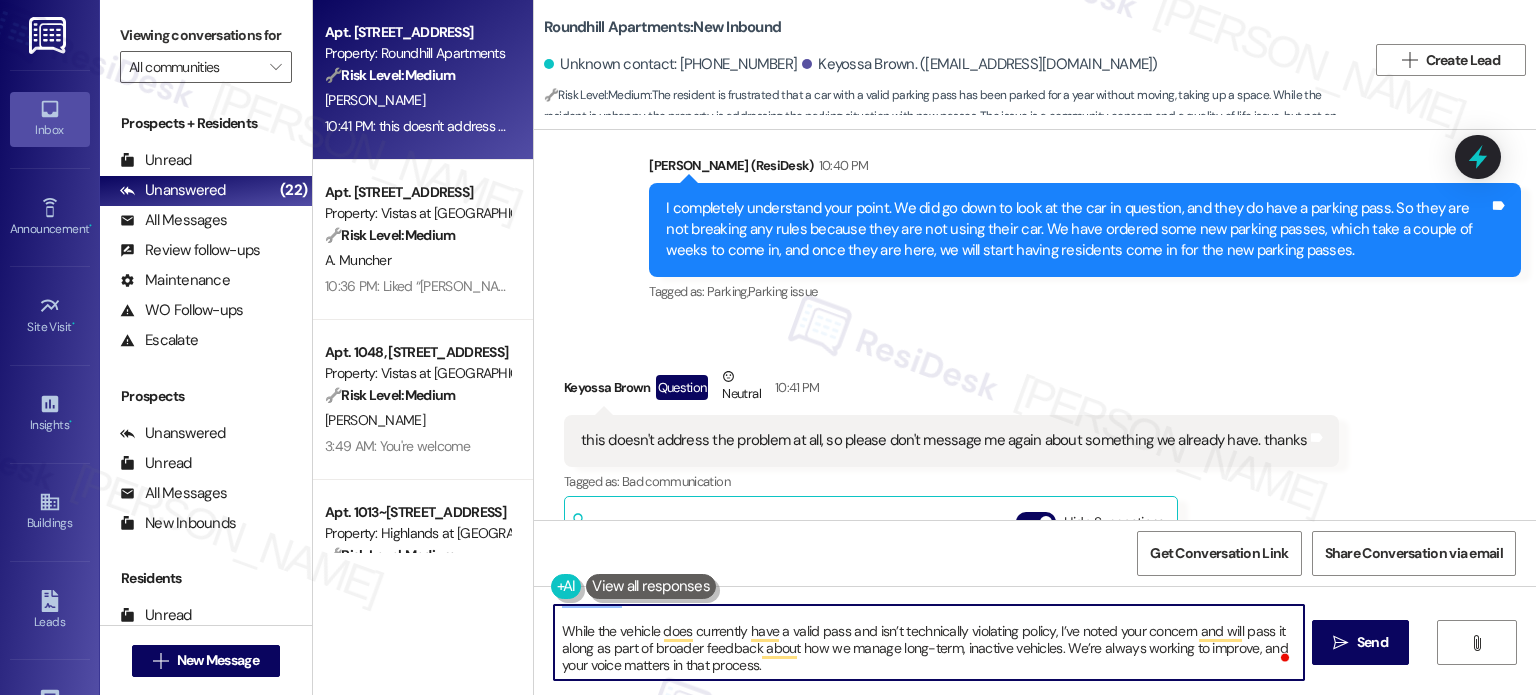 type on "I understand this feels like a matter of fairness, especially when parking is limited and others are having to walk farther. You're absolutely right that courtesy and shared responsibility go a long way in a community.
While the vehicle does currently have a valid pass and isn’t technically violating policy, I’ve noted your concern and will pass it along as part of broader feedback about how we manage long-term, inactive vehicles. We’re always working to improve, and your voice matters in that process." 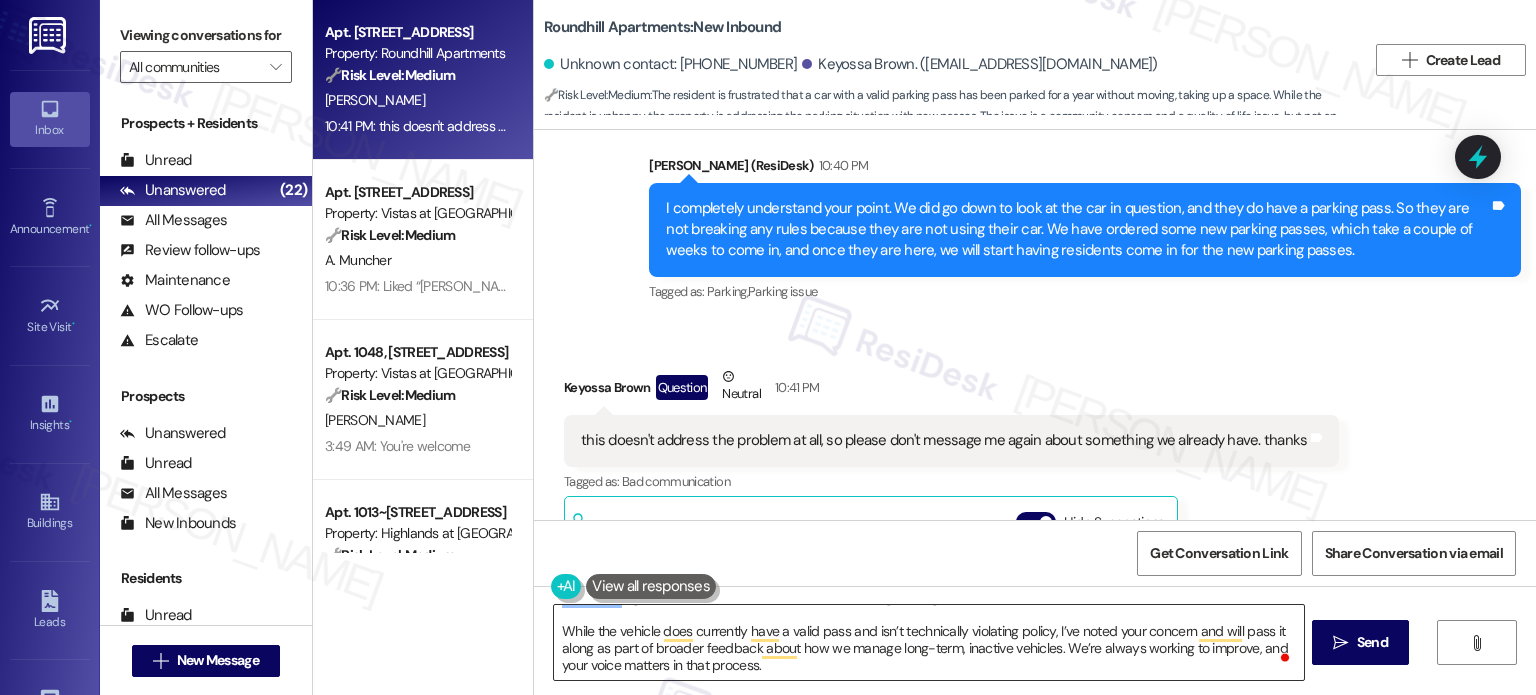 drag, startPoint x: 1160, startPoint y: 681, endPoint x: 1169, endPoint y: 671, distance: 13.453624 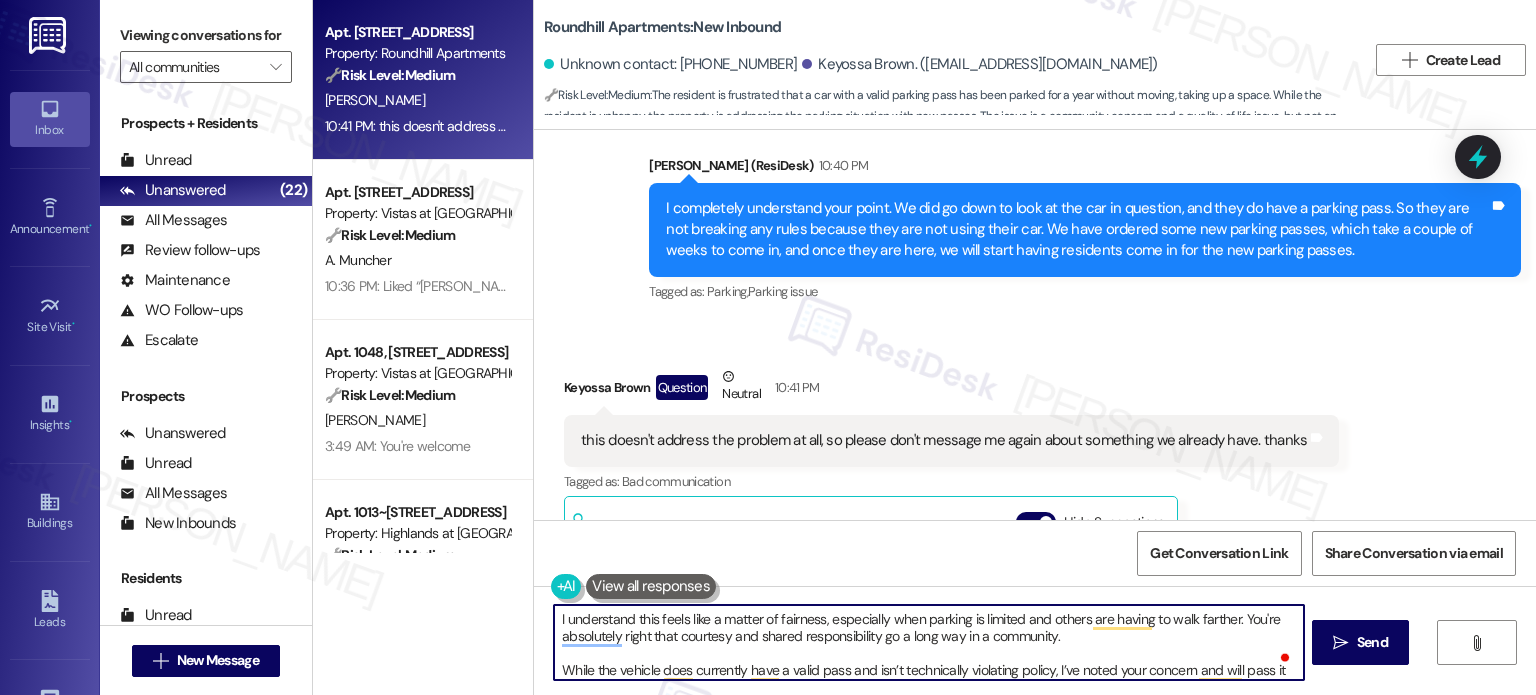 click on "I understand this feels like a matter of fairness, especially when parking is limited and others are having to walk farther. You're absolutely right that courtesy and shared responsibility go a long way in a community.
While the vehicle does currently have a valid pass and isn’t technically violating policy, I’ve noted your concern and will pass it along as part of broader feedback about how we manage long-term, inactive vehicles. We’re always working to improve, and your voice matters in that process." at bounding box center [928, 642] 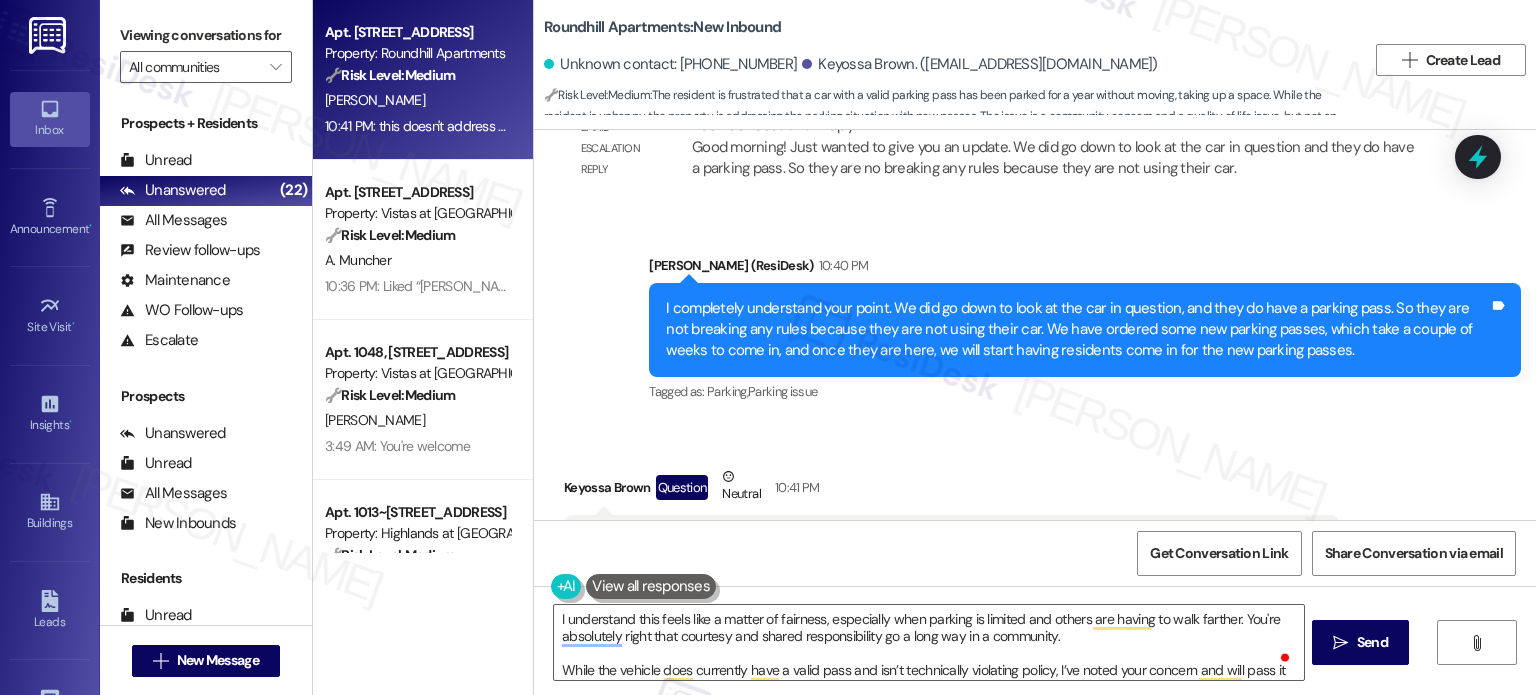 click on "I completely understand your point. We did go down to look at the car in question, and they do have a parking pass.  So they are not breaking any rules because they are not using their car.  We have ordered some new parking passes, which take a couple of weeks to come in, and once they are here, we will start having residents come in for the new parking passes." at bounding box center [1077, 330] 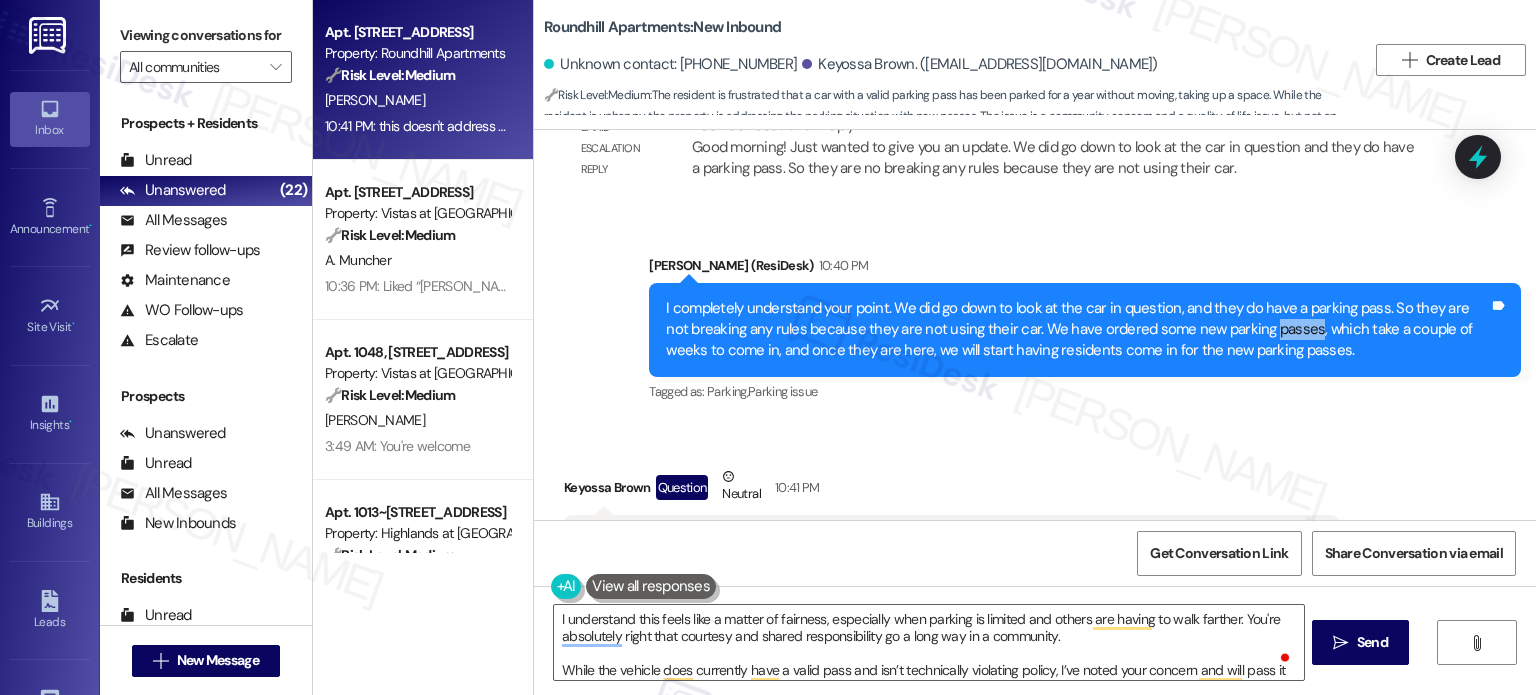 click on "I completely understand your point. We did go down to look at the car in question, and they do have a parking pass.  So they are not breaking any rules because they are not using their car.  We have ordered some new parking passes, which take a couple of weeks to come in, and once they are here, we will start having residents come in for the new parking passes." at bounding box center [1077, 330] 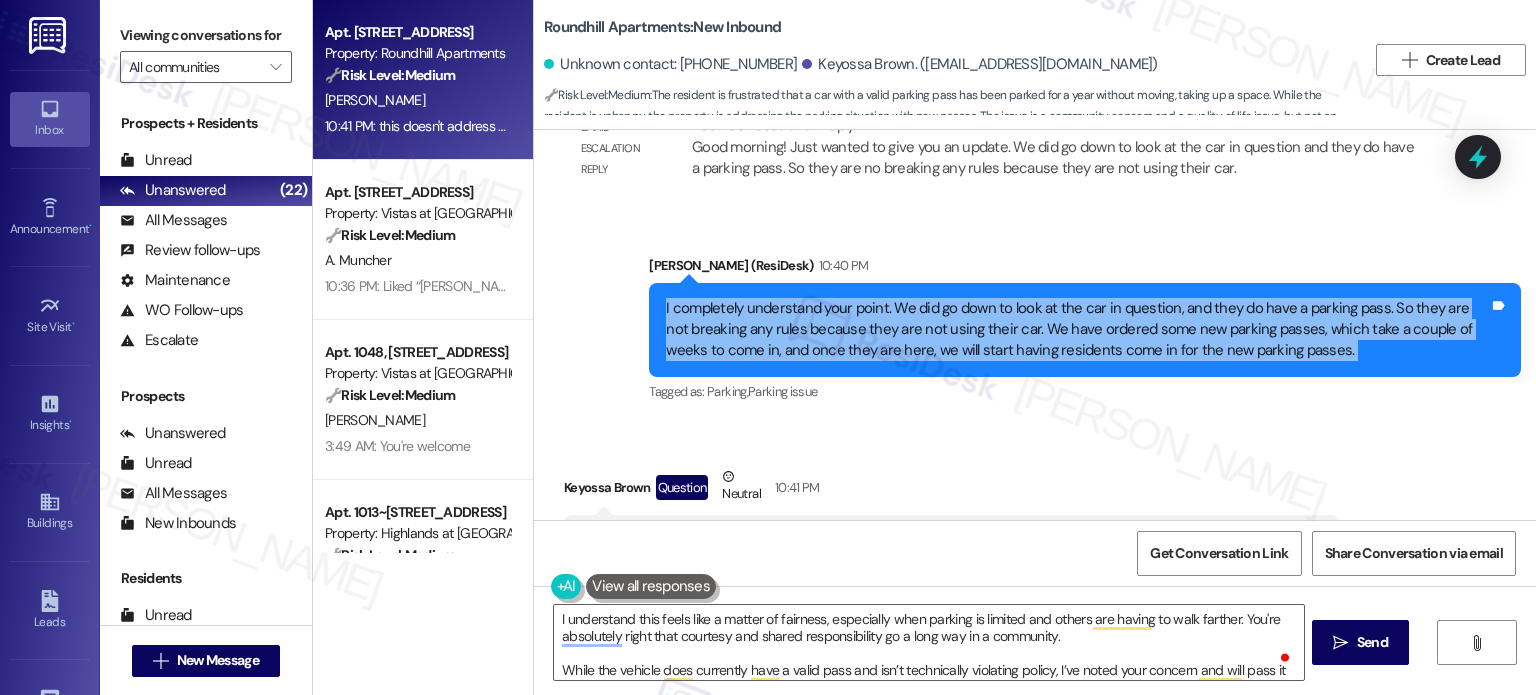 drag, startPoint x: 1245, startPoint y: 200, endPoint x: 1284, endPoint y: 238, distance: 54.451813 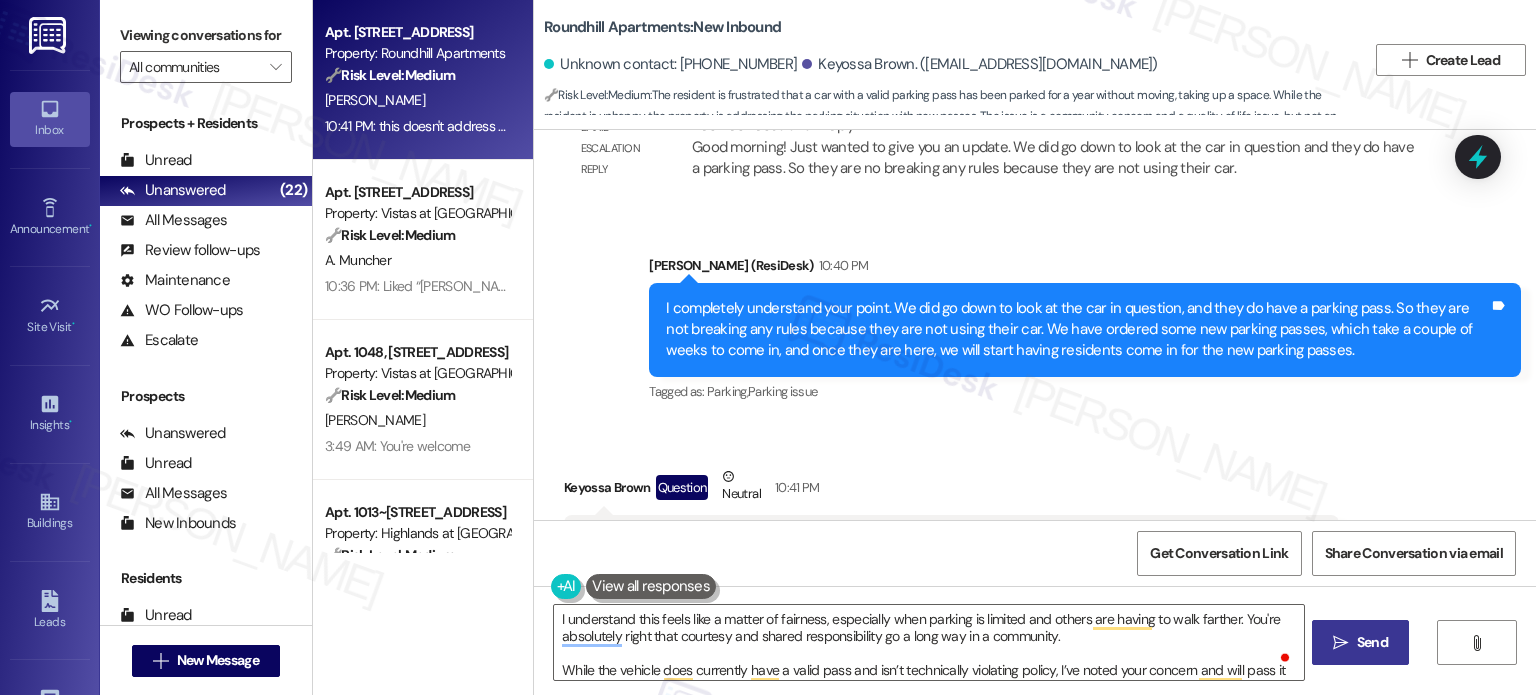 click on "Send" at bounding box center (1372, 642) 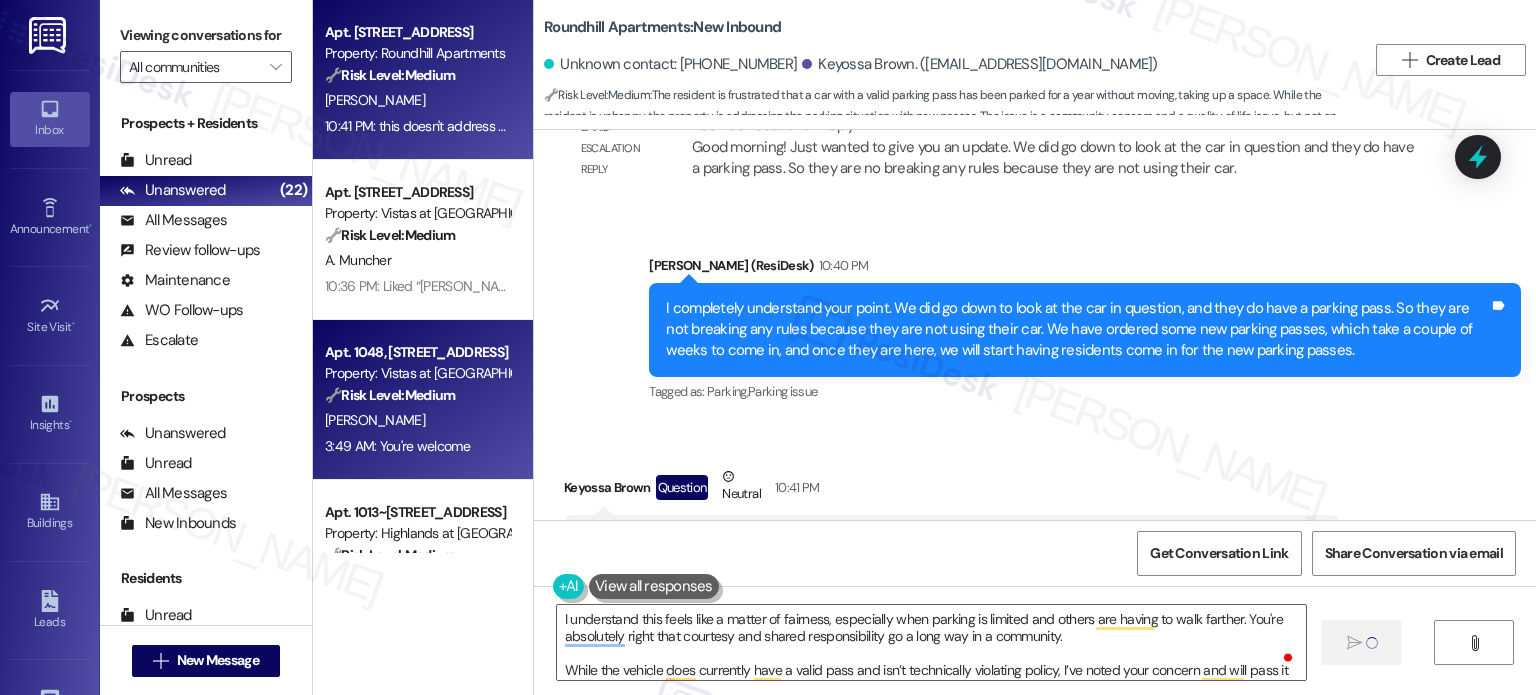 type 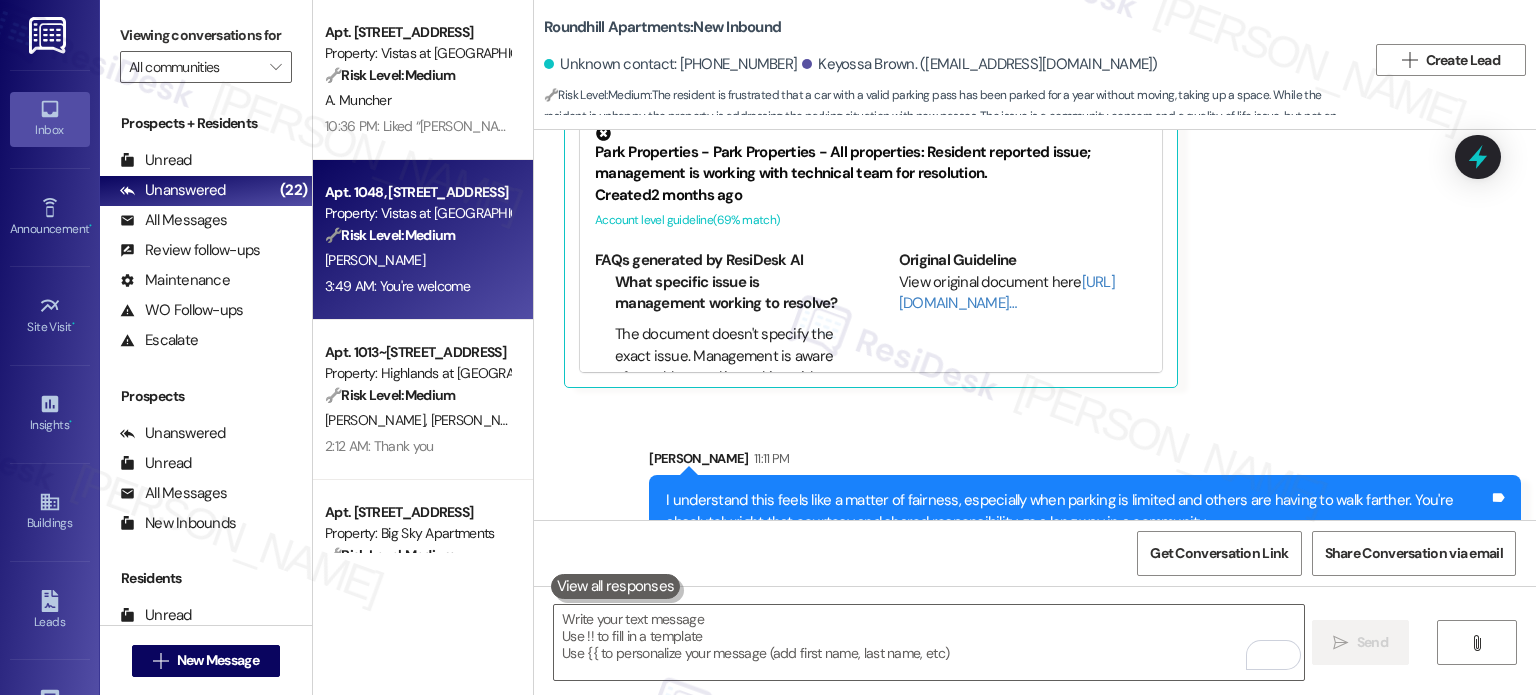 click on "[PERSON_NAME]" at bounding box center [417, 260] 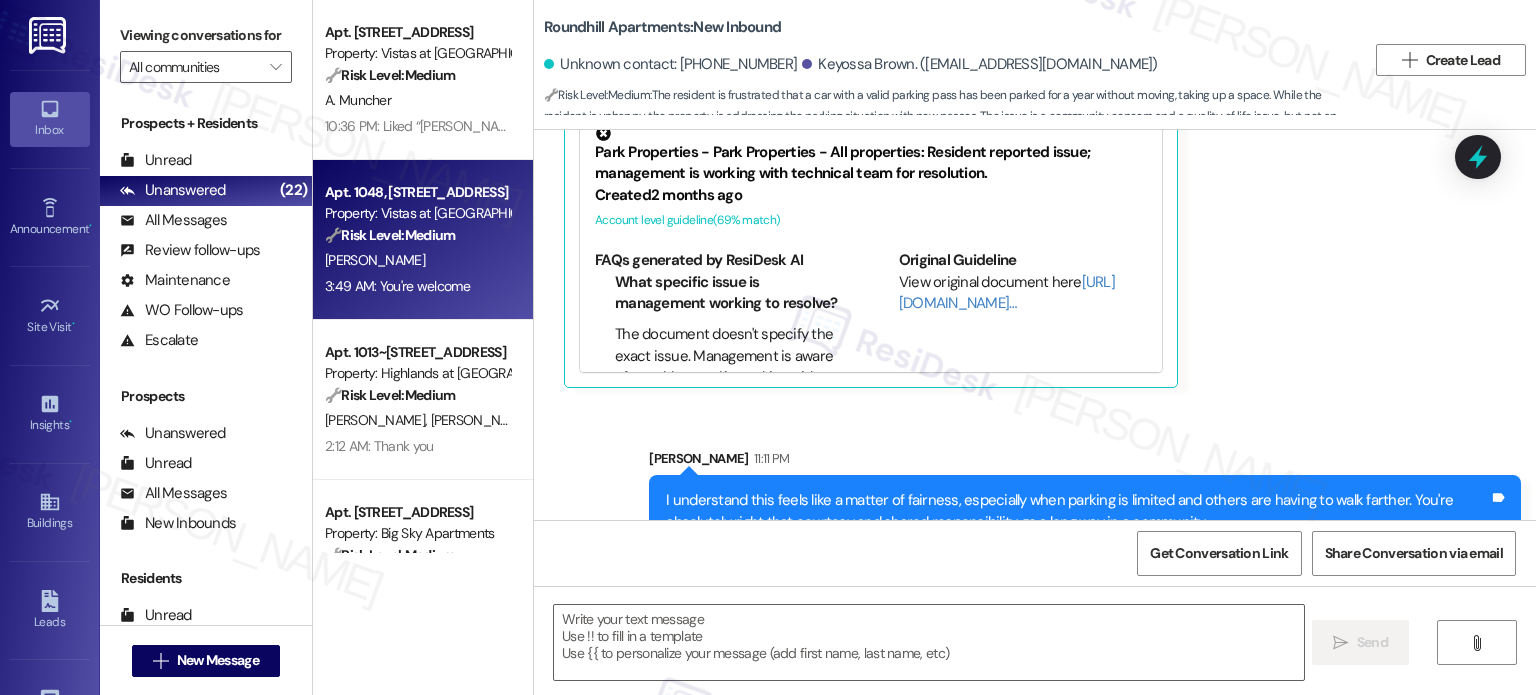 type on "Fetching suggested responses. Please feel free to read through the conversation in the meantime." 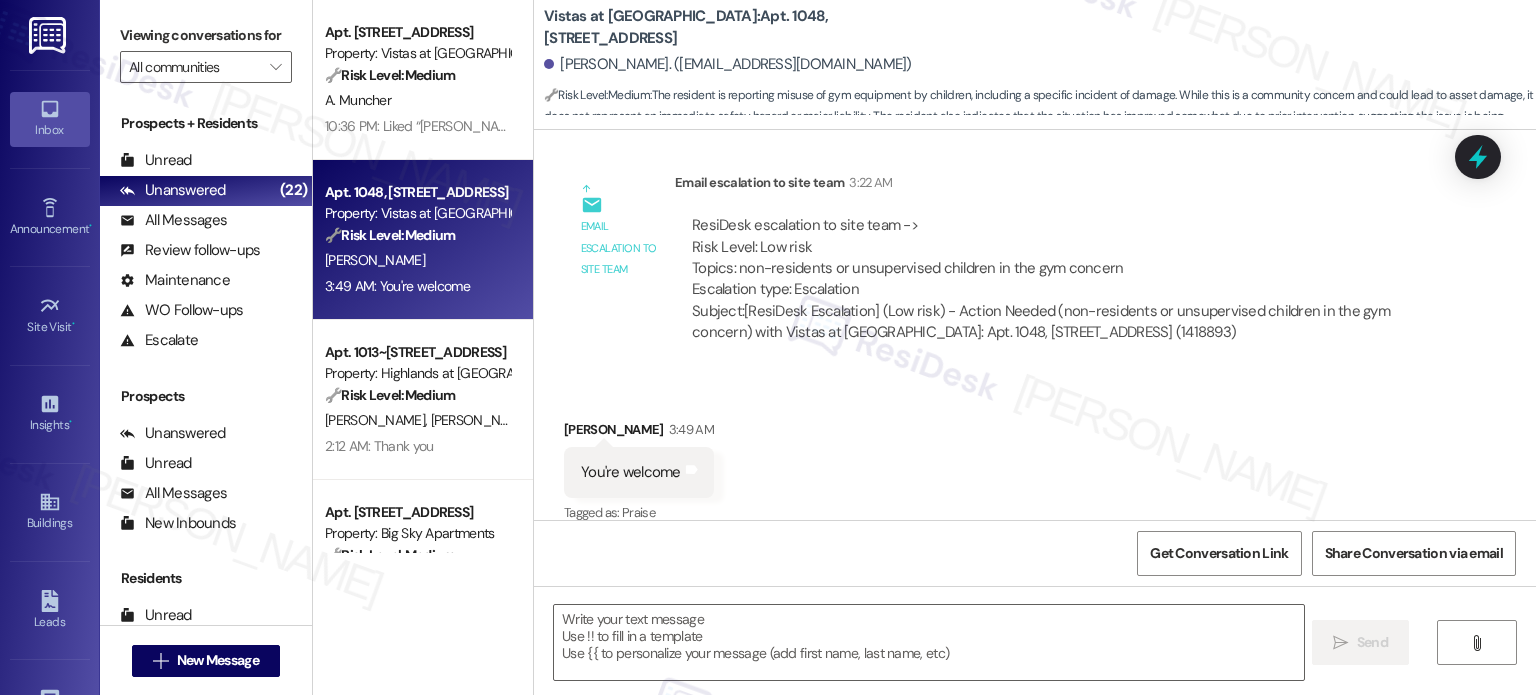 type on "Fetching suggested responses. Please feel free to read through the conversation in the meantime." 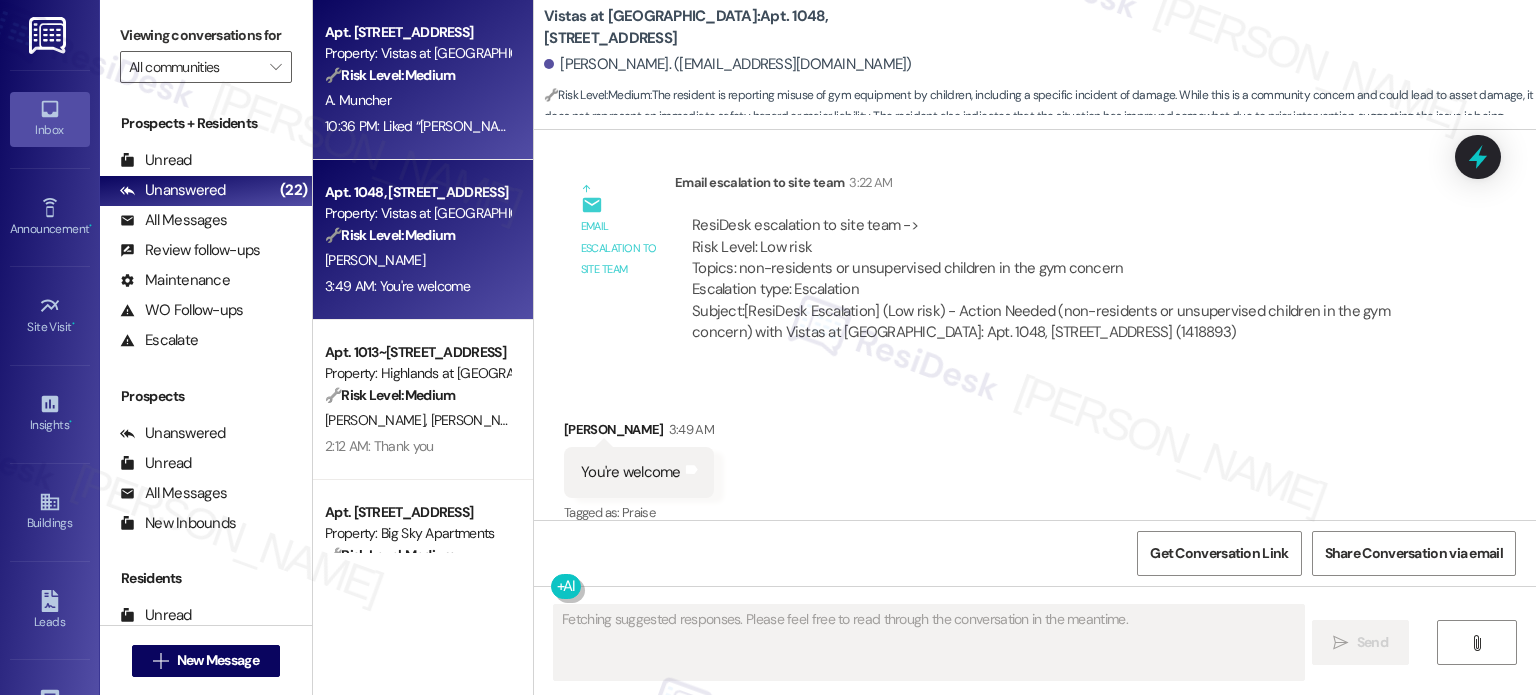 click on "A. Muncher" at bounding box center [417, 100] 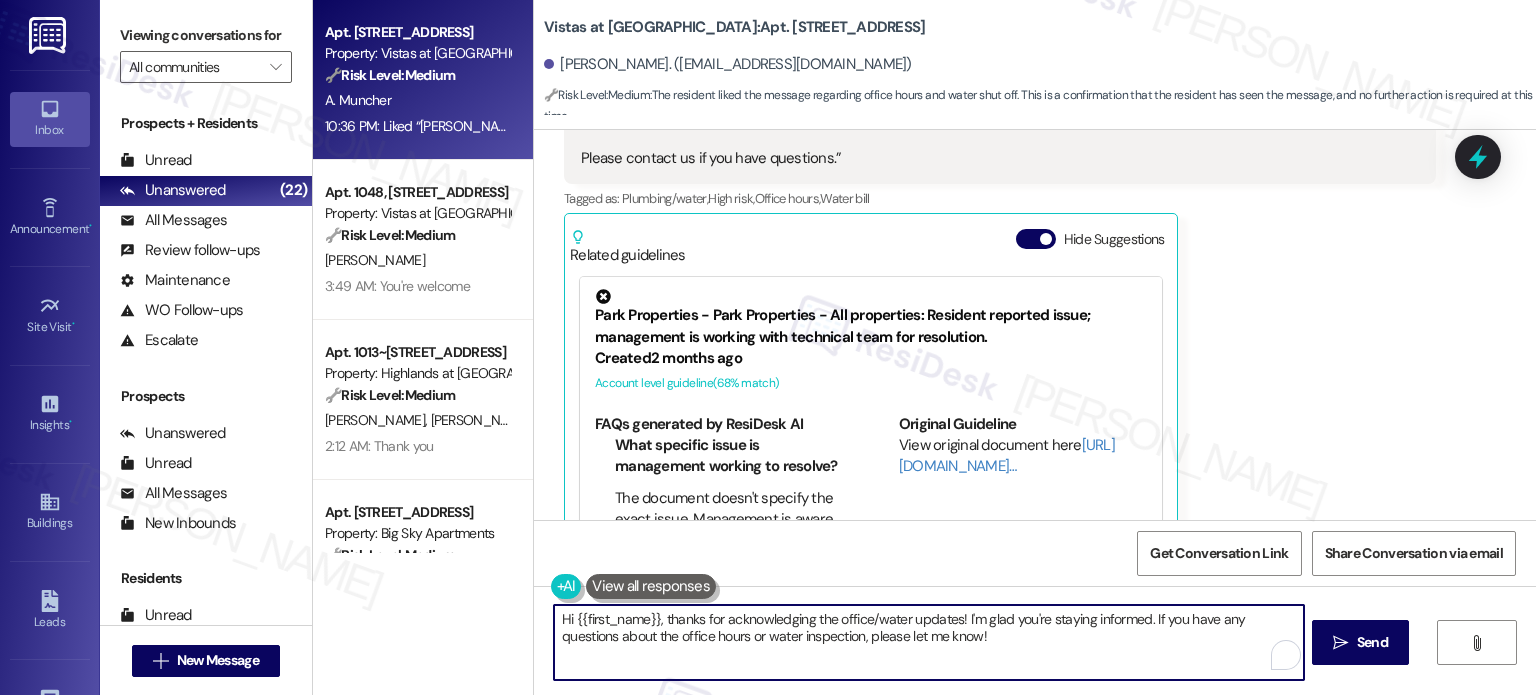 click on "Hi {{first_name}}, thanks for acknowledging the office/water updates! I'm glad you're staying informed. If you have any questions about the office hours or water inspection, please let me know!" at bounding box center (928, 642) 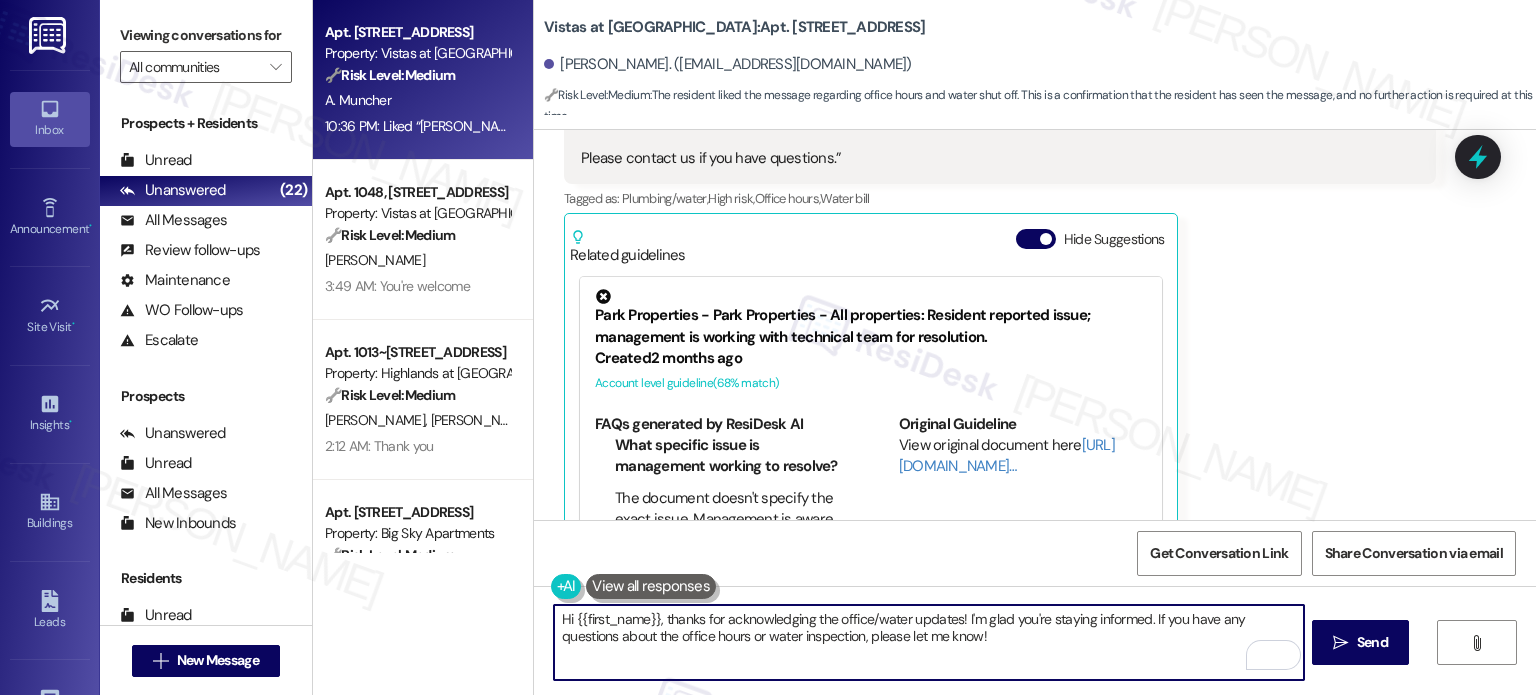 click on "Hi {{first_name}}, thanks for acknowledging the office/water updates! I'm glad you're staying informed. If you have any questions about the office hours or water inspection, please let me know!" at bounding box center [928, 642] 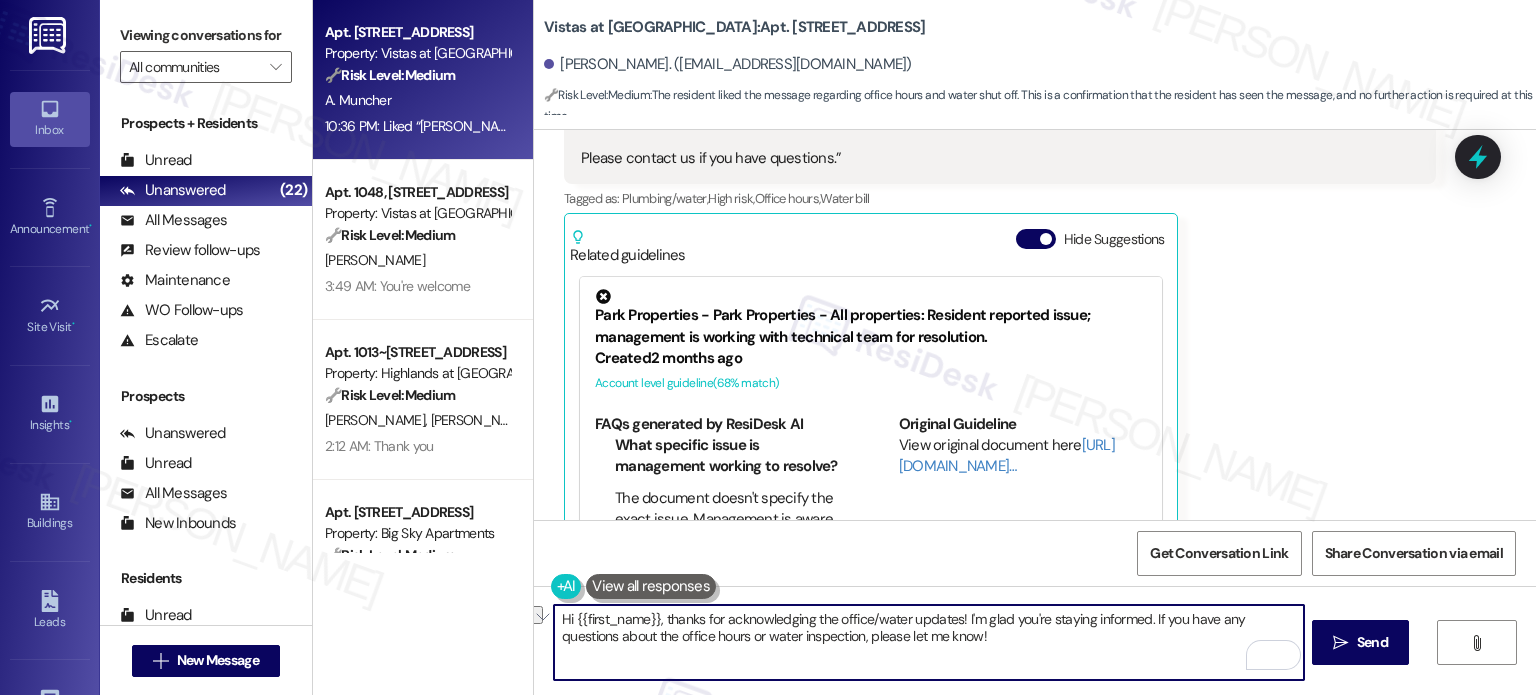 drag, startPoint x: 1140, startPoint y: 625, endPoint x: 1092, endPoint y: 633, distance: 48.6621 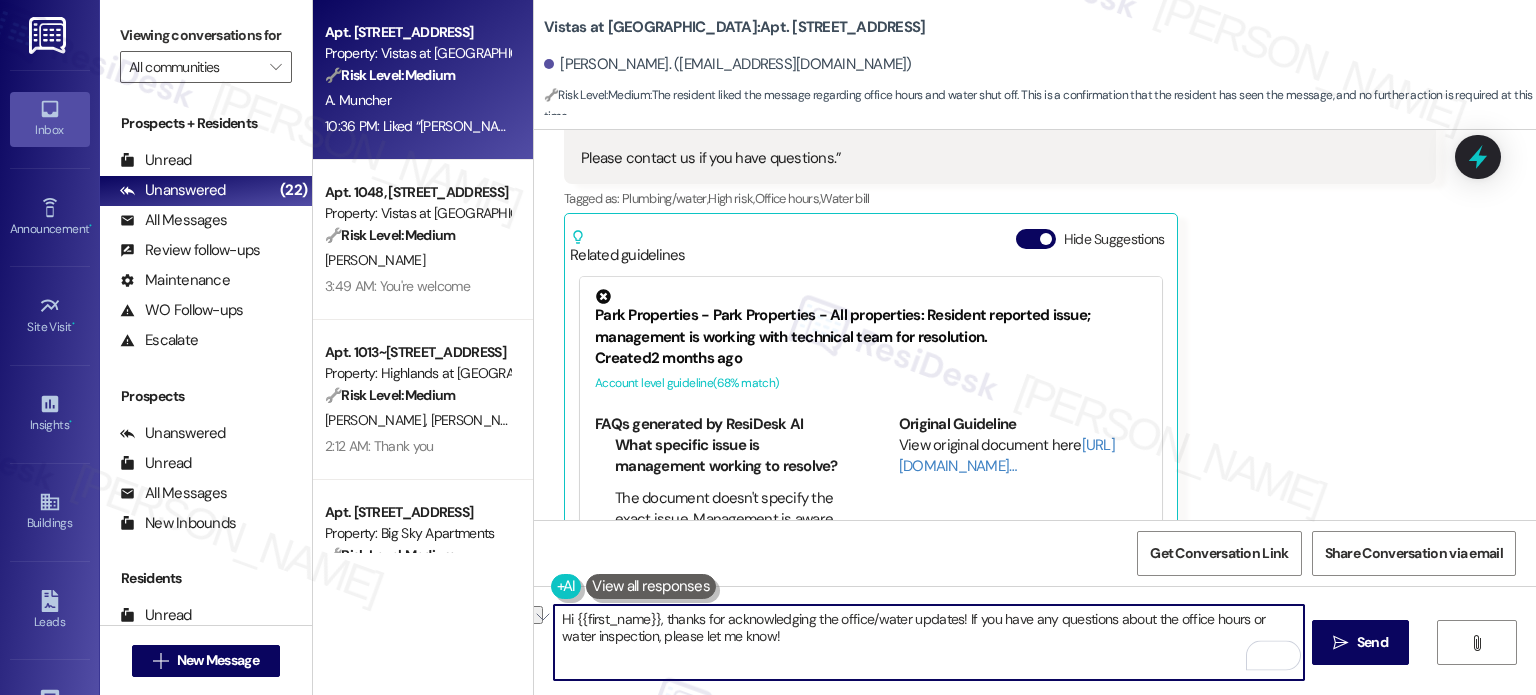drag, startPoint x: 660, startPoint y: 615, endPoint x: 498, endPoint y: 617, distance: 162.01234 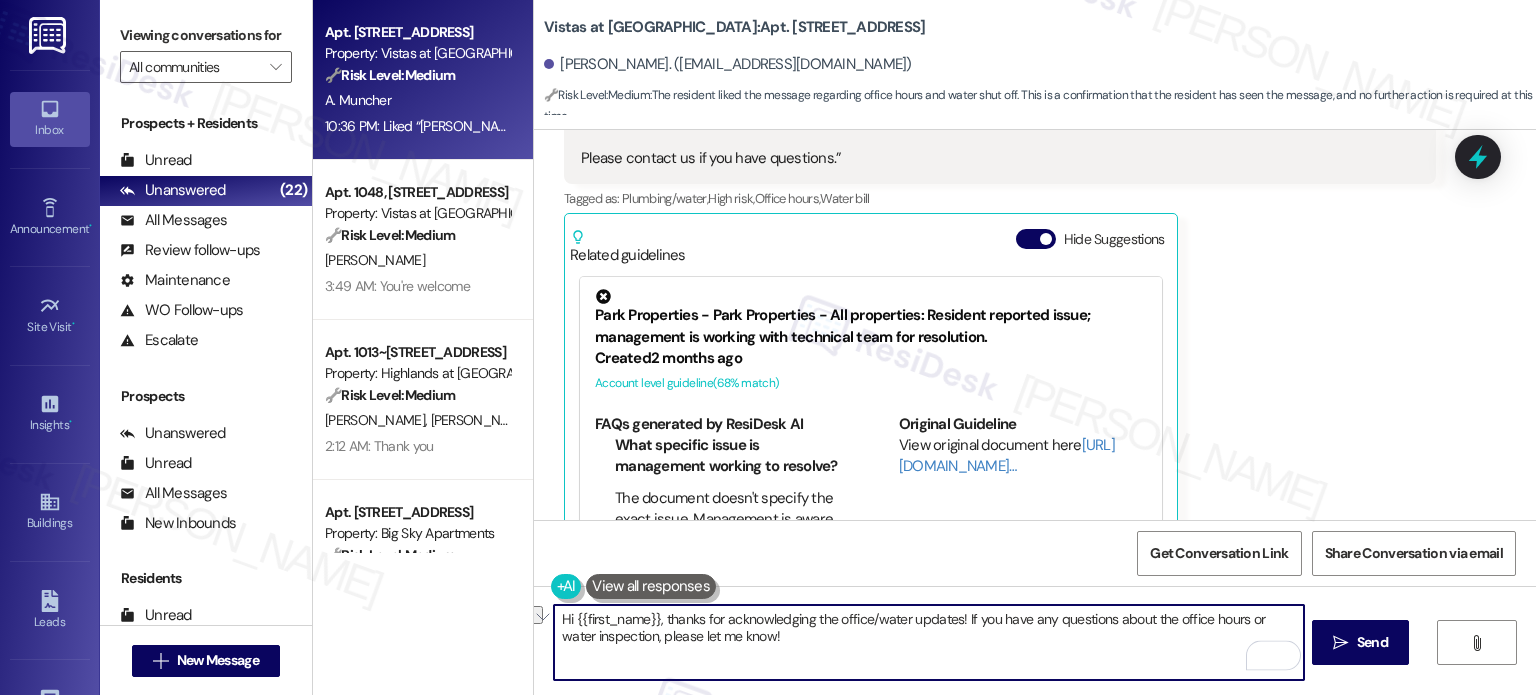 click on "Apt. 533, 7612 Timberlake Road Property: Vistas at Dreaming Creek 🔧  Risk Level:  Medium The resident liked the message regarding office hours and water shut off. This is a confirmation that the resident has seen the message, and no further action is required at this time. A. Muncher Apt. 1048, 7612 II Timberlake Road Property: Vistas at Dreaming Creek 🔧  Risk Level:  Medium The resident is reporting misuse of gym equipment by children, including a specific incident of damage. While this is a community concern and could lead to asset damage, it does not represent an immediate safety hazard or major liability. The resident also indicates that the situation has improved somewhat due to prior intervention, suggesting the issue is being addressed. The lack of urgency and the ongoing investigation warrant a Tier 3 classification. J. Dickens 3:49 AM: You're welcome  3:49 AM: You're welcome  Apt. 1013~208, 535 I Blackrock Drive Property: Highlands at Huckleberry Ridge Apartments 🔧  Risk Level:  Medium 🔧" at bounding box center [924, 347] 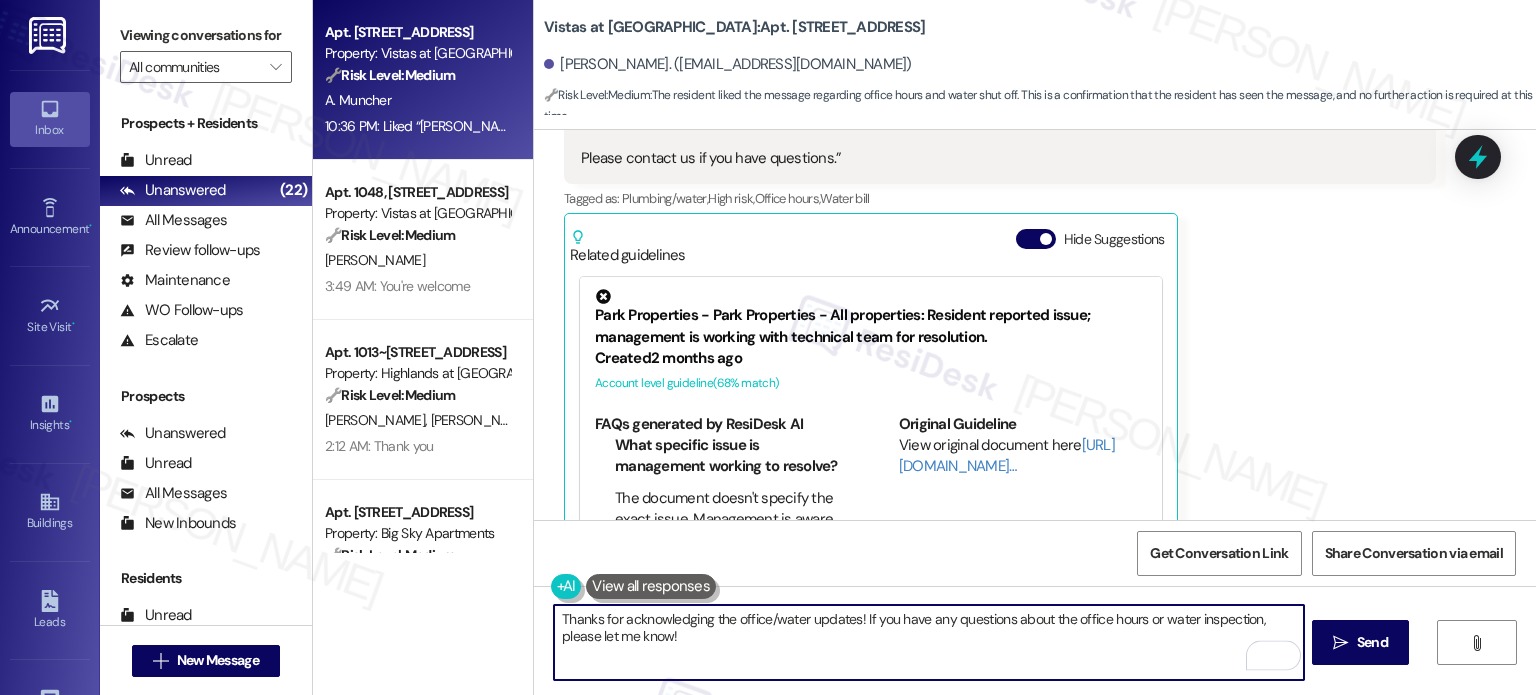 click on "Thanks for acknowledging the office/water updates! If you have any questions about the office hours or water inspection, please let me know!" at bounding box center (928, 642) 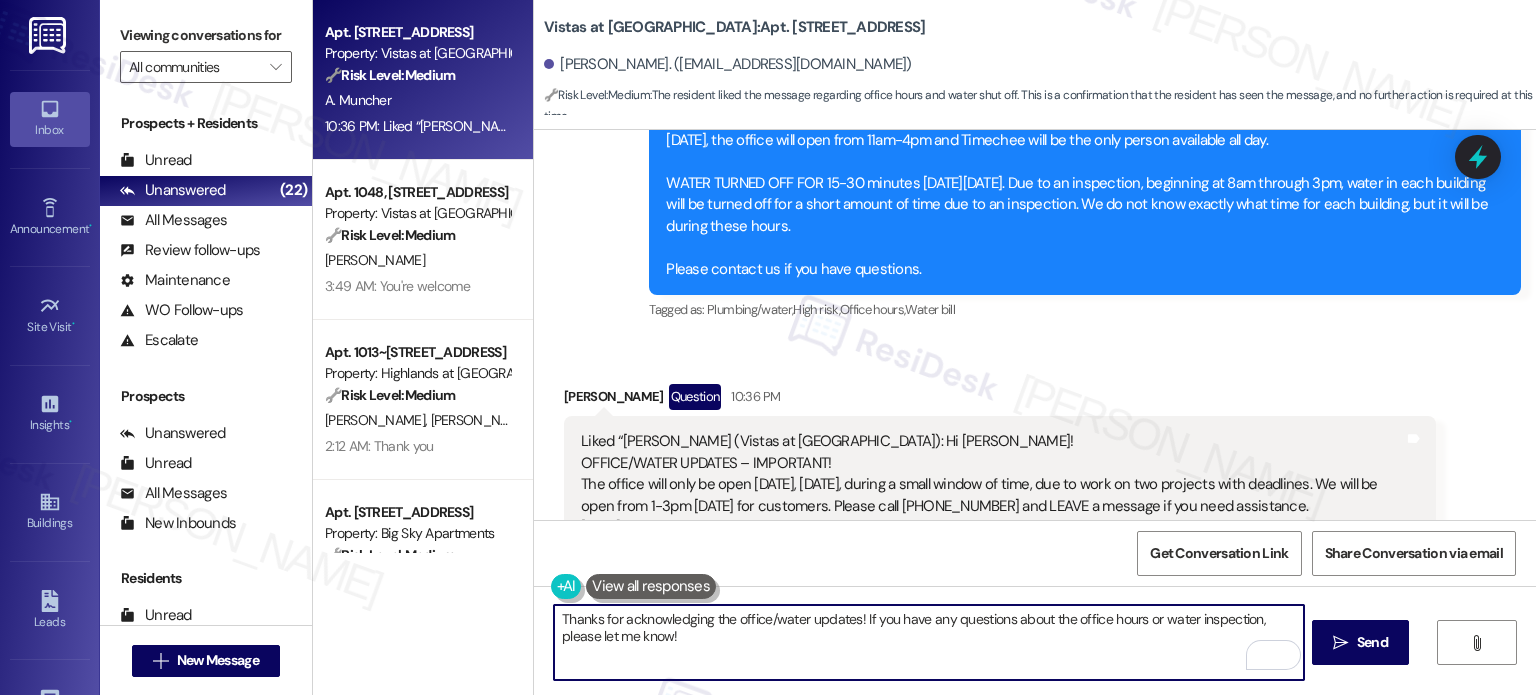 scroll, scrollTop: 4913, scrollLeft: 0, axis: vertical 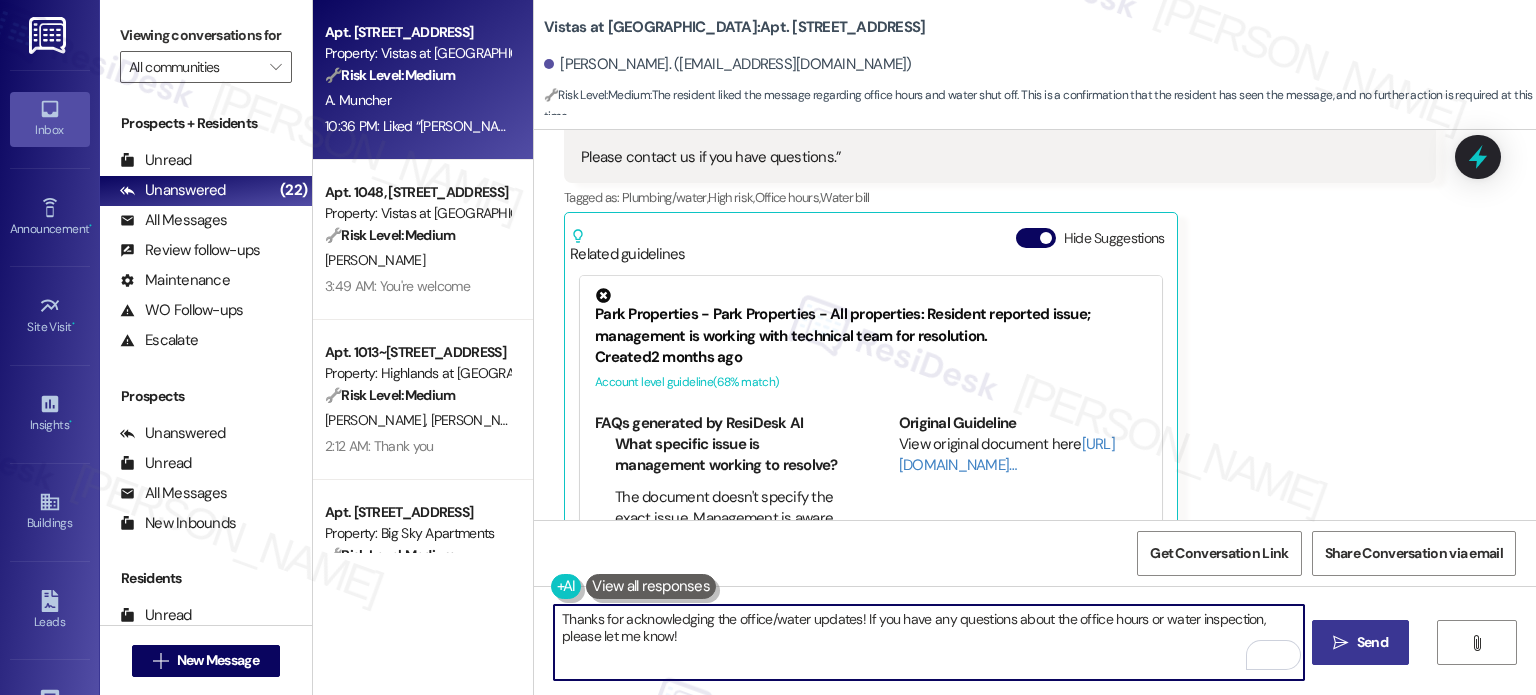 type on "Thanks for acknowledging the office/water updates! If you have any questions about the office hours or water inspection, please let me know!" 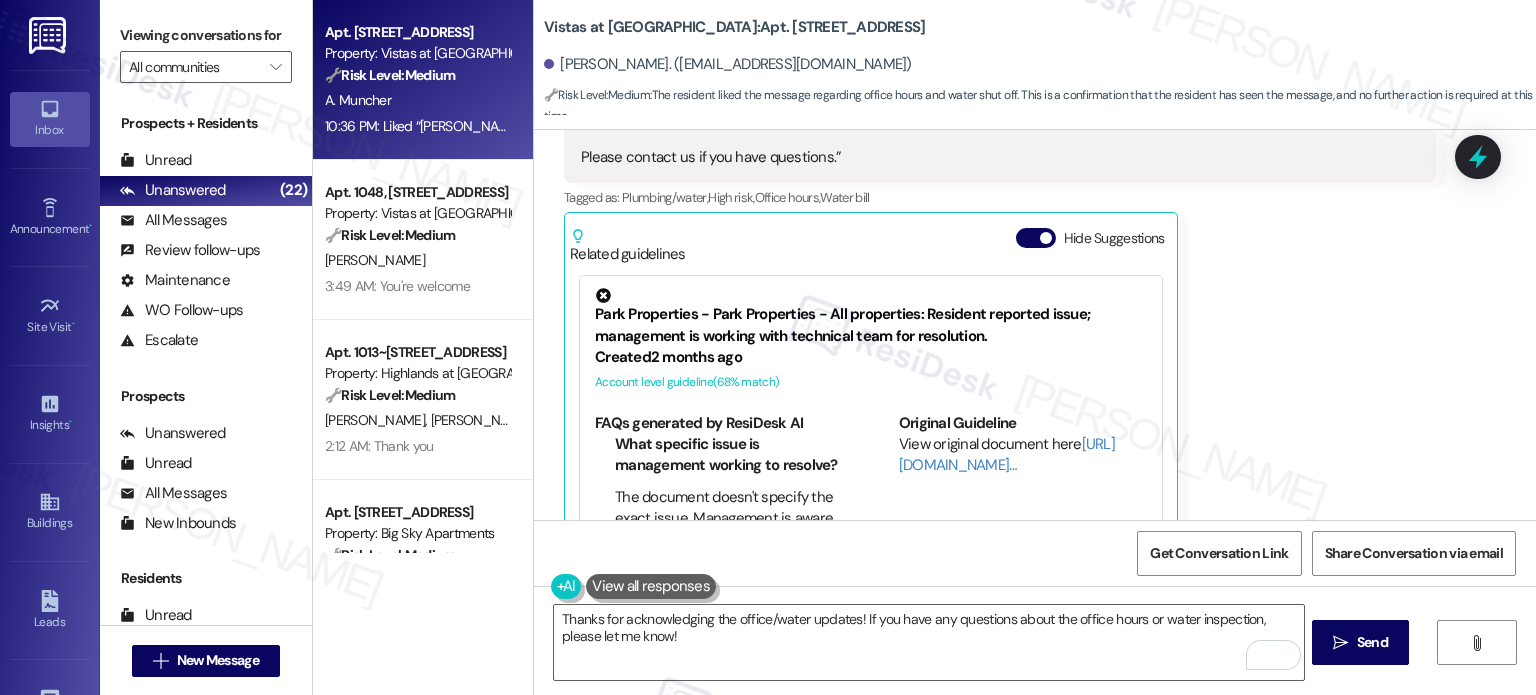 drag, startPoint x: 1400, startPoint y: 634, endPoint x: 1441, endPoint y: 691, distance: 70.21396 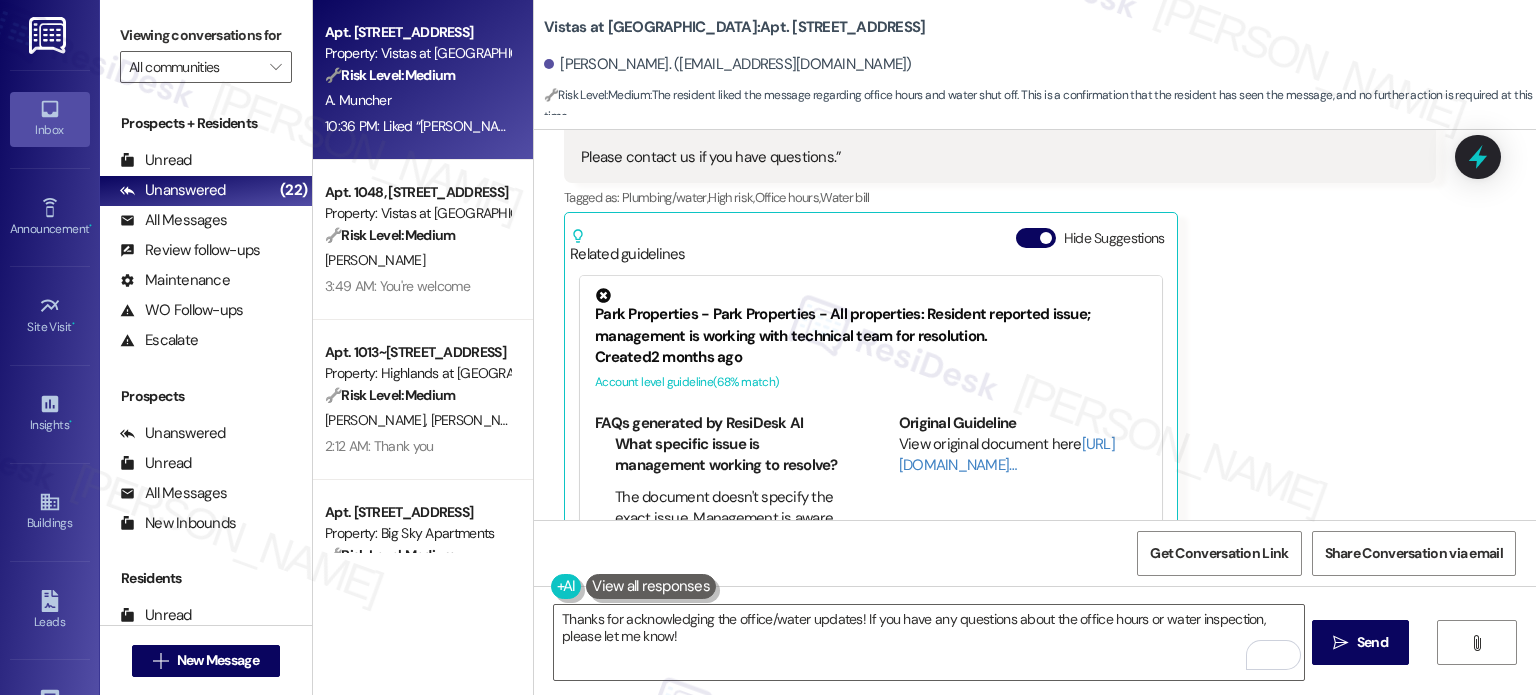 click on " Send" at bounding box center (1360, 642) 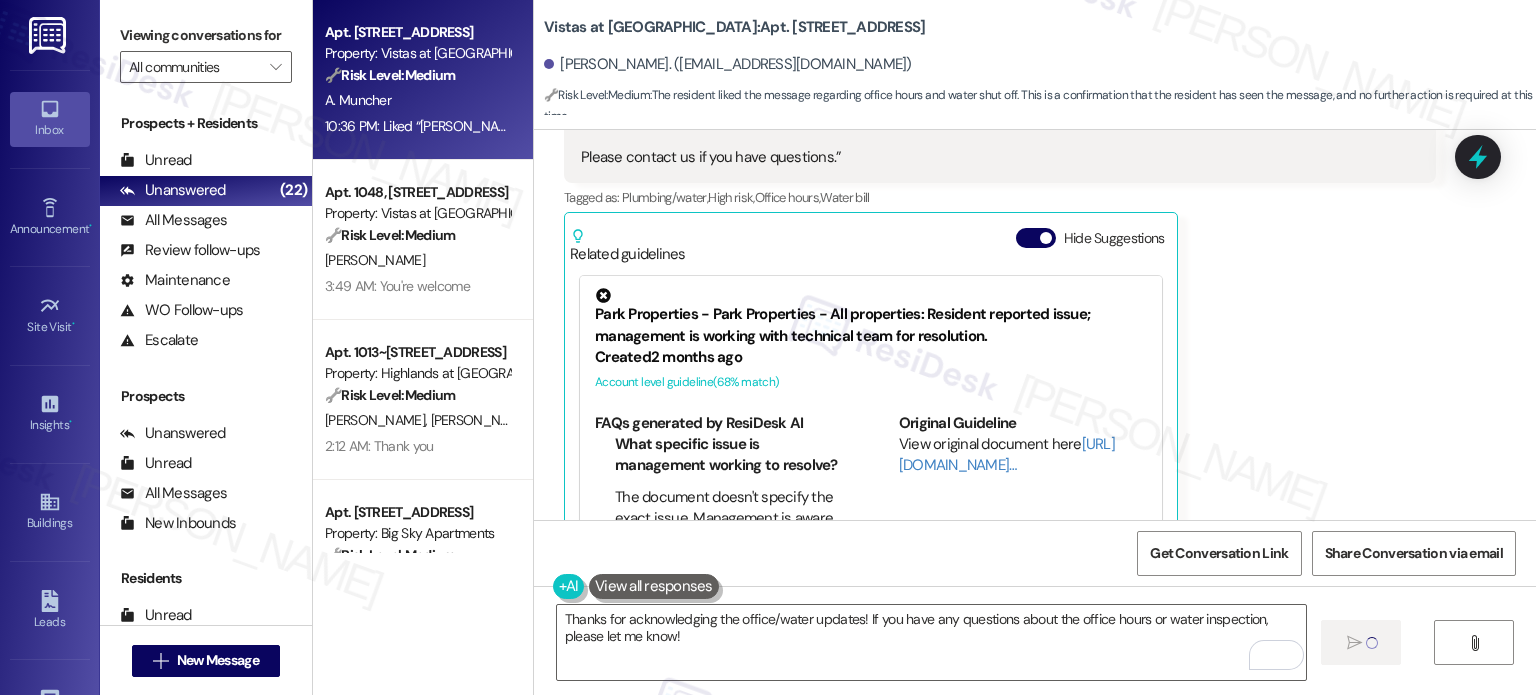 type 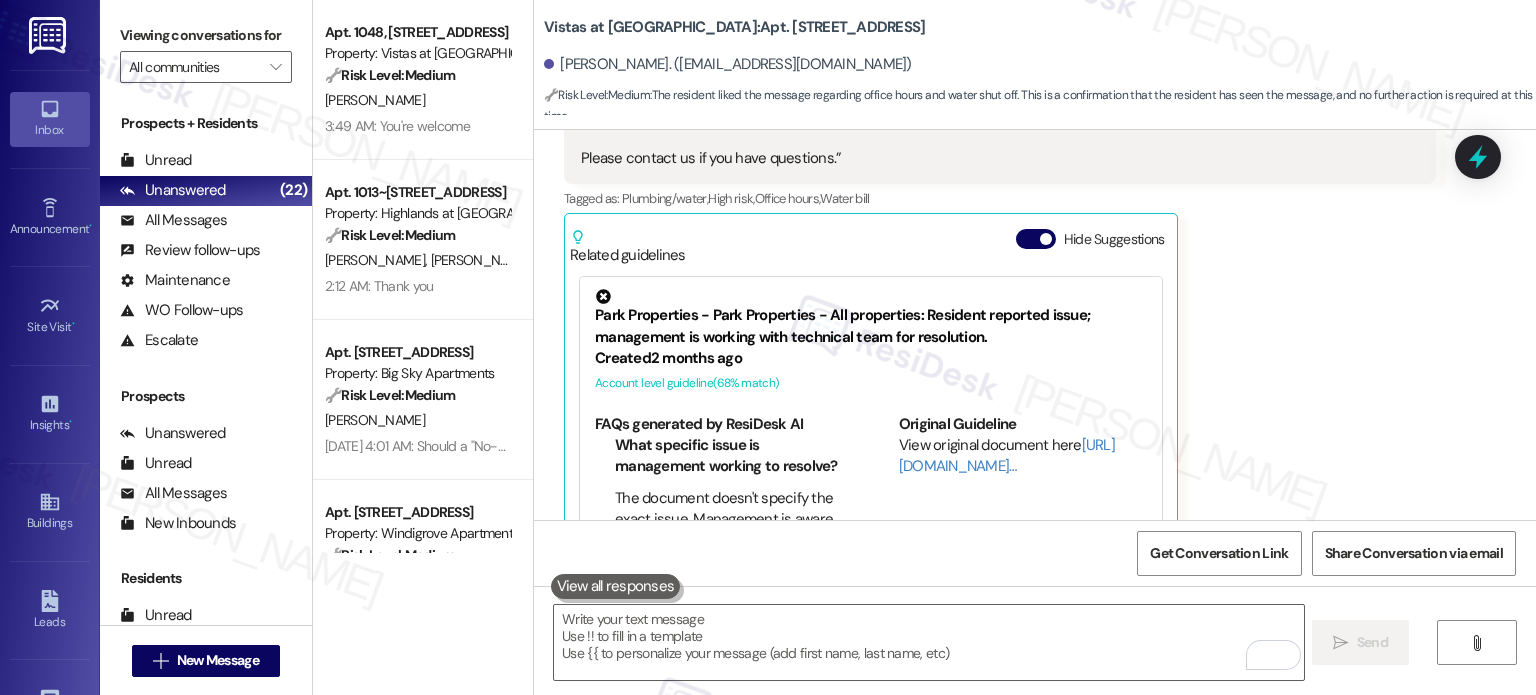 scroll, scrollTop: 5074, scrollLeft: 0, axis: vertical 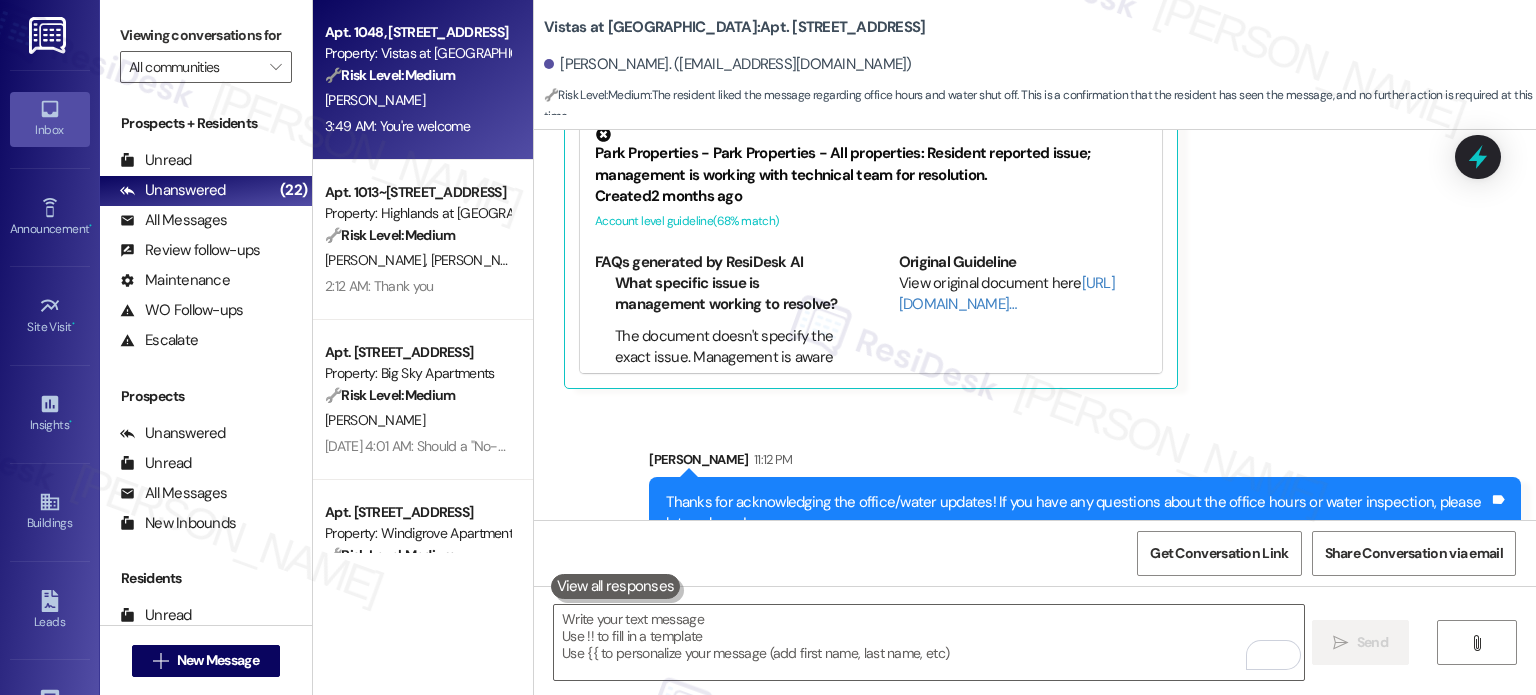click on "🔧  Risk Level:  Medium" at bounding box center [390, 75] 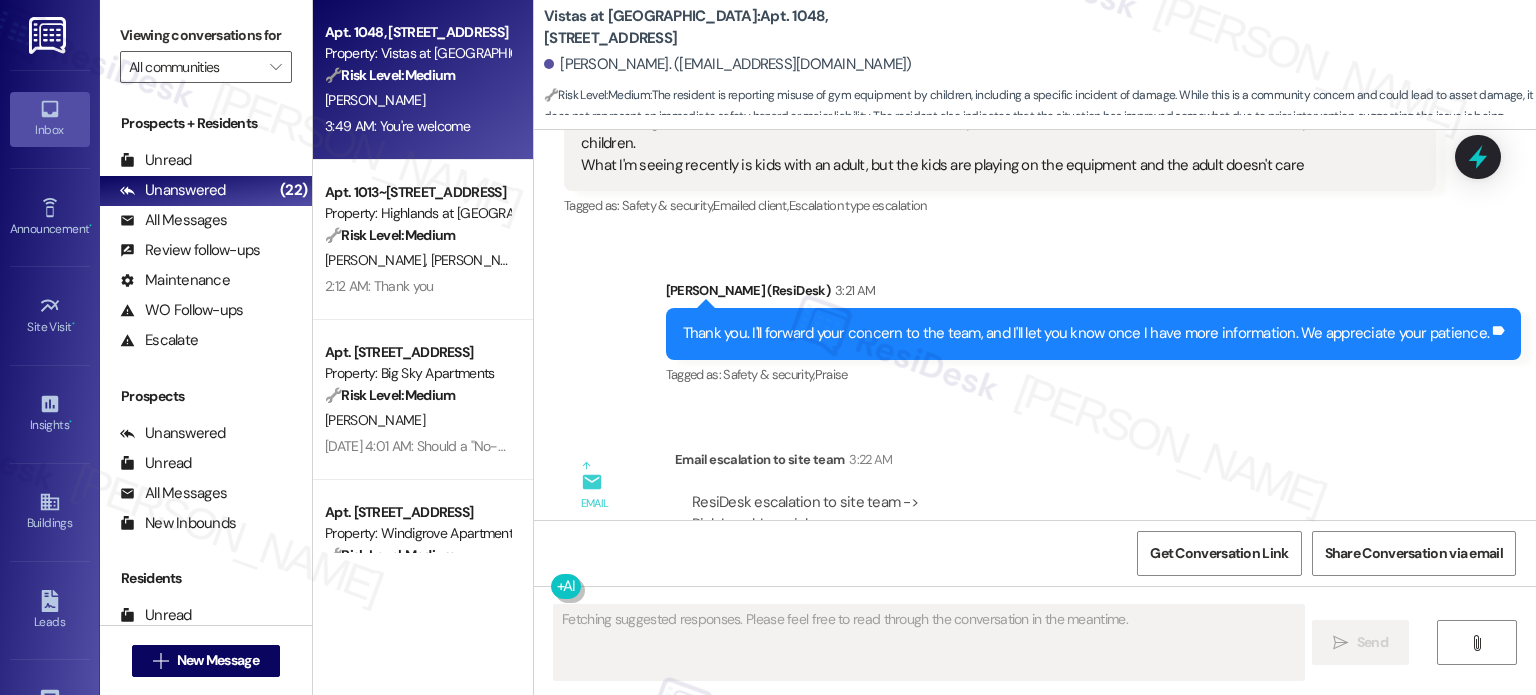 scroll, scrollTop: 1495, scrollLeft: 0, axis: vertical 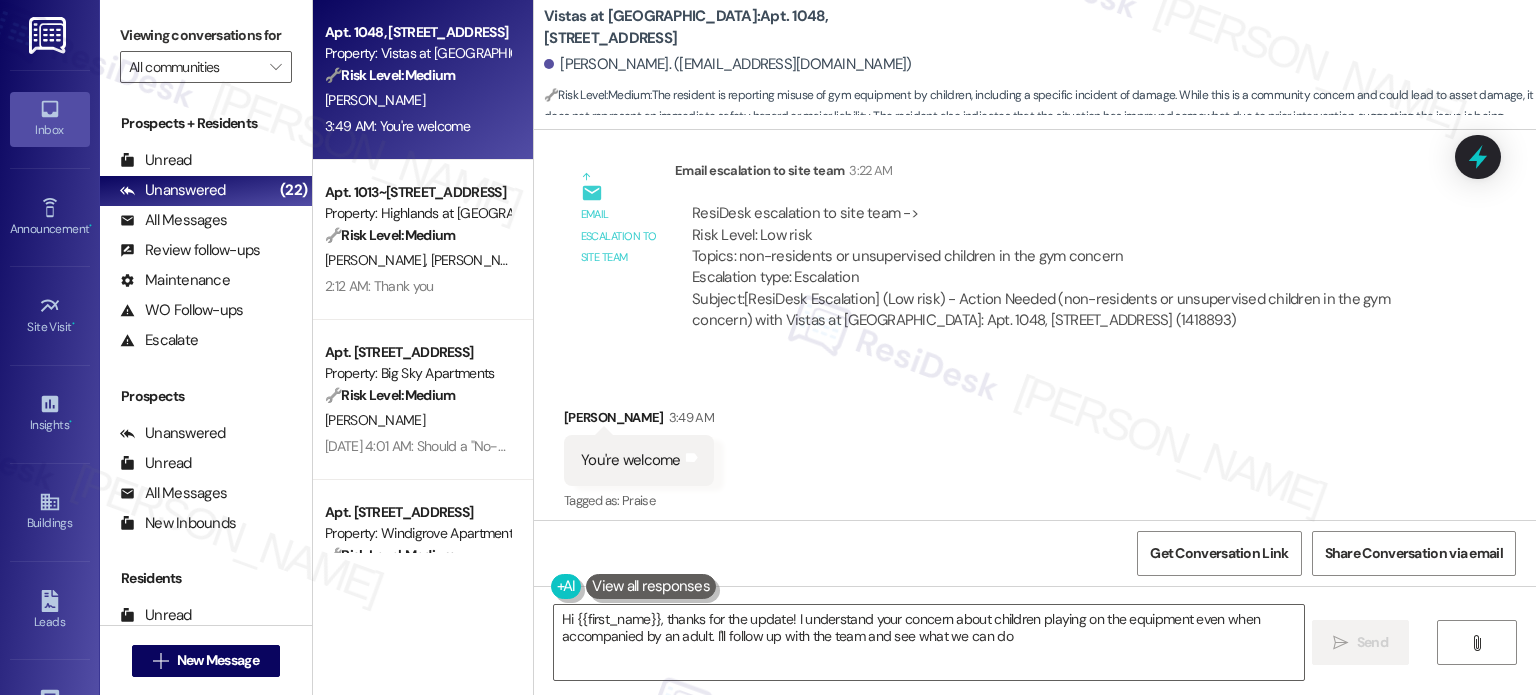 type on "Hi {{first_name}}, thanks for the update! I understand your concern about children playing on the equipment even when accompanied by an adult. I'll follow up with the team and see what we can do!" 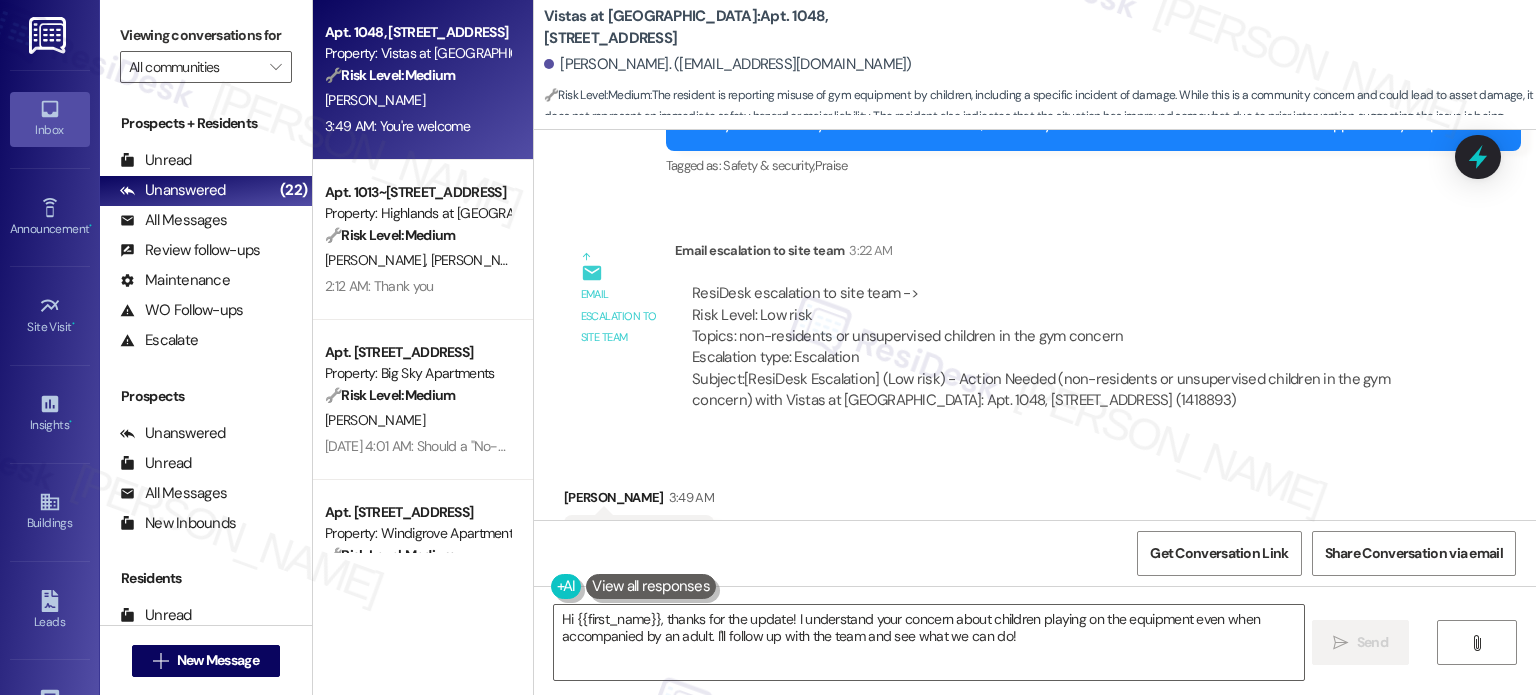 scroll, scrollTop: 1780, scrollLeft: 0, axis: vertical 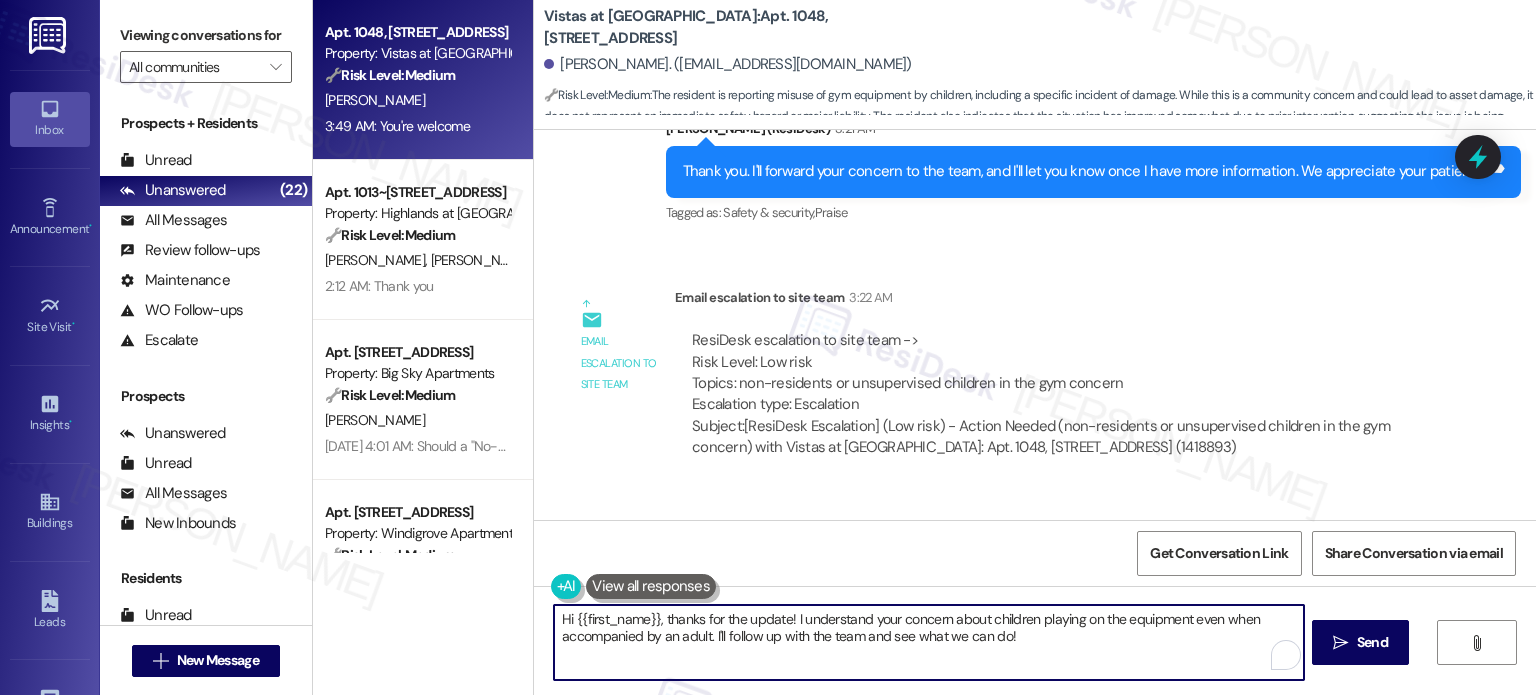 click on "Hi {{first_name}}, thanks for the update! I understand your concern about children playing on the equipment even when accompanied by an adult. I'll follow up with the team and see what we can do!" at bounding box center (928, 642) 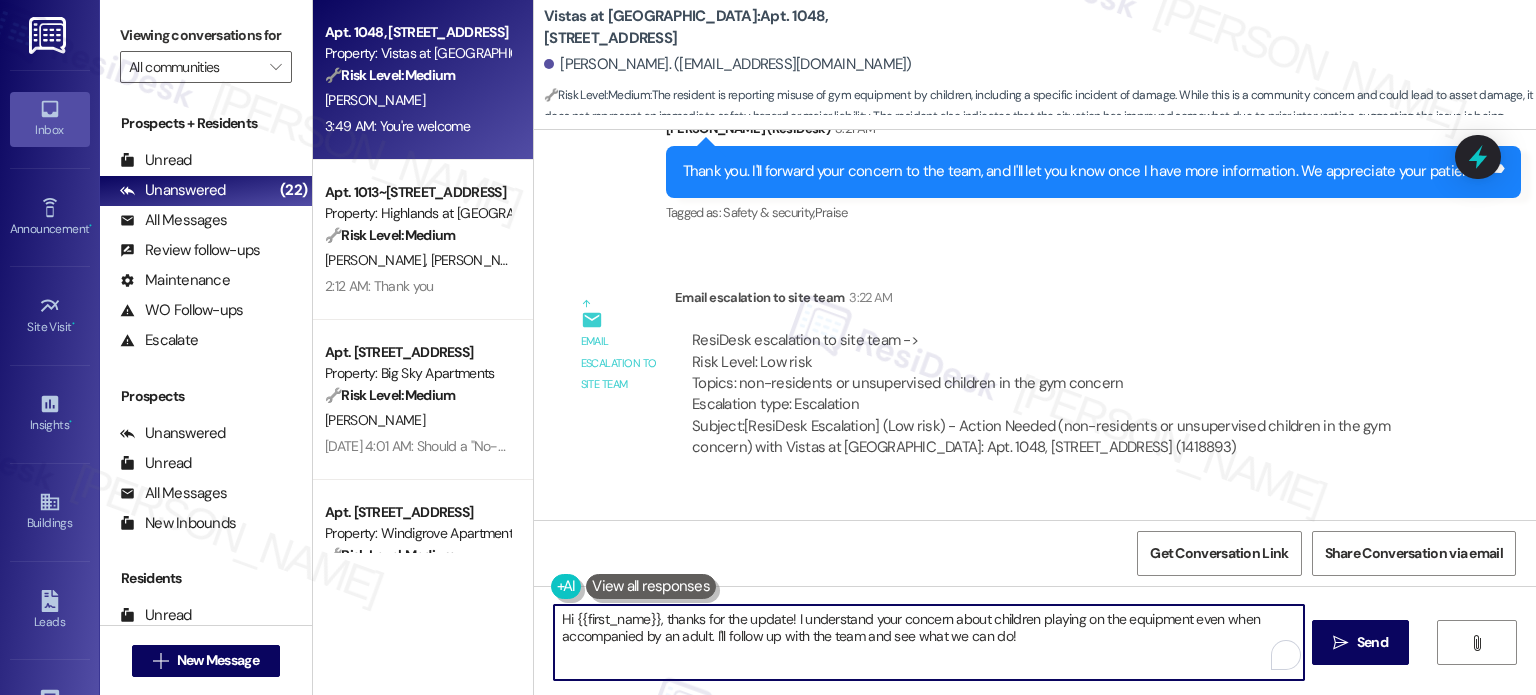 click on "Hi {{first_name}}, thanks for the update! I understand your concern about children playing on the equipment even when accompanied by an adult. I'll follow up with the team and see what we can do!" at bounding box center [928, 642] 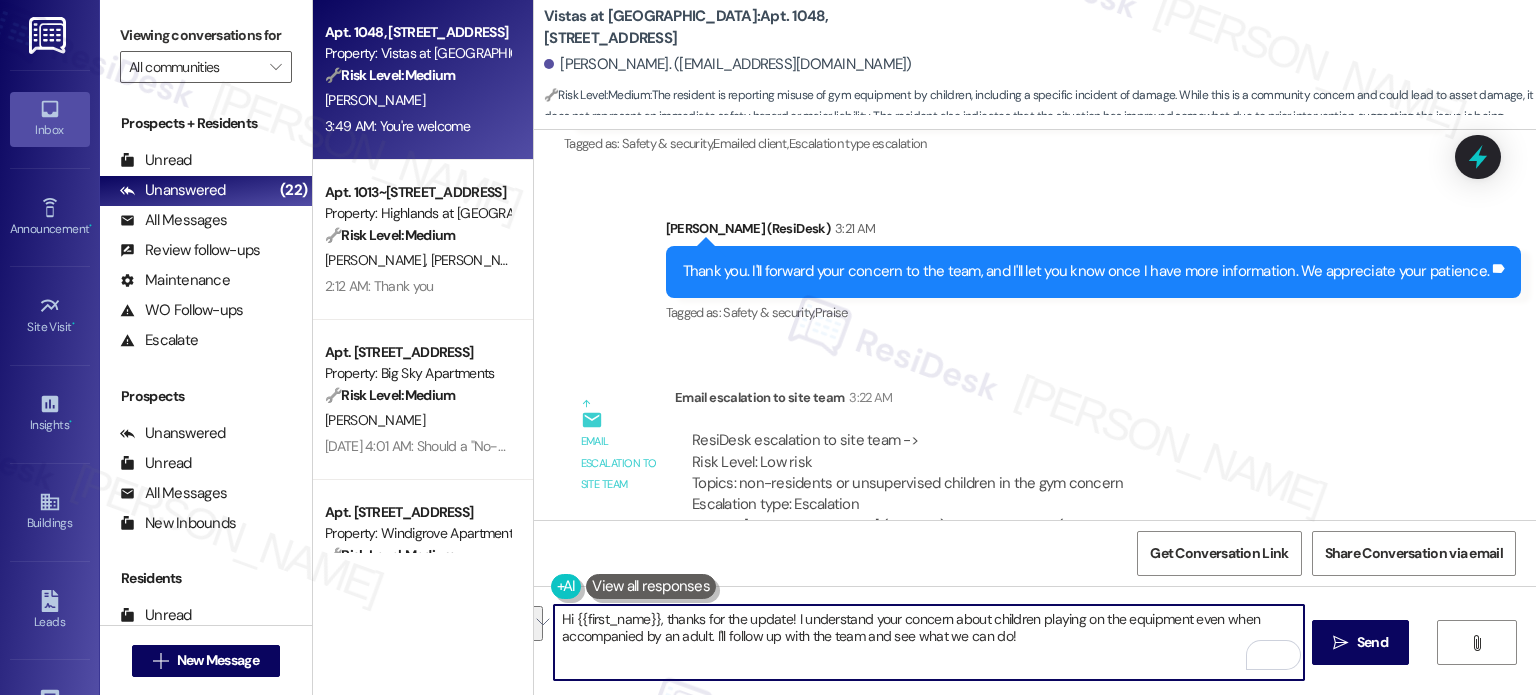 scroll, scrollTop: 2080, scrollLeft: 0, axis: vertical 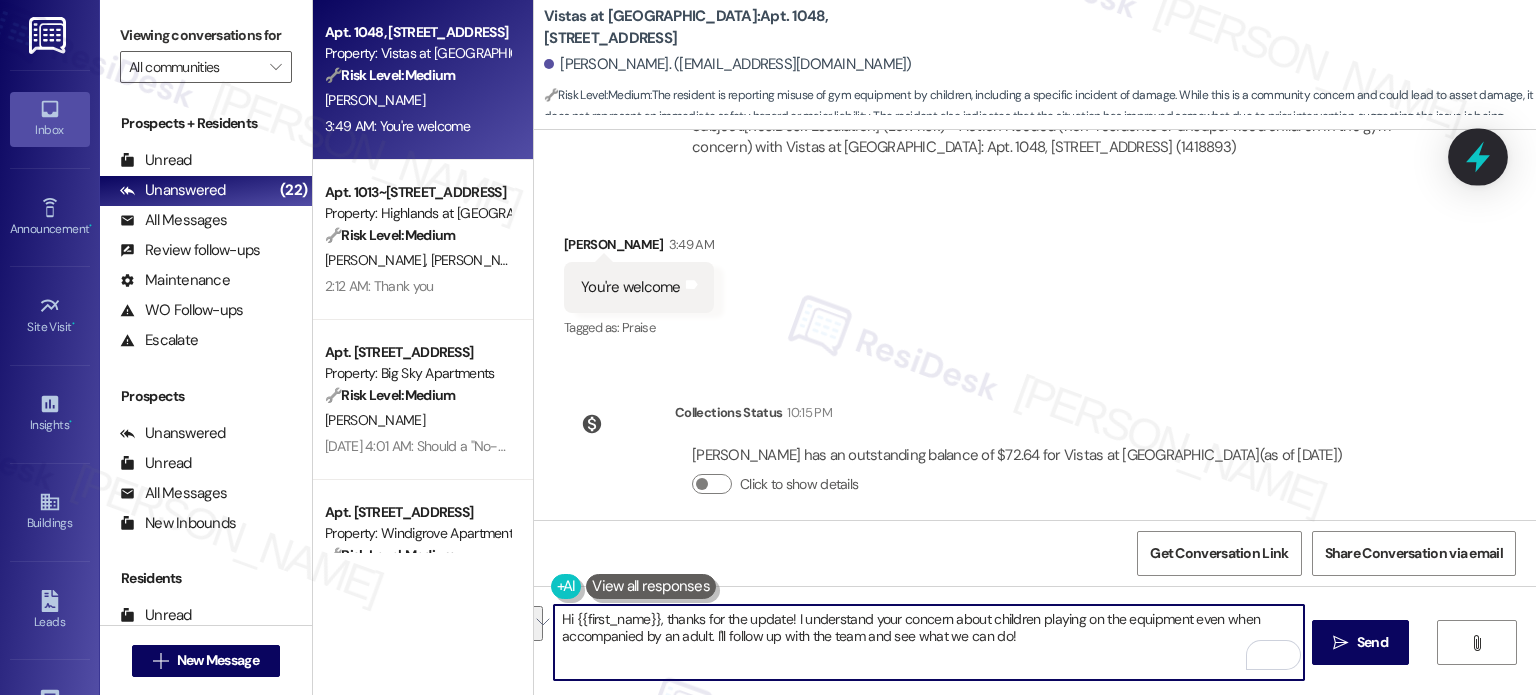 click 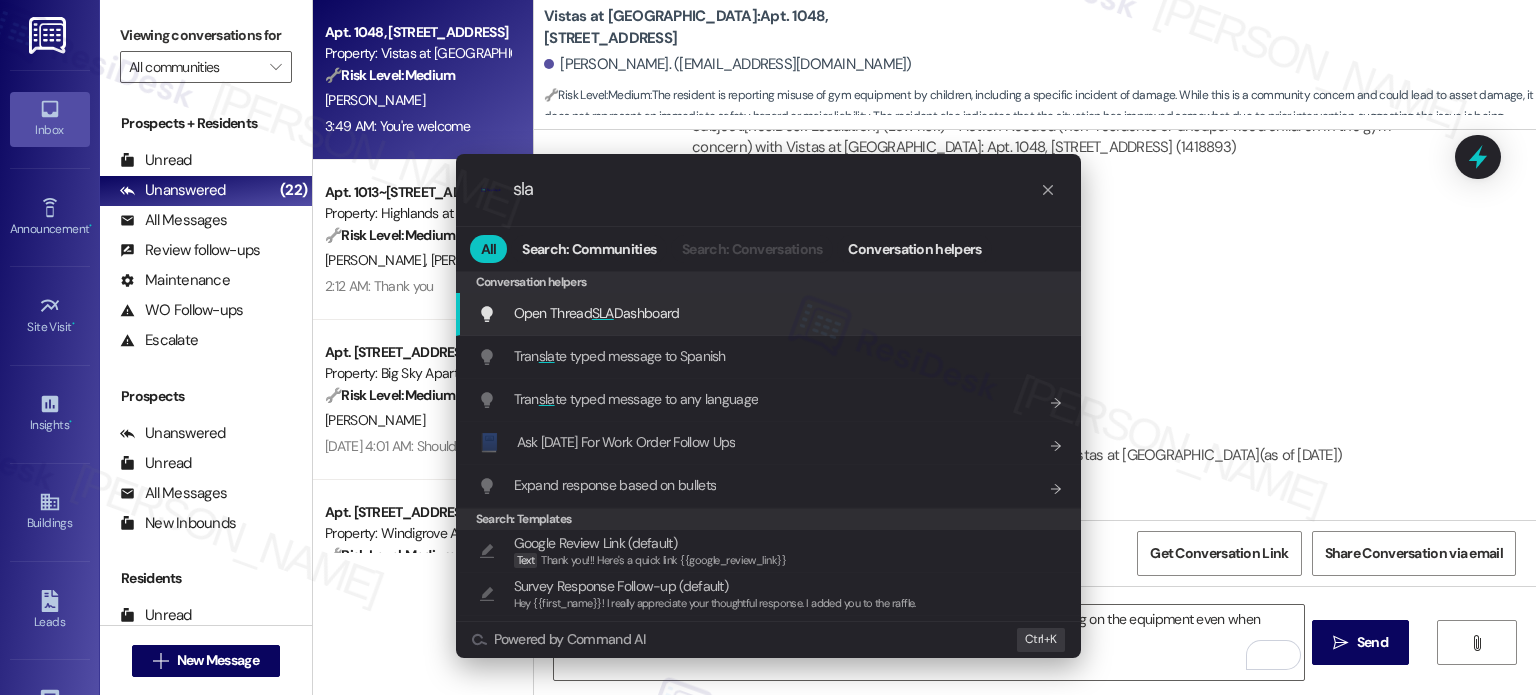 click on "Open Thread  SLA  Dashboard Add shortcut" at bounding box center [770, 313] 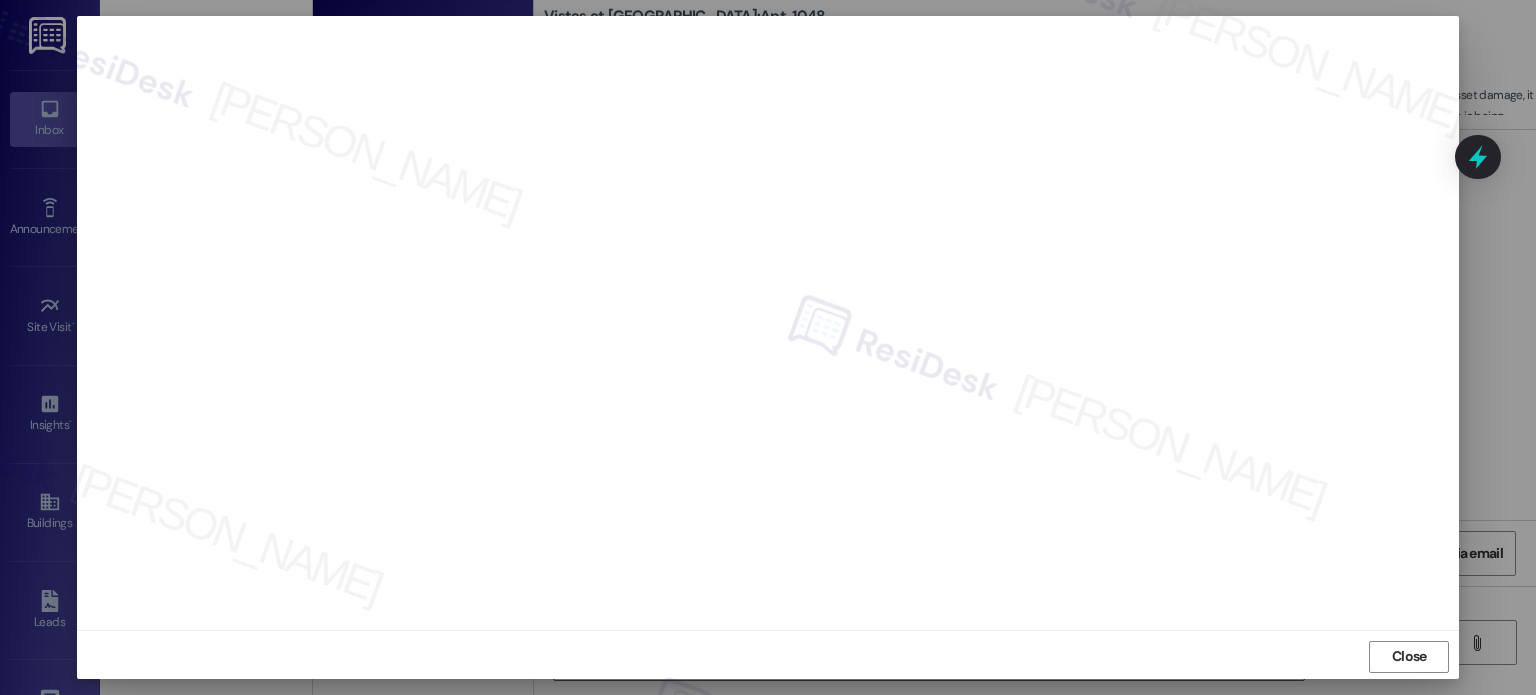 scroll, scrollTop: 15, scrollLeft: 0, axis: vertical 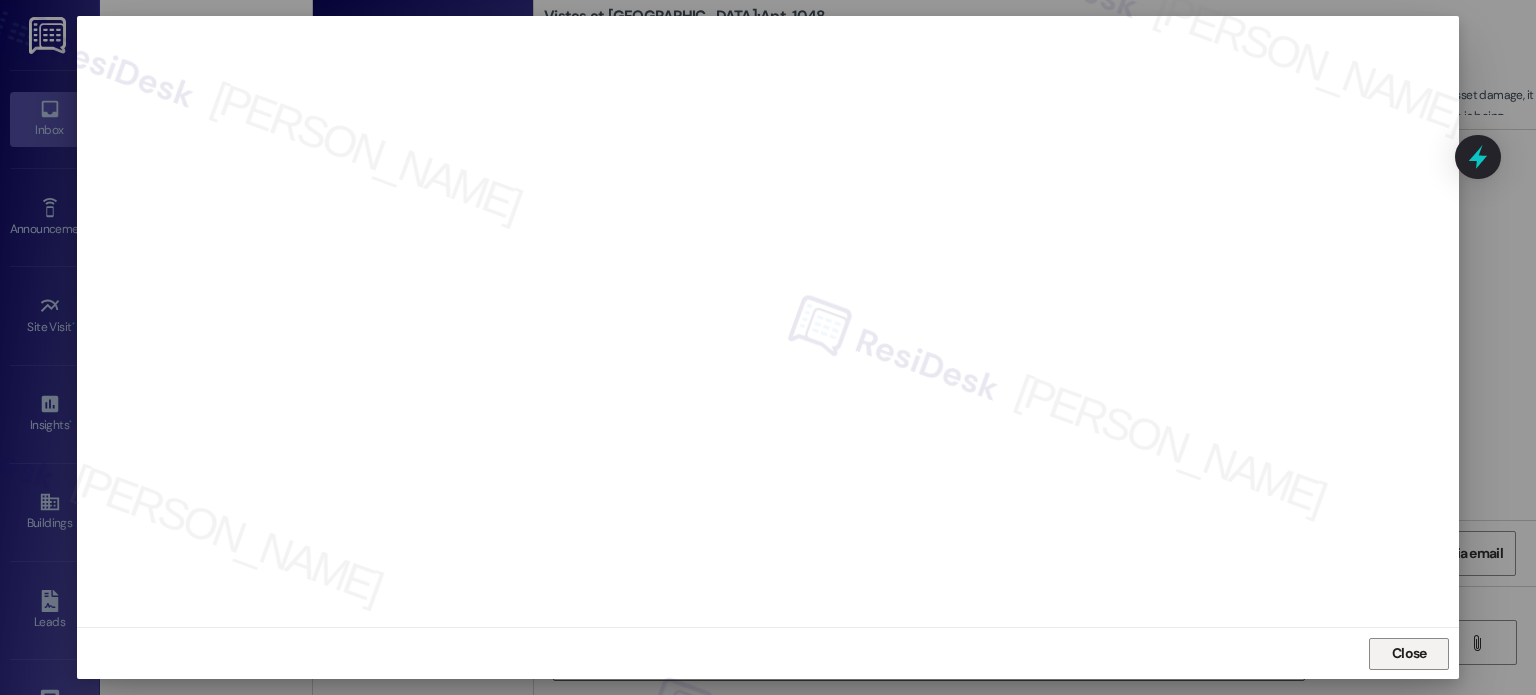 click on "Close" at bounding box center (1409, 654) 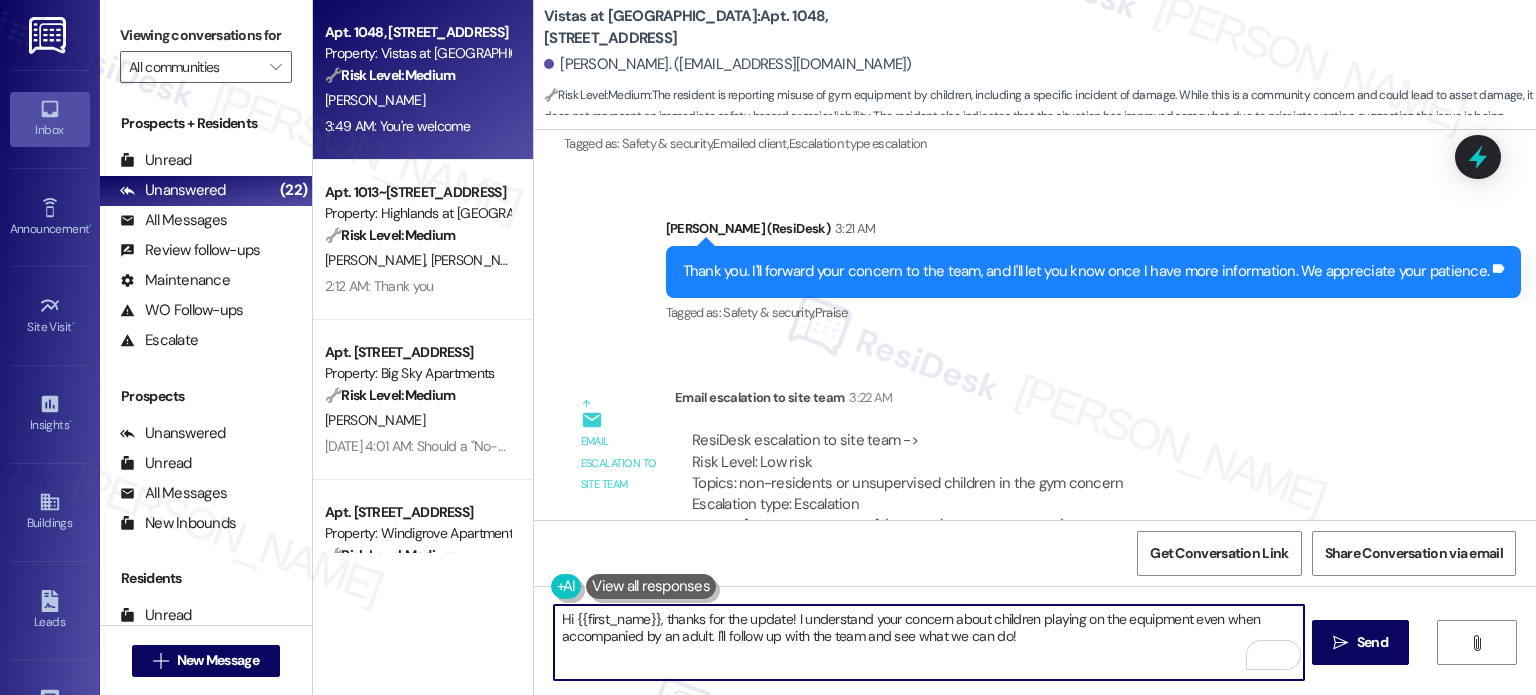 scroll, scrollTop: 1680, scrollLeft: 0, axis: vertical 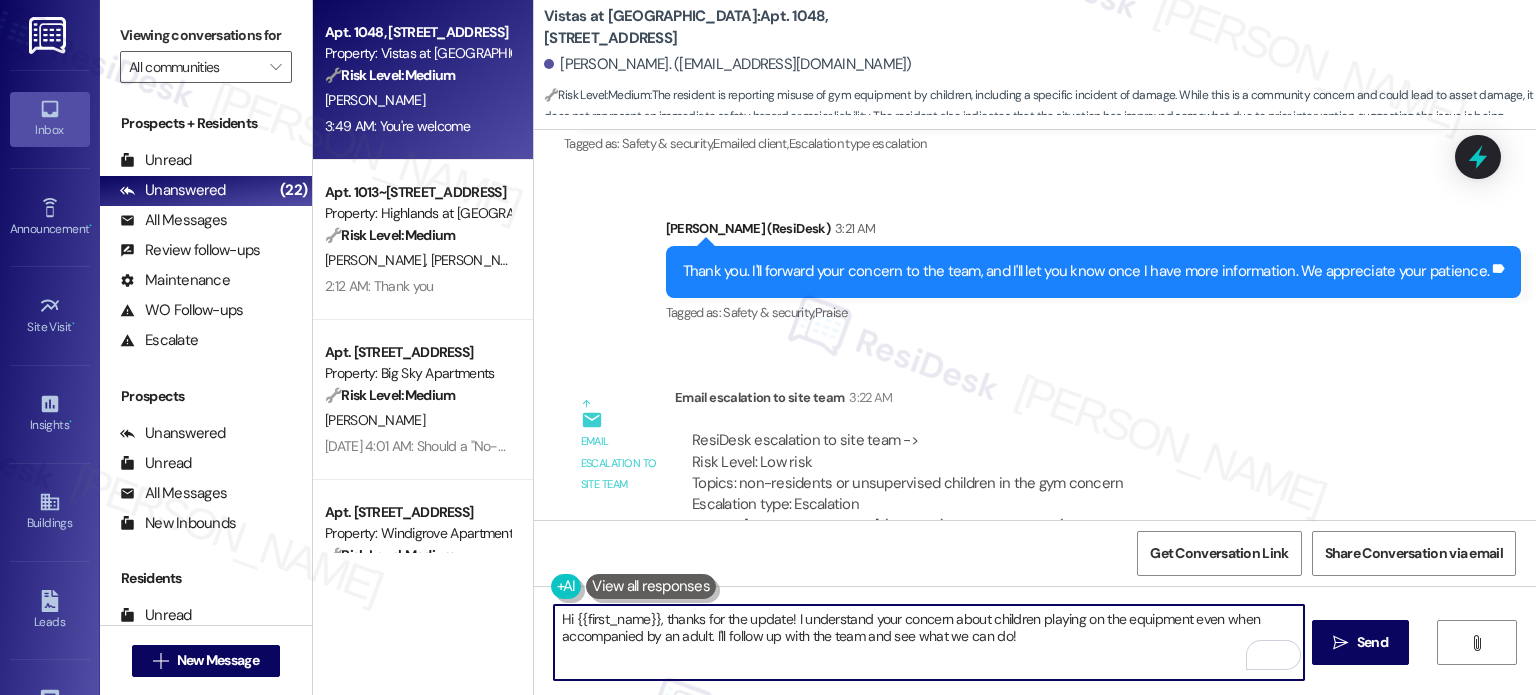 click on "Inbox   Go to Inbox Announcement   • Send A Text Announcement Site Visit   • Go to Site Visit Insights   • Go to Insights Buildings   Go to Buildings Leads   Go to Leads Templates   • Go to Templates Account   Go to Account Support   Go to Support Viewing conversations for All communities  Prospects + Residents Unread (0) Unread: Any message you haven't read yet will show up here Unanswered (22) Unanswered: ResiDesk identifies open questions and unanswered conversations so you can respond to them. All Messages (undefined) All Messages: This is your inbox. All of your tenant messages will show up here. Review follow-ups (undefined) Review follow-ups: ResiDesk identifies open review candidates and conversations so you can respond to them. Maintenance (undefined) Maintenance: ResiDesk identifies conversations around maintenance or work orders from the last 14 days so you can respond to them. WO Follow-ups (undefined) Escalate (undefined) Prospects Unanswered (0) Unread (0) All Messages (undefined) (0)" at bounding box center [768, 347] 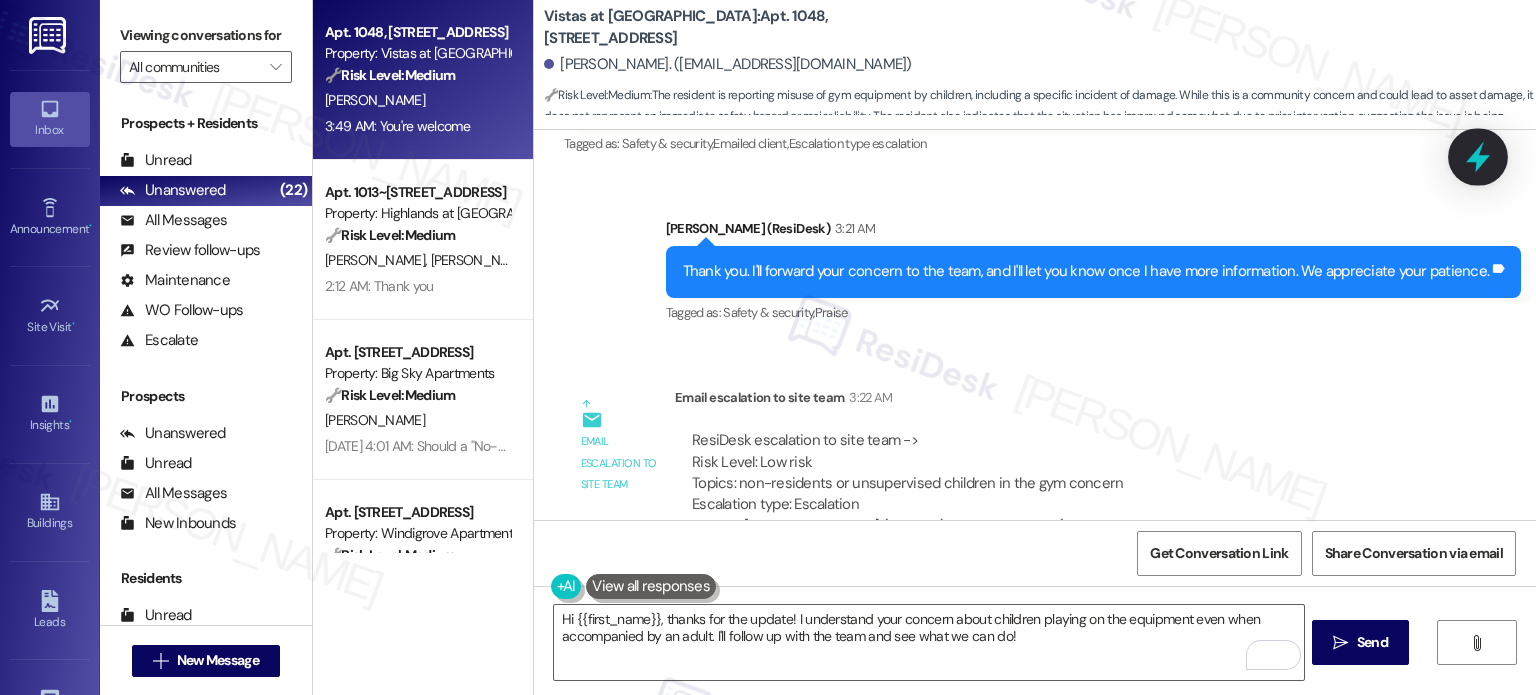 click 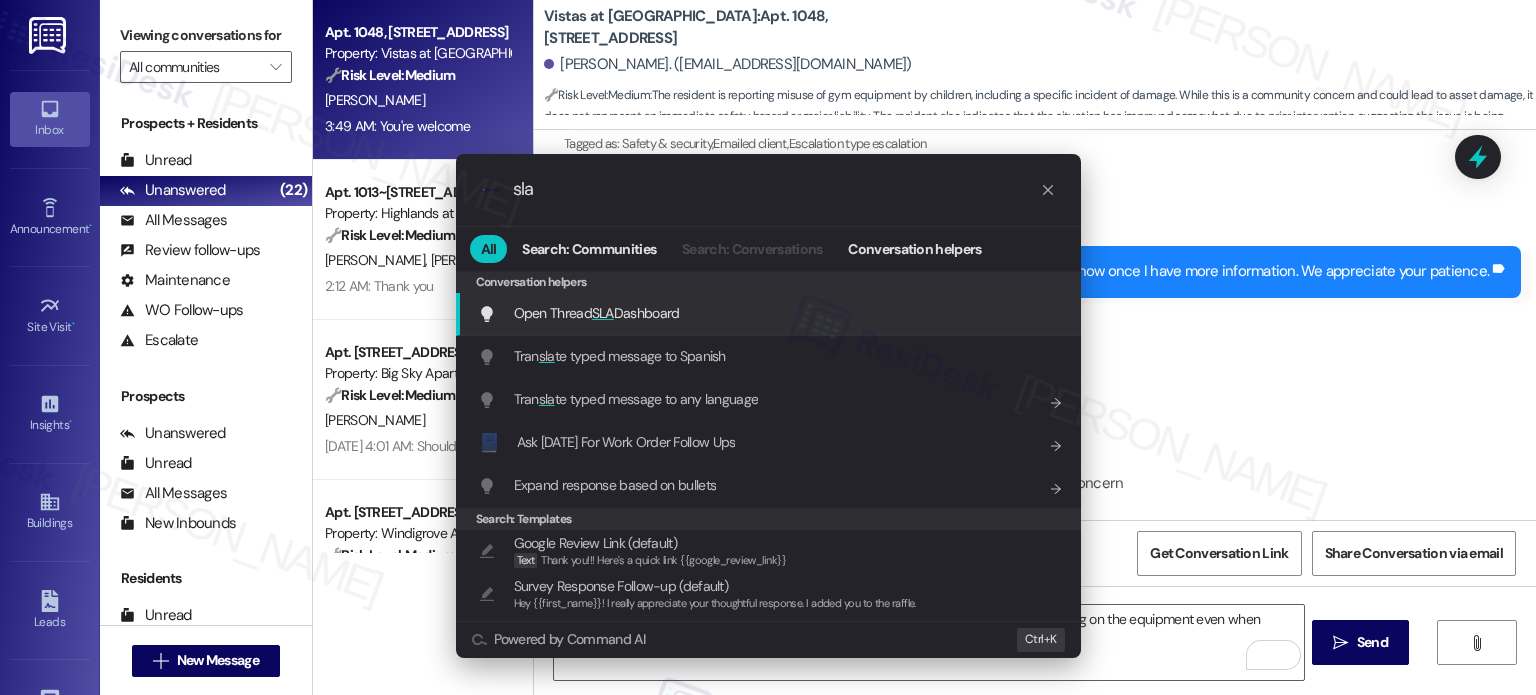 type on "sla" 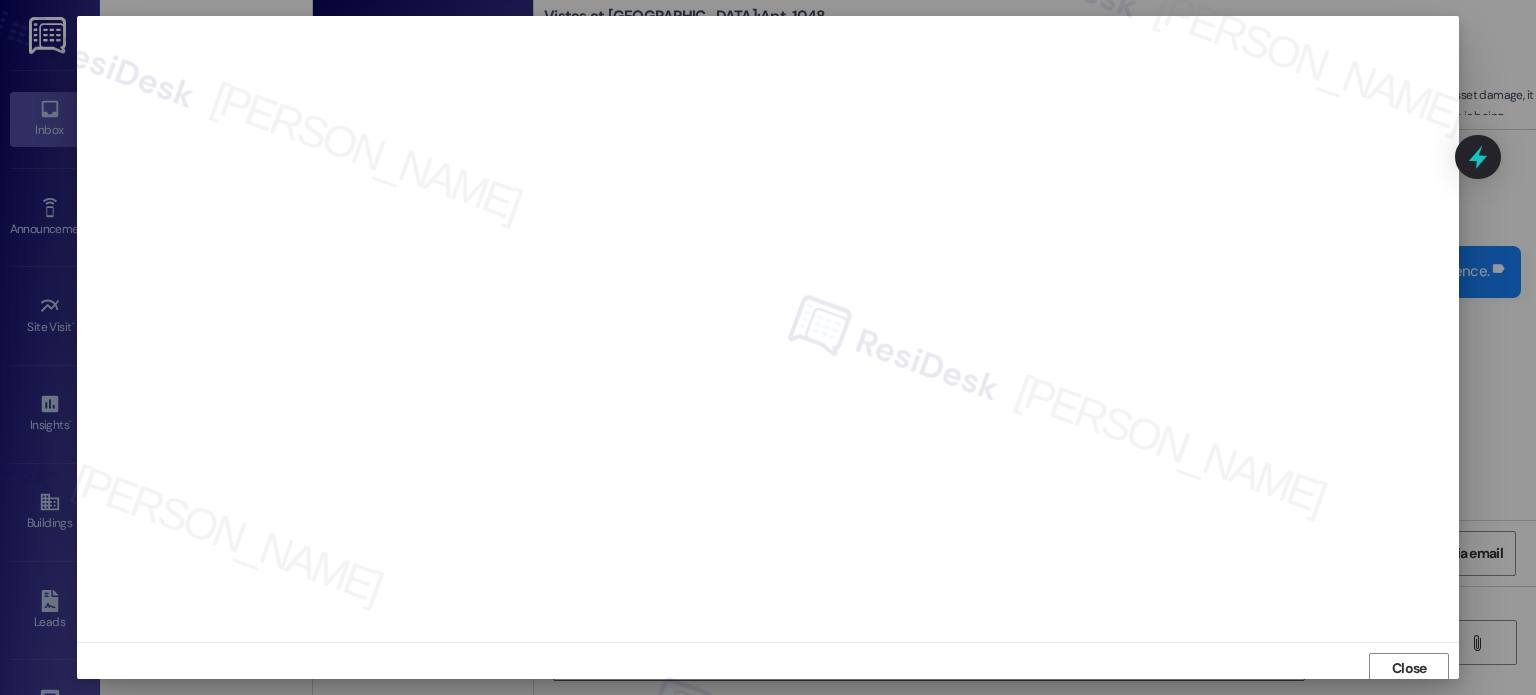 scroll, scrollTop: 0, scrollLeft: 0, axis: both 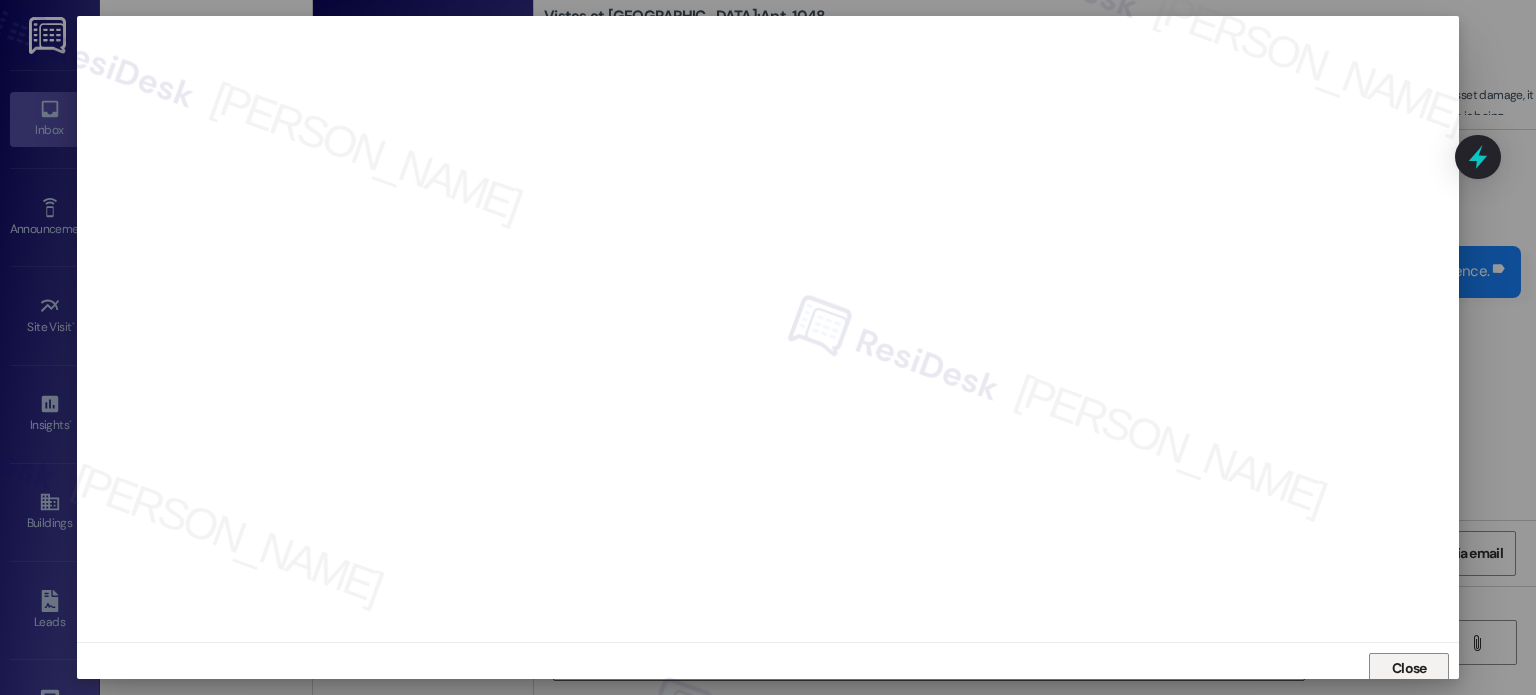 click on "Close" at bounding box center [1409, 668] 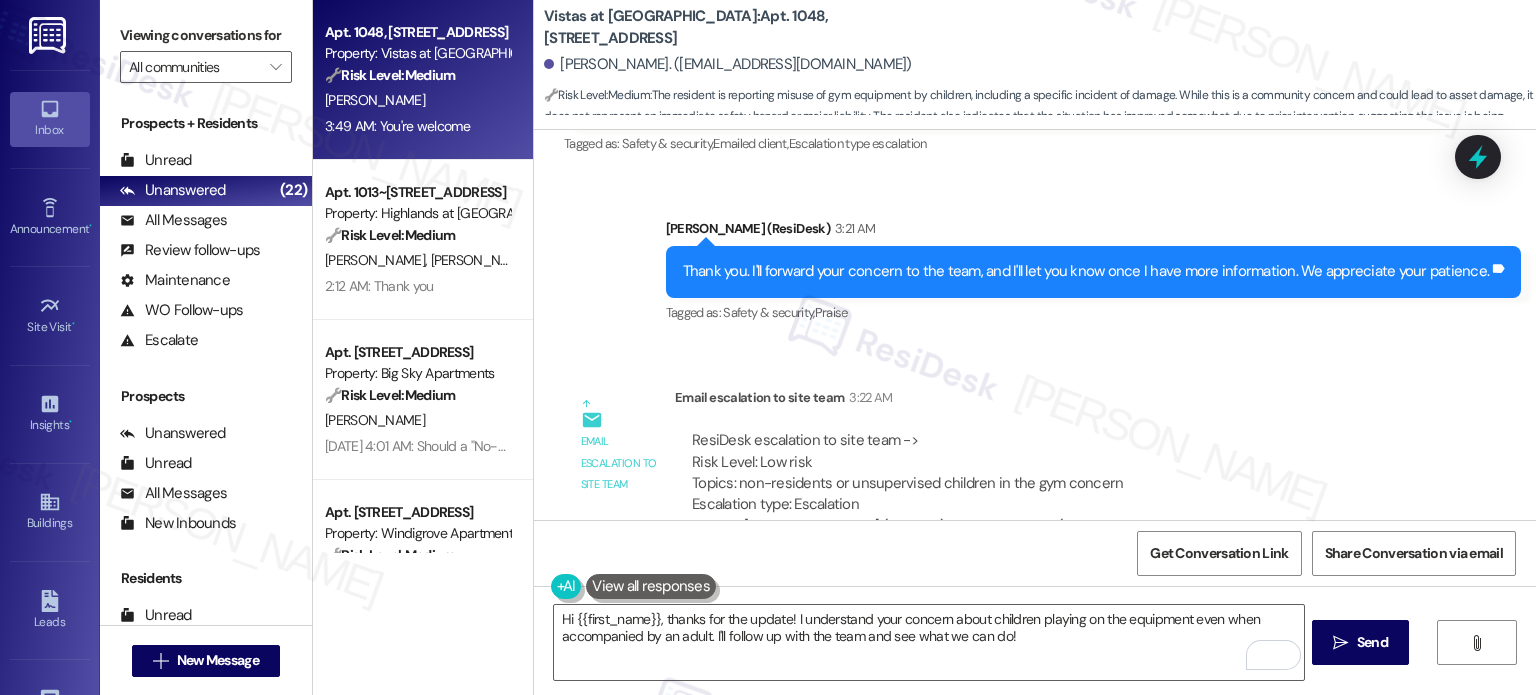 click on "🔧  Risk Level:  Medium The resident is reporting misuse of gym equipment by children, including a specific incident of damage. While this is a community concern and could lead to asset damage, it does not represent an immediate safety hazard or major liability. The resident also indicates that the situation has improved somewhat due to prior intervention, suggesting the issue is being addressed. The lack of urgency and the ongoing investigation warrant a Tier 3 classification." at bounding box center (417, 75) 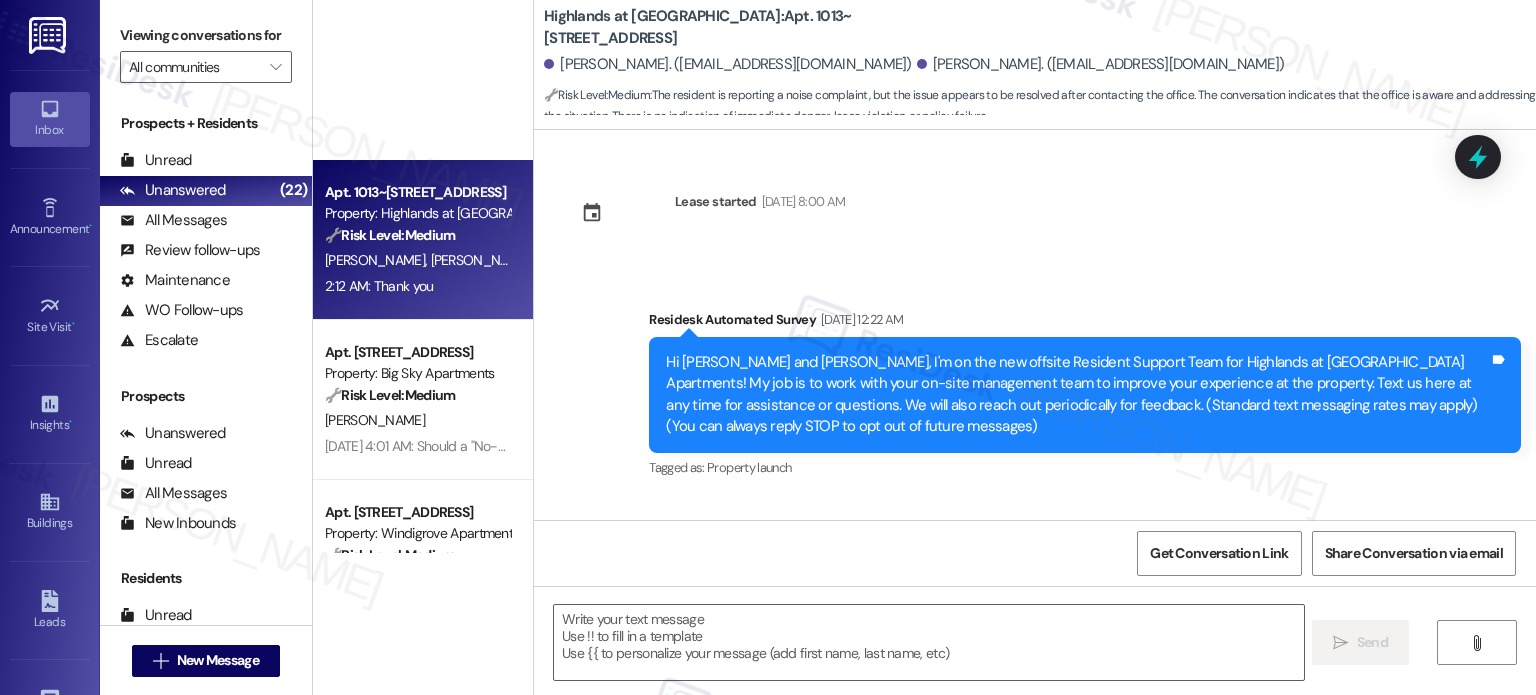 scroll, scrollTop: 28708, scrollLeft: 0, axis: vertical 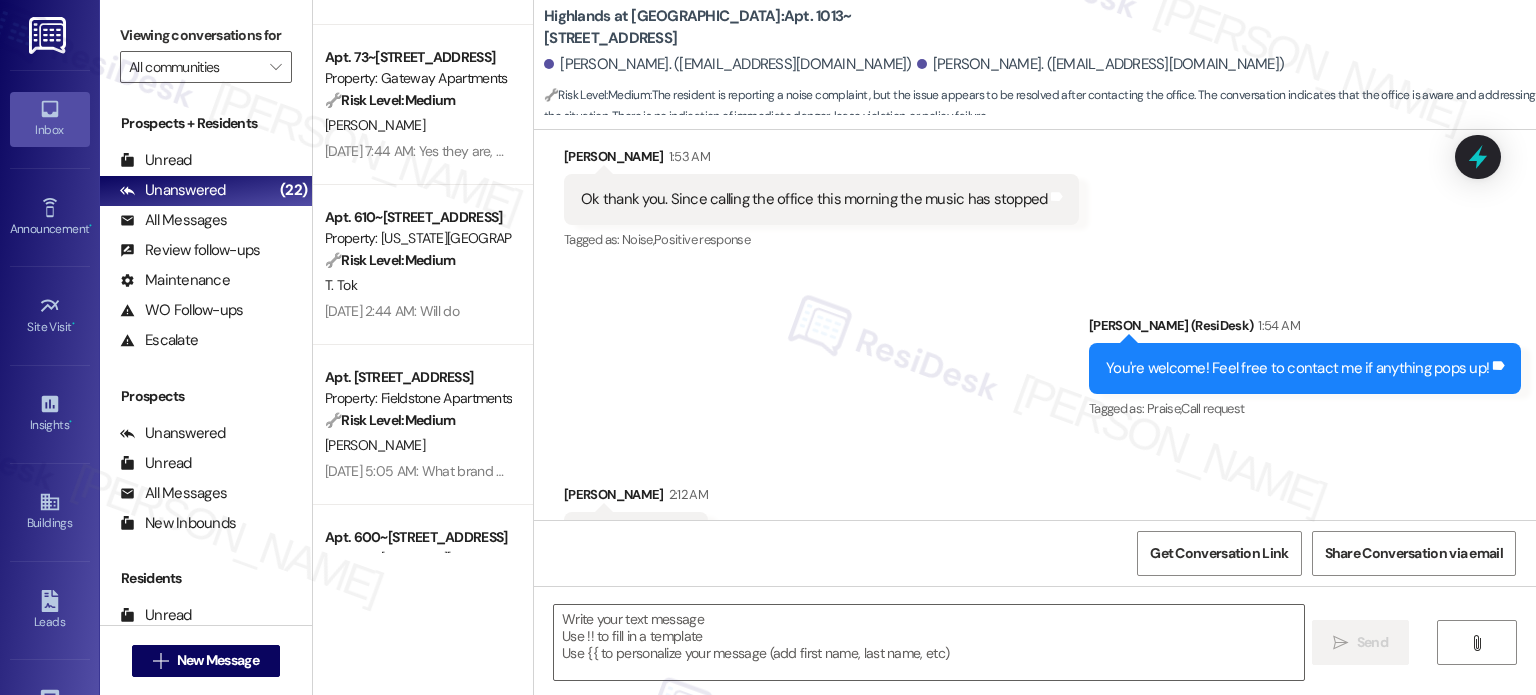 type on "Fetching suggested responses. Please feel free to read through the conversation in the meantime." 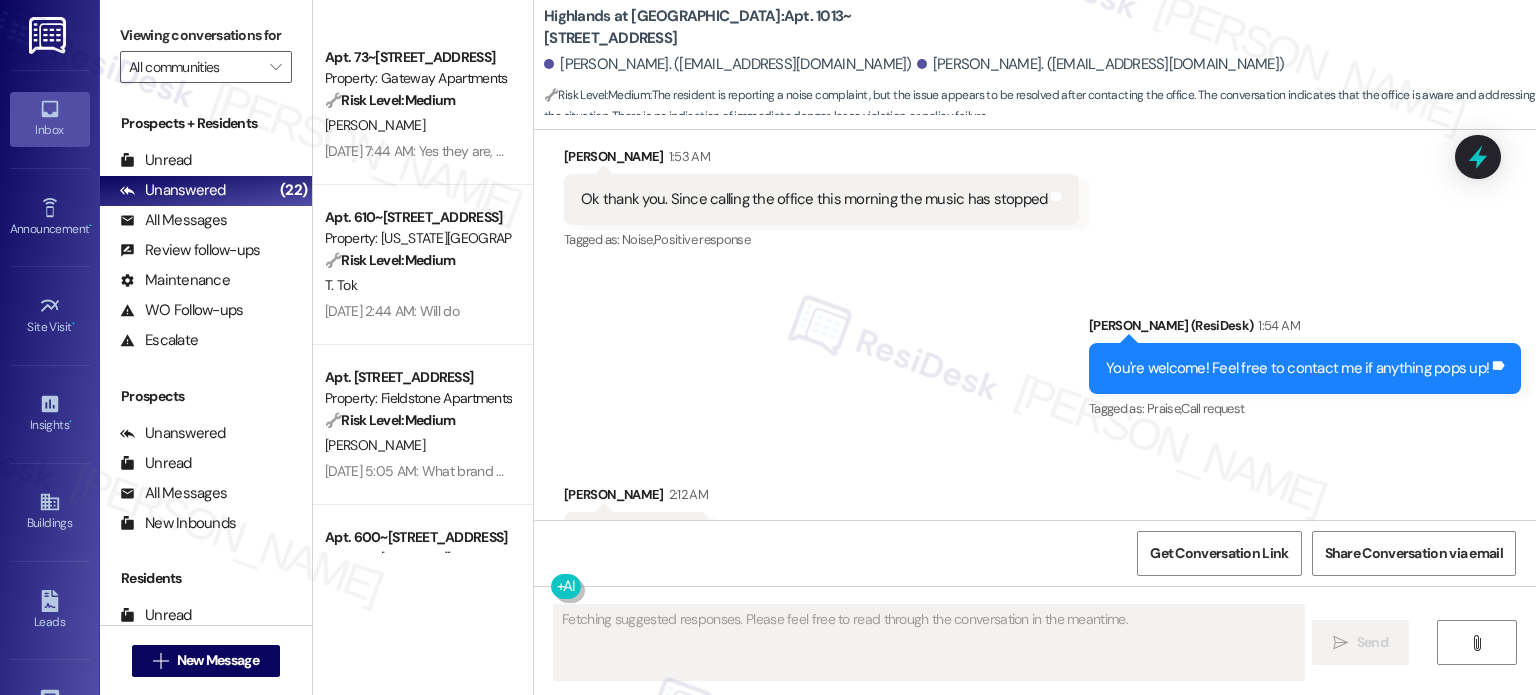 scroll, scrollTop: 1100, scrollLeft: 0, axis: vertical 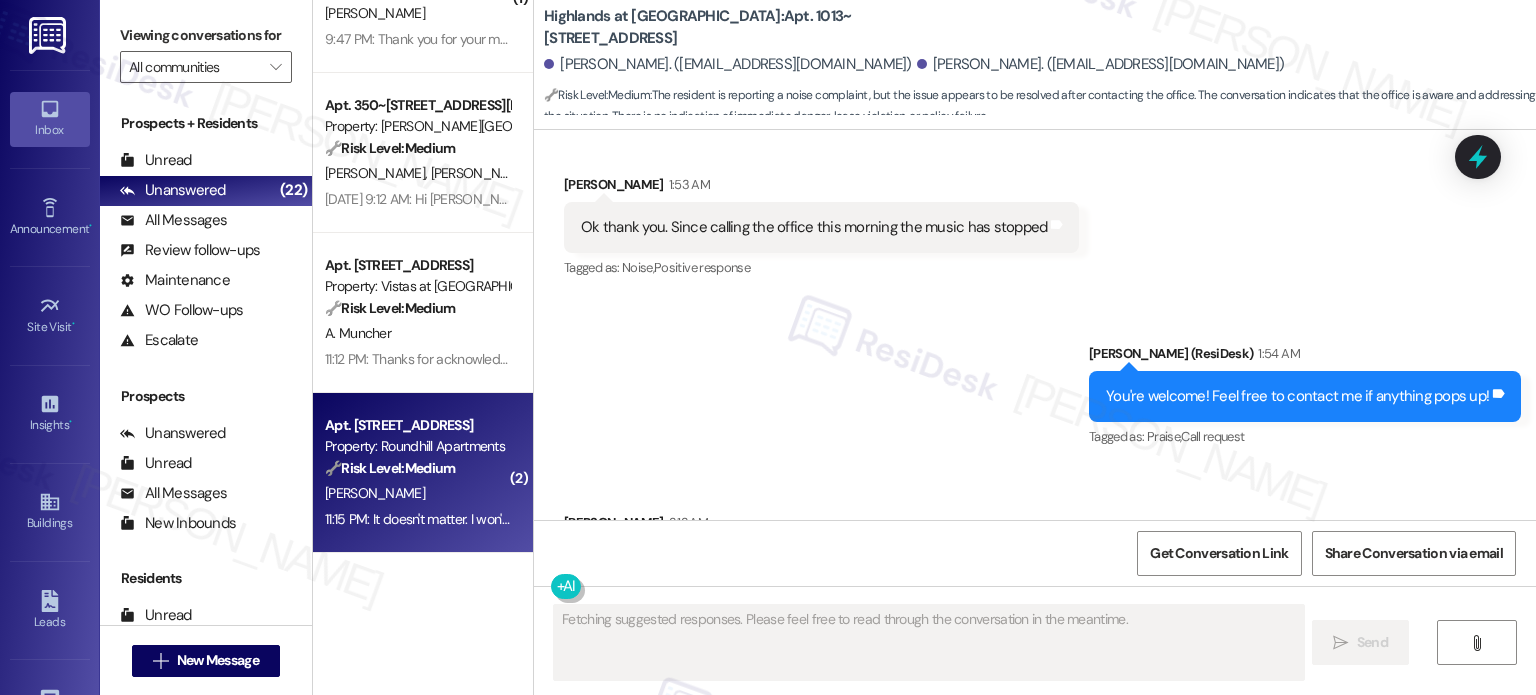 click on "11:15 PM: It doesn't matter. I won't be a resident too much longer anyway.  11:15 PM: It doesn't matter. I won't be a resident too much longer anyway." at bounding box center [530, 519] 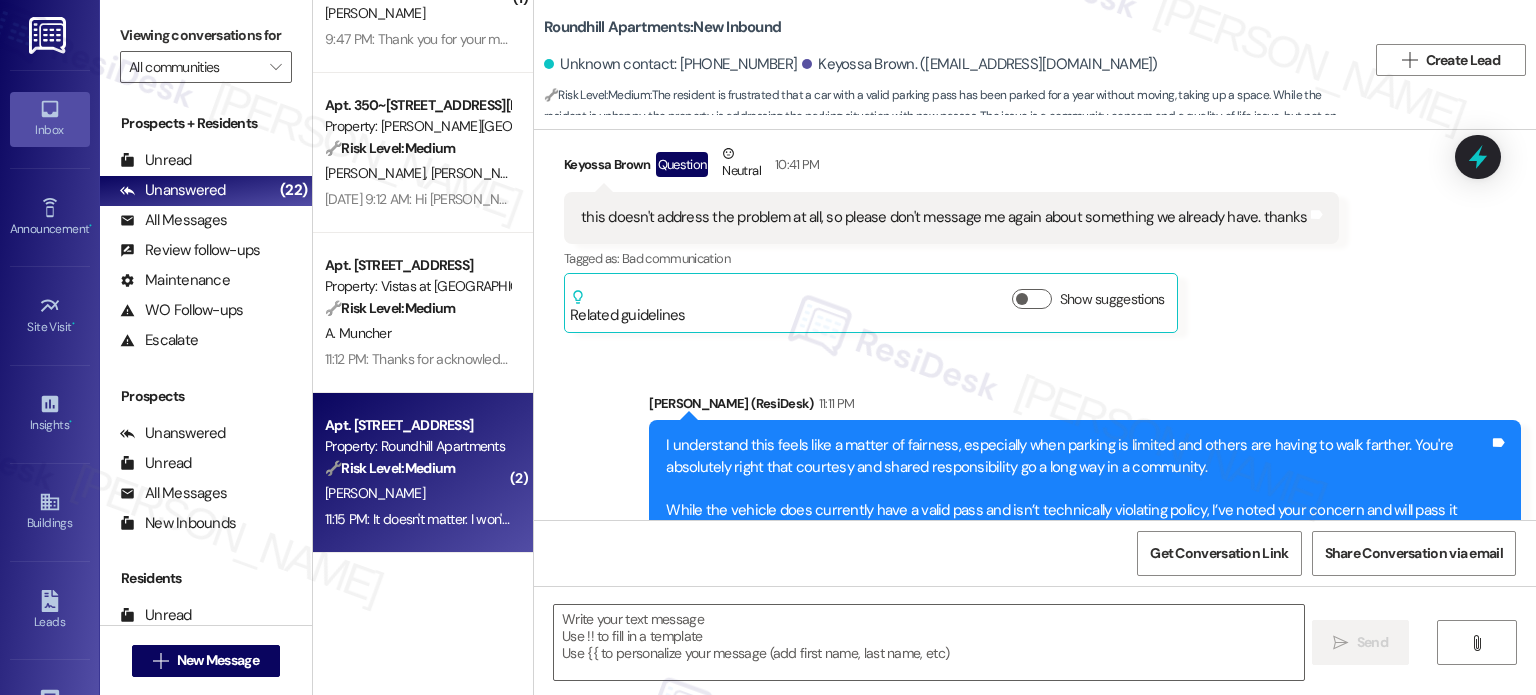 scroll, scrollTop: 9494, scrollLeft: 0, axis: vertical 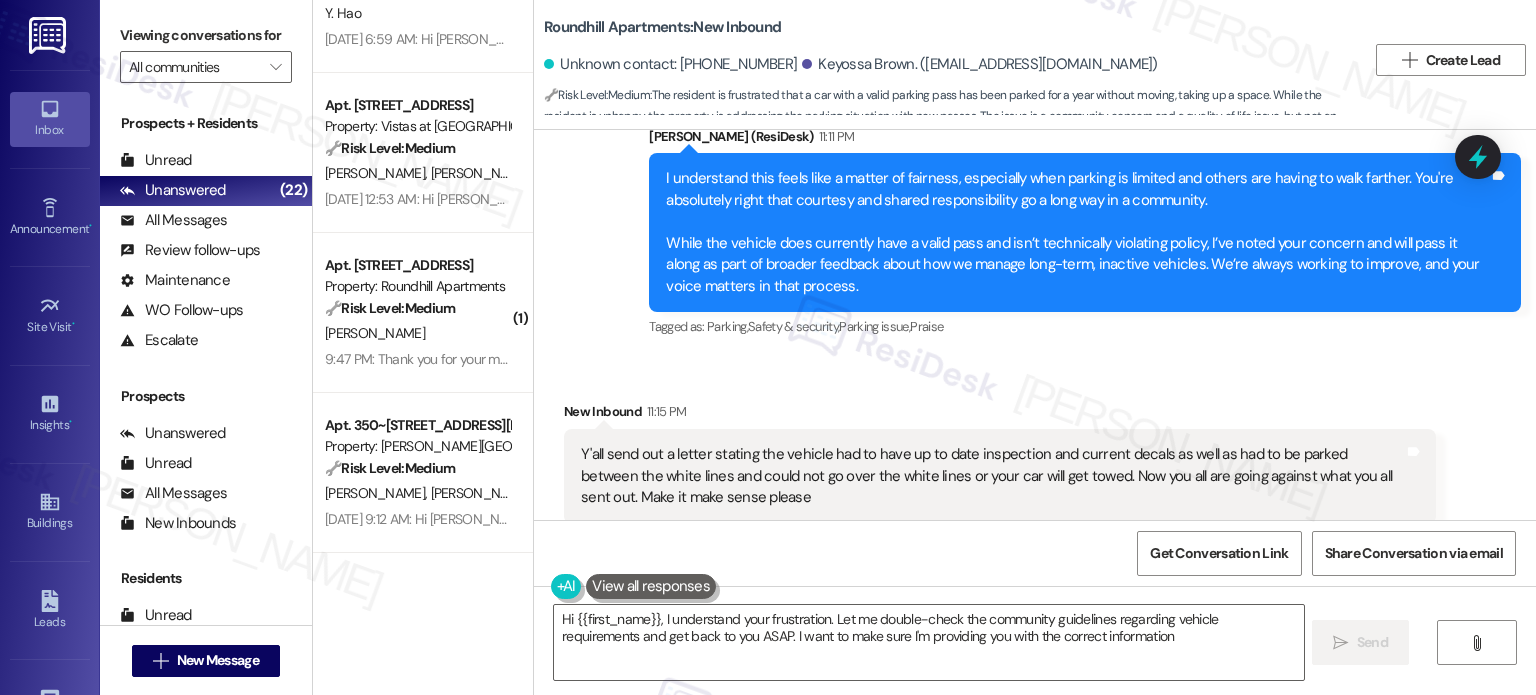 type on "Hi {{first_name}}, I understand your frustration. Let me double-check the community guidelines regarding vehicle requirements and get back to you ASAP. I want to make sure I'm providing you with the correct information." 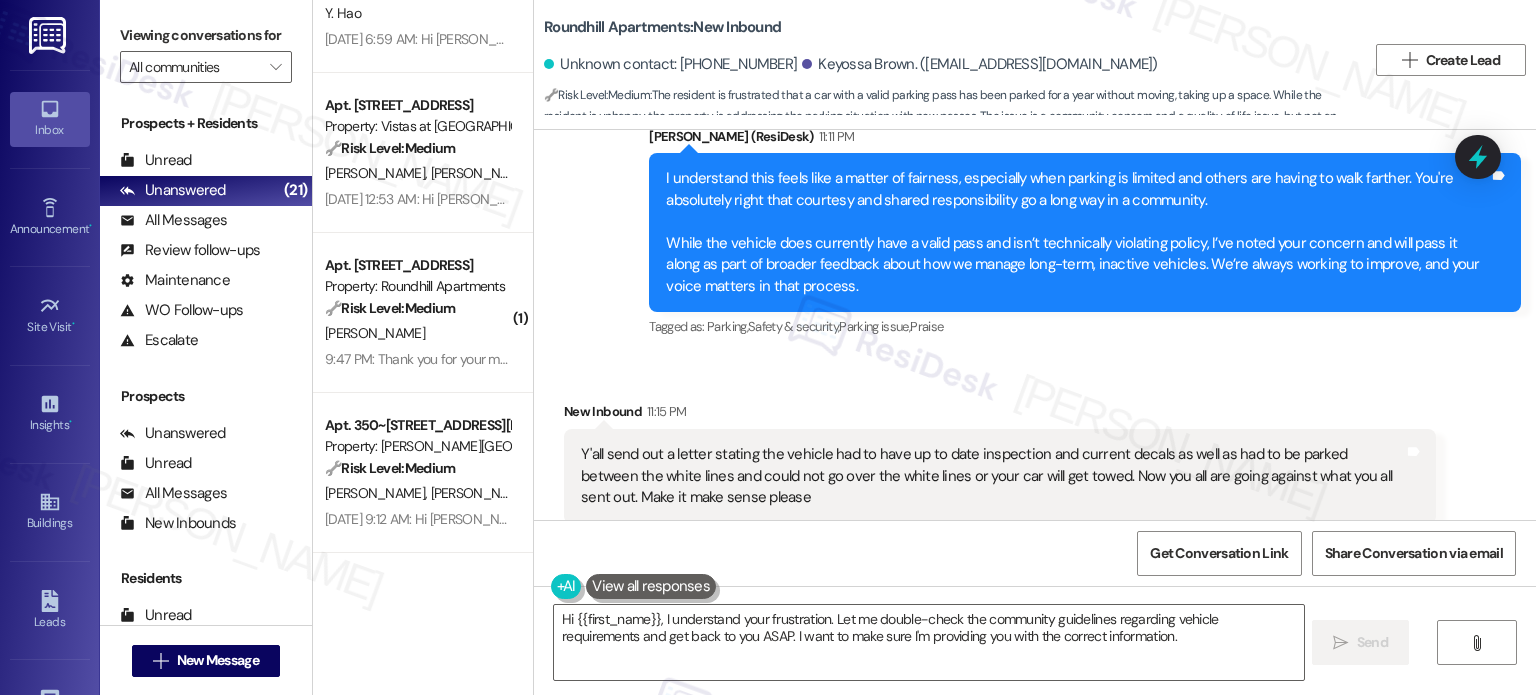 scroll, scrollTop: 9495, scrollLeft: 0, axis: vertical 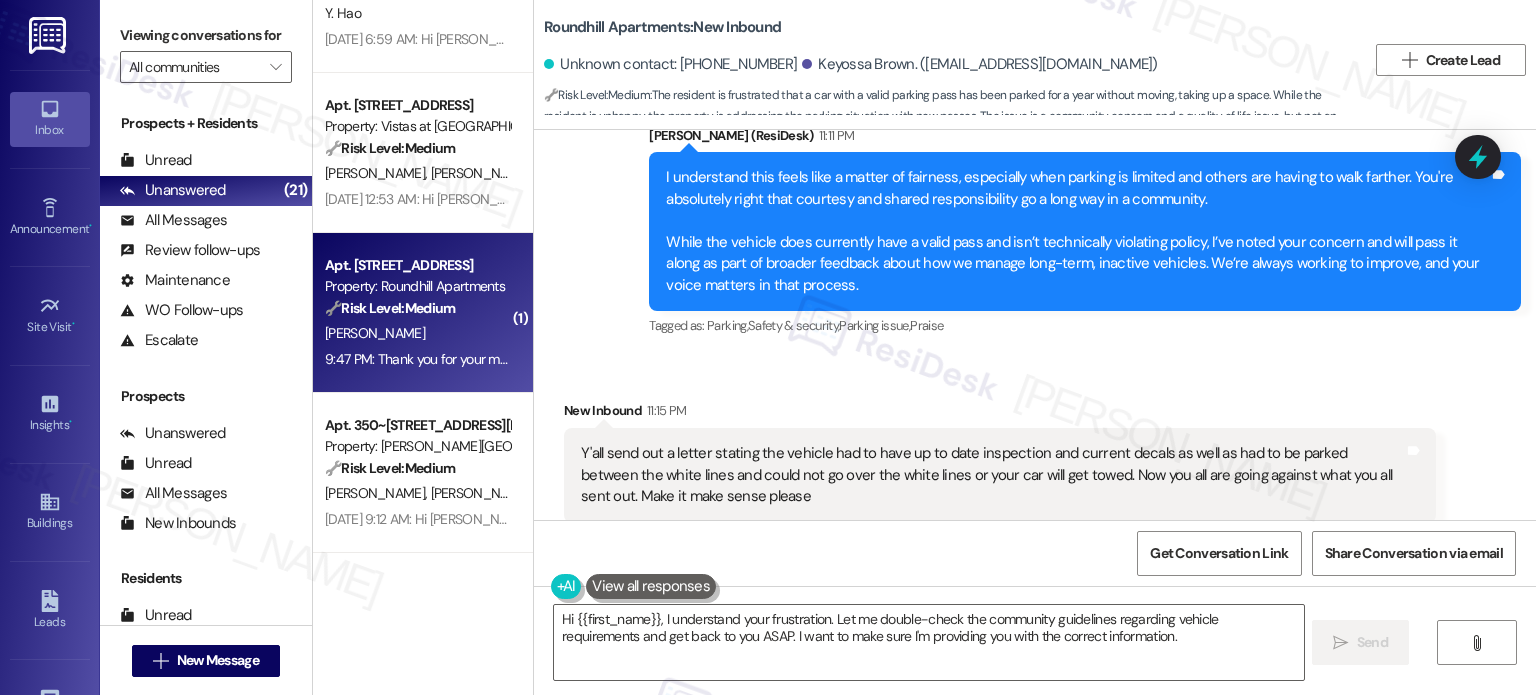click on "Property: Roundhill Apartments" at bounding box center [417, 286] 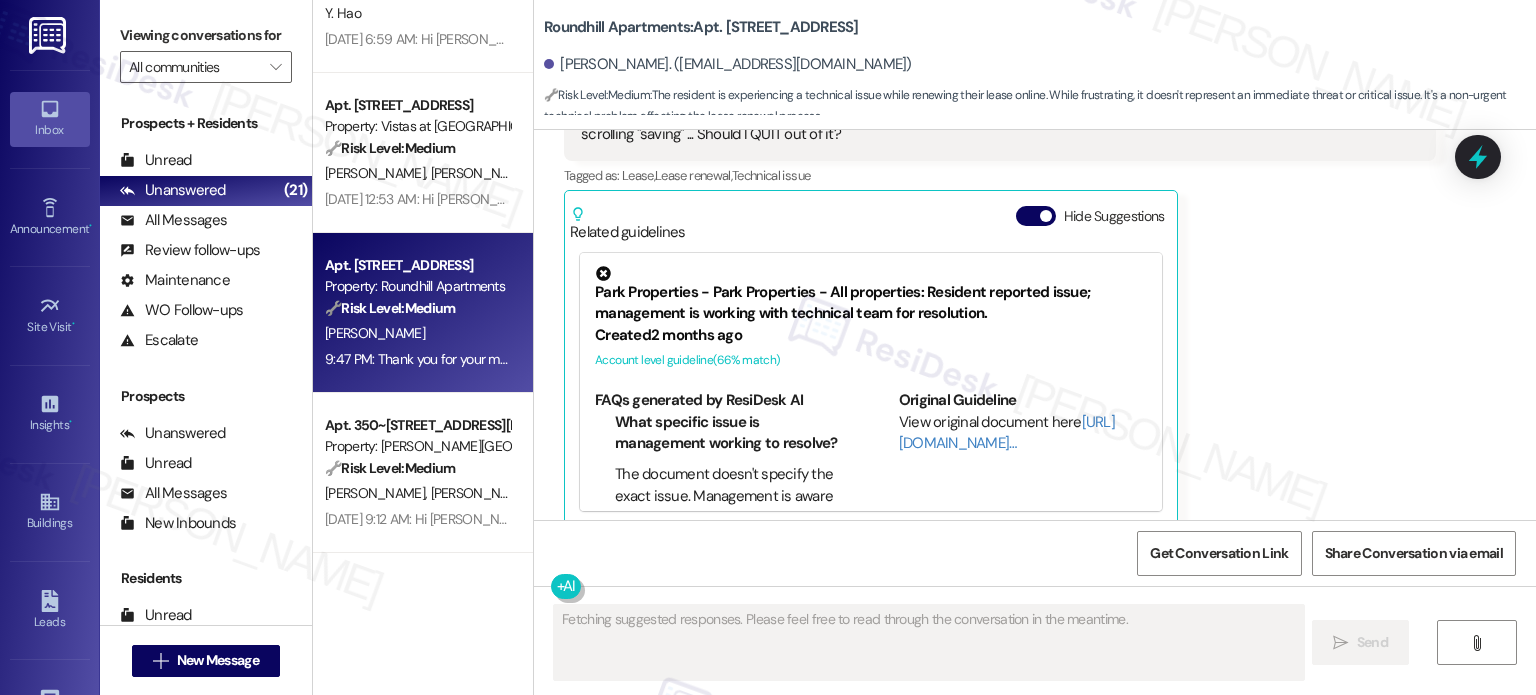 scroll, scrollTop: 800, scrollLeft: 0, axis: vertical 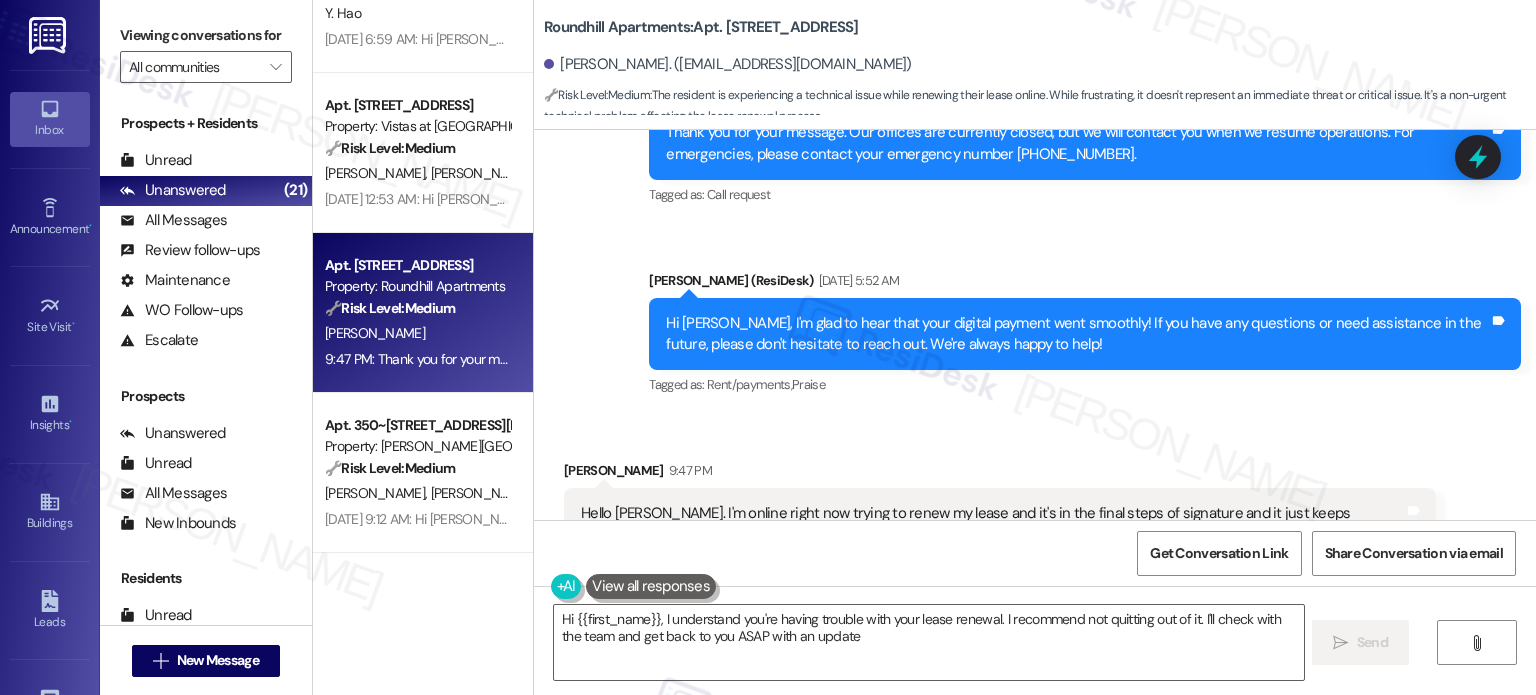 type on "Hi {{first_name}}, I understand you're having trouble with your lease renewal. I recommend not quitting out of it. I'll check with the team and get back to you ASAP with an update!" 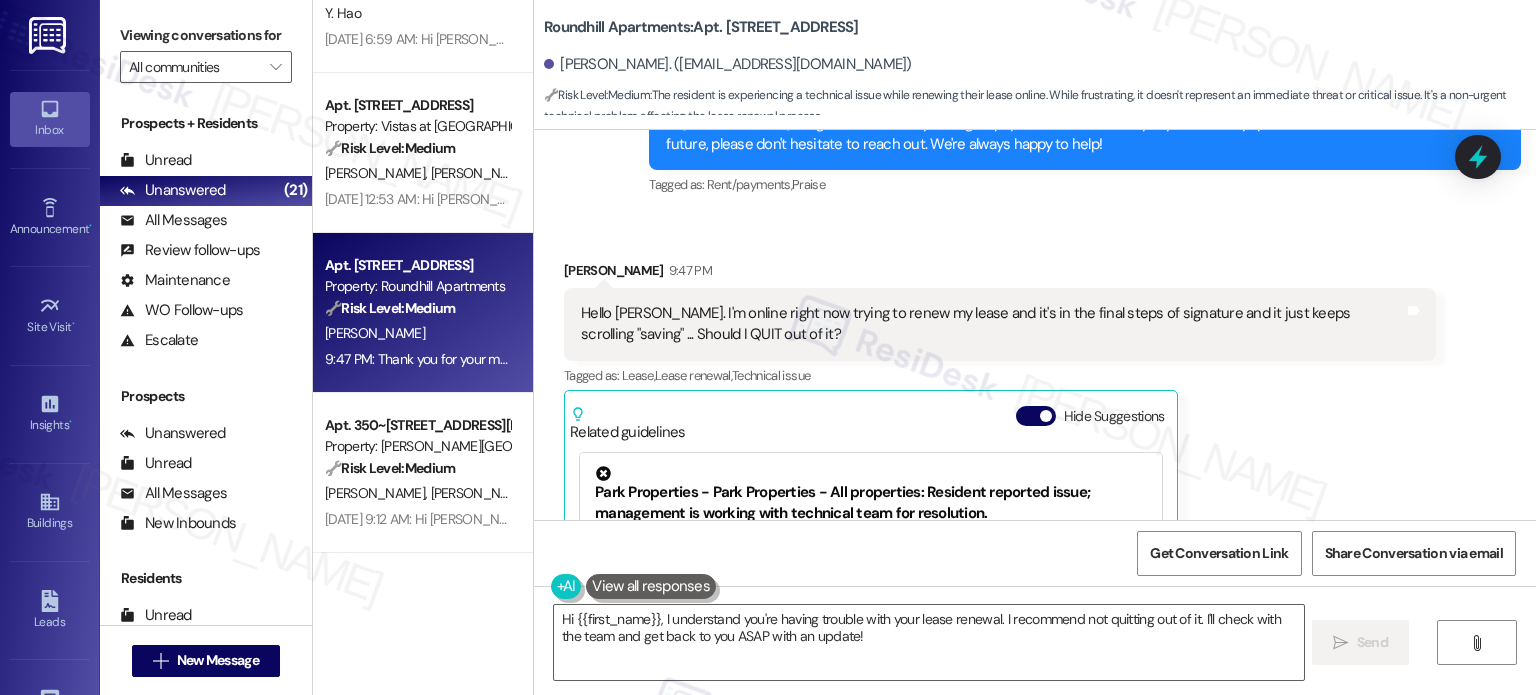 scroll, scrollTop: 1000, scrollLeft: 0, axis: vertical 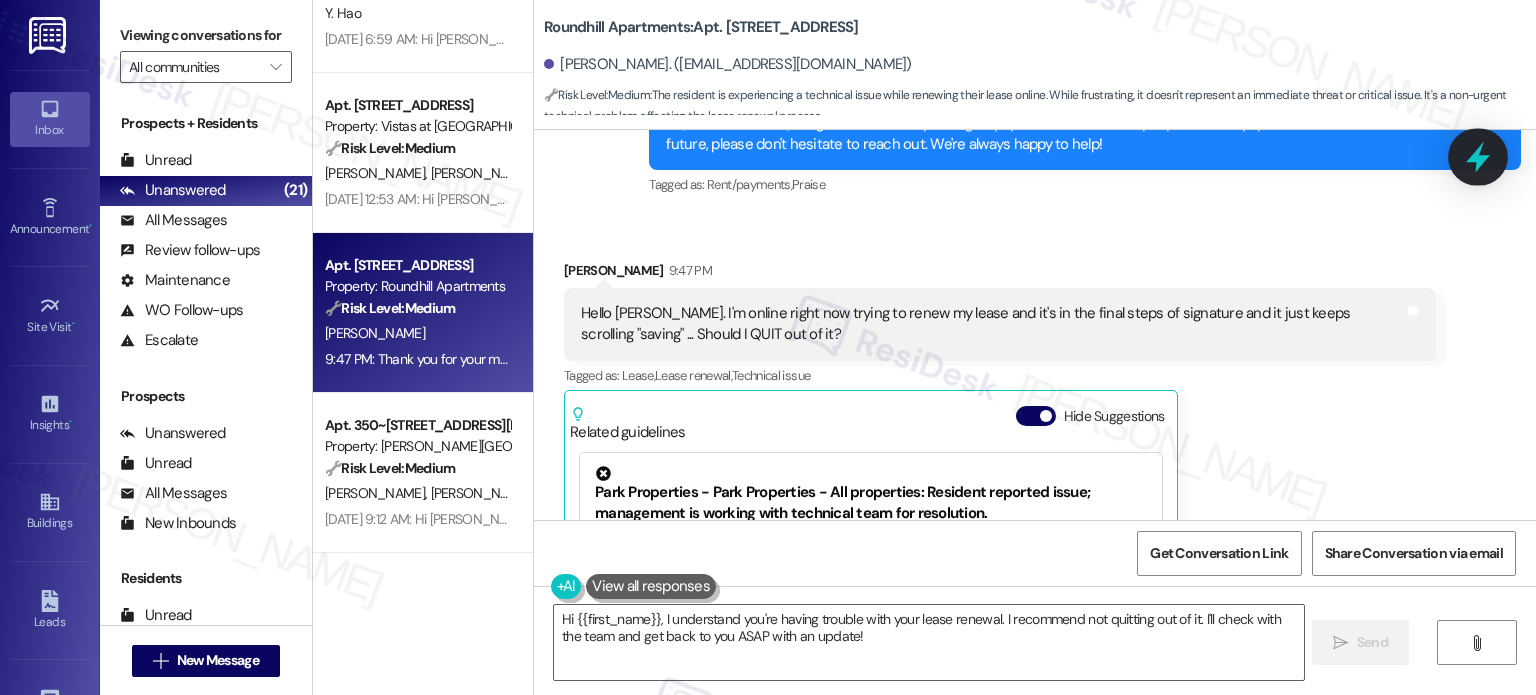 click at bounding box center [1478, 156] 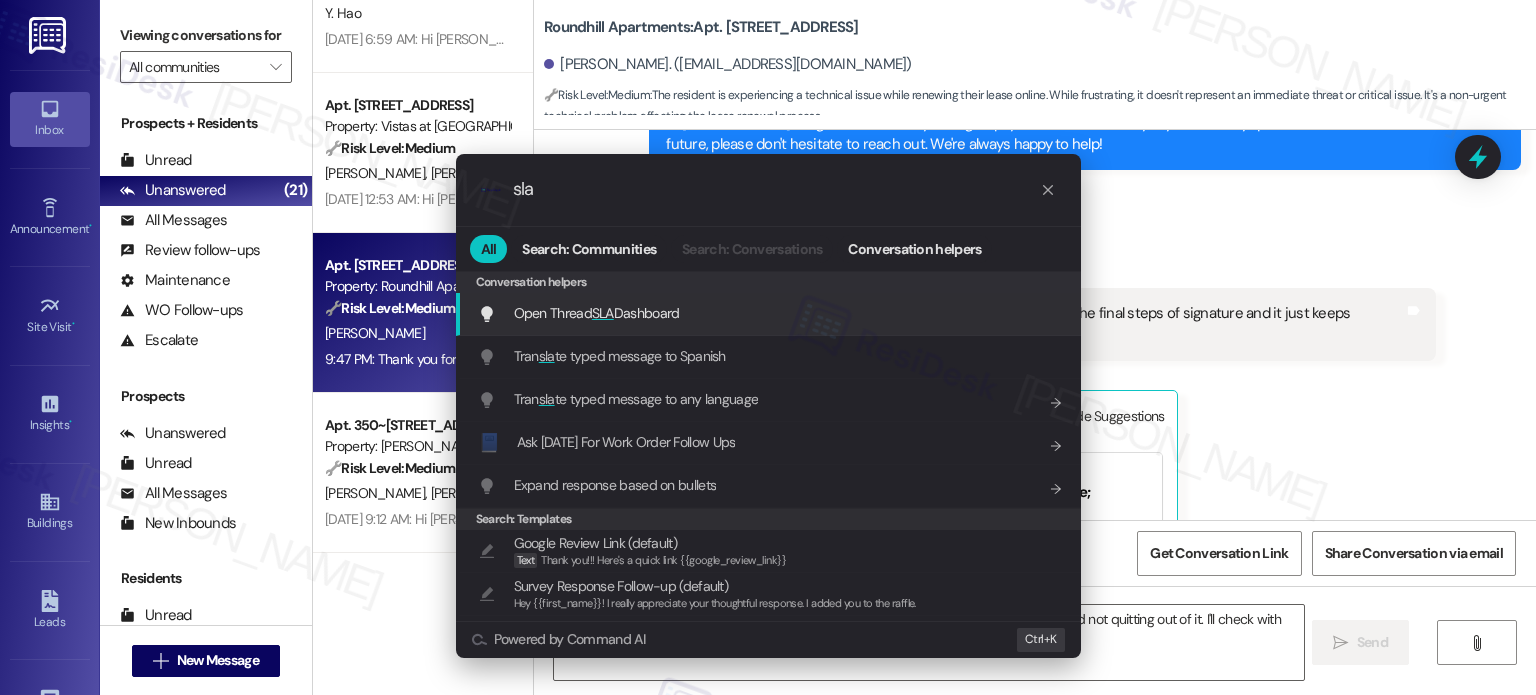 type on "sla" 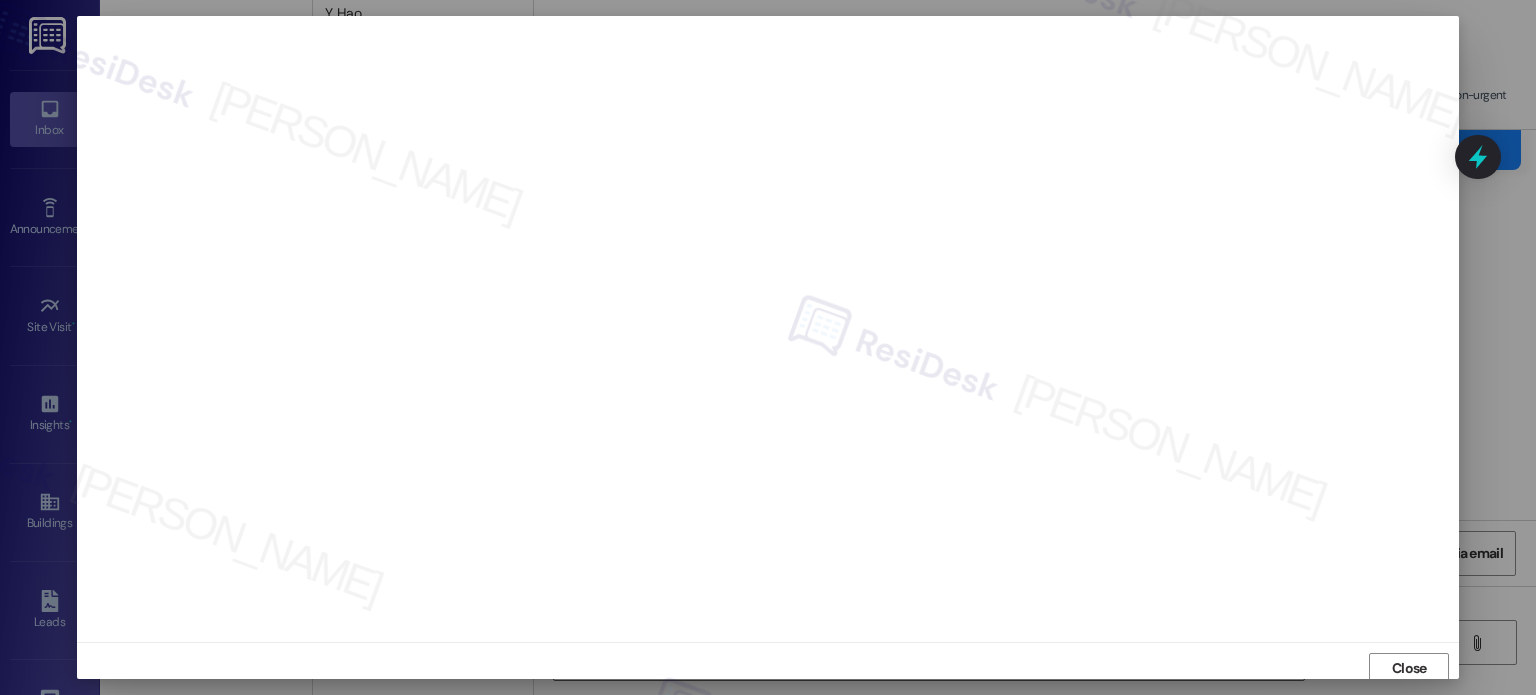 scroll, scrollTop: 0, scrollLeft: 0, axis: both 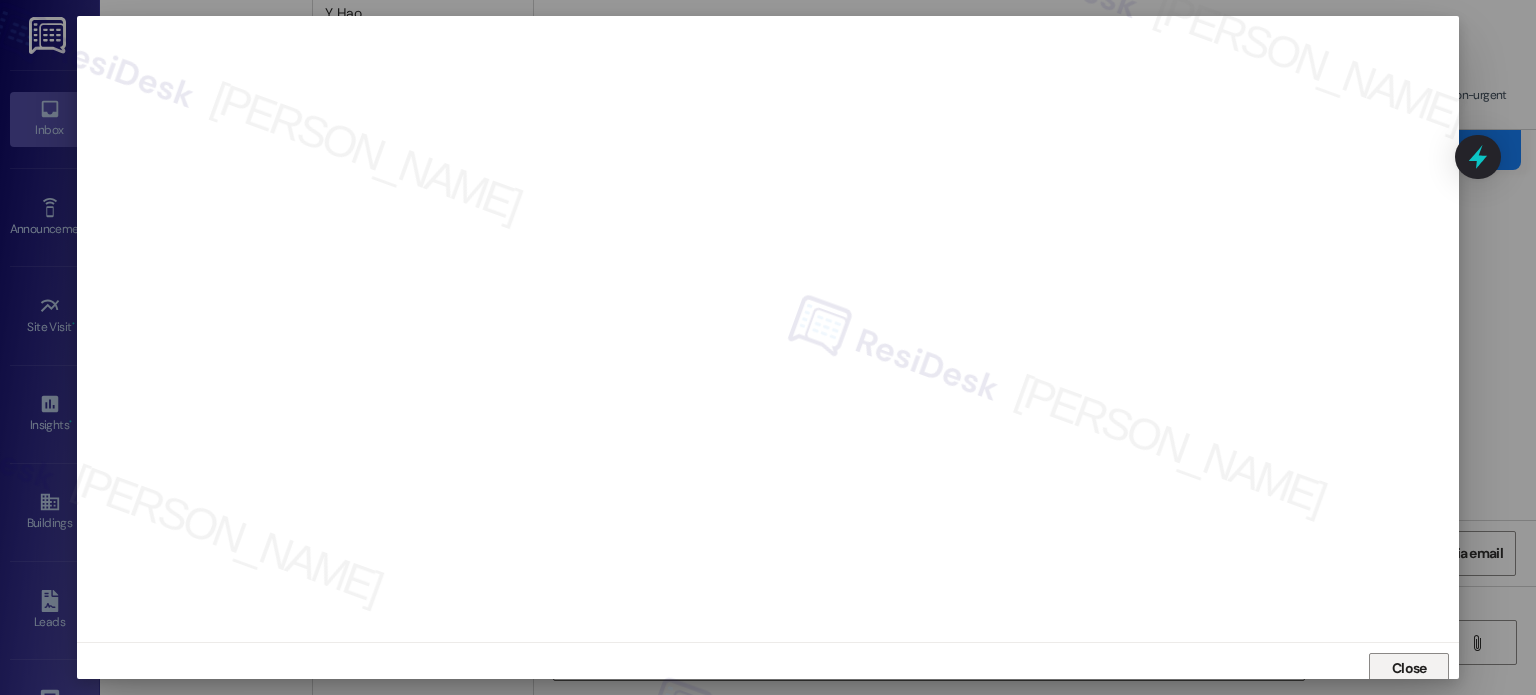 click on "Close" at bounding box center [1409, 668] 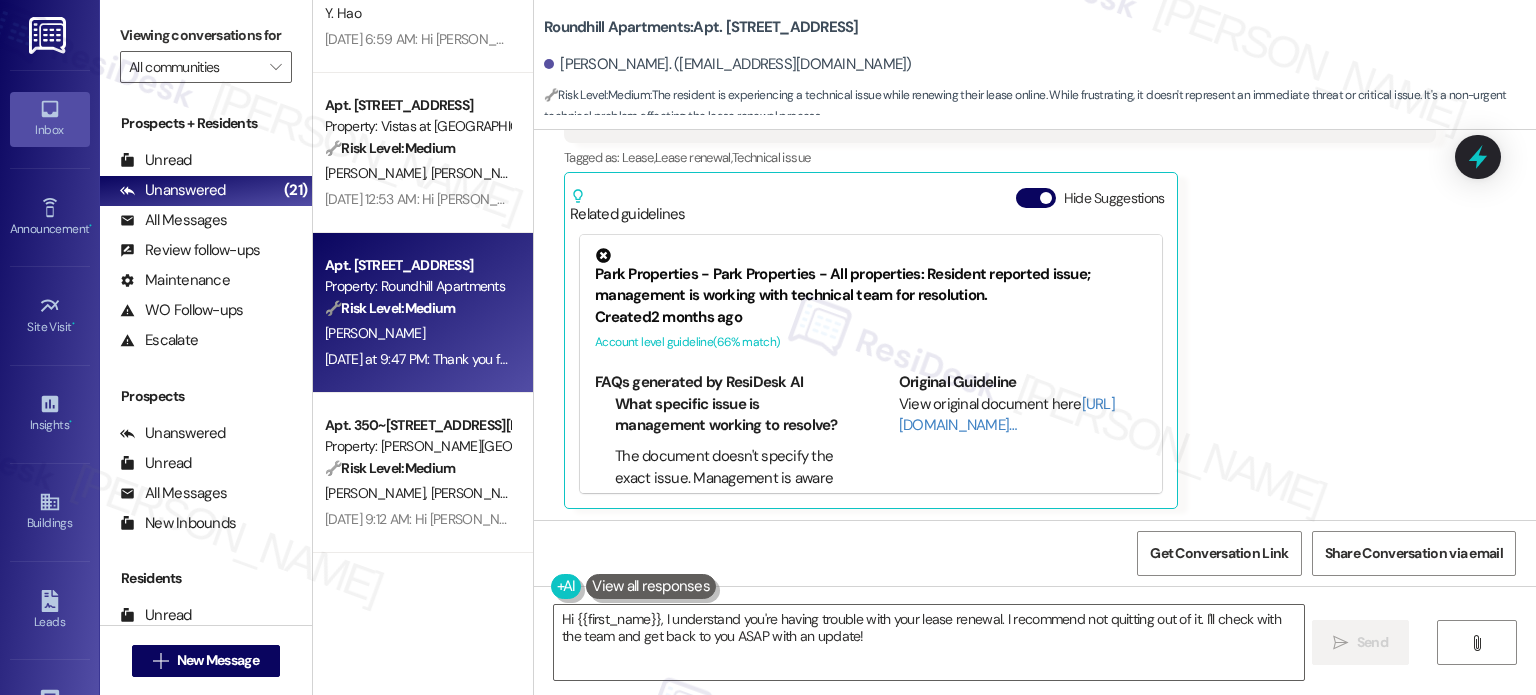 scroll, scrollTop: 900, scrollLeft: 0, axis: vertical 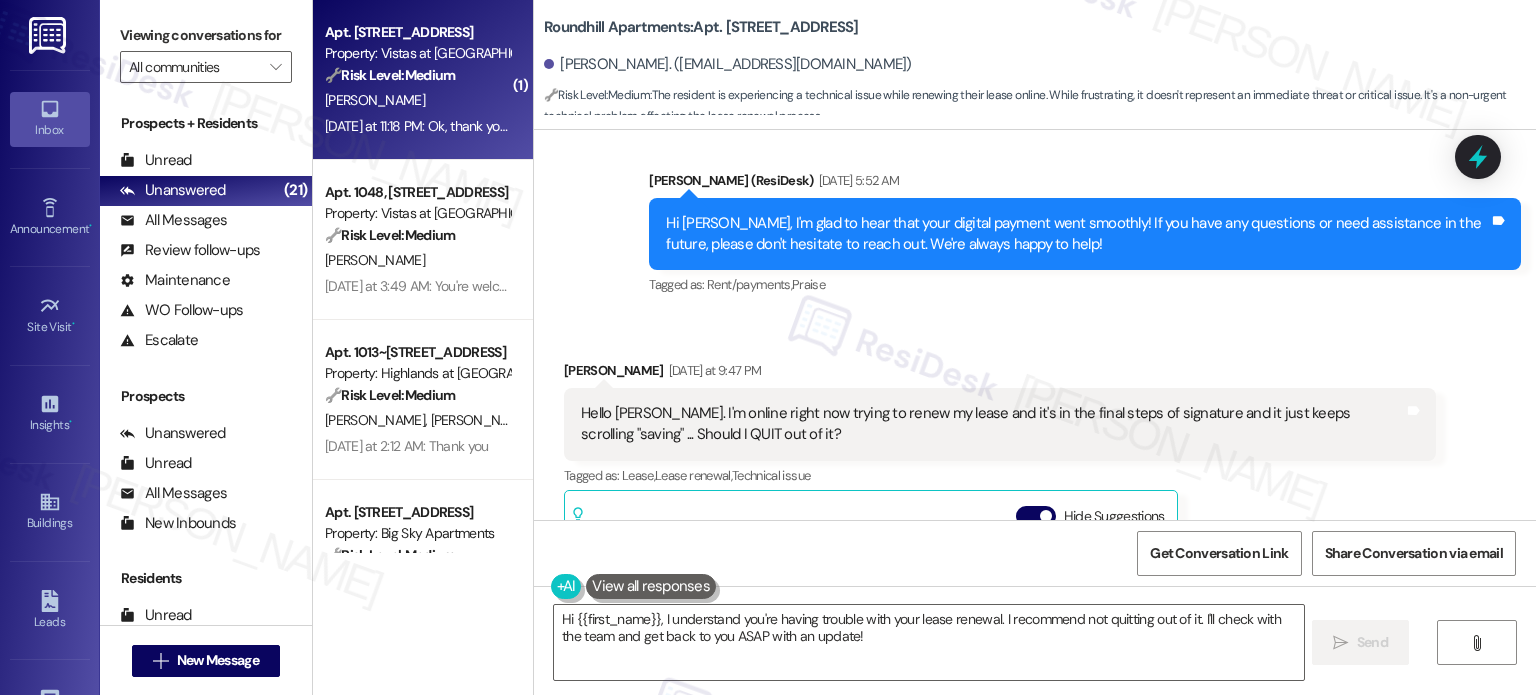 click on "Apt. 641, 7612 Timberlake Road Property: Vistas at Dreaming Creek 🔧  Risk Level:  Medium The resident is acknowledging receipt of a non-urgent update regarding office hours and a temporary water shut-off for inspection. There is no indication of distress, confusion, or urgent need. A. Holloway Yesterday at 11:18 PM: Ok, thank you for the update  Yesterday at 11:18 PM: Ok, thank you for the update" at bounding box center (423, 80) 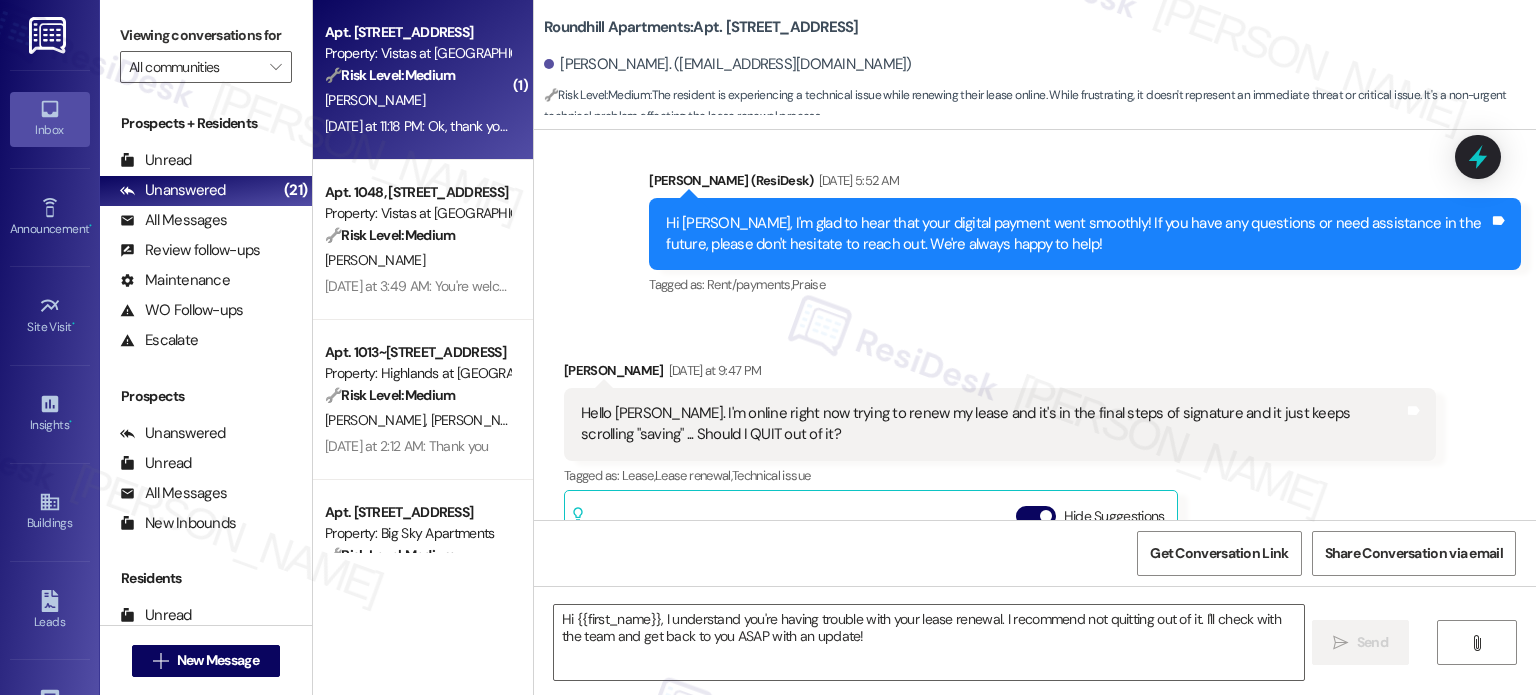 type on "Fetching suggested responses. Please feel free to read through the conversation in the meantime." 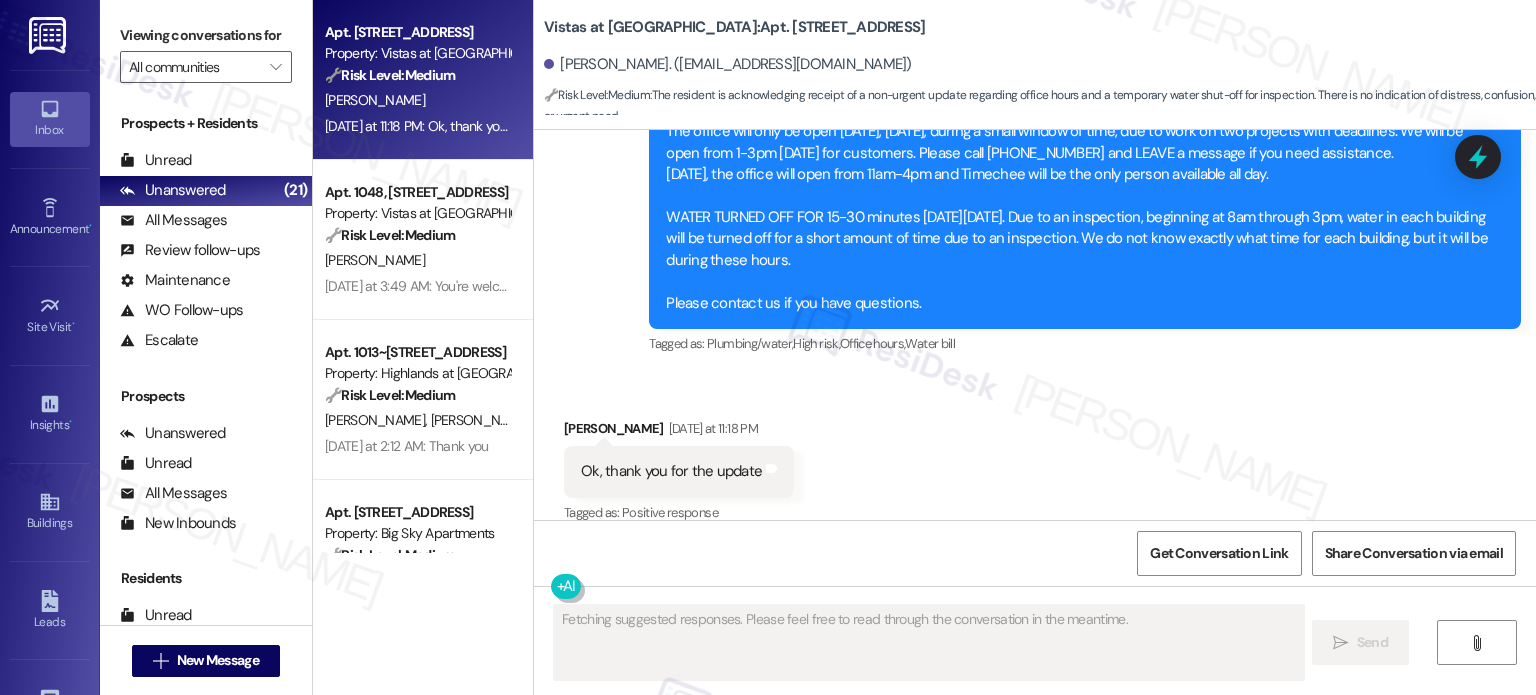 scroll, scrollTop: 3928, scrollLeft: 0, axis: vertical 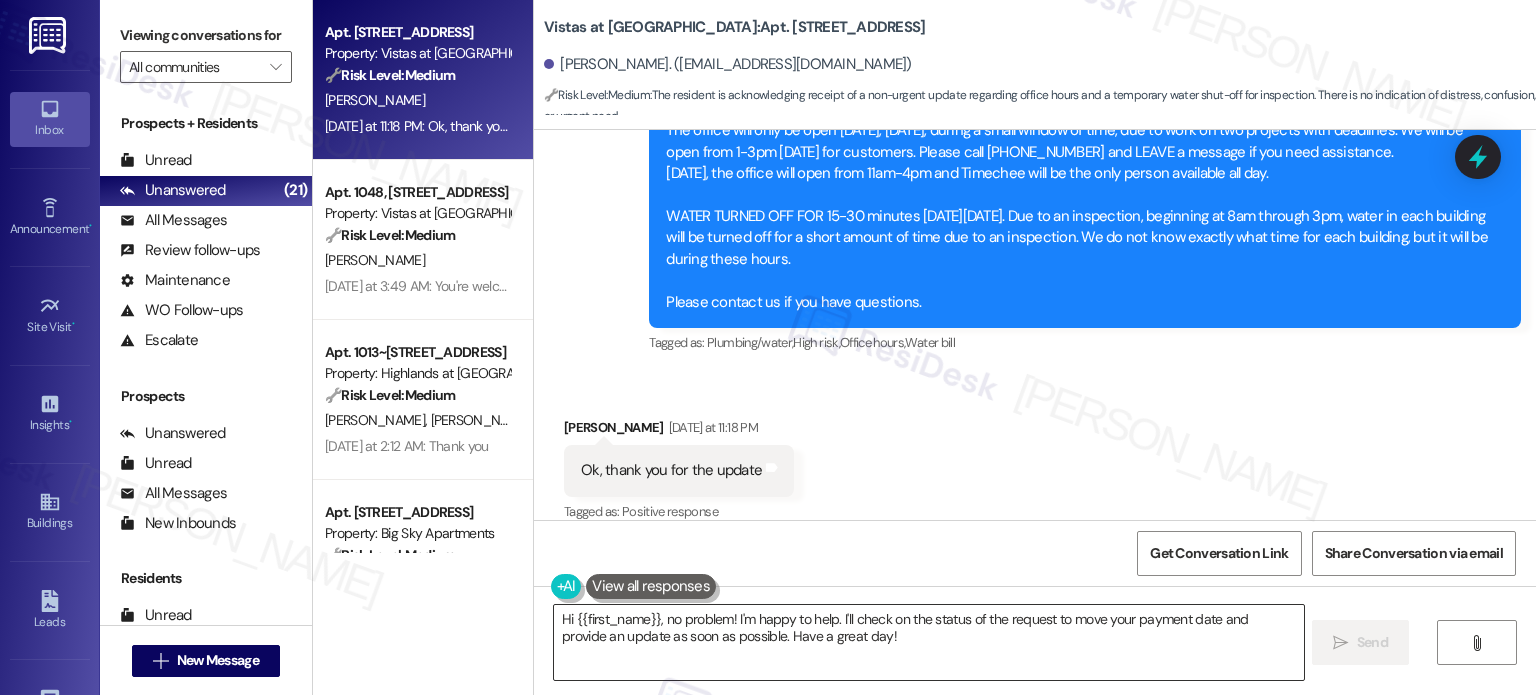 click on "Hi {{first_name}}, no problem! I'm happy to help. I'll check on the status of the request to move your payment date and provide an update as soon as possible. Have a great day" at bounding box center (928, 642) 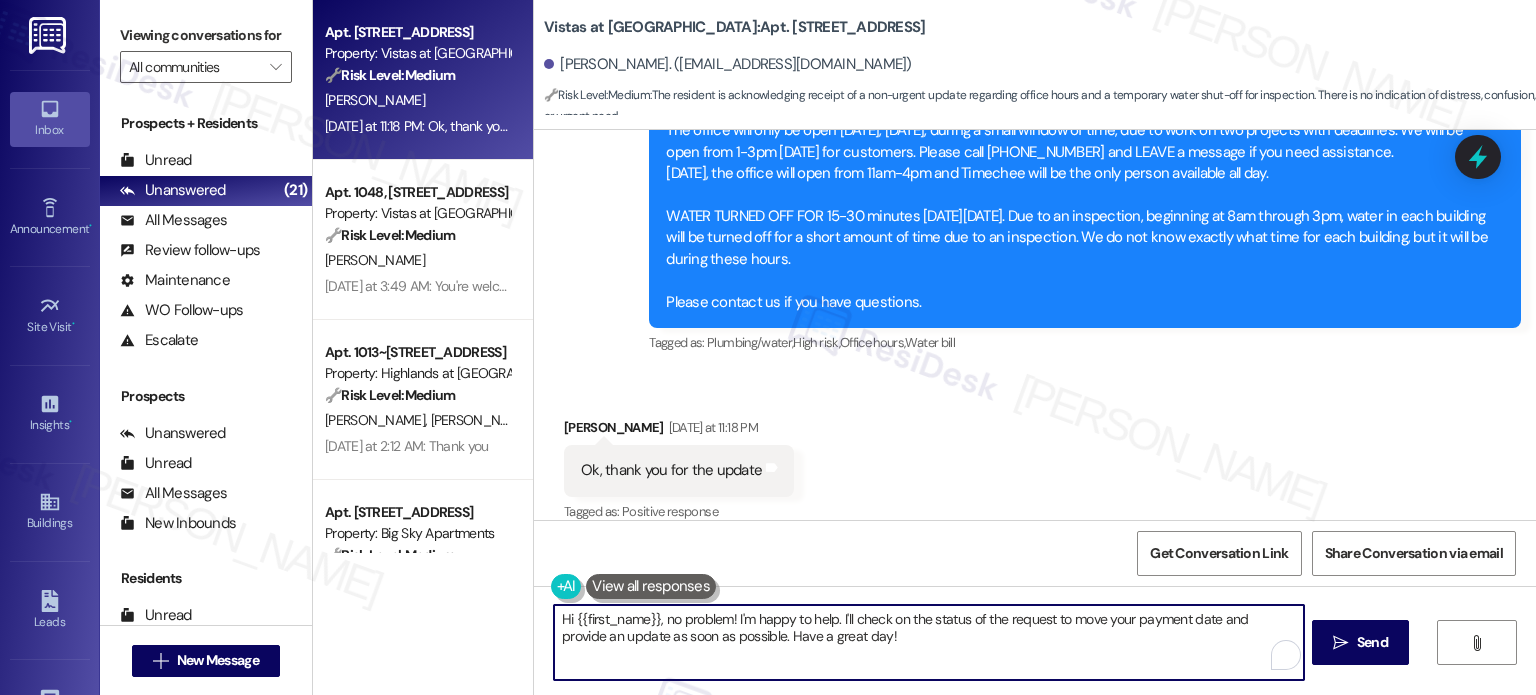 click on "Hi {{first_name}}, no problem! I'm happy to help. I'll check on the status of the request to move your payment date and provide an update as soon as possible. Have a great day!" at bounding box center (928, 642) 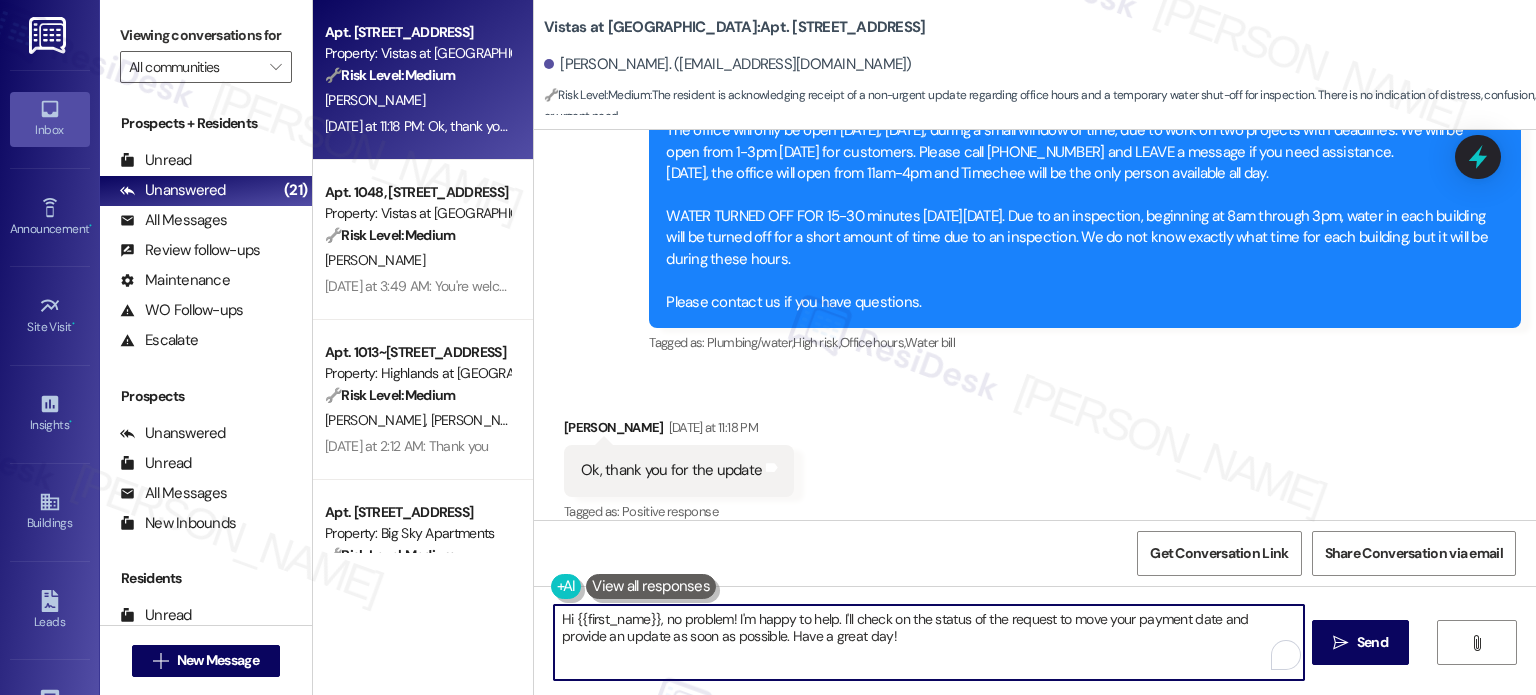 click on "Hi {{first_name}}, no problem! I'm happy to help. I'll check on the status of the request to move your payment date and provide an update as soon as possible. Have a great day!" at bounding box center (928, 642) 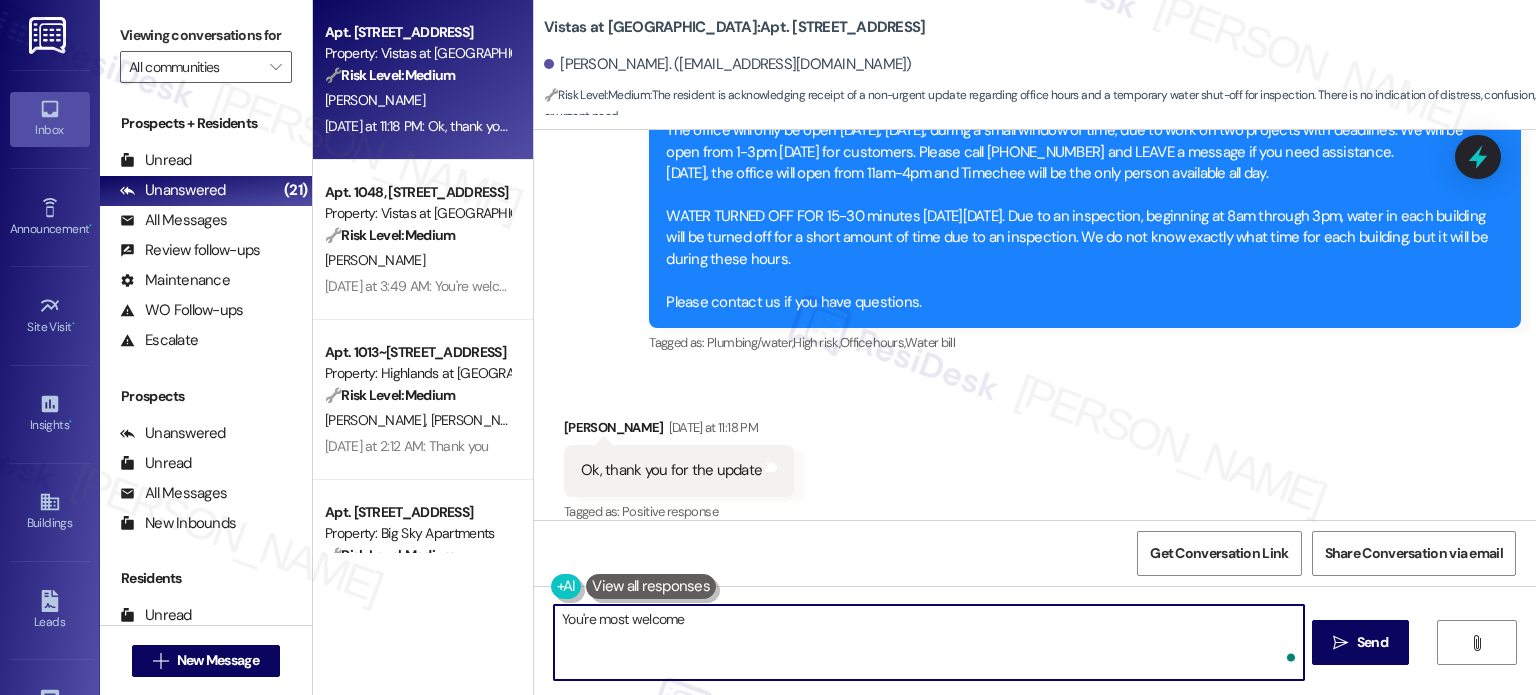 type on "You're most welcome!" 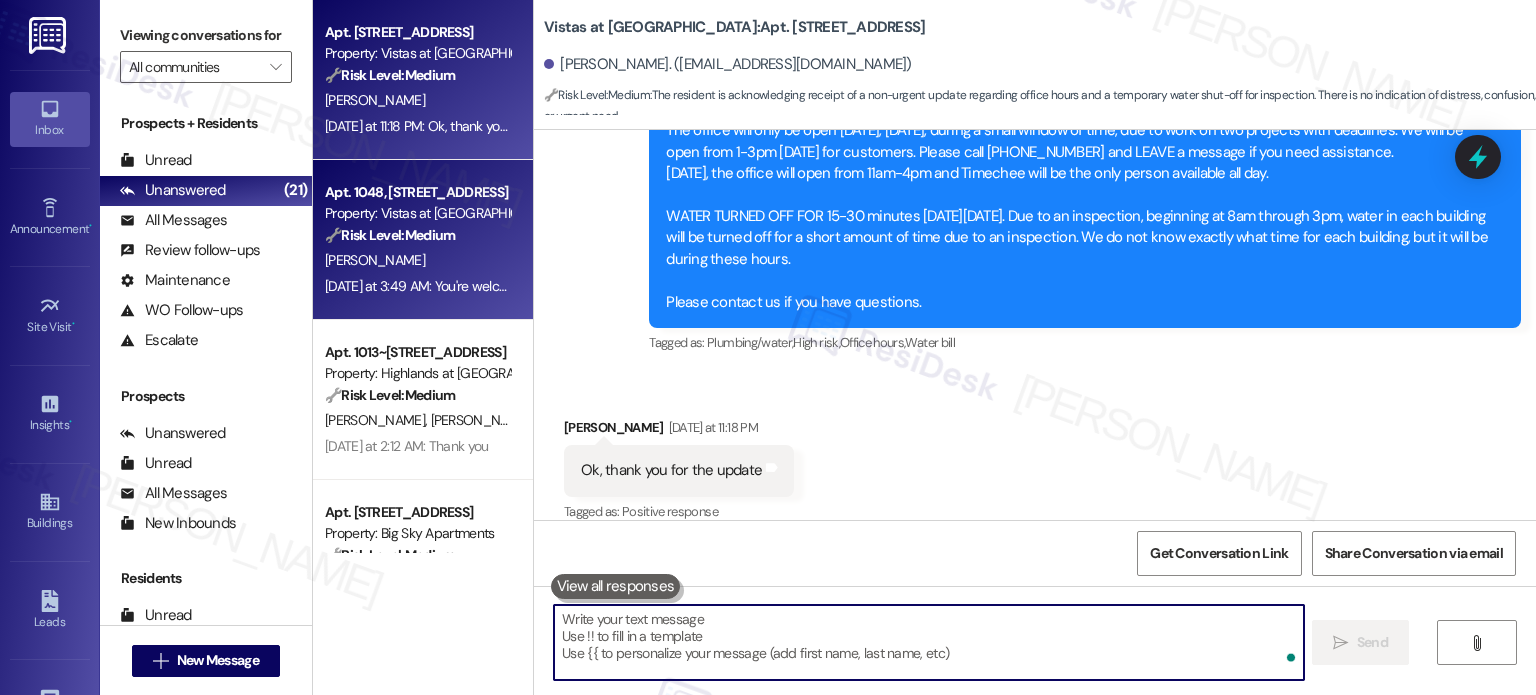 scroll, scrollTop: 3927, scrollLeft: 0, axis: vertical 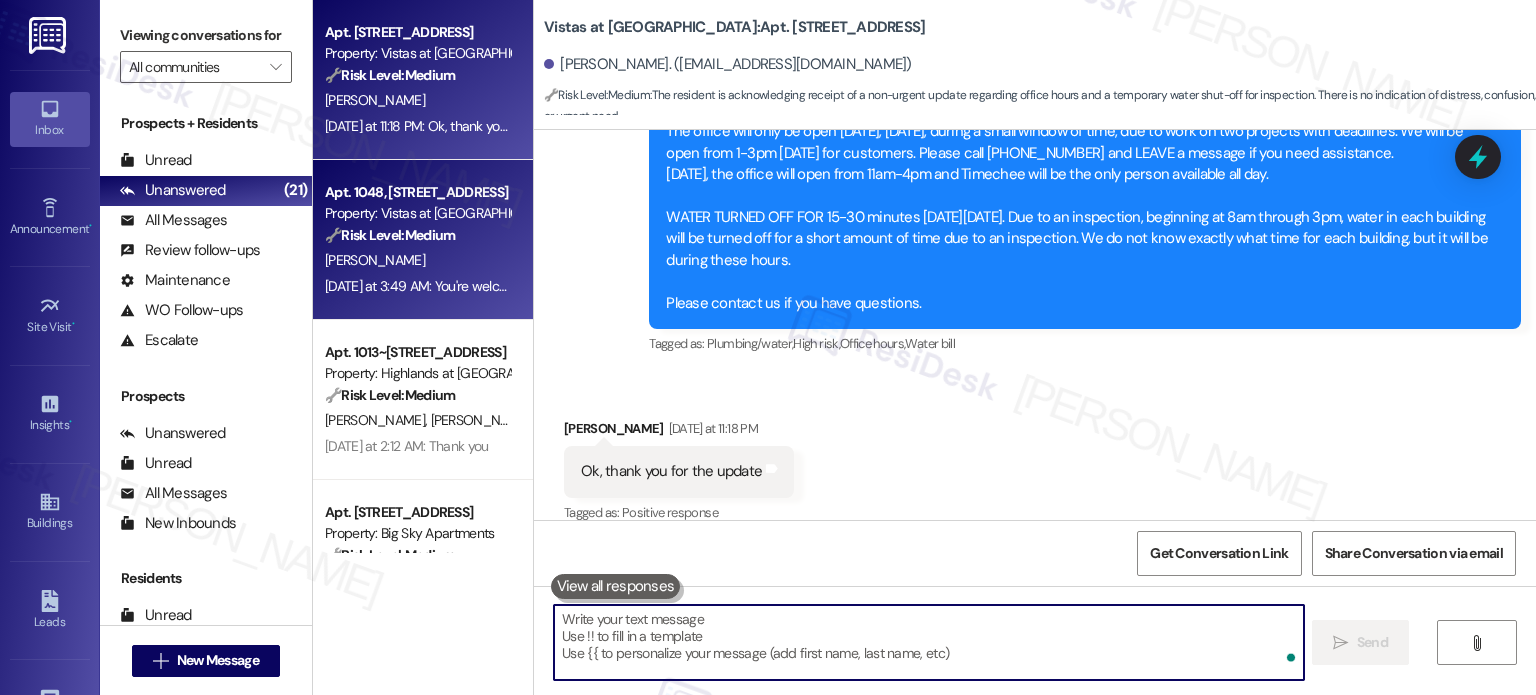 type 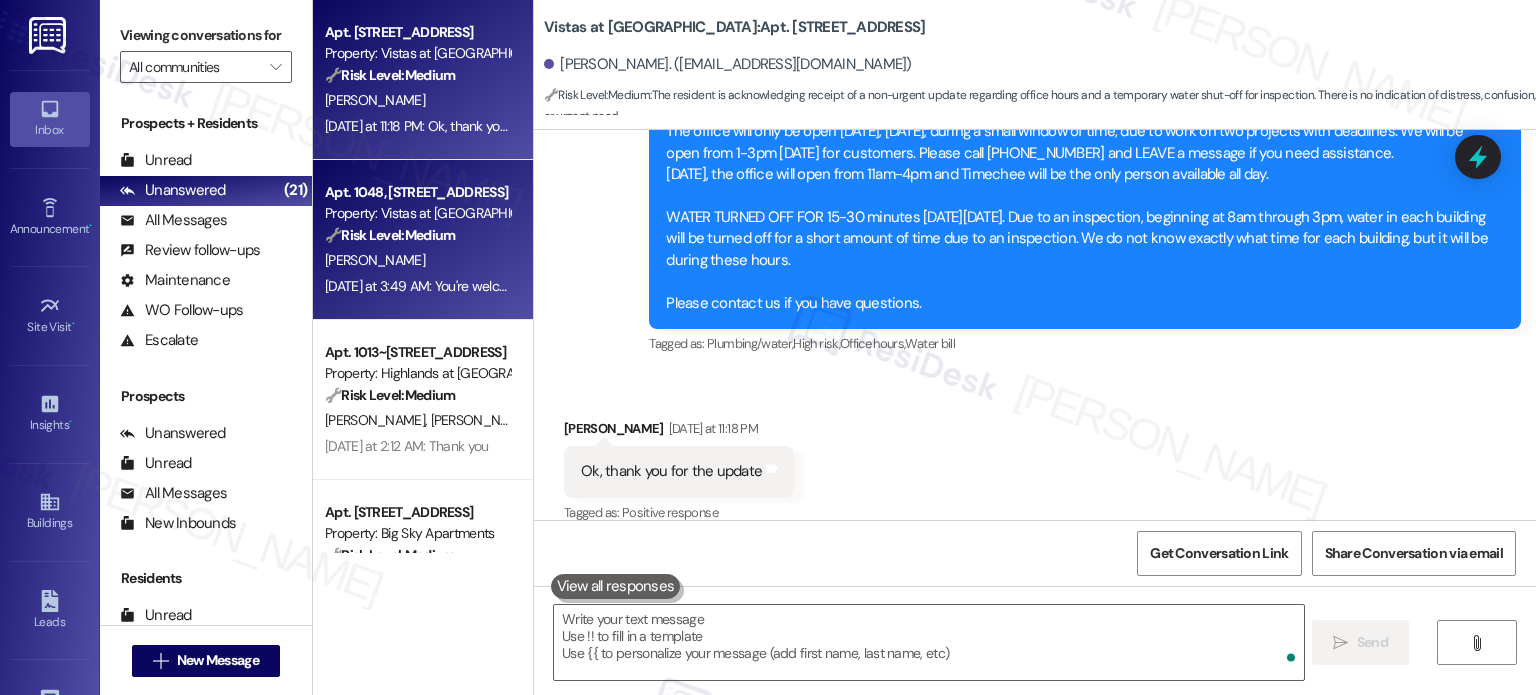 click on "[PERSON_NAME]" at bounding box center (417, 260) 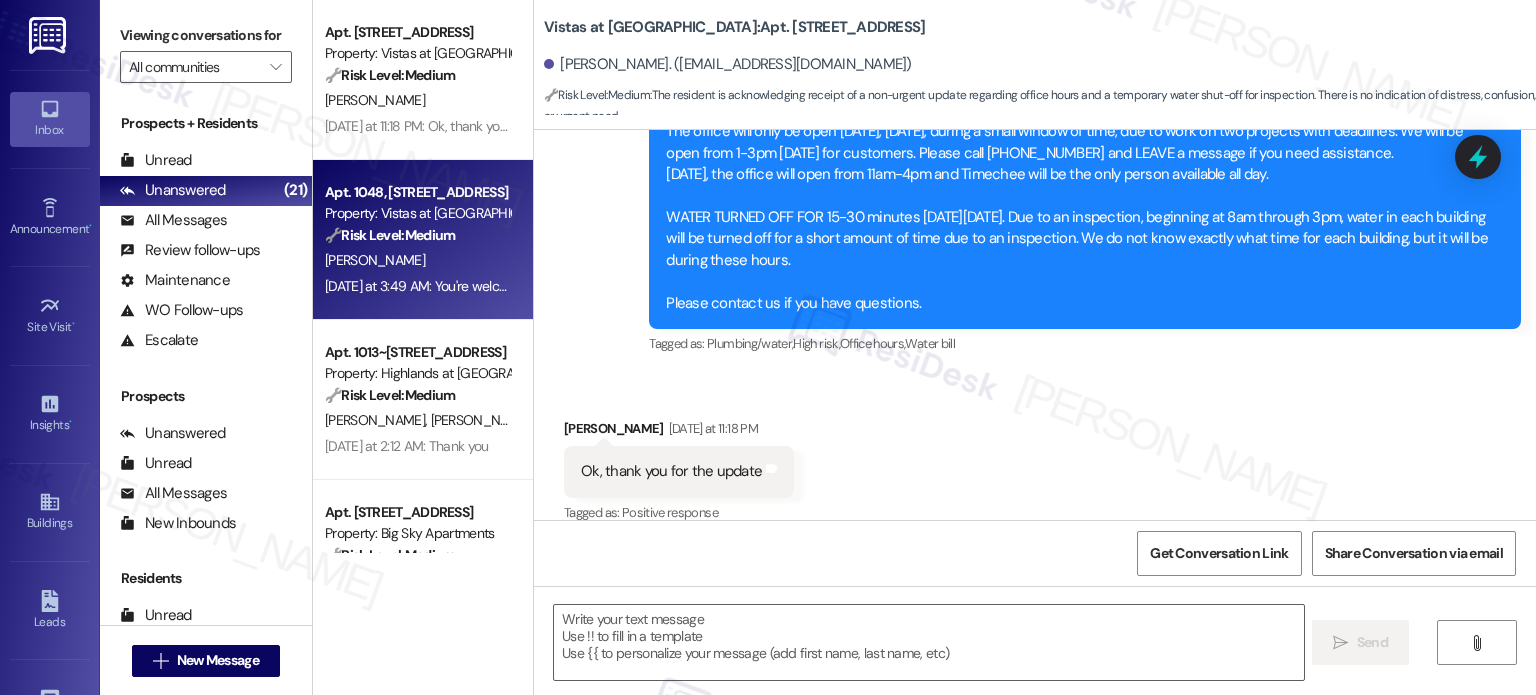 type on "Fetching suggested responses. Please feel free to read through the conversation in the meantime." 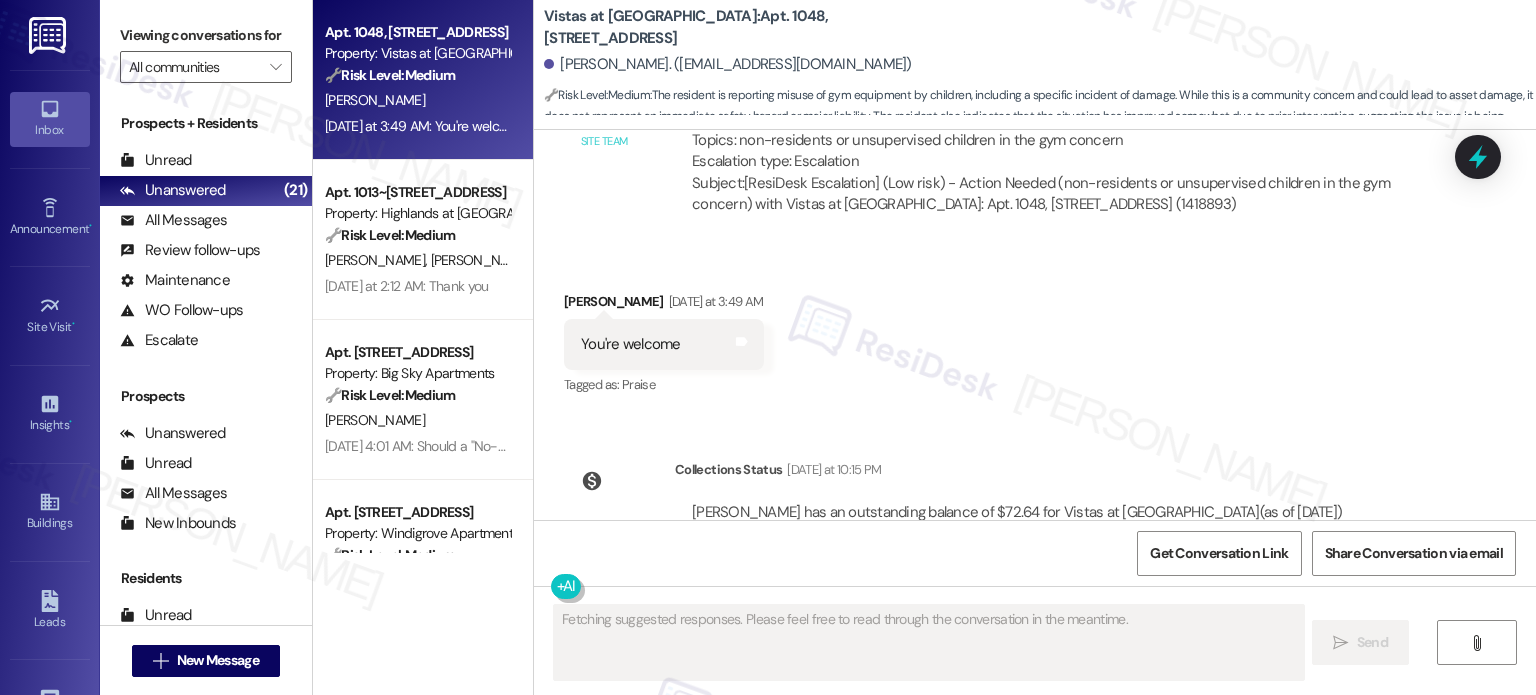 scroll, scrollTop: 2080, scrollLeft: 0, axis: vertical 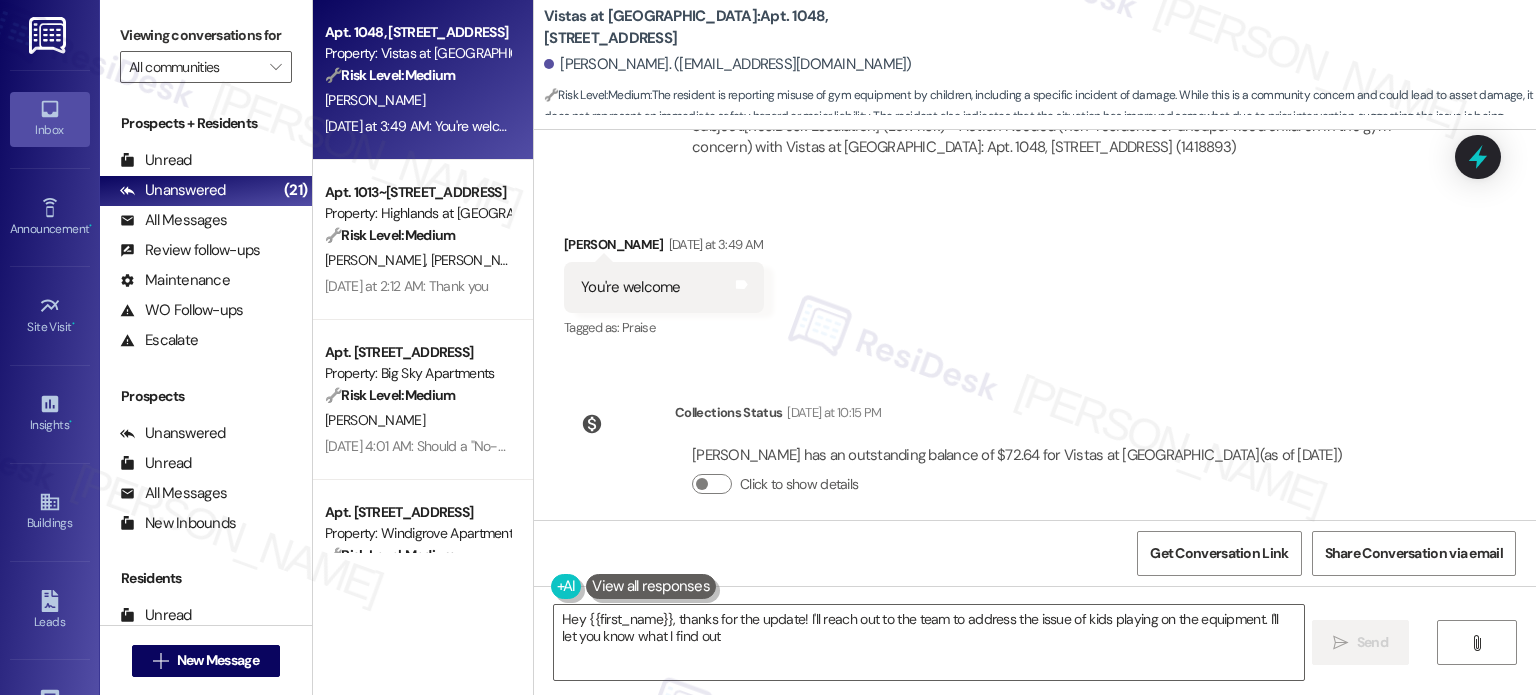 type on "Hey {{first_name}}, thanks for the update! I'll reach out to the team to address the issue of kids playing on the equipment. I'll let you know what I find out." 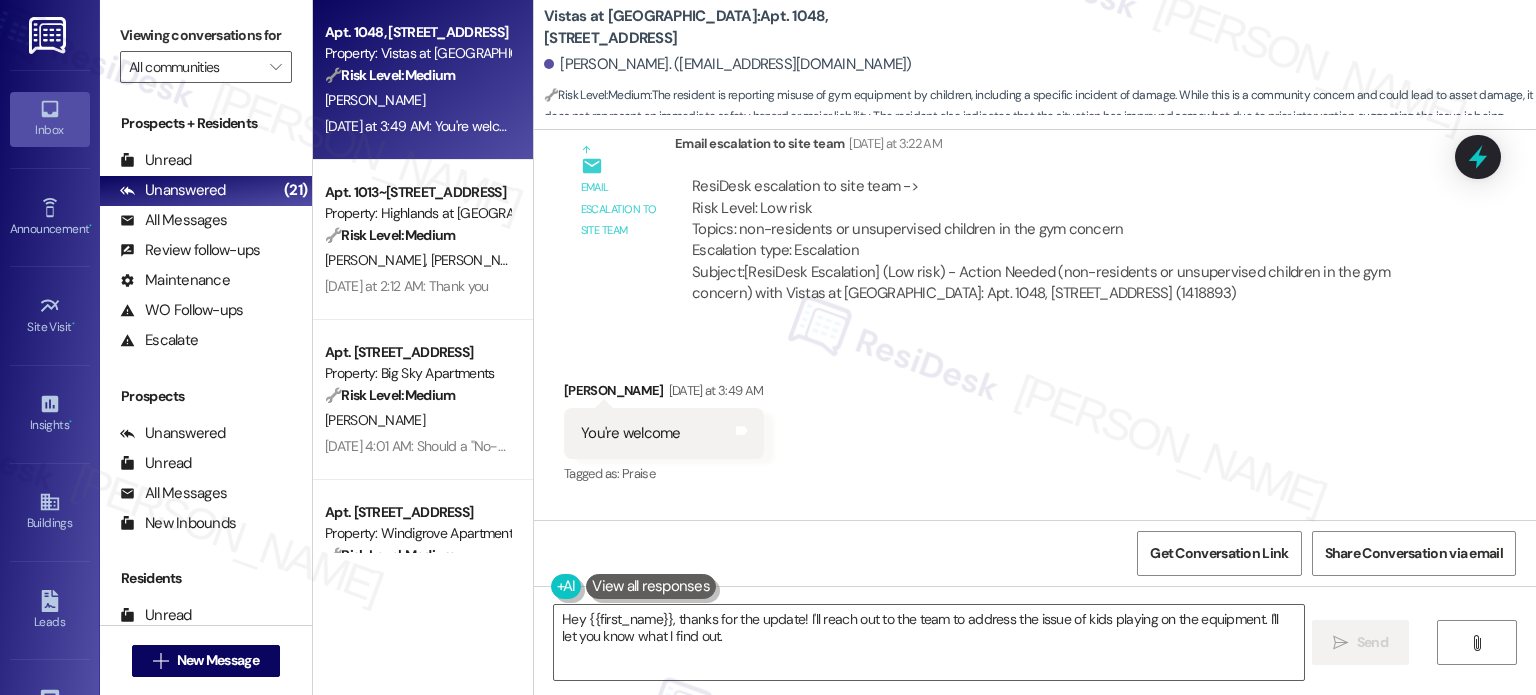 scroll, scrollTop: 1780, scrollLeft: 0, axis: vertical 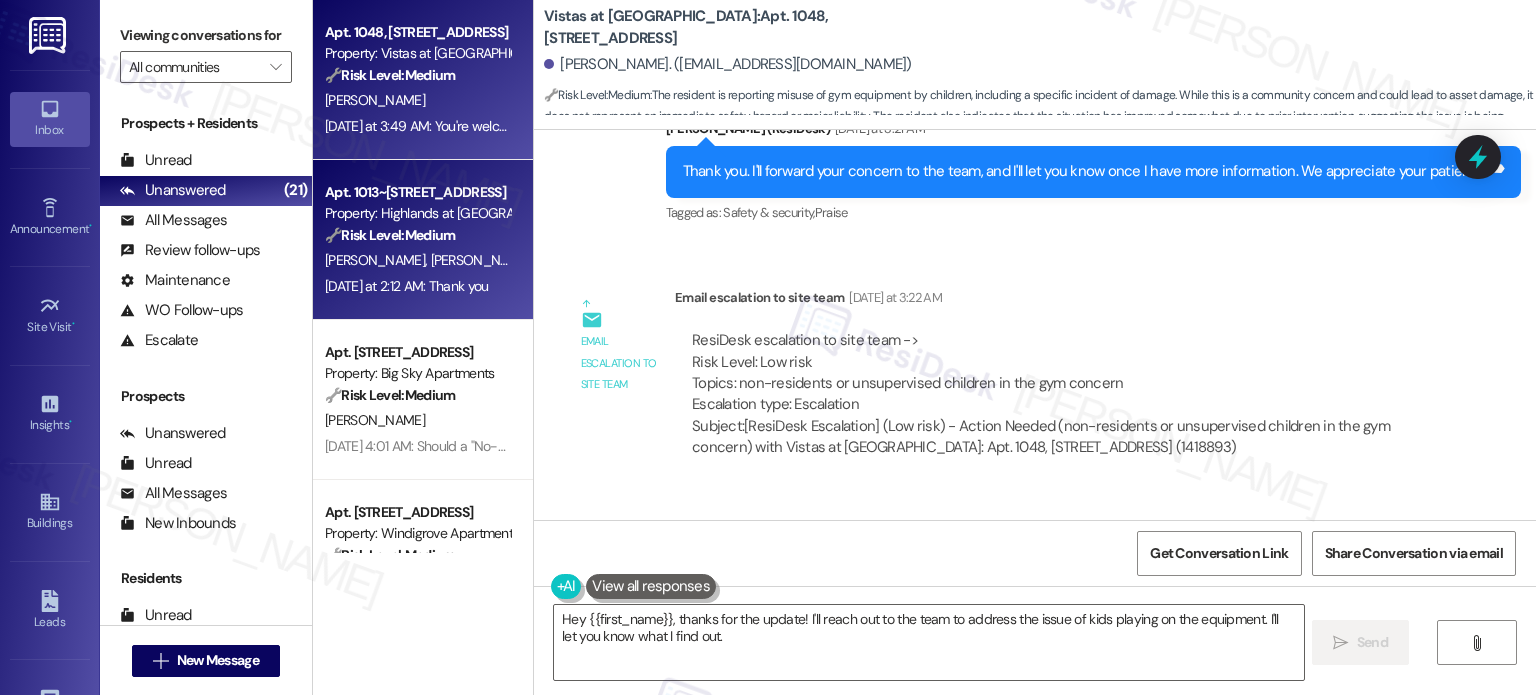 click on "J. Hopler C. Hopler" at bounding box center (417, 260) 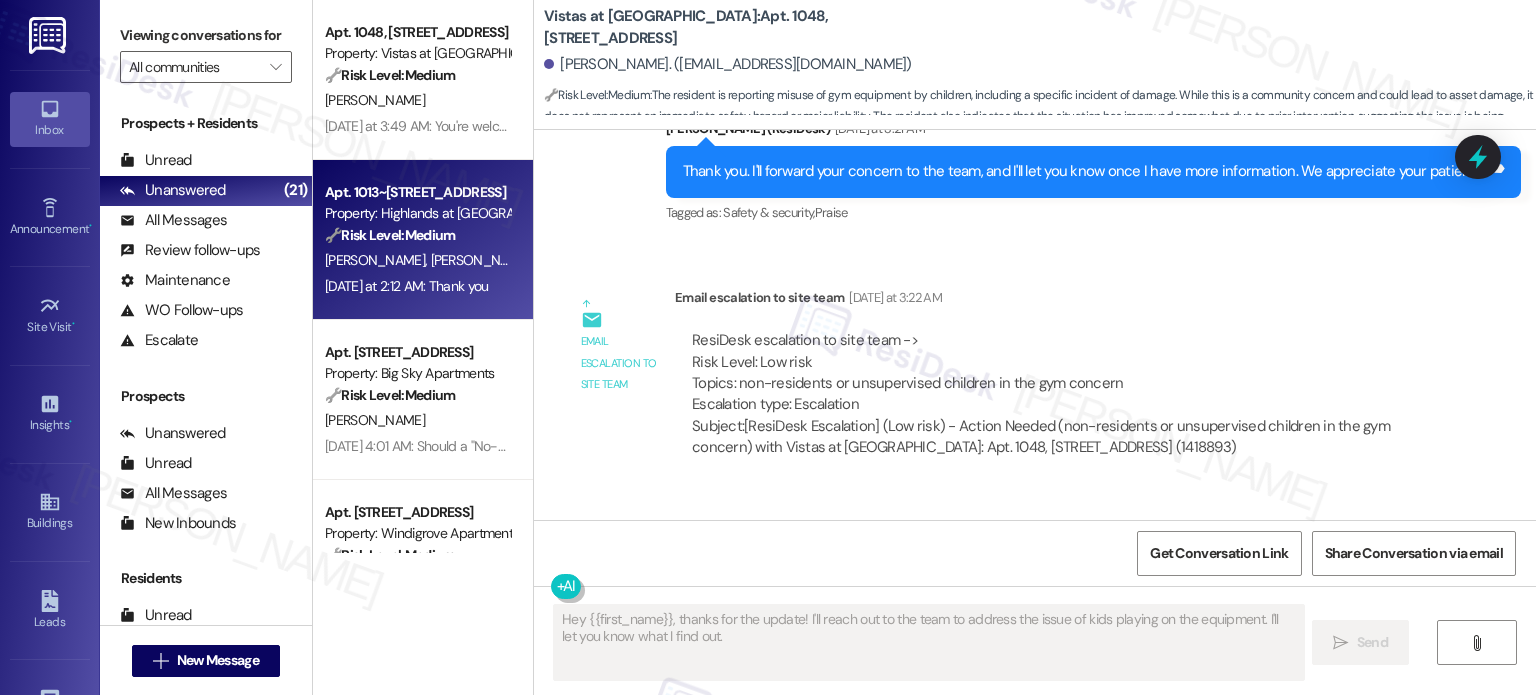 type on "Fetching suggested responses. Please feel free to read through the conversation in the meantime." 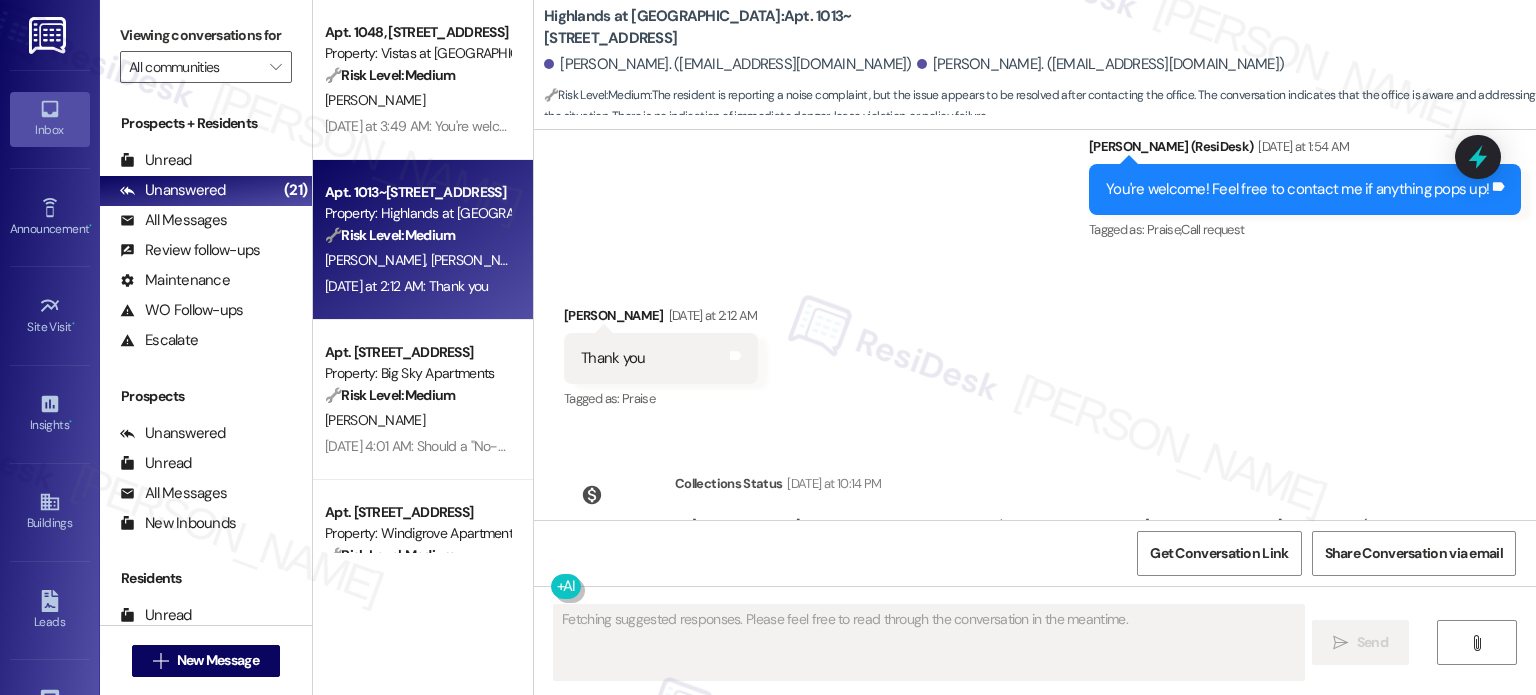 scroll, scrollTop: 28687, scrollLeft: 0, axis: vertical 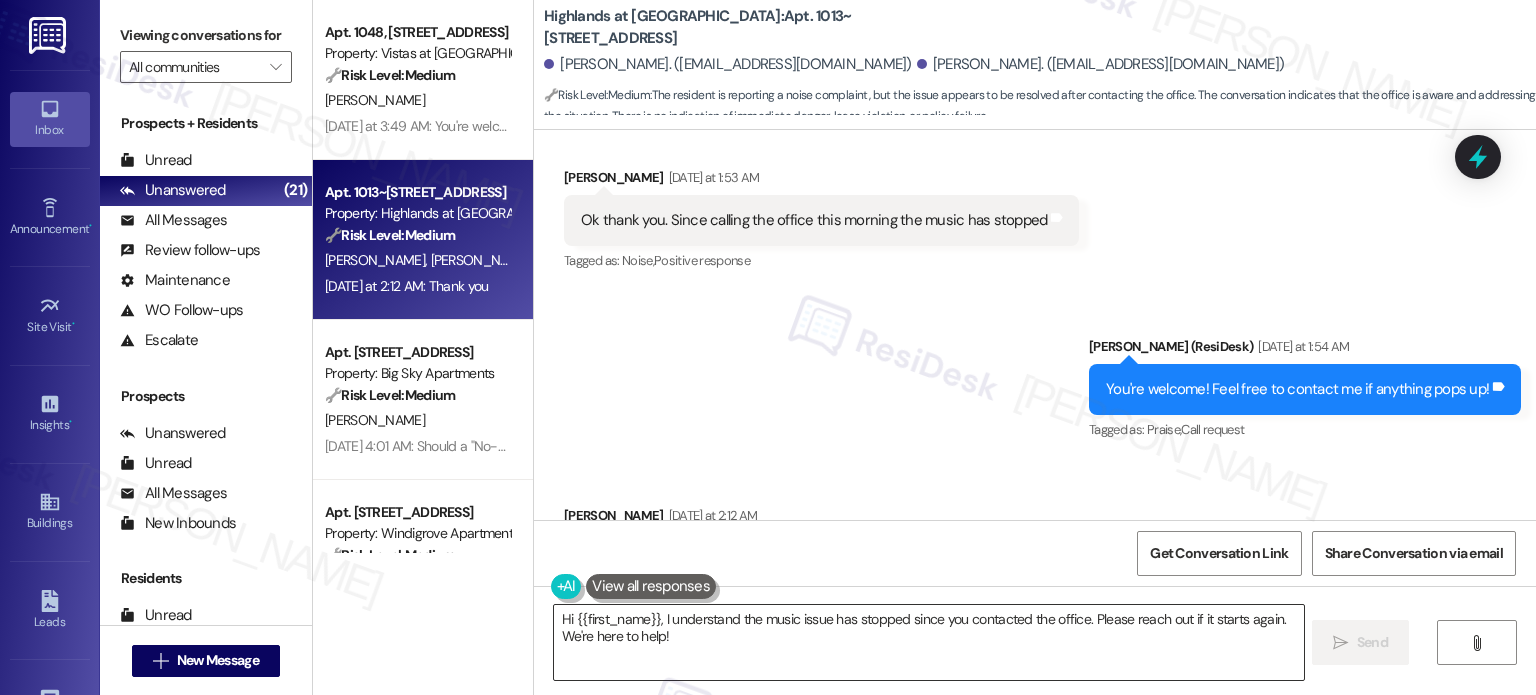 click on "Hi {{first_name}}, I understand the music issue has stopped since you contacted the office. Please reach out if it starts again. We're here to help!" at bounding box center [928, 642] 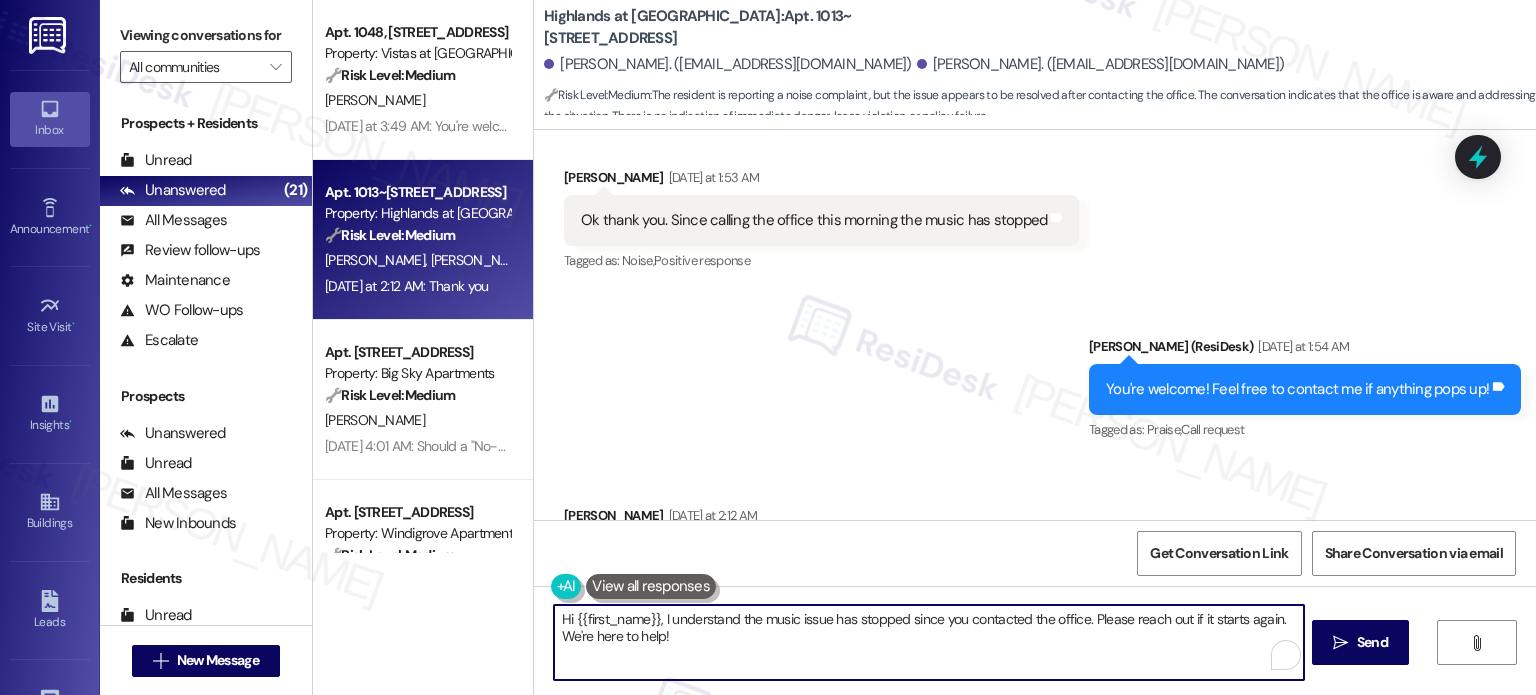 click on "Hi {{first_name}}, I understand the music issue has stopped since you contacted the office. Please reach out if it starts again. We're here to help!" at bounding box center [928, 642] 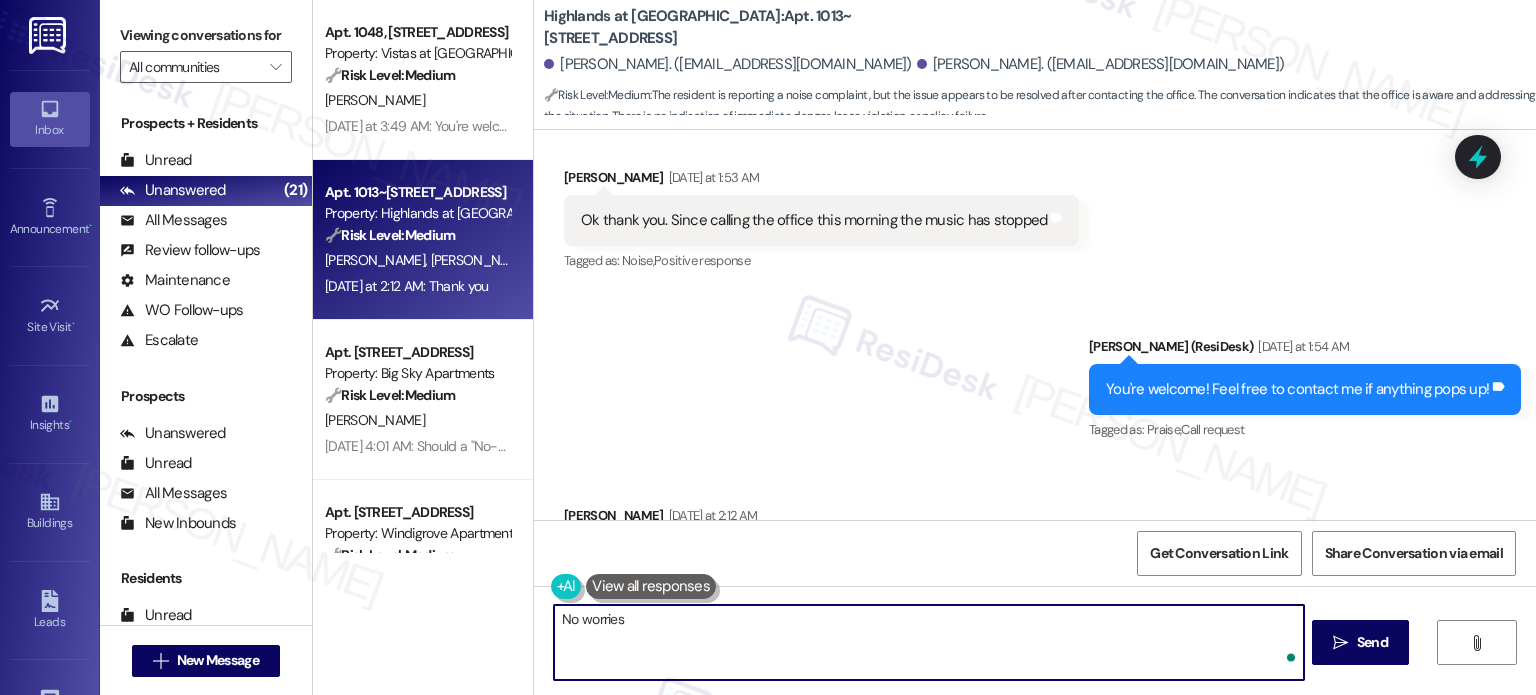 type on "No worries." 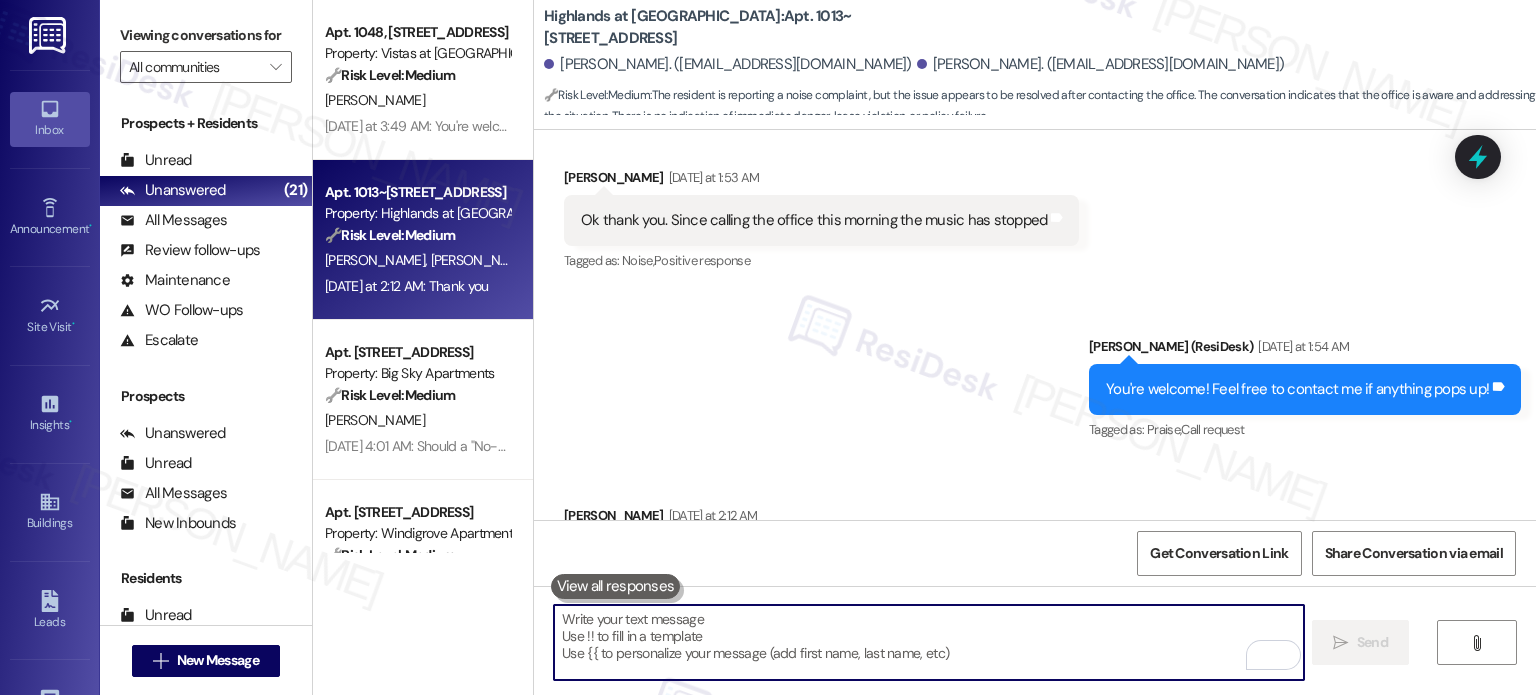 scroll, scrollTop: 28680, scrollLeft: 0, axis: vertical 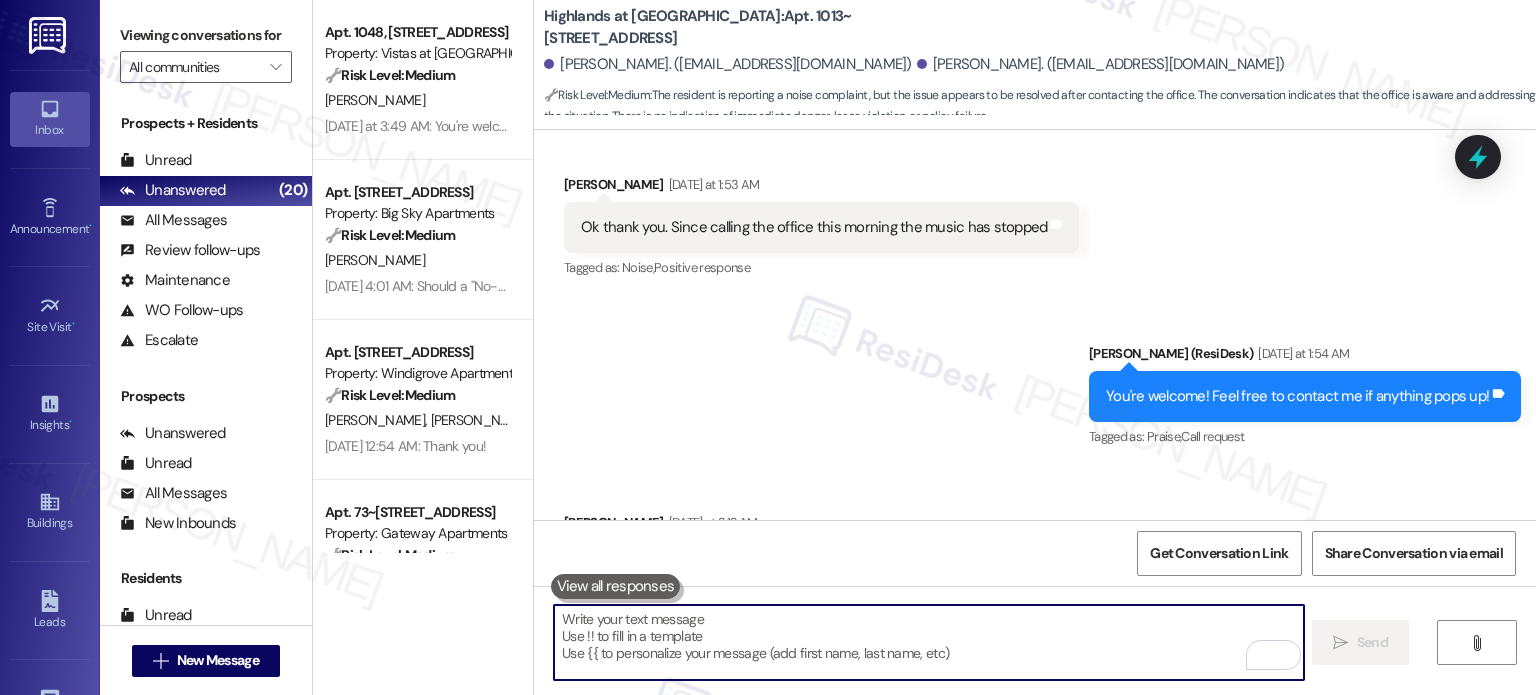 click at bounding box center [928, 642] 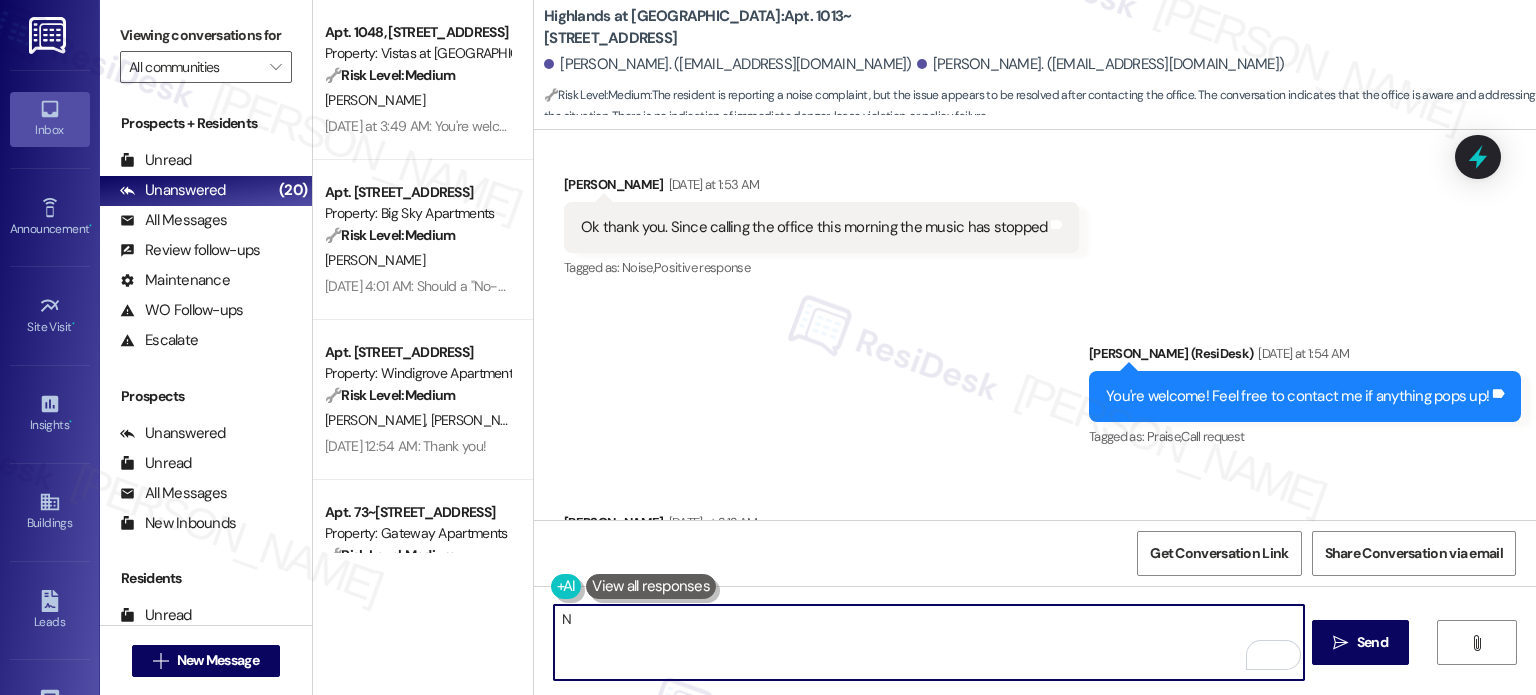 type on "No" 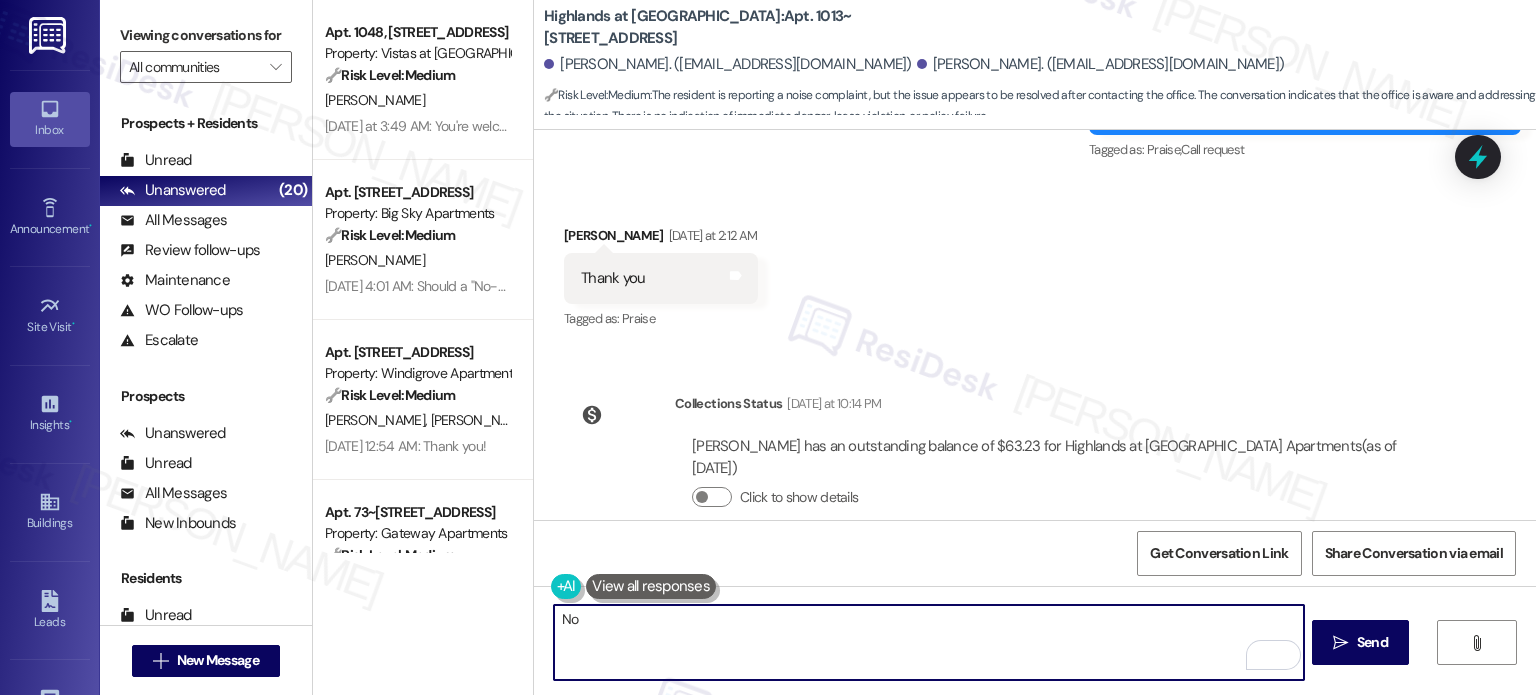 scroll, scrollTop: 29026, scrollLeft: 0, axis: vertical 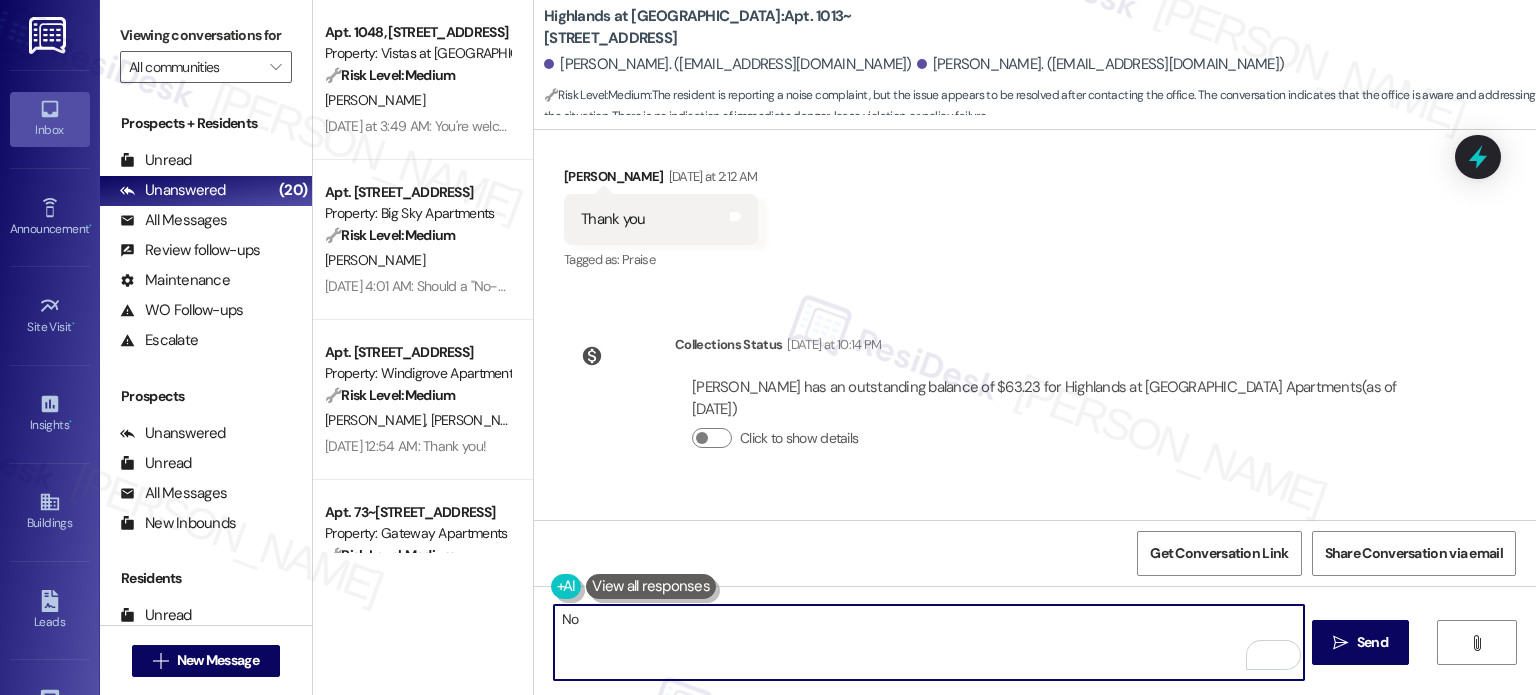 drag, startPoint x: 634, startPoint y: 639, endPoint x: 424, endPoint y: 676, distance: 213.23462 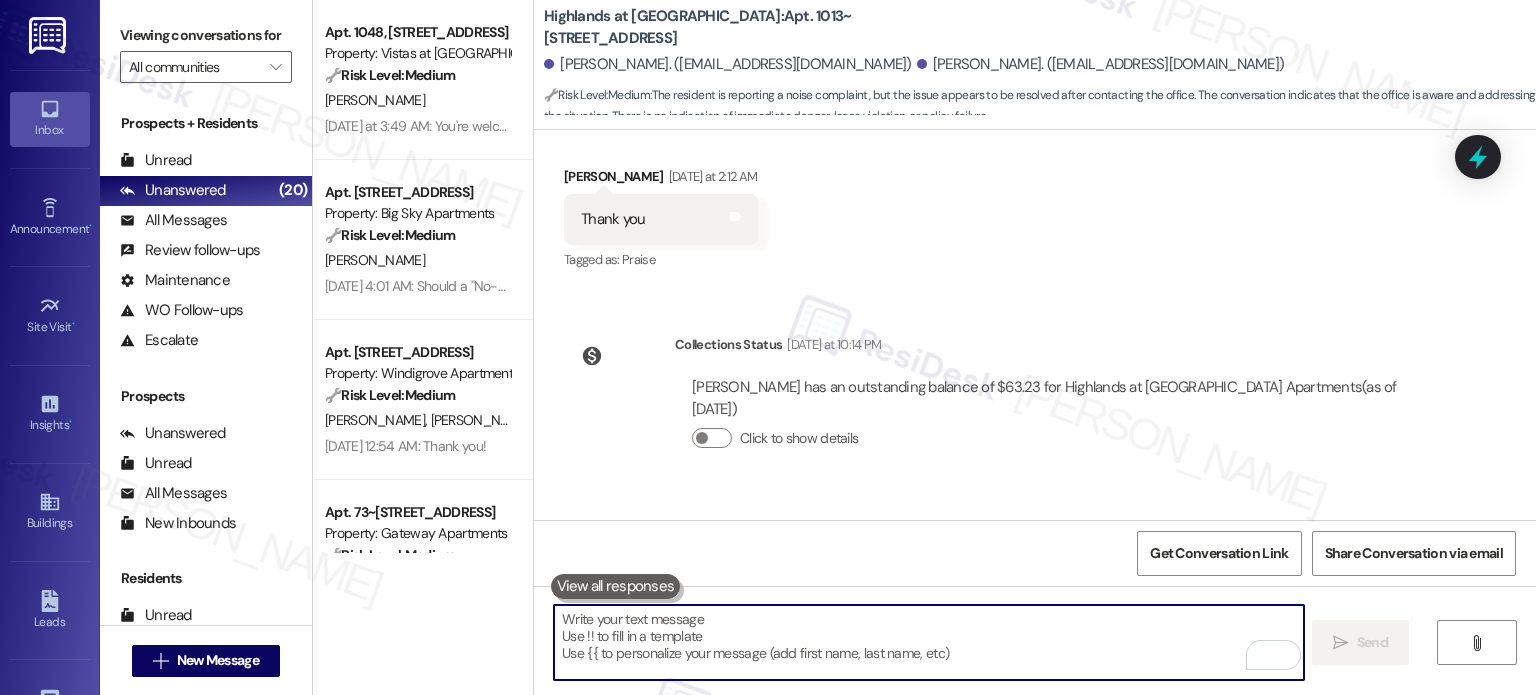 type 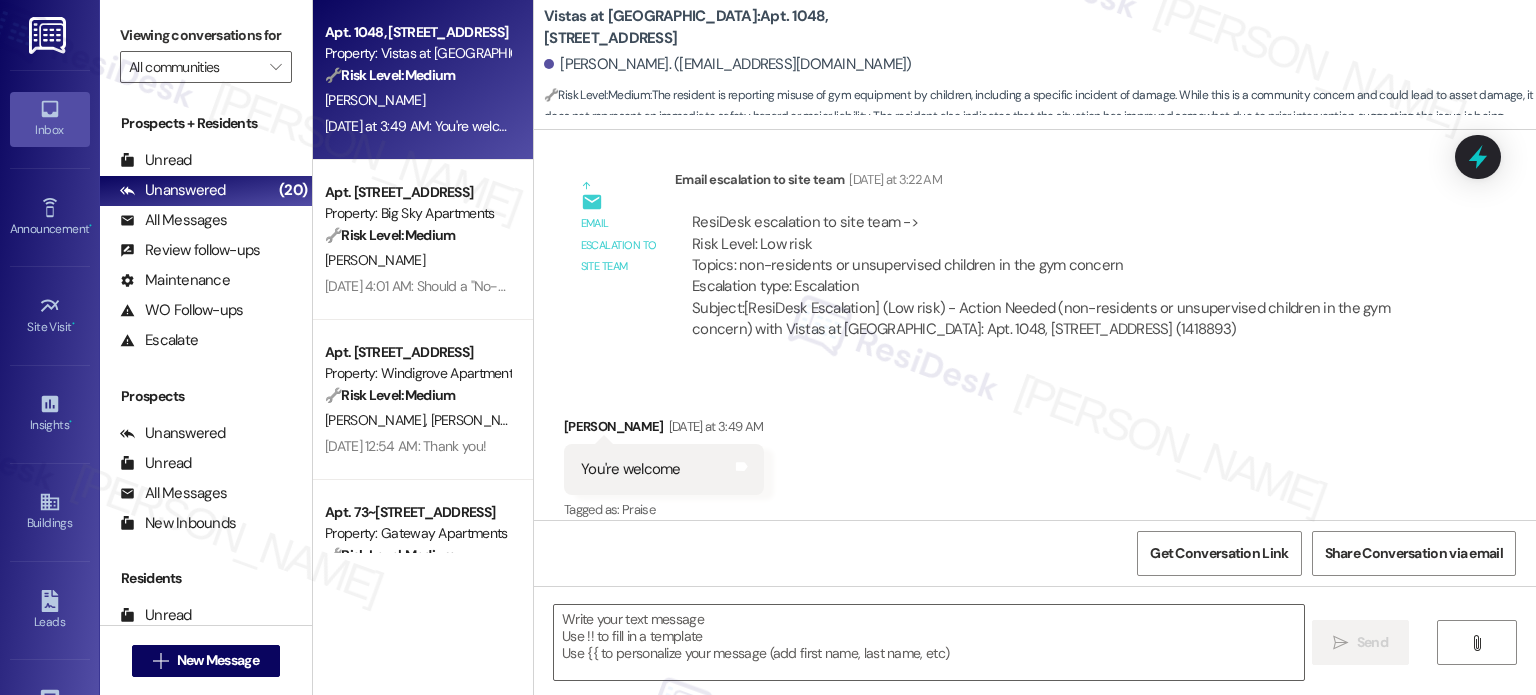 type on "Fetching suggested responses. Please feel free to read through the conversation in the meantime." 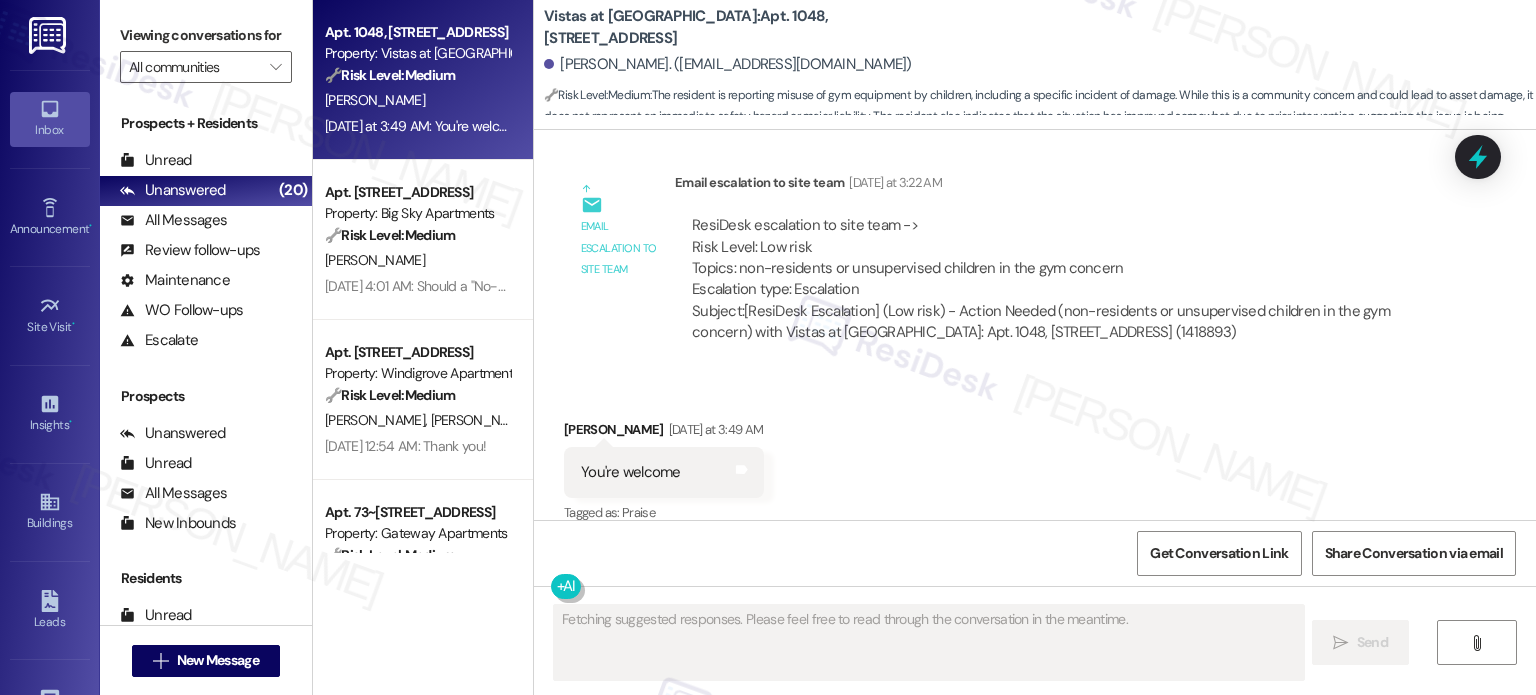 scroll, scrollTop: 2080, scrollLeft: 0, axis: vertical 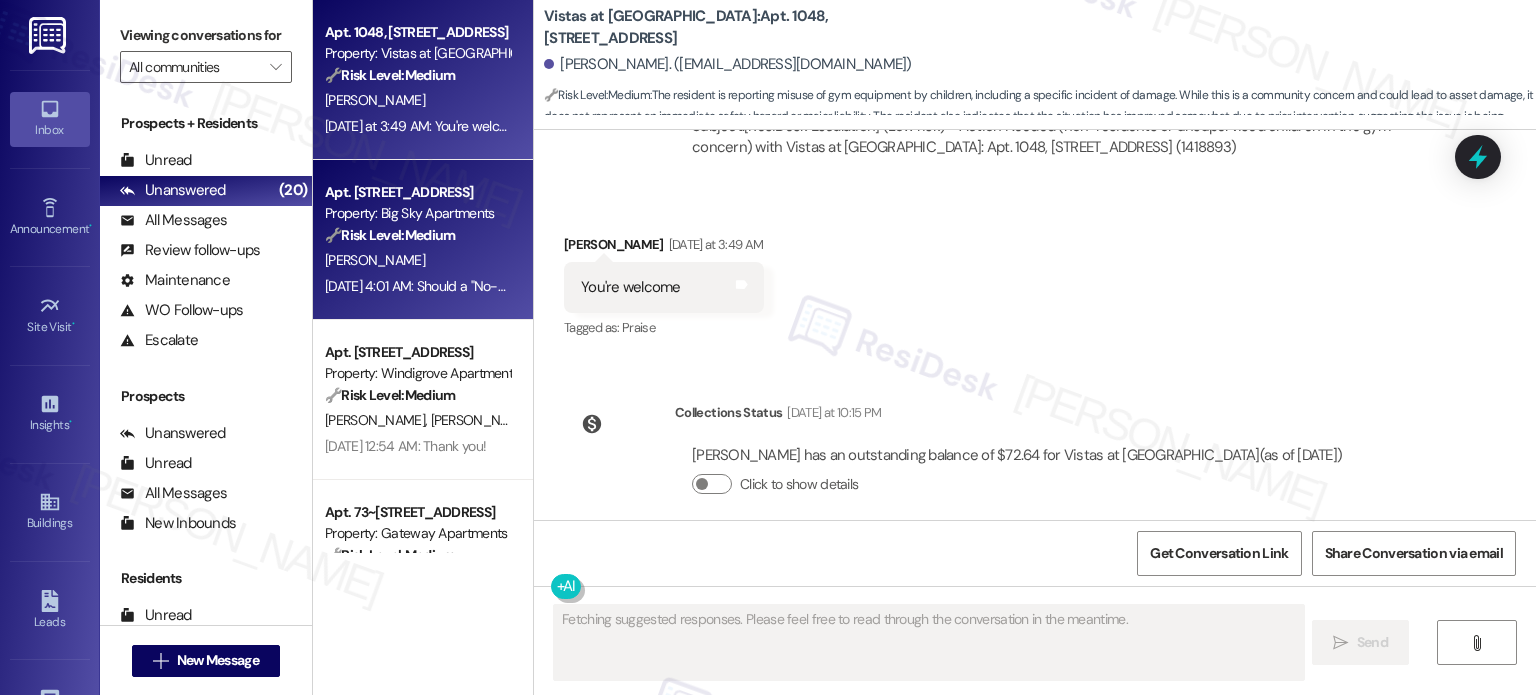 click on "[PERSON_NAME]" at bounding box center [375, 260] 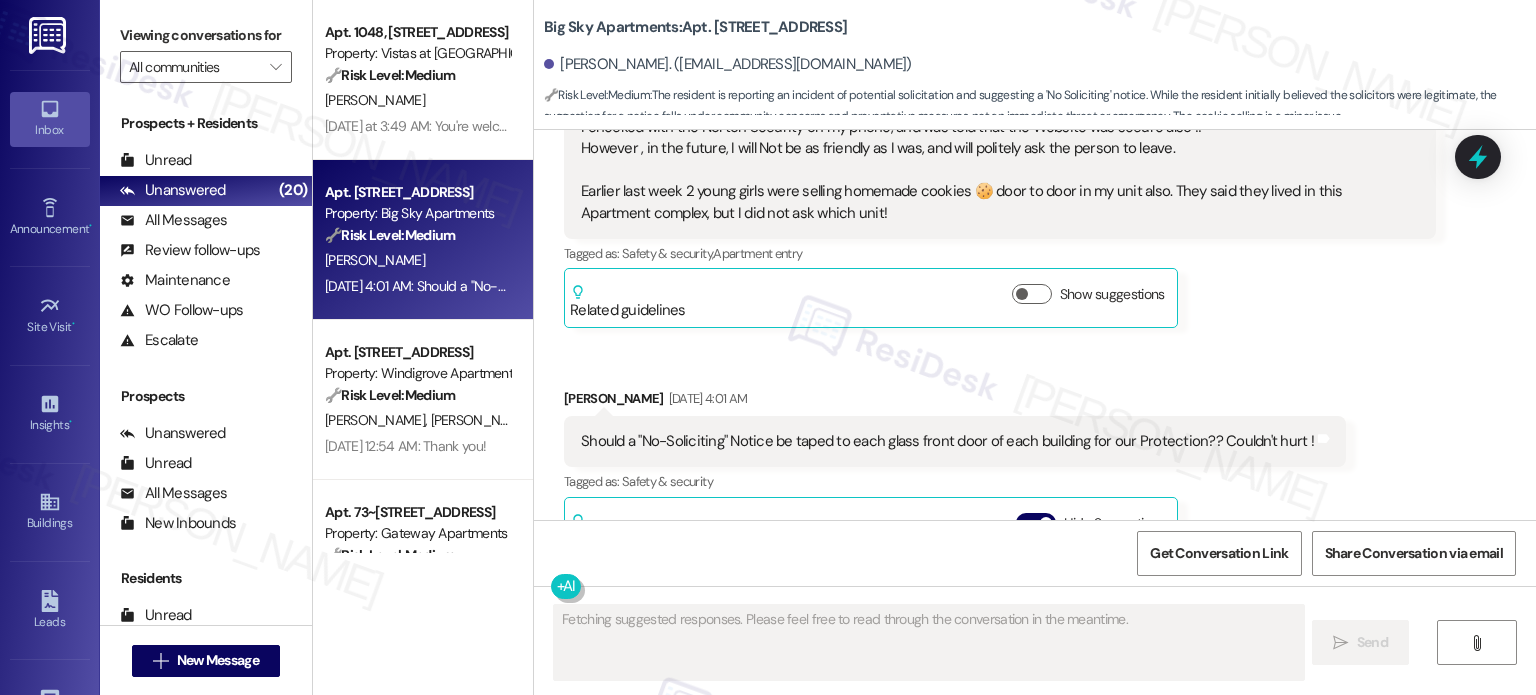 scroll, scrollTop: 1121, scrollLeft: 0, axis: vertical 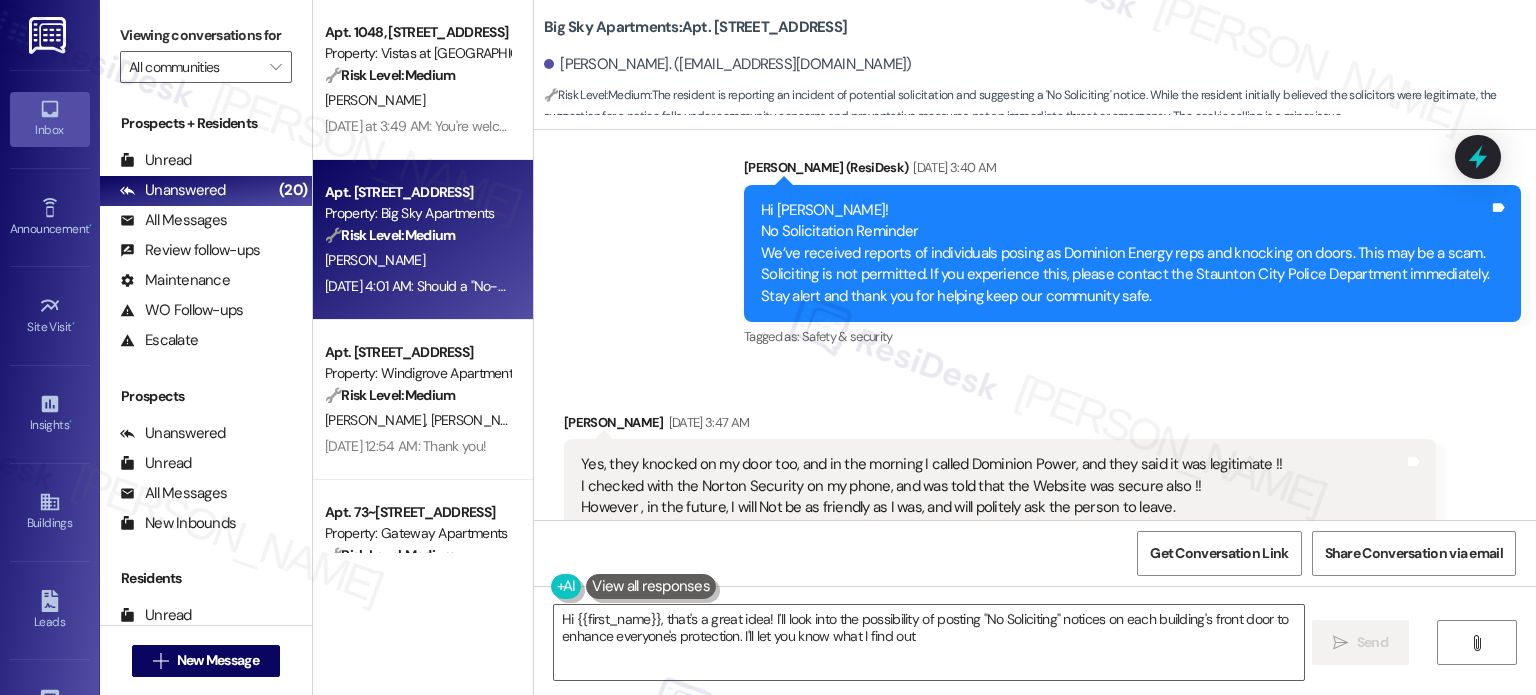 type on "Hi {{first_name}}, that's a great idea! I'll look into the possibility of posting "No Soliciting" notices on each building's front door to enhance everyone's protection. I'll let you know what I find out!" 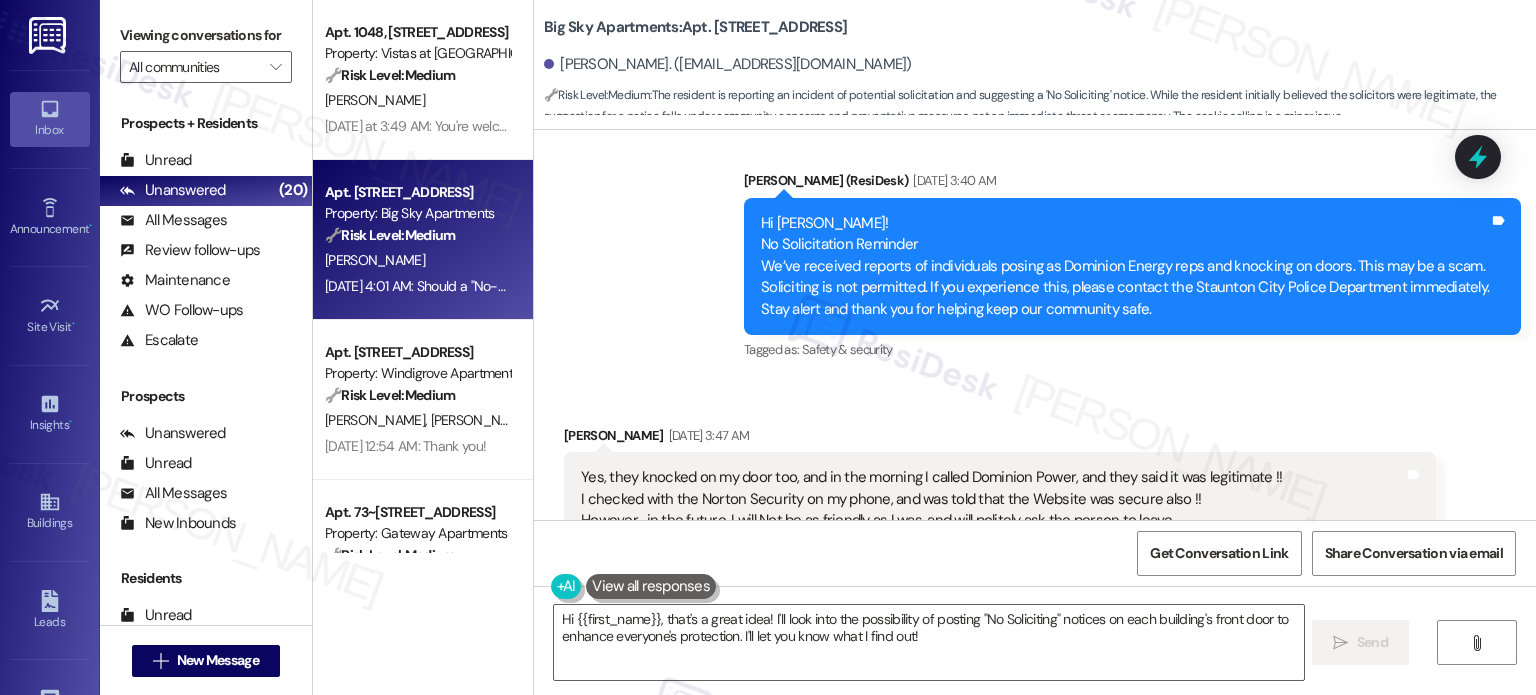 scroll, scrollTop: 1021, scrollLeft: 0, axis: vertical 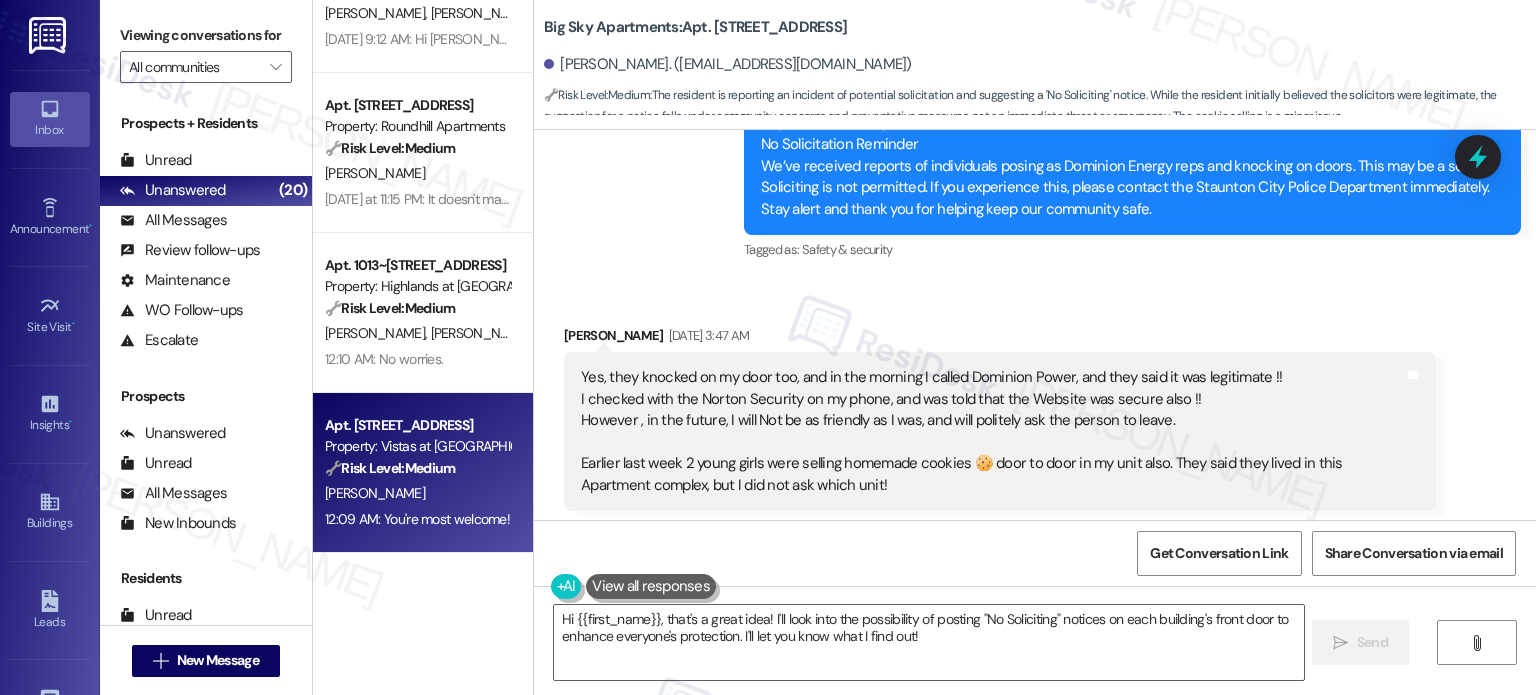 click on "🔧  Risk Level:  Medium" at bounding box center (390, 468) 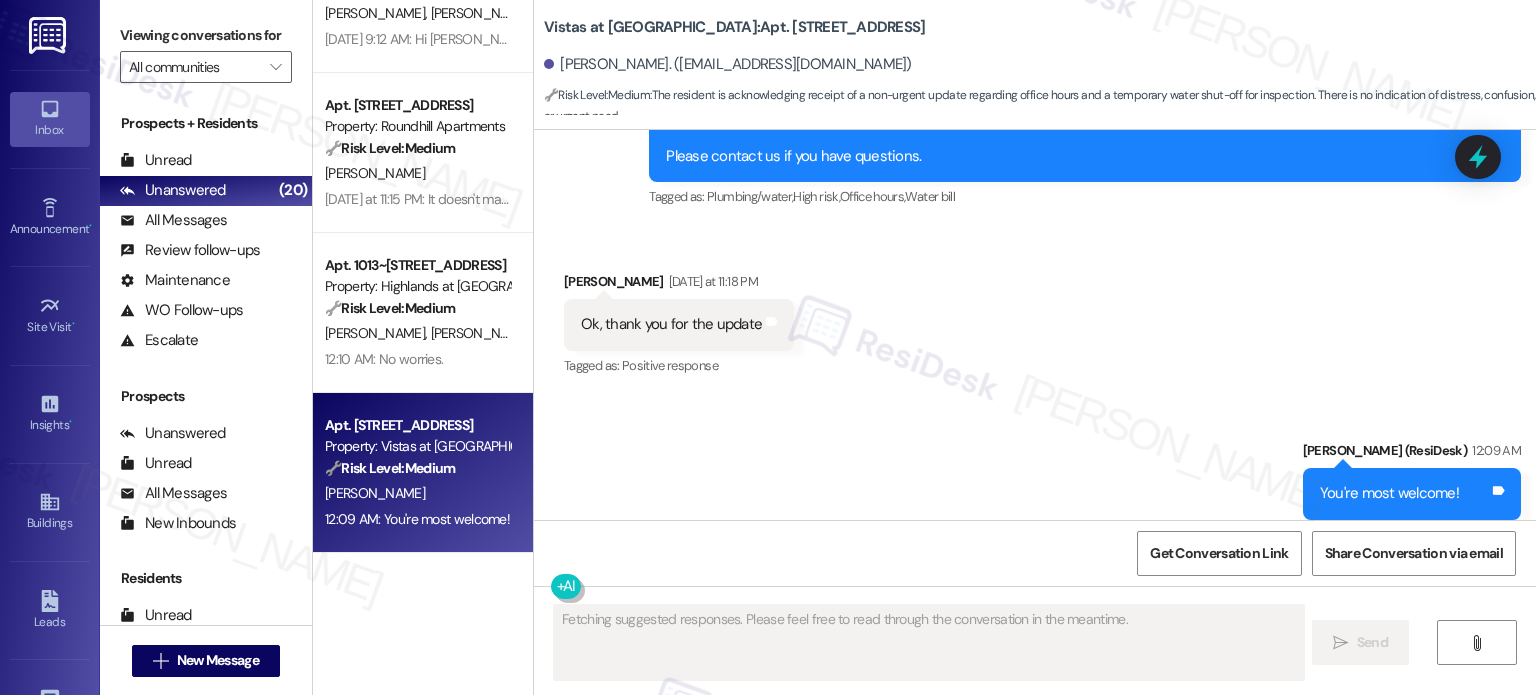 scroll, scrollTop: 4096, scrollLeft: 0, axis: vertical 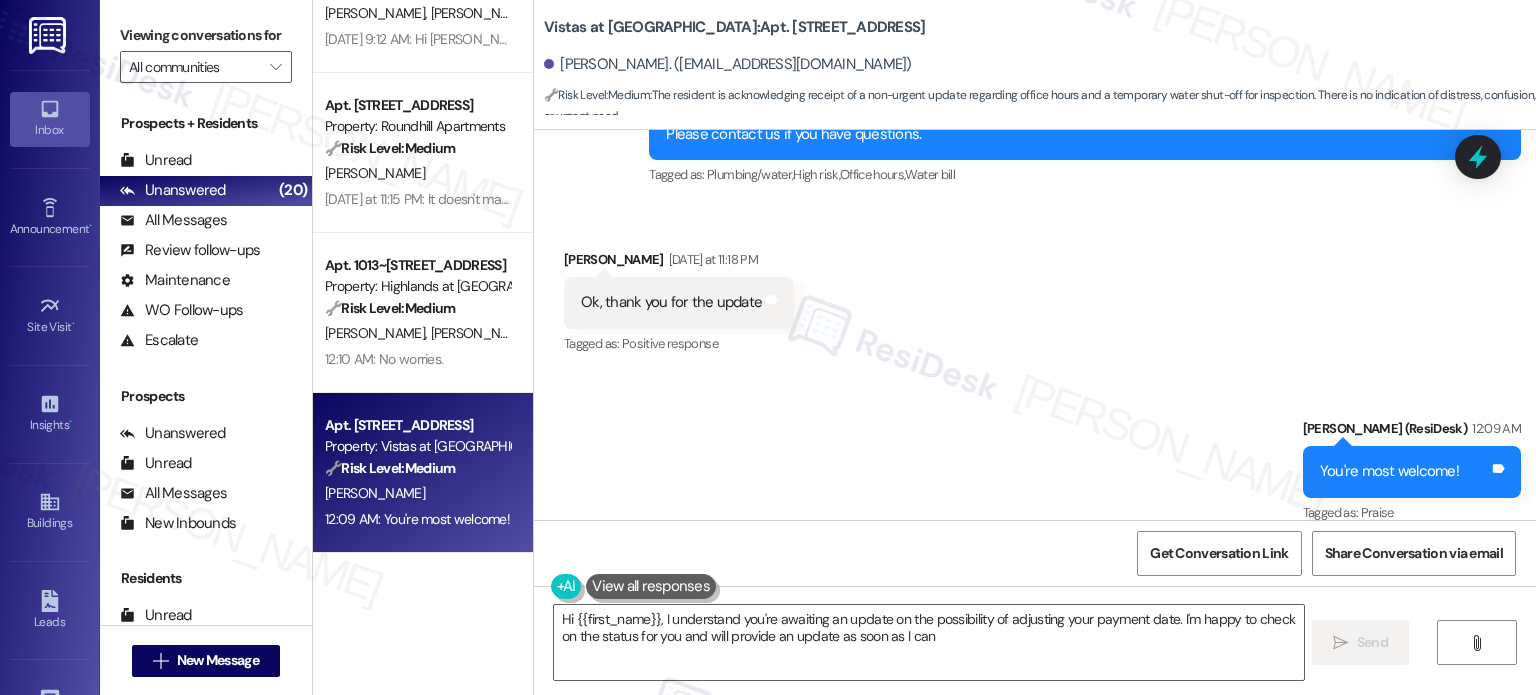 type on "Hi {{first_name}}, I understand you're awaiting an update on the possibility of adjusting your payment date. I'm happy to check on the status for you and will provide an update as soon as I can!" 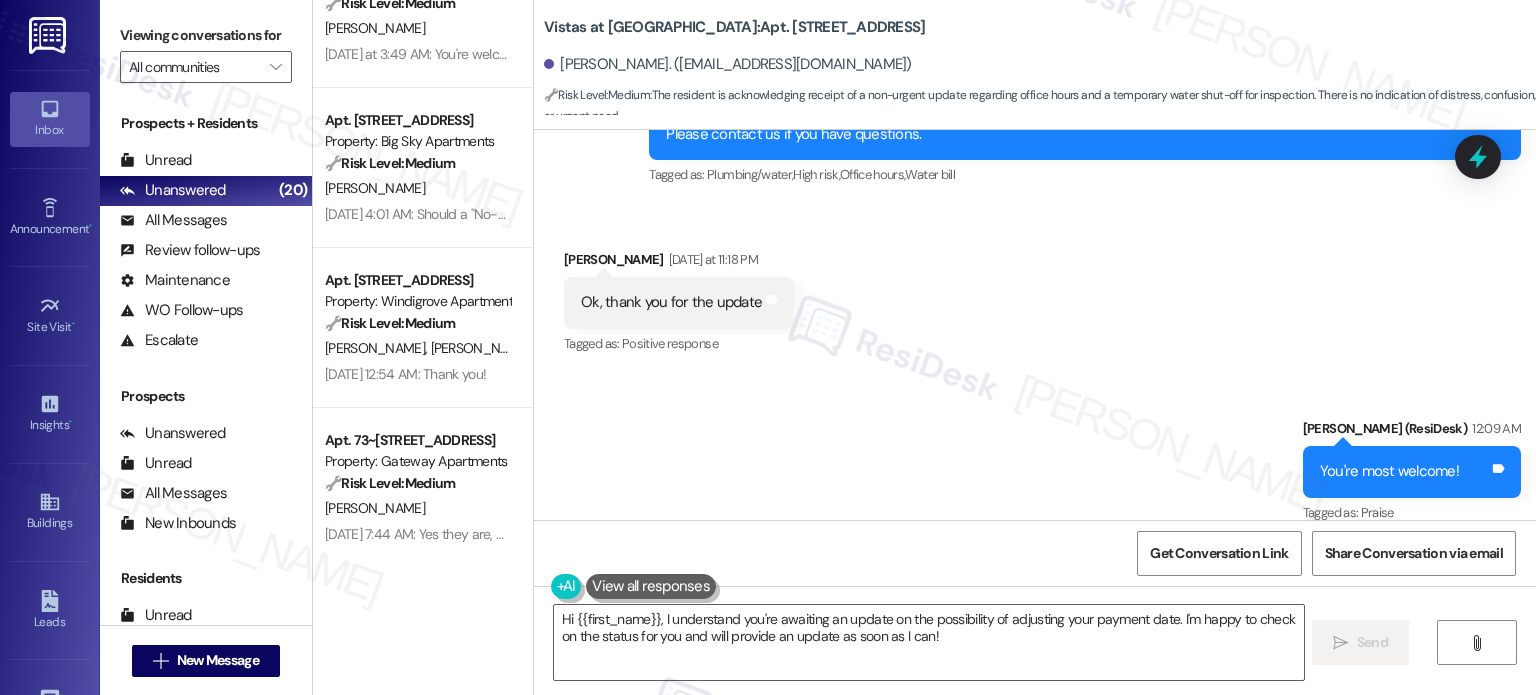scroll, scrollTop: 0, scrollLeft: 0, axis: both 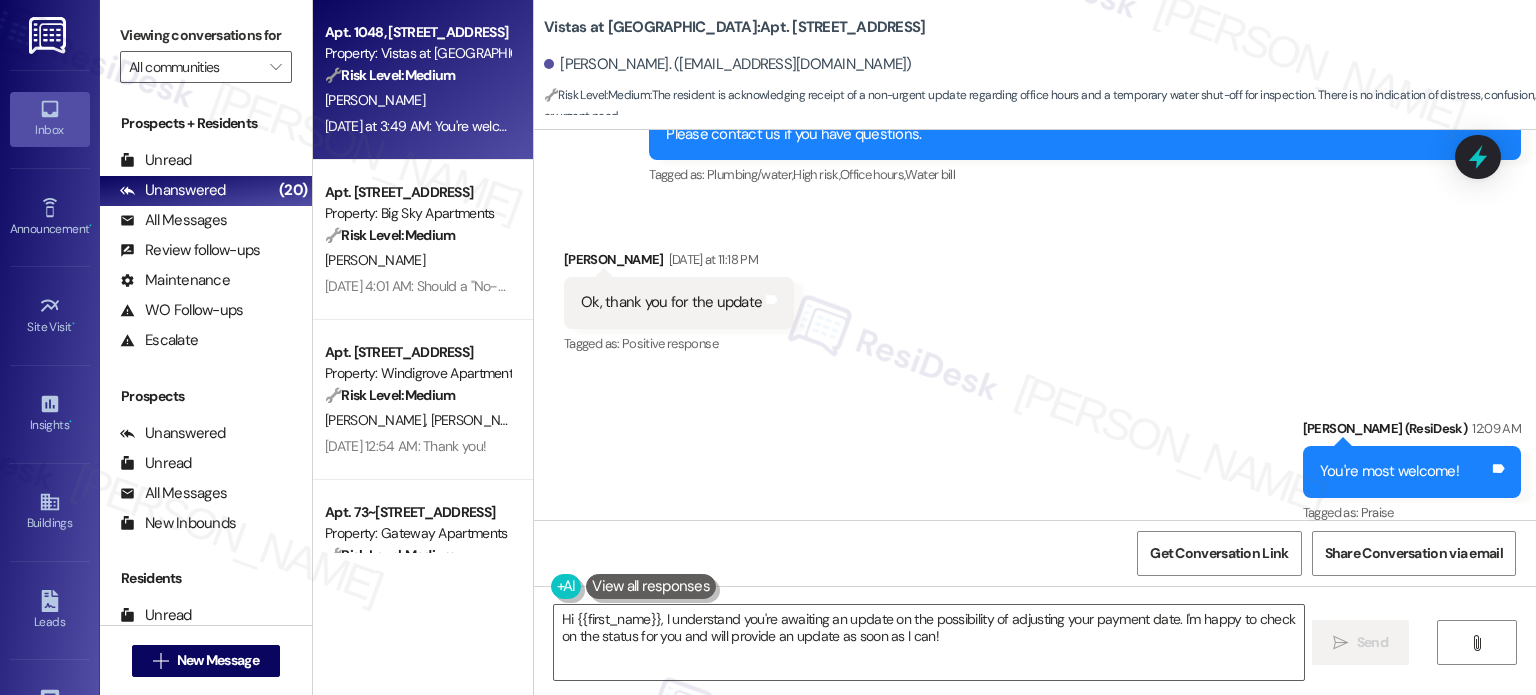 click on "Yesterday at 3:49 AM: You're welcome  Yesterday at 3:49 AM: You're welcome" at bounding box center (425, 126) 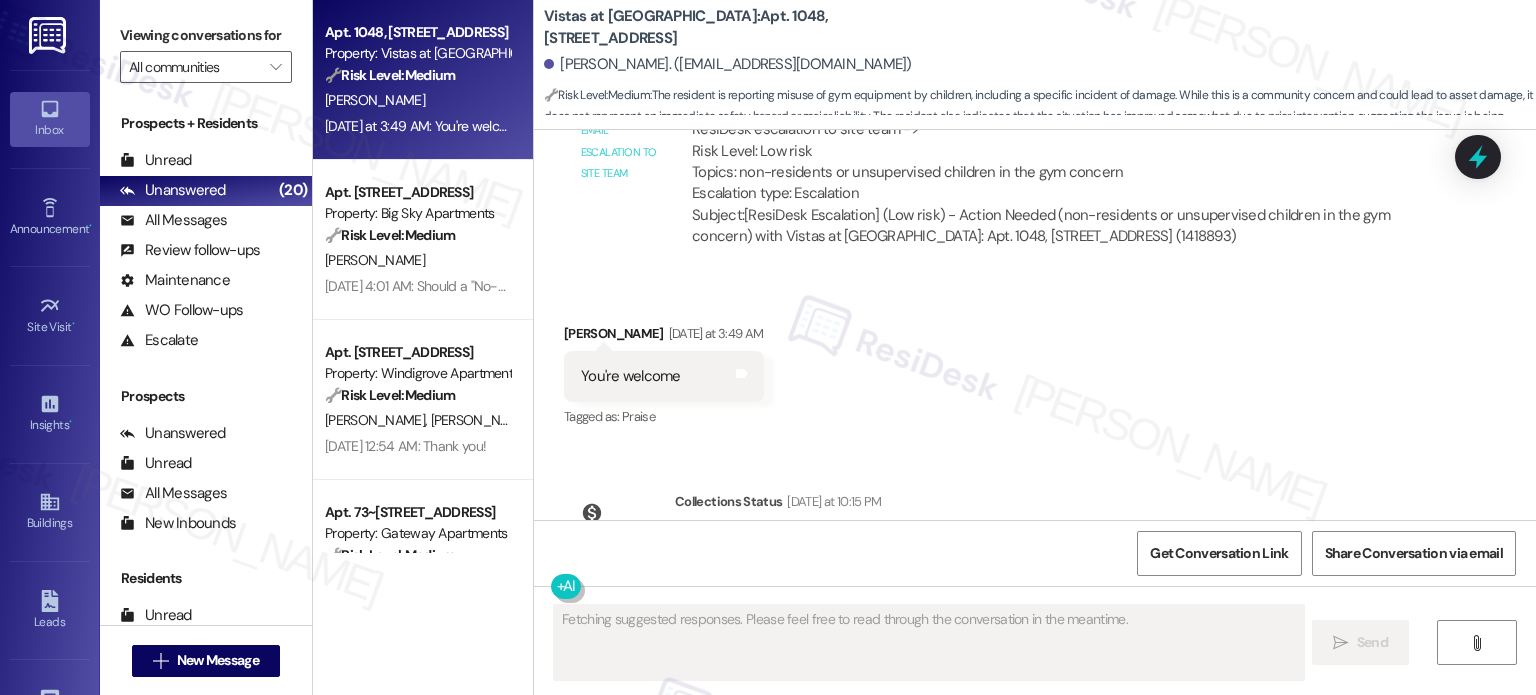 scroll, scrollTop: 2080, scrollLeft: 0, axis: vertical 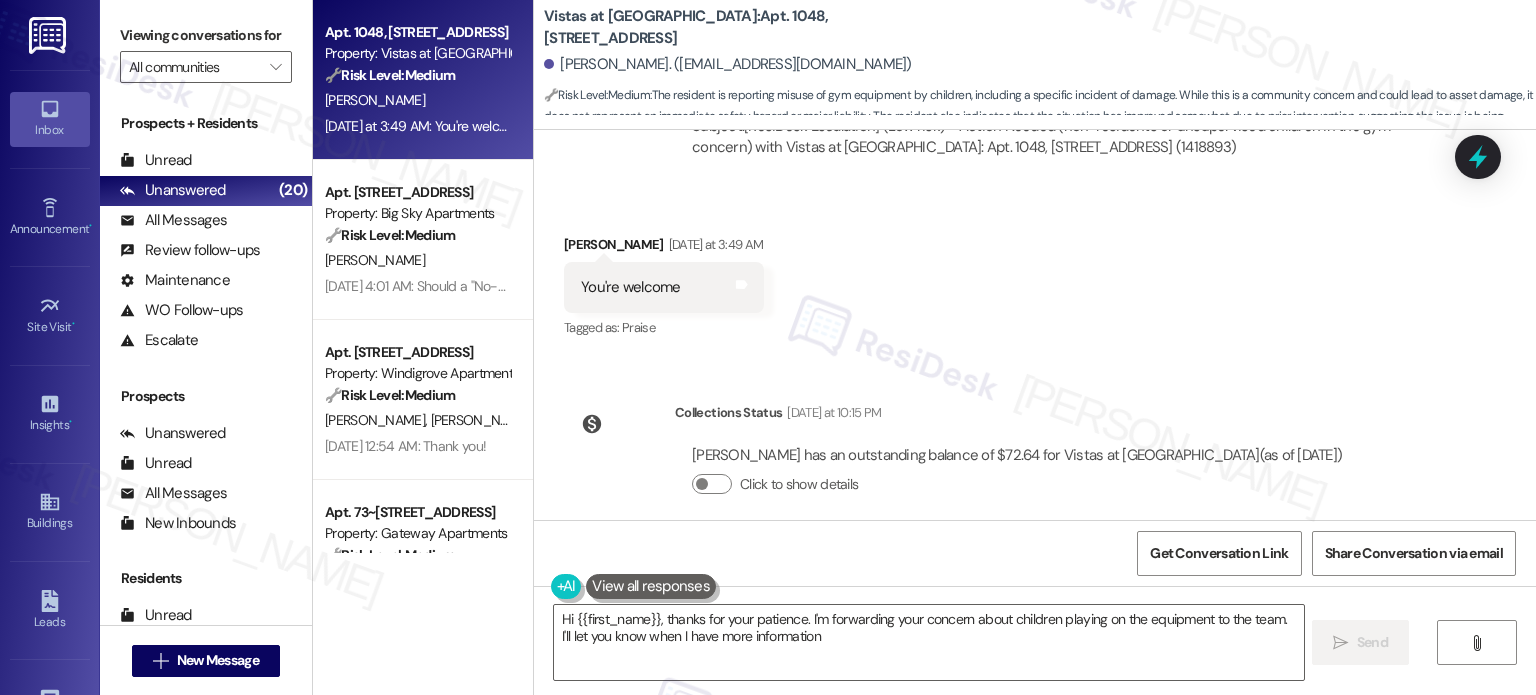 type on "Hi {{first_name}}, thanks for your patience. I'm forwarding your concern about children playing on the equipment to the team. I'll let you know when I have more information." 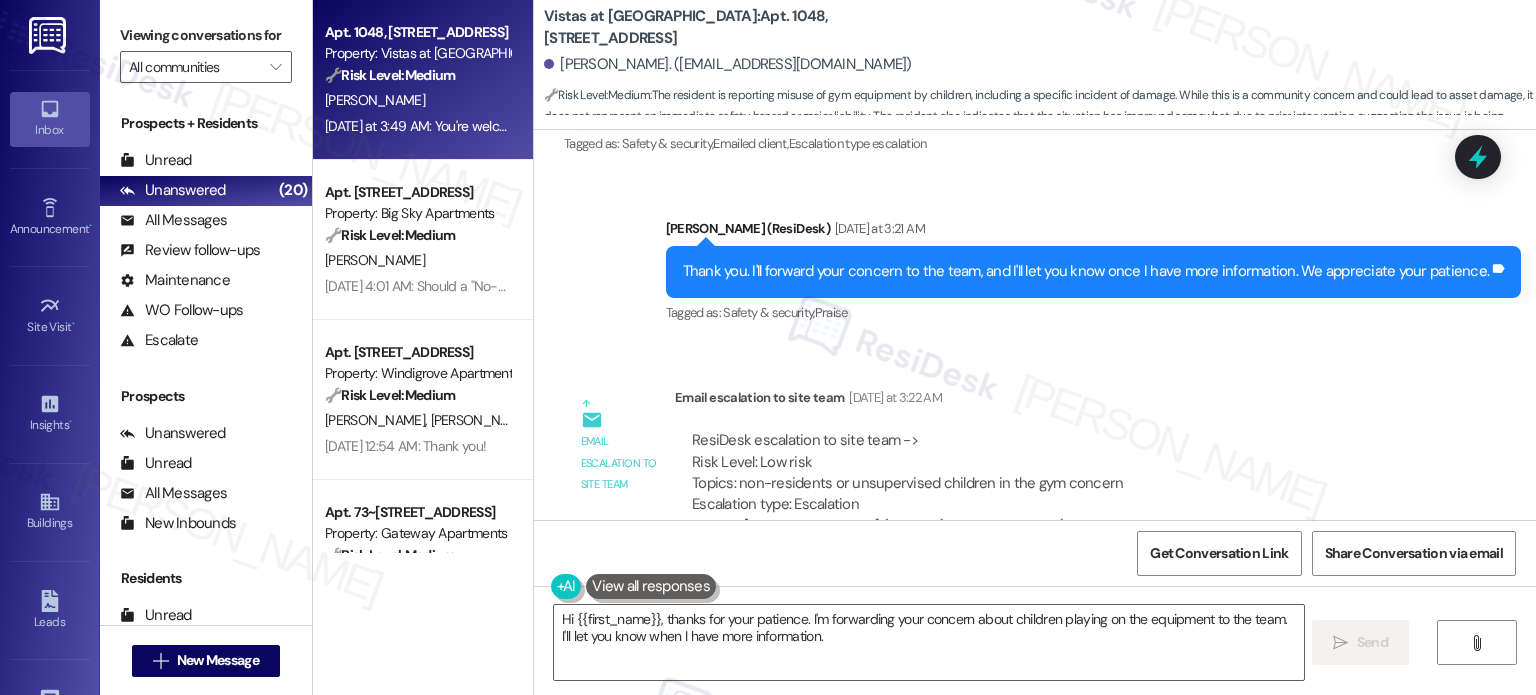 scroll, scrollTop: 2080, scrollLeft: 0, axis: vertical 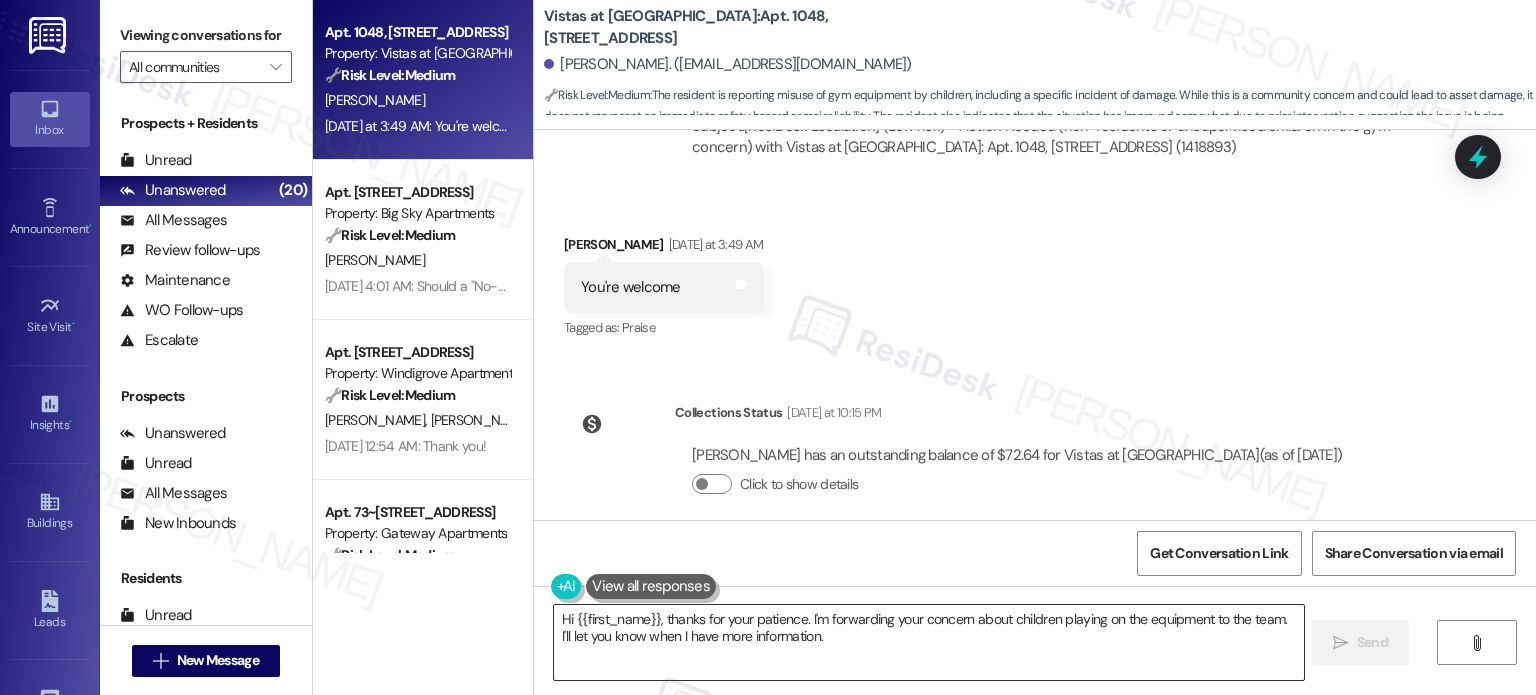 click on "Hi {{first_name}}, thanks for your patience. I'm forwarding your concern about children playing on the equipment to the team. I'll let you know when I have more information." at bounding box center (928, 642) 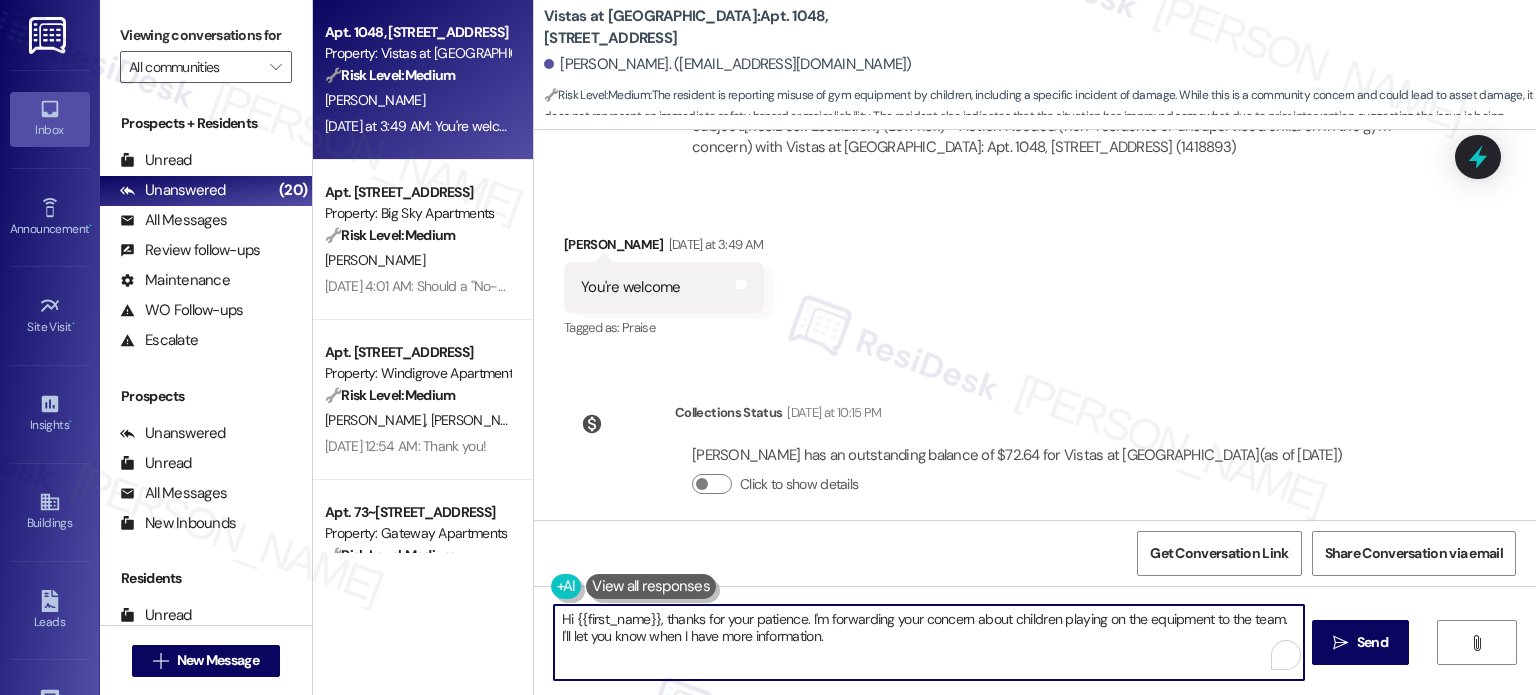 click on "Hi {{first_name}}, thanks for your patience. I'm forwarding your concern about children playing on the equipment to the team. I'll let you know when I have more information." at bounding box center [928, 642] 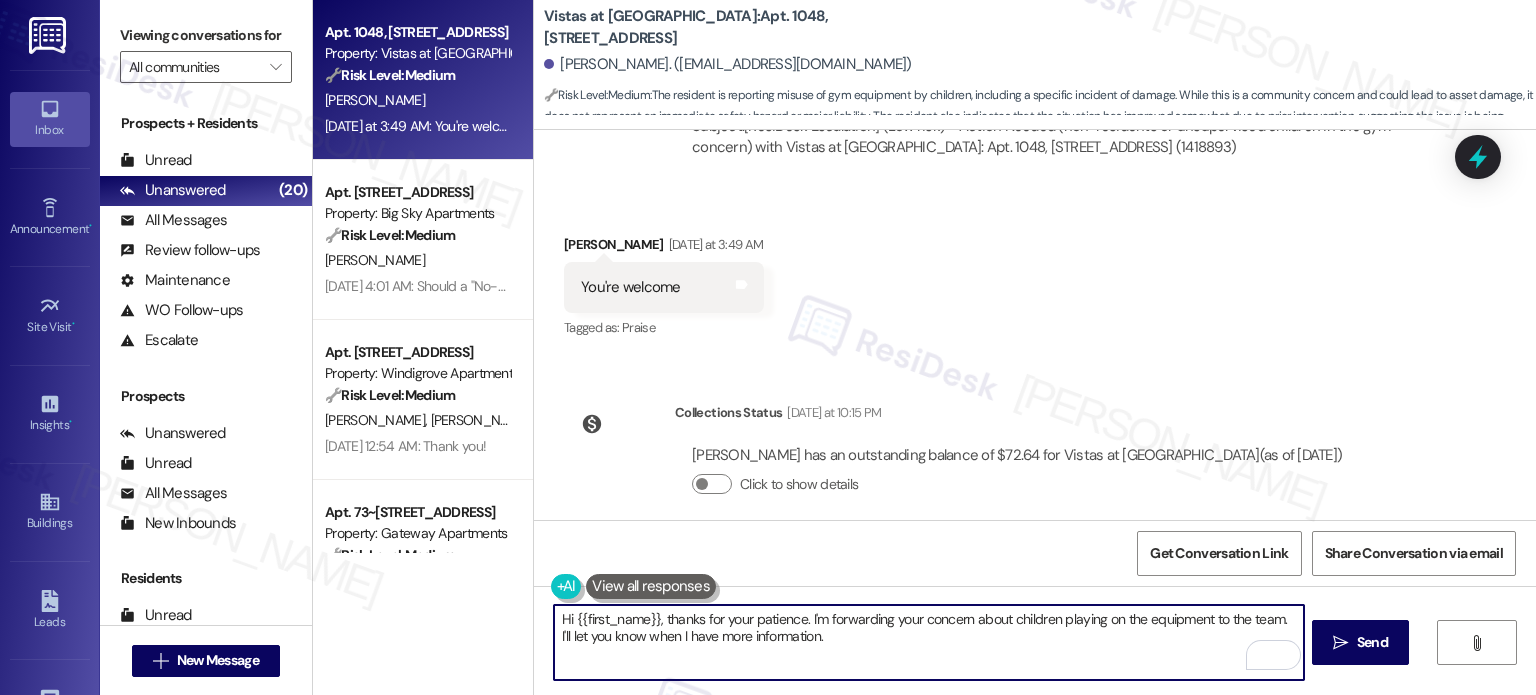 click on "Received via SMS John Dickens Yesterday at 3:49 AM You're welcome  Tags and notes Tagged as:   Praise Click to highlight conversations about Praise" at bounding box center [1035, 273] 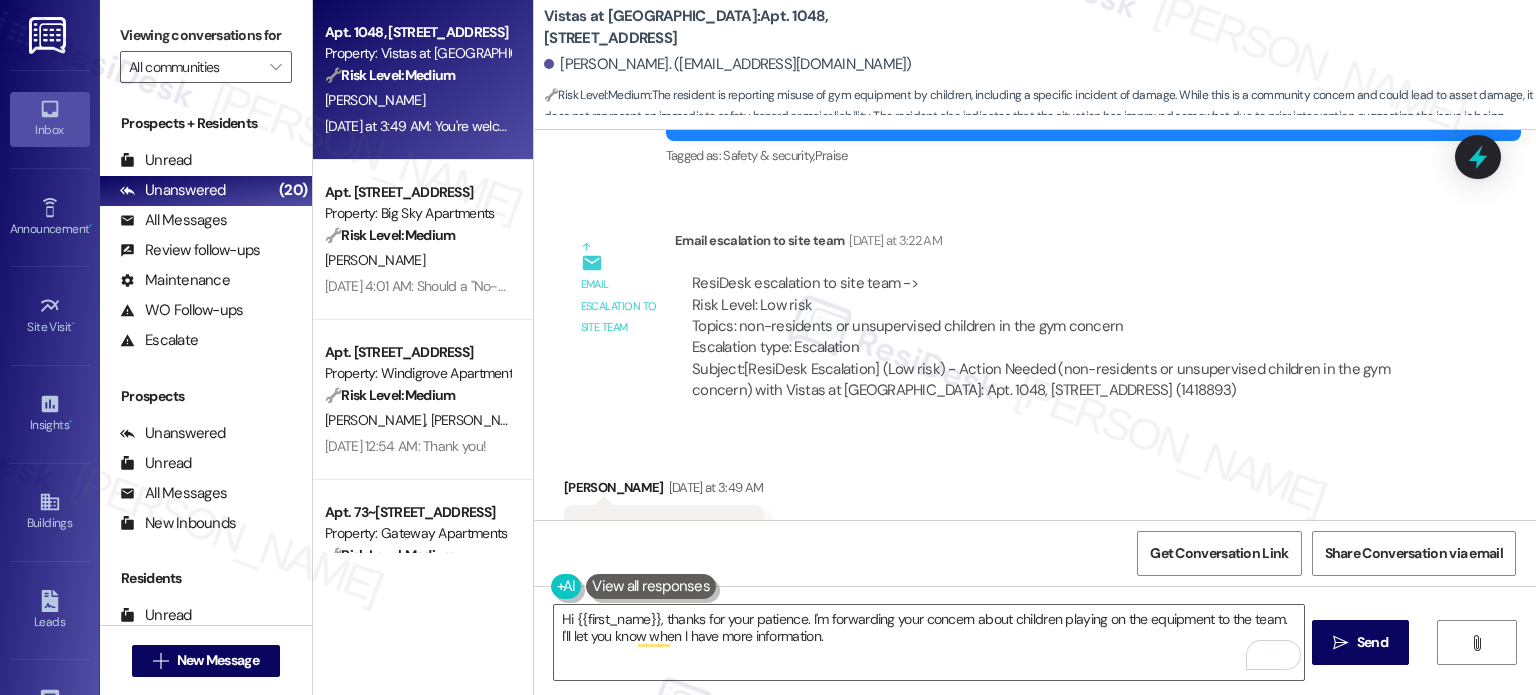 scroll, scrollTop: 1680, scrollLeft: 0, axis: vertical 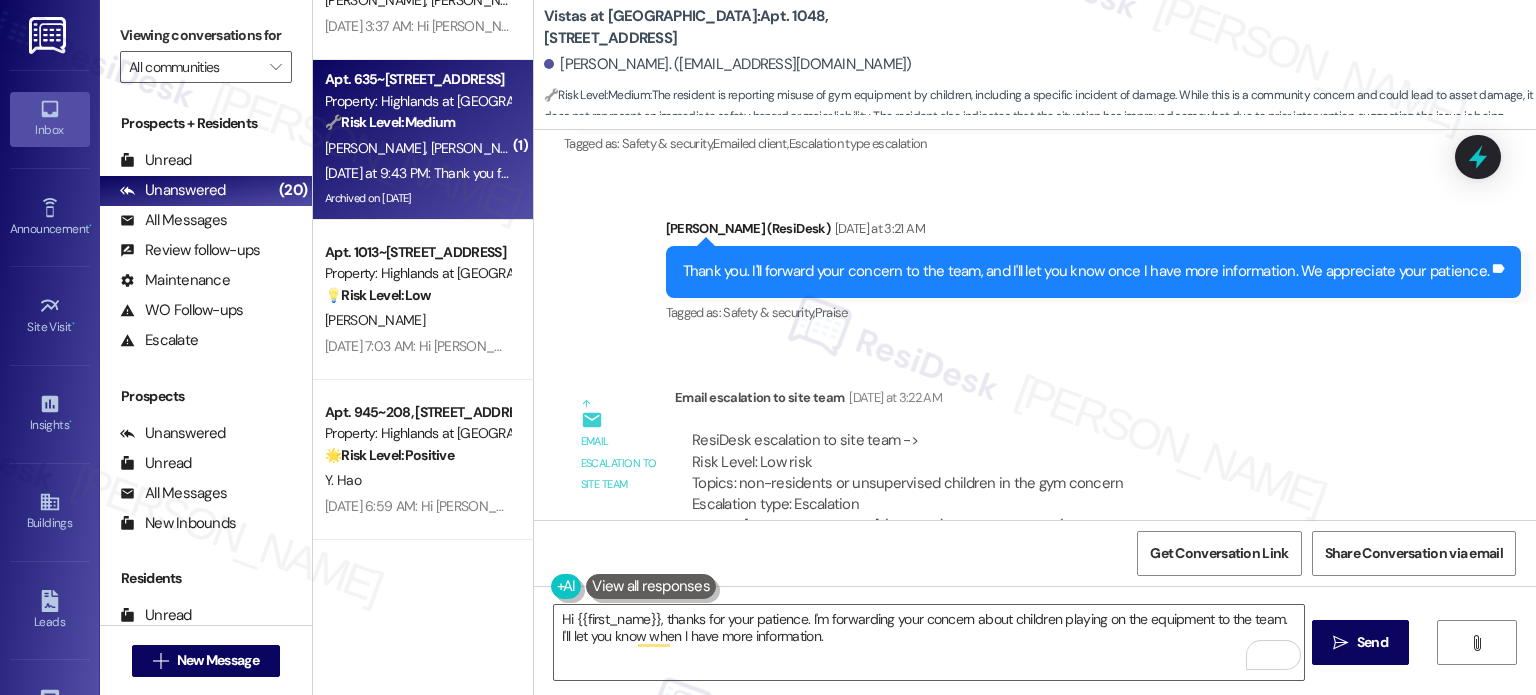 click on "Yesterday at 9:43 PM: Thank you for your message. Our offices are currently closed, but we will contact you when we resume operations. For emergencies, please contact your leasing office at 540-552-0826 and select option 3 for emergencies. Yesterday at 9:43 PM: Thank you for your message. Our offices are currently closed, but we will contact you when we resume operations. For emergencies, please contact your leasing office at 540-552-0826 and select option 3 for emergencies." at bounding box center [1032, 173] 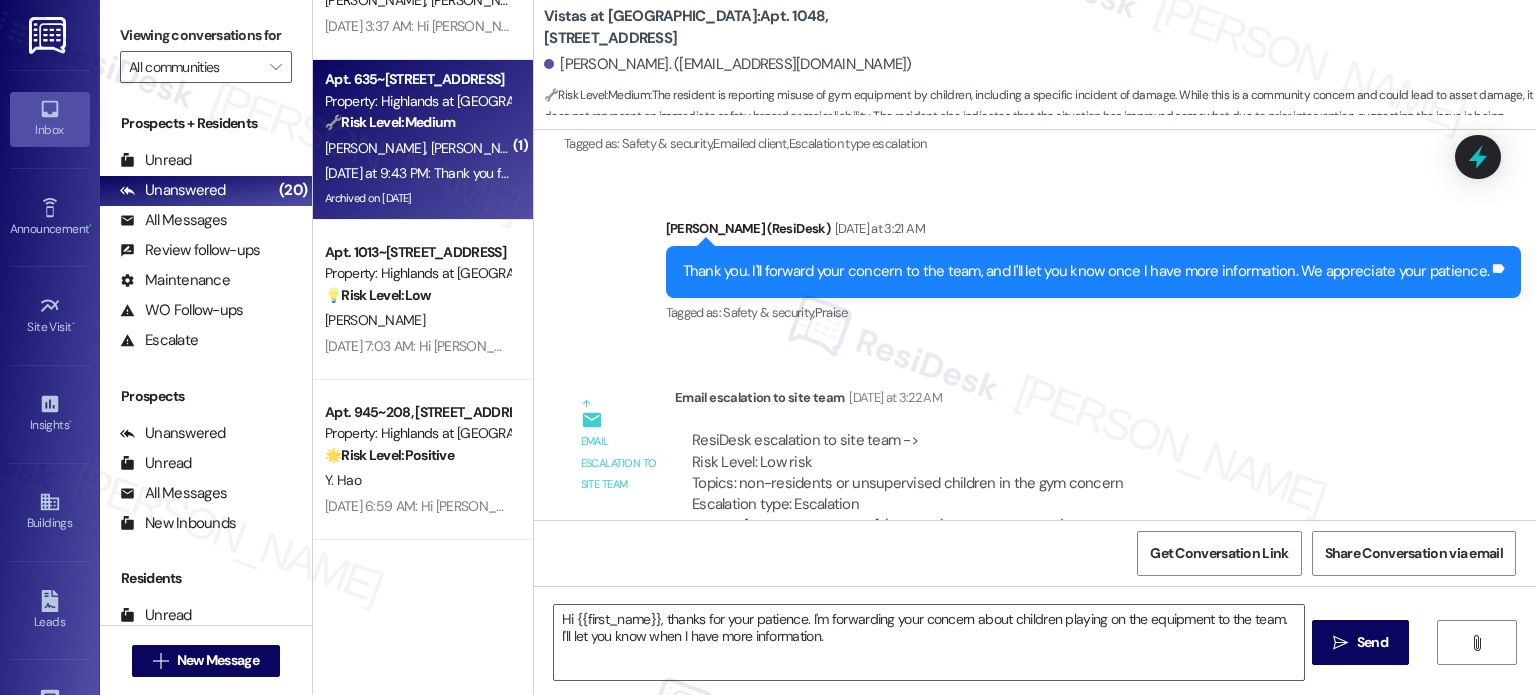 type on "Fetching suggested responses. Please feel free to read through the conversation in the meantime." 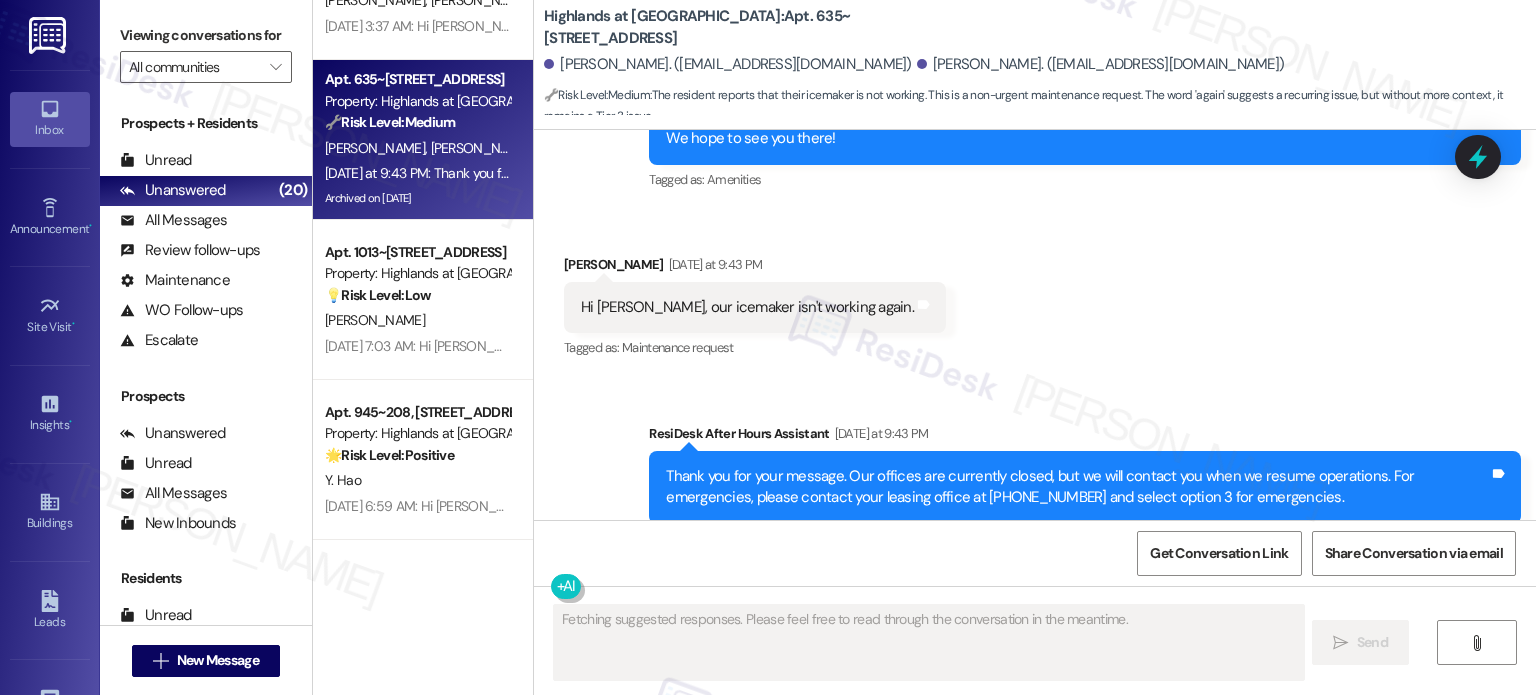 scroll, scrollTop: 31602, scrollLeft: 0, axis: vertical 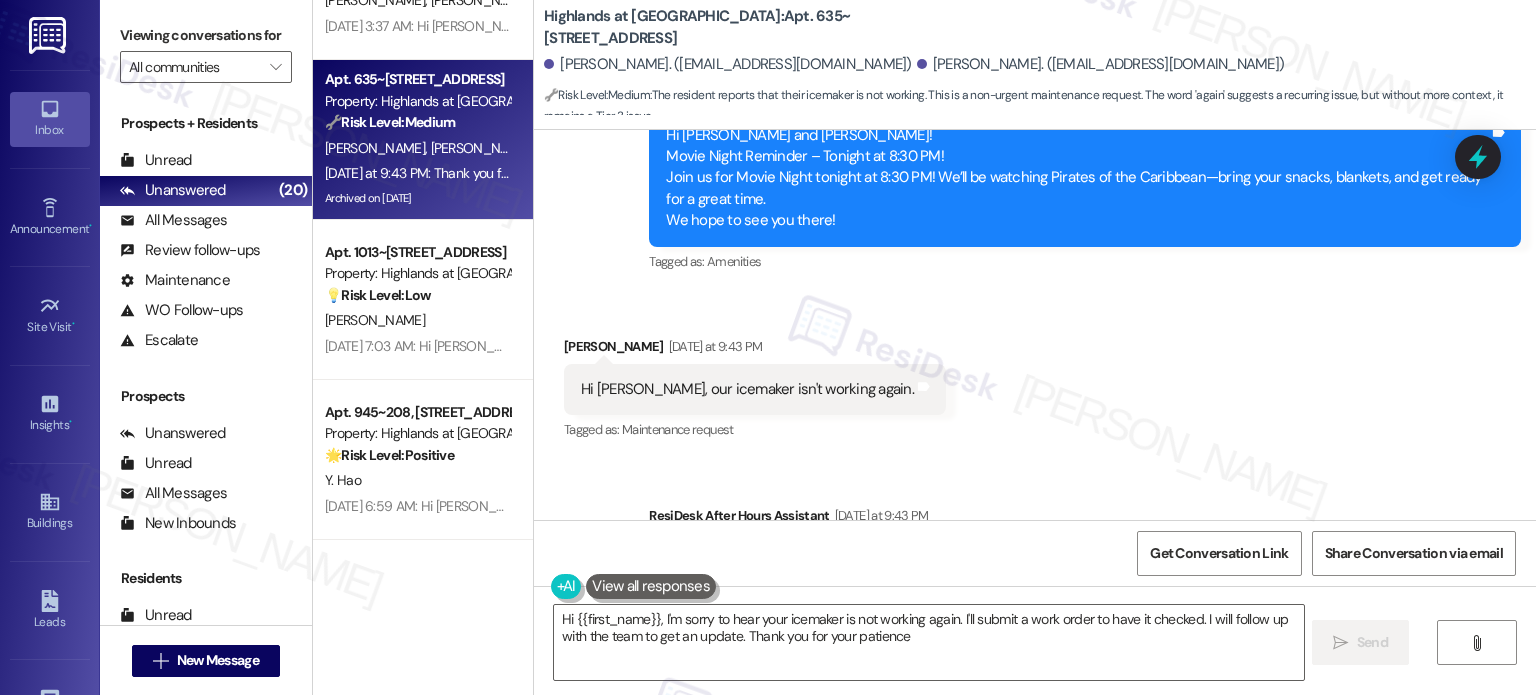 type on "Hi {{first_name}}, I'm sorry to hear your icemaker is not working again. I'll submit a work order to have it checked. I will follow up with the team to get an update. Thank you for your patience." 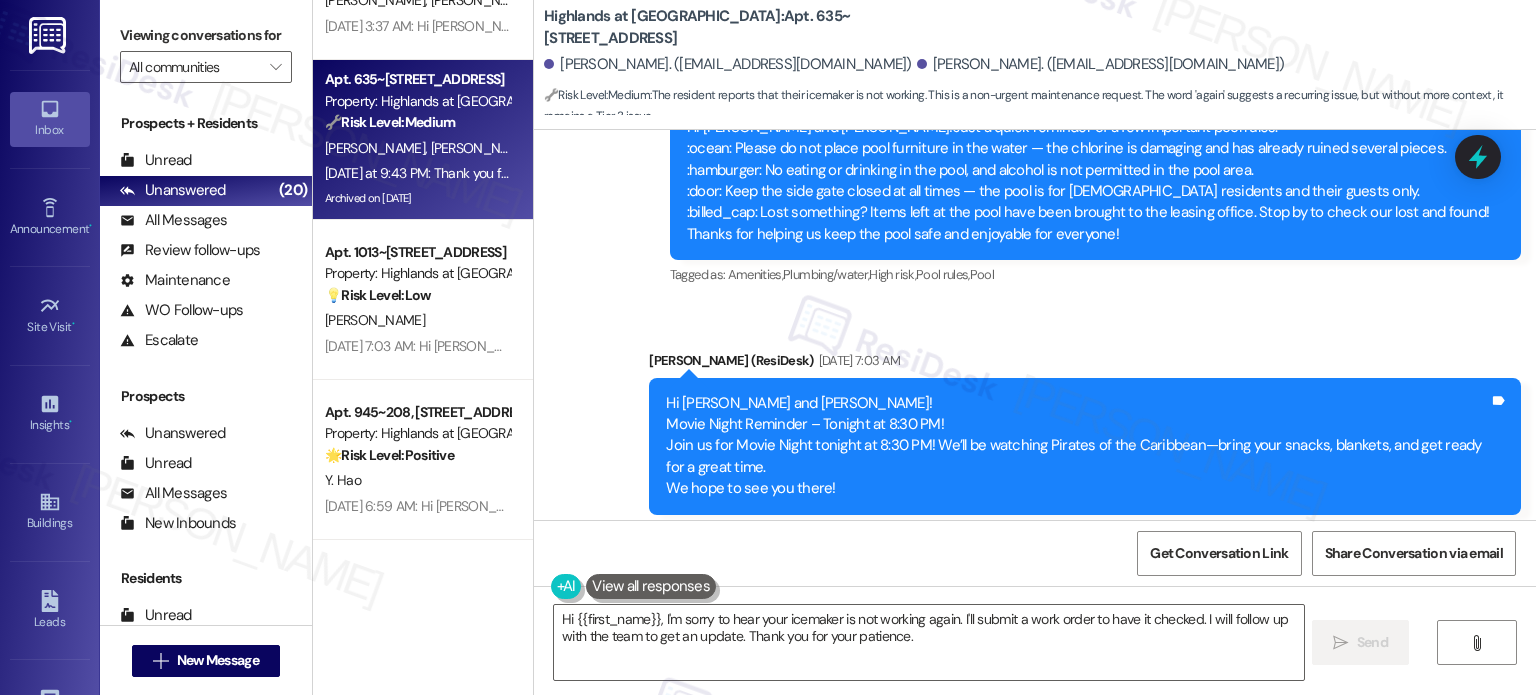 scroll, scrollTop: 31502, scrollLeft: 0, axis: vertical 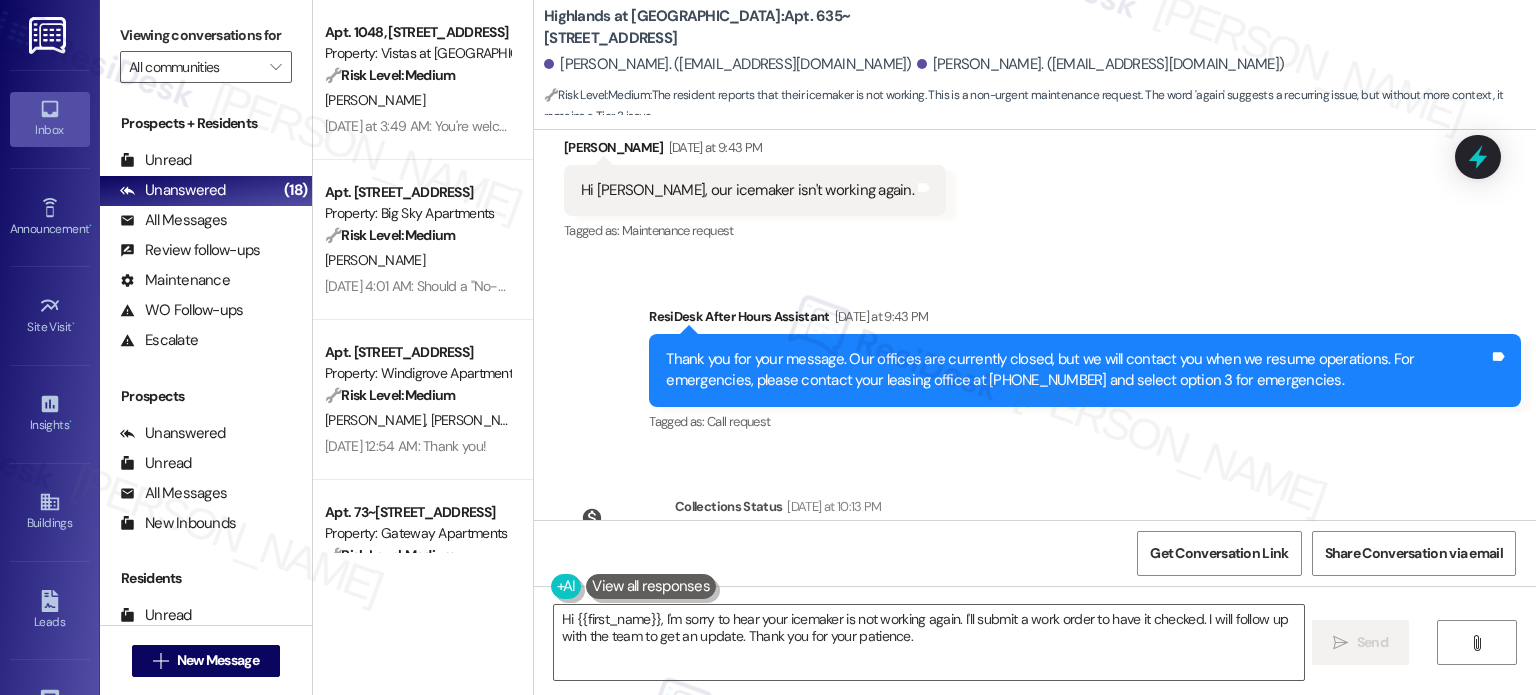 click on "Thank you for your message. Our offices are currently closed, but we will contact you when we resume operations. For emergencies, please contact your leasing office at 540-552-0826 and select option 3 for emergencies." at bounding box center [1077, 370] 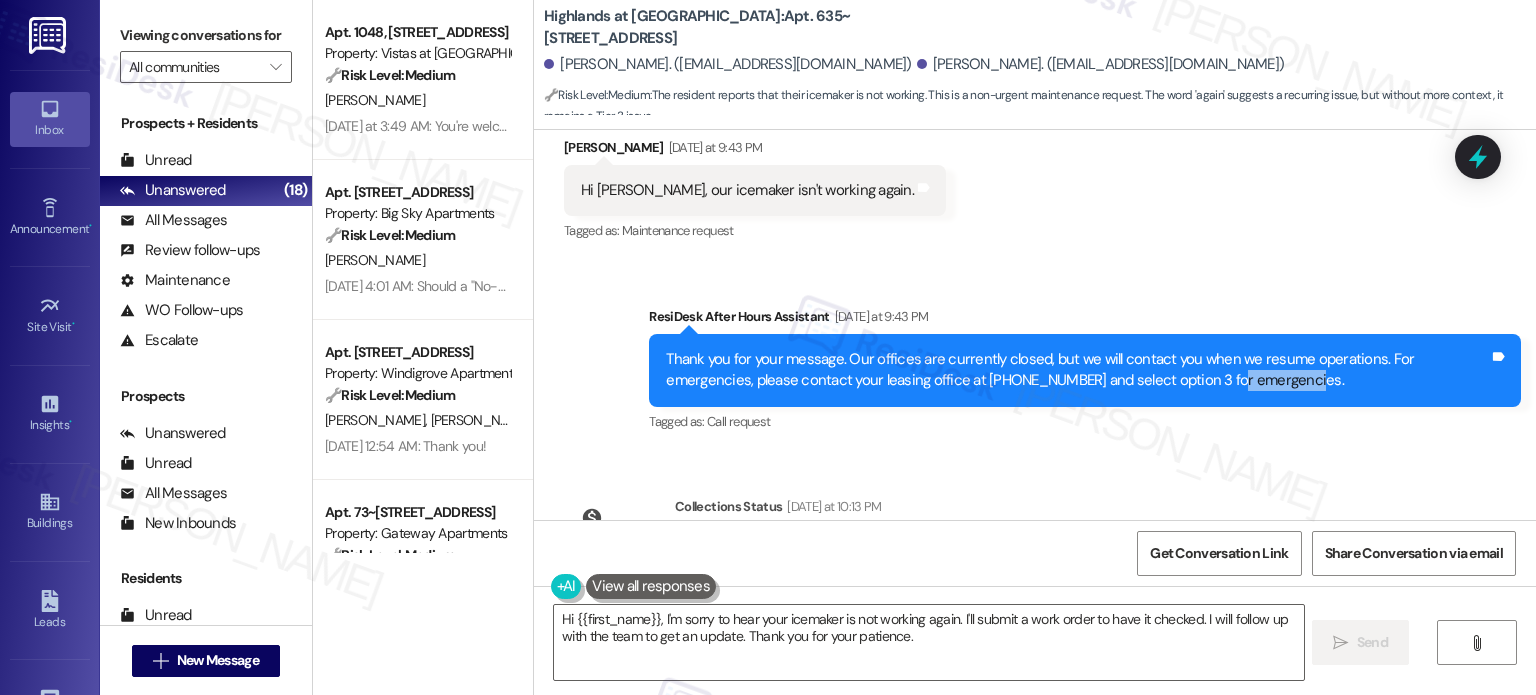 click on "Thank you for your message. Our offices are currently closed, but we will contact you when we resume operations. For emergencies, please contact your leasing office at 540-552-0826 and select option 3 for emergencies." at bounding box center [1077, 370] 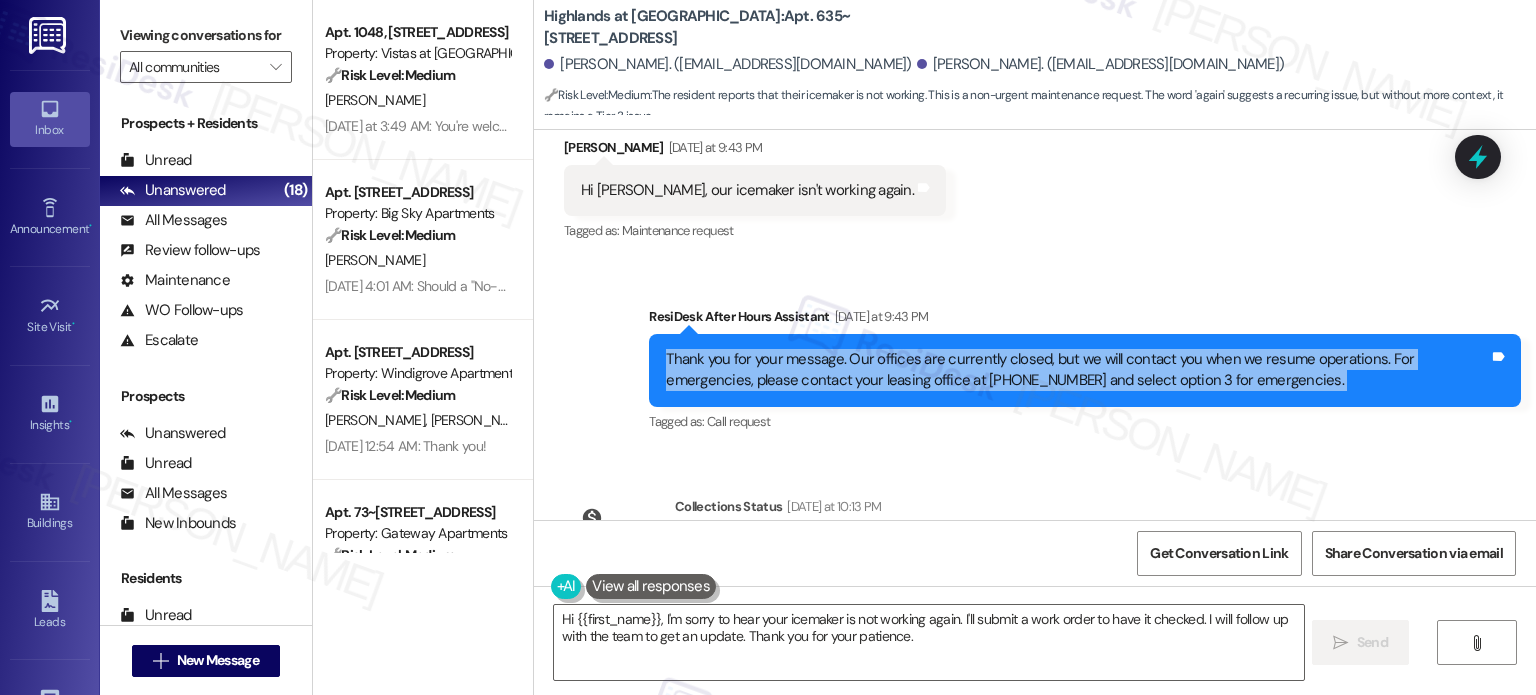 click on "Thank you for your message. Our offices are currently closed, but we will contact you when we resume operations. For emergencies, please contact your leasing office at 540-552-0826 and select option 3 for emergencies." at bounding box center (1077, 370) 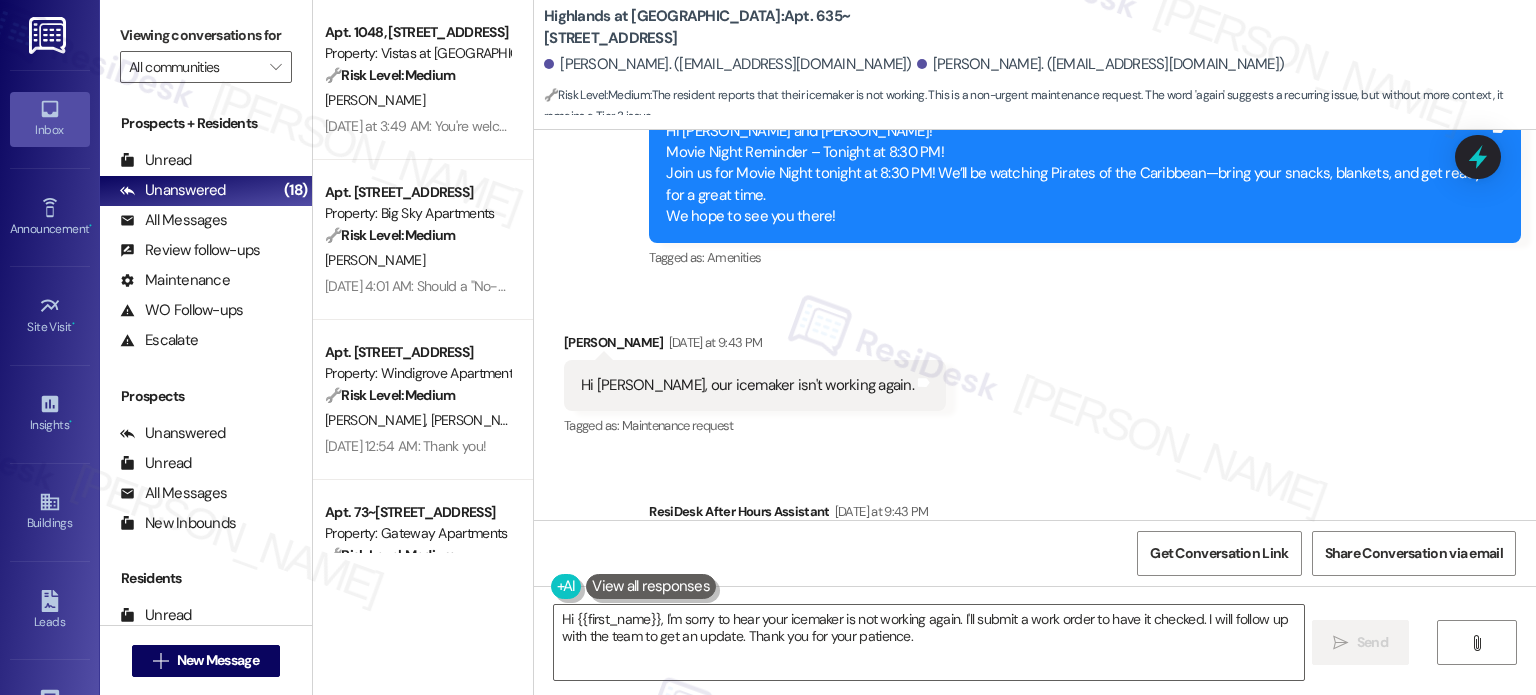 scroll, scrollTop: 31701, scrollLeft: 0, axis: vertical 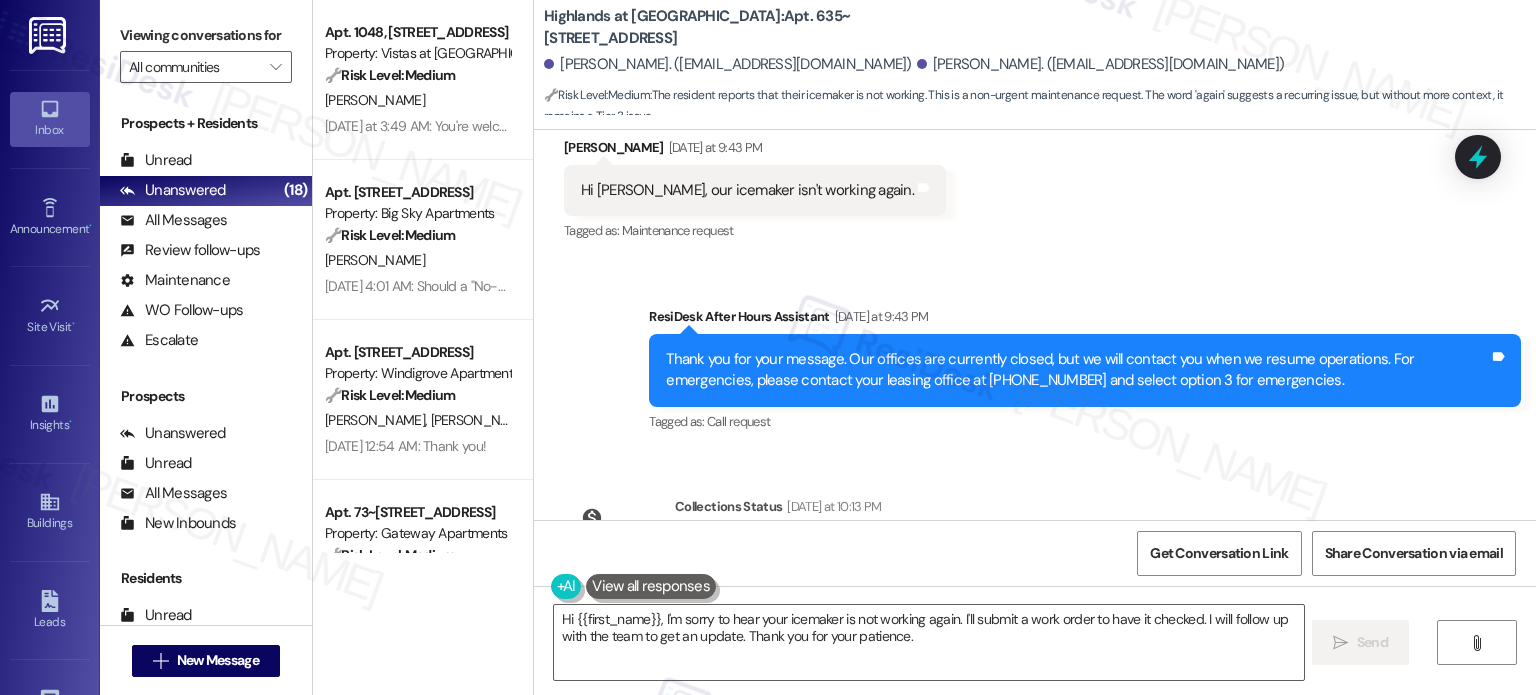click on "Thank you for your message. Our offices are currently closed, but we will contact you when we resume operations. For emergencies, please contact your leasing office at 540-552-0826 and select option 3 for emergencies." at bounding box center [1077, 370] 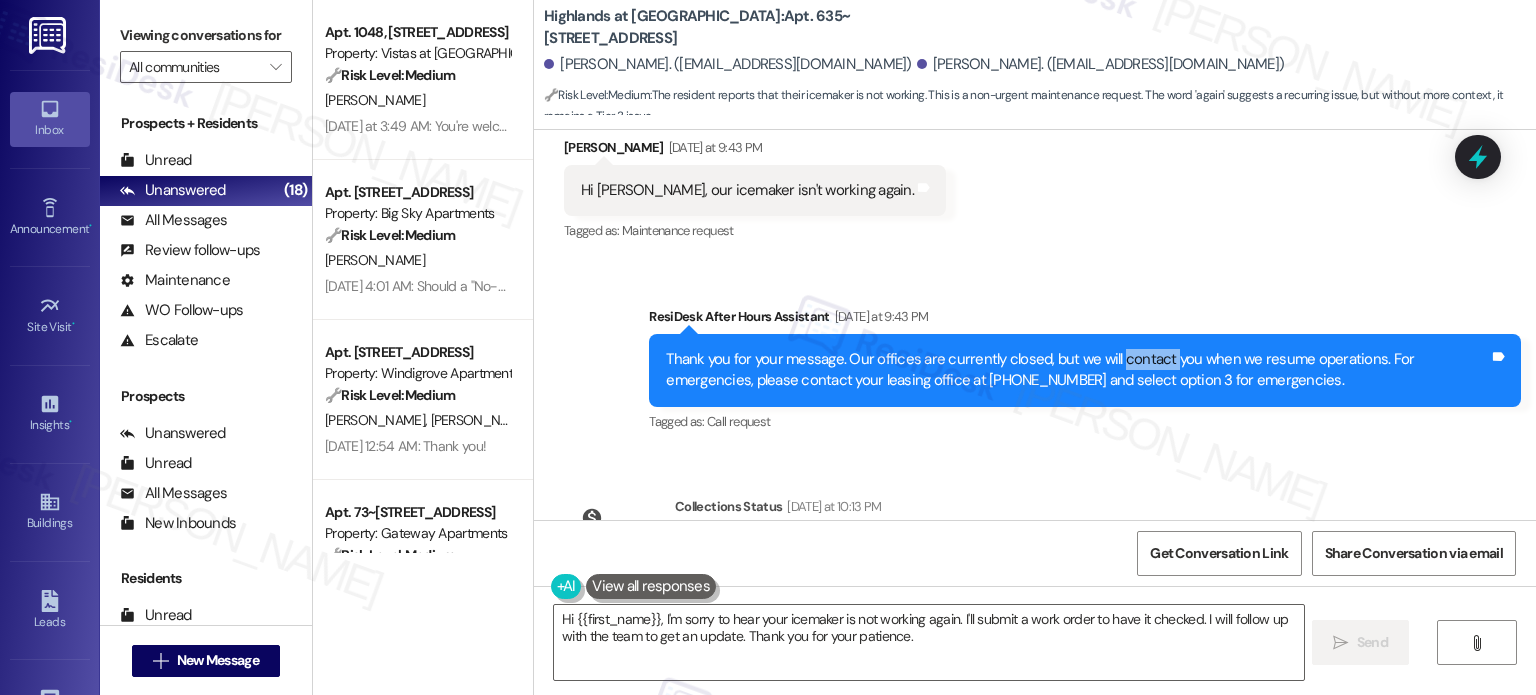 click on "Thank you for your message. Our offices are currently closed, but we will contact you when we resume operations. For emergencies, please contact your leasing office at 540-552-0826 and select option 3 for emergencies." at bounding box center (1077, 370) 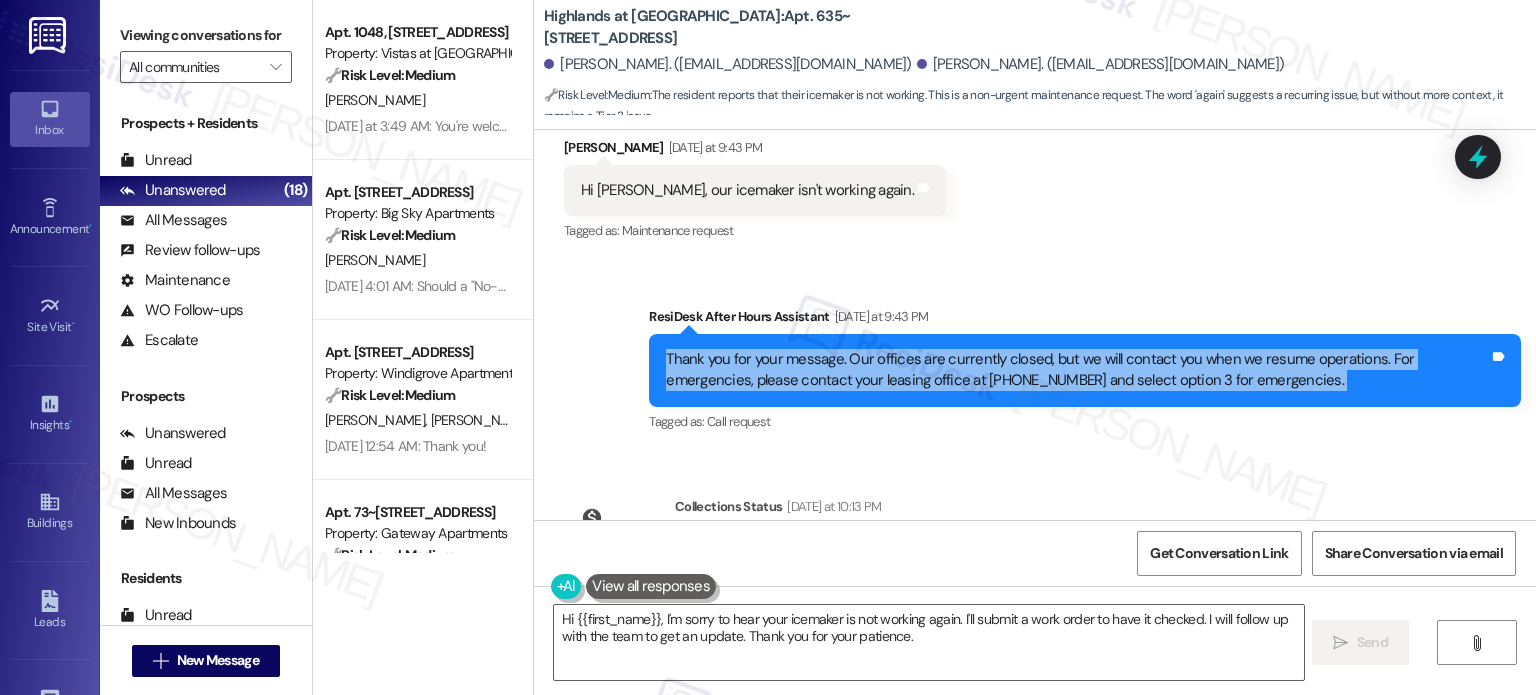 click on "Thank you for your message. Our offices are currently closed, but we will contact you when we resume operations. For emergencies, please contact your leasing office at 540-552-0826 and select option 3 for emergencies." at bounding box center [1077, 370] 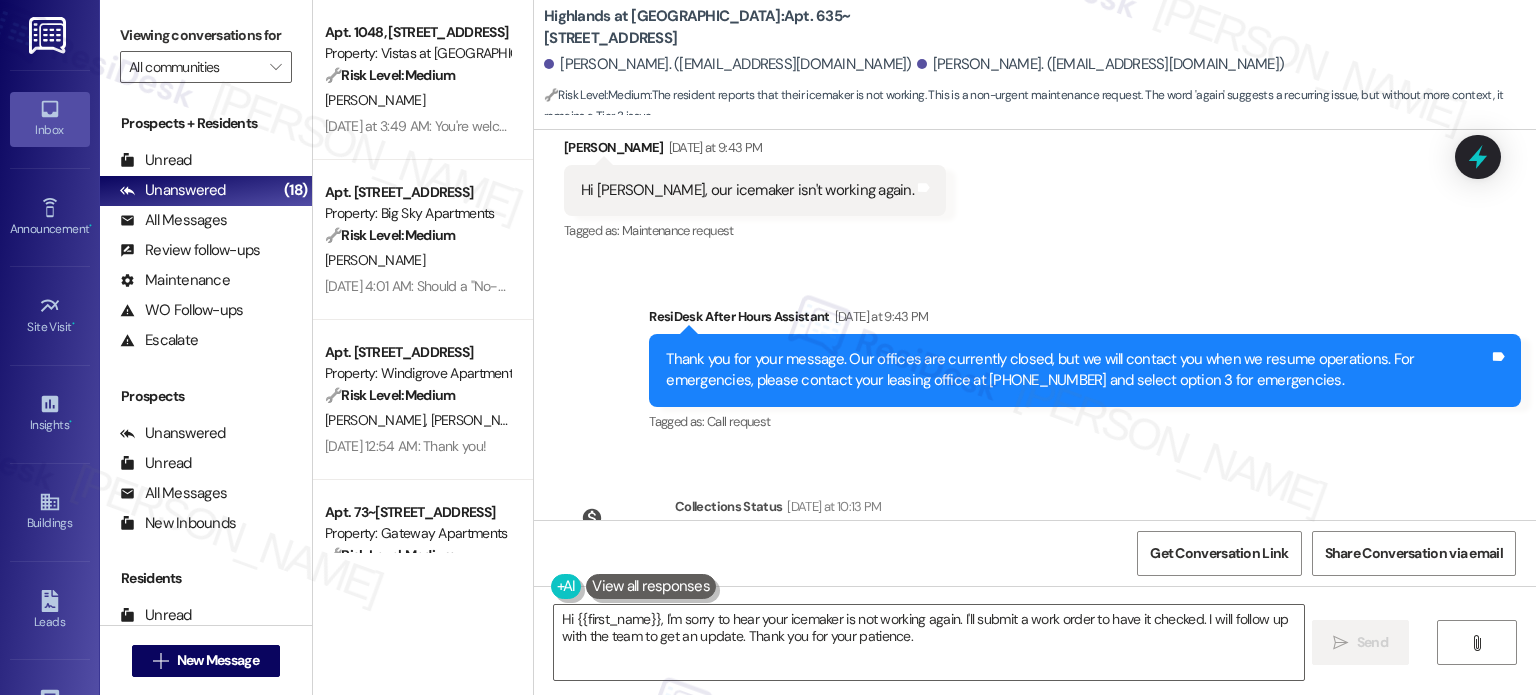 click on "Thank you for your message. Our offices are currently closed, but we will contact you when we resume operations. For emergencies, please contact your leasing office at 540-552-0826 and select option 3 for emergencies." at bounding box center (1077, 370) 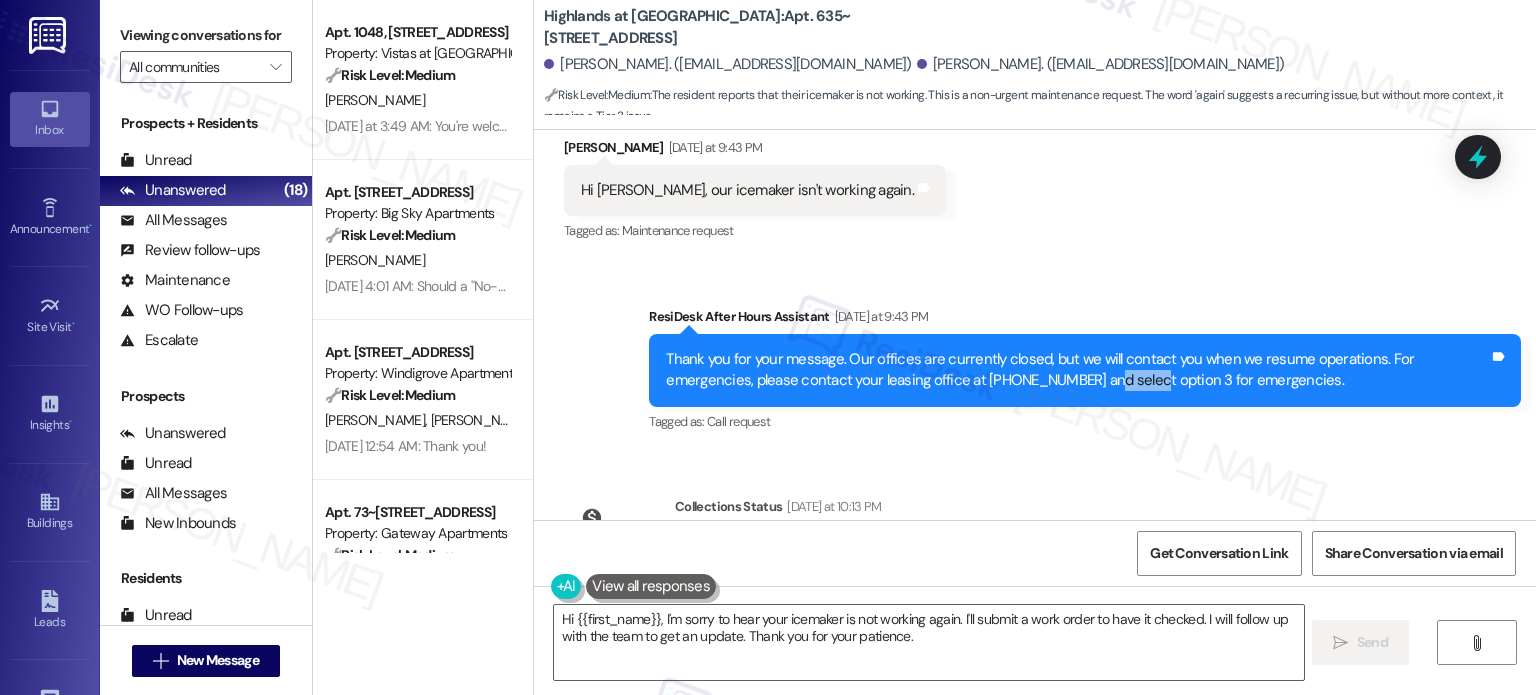 click on "Thank you for your message. Our offices are currently closed, but we will contact you when we resume operations. For emergencies, please contact your leasing office at 540-552-0826 and select option 3 for emergencies." at bounding box center (1077, 370) 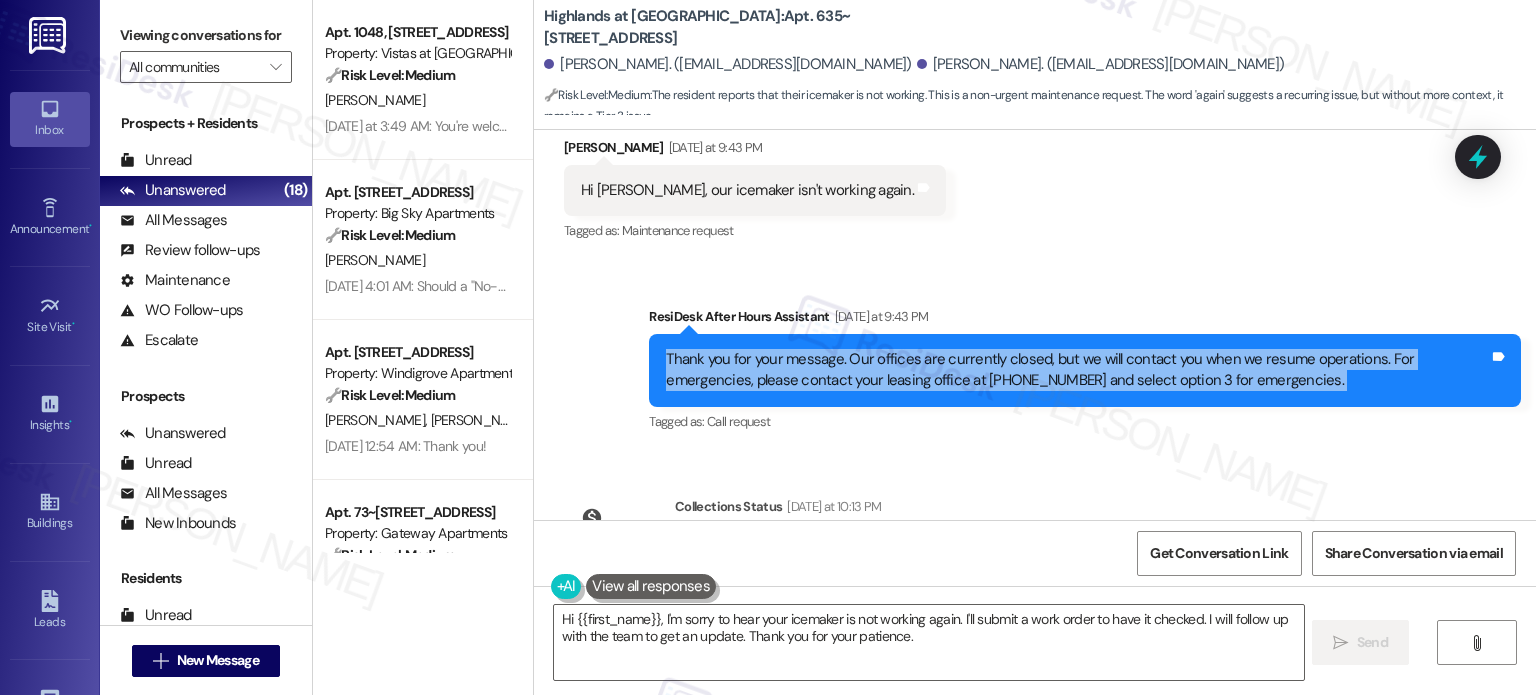 click on "Thank you for your message. Our offices are currently closed, but we will contact you when we resume operations. For emergencies, please contact your leasing office at 540-552-0826 and select option 3 for emergencies." at bounding box center (1077, 370) 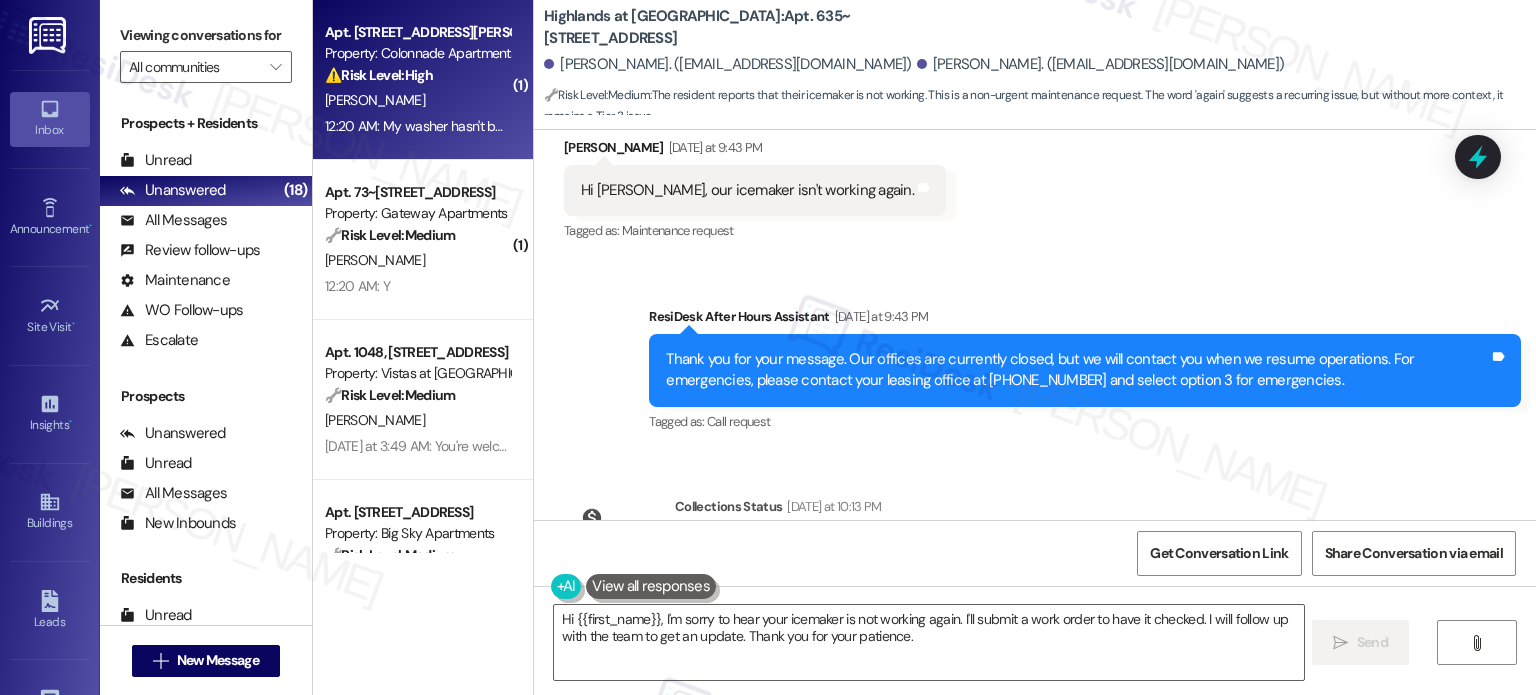 click on "⚠️  Risk Level:  High The resident reports a malfunctioning washer that has been non-functional for a month and has been waiting a week for a replacement after initial diagnosis. The delay in repair is causing frustration and inconvenience, potentially impacting the resident's quality of life and could lead to property damage if the washer leaks. This requires urgent attention to resolve the issue and prevent further escalation." at bounding box center [417, 75] 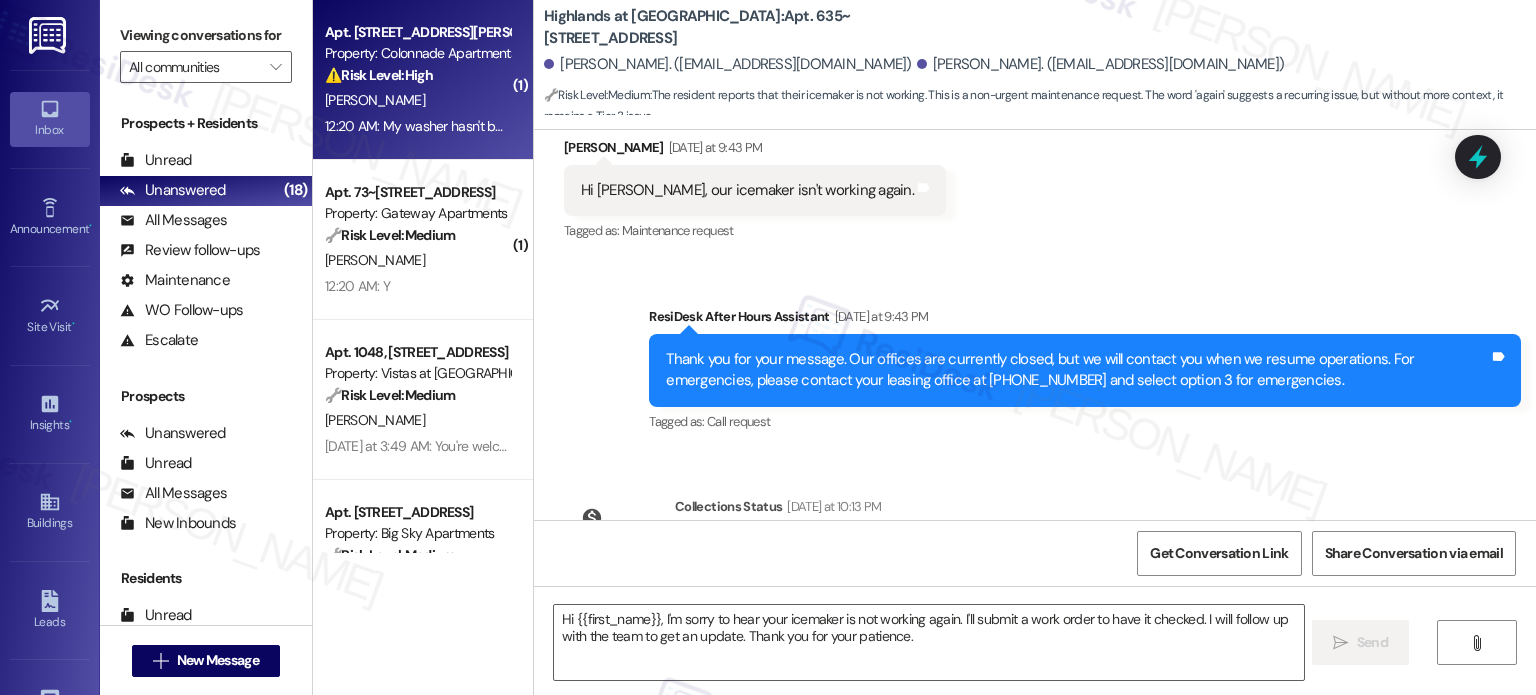 type on "Fetching suggested responses. Please feel free to read through the conversation in the meantime." 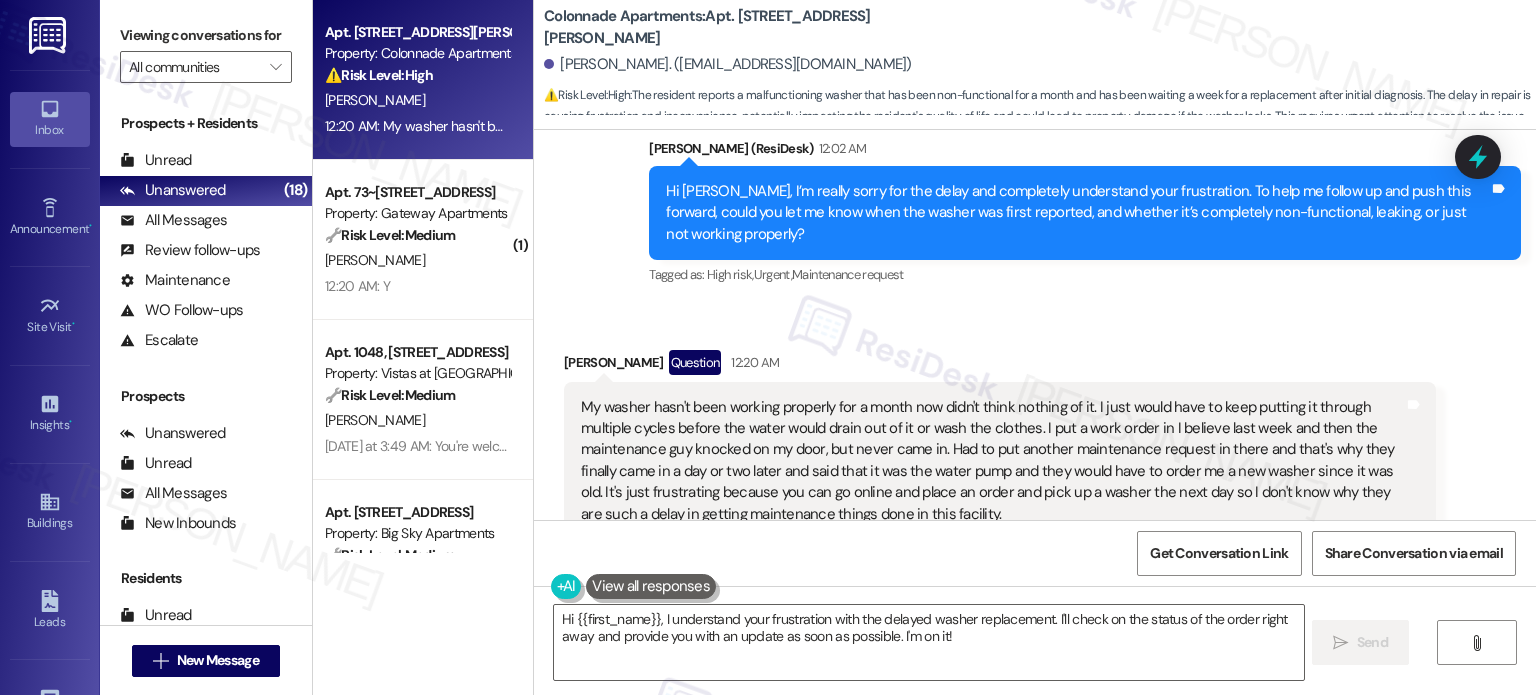 scroll, scrollTop: 4719, scrollLeft: 0, axis: vertical 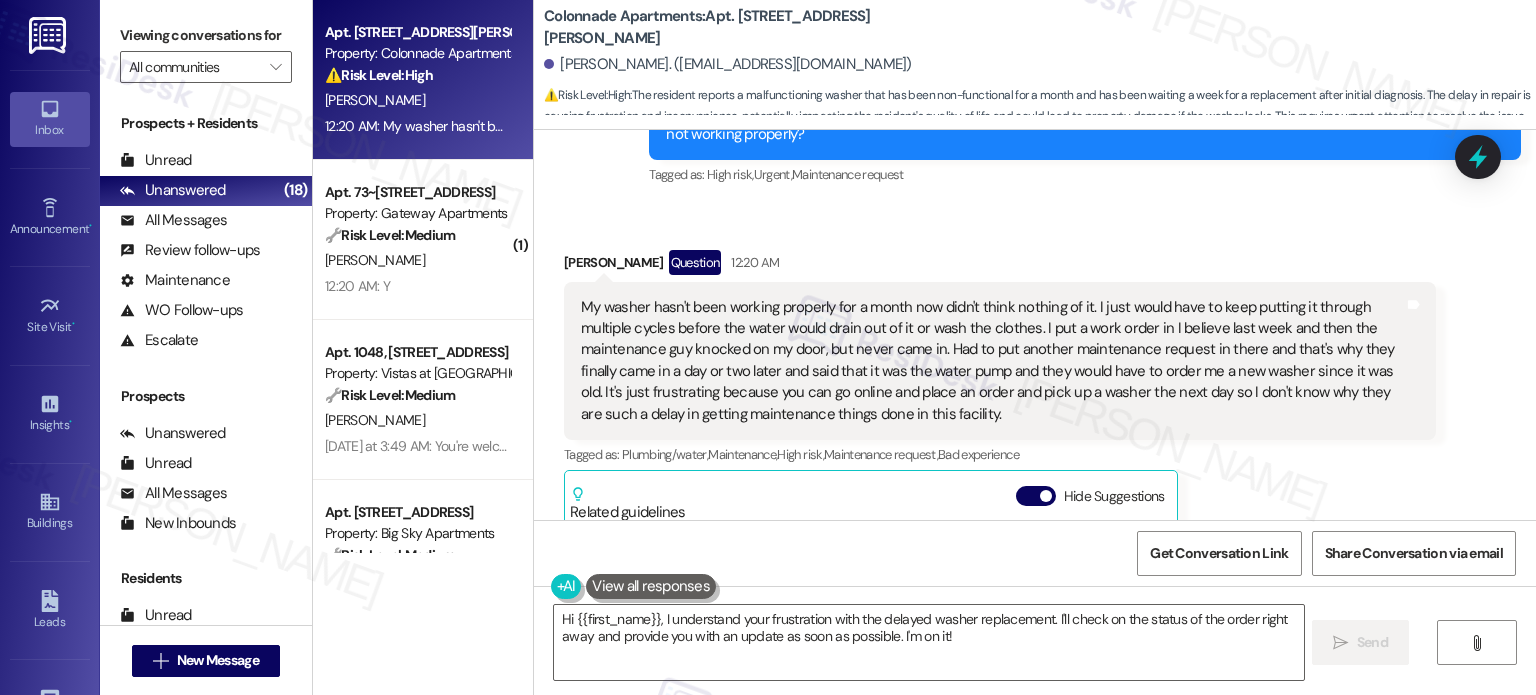 click on "My washer hasn't been working properly for a month now didn't think nothing of it. I just would have to keep putting it through multiple cycles before the water would drain out of it or wash the clothes. I put a work order in I believe last week and then the maintenance guy knocked on my door, but never came in. Had to put another maintenance request in there and that's why they finally came in a day or two later and said that it was the water pump and they would have to order me a new washer since it was old. It's just frustrating because you can go online and place an order and pick up a washer the next day so I don't know why they are such a delay in getting maintenance things done in this facility." at bounding box center (992, 361) 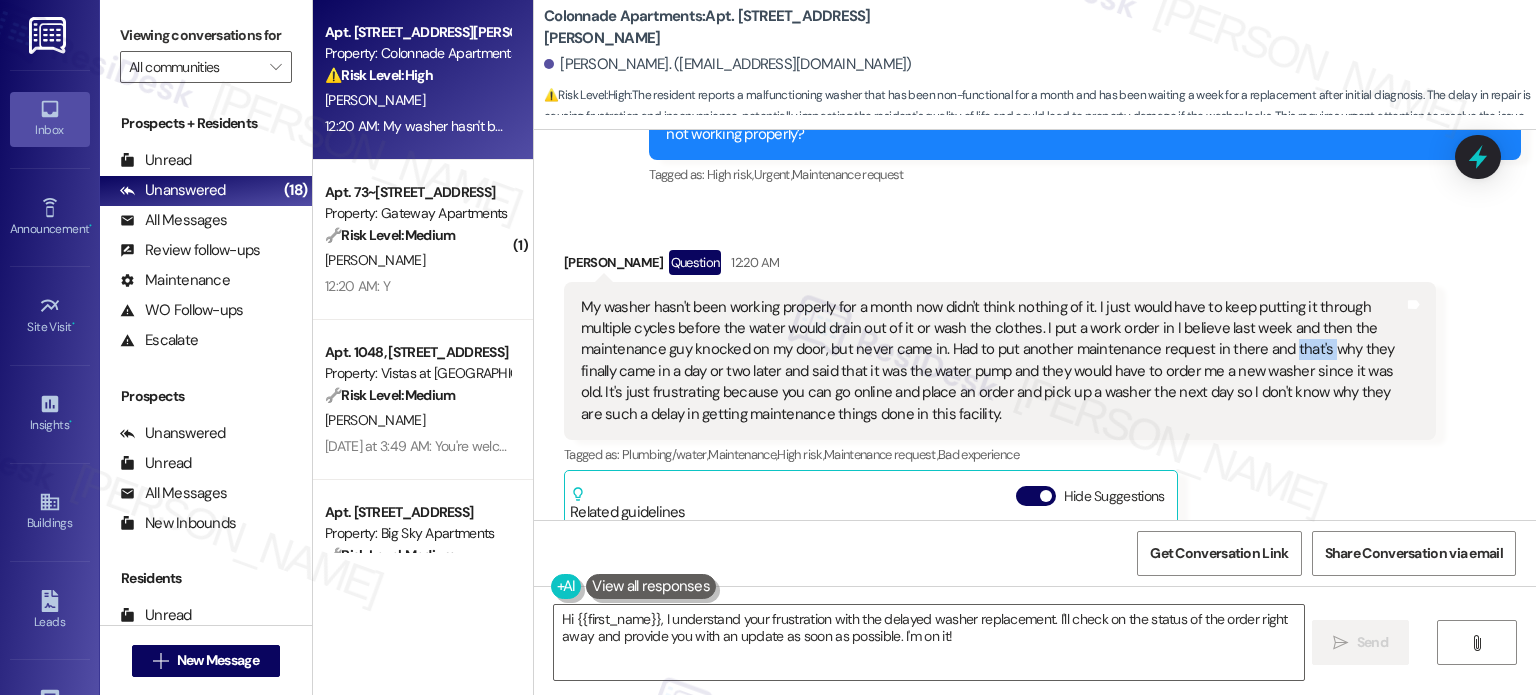 click on "My washer hasn't been working properly for a month now didn't think nothing of it. I just would have to keep putting it through multiple cycles before the water would drain out of it or wash the clothes. I put a work order in I believe last week and then the maintenance guy knocked on my door, but never came in. Had to put another maintenance request in there and that's why they finally came in a day or two later and said that it was the water pump and they would have to order me a new washer since it was old. It's just frustrating because you can go online and place an order and pick up a washer the next day so I don't know why they are such a delay in getting maintenance things done in this facility." at bounding box center [992, 361] 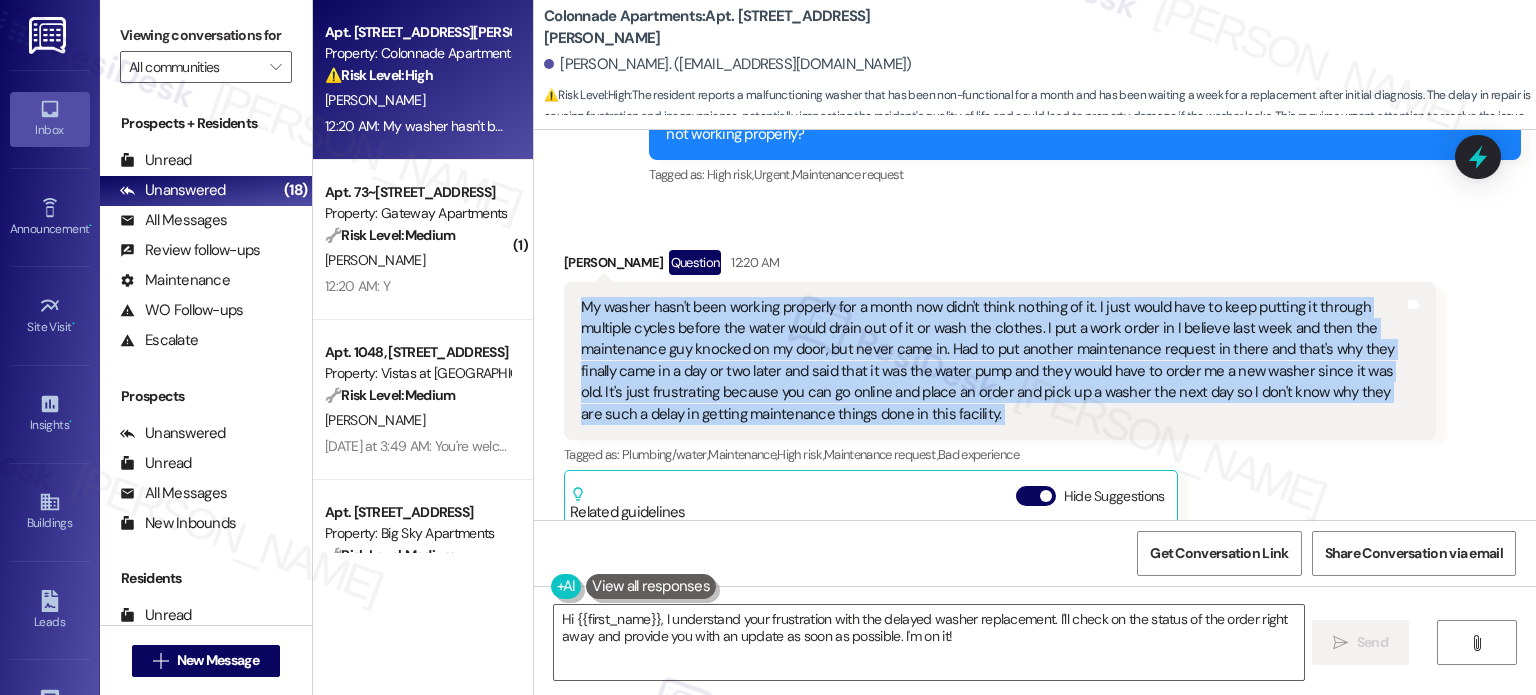 click on "My washer hasn't been working properly for a month now didn't think nothing of it. I just would have to keep putting it through multiple cycles before the water would drain out of it or wash the clothes. I put a work order in I believe last week and then the maintenance guy knocked on my door, but never came in. Had to put another maintenance request in there and that's why they finally came in a day or two later and said that it was the water pump and they would have to order me a new washer since it was old. It's just frustrating because you can go online and place an order and pick up a washer the next day so I don't know why they are such a delay in getting maintenance things done in this facility." at bounding box center [992, 361] 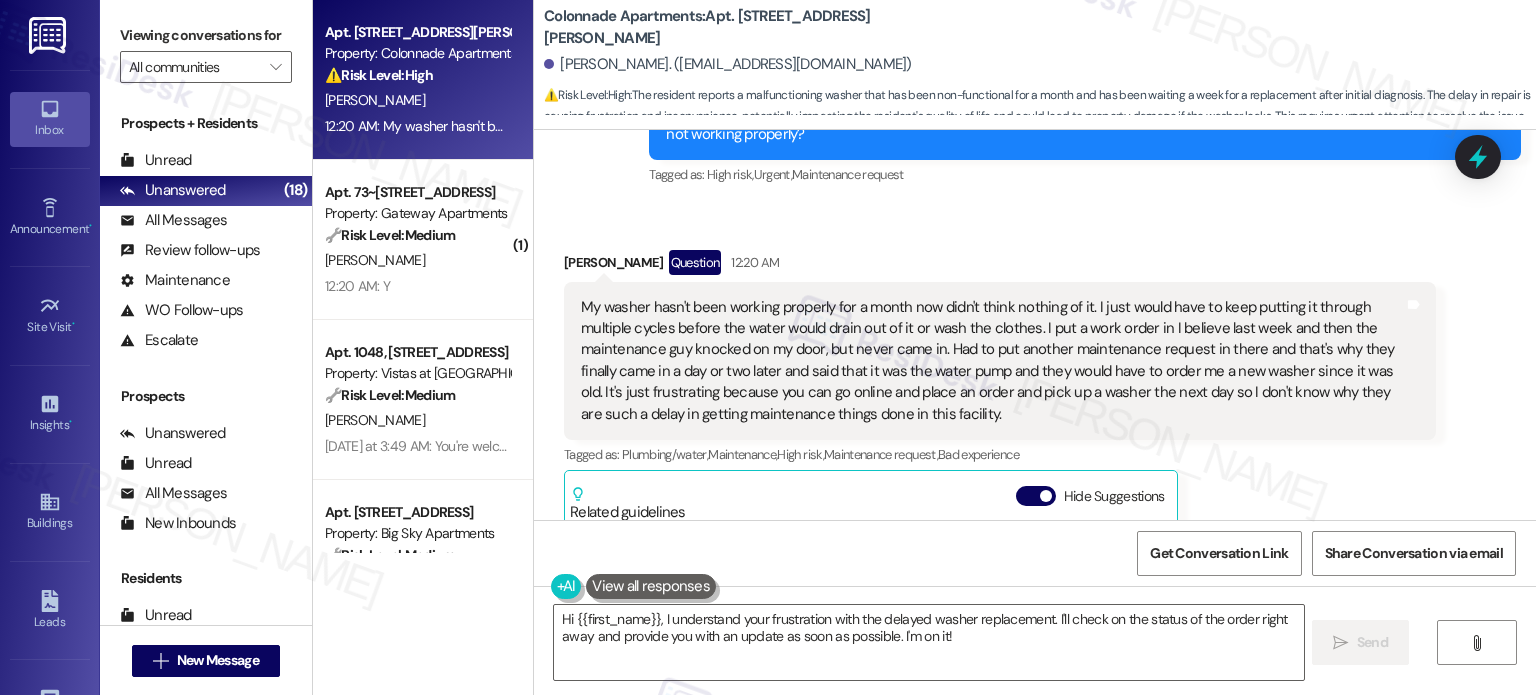 click on "My washer hasn't been working properly for a month now didn't think nothing of it. I just would have to keep putting it through multiple cycles before the water would drain out of it or wash the clothes. I put a work order in I believe last week and then the maintenance guy knocked on my door, but never came in. Had to put another maintenance request in there and that's why they finally came in a day or two later and said that it was the water pump and they would have to order me a new washer since it was old. It's just frustrating because you can go online and place an order and pick up a washer the next day so I don't know why they are such a delay in getting maintenance things done in this facility." at bounding box center [992, 361] 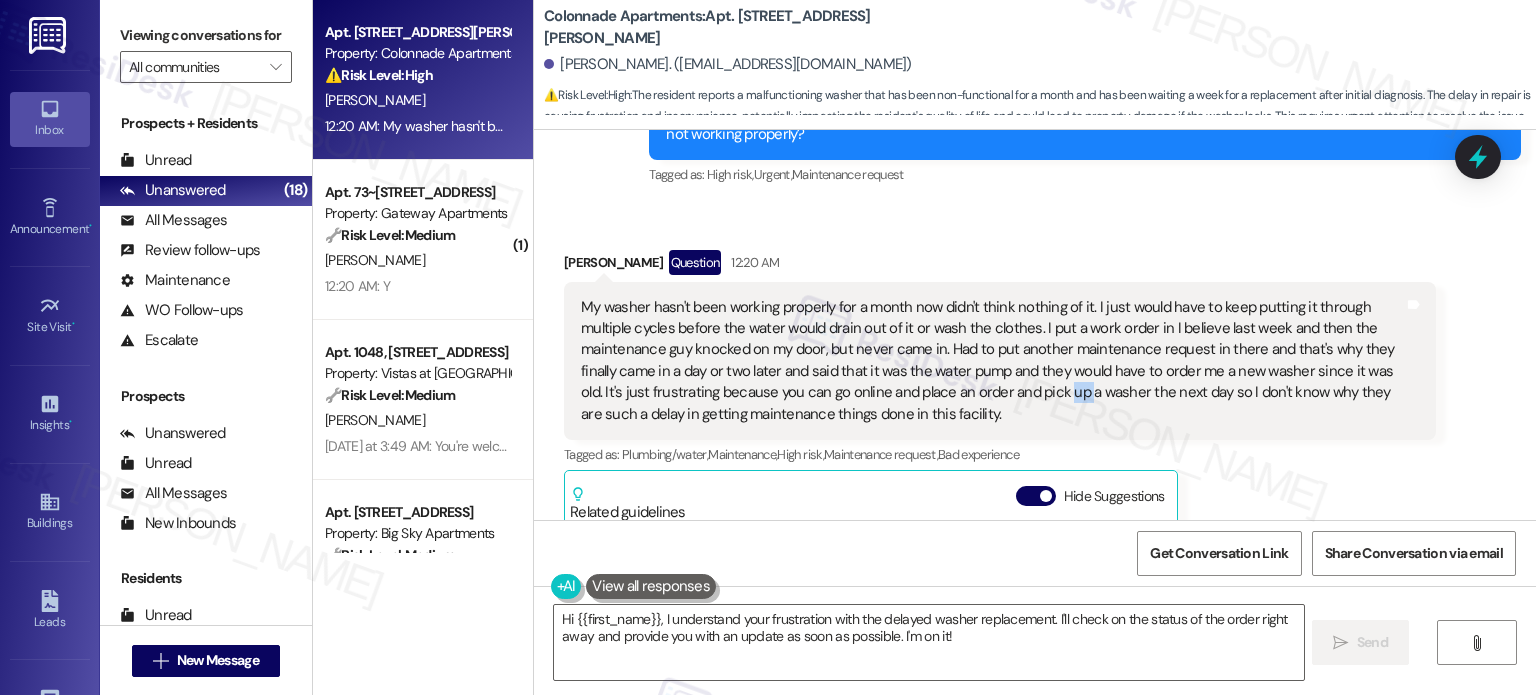 click on "My washer hasn't been working properly for a month now didn't think nothing of it. I just would have to keep putting it through multiple cycles before the water would drain out of it or wash the clothes. I put a work order in I believe last week and then the maintenance guy knocked on my door, but never came in. Had to put another maintenance request in there and that's why they finally came in a day or two later and said that it was the water pump and they would have to order me a new washer since it was old. It's just frustrating because you can go online and place an order and pick up a washer the next day so I don't know why they are such a delay in getting maintenance things done in this facility." at bounding box center [992, 361] 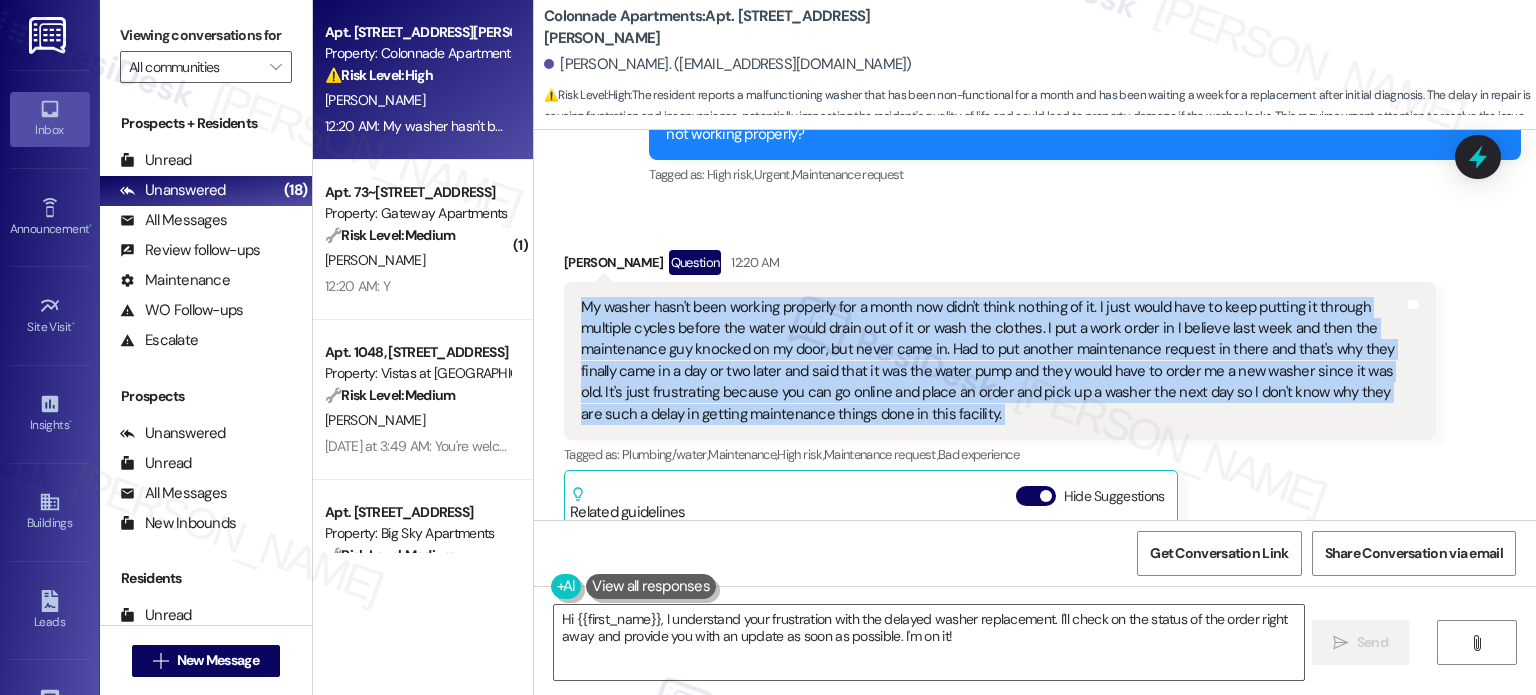 click on "My washer hasn't been working properly for a month now didn't think nothing of it. I just would have to keep putting it through multiple cycles before the water would drain out of it or wash the clothes. I put a work order in I believe last week and then the maintenance guy knocked on my door, but never came in. Had to put another maintenance request in there and that's why they finally came in a day or two later and said that it was the water pump and they would have to order me a new washer since it was old. It's just frustrating because you can go online and place an order and pick up a washer the next day so I don't know why they are such a delay in getting maintenance things done in this facility." at bounding box center (992, 361) 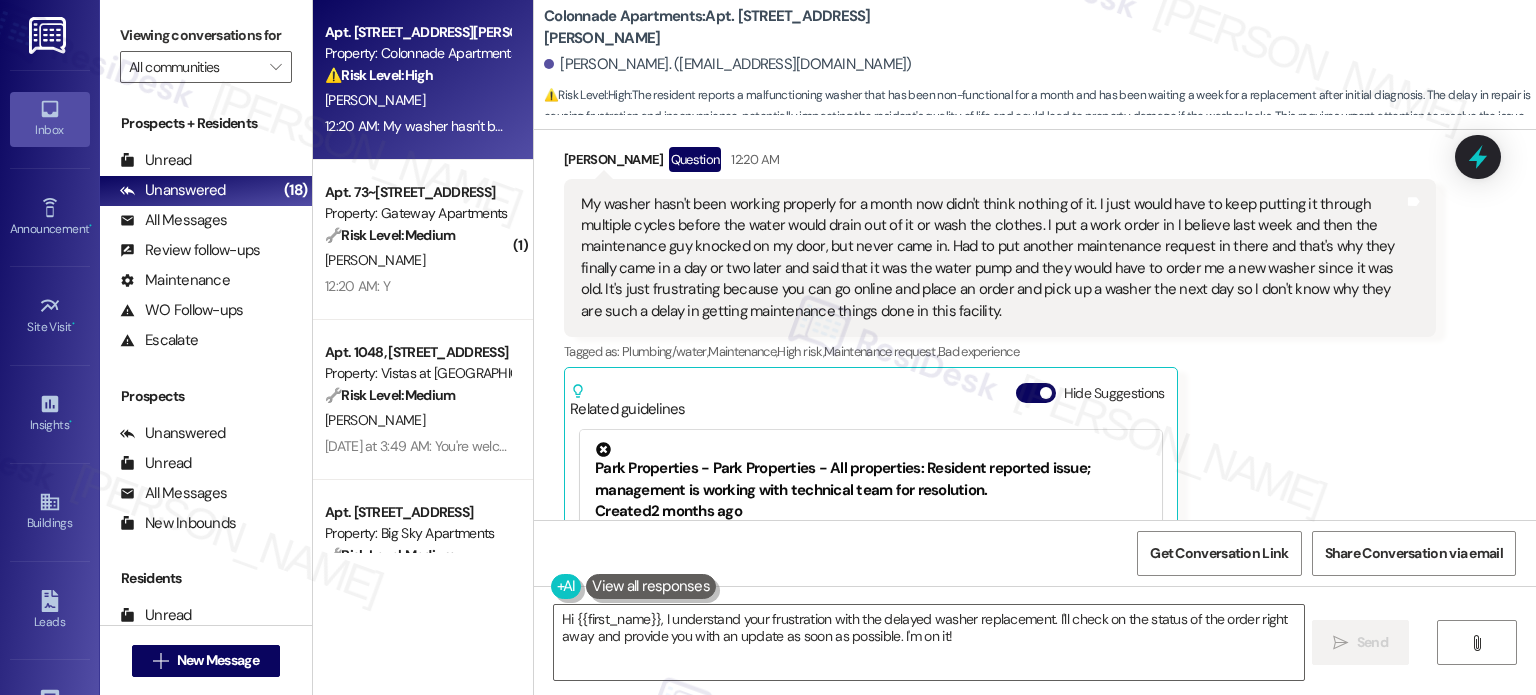 scroll, scrollTop: 5019, scrollLeft: 0, axis: vertical 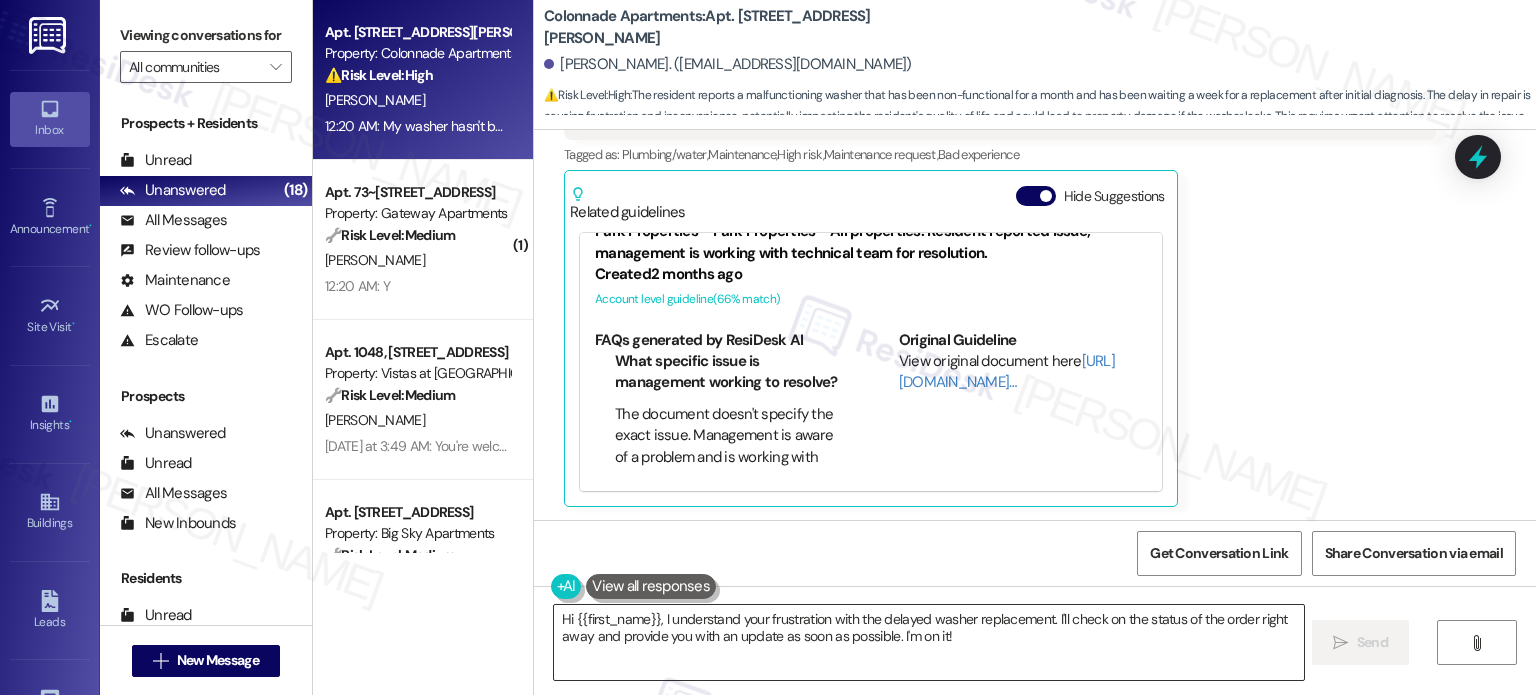 click on "Hi {{first_name}}, I understand your frustration with the delayed washer replacement. I'll check on the status of the order right away and provide you with an update as soon as possible. I'm on it!" at bounding box center (928, 642) 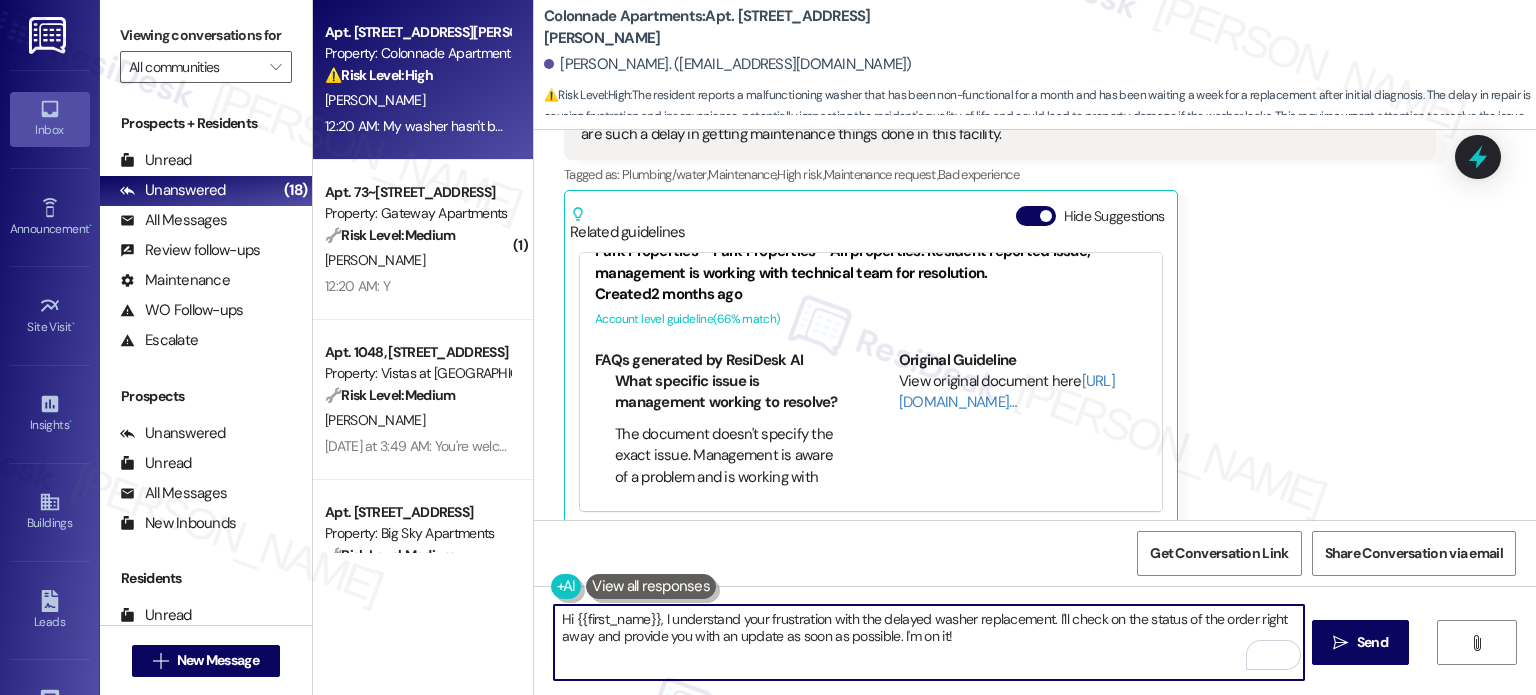 scroll, scrollTop: 5019, scrollLeft: 0, axis: vertical 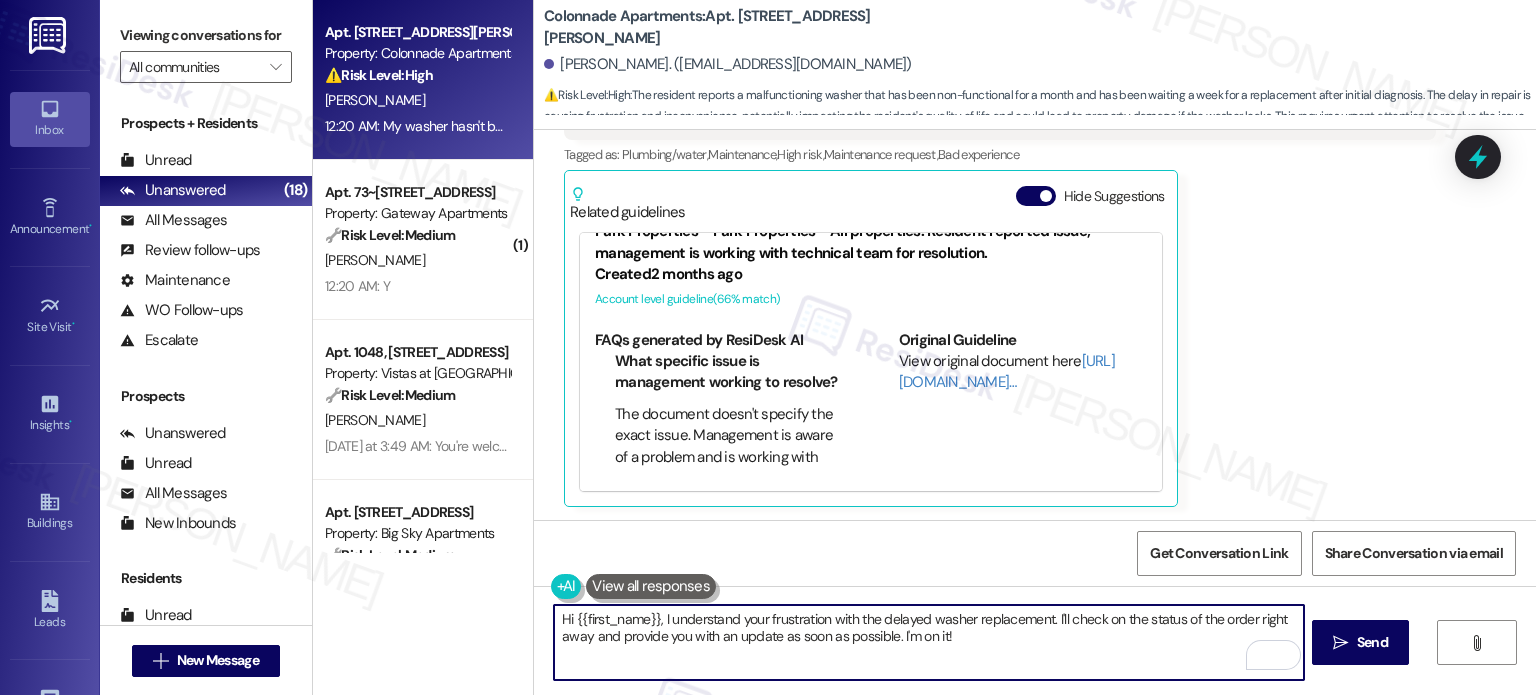 click on "Hi {{first_name}}, I understand your frustration with the delayed washer replacement. I'll check on the status of the order right away and provide you with an update as soon as possible. I'm on it!" at bounding box center (928, 642) 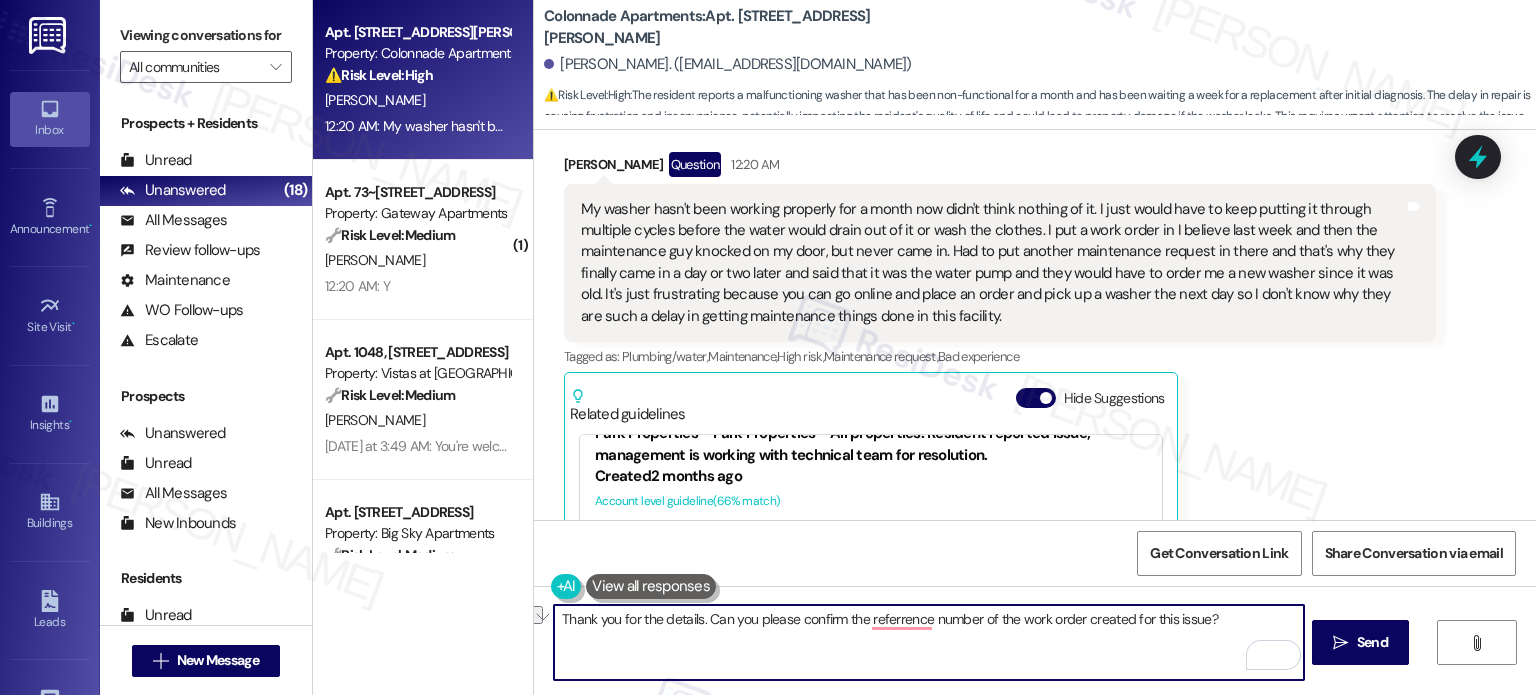 scroll, scrollTop: 4719, scrollLeft: 0, axis: vertical 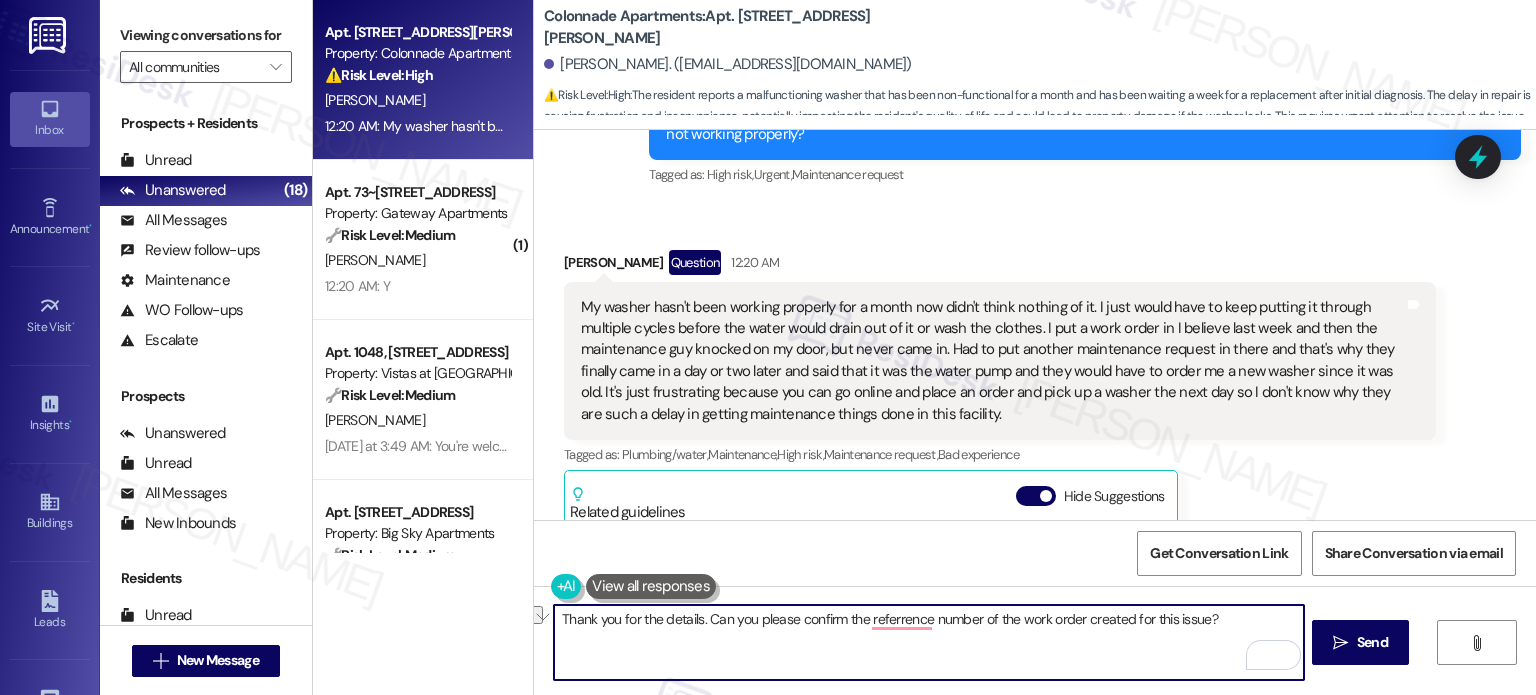 paste on "information. Could you please confirm the reference number for the work order related to" 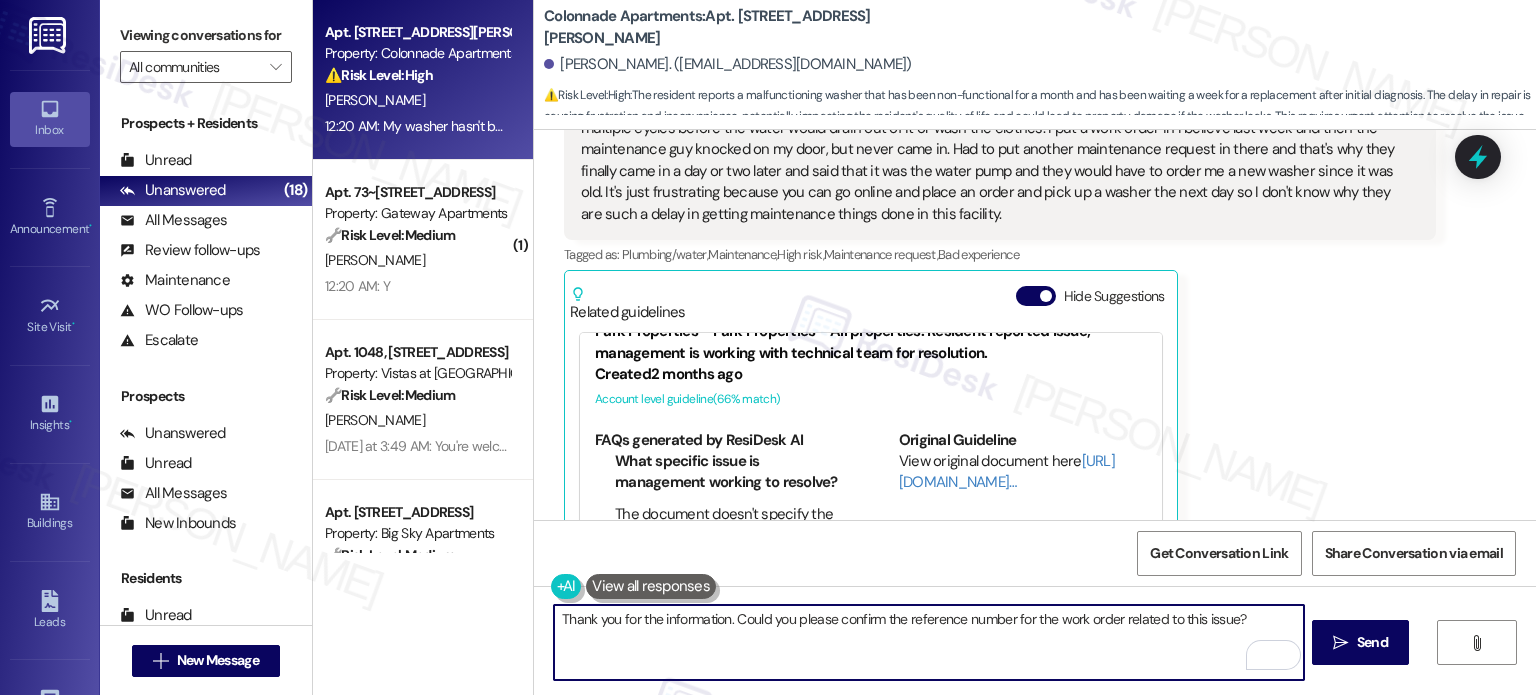 scroll, scrollTop: 5019, scrollLeft: 0, axis: vertical 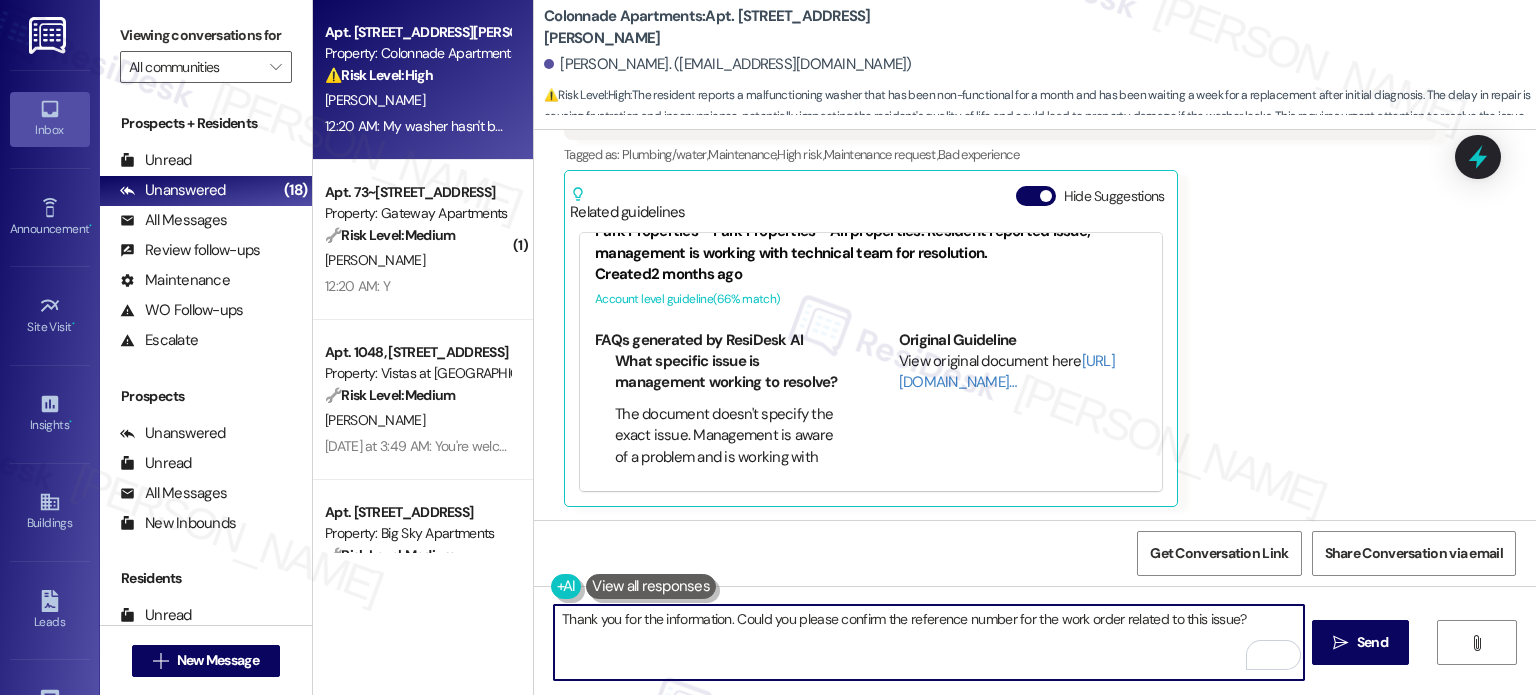 click on "Thank you for the information. Could you please confirm the reference number for the work order related to this issue?" at bounding box center [928, 642] 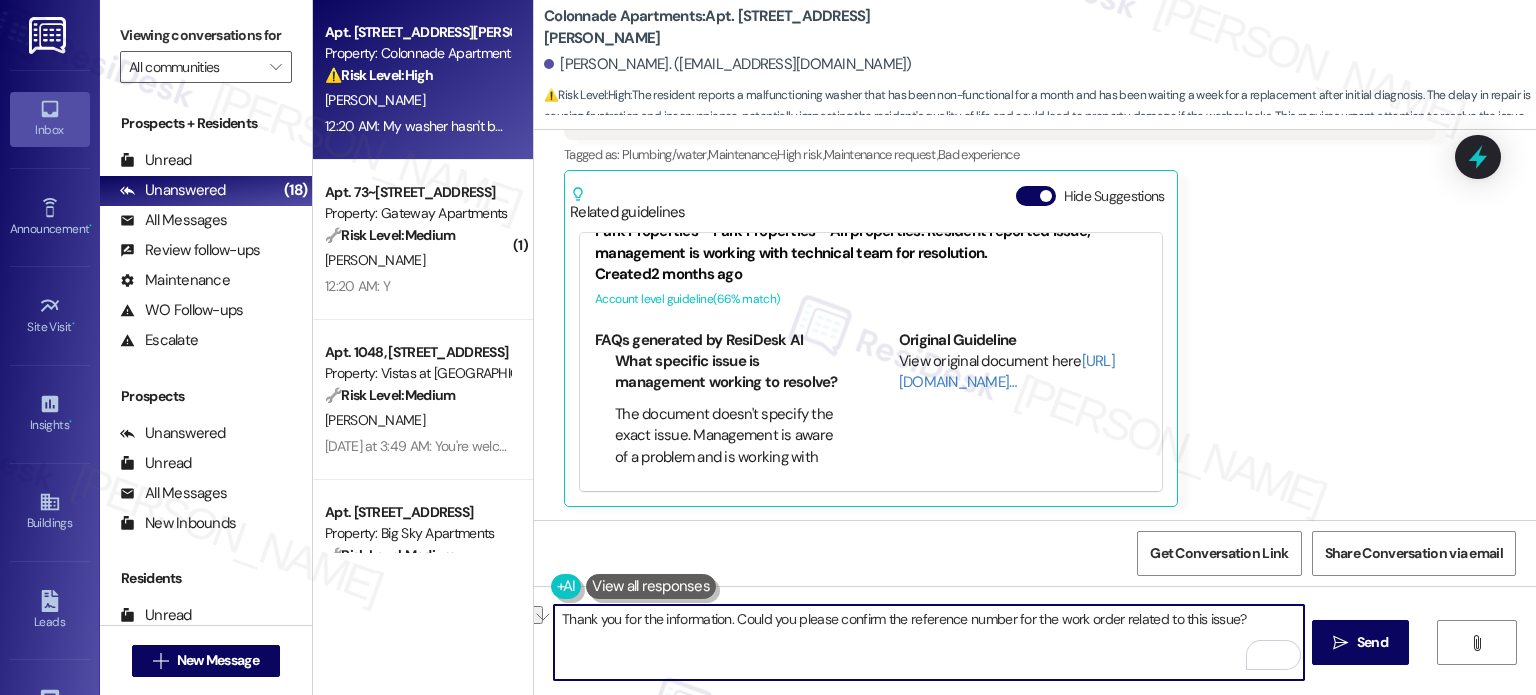 drag, startPoint x: 1227, startPoint y: 619, endPoint x: 1142, endPoint y: 619, distance: 85 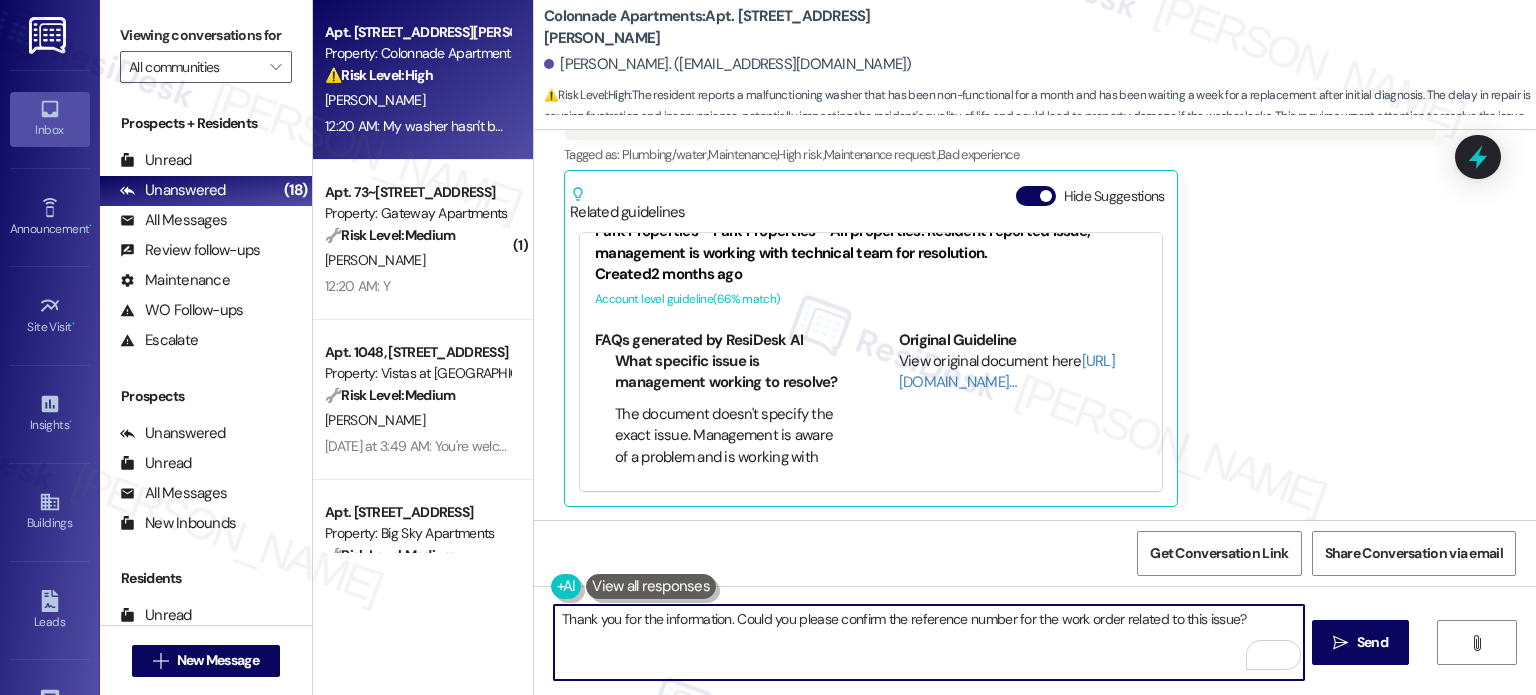 click on "Thank you for the information. Could you please confirm the reference number for the work order related to this issue?" at bounding box center (928, 642) 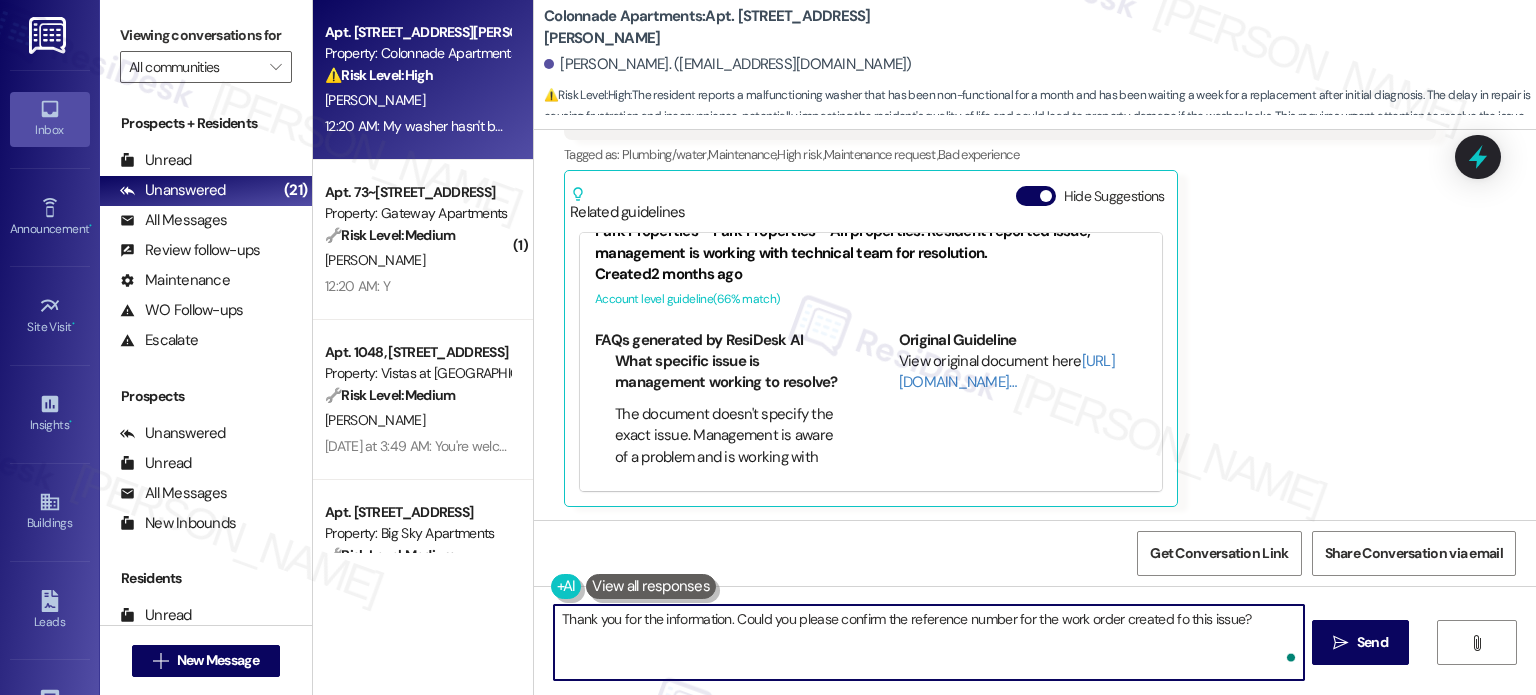 type on "Thank you for the information. Could you please confirm the reference number for the work order created for this issue?" 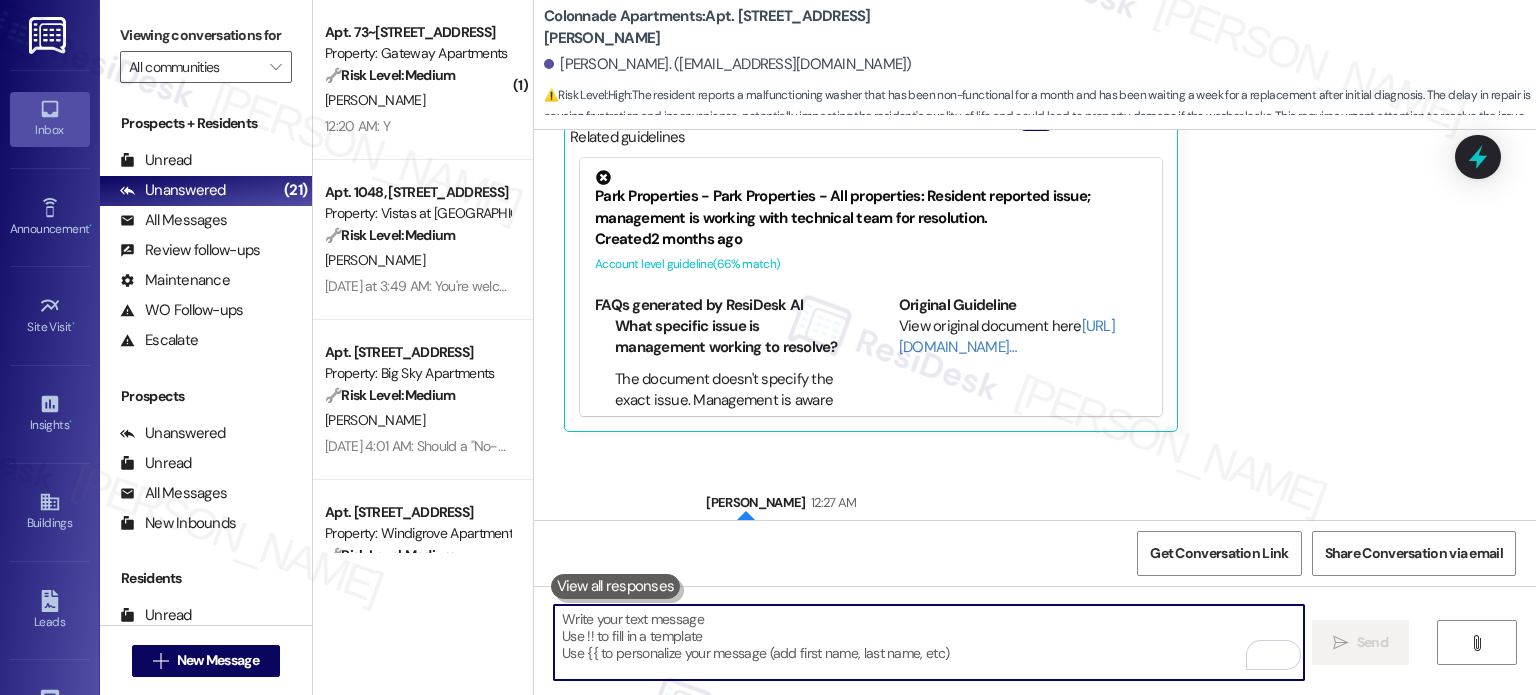 scroll, scrollTop: 5158, scrollLeft: 0, axis: vertical 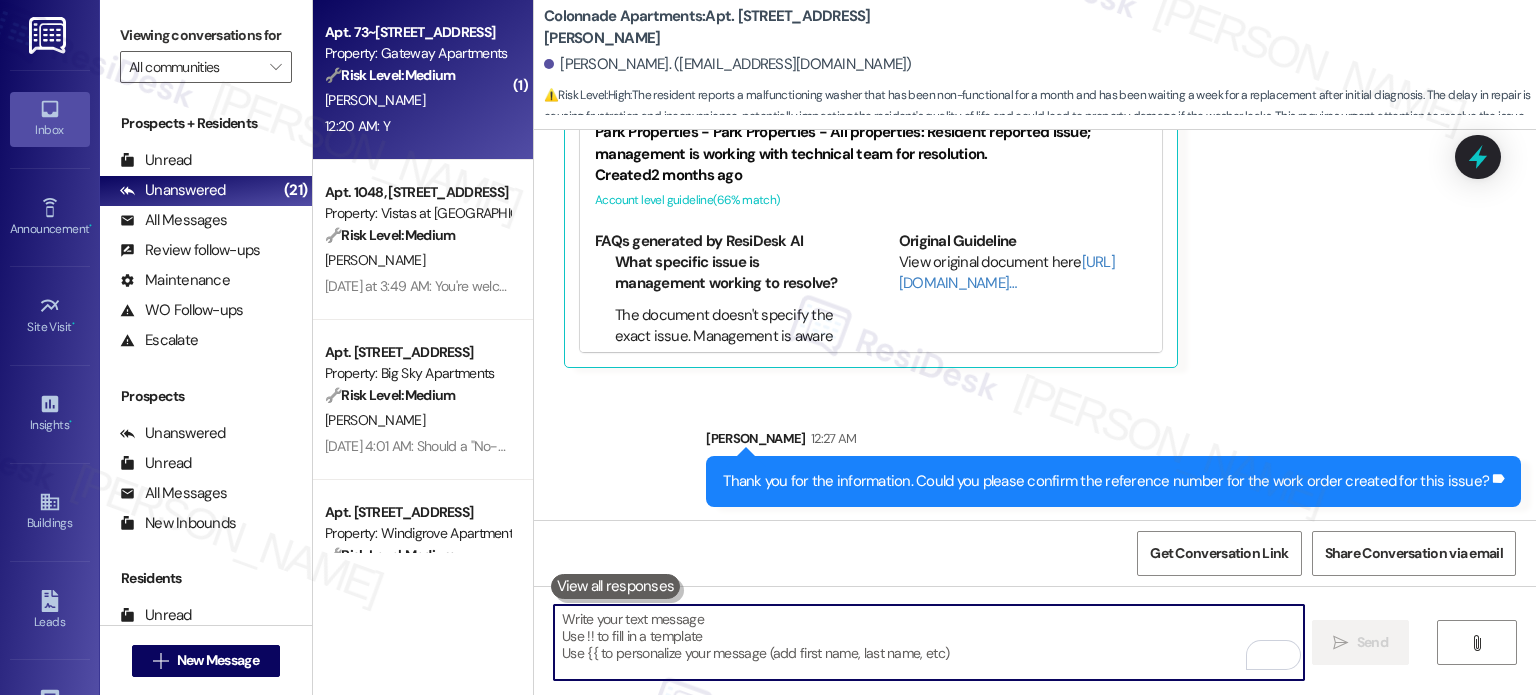 type 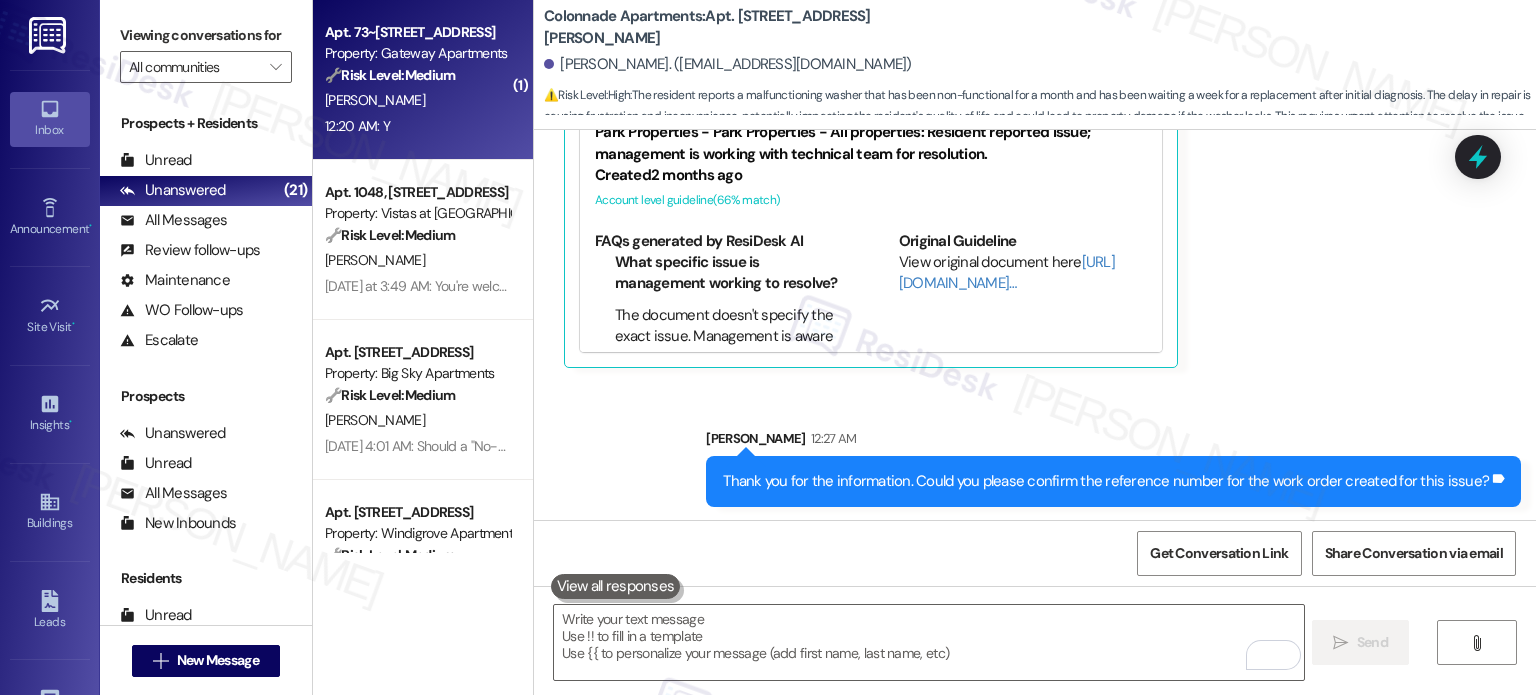 click on "🔧  Risk Level:  Medium The resident responded positively to a follow-up regarding a maintenance work order. This indicates satisfactory completion and no further action is needed beyond documentation." at bounding box center (417, 75) 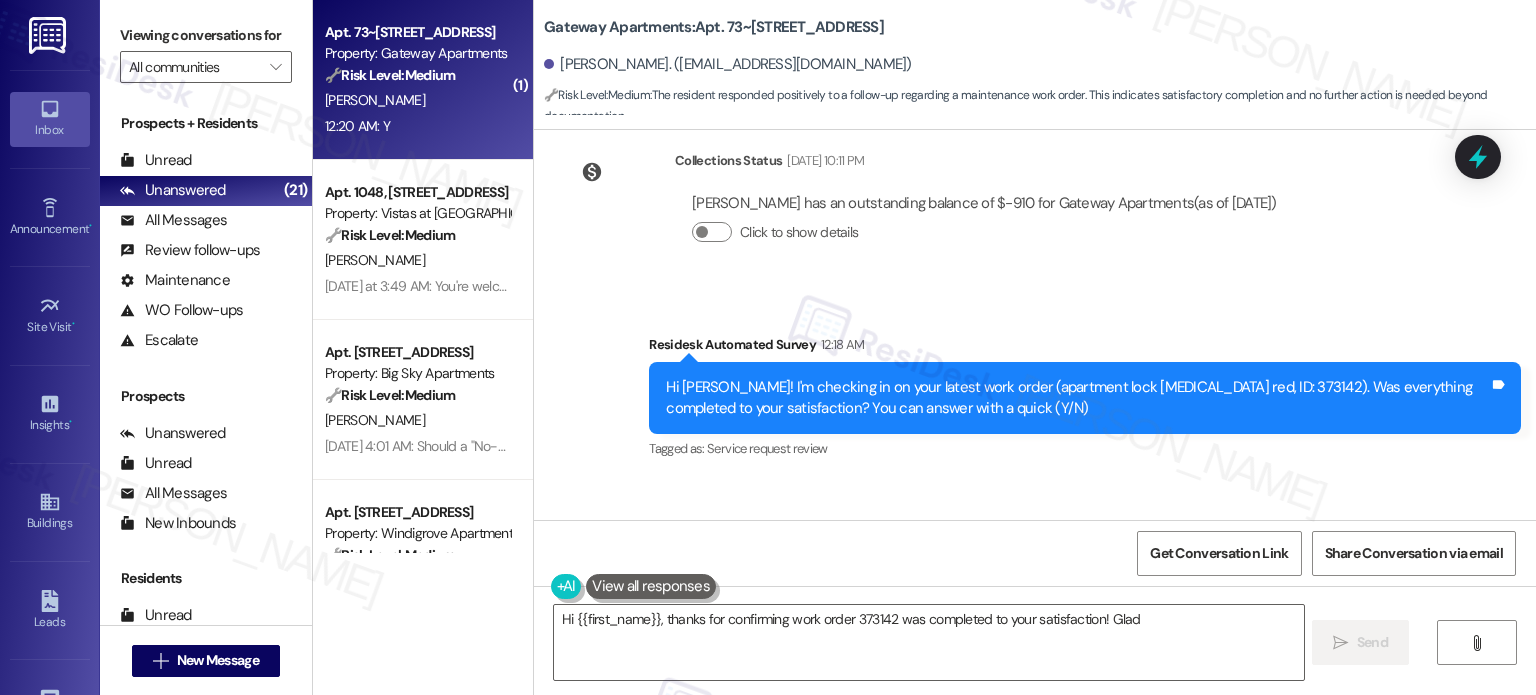 scroll, scrollTop: 498, scrollLeft: 0, axis: vertical 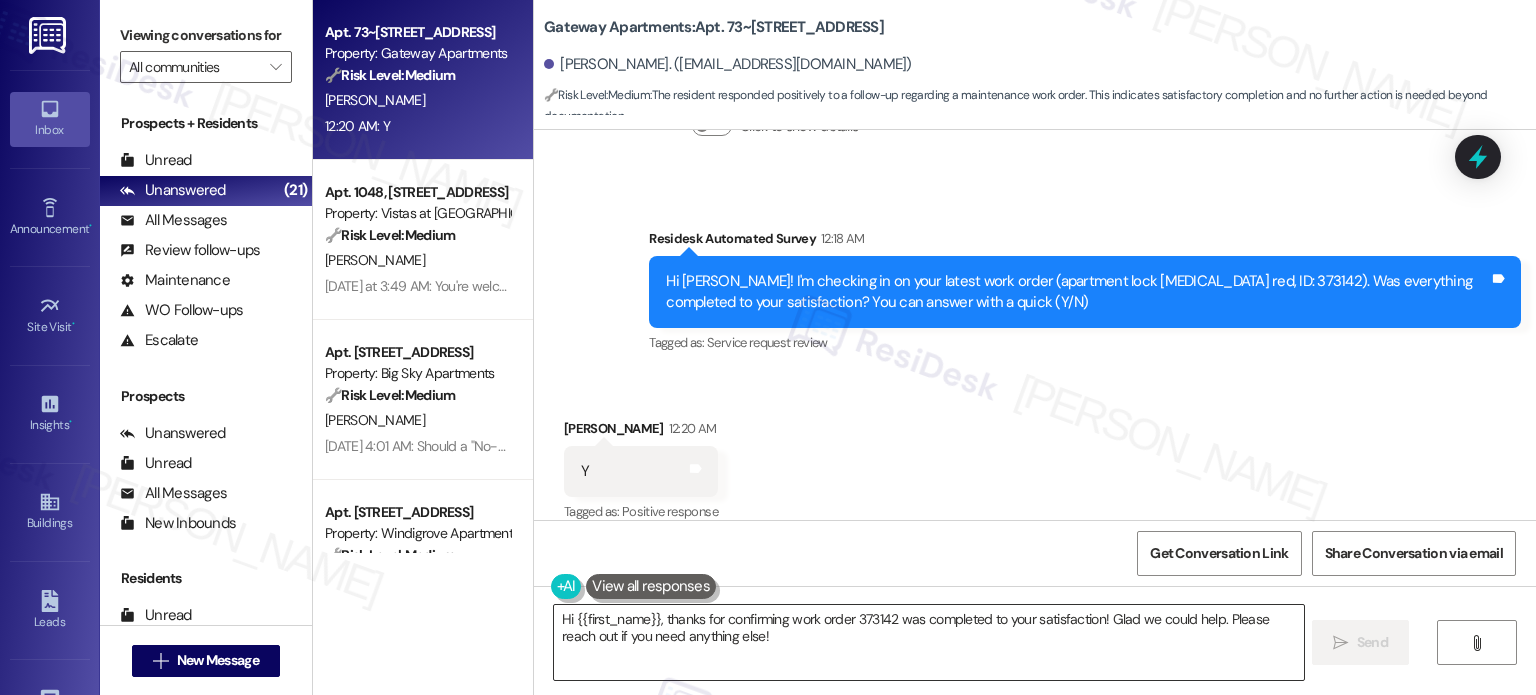 click on "Hi {{first_name}}, thanks for confirming work order 373142 was completed to your satisfaction! Glad we could help. Please reach out if you need anything else!" at bounding box center [928, 642] 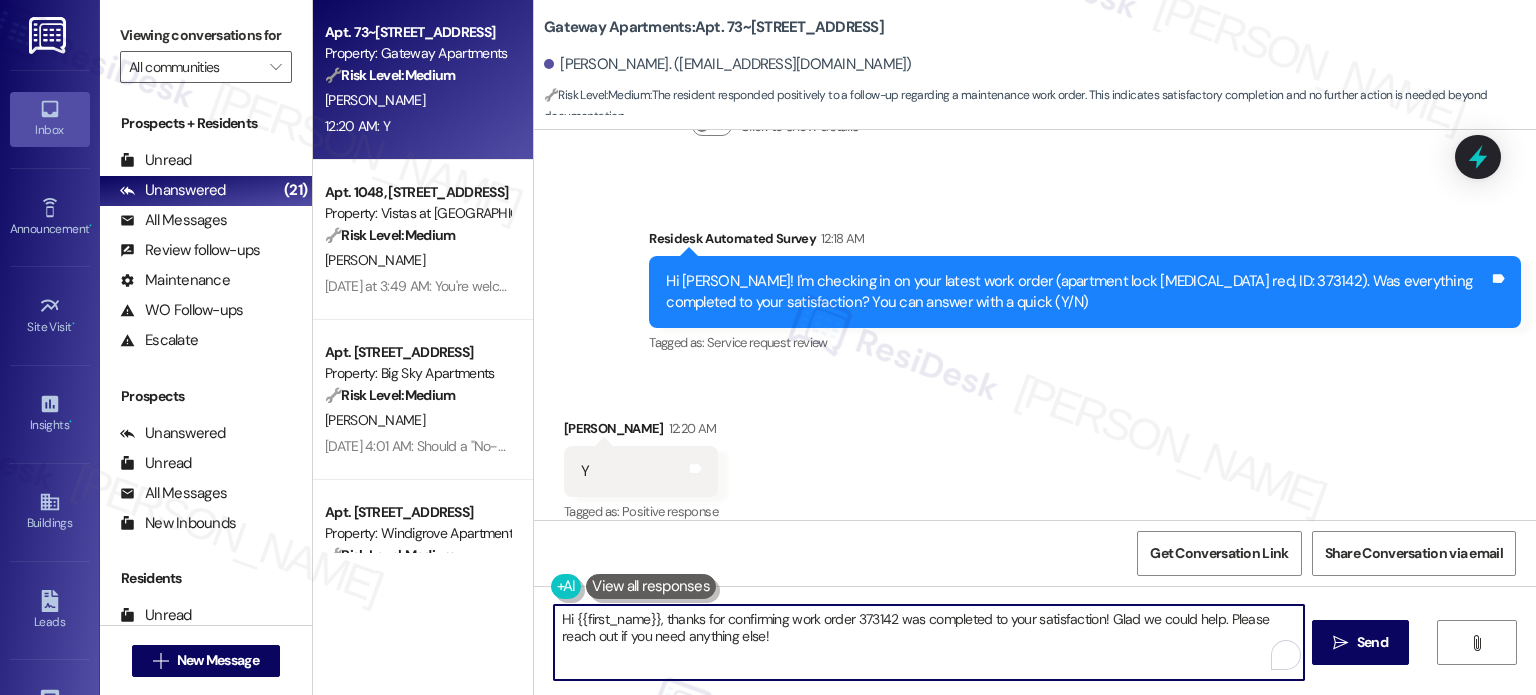 click on "Hi {{first_name}}, thanks for confirming work order 373142 was completed to your satisfaction! Glad we could help. Please reach out if you need anything else!" at bounding box center (928, 642) 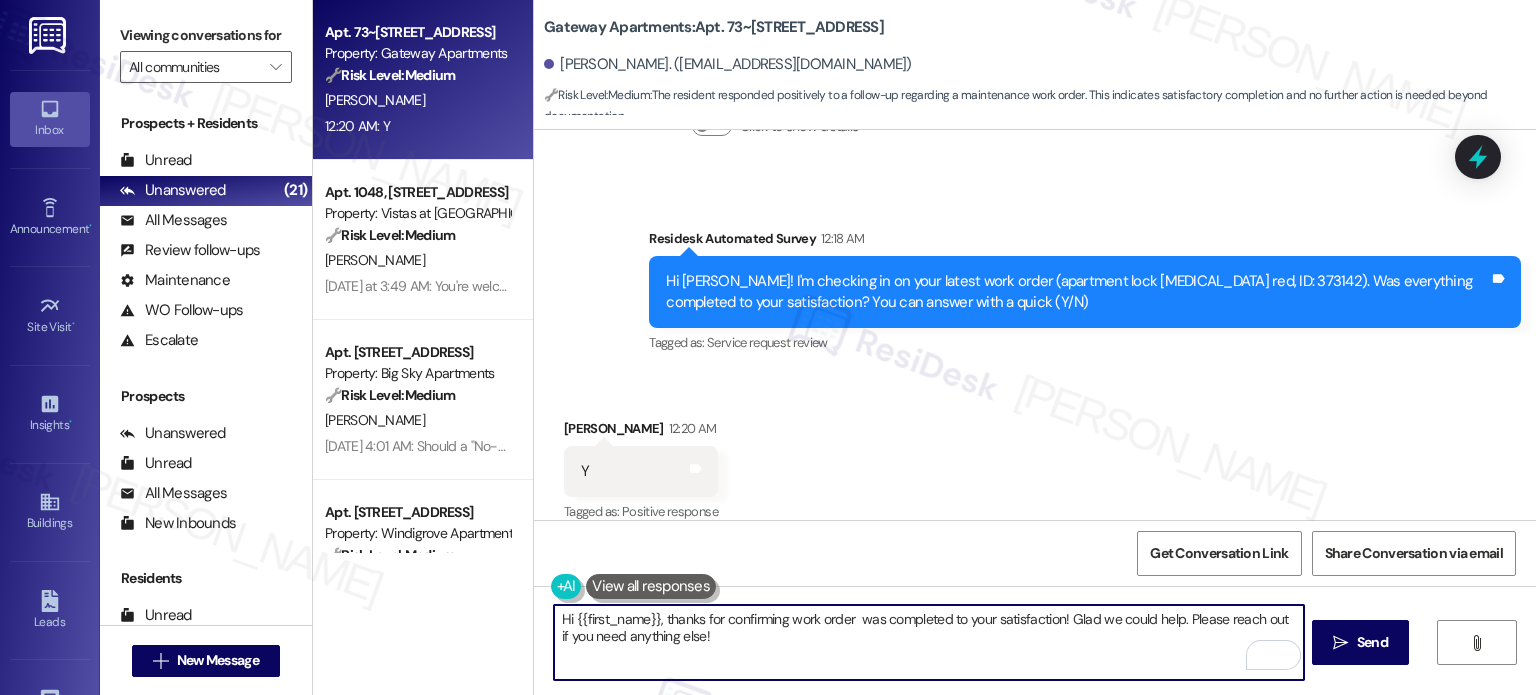 type on "Hi {{first_name}}, thanks for confirming work order was completed to your satisfaction! Glad we could help. Please reach out if you need anything else!" 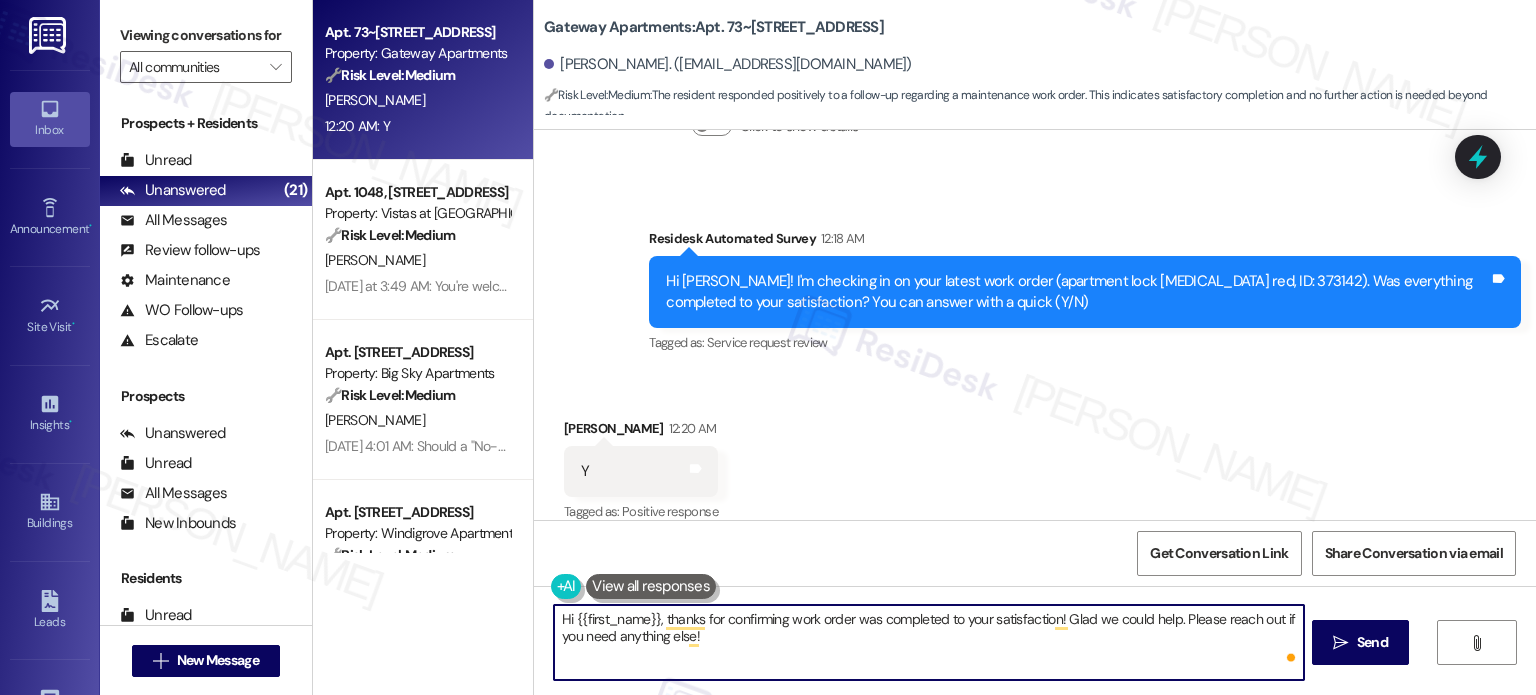 click on "Hi {{first_name}}, thanks for confirming work order was completed to your satisfaction! Glad we could help. Please reach out if you need anything else!" at bounding box center (928, 642) 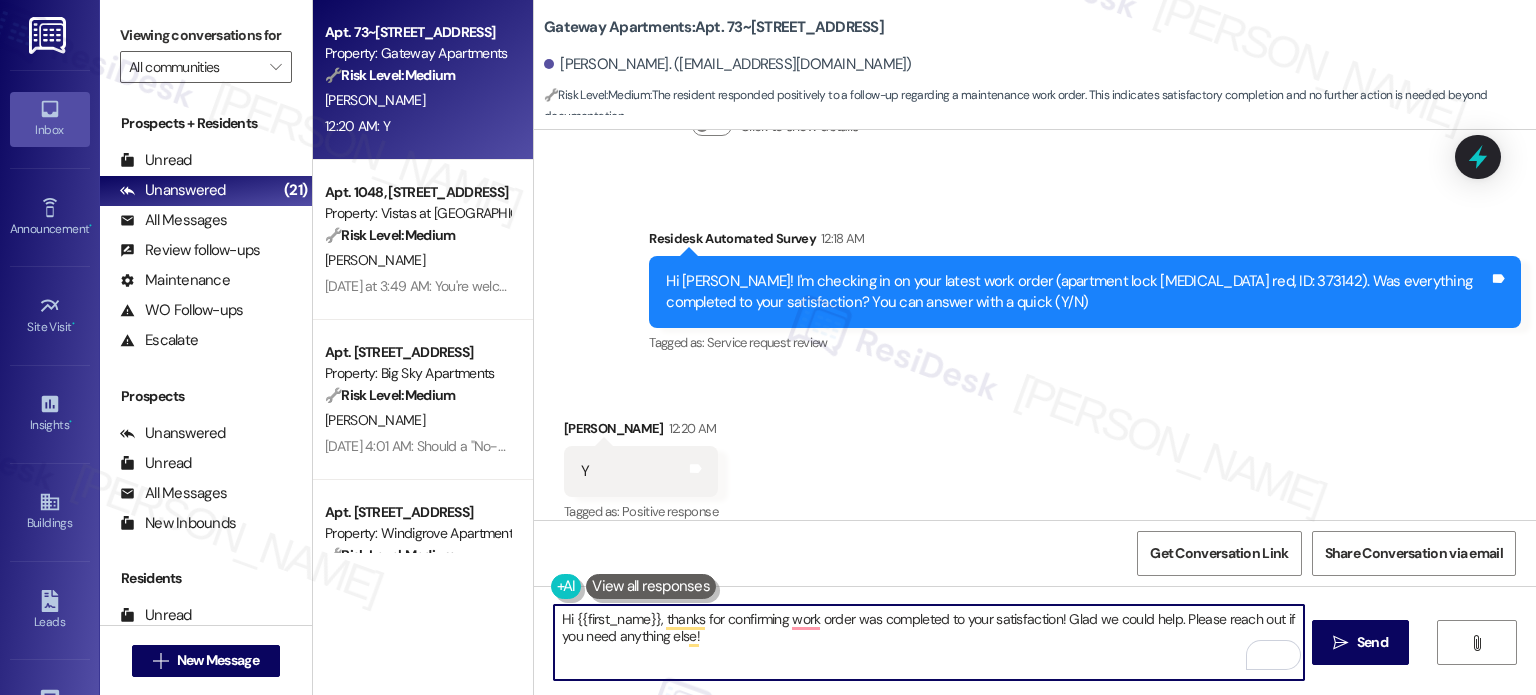 scroll, scrollTop: 499, scrollLeft: 0, axis: vertical 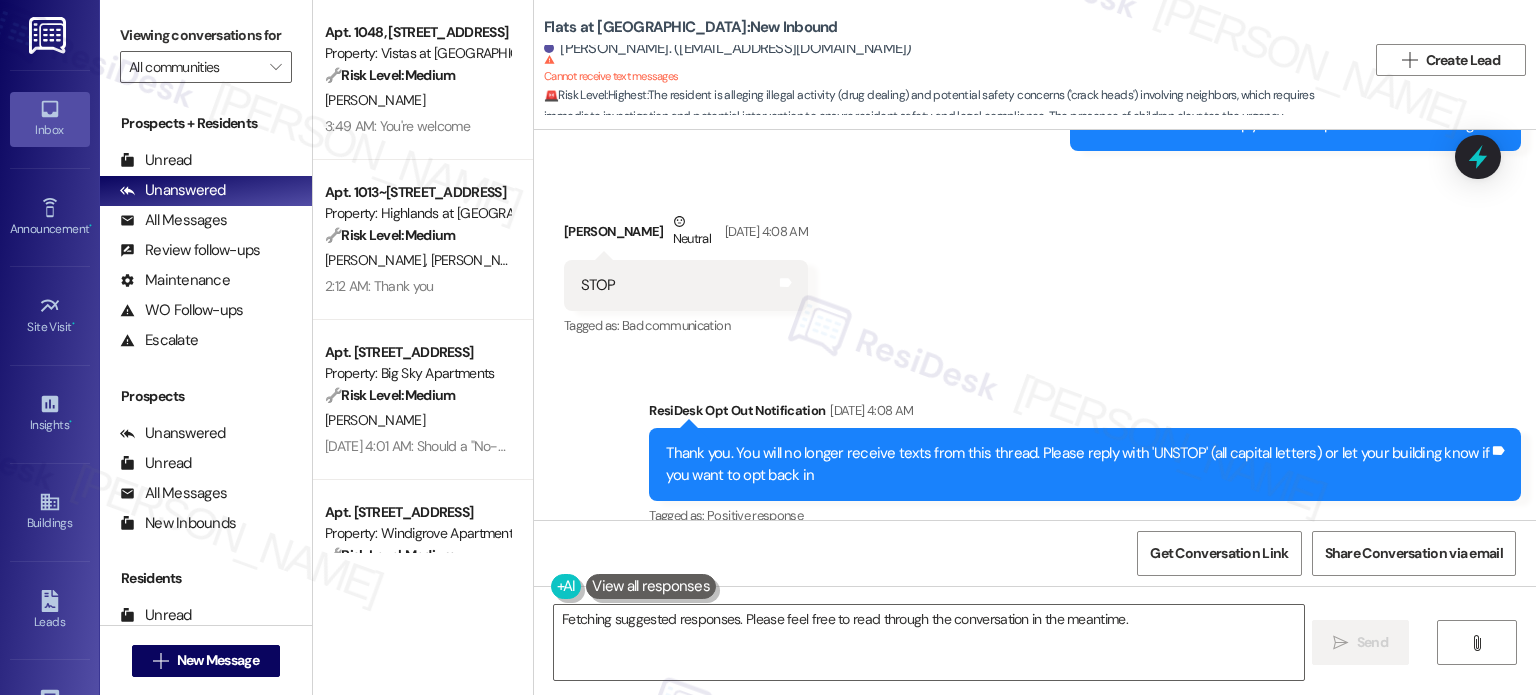 click on "🚨  Risk Level:  Highest :  The resident is alleging illegal activity (drug dealing) and potential safety concerns ('crack heads') involving neighbors, which requires immediate investigation and potential intervention to ensure resident safety and legal compliance. The presence of children elevates the urgency." at bounding box center [955, 106] 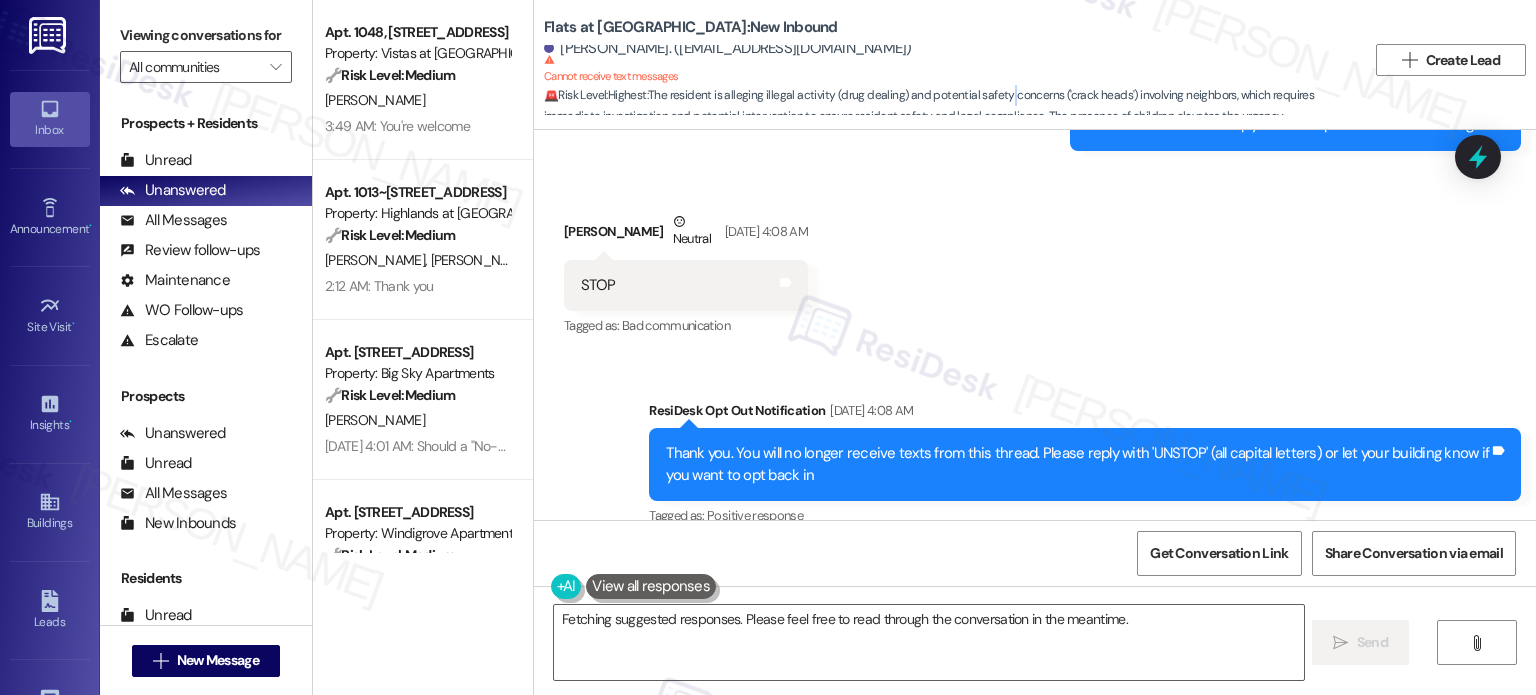 click on "🚨  Risk Level:  Highest :  The resident is alleging illegal activity (drug dealing) and potential safety concerns ('crack heads') involving neighbors, which requires immediate investigation and potential intervention to ensure resident safety and legal compliance. The presence of children elevates the urgency." at bounding box center (955, 106) 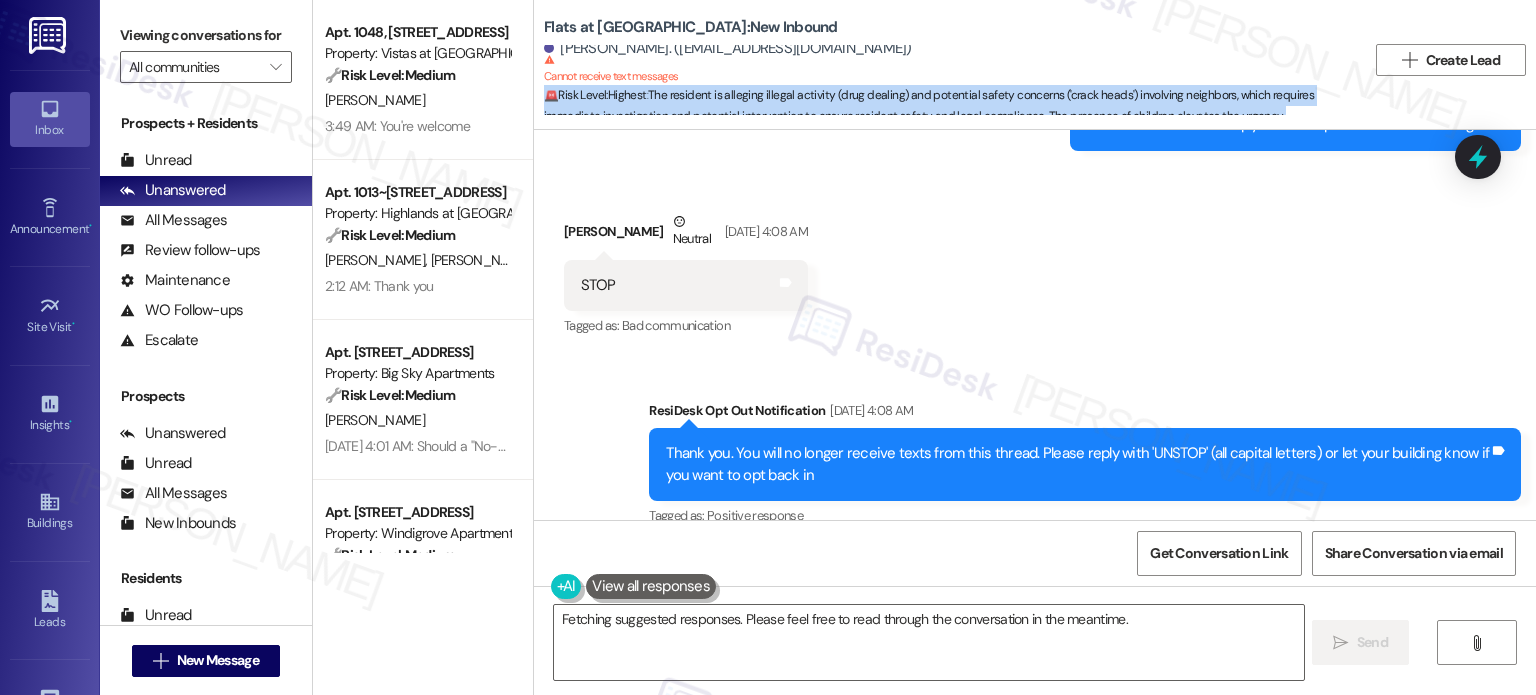 click on "🚨  Risk Level:  Highest :  The resident is alleging illegal activity (drug dealing) and potential safety concerns ('crack heads') involving neighbors, which requires immediate investigation and potential intervention to ensure resident safety and legal compliance. The presence of children elevates the urgency." at bounding box center (955, 106) 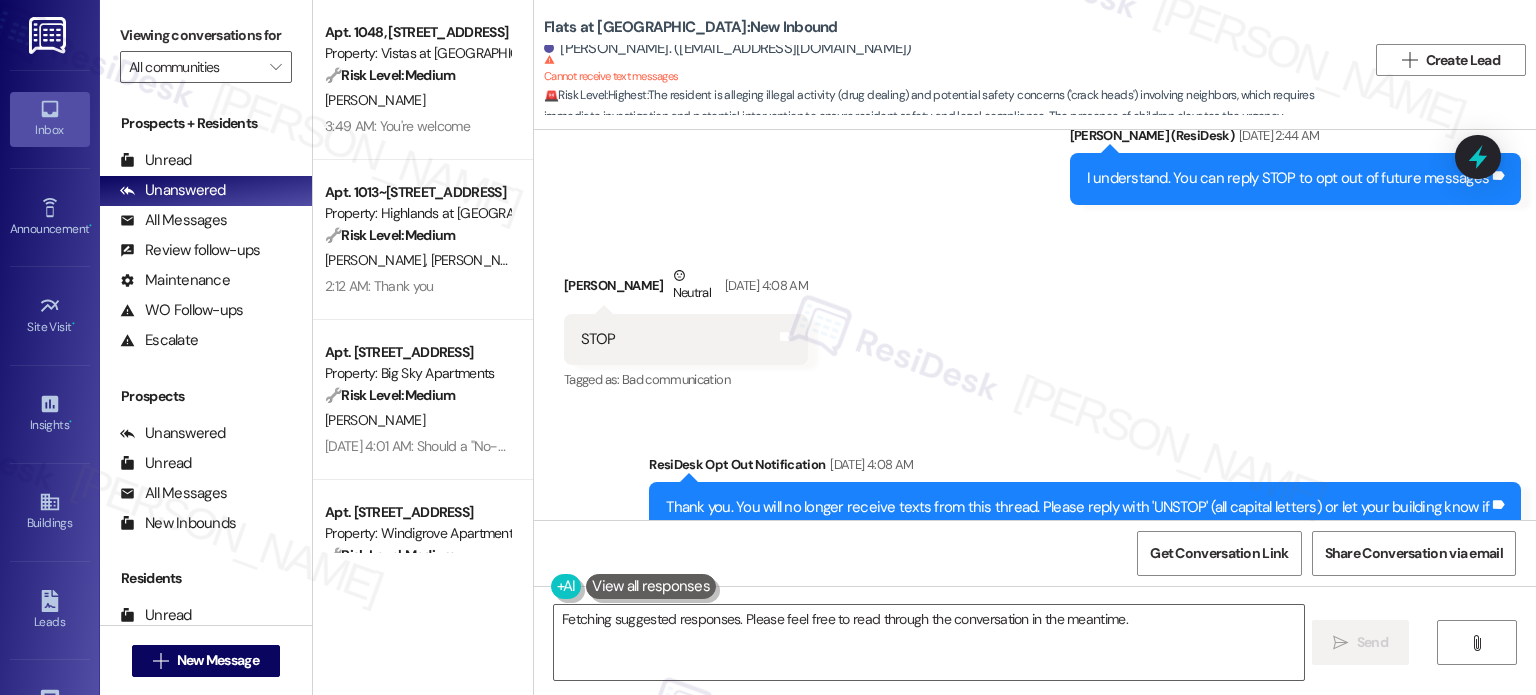 scroll, scrollTop: 8506, scrollLeft: 0, axis: vertical 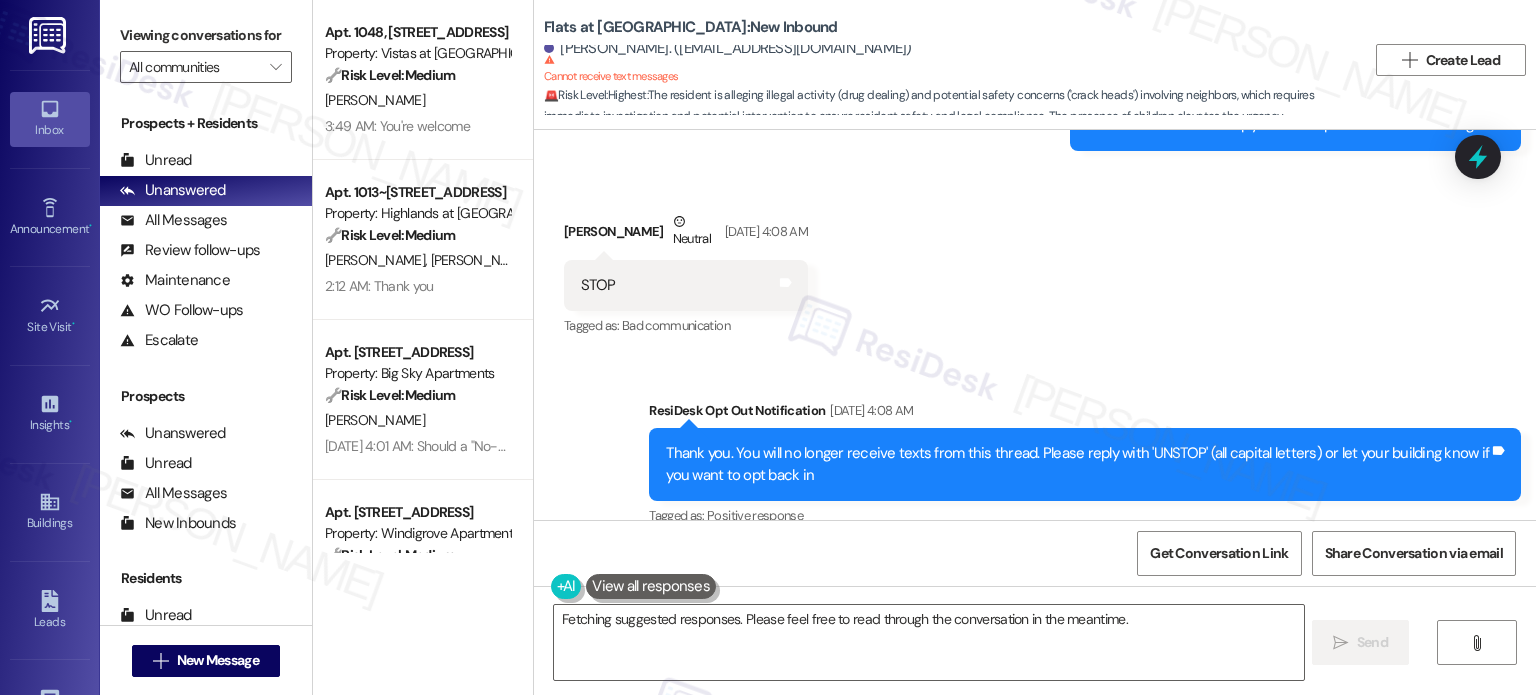 click on "Thank you. You will no longer receive texts from this thread. Please reply with 'UNSTOP' (all capital letters) or let your building know if you want to opt back in" at bounding box center [1077, 464] 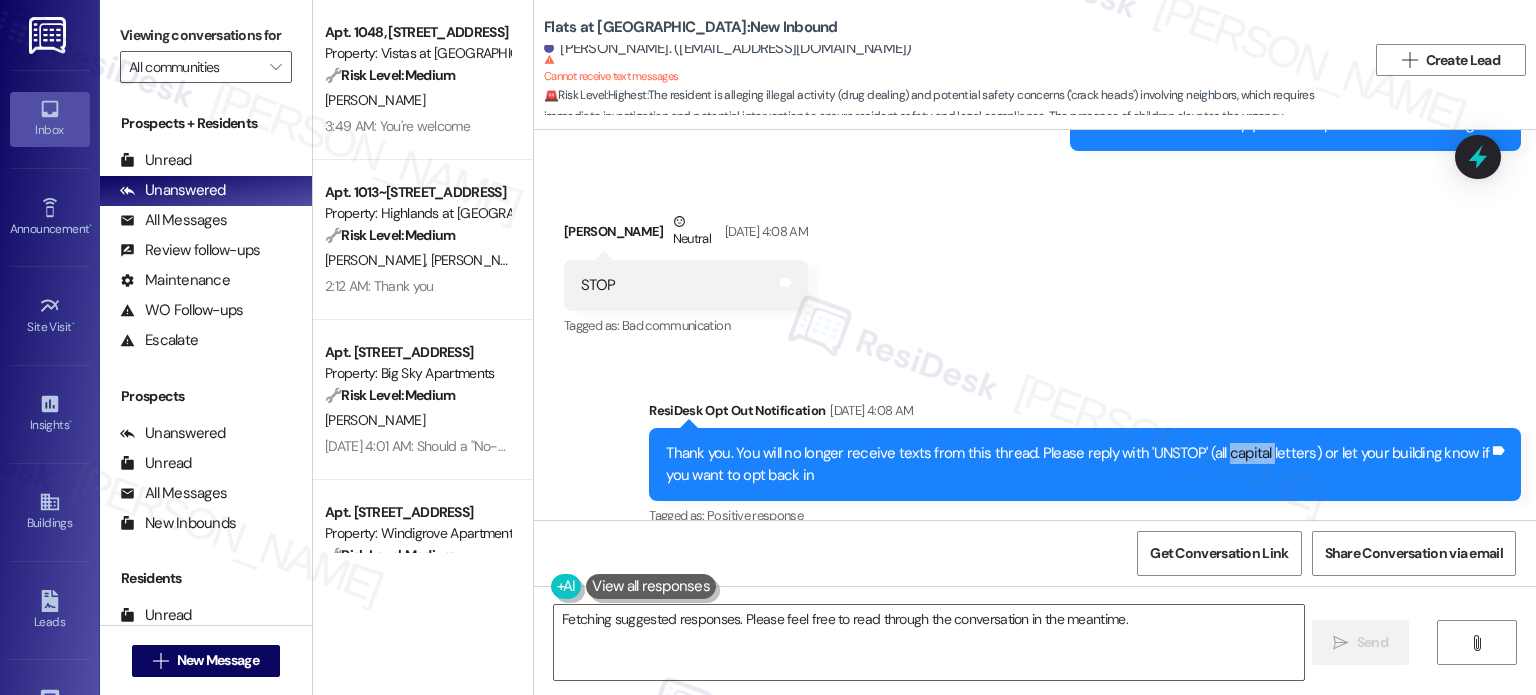 click on "Thank you. You will no longer receive texts from this thread. Please reply with 'UNSTOP' (all capital letters) or let your building know if you want to opt back in" at bounding box center [1077, 464] 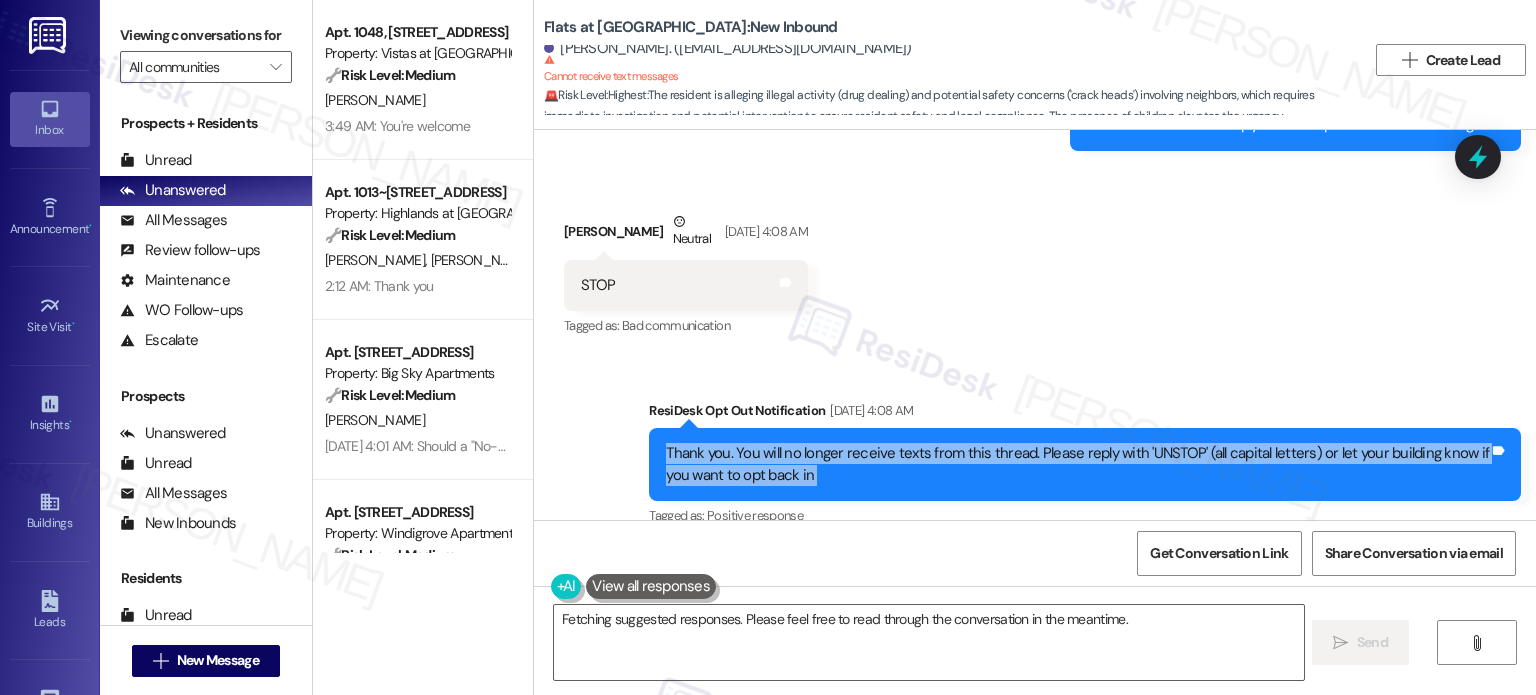 click on "Thank you. You will no longer receive texts from this thread. Please reply with 'UNSTOP' (all capital letters) or let your building know if you want to opt back in" at bounding box center [1077, 464] 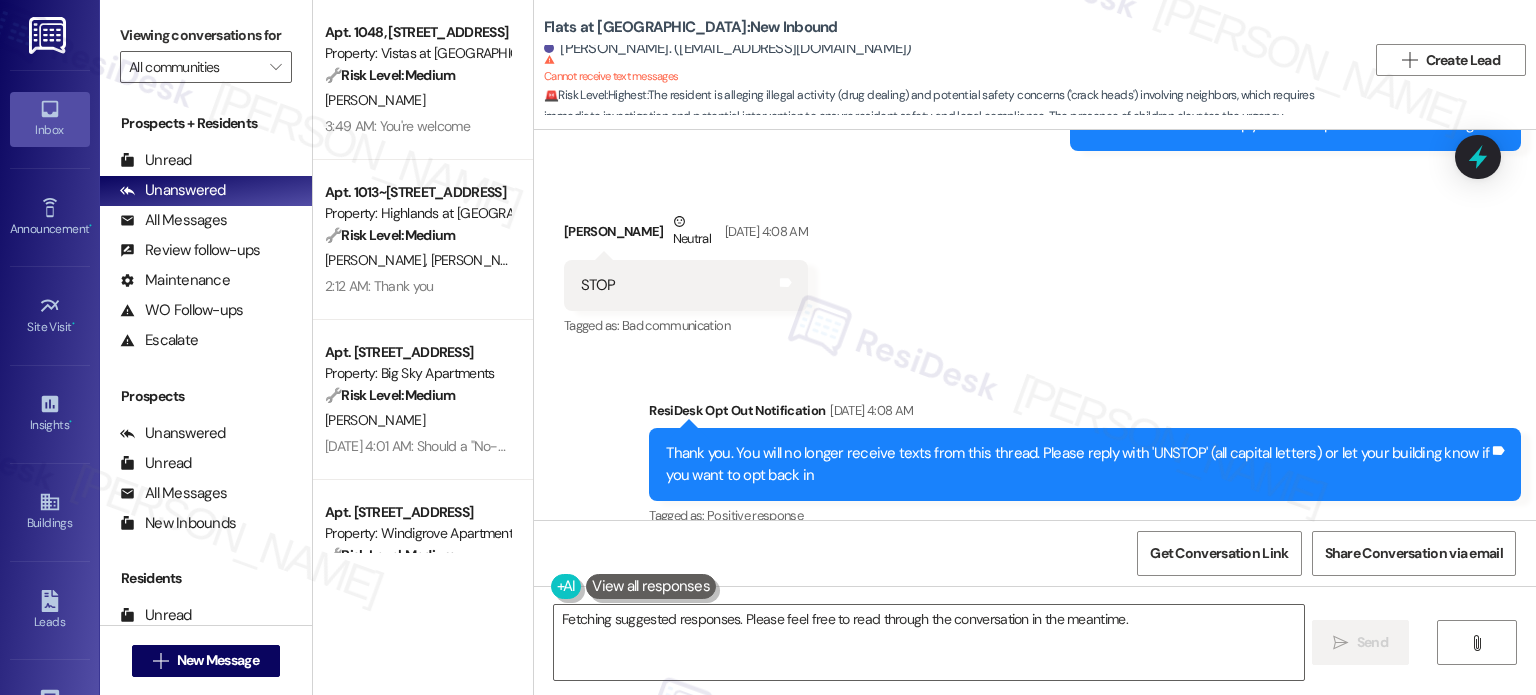 click on "Received via SMS [PERSON_NAME]   Neutral [DATE] 4:08 AM STOP Tags and notes Tagged as:   Bad communication Click to highlight conversations about Bad communication" at bounding box center (1035, 261) 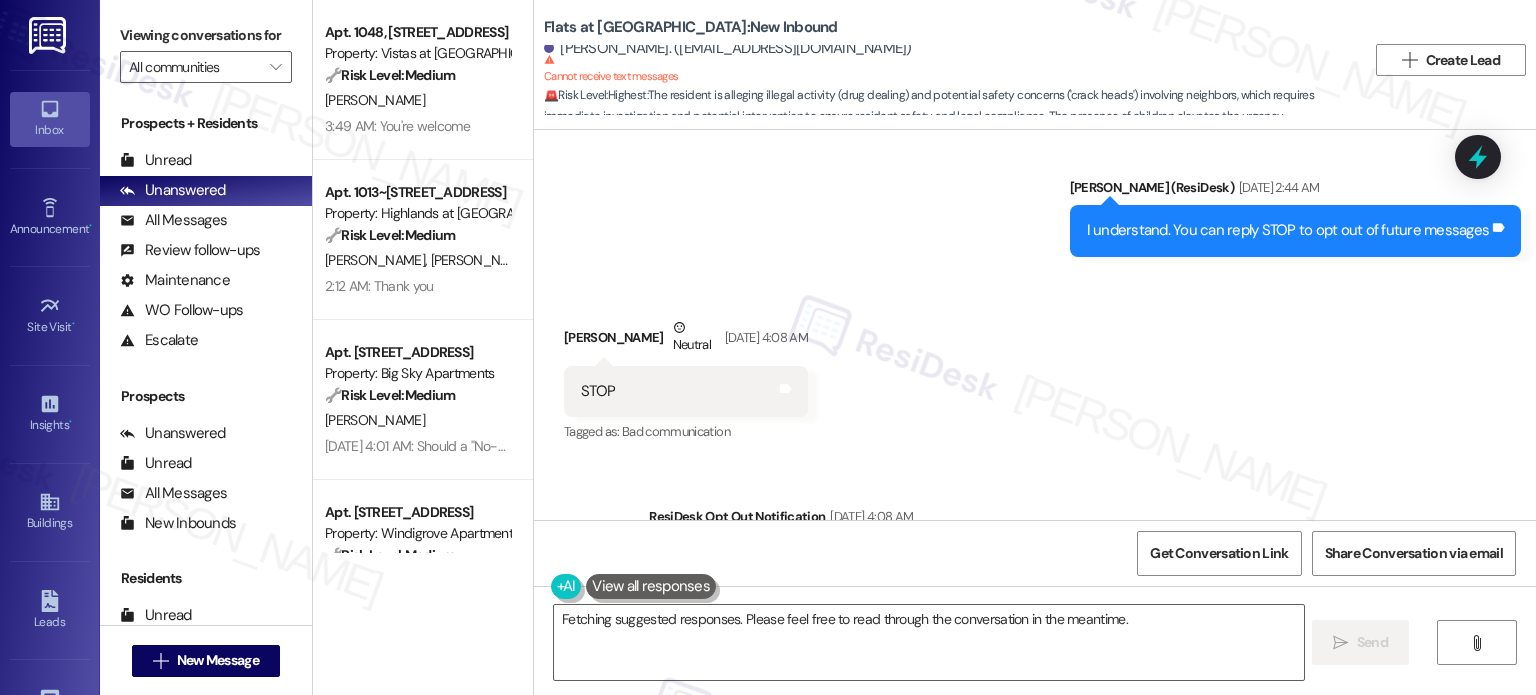 scroll, scrollTop: 8506, scrollLeft: 0, axis: vertical 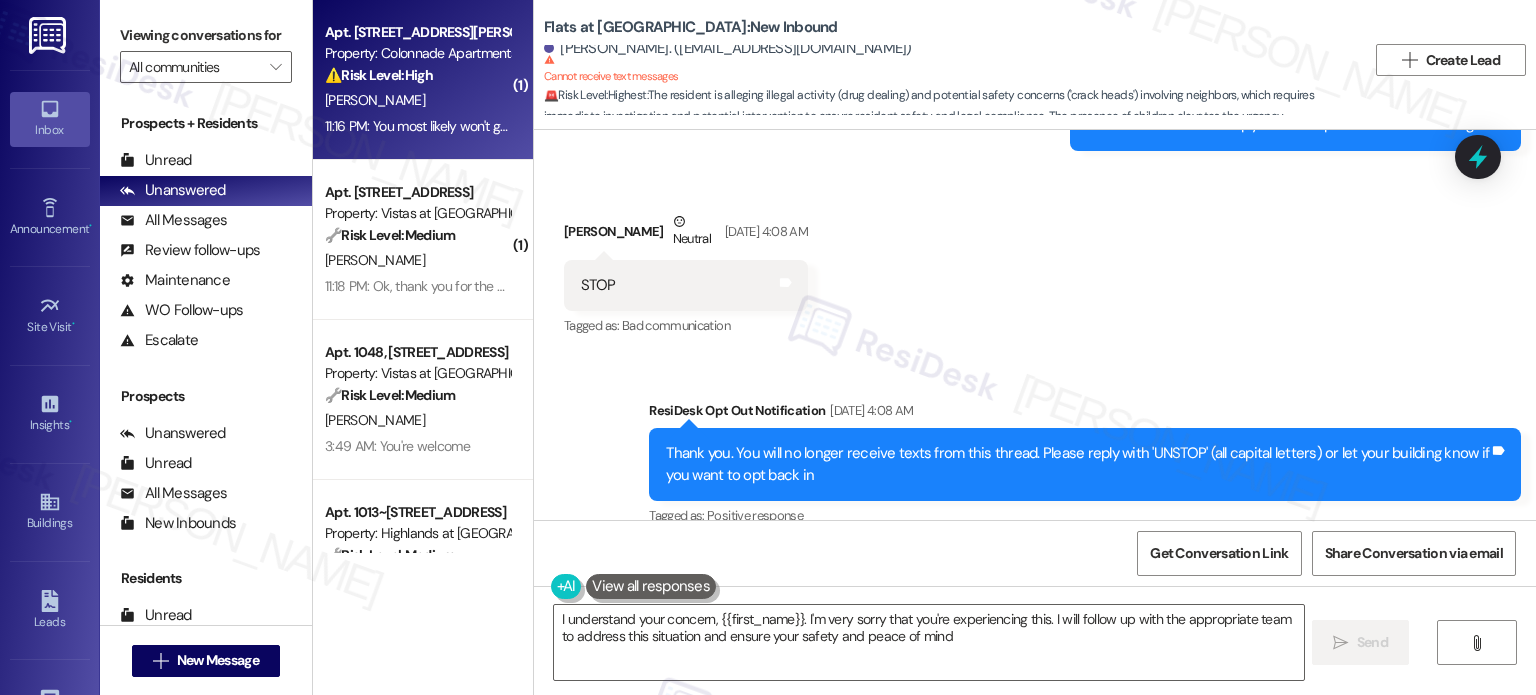 type on "I understand your concern, {{first_name}}. I'm very sorry that you're experiencing this. I will follow up with the appropriate team to address this situation and ensure your safety and peace of mind." 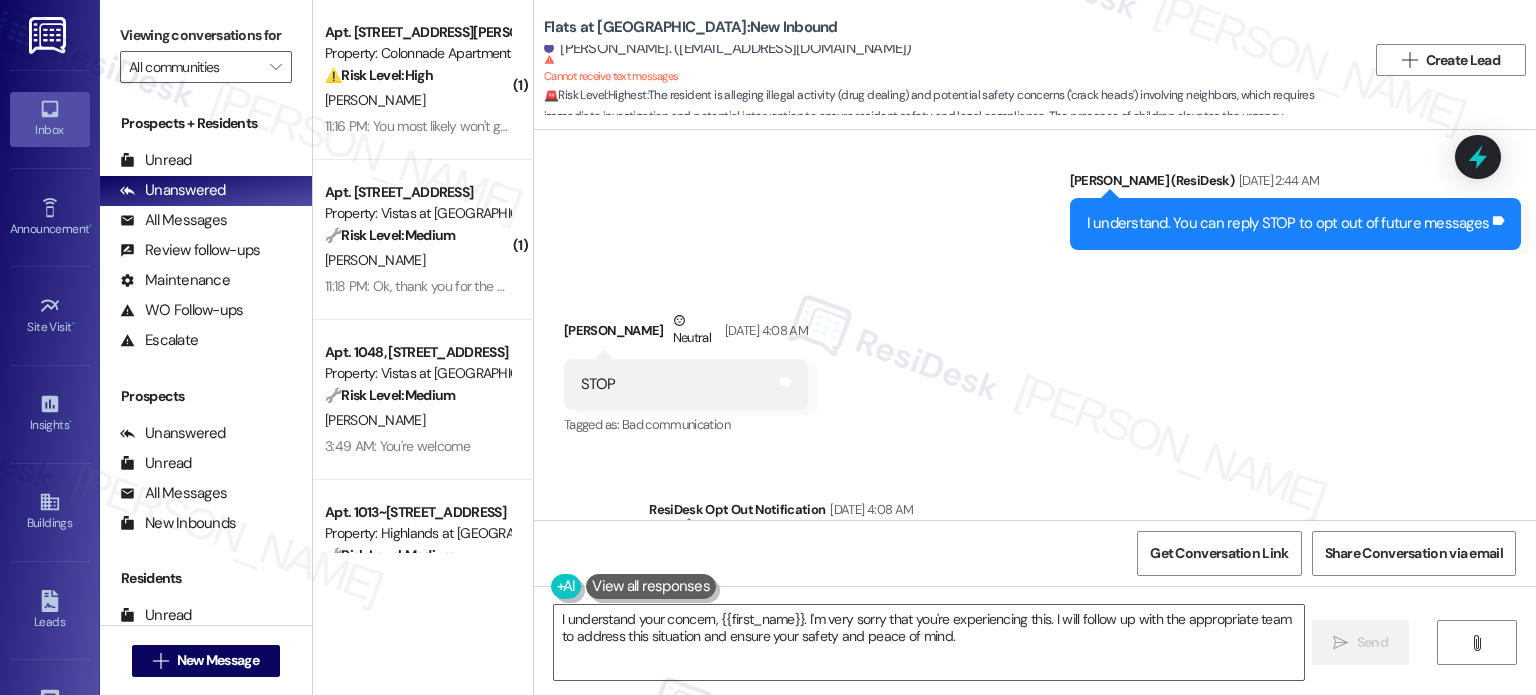 scroll, scrollTop: 8506, scrollLeft: 0, axis: vertical 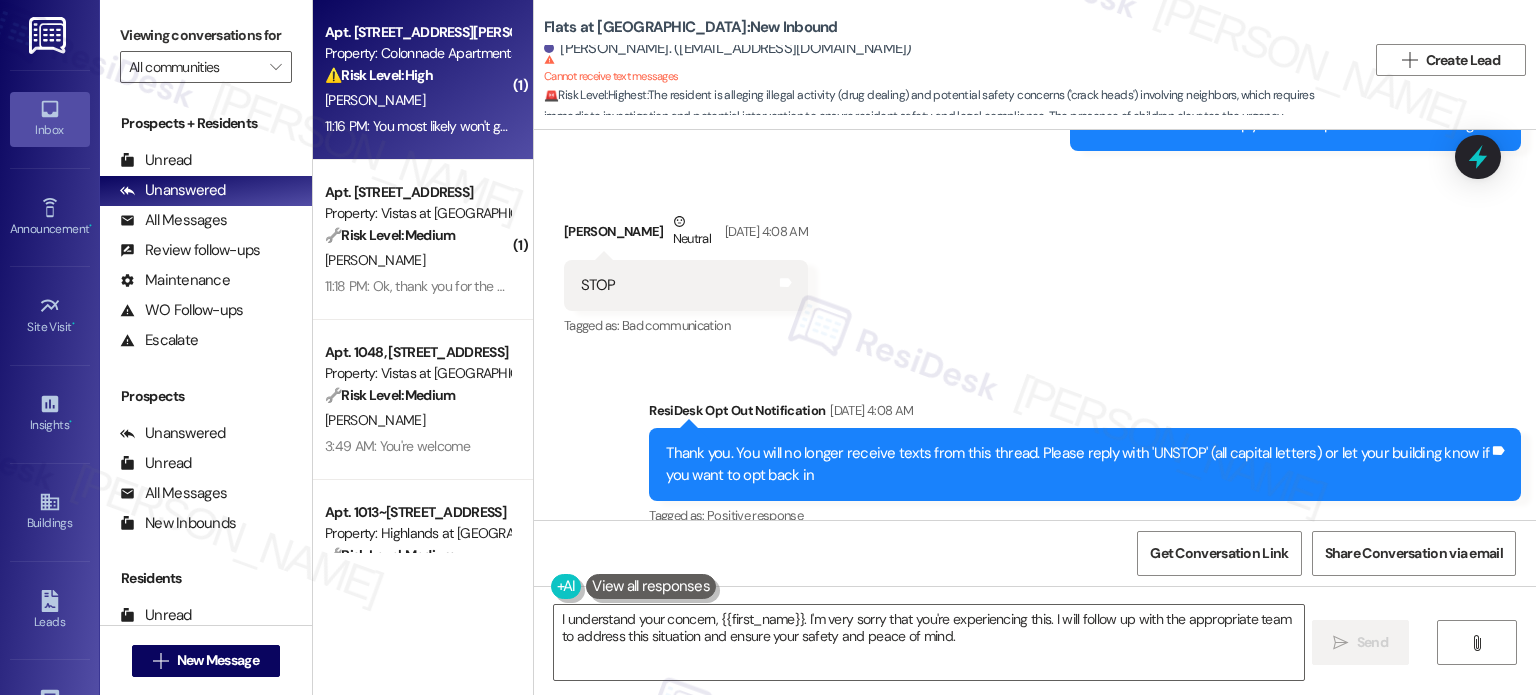 click on "[PERSON_NAME]" at bounding box center (417, 100) 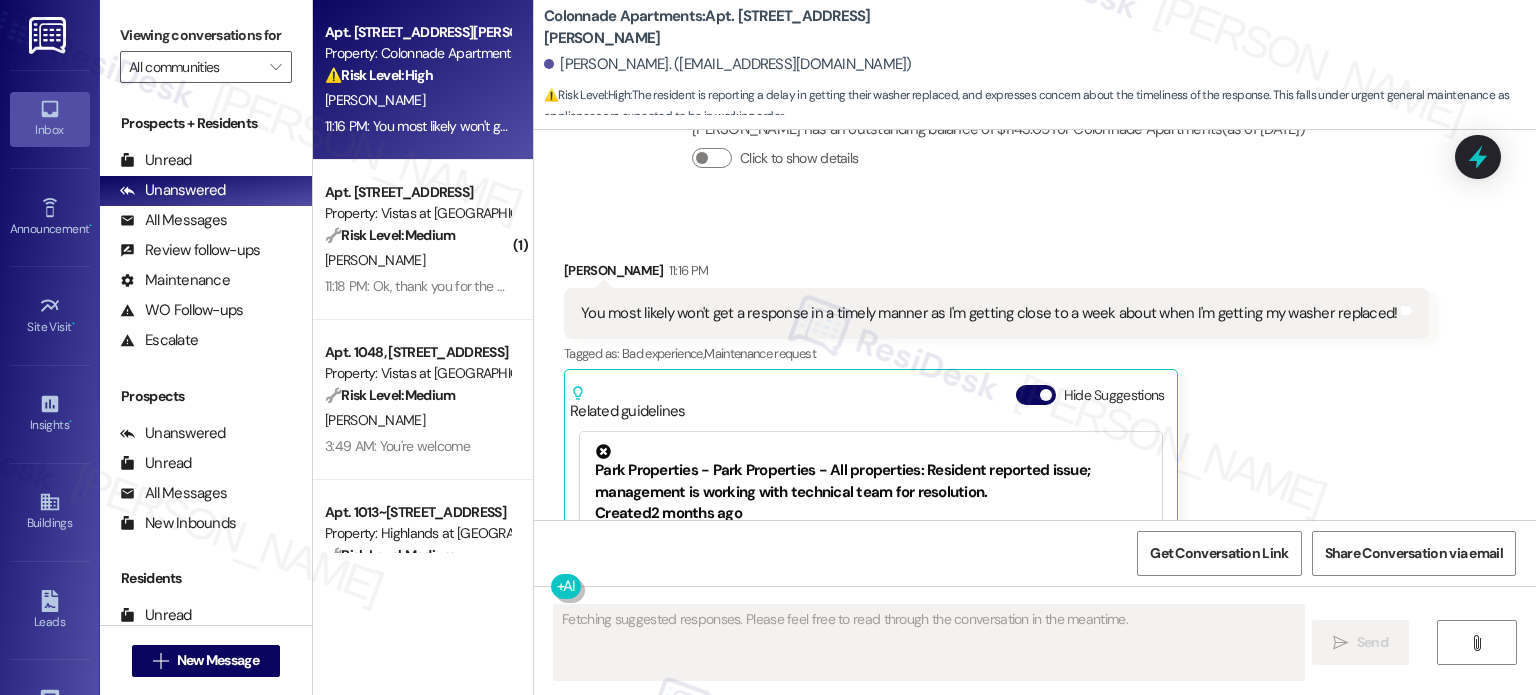 scroll, scrollTop: 4268, scrollLeft: 0, axis: vertical 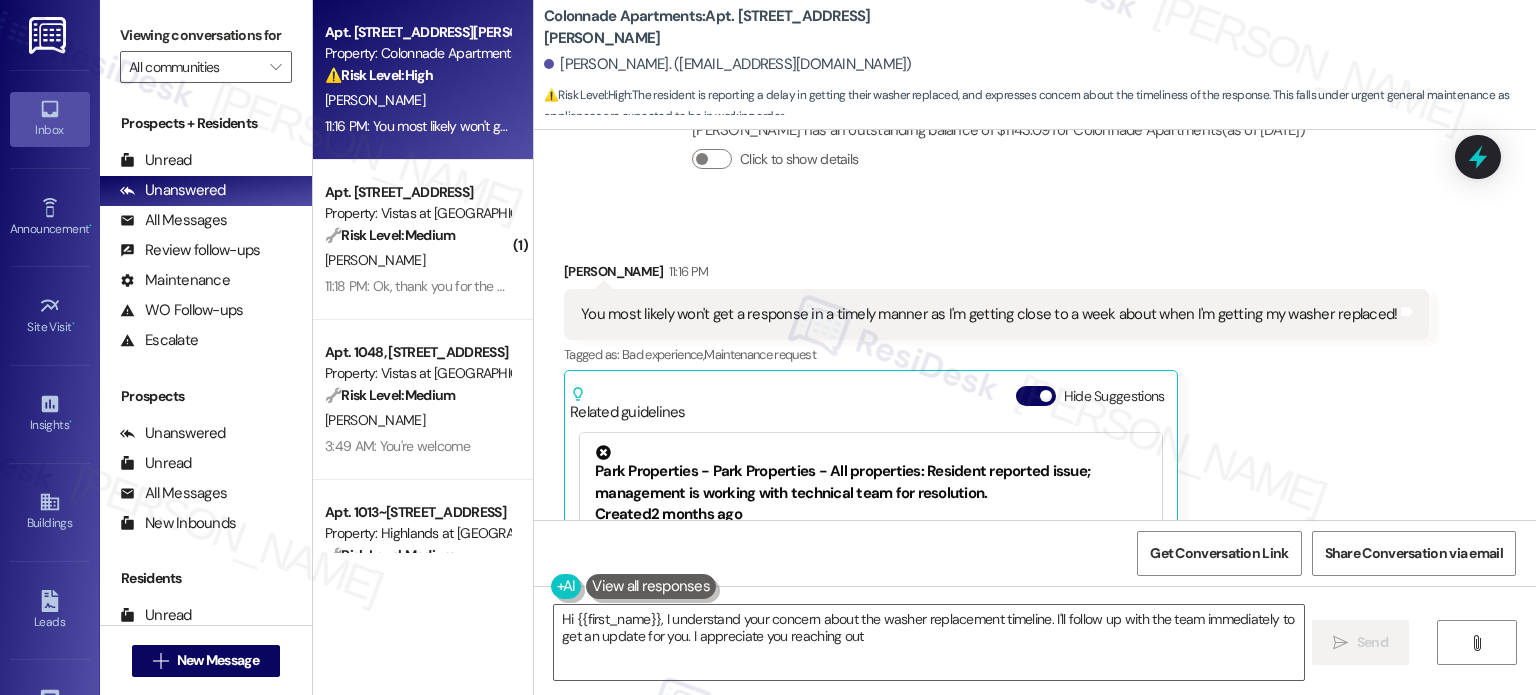 type on "Hi {{first_name}}, I understand your concern about the washer replacement timeline. I'll follow up with the team immediately to get an update for you. I appreciate you reaching out!" 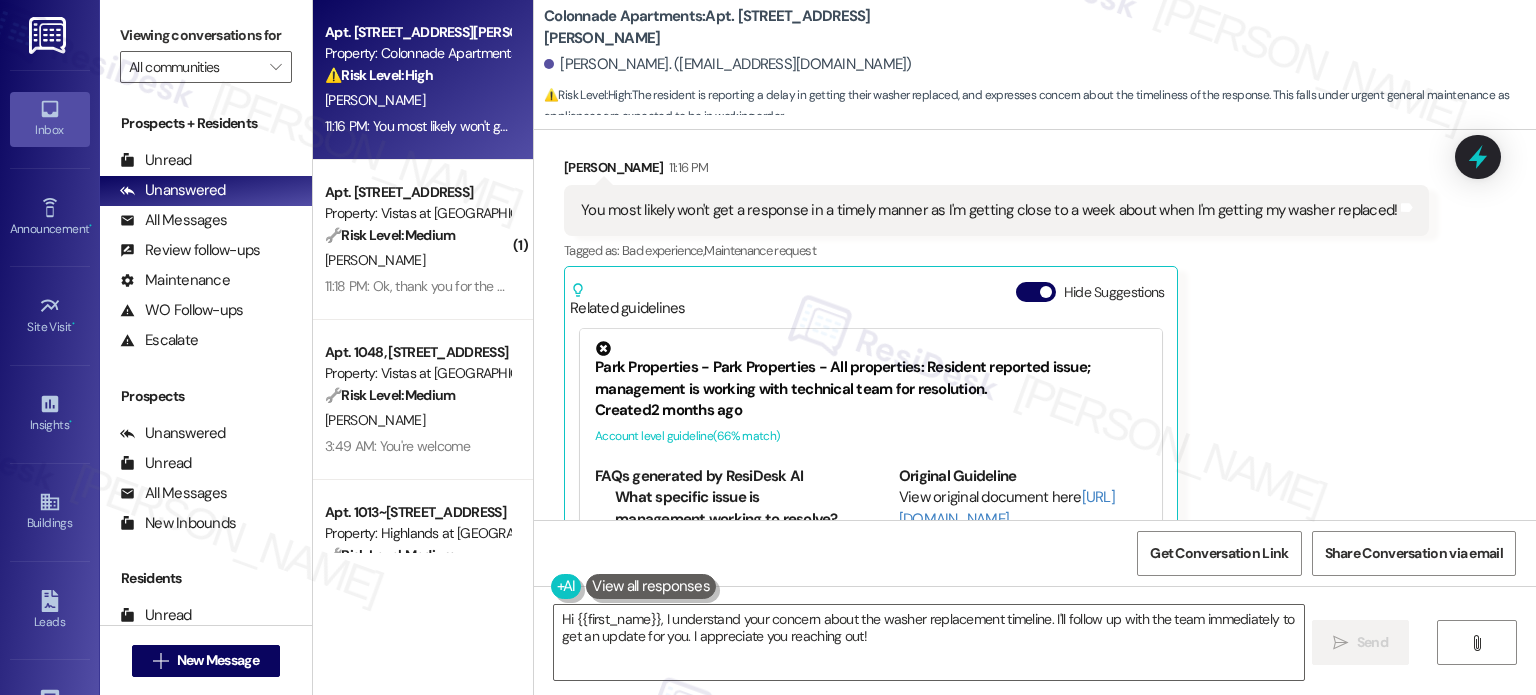 scroll, scrollTop: 4268, scrollLeft: 0, axis: vertical 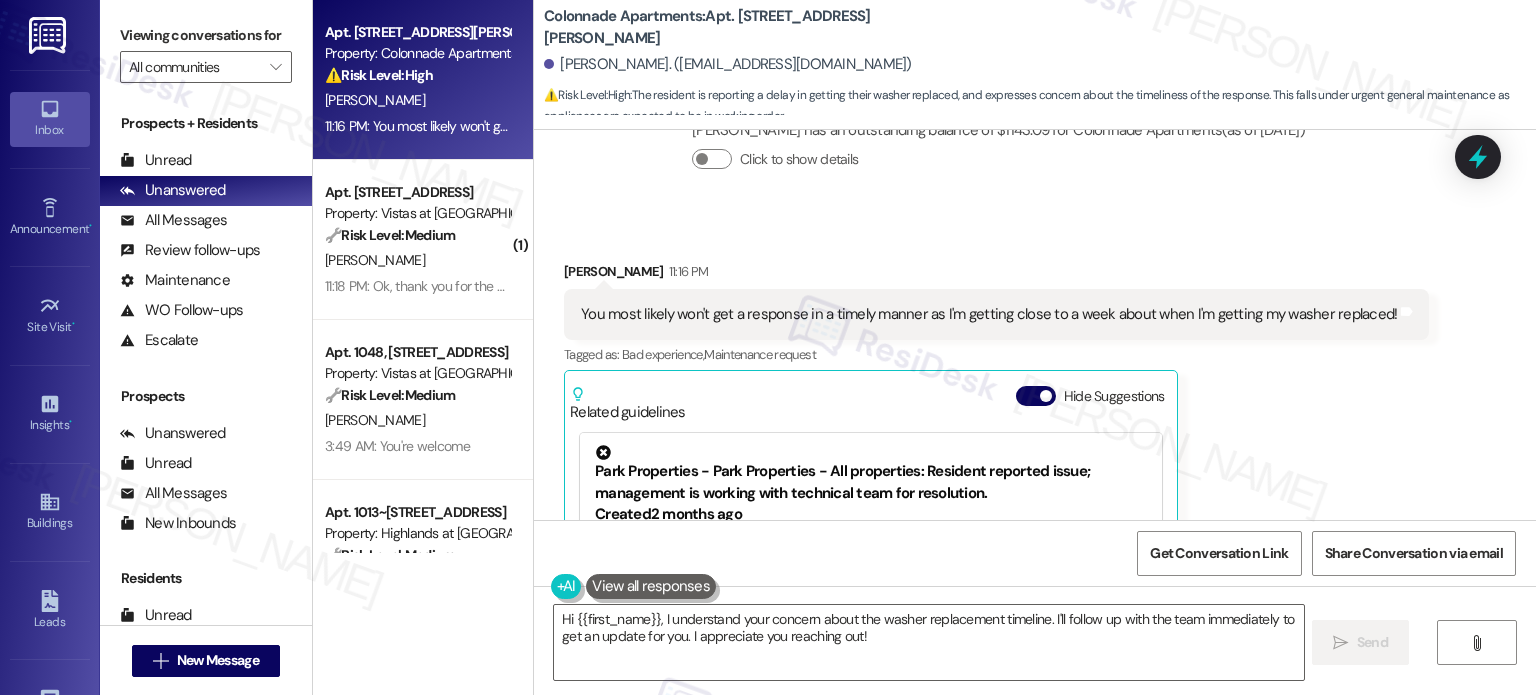 click on "You most likely won't get a response in a timely manner as I'm getting close to a week about when I'm getting my washer replaced!" at bounding box center (989, 314) 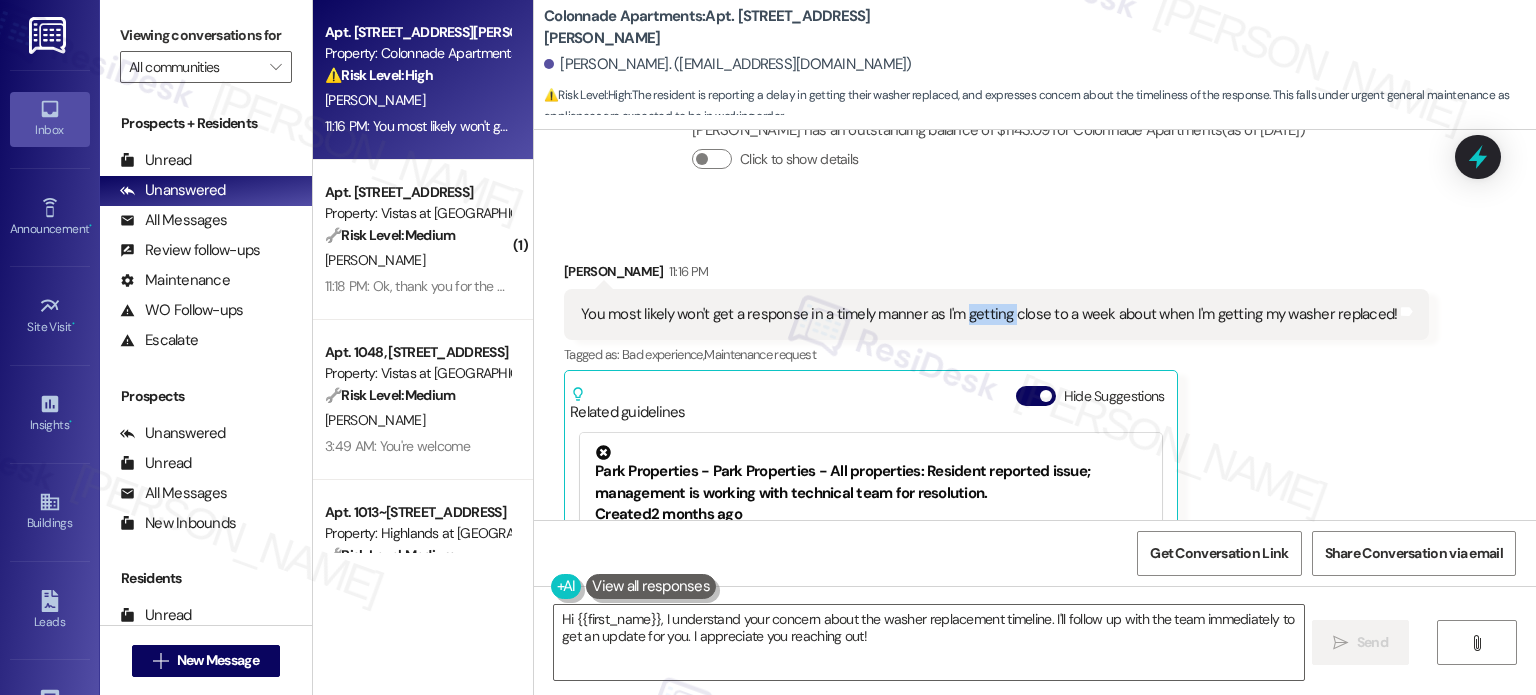 click on "You most likely won't get a response in a timely manner as I'm getting close to a week about when I'm getting my washer replaced!" at bounding box center (989, 314) 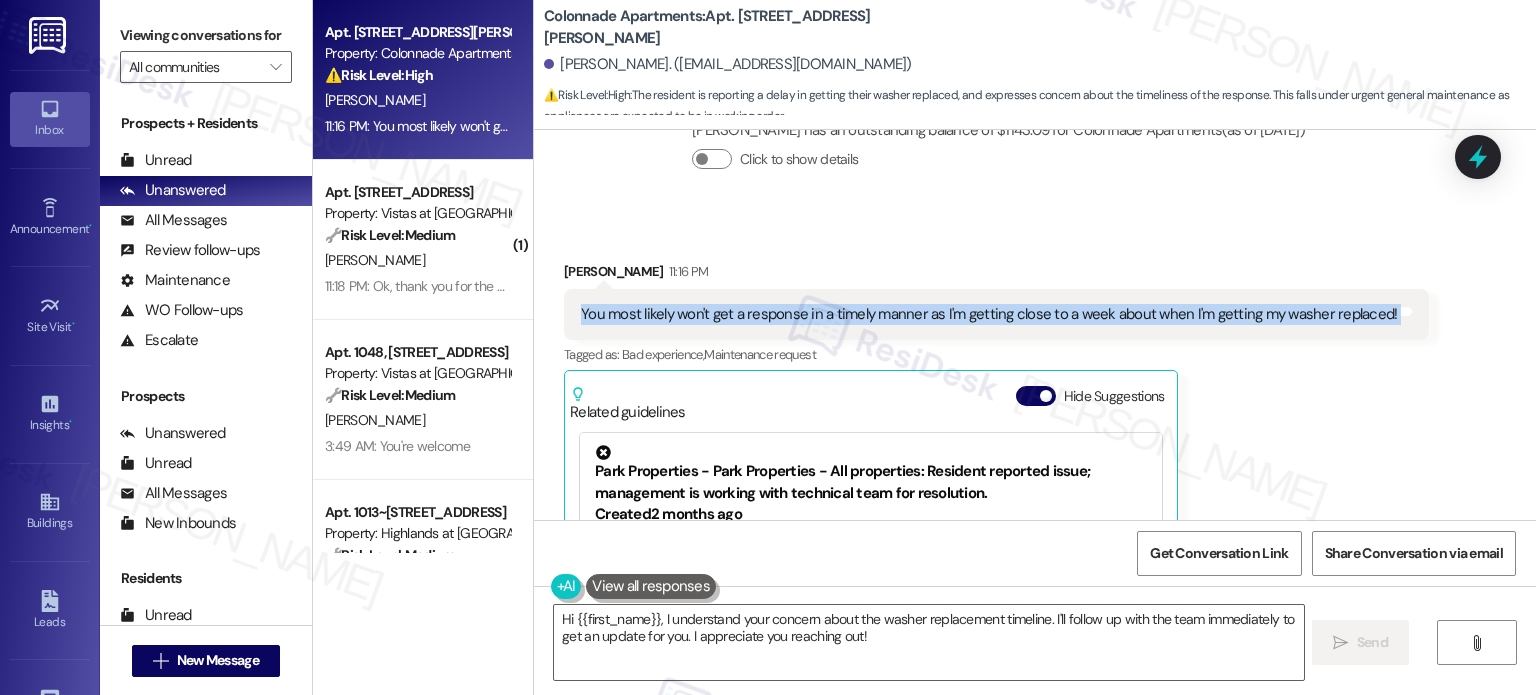 click on "You most likely won't get a response in a timely manner as I'm getting close to a week about when I'm getting my washer replaced!" at bounding box center (989, 314) 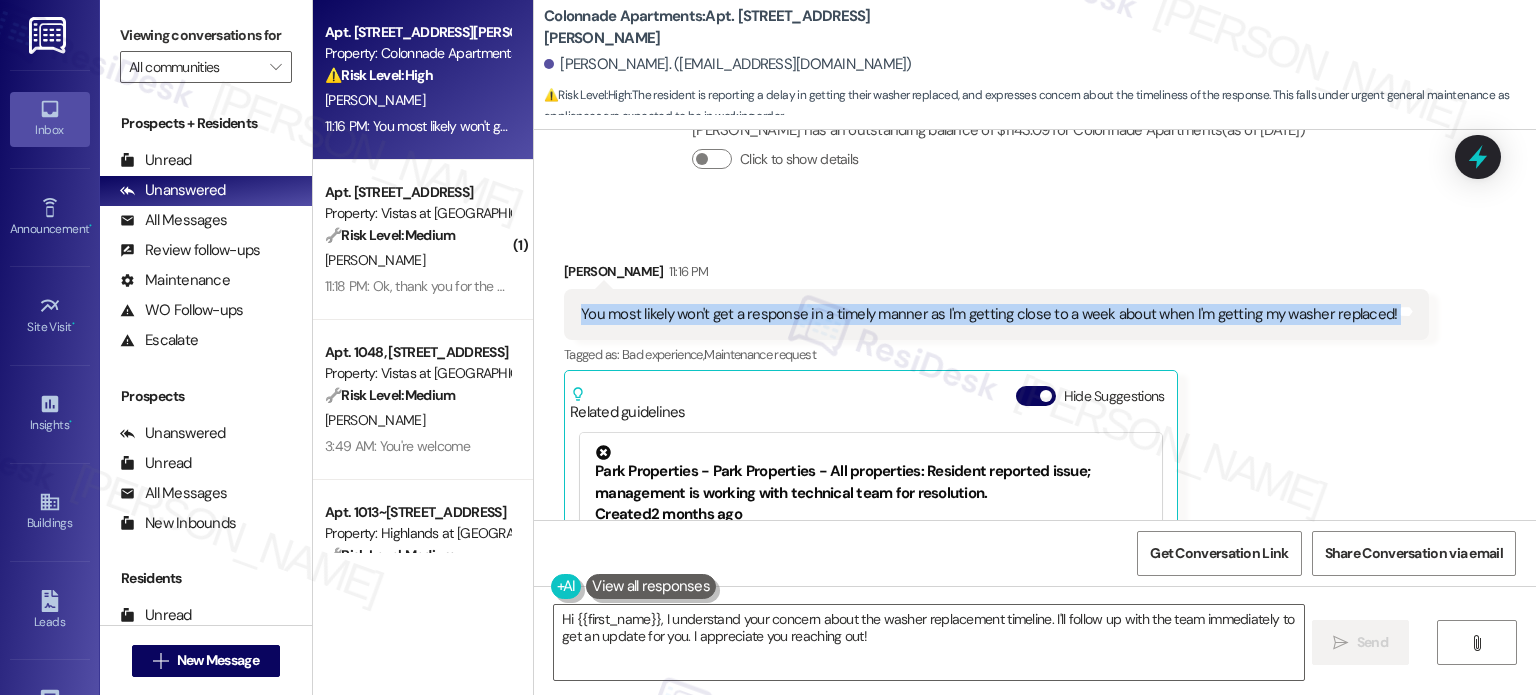 copy on "You most likely won't get a response in a timely manner as I'm getting close to a week about when I'm getting my washer replaced! Tags and notes" 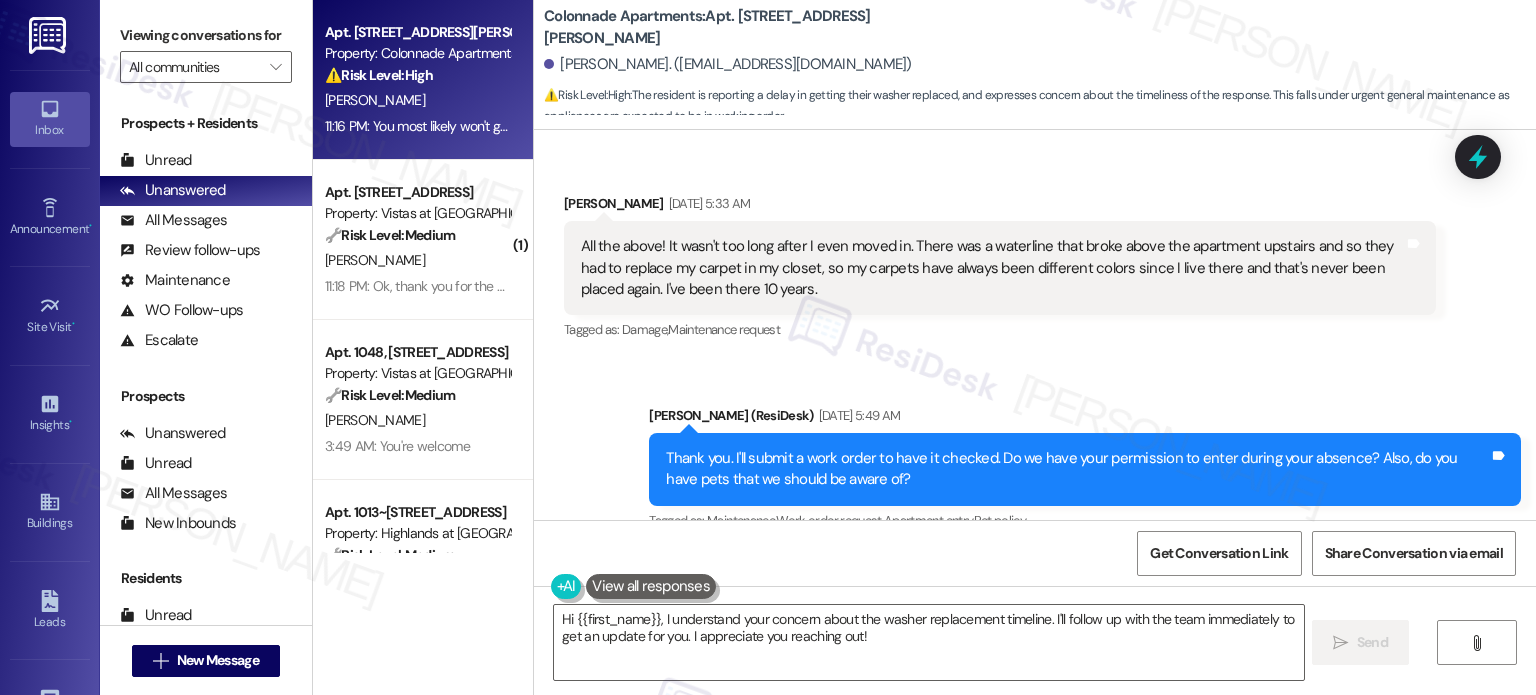 scroll, scrollTop: 1600, scrollLeft: 0, axis: vertical 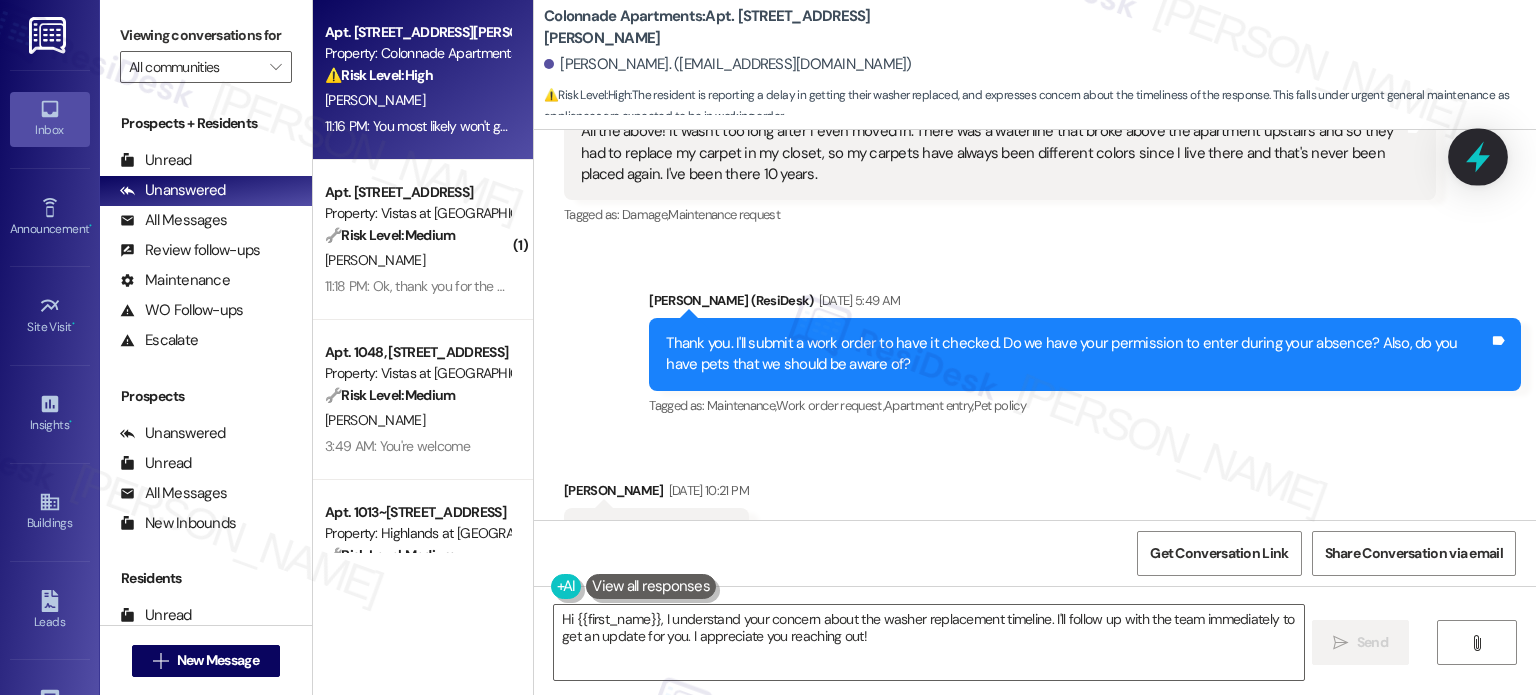 click 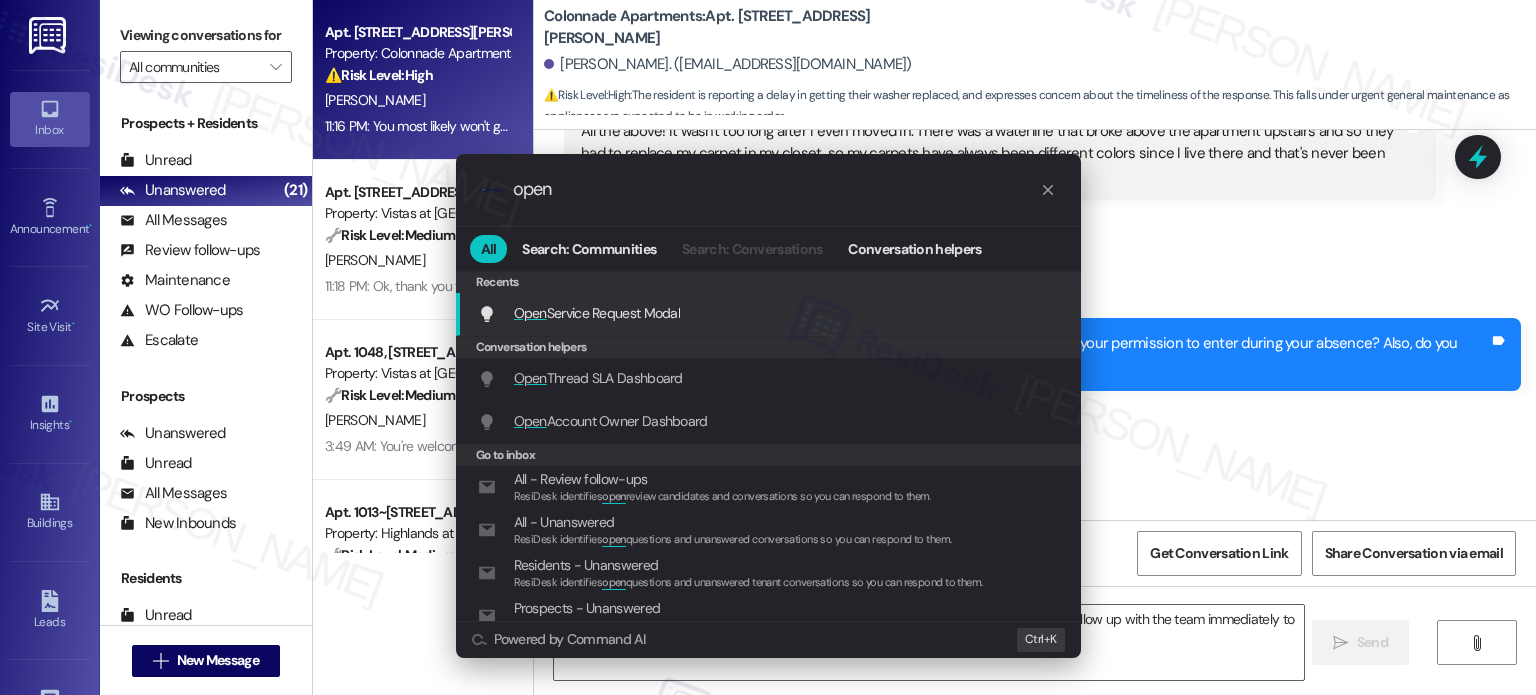type on "open" 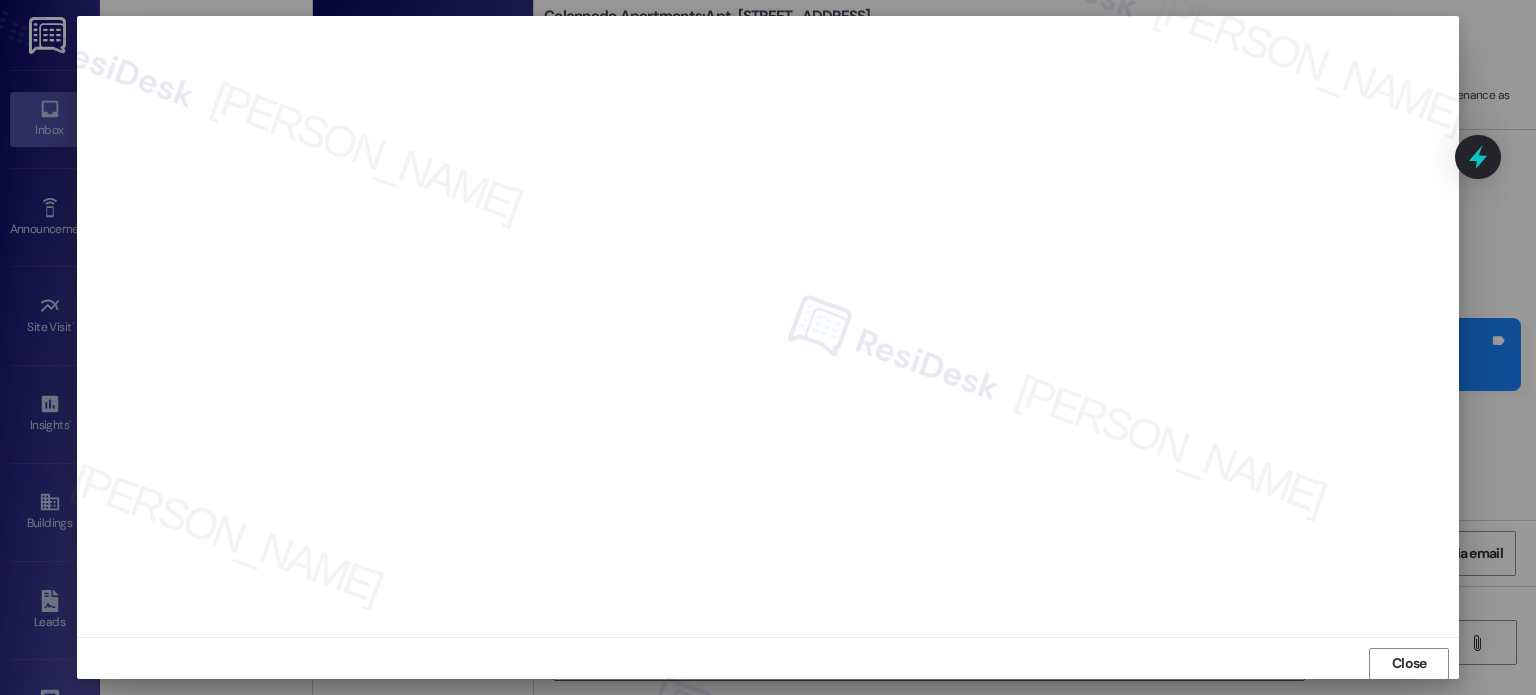 scroll, scrollTop: 15, scrollLeft: 0, axis: vertical 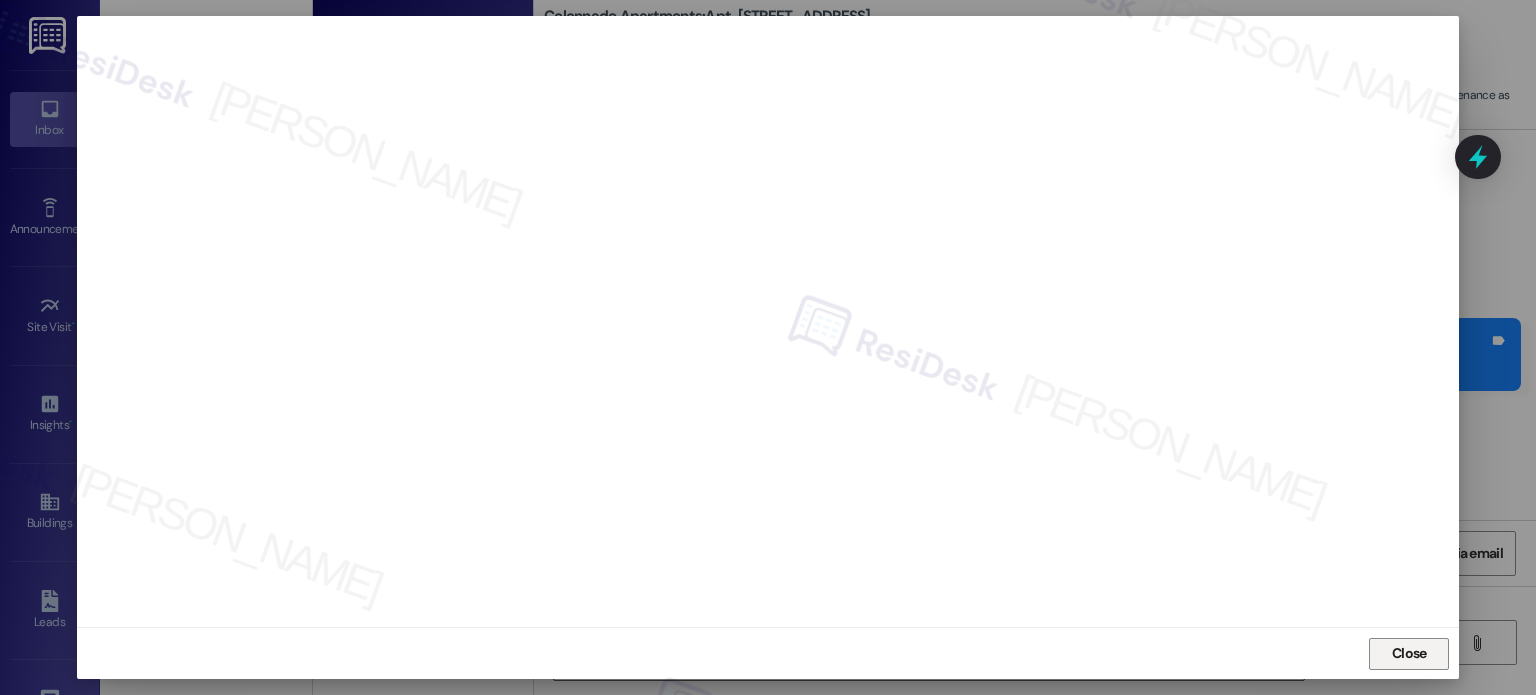 click on "Close" at bounding box center (1409, 653) 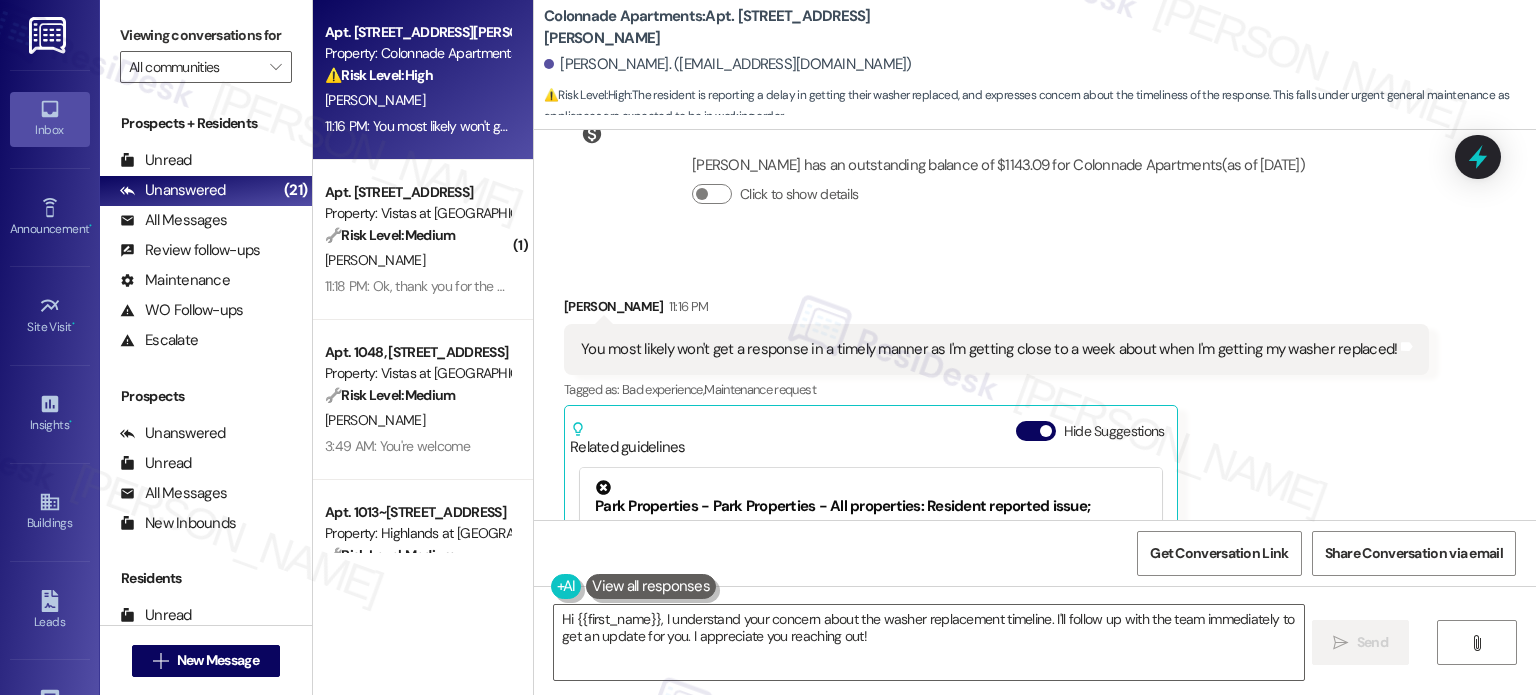 scroll, scrollTop: 4068, scrollLeft: 0, axis: vertical 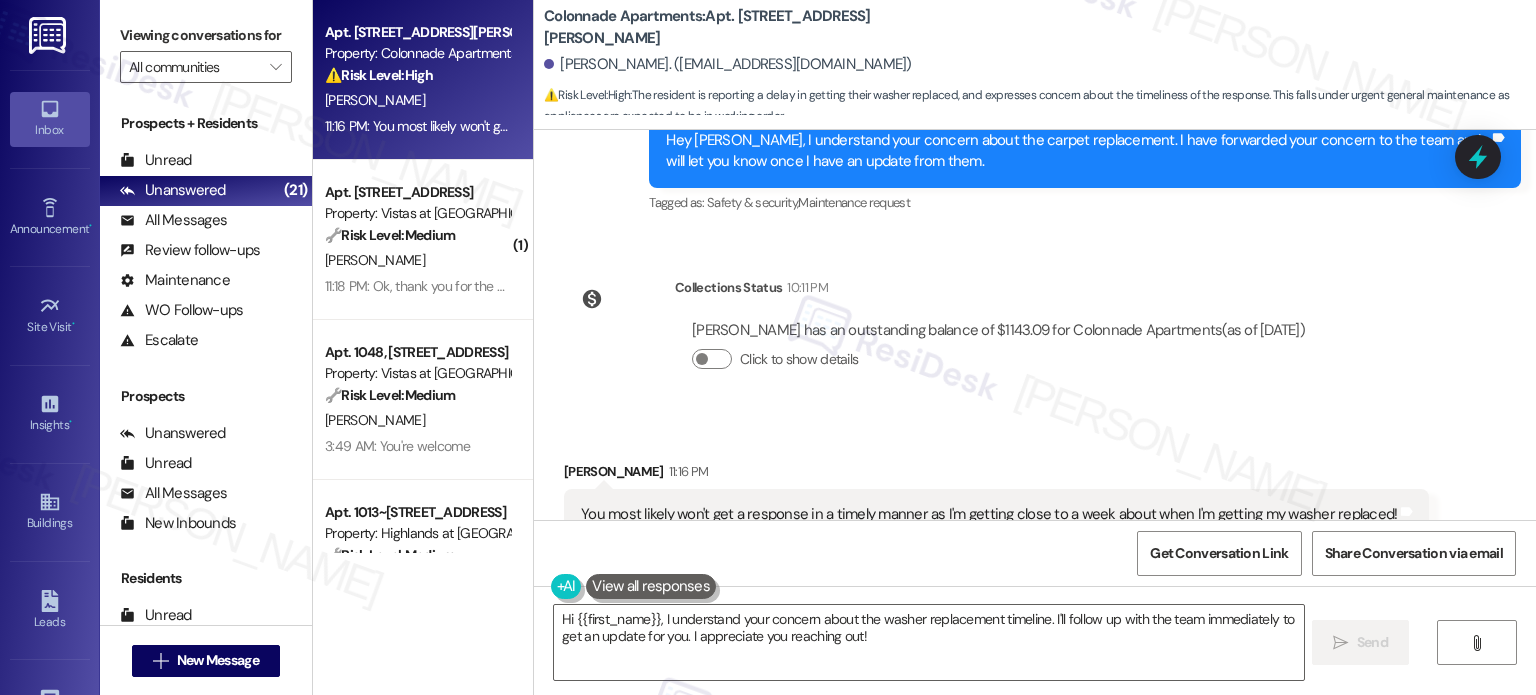 click on "You most likely won't get a response in a timely manner as I'm getting close to a week about when I'm getting my washer replaced!" at bounding box center [989, 514] 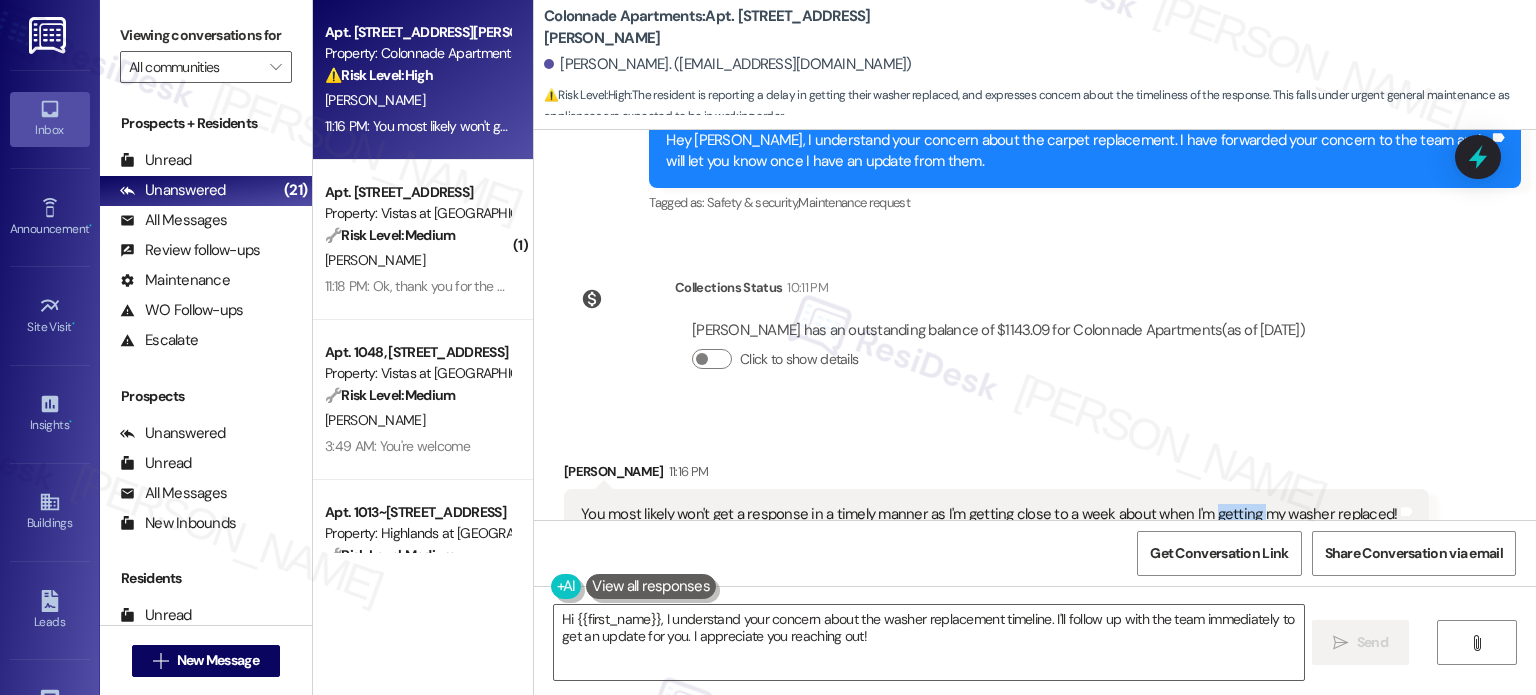 click on "You most likely won't get a response in a timely manner as I'm getting close to a week about when I'm getting my washer replaced!" at bounding box center (989, 514) 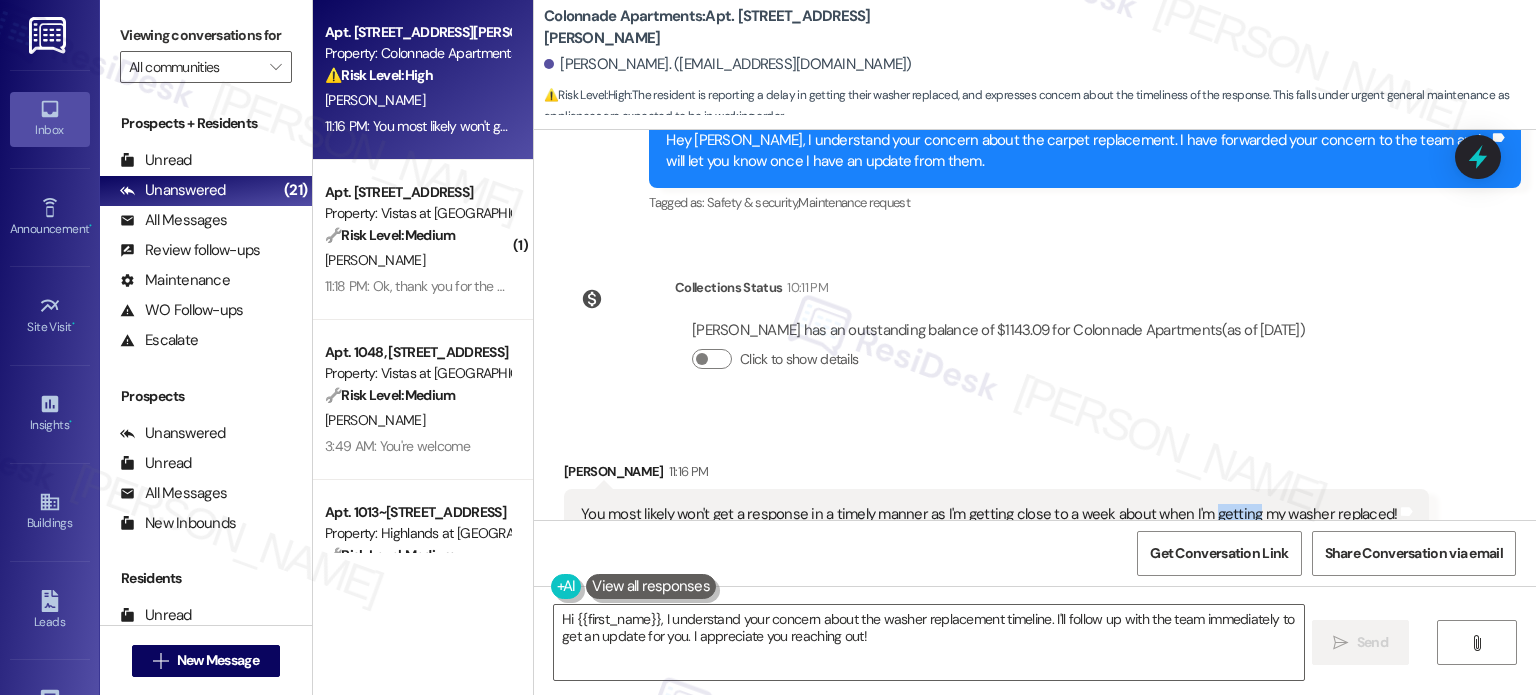 scroll, scrollTop: 4072, scrollLeft: 0, axis: vertical 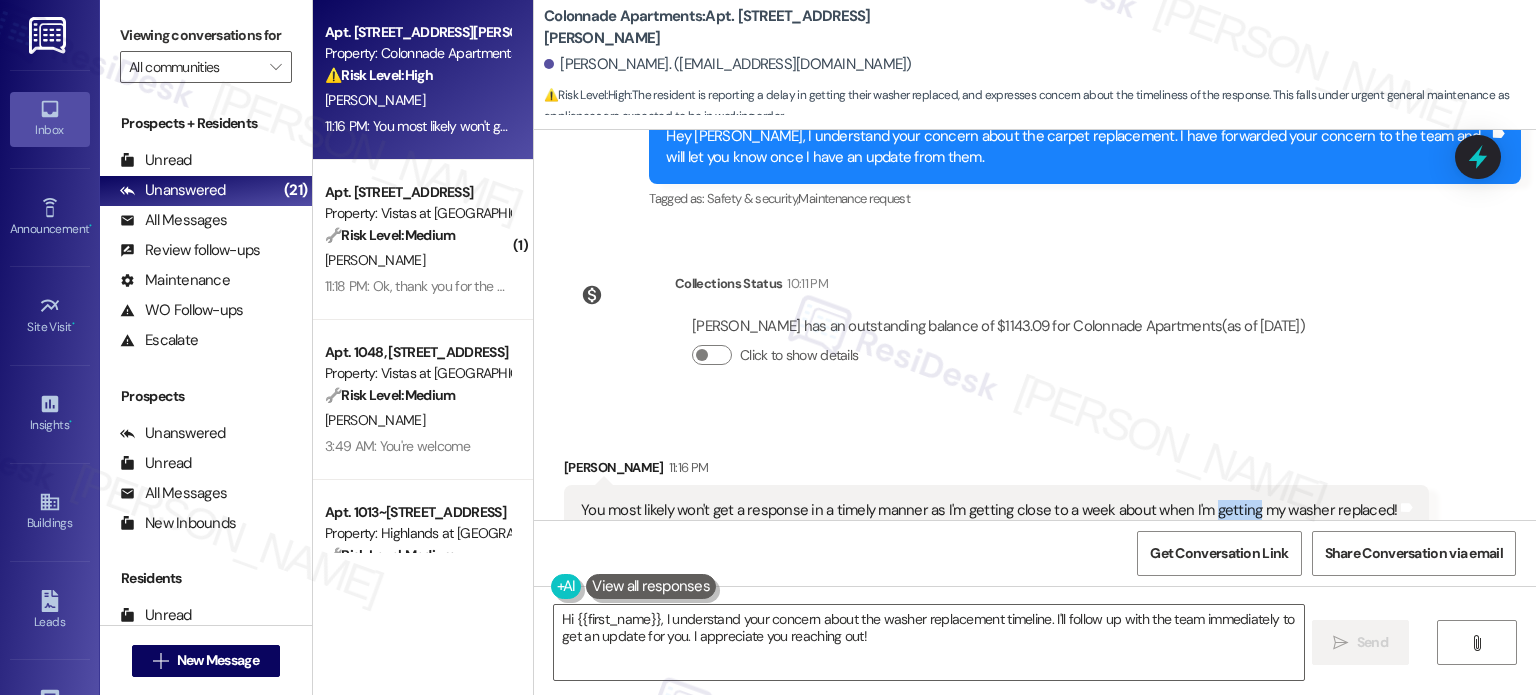 click on "You most likely won't get a response in a timely manner as I'm getting close to a week about when I'm getting my washer replaced!" at bounding box center (989, 510) 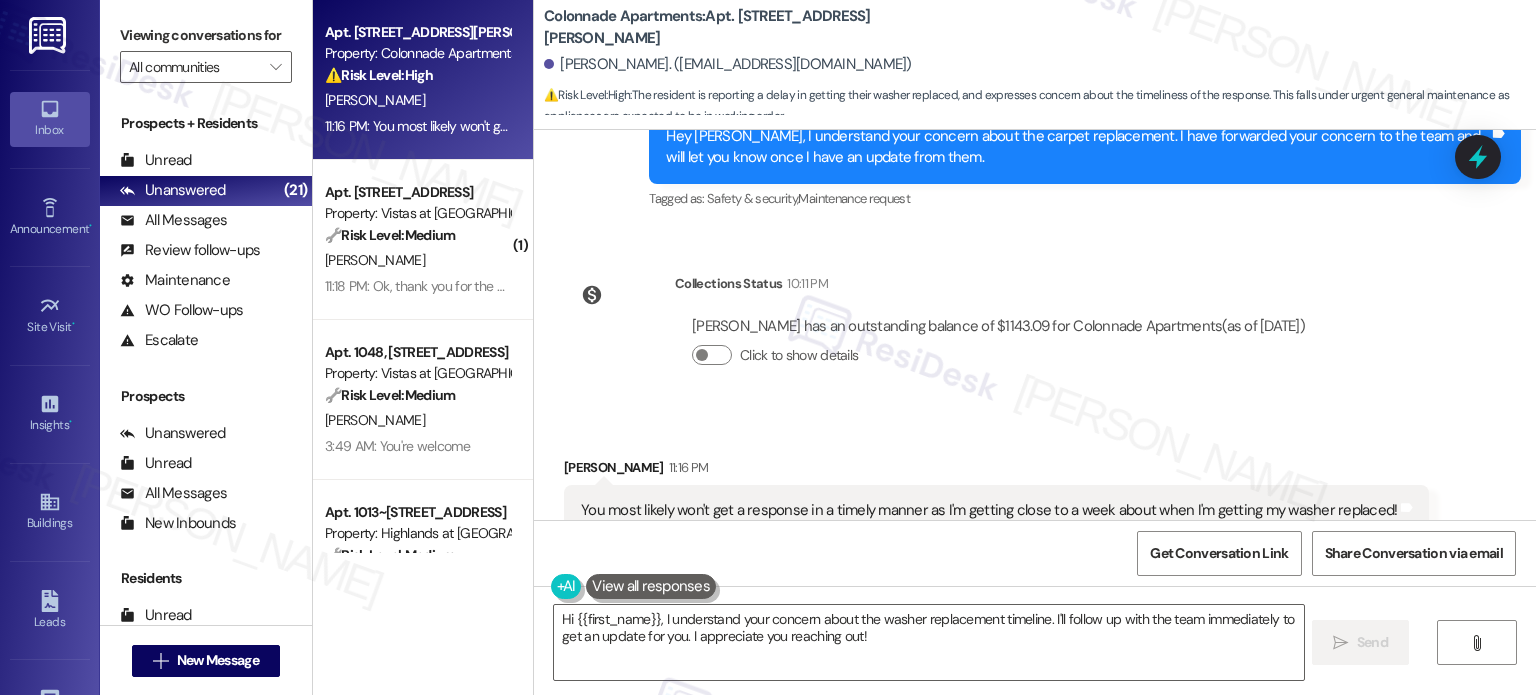 click on "You most likely won't get a response in a timely manner as I'm getting close to a week about when I'm getting my washer replaced!" at bounding box center [989, 510] 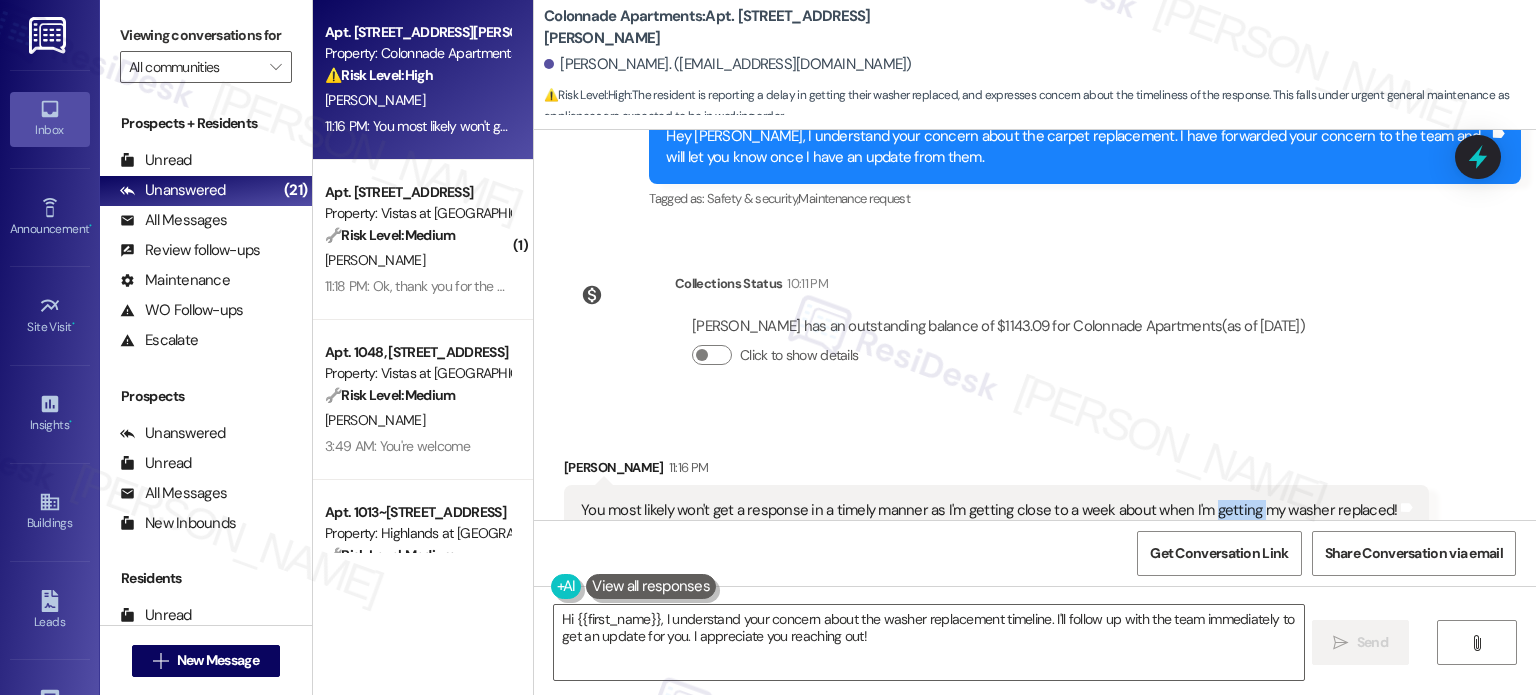 click on "You most likely won't get a response in a timely manner as I'm getting close to a week about when I'm getting my washer replaced!" at bounding box center (989, 510) 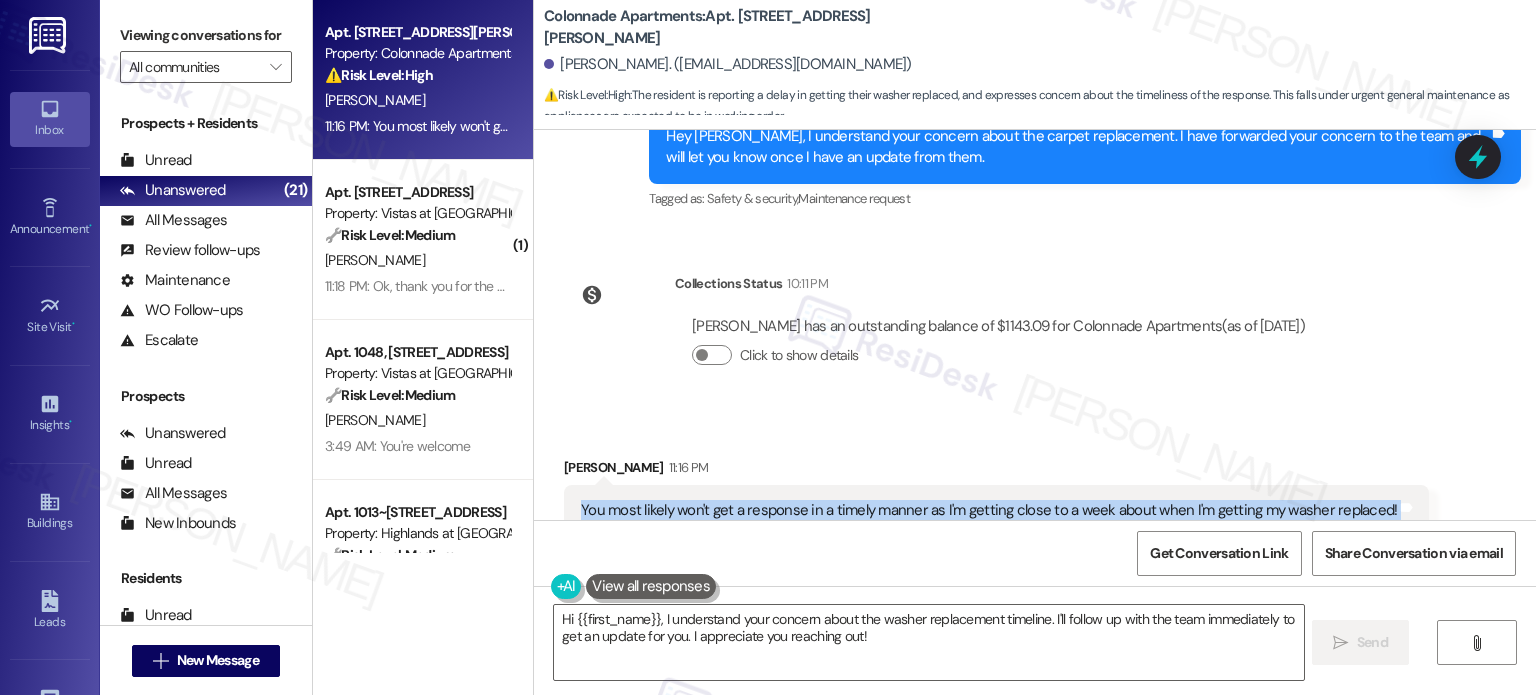 click on "You most likely won't get a response in a timely manner as I'm getting close to a week about when I'm getting my washer replaced!" at bounding box center (989, 510) 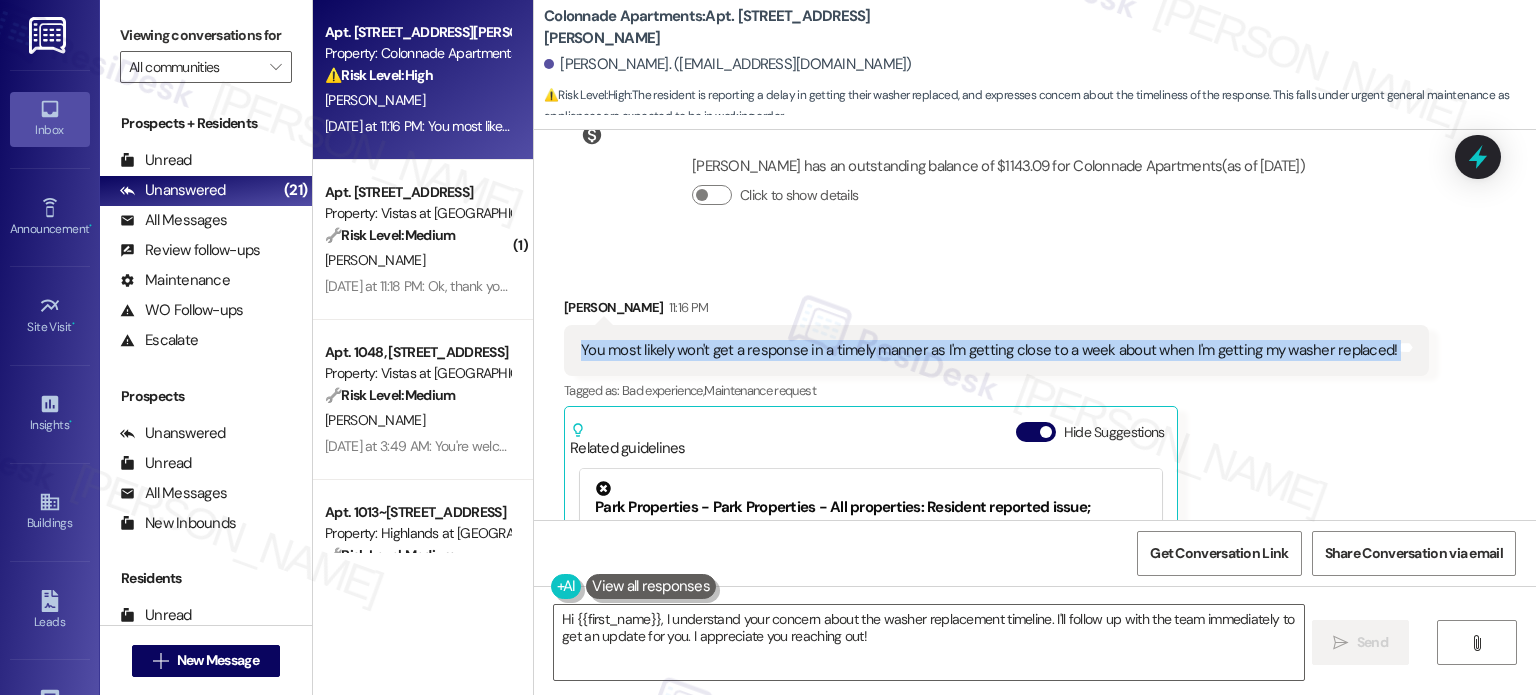 scroll, scrollTop: 4468, scrollLeft: 0, axis: vertical 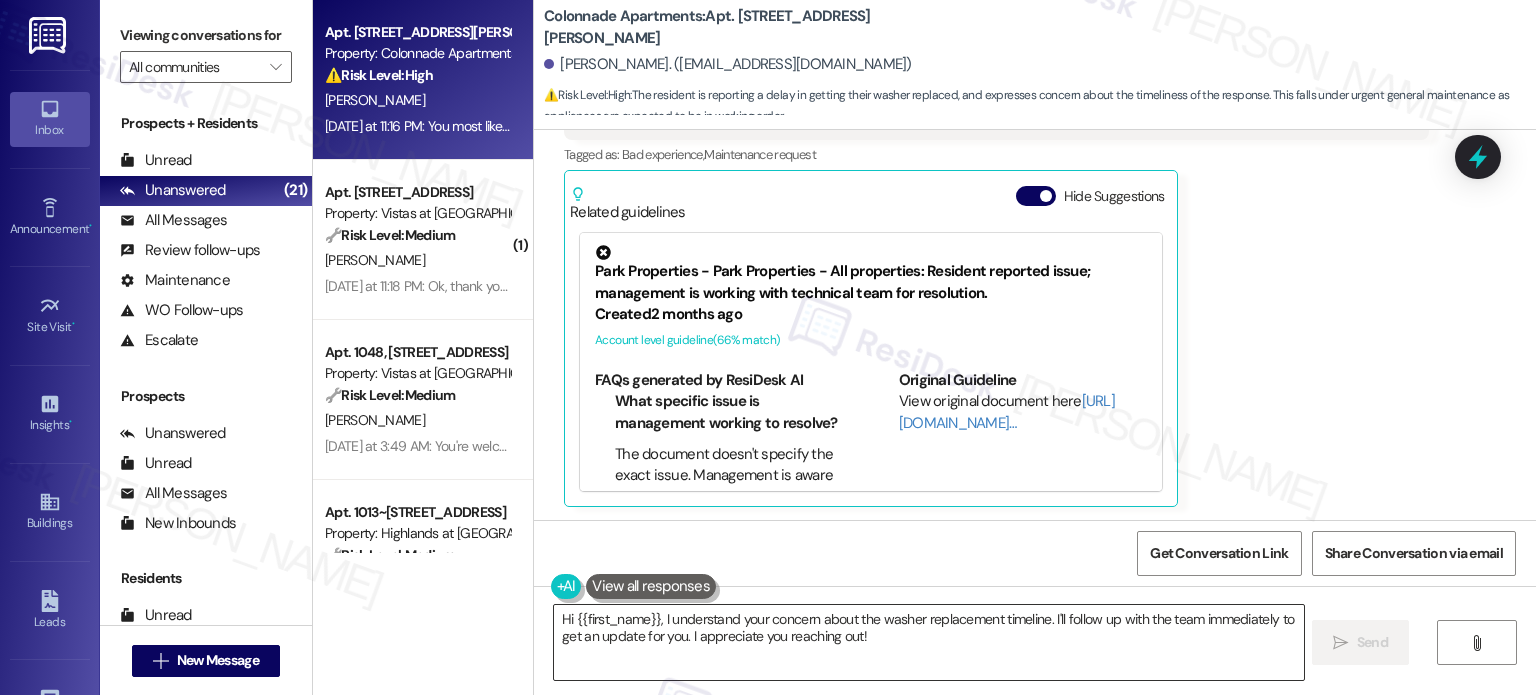 drag, startPoint x: 955, startPoint y: 630, endPoint x: 945, endPoint y: 649, distance: 21.470911 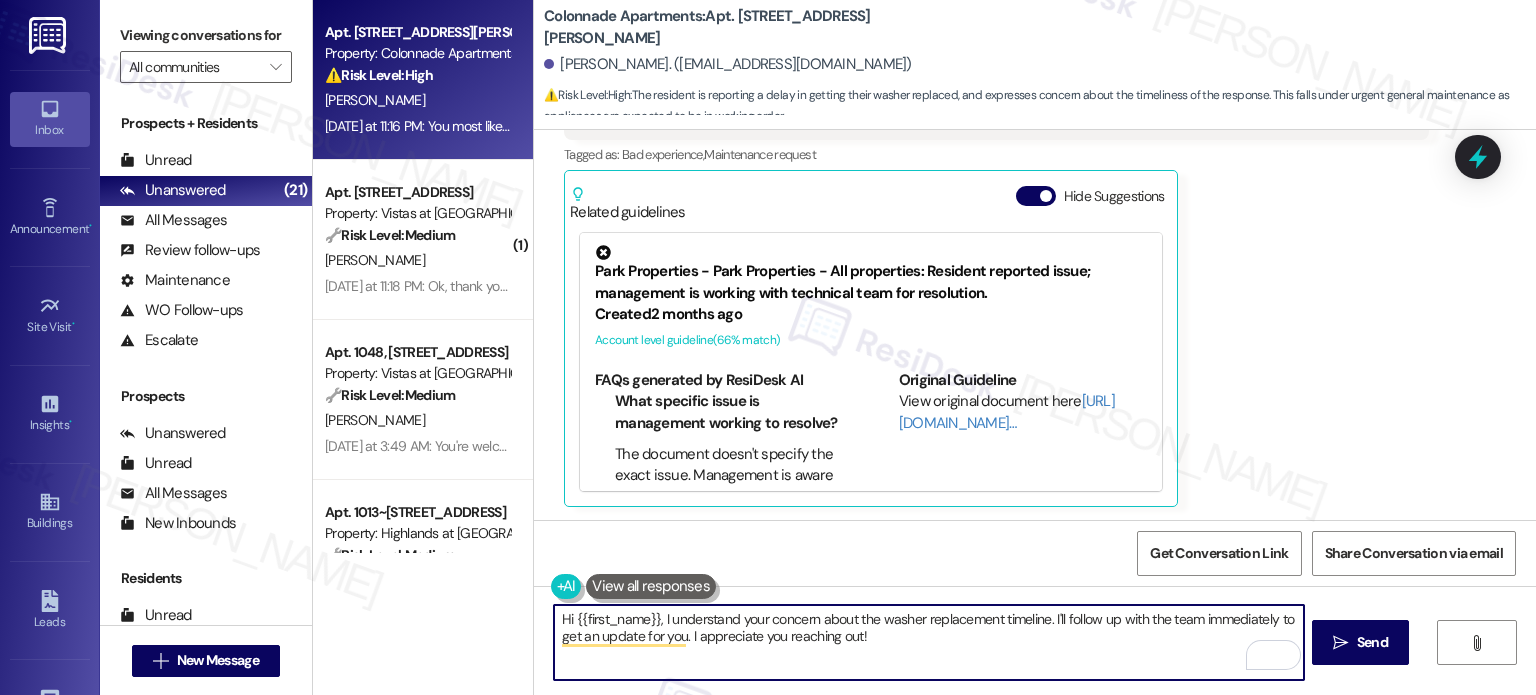 click on "Hi {{first_name}}, I understand your concern about the washer replacement timeline. I'll follow up with the team immediately to get an update for you. I appreciate you reaching out!" at bounding box center [928, 642] 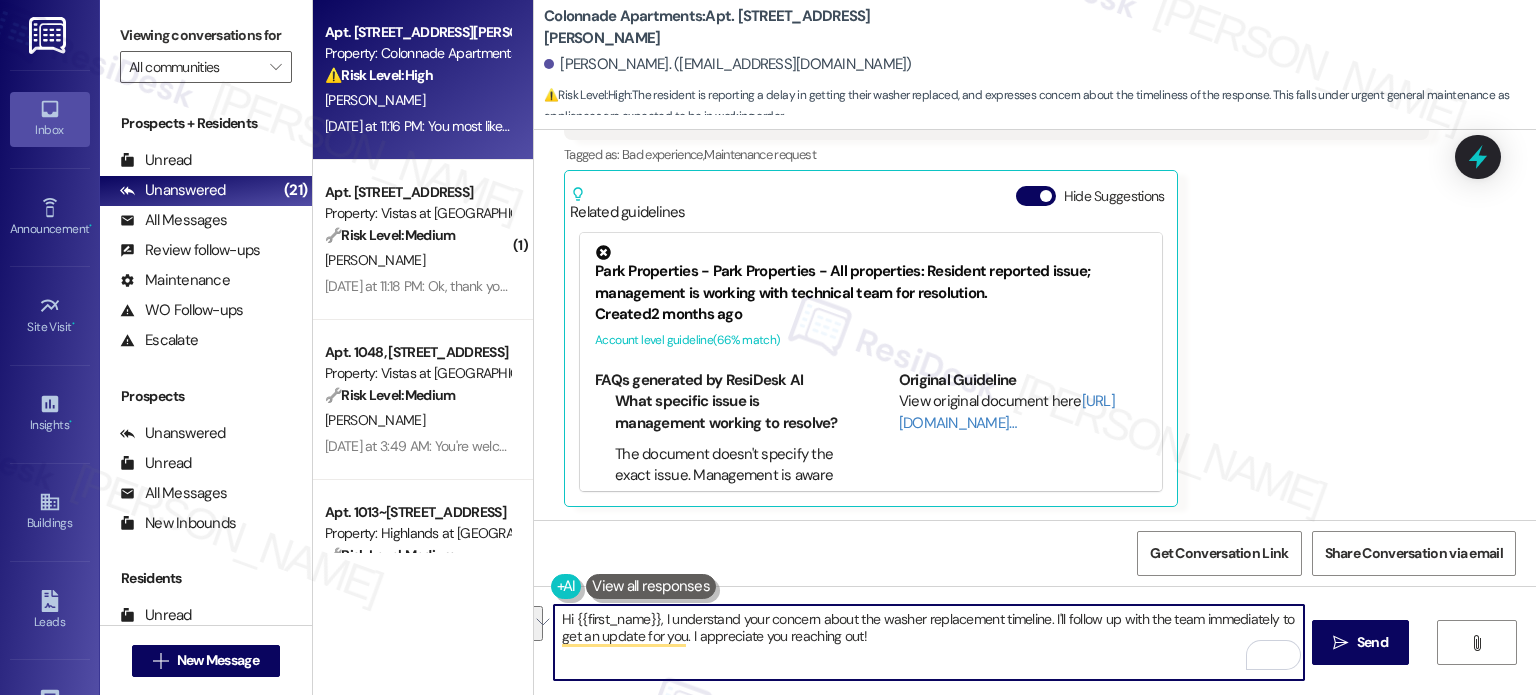 drag, startPoint x: 654, startPoint y: 624, endPoint x: 1008, endPoint y: 646, distance: 354.68295 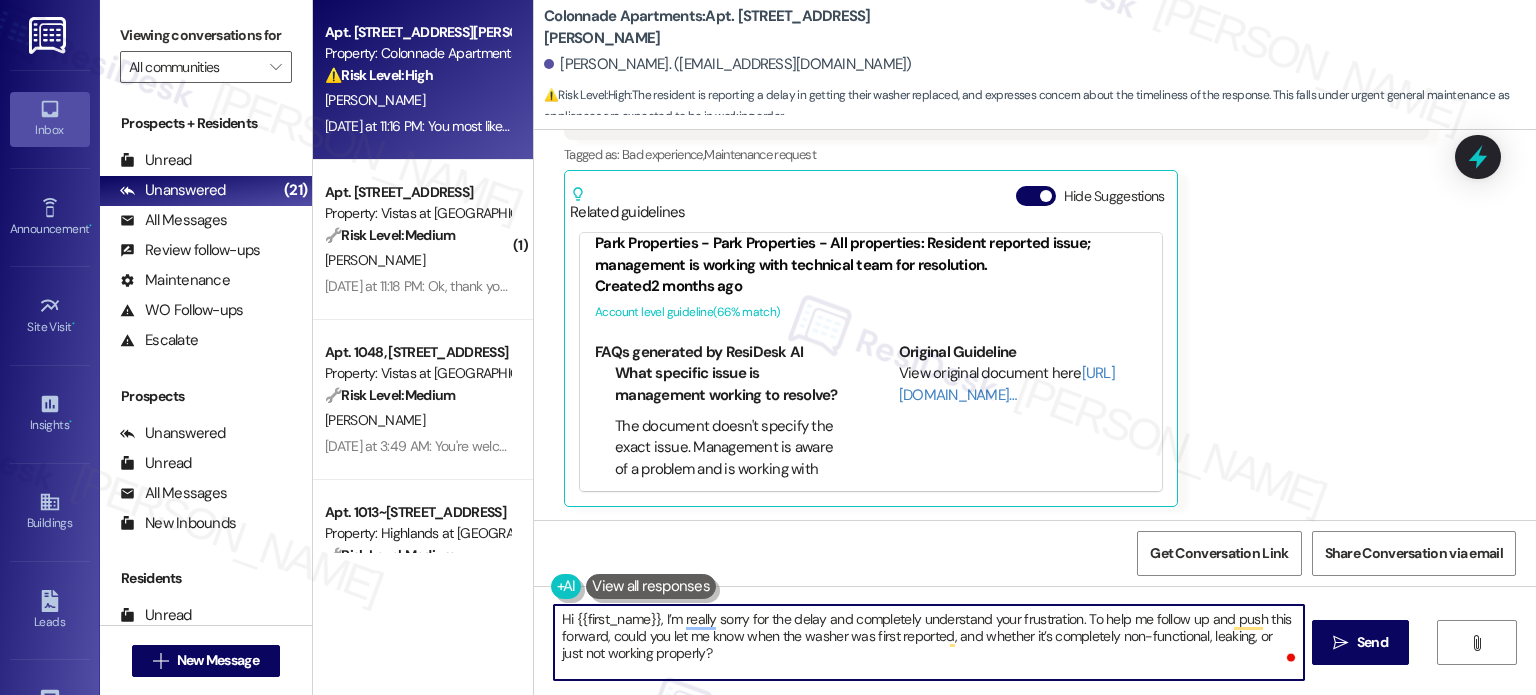 scroll, scrollTop: 40, scrollLeft: 0, axis: vertical 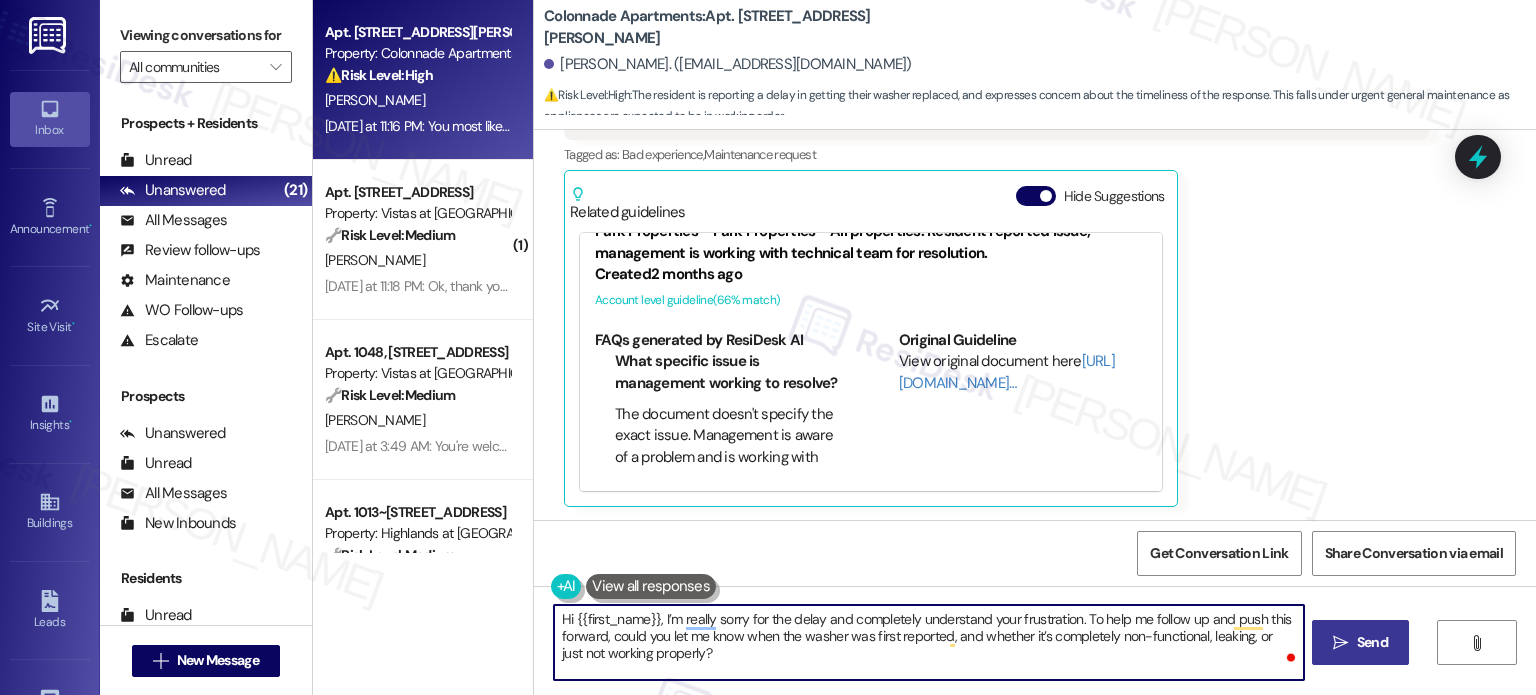 type on "Hi {{first_name}}, I’m really sorry for the delay and completely understand your frustration. To help me follow up and push this forward, could you let me know when the washer was first reported, and whether it’s completely non-functional, leaking, or just not working properly?" 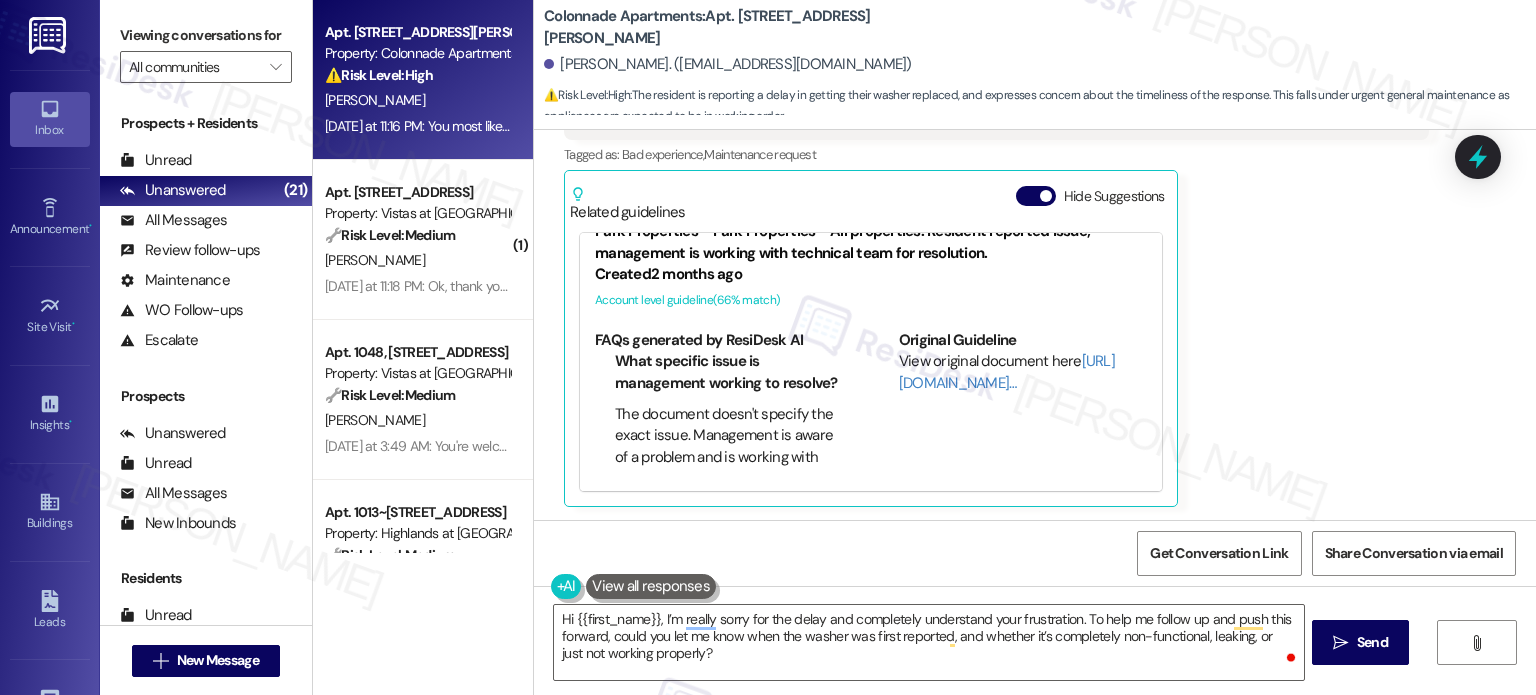 drag, startPoint x: 1365, startPoint y: 645, endPoint x: 1400, endPoint y: 679, distance: 48.79549 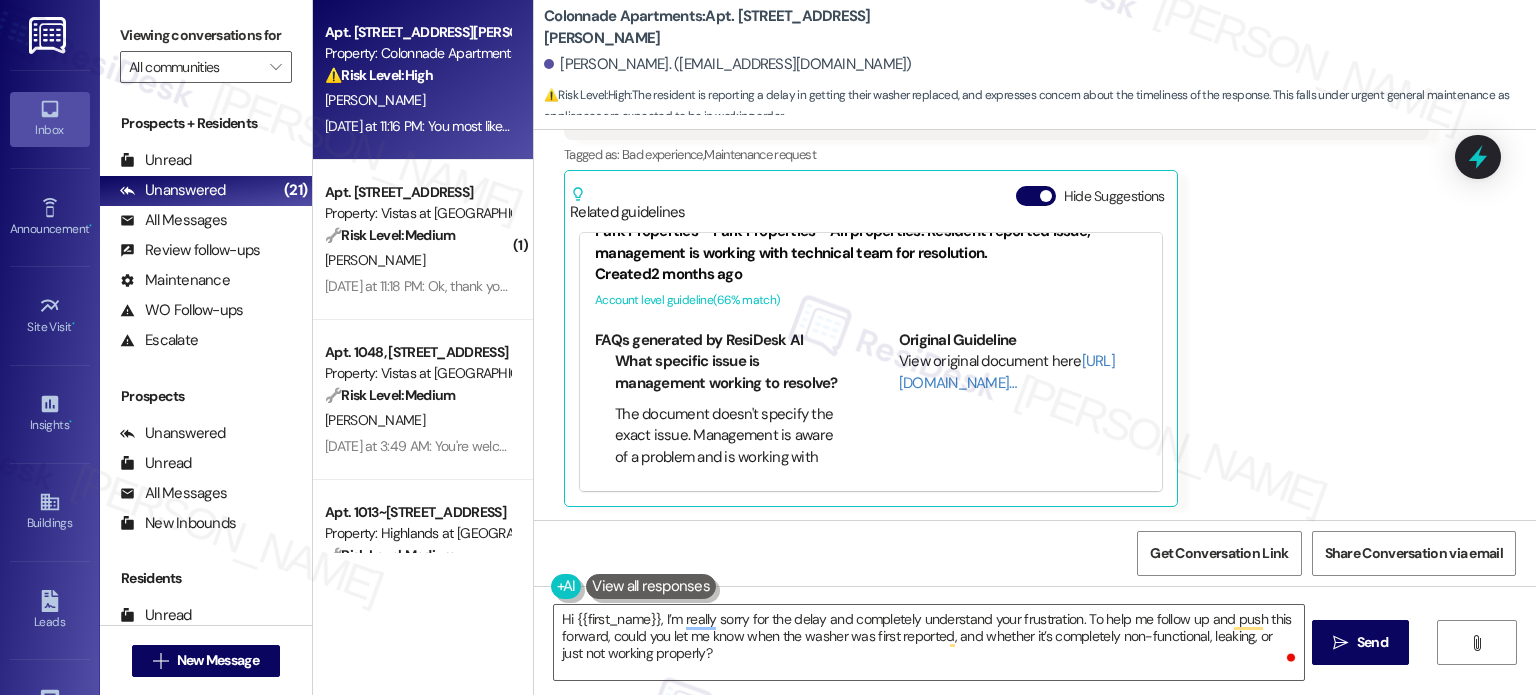 click on "Send" at bounding box center [1372, 642] 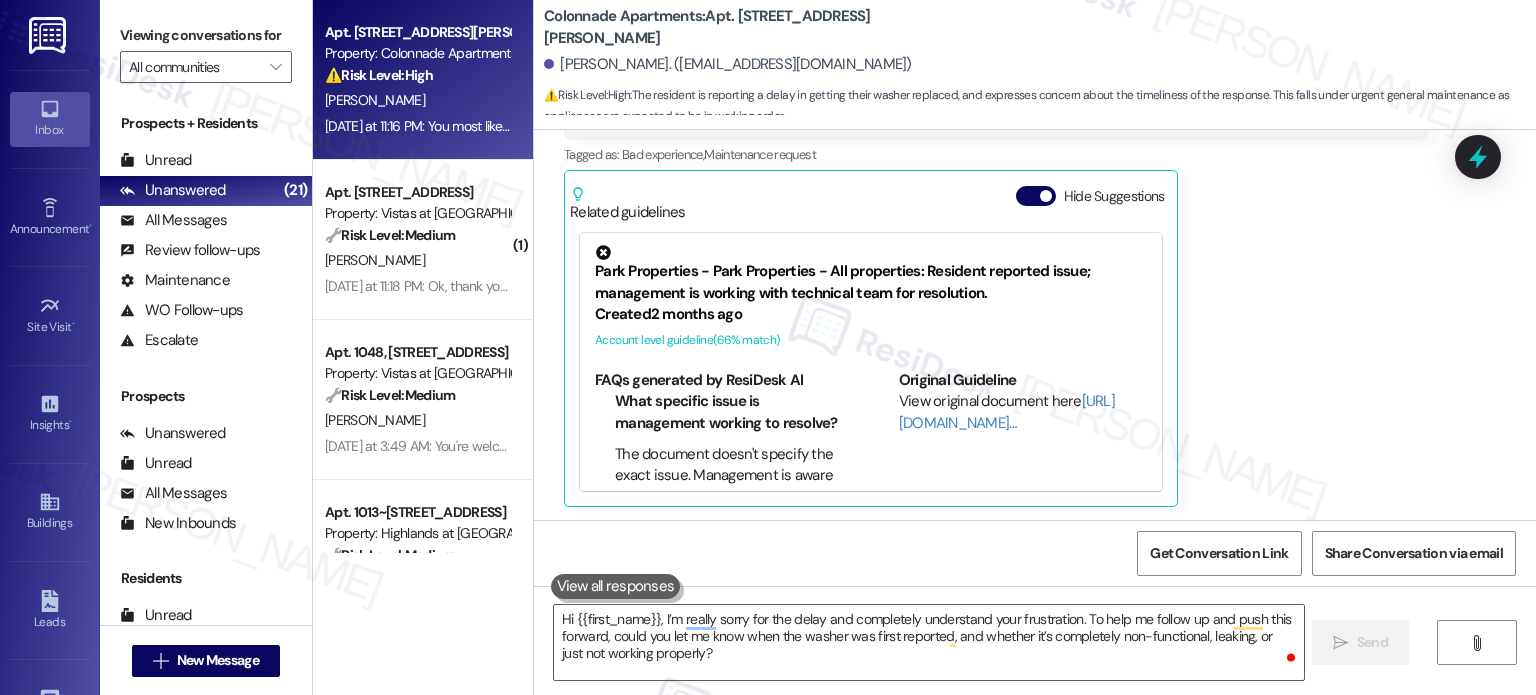 type 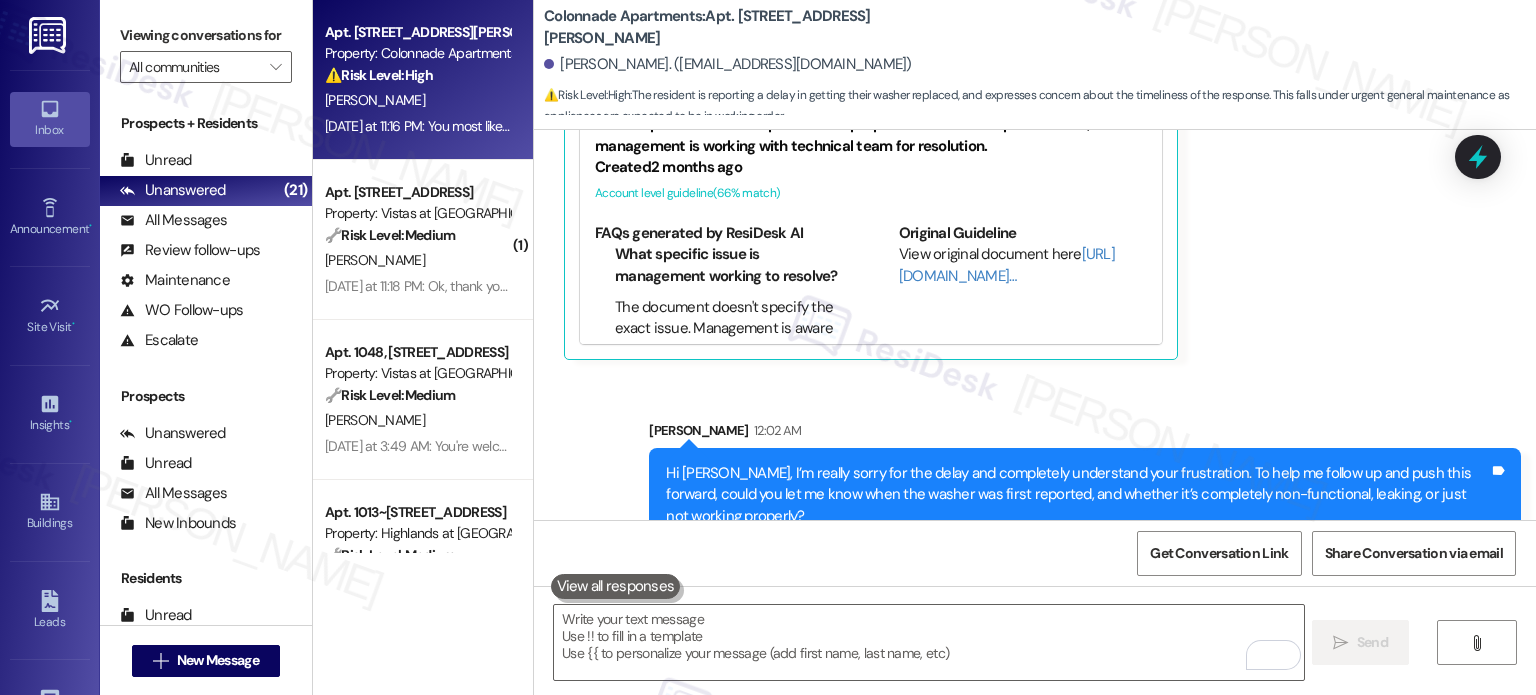 scroll, scrollTop: 4650, scrollLeft: 0, axis: vertical 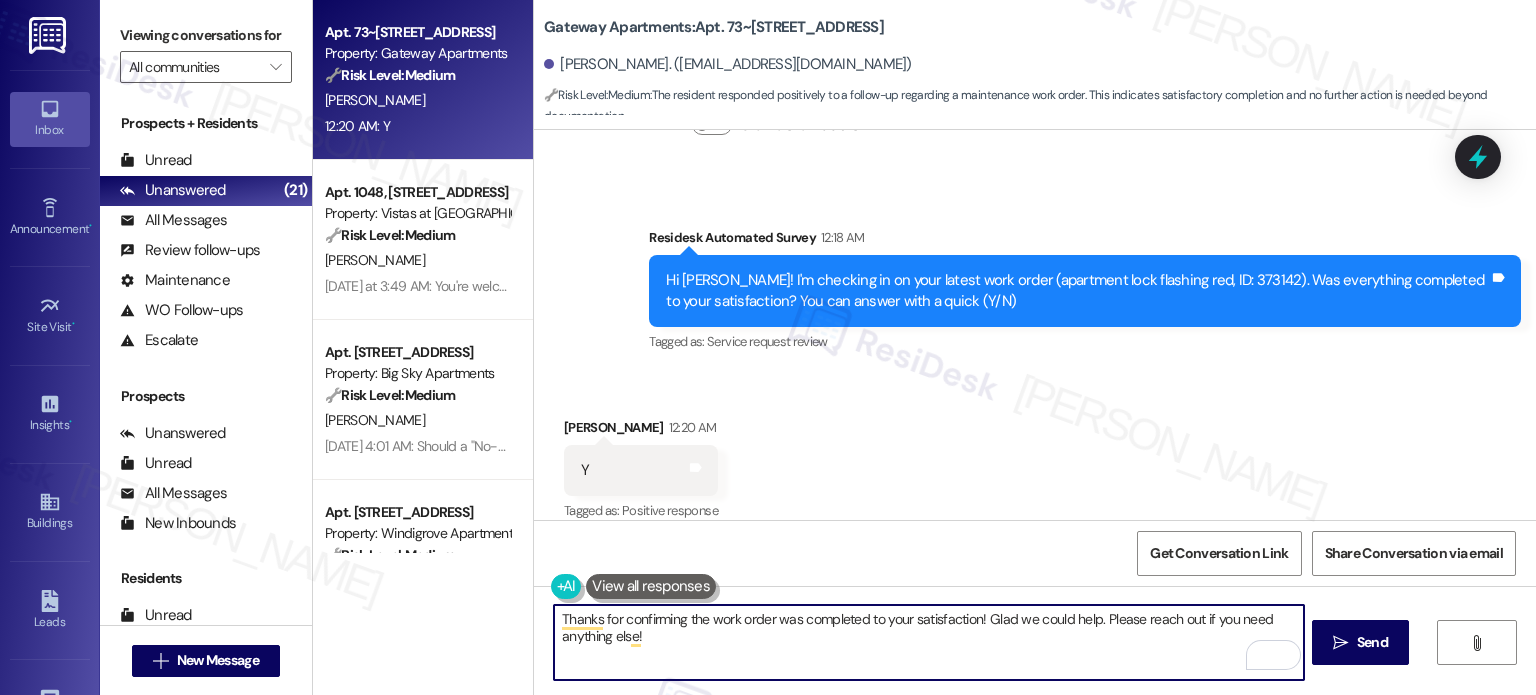 click on "Thanks for confirming the work order was completed to your satisfaction! Glad we could help. Please reach out if you need anything else!" at bounding box center (928, 642) 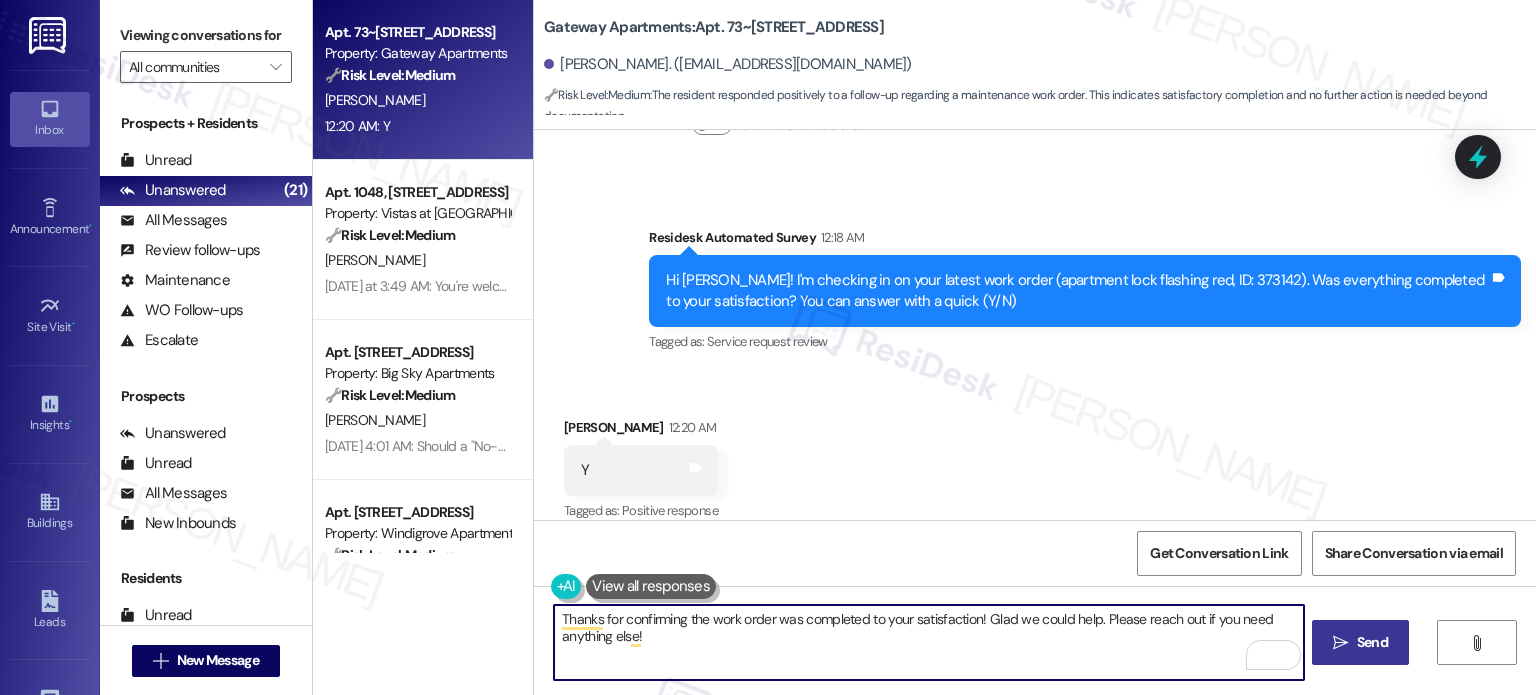 type on "Thanks for confirming the work order was completed to your satisfaction! Glad we could help. Please reach out if you need anything else!" 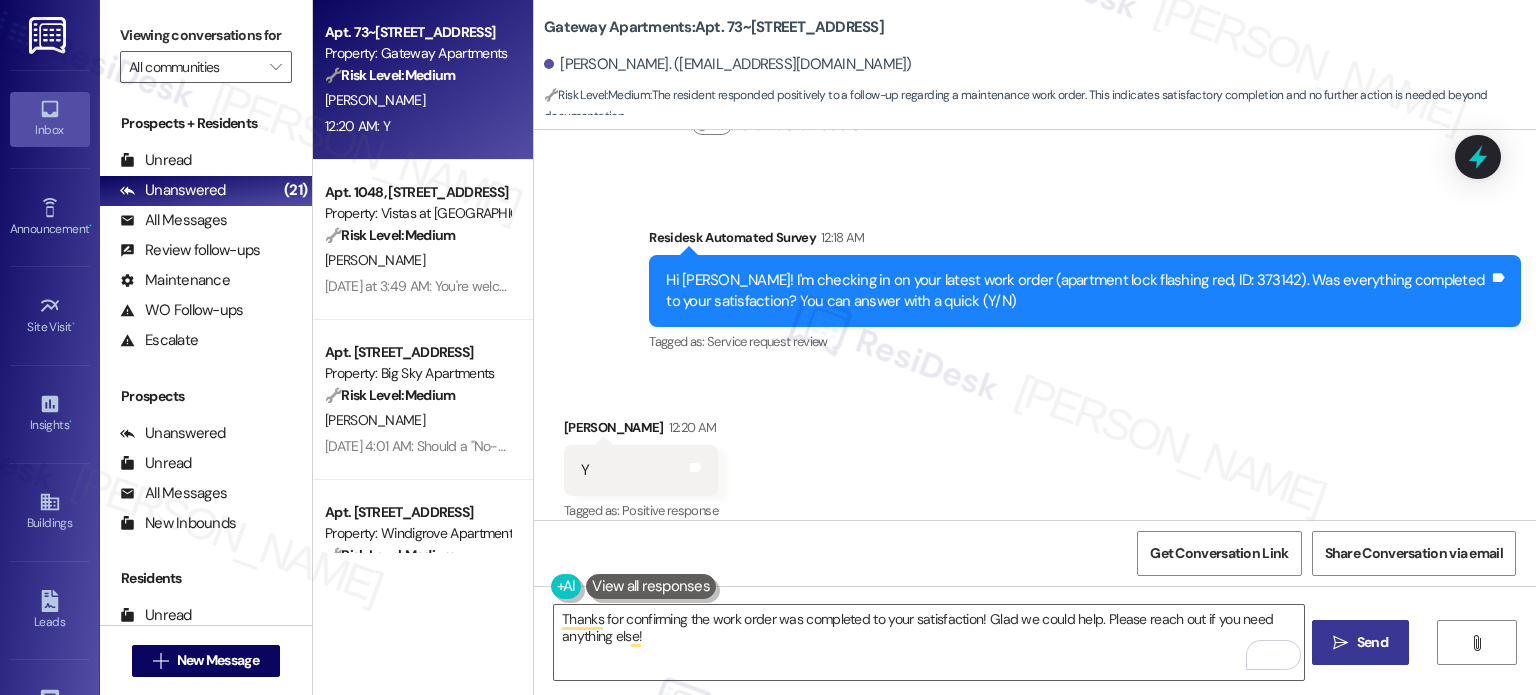 click on "Send" at bounding box center [1372, 642] 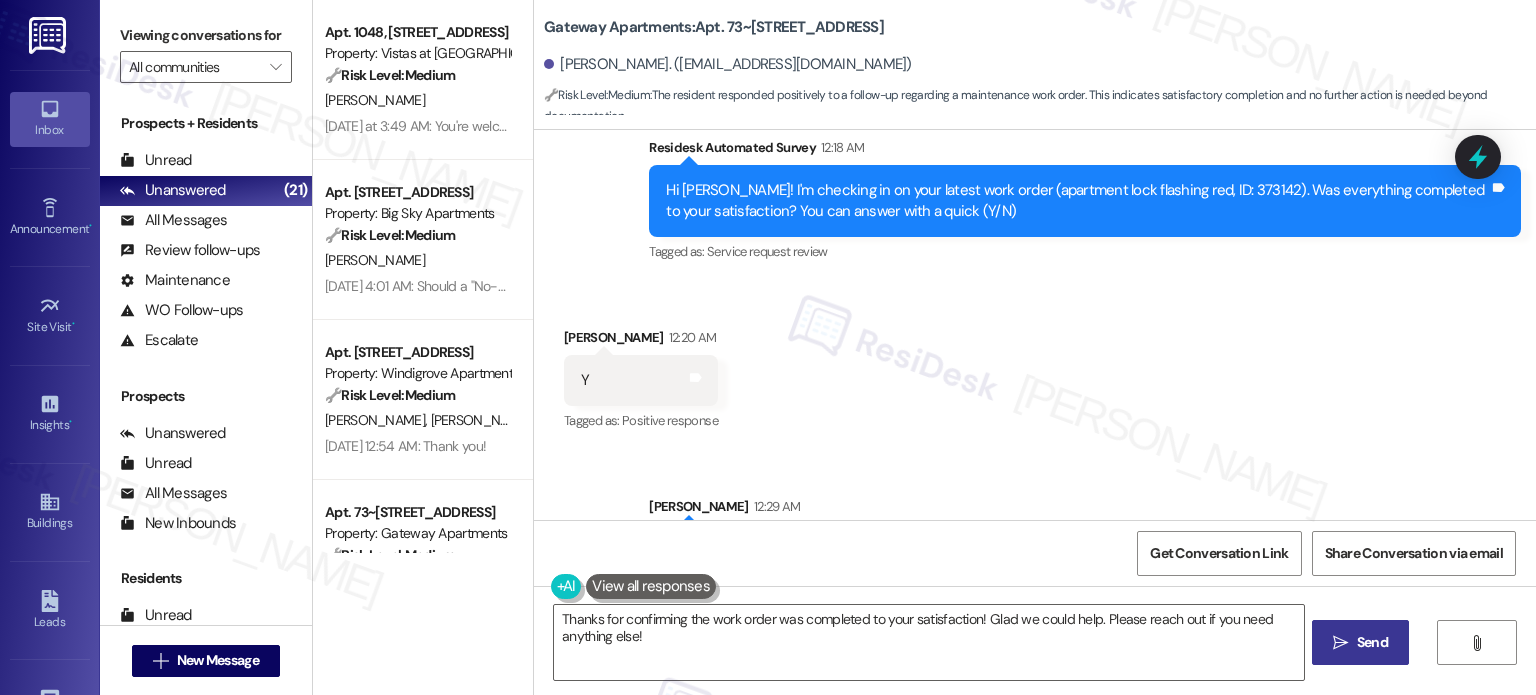 scroll, scrollTop: 660, scrollLeft: 0, axis: vertical 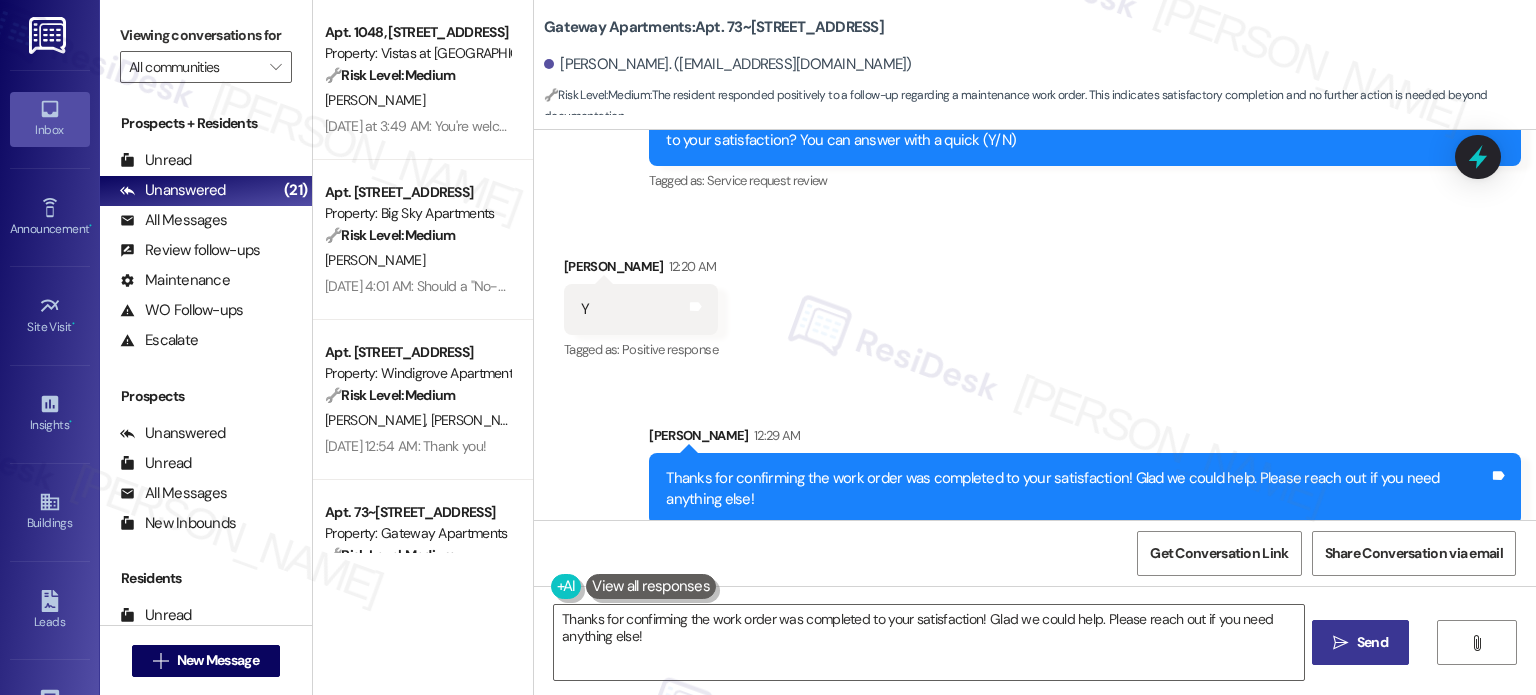 drag, startPoint x: 373, startPoint y: 73, endPoint x: 521, endPoint y: 127, distance: 157.54364 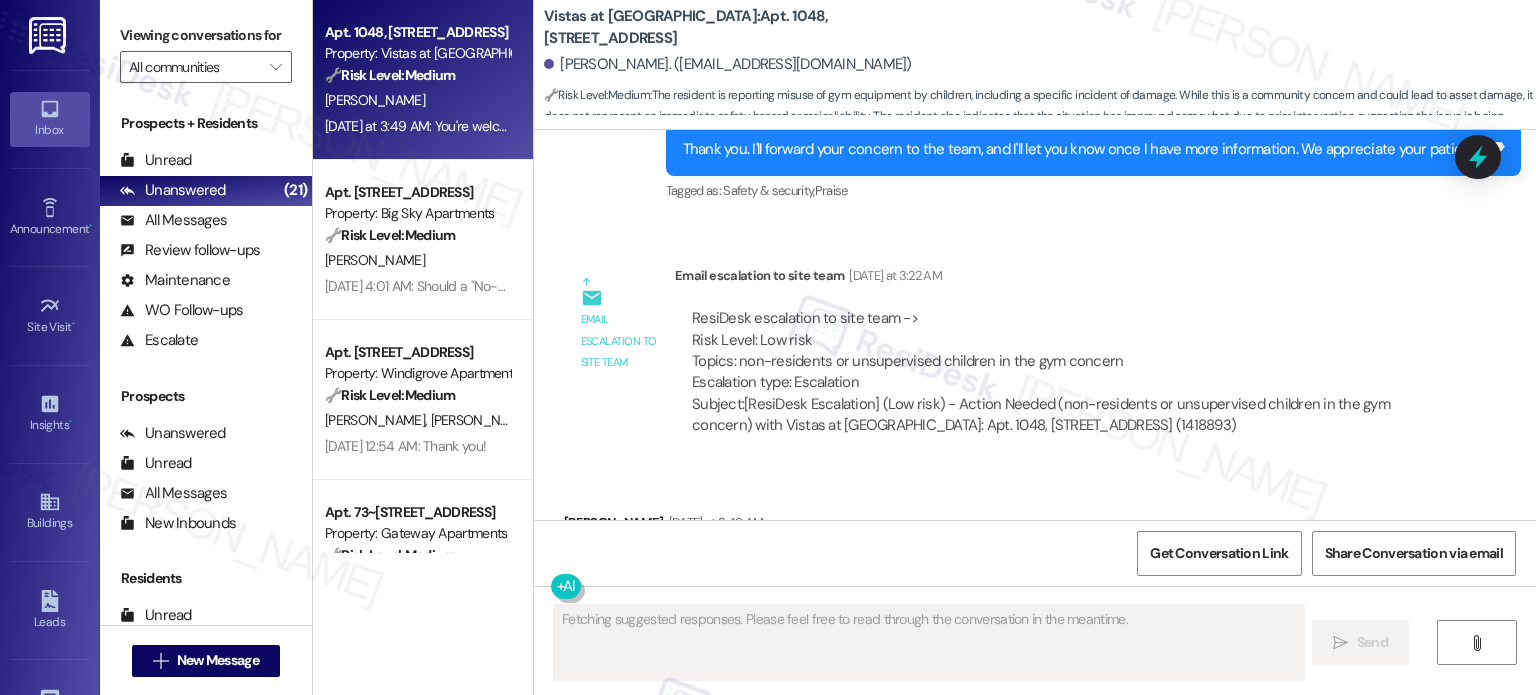 scroll, scrollTop: 1980, scrollLeft: 0, axis: vertical 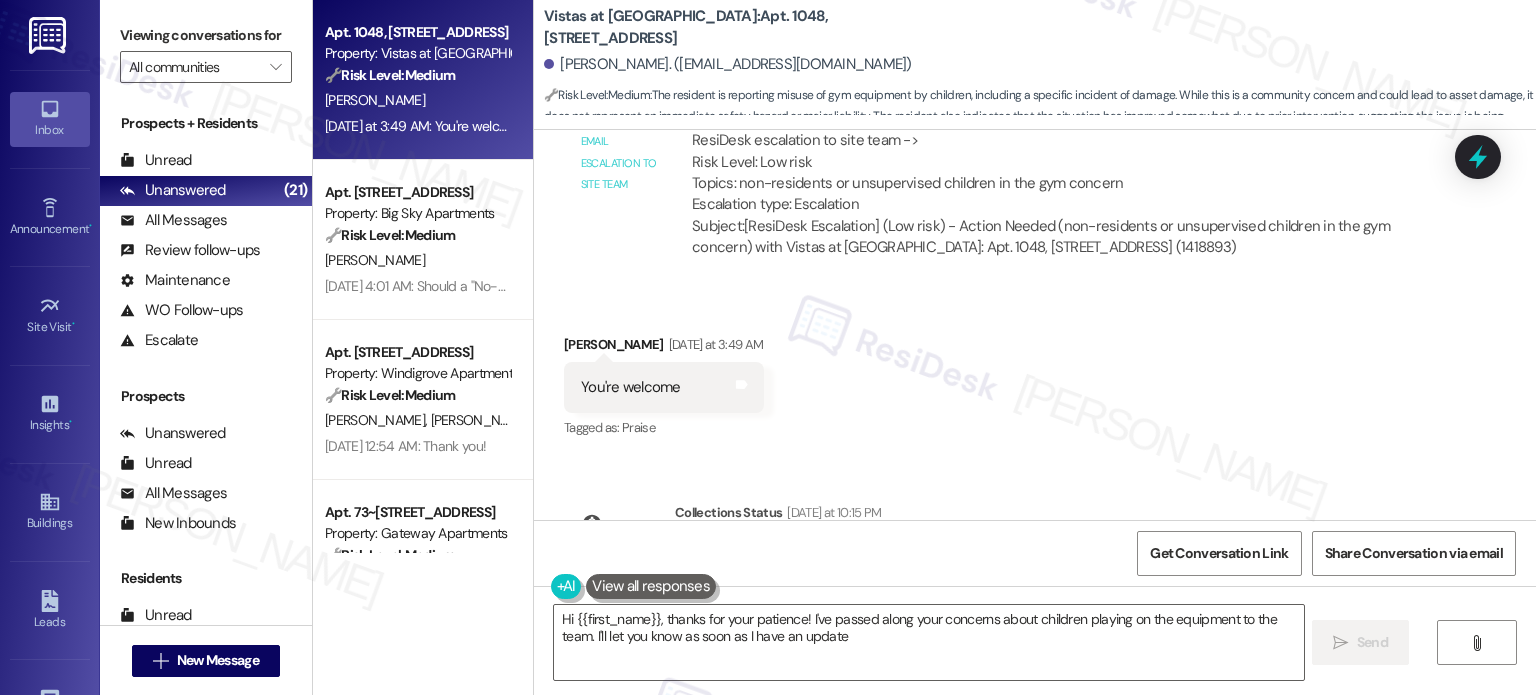type on "Hi {{first_name}}, thanks for your patience! I've passed along your concerns about children playing on the equipment to the team. I'll let you know as soon as I have an update." 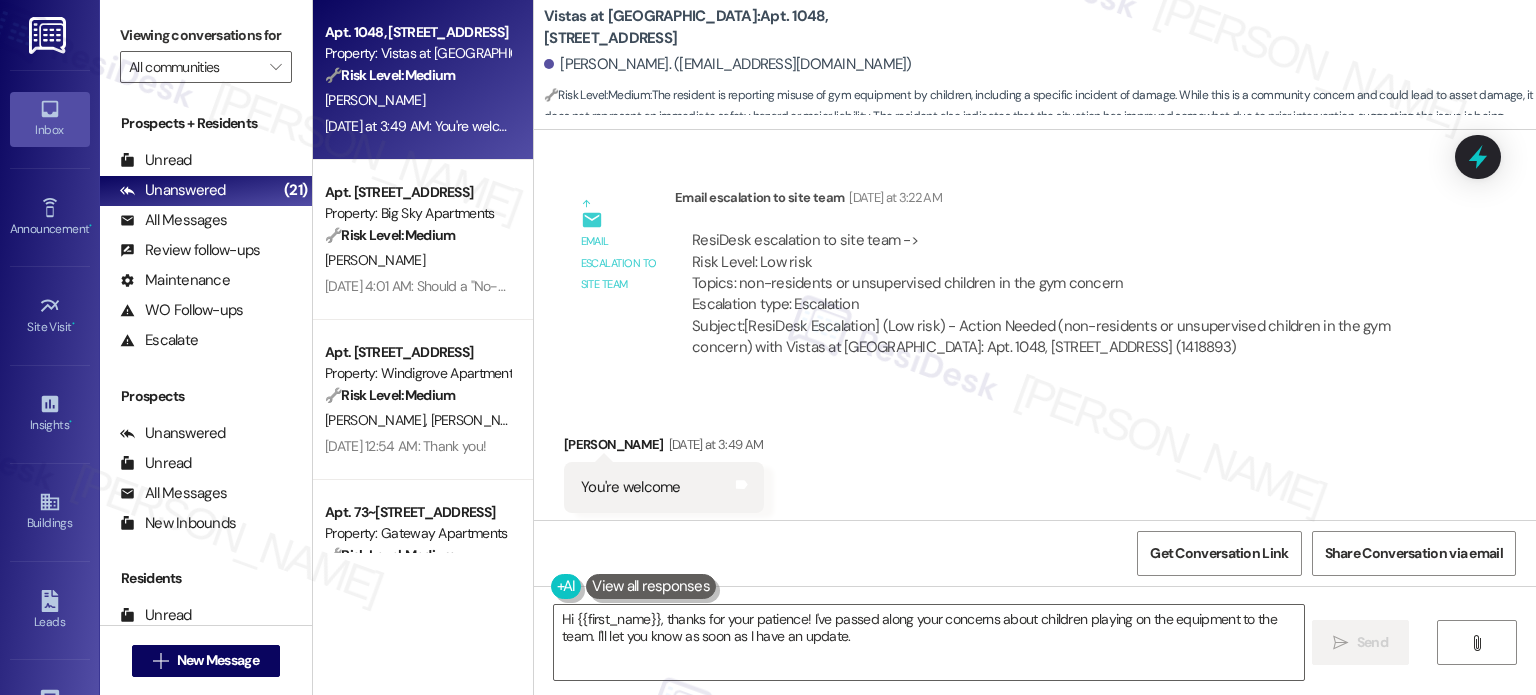 scroll, scrollTop: 2080, scrollLeft: 0, axis: vertical 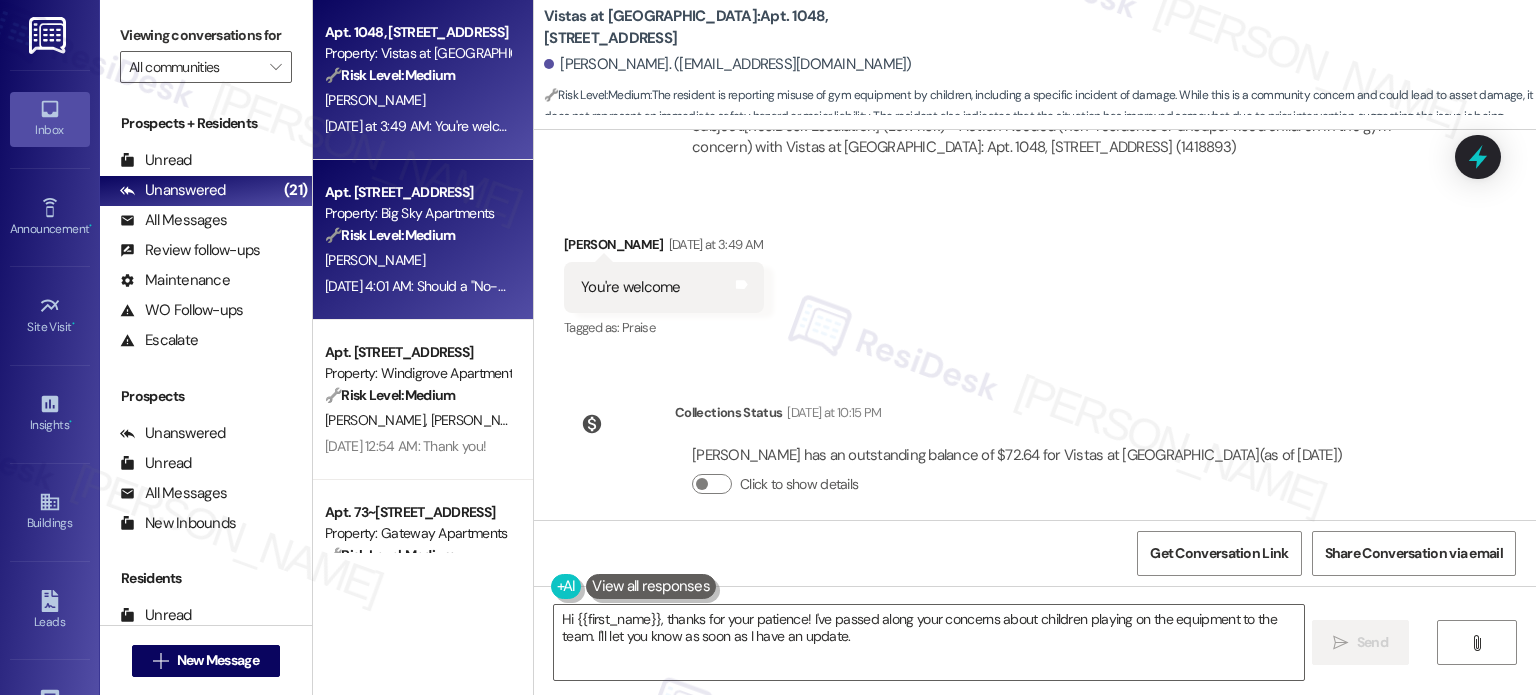 click on "[DATE] 4:01 AM: Should a "No-Soliciting" Notice be taped to each glass front door of each building for our Protection??  Couldn't hurt !  [DATE] 4:01 AM: Should a "No-Soliciting" Notice be taped to each glass front door of each building for our Protection??  Couldn't hurt !" at bounding box center (417, 286) 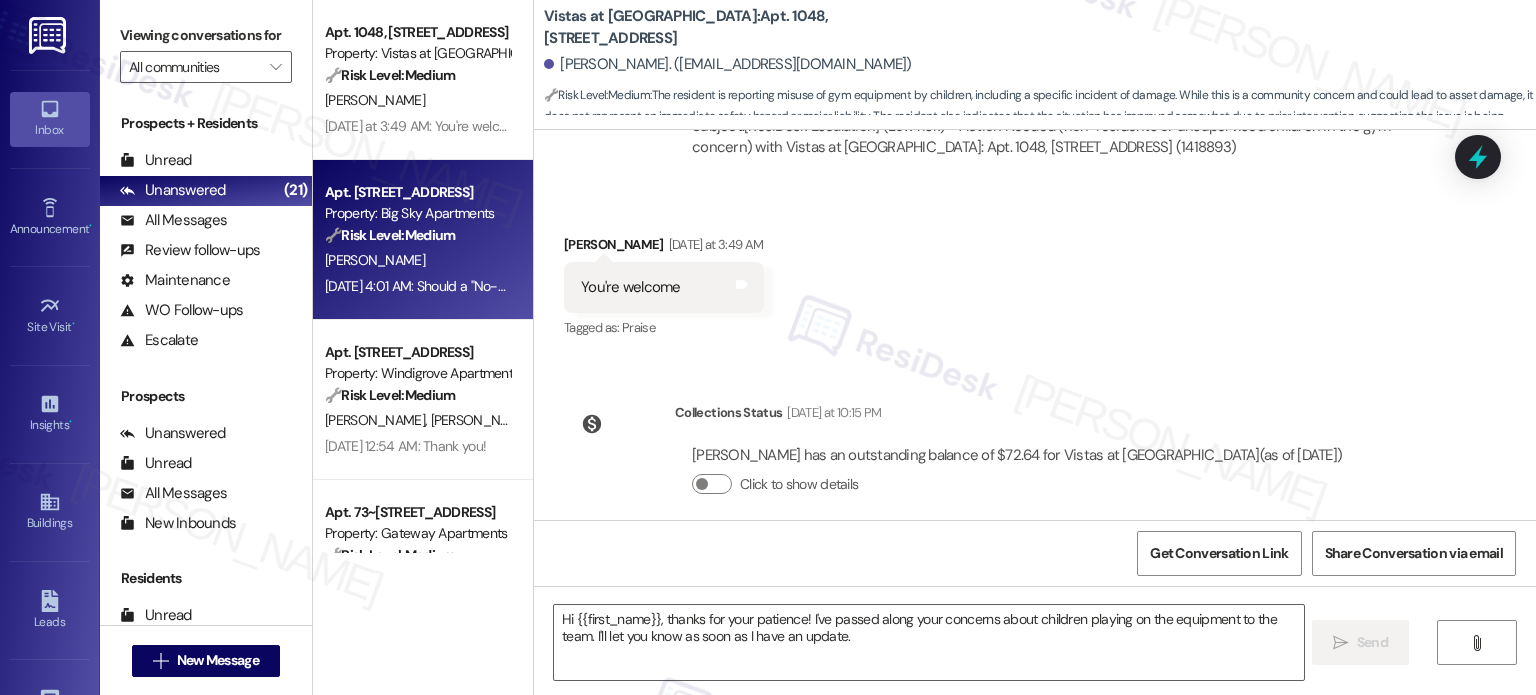 type on "Fetching suggested responses. Please feel free to read through the conversation in the meantime." 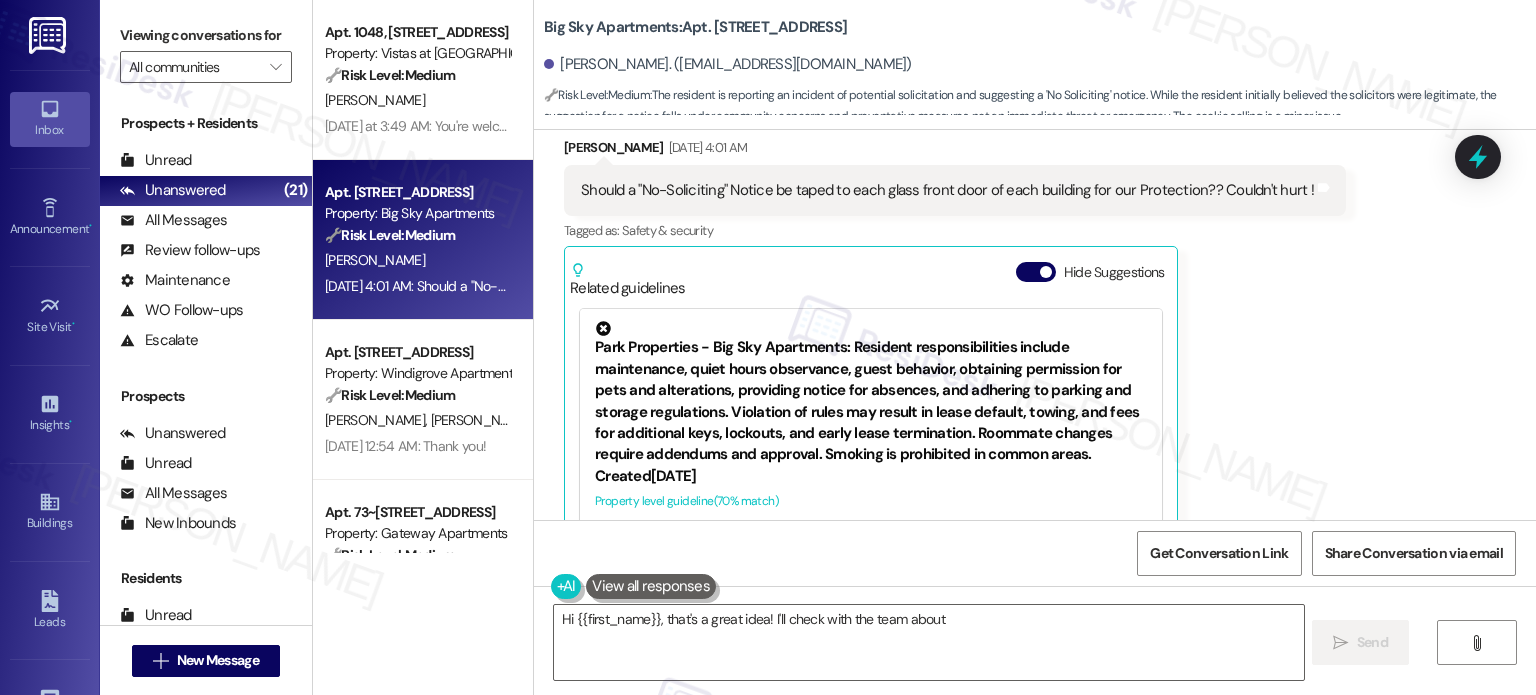 scroll, scrollTop: 1206, scrollLeft: 0, axis: vertical 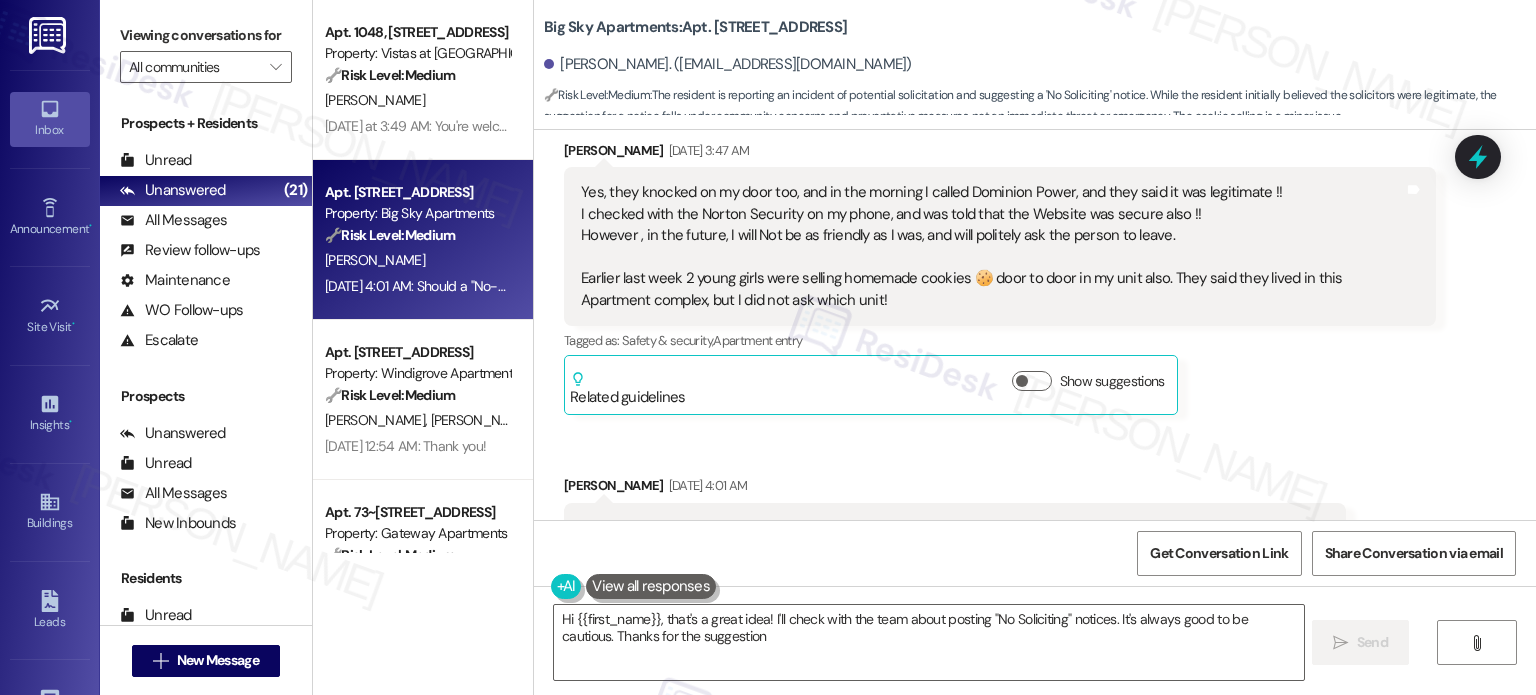 type on "Hi {{first_name}}, that's a great idea! I'll check with the team about posting "No Soliciting" notices. It's always good to be cautious. Thanks for the suggestion!" 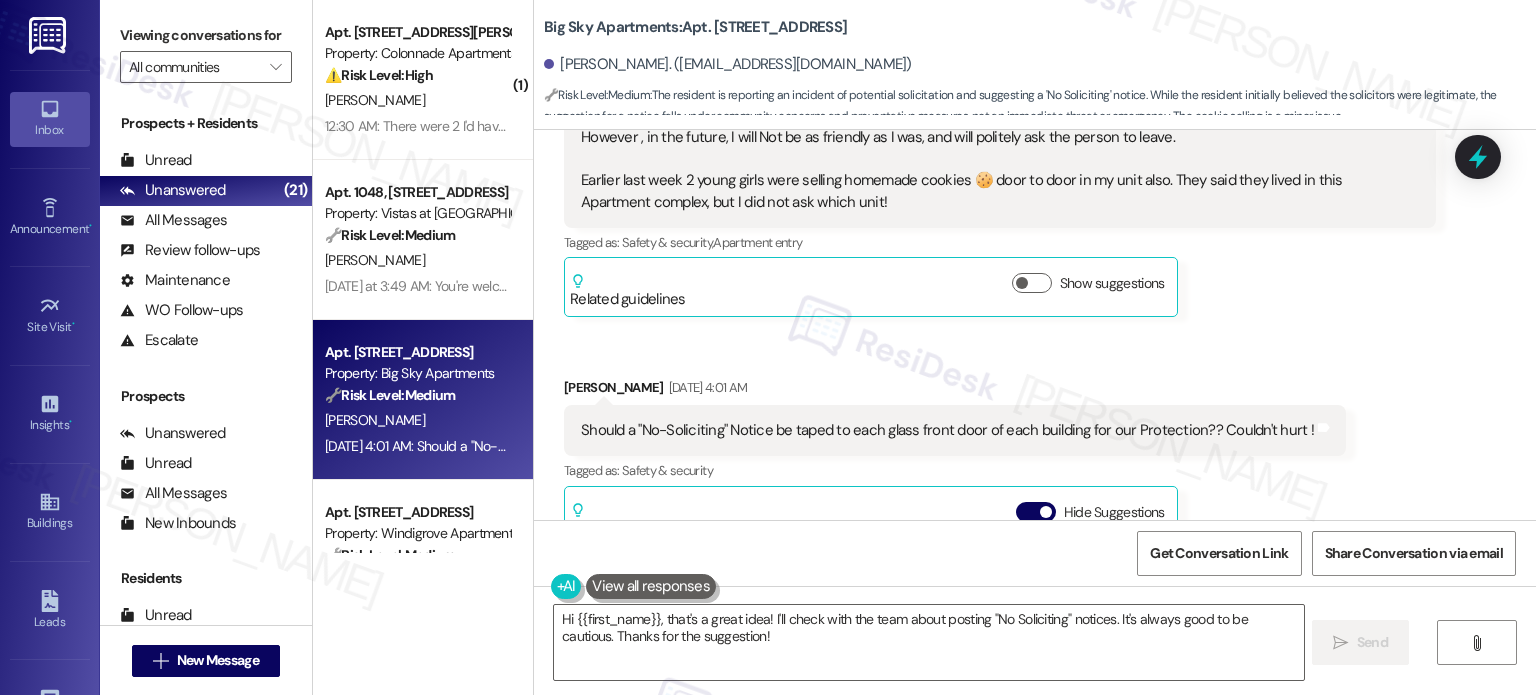 scroll, scrollTop: 1306, scrollLeft: 0, axis: vertical 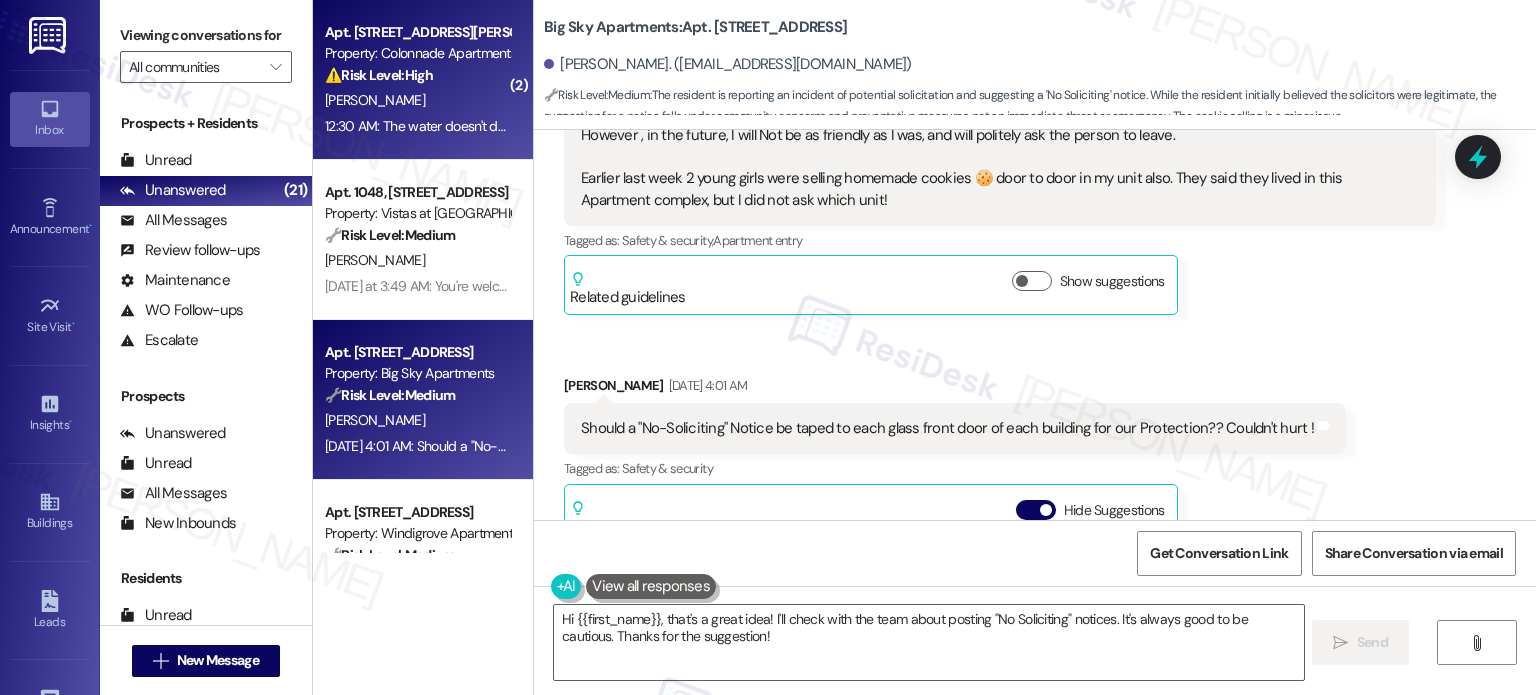 click on "K. Poindexter" at bounding box center [417, 100] 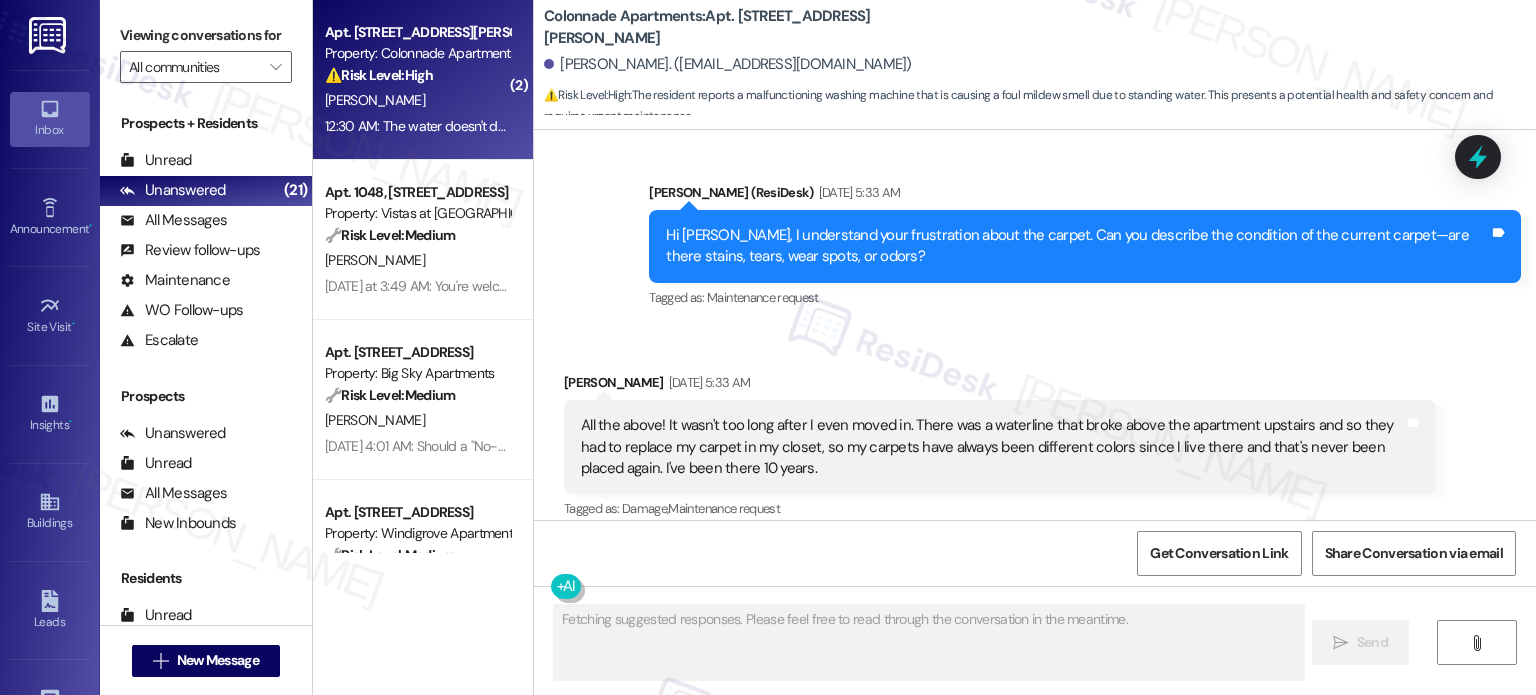 scroll, scrollTop: 5244, scrollLeft: 0, axis: vertical 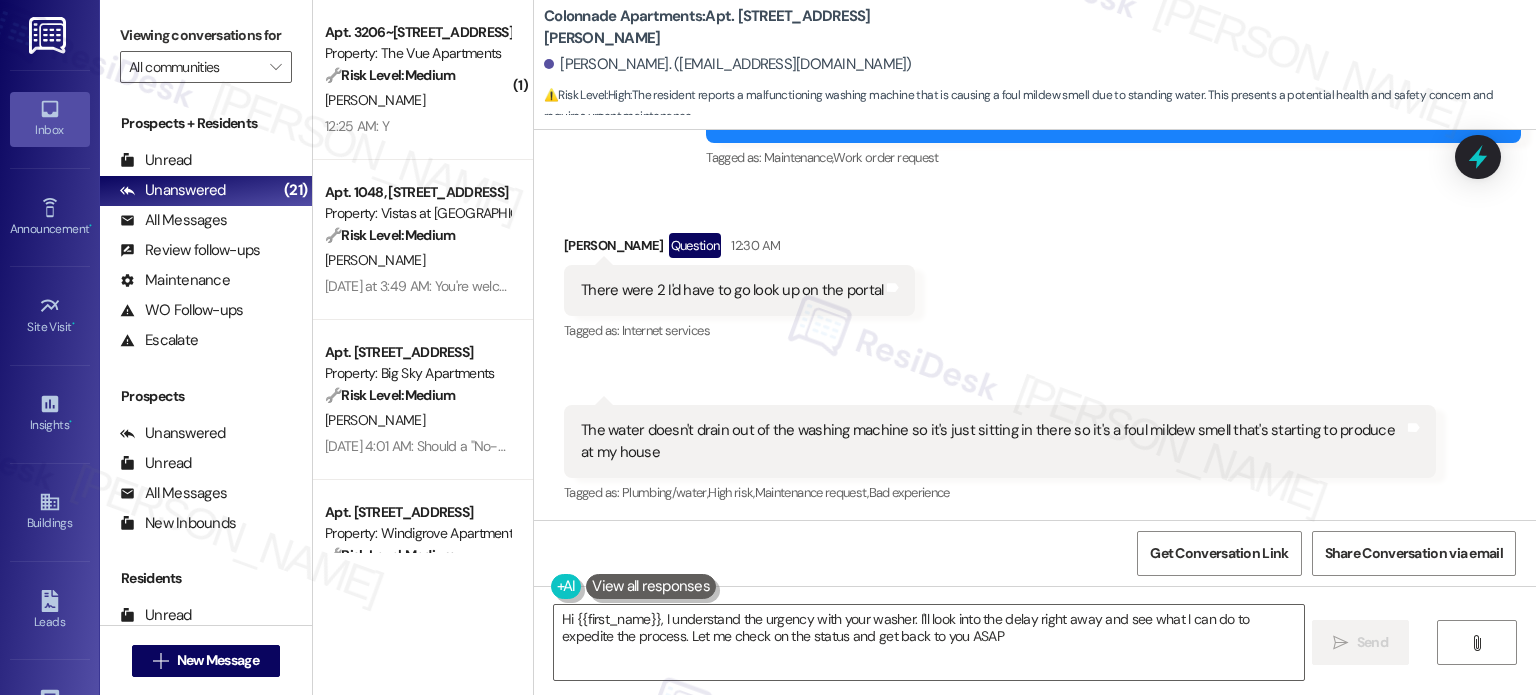 type on "Hi {{first_name}}, I understand the urgency with your washer. I'll look into the delay right away and see what I can do to expedite the process. Let me check on the status and get back to you ASAP!" 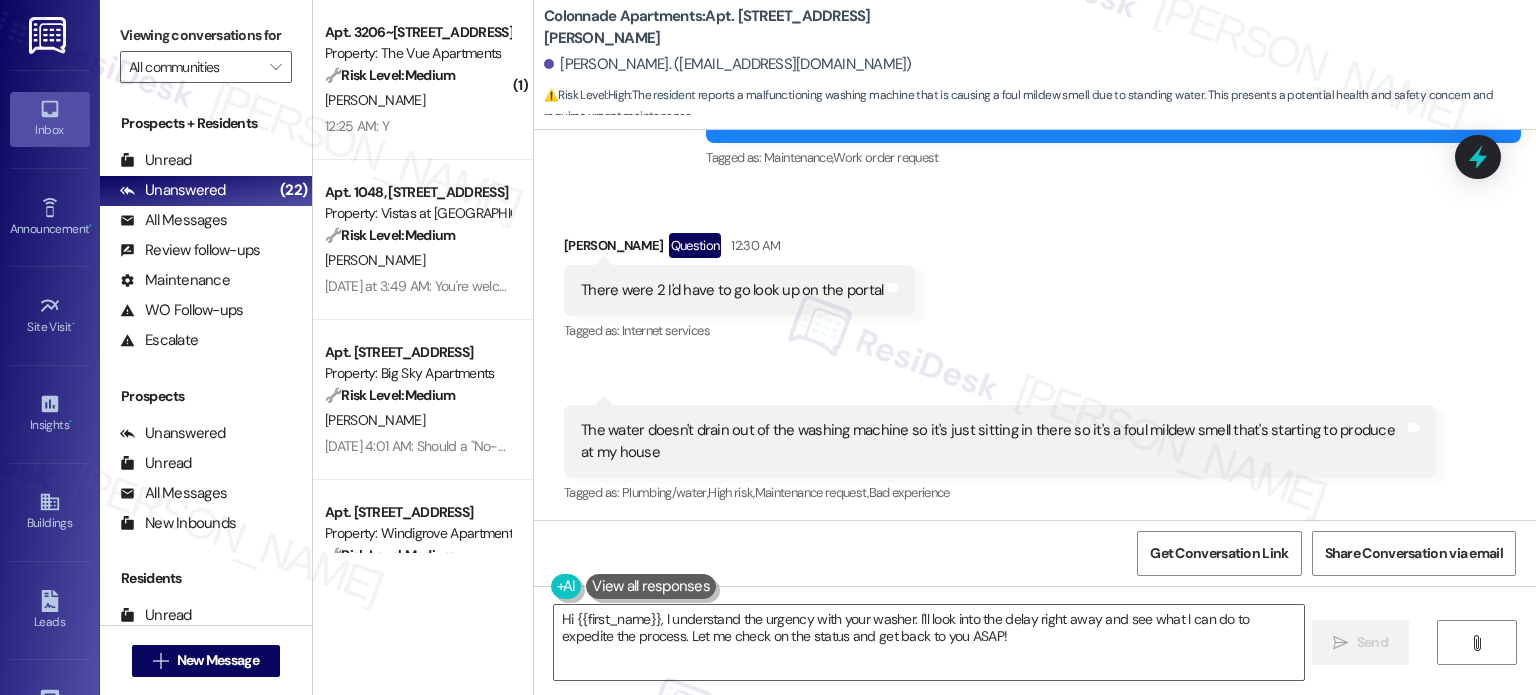 scroll, scrollTop: 5244, scrollLeft: 0, axis: vertical 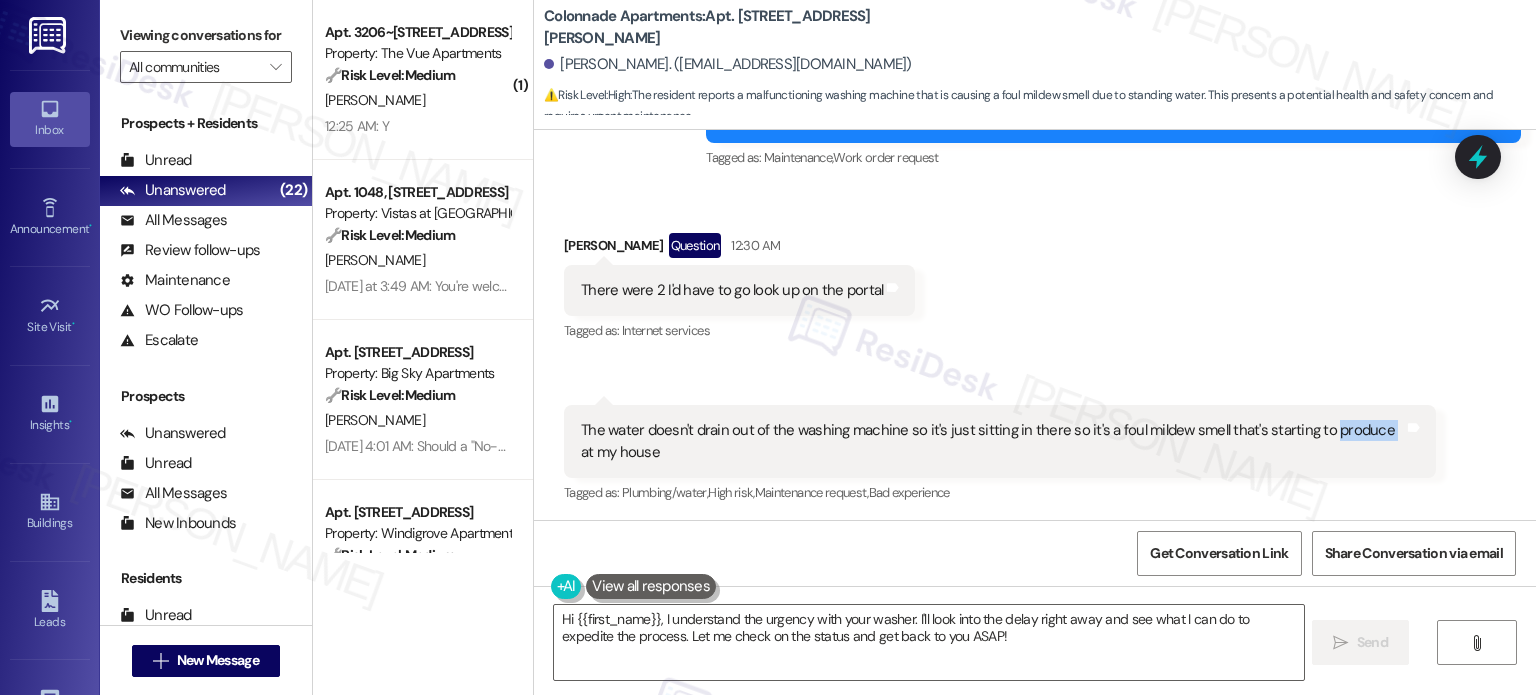click on "The water doesn't drain out of the washing machine so it's just sitting in there so it's a foul mildew smell that's starting to produce at my house" at bounding box center (992, 441) 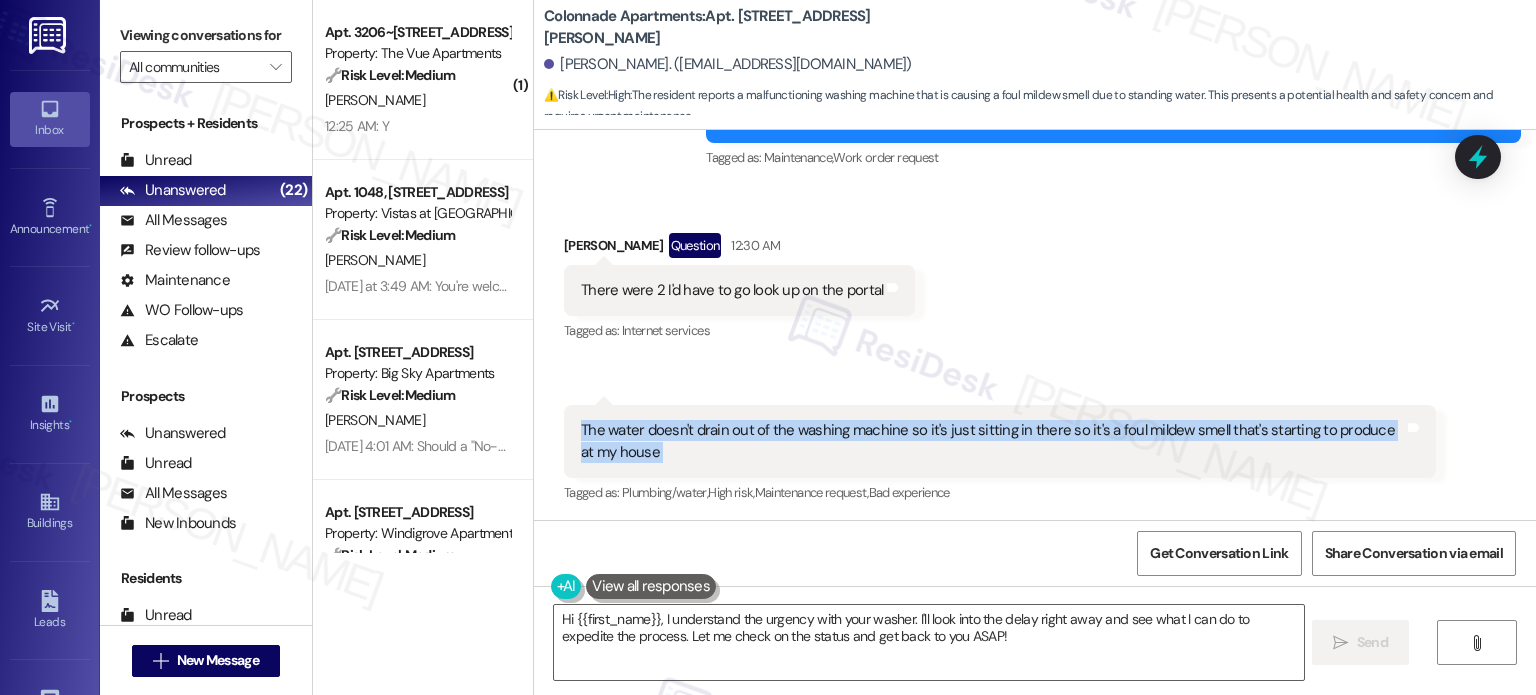 click on "The water doesn't drain out of the washing machine so it's just sitting in there so it's a foul mildew smell that's starting to produce at my house" at bounding box center (992, 441) 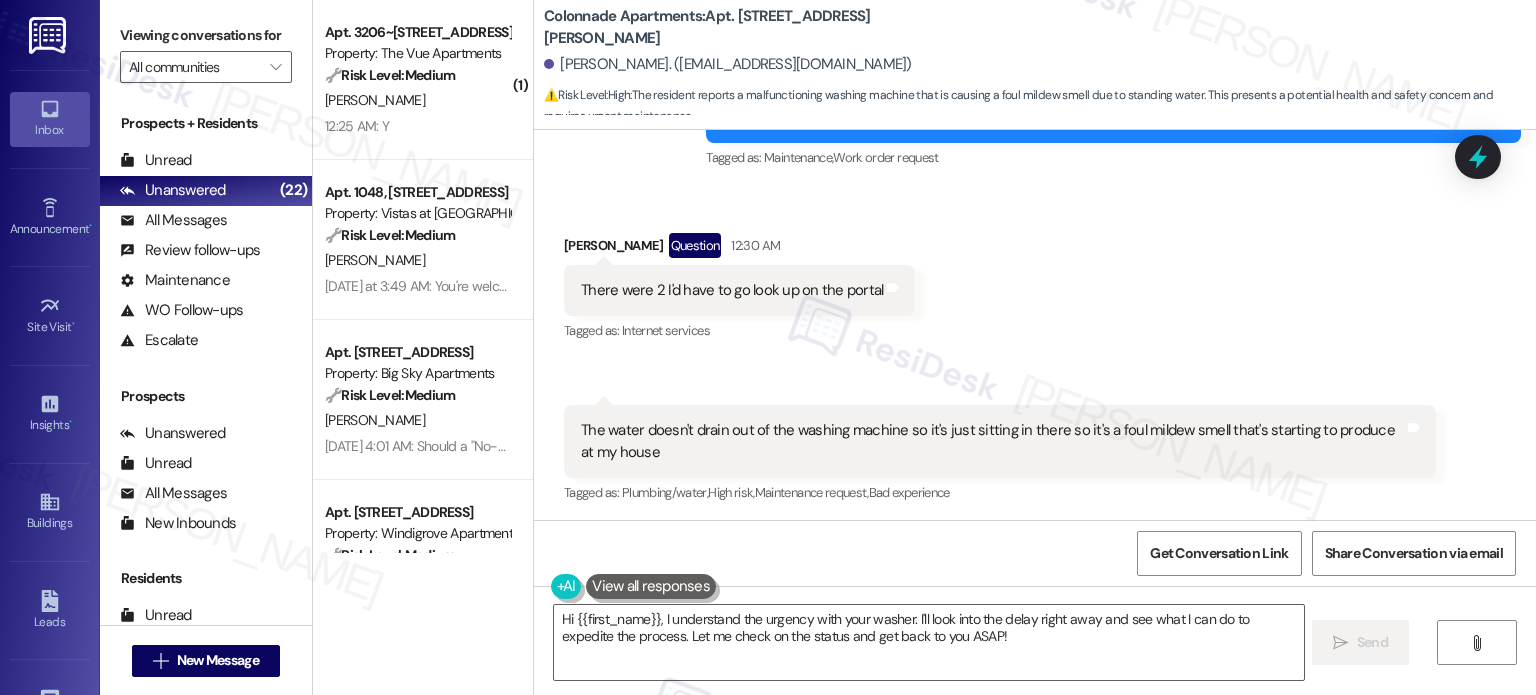 click on "The water doesn't drain out of the washing machine so it's just sitting in there so it's a foul mildew smell that's starting to produce at my house" at bounding box center (992, 441) 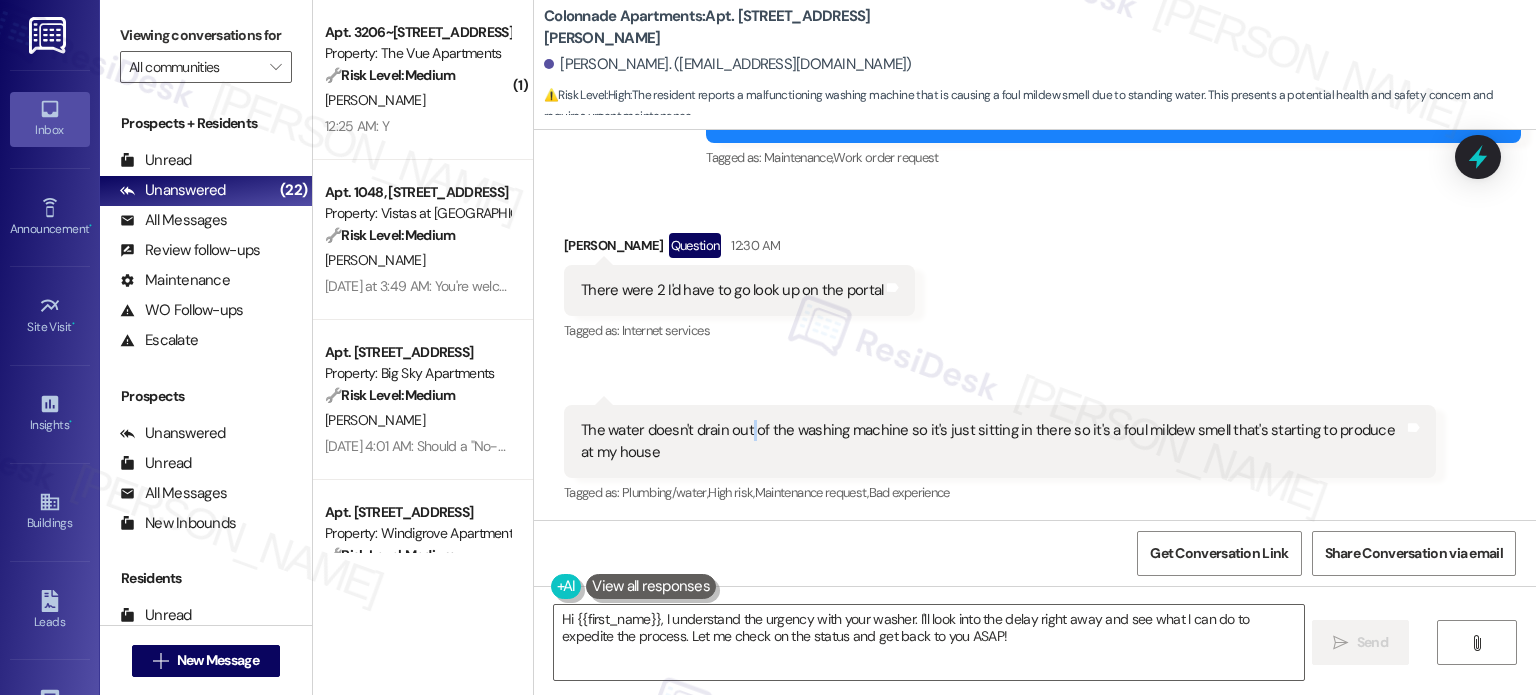 click on "The water doesn't drain out of the washing machine so it's just sitting in there so it's a foul mildew smell that's starting to produce at my house" at bounding box center [992, 441] 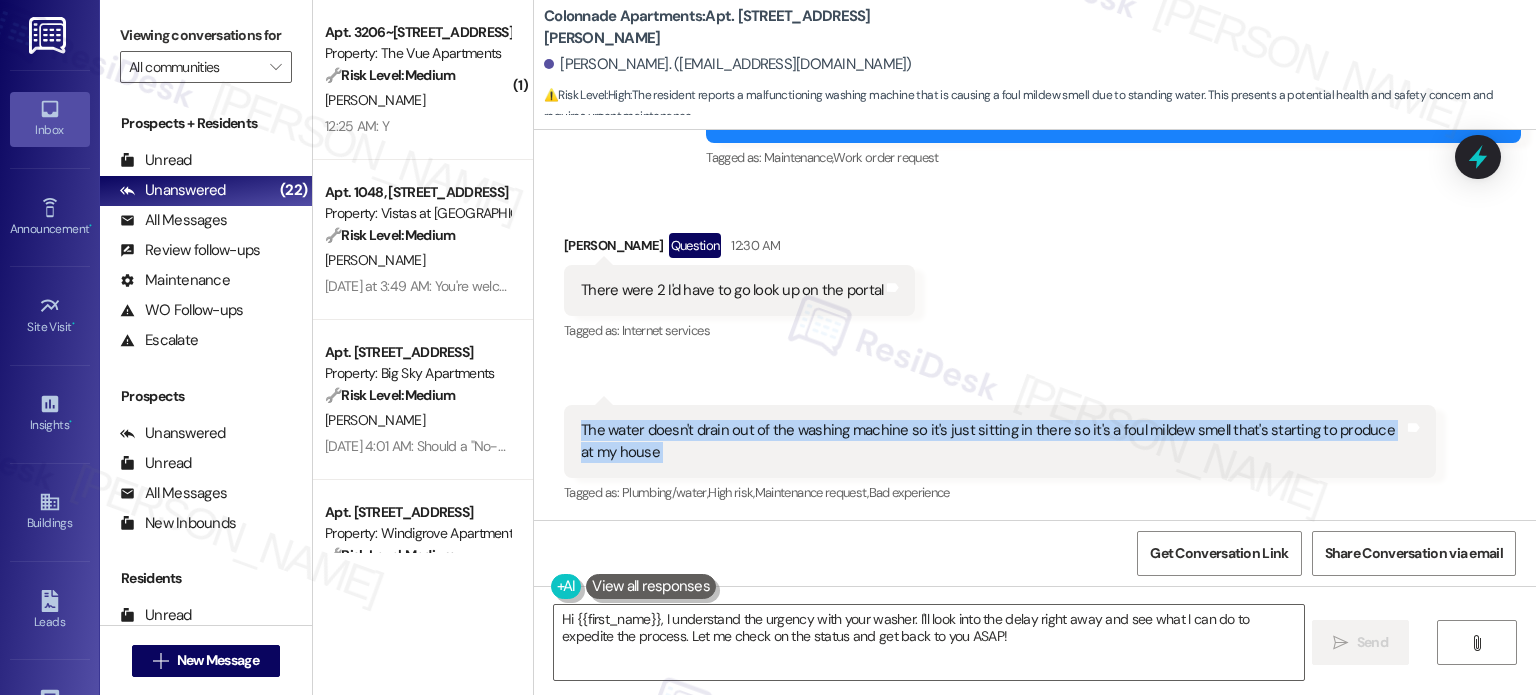 click on "The water doesn't drain out of the washing machine so it's just sitting in there so it's a foul mildew smell that's starting to produce at my house" at bounding box center (992, 441) 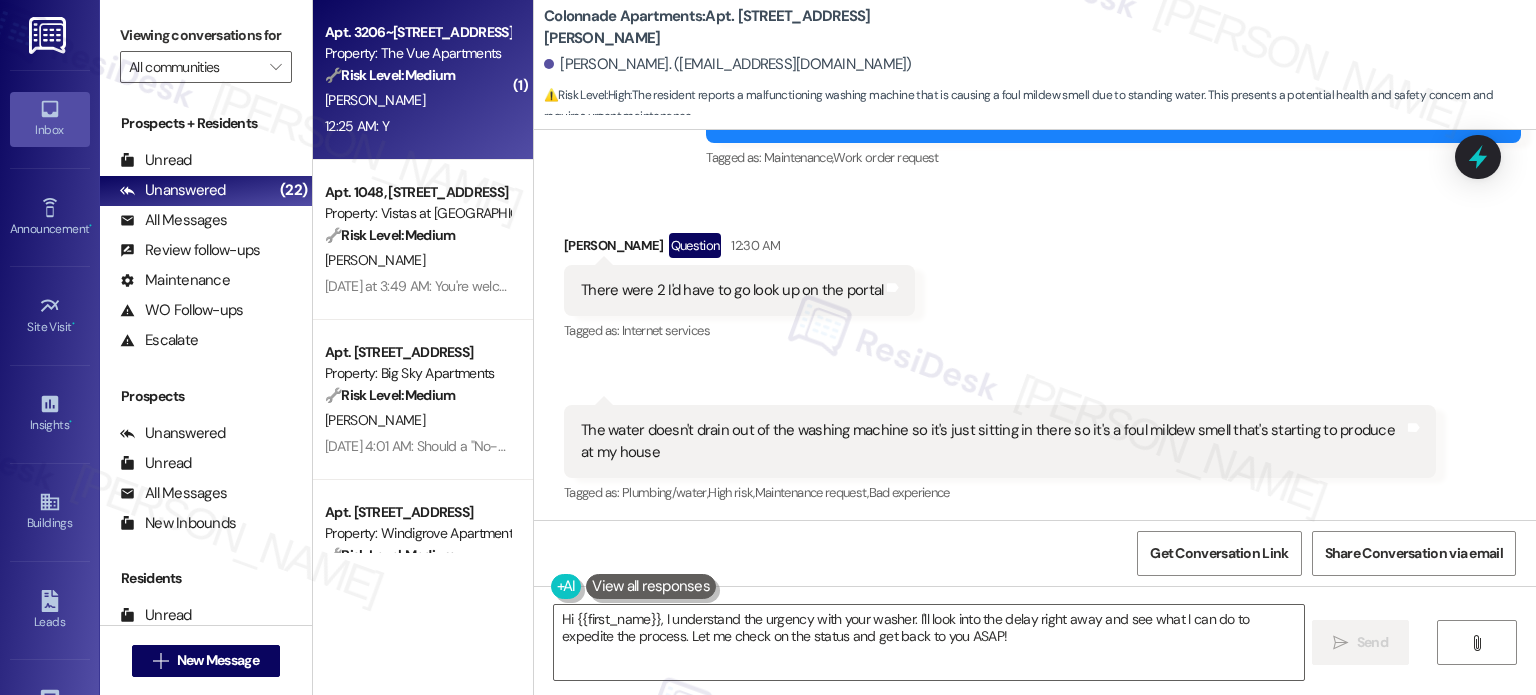 click on "Property: The Vue Apartments" at bounding box center [417, 53] 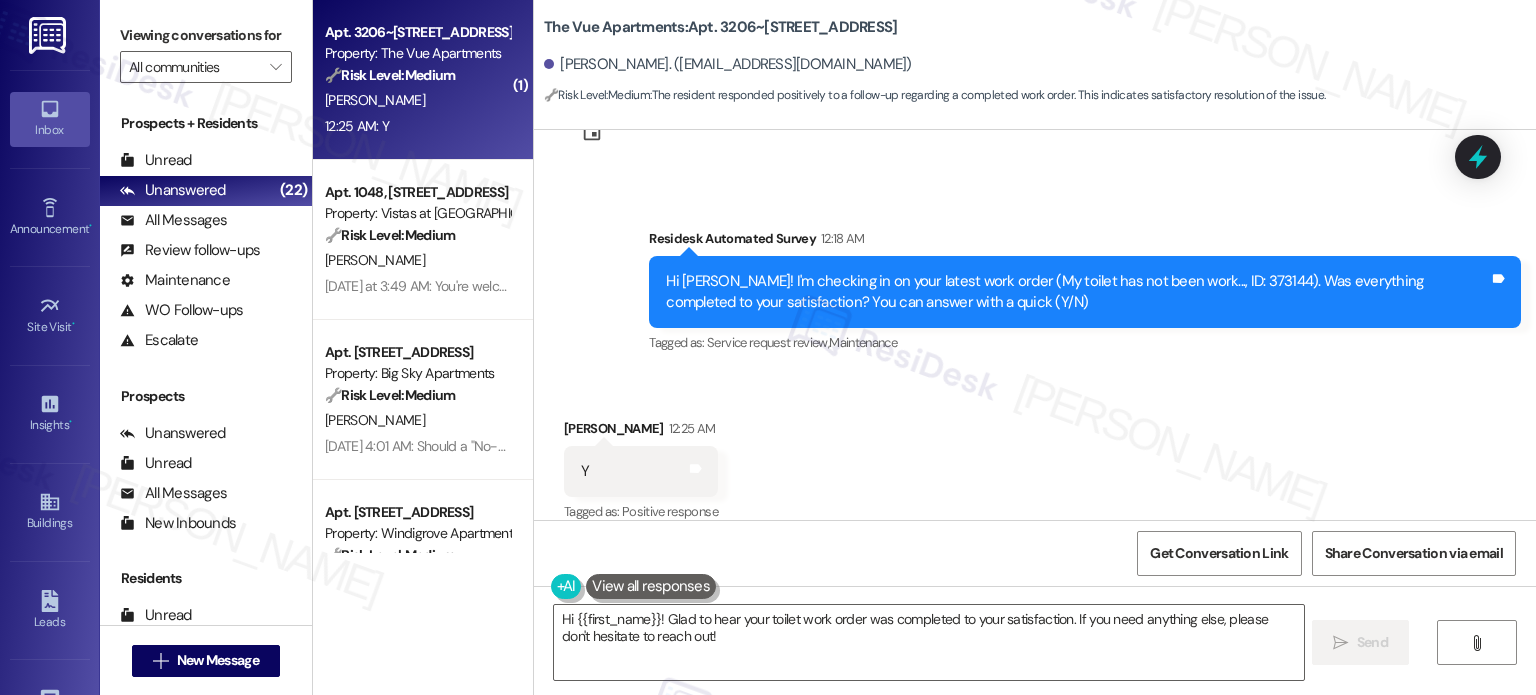 scroll, scrollTop: 484, scrollLeft: 0, axis: vertical 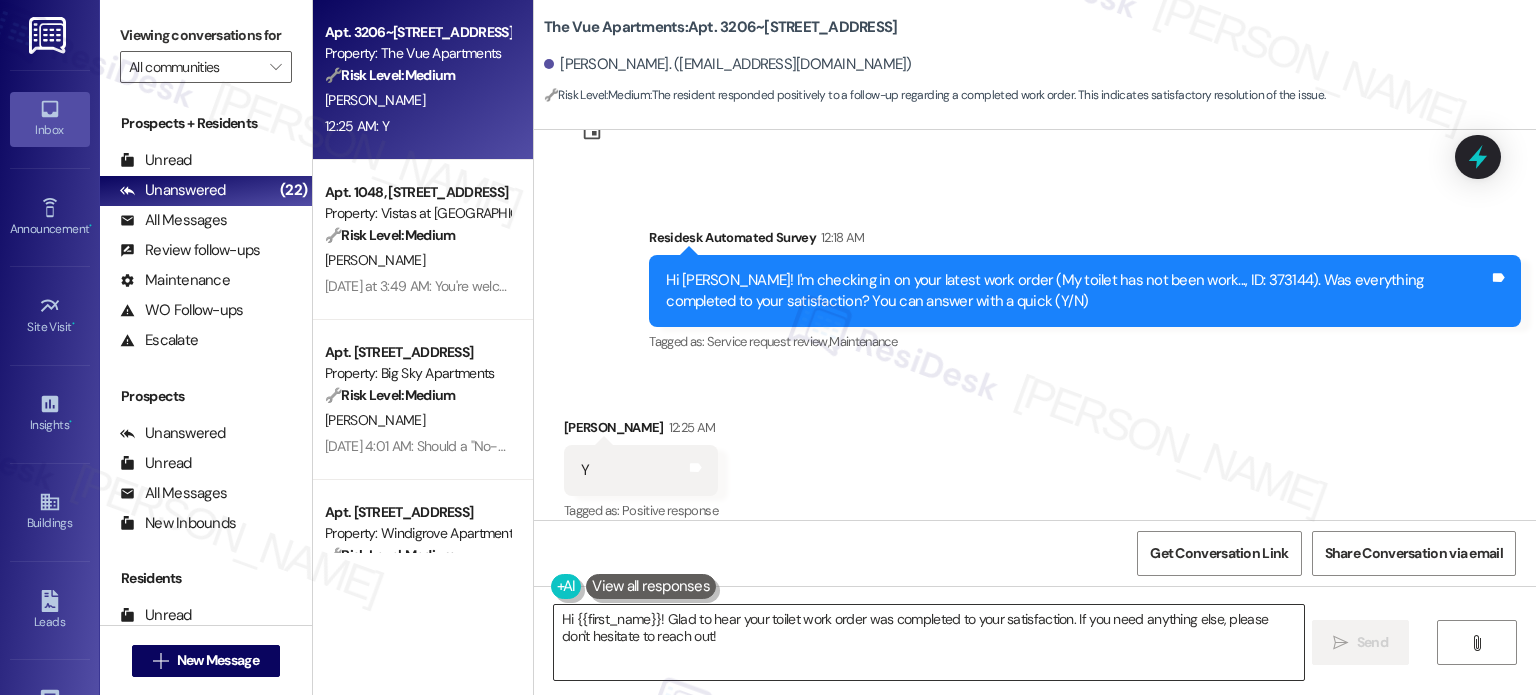 click on "Hi {{first_name}}! Glad to hear your toilet work order was completed to your satisfaction. If you need anything else, please don't hesitate to reach out!" at bounding box center [928, 642] 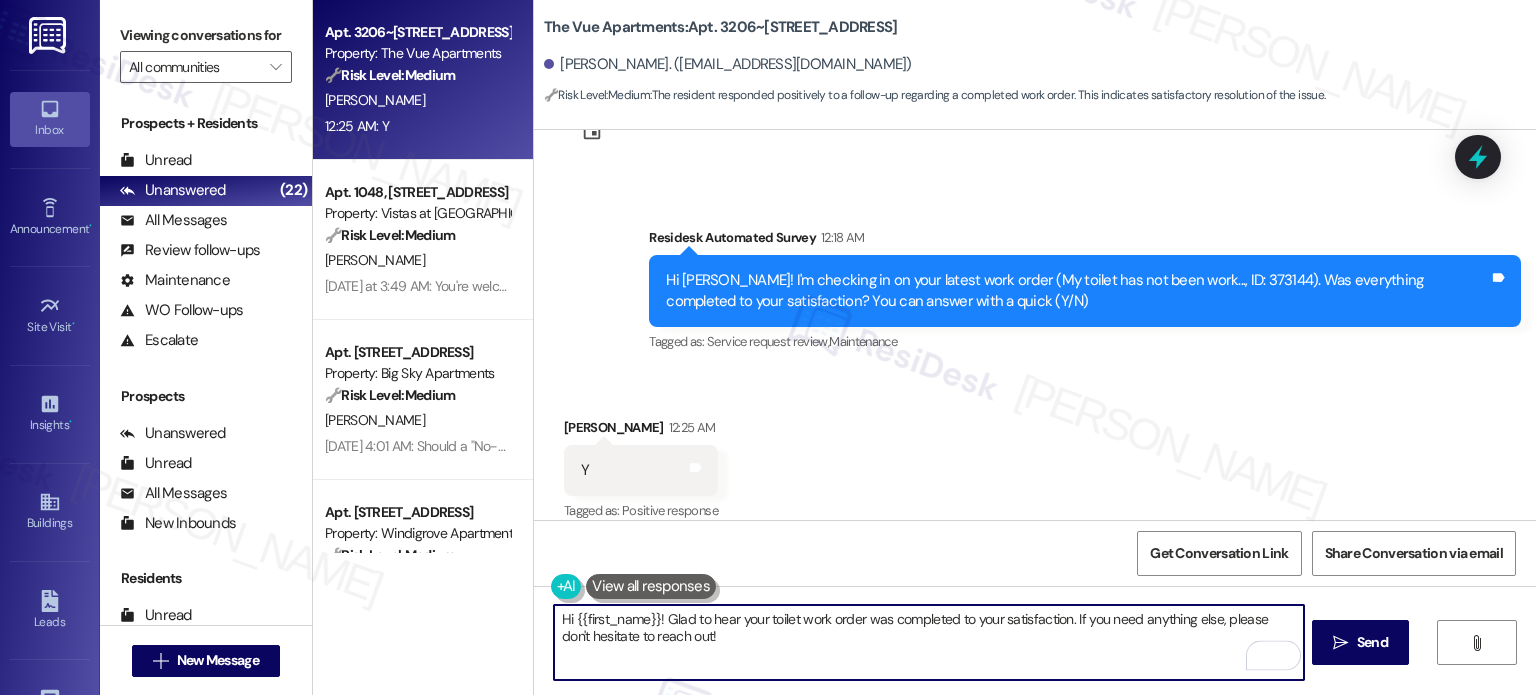 click on "Hi {{first_name}}! Glad to hear your toilet work order was completed to your satisfaction. If you need anything else, please don't hesitate to reach out!" at bounding box center [928, 642] 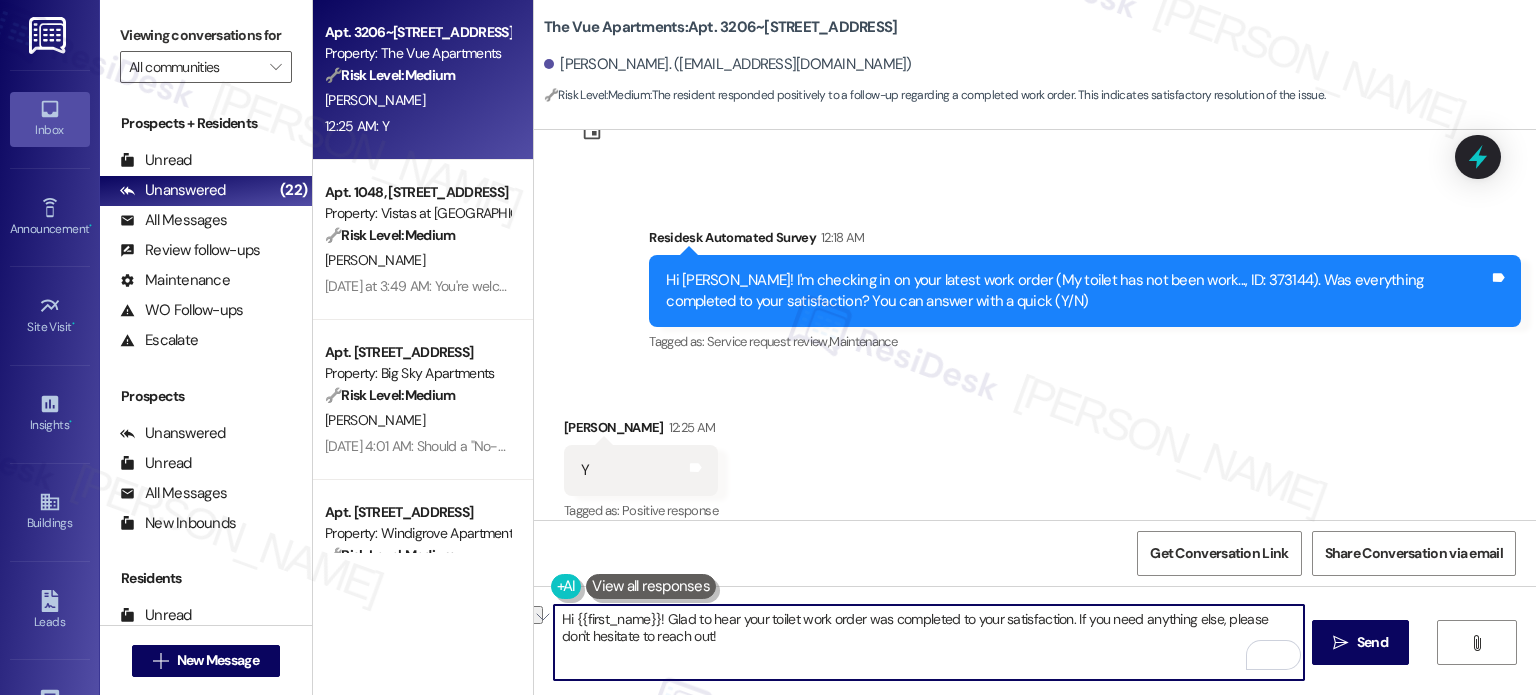 drag, startPoint x: 654, startPoint y: 621, endPoint x: 549, endPoint y: 627, distance: 105.17129 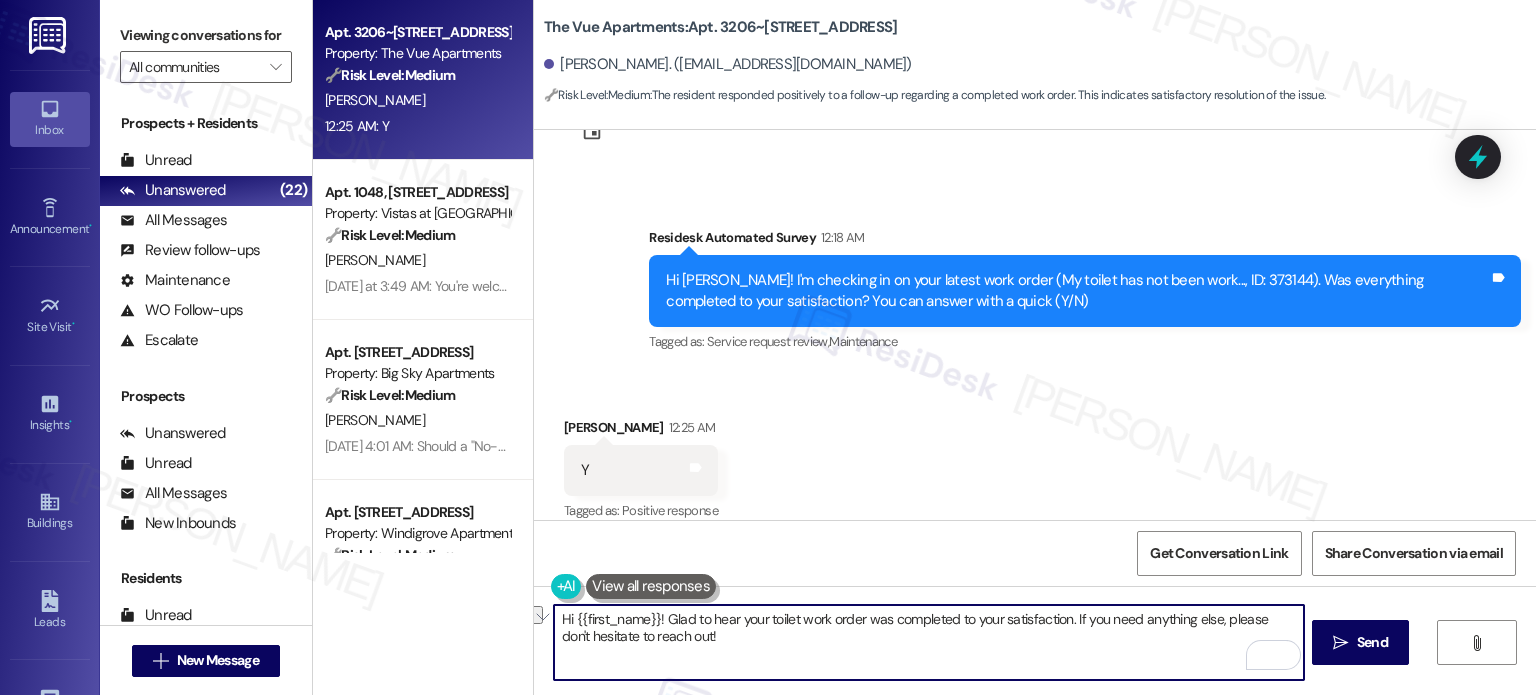 click on "Hi {{first_name}}! Glad to hear your toilet work order was completed to your satisfaction. If you need anything else, please don't hesitate to reach out!  Send " at bounding box center [1035, 661] 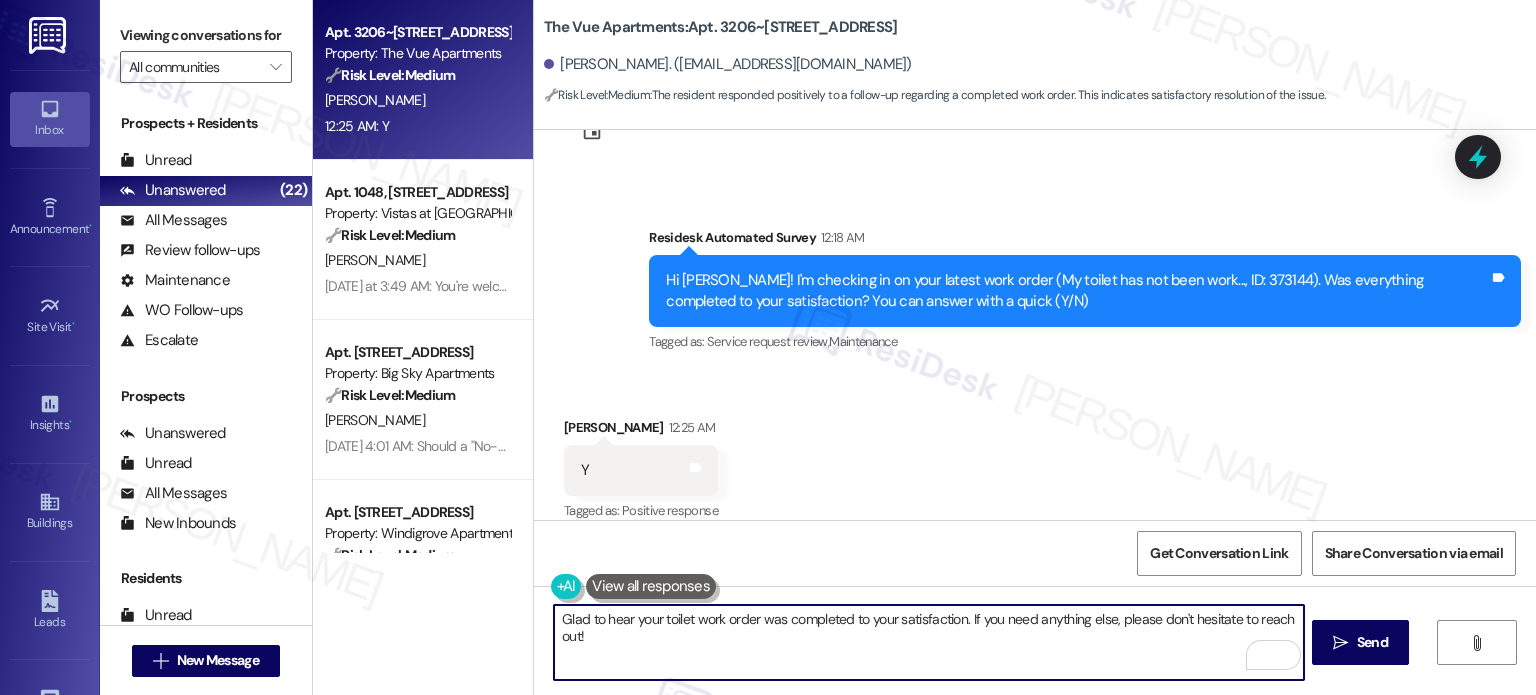 click on "Glad to hear your toilet work order was completed to your satisfaction. If you need anything else, please don't hesitate to reach out!" at bounding box center (928, 642) 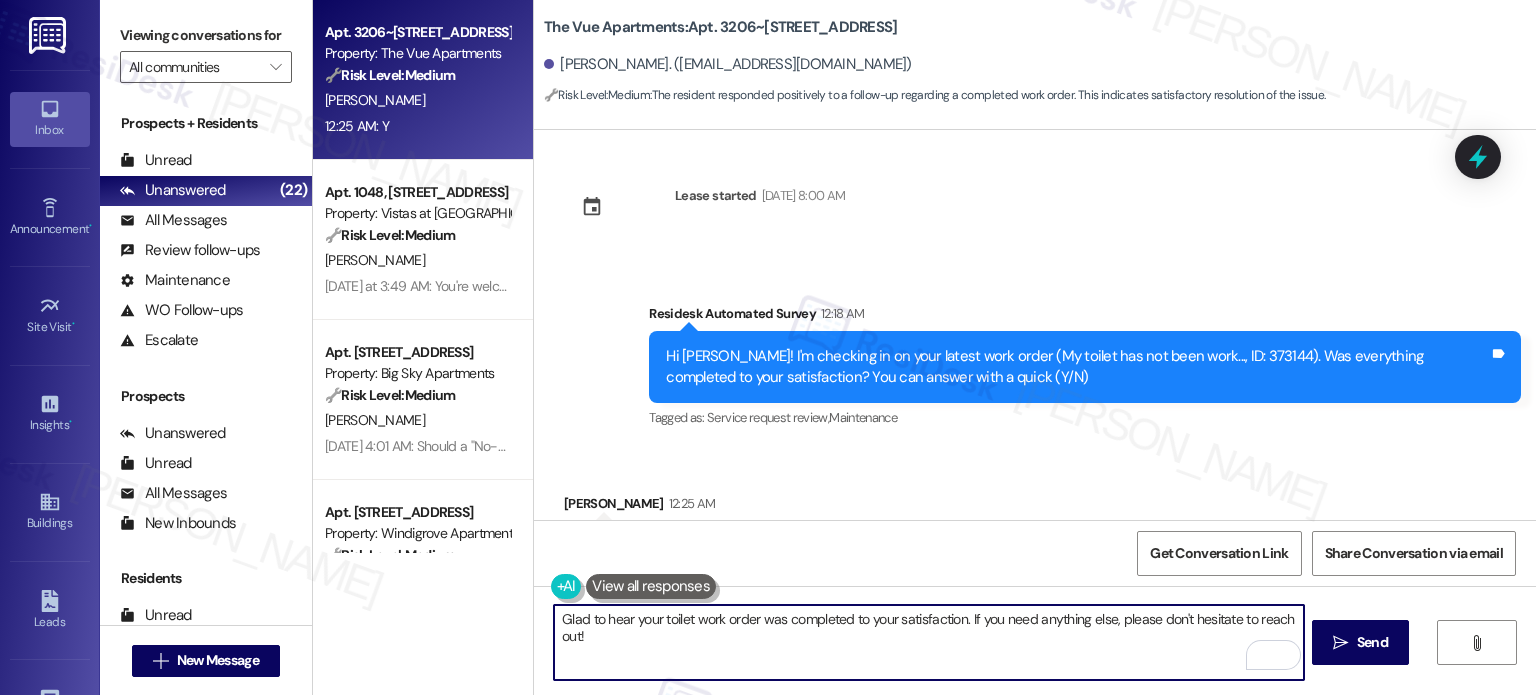 scroll, scrollTop: 484, scrollLeft: 0, axis: vertical 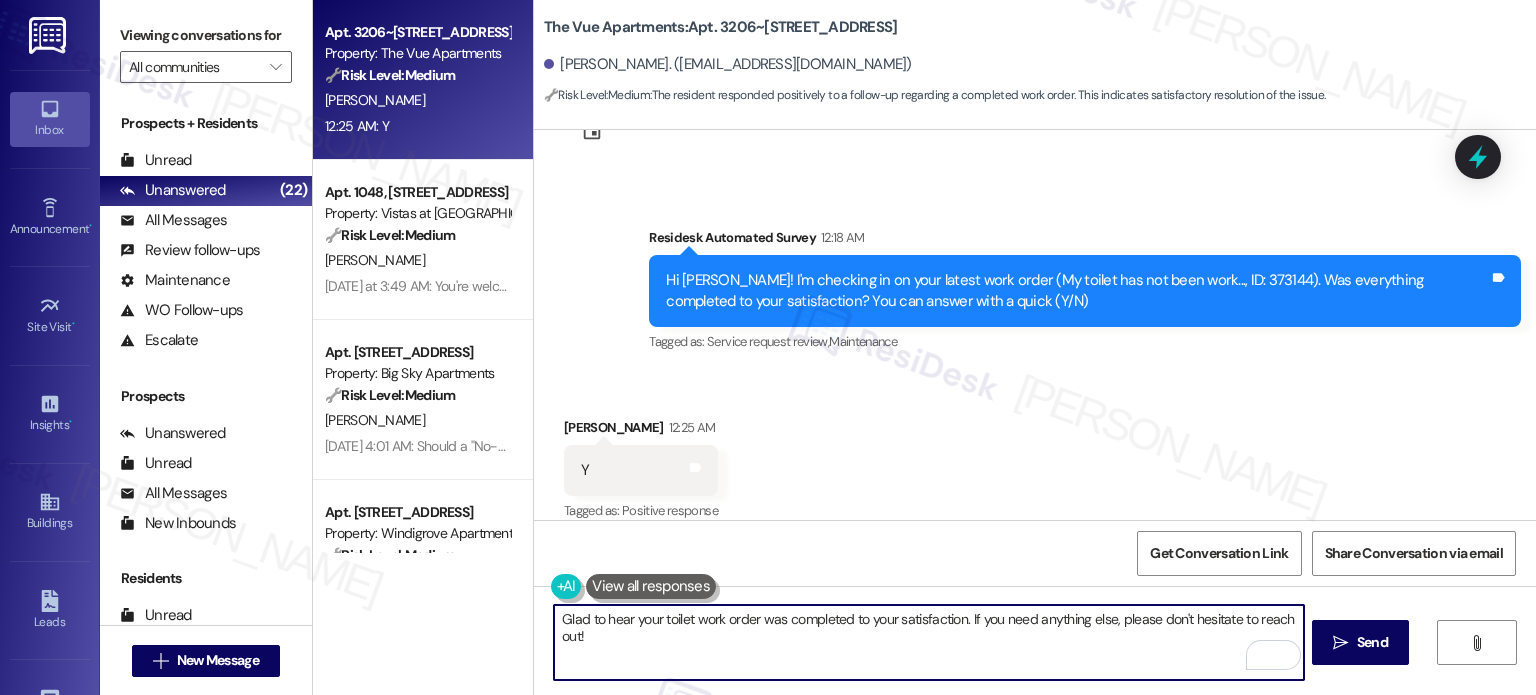 type on "Glad to hear your toilet work order was completed to your satisfaction. If you need anything else, please don't hesitate to reach out!" 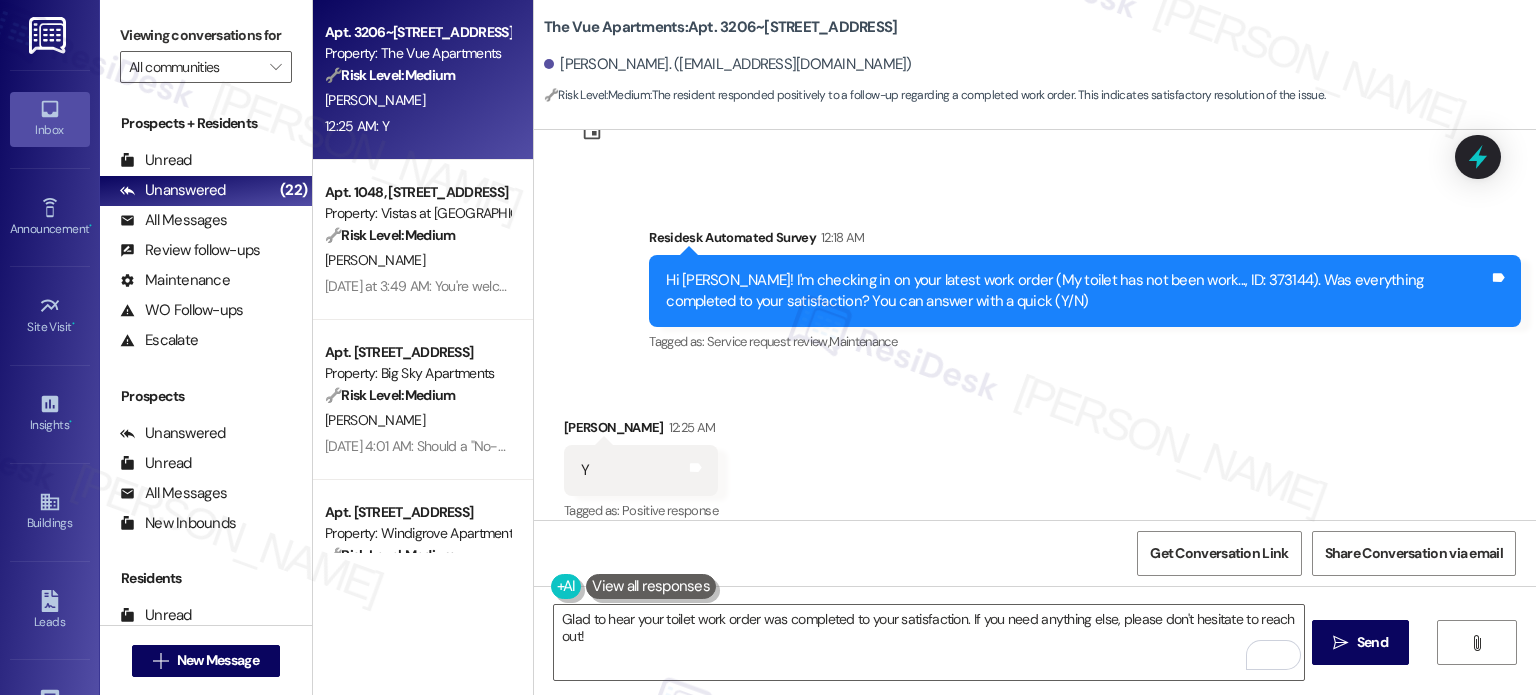 click on "Hi Jai! I'm checking in on your latest work order (My toilet has not been work..., ID: 373144). Was everything completed to your satisfaction? You can answer with a quick (Y/N)" at bounding box center (1077, 291) 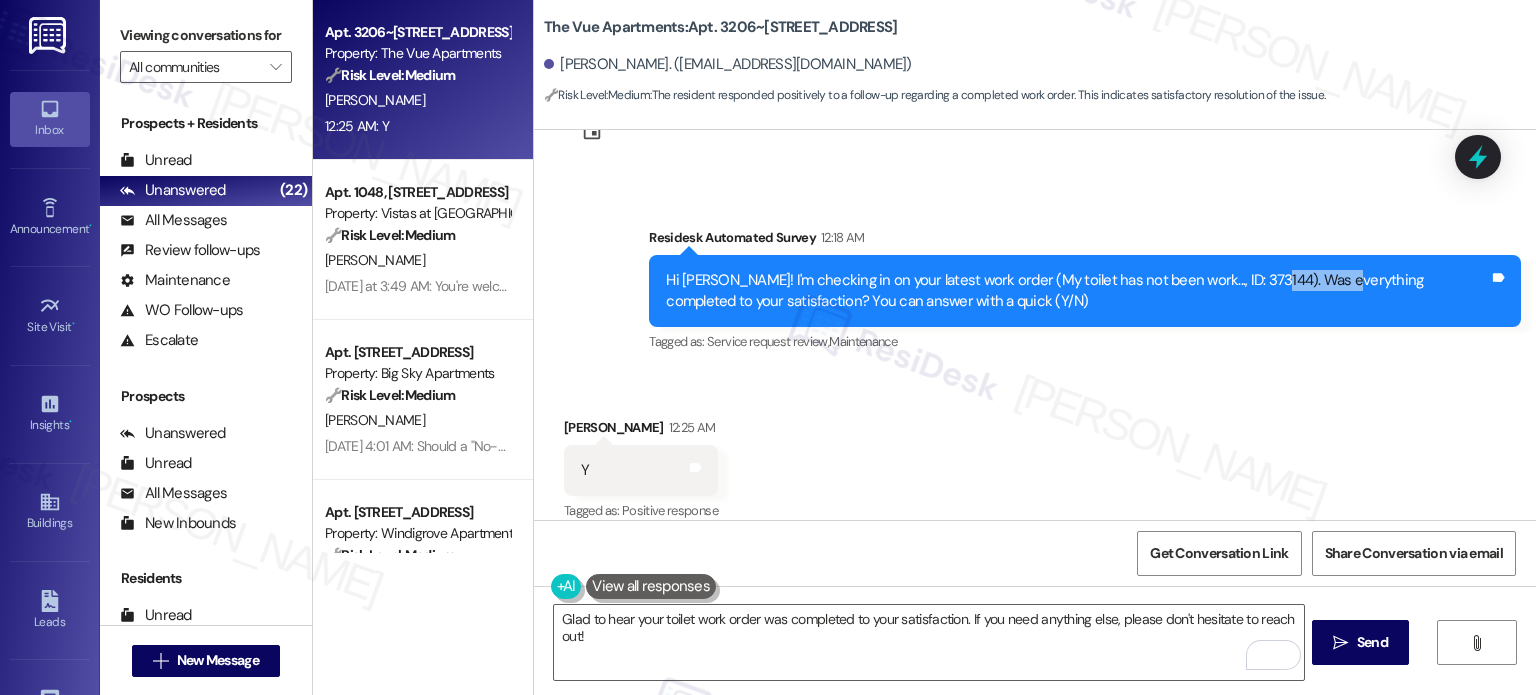click on "Hi Jai! I'm checking in on your latest work order (My toilet has not been work..., ID: 373144). Was everything completed to your satisfaction? You can answer with a quick (Y/N)" at bounding box center (1077, 291) 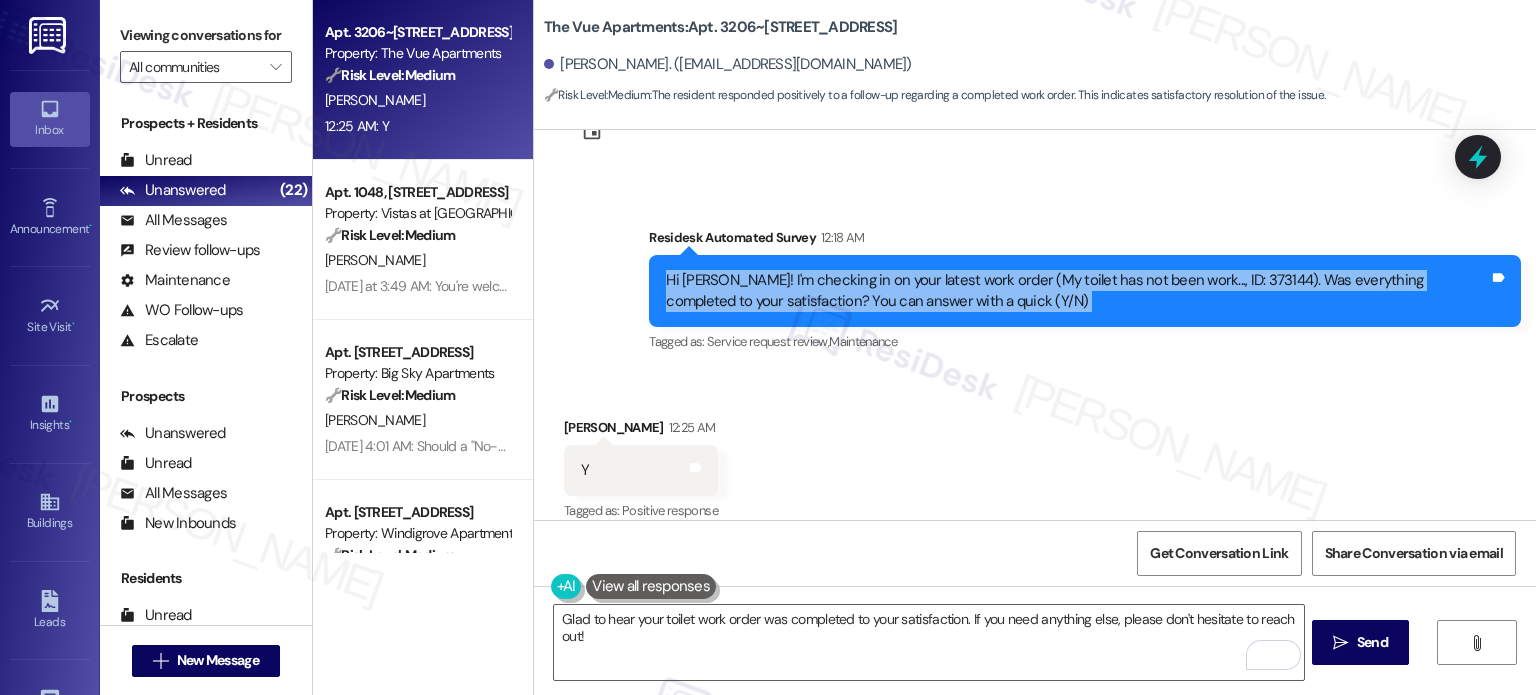 click on "Hi Jai! I'm checking in on your latest work order (My toilet has not been work..., ID: 373144). Was everything completed to your satisfaction? You can answer with a quick (Y/N)" at bounding box center (1077, 291) 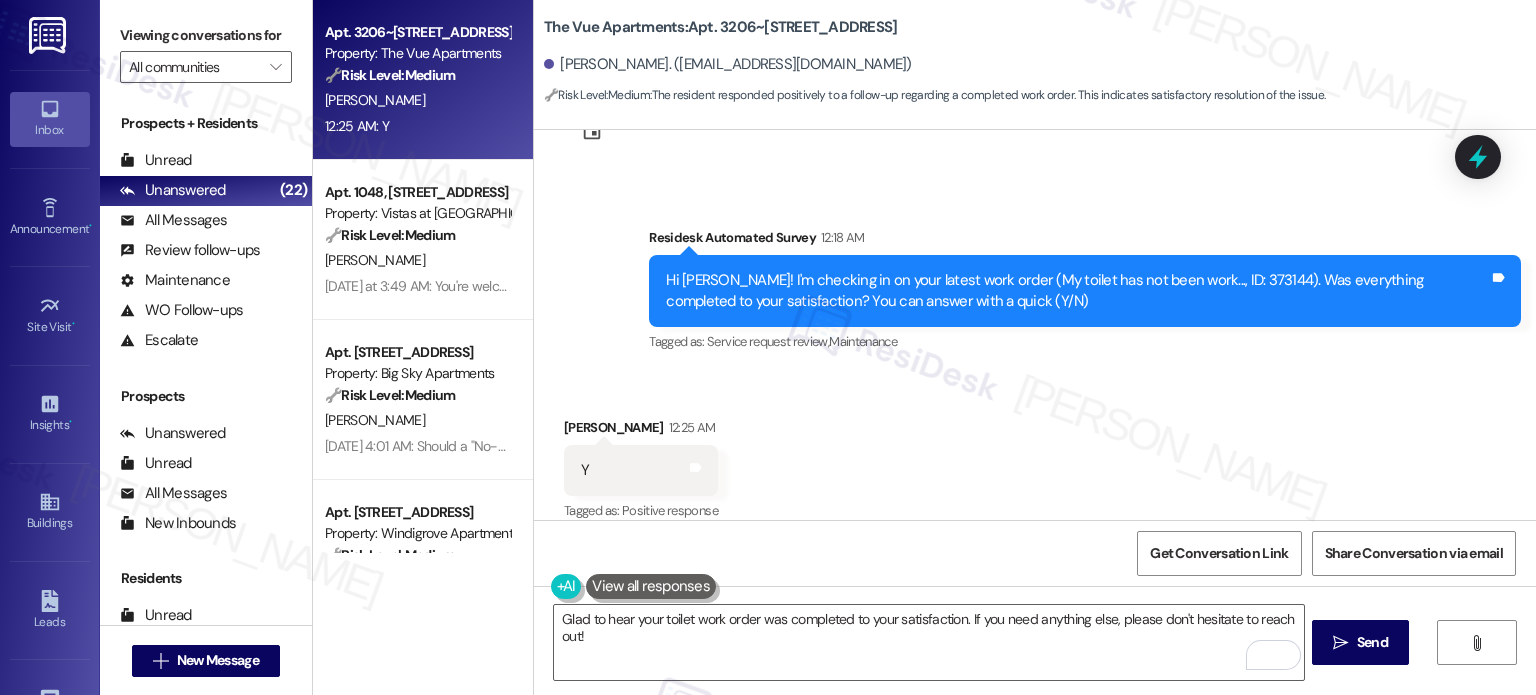 click on "Tagged as:   Service request review ,  Click to highlight conversations about Service request review Maintenance Click to highlight conversations about Maintenance" at bounding box center (1085, 341) 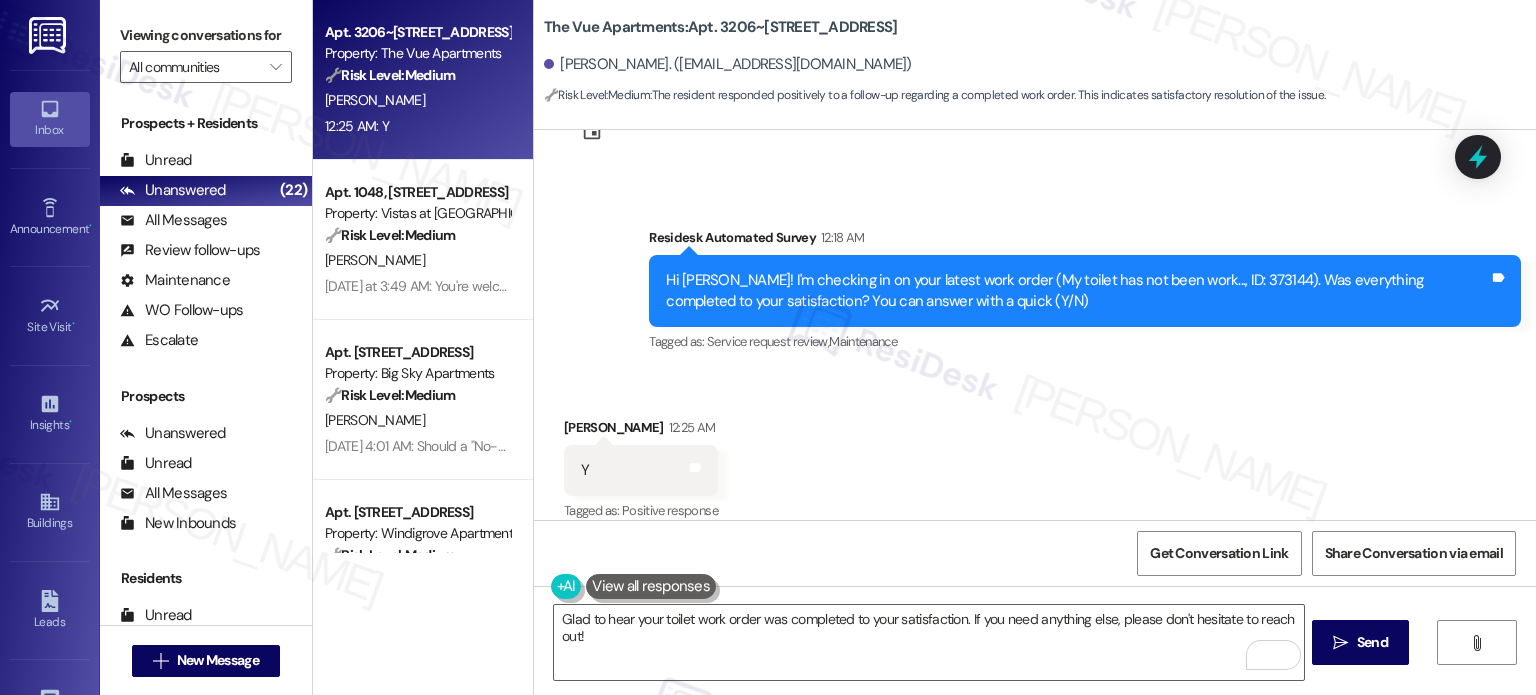 drag, startPoint x: 1390, startPoint y: 639, endPoint x: 1407, endPoint y: 659, distance: 26.24881 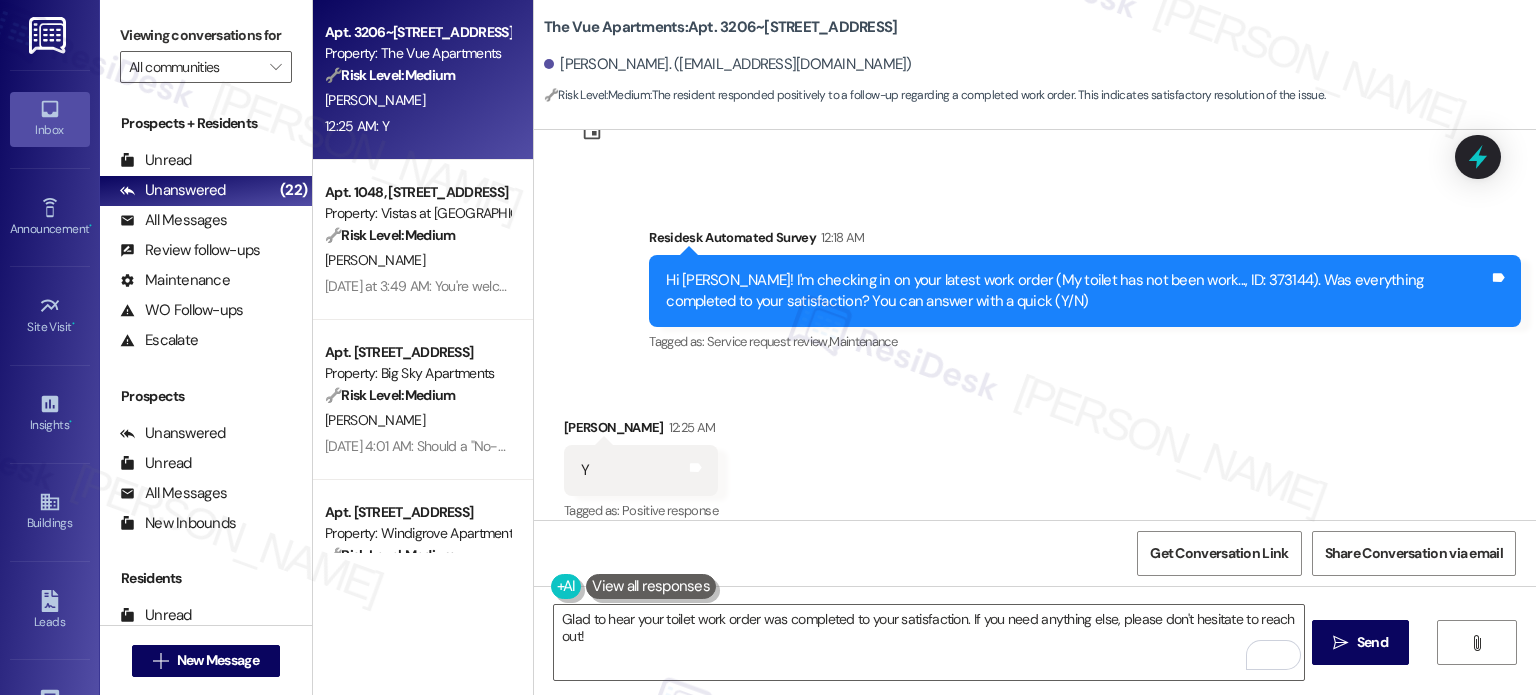 click on " Send" at bounding box center (1360, 642) 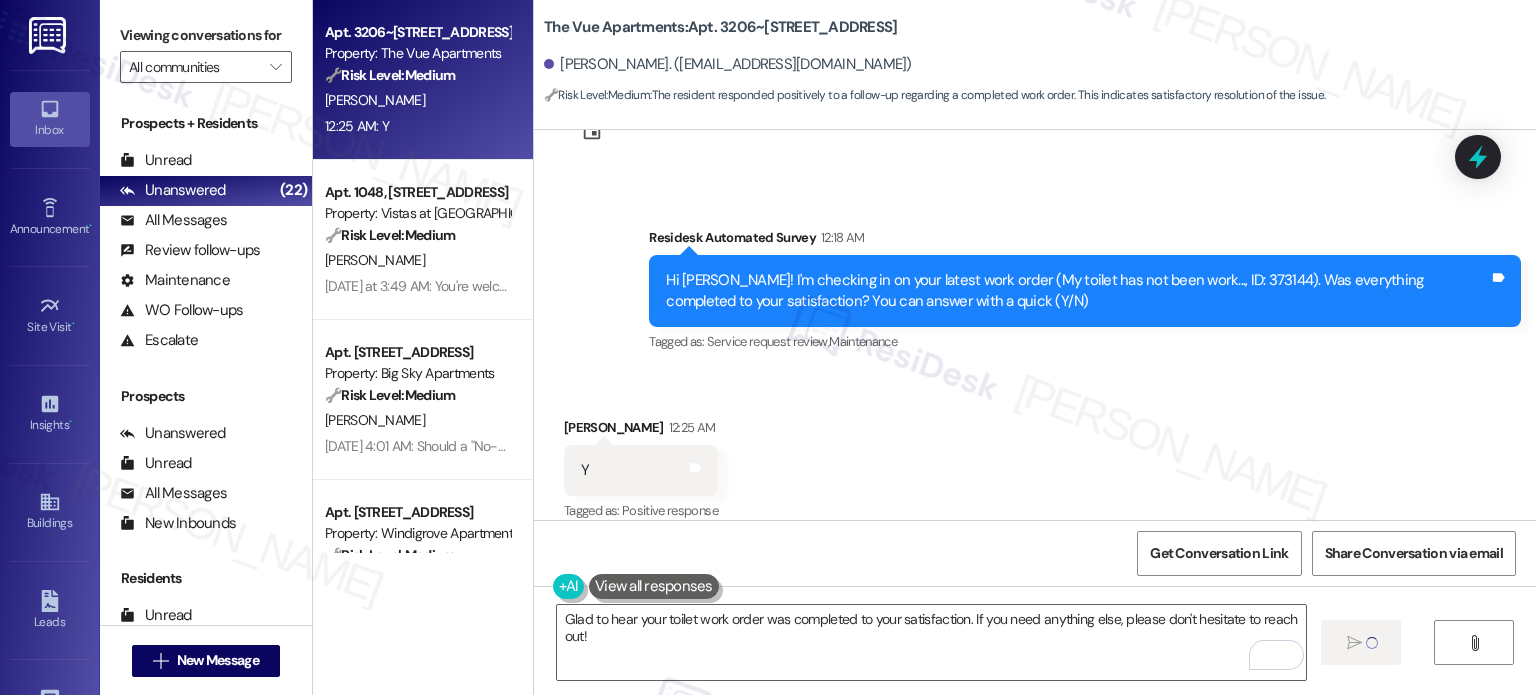 type 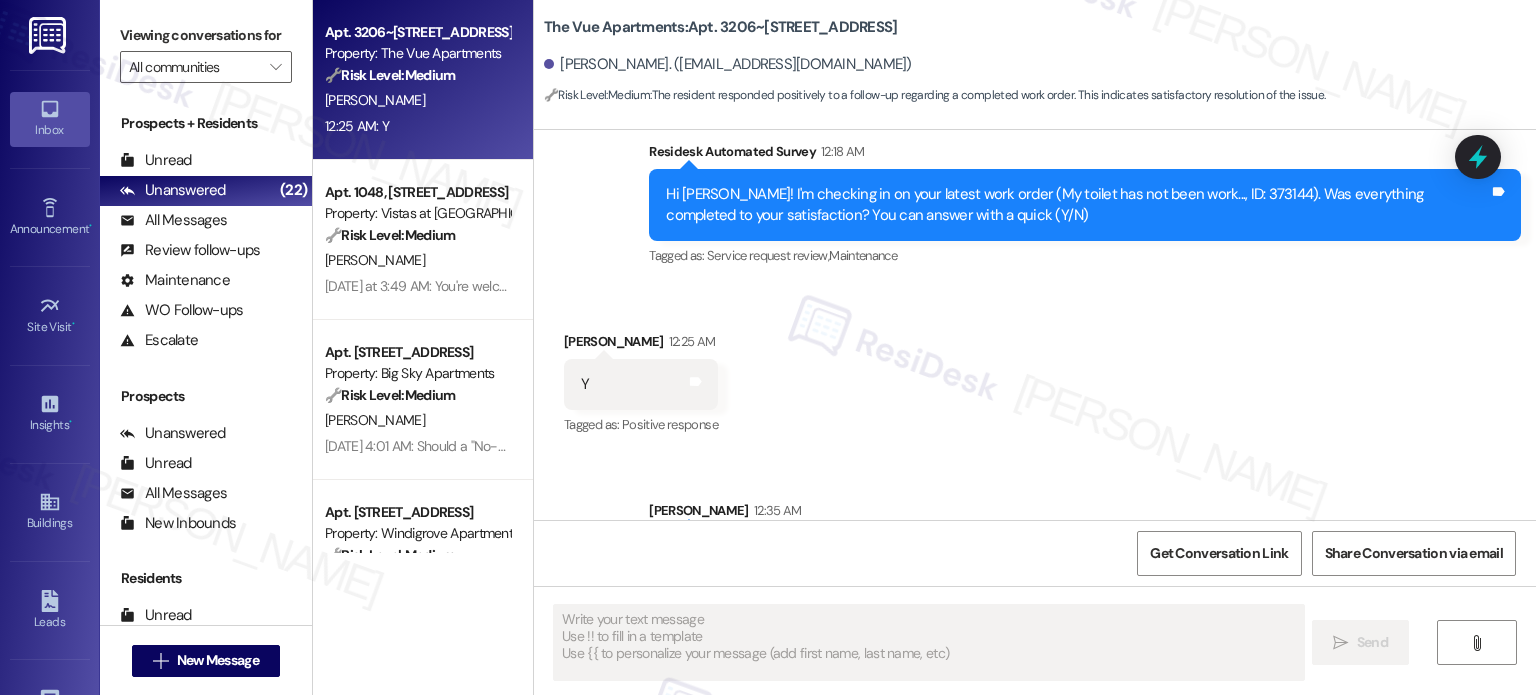 scroll, scrollTop: 623, scrollLeft: 0, axis: vertical 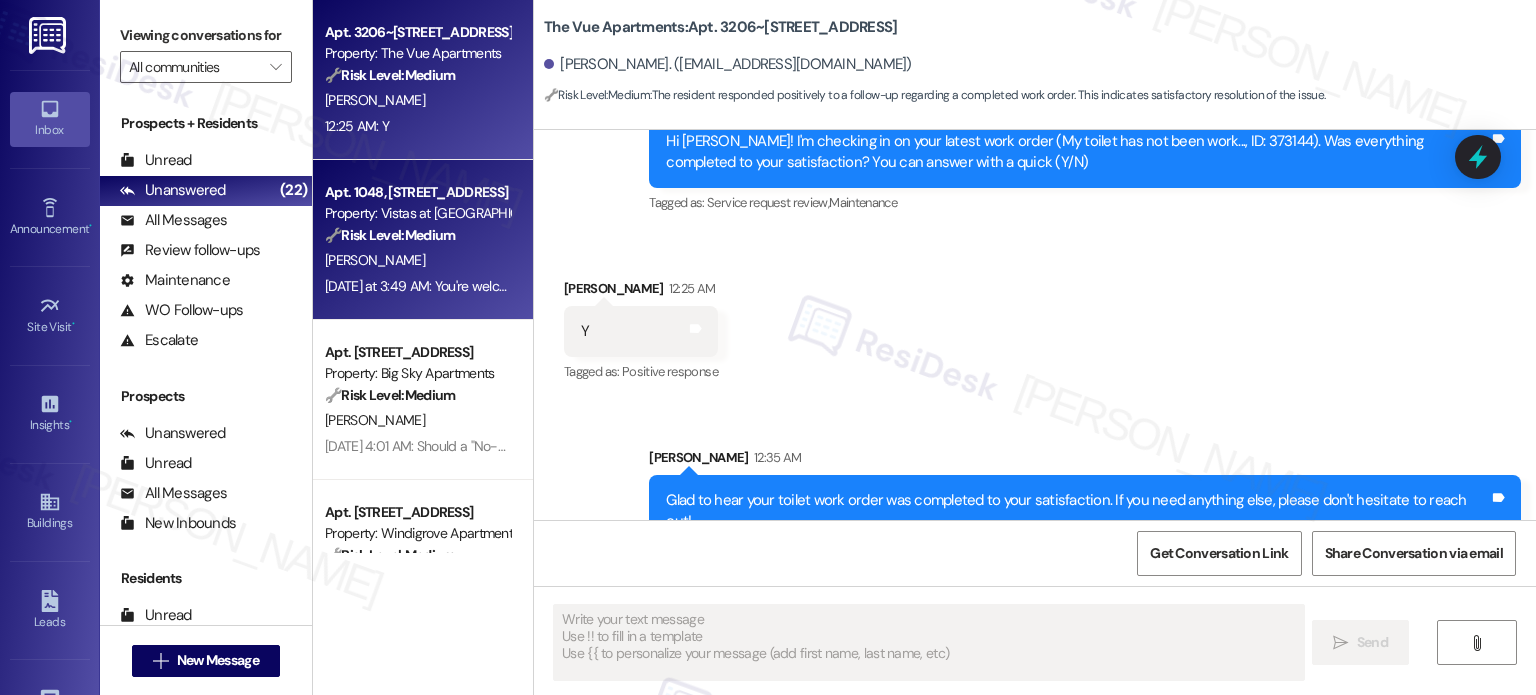 click on "[PERSON_NAME]" at bounding box center [417, 260] 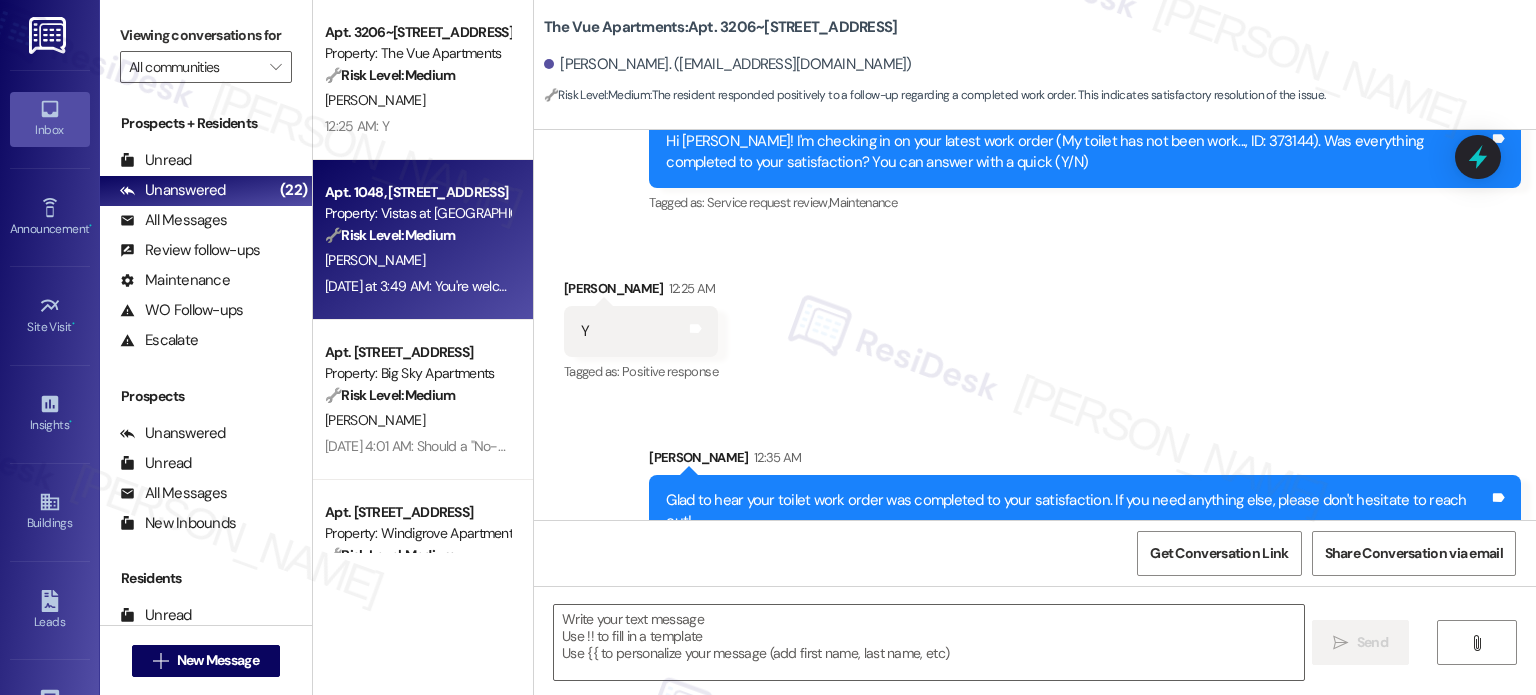 type on "Fetching suggested responses. Please feel free to read through the conversation in the meantime." 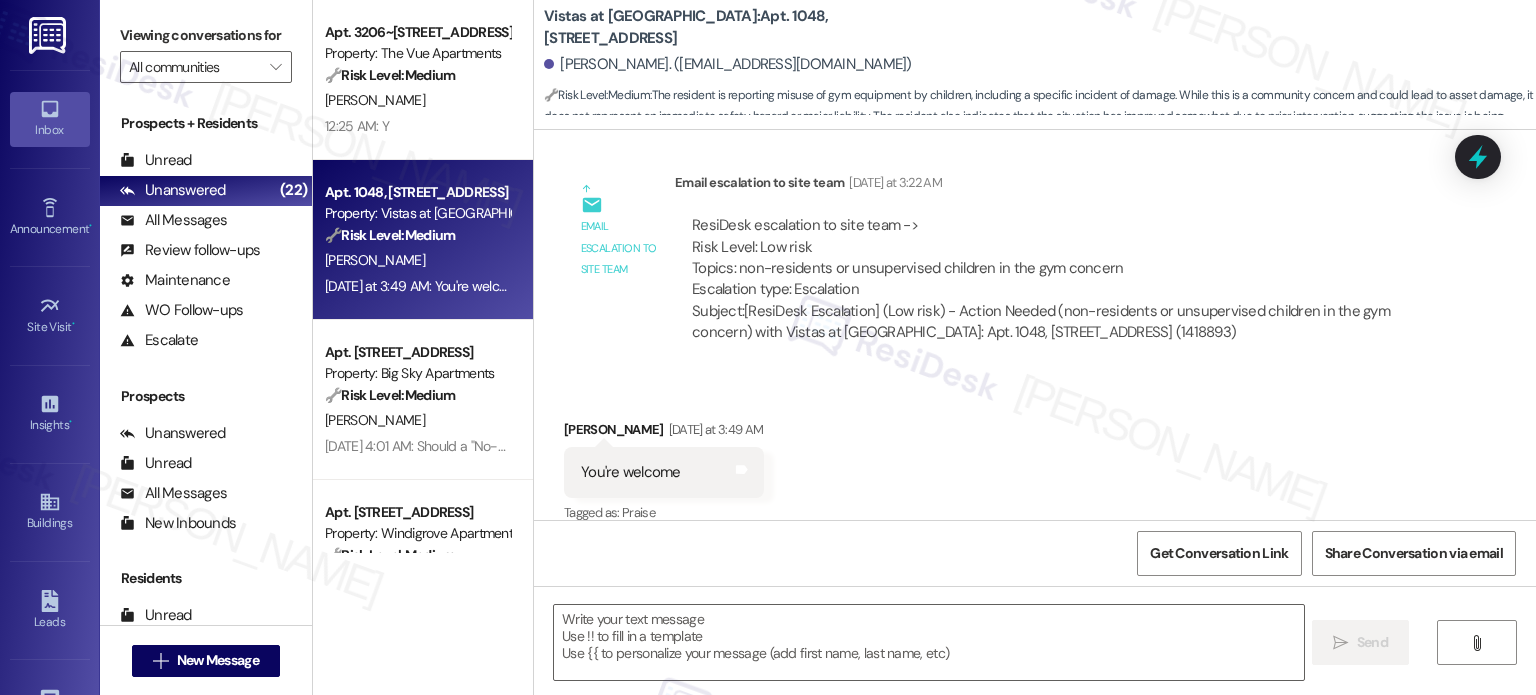 type on "Fetching suggested responses. Please feel free to read through the conversation in the meantime." 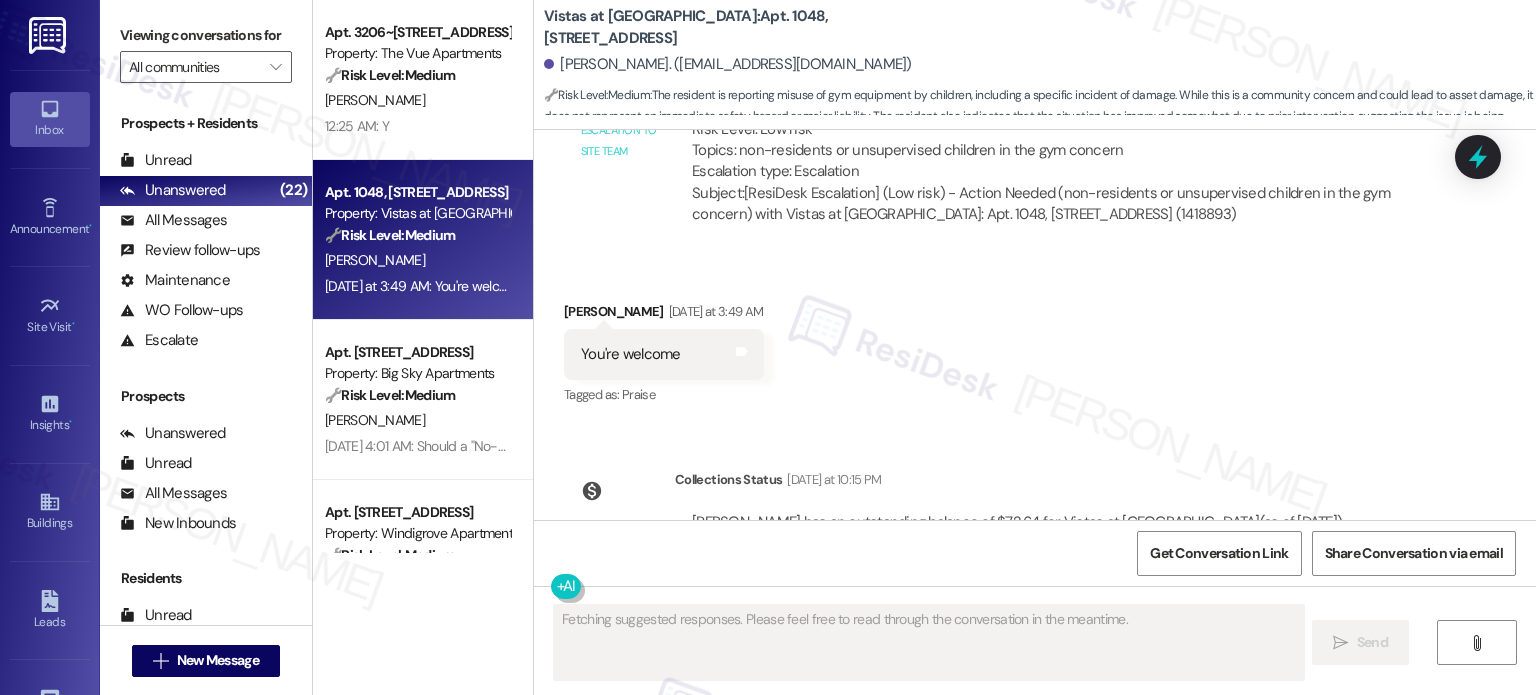 scroll, scrollTop: 2080, scrollLeft: 0, axis: vertical 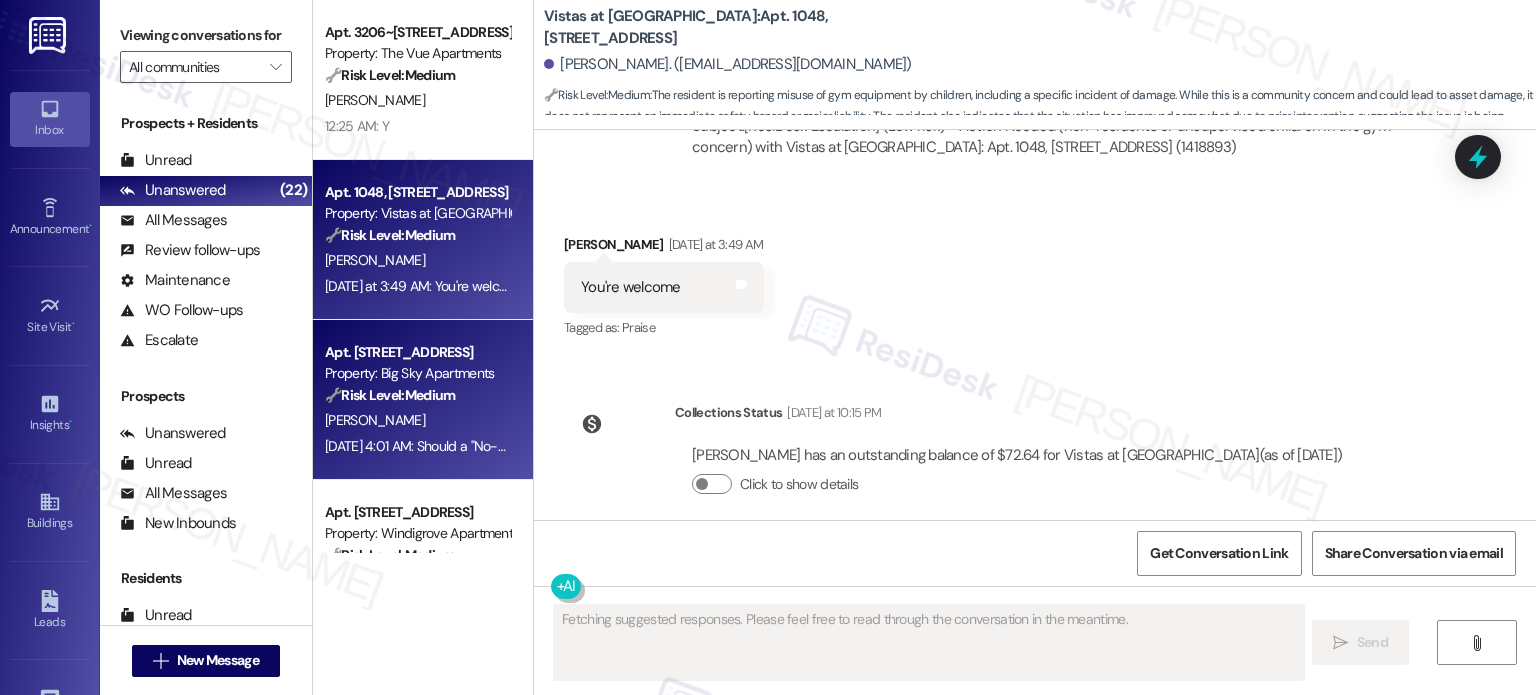 click on "Property: Big Sky Apartments" at bounding box center [417, 373] 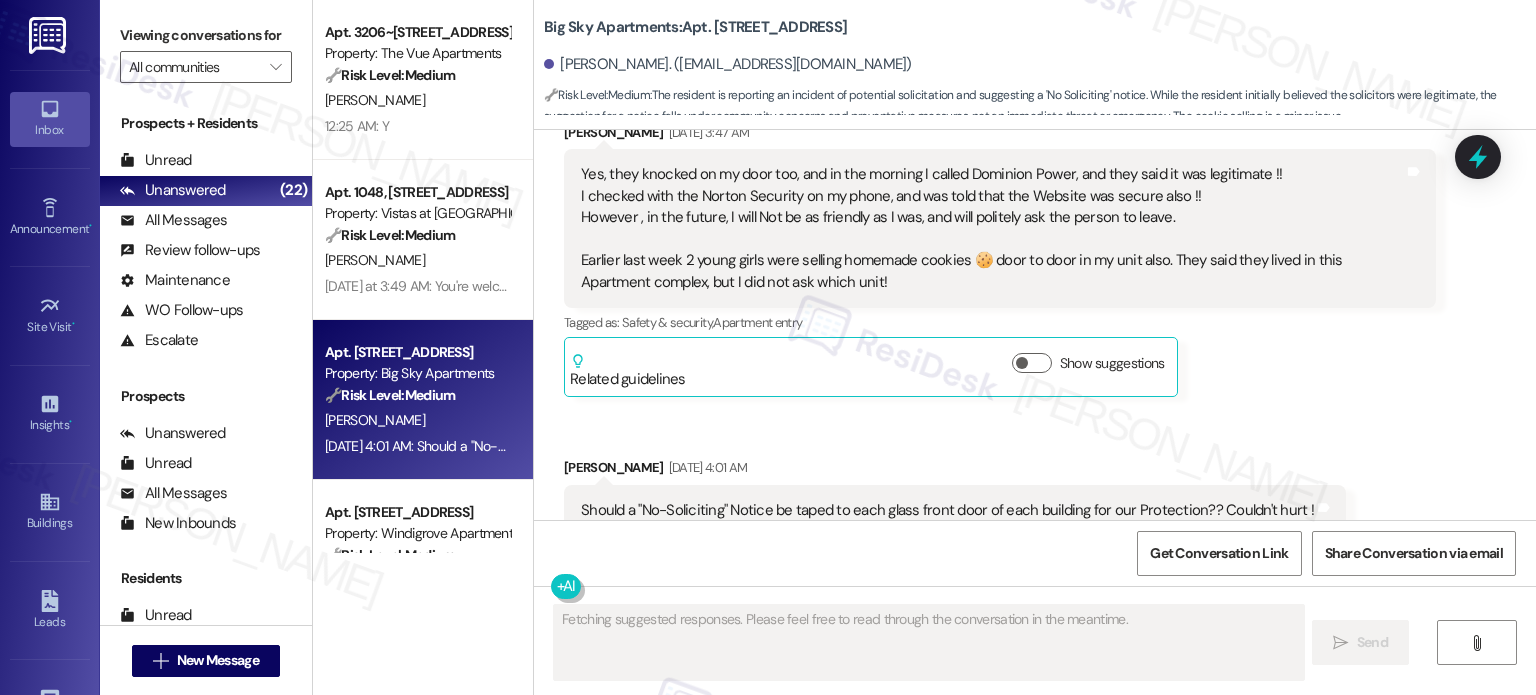 scroll, scrollTop: 1121, scrollLeft: 0, axis: vertical 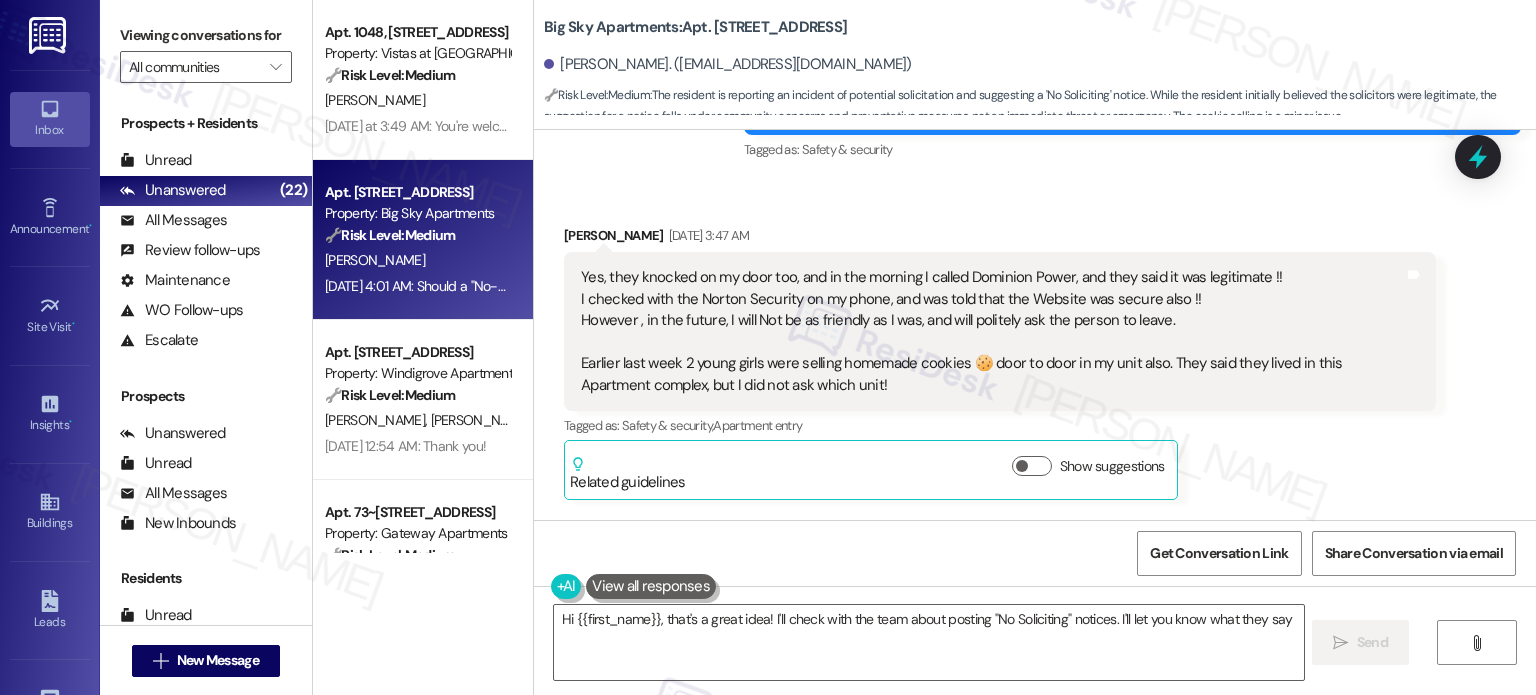 type on "Hi {{first_name}}, that's a great idea! I'll check with the team about posting "No Soliciting" notices. I'll let you know what they say!" 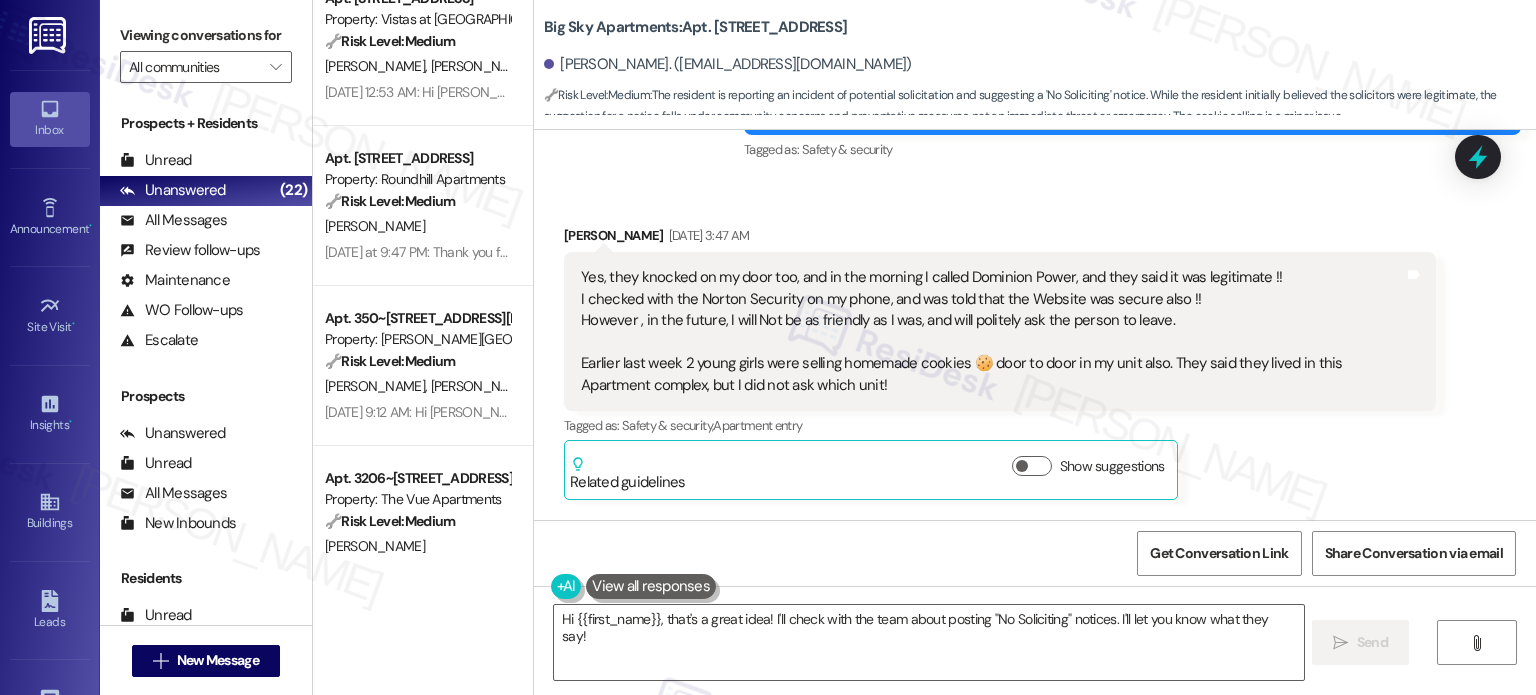 scroll, scrollTop: 2967, scrollLeft: 0, axis: vertical 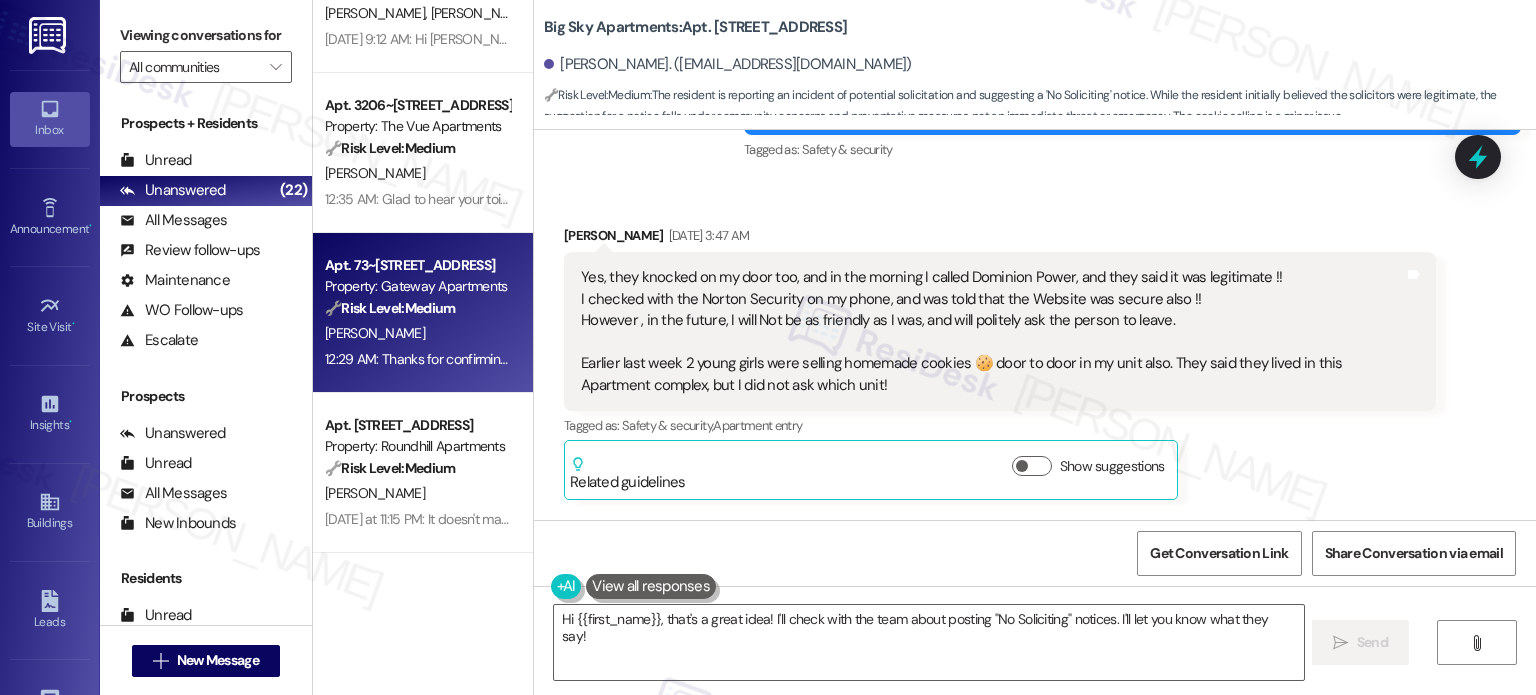 click on "🔧  Risk Level:  Medium The resident responded positively to a follow-up regarding a maintenance work order. This indicates satisfactory completion and no further action is needed beyond documentation." at bounding box center [417, 308] 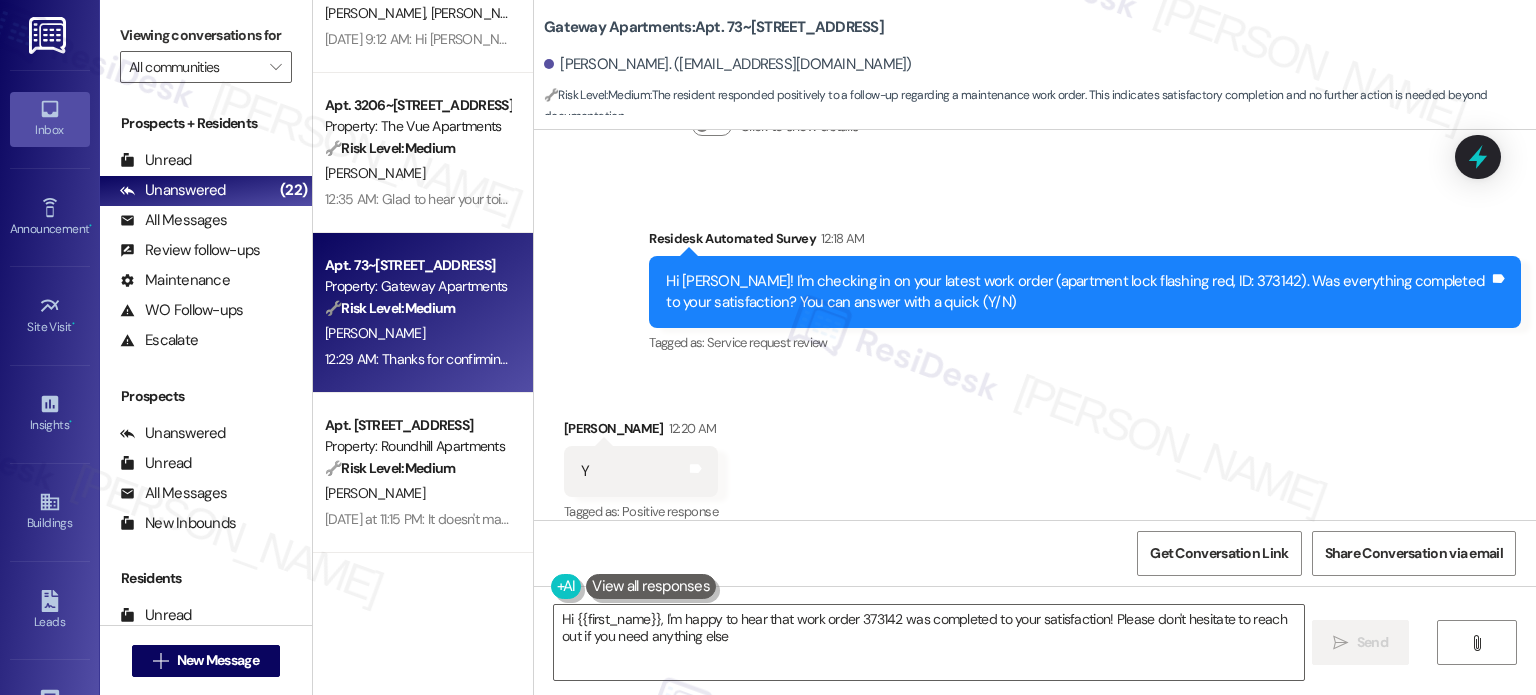 type on "Hi {{first_name}}, I'm happy to hear that work order 373142 was completed to your satisfaction! Please don't hesitate to reach out if you need anything else!" 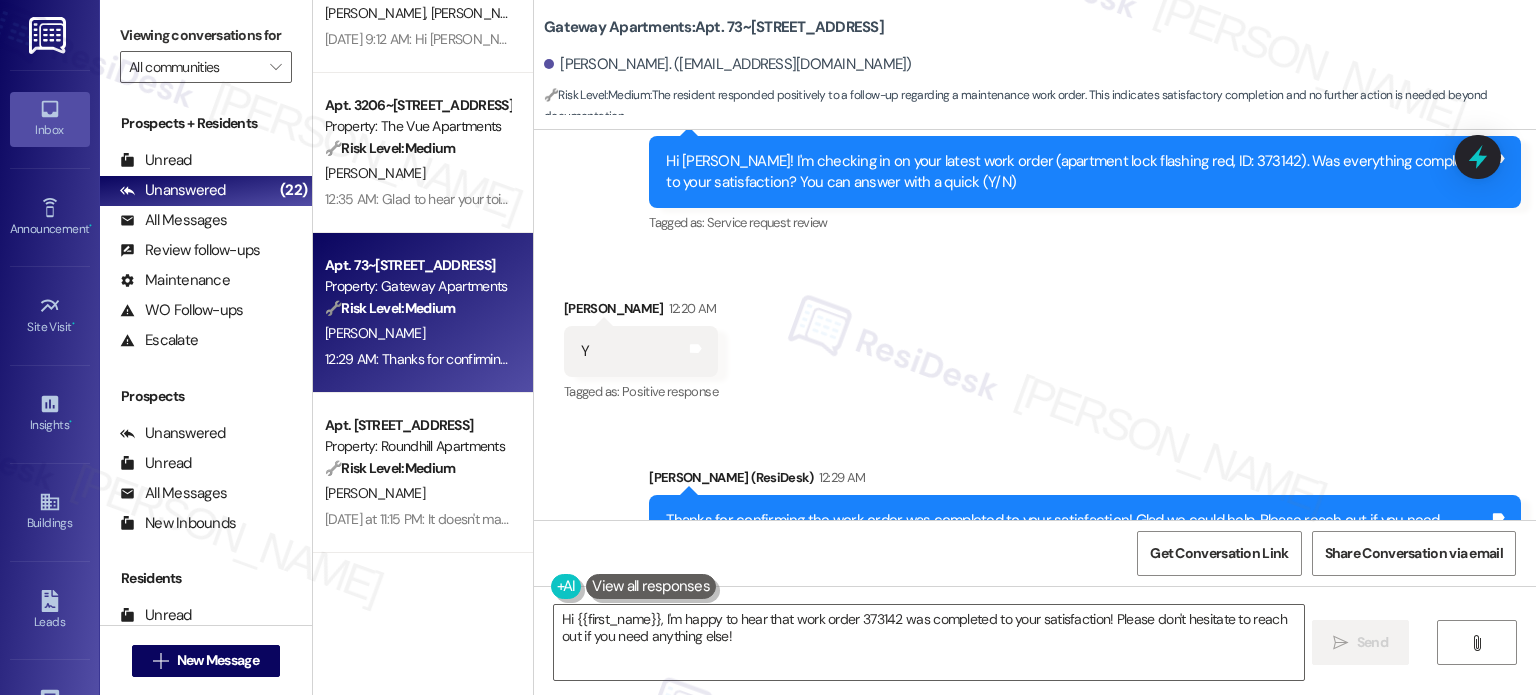scroll, scrollTop: 688, scrollLeft: 0, axis: vertical 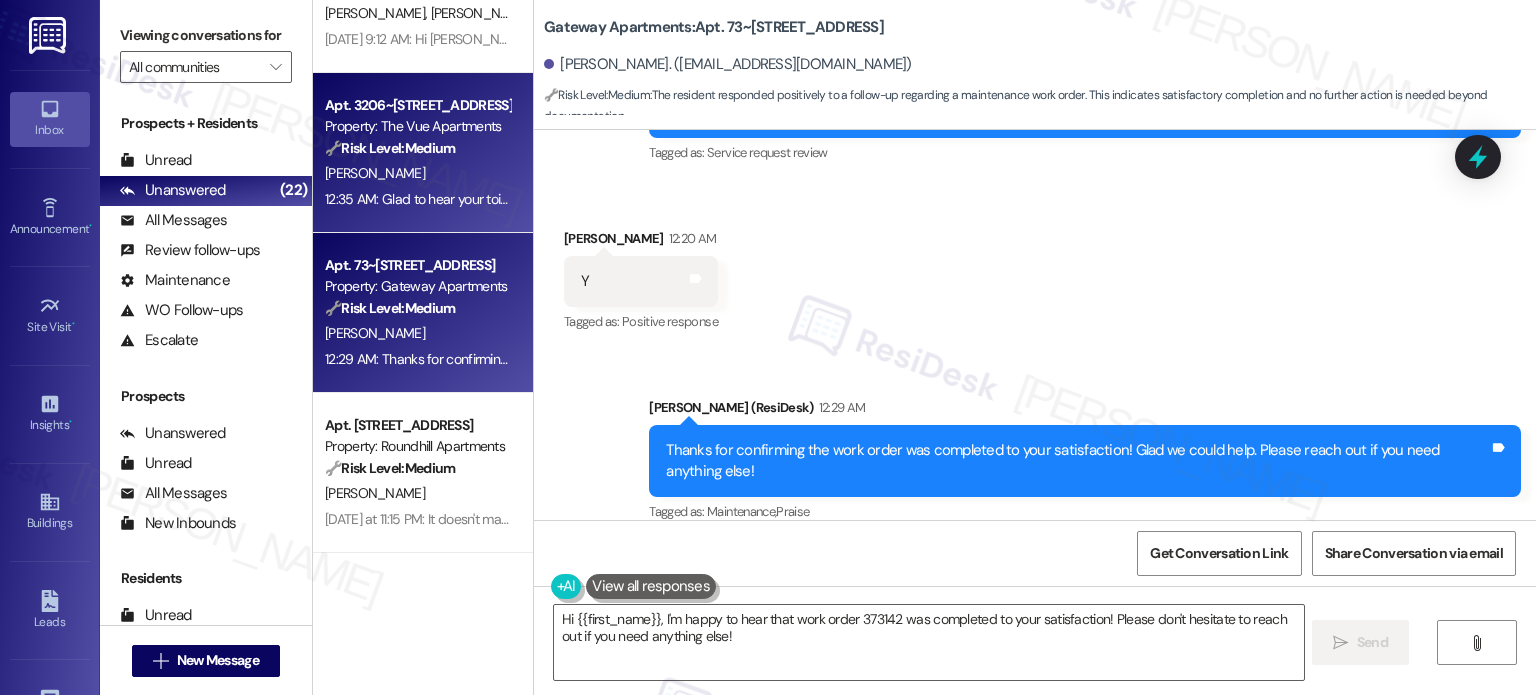 click on "J. Maupin" at bounding box center [417, 173] 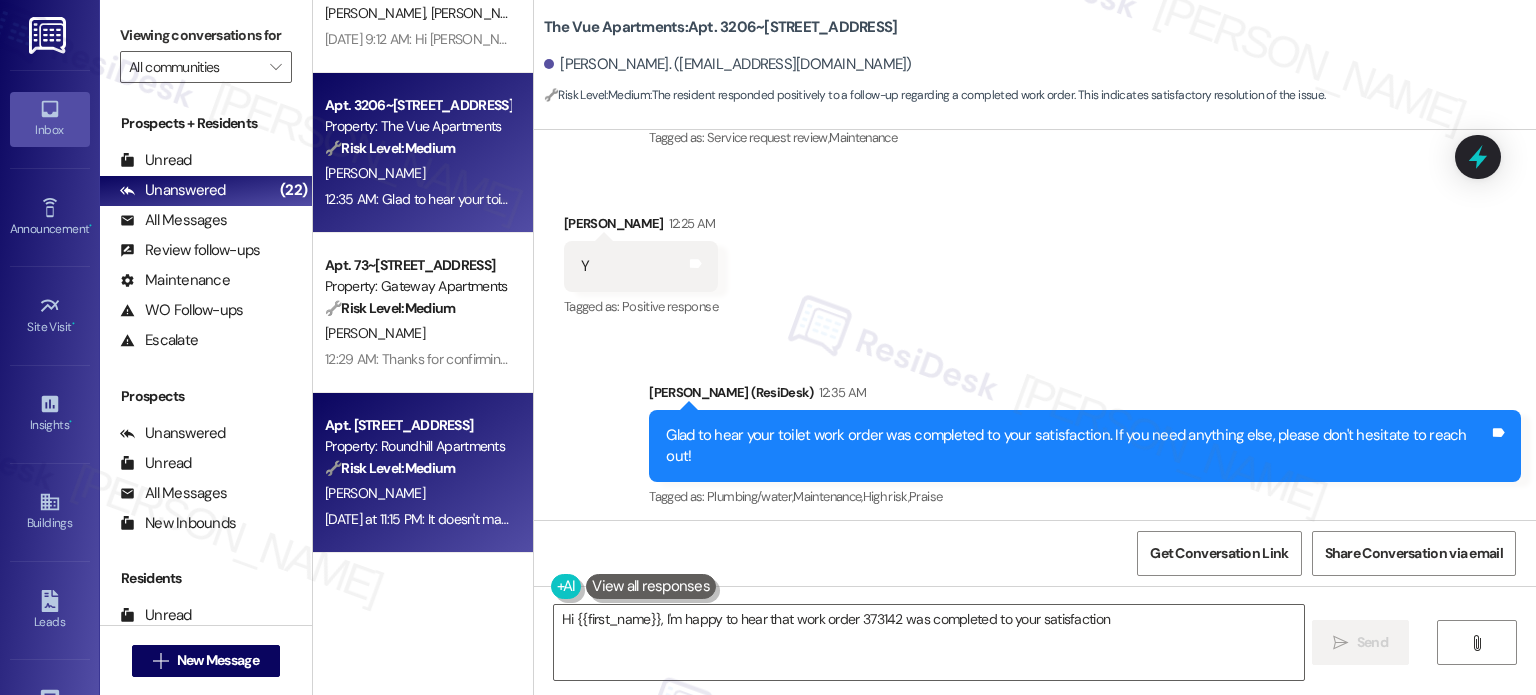 scroll, scrollTop: 652, scrollLeft: 0, axis: vertical 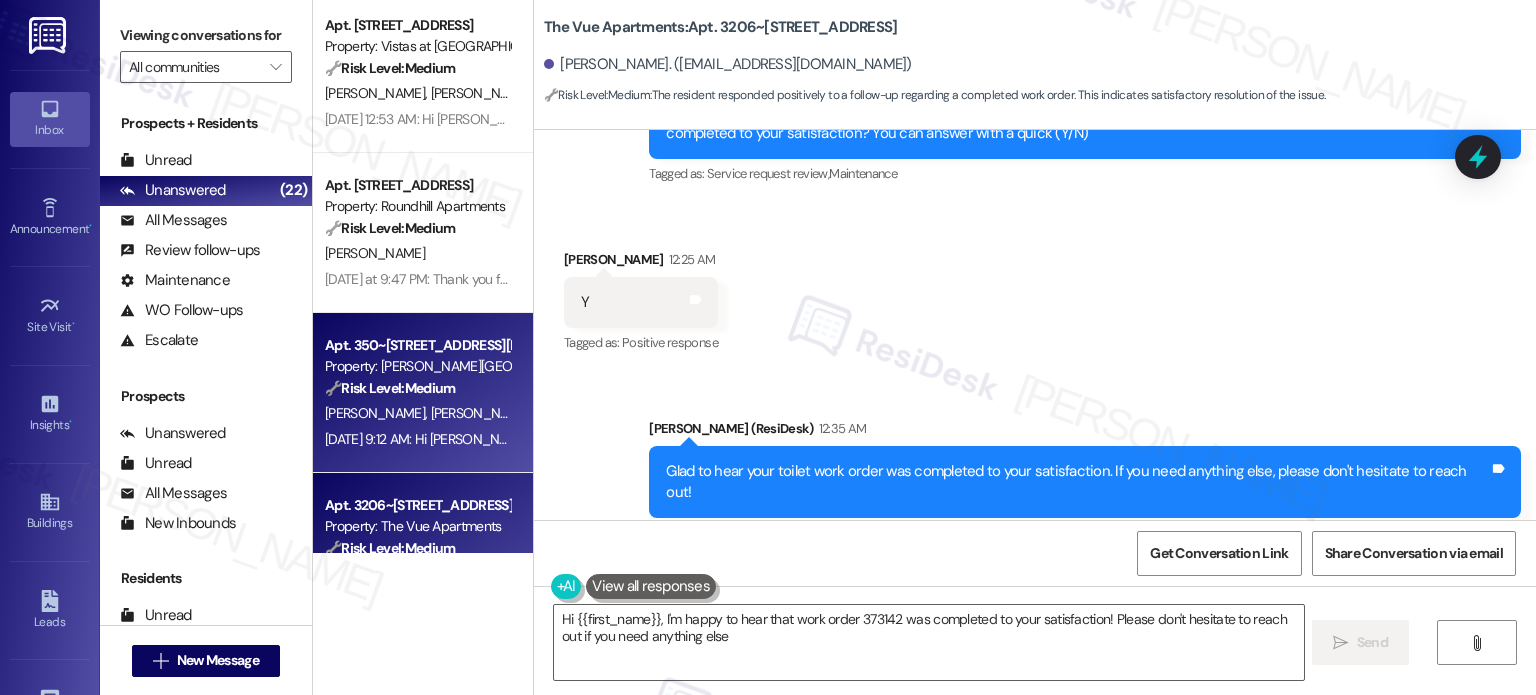 type on "Hi {{first_name}}, I'm happy to hear that work order 373142 was completed to your satisfaction! Please don't hesitate to reach out if you need anything else!" 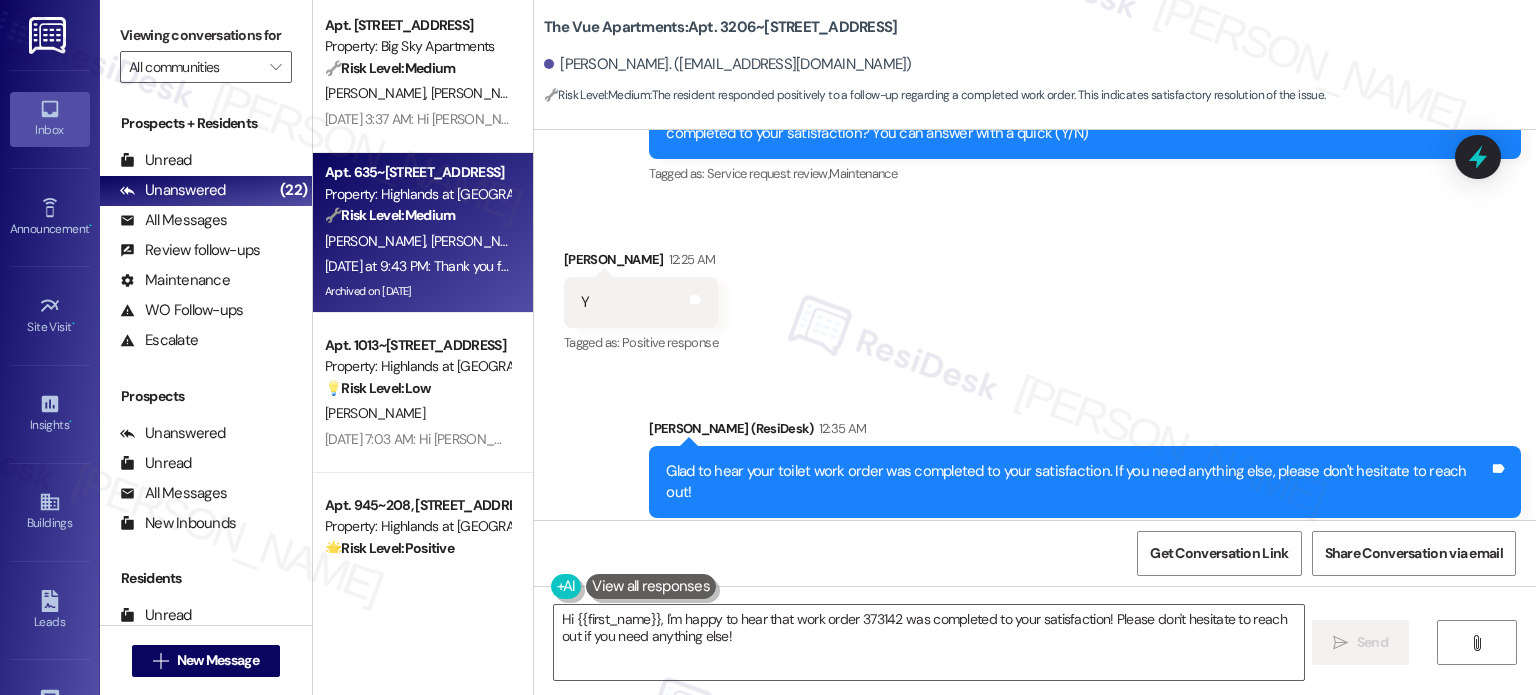 click on "🔧  Risk Level:  Medium" at bounding box center [390, 215] 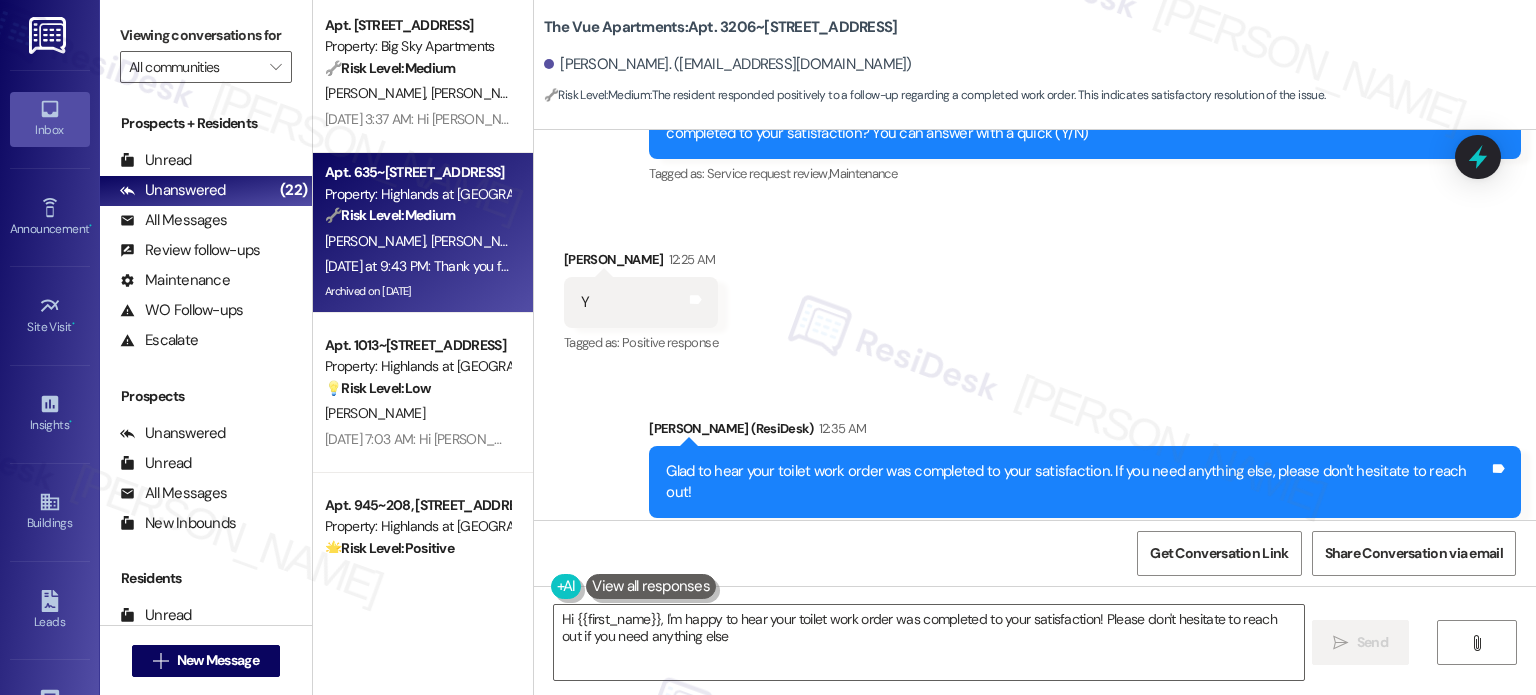type on "Hi {{first_name}}, I'm happy to hear your toilet work order was completed to your satisfaction! Please don't hesitate to reach out if you need anything else!" 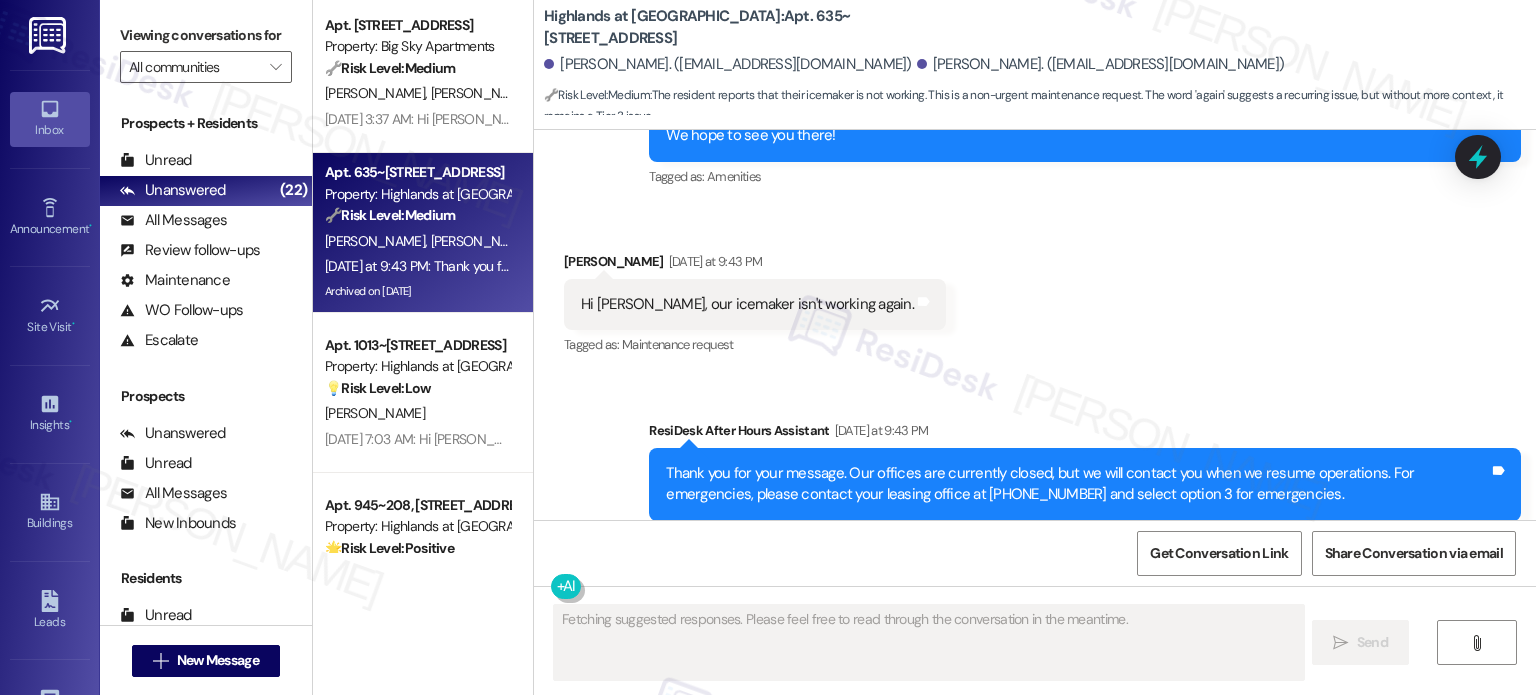 scroll, scrollTop: 31301, scrollLeft: 0, axis: vertical 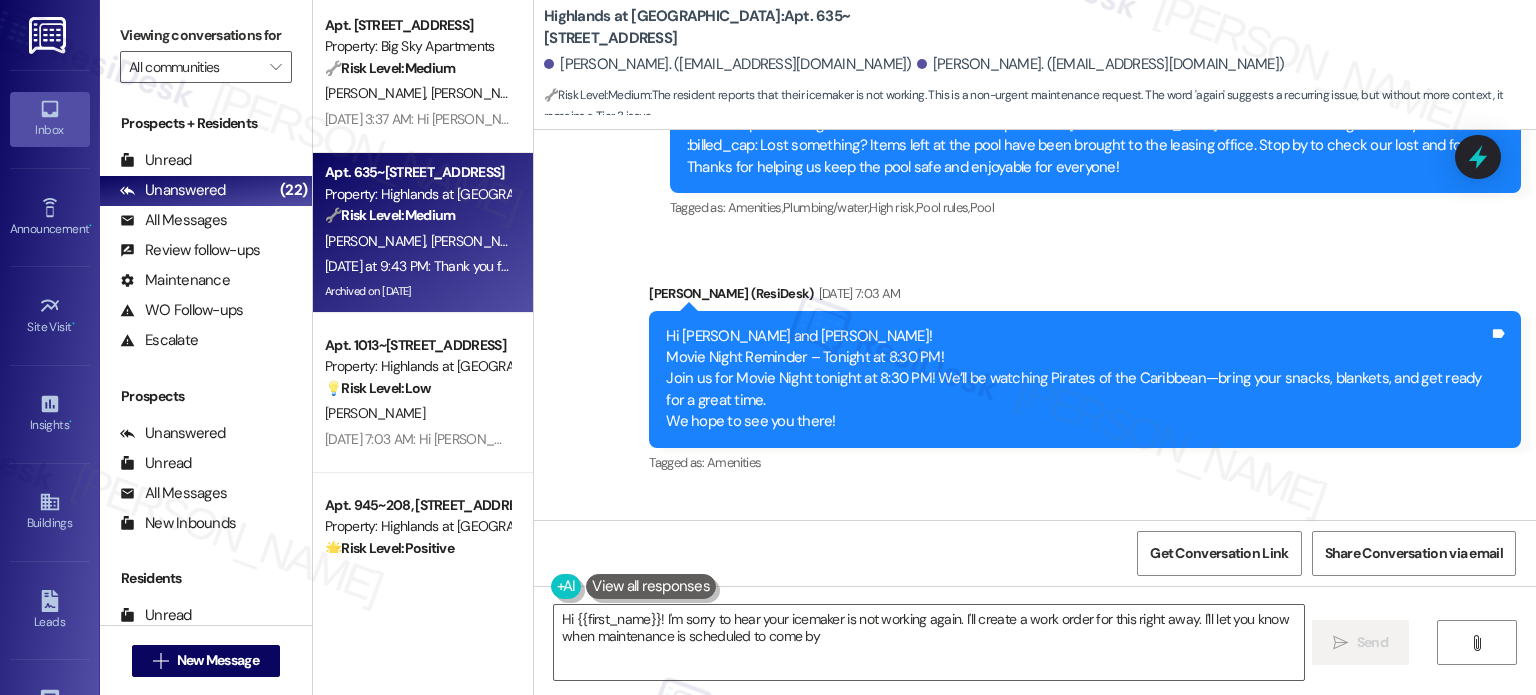 type on "Hi {{first_name}}! I'm sorry to hear your icemaker is not working again. I'll create a work order for this right away. I'll let you know when maintenance is scheduled to come by." 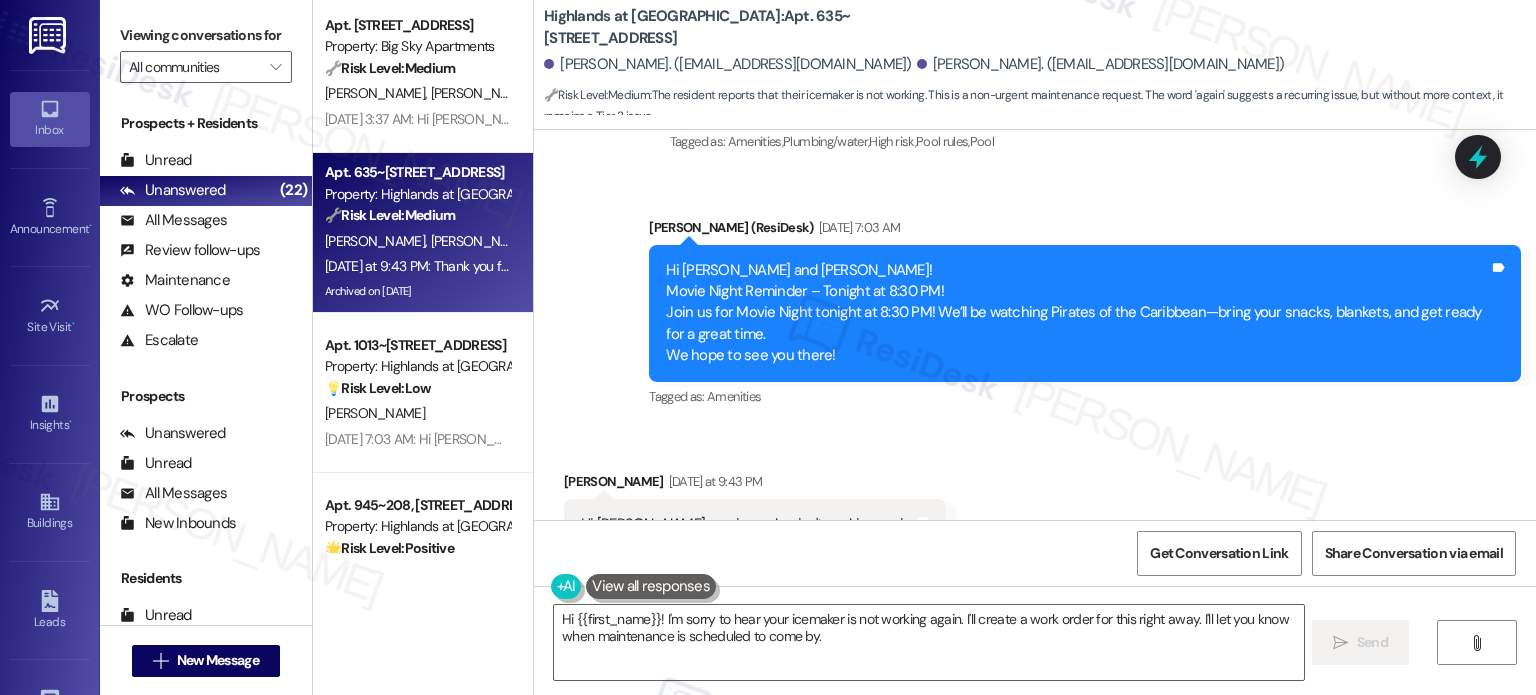scroll, scrollTop: 31401, scrollLeft: 0, axis: vertical 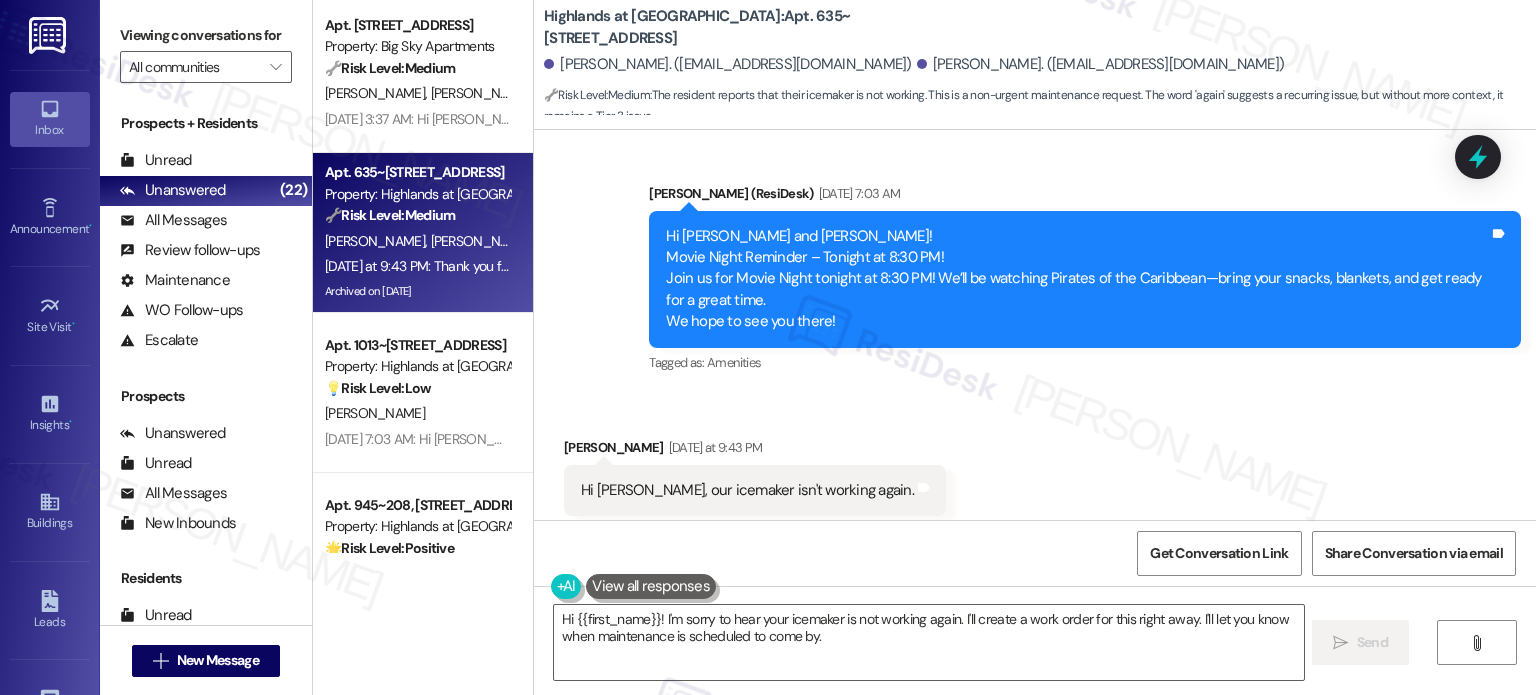 click on "Hi Sarah, our icemaker isn't working again." at bounding box center (747, 490) 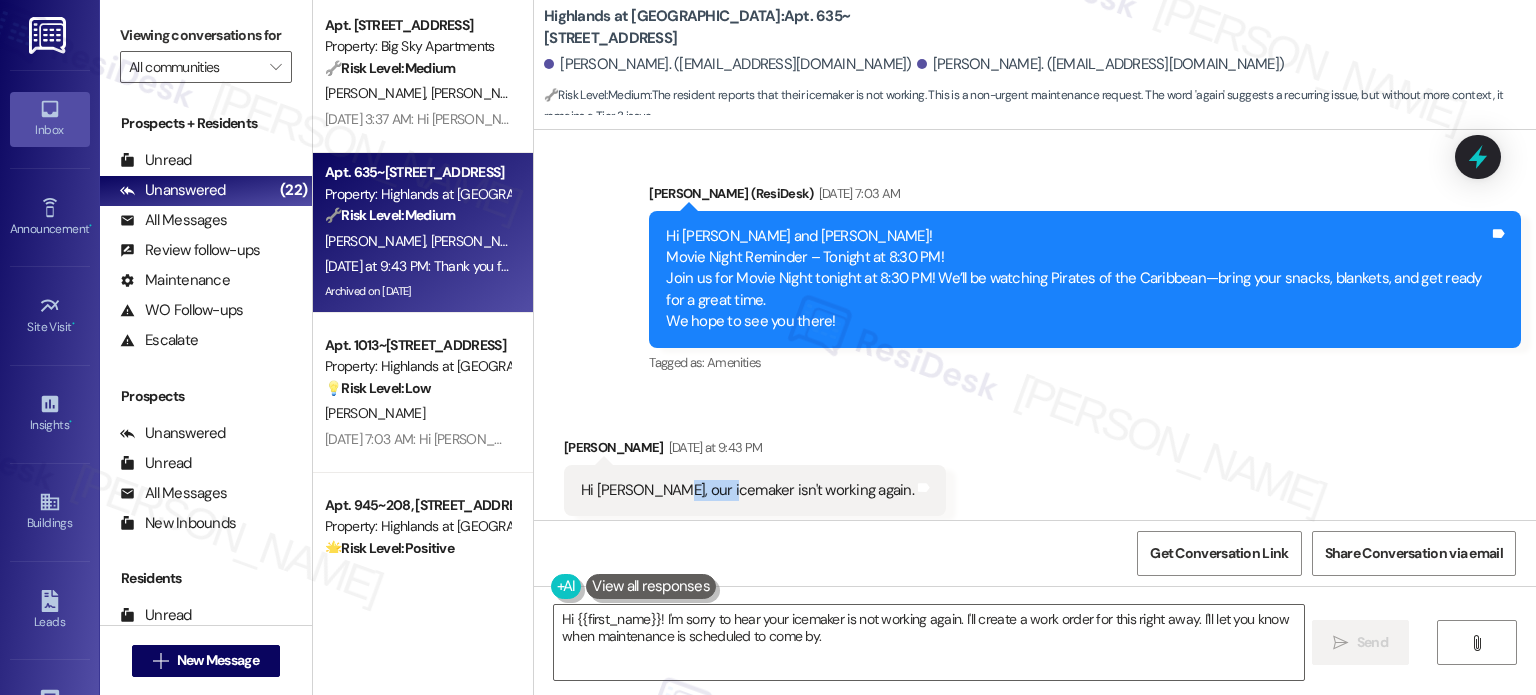 click on "Hi Sarah, our icemaker isn't working again." at bounding box center [747, 490] 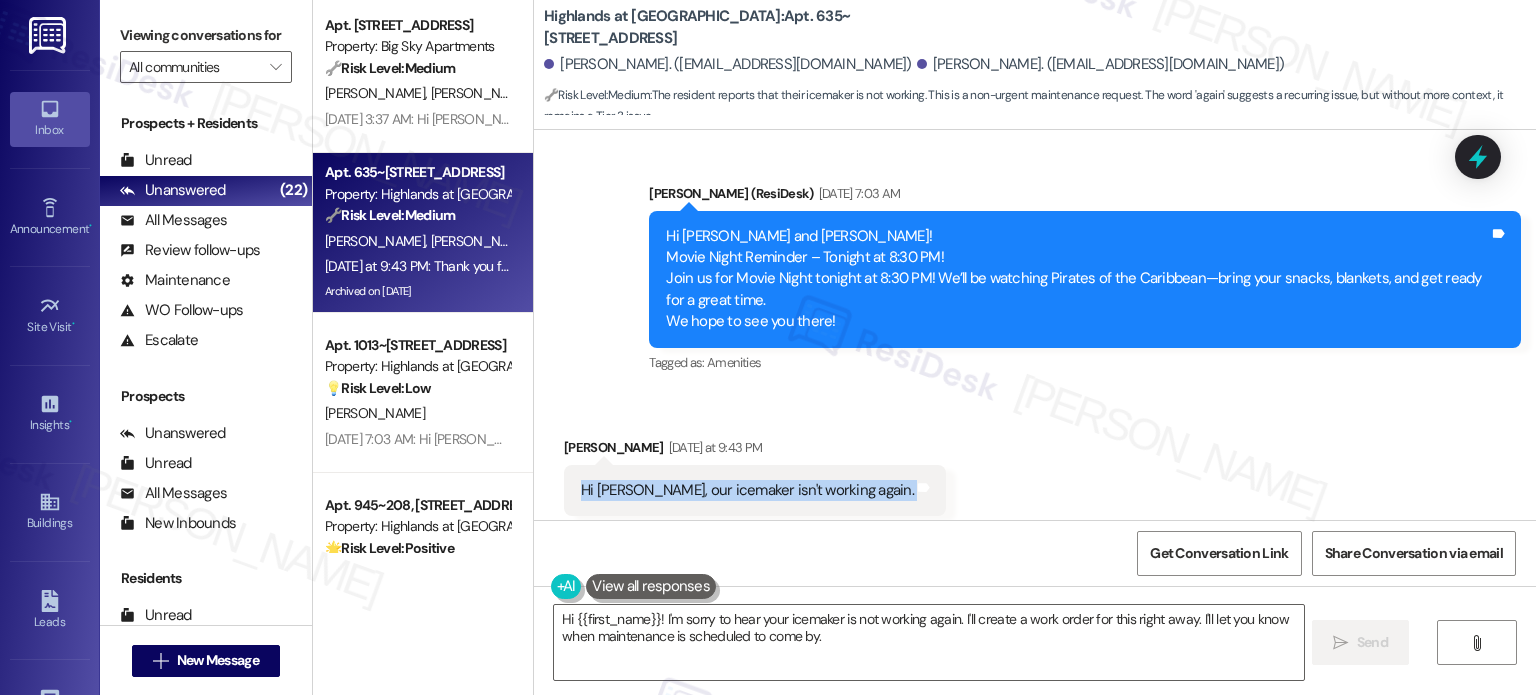 click on "Hi Sarah, our icemaker isn't working again." at bounding box center [747, 490] 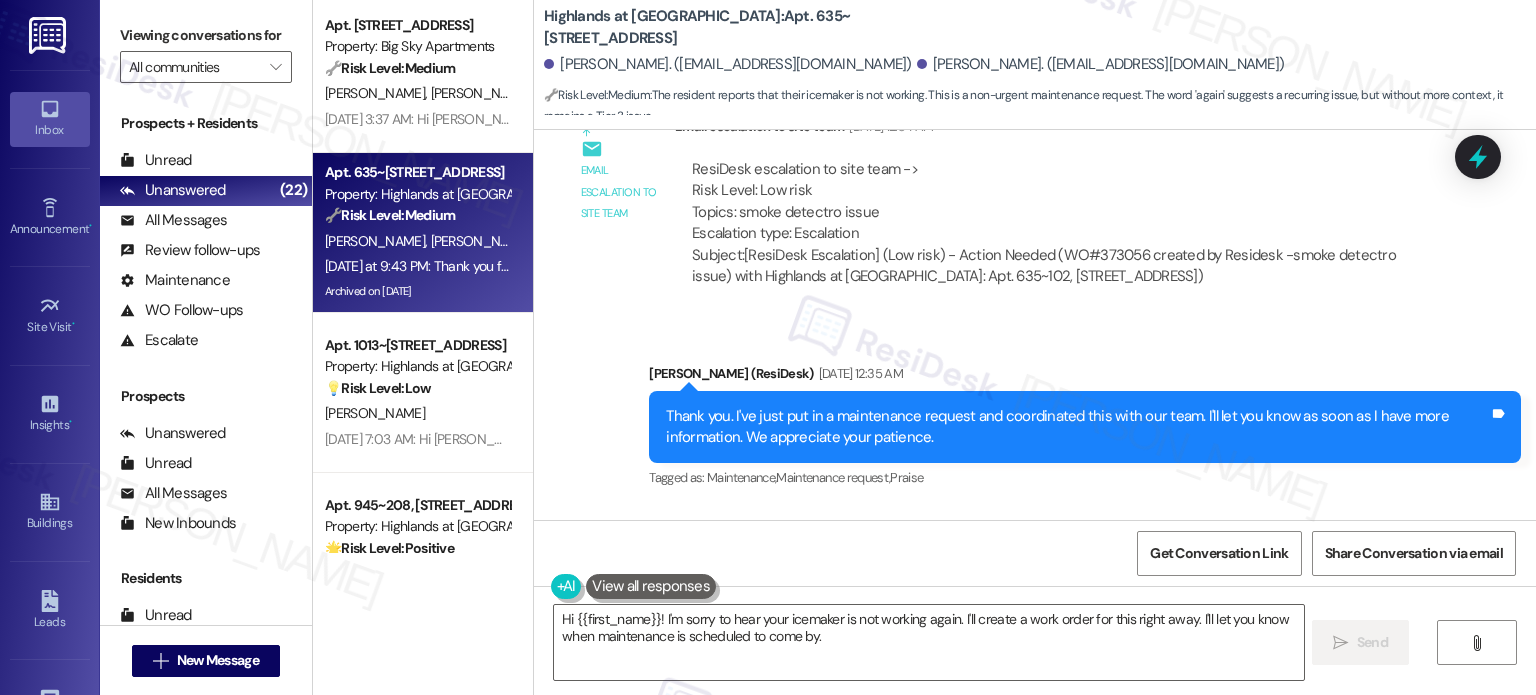 scroll, scrollTop: 30601, scrollLeft: 0, axis: vertical 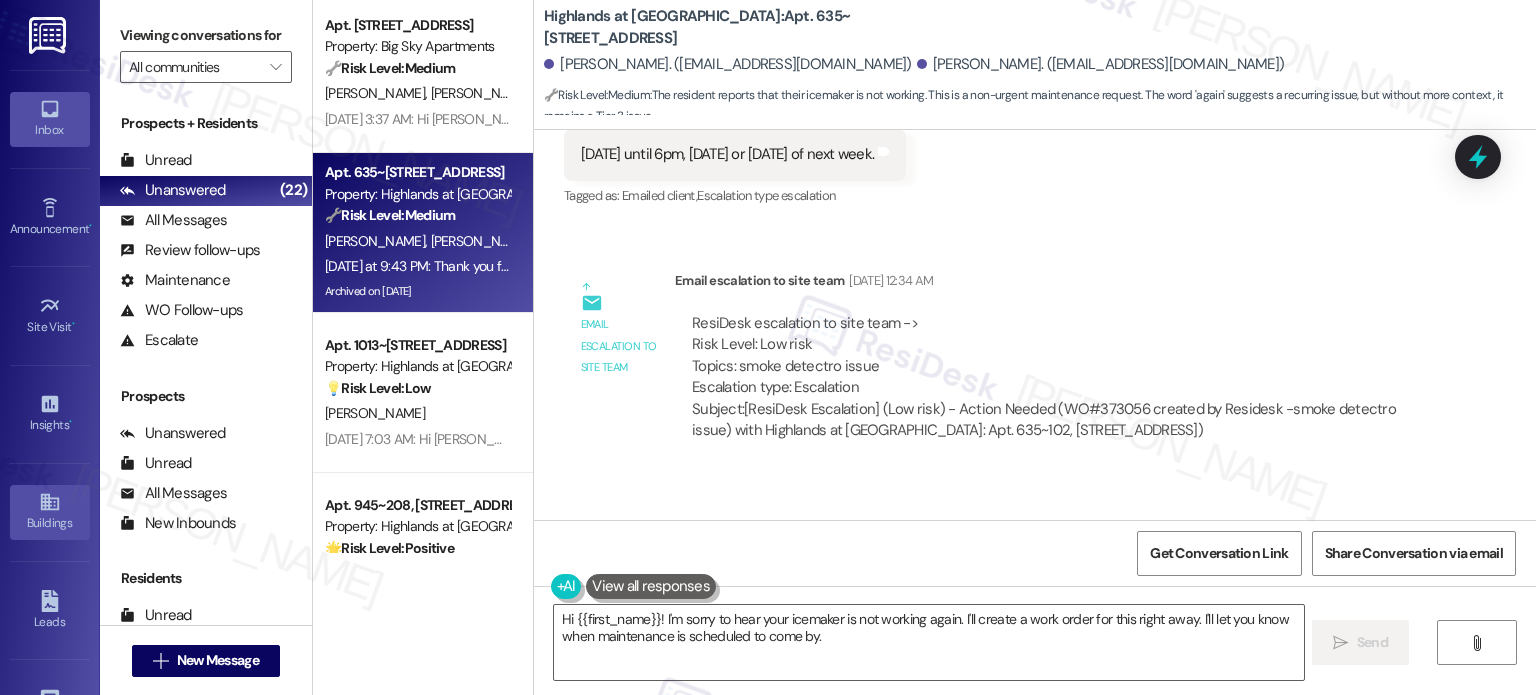 click on "Buildings" at bounding box center (50, 523) 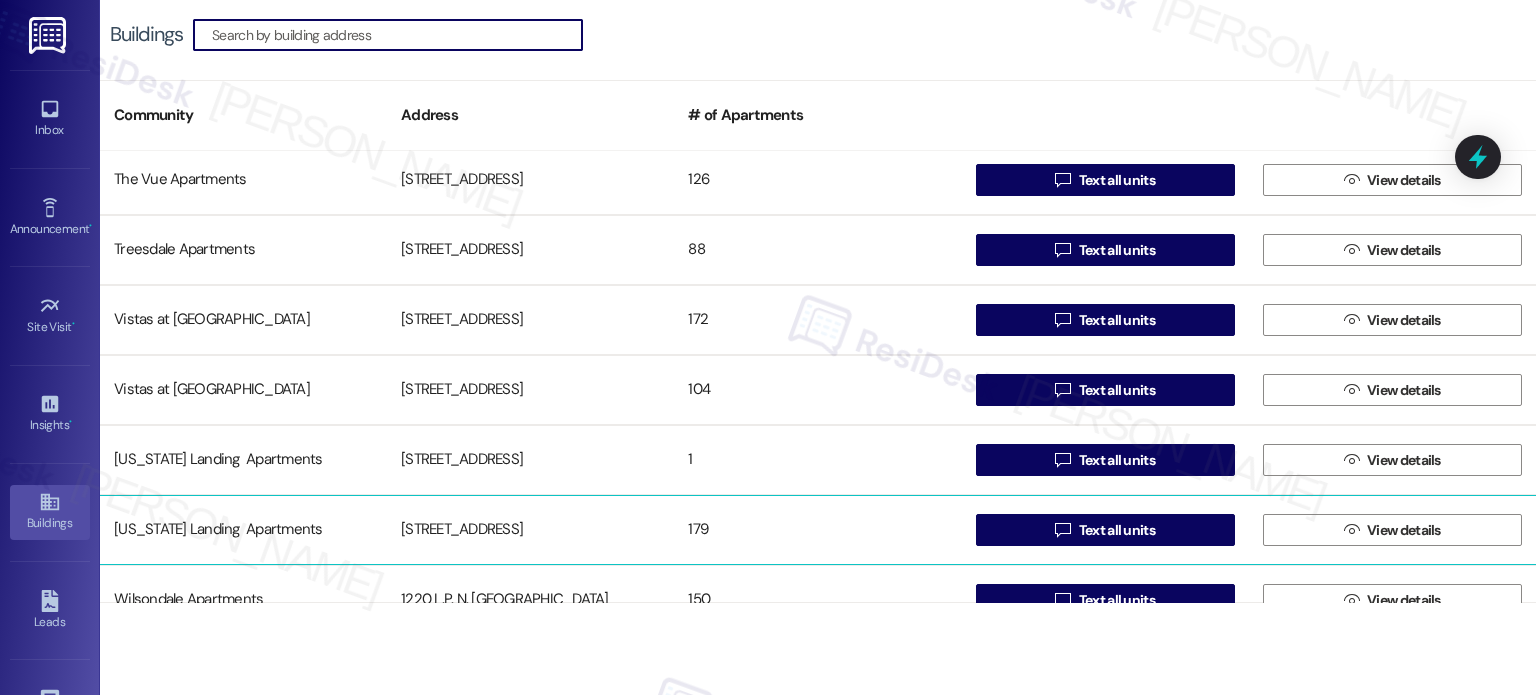 scroll, scrollTop: 1500, scrollLeft: 0, axis: vertical 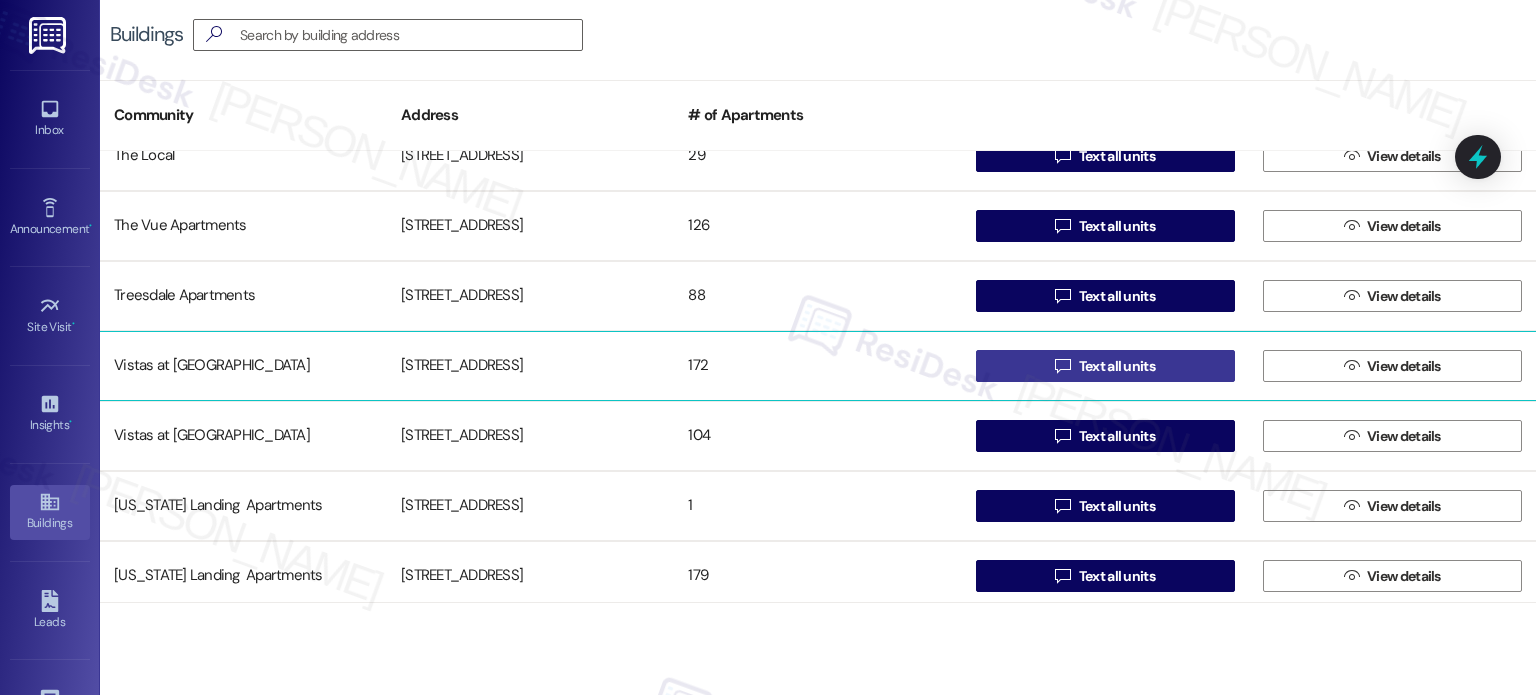 click on " Text all units" at bounding box center [1105, 366] 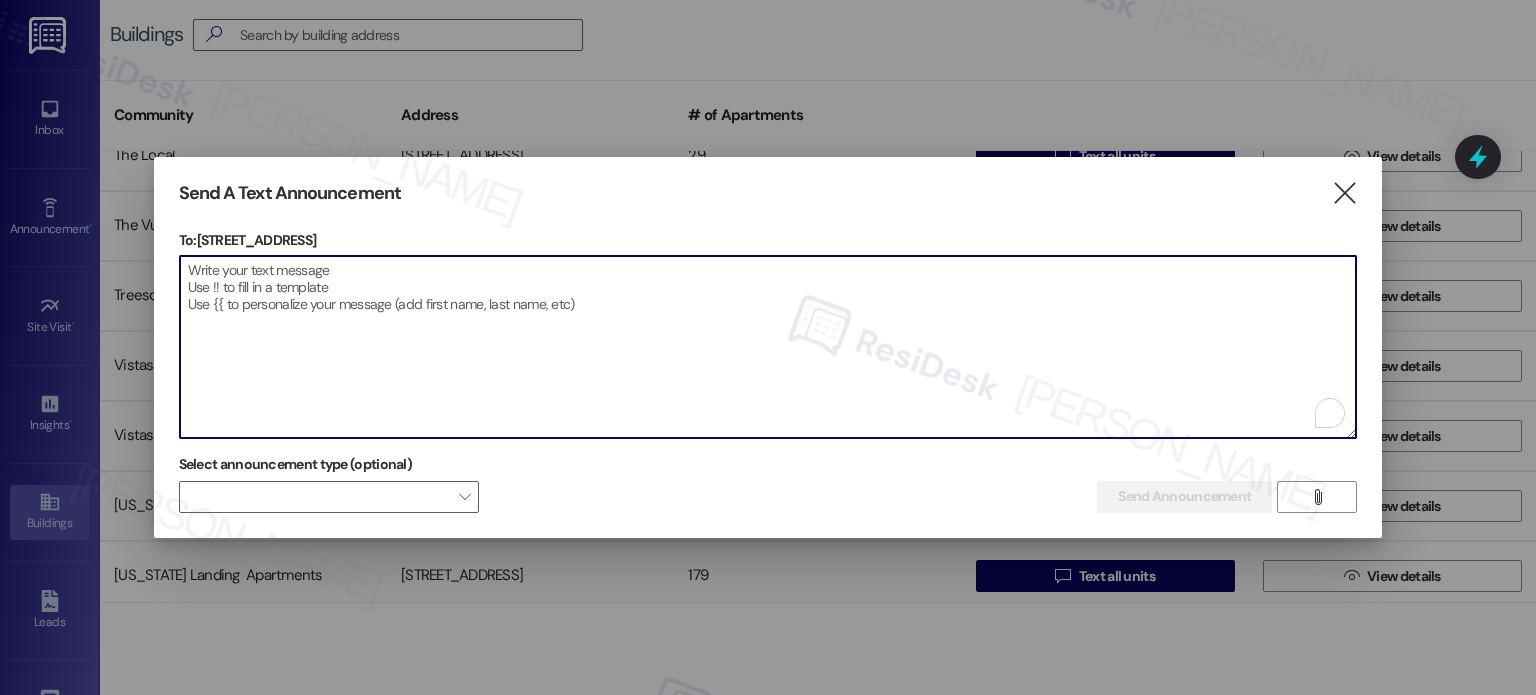click at bounding box center (768, 347) 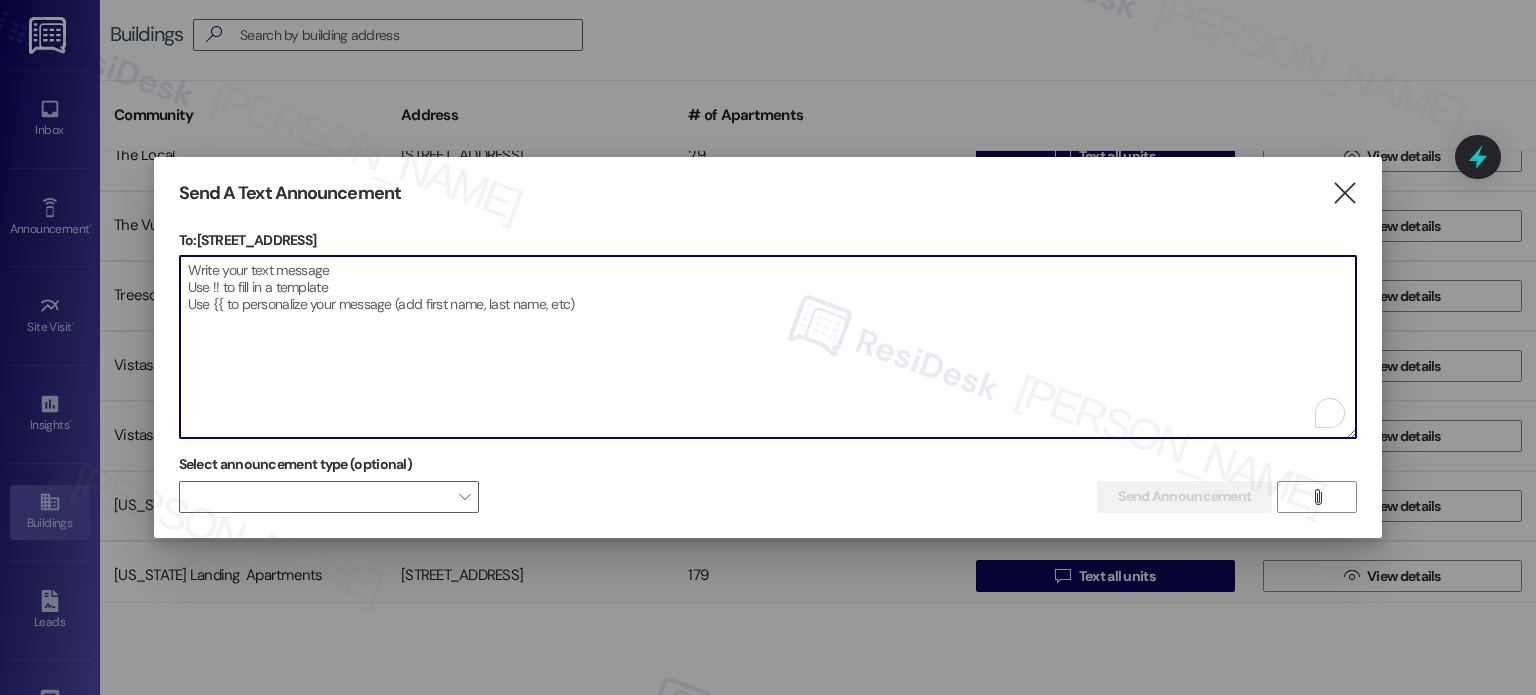 paste on "Hi {{first_name}}!
Important Pool Update
An important email regarding the pool has been sent to all residents. Please check your inbox and review it as soon as possible.
Thank you for your attention!" 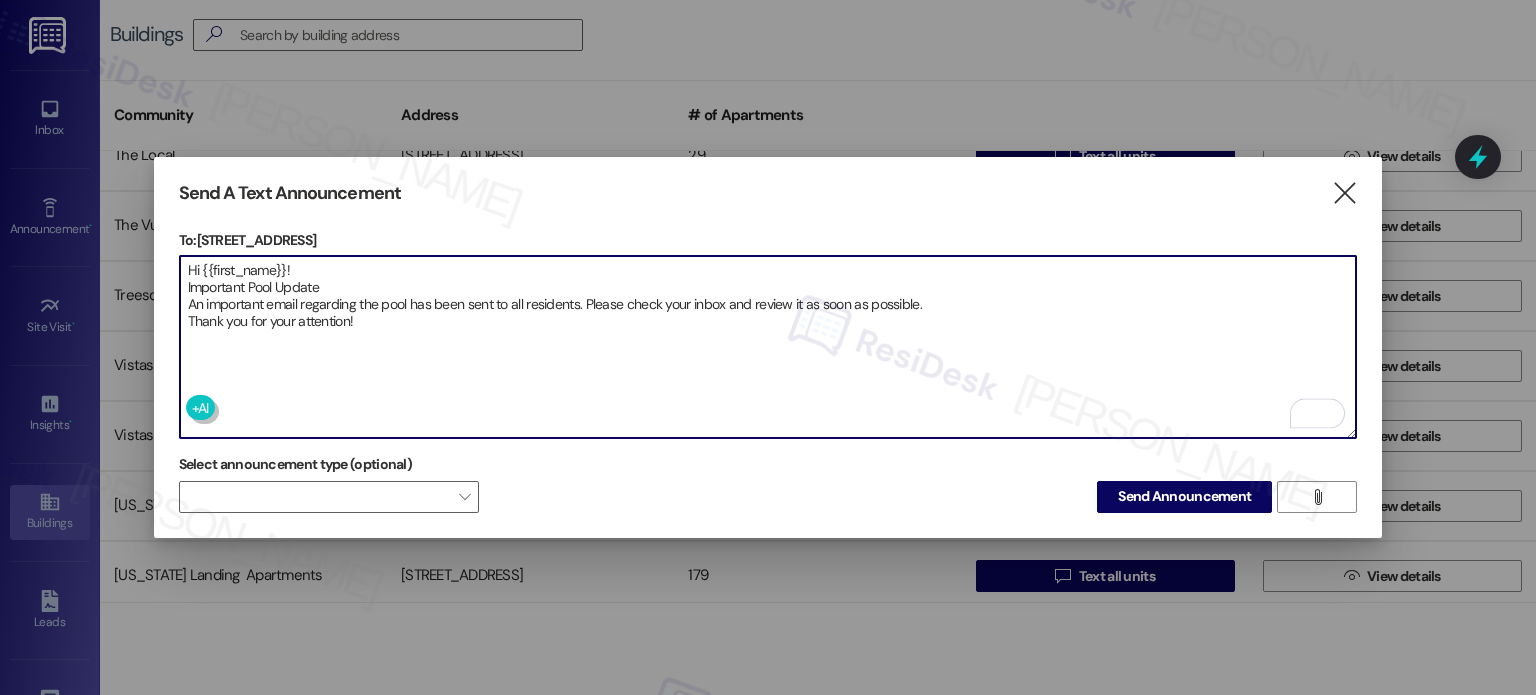 type on "Hi {{first_name}}!
Important Pool Update
An important email regarding the pool has been sent to all residents. Please check your inbox and review it as soon as possible.
Thank you for your attention!" 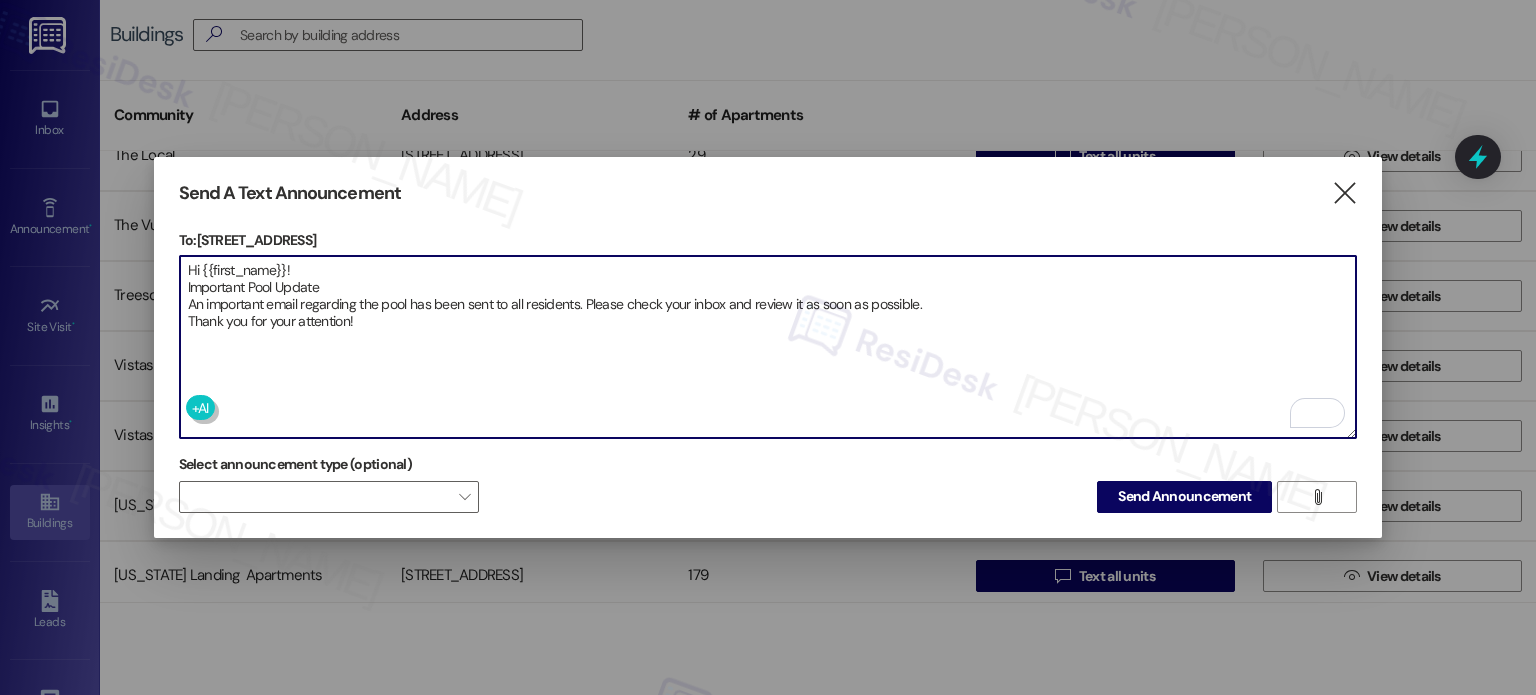 drag, startPoint x: 636, startPoint y: 291, endPoint x: 655, endPoint y: 325, distance: 38.948685 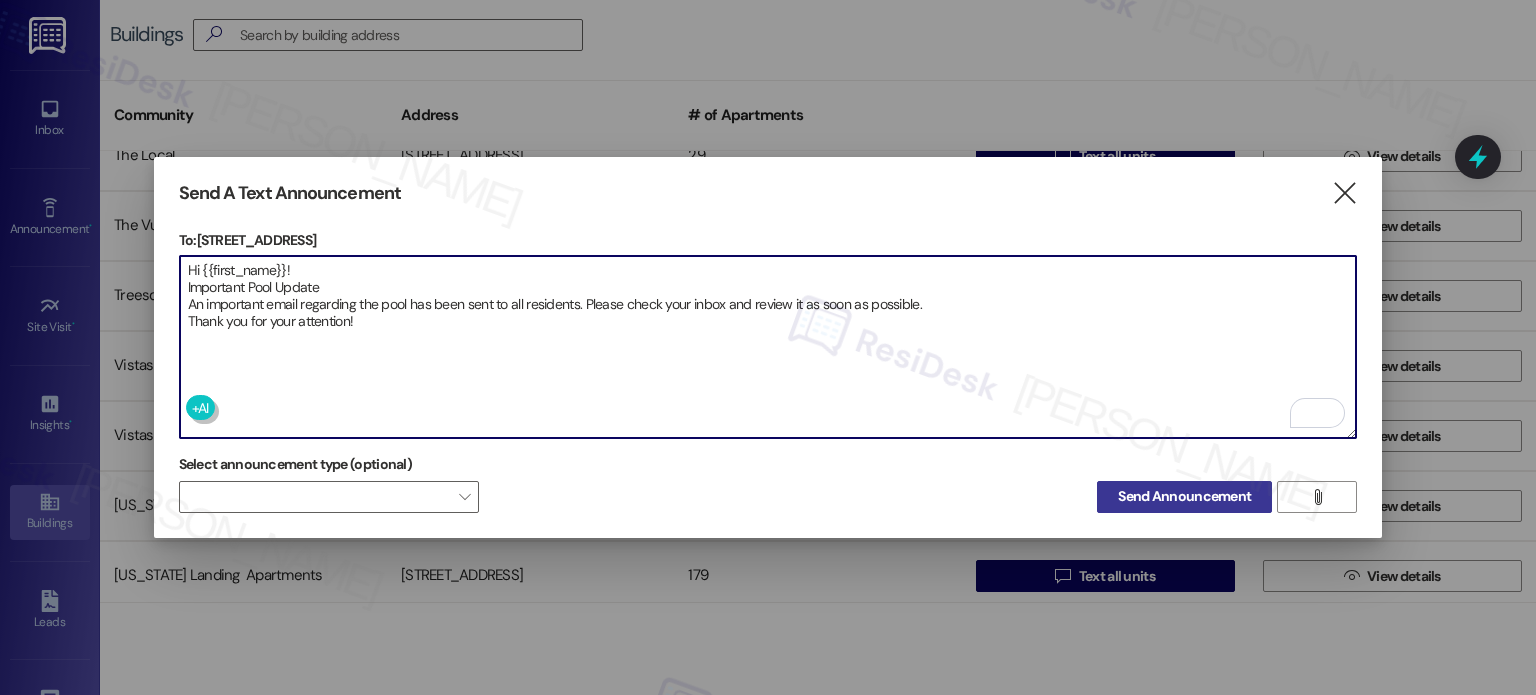 click on "Send Announcement" at bounding box center (1184, 496) 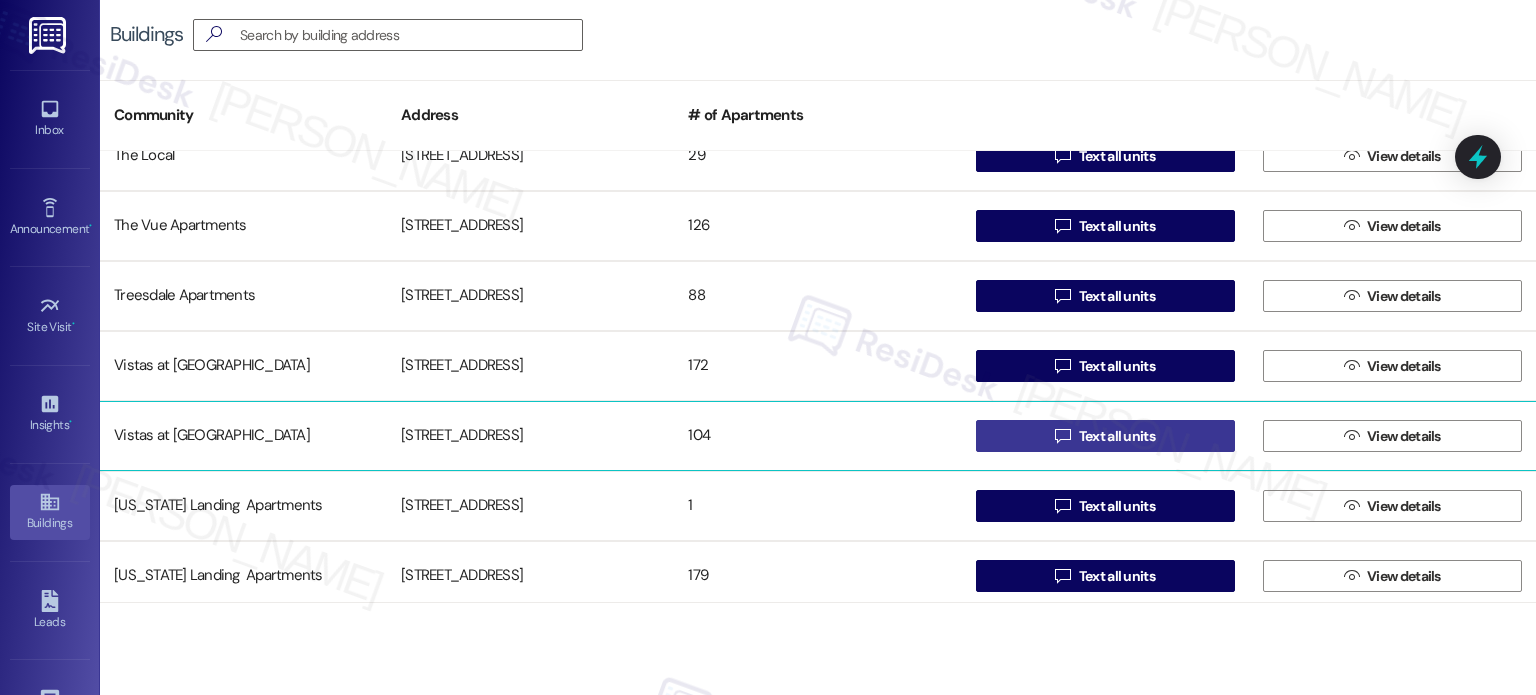 click on " Text all units" at bounding box center (1105, 436) 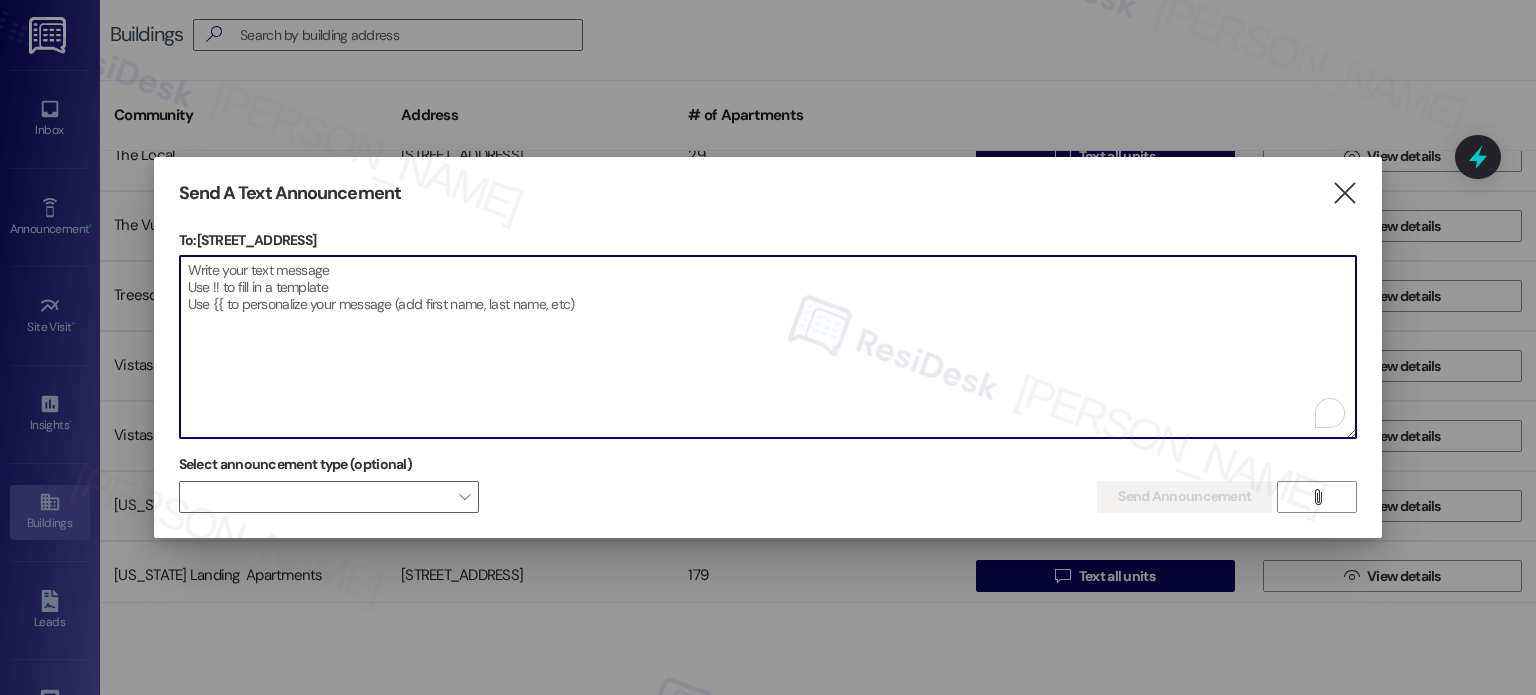 drag, startPoint x: 316, startPoint y: 263, endPoint x: 351, endPoint y: 288, distance: 43.011627 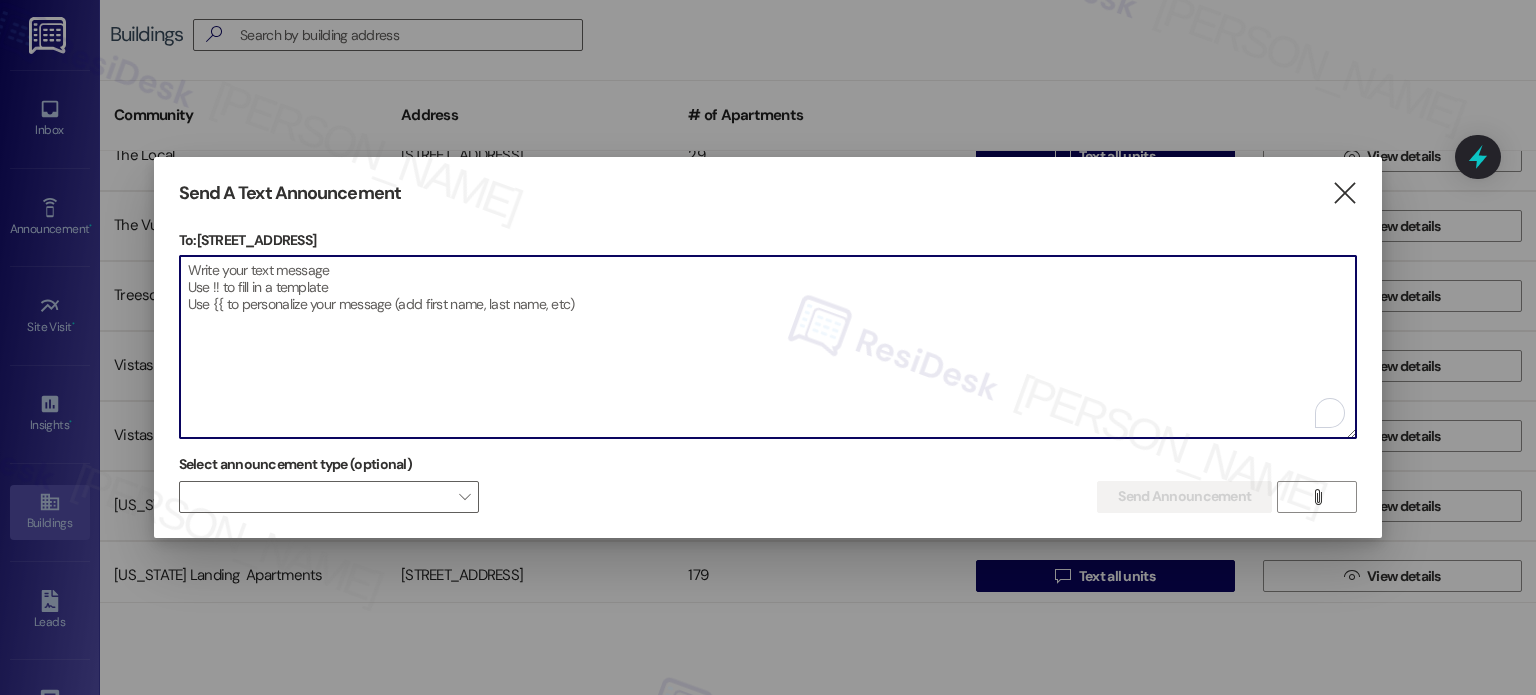 paste on "Hi {{first_name}}!
Important Pool Update
An important email regarding the pool has been sent to all residents. Please check your inbox and review it as soon as possible.
Thank you for your attention!" 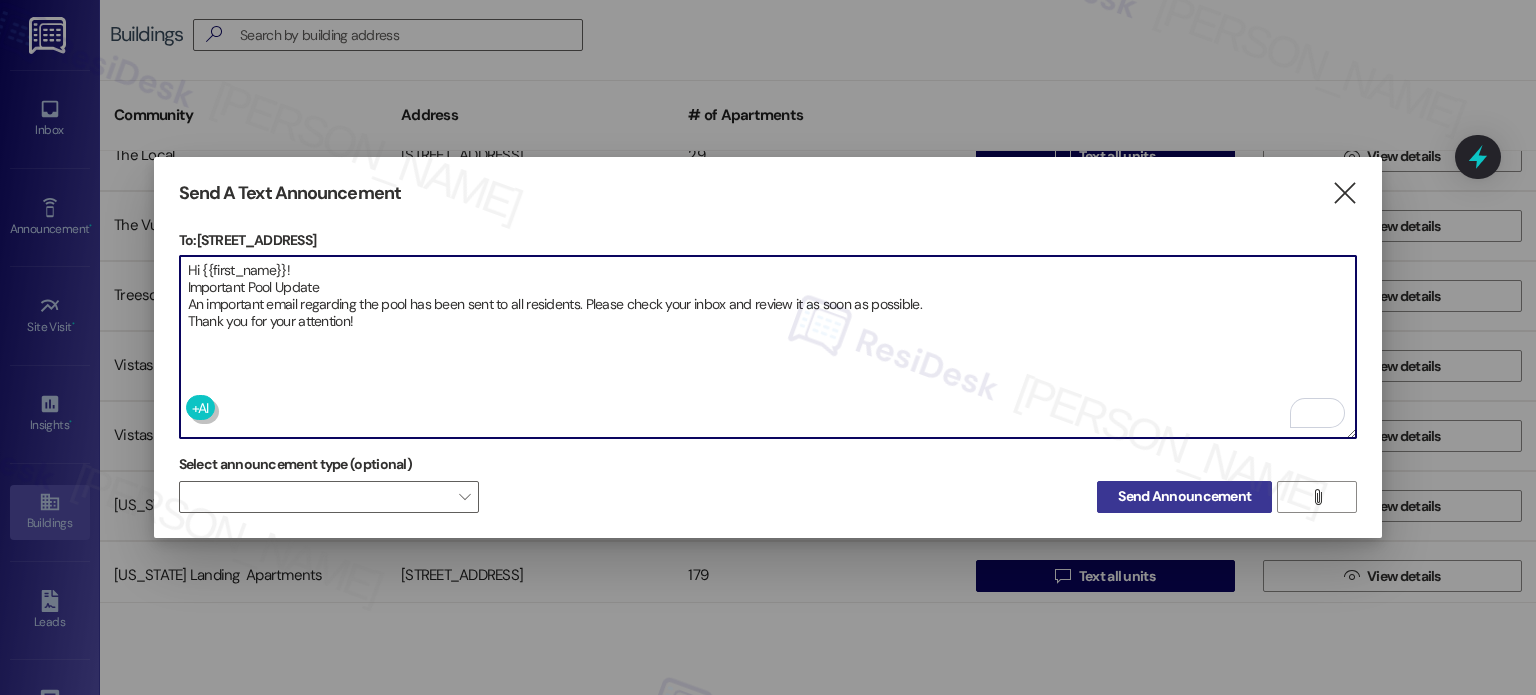 type on "Hi {{first_name}}!
Important Pool Update
An important email regarding the pool has been sent to all residents. Please check your inbox and review it as soon as possible.
Thank you for your attention!" 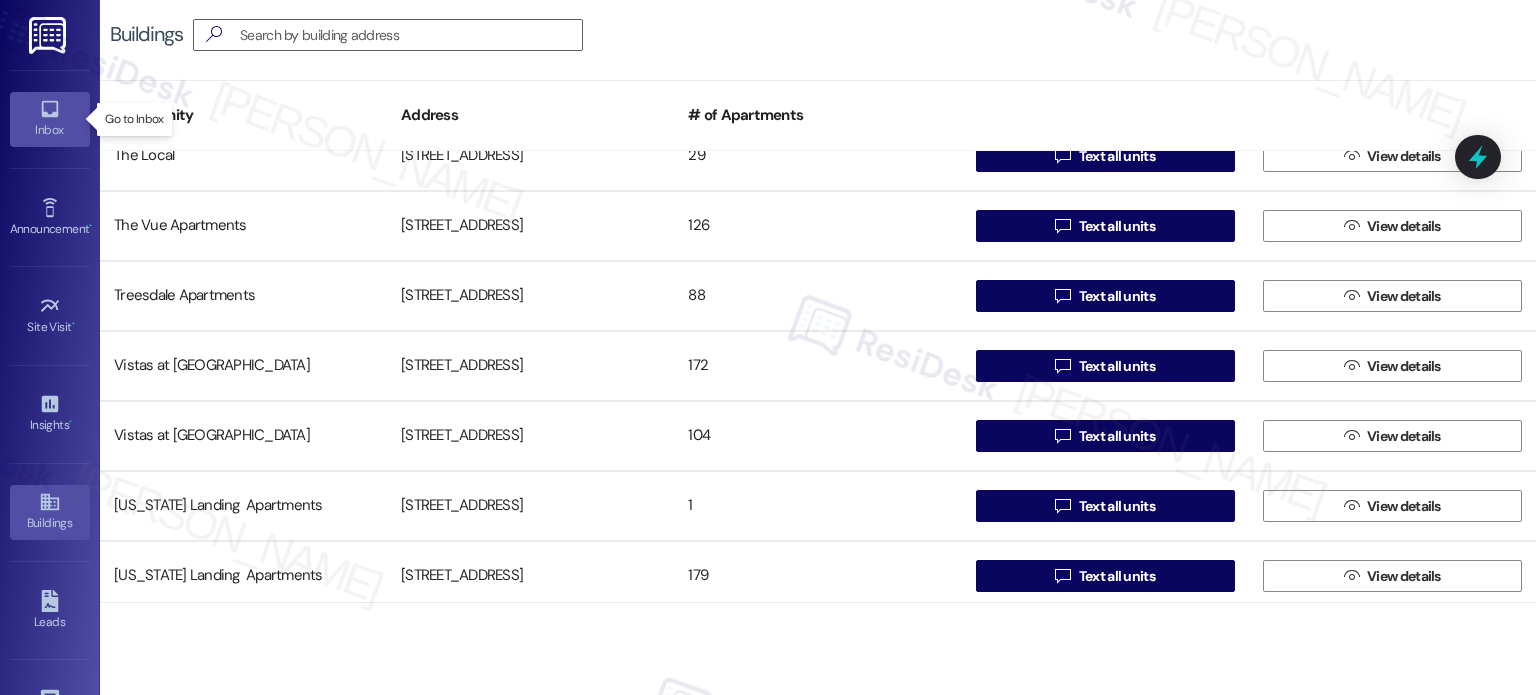 drag, startPoint x: 43, startPoint y: 115, endPoint x: 76, endPoint y: 141, distance: 42.0119 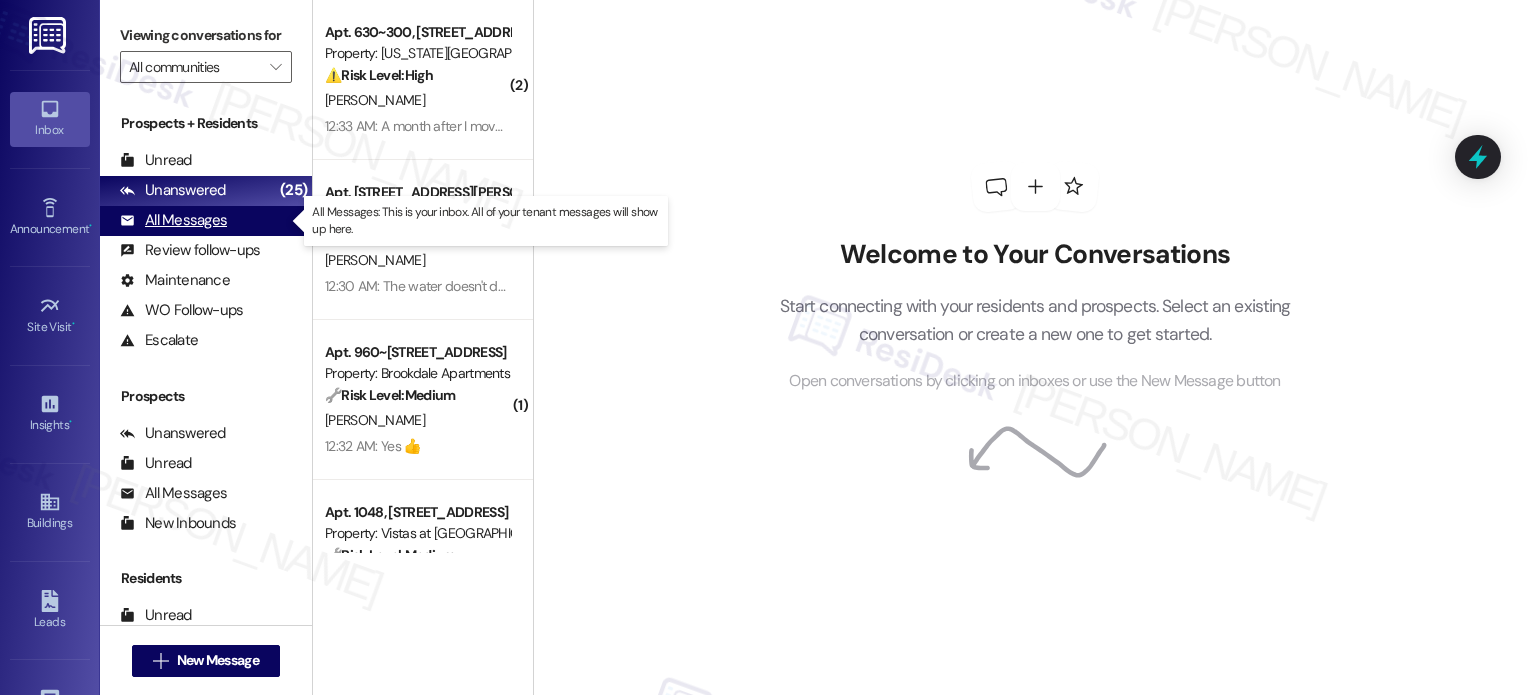 click on "All Messages" at bounding box center (173, 220) 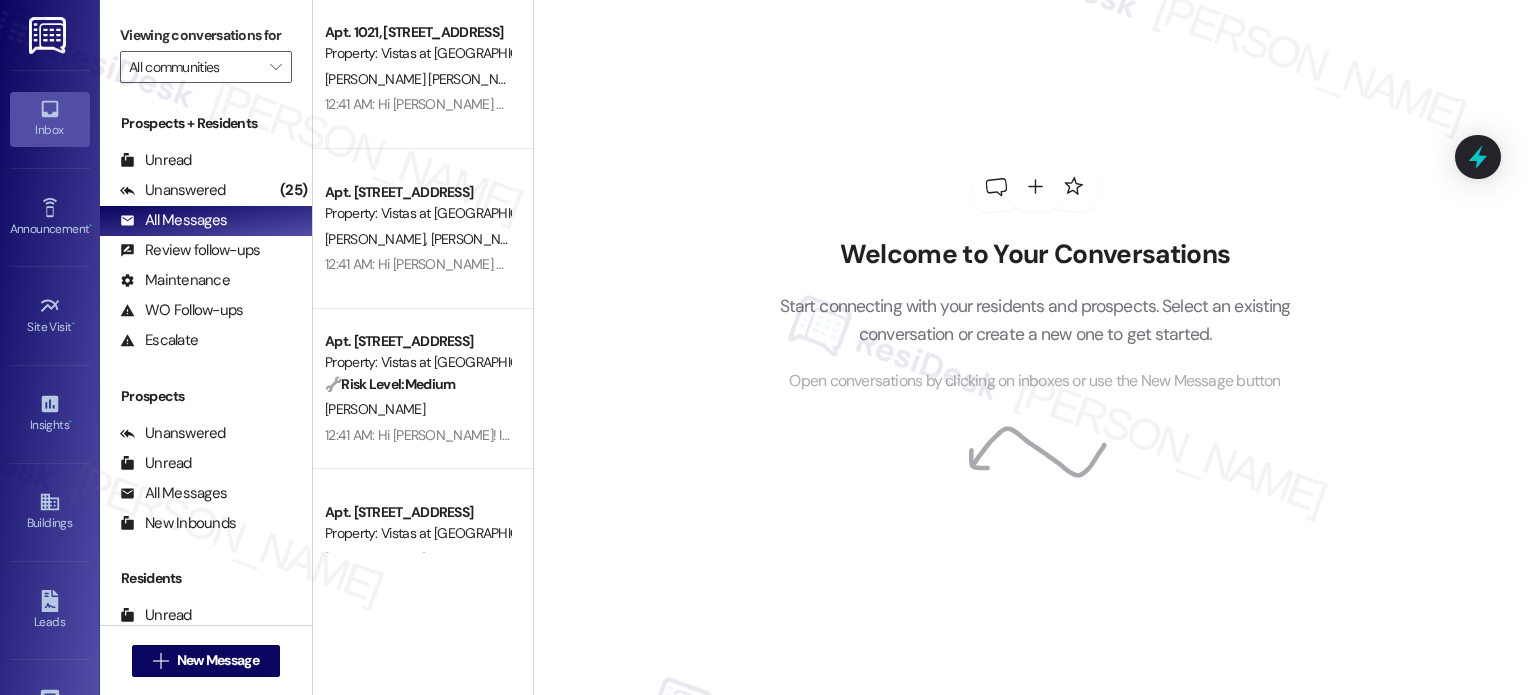scroll, scrollTop: 0, scrollLeft: 0, axis: both 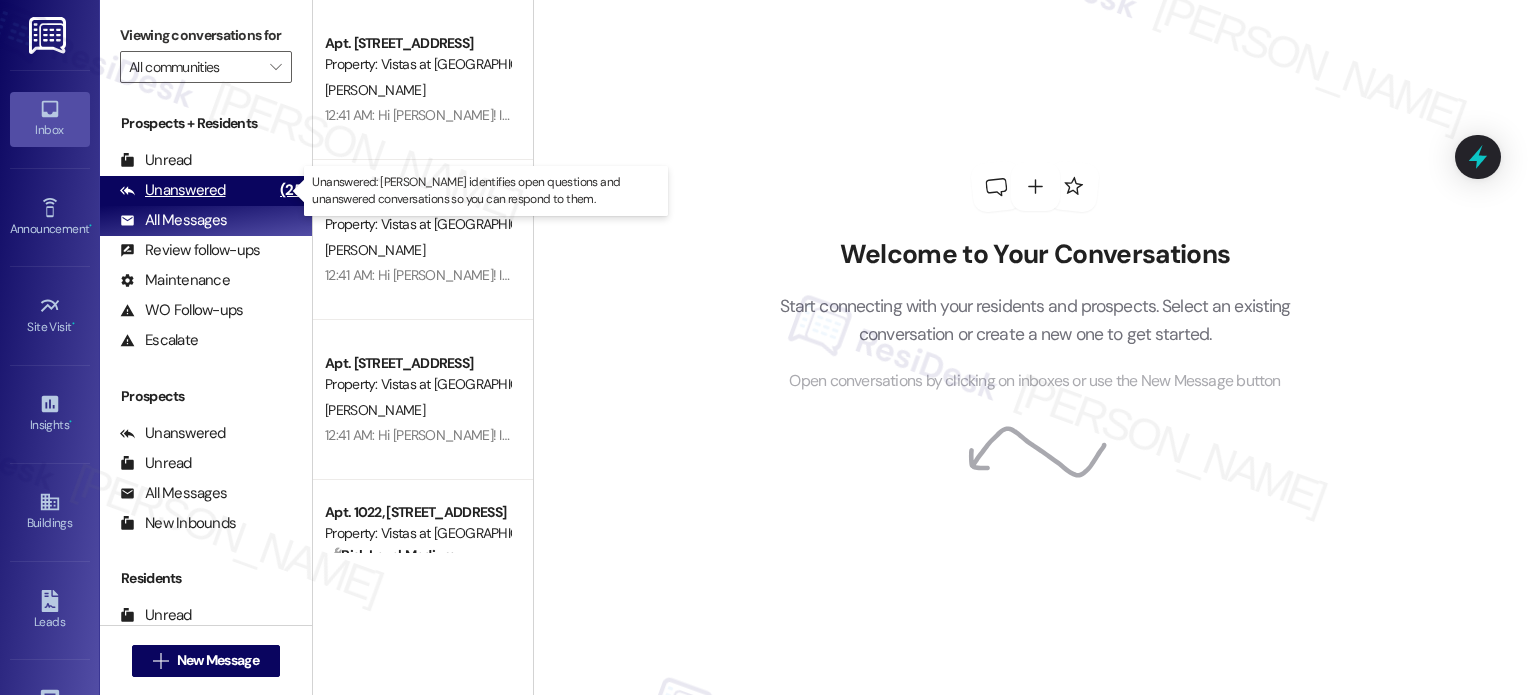 click on "Unanswered" at bounding box center (173, 190) 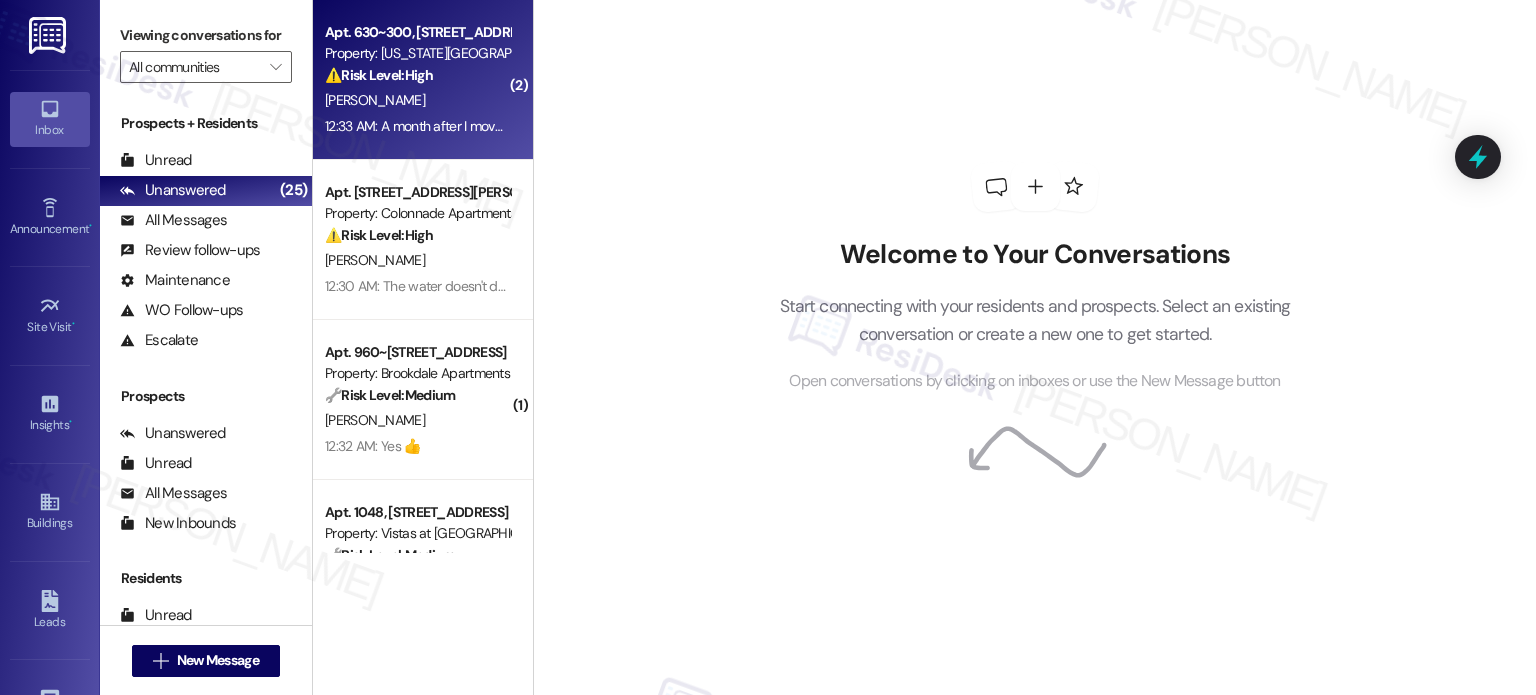 click on "[PERSON_NAME]" at bounding box center [417, 100] 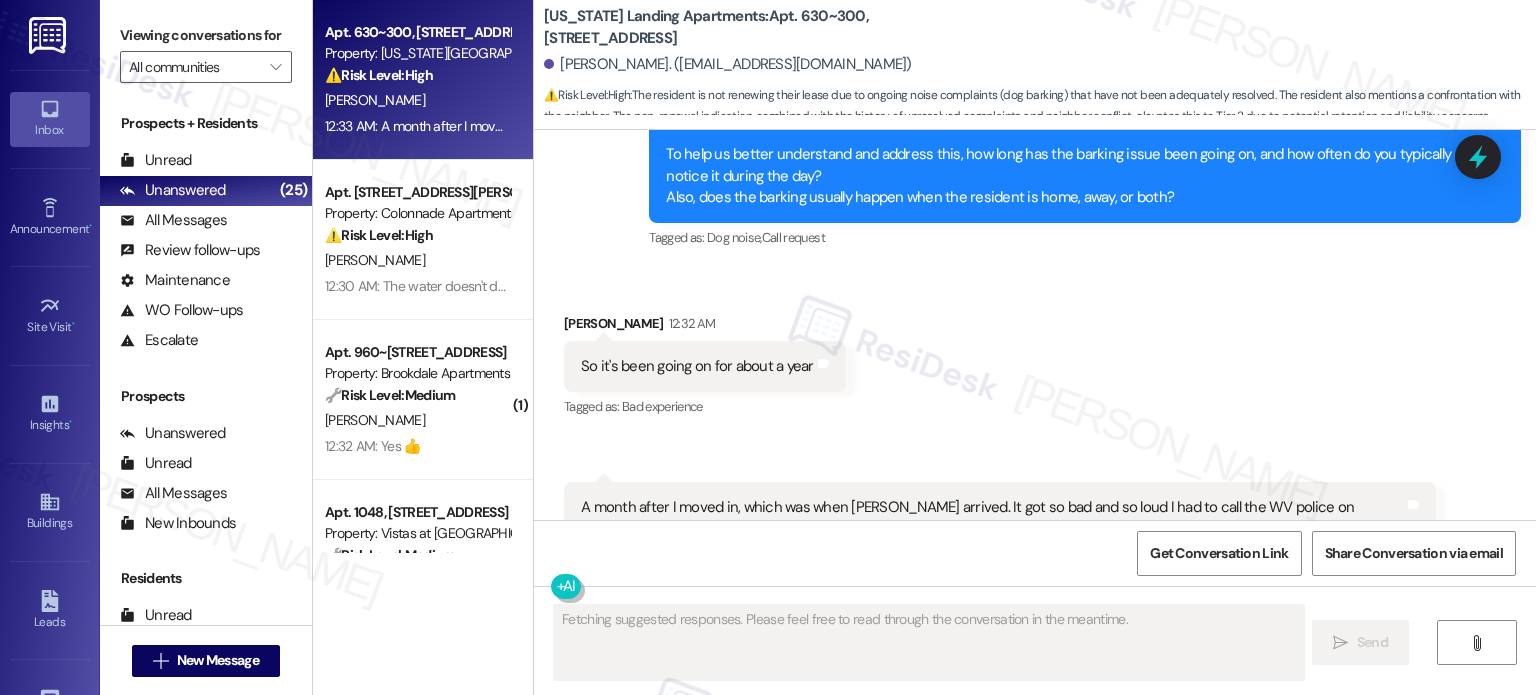 scroll, scrollTop: 1824, scrollLeft: 0, axis: vertical 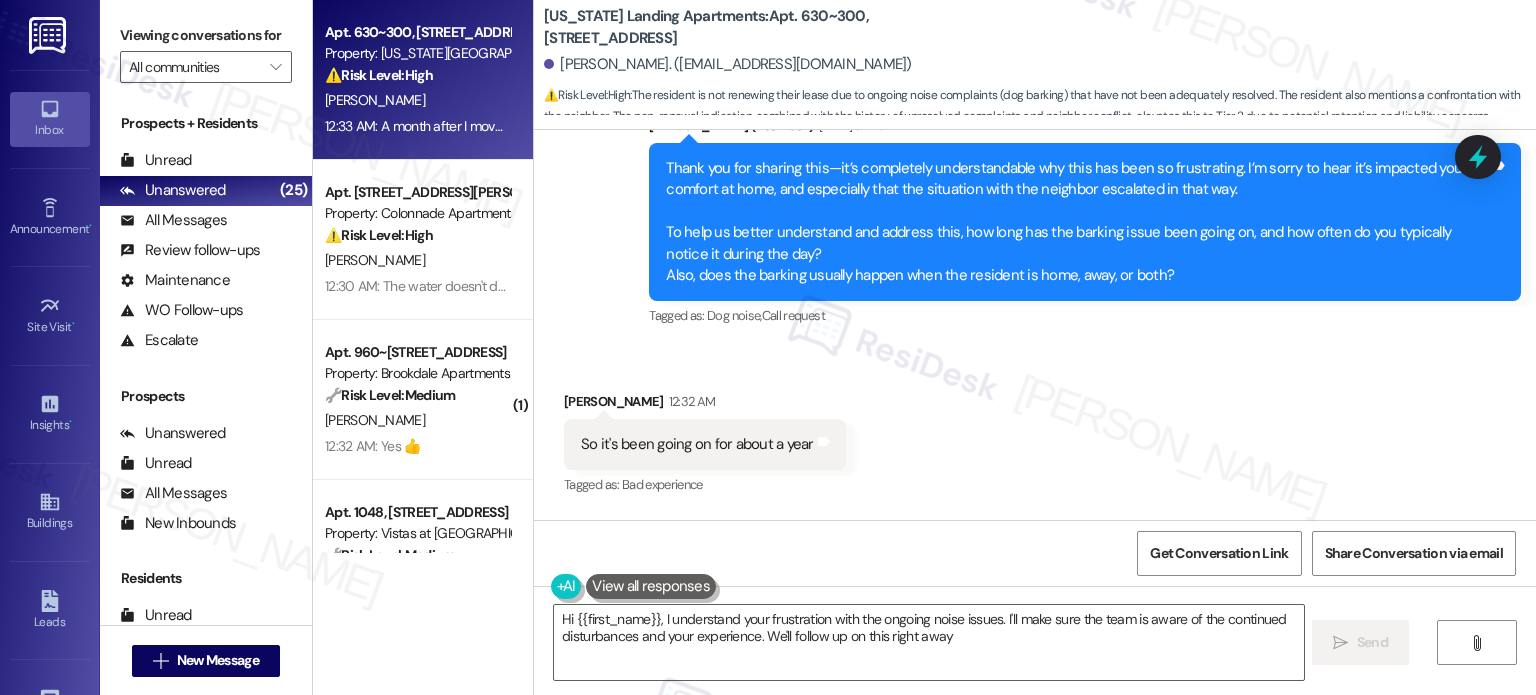 type on "Hi {{first_name}}, I understand your frustration with the ongoing noise issues. I'll make sure the team is aware of the continued disturbances and your experience. We'll follow up on this right away." 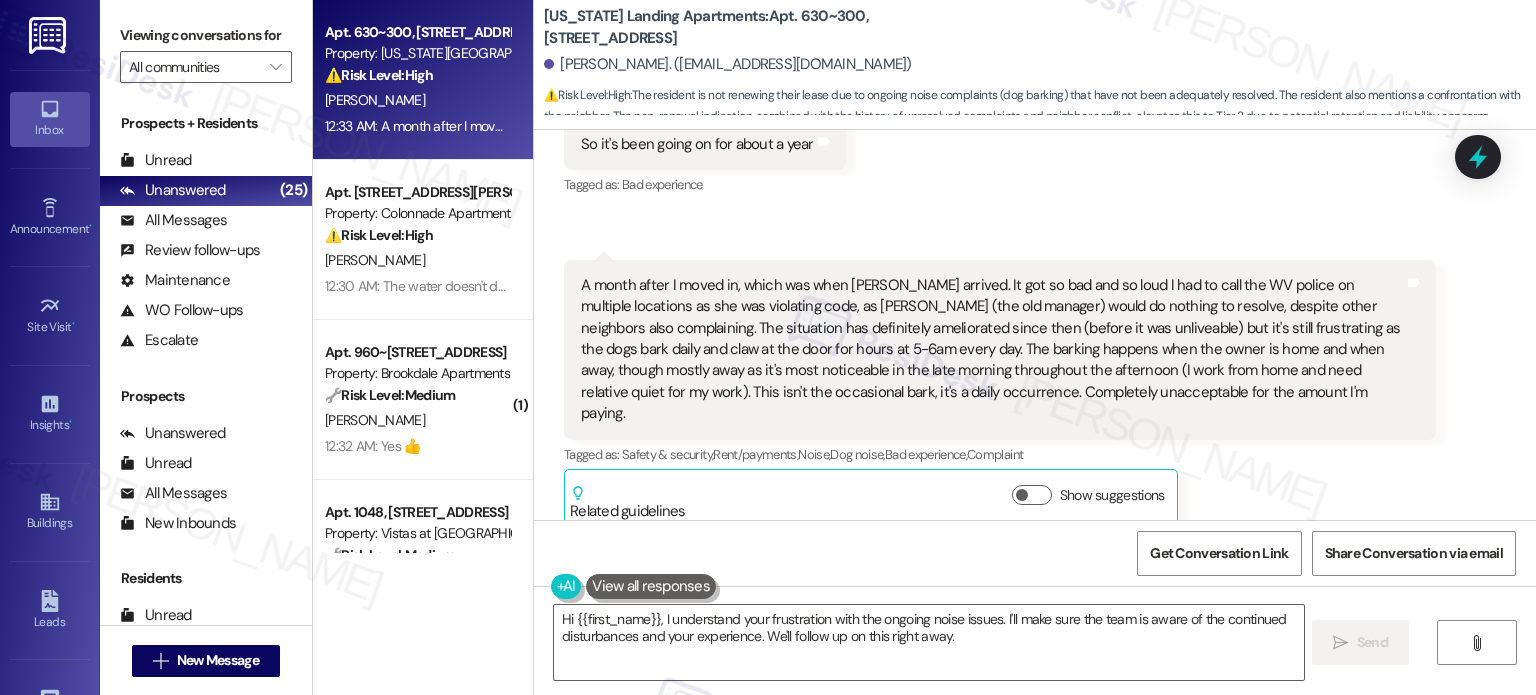 scroll, scrollTop: 2125, scrollLeft: 0, axis: vertical 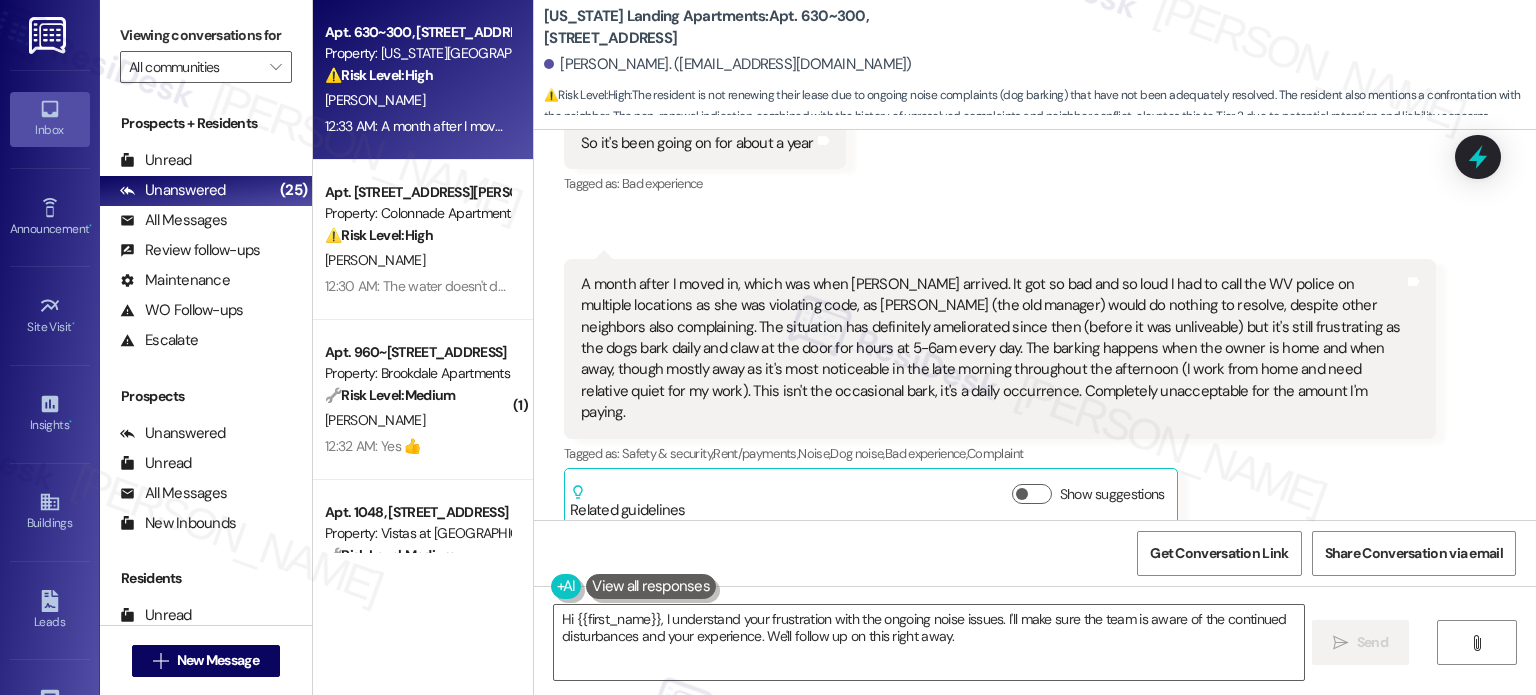 click on "A month after I moved in, which was when [PERSON_NAME] arrived. It got so bad and so loud I had to call the WV police on multiple locations as she was violating code, as [PERSON_NAME] (the old manager) would do nothing to resolve, despite other neighbors also complaining. The situation has definitely ameliorated since then (before it was unliveable) but it's still frustrating as the dogs bark daily and claw at the door for hours at 5-6am every day. The barking happens when the owner is home and when away, though mostly away as it's most noticeable in the late morning throughout the afternoon (I work from home and need relative quiet for my work). This isn't the occasional bark, it's a daily occurrence. Completely unacceptable for the amount I'm paying." at bounding box center [992, 349] 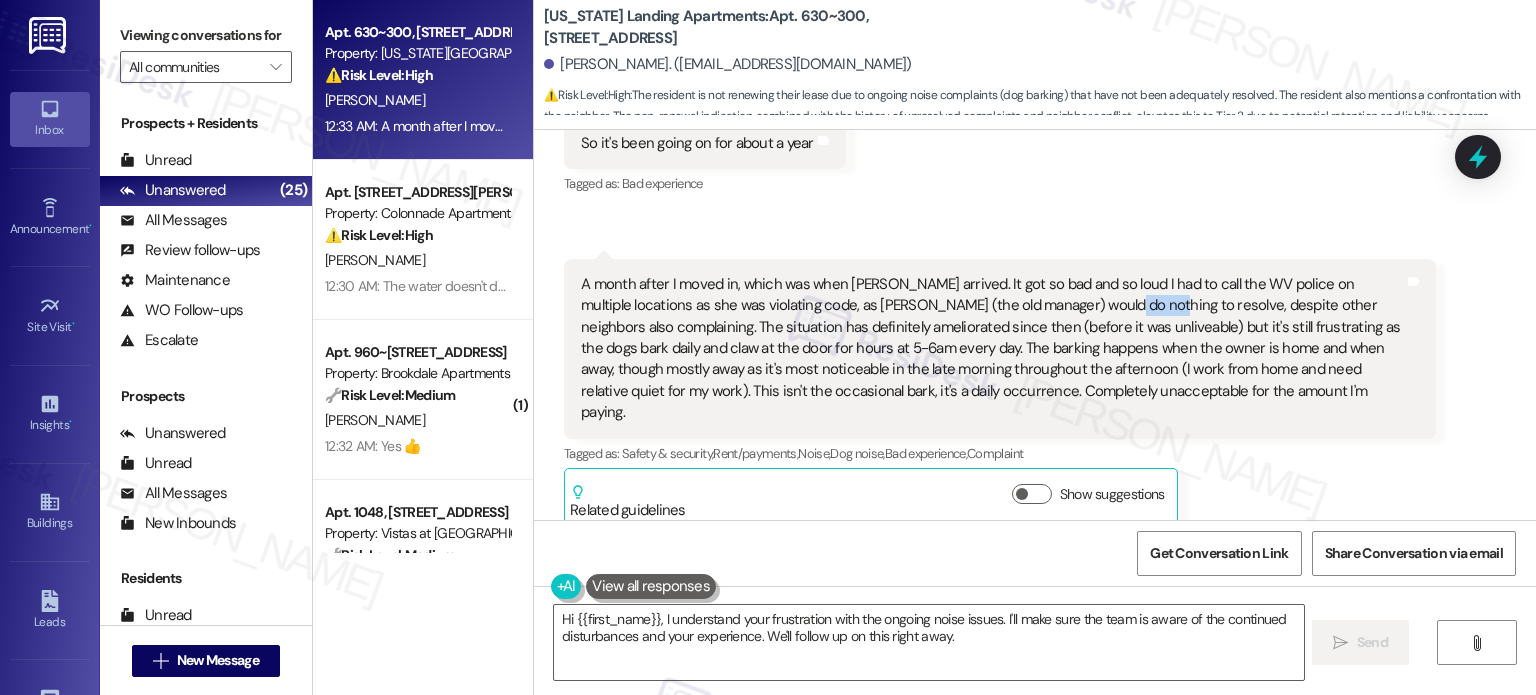 click on "A month after I moved in, which was when [PERSON_NAME] arrived. It got so bad and so loud I had to call the WV police on multiple locations as she was violating code, as [PERSON_NAME] (the old manager) would do nothing to resolve, despite other neighbors also complaining. The situation has definitely ameliorated since then (before it was unliveable) but it's still frustrating as the dogs bark daily and claw at the door for hours at 5-6am every day. The barking happens when the owner is home and when away, though mostly away as it's most noticeable in the late morning throughout the afternoon (I work from home and need relative quiet for my work). This isn't the occasional bark, it's a daily occurrence. Completely unacceptable for the amount I'm paying." at bounding box center [992, 349] 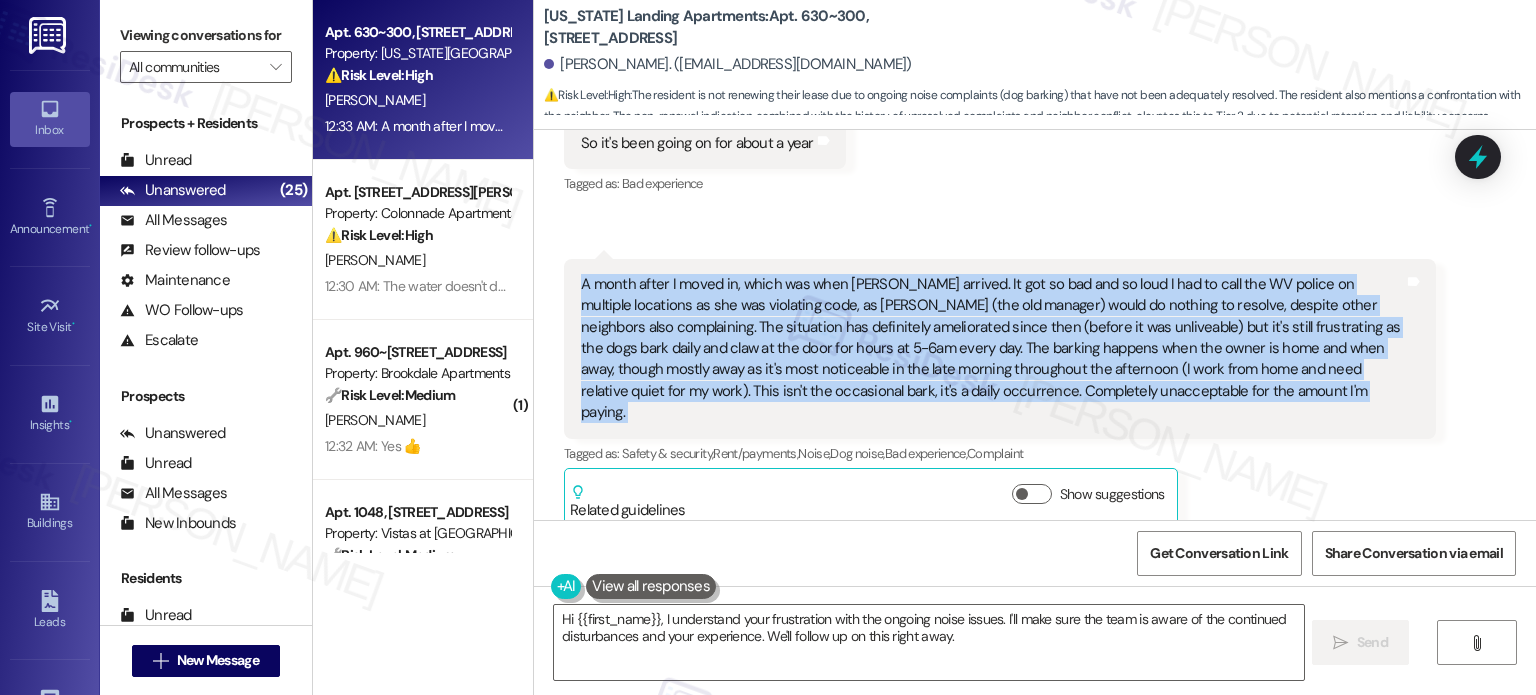 click on "A month after I moved in, which was when [PERSON_NAME] arrived. It got so bad and so loud I had to call the WV police on multiple locations as she was violating code, as [PERSON_NAME] (the old manager) would do nothing to resolve, despite other neighbors also complaining. The situation has definitely ameliorated since then (before it was unliveable) but it's still frustrating as the dogs bark daily and claw at the door for hours at 5-6am every day. The barking happens when the owner is home and when away, though mostly away as it's most noticeable in the late morning throughout the afternoon (I work from home and need relative quiet for my work). This isn't the occasional bark, it's a daily occurrence. Completely unacceptable for the amount I'm paying." at bounding box center (992, 349) 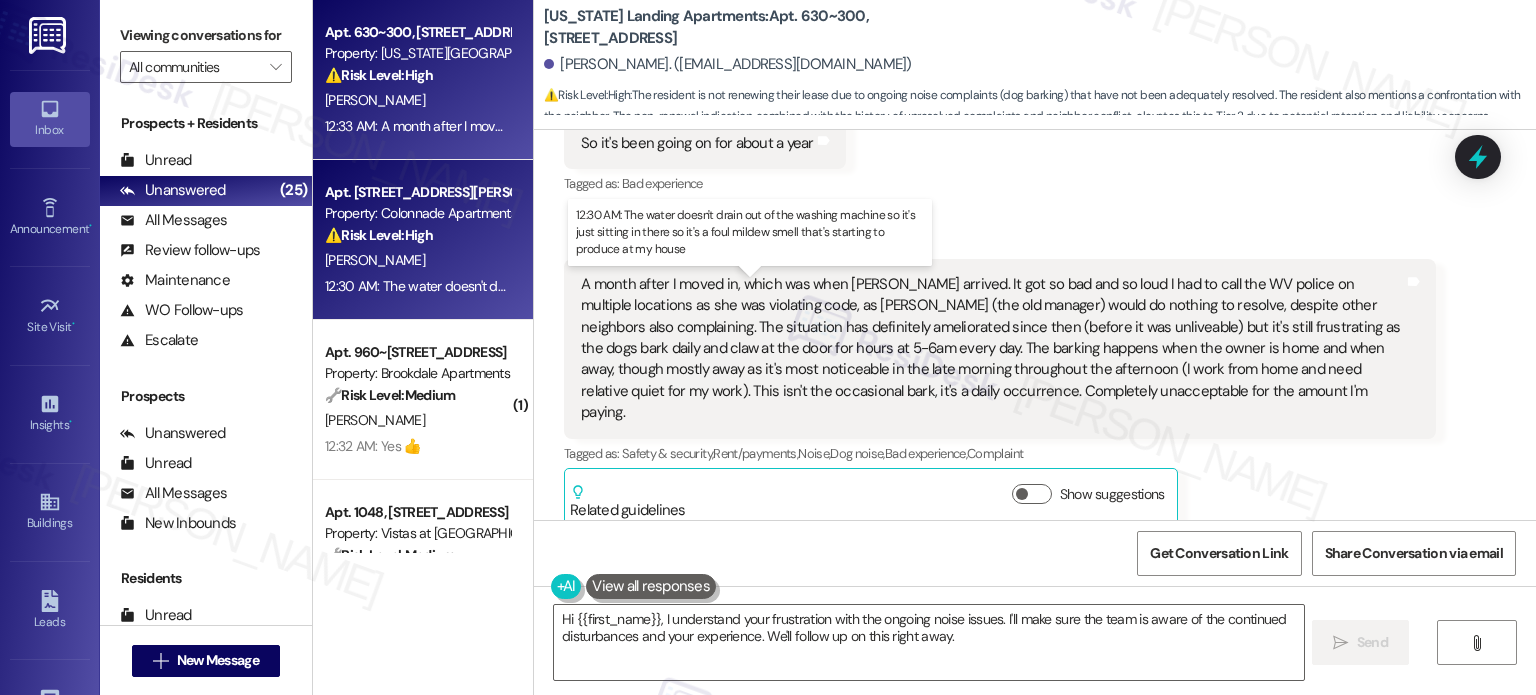 click on "12:30 AM: The water doesn't drain out of the washing machine so it's just sitting in there so it's a foul mildew smell that's starting to produce at my house 12:30 AM: The water doesn't drain out of the washing machine so it's just sitting in there so it's a foul mildew smell that's starting to produce at my house" at bounding box center [761, 286] 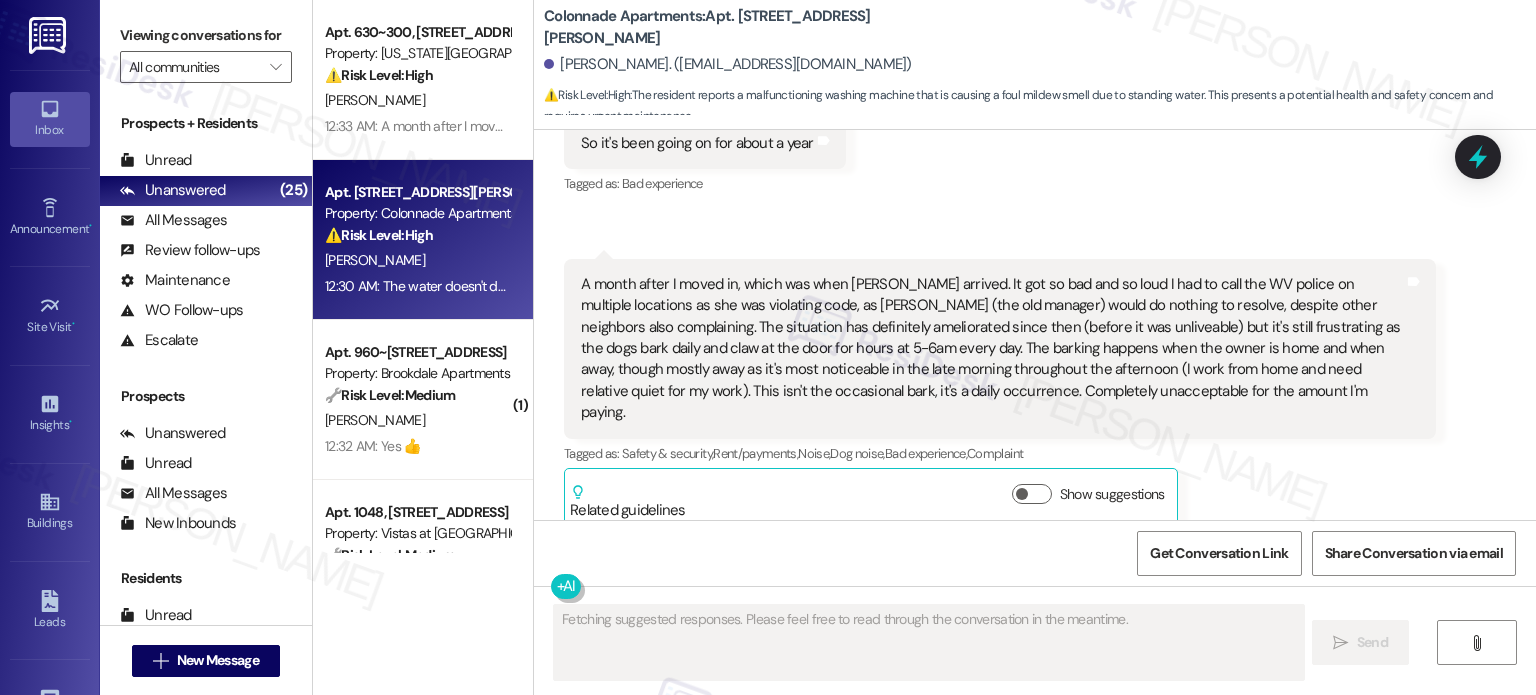 scroll, scrollTop: 5244, scrollLeft: 0, axis: vertical 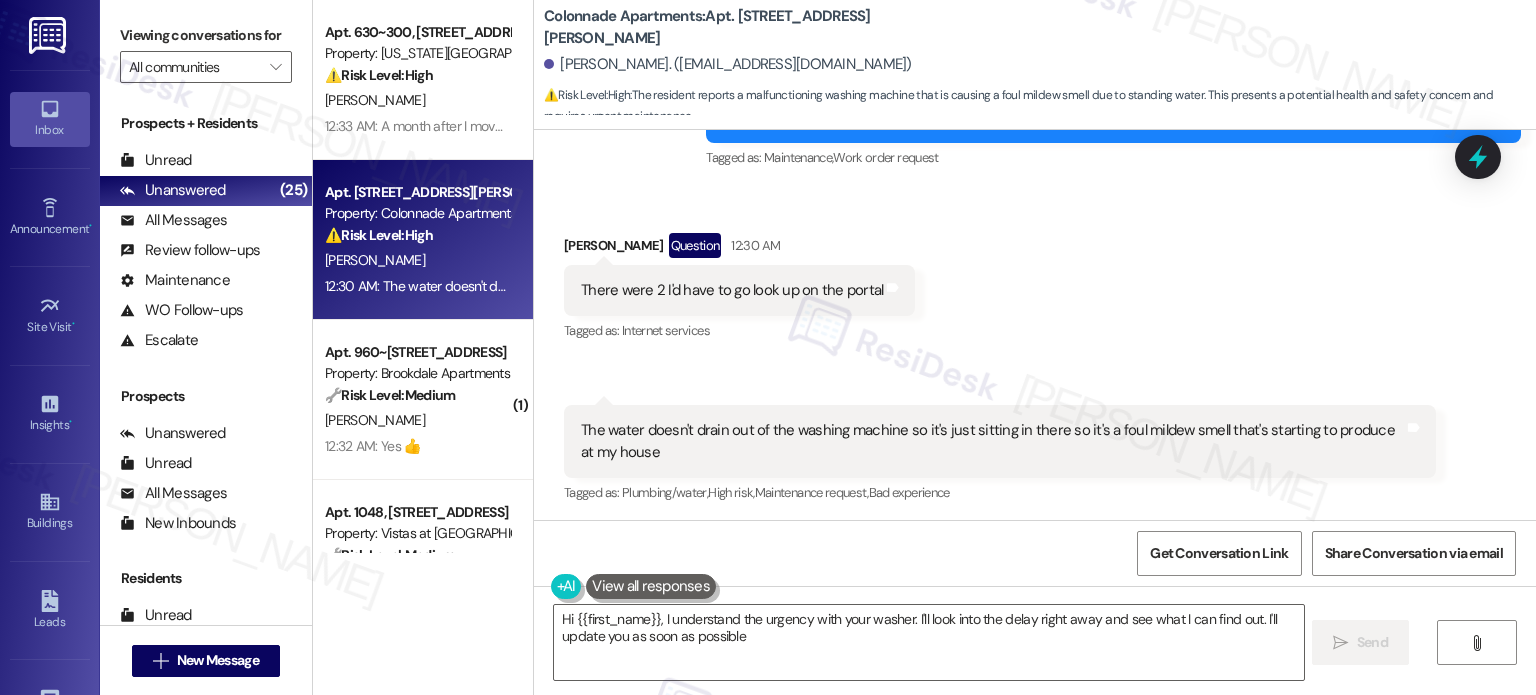 type on "Hi {{first_name}}, I understand the urgency with your washer. I'll look into the delay right away and see what I can find out. I'll update you as soon as possible!" 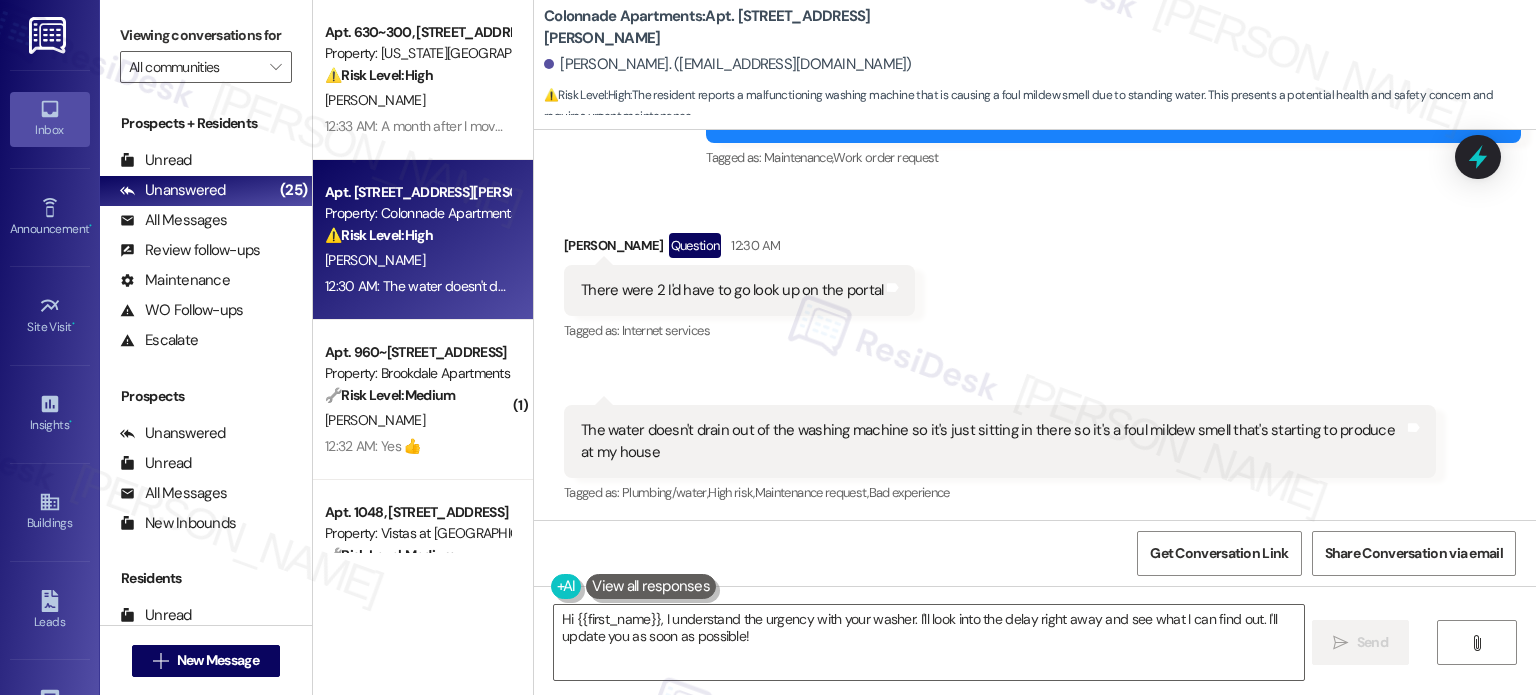 scroll, scrollTop: 5244, scrollLeft: 0, axis: vertical 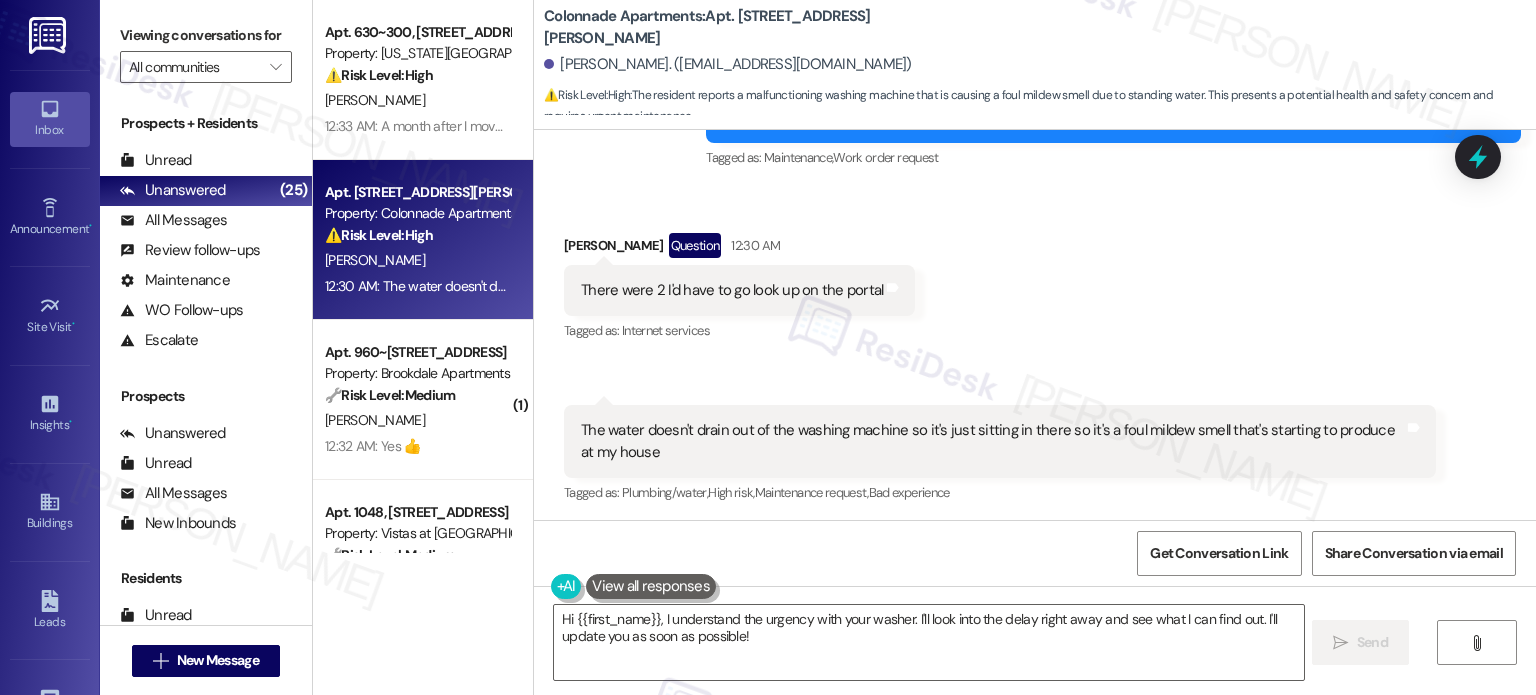 click on "The water doesn't drain out of the washing machine so it's just sitting in there so it's a foul mildew smell that's starting to produce at my house" at bounding box center (992, 441) 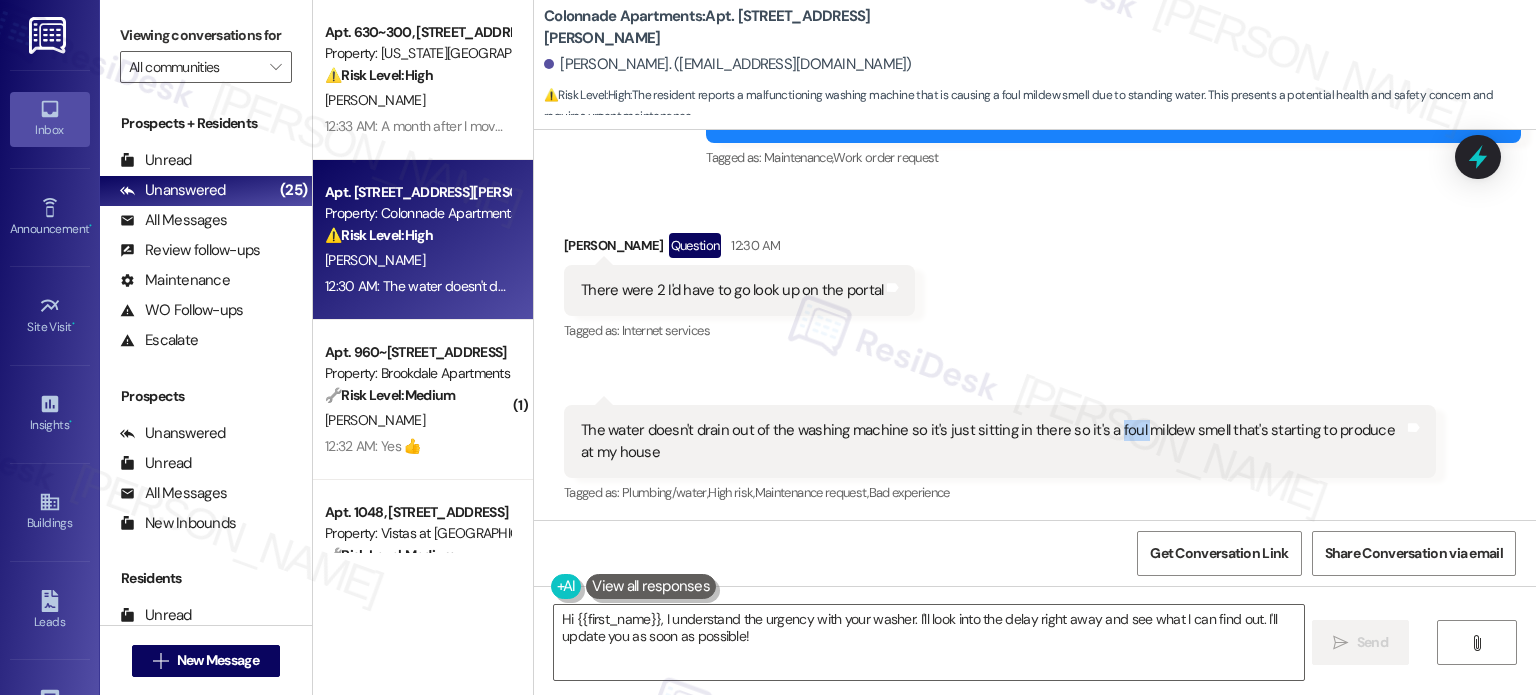 click on "The water doesn't drain out of the washing machine so it's just sitting in there so it's a foul mildew smell that's starting to produce at my house" at bounding box center [992, 441] 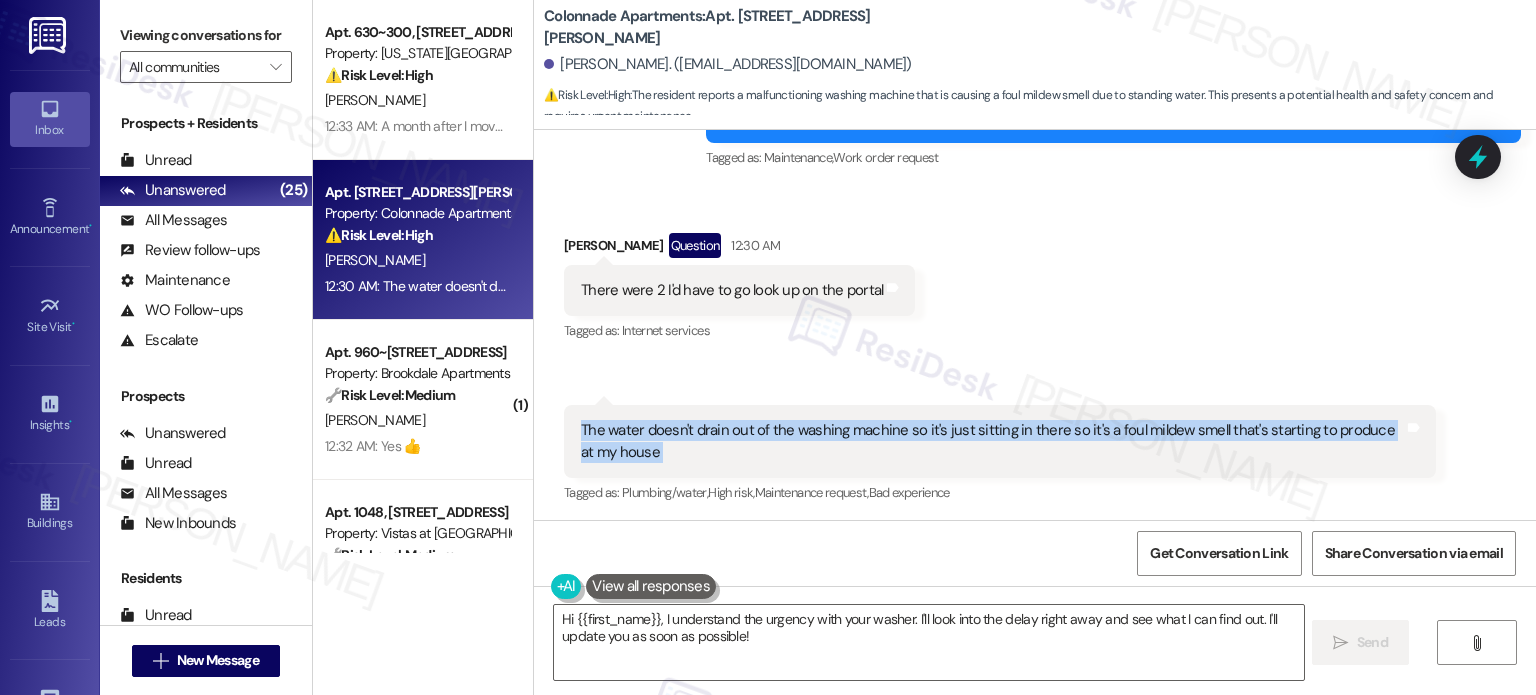 click on "The water doesn't drain out of the washing machine so it's just sitting in there so it's a foul mildew smell that's starting to produce at my house" at bounding box center [992, 441] 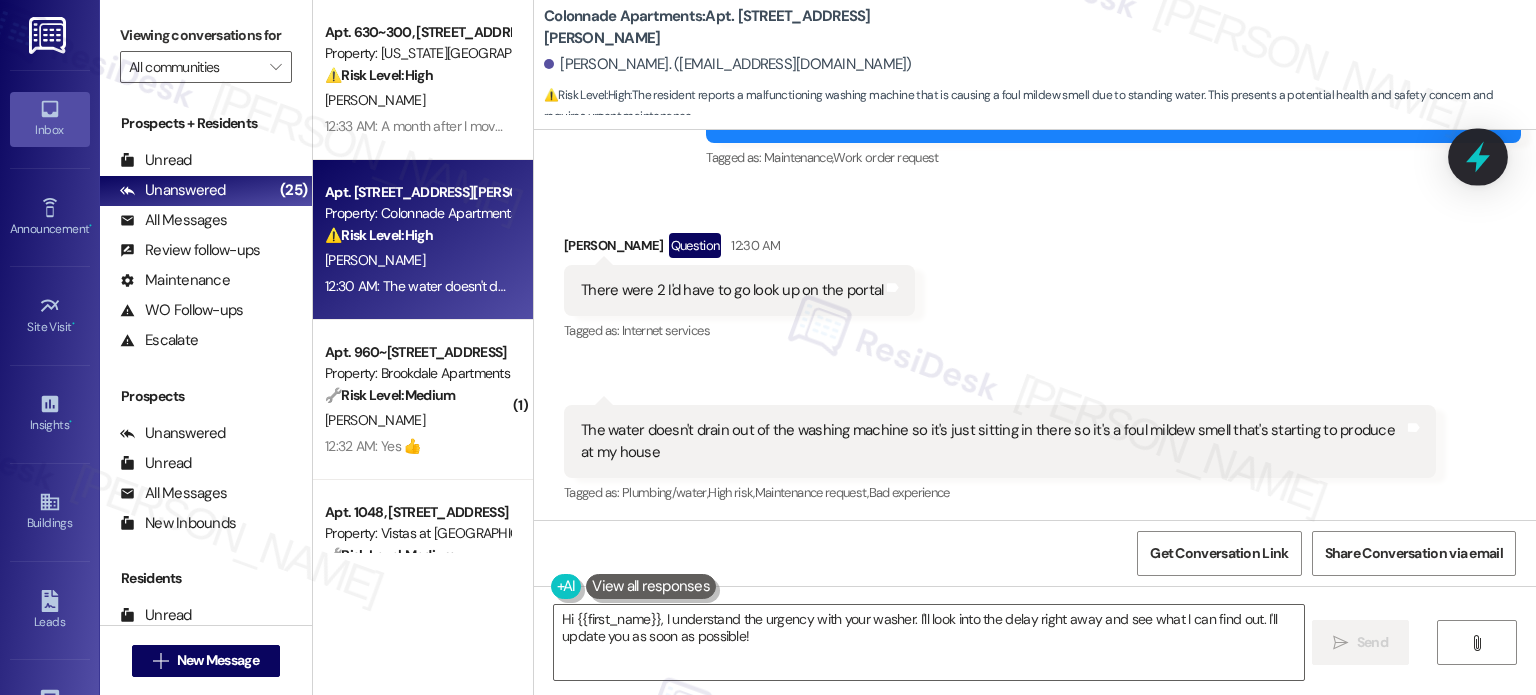 click 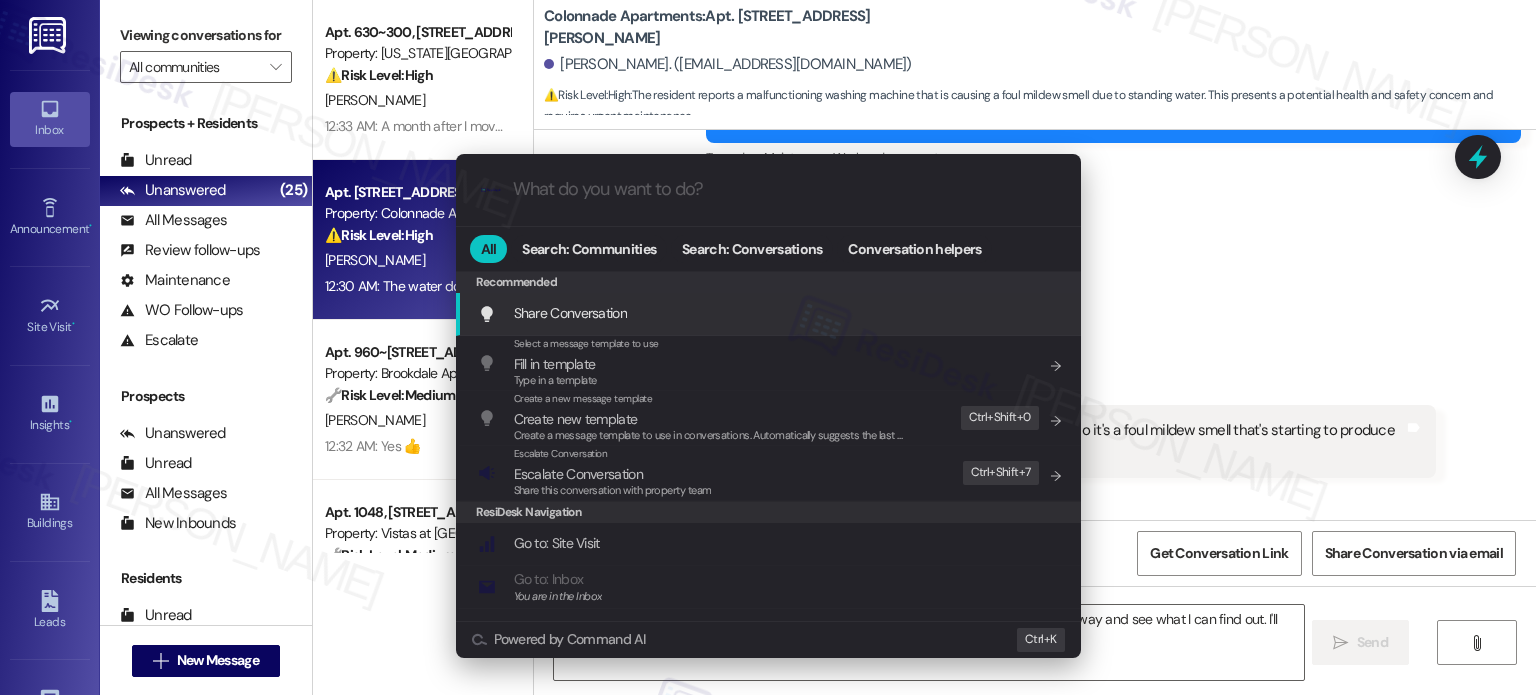 click at bounding box center [784, 189] 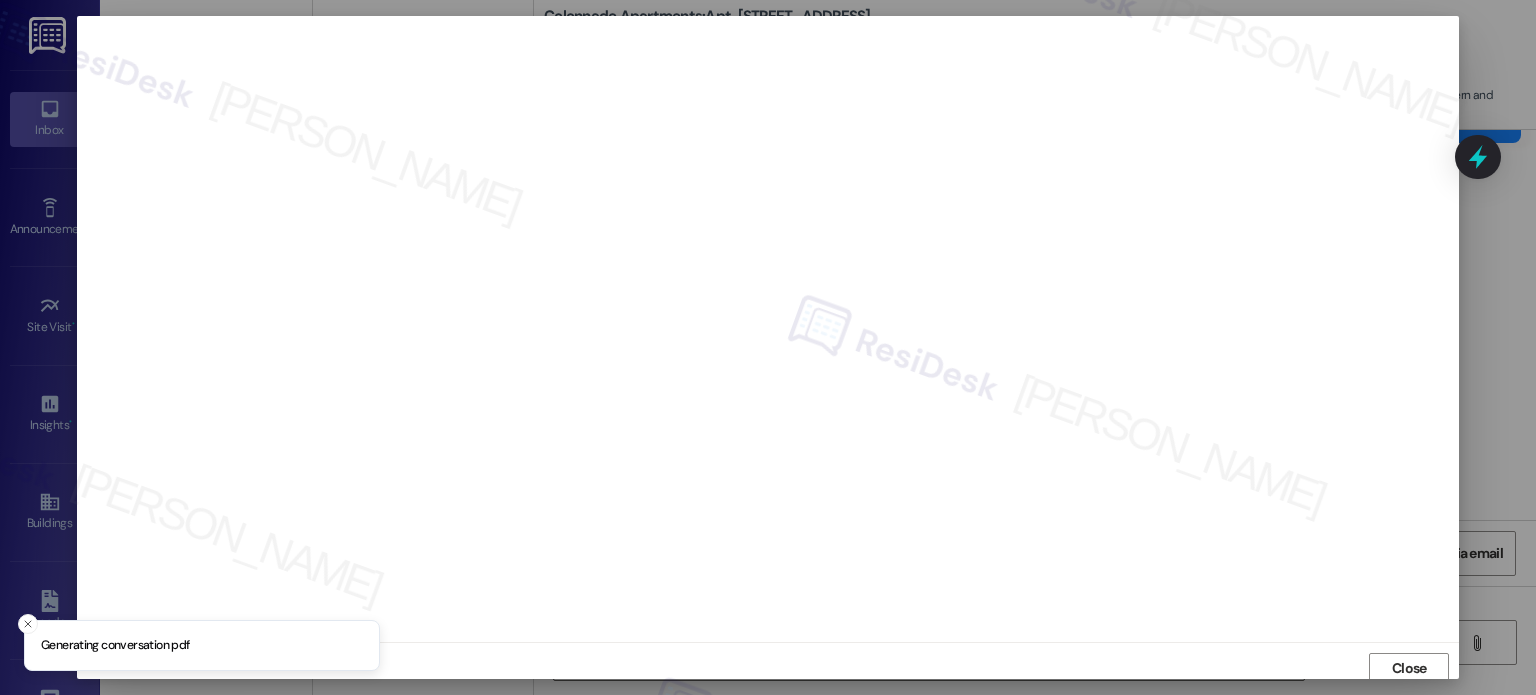 scroll, scrollTop: 5, scrollLeft: 0, axis: vertical 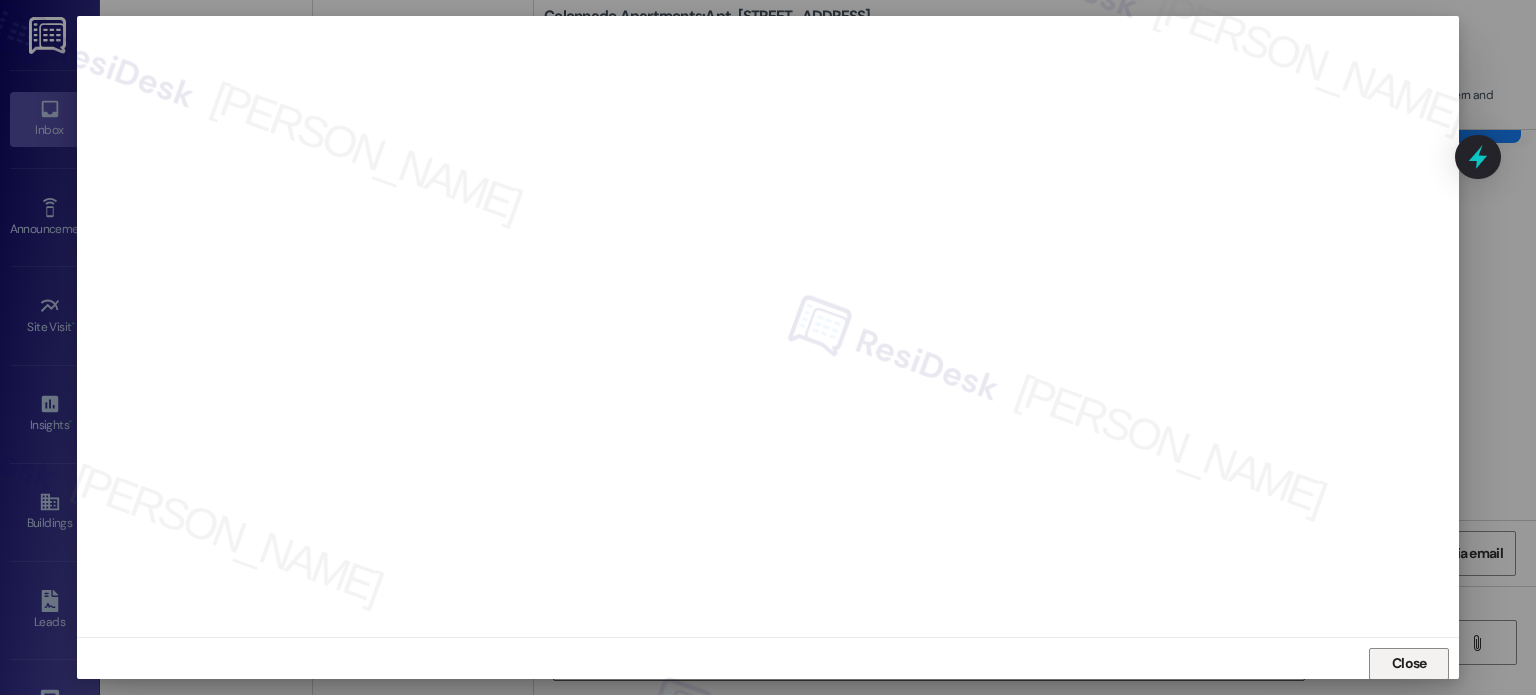 click on "Close" at bounding box center [1409, 664] 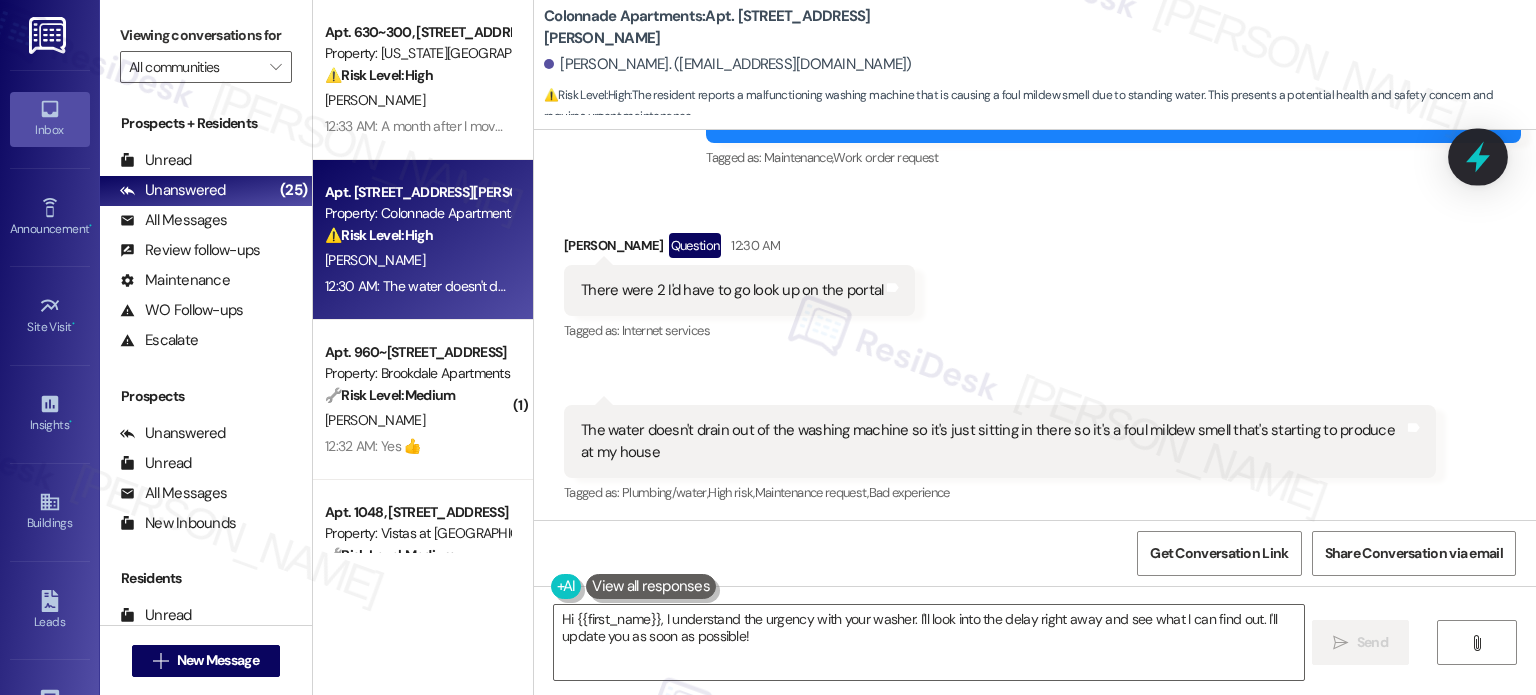 click 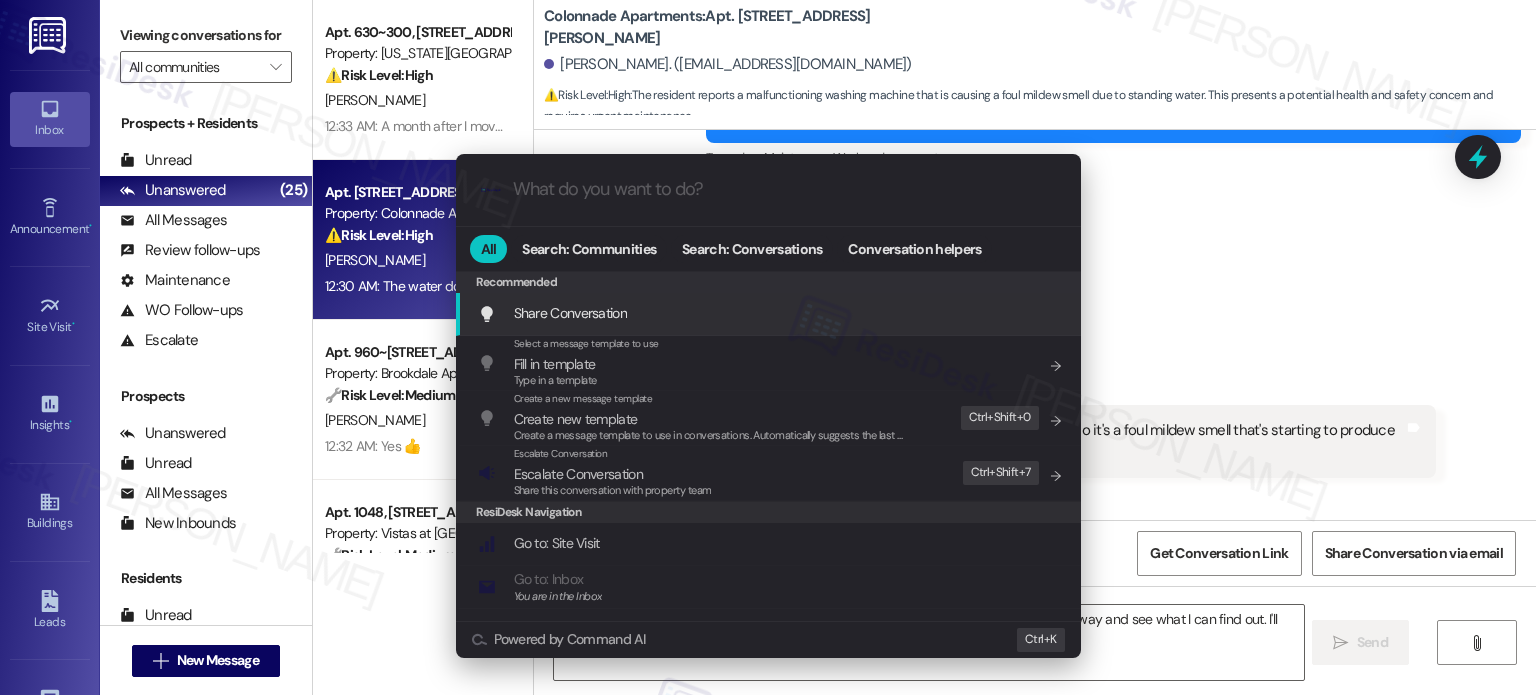 click at bounding box center (784, 189) 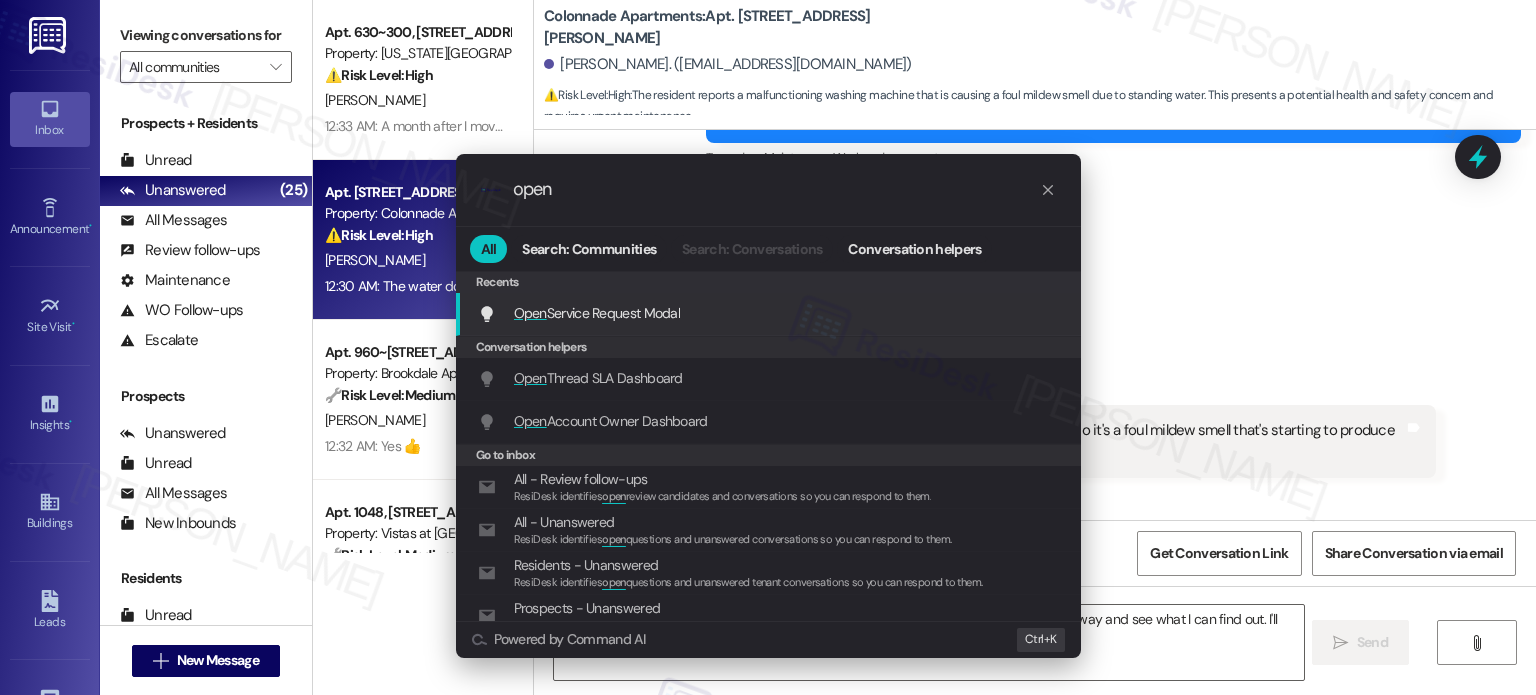 click on "Open  Service Request Modal" at bounding box center [597, 313] 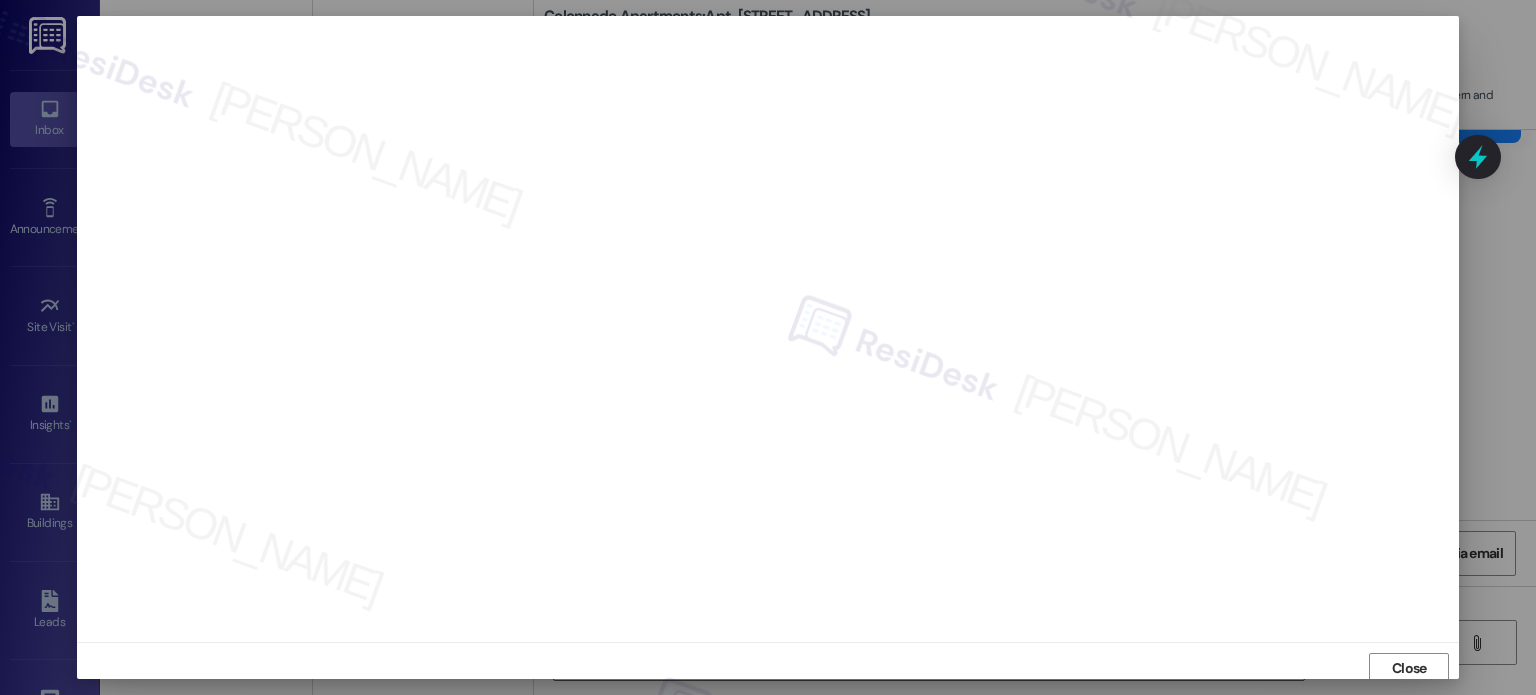 scroll, scrollTop: 5, scrollLeft: 0, axis: vertical 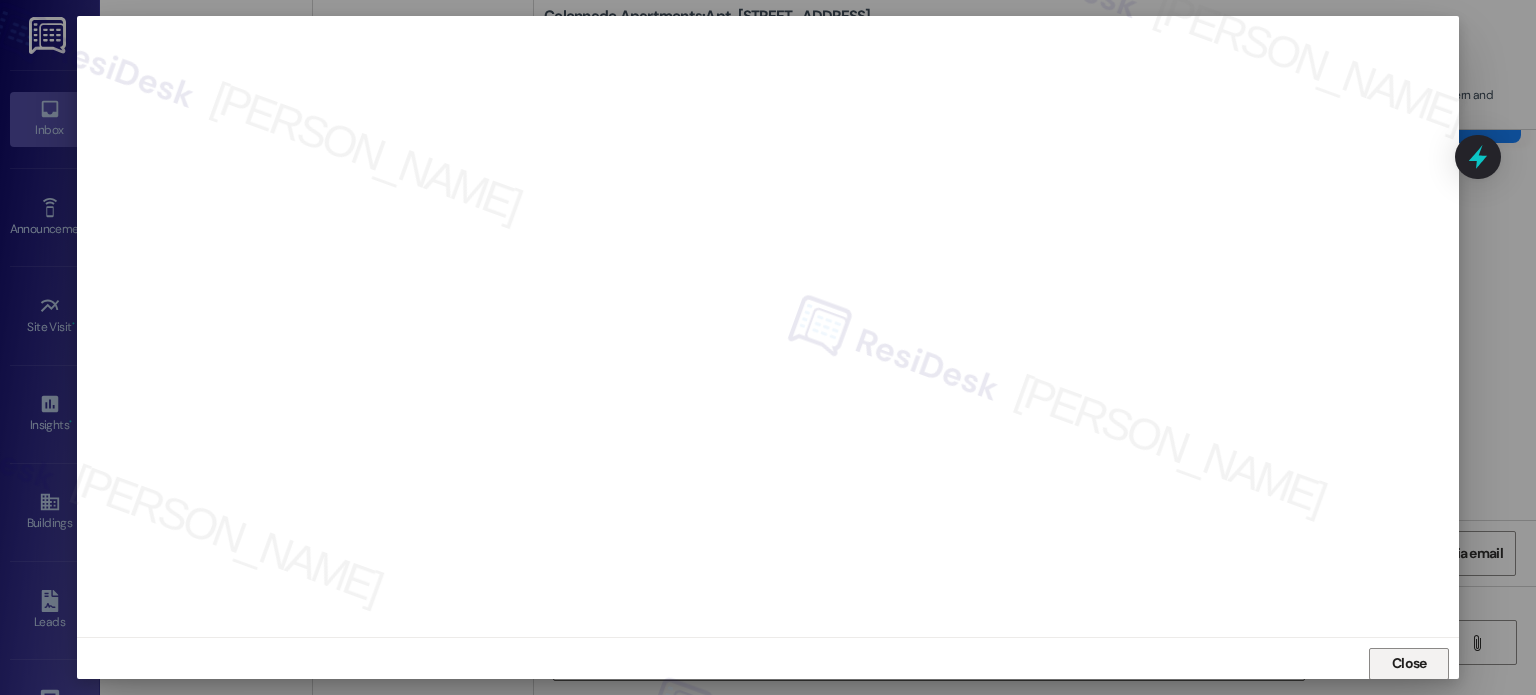 click on "Close" at bounding box center (1409, 663) 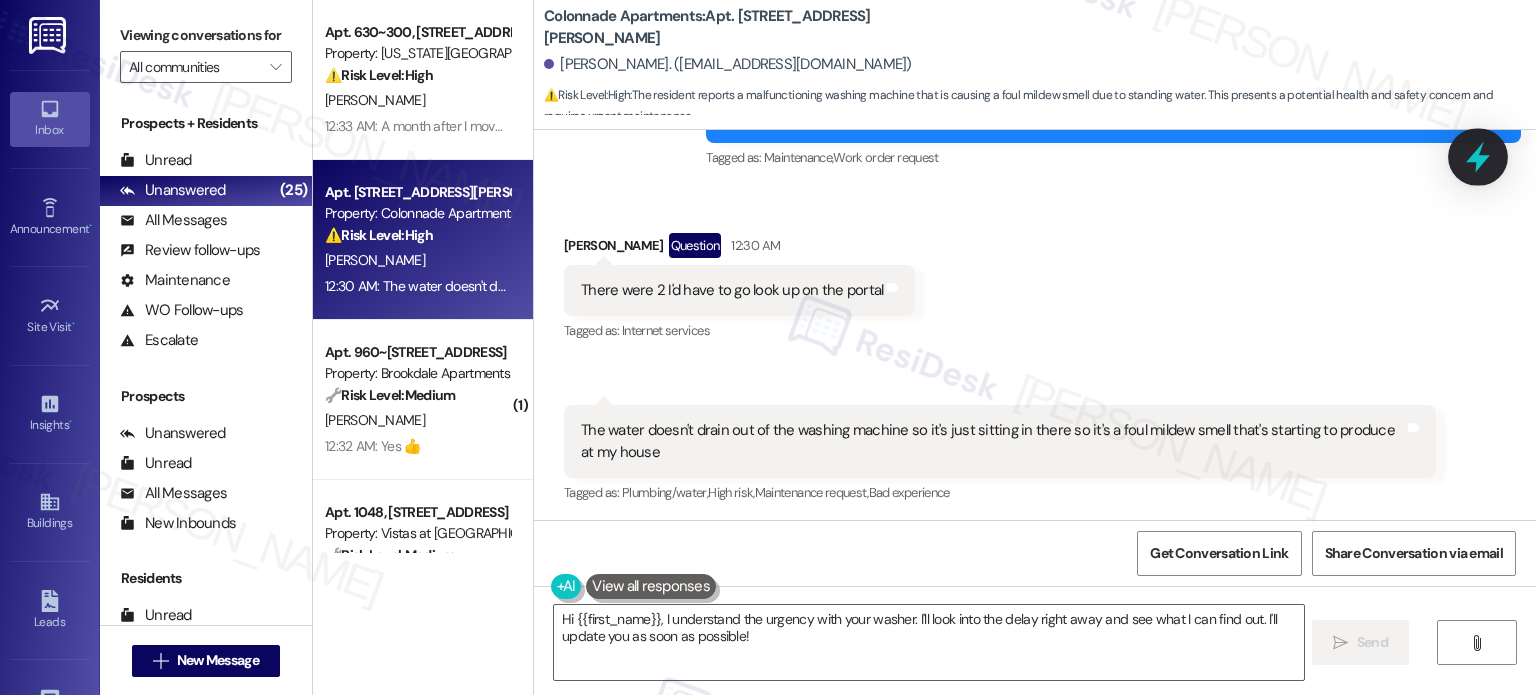 click 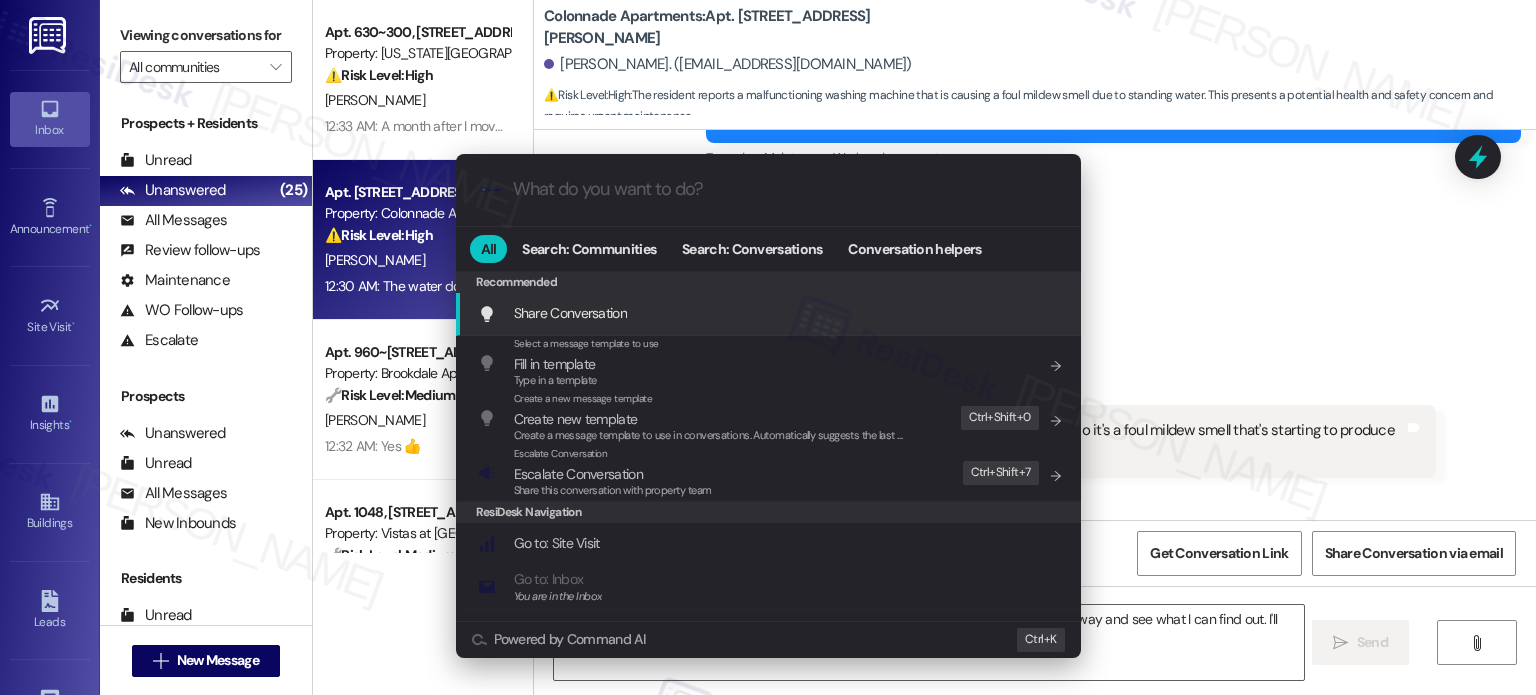 click at bounding box center (784, 189) 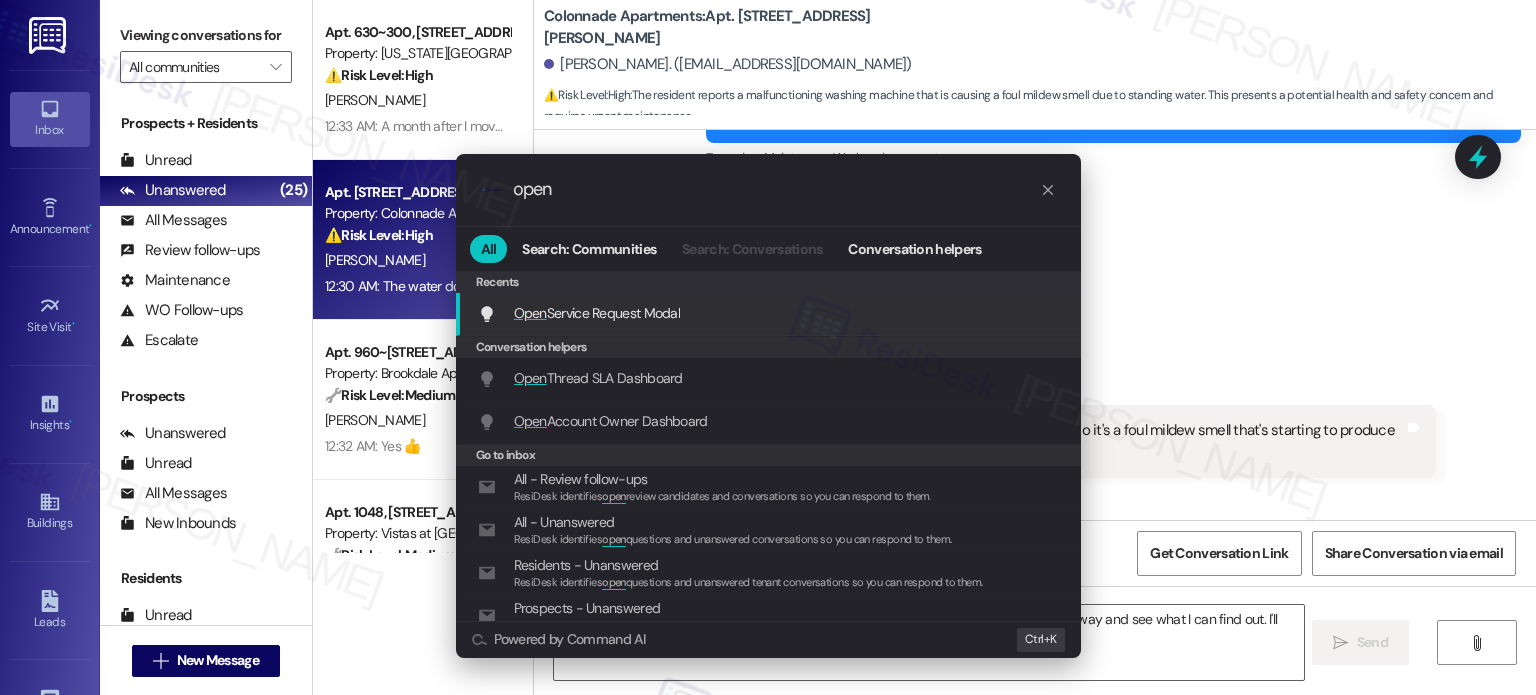 type on "open" 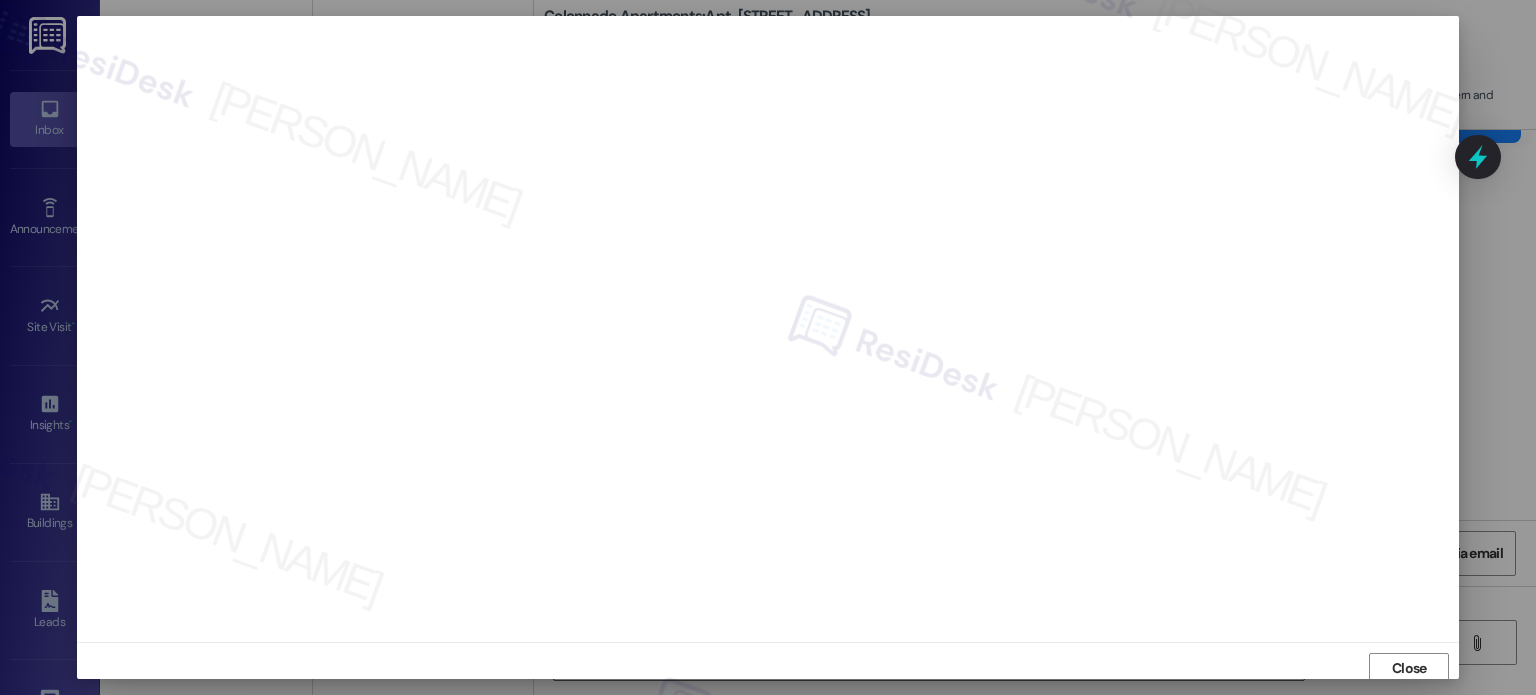 scroll, scrollTop: 5, scrollLeft: 0, axis: vertical 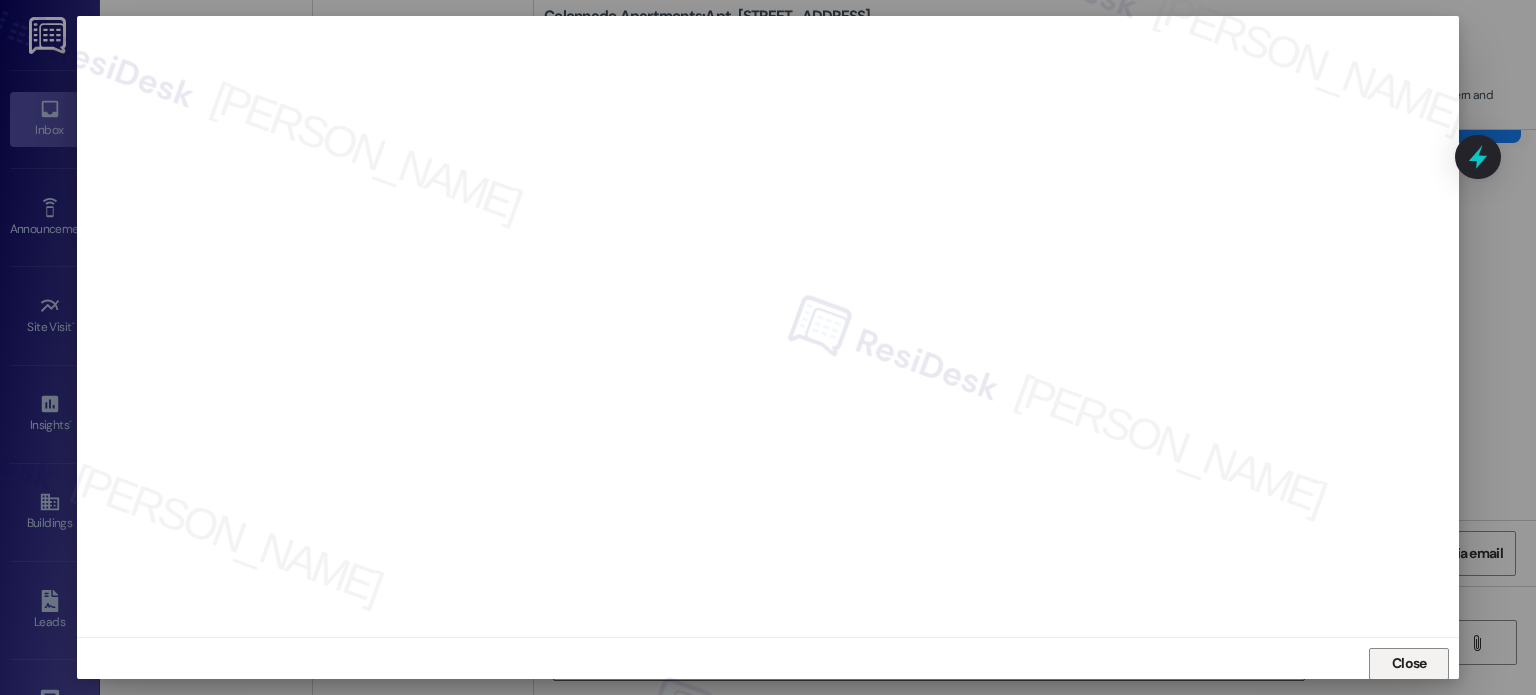 drag, startPoint x: 1384, startPoint y: 661, endPoint x: 1454, endPoint y: 666, distance: 70.178345 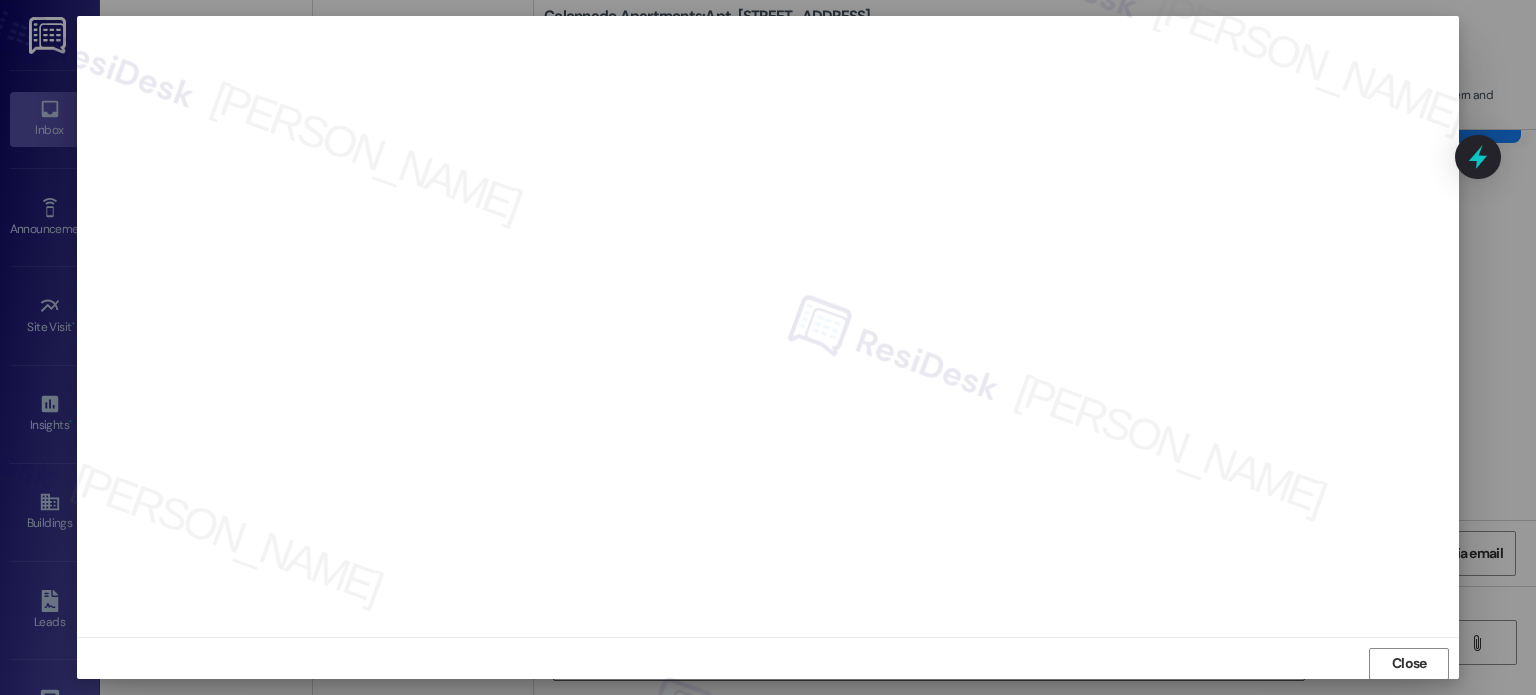 click on "Close" at bounding box center (1409, 663) 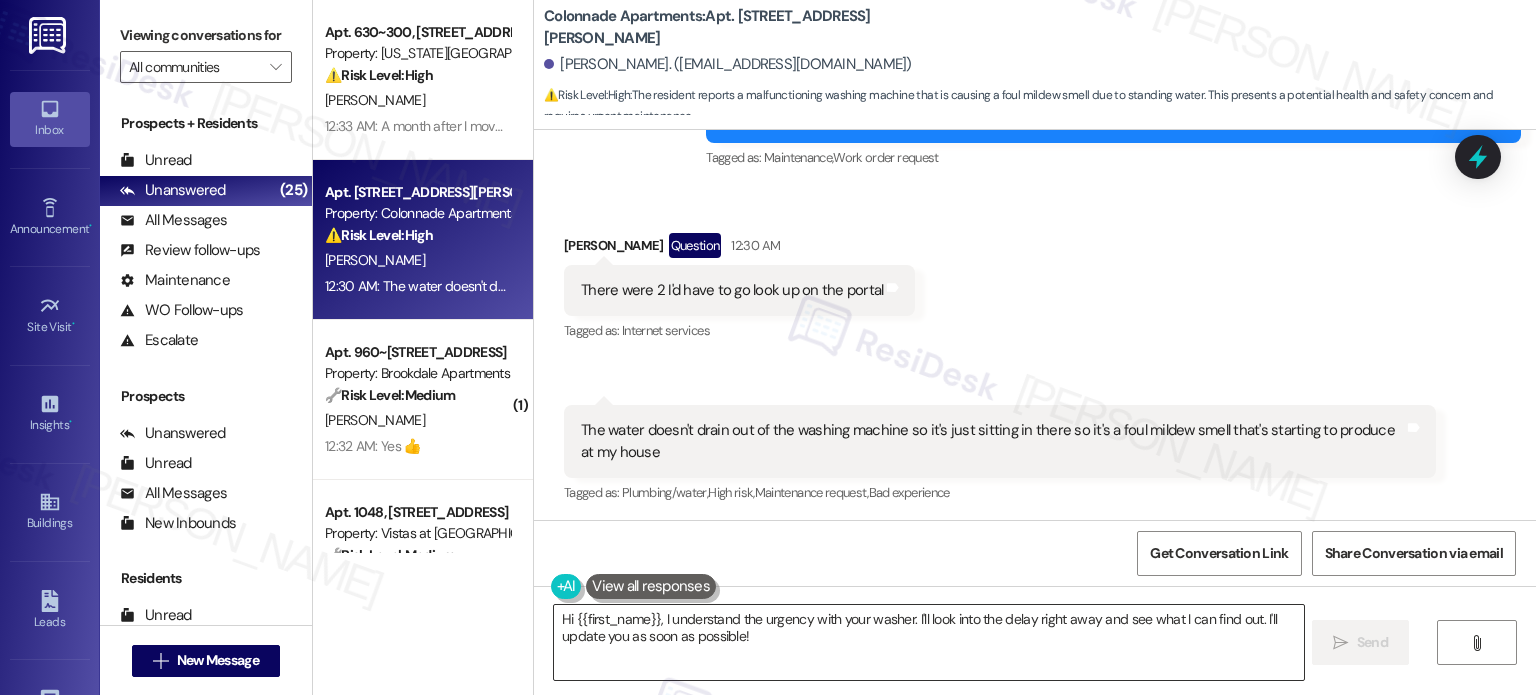 click on "Hi {{first_name}}, I understand the urgency with your washer. I'll look into the delay right away and see what I can find out. I'll update you as soon as possible!" at bounding box center (928, 642) 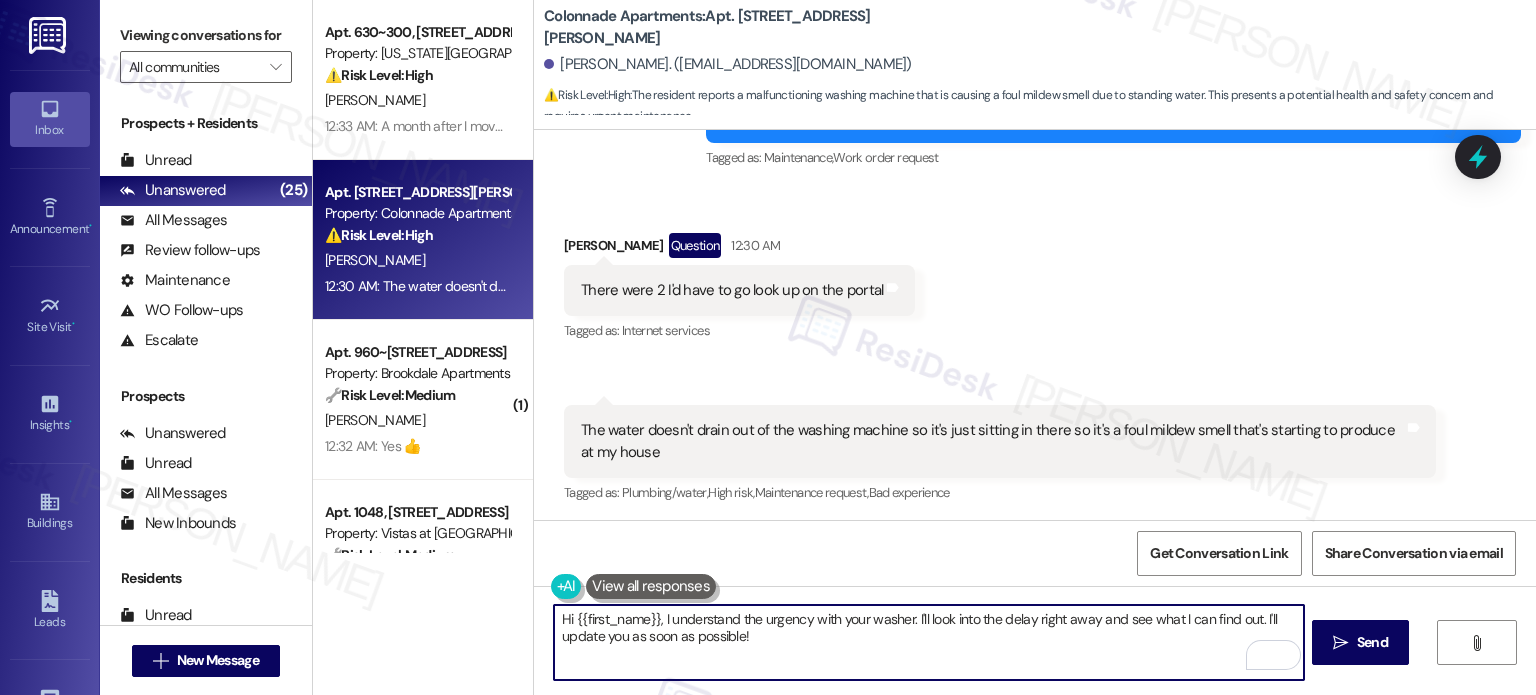 click on "Hi {{first_name}}, I understand the urgency with your washer. I'll look into the delay right away and see what I can find out. I'll update you as soon as possible!" at bounding box center (928, 642) 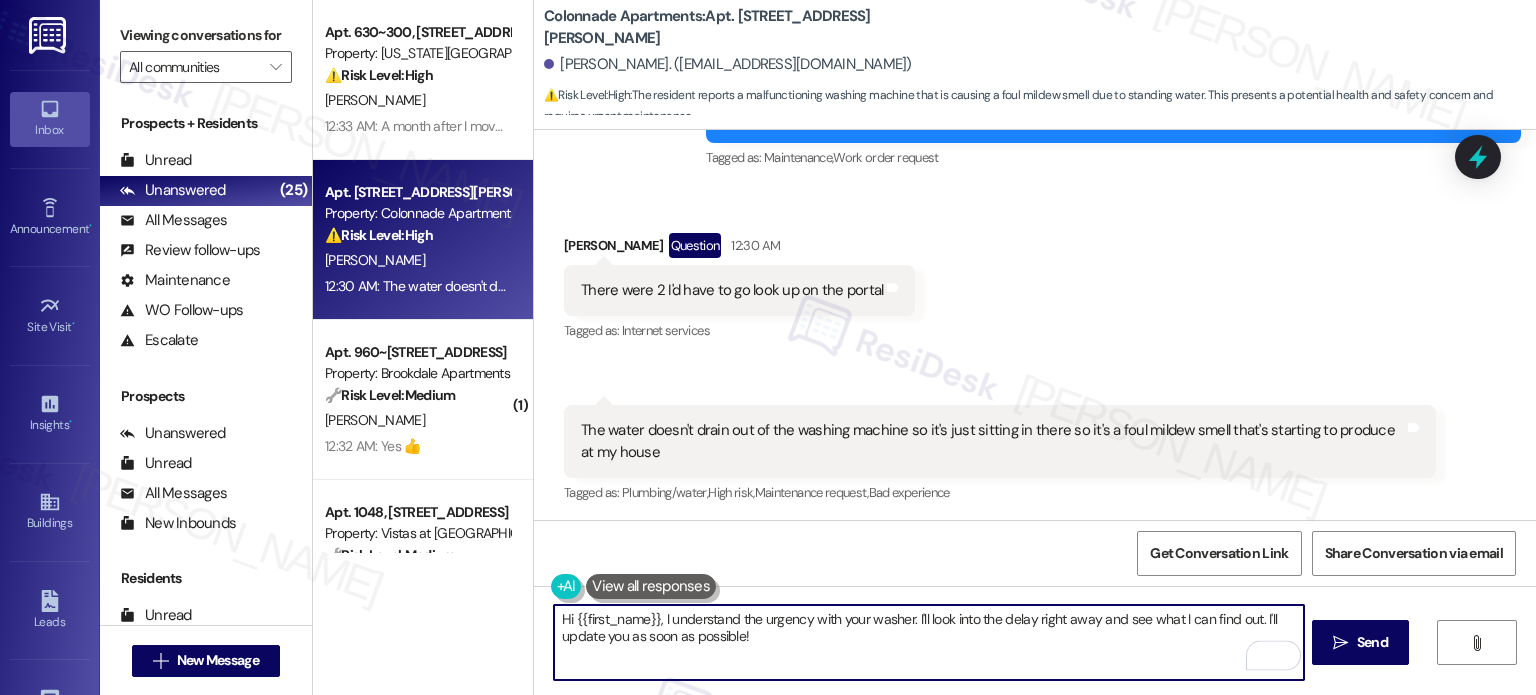 paste on "Thank you. I have already coordinated this with our team and have not received a response yet. I'll let you know as soon as I have more information. We appreciate your patience." 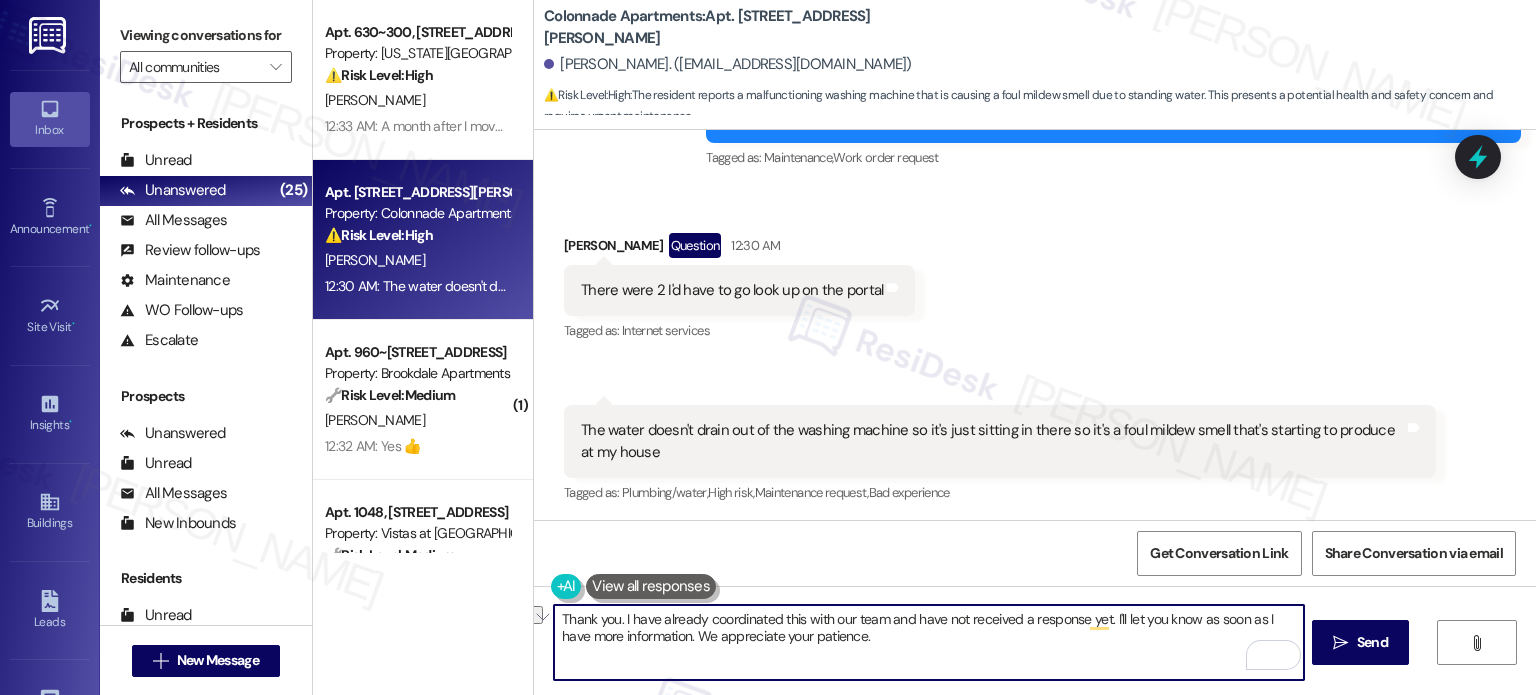 drag, startPoint x: 1094, startPoint y: 618, endPoint x: 957, endPoint y: 630, distance: 137.52454 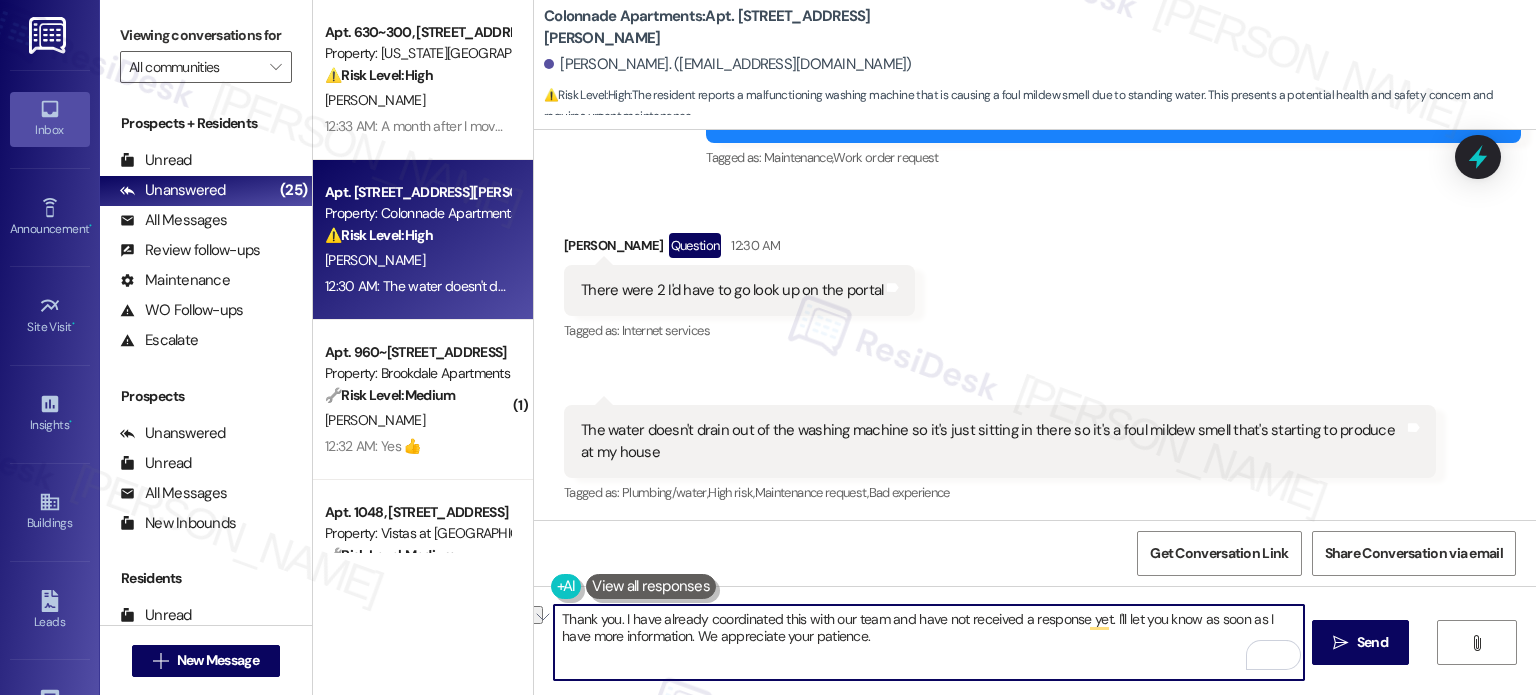 click on "Thank you. I have already coordinated this with our team and have not received a response yet. I'll let you know as soon as I have more information. We appreciate your patience." at bounding box center (928, 642) 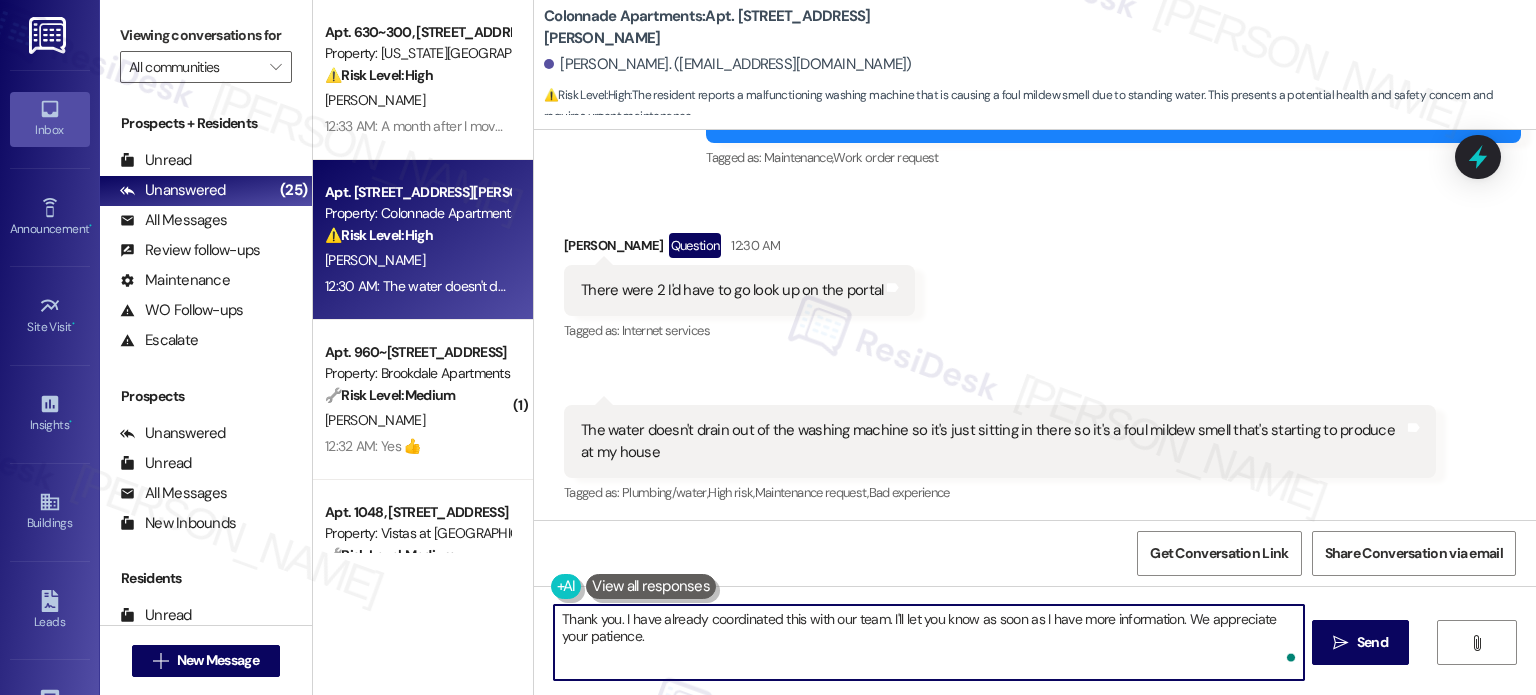 click on "Thank you. I have already coordinated this with our team. I'll let you know as soon as I have more information. We appreciate your patience." at bounding box center [928, 642] 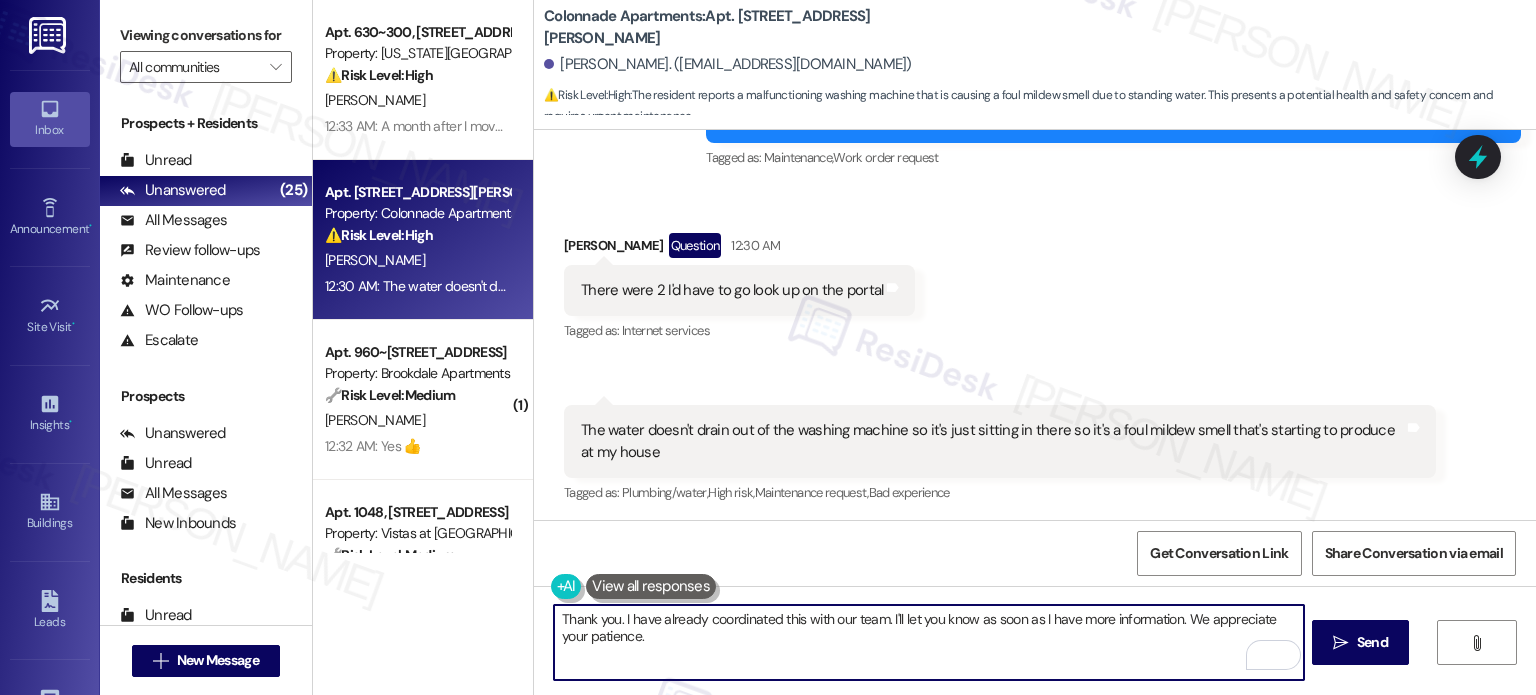 type on "Thank you. I have already coordinated this with our team. I'll let you know as soon as I have more information. We appreciate your patience." 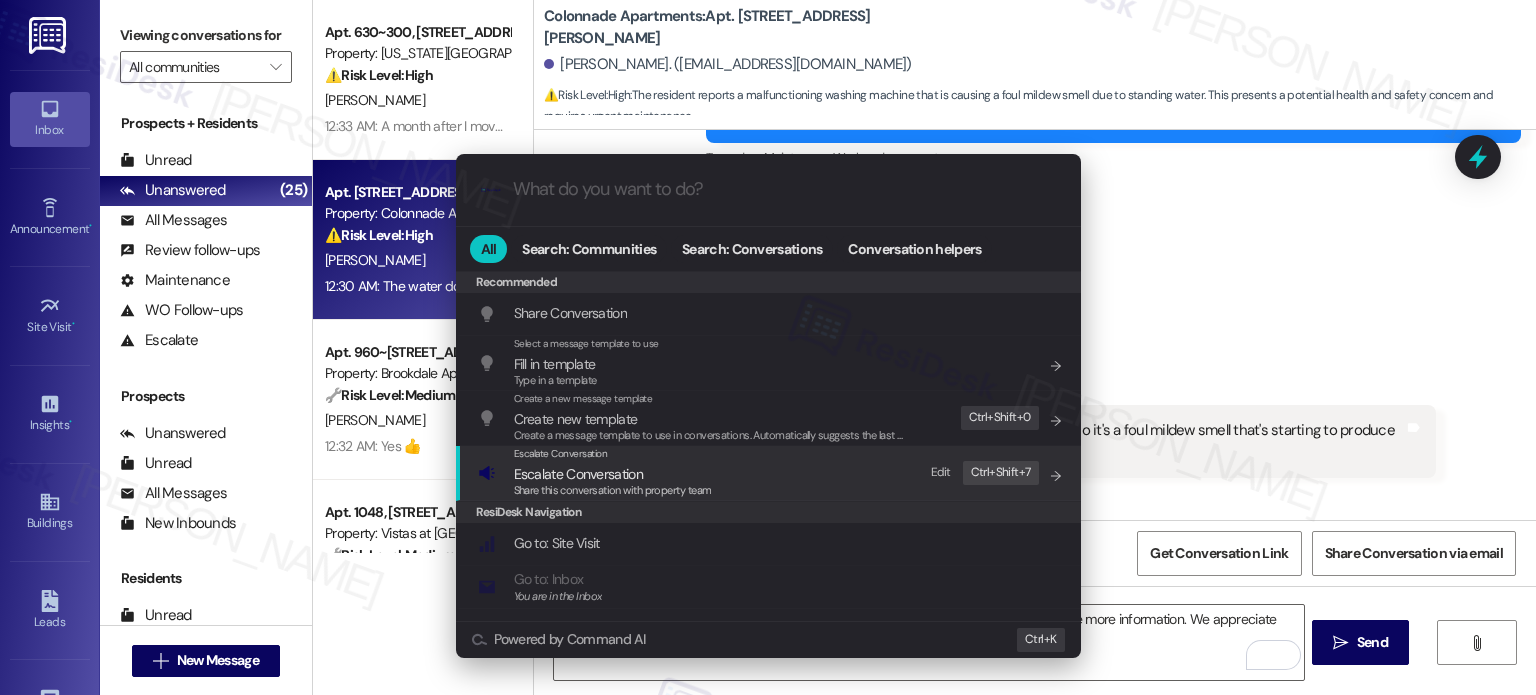 click on "Escalate Conversation" at bounding box center [613, 474] 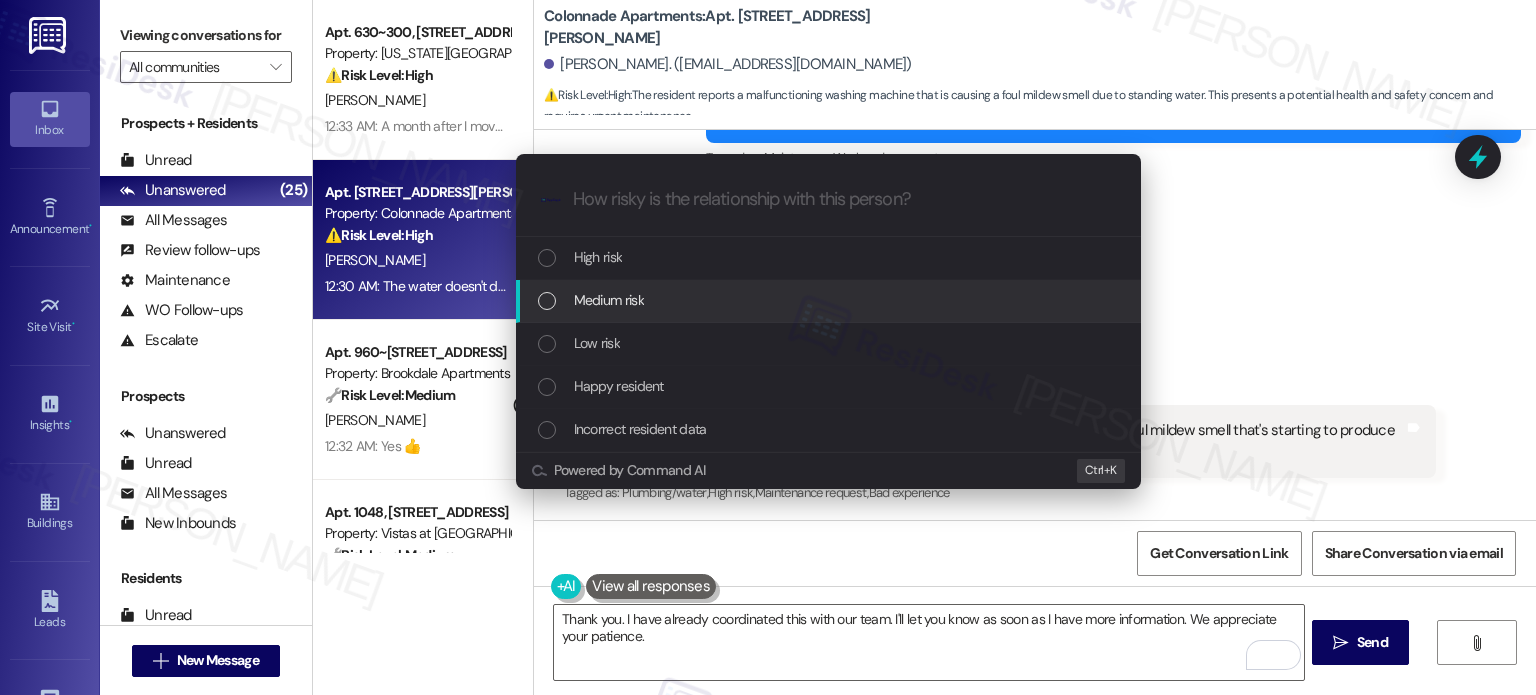 click on "Medium risk" at bounding box center (830, 300) 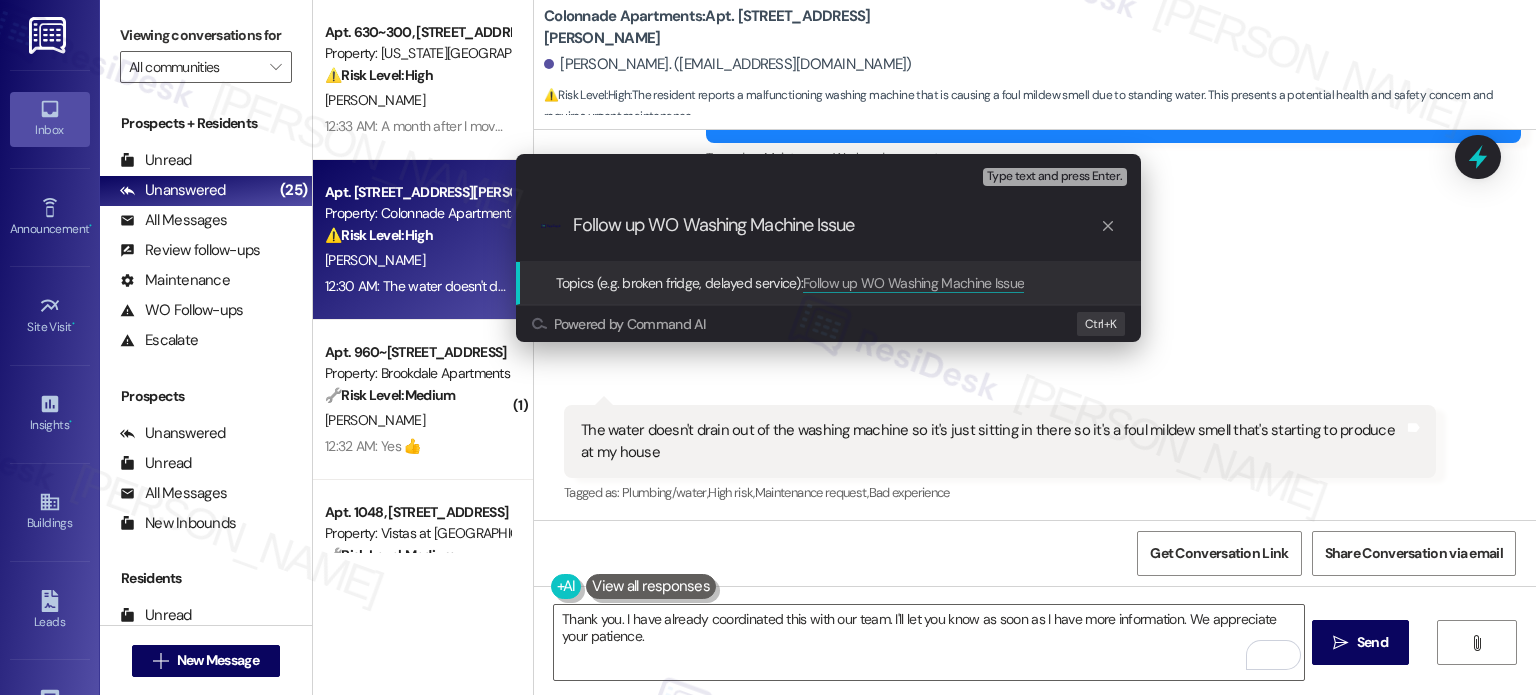 click on "Escalate Conversation Medium risk Topics (e.g. broken fridge, delayed service) Any messages to highlight in the email? Type text and press Enter. .cls-1{fill:#0a055f;}.cls-2{fill:#0cc4c4;} resideskLogoBlueOrange Follow up WO Washing Machine Issue Topics (e.g. broken fridge, delayed service):  Follow up WO Washing Machine Issue Powered by Command AI Ctrl+ K" at bounding box center (768, 347) 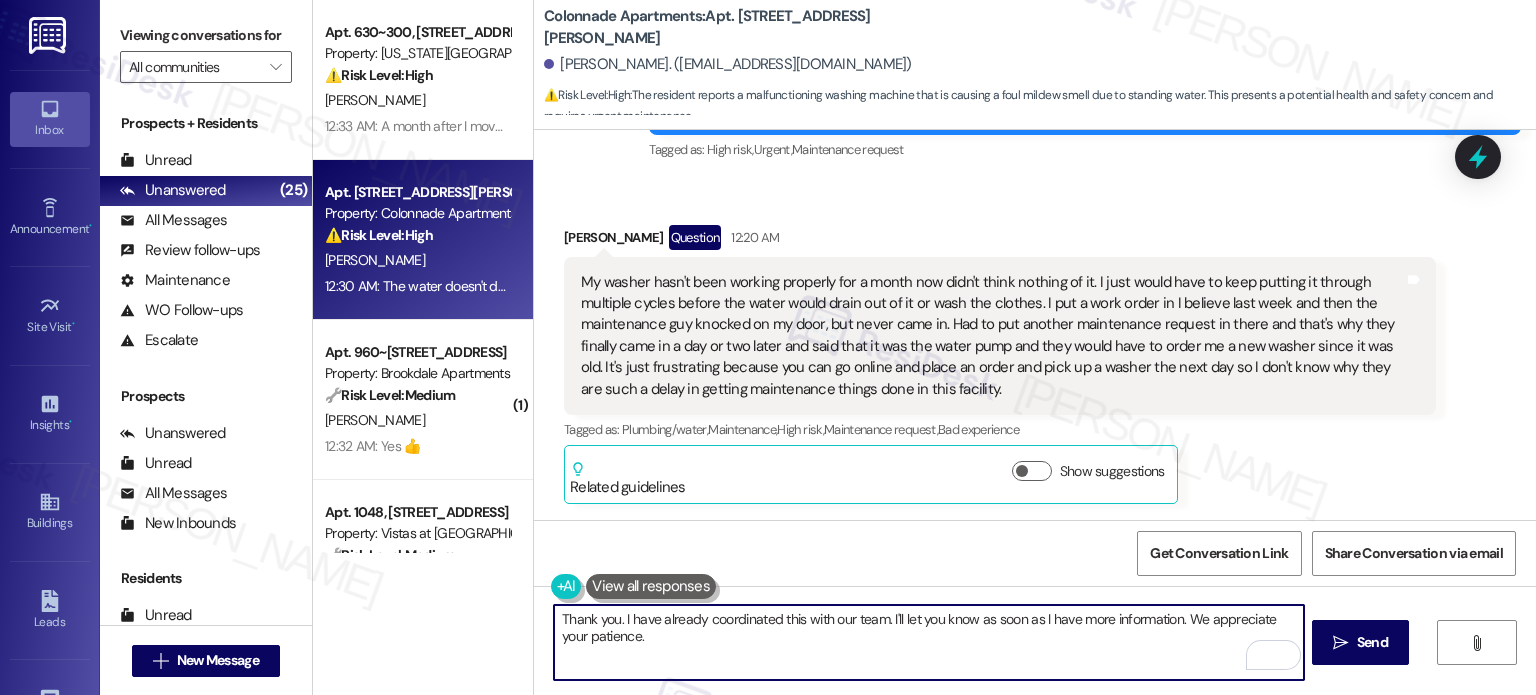 scroll, scrollTop: 4544, scrollLeft: 0, axis: vertical 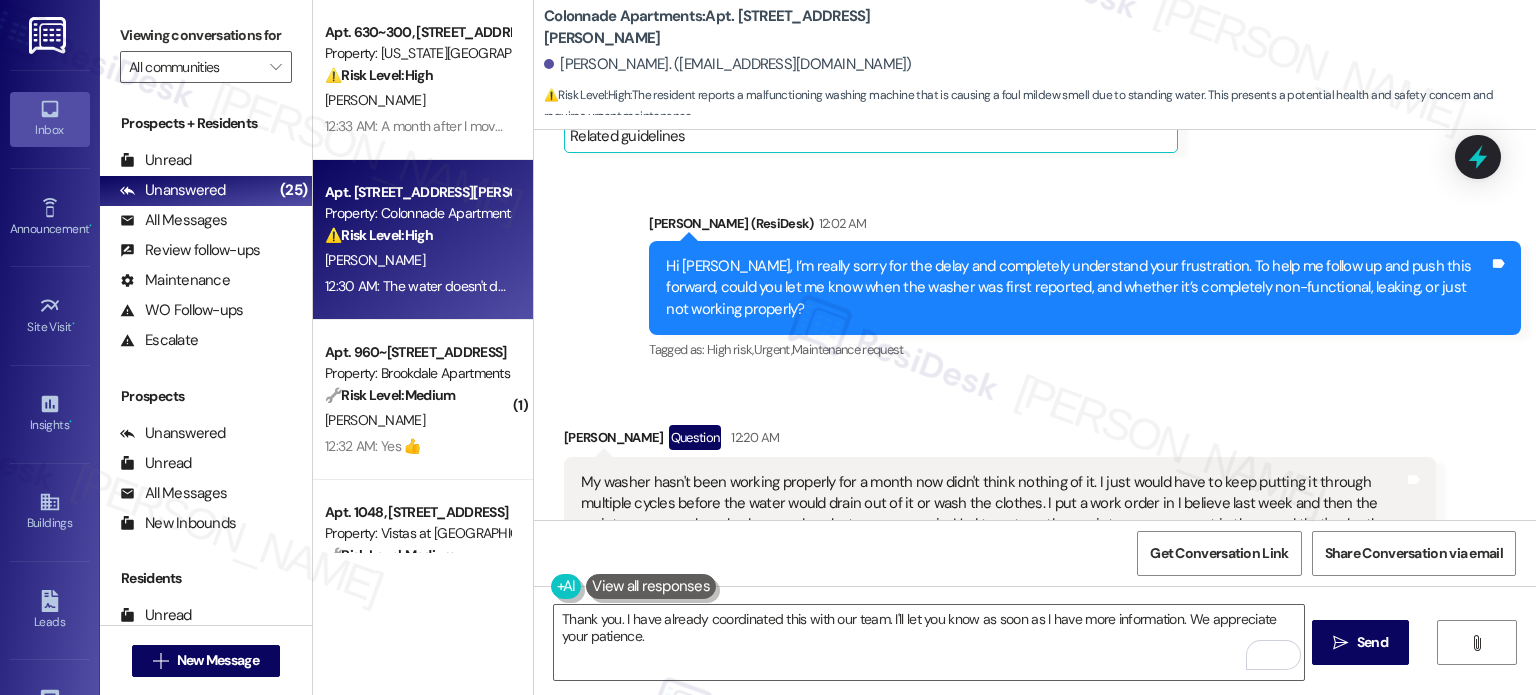 drag, startPoint x: 1488, startPoint y: 164, endPoint x: 1231, endPoint y: 315, distance: 298.07718 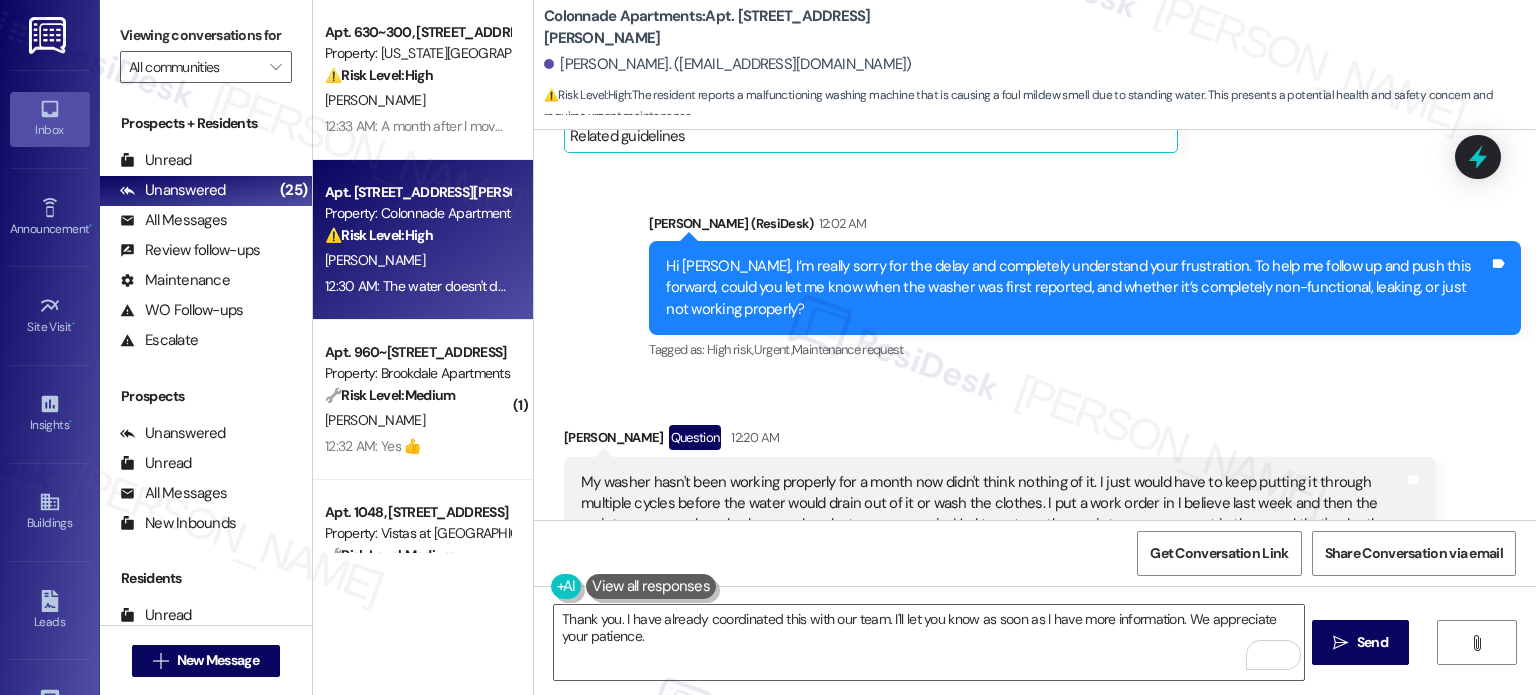 click 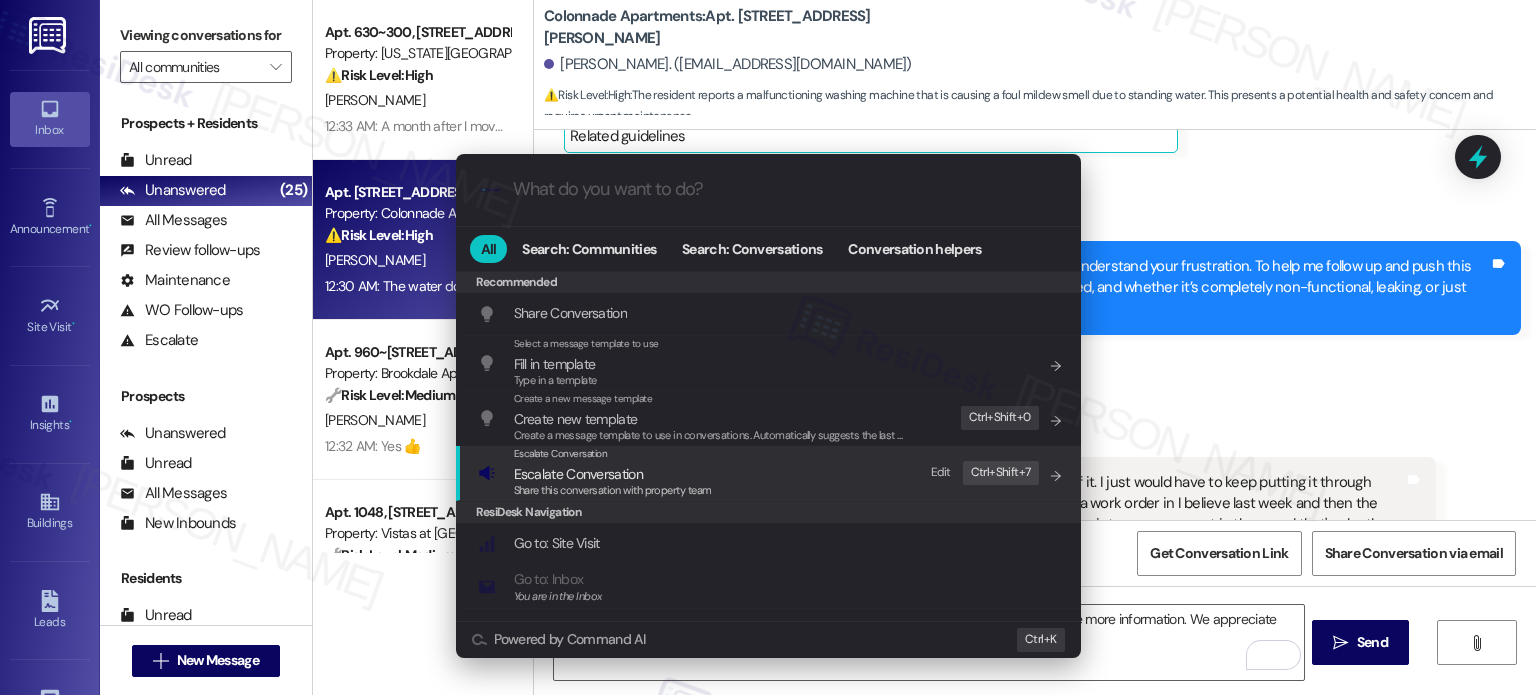 click on "Escalate Conversation" at bounding box center (613, 474) 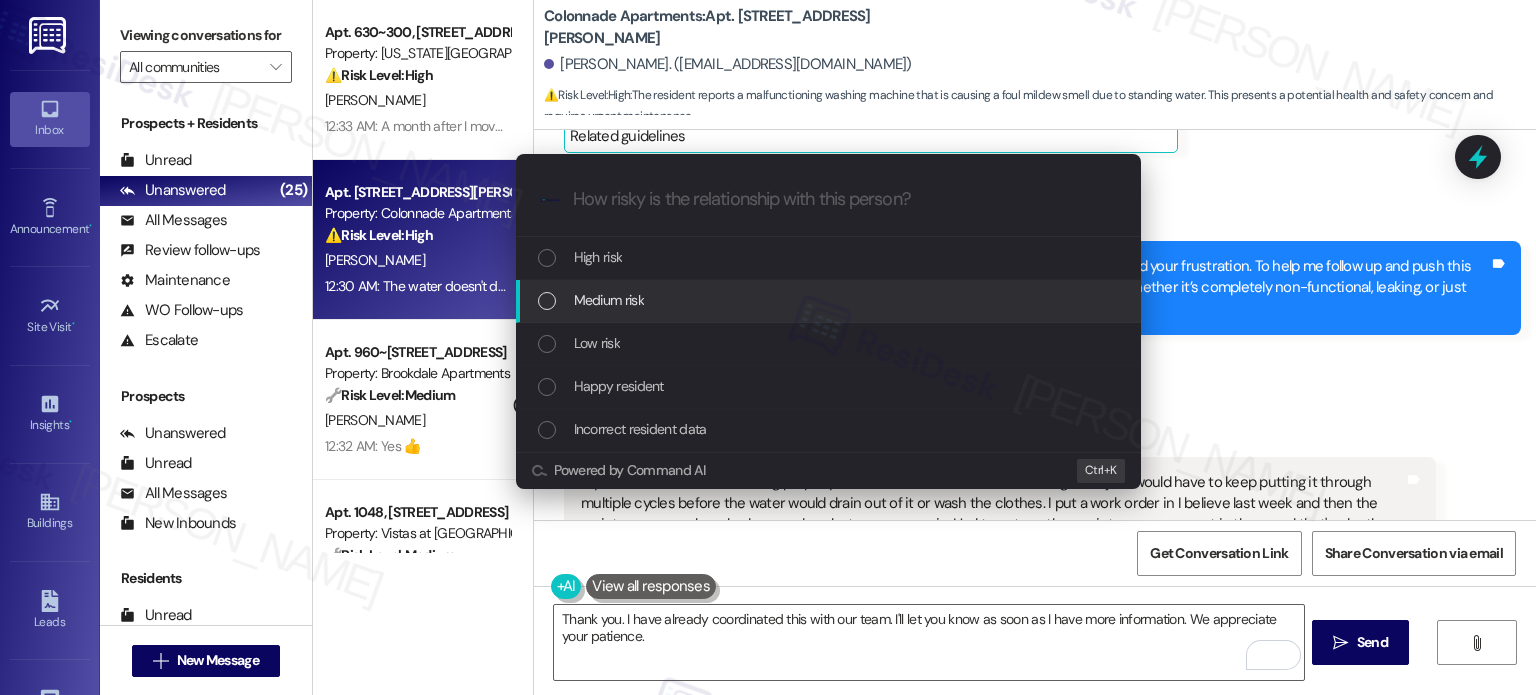 click on "Medium risk" at bounding box center [830, 300] 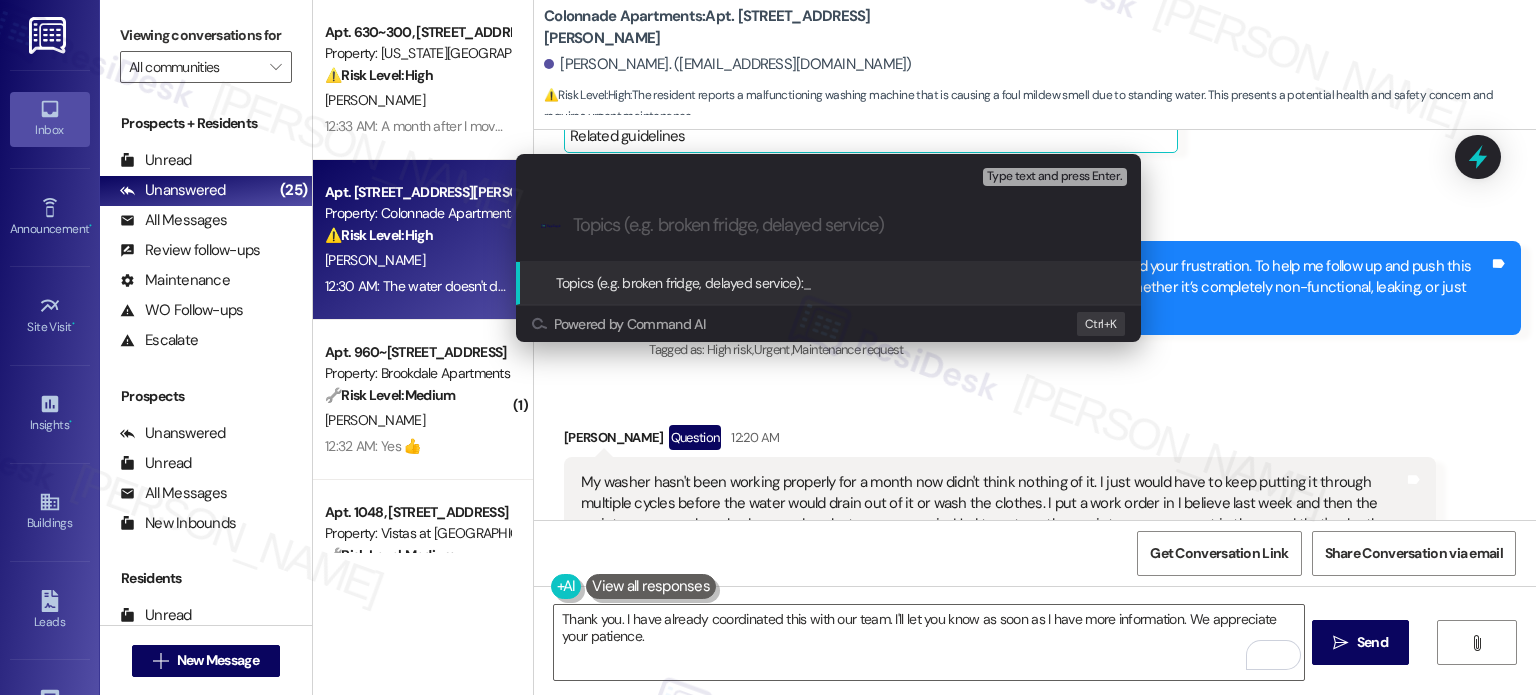 paste on "Follow up WO Washing Machine Issue" 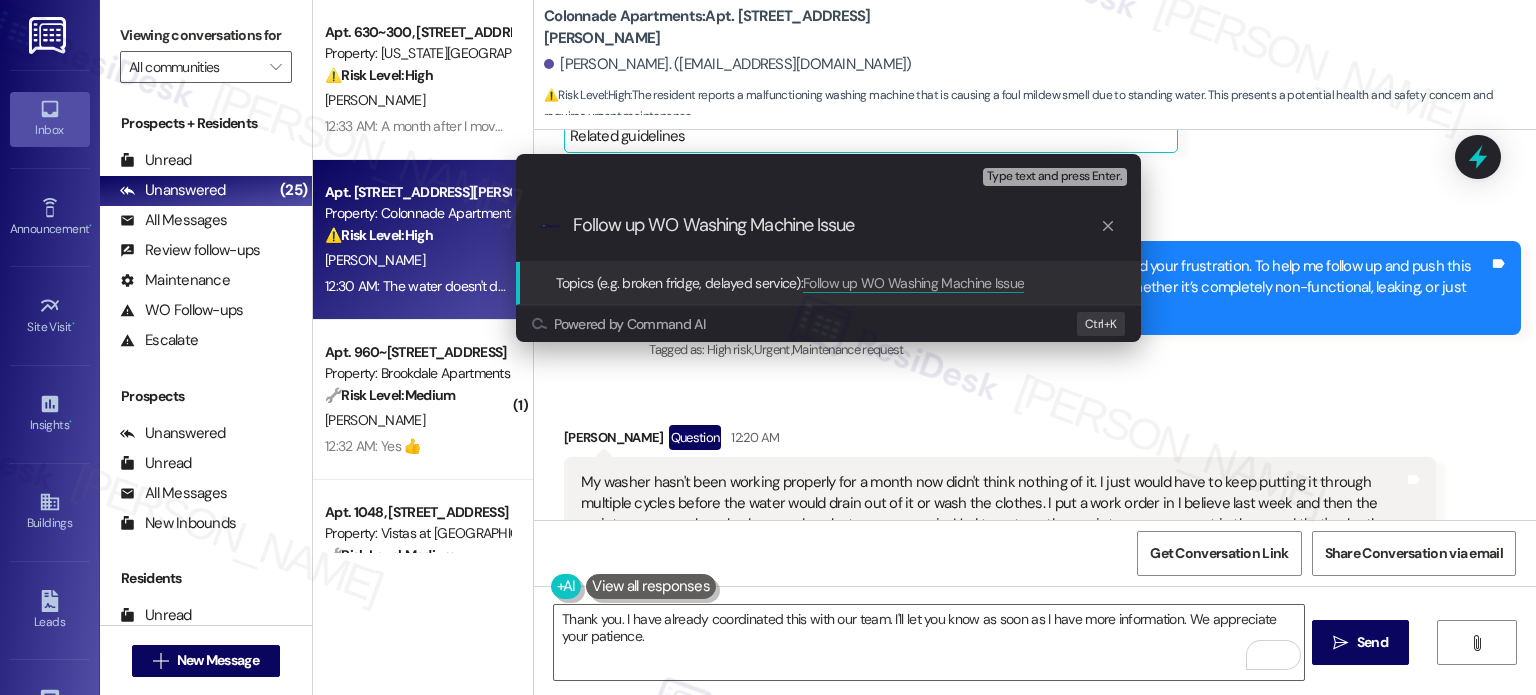 drag, startPoint x: 815, startPoint y: 229, endPoint x: 720, endPoint y: 227, distance: 95.02105 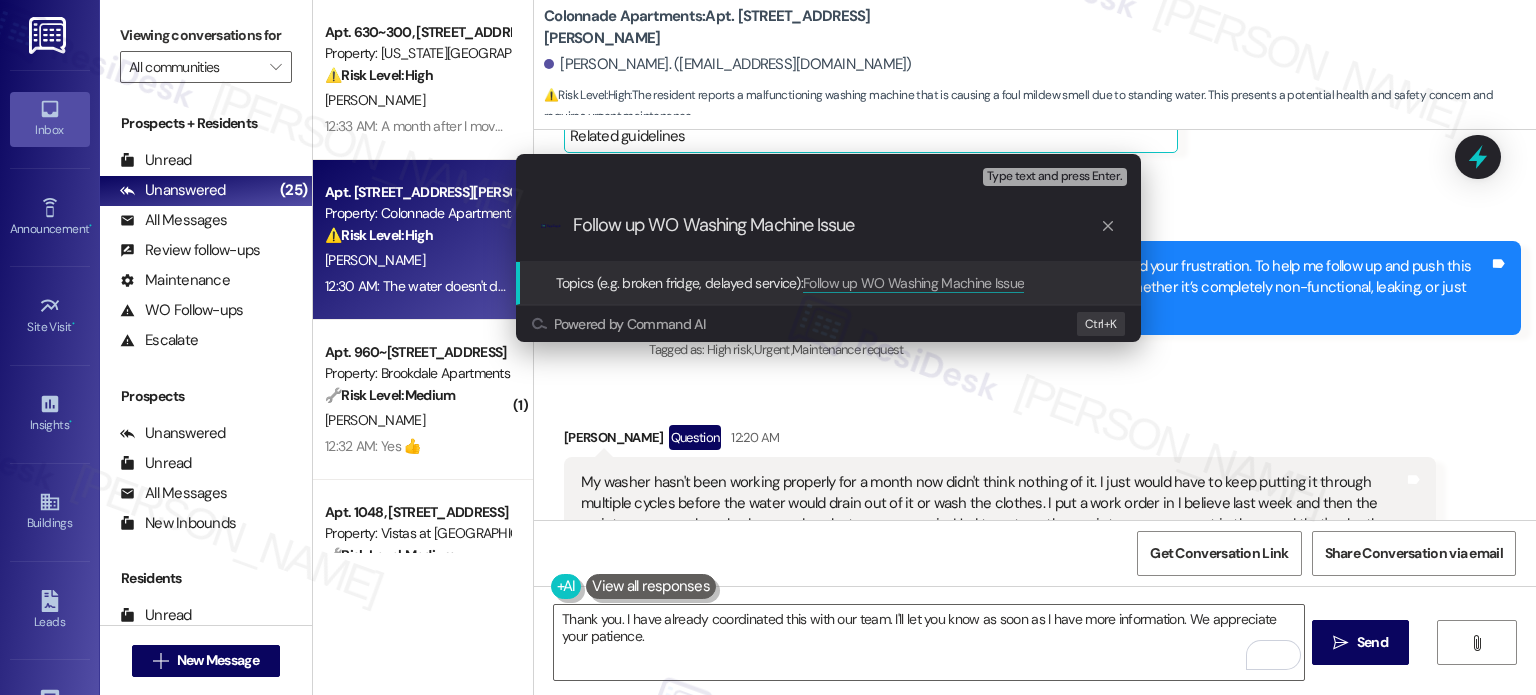 click on "Follow up WO Washing Machine Issue" at bounding box center (836, 225) 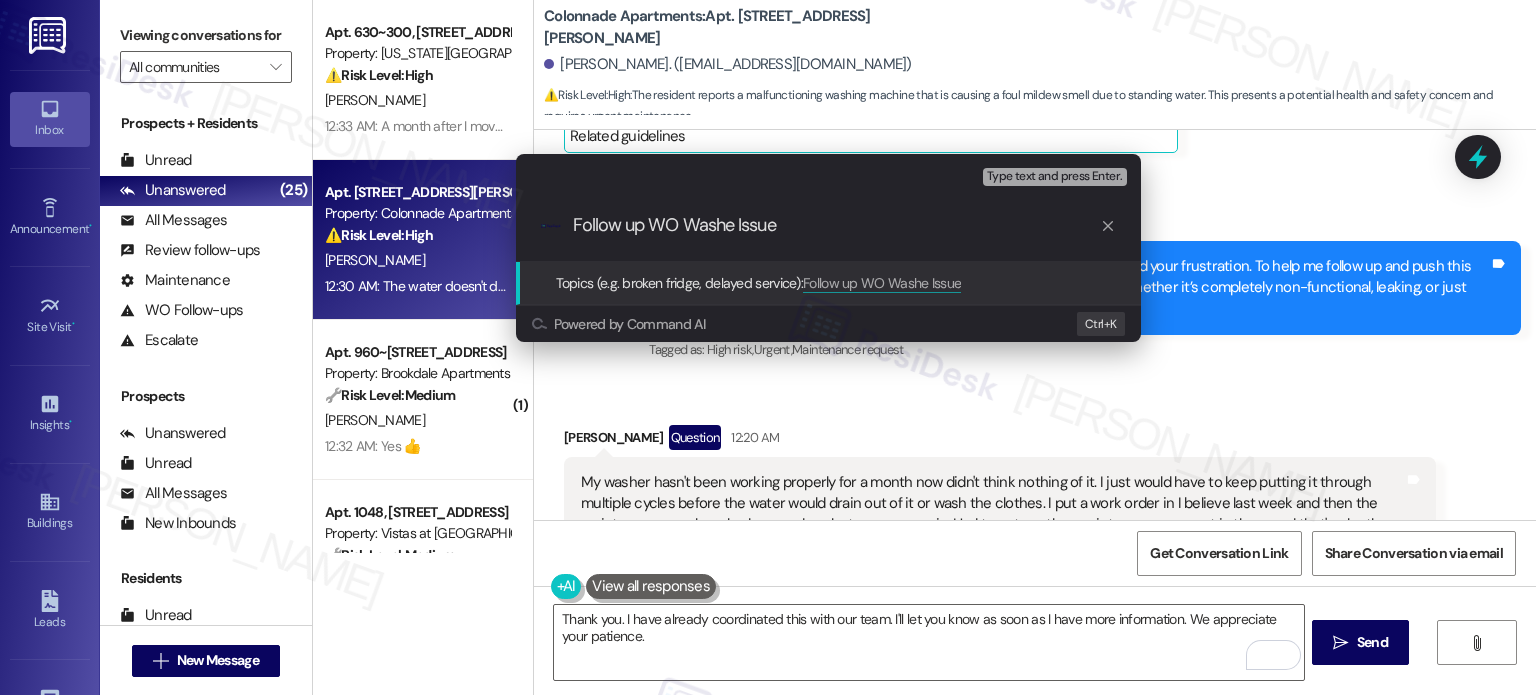 type on "Follow up WO Washer Issue" 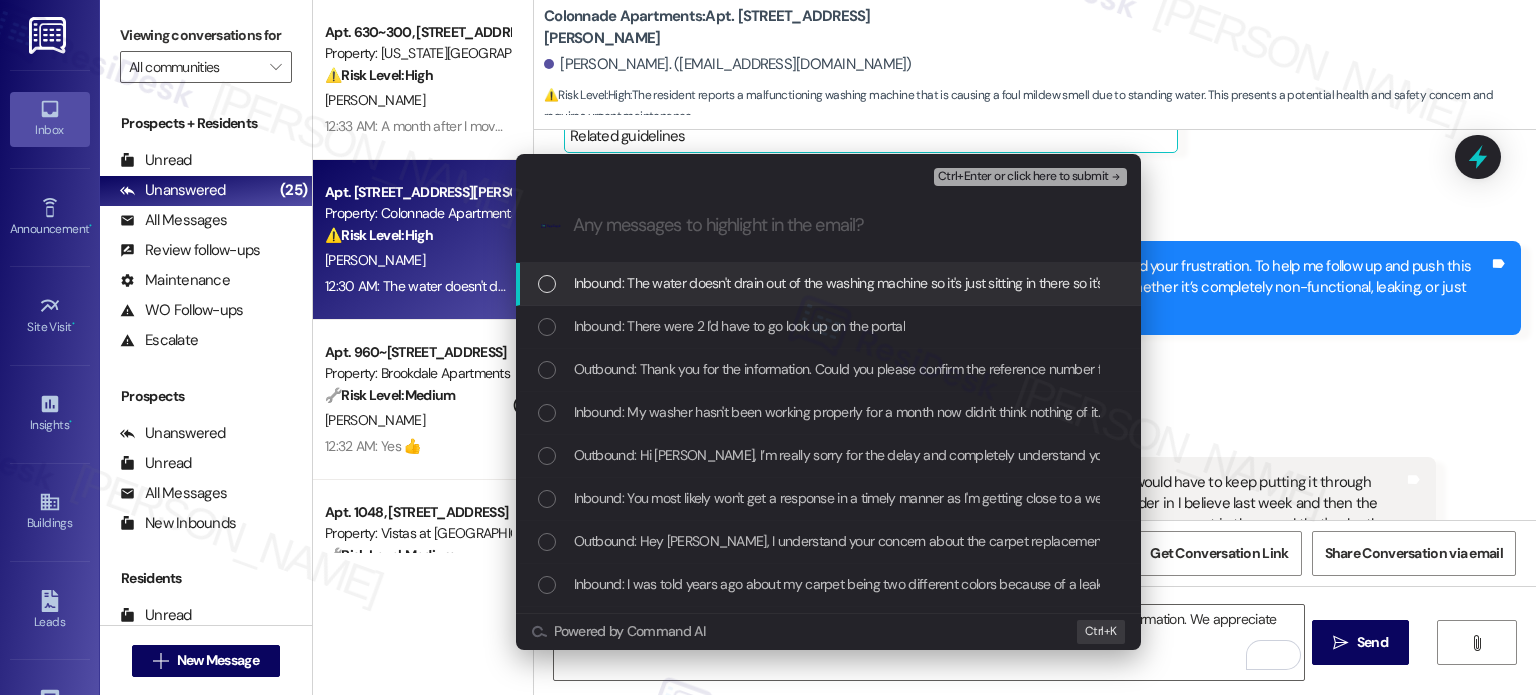 click on "Inbound: The water doesn't drain out of the washing machine so it's just sitting in there so it's a foul mildew smell that's starting to produce at my house" at bounding box center (1008, 283) 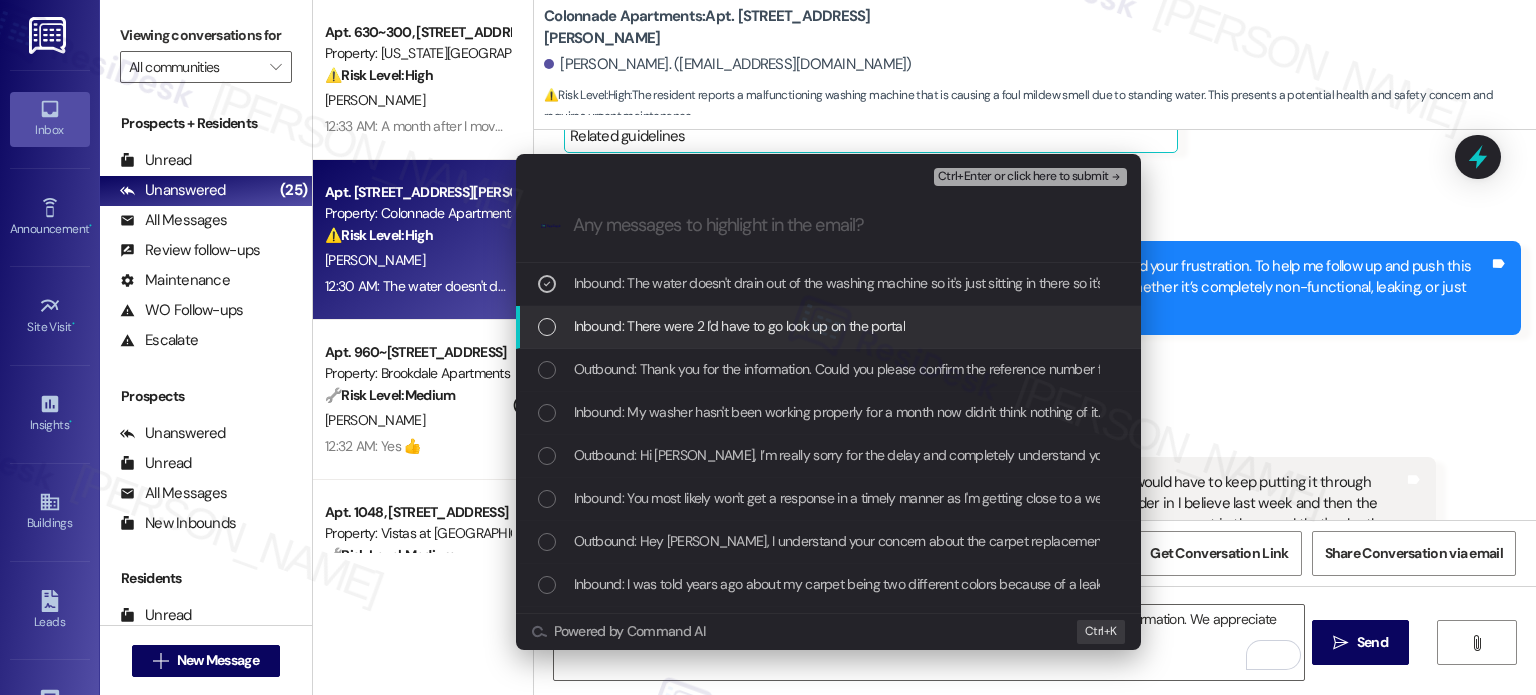 click on "Inbound: There were 2 I'd have to go look up on the portal" at bounding box center (739, 326) 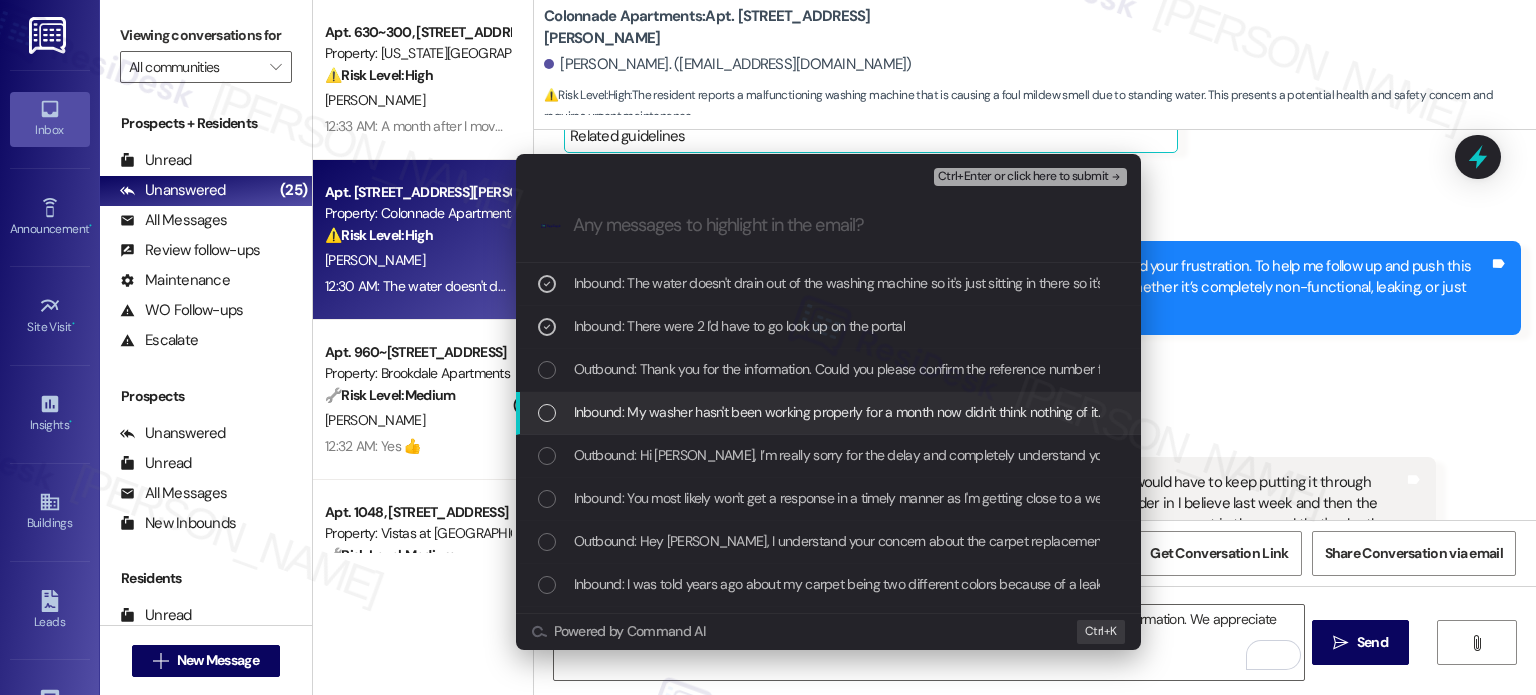 click on "Inbound: My washer hasn't been working properly for a month now didn't think nothing of it. I just would have to keep putting it through multiple cycles before the water would drain out of it or wash the clothes. I put a work order in I believe last week and then the maintenance guy knocked on my door, but never came in. Had to put another maintenance request in there and that's why they finally came in a day or two later and said that it was the water pump and they would have to order me a new washer since it was old. It's just frustrating because you can go online and place an order and pick up a washer the next day so I don't know why they are such a delay in getting maintenance things done in this facility." at bounding box center [2650, 412] 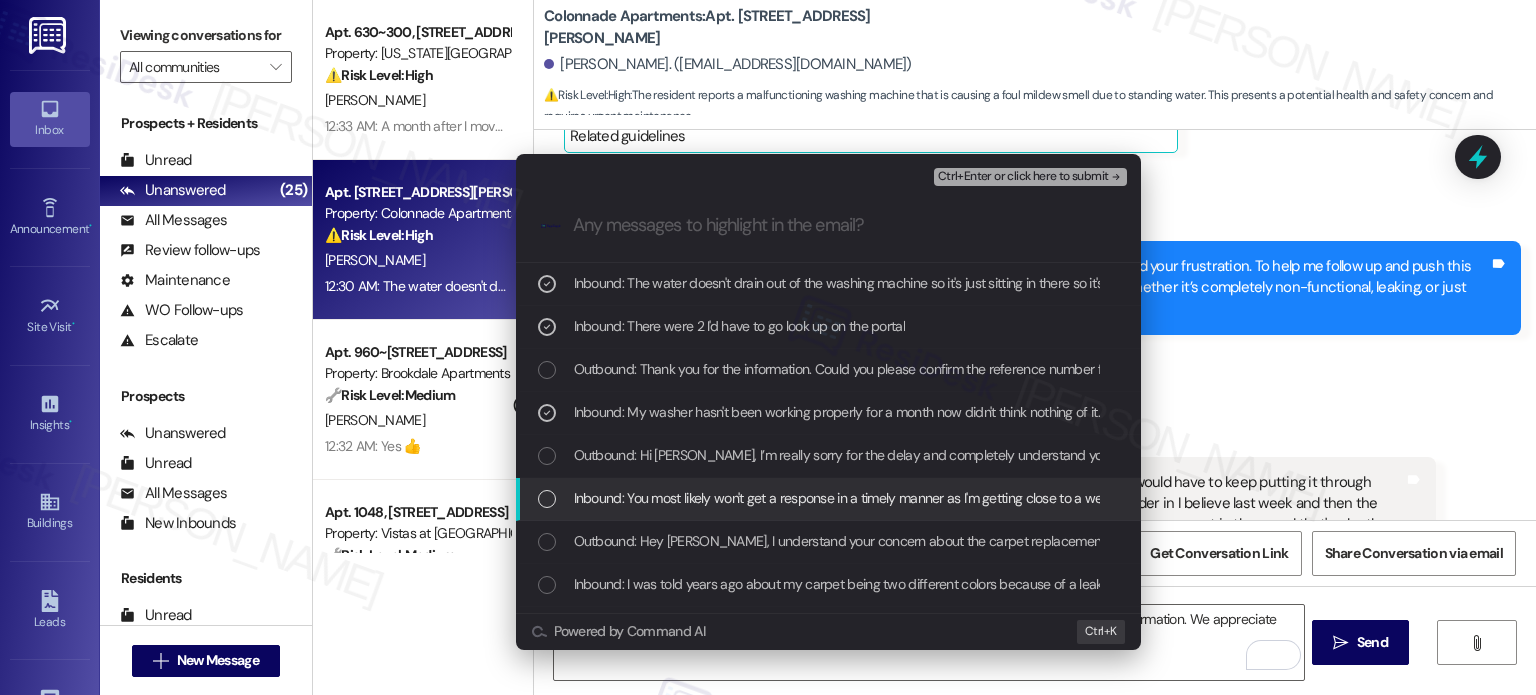 click on "Inbound: You most likely won't get a response in a timely manner as I'm getting close to a week about when I'm getting my washer replaced!" at bounding box center (976, 498) 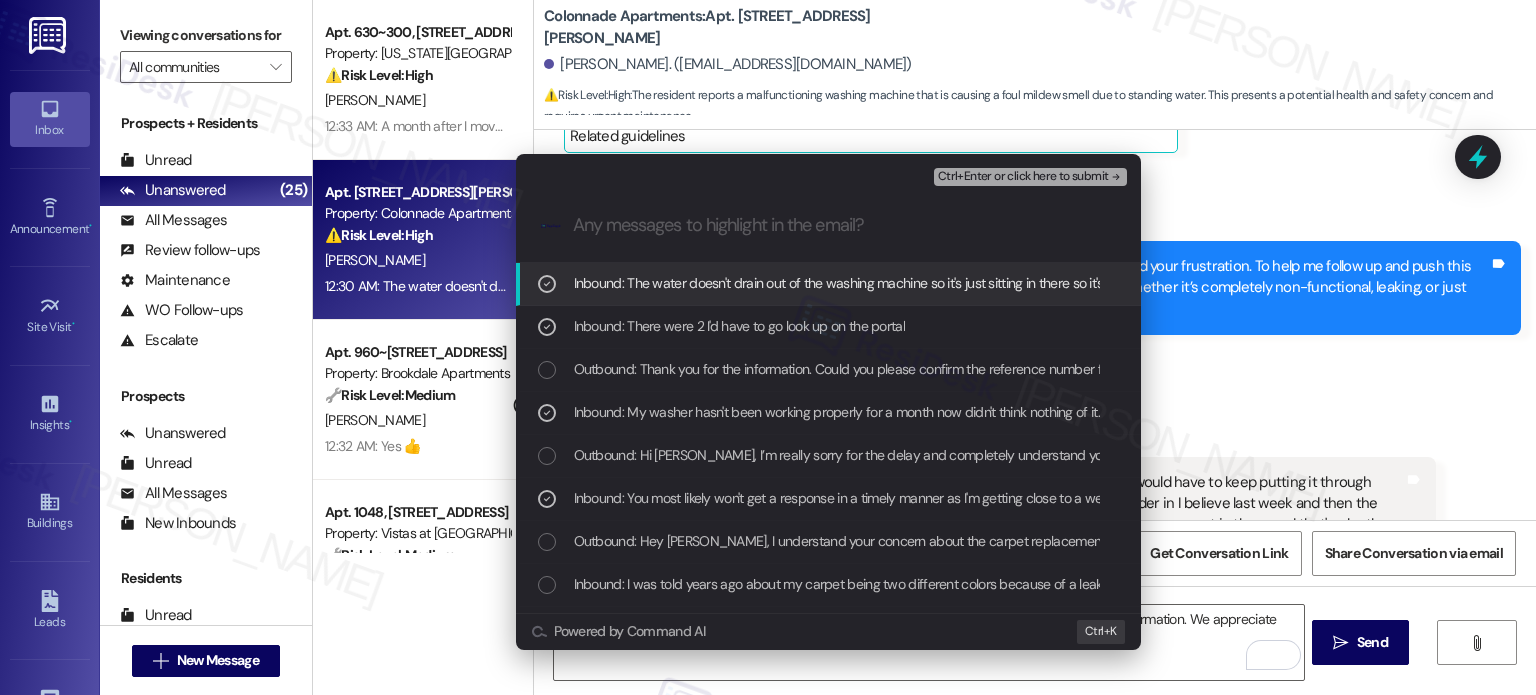 click on "Ctrl+Enter or click here to submit" at bounding box center [1023, 177] 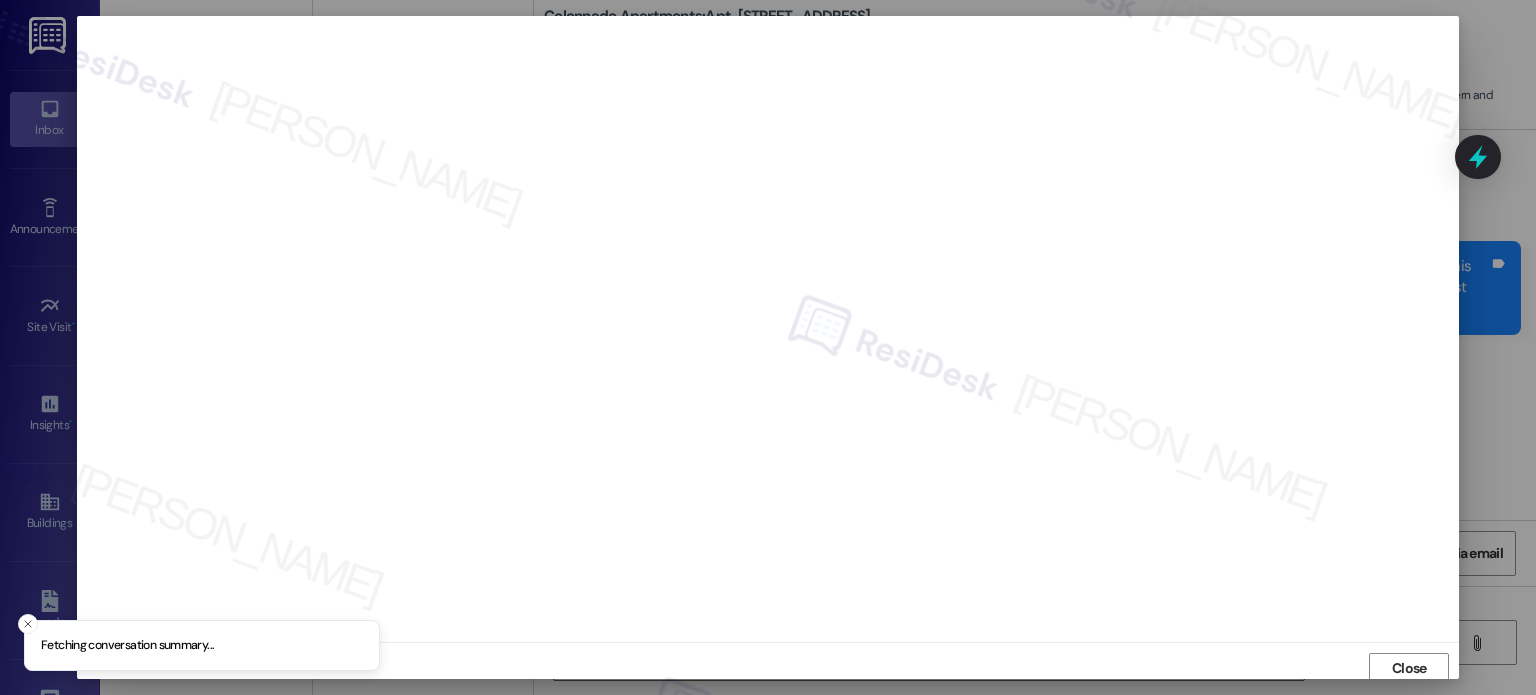 scroll, scrollTop: 5, scrollLeft: 0, axis: vertical 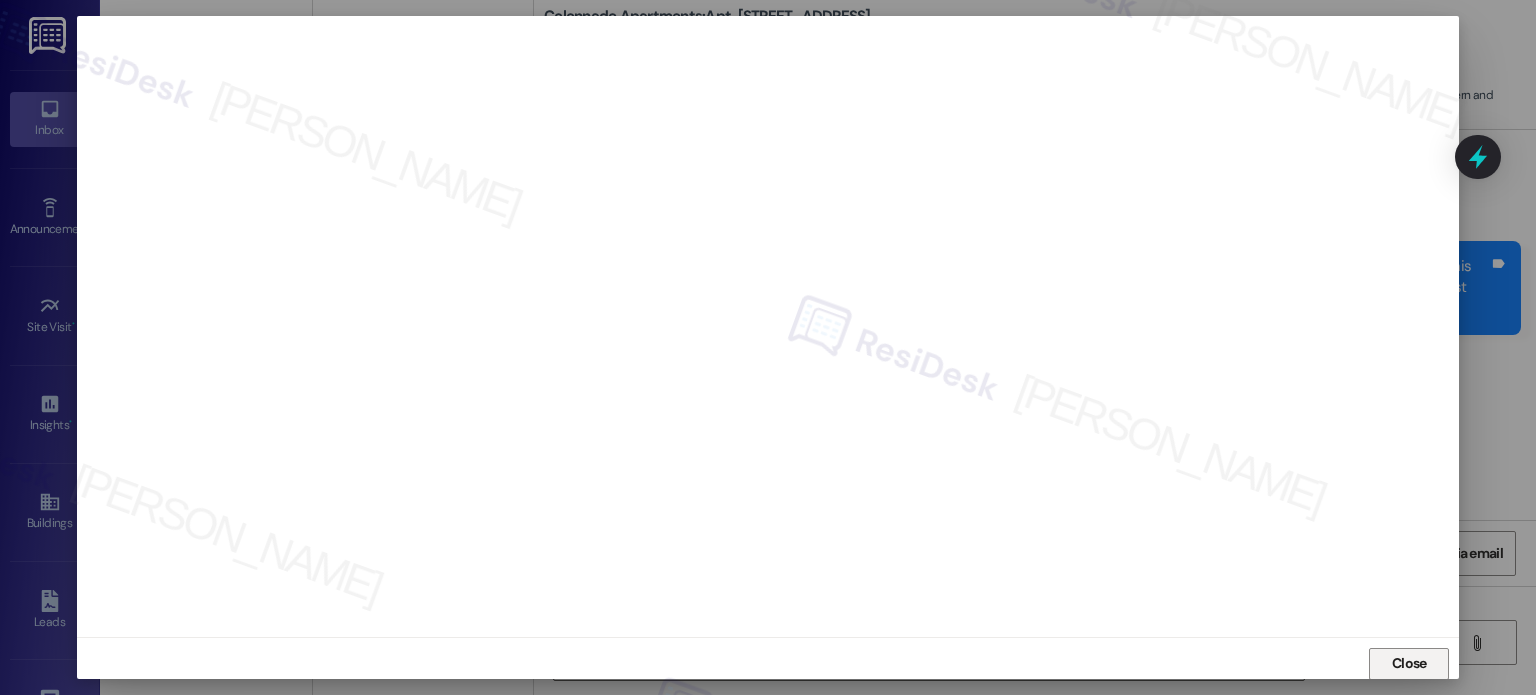 click on "Close" at bounding box center [1409, 664] 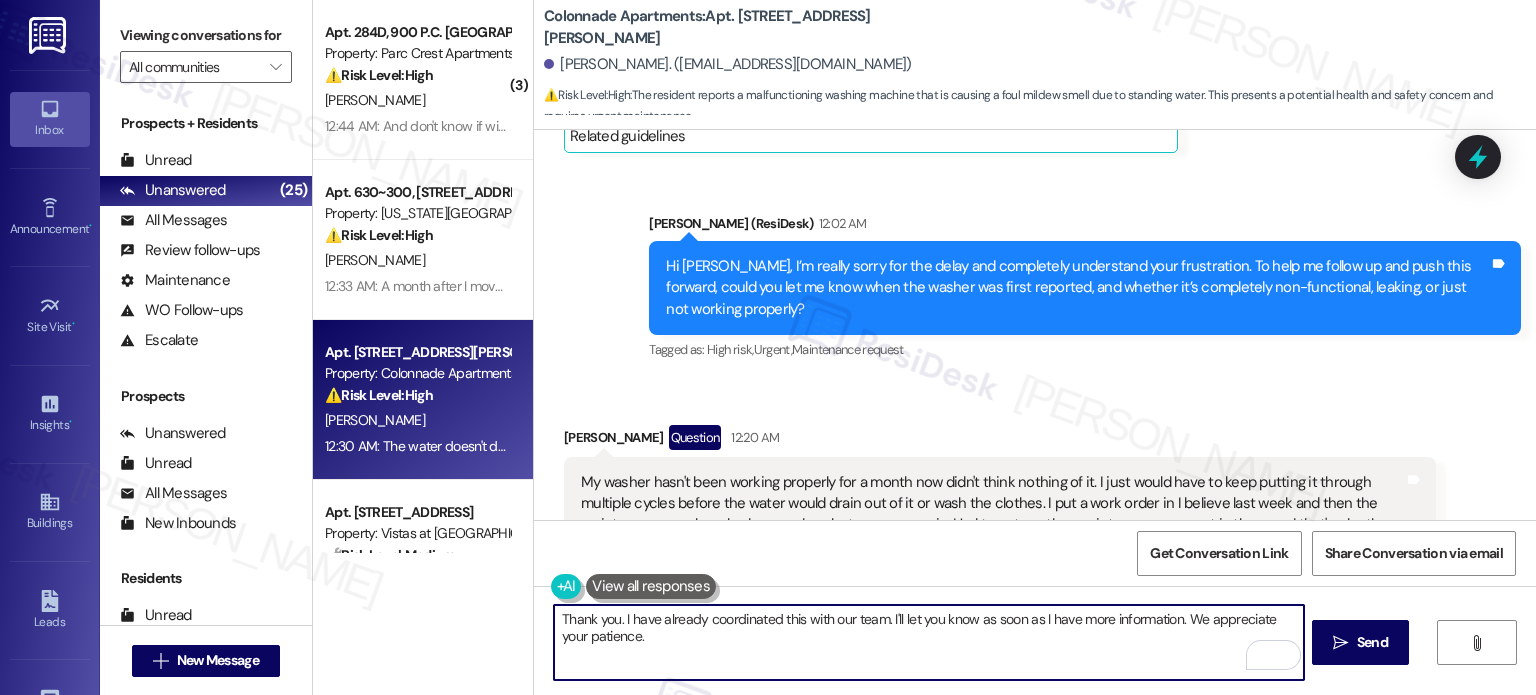 click at bounding box center (1478, 157) 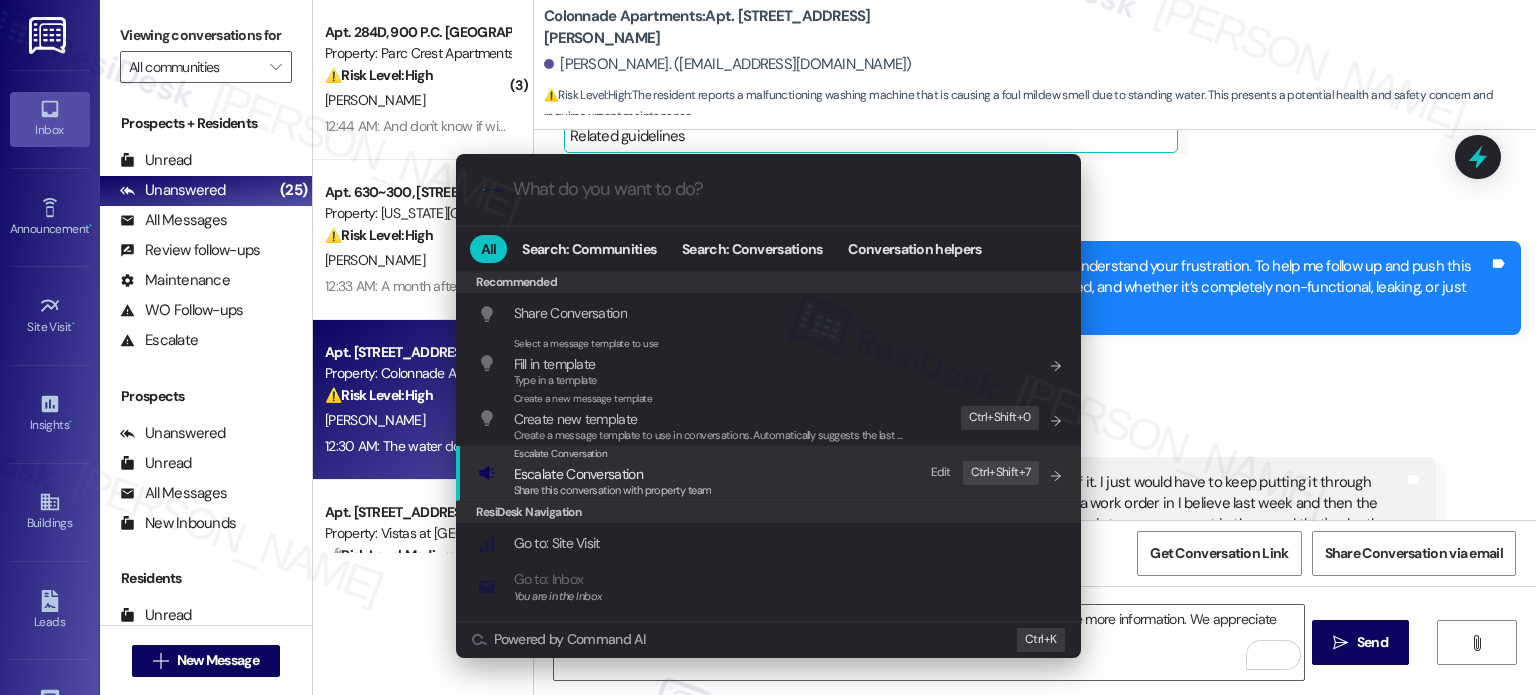 click on "Share this conversation with property team" at bounding box center (613, 490) 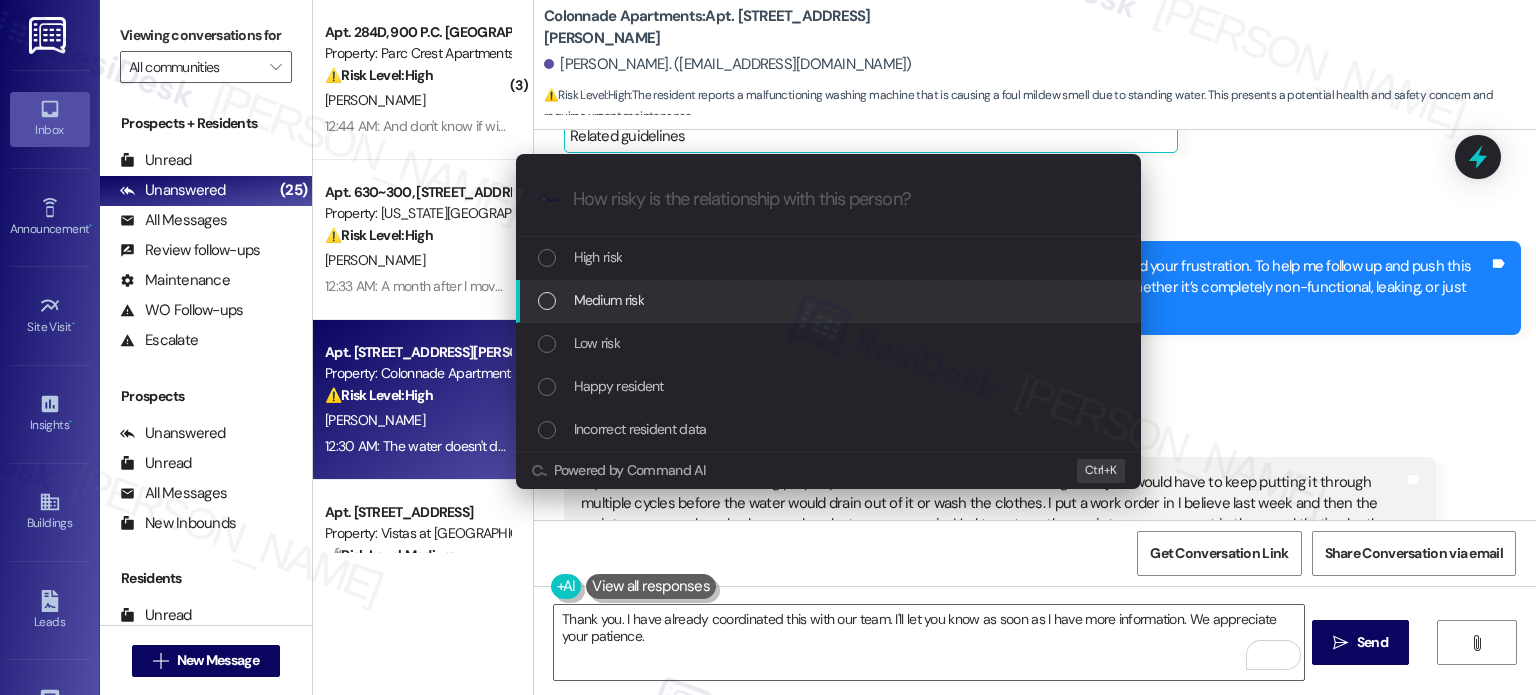 click on "Medium risk" at bounding box center [609, 300] 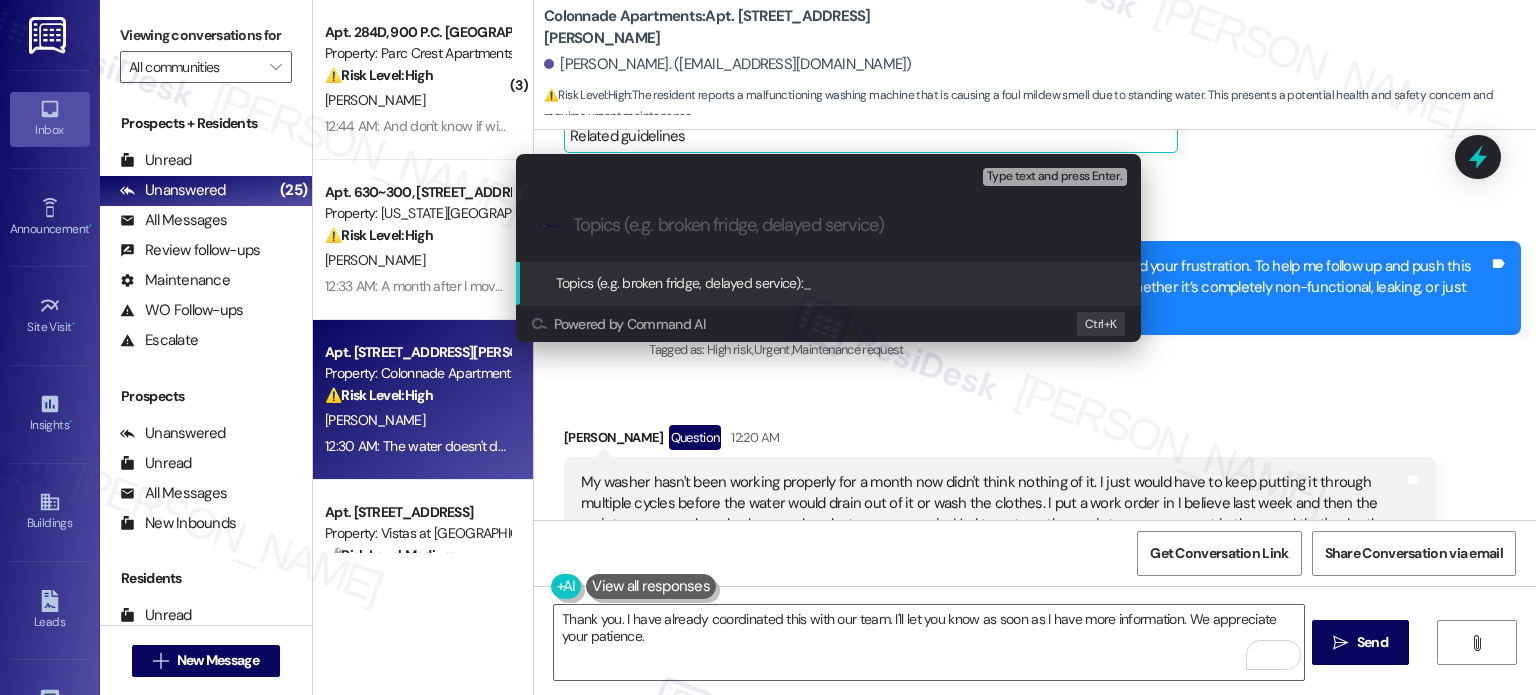 paste on "Follow up WO Washing Machine Issue" 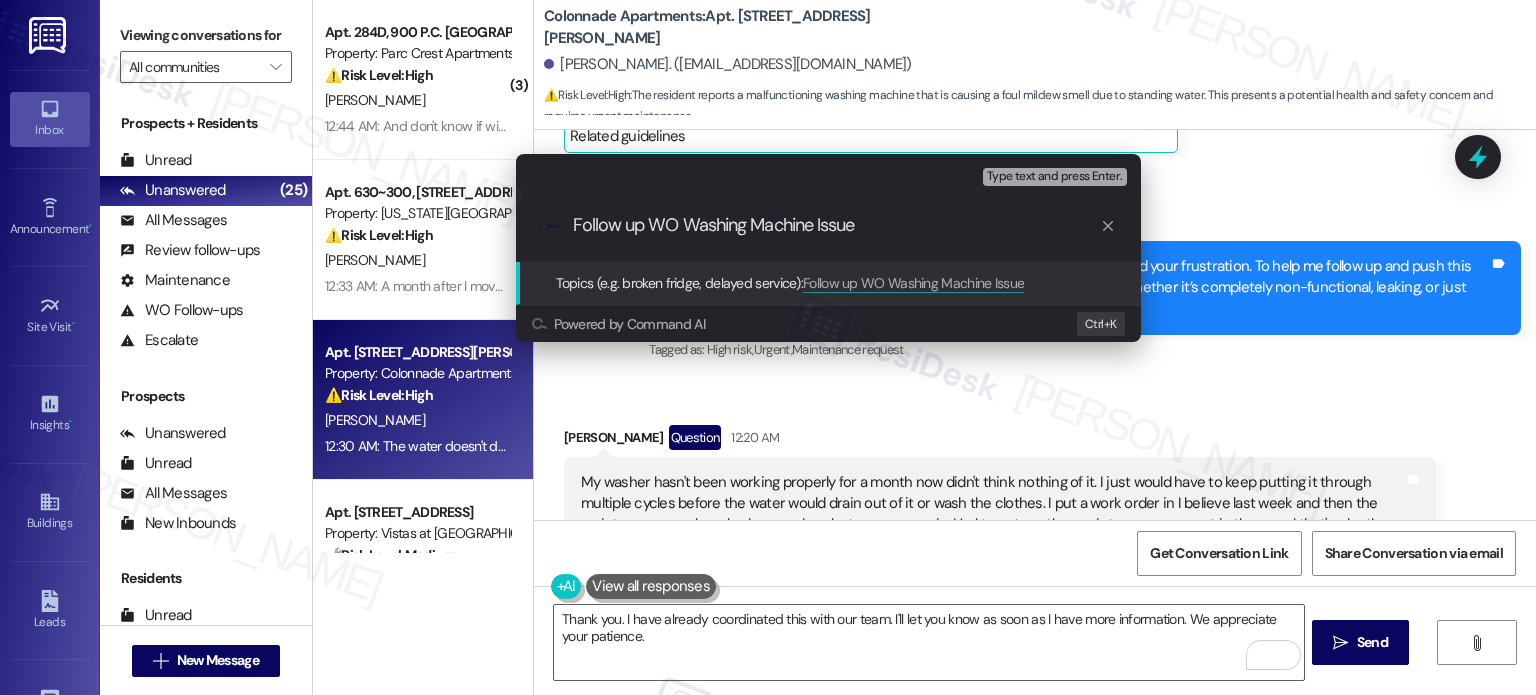 drag, startPoint x: 809, startPoint y: 229, endPoint x: 722, endPoint y: 225, distance: 87.0919 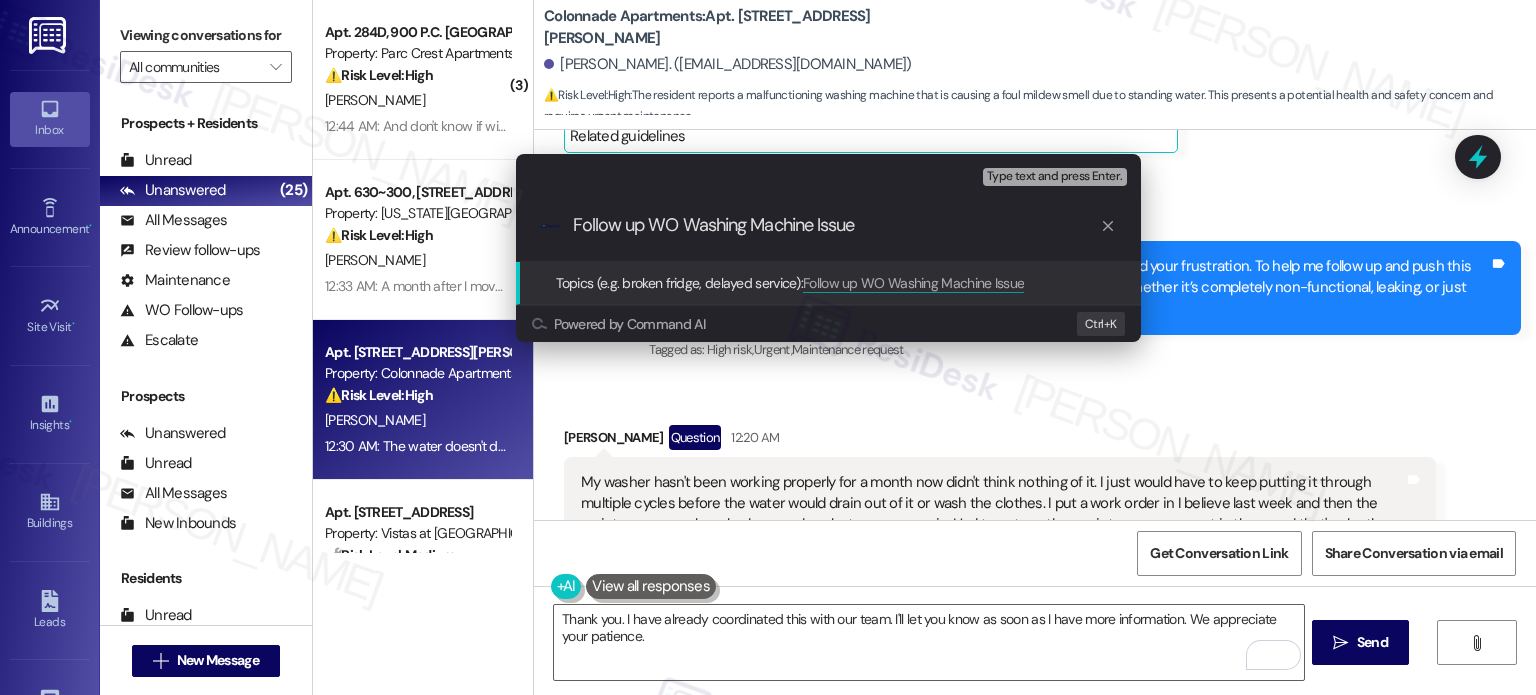 click on "Follow up WO Washing Machine Issue" at bounding box center [836, 225] 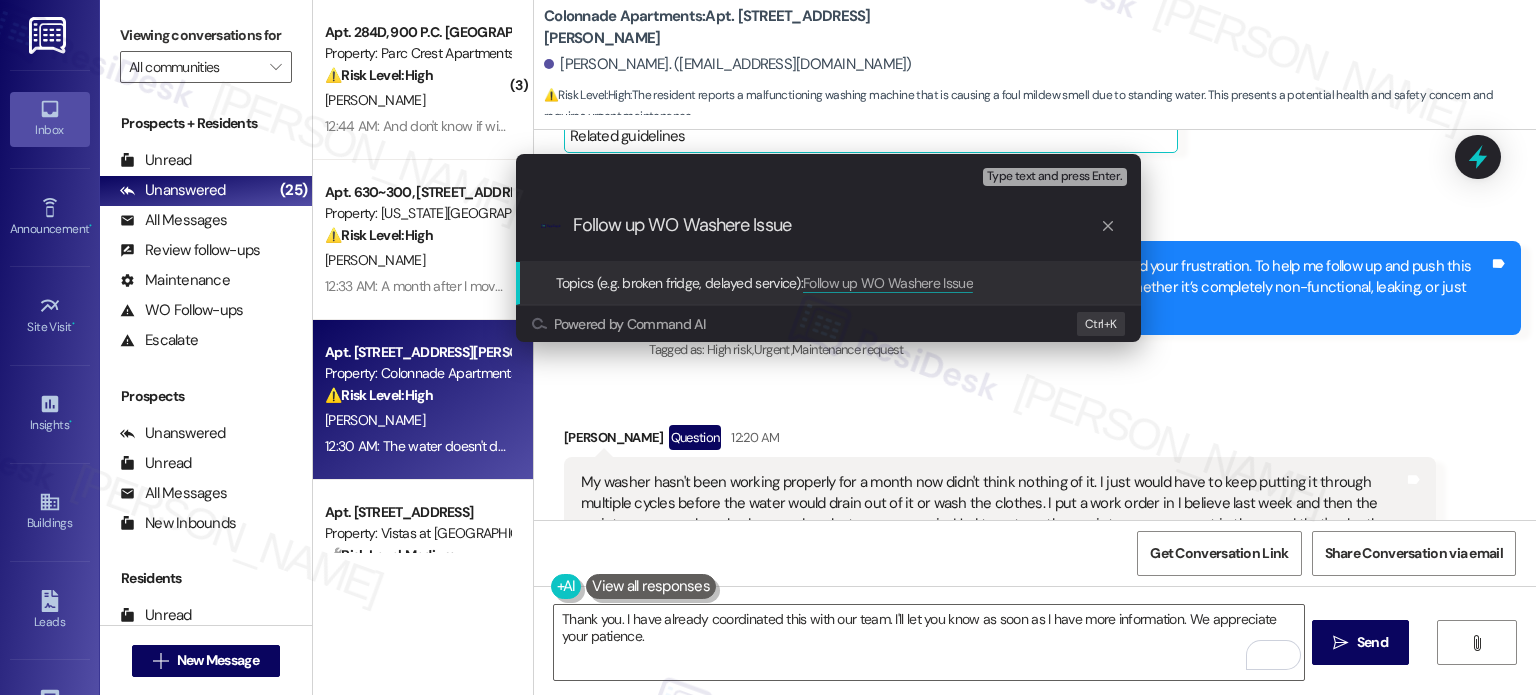 type on "Follow up WO Washer Issue" 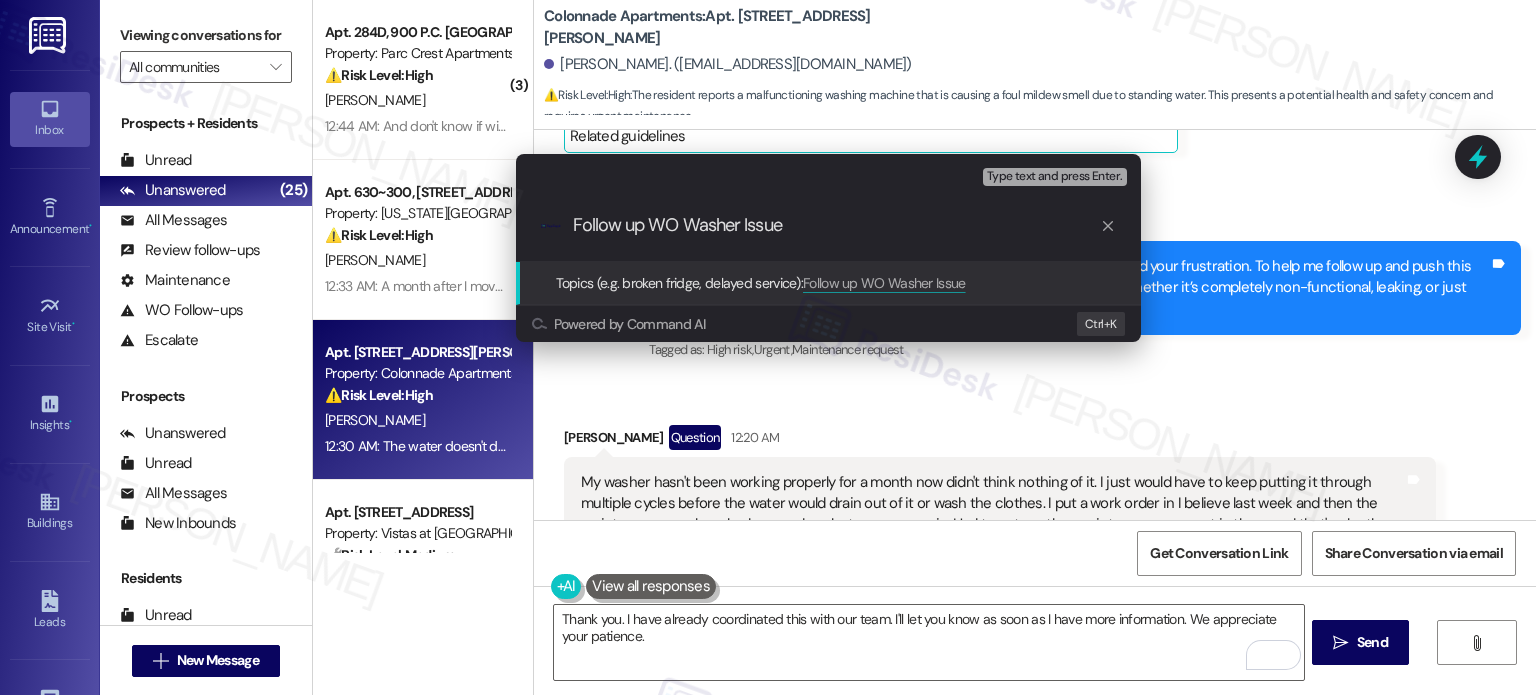type 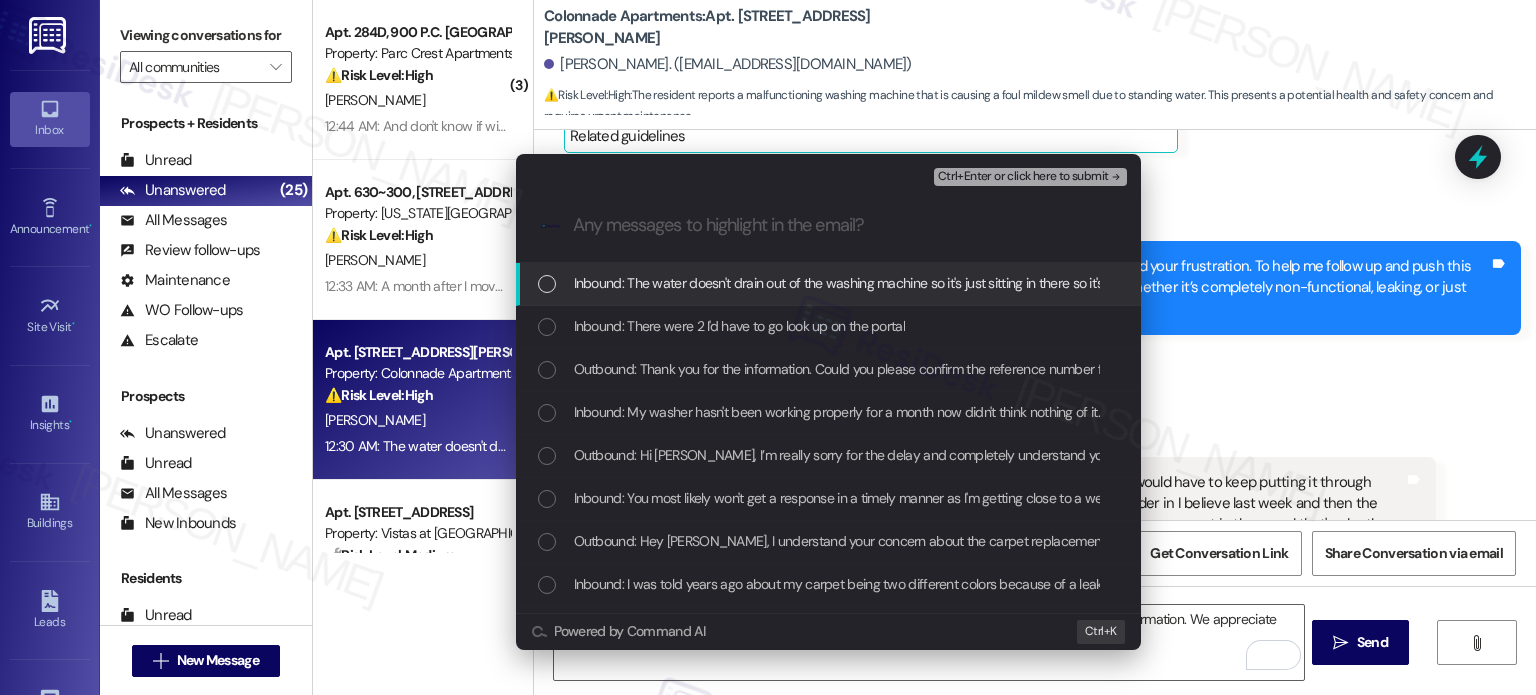 click on "Inbound: The water doesn't drain out of the washing machine so it's just sitting in there so it's a foul mildew smell that's starting to produce at my house" at bounding box center [1008, 283] 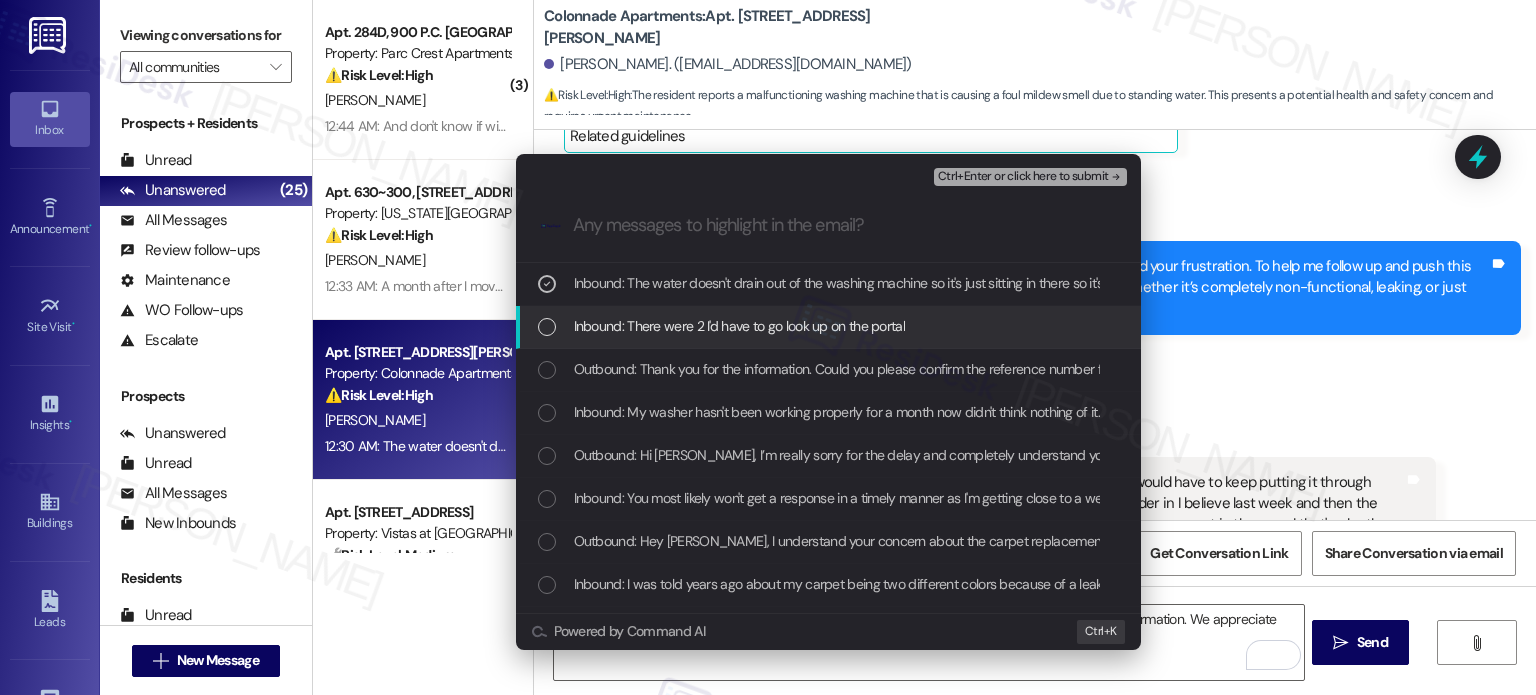 click on "Inbound: There were 2 I'd have to go look up on the portal" at bounding box center (739, 326) 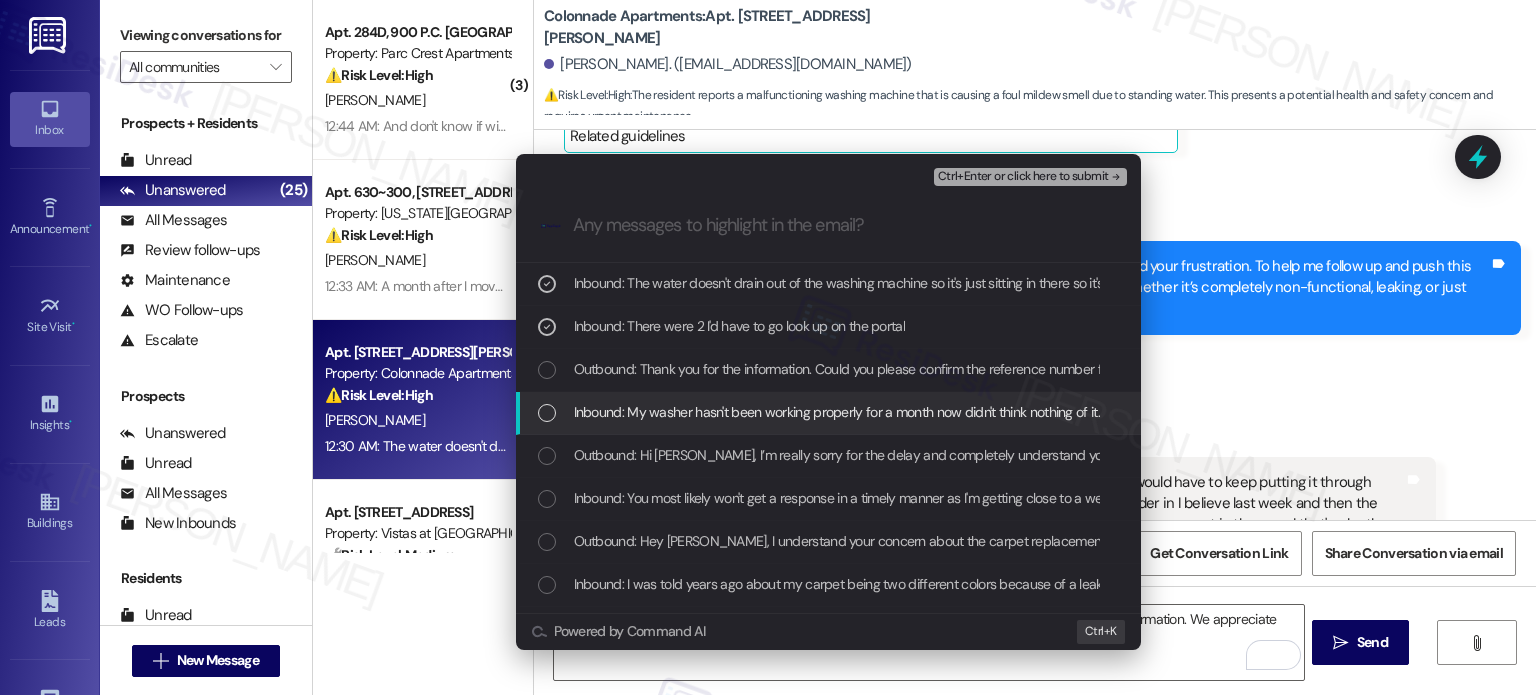 click on "Inbound: My washer hasn't been working properly for a month now didn't think nothing of it. I just would have to keep putting it through multiple cycles before the water would drain out of it or wash the clothes. I put a work order in I believe last week and then the maintenance guy knocked on my door, but never came in. Had to put another maintenance request in there and that's why they finally came in a day or two later and said that it was the water pump and they would have to order me a new washer since it was old. It's just frustrating because you can go online and place an order and pick up a washer the next day so I don't know why they are such a delay in getting maintenance things done in this facility." at bounding box center (2650, 412) 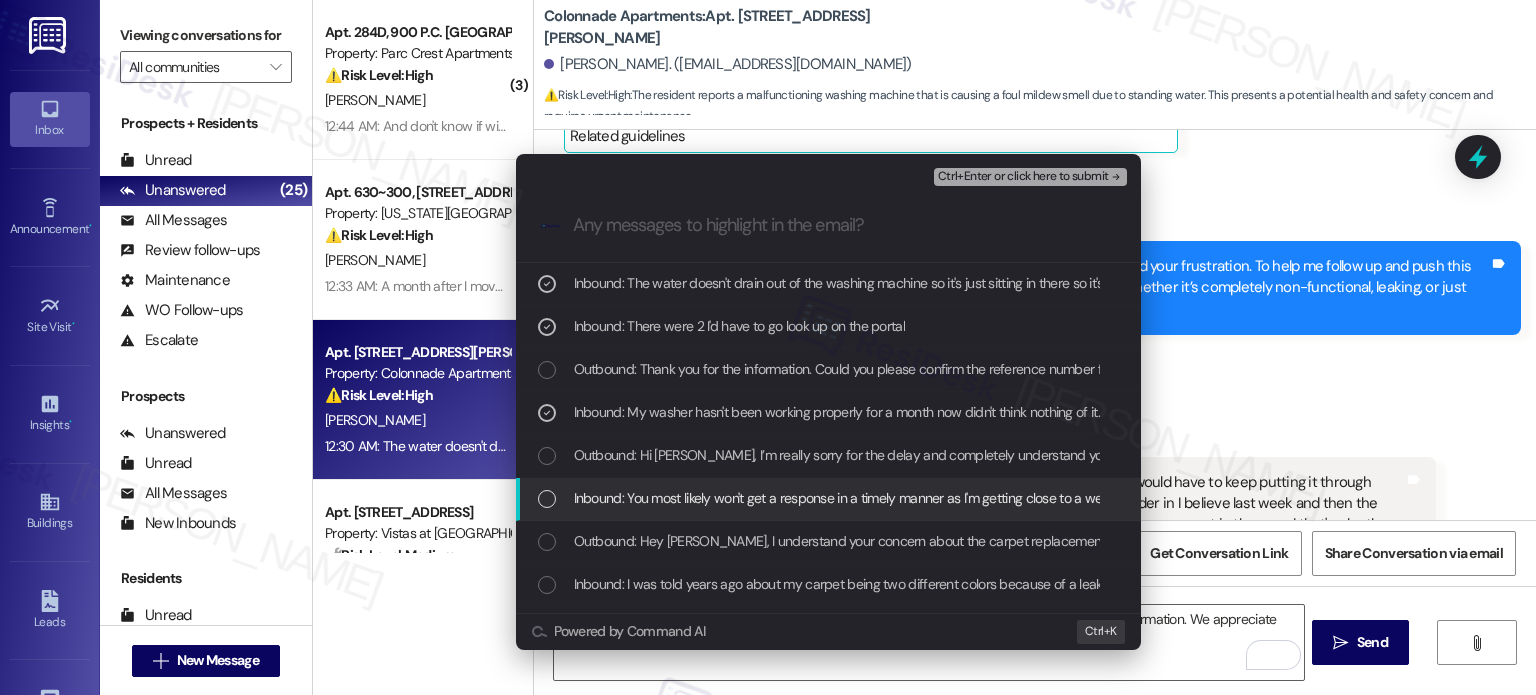click on "Inbound: You most likely won't get a response in a timely manner as I'm getting close to a week about when I'm getting my washer replaced!" at bounding box center [976, 498] 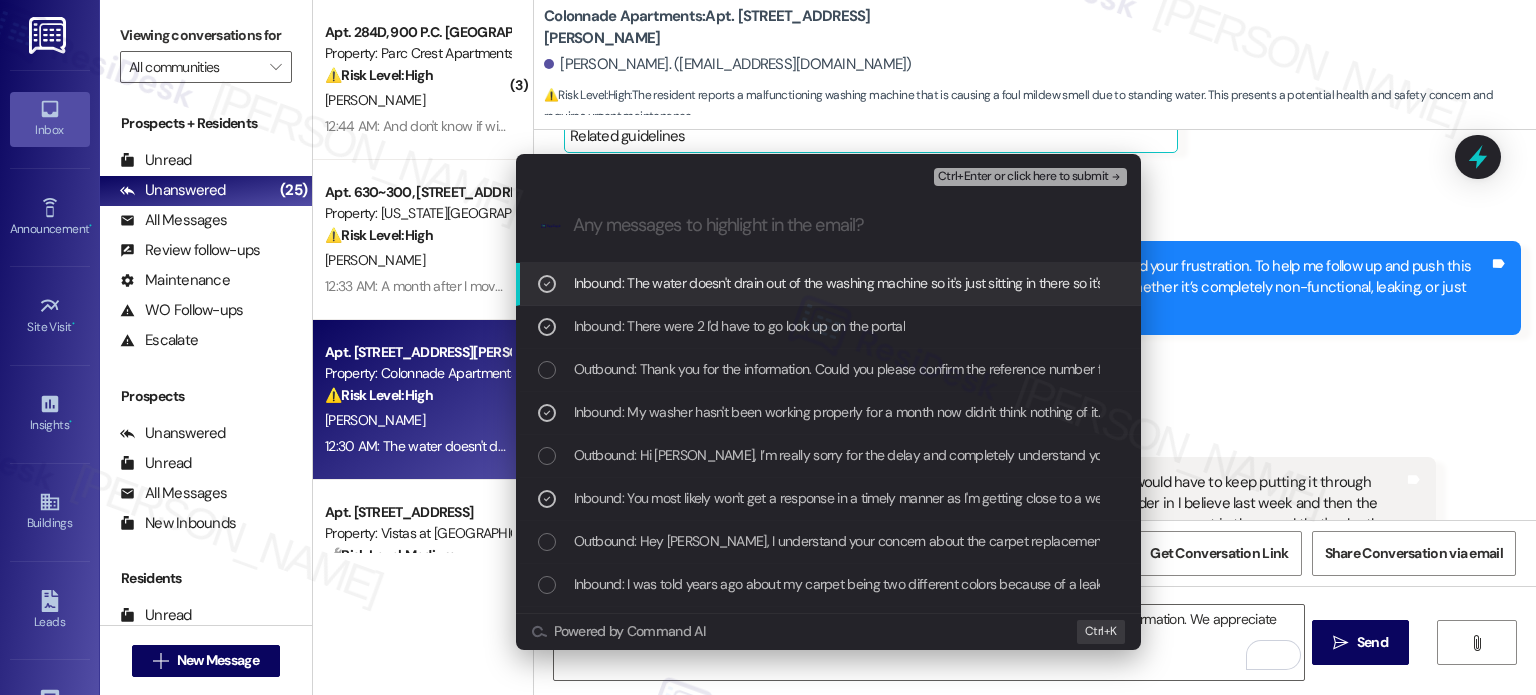 click on "Ctrl+Enter or click here to submit" at bounding box center (1023, 177) 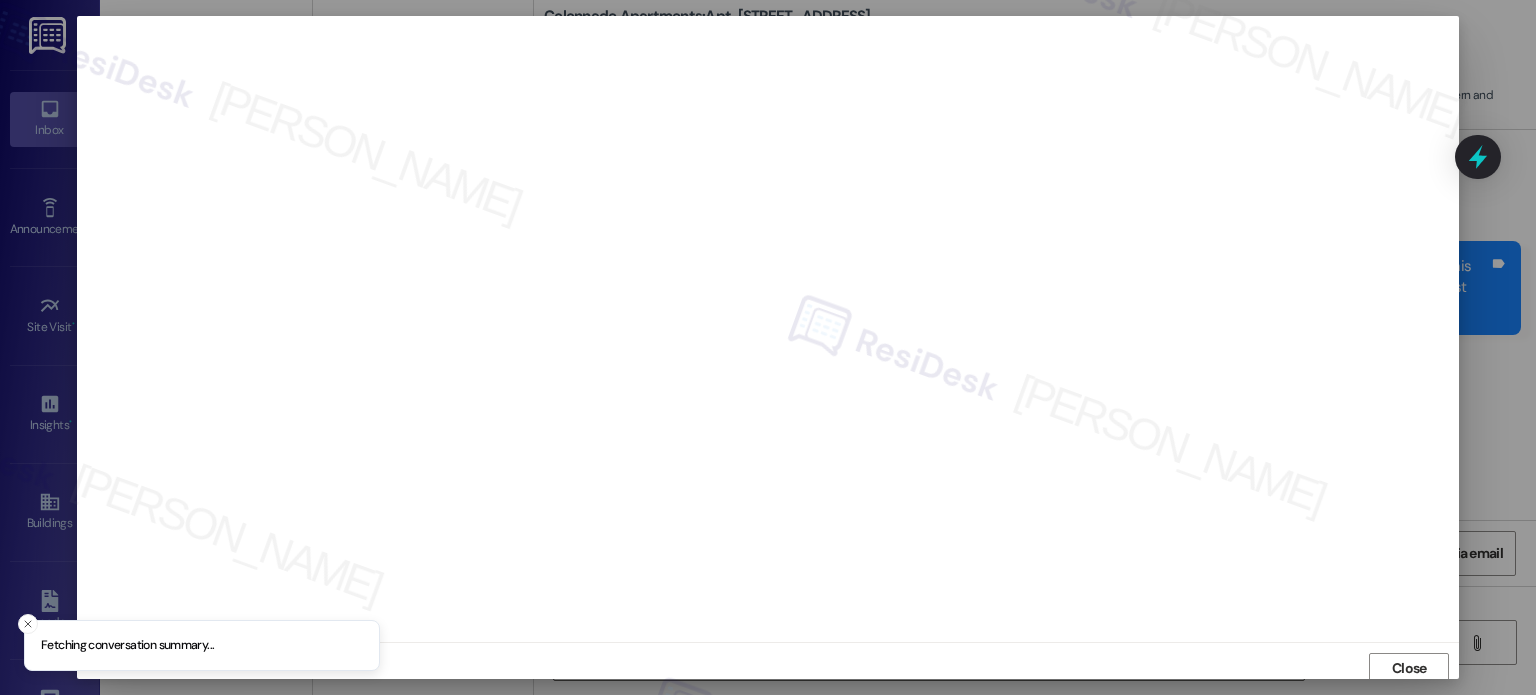 scroll, scrollTop: 5, scrollLeft: 0, axis: vertical 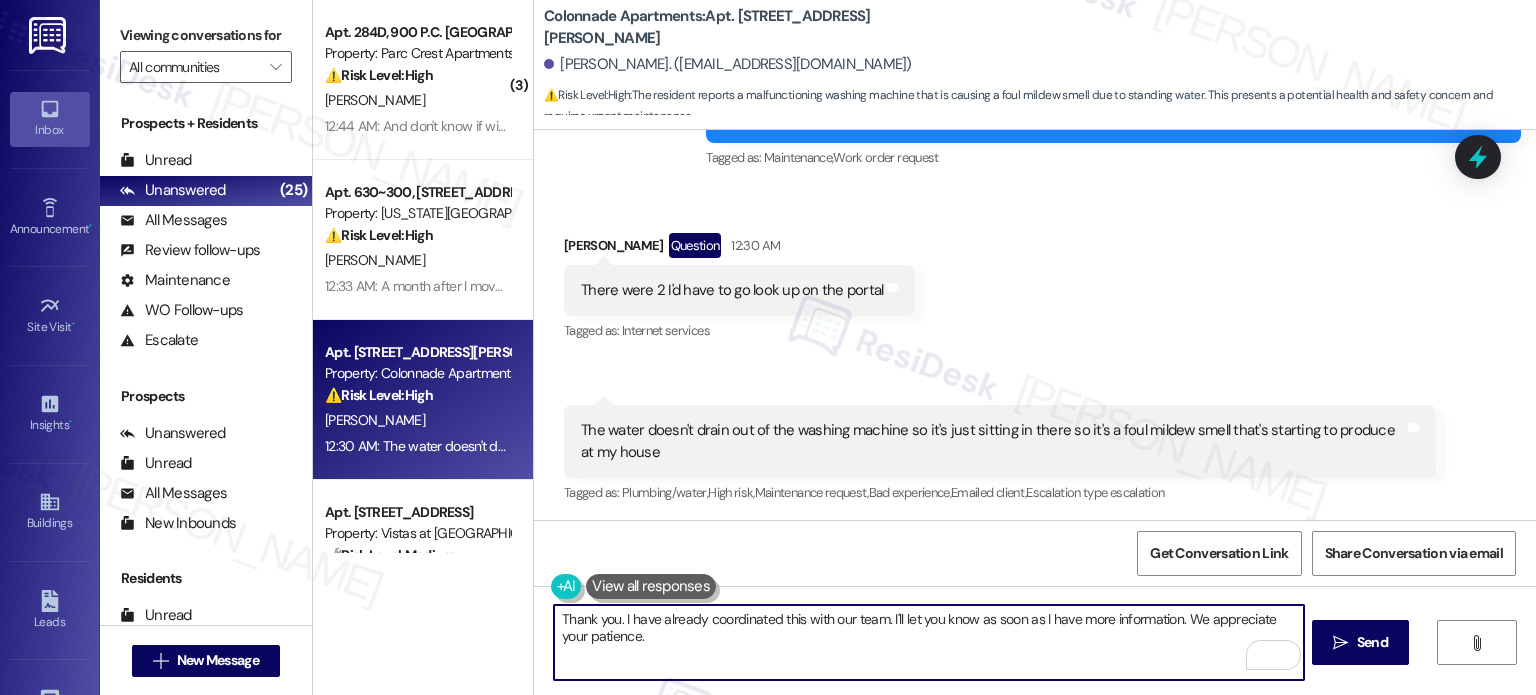 click on "Thank you. I have already coordinated this with our team. I'll let you know as soon as I have more information. We appreciate your patience." at bounding box center [928, 642] 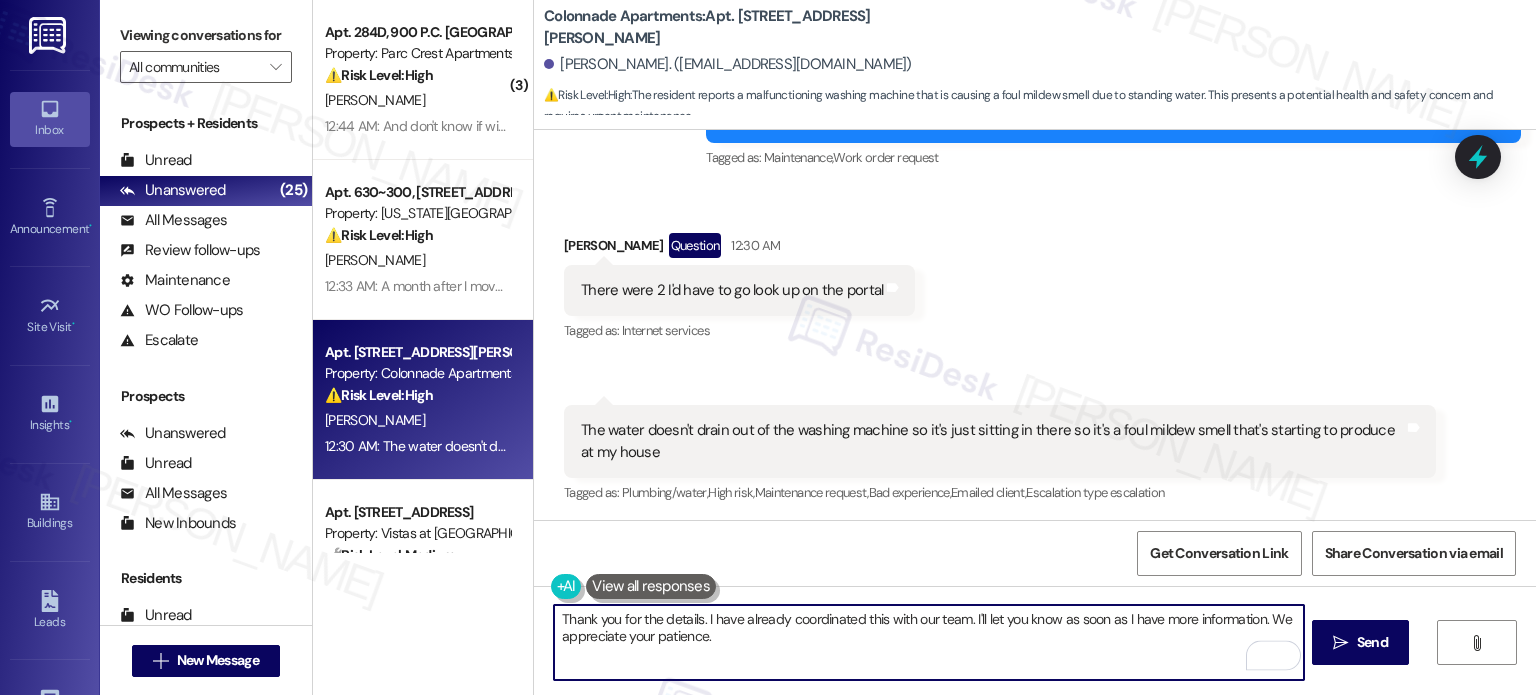 drag, startPoint x: 926, startPoint y: 636, endPoint x: 1027, endPoint y: 691, distance: 115.00435 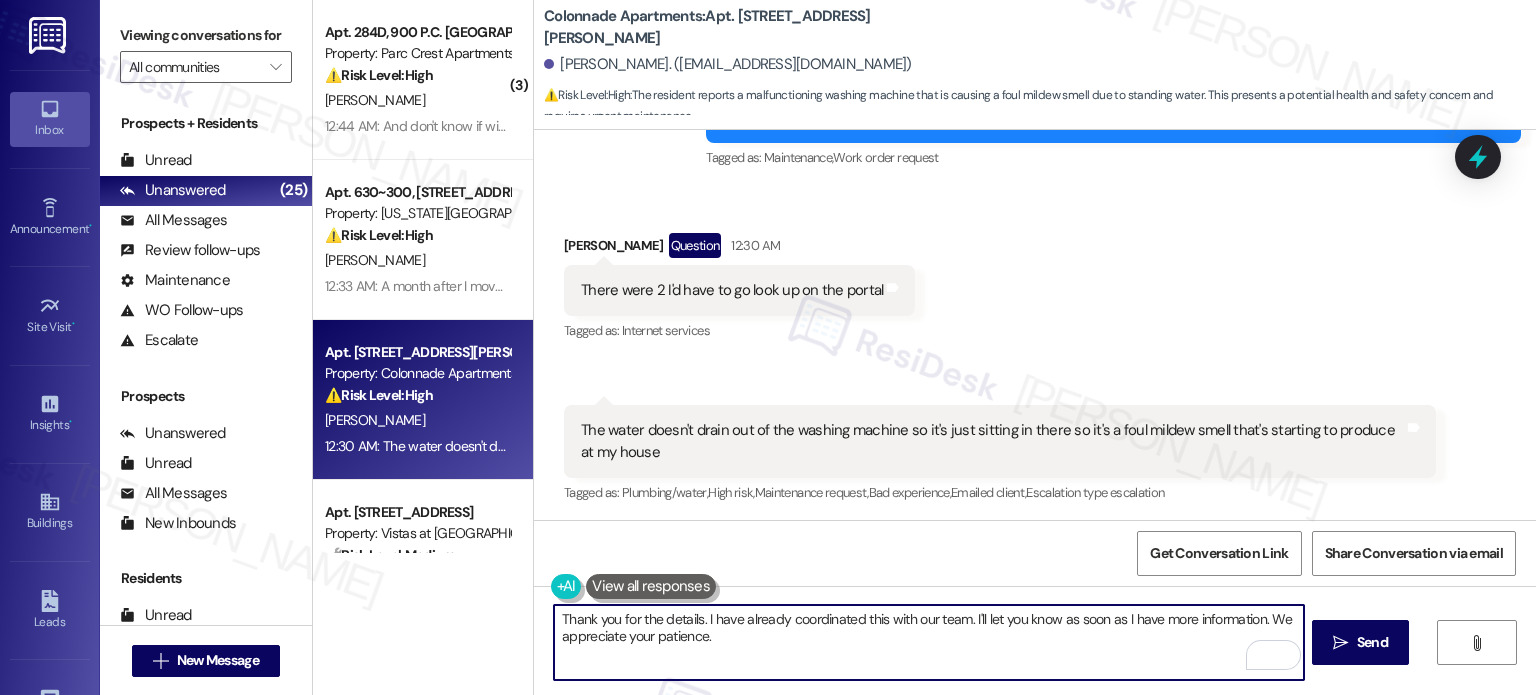 click on "Thank you for the details. I have already coordinated this with our team. I'll let you know as soon as I have more information. We appreciate your patience." at bounding box center [928, 642] 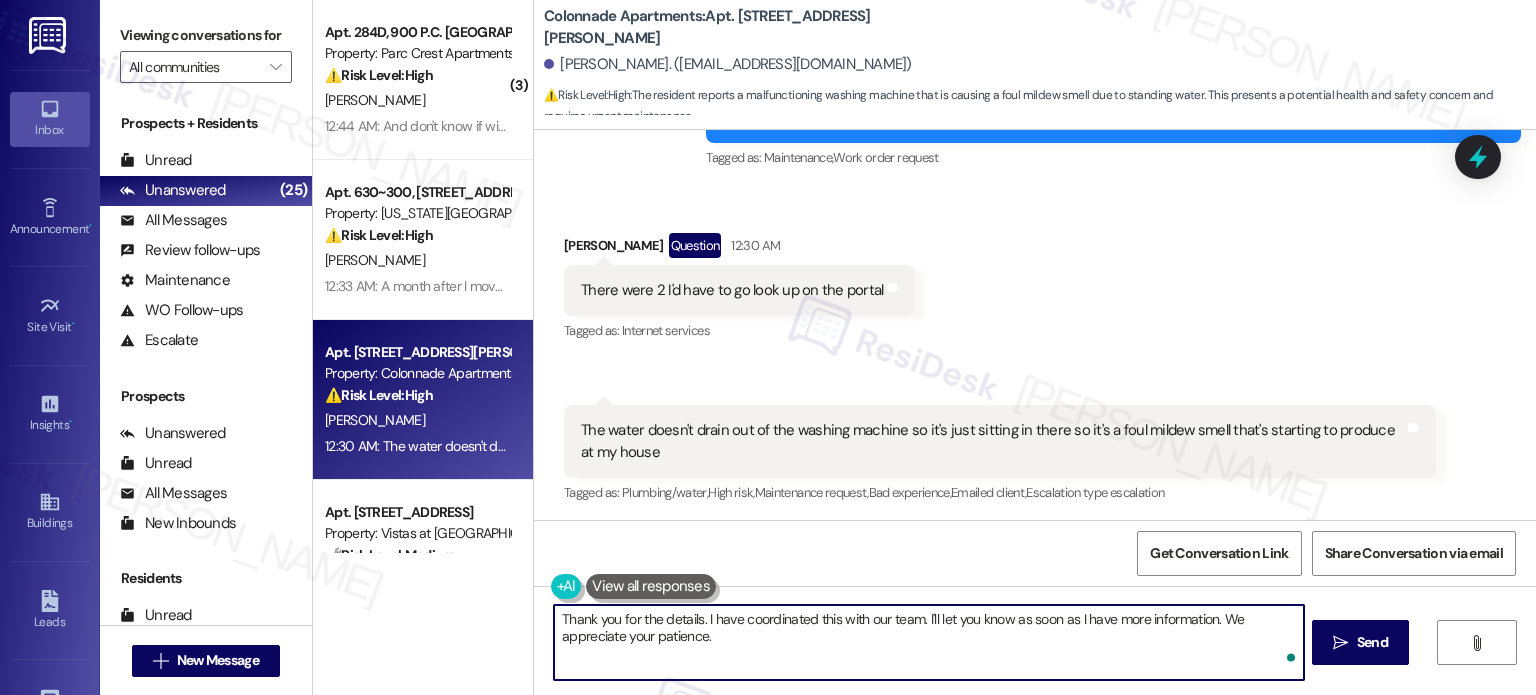 click on "Thank you for the details. I have coordinated this with our team. I'll let you know as soon as I have more information. We appreciate your patience." at bounding box center [928, 642] 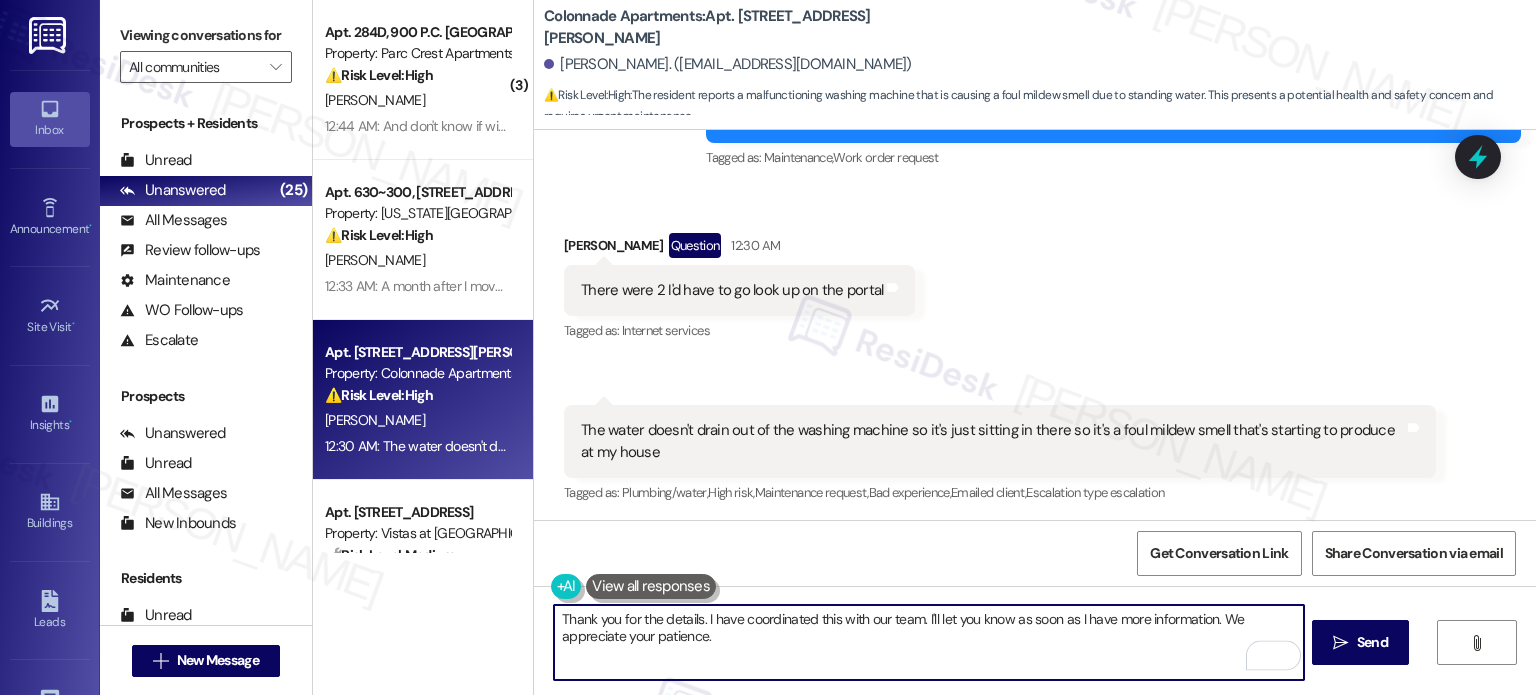 click on "Thank you for the details. I have coordinated this with our team. I'll let you know as soon as I have more information. We appreciate your patience." at bounding box center [928, 642] 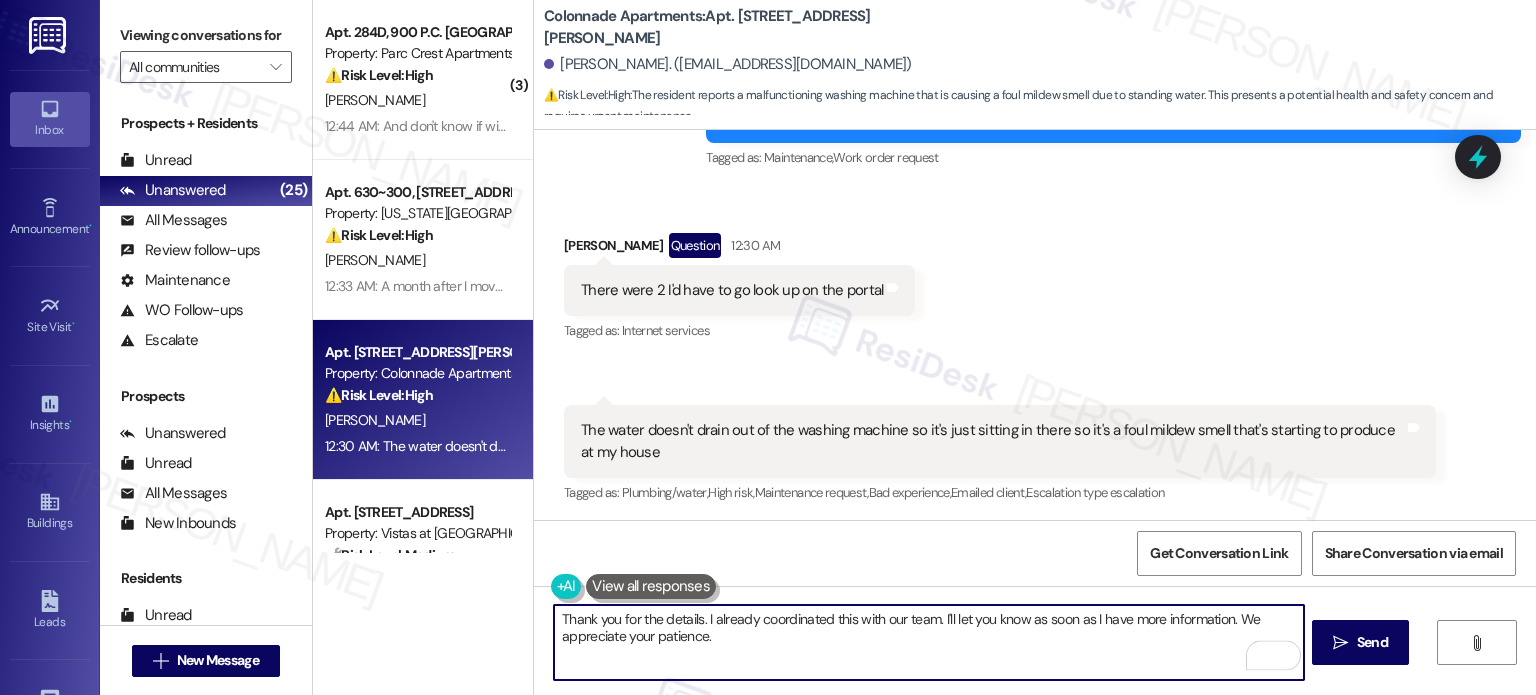 click on "Thank you for the details. I already coordinated this with our team. I'll let you know as soon as I have more information. We appreciate your patience." at bounding box center [928, 642] 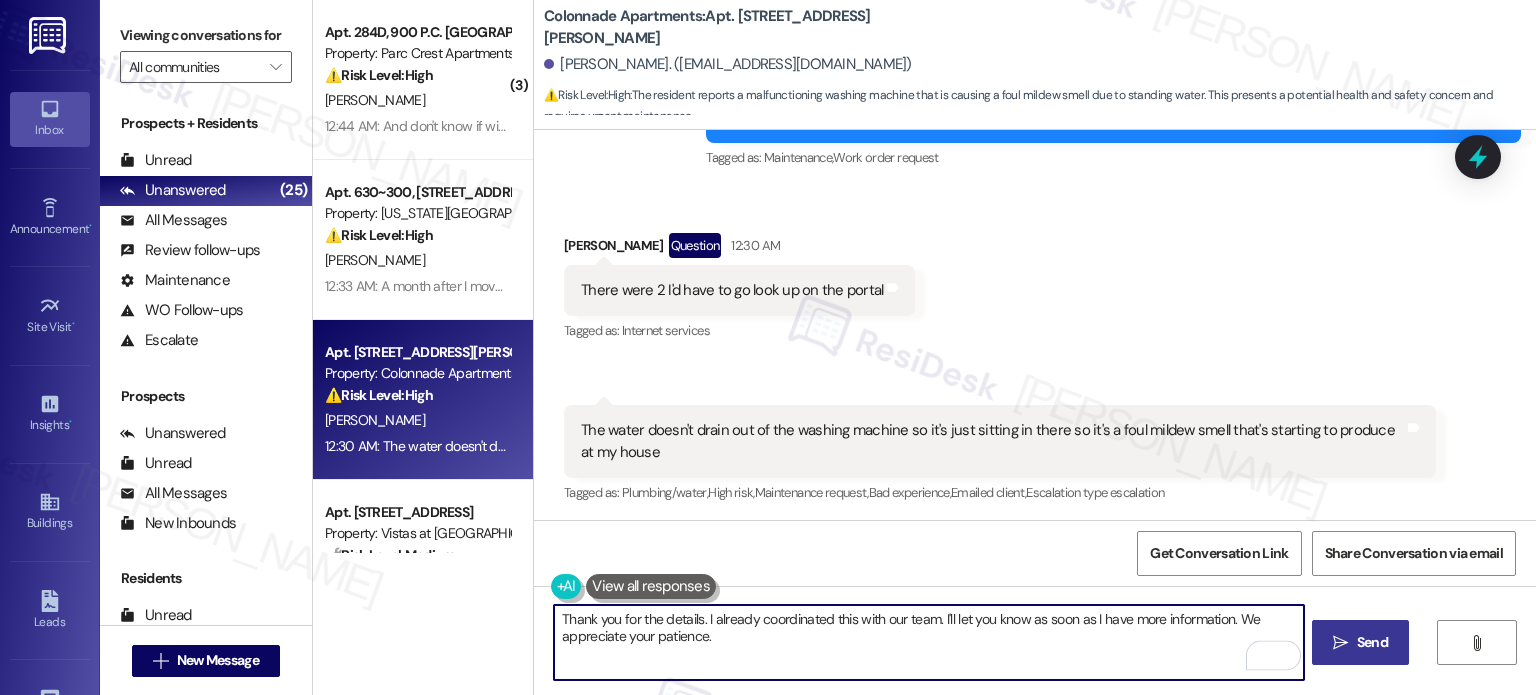 type on "Thank you for the details. I already coordinated this with our team. I'll let you know as soon as I have more information. We appreciate your patience." 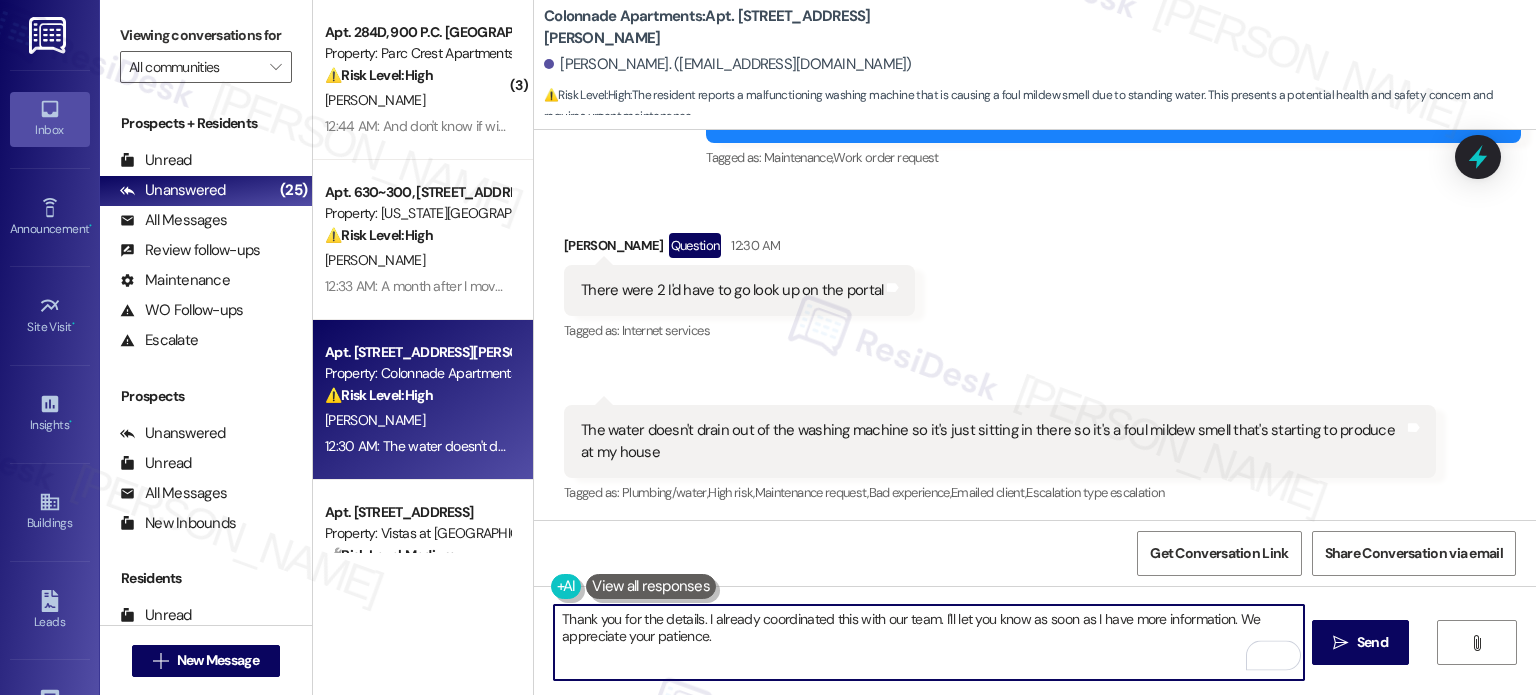 drag, startPoint x: 1369, startPoint y: 654, endPoint x: 1389, endPoint y: 694, distance: 44.72136 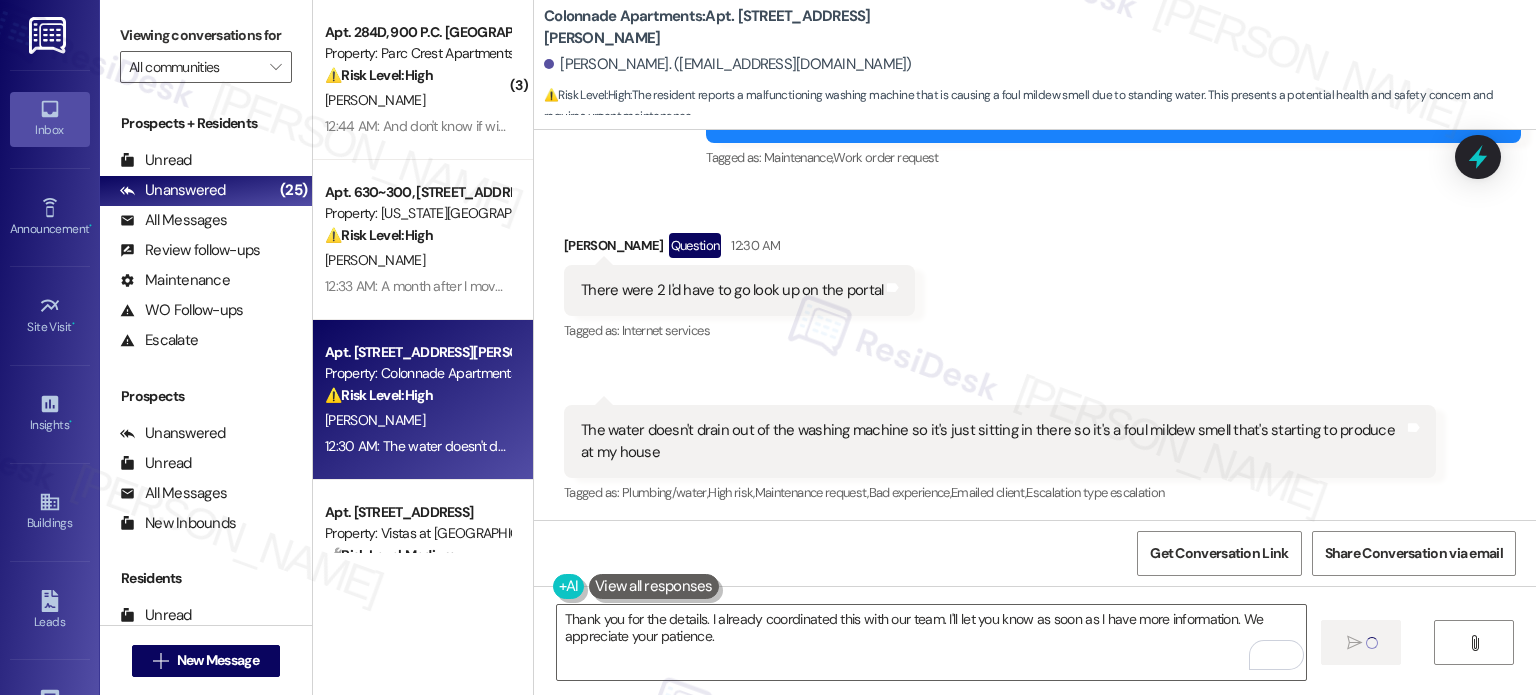 type 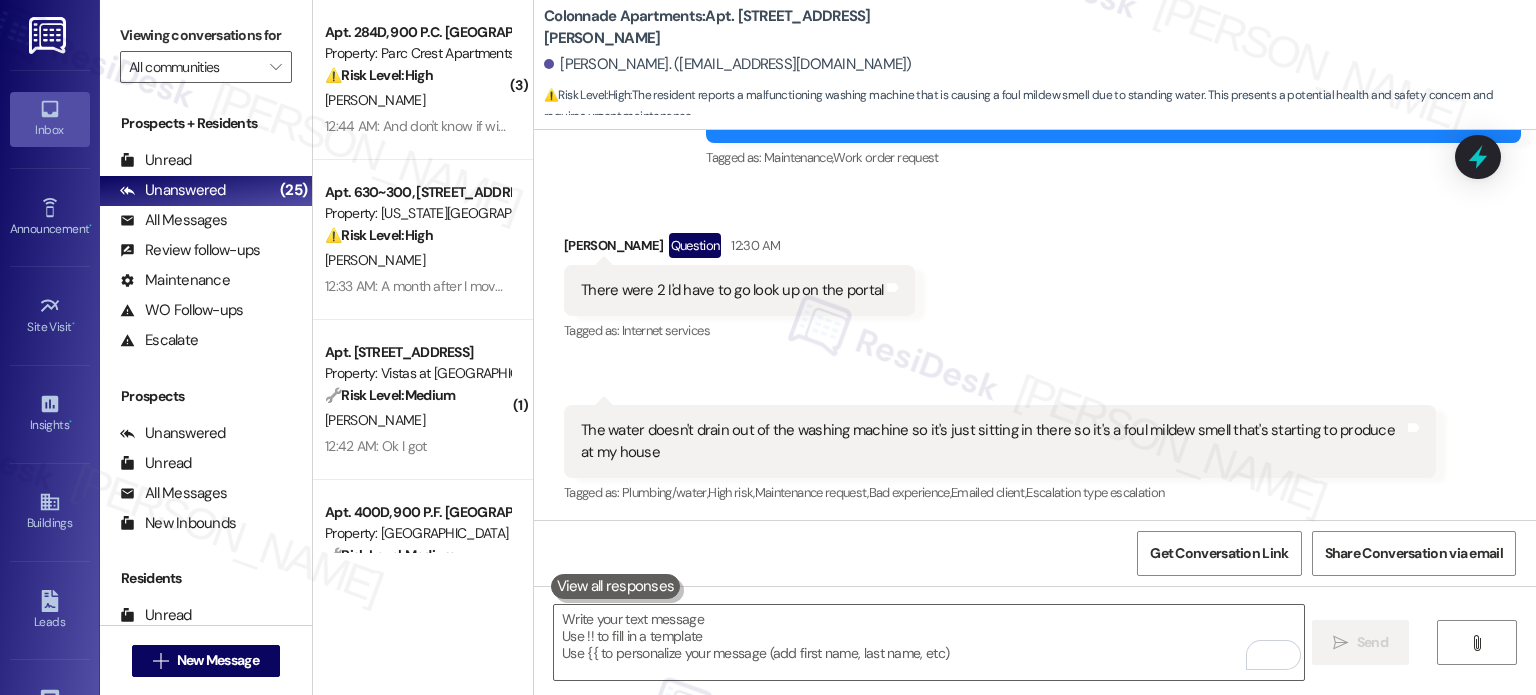 scroll, scrollTop: 5405, scrollLeft: 0, axis: vertical 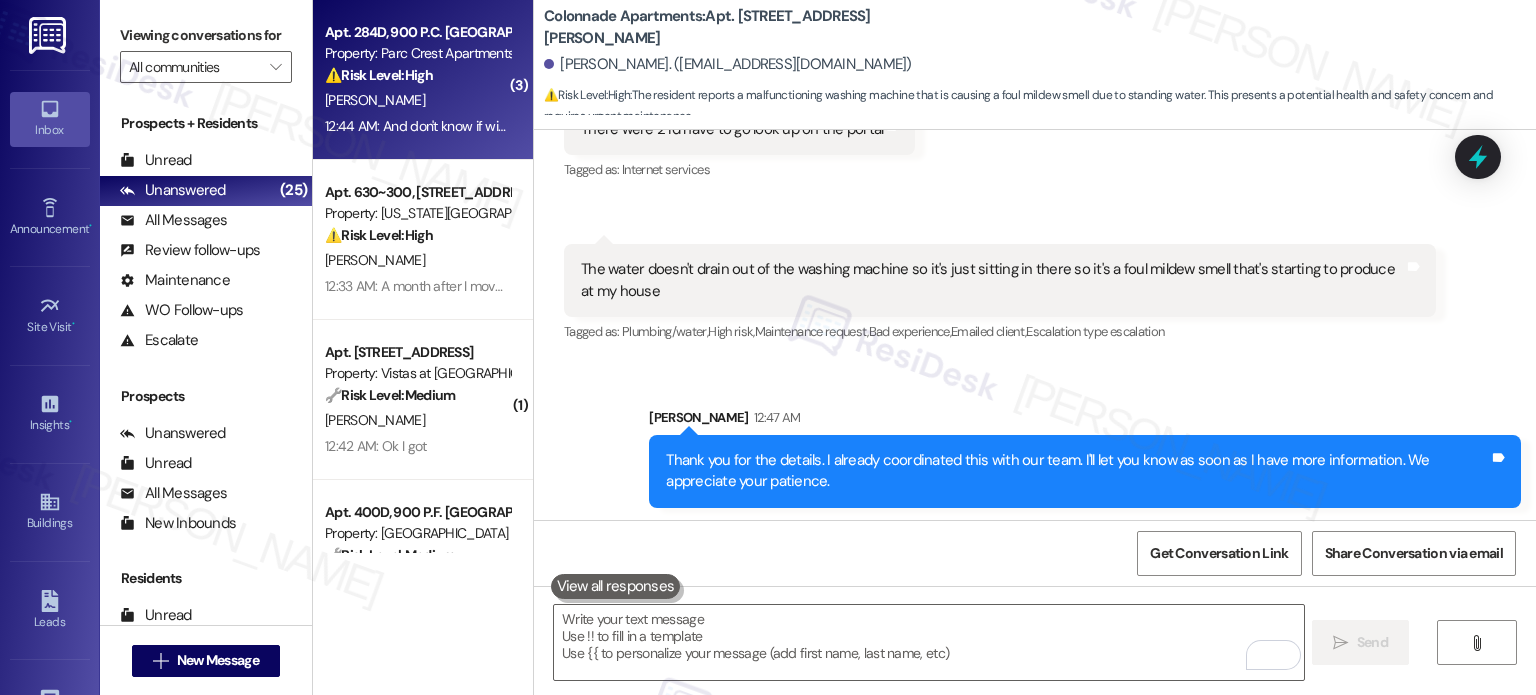 click on "12:44 AM: And don't know if window gets worse. I keep my window blinds closed. 12:44 AM: And don't know if window gets worse. I keep my window blinds closed." at bounding box center (558, 126) 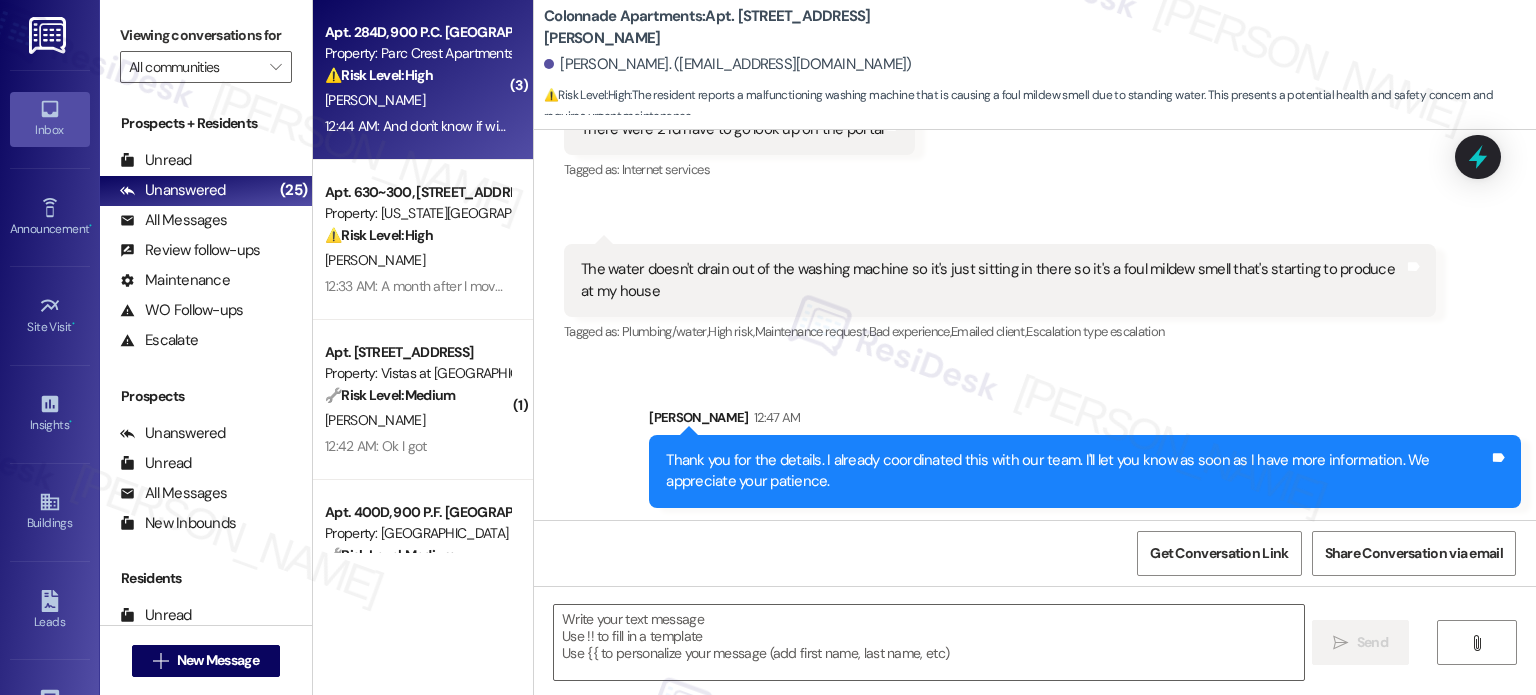 type on "Fetching suggested responses. Please feel free to read through the conversation in the meantime." 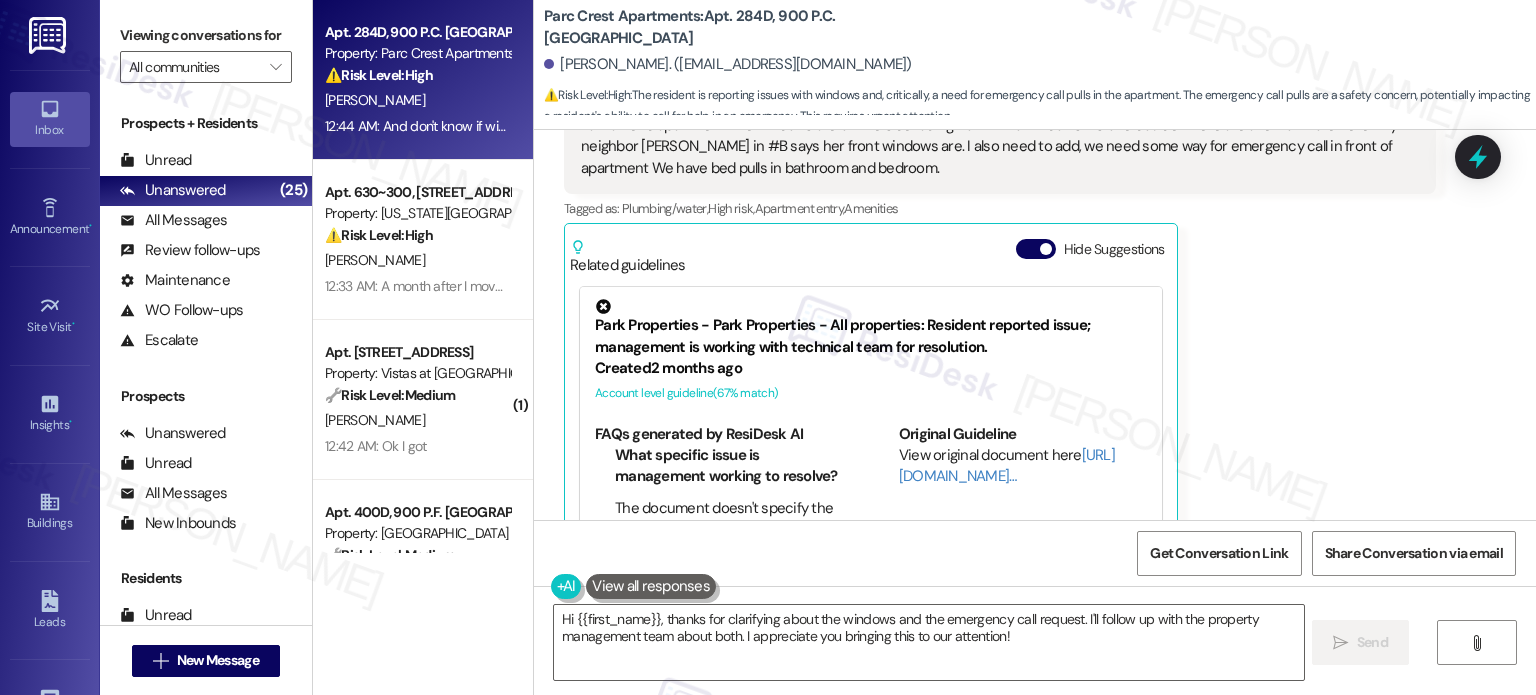 scroll, scrollTop: 1872, scrollLeft: 0, axis: vertical 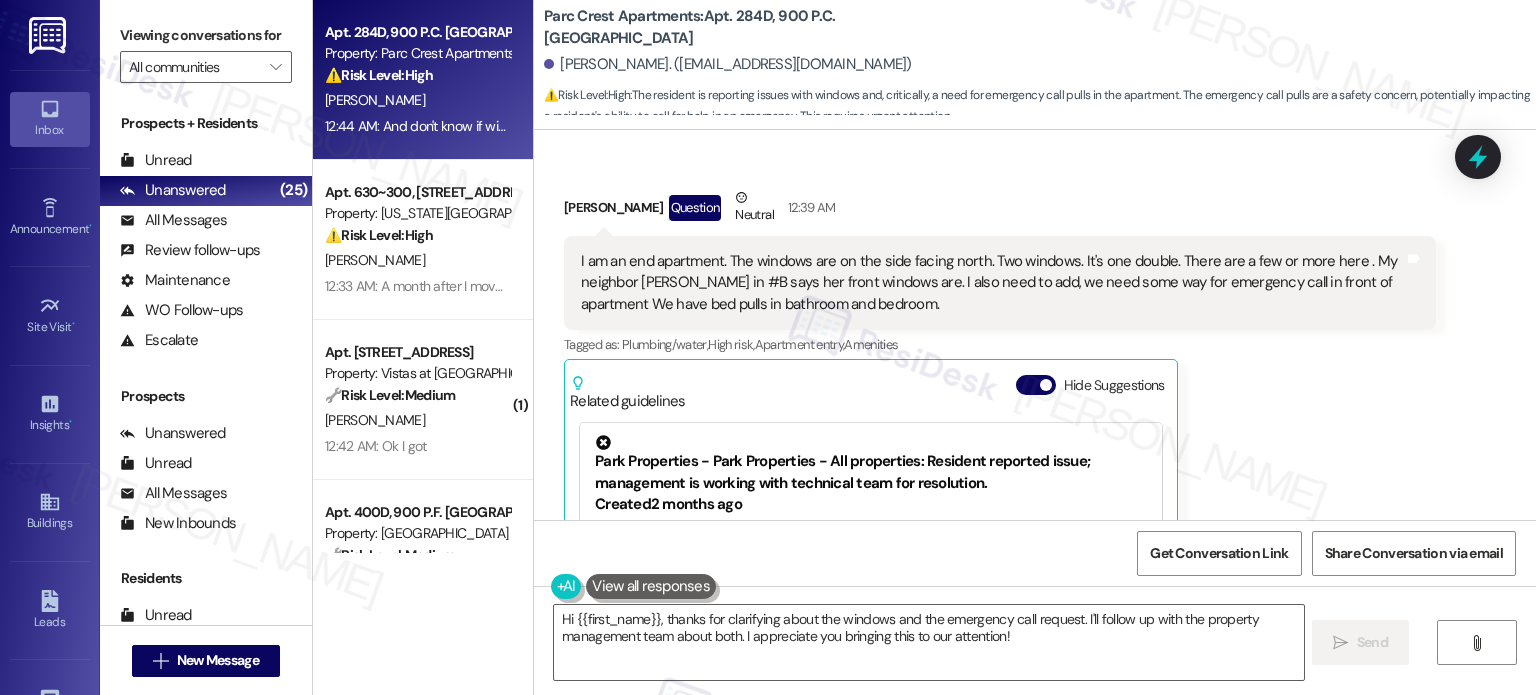 click on "I am an end apartment. The windows are on the side facing north. Two windows. It's one double.  There are a few or more here . My neighbor [PERSON_NAME] in #B says her front windows are. I also need to add, we need some way for emergency call in front of apartment    We have bed pulls in bathroom and bedroom." at bounding box center [992, 283] 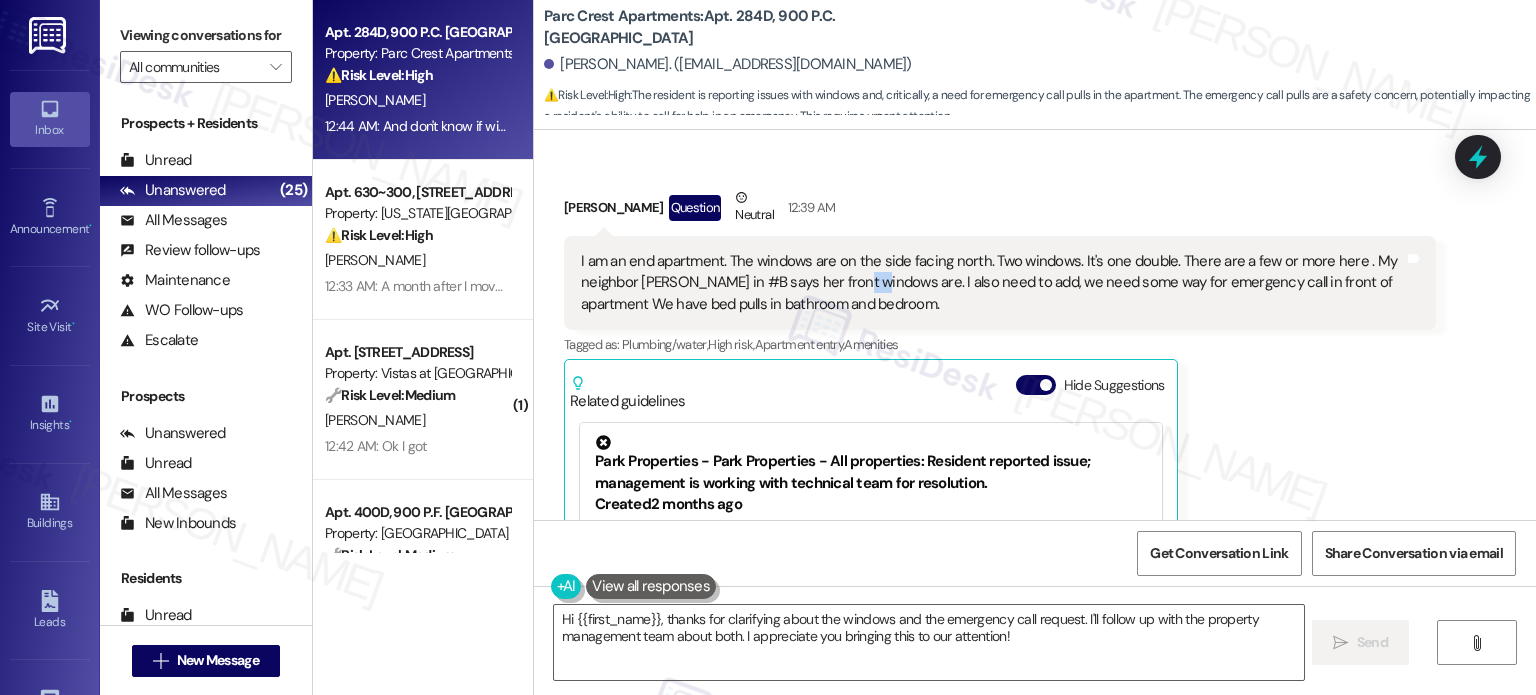 click on "I am an end apartment. The windows are on the side facing north. Two windows. It's one double.  There are a few or more here . My neighbor [PERSON_NAME] in #B says her front windows are. I also need to add, we need some way for emergency call in front of apartment    We have bed pulls in bathroom and bedroom." at bounding box center (992, 283) 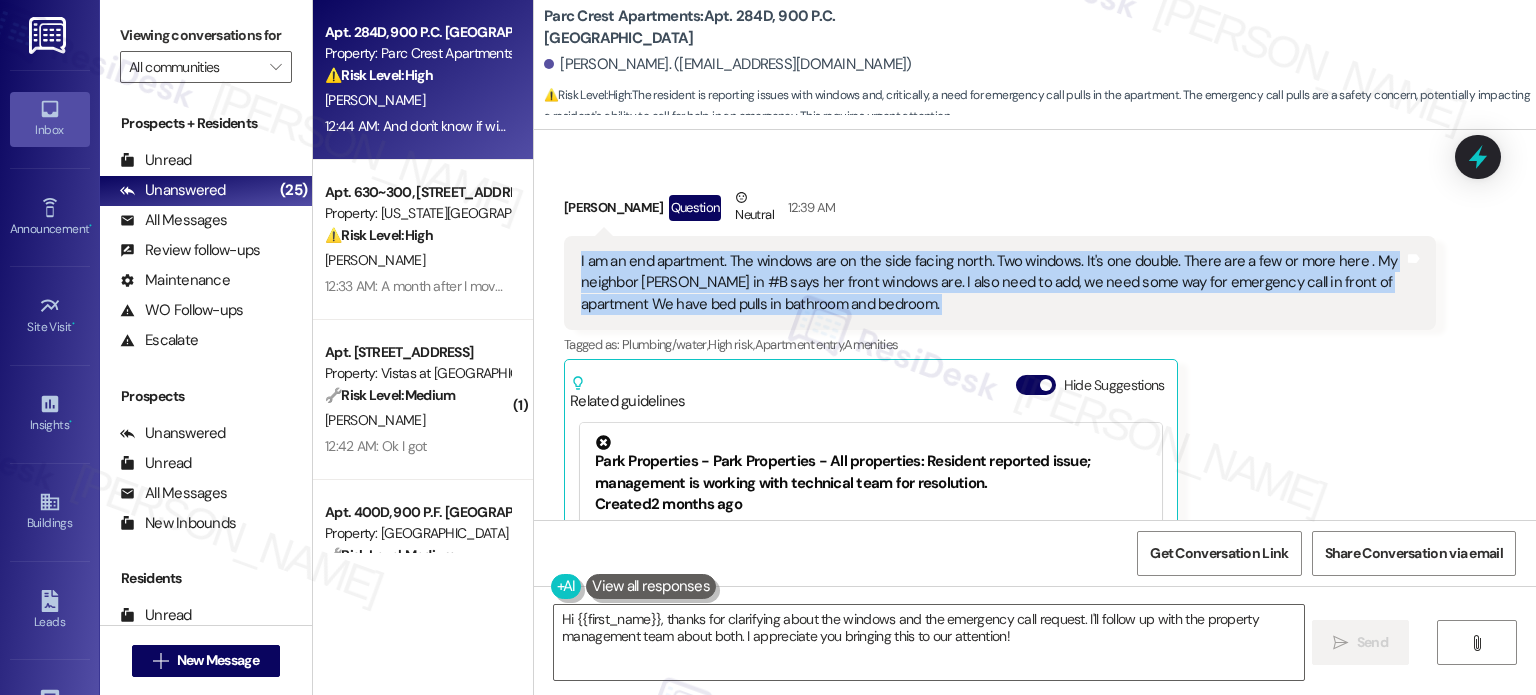click on "I am an end apartment. The windows are on the side facing north. Two windows. It's one double.  There are a few or more here . My neighbor [PERSON_NAME] in #B says her front windows are. I also need to add, we need some way for emergency call in front of apartment    We have bed pulls in bathroom and bedroom." at bounding box center [992, 283] 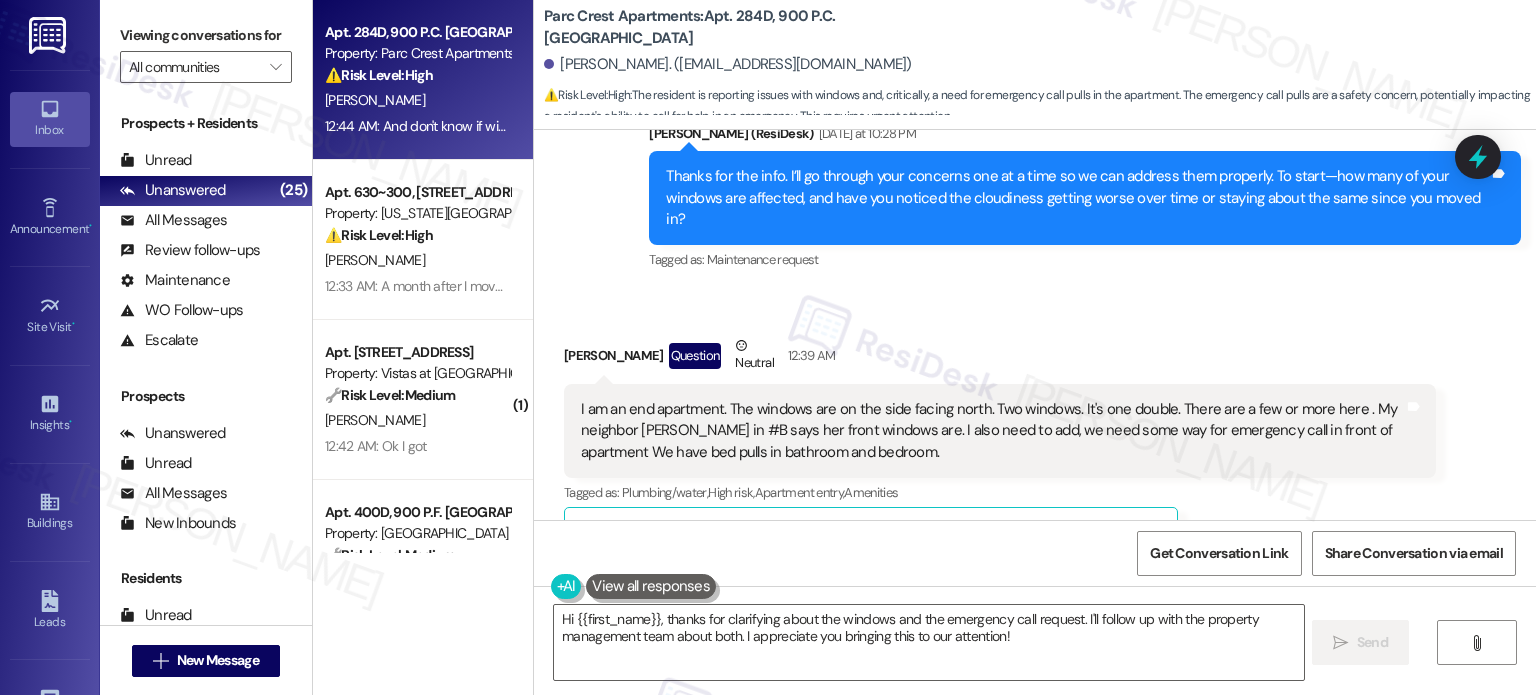 scroll, scrollTop: 1772, scrollLeft: 0, axis: vertical 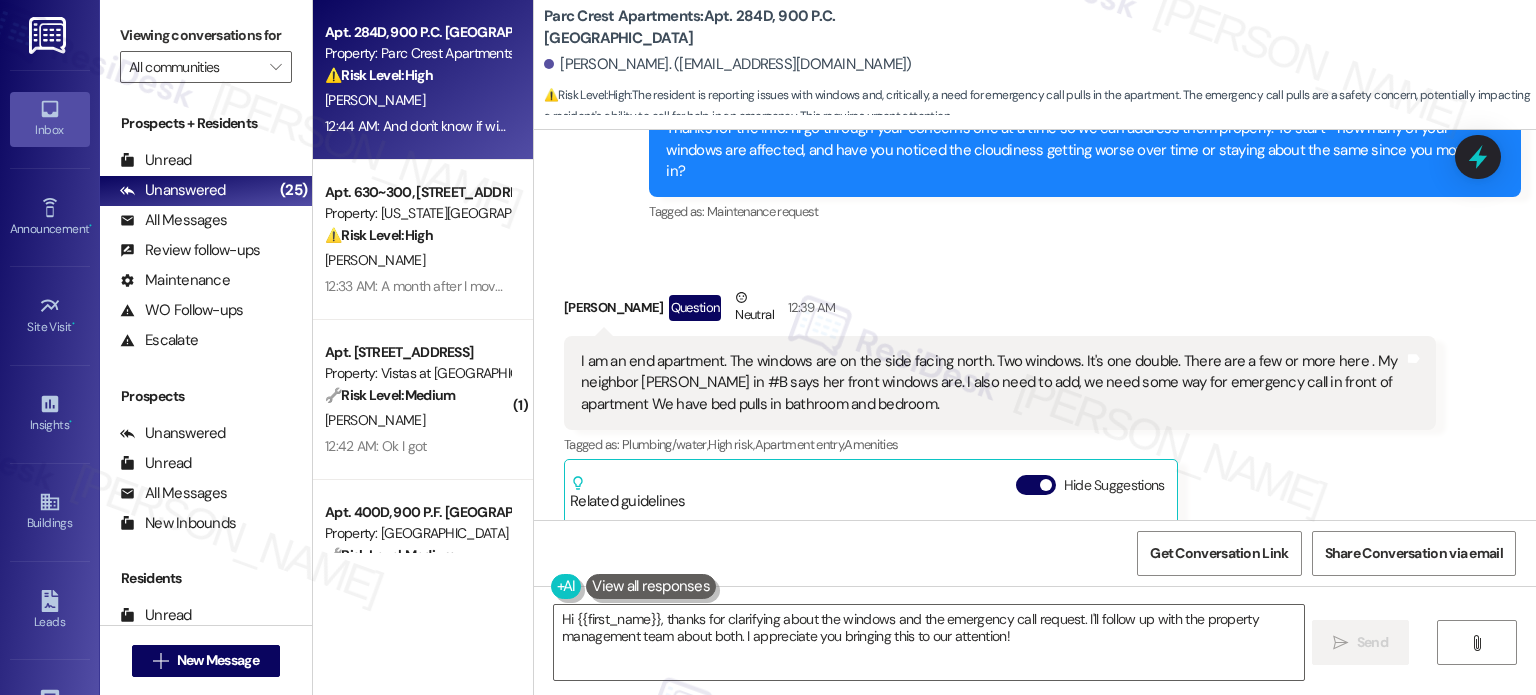 click on "I am an end apartment. The windows are on the side facing north. Two windows. It's one double.  There are a few or more here . My neighbor [PERSON_NAME] in #B says her front windows are. I also need to add, we need some way for emergency call in front of apartment    We have bed pulls in bathroom and bedroom." at bounding box center [992, 383] 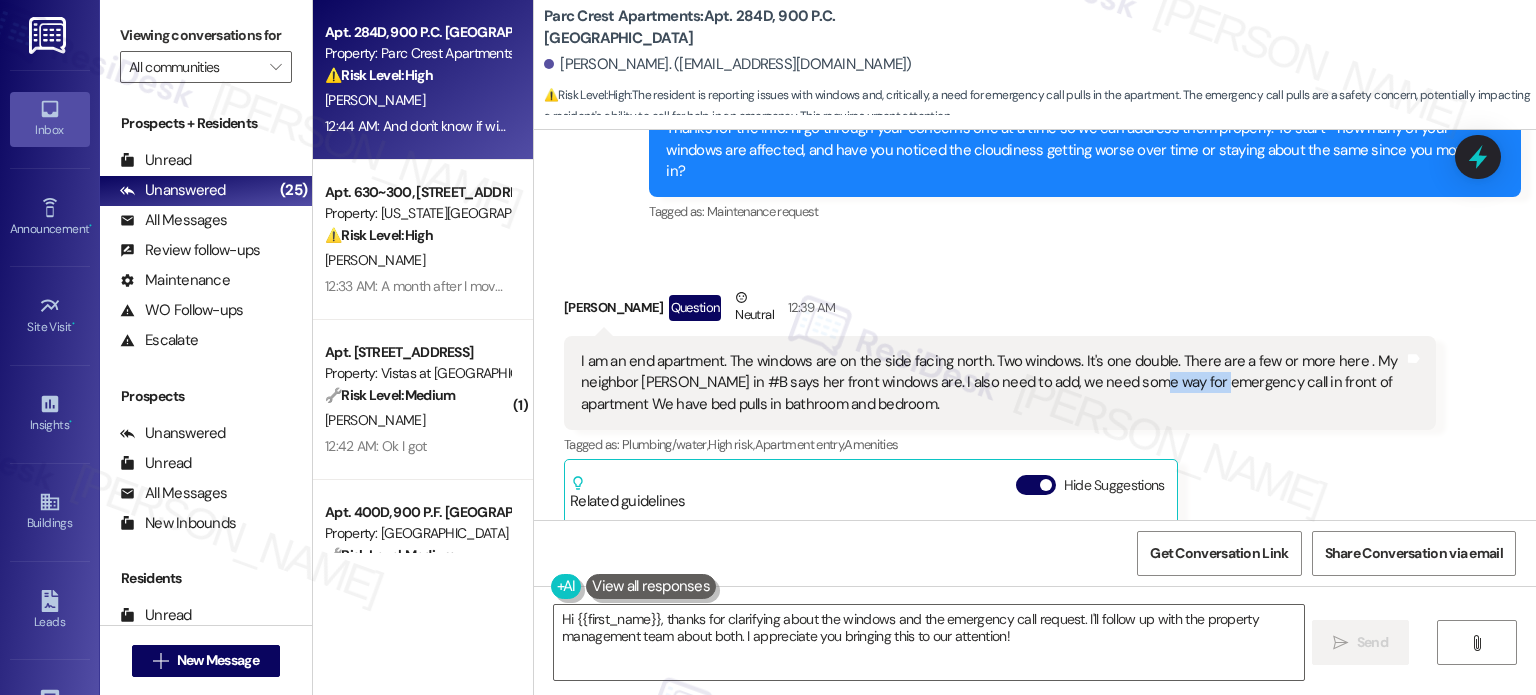 click on "I am an end apartment. The windows are on the side facing north. Two windows. It's one double.  There are a few or more here . My neighbor [PERSON_NAME] in #B says her front windows are. I also need to add, we need some way for emergency call in front of apartment    We have bed pulls in bathroom and bedroom." at bounding box center [992, 383] 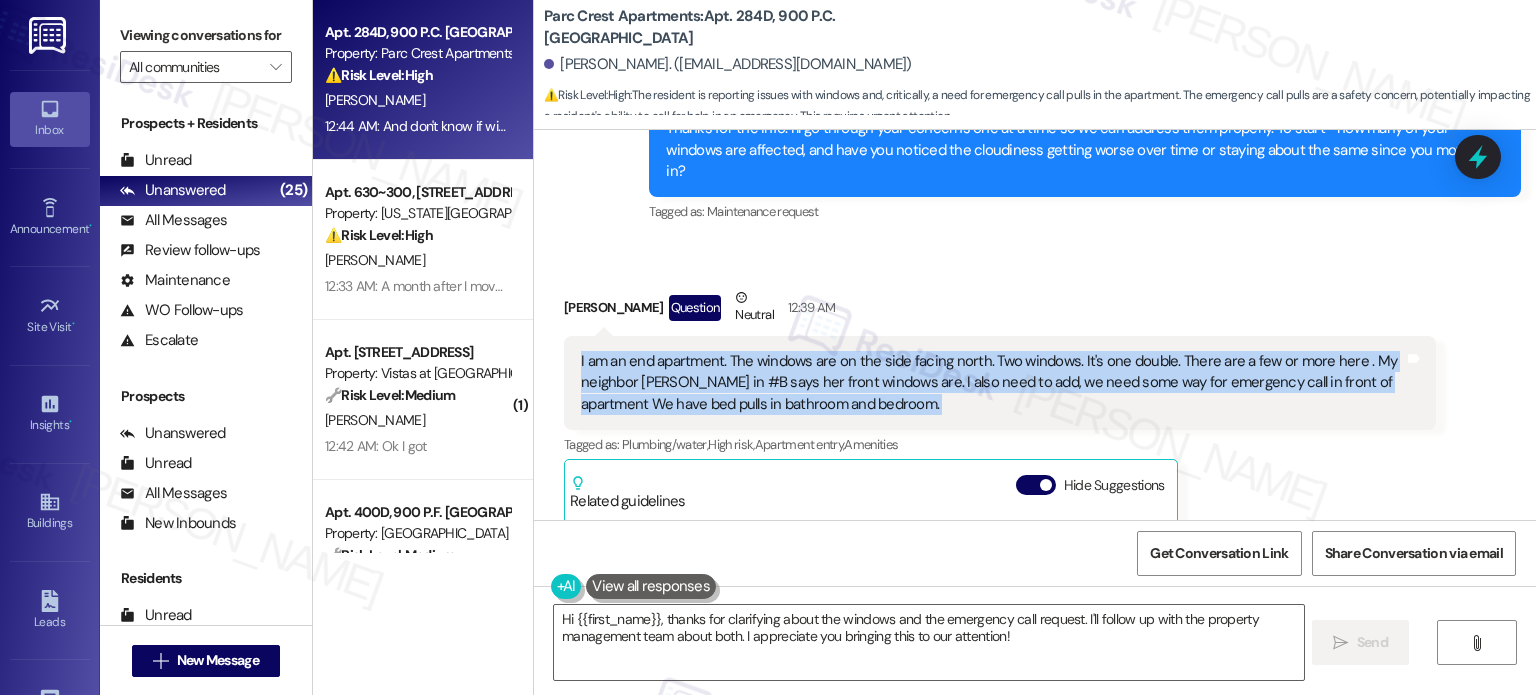 click on "I am an end apartment. The windows are on the side facing north. Two windows. It's one double.  There are a few or more here . My neighbor [PERSON_NAME] in #B says her front windows are. I also need to add, we need some way for emergency call in front of apartment    We have bed pulls in bathroom and bedroom." at bounding box center [992, 383] 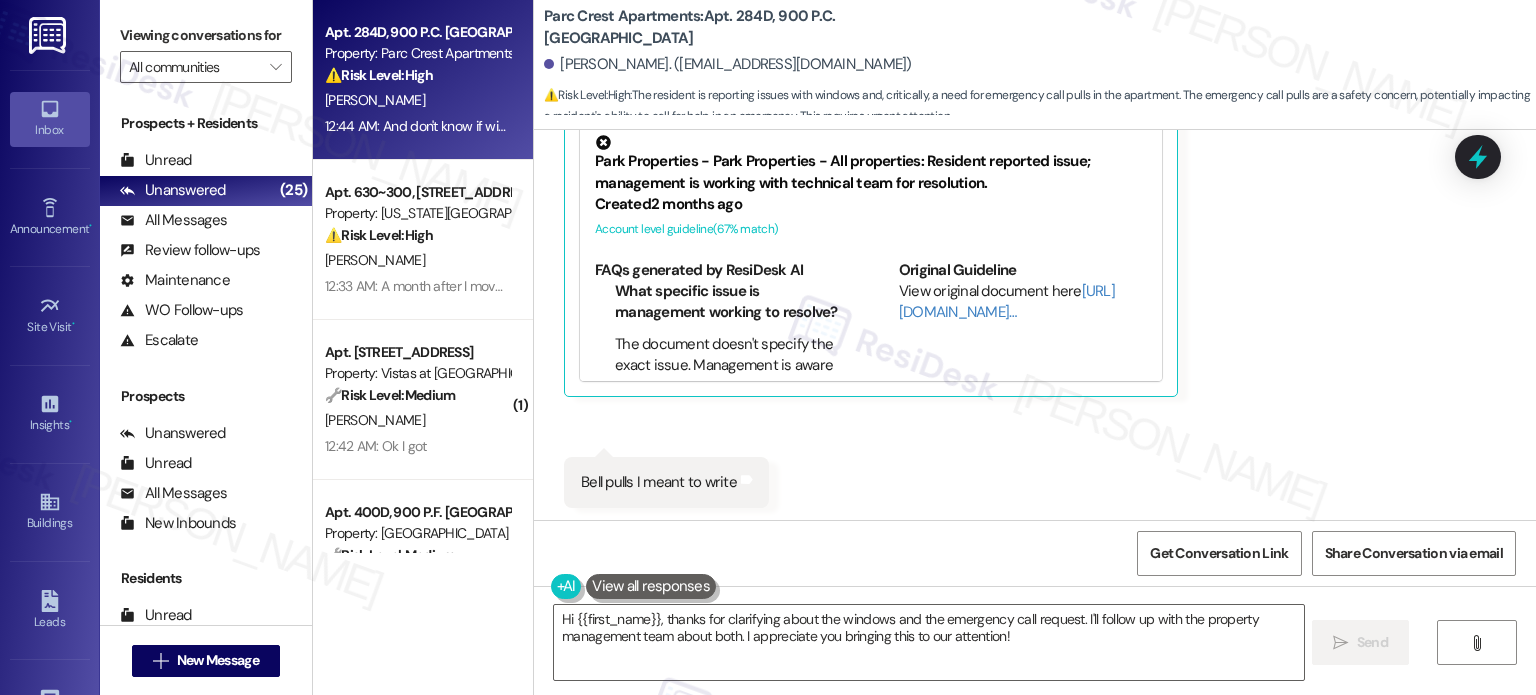 scroll, scrollTop: 2273, scrollLeft: 0, axis: vertical 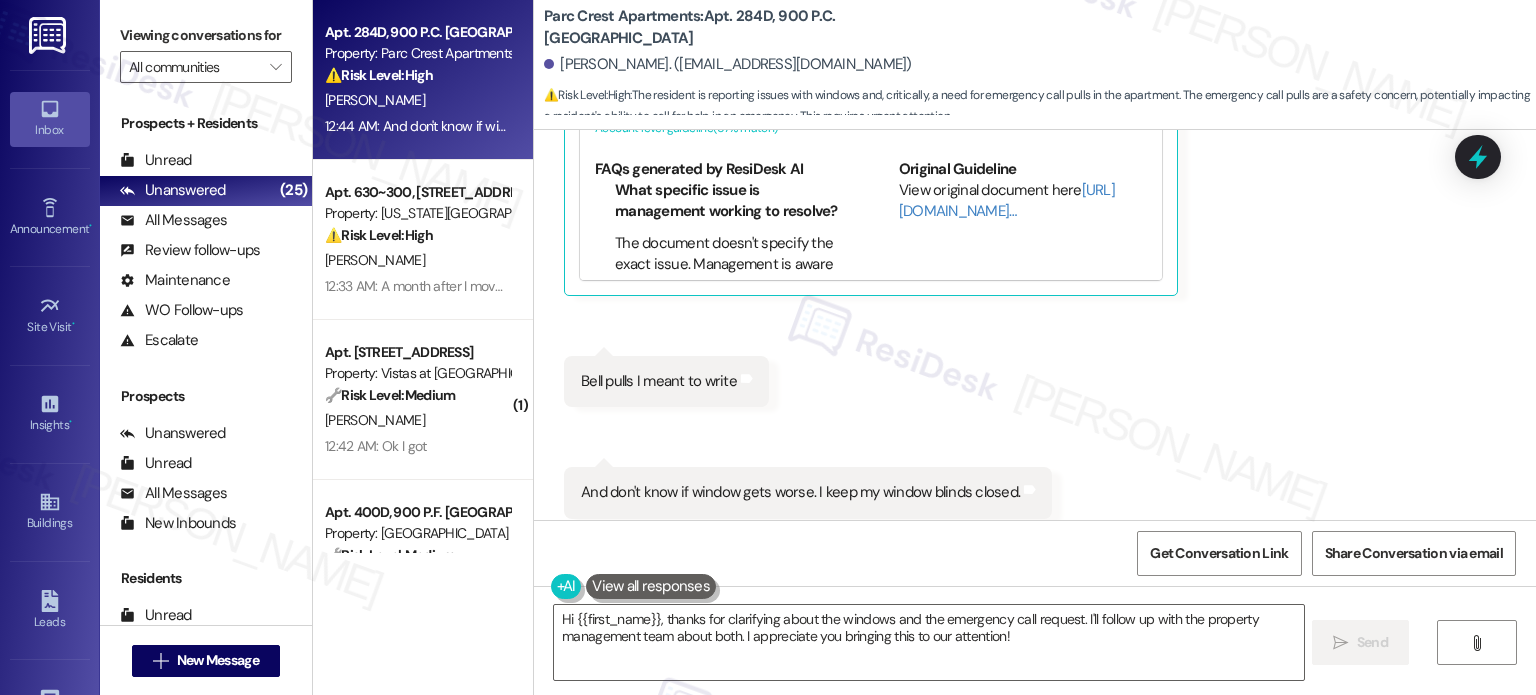 click on "And don't know if window gets worse. I keep my window blinds closed." at bounding box center (800, 492) 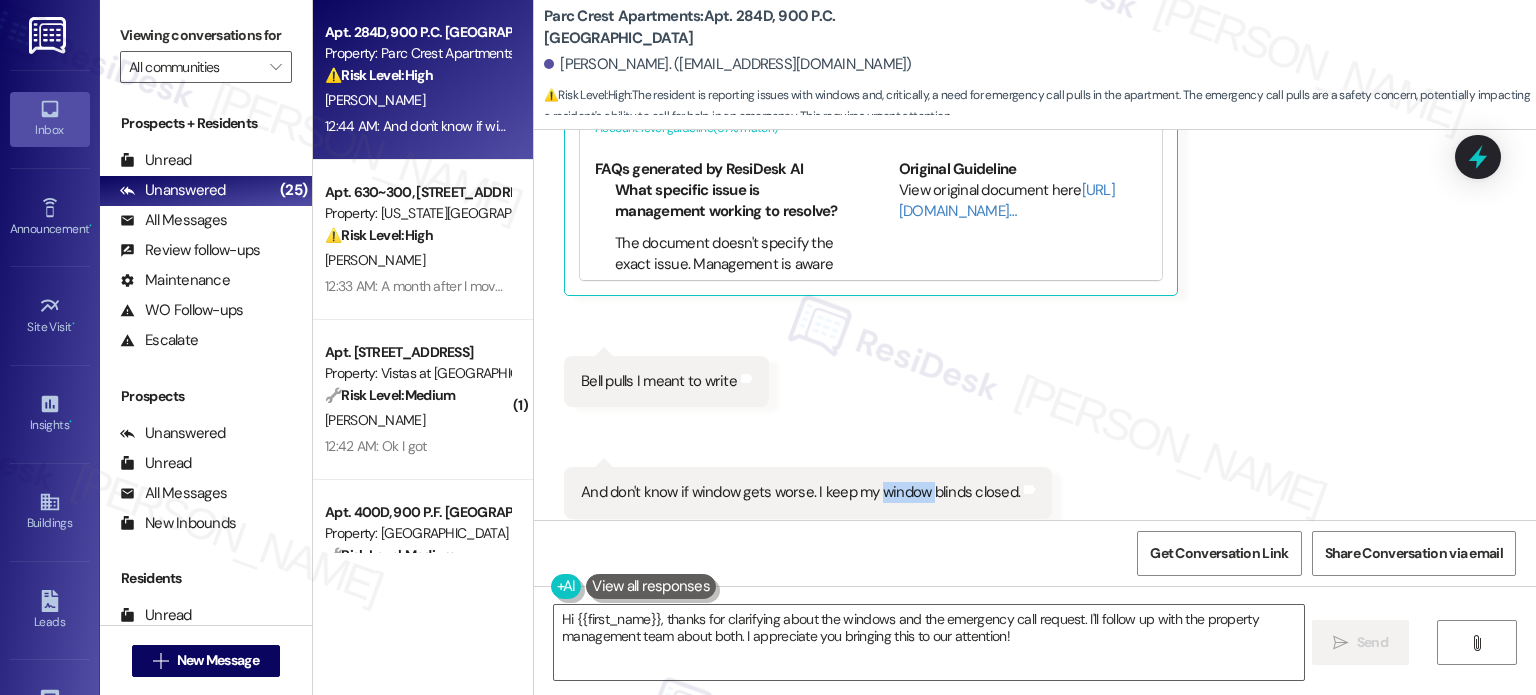 click on "And don't know if window gets worse. I keep my window blinds closed." at bounding box center [800, 492] 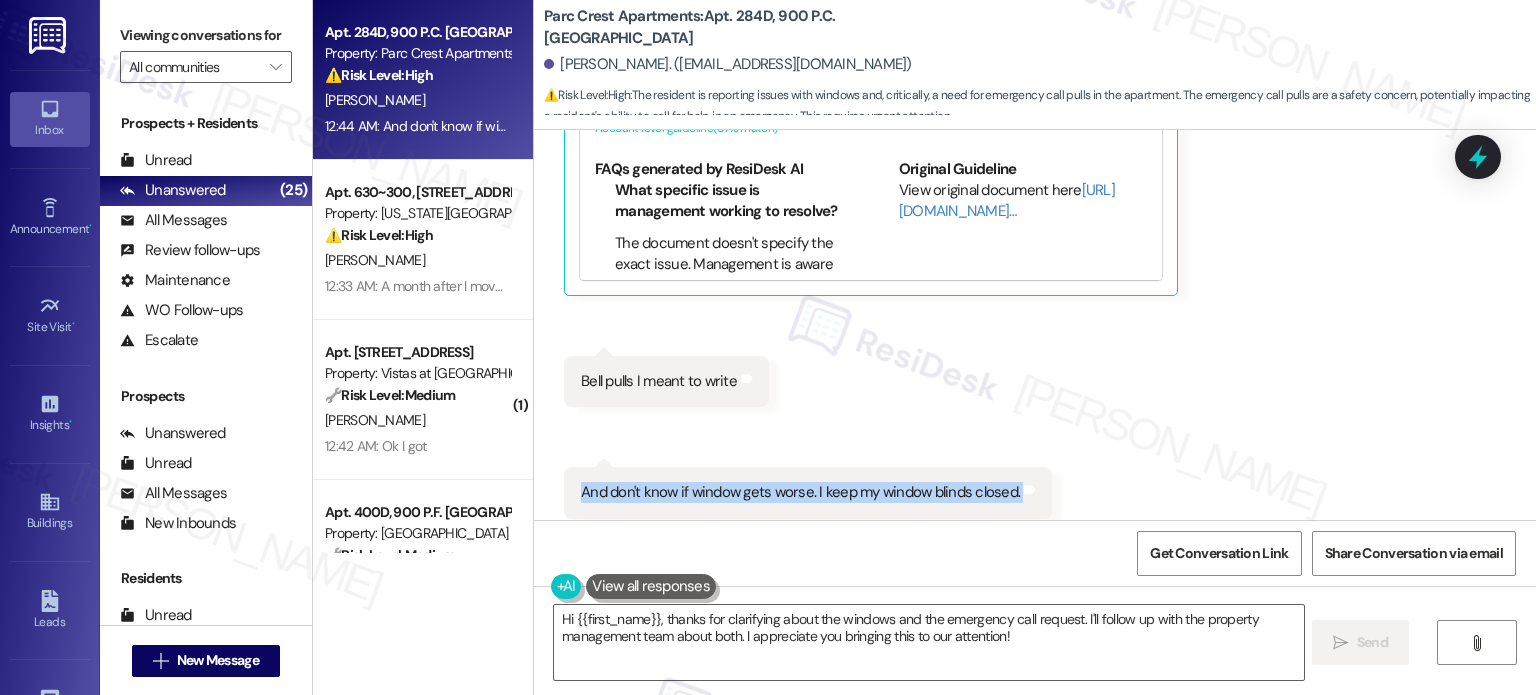 click on "And don't know if window gets worse. I keep my window blinds closed." at bounding box center (800, 492) 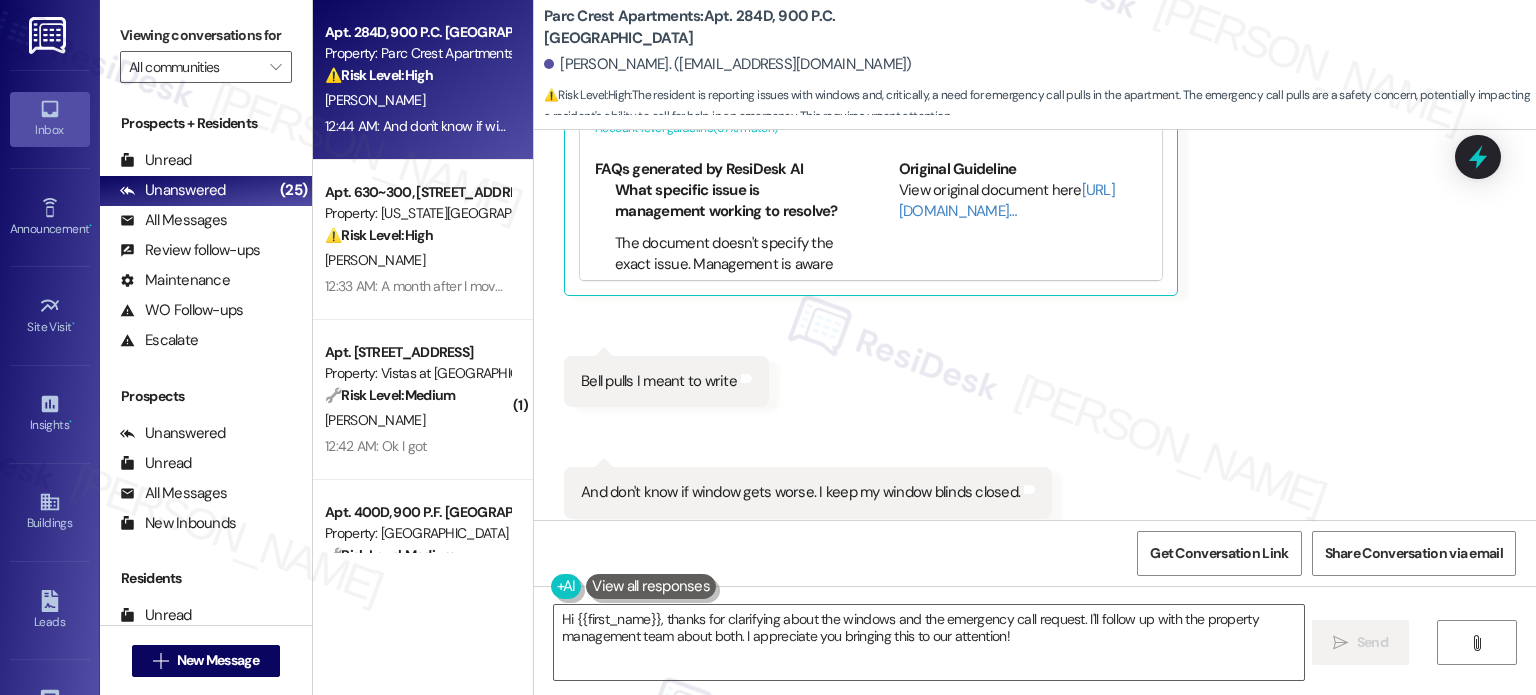 click on "Received via SMS Susan Brown Question   Neutral 12:39 AM I am an end apartment. The windows are on the side facing north. Two windows. It's one double.  There are a few or more here . My neighbor Deb in #B says her front windows are. I also need to add, we need some way for emergency call in front of apartment    We have bed pulls in bathroom and bedroom.  Tags and notes Tagged as:   Plumbing/water ,  Click to highlight conversations about Plumbing/water High risk ,  Click to highlight conversations about High risk Apartment entry ,  Click to highlight conversations about Apartment entry Amenities Click to highlight conversations about Amenities  Related guidelines Hide Suggestions Park Properties - Park Properties - All properties: Resident reported issue; management is working with technical team for resolution.
Created  2 months ago Account level guideline  ( 67 % match) FAQs generated by ResiDesk AI What specific issue is management working to resolve? How long will it take to resolve the issue? 12:39 AM" at bounding box center (1035, 152) 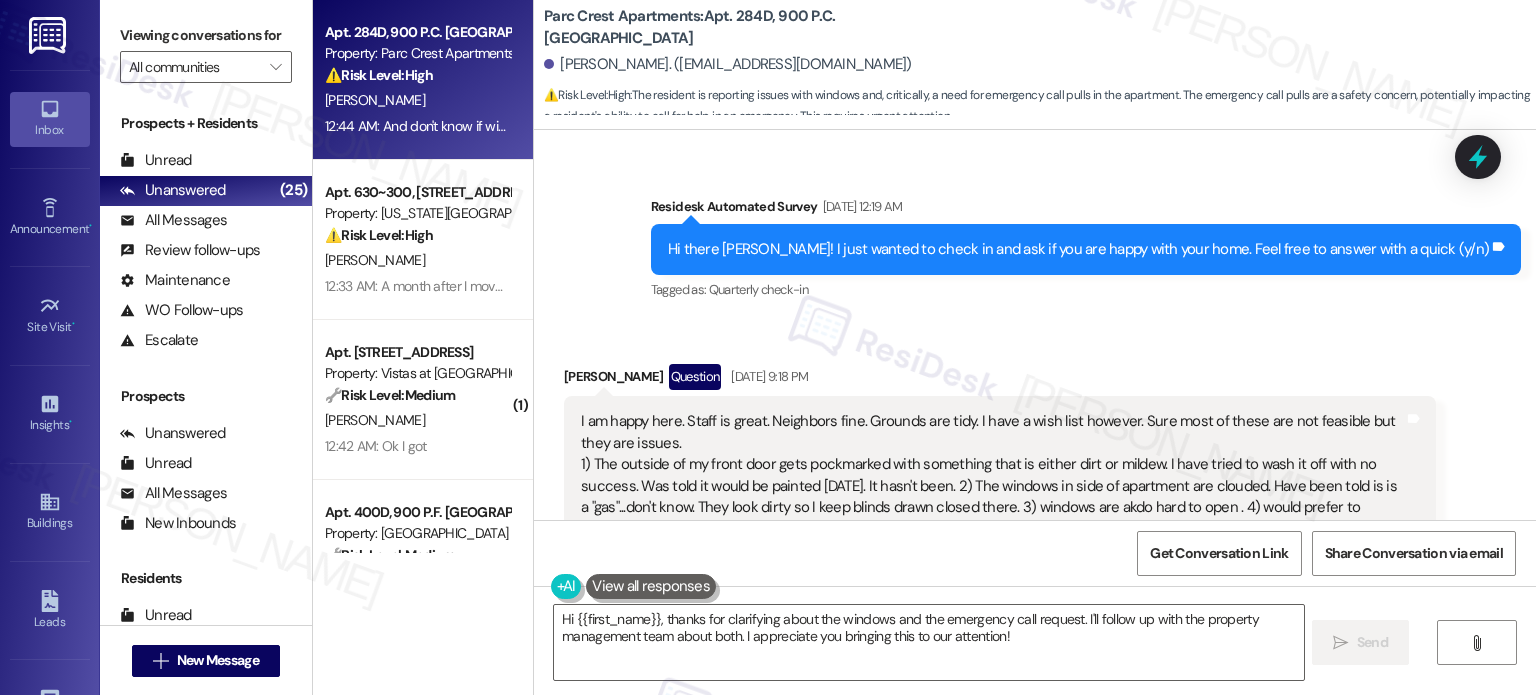 scroll, scrollTop: 673, scrollLeft: 0, axis: vertical 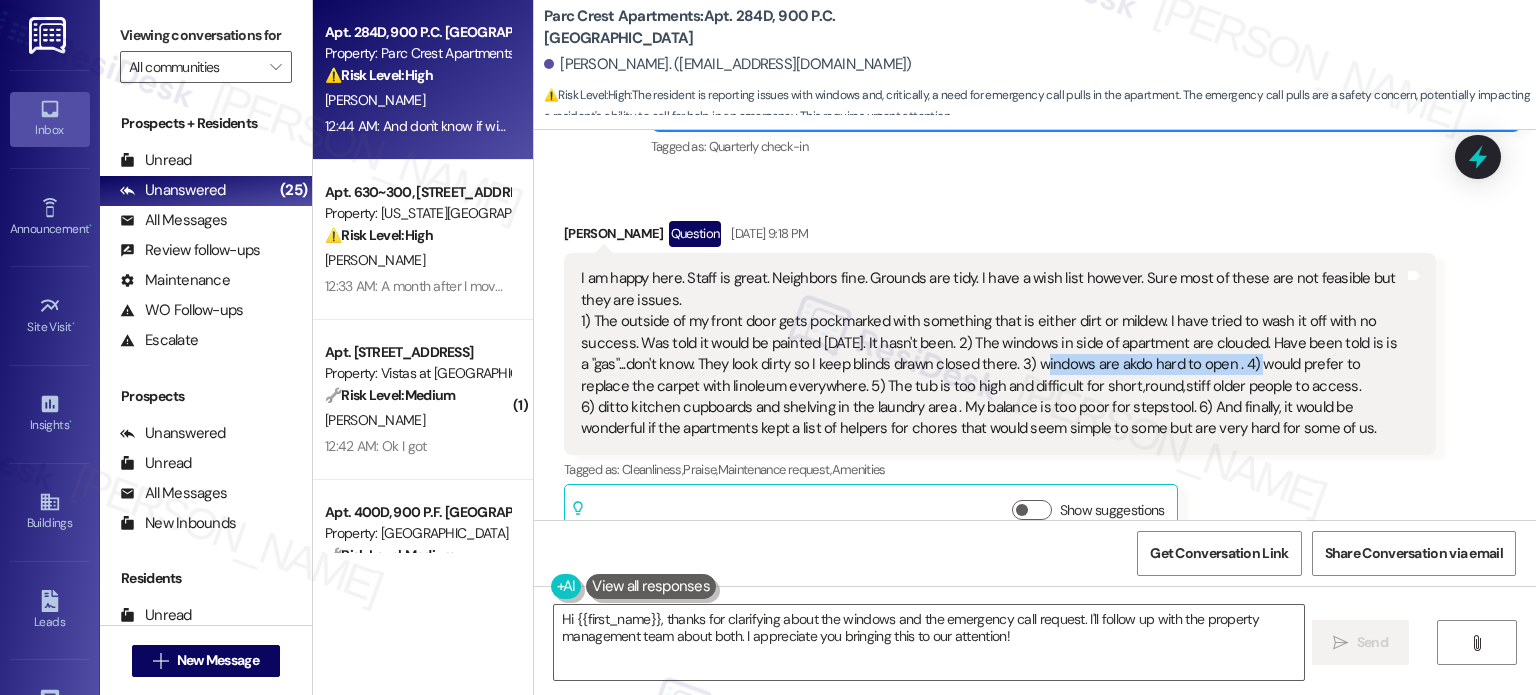 drag, startPoint x: 1017, startPoint y: 339, endPoint x: 1275, endPoint y: 355, distance: 258.49564 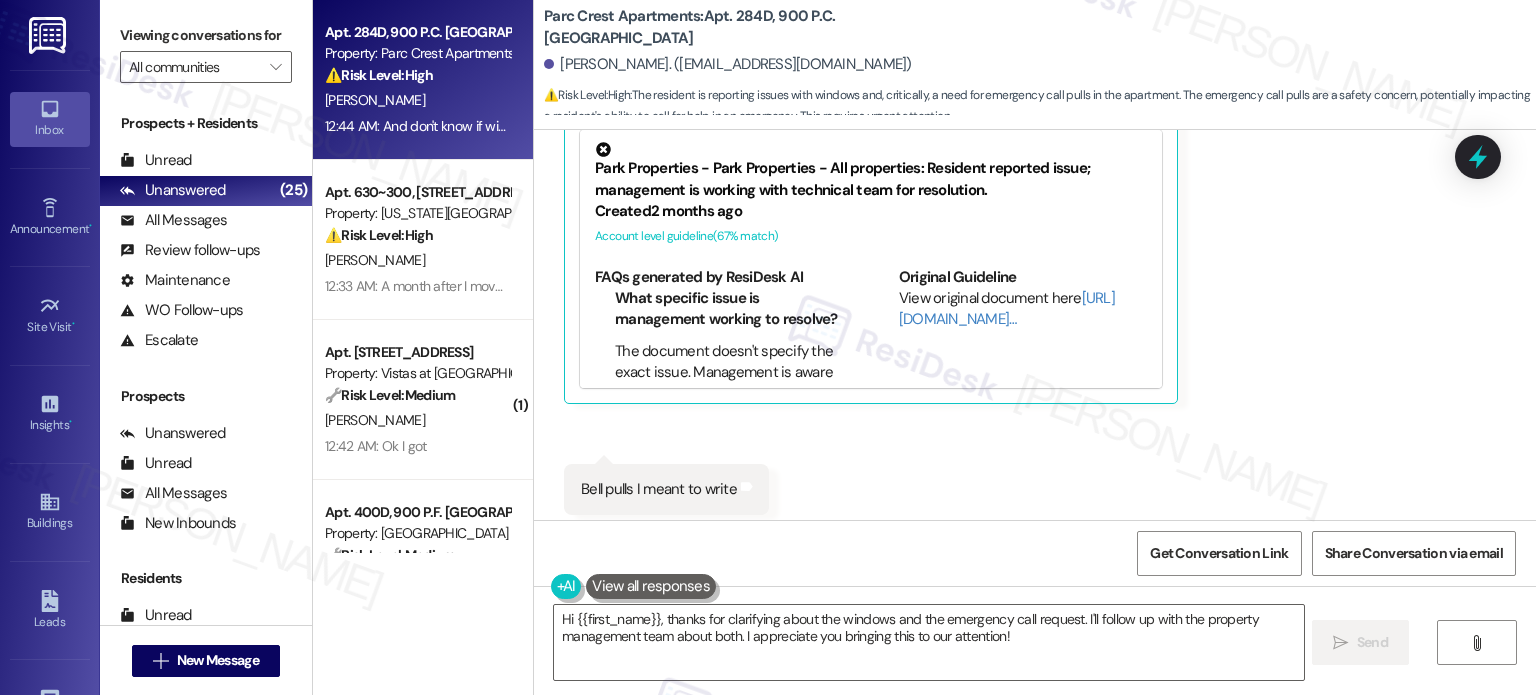 scroll, scrollTop: 2273, scrollLeft: 0, axis: vertical 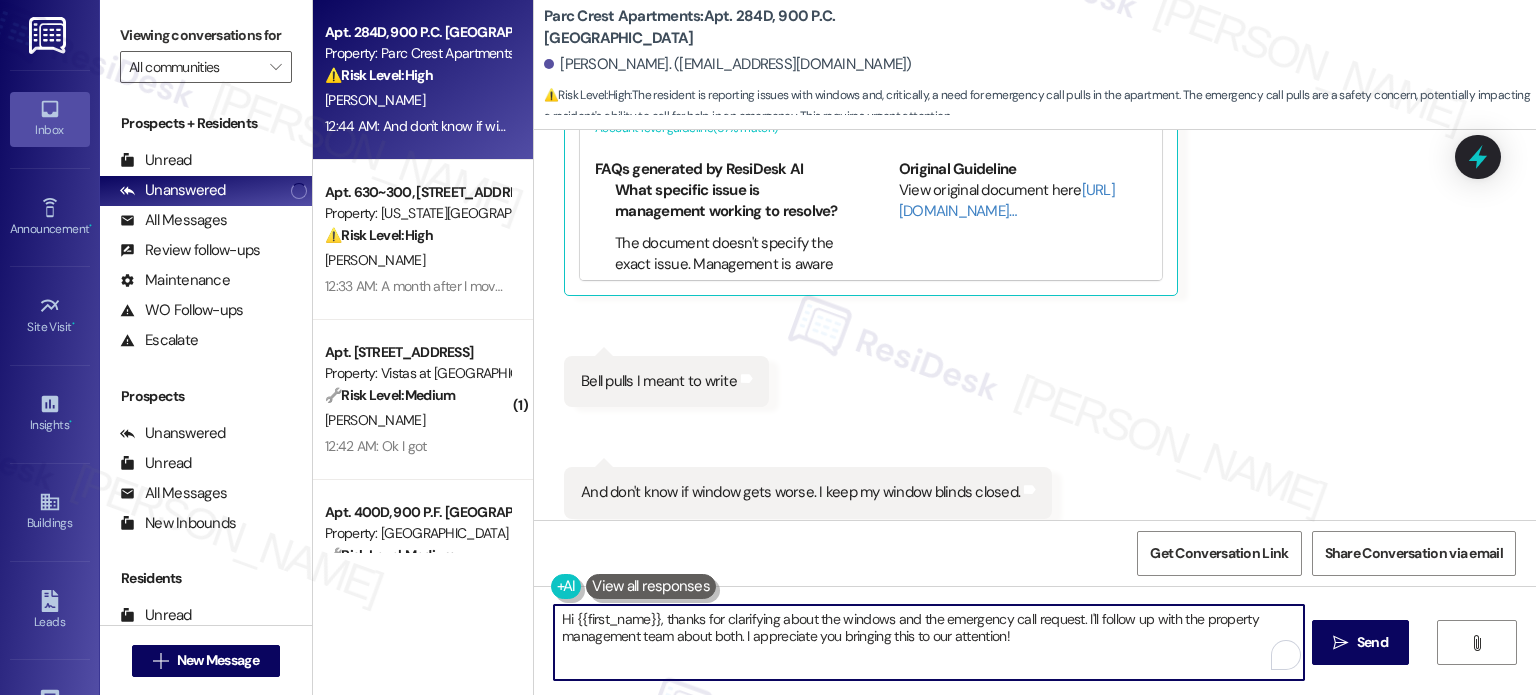 click on "Hi {{first_name}}, thanks for clarifying about the windows and the emergency call request. I'll follow up with the property management team about both. I appreciate you bringing this to our attention!" at bounding box center (928, 642) 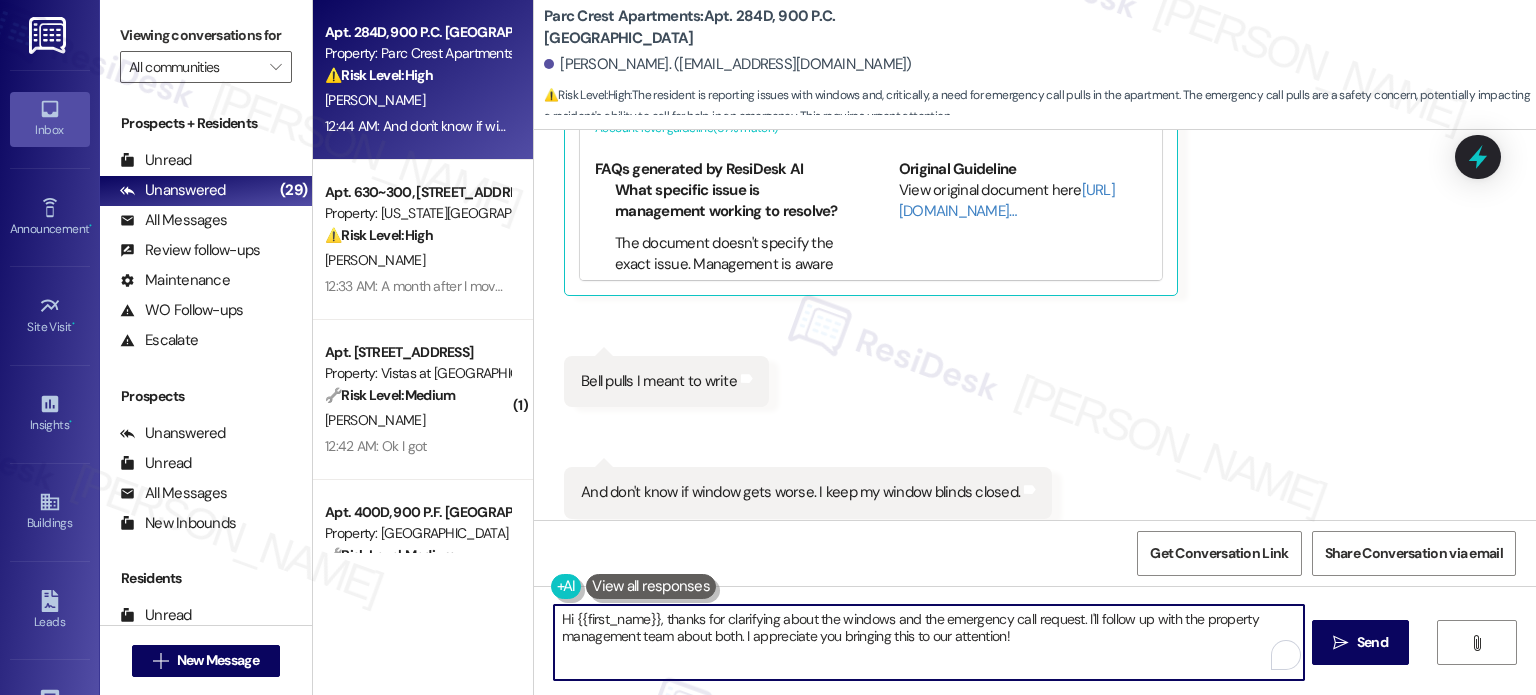 click on "Hi {{first_name}}, thanks for clarifying about the windows and the emergency call request. I'll follow up with the property management team about both. I appreciate you bringing this to our attention!" at bounding box center [928, 642] 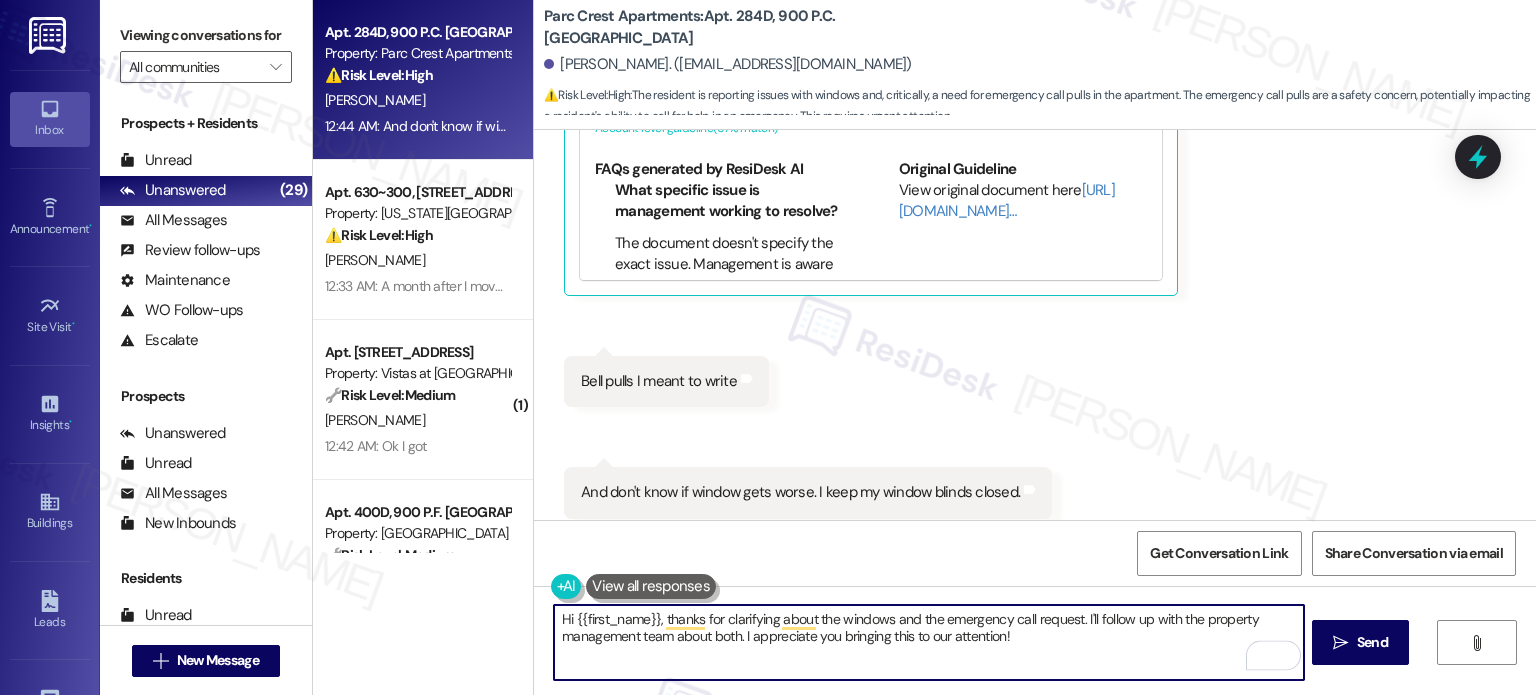 click on "Hi {{first_name}}, thanks for clarifying about the windows and the emergency call request. I'll follow up with the property management team about both. I appreciate you bringing this to our attention!" at bounding box center (928, 642) 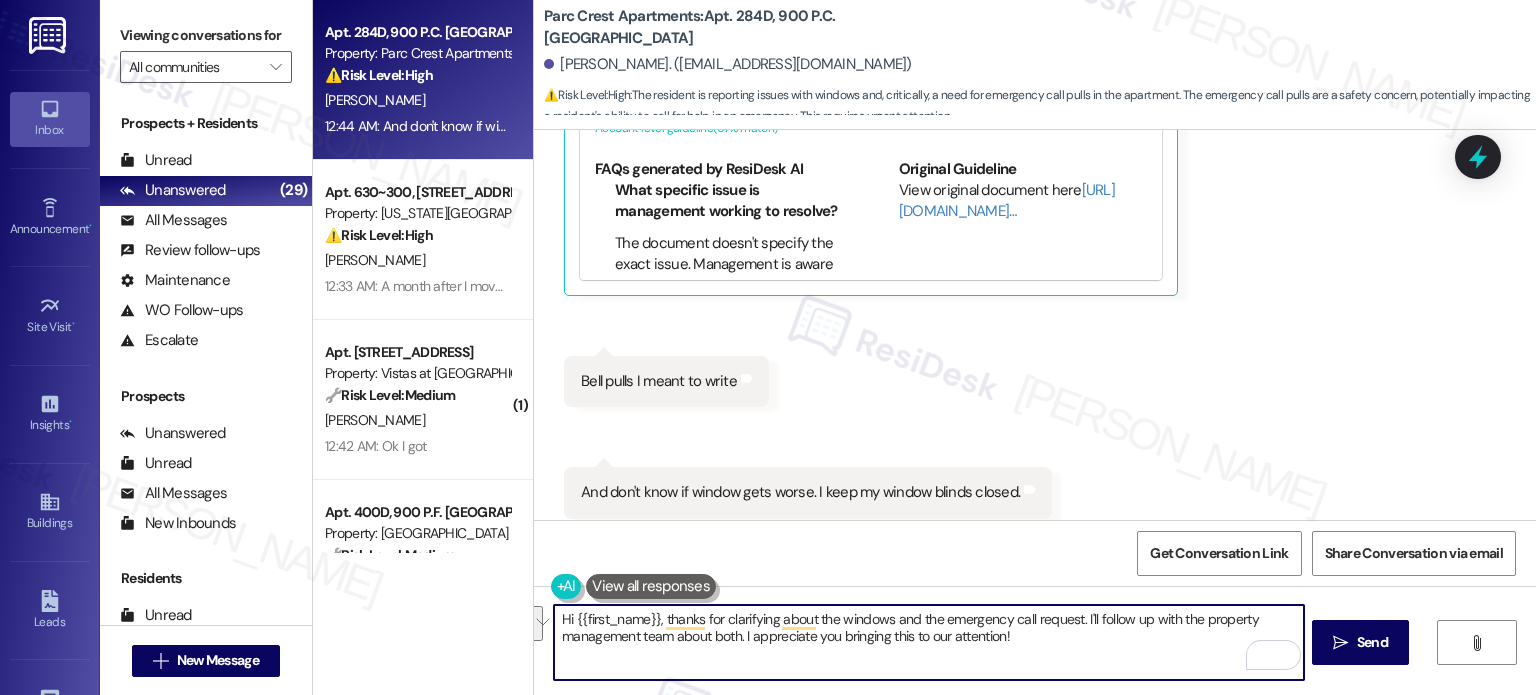 drag, startPoint x: 881, startPoint y: 616, endPoint x: 1062, endPoint y: 637, distance: 182.21416 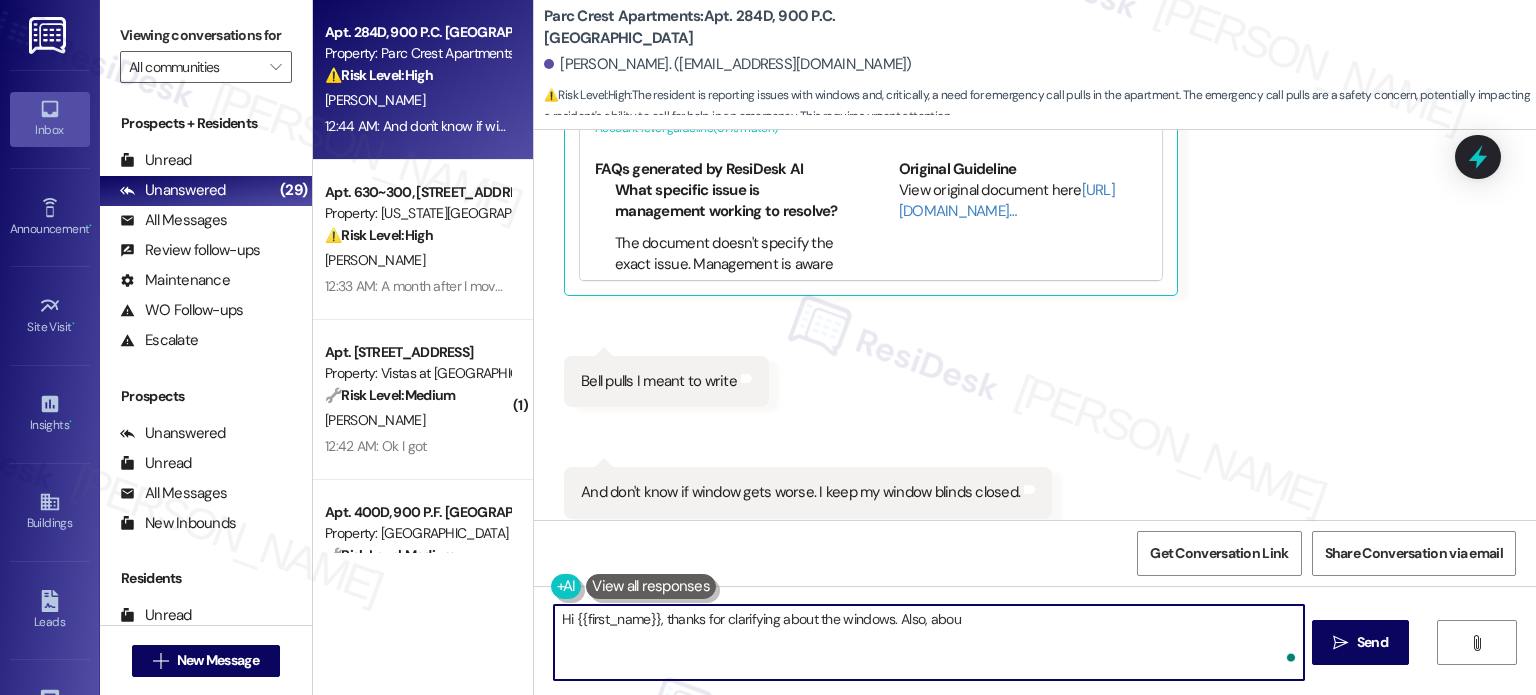 type on "Hi {{first_name}}, thanks for clarifying about the windows. Also, about" 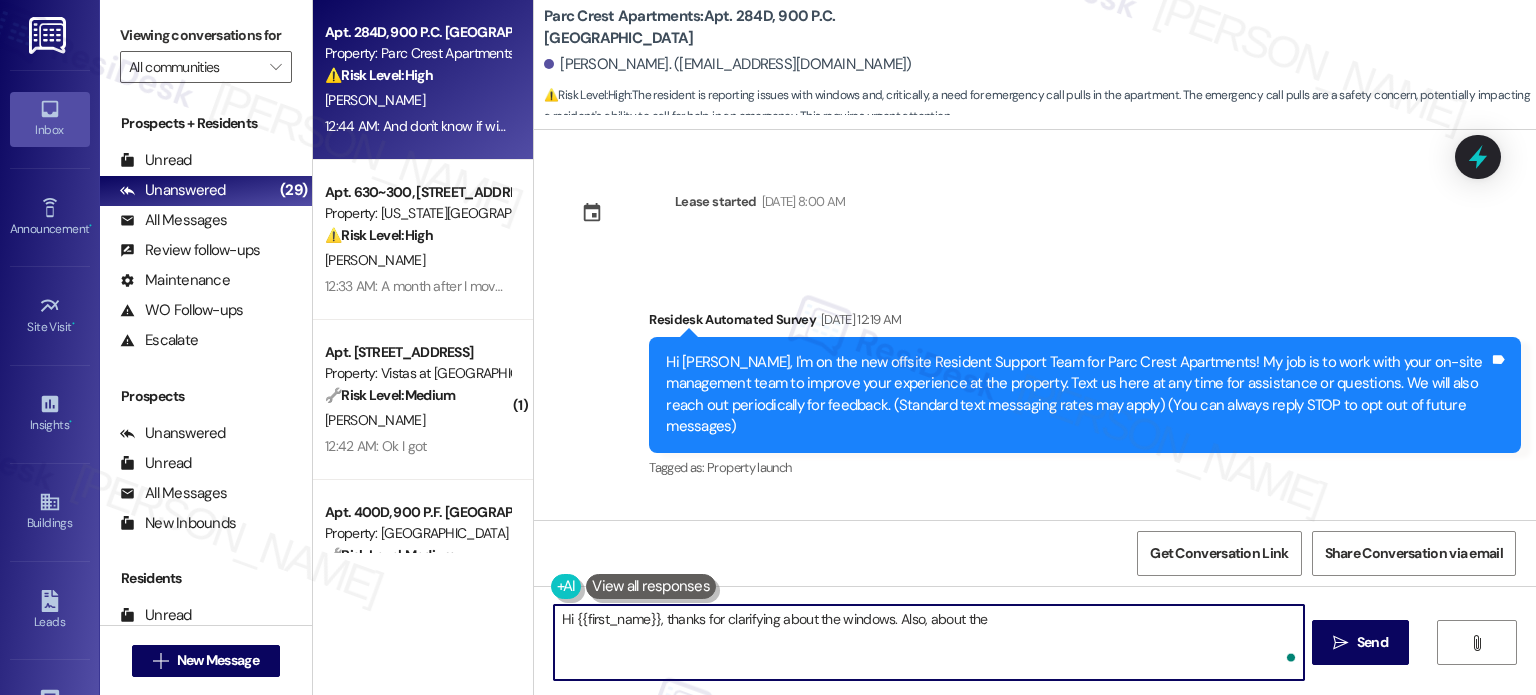 scroll, scrollTop: 0, scrollLeft: 0, axis: both 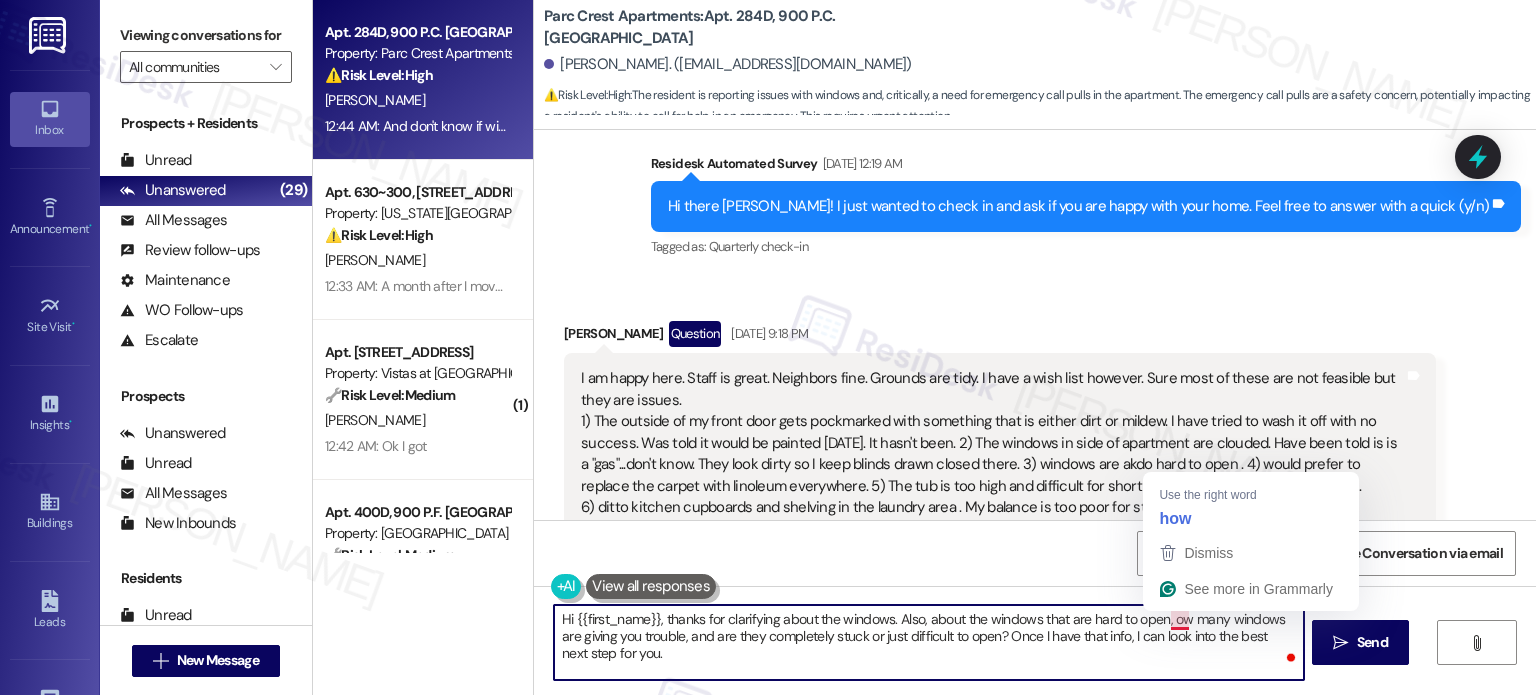 click on "Hi {{first_name}}, thanks for clarifying about the windows. Also, about the windows that are hard to open, ow many windows are giving you trouble, and are they completely stuck or just difficult to open? Once I have that info, I can look into the best next step for you." at bounding box center [928, 642] 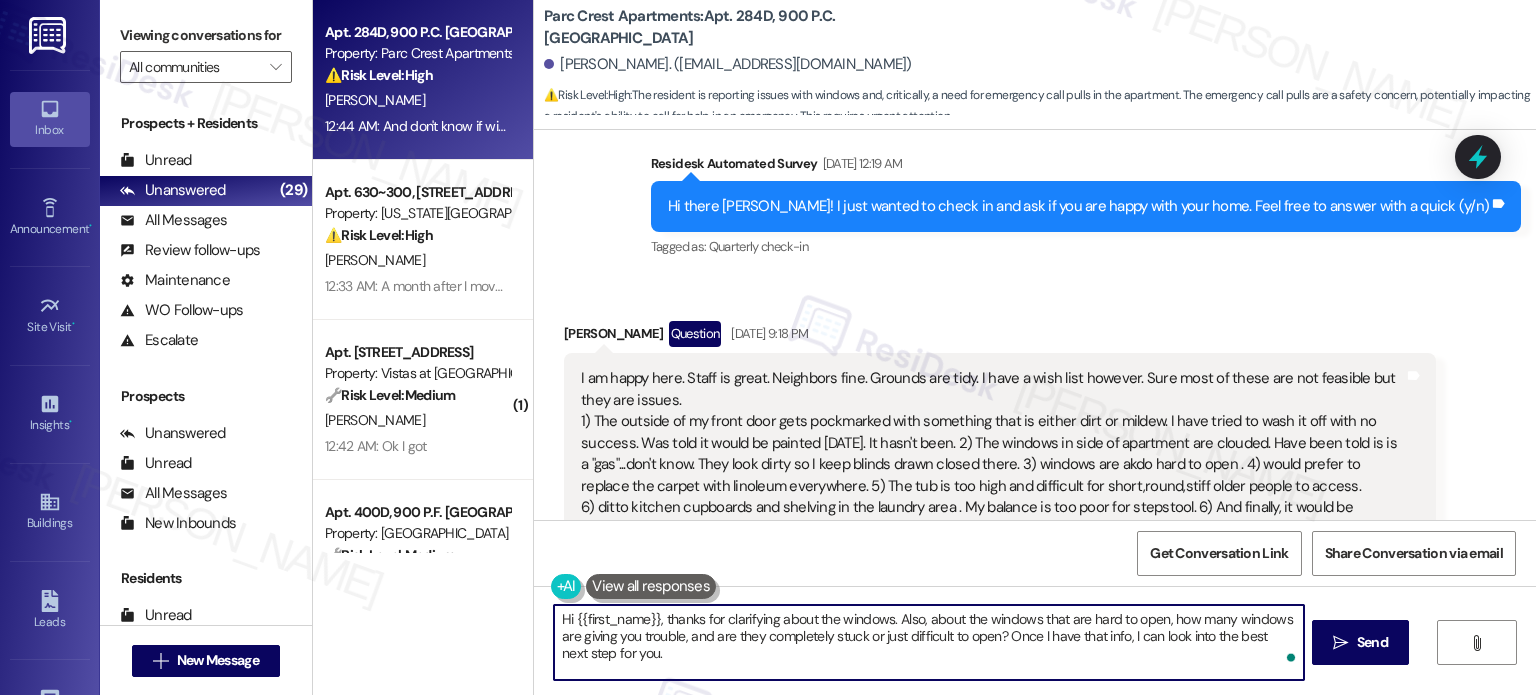 click on "Hi {{first_name}}, thanks for clarifying about the windows. Also, about the windows that are hard to open, how many windows are giving you trouble, and are they completely stuck or just difficult to open? Once I have that info, I can look into the best next step for you." at bounding box center [928, 642] 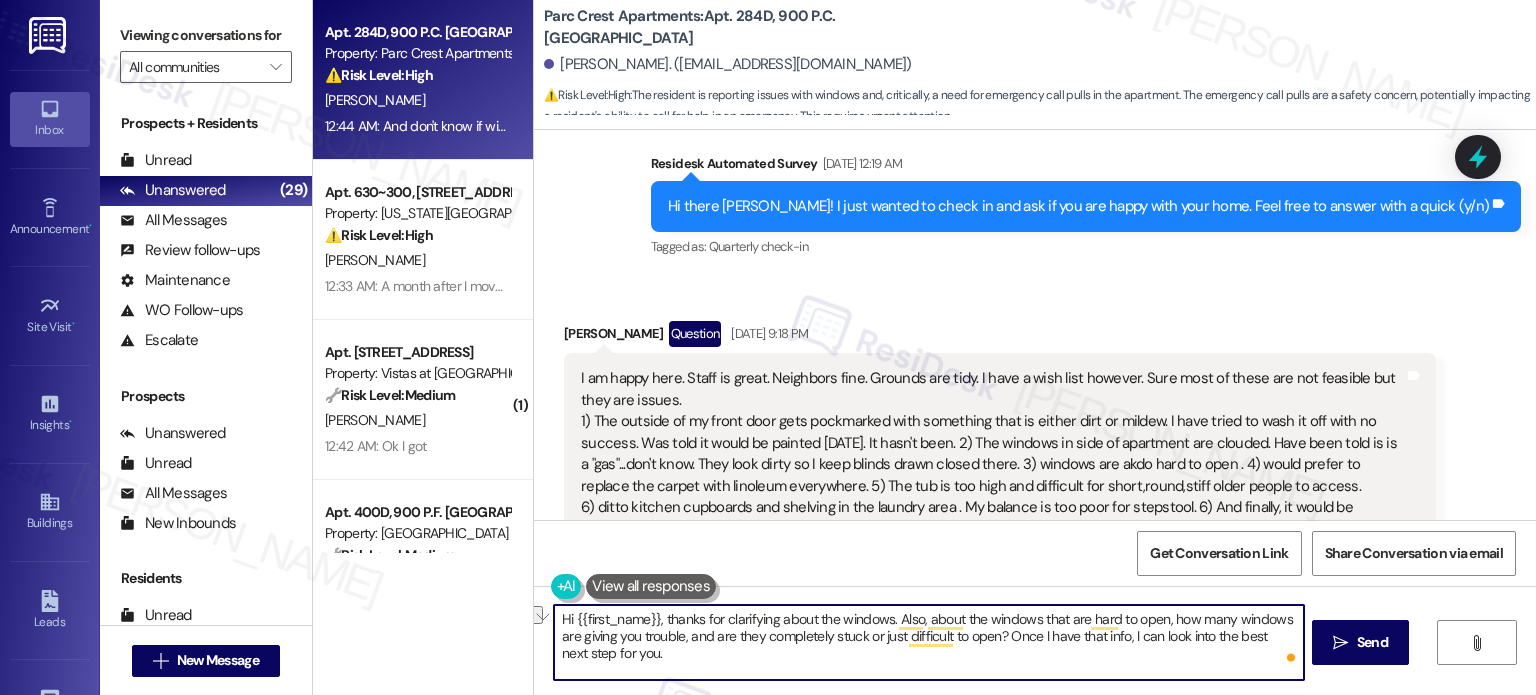 drag, startPoint x: 660, startPoint y: 623, endPoint x: 449, endPoint y: 623, distance: 211 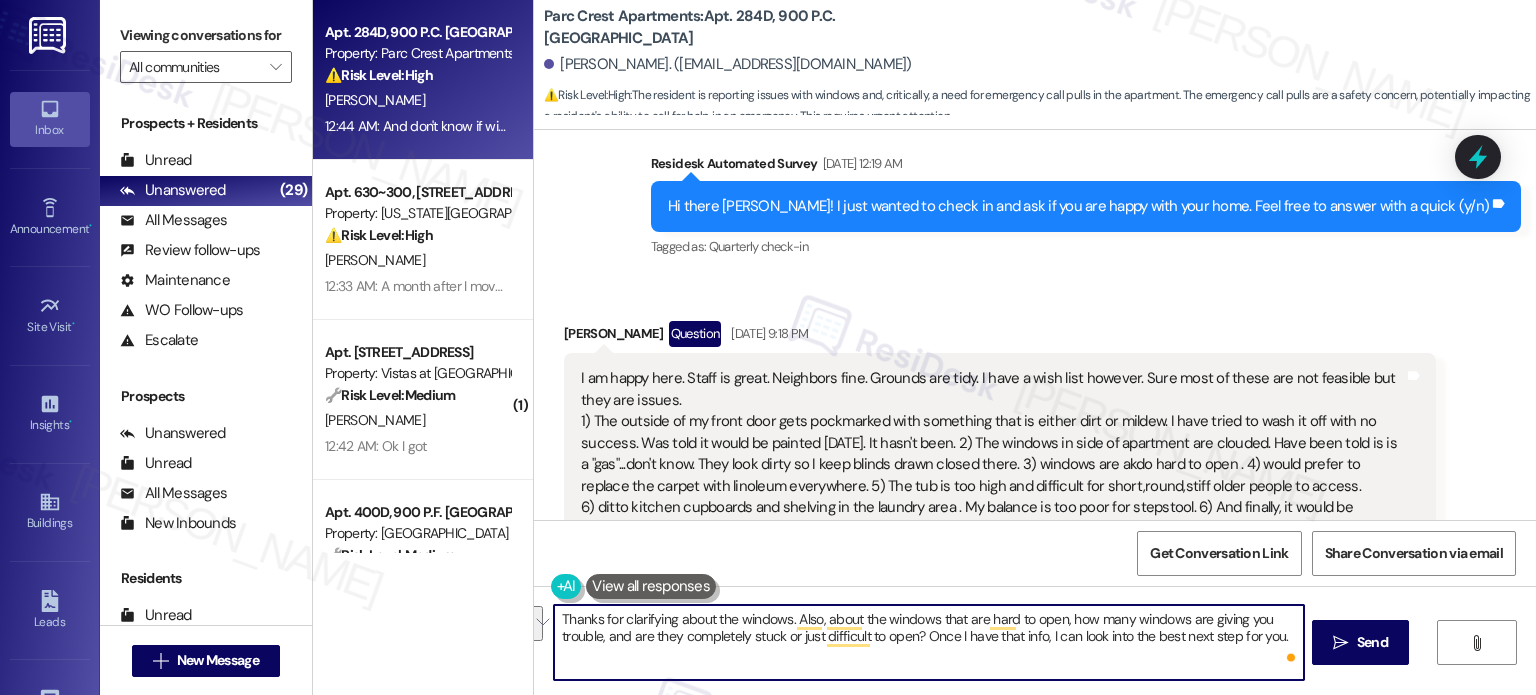 click on "Thanks for clarifying about the windows. Also, about the windows that are hard to open, how many windows are giving you trouble, and are they completely stuck or just difficult to open? Once I have that info, I can look into the best next step for you." at bounding box center (928, 642) 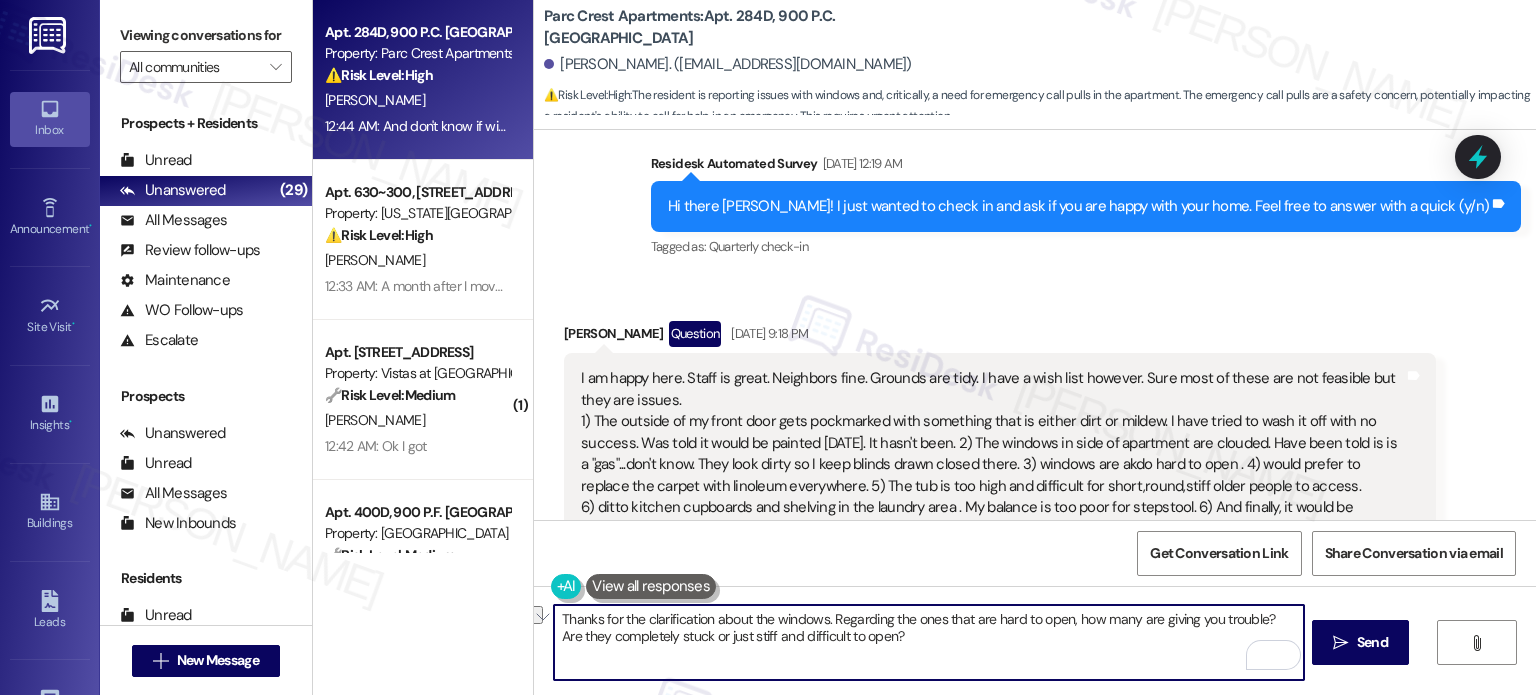 drag, startPoint x: 816, startPoint y: 617, endPoint x: 817, endPoint y: 628, distance: 11.045361 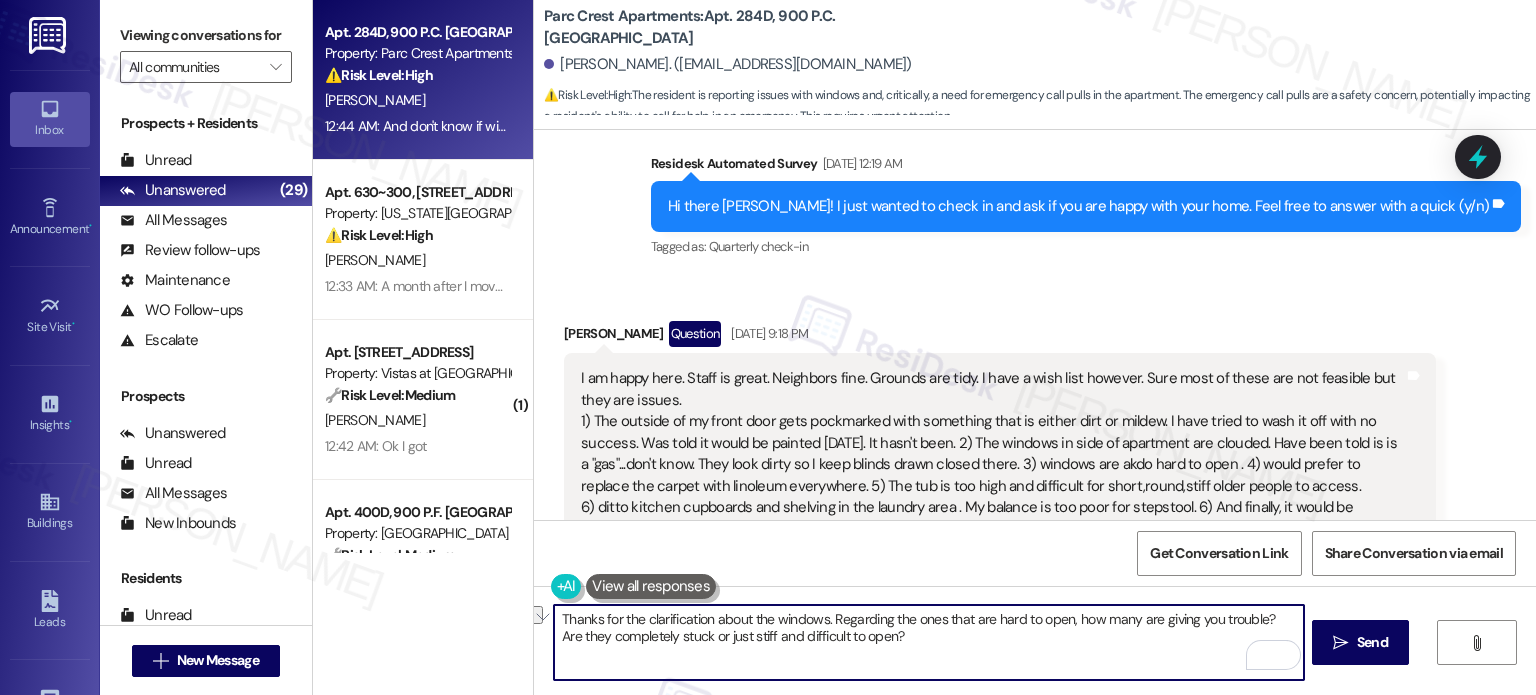 click on "Thanks for the clarification about the windows. Regarding the ones that are hard to open, how many are giving you trouble? Are they completely stuck or just stiff and difficult to open?" at bounding box center [928, 642] 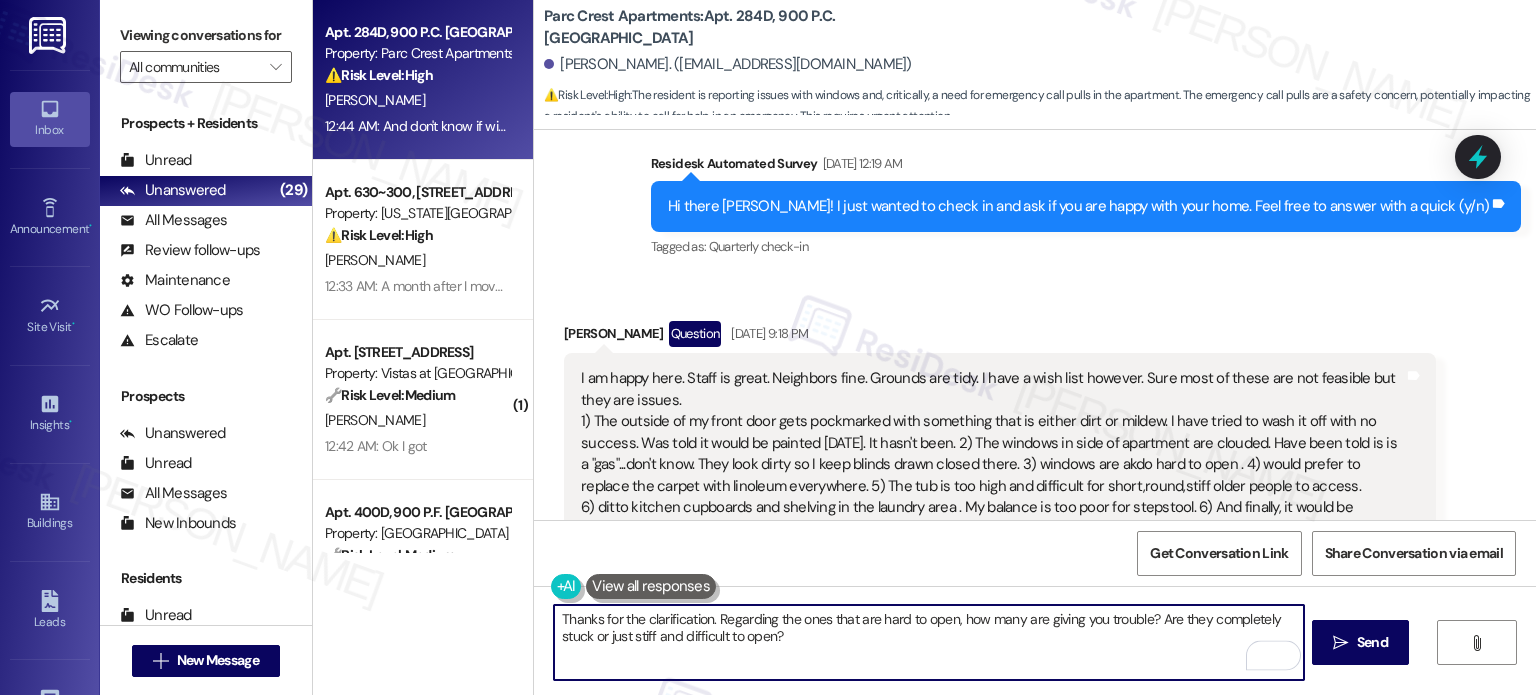 click on "Thanks for the clarification. Regarding the ones that are hard to open, how many are giving you trouble? Are they completely stuck or just stiff and difficult to open?" at bounding box center [928, 642] 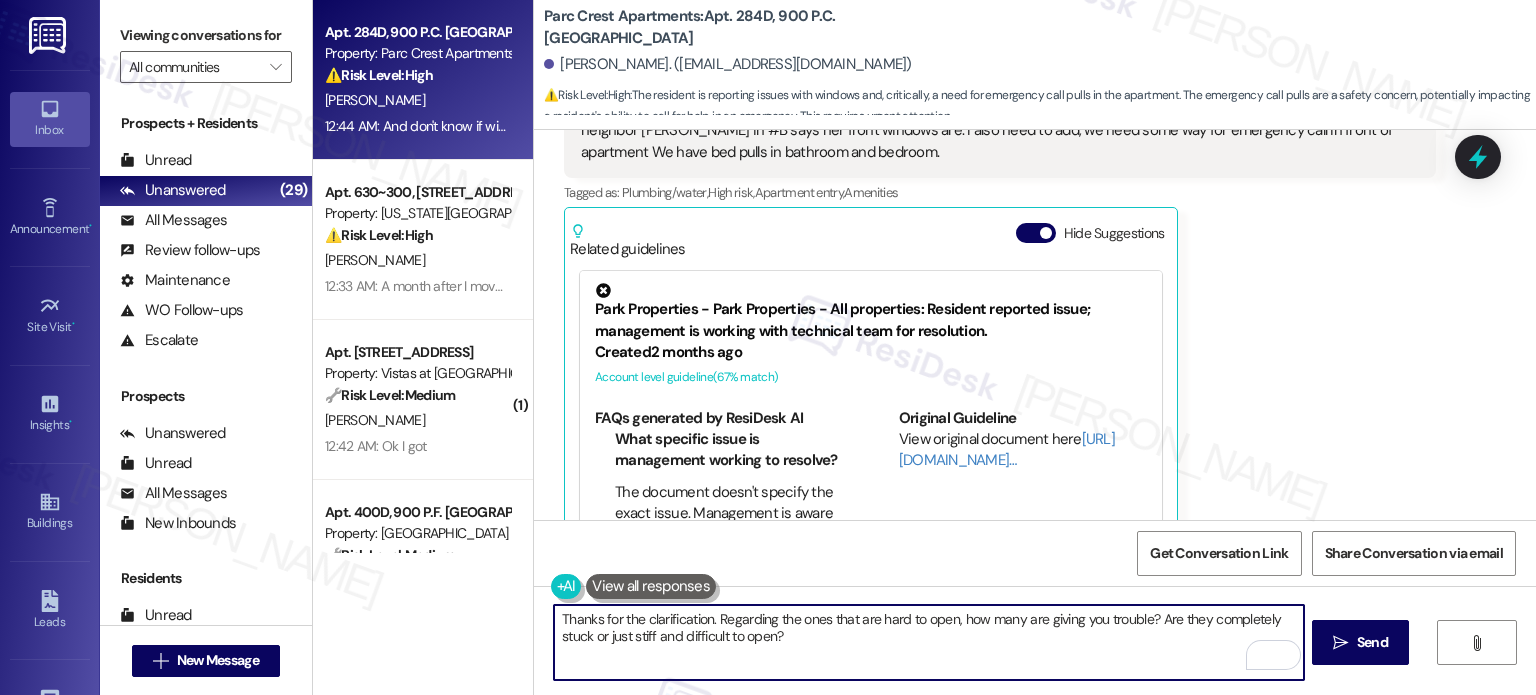 scroll, scrollTop: 2273, scrollLeft: 0, axis: vertical 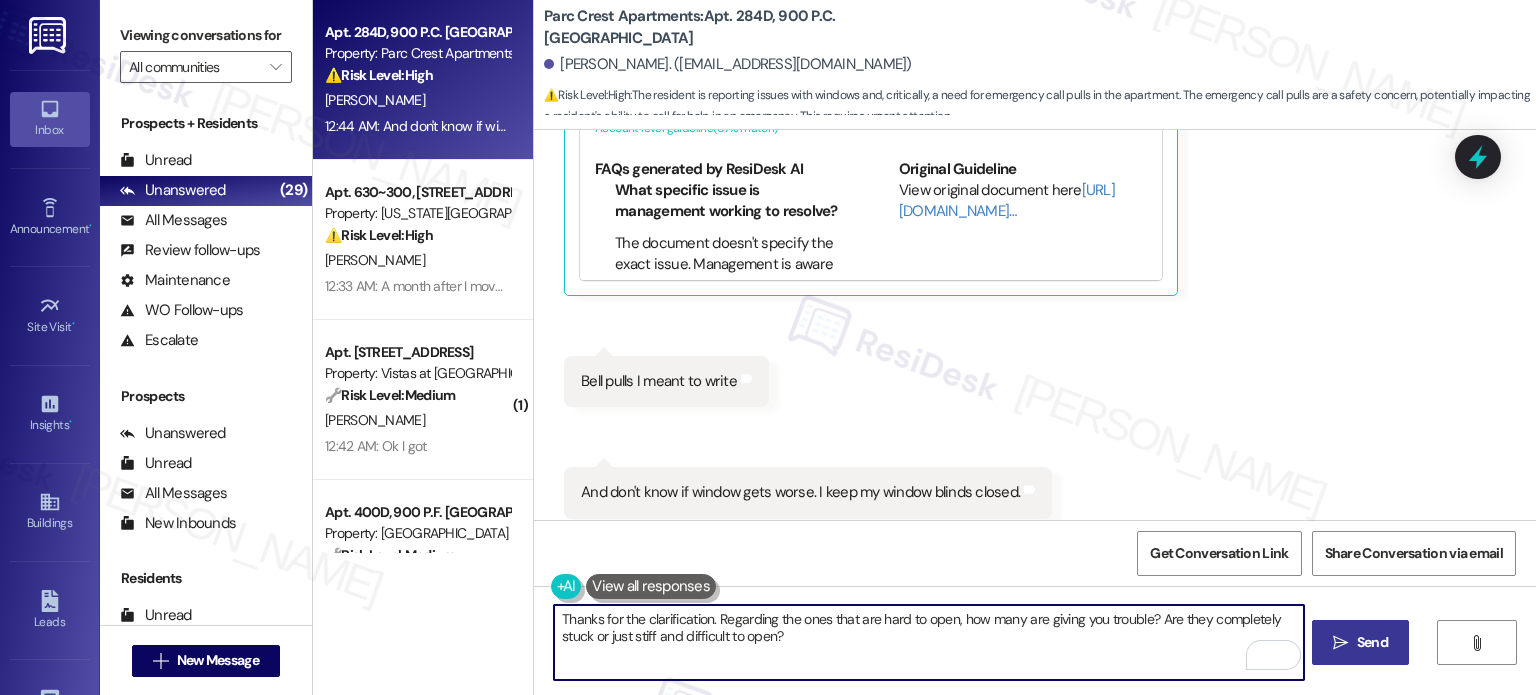 type on "Thanks for the clarification. Regarding the ones that are hard to open, how many are giving you trouble? Are they completely stuck or just stiff and difficult to open?" 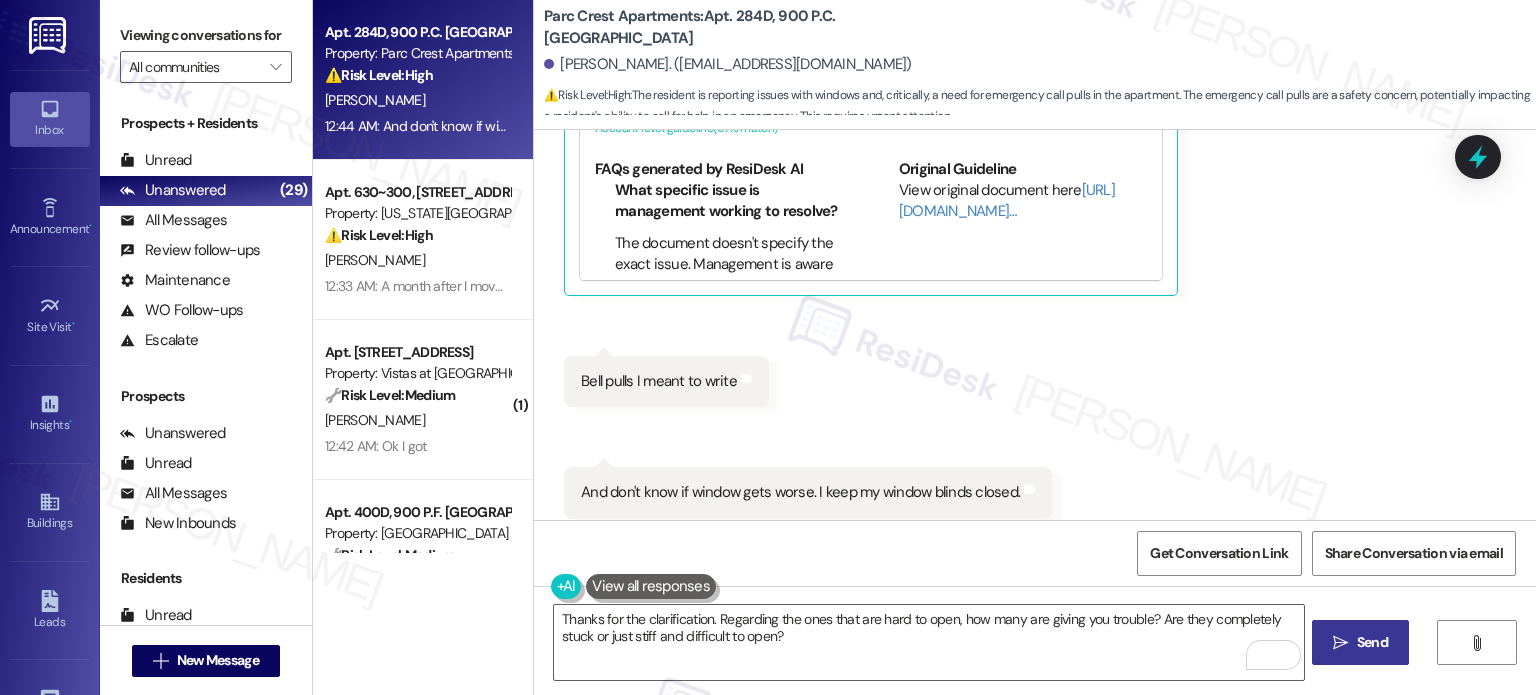 click on " Send" at bounding box center [1360, 642] 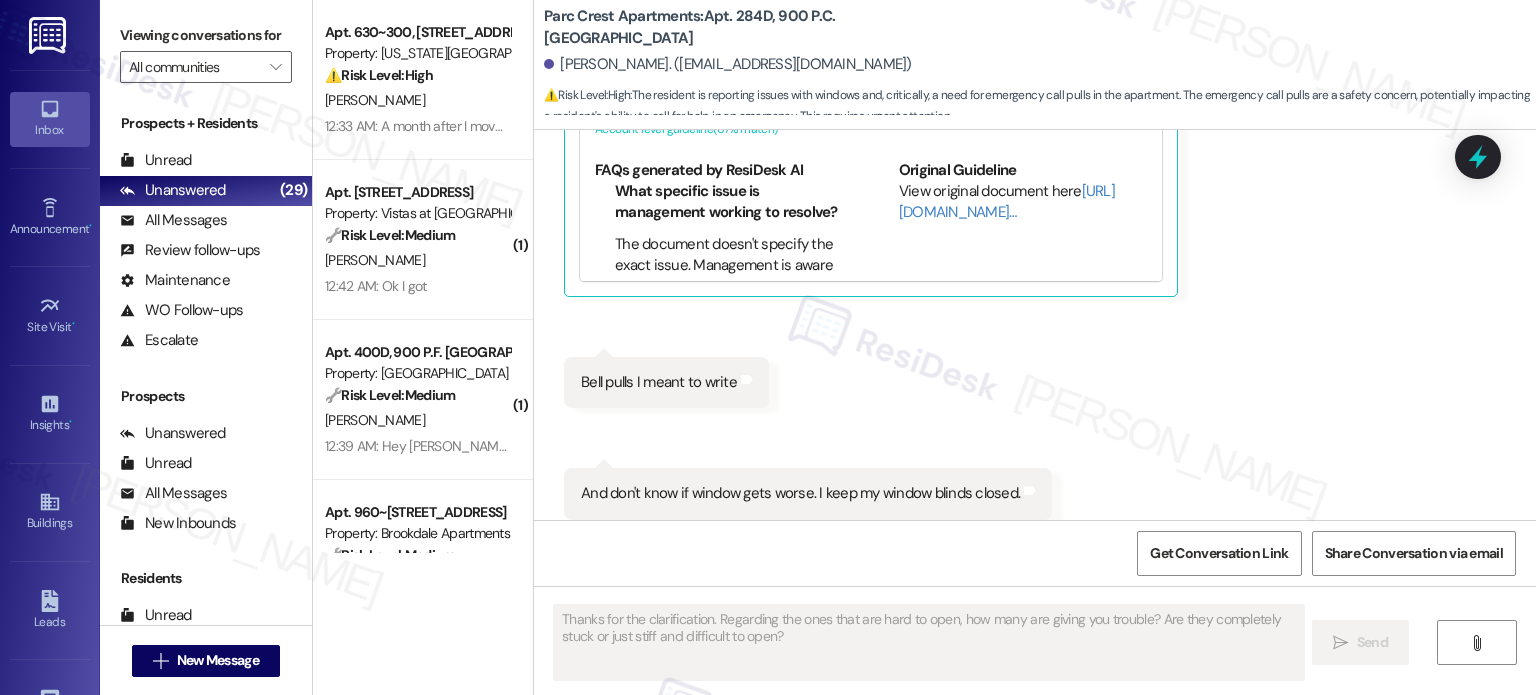 scroll, scrollTop: 2434, scrollLeft: 0, axis: vertical 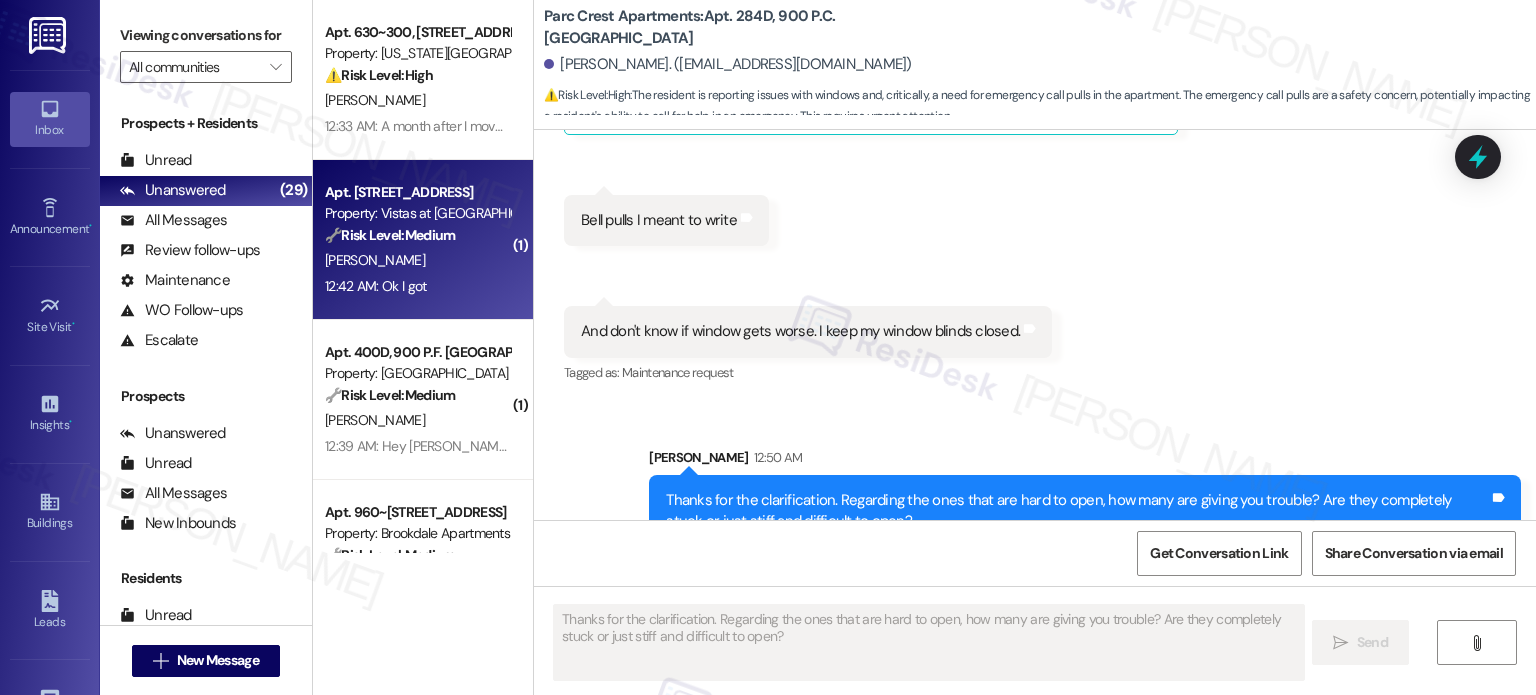 click on "[PERSON_NAME]" at bounding box center [417, 260] 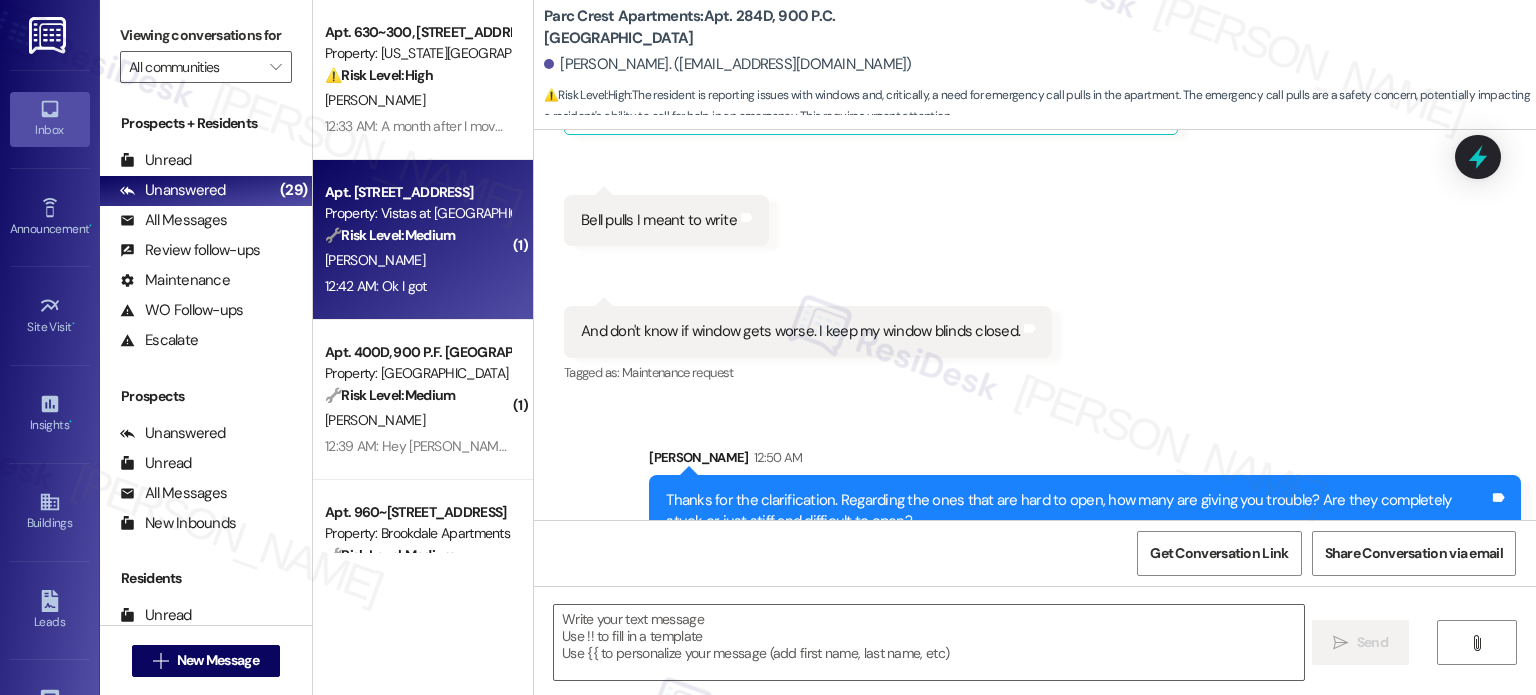 type on "Fetching suggested responses. Please feel free to read through the conversation in the meantime." 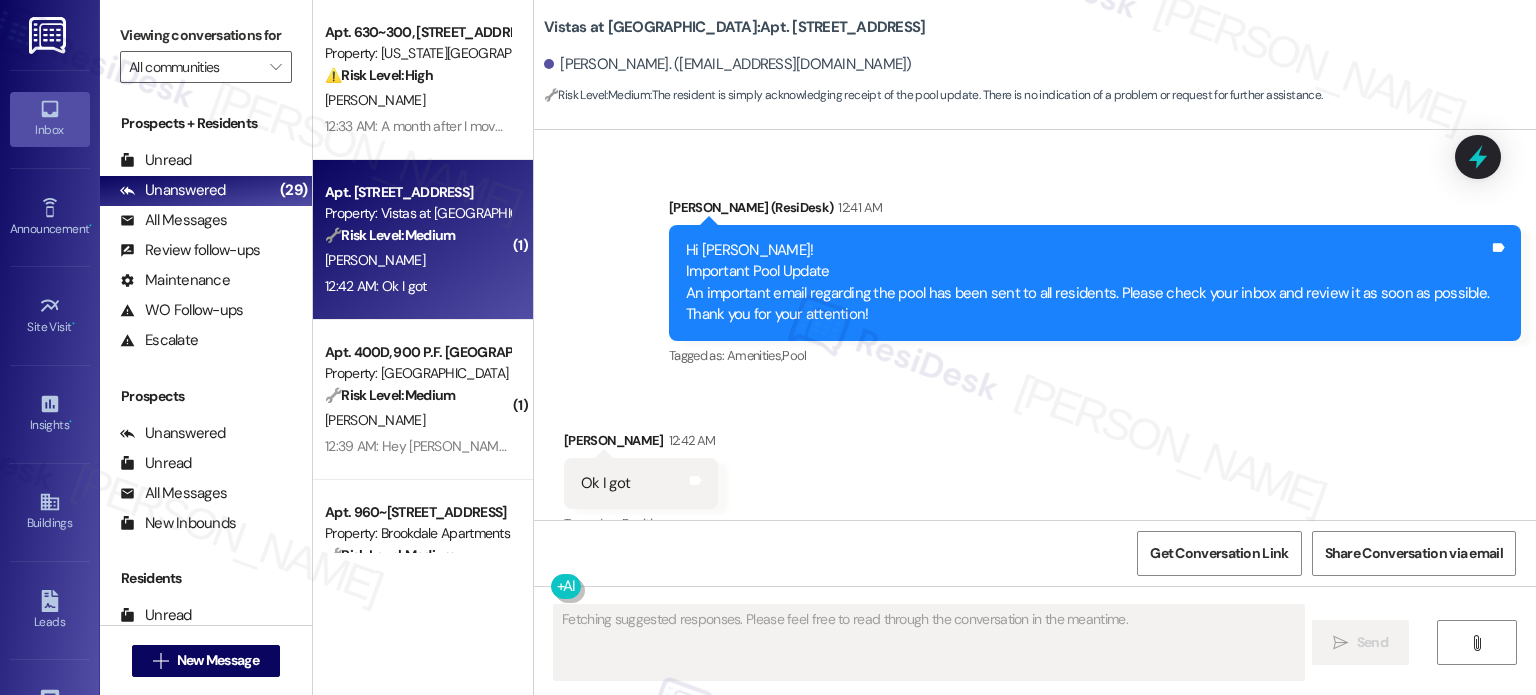 scroll, scrollTop: 1834, scrollLeft: 0, axis: vertical 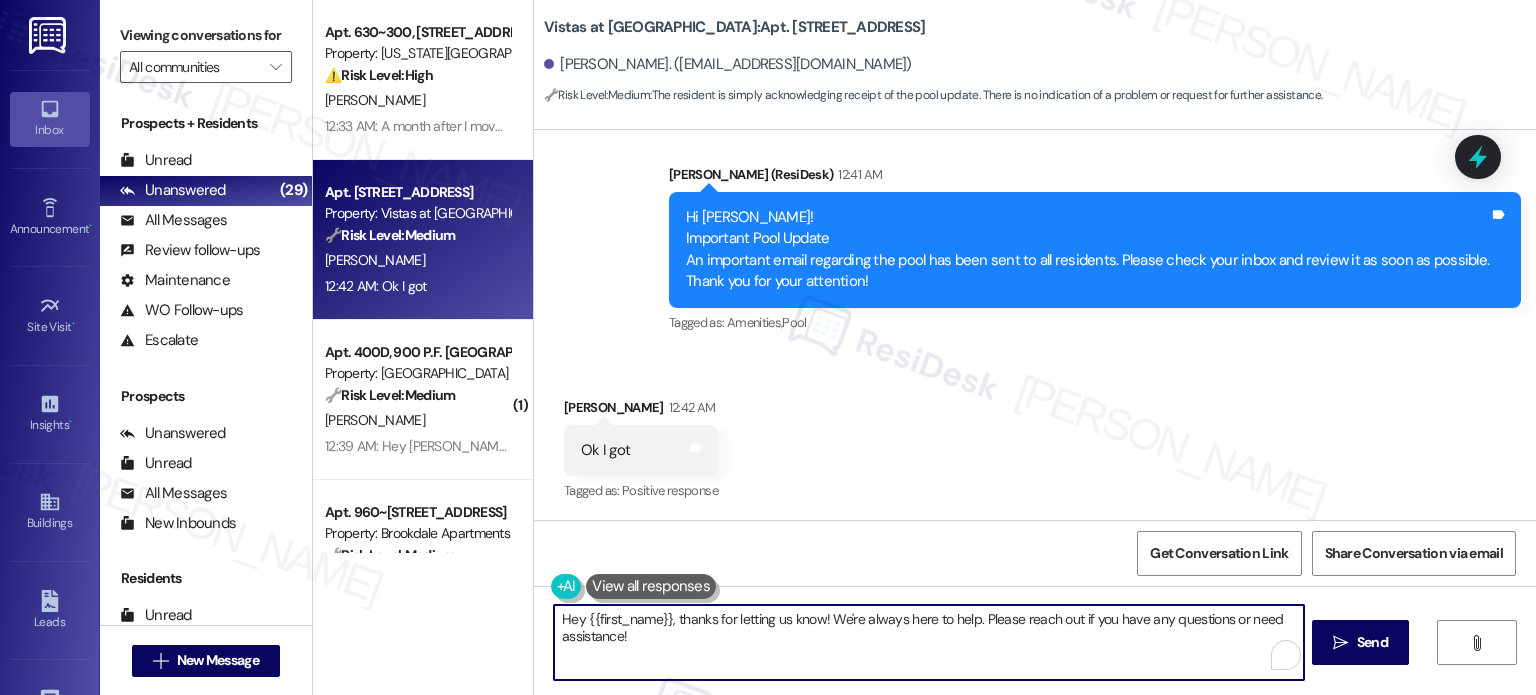 click on "Hey {{first_name}}, thanks for letting us know! We're always here to help. Please reach out if you have any questions or need assistance!" at bounding box center (928, 642) 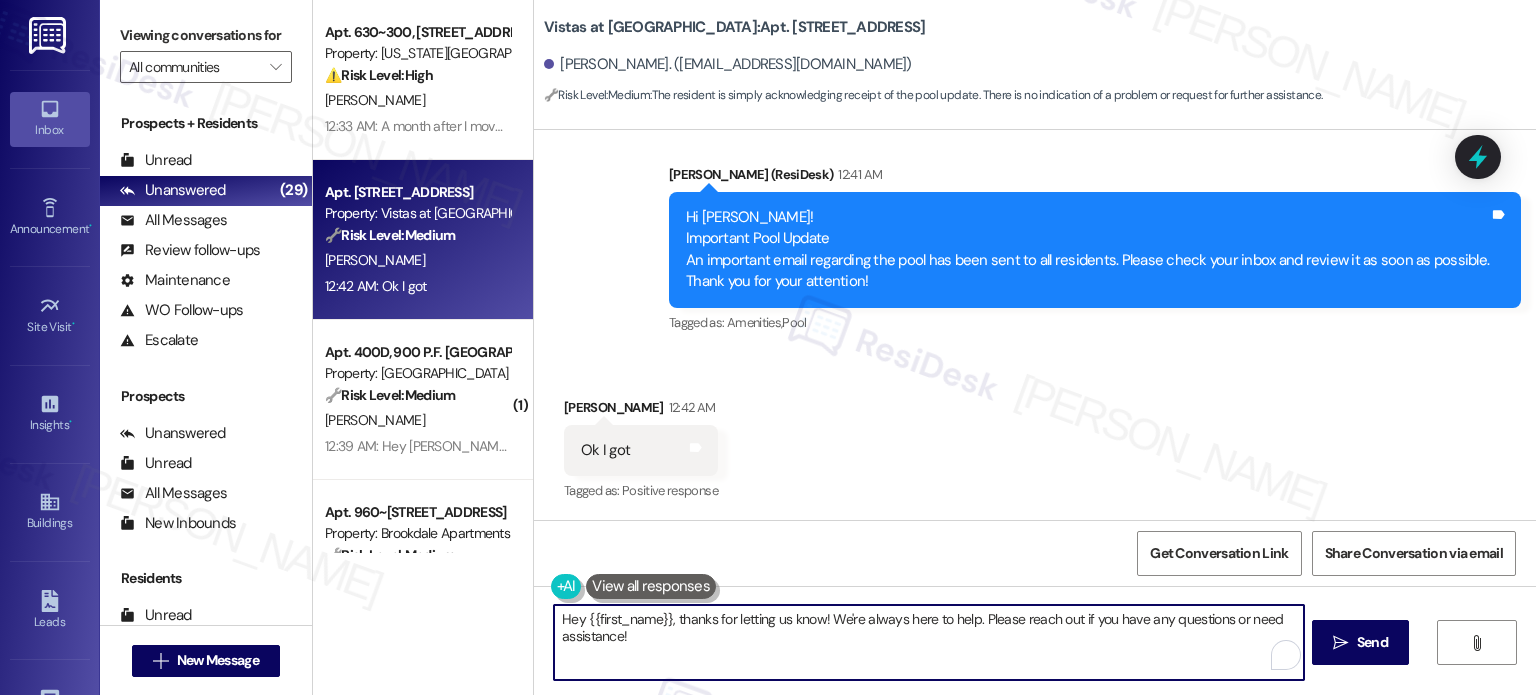 click on "Hey {{first_name}}, thanks for letting us know! We're always here to help. Please reach out if you have any questions or need assistance!" at bounding box center [928, 642] 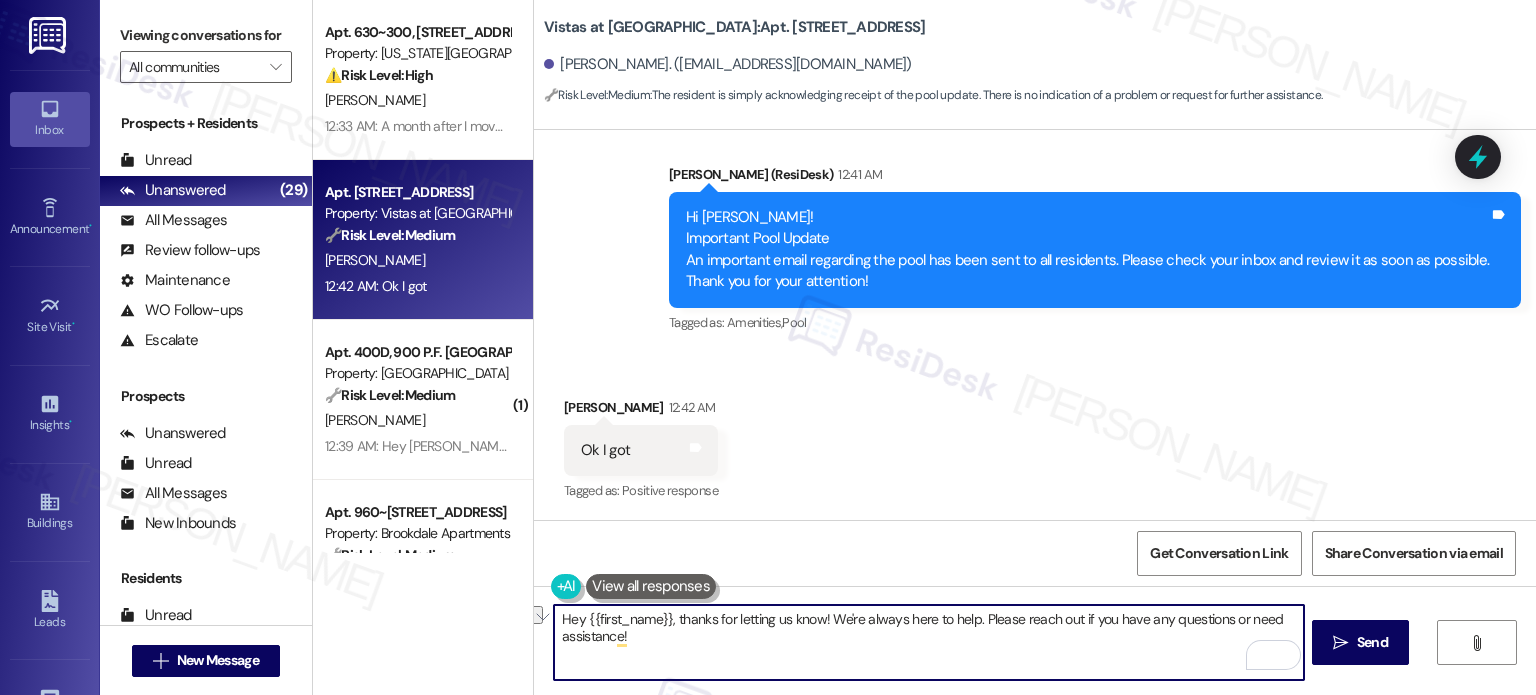 drag, startPoint x: 815, startPoint y: 615, endPoint x: 548, endPoint y: 624, distance: 267.15164 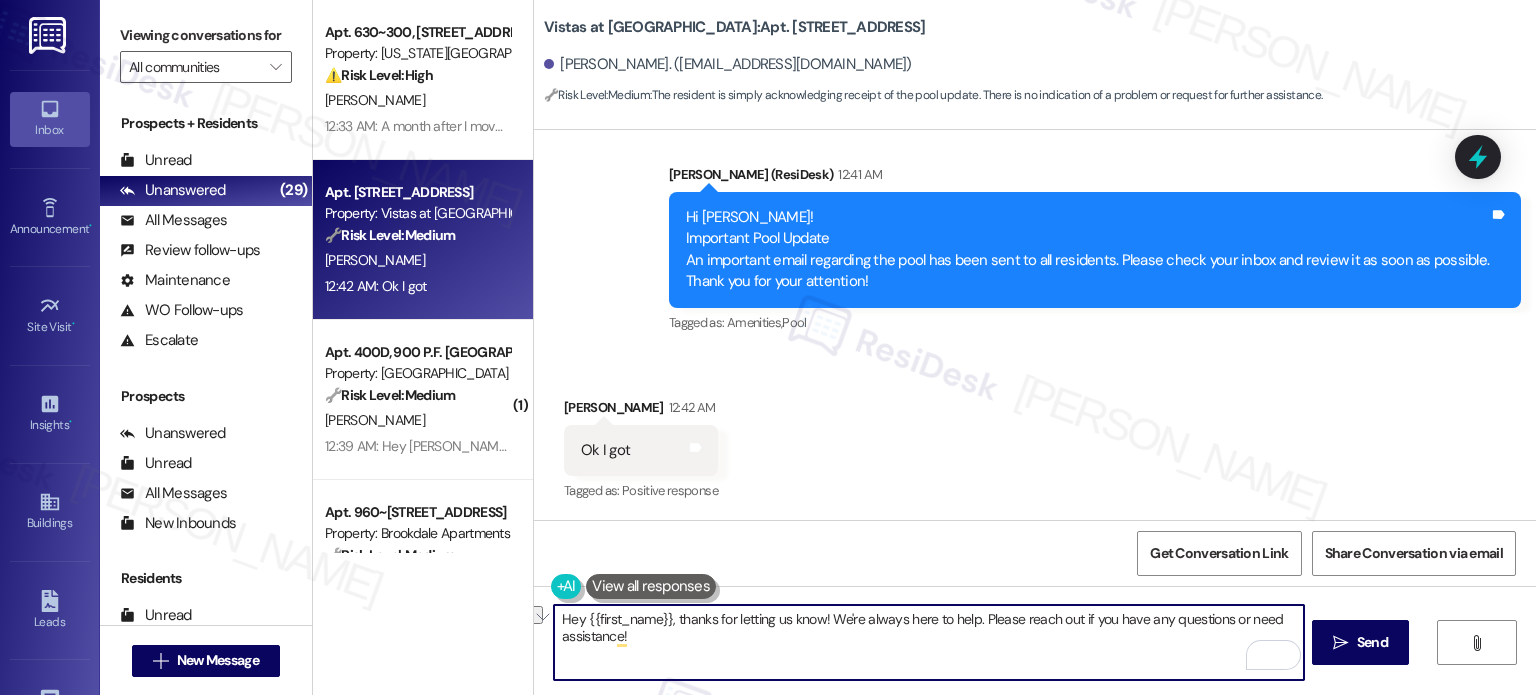 click on "Hey {{first_name}}, thanks for letting us know! We're always here to help. Please reach out if you have any questions or need assistance!" at bounding box center [928, 642] 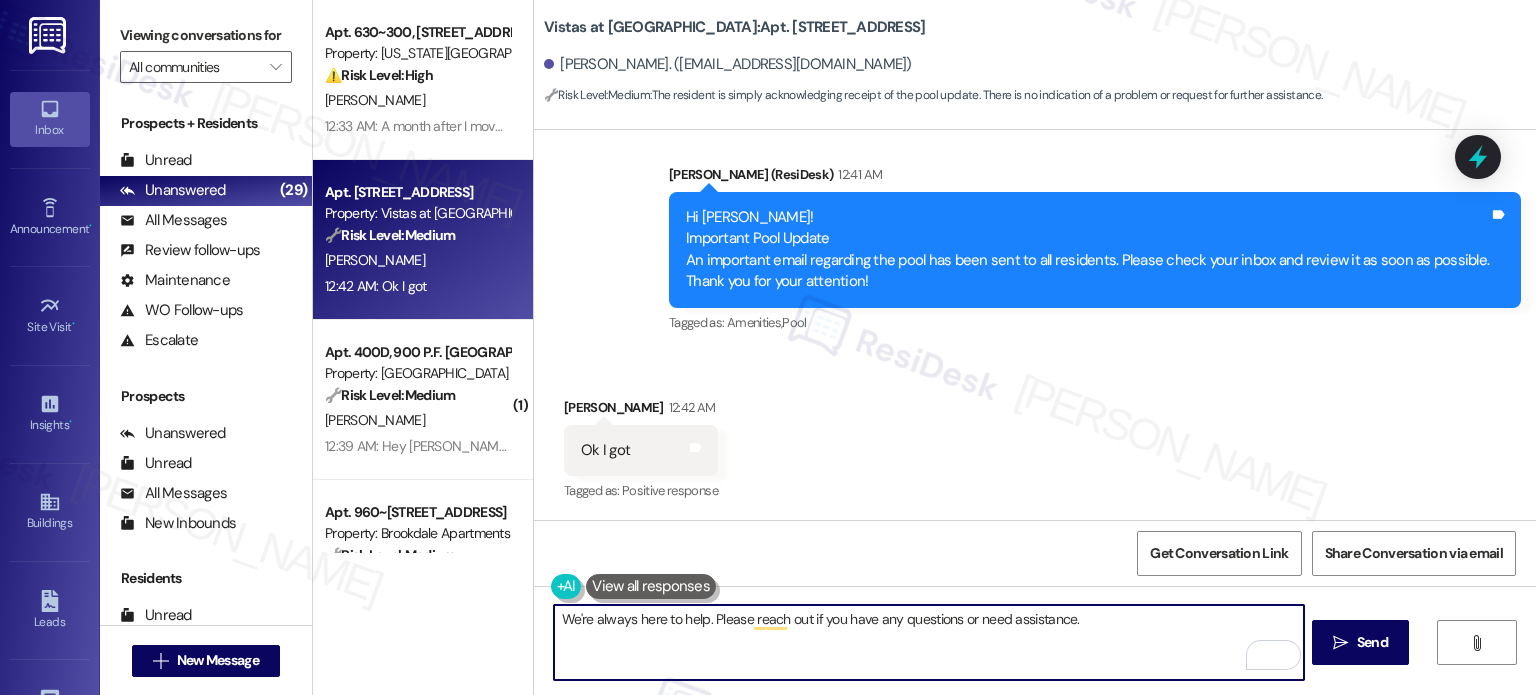 click on "We're always here to help. Please reach out if you have any questions or need assistance." at bounding box center [928, 642] 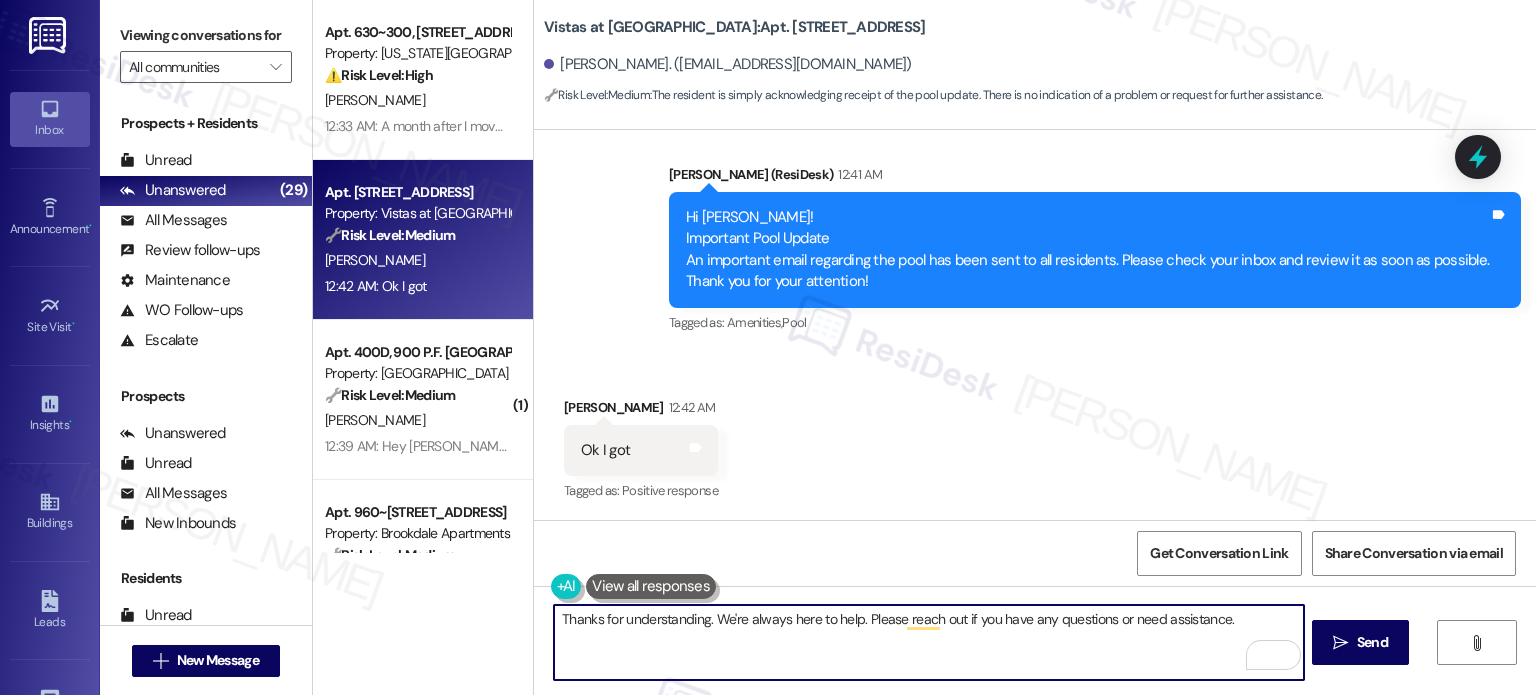 click on "Thanks for understanding. We're always here to help. Please reach out if you have any questions or need assistance." at bounding box center [928, 642] 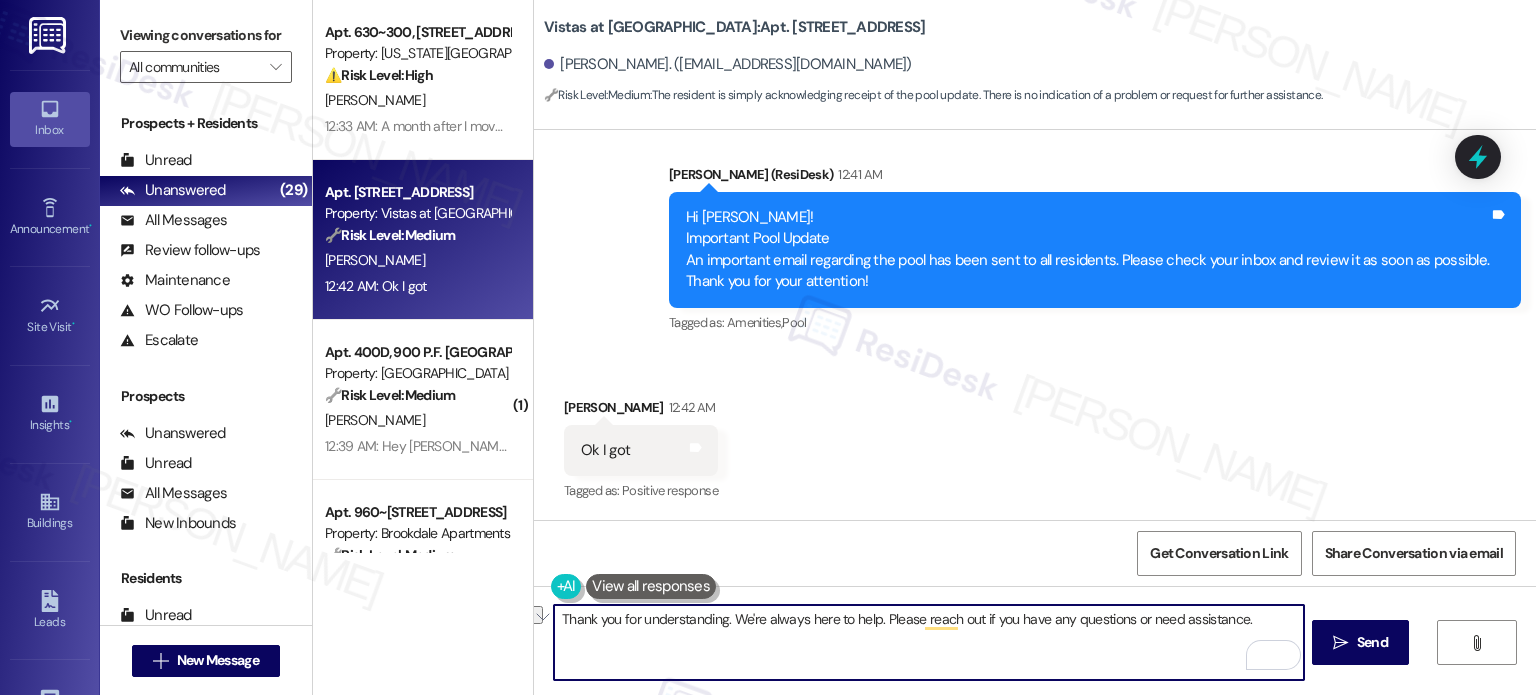 drag, startPoint x: 718, startPoint y: 620, endPoint x: 609, endPoint y: 615, distance: 109.11462 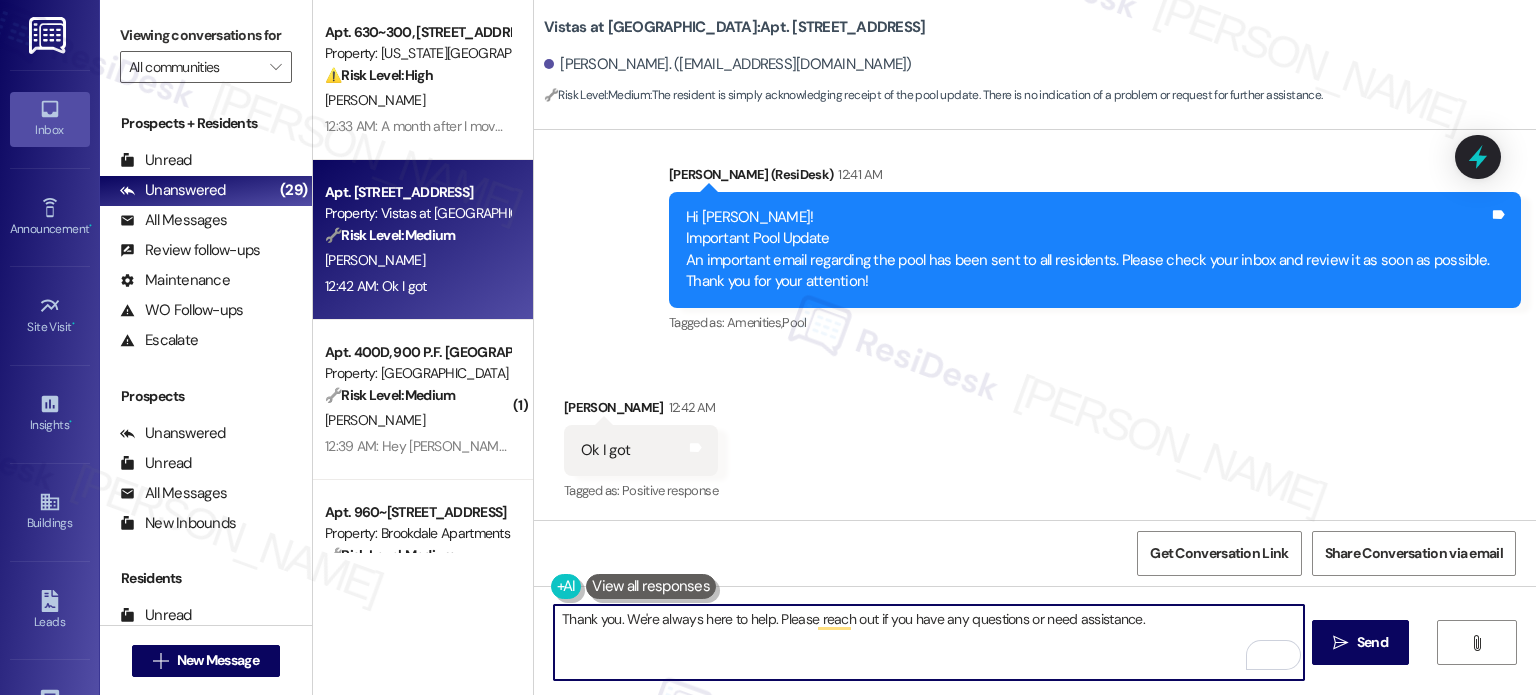 click on "Thank you. We're always here to help. Please reach out if you have any questions or need assistance." at bounding box center [928, 642] 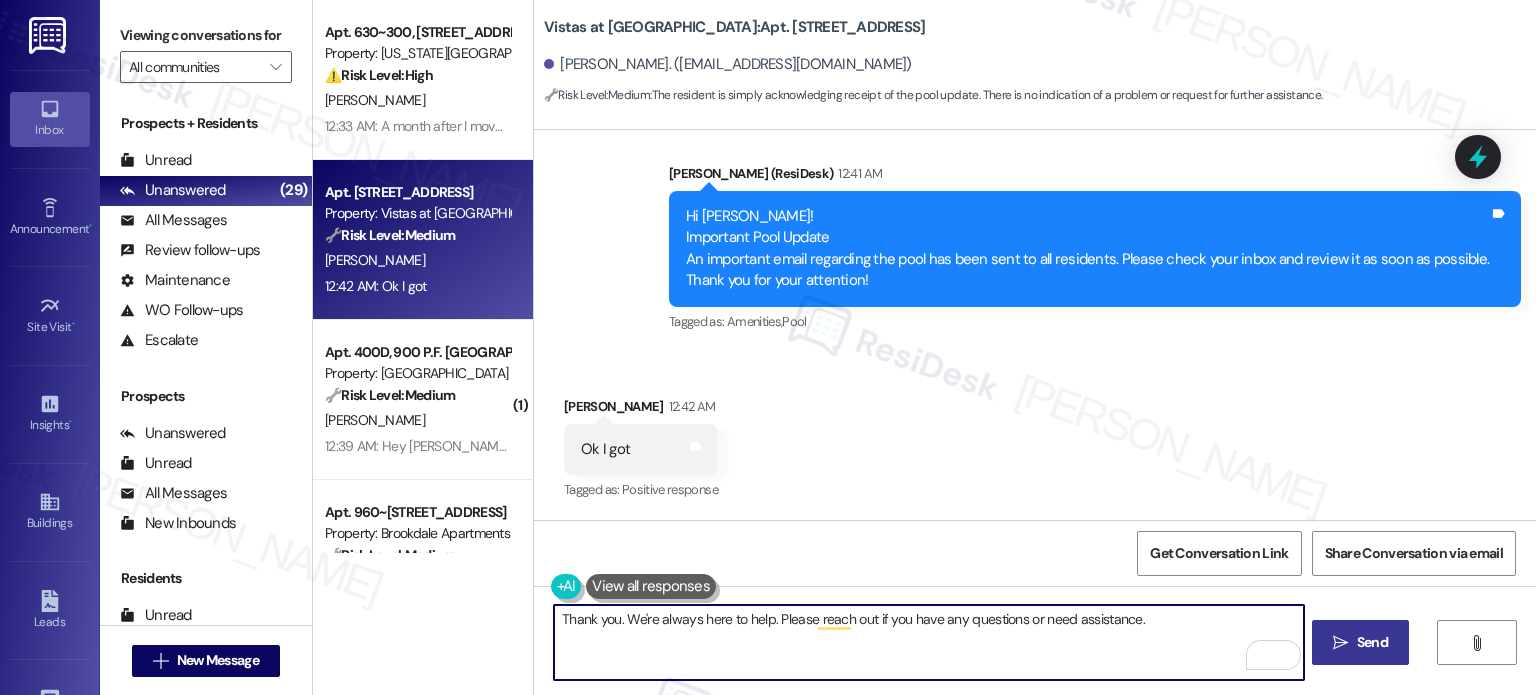 type on "Thank you. We're always here to help. Please reach out if you have any questions or need assistance." 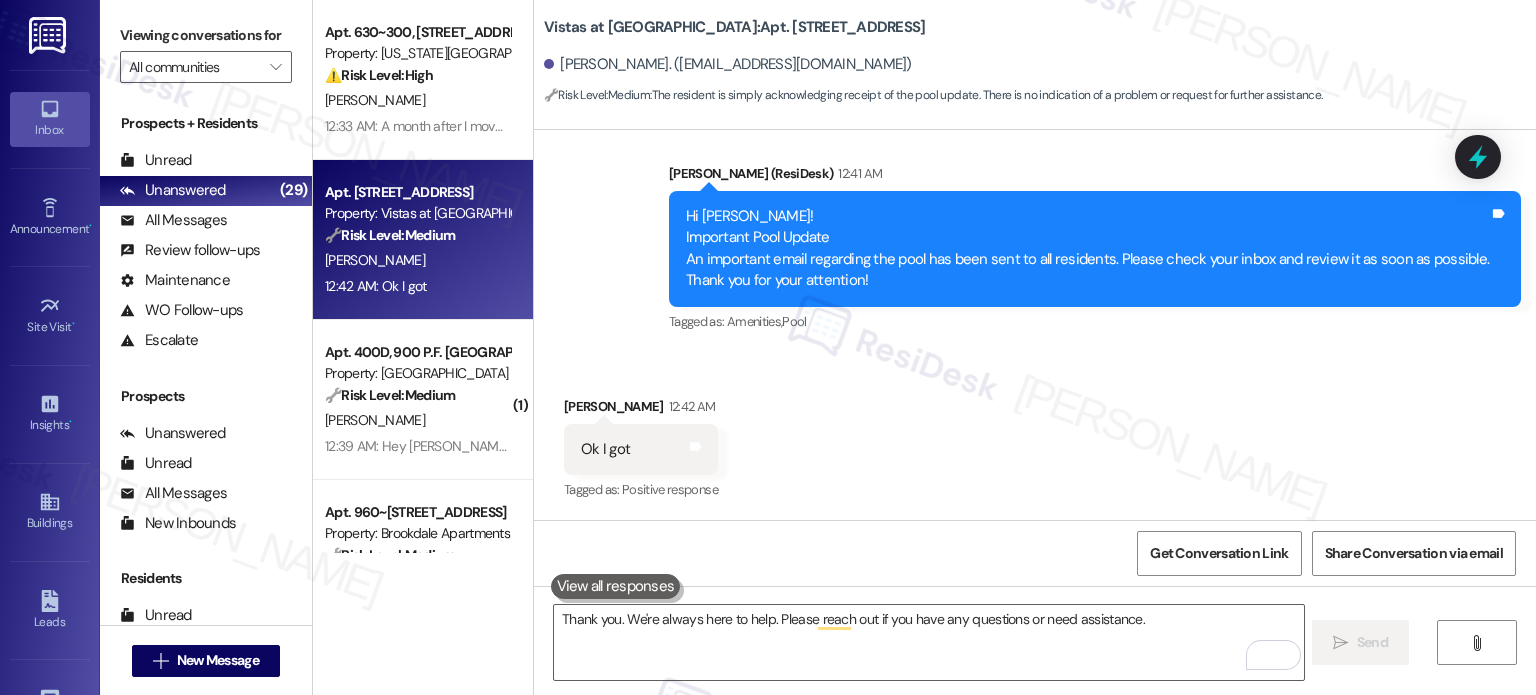 type 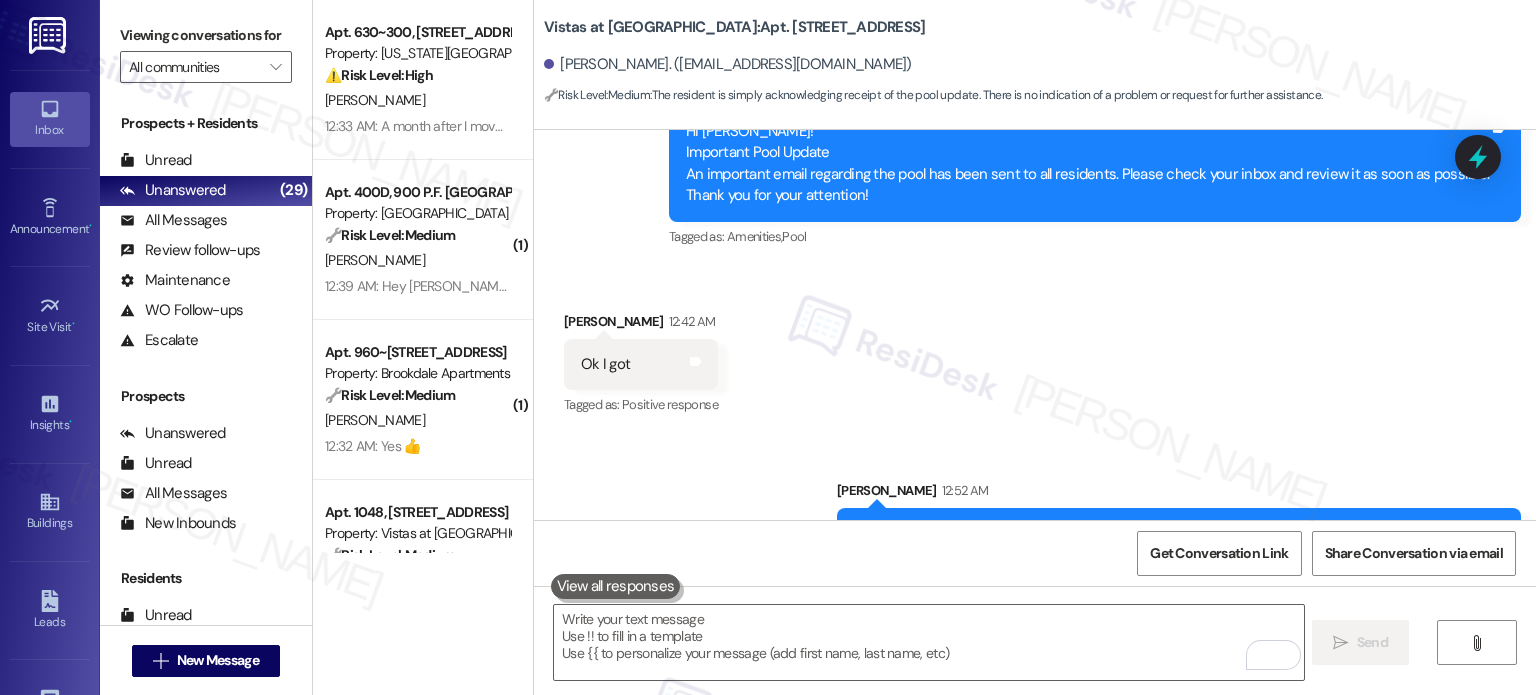 scroll, scrollTop: 1975, scrollLeft: 0, axis: vertical 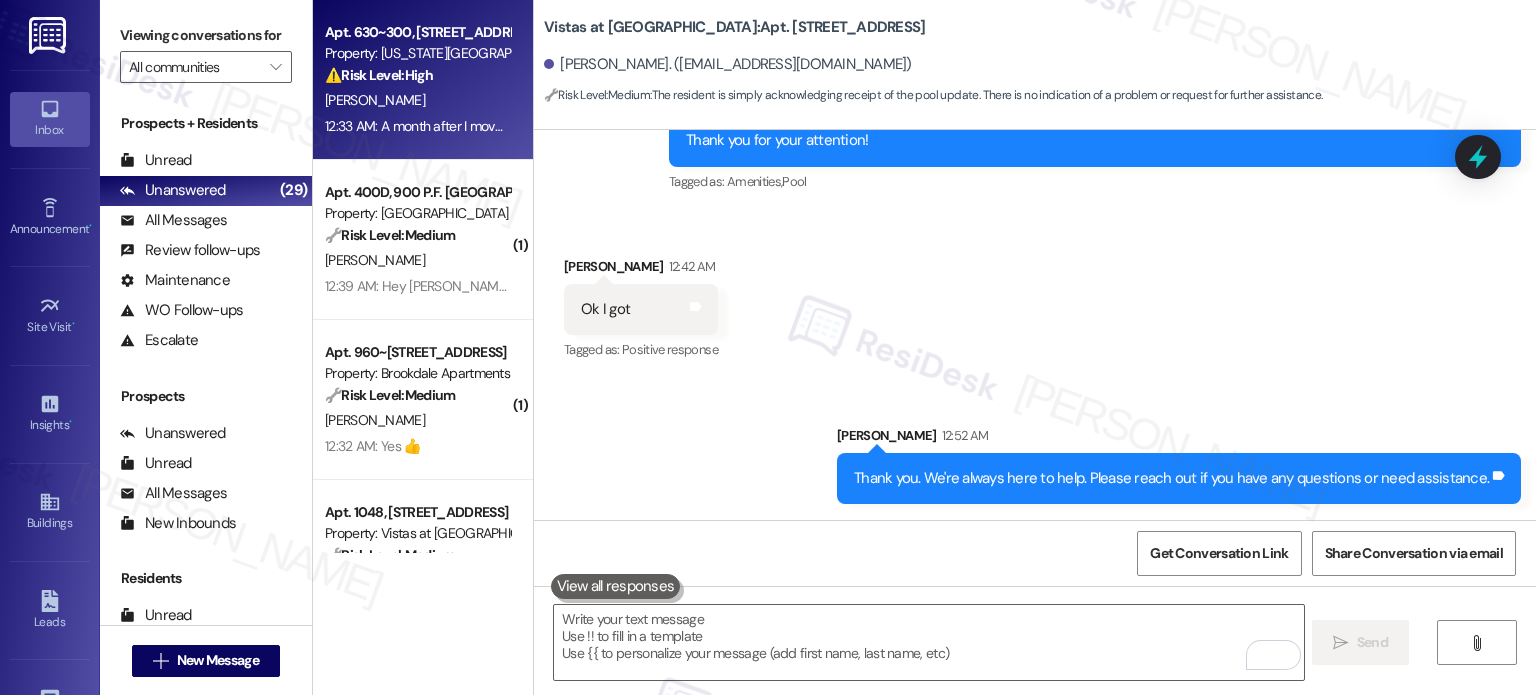 click on "12:33 AM: A month after I moved in, which was when [PERSON_NAME] arrived. It got so bad and so loud I had to call the WV police on multiple locations as she was violating code, as [PERSON_NAME] (the old manager) would do nothing to resolve, despite other neighbors also complaining. The situation has definitely ameliorated since then (before it was unliveable) but it's still frustrating as the dogs bark daily and claw at the door for hours at 5-6am every day. The barking happens when the owner is home and when away, though mostly away as it's most noticeable in the late morning throughout the afternoon (I work from home and need relative quiet for my work). This isn't the occasional bark, it's a daily occurrence. Completely unacceptable for the amount I'm paying." at bounding box center (2568, 126) 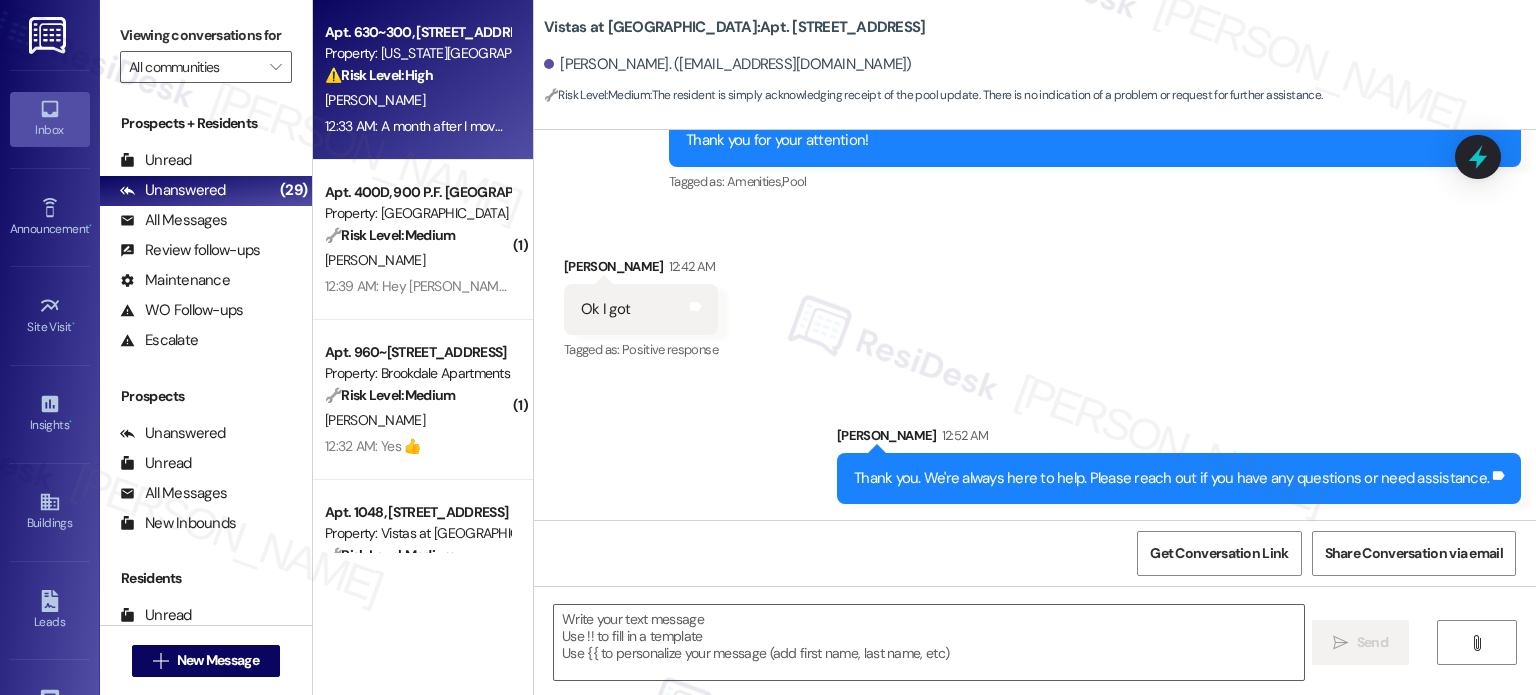 type on "Fetching suggested responses. Please feel free to read through the conversation in the meantime." 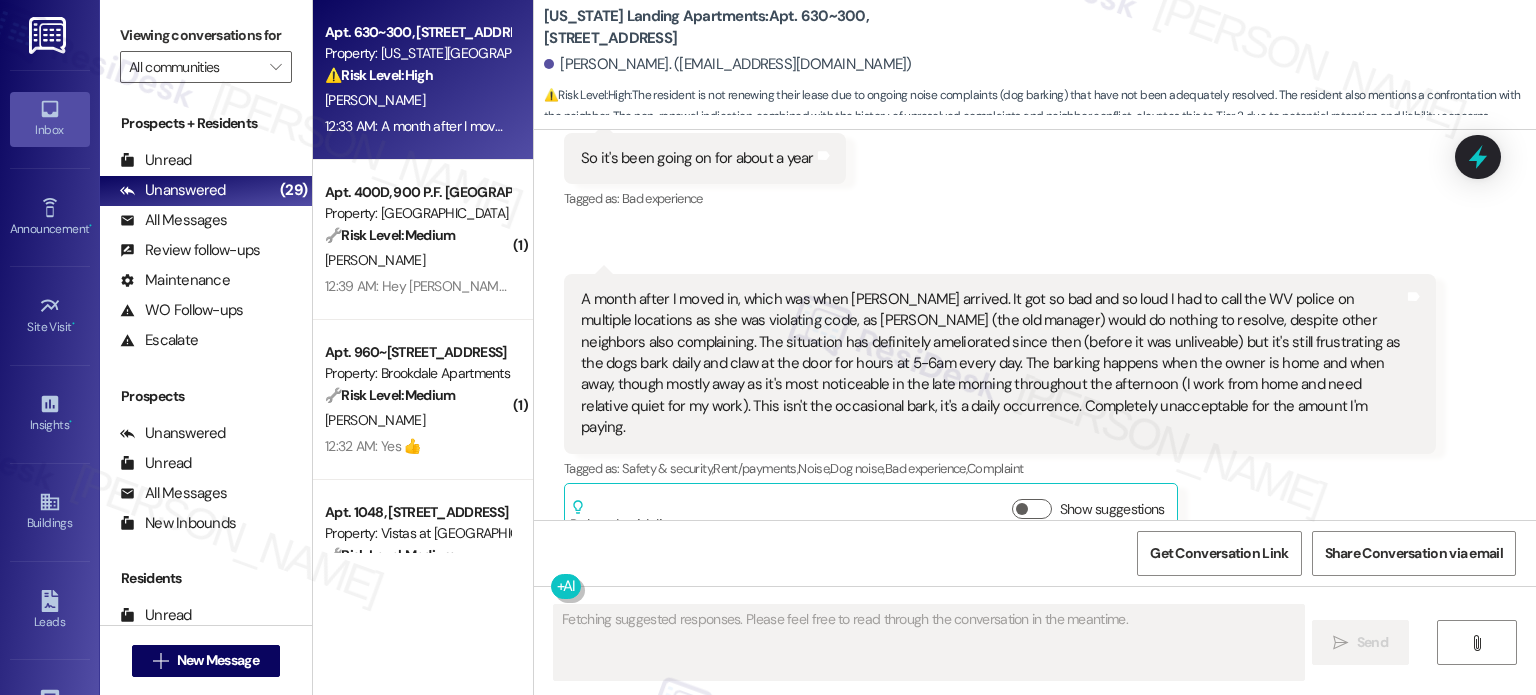 scroll, scrollTop: 2124, scrollLeft: 0, axis: vertical 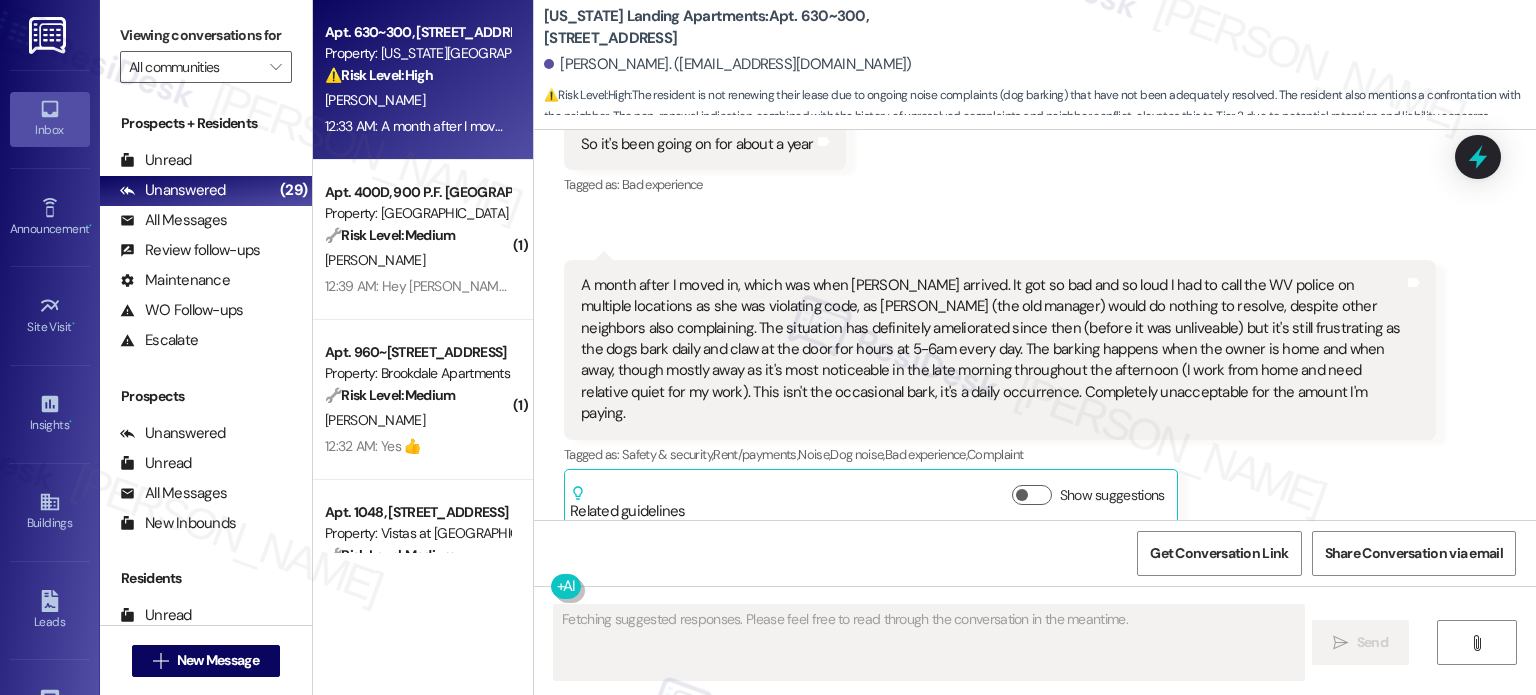 click on "A month after I moved in, which was when [PERSON_NAME] arrived. It got so bad and so loud I had to call the WV police on multiple locations as she was violating code, as [PERSON_NAME] (the old manager) would do nothing to resolve, despite other neighbors also complaining. The situation has definitely ameliorated since then (before it was unliveable) but it's still frustrating as the dogs bark daily and claw at the door for hours at 5-6am every day. The barking happens when the owner is home and when away, though mostly away as it's most noticeable in the late morning throughout the afternoon (I work from home and need relative quiet for my work). This isn't the occasional bark, it's a daily occurrence. Completely unacceptable for the amount I'm paying." at bounding box center (992, 350) 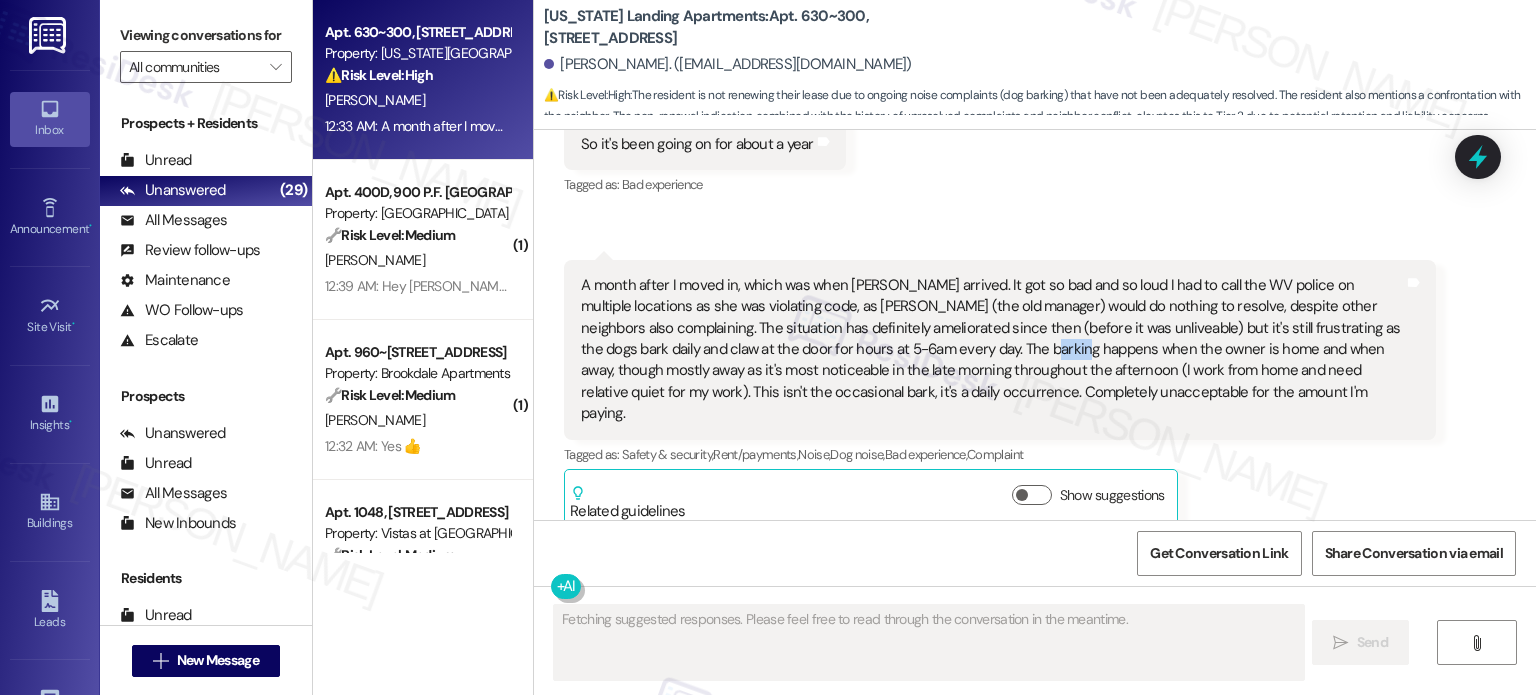 click on "A month after I moved in, which was when [PERSON_NAME] arrived. It got so bad and so loud I had to call the WV police on multiple locations as she was violating code, as [PERSON_NAME] (the old manager) would do nothing to resolve, despite other neighbors also complaining. The situation has definitely ameliorated since then (before it was unliveable) but it's still frustrating as the dogs bark daily and claw at the door for hours at 5-6am every day. The barking happens when the owner is home and when away, though mostly away as it's most noticeable in the late morning throughout the afternoon (I work from home and need relative quiet for my work). This isn't the occasional bark, it's a daily occurrence. Completely unacceptable for the amount I'm paying." at bounding box center [992, 350] 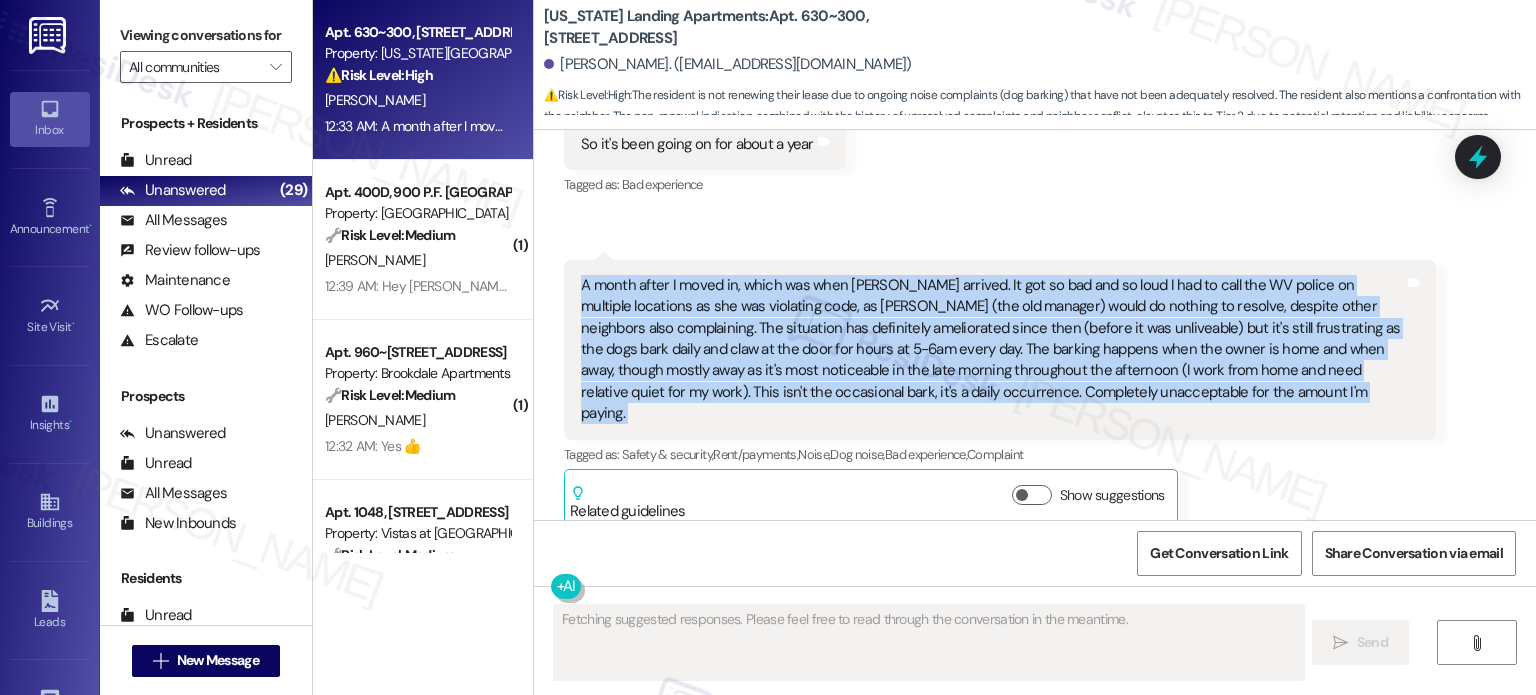click on "A month after I moved in, which was when [PERSON_NAME] arrived. It got so bad and so loud I had to call the WV police on multiple locations as she was violating code, as [PERSON_NAME] (the old manager) would do nothing to resolve, despite other neighbors also complaining. The situation has definitely ameliorated since then (before it was unliveable) but it's still frustrating as the dogs bark daily and claw at the door for hours at 5-6am every day. The barking happens when the owner is home and when away, though mostly away as it's most noticeable in the late morning throughout the afternoon (I work from home and need relative quiet for my work). This isn't the occasional bark, it's a daily occurrence. Completely unacceptable for the amount I'm paying." at bounding box center (992, 350) 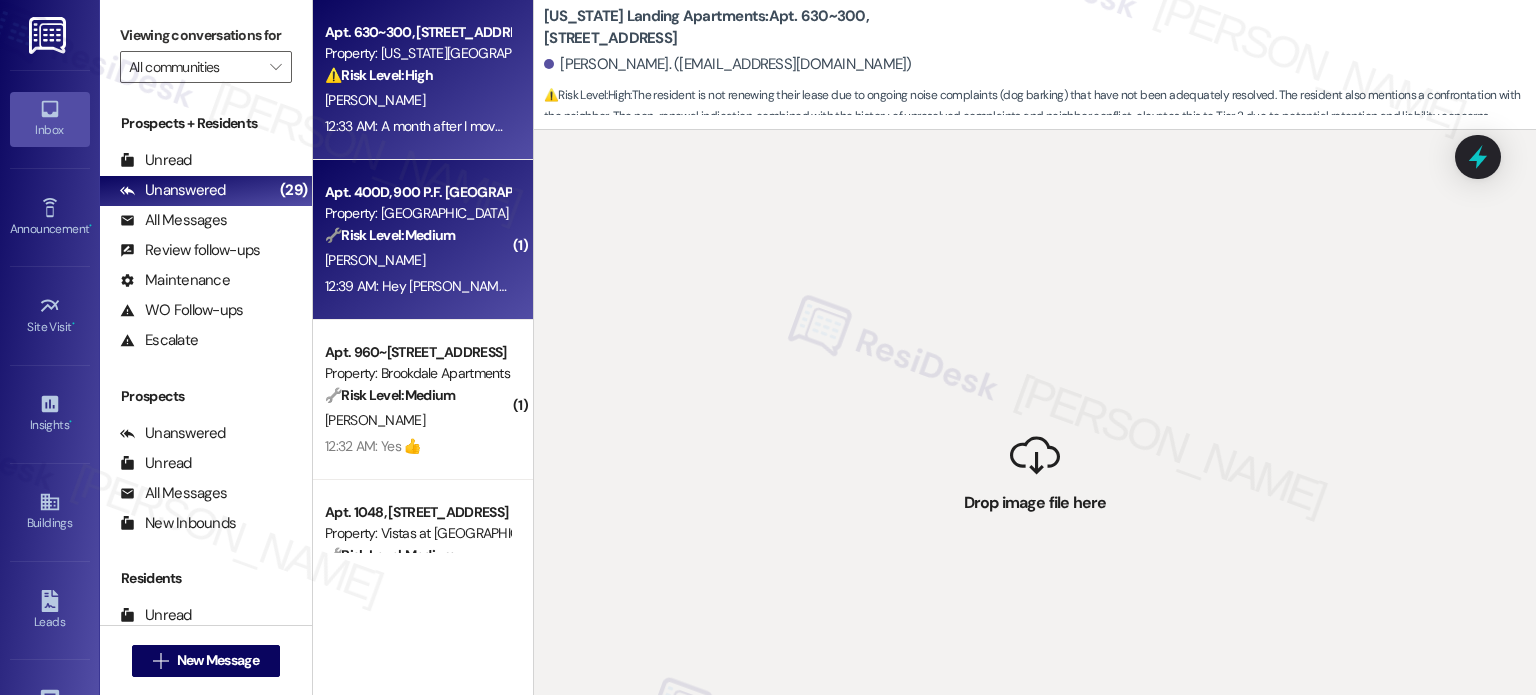 click on "Apt. 400D, 900 P.F. Poplar Forest Road Property: Poplar Forest 🔧  Risk Level:  Medium The resident is reporting an issue with hallway lights not working consistently. This is a non-urgent maintenance request related to asset preservation and community safety, but does not pose an immediate threat. [PERSON_NAME] 12:39 AM: Hey [PERSON_NAME]! It's [PERSON_NAME] from 400D. The outside hallway lights don't come on very often. It's been awhile since I've seen them on but the other buildings had their lights on this morning. Is it possible to look into that?  12:39 AM: Hey [PERSON_NAME]! It's [PERSON_NAME] from 400D. The outside hallway lights don't come on very often. It's been awhile since I've seen them on but the other buildings had their lights on this morning. Is it possible to look into that?" at bounding box center [423, 240] 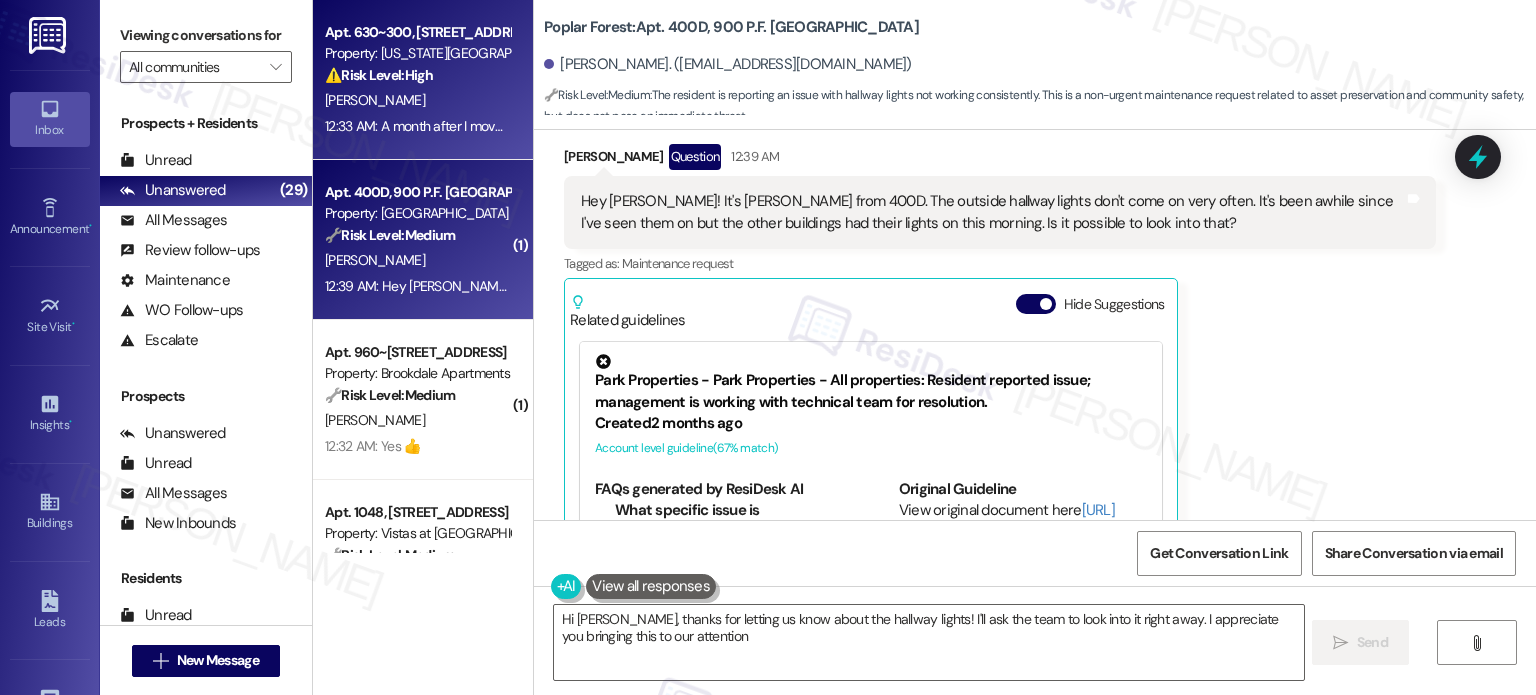 type on "Hi [PERSON_NAME], thanks for letting us know about the hallway lights! I'll ask the team to look into it right away. I appreciate you bringing this to our attention!" 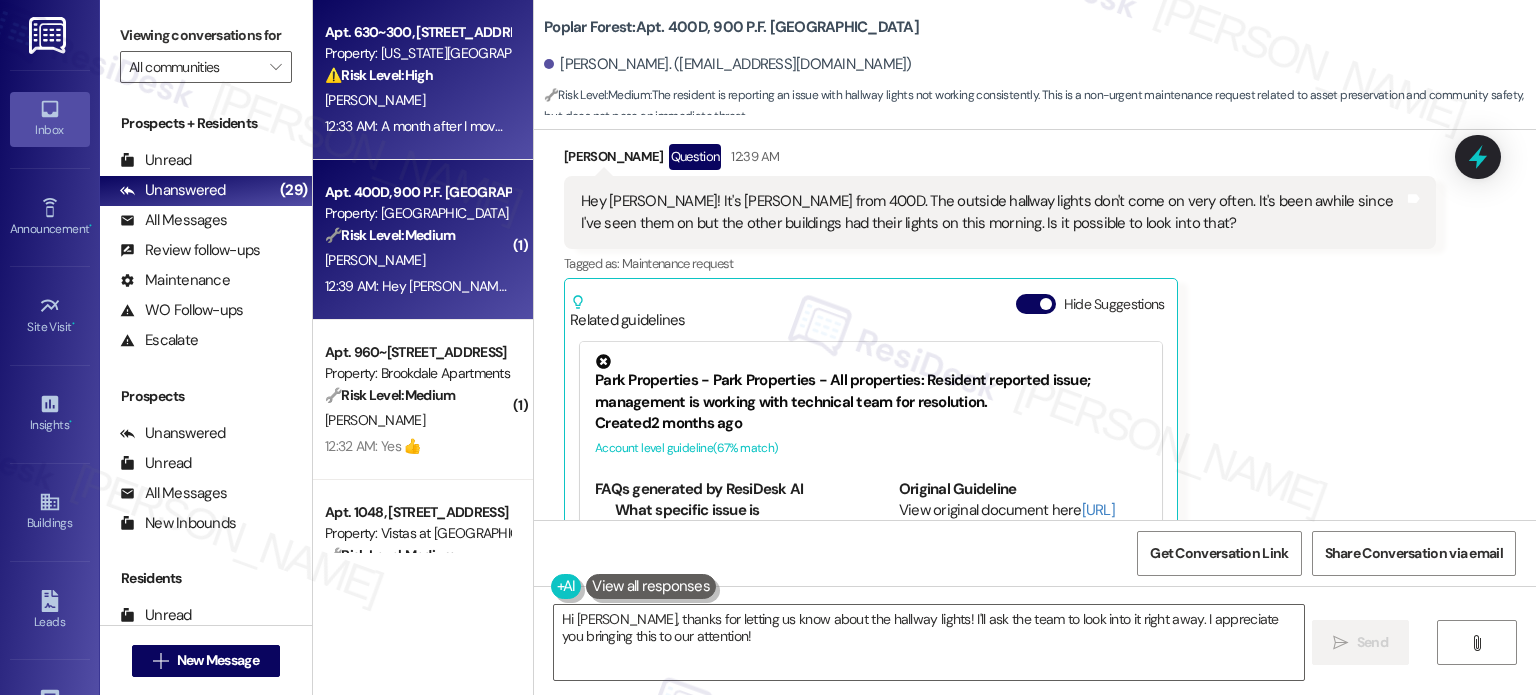 scroll, scrollTop: 1240, scrollLeft: 0, axis: vertical 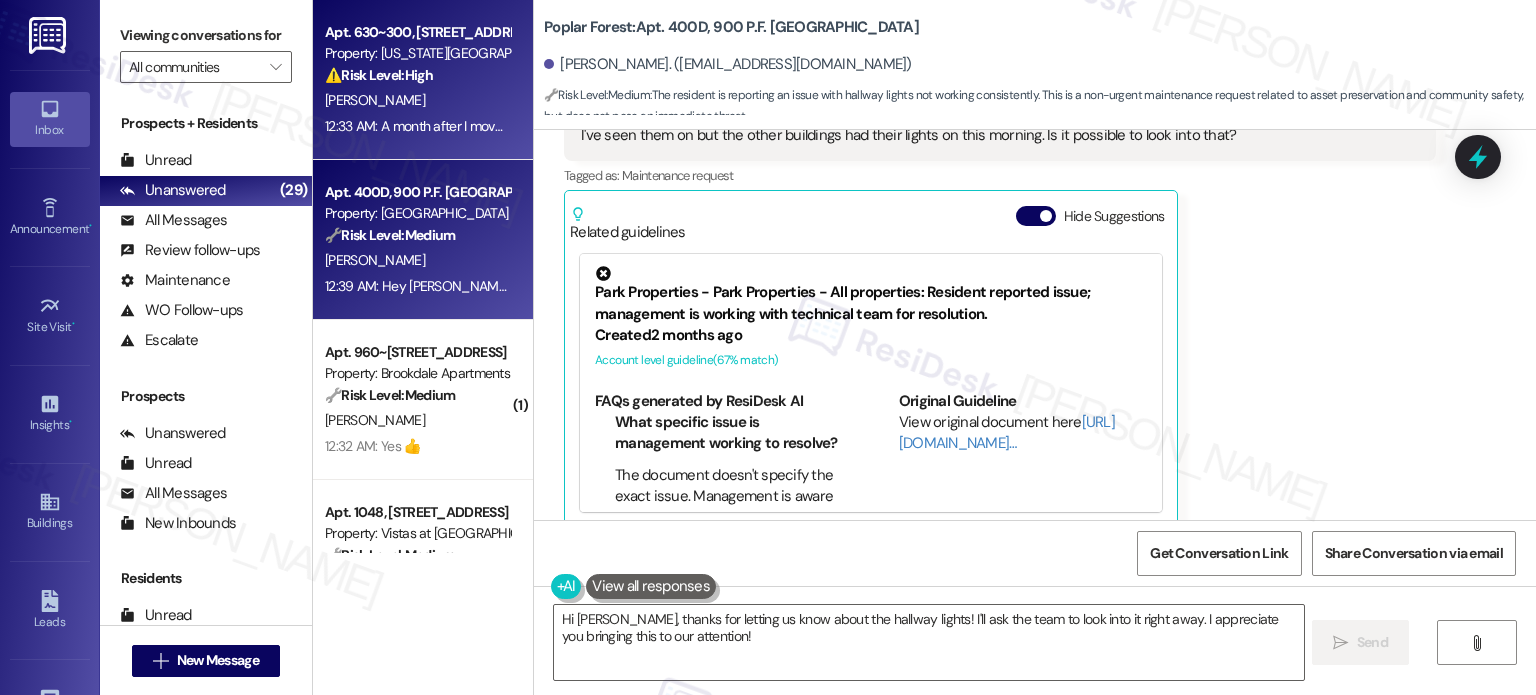 click on "[PERSON_NAME]" at bounding box center [417, 100] 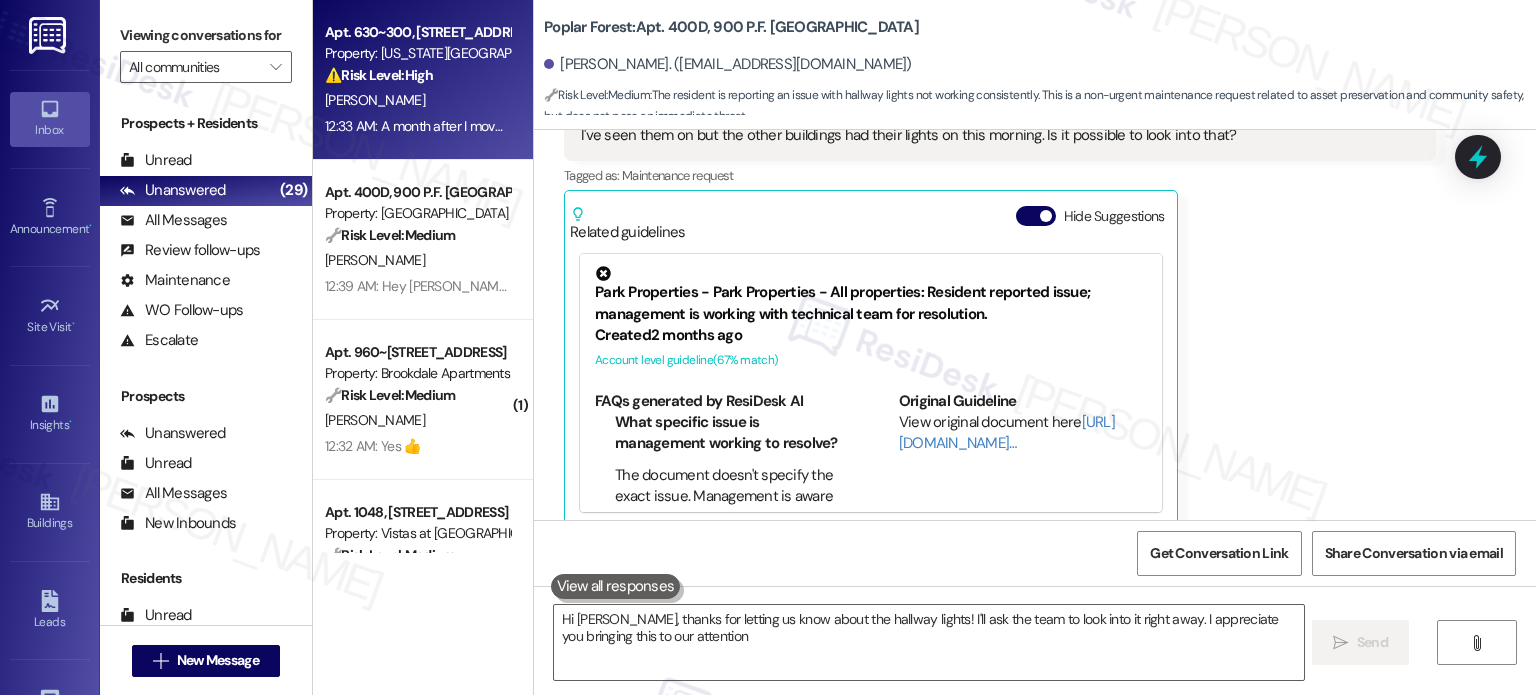 type on "Hi [PERSON_NAME], thanks for letting us know about the hallway lights! I'll ask the team to look into it right away. I appreciate you bringing this to our attention!" 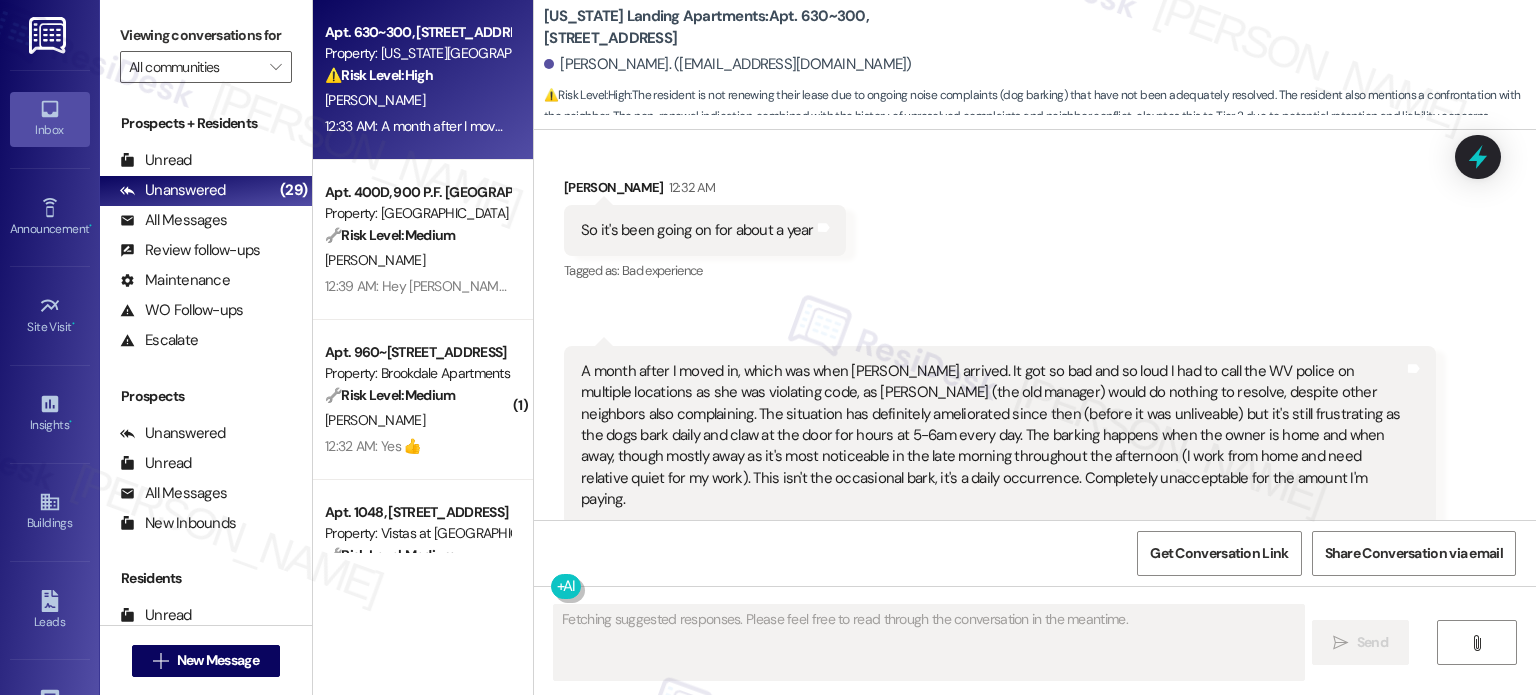 scroll, scrollTop: 2124, scrollLeft: 0, axis: vertical 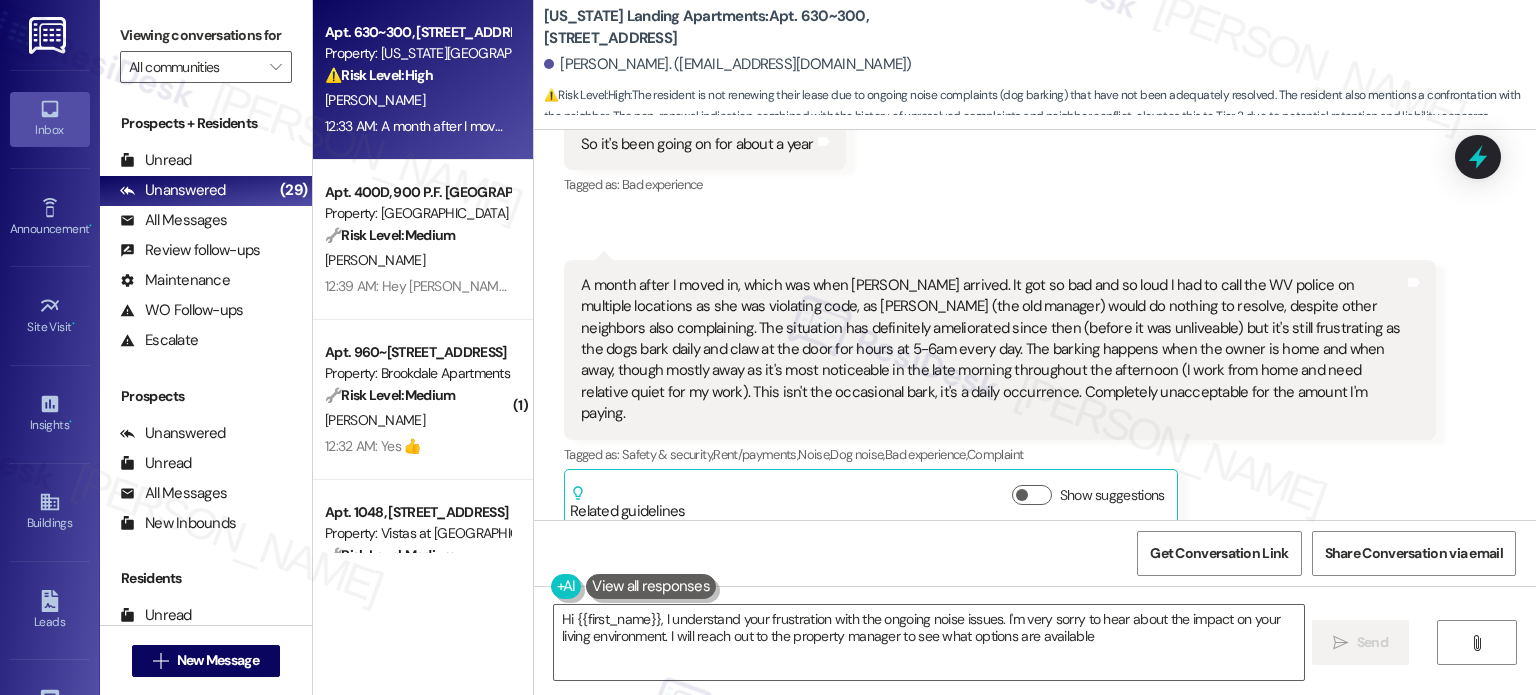 type on "Hi {{first_name}}, I understand your frustration with the ongoing noise issues. I'm very sorry to hear about the impact on your living environment. I will reach out to the property manager to see what options are available." 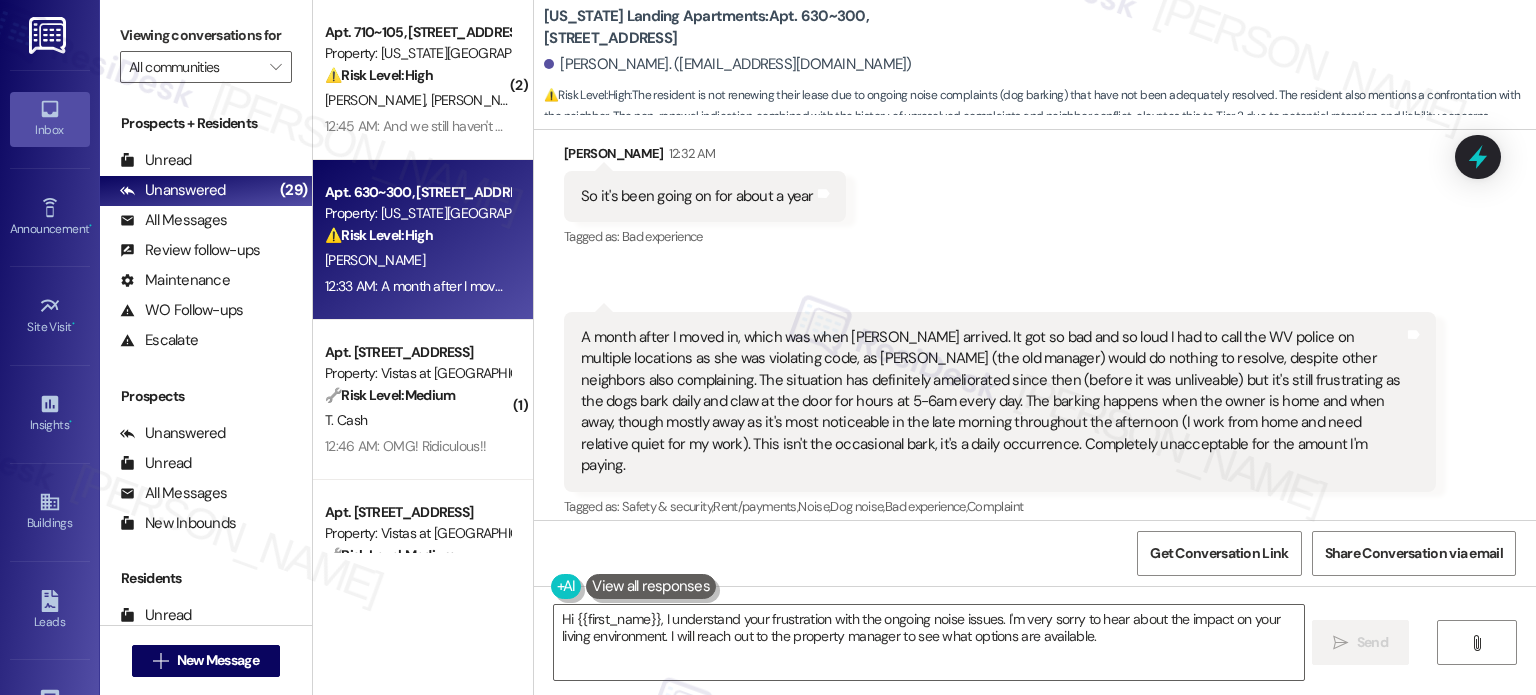 scroll, scrollTop: 2125, scrollLeft: 0, axis: vertical 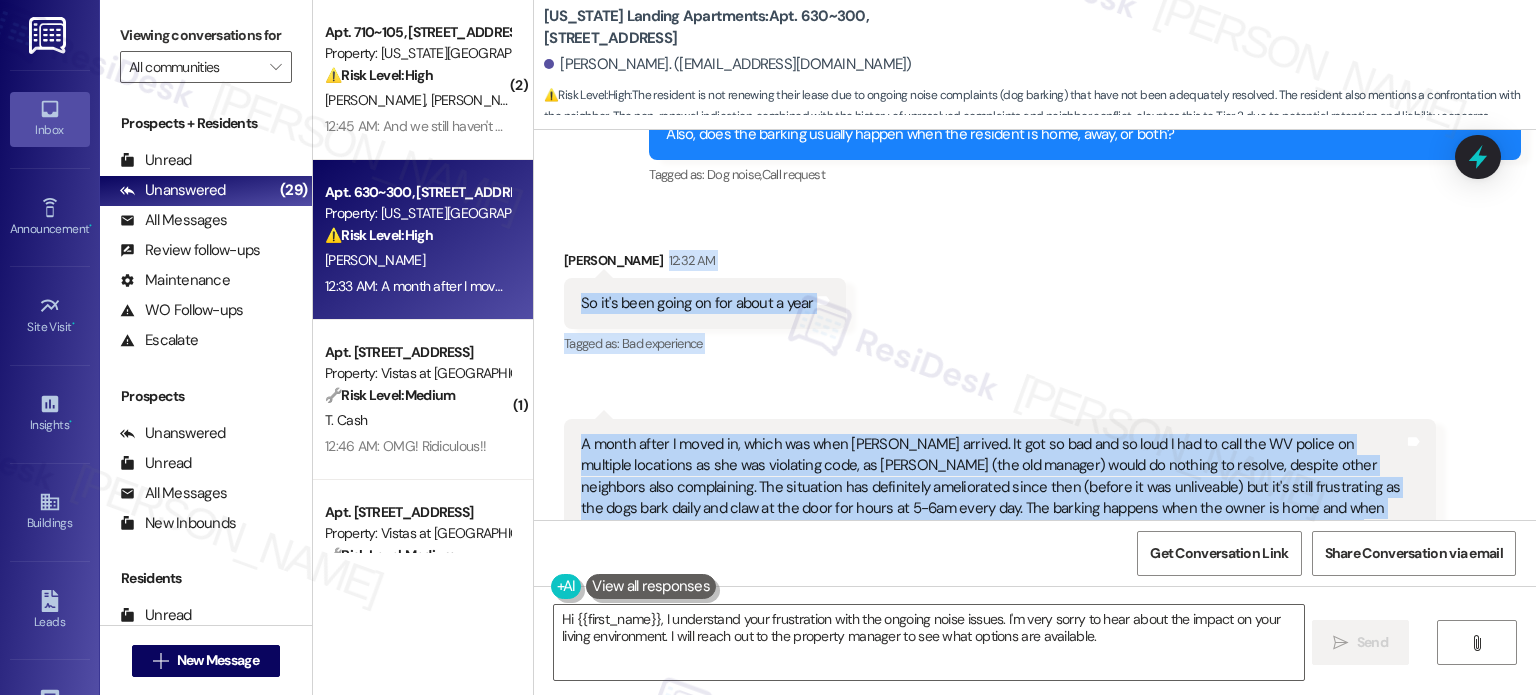 drag, startPoint x: 1163, startPoint y: 383, endPoint x: 868, endPoint y: 251, distance: 323.1857 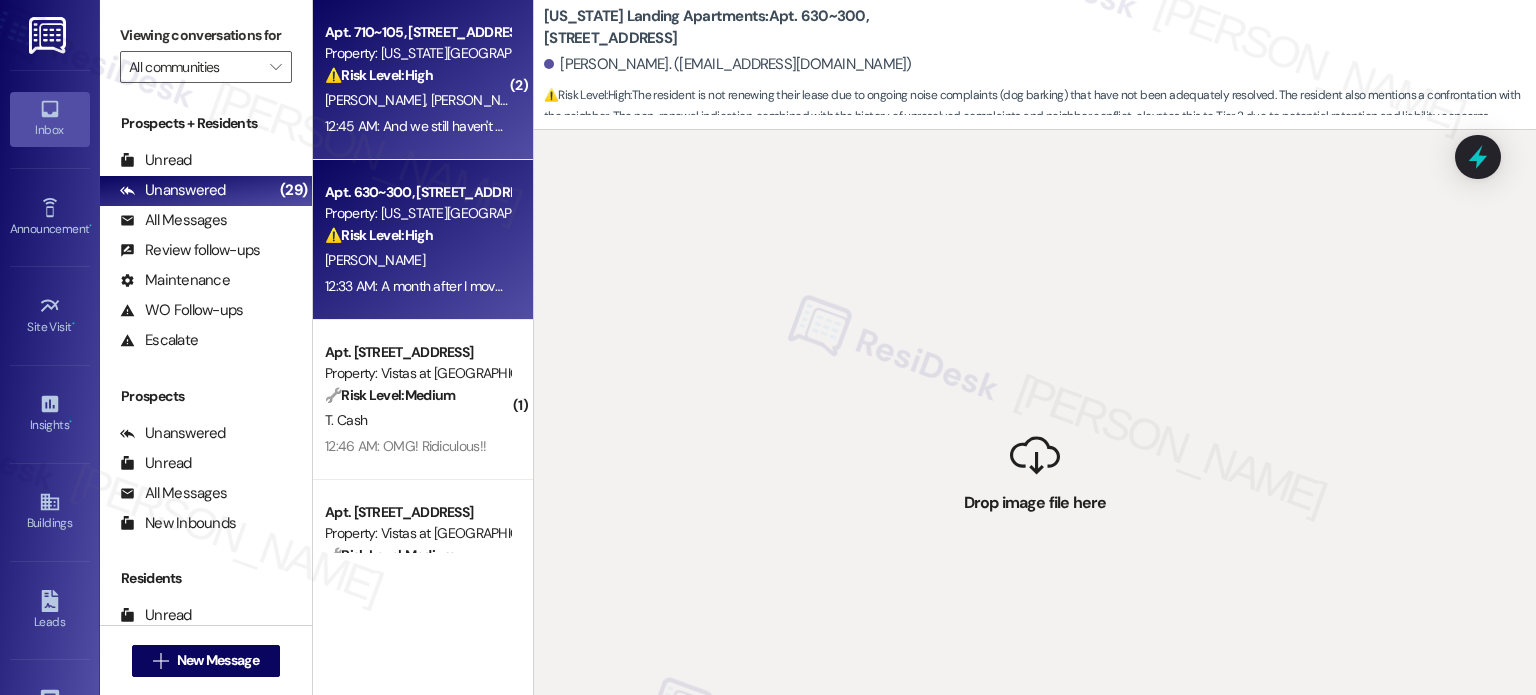 click on "Apt. 710~105, [STREET_ADDRESS] Property: [US_STATE][GEOGRAPHIC_DATA]  Apartments ⚠️  Risk Level:  High The resident confirms the initial work order was completed but also reports an outstanding issue with a sprinkler. This unresolved maintenance request requires attention and falls under urgent general maintenance." at bounding box center (417, 54) 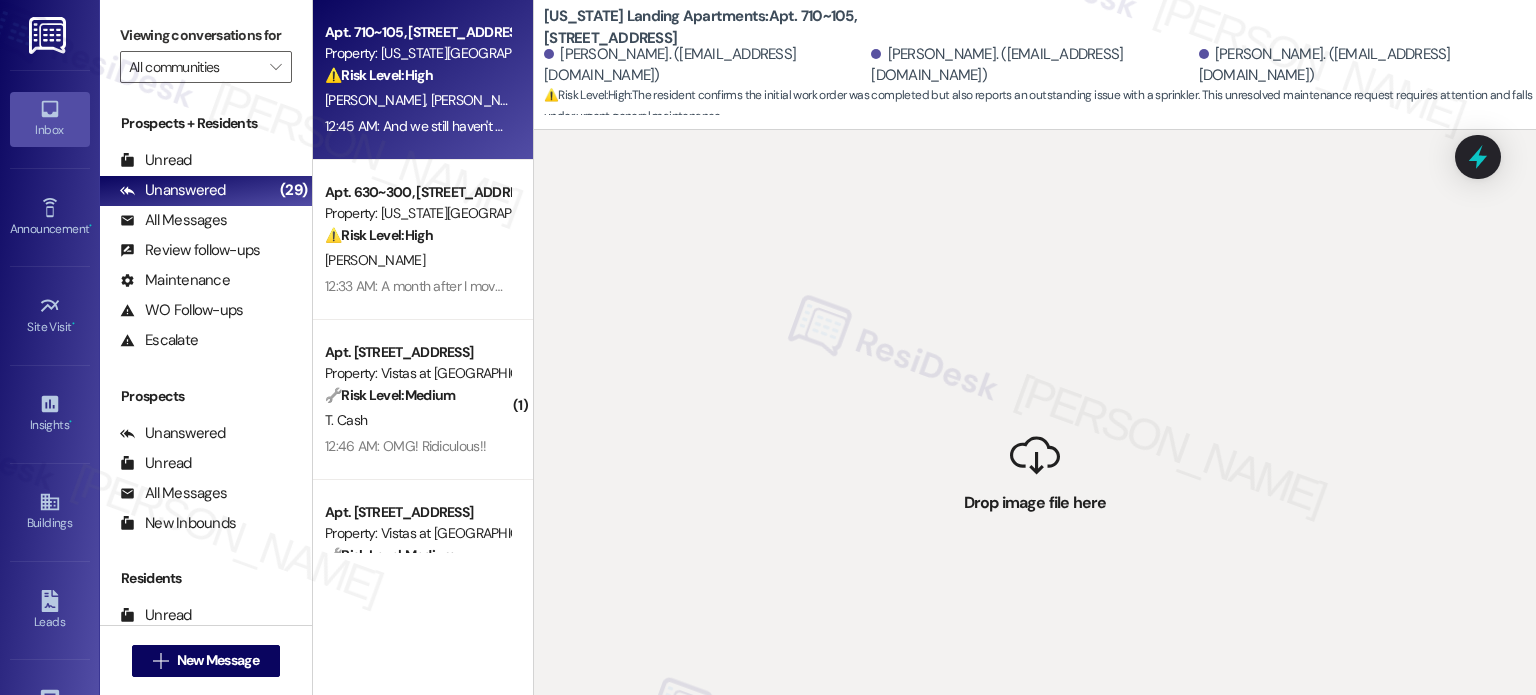click on "⚠️  Risk Level:  High The resident is not renewing their lease due to ongoing noise complaints (dog barking) that have not been adequately resolved. The resident also mentions a confrontation with the neighbor. The non-renewal indication, combined with the history of unresolved complaints and neighbor conflict, elevates this to Tier 2 due to potential retention and liability concerns." at bounding box center [417, 235] 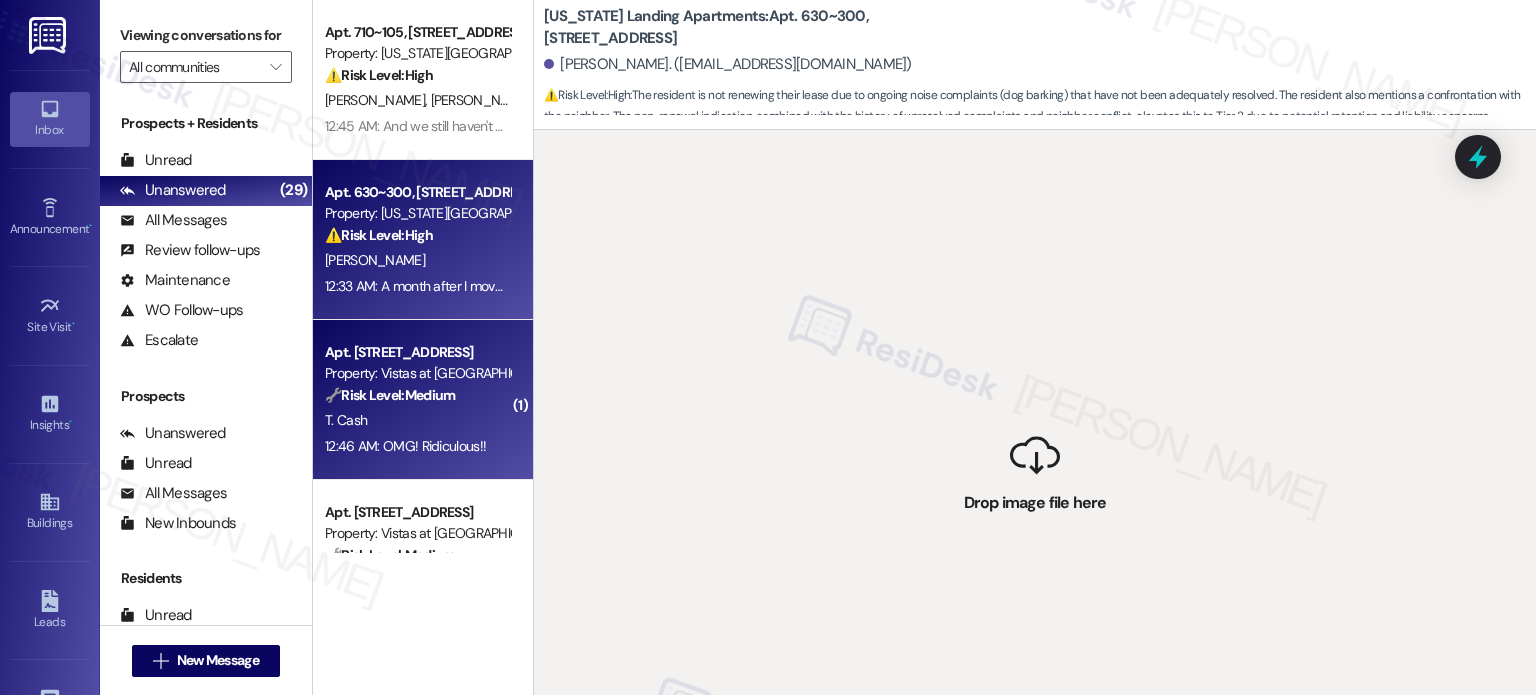 click on "Apt. [STREET_ADDRESS]" at bounding box center [417, 352] 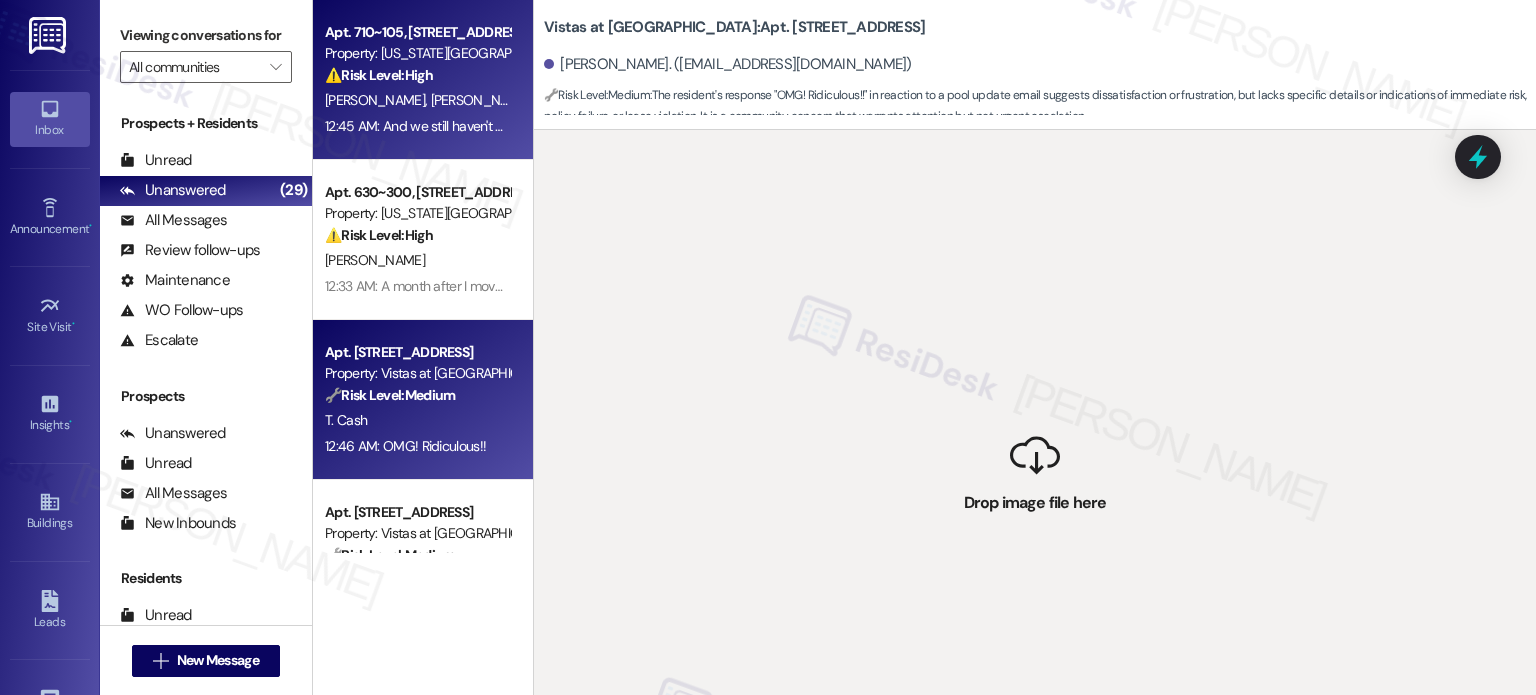 click on "Property: [US_STATE][GEOGRAPHIC_DATA]  Apartments" at bounding box center [417, 53] 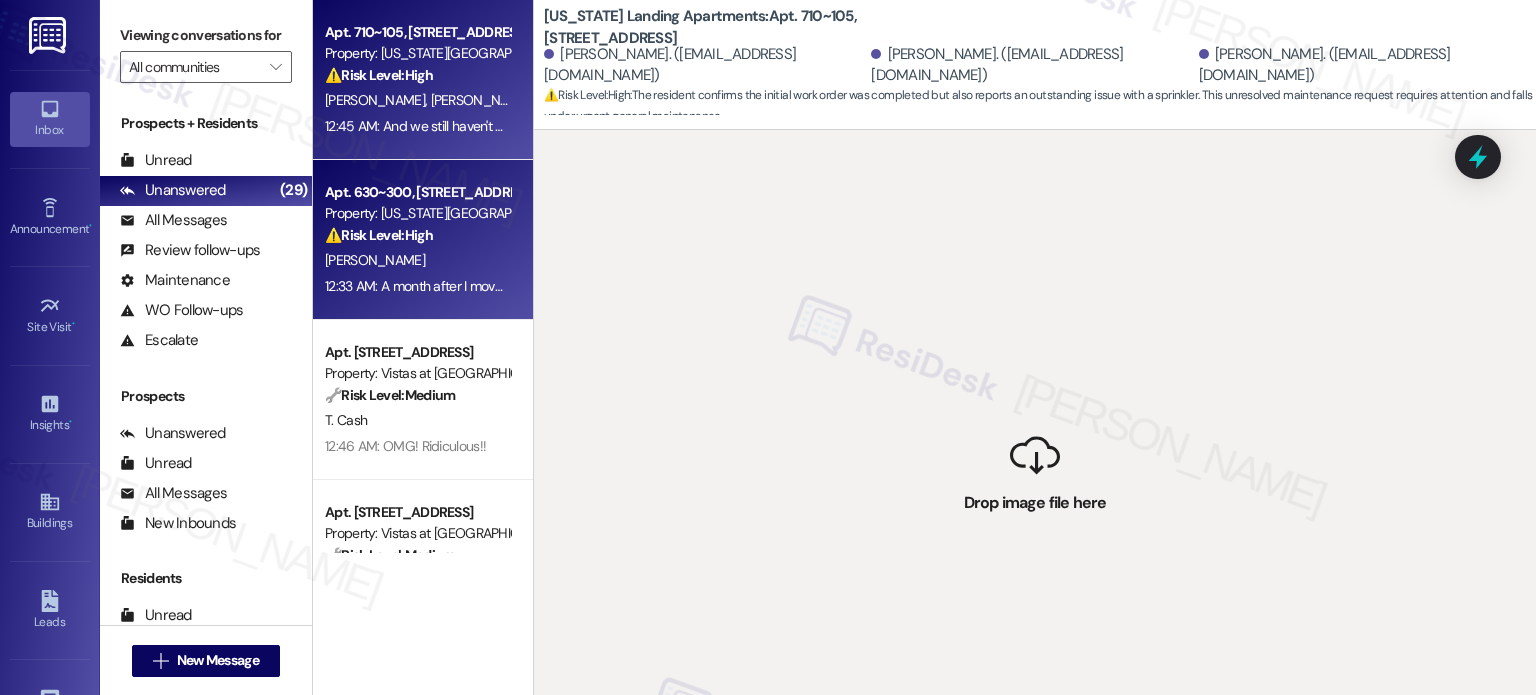 click on "Apt. 630~300, [STREET_ADDRESS]" at bounding box center [417, 192] 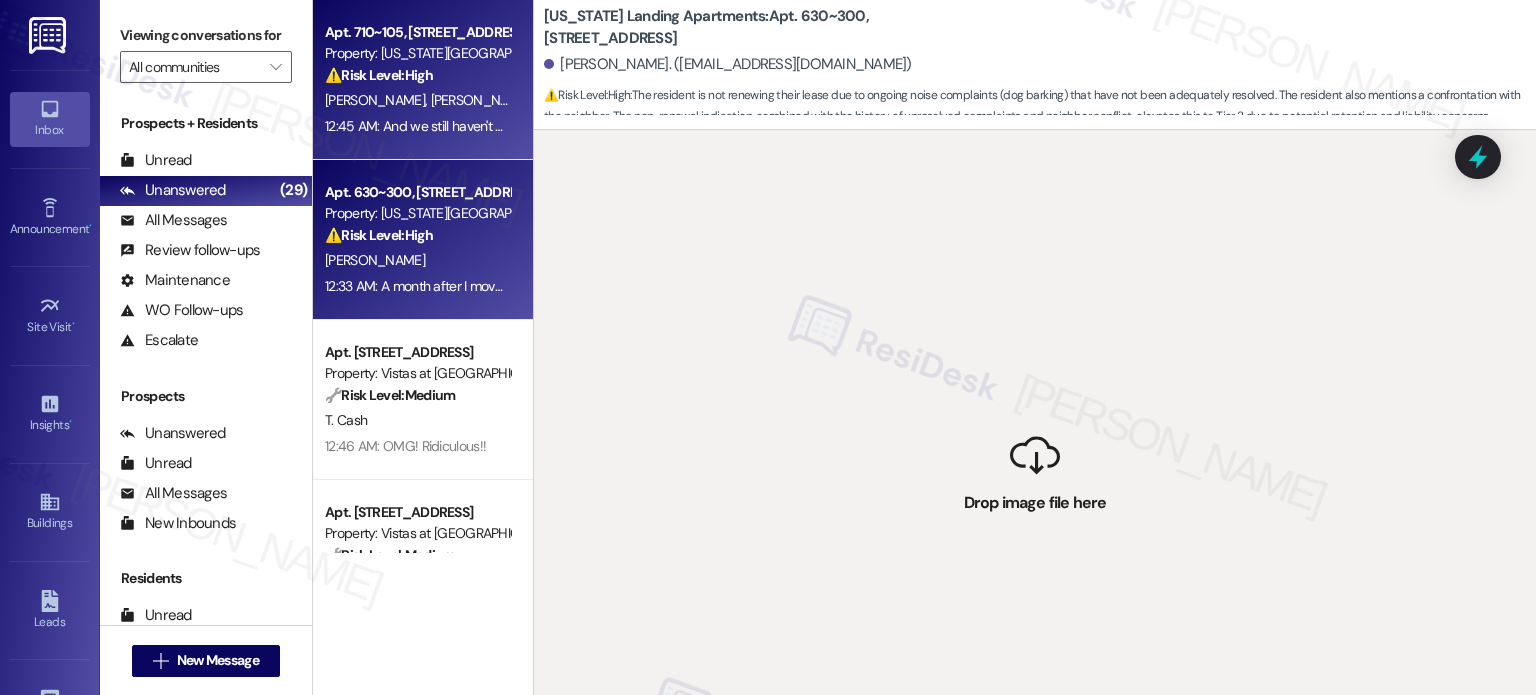 click on "Apt. 710~105, [STREET_ADDRESS] Property: [US_STATE][GEOGRAPHIC_DATA]  Apartments ⚠️  Risk Level:  High The resident confirms the initial work order was completed but also reports an outstanding issue with a sprinkler. This unresolved maintenance request requires attention and falls under urgent general maintenance." at bounding box center [417, 54] 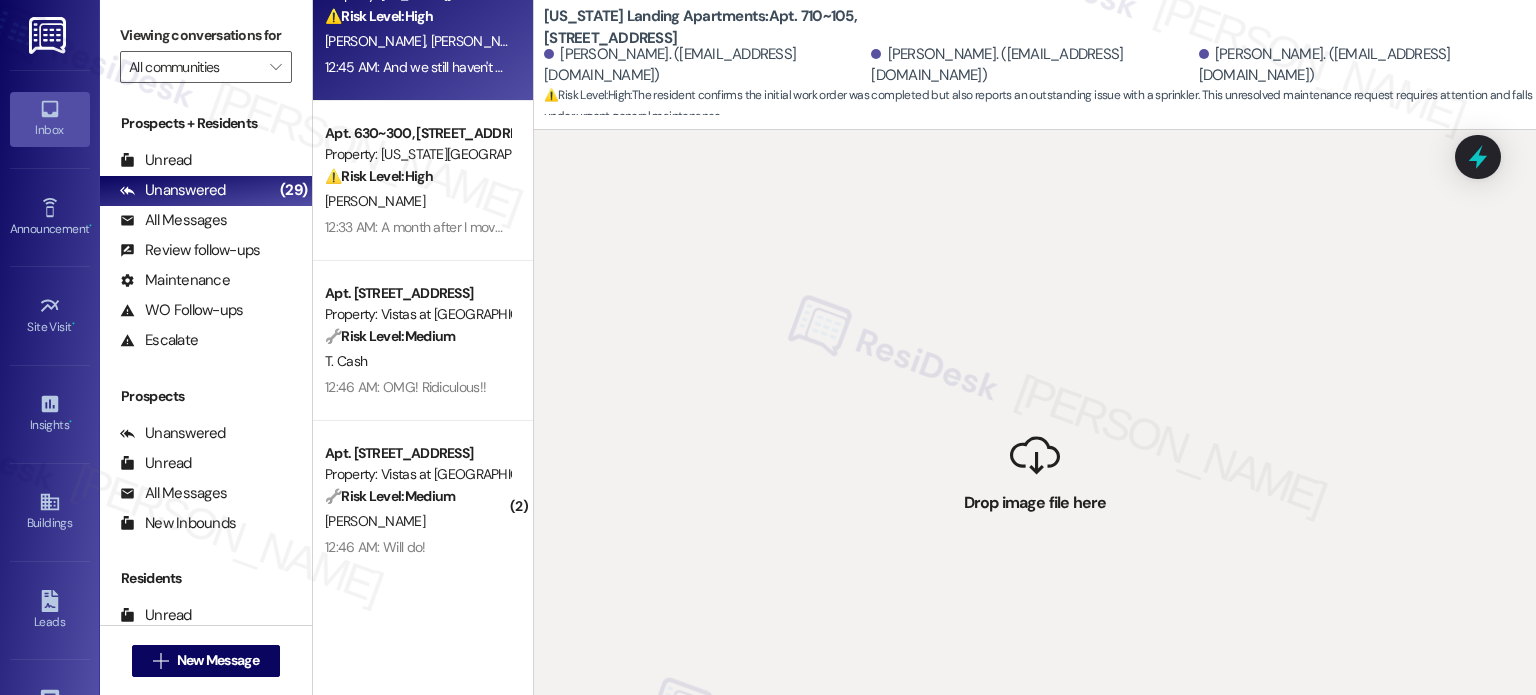 scroll, scrollTop: 0, scrollLeft: 0, axis: both 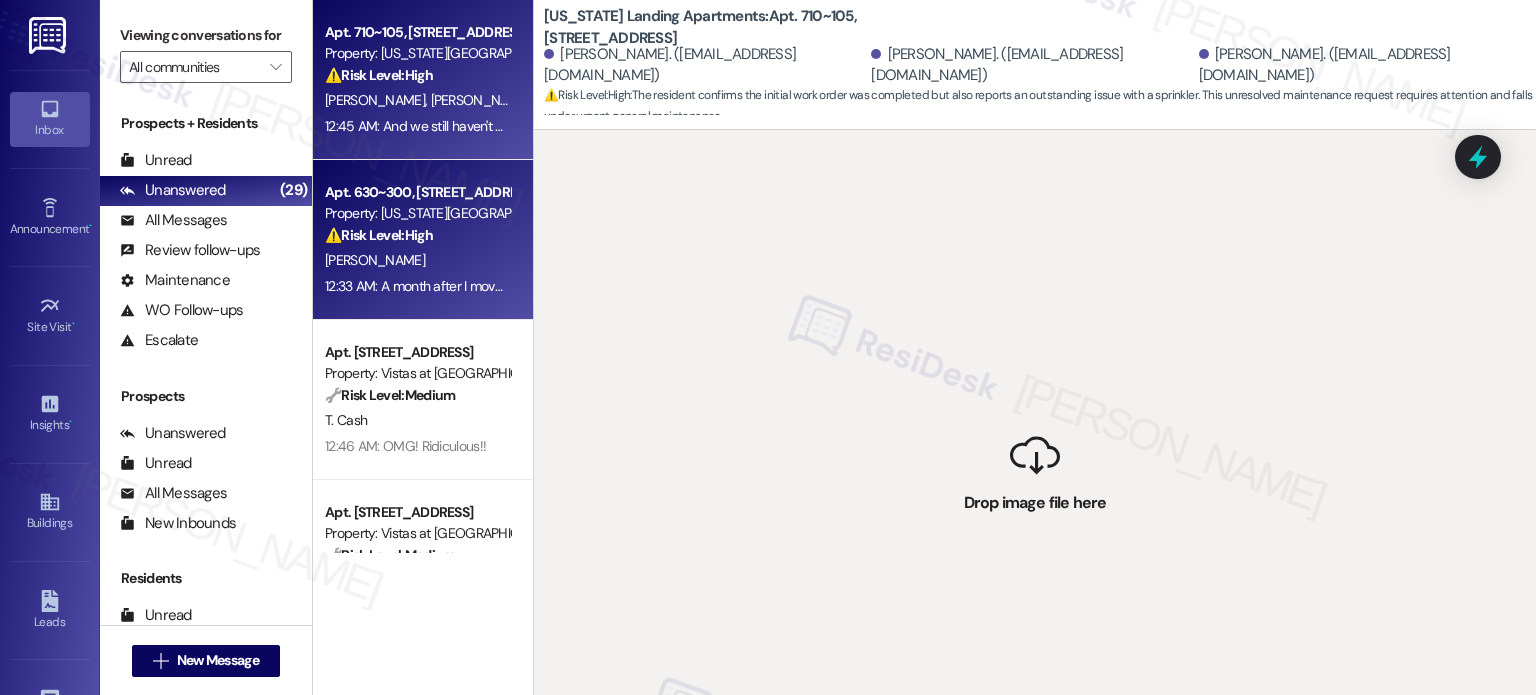 click on "12:33 AM: A month after I moved in, which was when [PERSON_NAME] arrived. It got so bad and so loud I had to call the WV police on multiple locations as she was violating code, as [PERSON_NAME] (the old manager) would do nothing to resolve, despite other neighbors also complaining. The situation has definitely ameliorated since then (before it was unliveable) but it's still frustrating as the dogs bark daily and claw at the door for hours at 5-6am every day. The barking happens when the owner is home and when away, though mostly away as it's most noticeable in the late morning throughout the afternoon (I work from home and need relative quiet for my work). This isn't the occasional bark, it's a daily occurrence. Completely unacceptable for the amount I'm paying." at bounding box center (2568, 286) 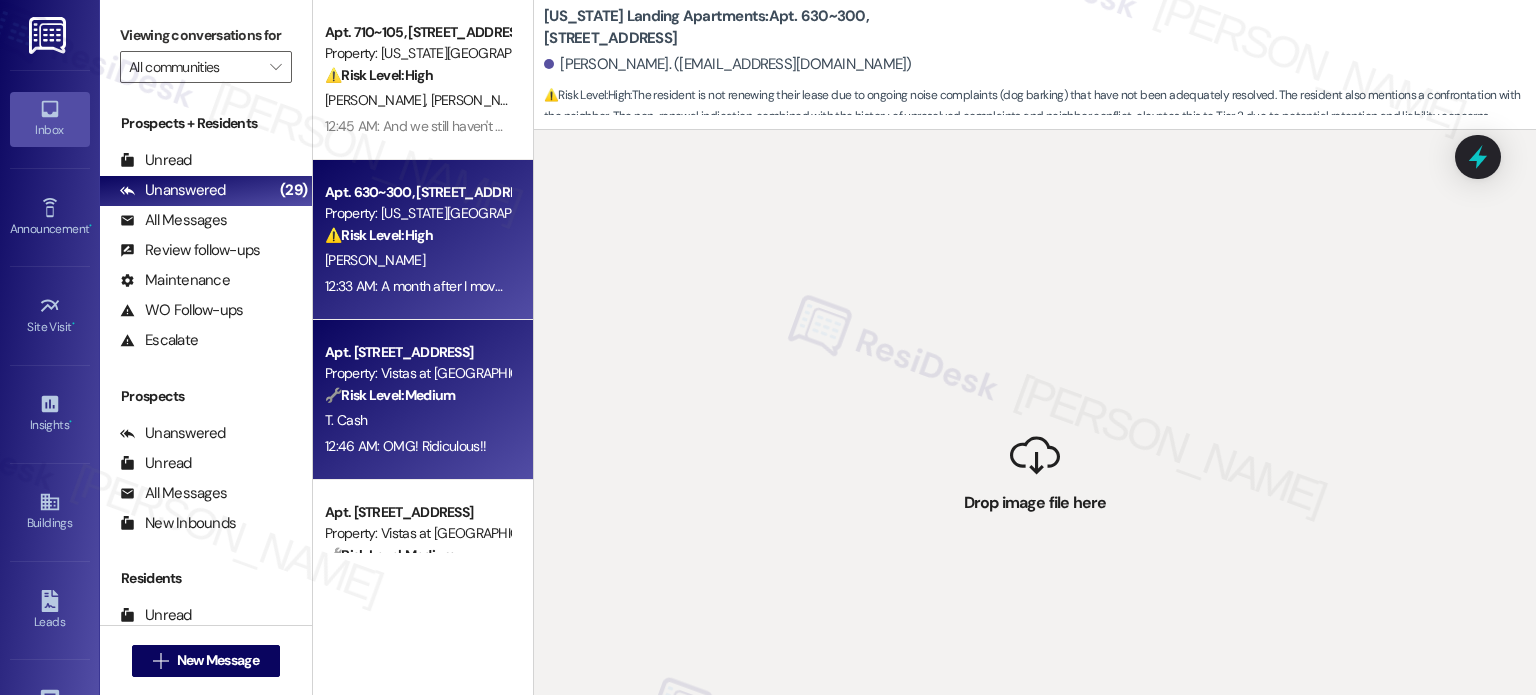 click on "🔧  Risk Level:  Medium" at bounding box center [390, 395] 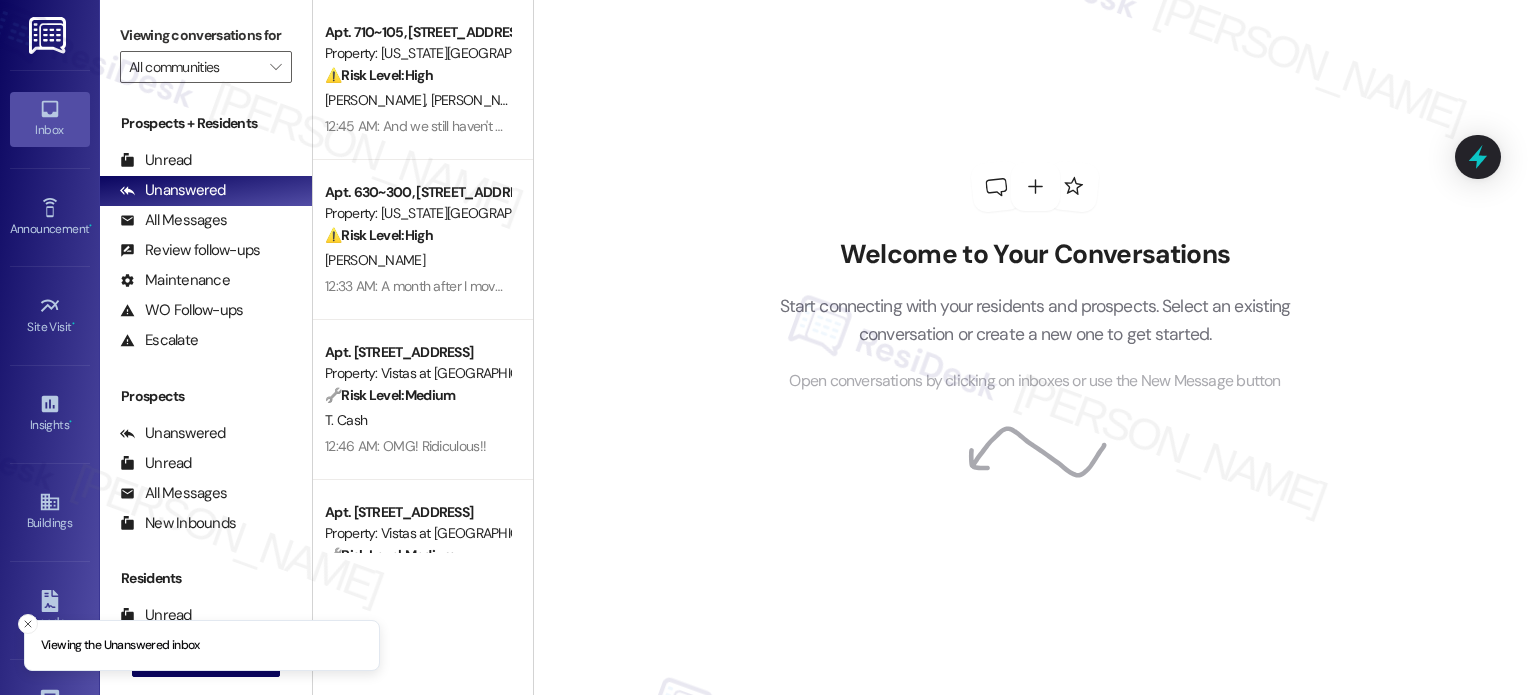 scroll, scrollTop: 0, scrollLeft: 0, axis: both 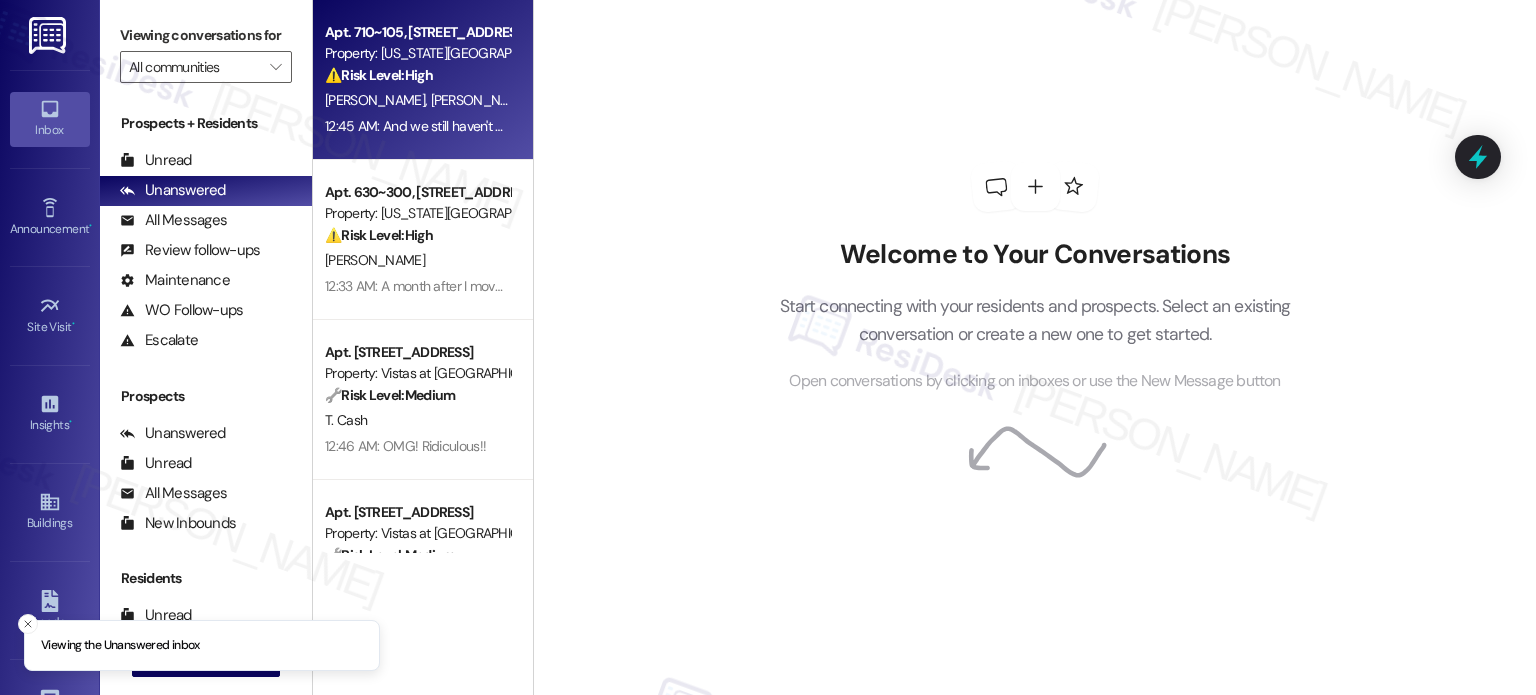 drag, startPoint x: 458, startPoint y: 59, endPoint x: 599, endPoint y: 140, distance: 162.60997 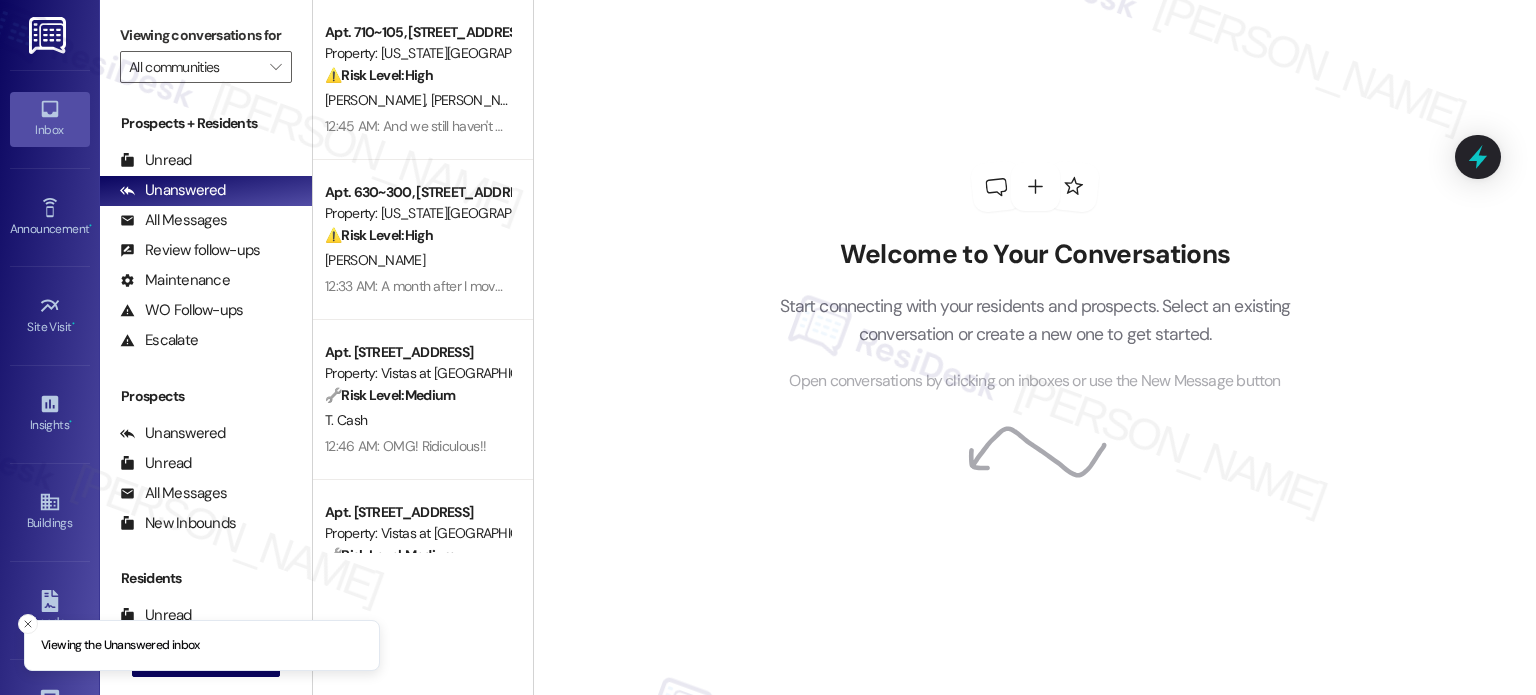 click on "Property: [US_STATE][GEOGRAPHIC_DATA]  Apartments" at bounding box center (417, 53) 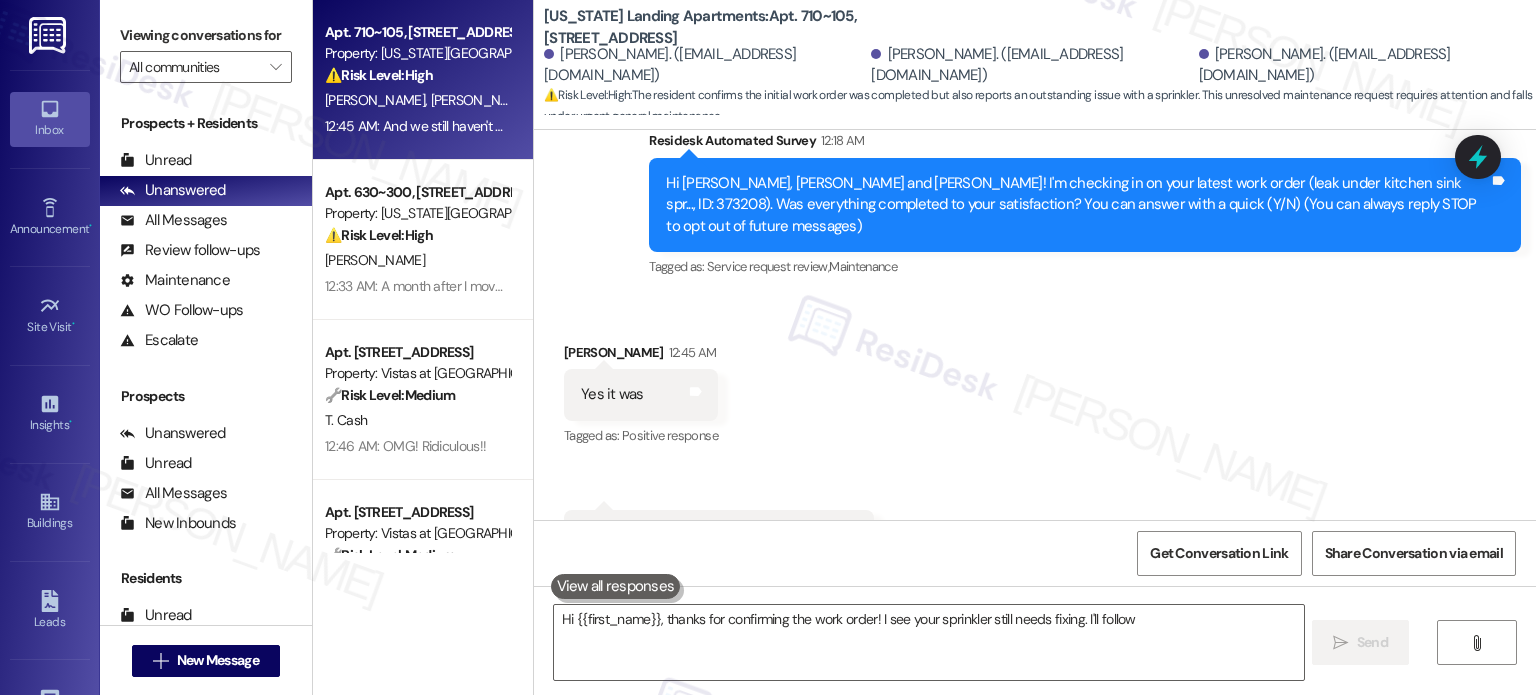 scroll, scrollTop: 264, scrollLeft: 0, axis: vertical 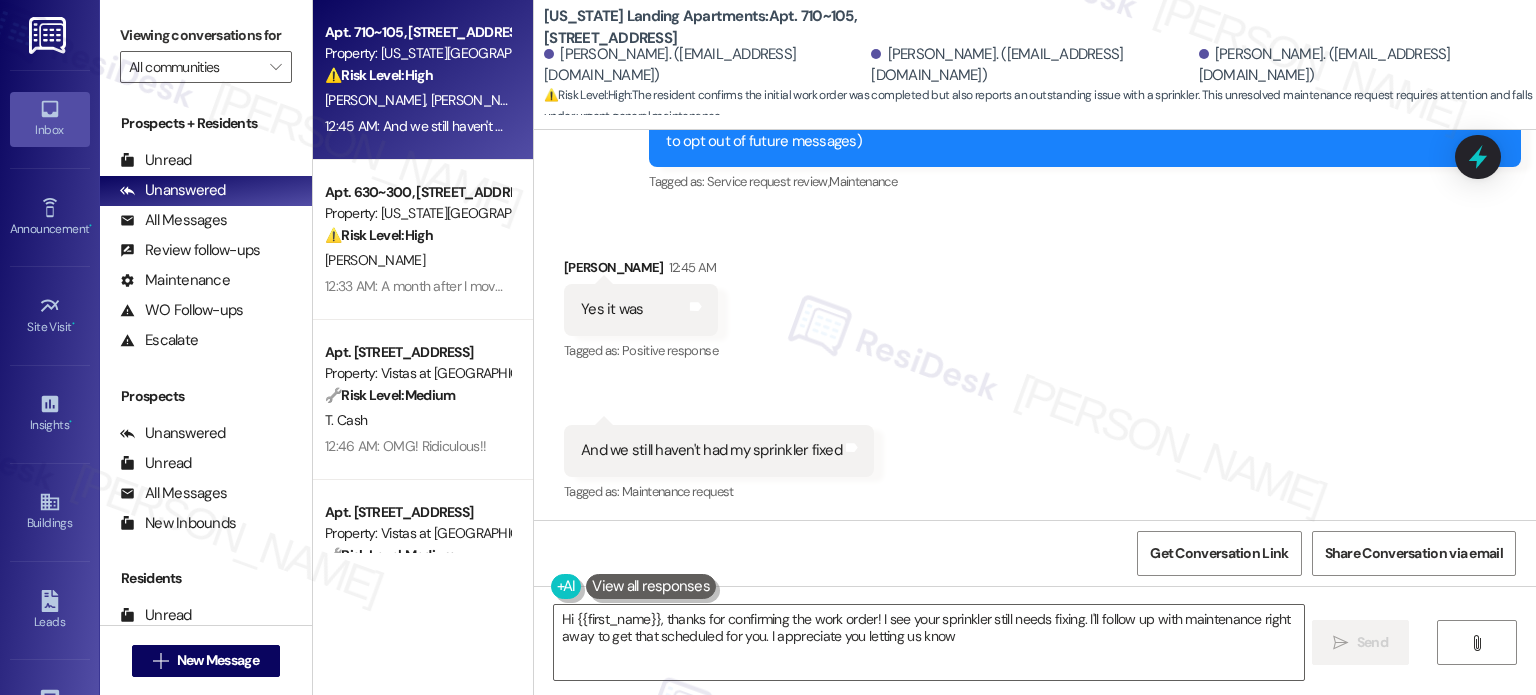 type on "Hi {{first_name}}, thanks for confirming the work order! I see your sprinkler still needs fixing. I'll follow up with maintenance right away to get that scheduled for you. I appreciate you letting us know!" 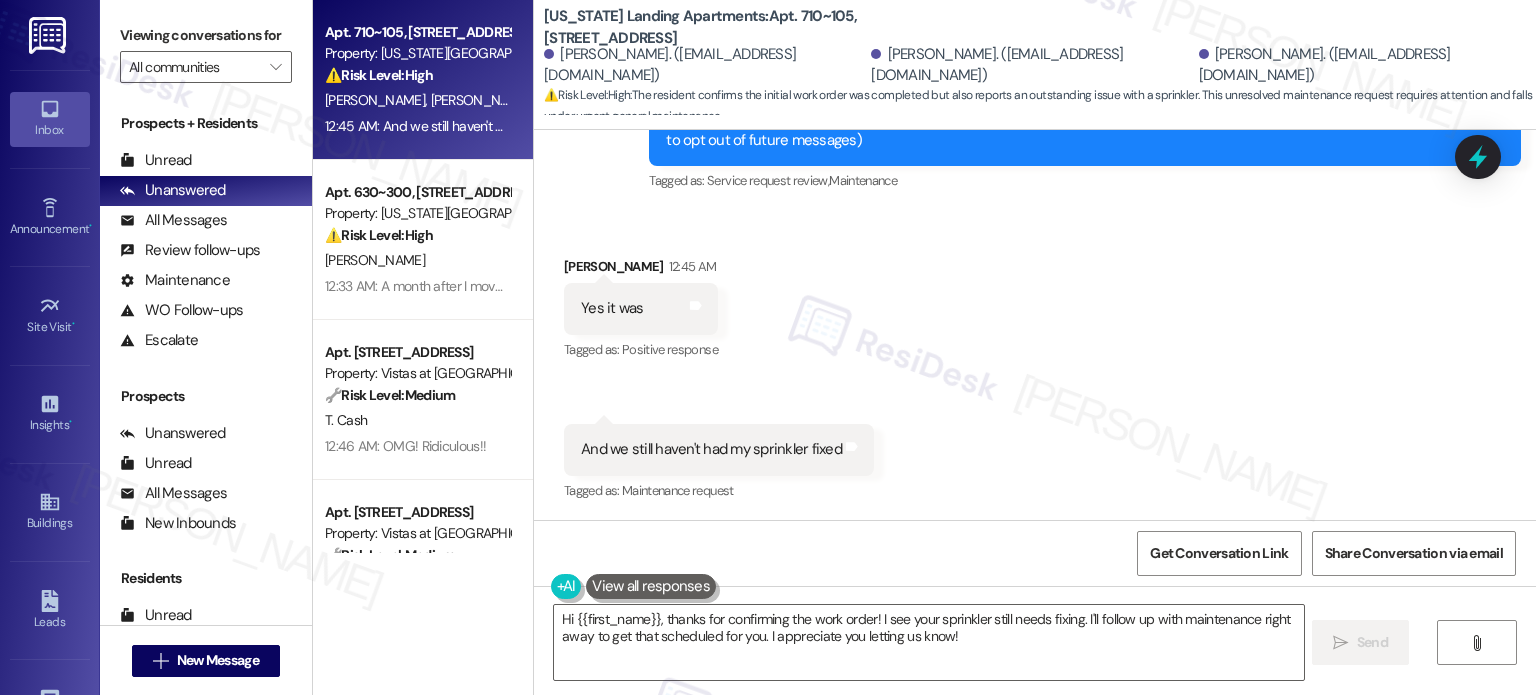 scroll, scrollTop: 0, scrollLeft: 0, axis: both 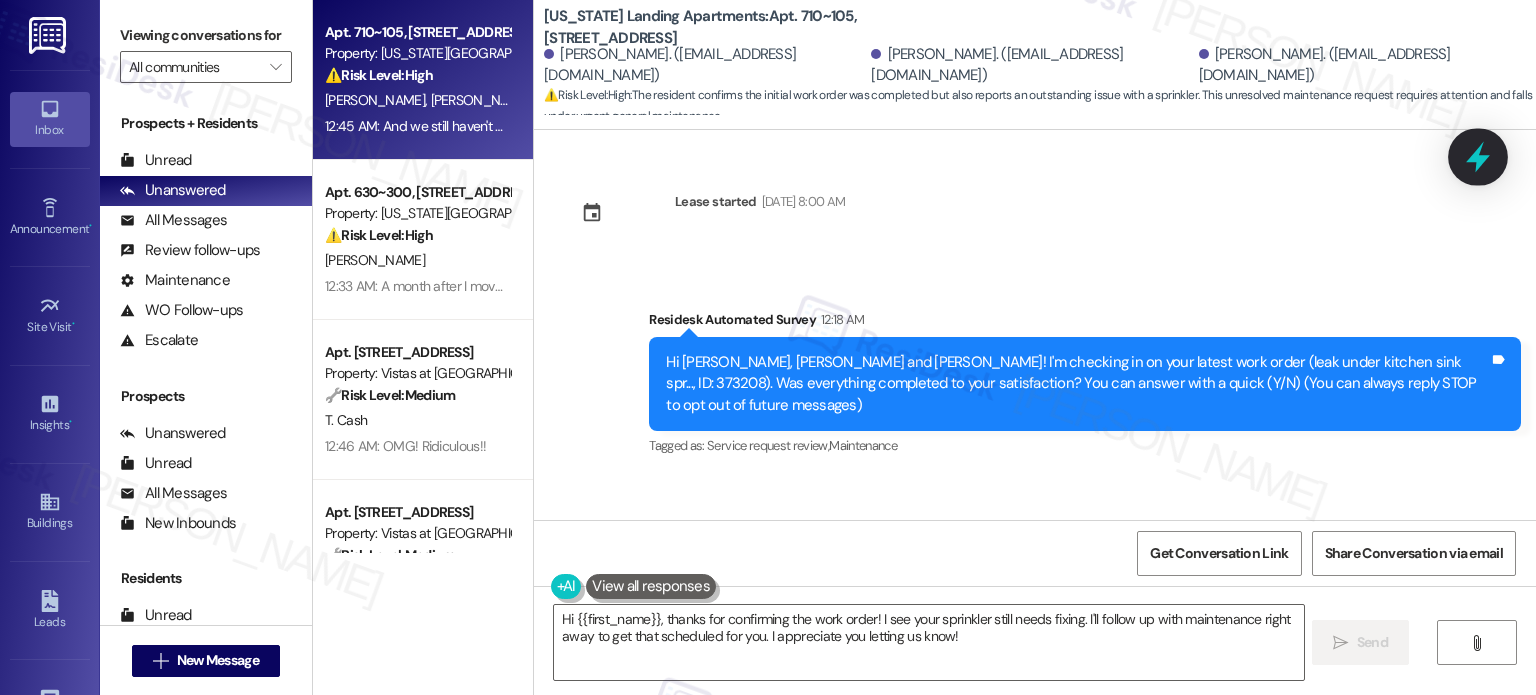 click 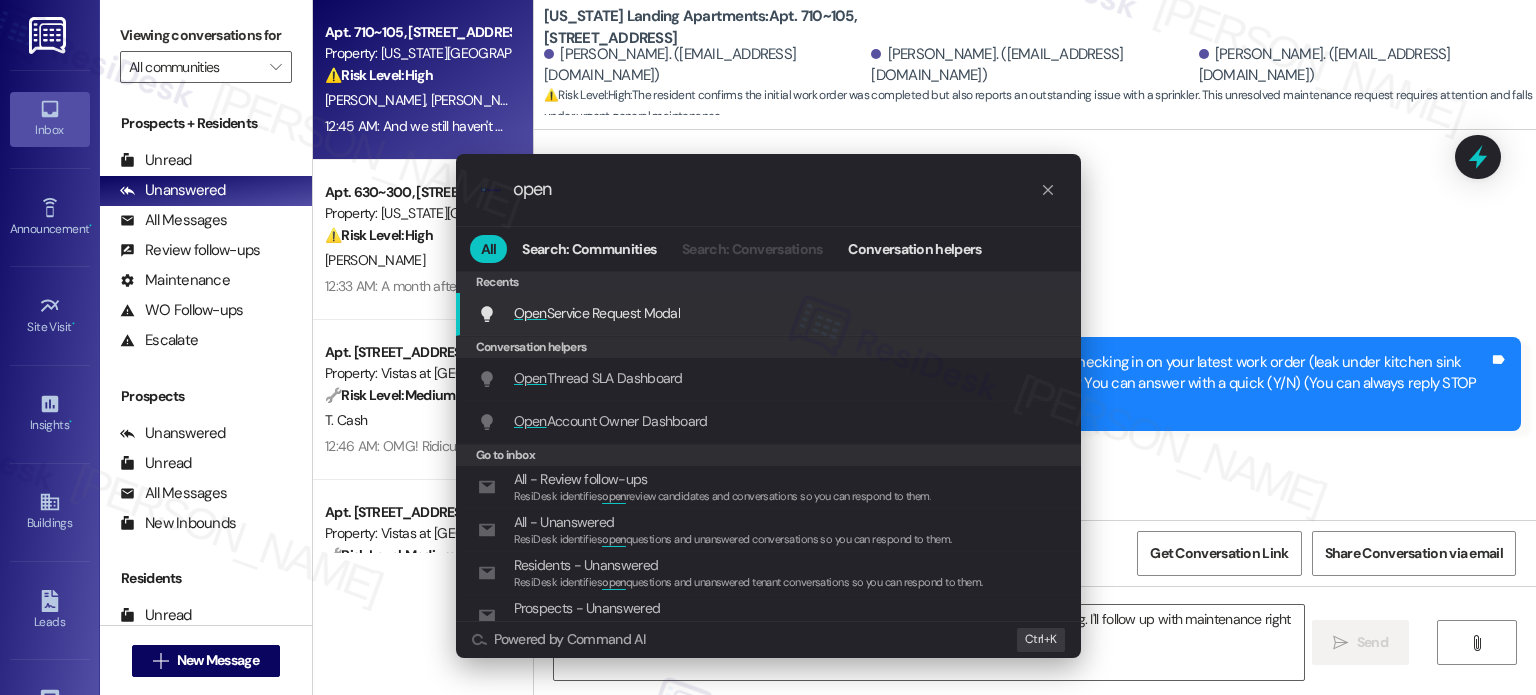 type on "open" 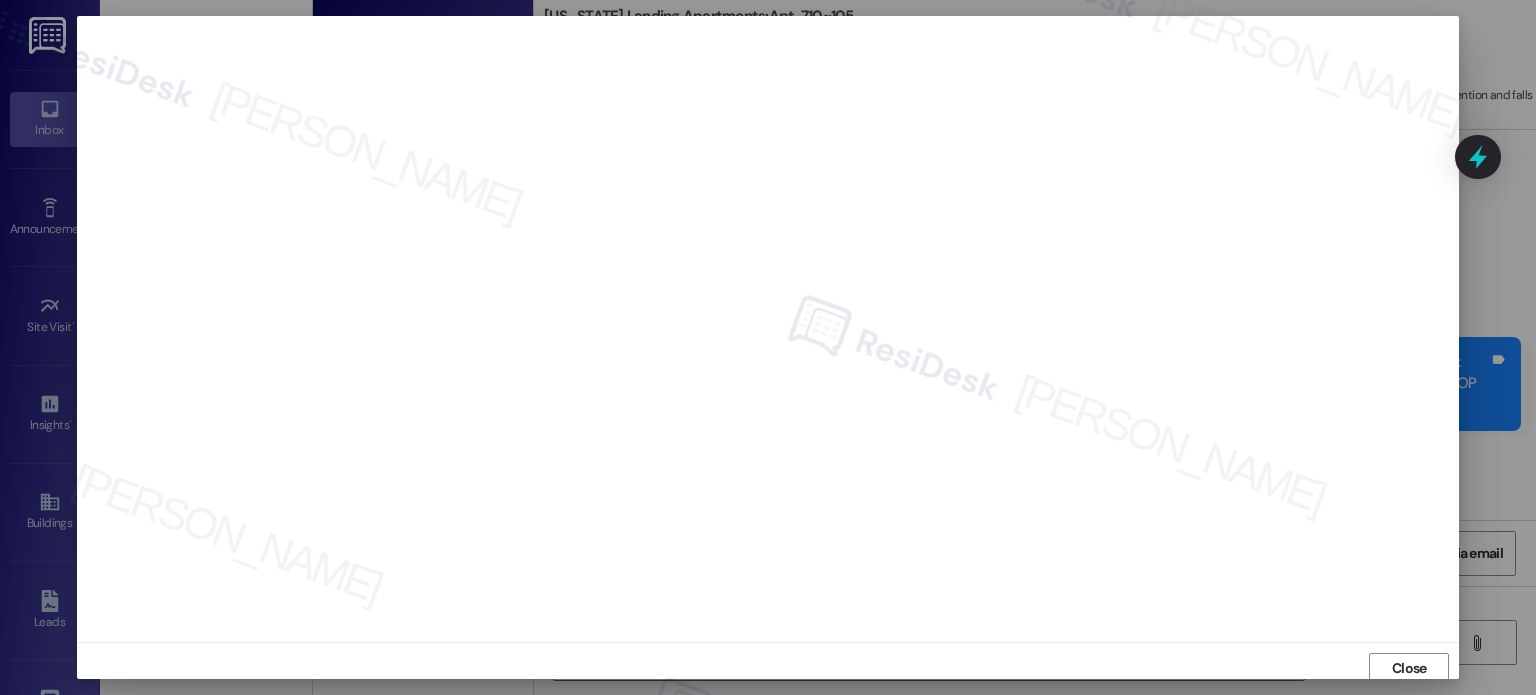 scroll, scrollTop: 15, scrollLeft: 0, axis: vertical 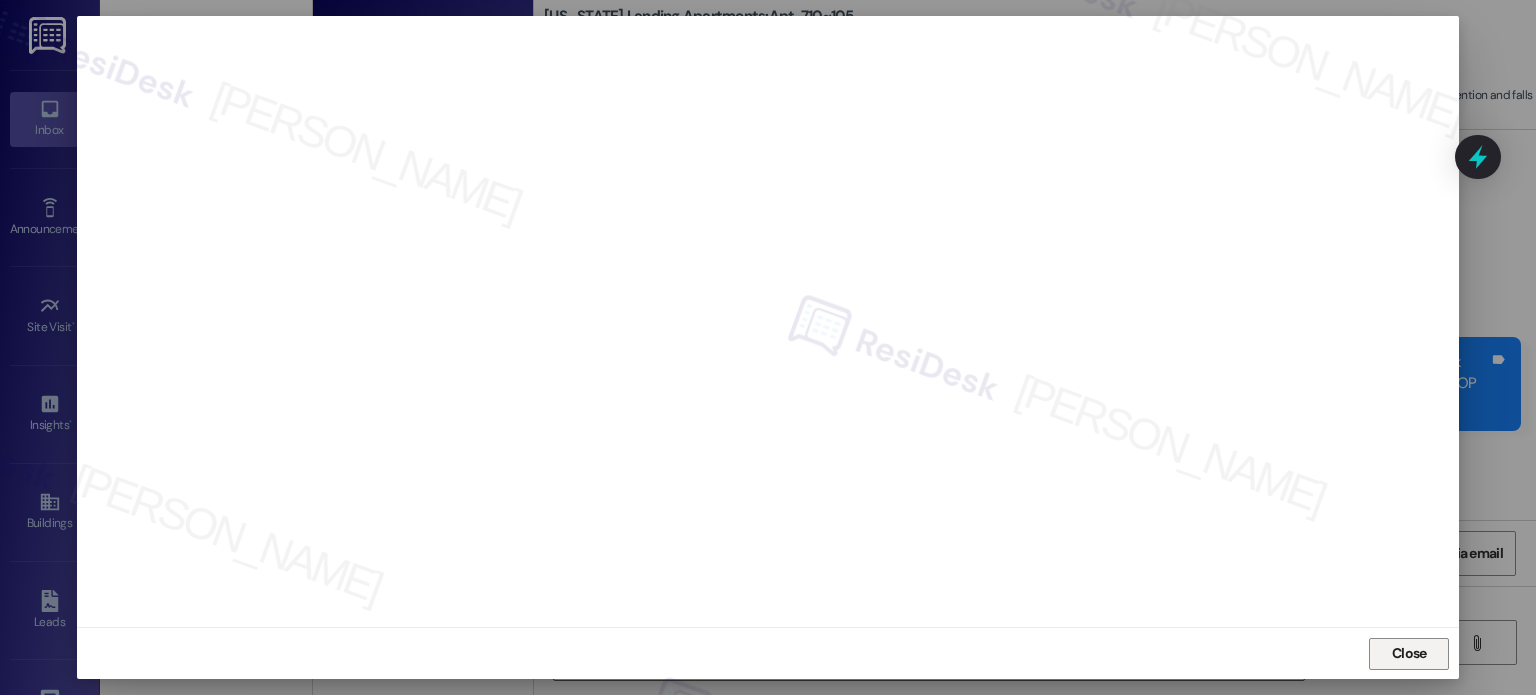 click on "Close" at bounding box center (1409, 653) 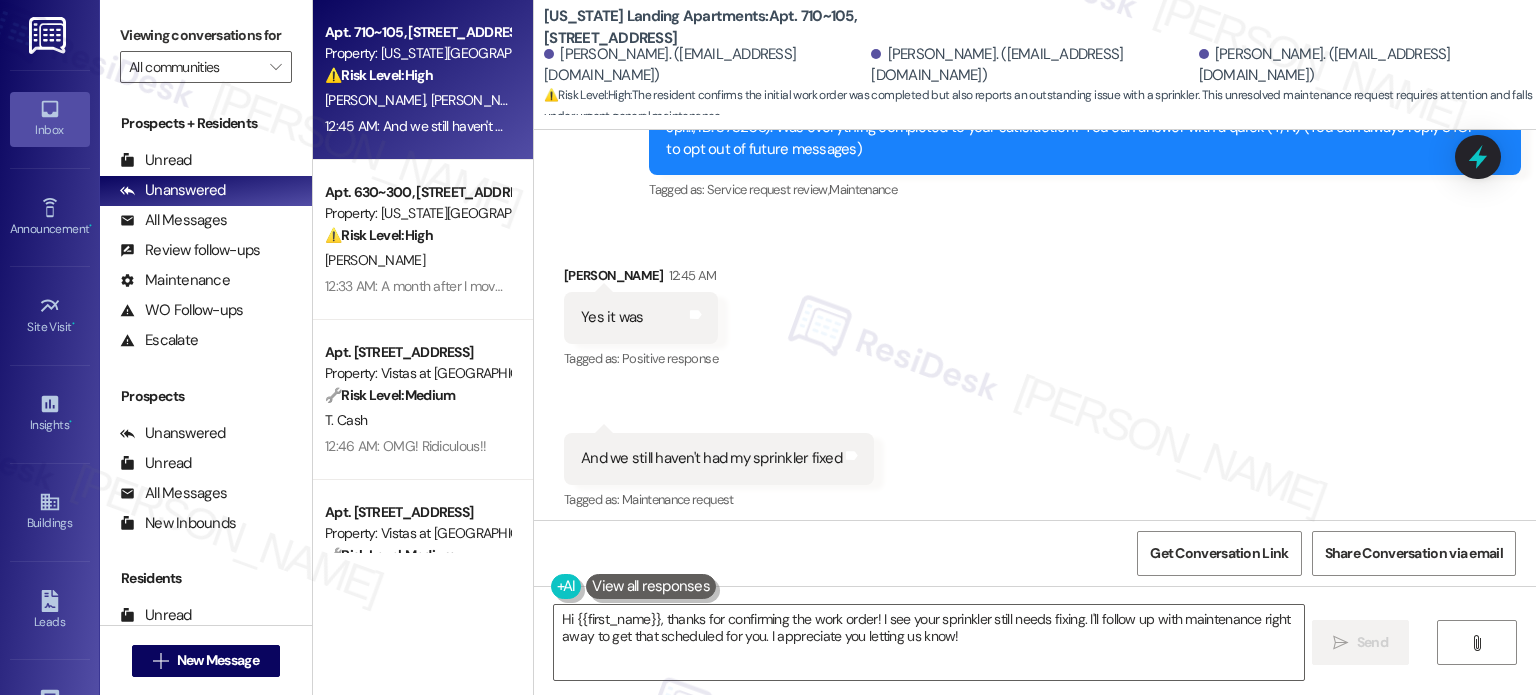 scroll, scrollTop: 265, scrollLeft: 0, axis: vertical 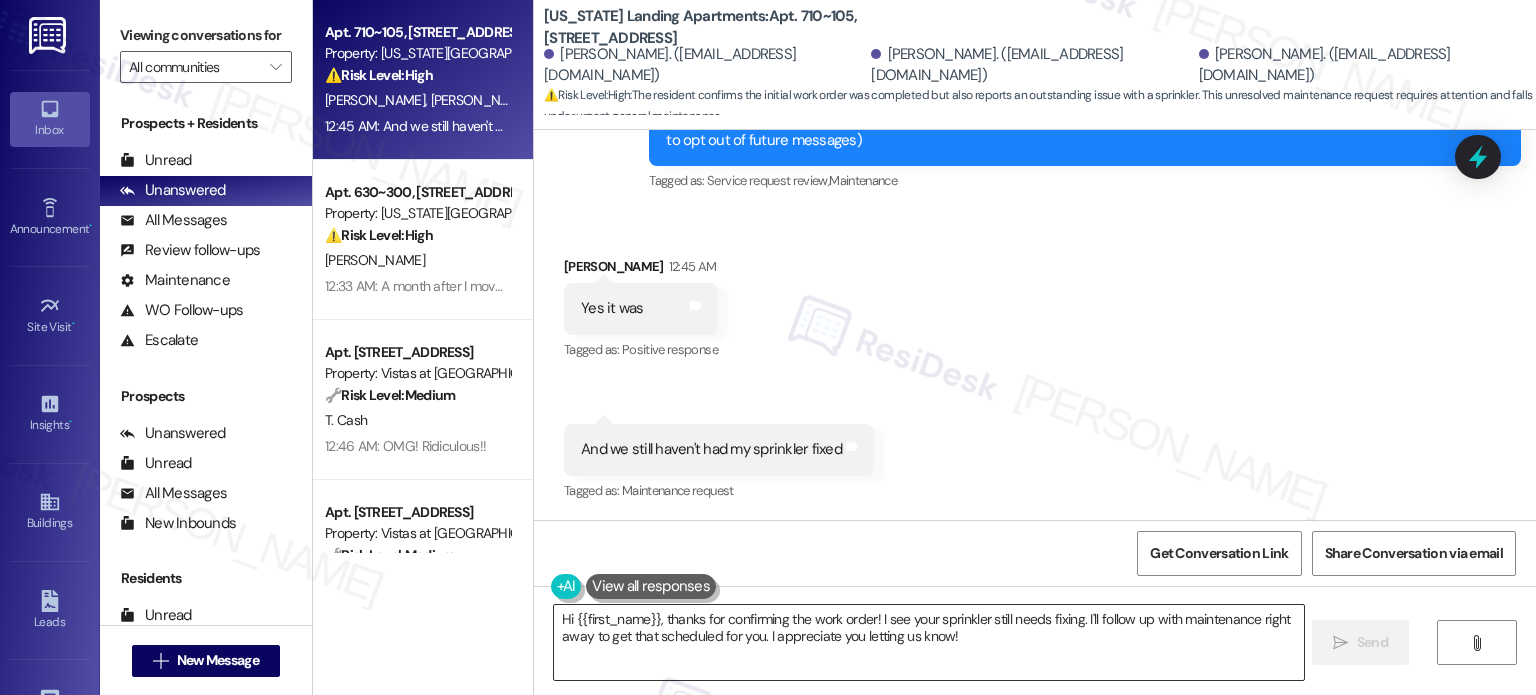 click on "Hi {{first_name}}, thanks for confirming the work order! I see your sprinkler still needs fixing. I'll follow up with maintenance right away to get that scheduled for you. I appreciate you letting us know!" at bounding box center (928, 642) 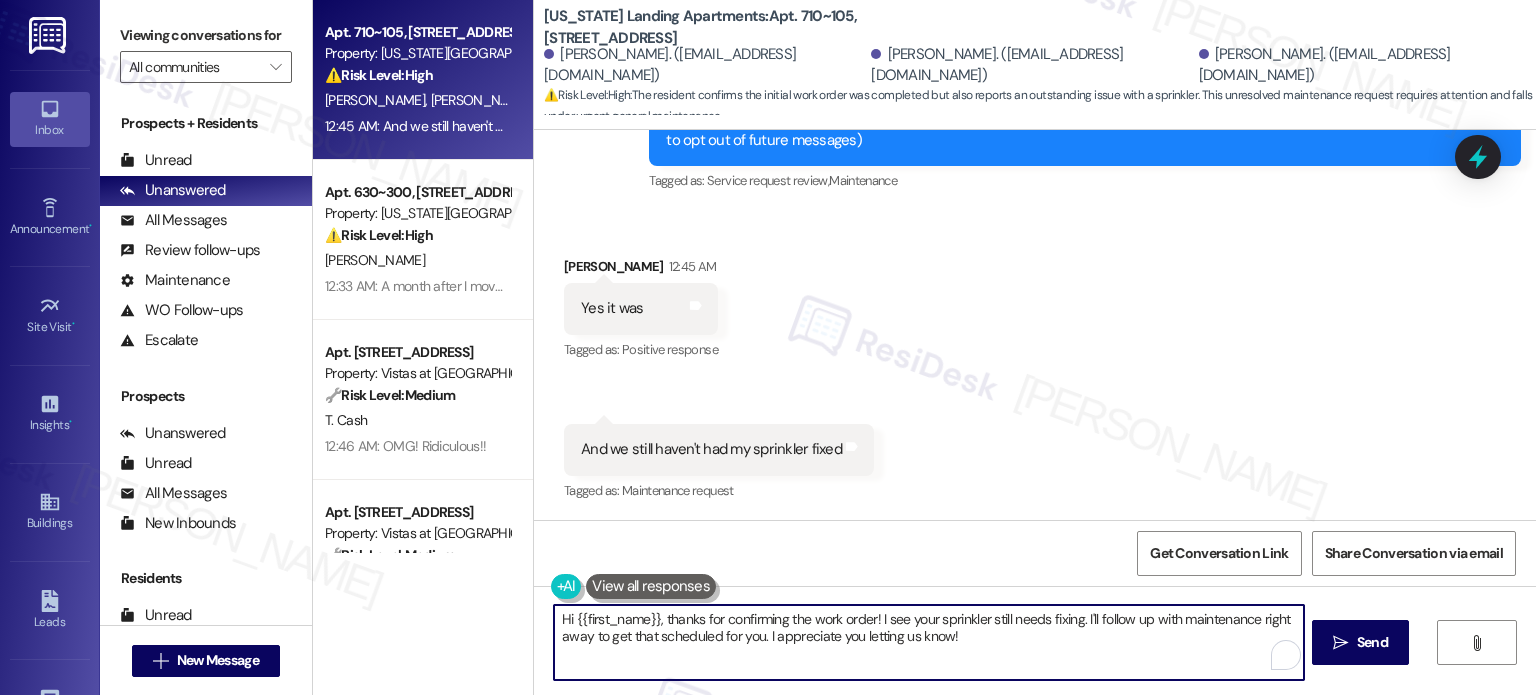click on "Hi {{first_name}}, thanks for confirming the work order! I see your sprinkler still needs fixing. I'll follow up with maintenance right away to get that scheduled for you. I appreciate you letting us know!" at bounding box center (928, 642) 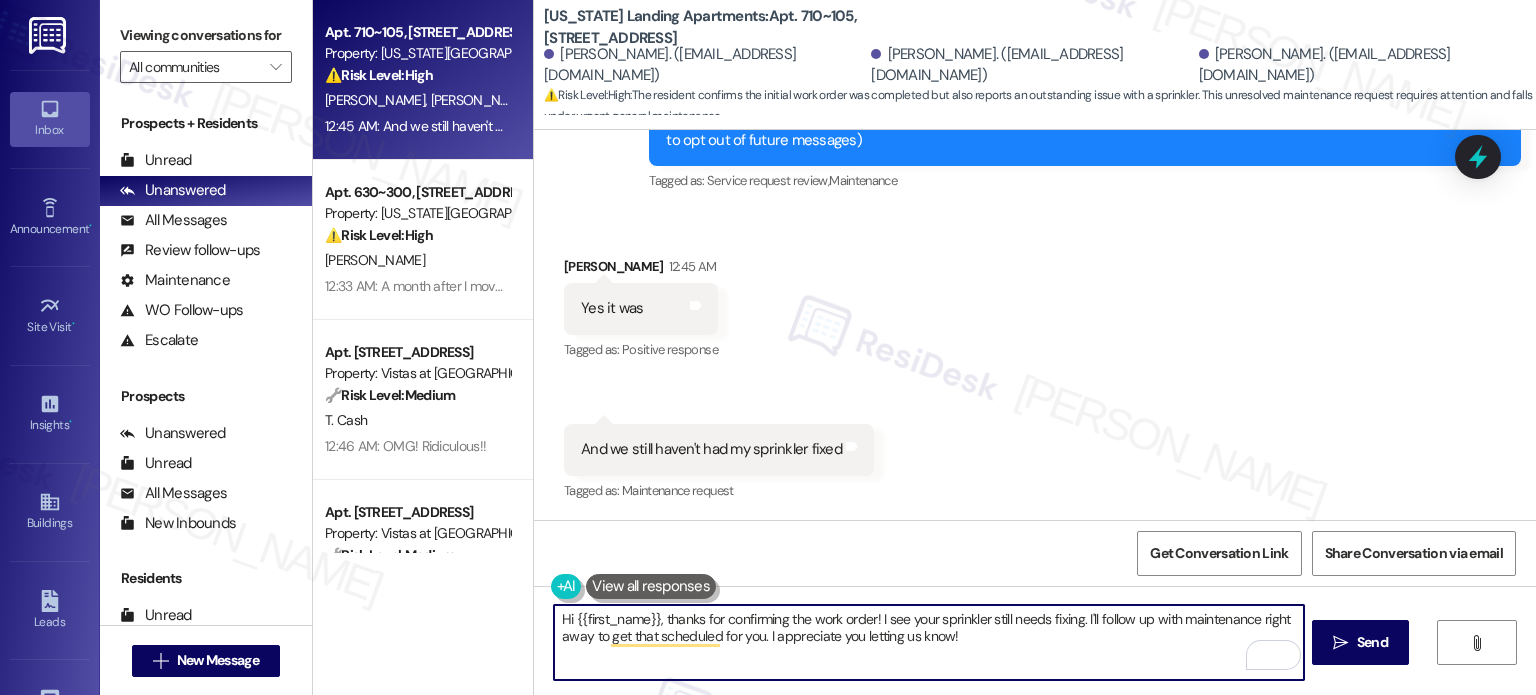 click on "Hi {{first_name}}, thanks for confirming the work order! I see your sprinkler still needs fixing. I'll follow up with maintenance right away to get that scheduled for you. I appreciate you letting us know!" at bounding box center [928, 642] 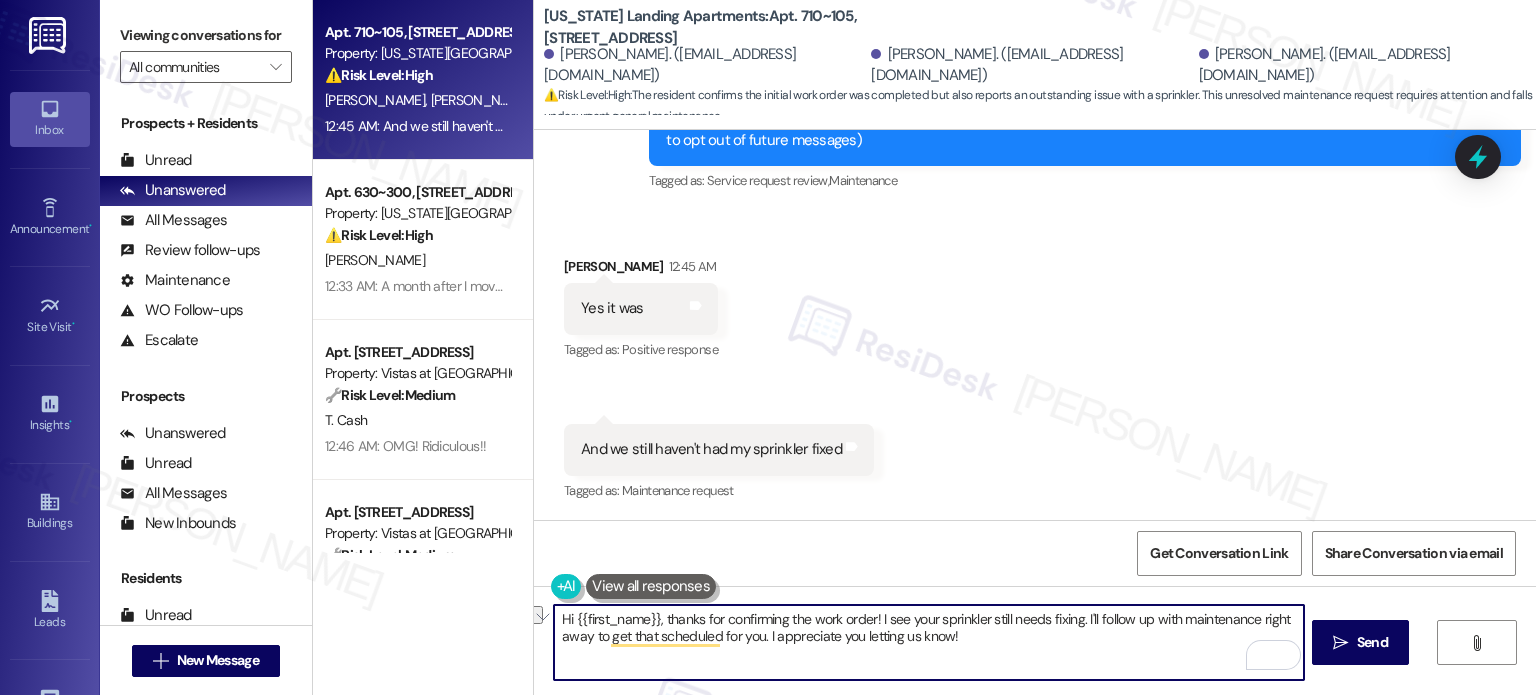 drag, startPoint x: 751, startPoint y: 638, endPoint x: 636, endPoint y: 637, distance: 115.00435 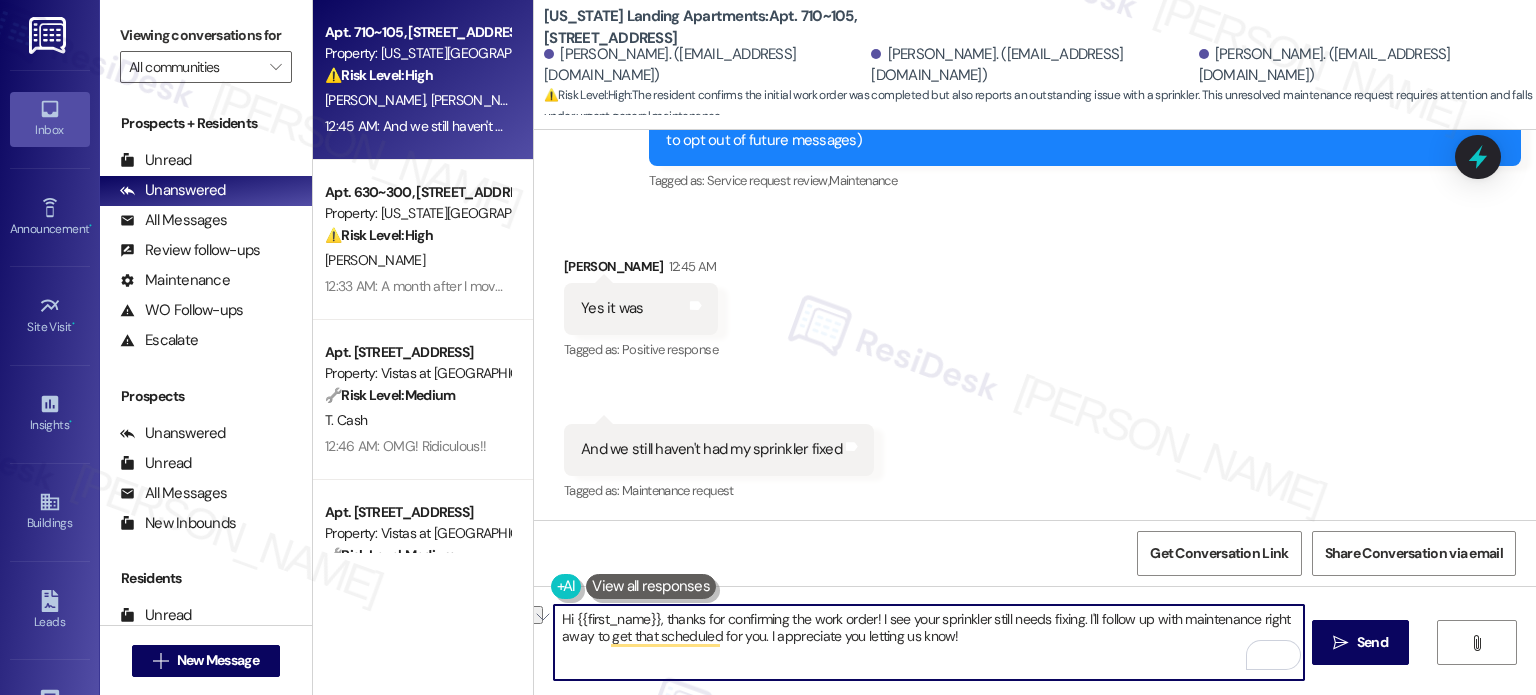click on "Hi {{first_name}}, thanks for confirming the work order! I see your sprinkler still needs fixing. I'll follow up with maintenance right away to get that scheduled for you. I appreciate you letting us know!" at bounding box center [928, 642] 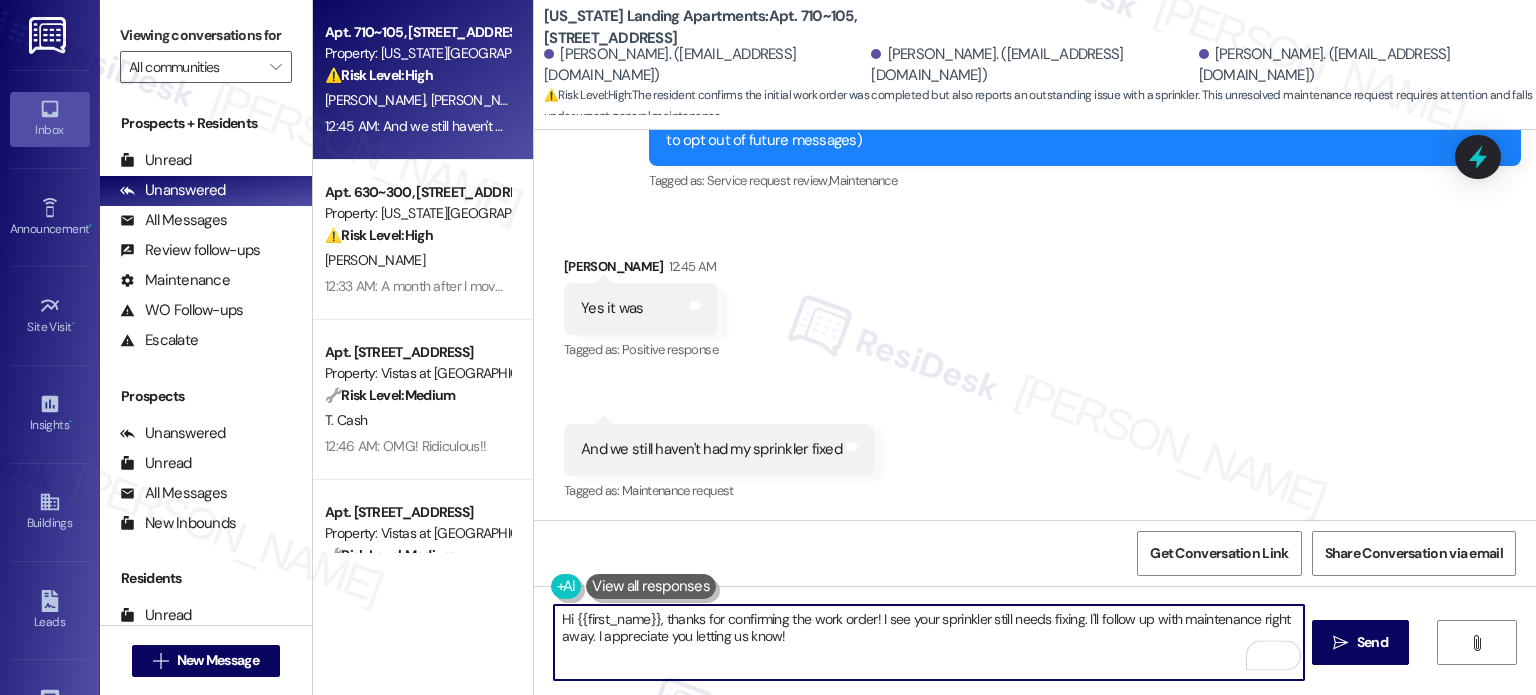 click on "Hi {{first_name}}, thanks for confirming the work order! I see your sprinkler still needs fixing. I'll follow up with maintenance right away. I appreciate you letting us know!" at bounding box center (928, 642) 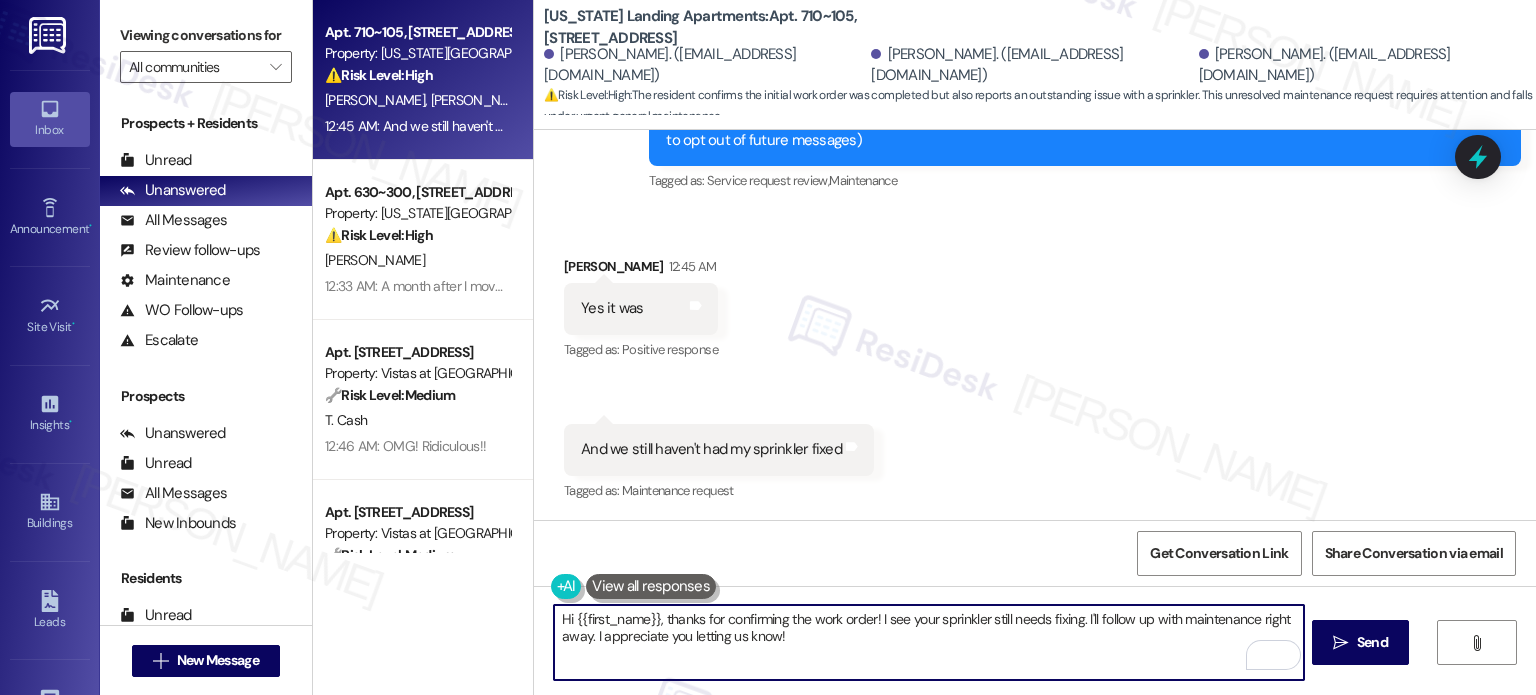 click on "Hi {{first_name}}, thanks for confirming the work order! I see your sprinkler still needs fixing. I'll follow up with maintenance right away. I appreciate you letting us know!" at bounding box center [928, 642] 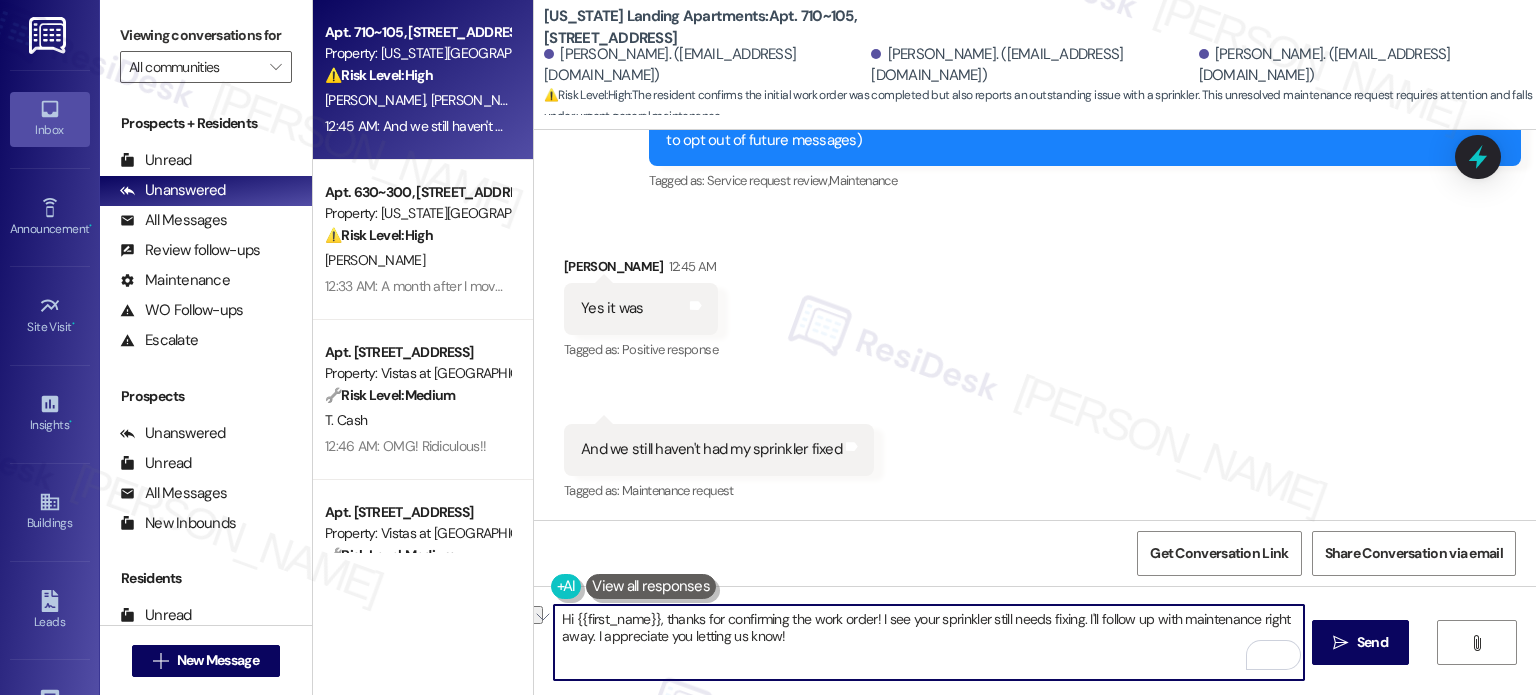 drag, startPoint x: 584, startPoint y: 633, endPoint x: 810, endPoint y: 639, distance: 226.07964 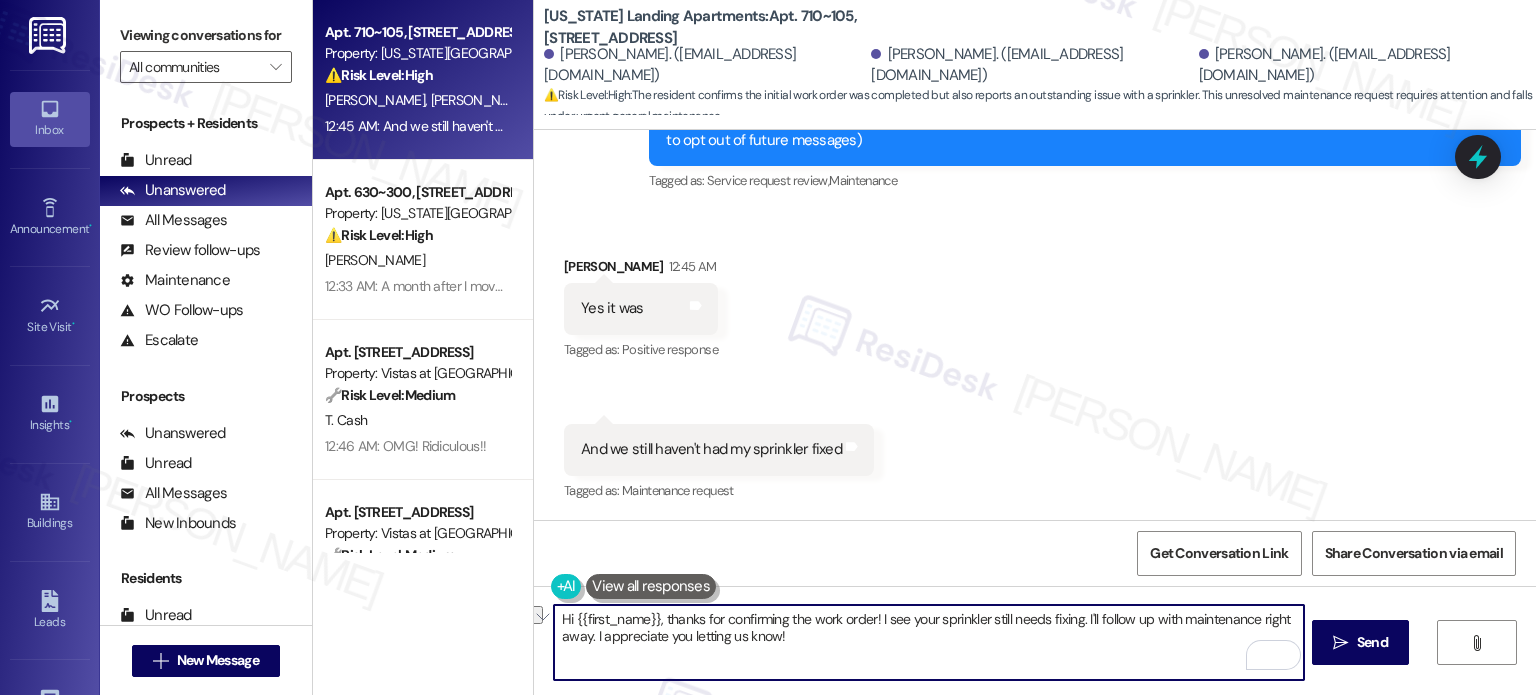 click on "Hi {{first_name}}, thanks for confirming the work order! I see your sprinkler still needs fixing. I'll follow up with maintenance right away. I appreciate you letting us know!" at bounding box center (928, 642) 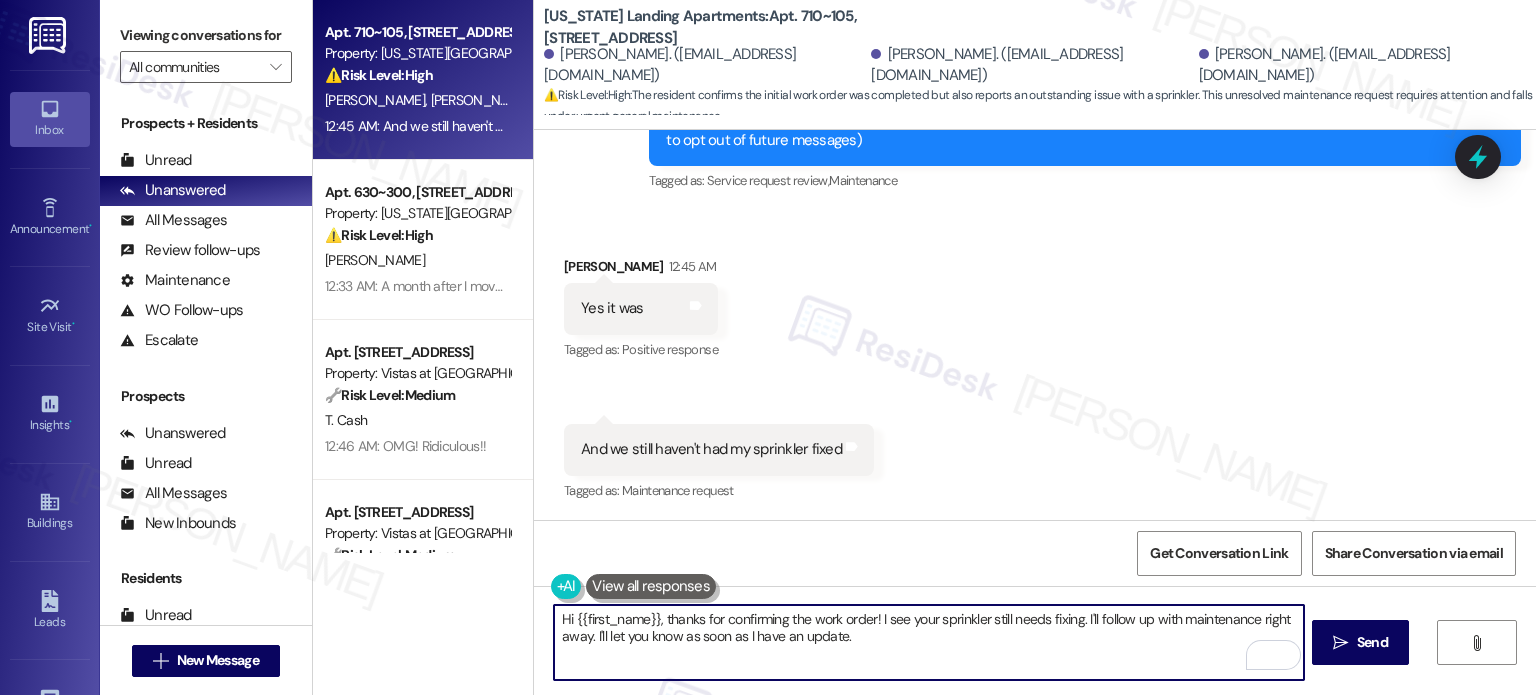 click on "Hi {{first_name}}, thanks for confirming the work order! I see your sprinkler still needs fixing. I'll follow up with maintenance right away. I'll let you know as soon as I have an update." at bounding box center (928, 642) 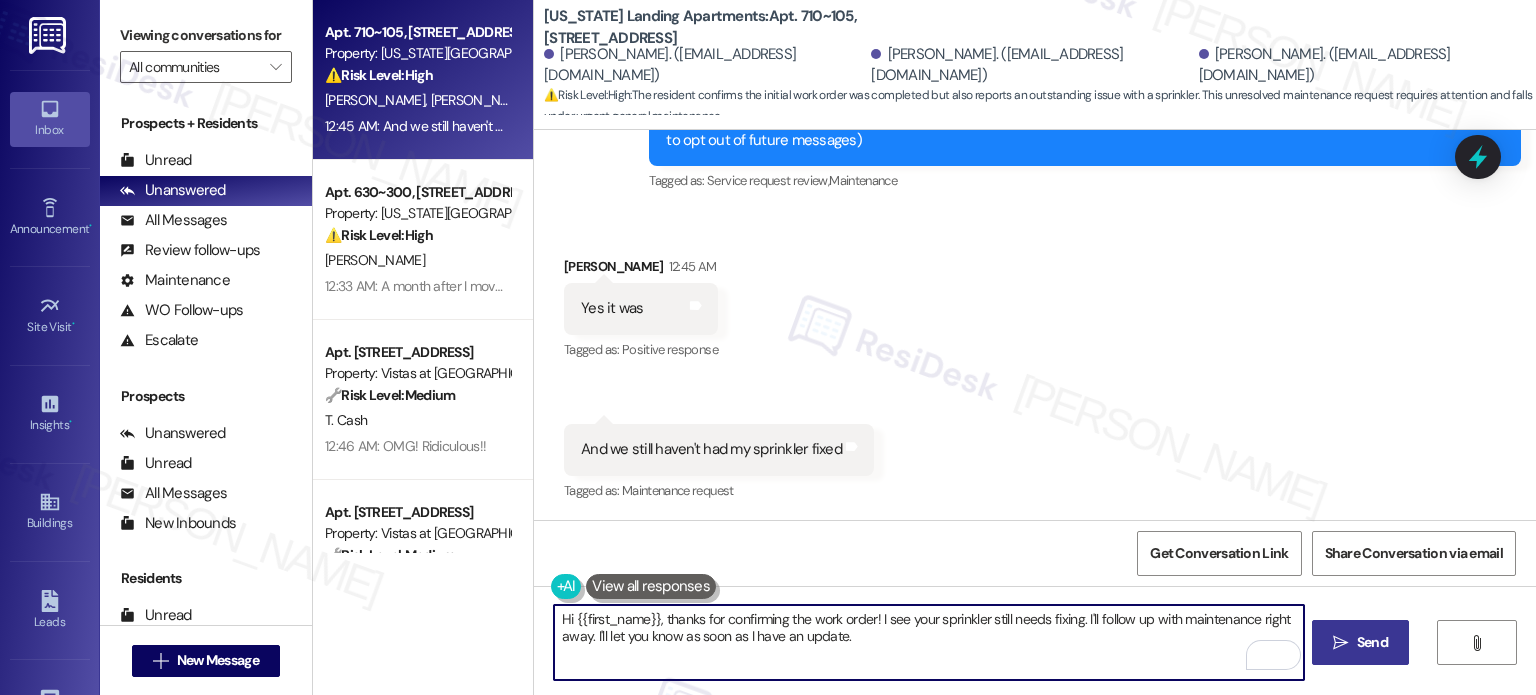 type on "Hi {{first_name}}, thanks for confirming the work order! I see your sprinkler still needs fixing. I'll follow up with maintenance right away. I'll let you know as soon as I have an update." 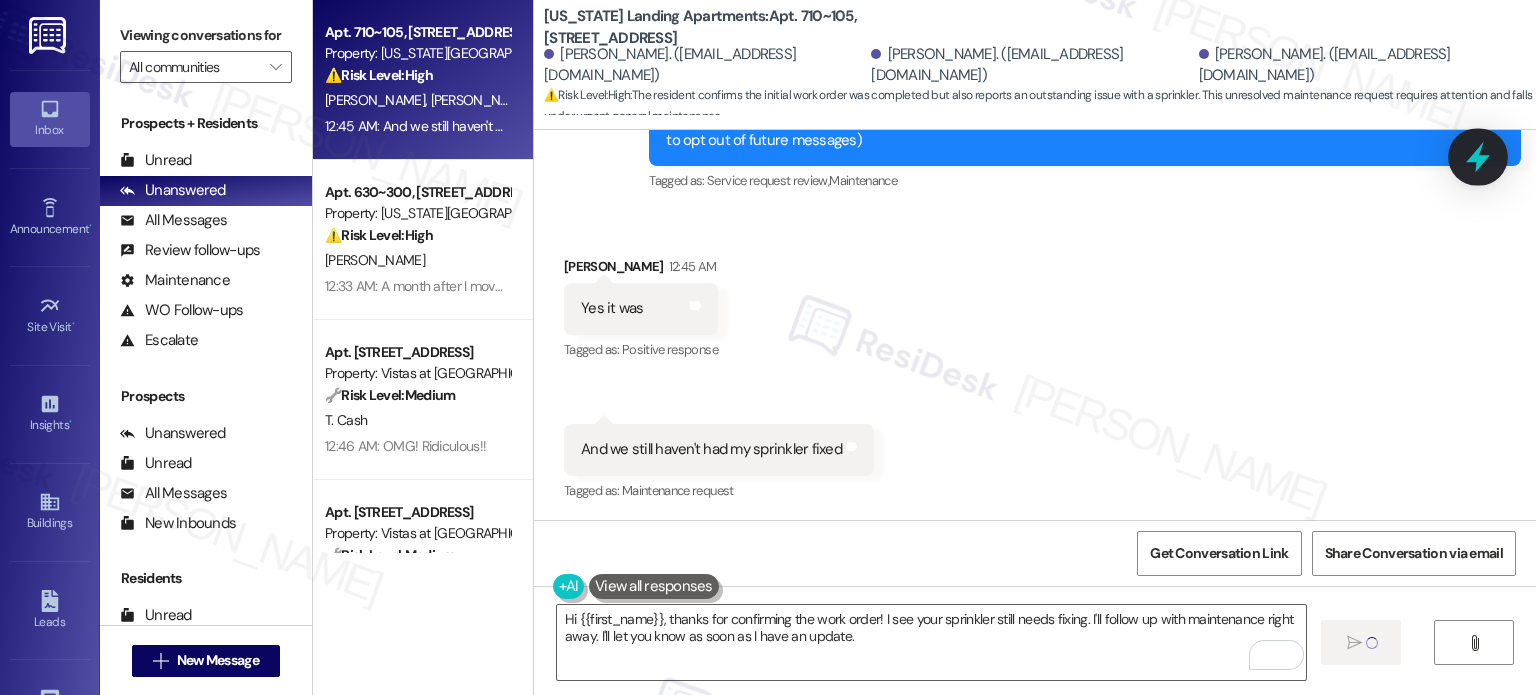 click 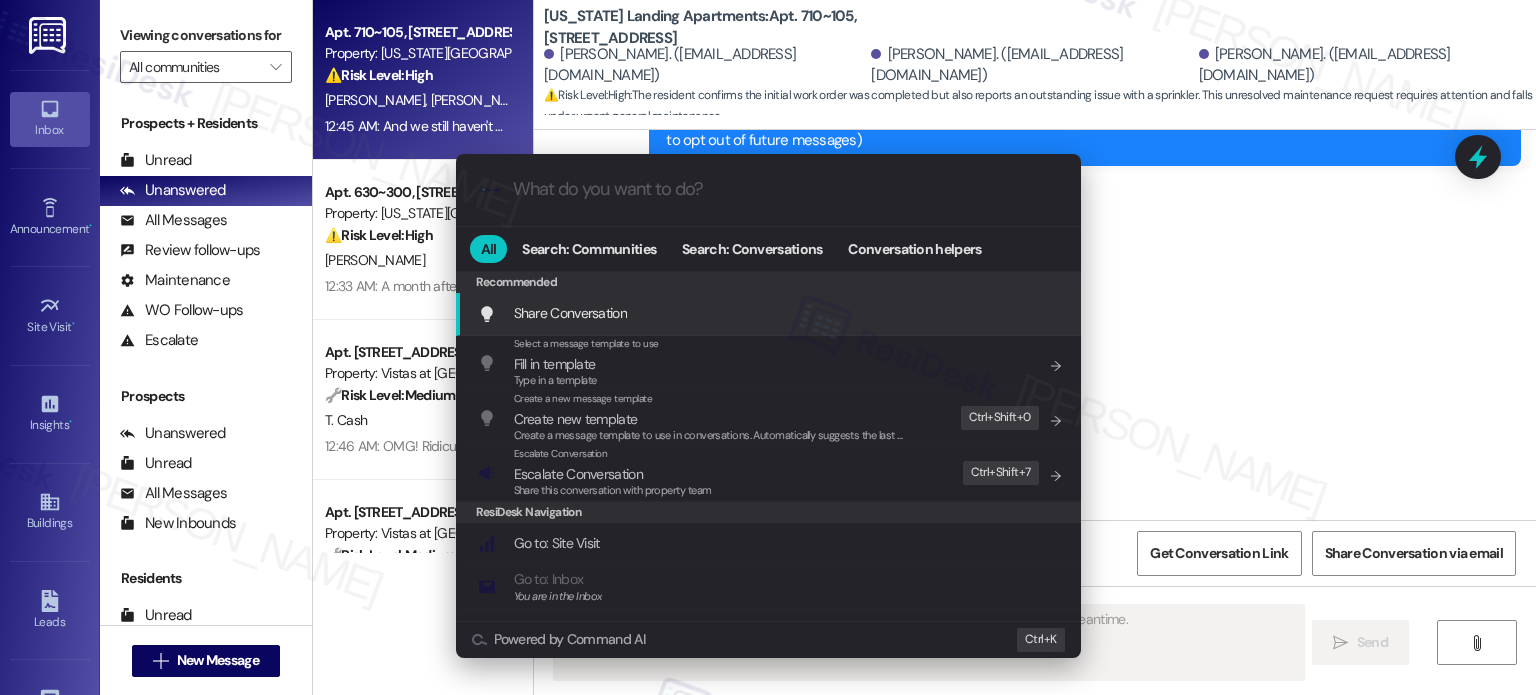 scroll, scrollTop: 264, scrollLeft: 0, axis: vertical 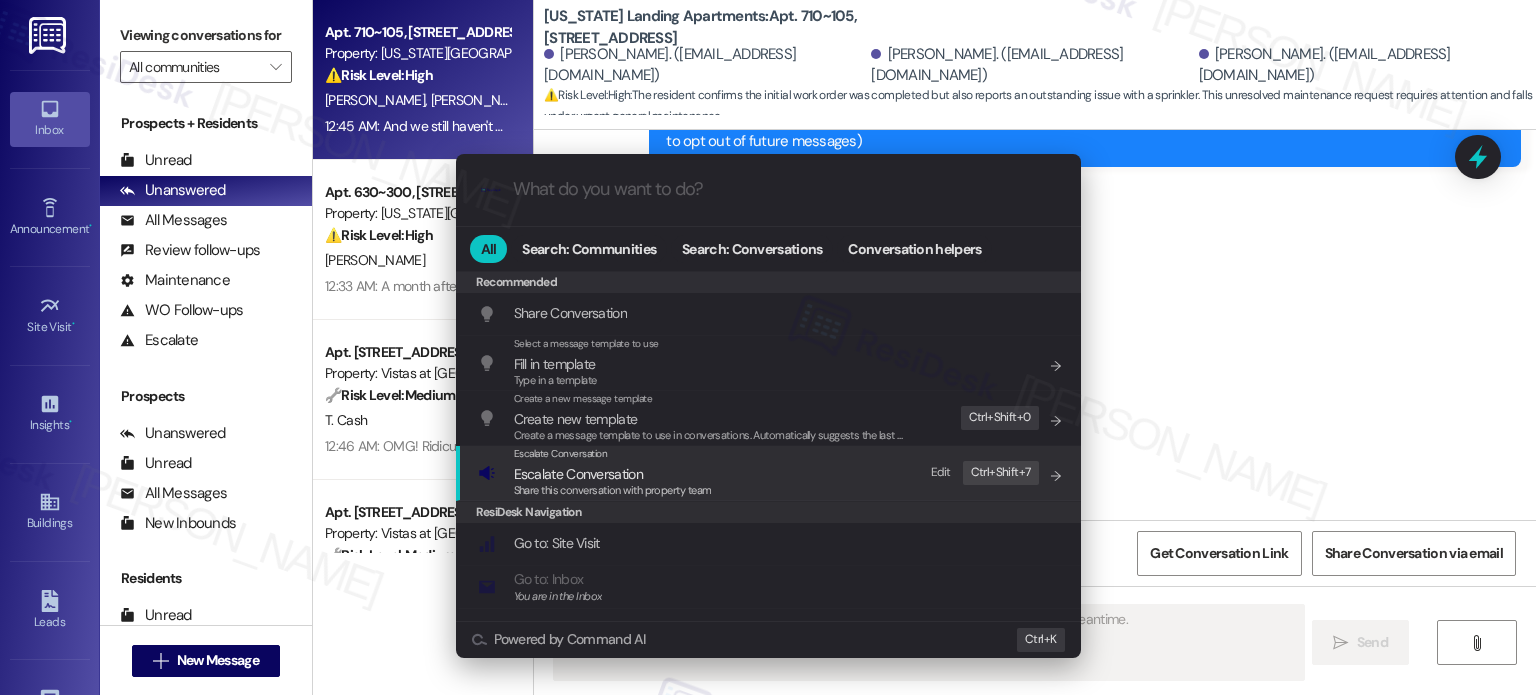 click on "Escalate Conversation Escalate Conversation Share this conversation with property team Edit Ctrl+ Shift+ 7" at bounding box center [770, 473] 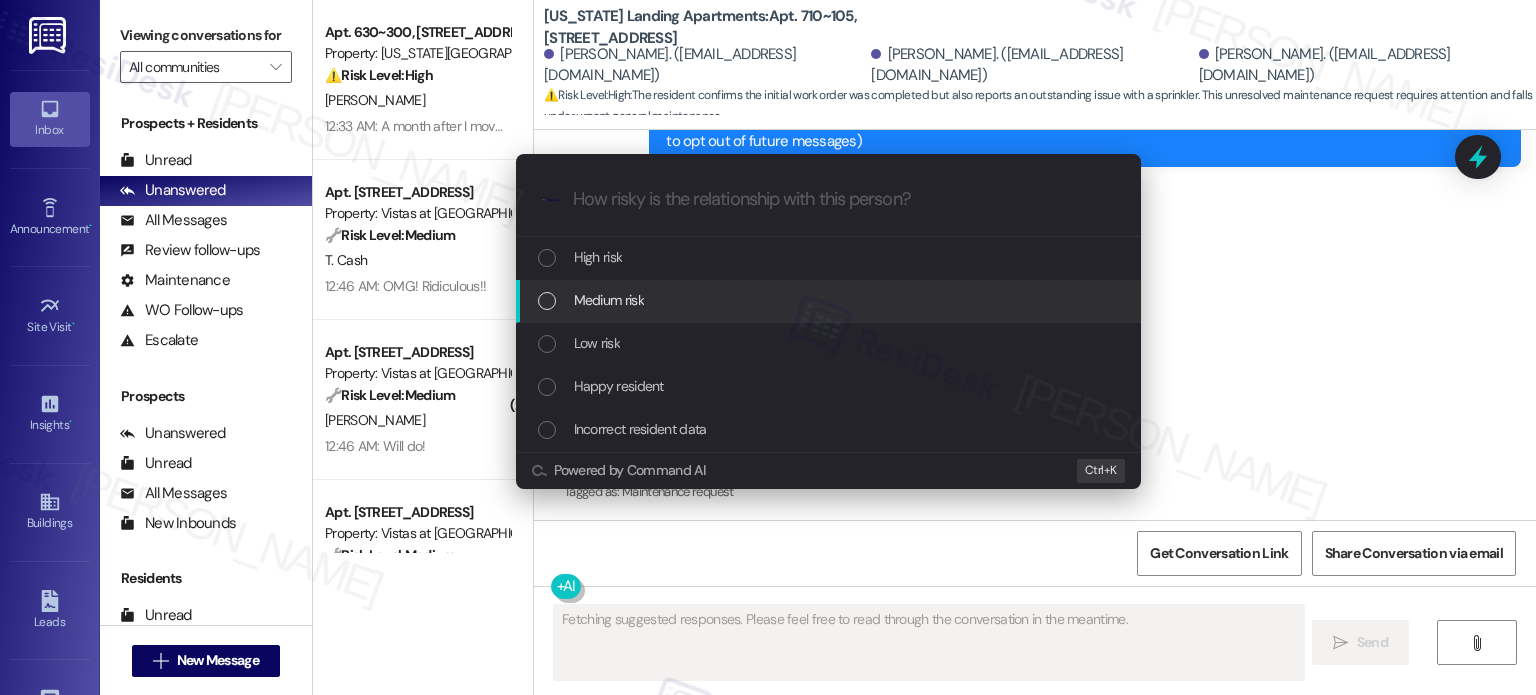 click on "Medium risk" at bounding box center (830, 300) 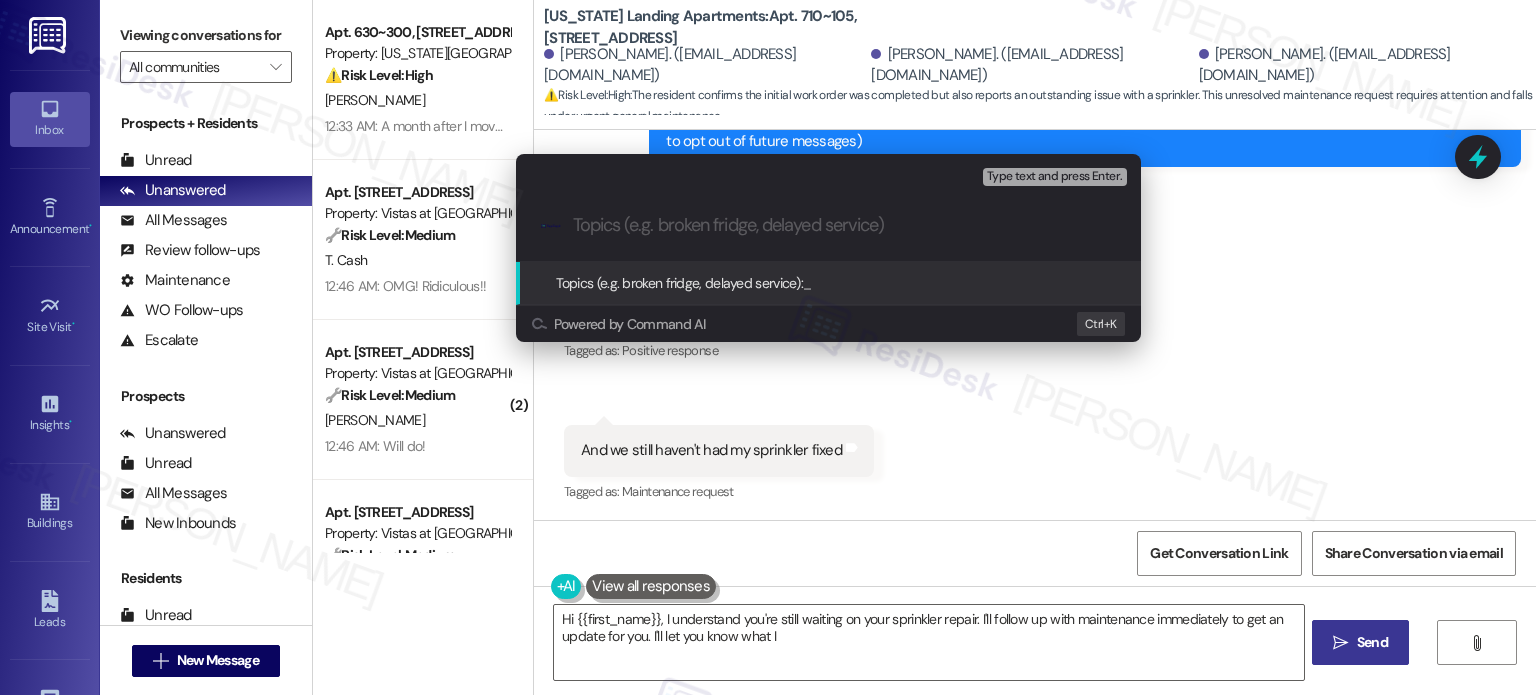 click on "Escalate Conversation Medium risk Topics (e.g. broken fridge, delayed service) Any messages to highlight in the email? Type text and press Enter. .cls-1{fill:#0a055f;}.cls-2{fill:#0cc4c4;} resideskLogoBlueOrange Topics (e.g. broken fridge, delayed service):  _ Powered by Command AI Ctrl+ K" at bounding box center (768, 347) 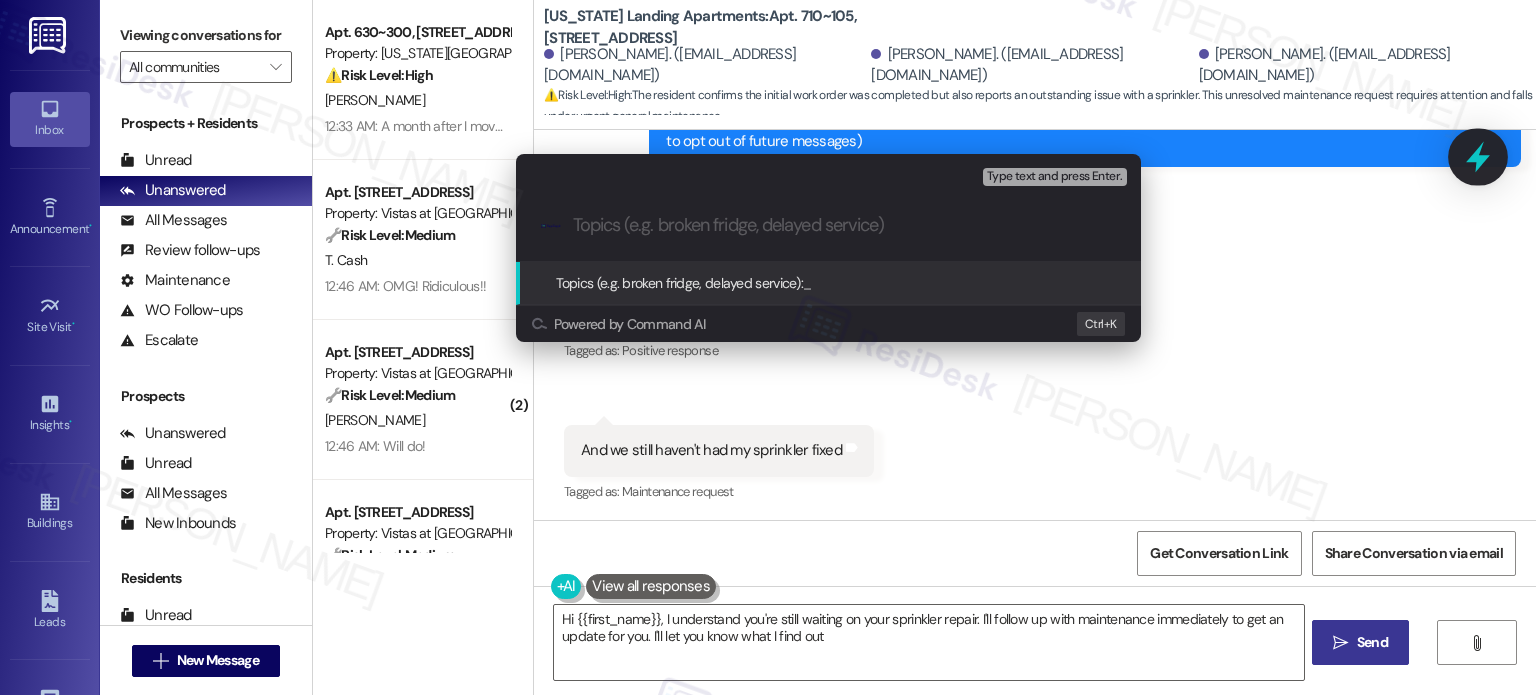 type on "Hi {{first_name}}, I understand you're still waiting on your sprinkler repair. I'll follow up with maintenance immediately to get an update for you. I'll let you know what I find out!" 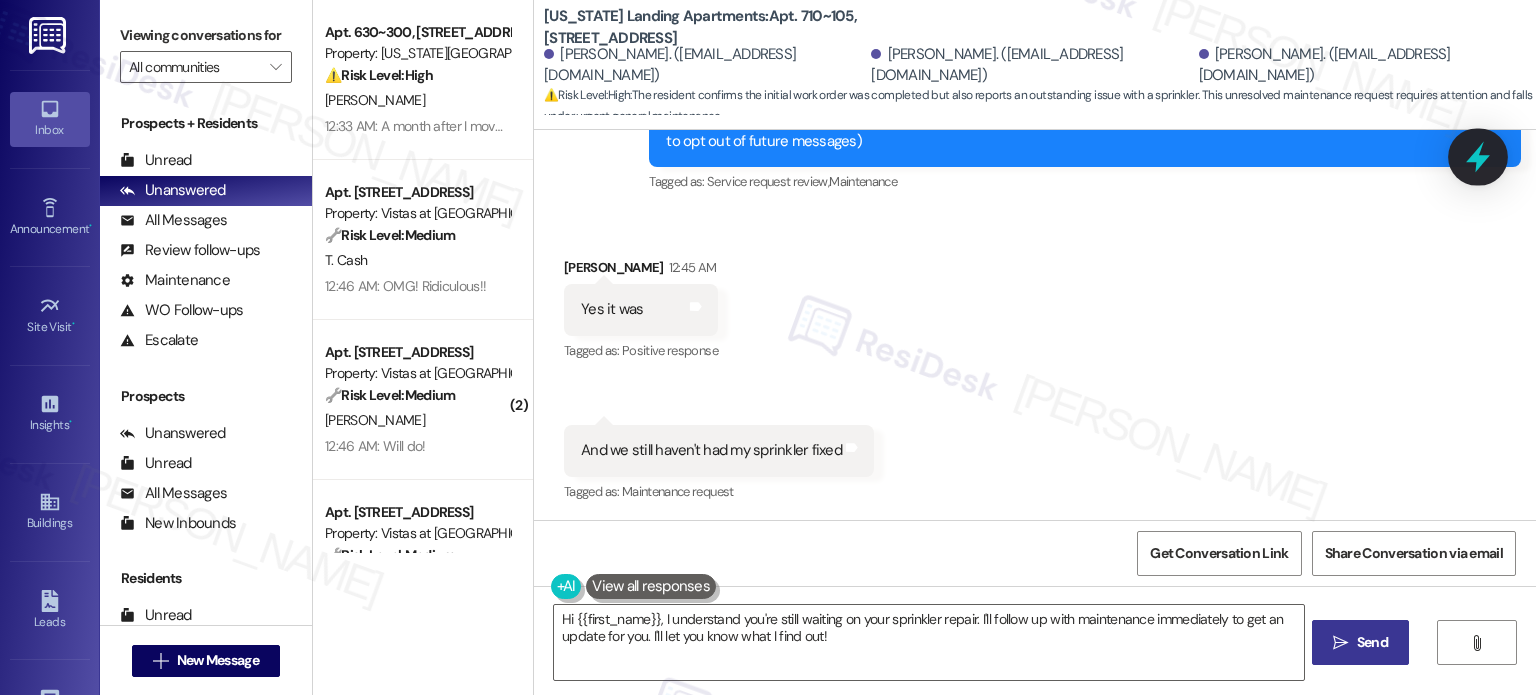 click 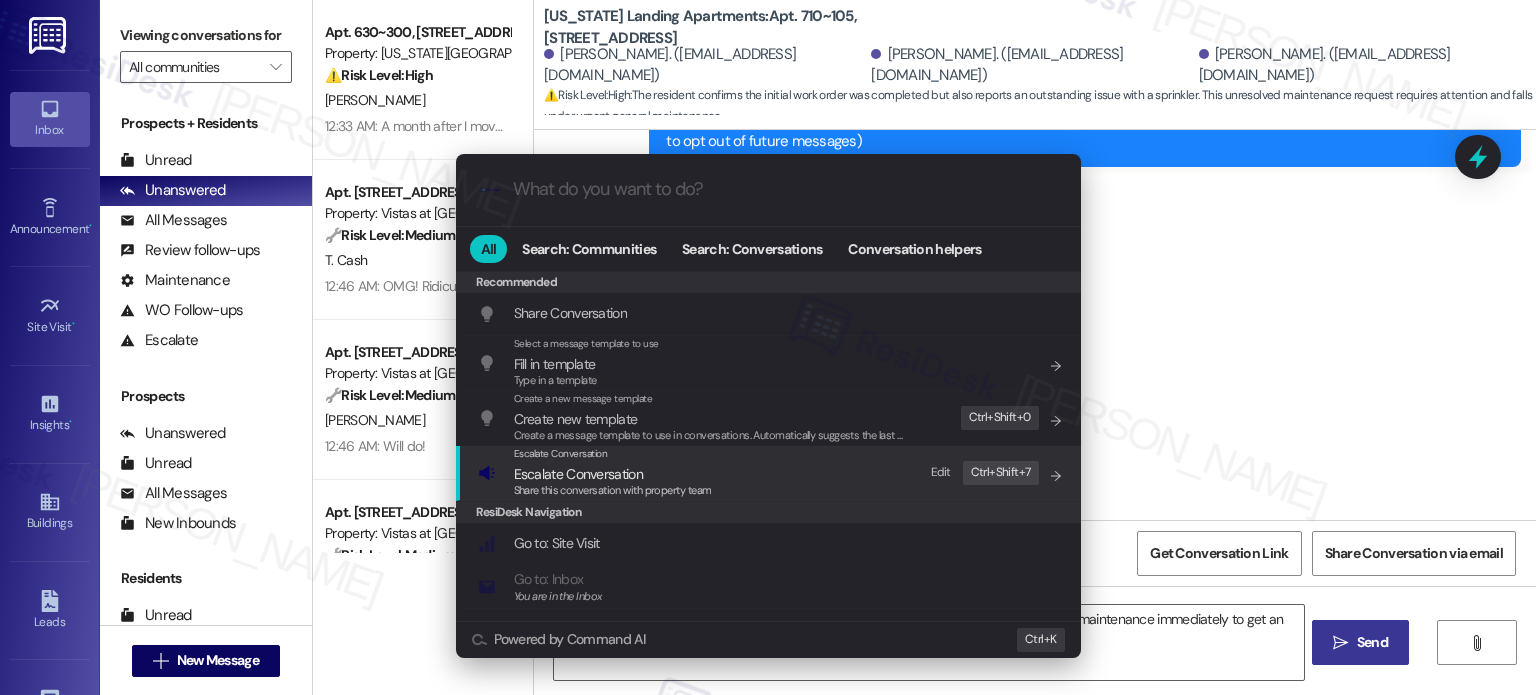 click on "Escalate Conversation Escalate Conversation Share this conversation with property team Edit Ctrl+ Shift+ 7" at bounding box center (770, 473) 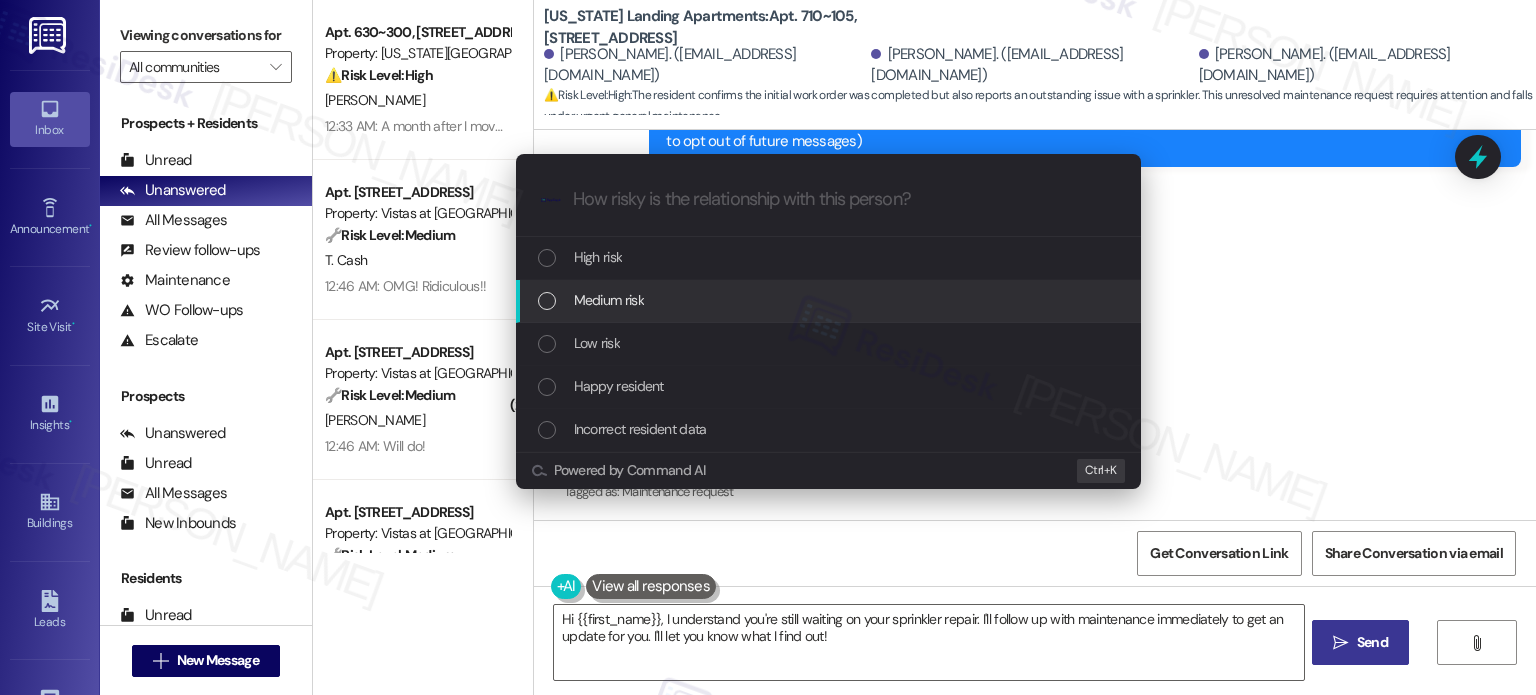 click on "Medium risk" at bounding box center (830, 300) 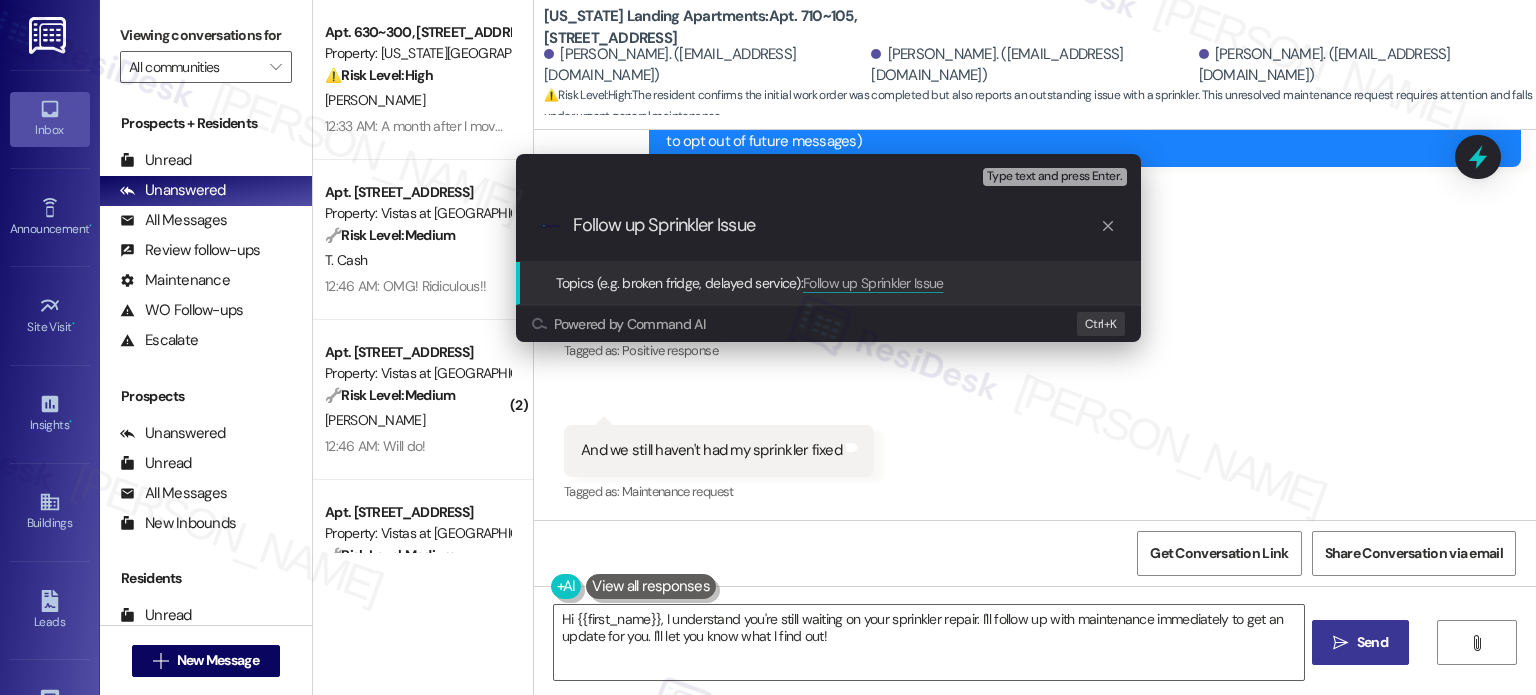 click on "Follow up Sprinkler Issue" at bounding box center (836, 225) 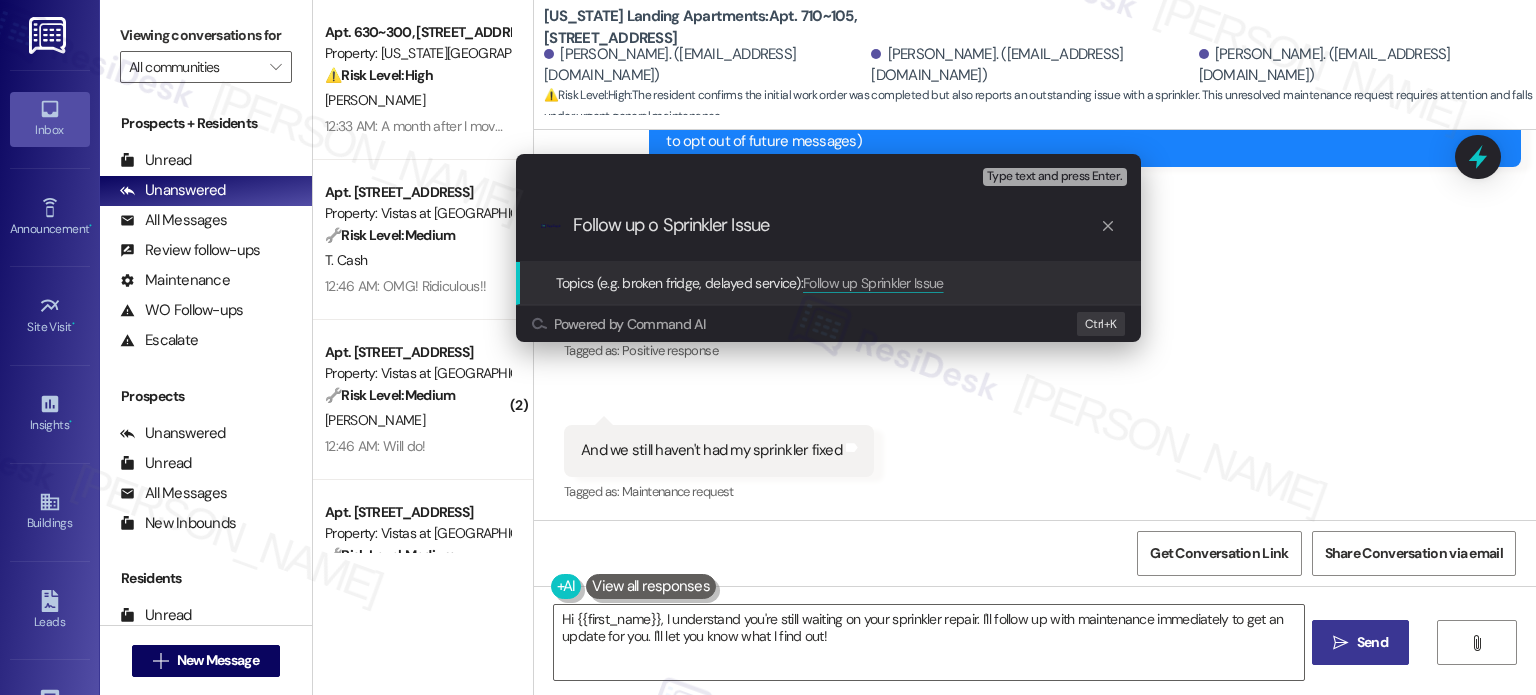 type on "Follow up on Sprinkler Issue" 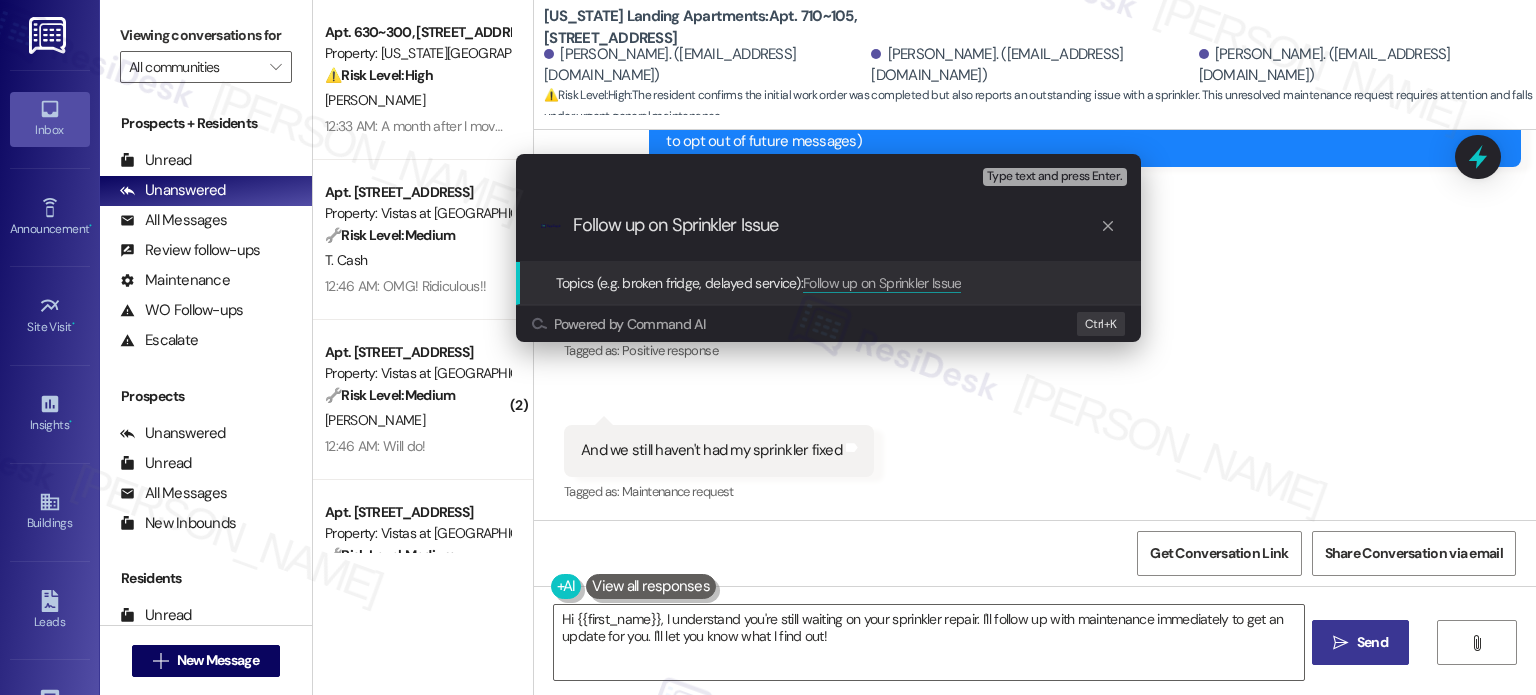 click on "Follow up on Sprinkler Issue" at bounding box center (836, 225) 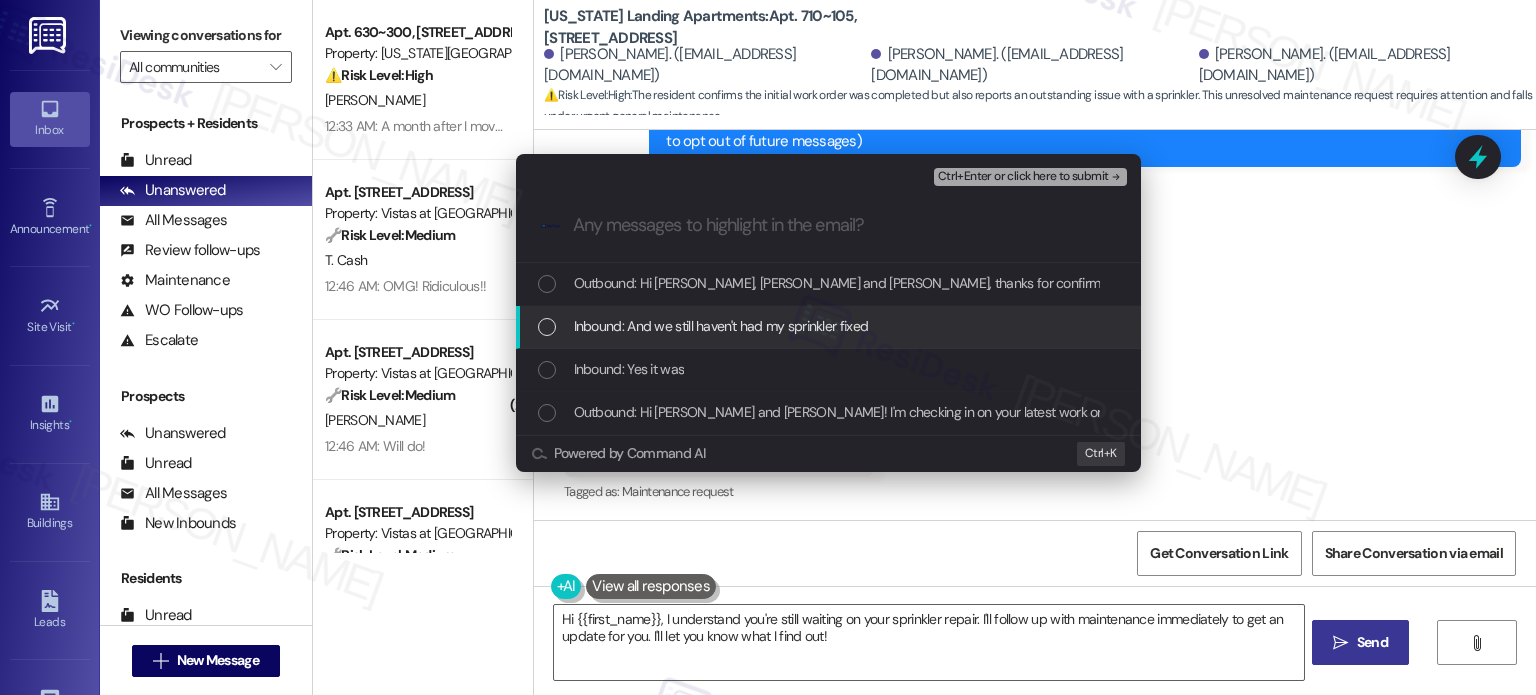 click on "Inbound: And we still haven't had my sprinkler fixed" at bounding box center [721, 326] 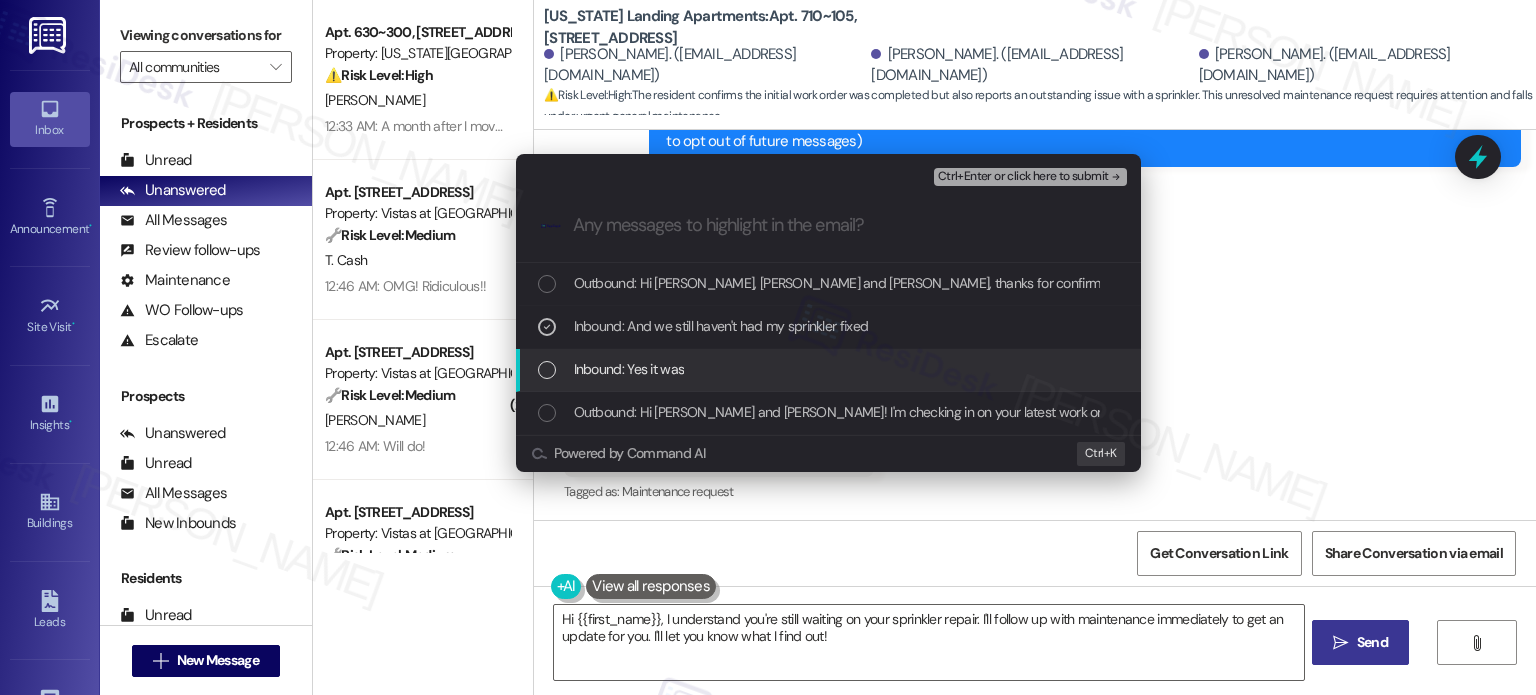 click on "Inbound: Yes it was" at bounding box center [830, 369] 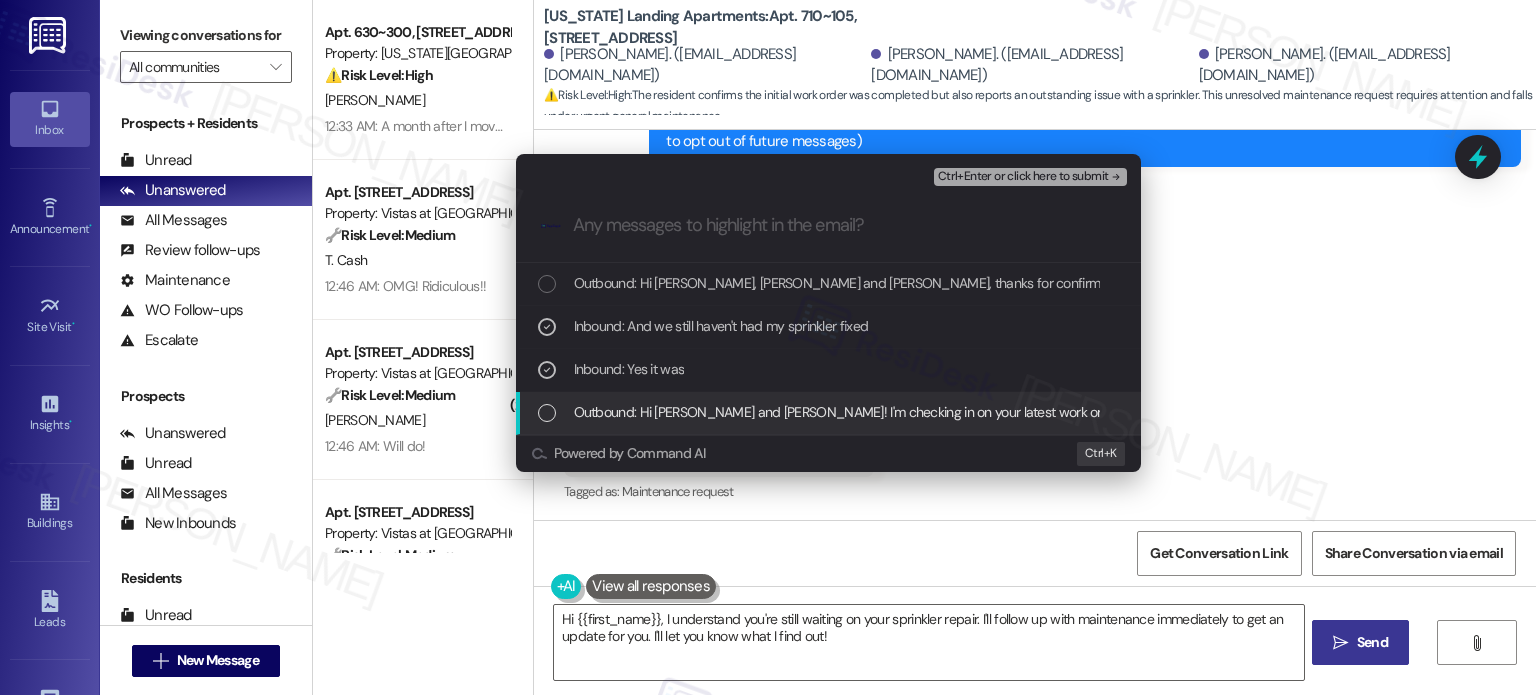 drag, startPoint x: 896, startPoint y: 411, endPoint x: 952, endPoint y: 325, distance: 102.625534 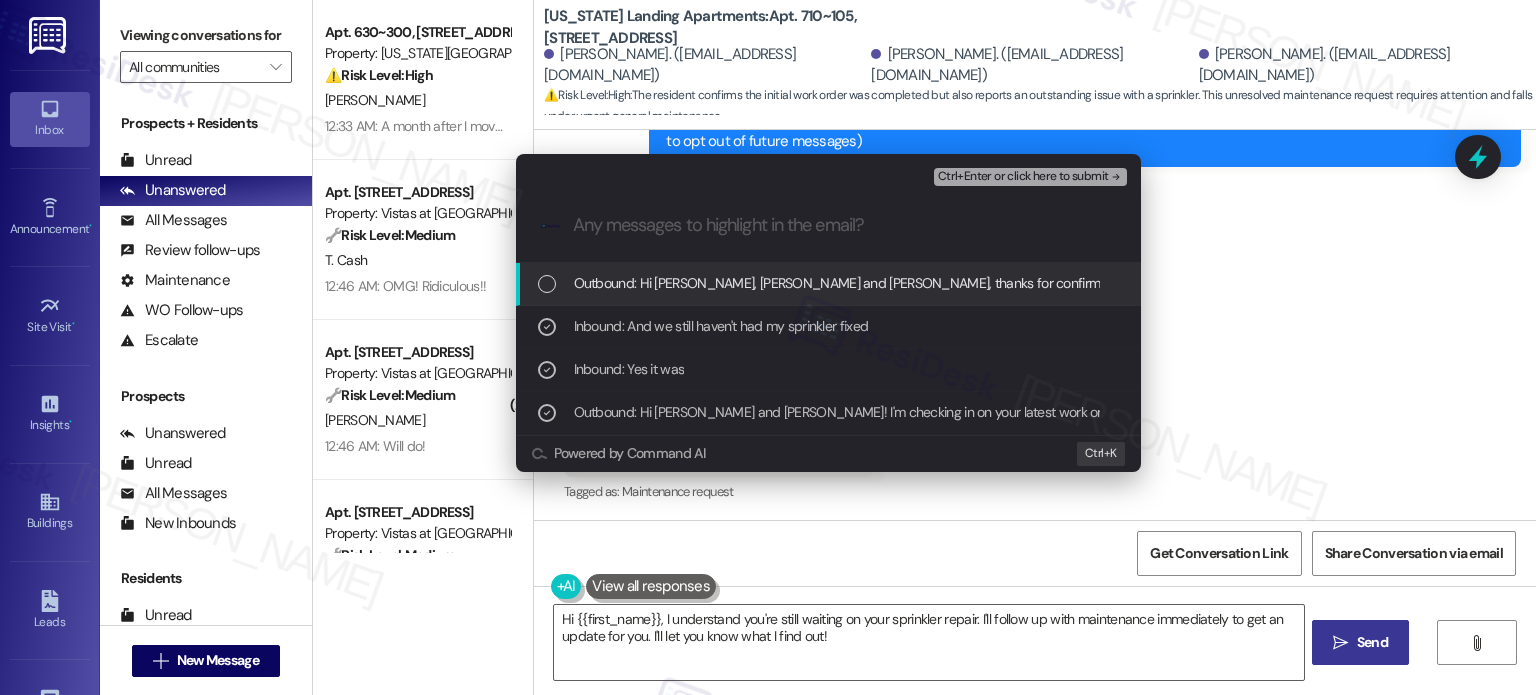 click on "Ctrl+Enter or click here to submit" at bounding box center (1023, 177) 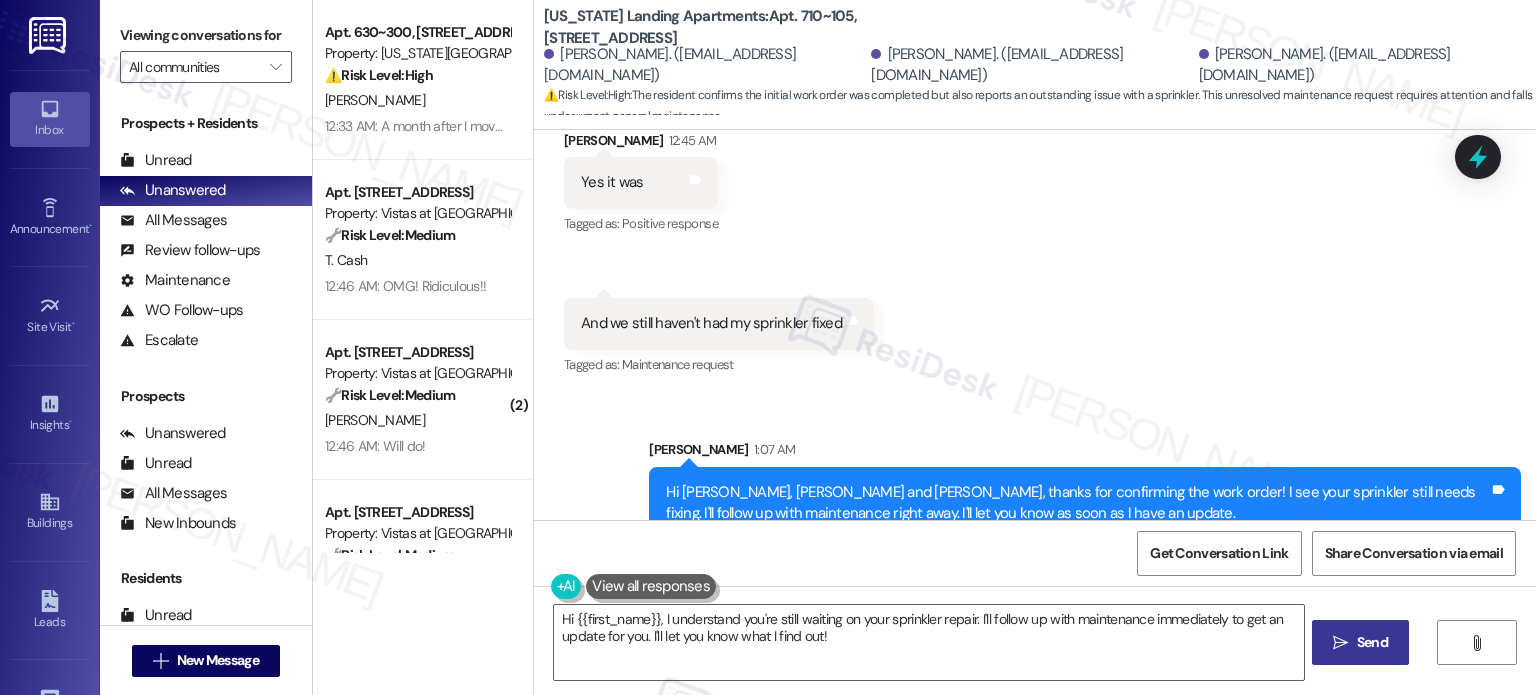 scroll, scrollTop: 426, scrollLeft: 0, axis: vertical 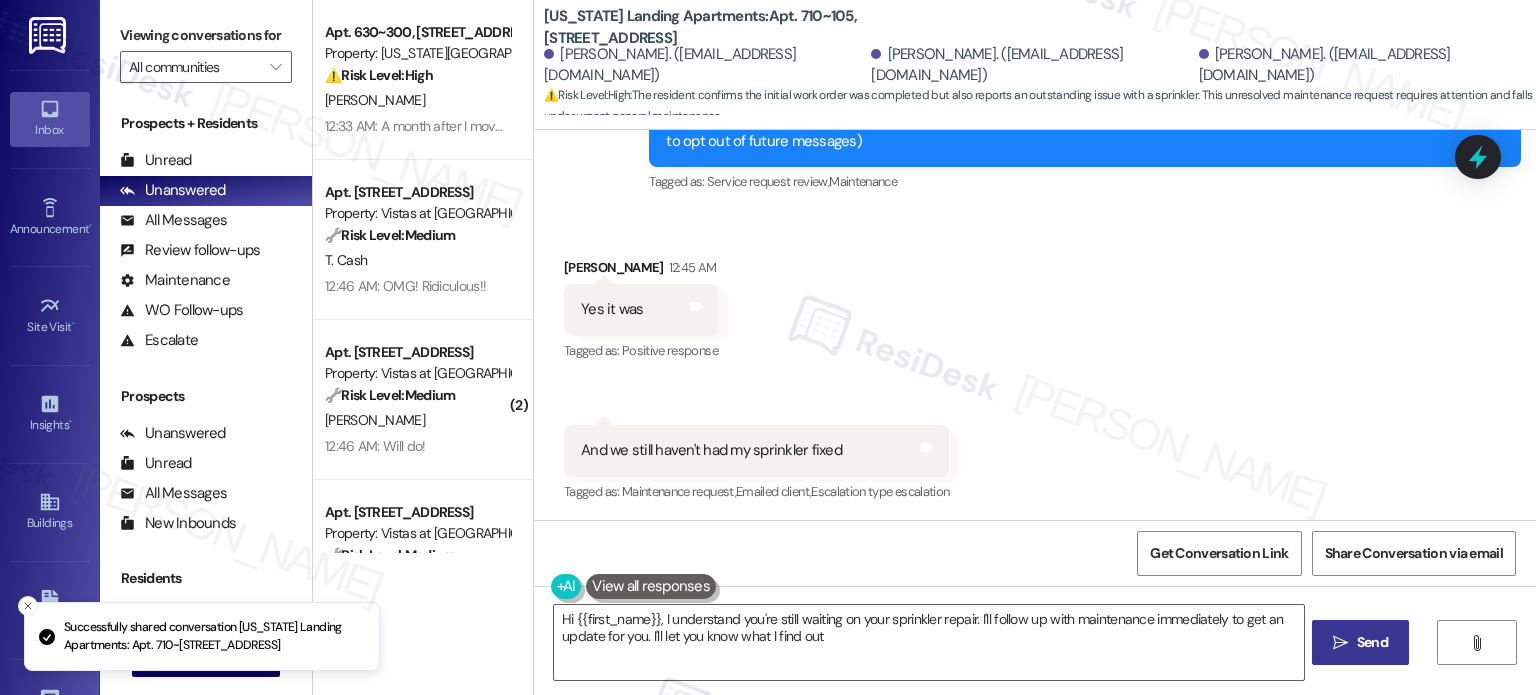 type on "Hi {{first_name}}, I understand you're still waiting on your sprinkler repair. I'll follow up with maintenance immediately to get an update for you. I'll let you know what I find out!" 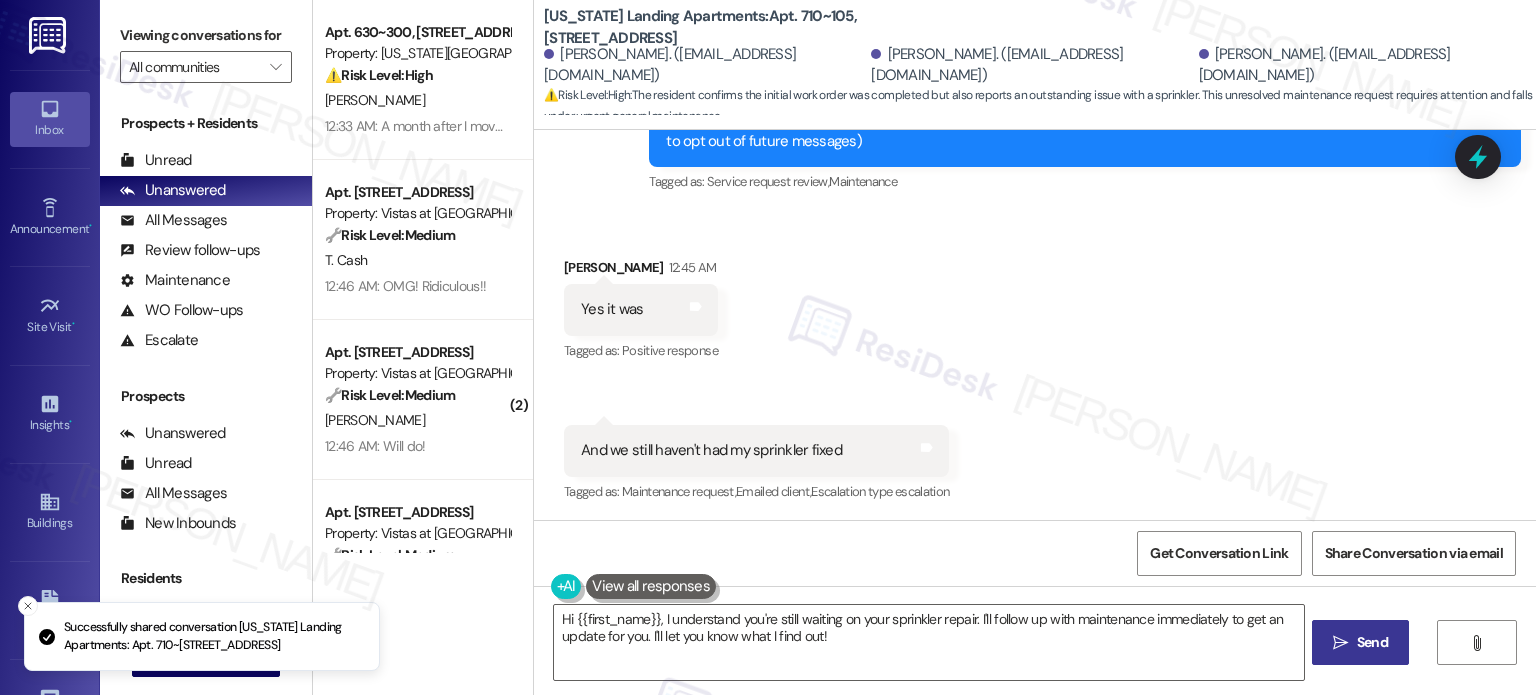 scroll, scrollTop: 456, scrollLeft: 0, axis: vertical 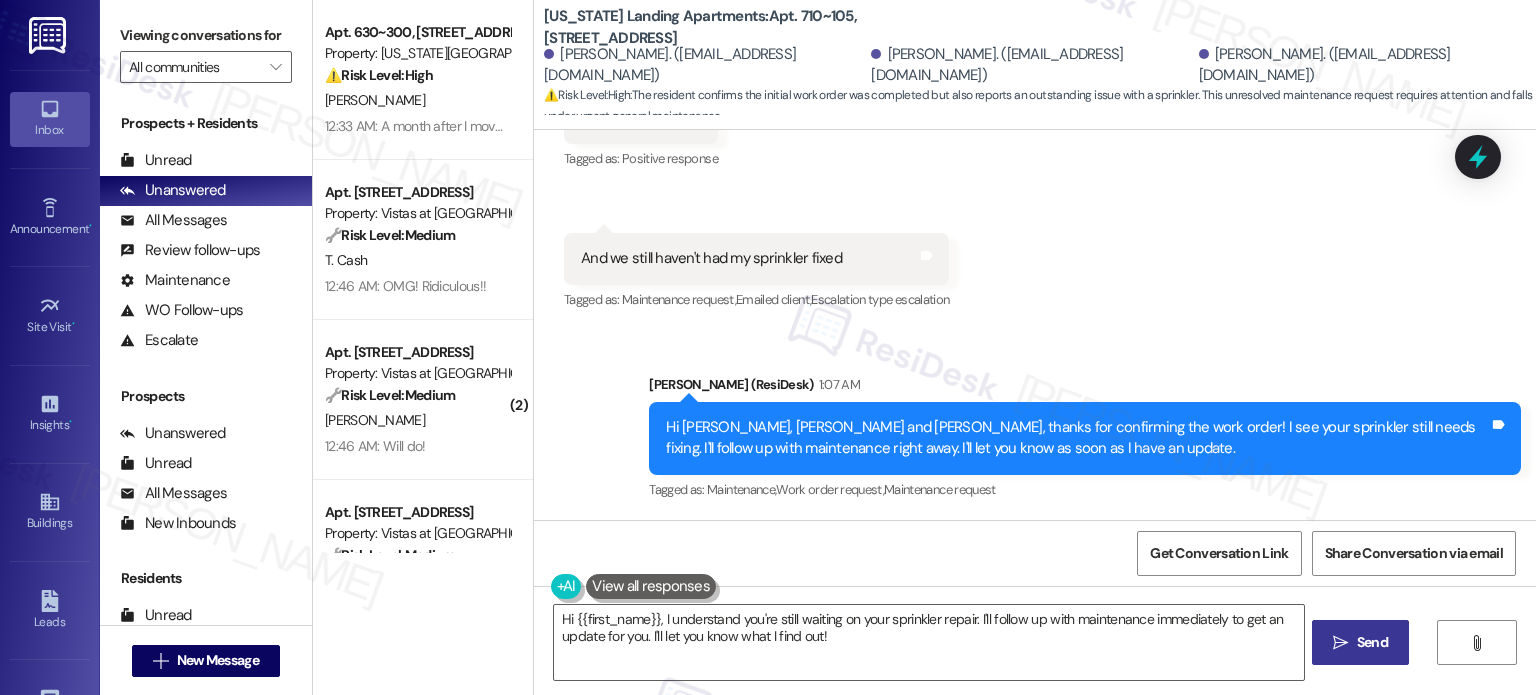 click on "Hi [PERSON_NAME], [PERSON_NAME] and [PERSON_NAME], thanks for confirming the work order! I see your sprinkler still needs fixing. I'll follow up with maintenance right away. I'll let you know as soon as I have an update." at bounding box center (1077, 438) 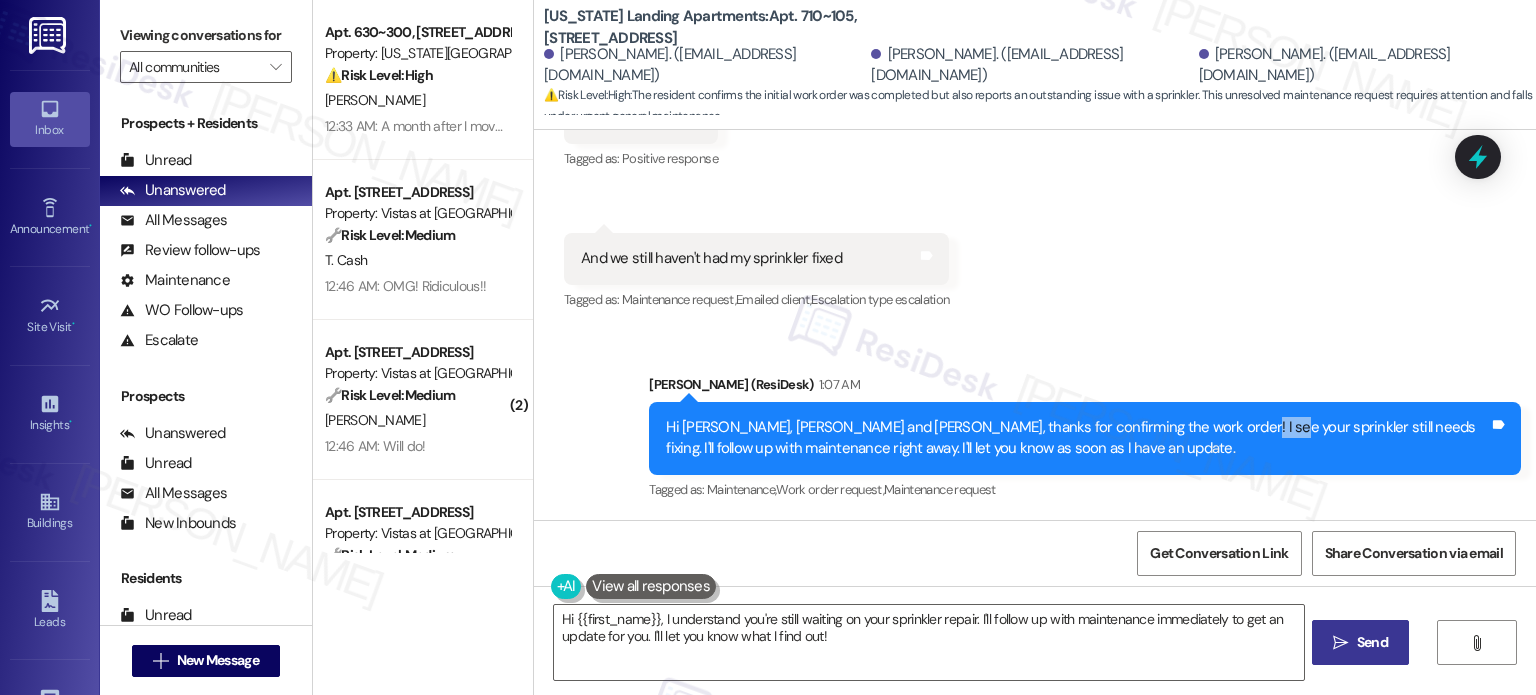 click on "Hi [PERSON_NAME], [PERSON_NAME] and [PERSON_NAME], thanks for confirming the work order! I see your sprinkler still needs fixing. I'll follow up with maintenance right away. I'll let you know as soon as I have an update." at bounding box center [1077, 438] 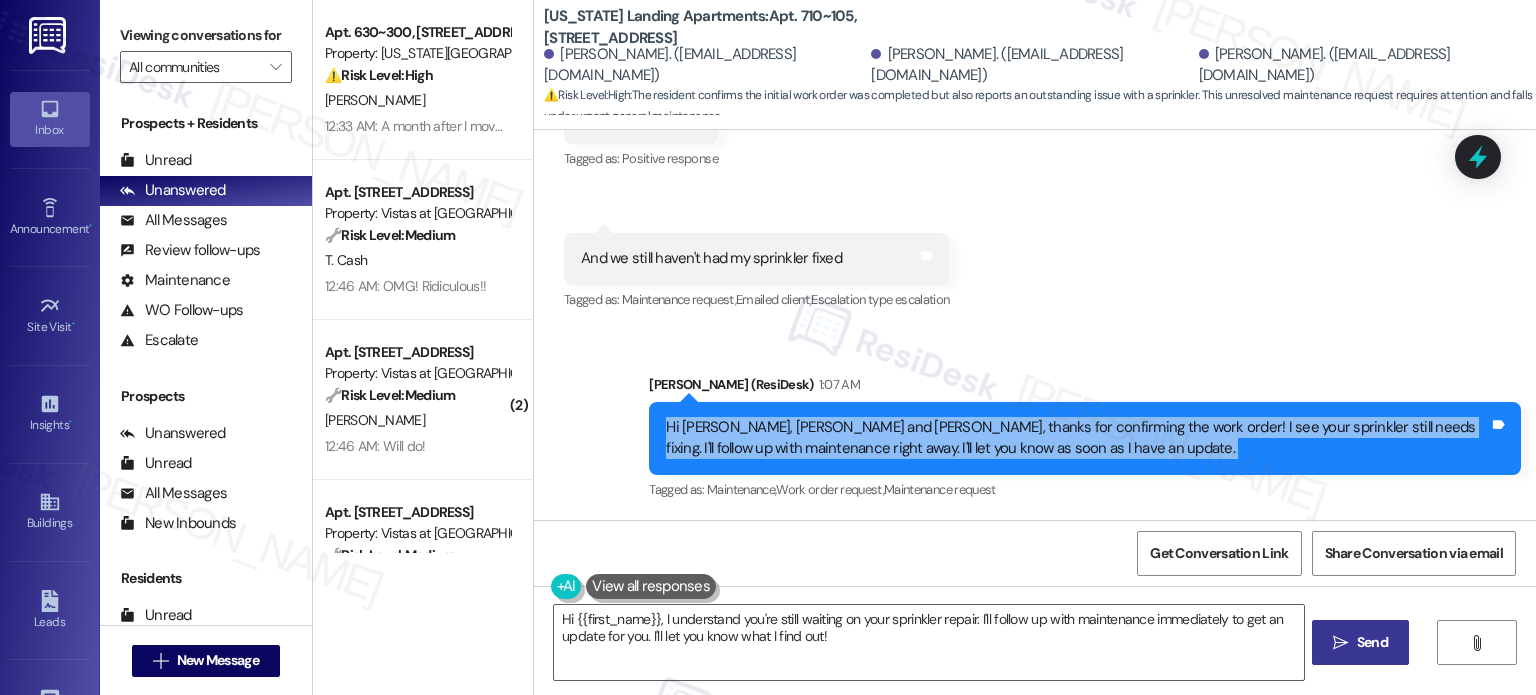 click on "Hi [PERSON_NAME], [PERSON_NAME] and [PERSON_NAME], thanks for confirming the work order! I see your sprinkler still needs fixing. I'll follow up with maintenance right away. I'll let you know as soon as I have an update." at bounding box center (1077, 438) 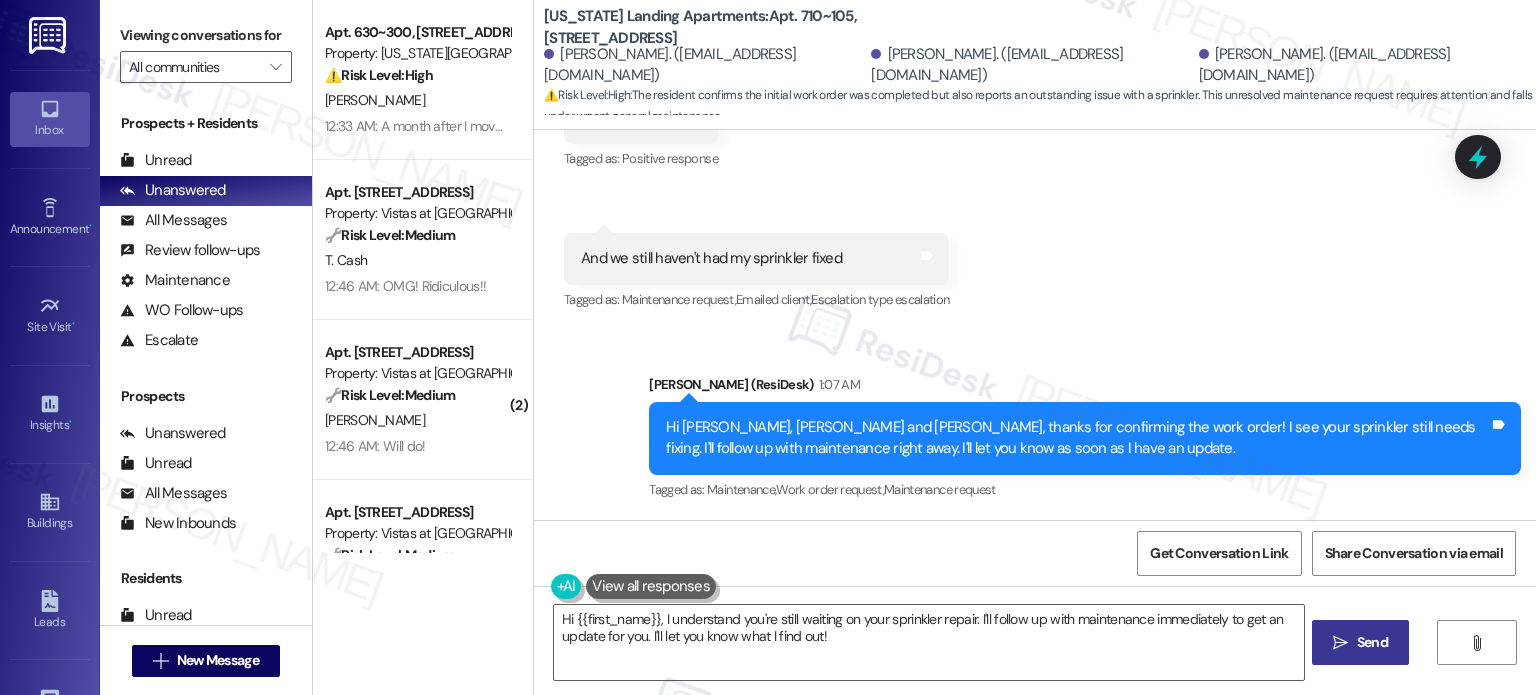 click on "Received via SMS [PERSON_NAME] 12:45 AM Yes it was  Tags and notes Tagged as:   Positive response Click to highlight conversations about Positive response Received via SMS 12:45 AM [PERSON_NAME] 12:45 AM And we still haven't had my sprinkler fixed Tags and notes Tagged as:   Maintenance request ,  Click to highlight conversations about Maintenance request Emailed client ,  Click to highlight conversations about Emailed client Escalation type escalation Click to highlight conversations about Escalation type escalation" at bounding box center (1035, 175) 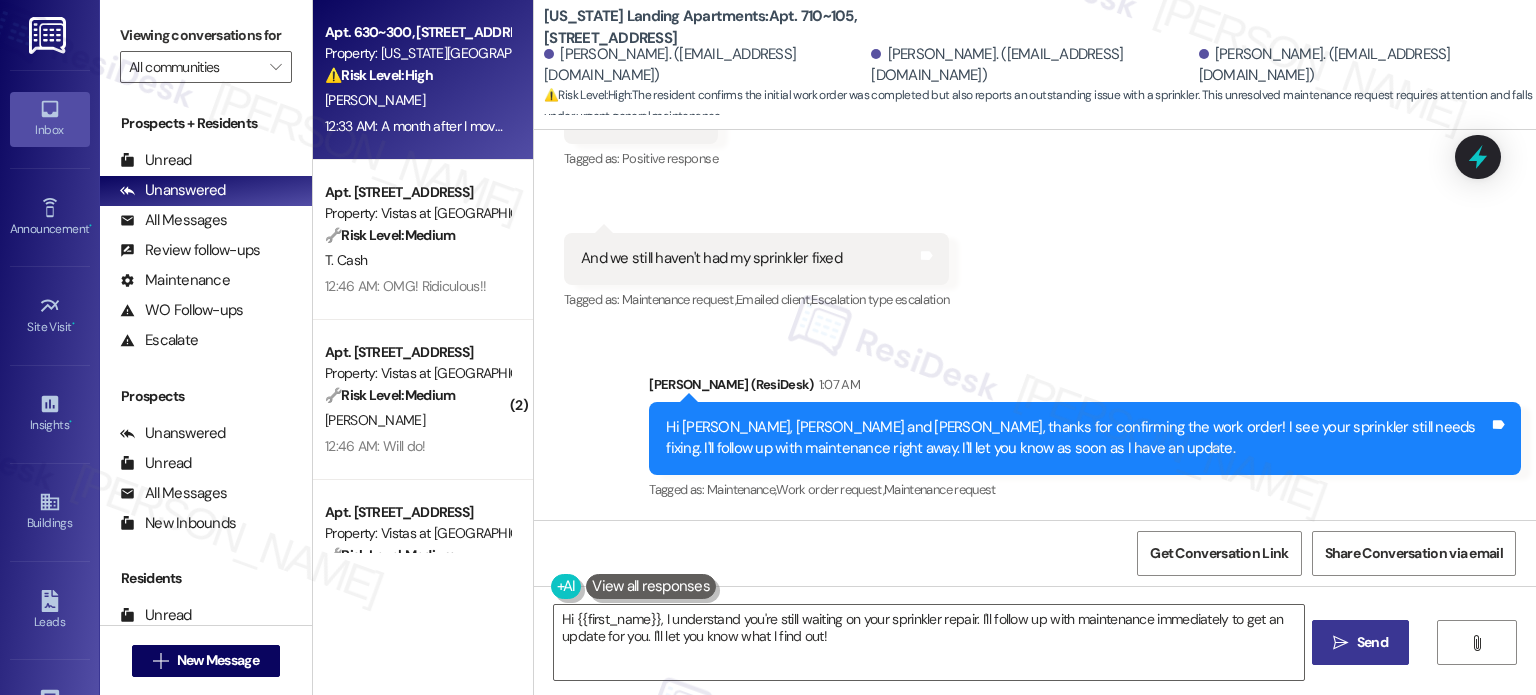 click on "12:33 AM: A month after I moved in, which was when [PERSON_NAME] arrived. It got so bad and so loud I had to call the WV police on multiple locations as she was violating code, as [PERSON_NAME] (the old manager) would do nothing to resolve, despite other neighbors also complaining. The situation has definitely ameliorated since then (before it was unliveable) but it's still frustrating as the dogs bark daily and claw at the door for hours at 5-6am every day. The barking happens when the owner is home and when away, though mostly away as it's most noticeable in the late morning throughout the afternoon (I work from home and need relative quiet for my work). This isn't the occasional bark, it's a daily occurrence. Completely unacceptable for the amount I'm paying." at bounding box center (417, 126) 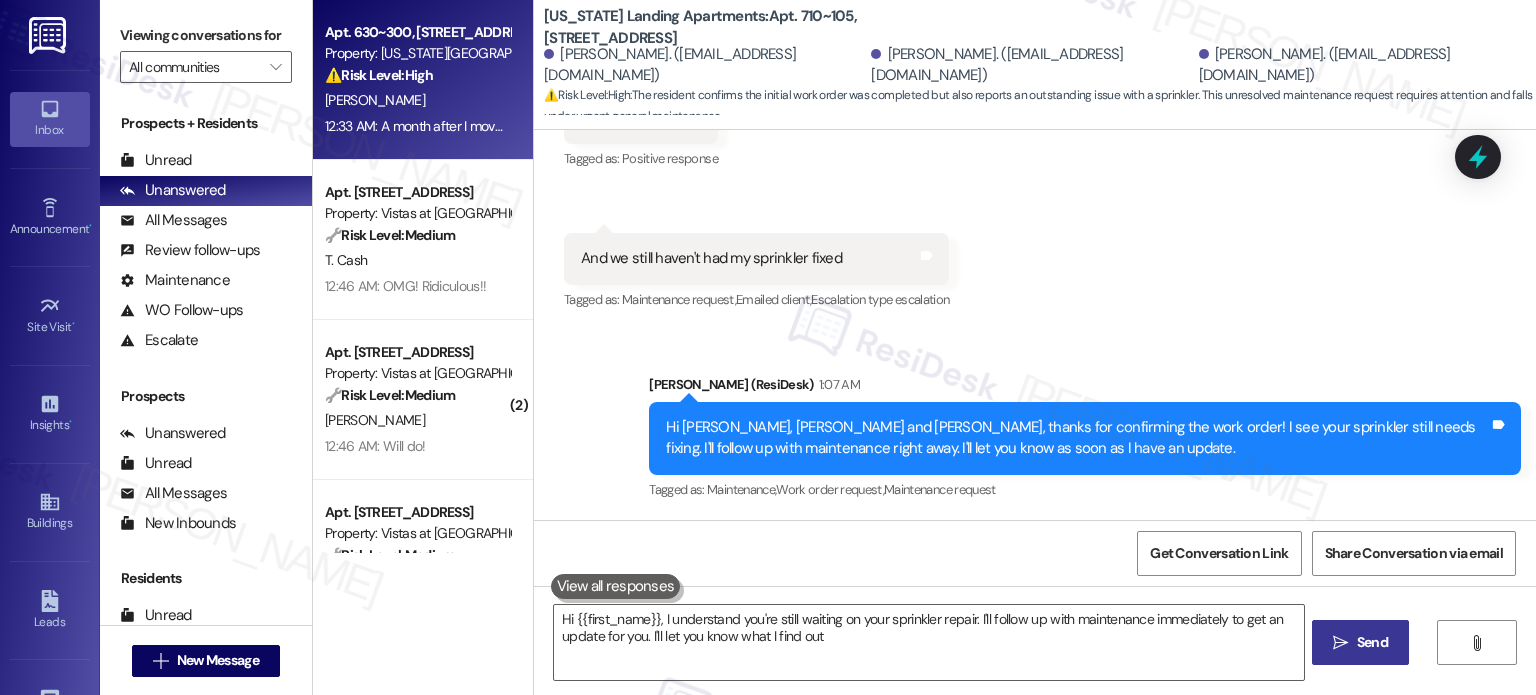 type on "Hi {{first_name}}, I understand you're still waiting on your sprinkler repair. I'll follow up with maintenance immediately to get an update for you. I'll let you know what I find out!" 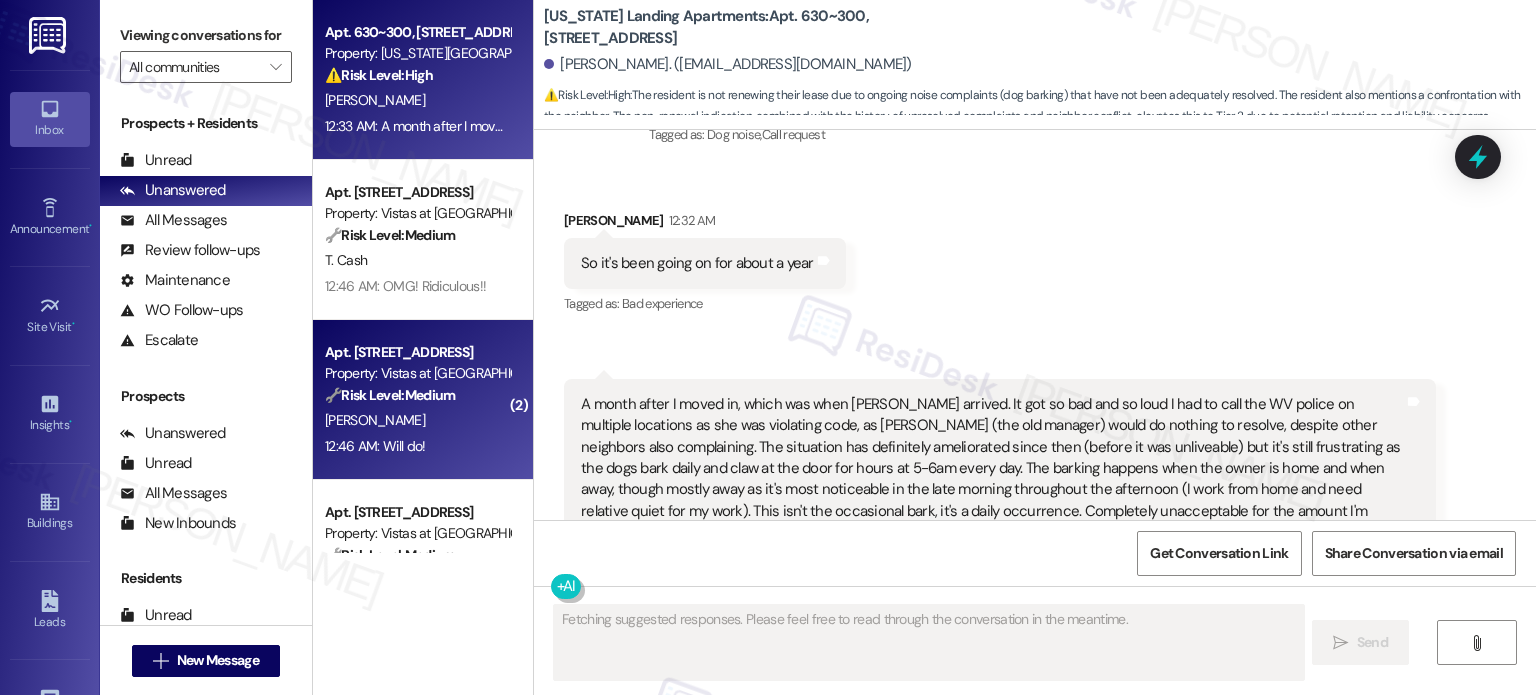 scroll, scrollTop: 2124, scrollLeft: 0, axis: vertical 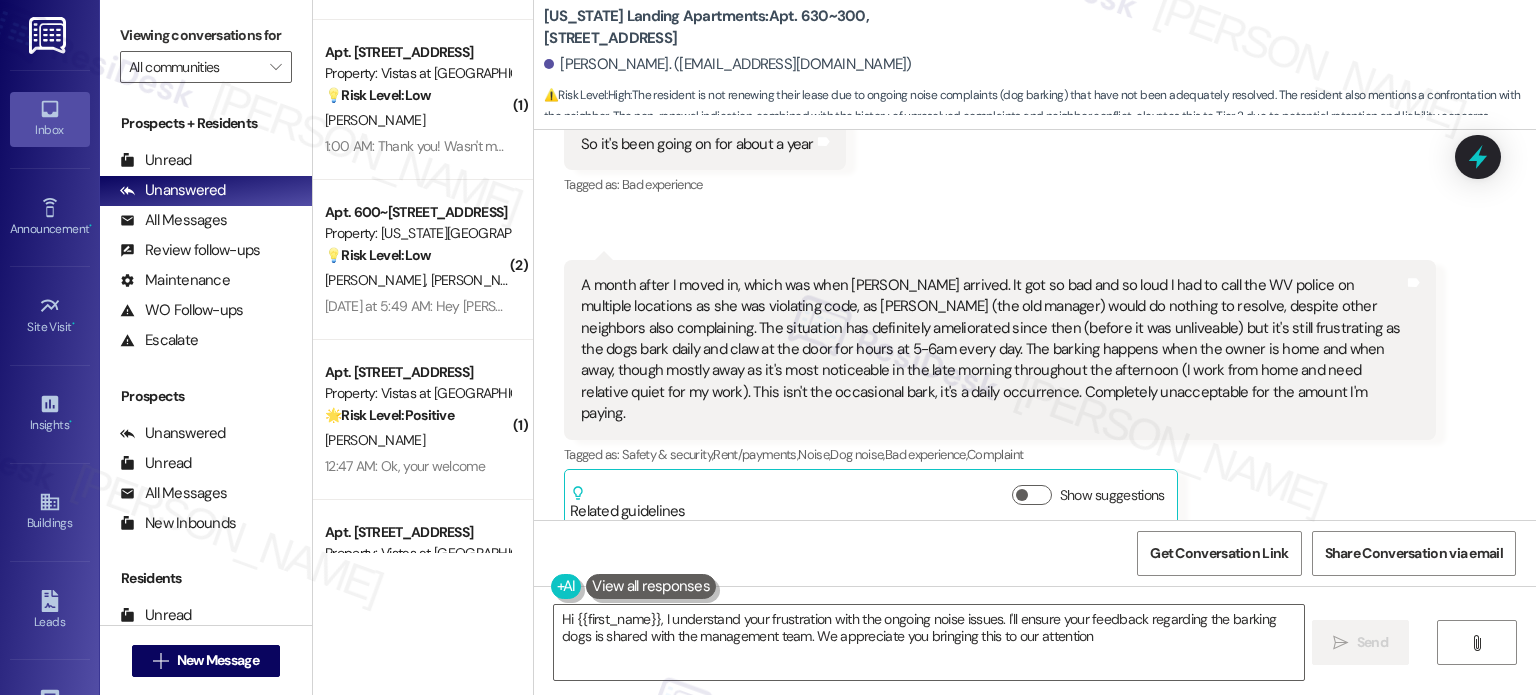 type on "Hi {{first_name}}, I understand your frustration with the ongoing noise issues. I'll ensure your feedback regarding the barking dogs is shared with the management team. We appreciate you bringing this to our attention." 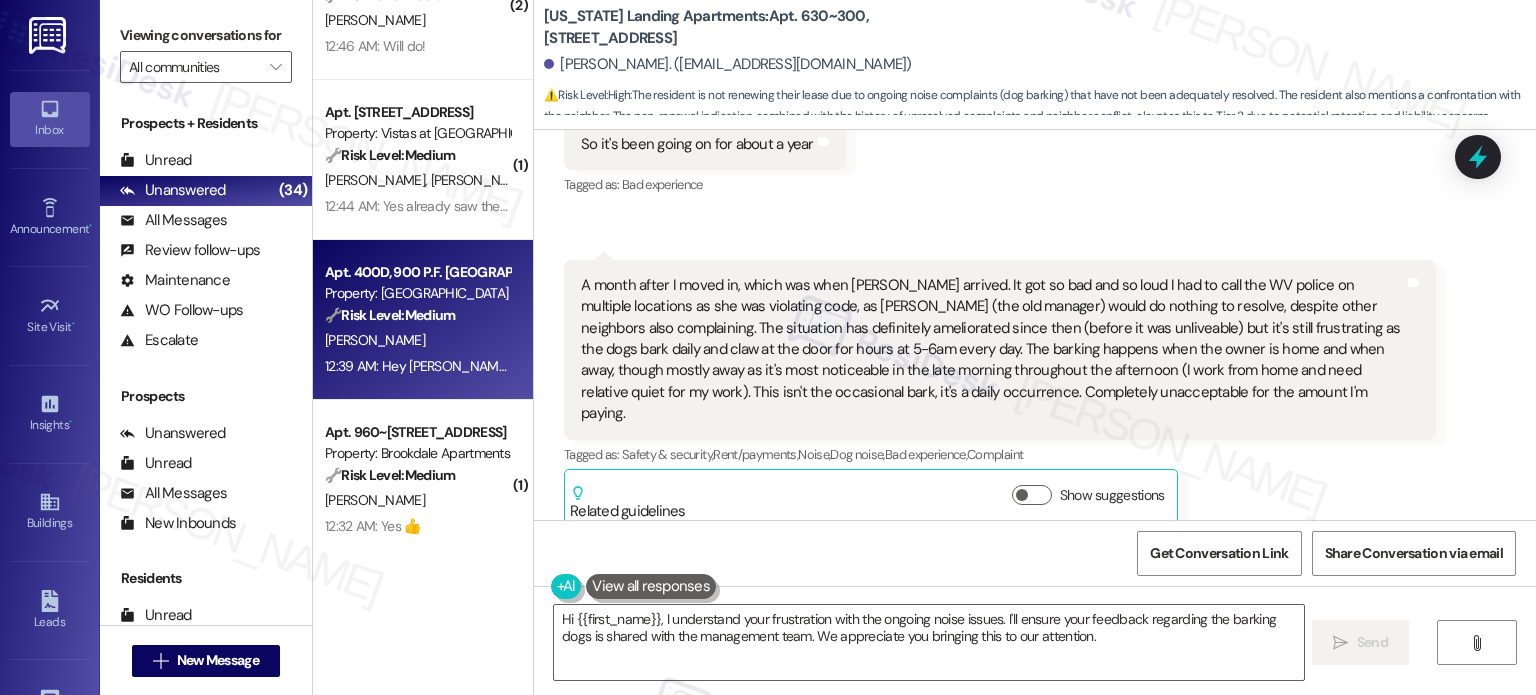 scroll, scrollTop: 0, scrollLeft: 0, axis: both 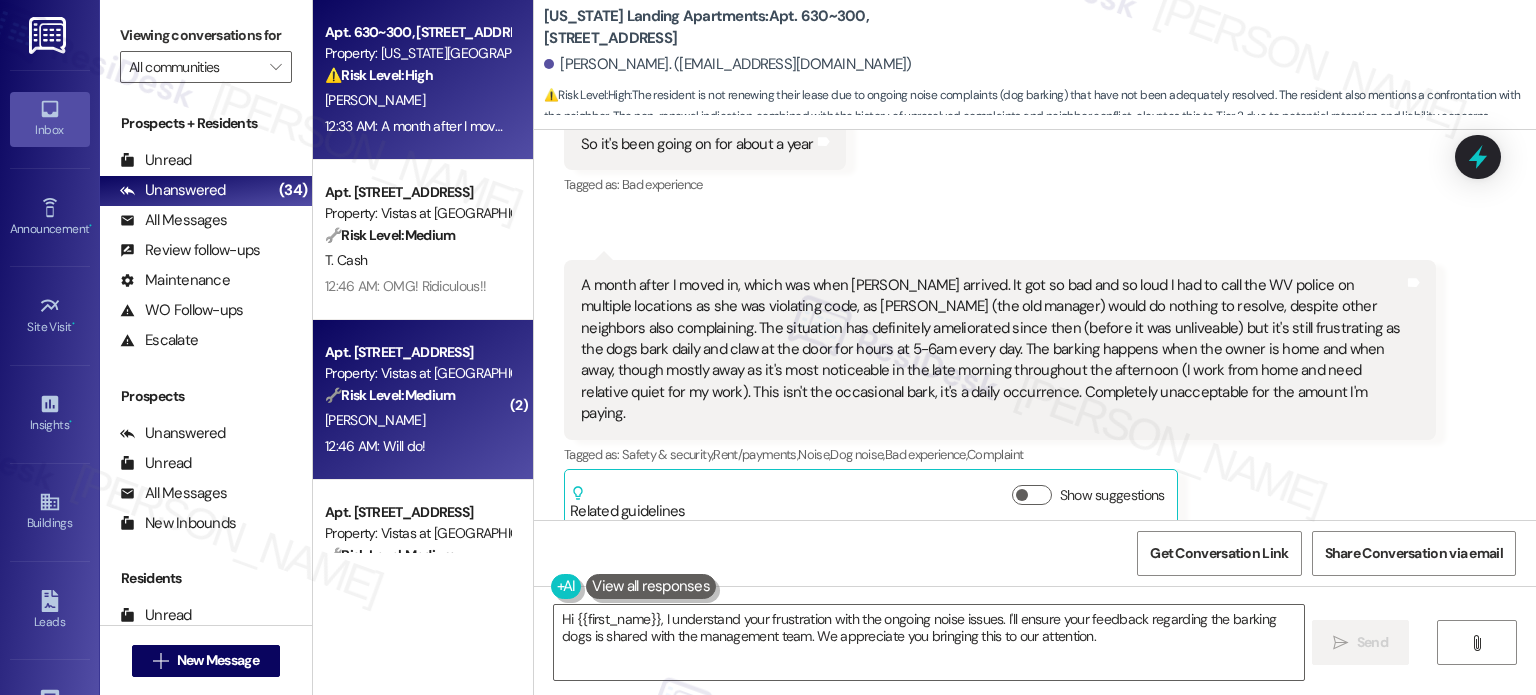 click on "🔧  Risk Level:  Medium The resident is simply acknowledging receipt of an important pool update. There is no indication of any issue or concern that requires immediate attention." at bounding box center [417, 395] 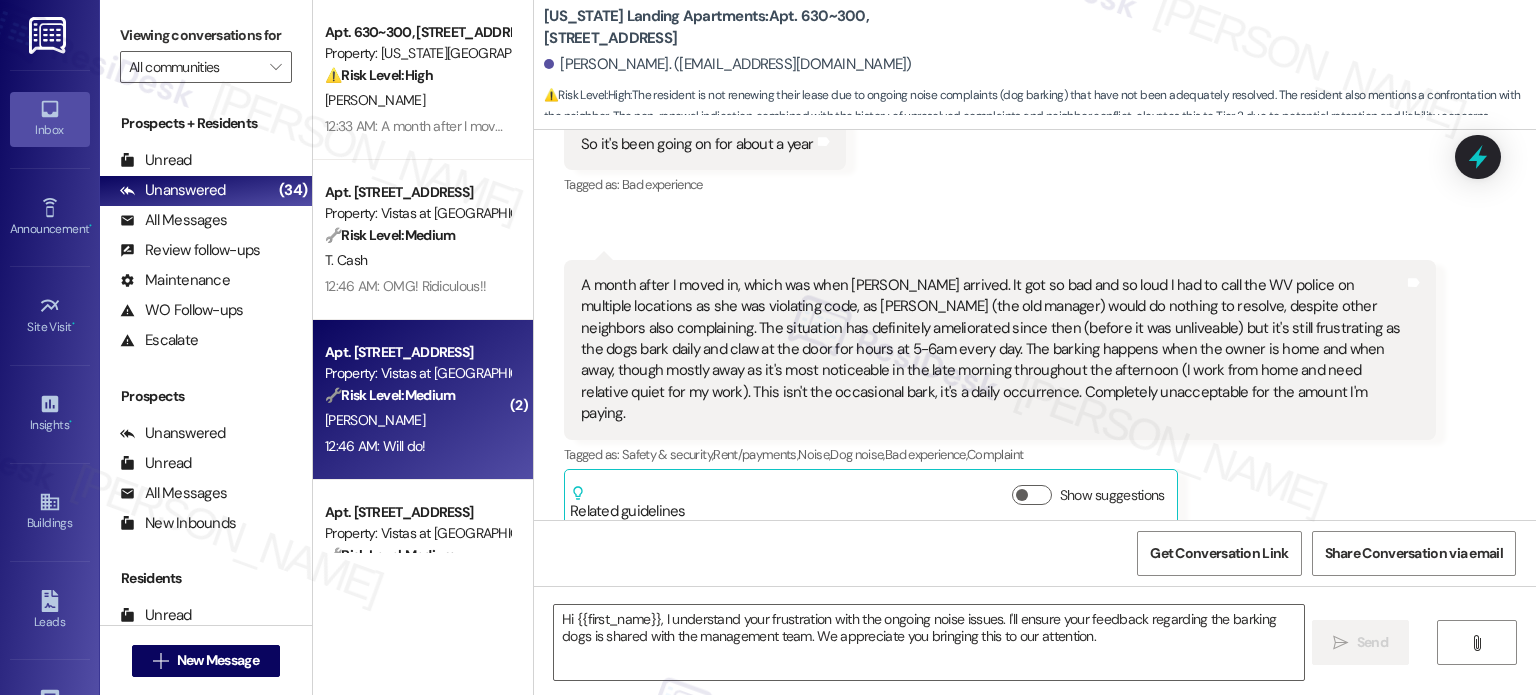 type on "Fetching suggested responses. Please feel free to read through the conversation in the meantime." 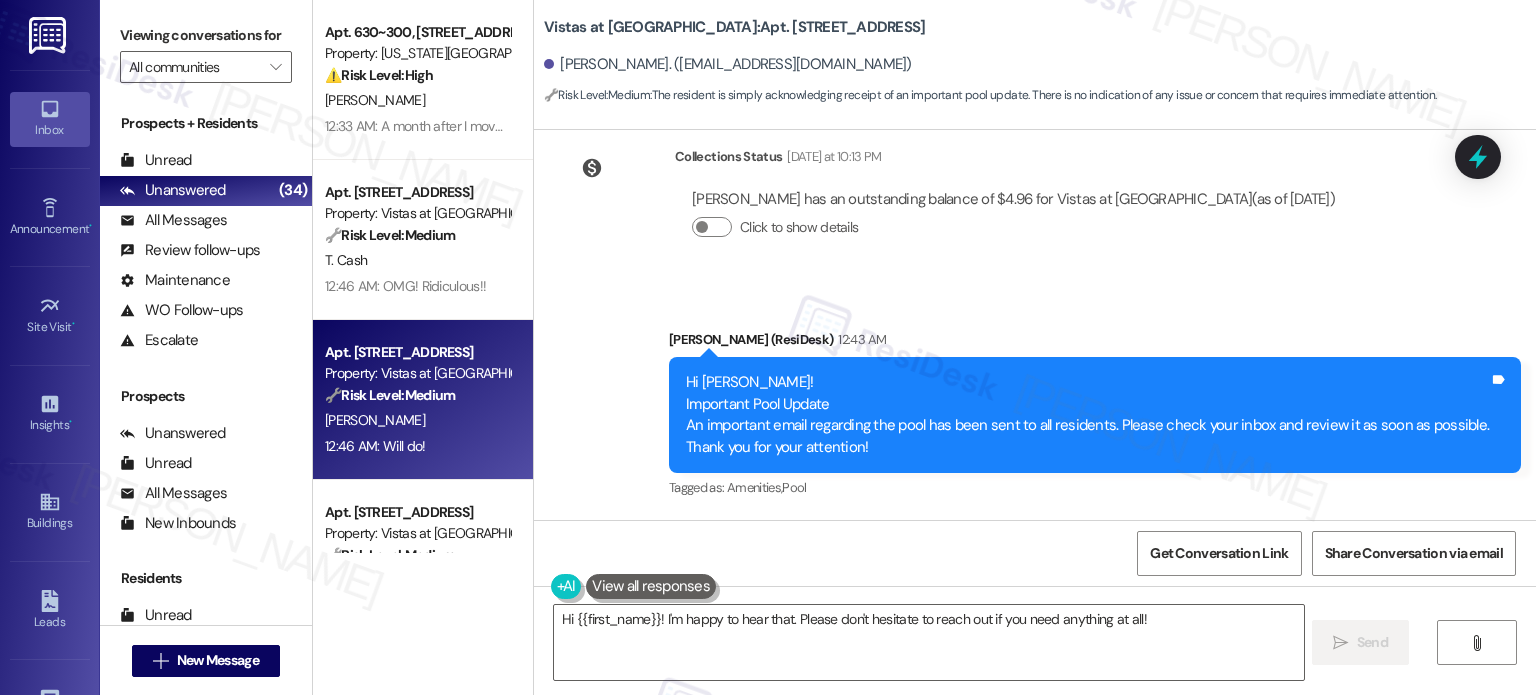 scroll, scrollTop: 2098, scrollLeft: 0, axis: vertical 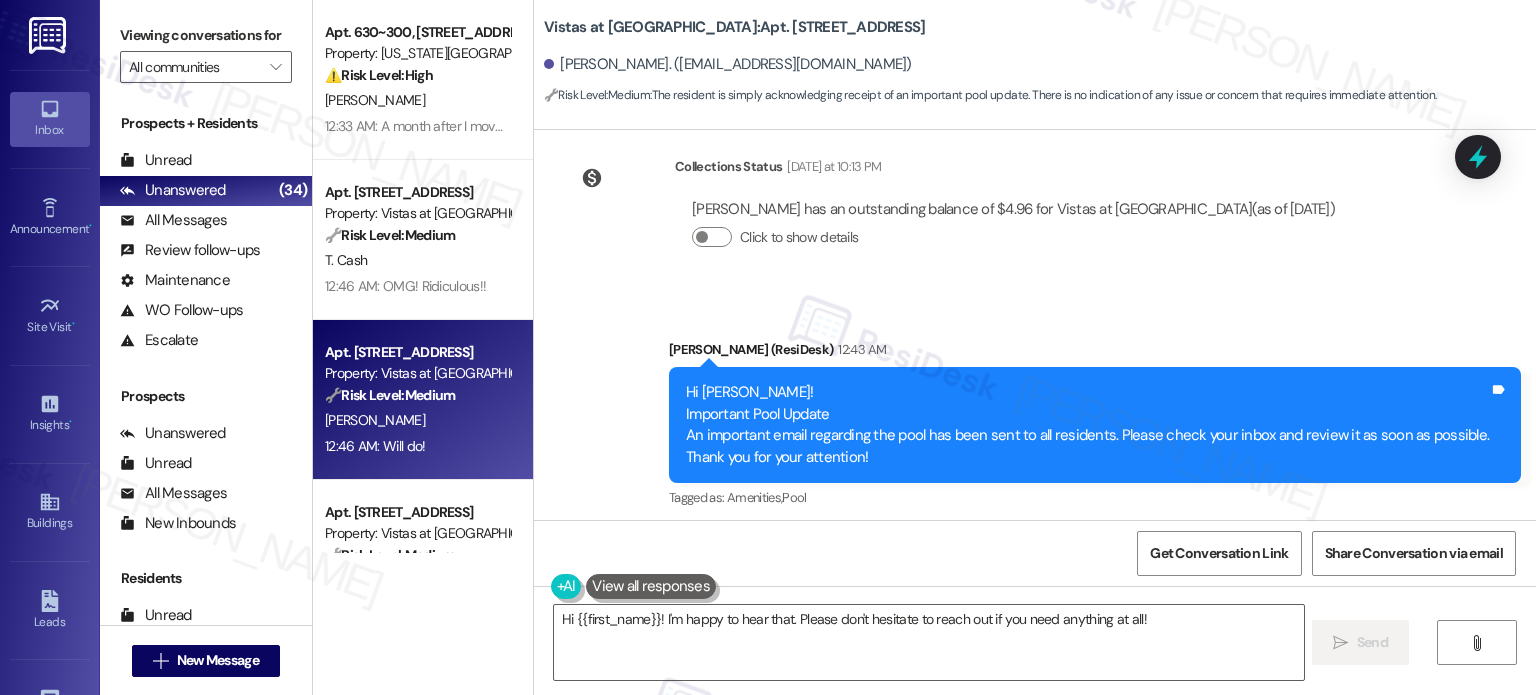 click on "Hi [PERSON_NAME]!
Important Pool Update
An important email regarding the pool has been sent to all residents. Please check your inbox and review it as soon as possible.
Thank you for your attention!" at bounding box center [1087, 425] 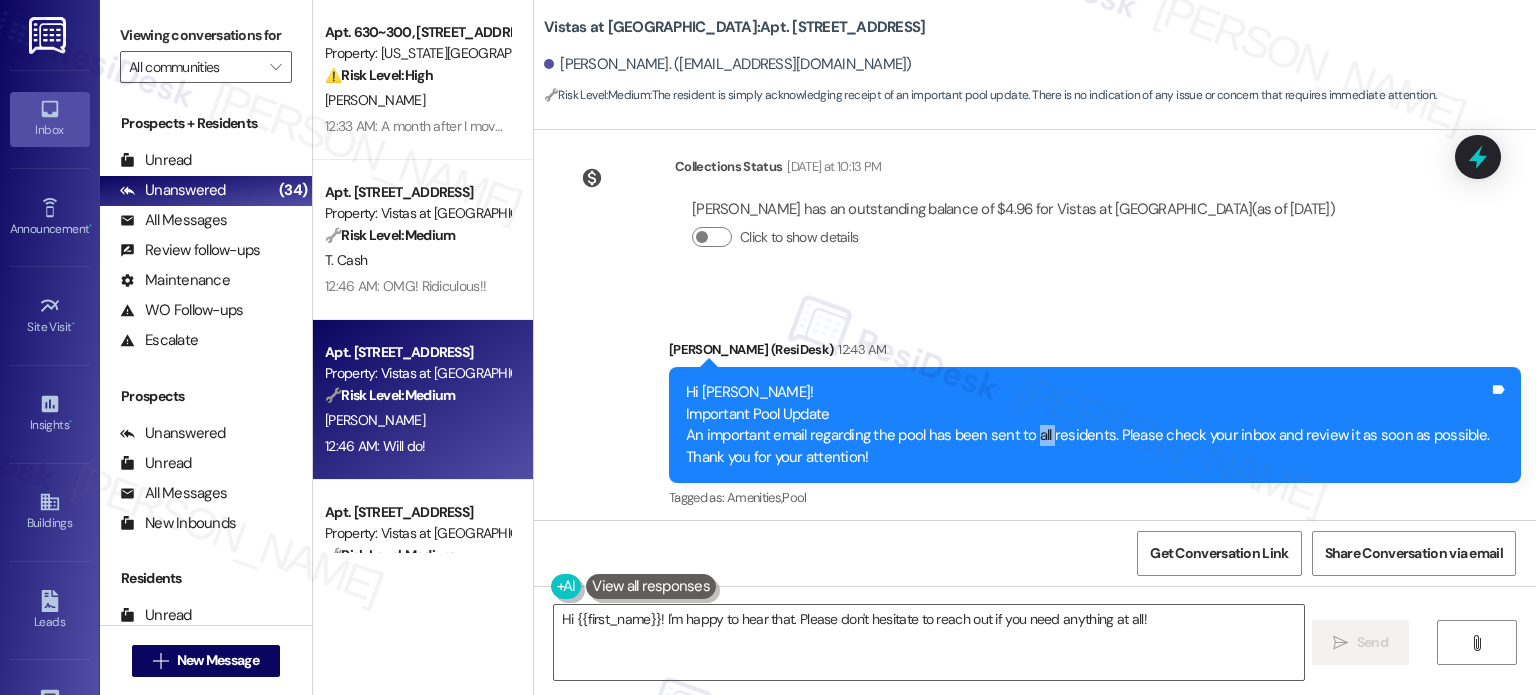 click on "Hi [PERSON_NAME]!
Important Pool Update
An important email regarding the pool has been sent to all residents. Please check your inbox and review it as soon as possible.
Thank you for your attention!" at bounding box center (1087, 425) 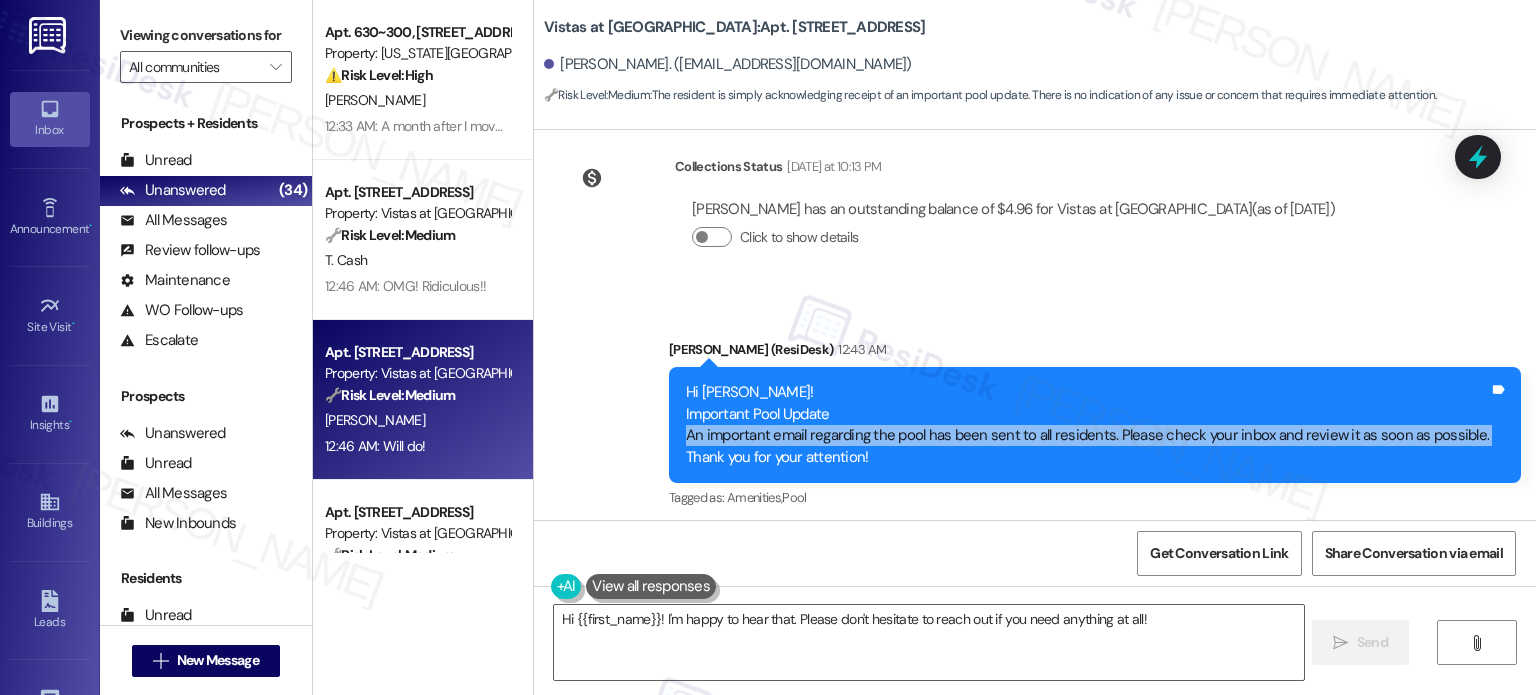 click on "Hi [PERSON_NAME]!
Important Pool Update
An important email regarding the pool has been sent to all residents. Please check your inbox and review it as soon as possible.
Thank you for your attention!" at bounding box center [1087, 425] 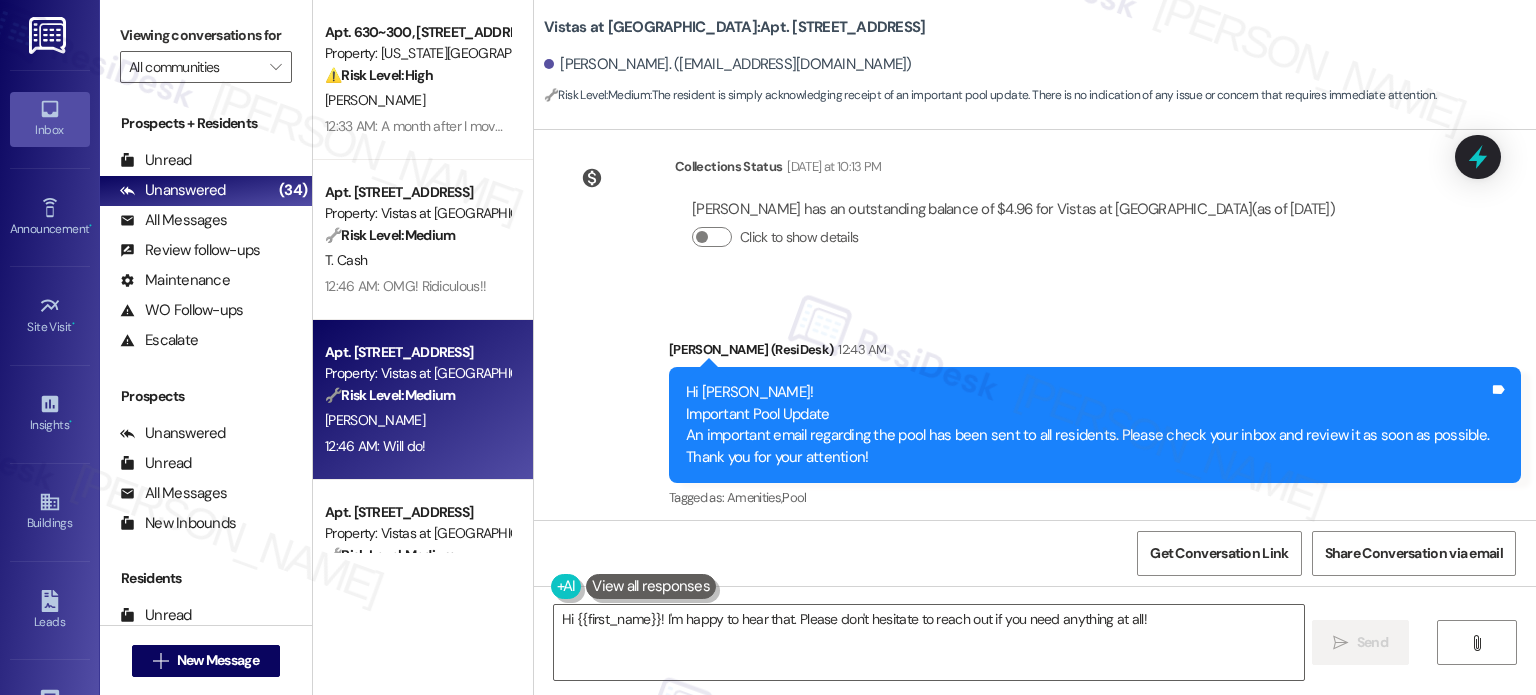 click on "Hi [PERSON_NAME]!
Important Pool Update
An important email regarding the pool has been sent to all residents. Please check your inbox and review it as soon as possible.
Thank you for your attention!" at bounding box center (1087, 425) 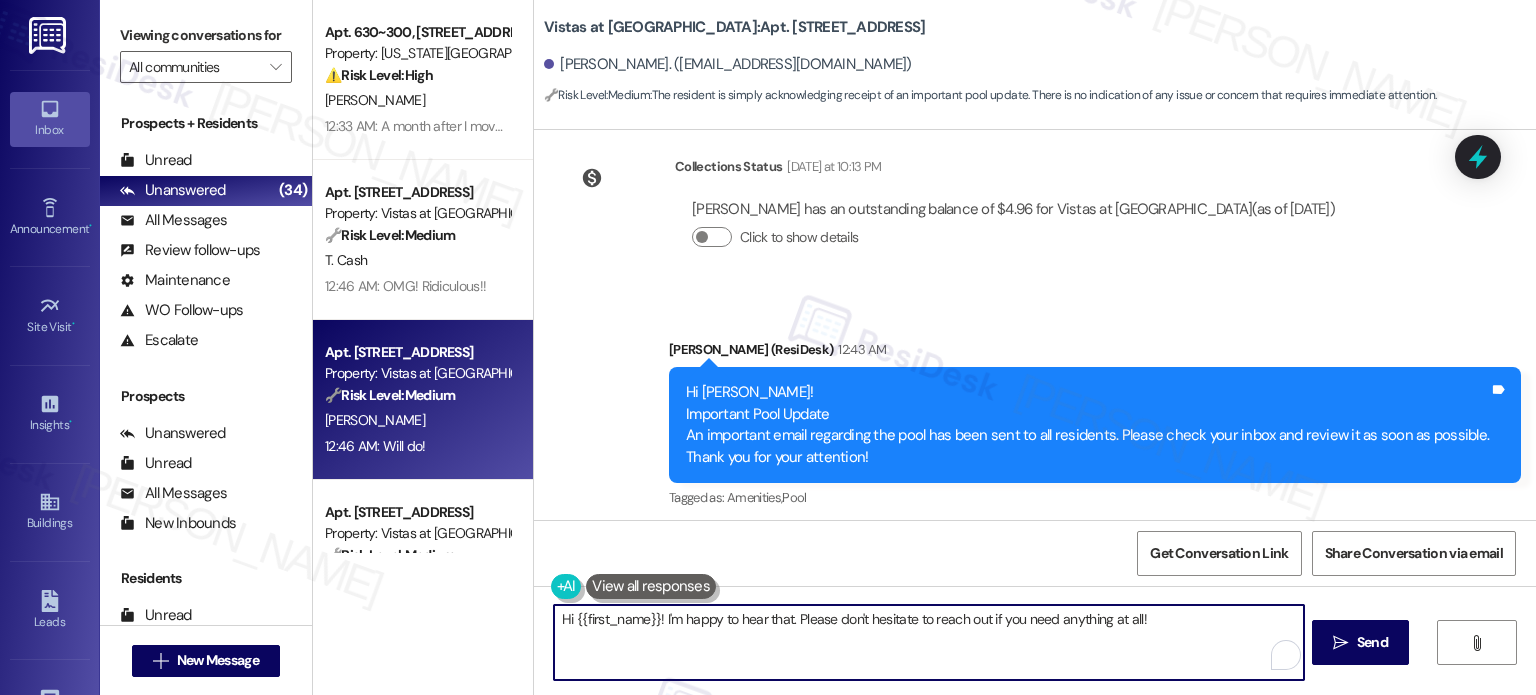 click on "Hi {{first_name}}! I'm happy to hear that. Please don't hesitate to reach out if you need anything at all!" at bounding box center [928, 642] 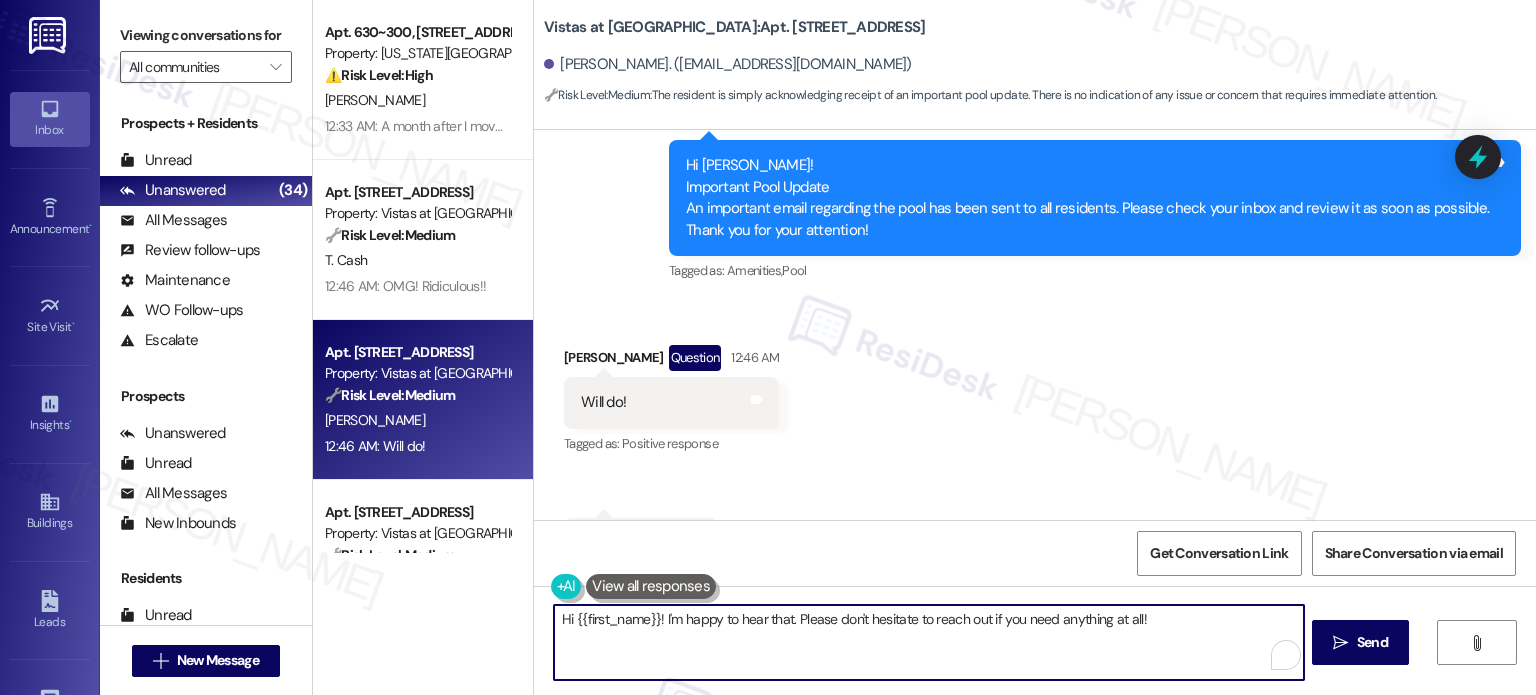 scroll, scrollTop: 2398, scrollLeft: 0, axis: vertical 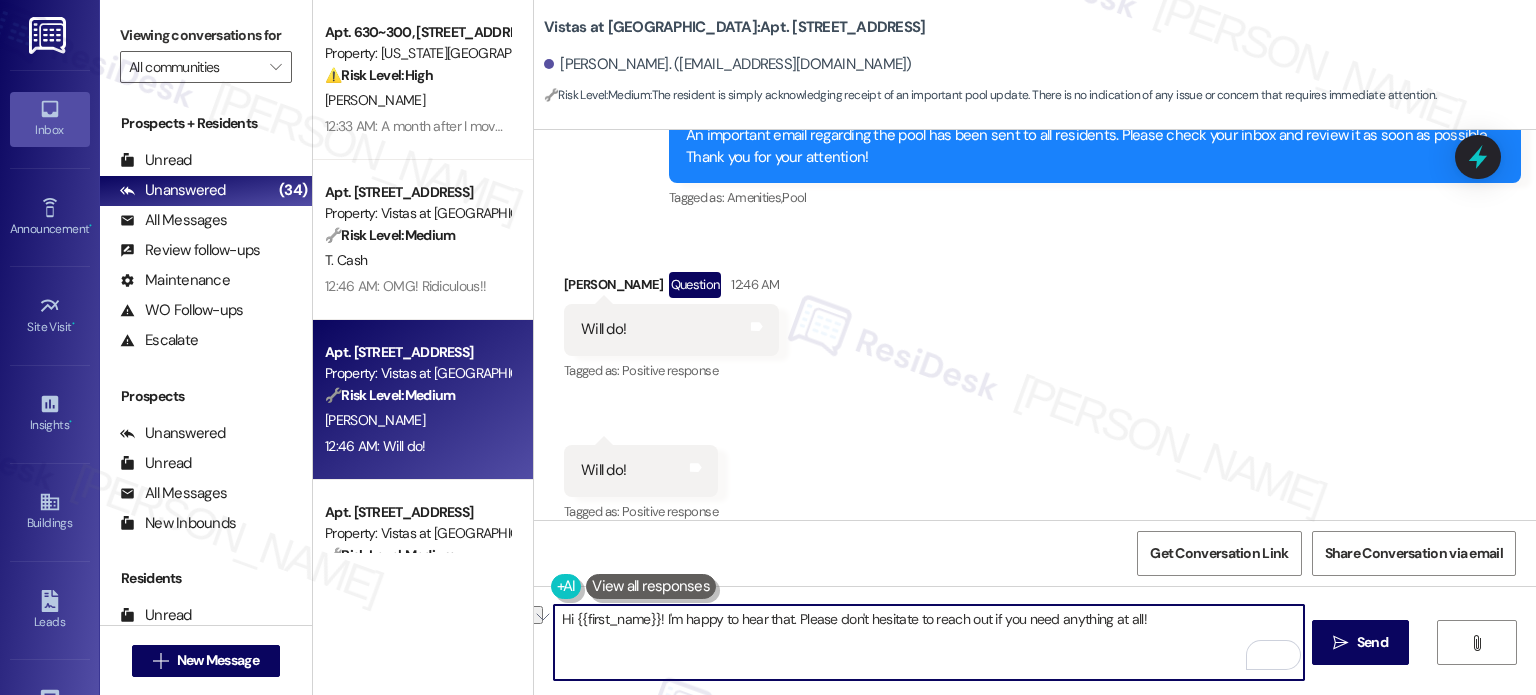 drag, startPoint x: 655, startPoint y: 619, endPoint x: 488, endPoint y: 627, distance: 167.19151 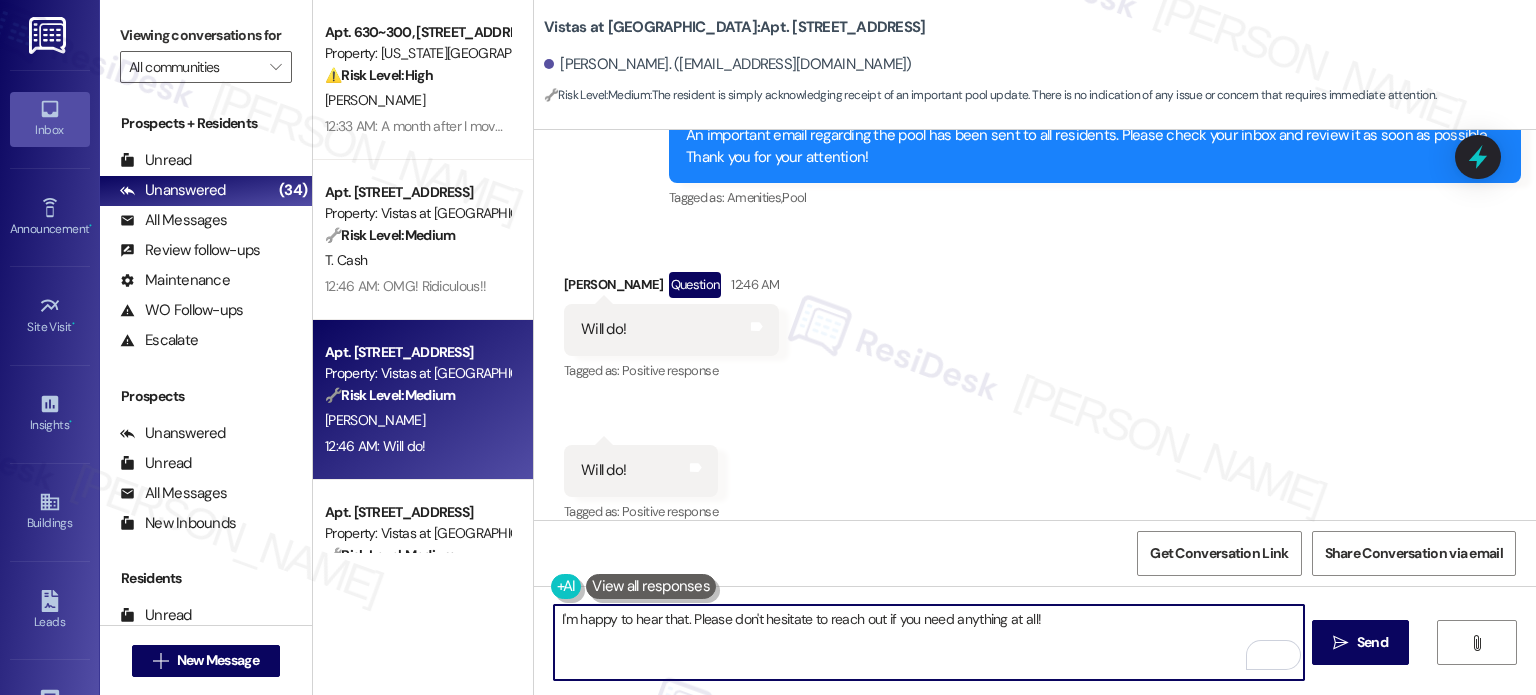 click on "I'm happy to hear that. Please don't hesitate to reach out if you need anything at all!" at bounding box center [928, 642] 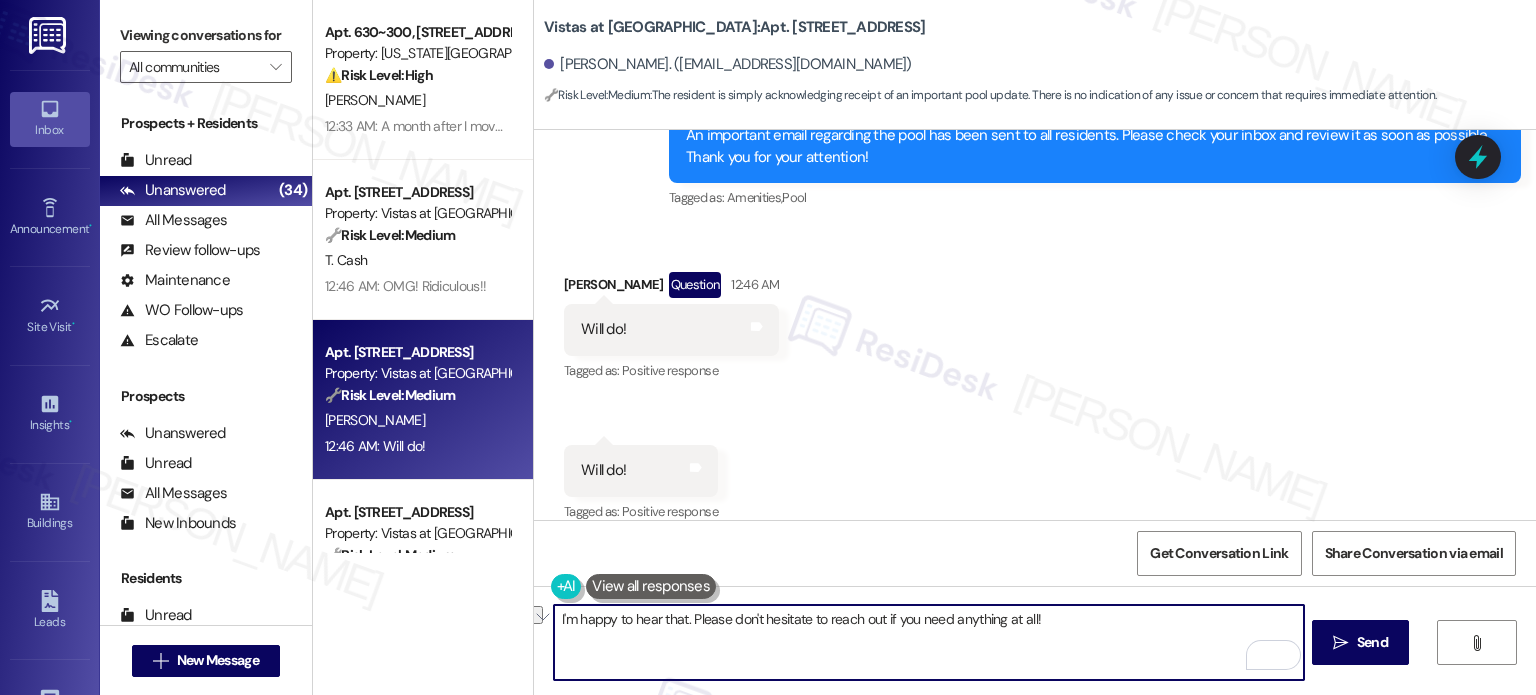 drag, startPoint x: 678, startPoint y: 625, endPoint x: 484, endPoint y: 629, distance: 194.04123 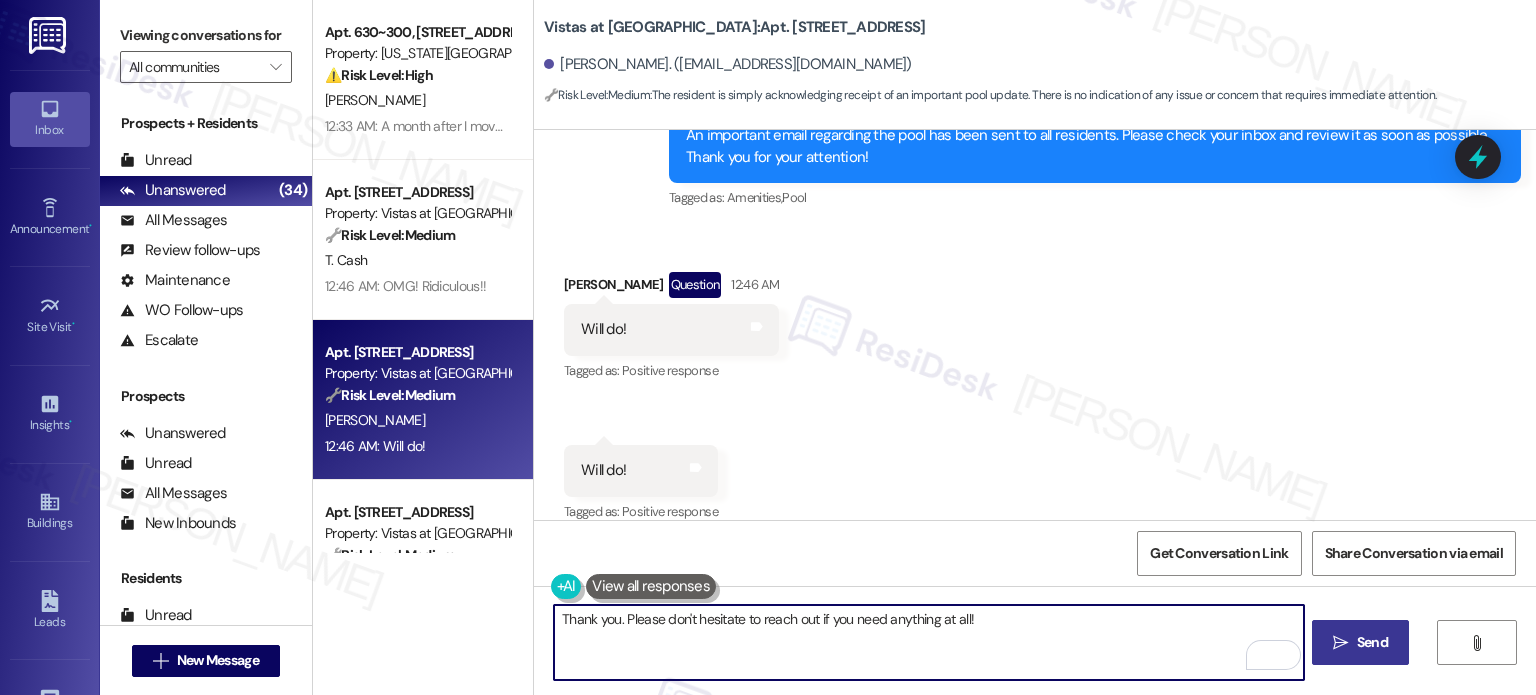type on "Thank you. Please don't hesitate to reach out if you need anything at all!" 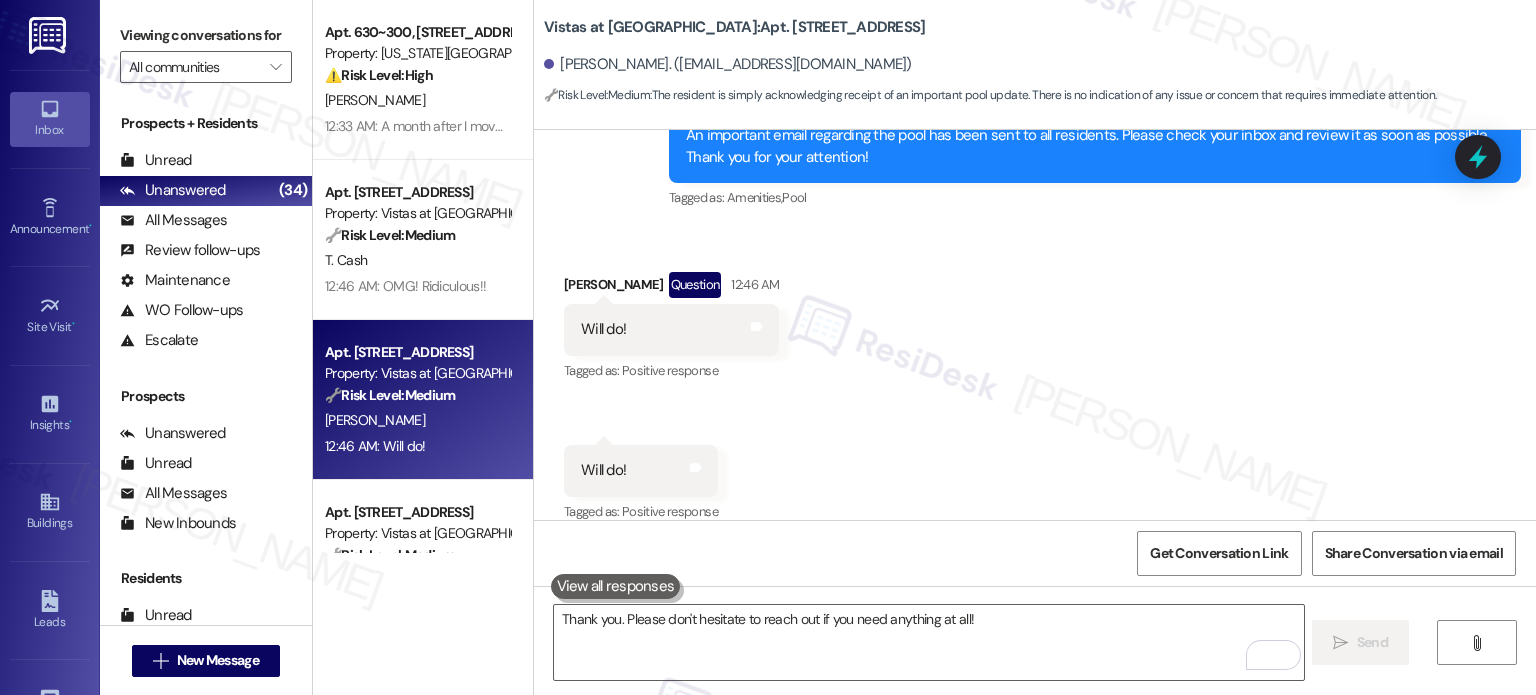 type 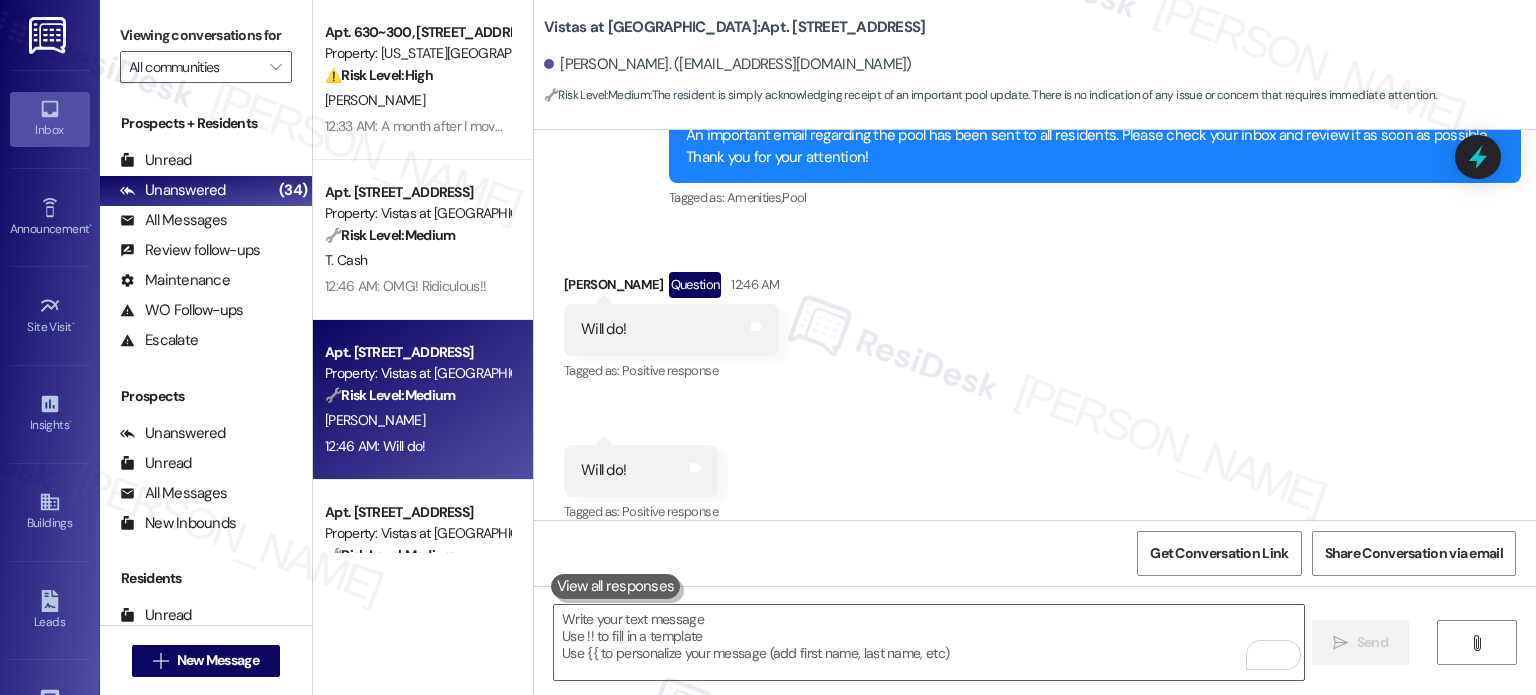 scroll, scrollTop: 2397, scrollLeft: 0, axis: vertical 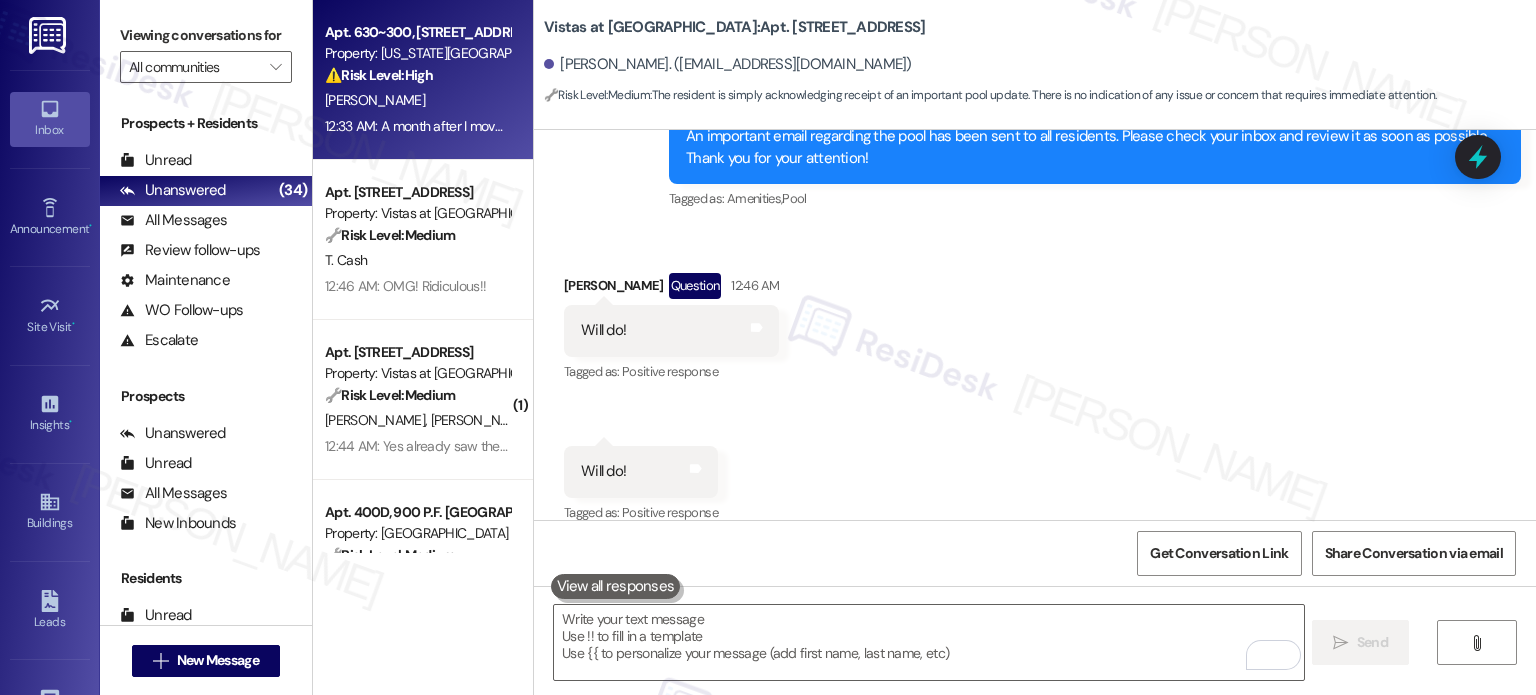 click on "12:33 AM: A month after I moved in, which was when [PERSON_NAME] arrived. It got so bad and so loud I had to call the WV police on multiple locations as she was violating code, as [PERSON_NAME] (the old manager) would do nothing to resolve, despite other neighbors also complaining. The situation has definitely ameliorated since then (before it was unliveable) but it's still frustrating as the dogs bark daily and claw at the door for hours at 5-6am every day. The barking happens when the owner is home and when away, though mostly away as it's most noticeable in the late morning throughout the afternoon (I work from home and need relative quiet for my work). This isn't the occasional bark, it's a daily occurrence. Completely unacceptable for the amount I'm paying." at bounding box center (2568, 126) 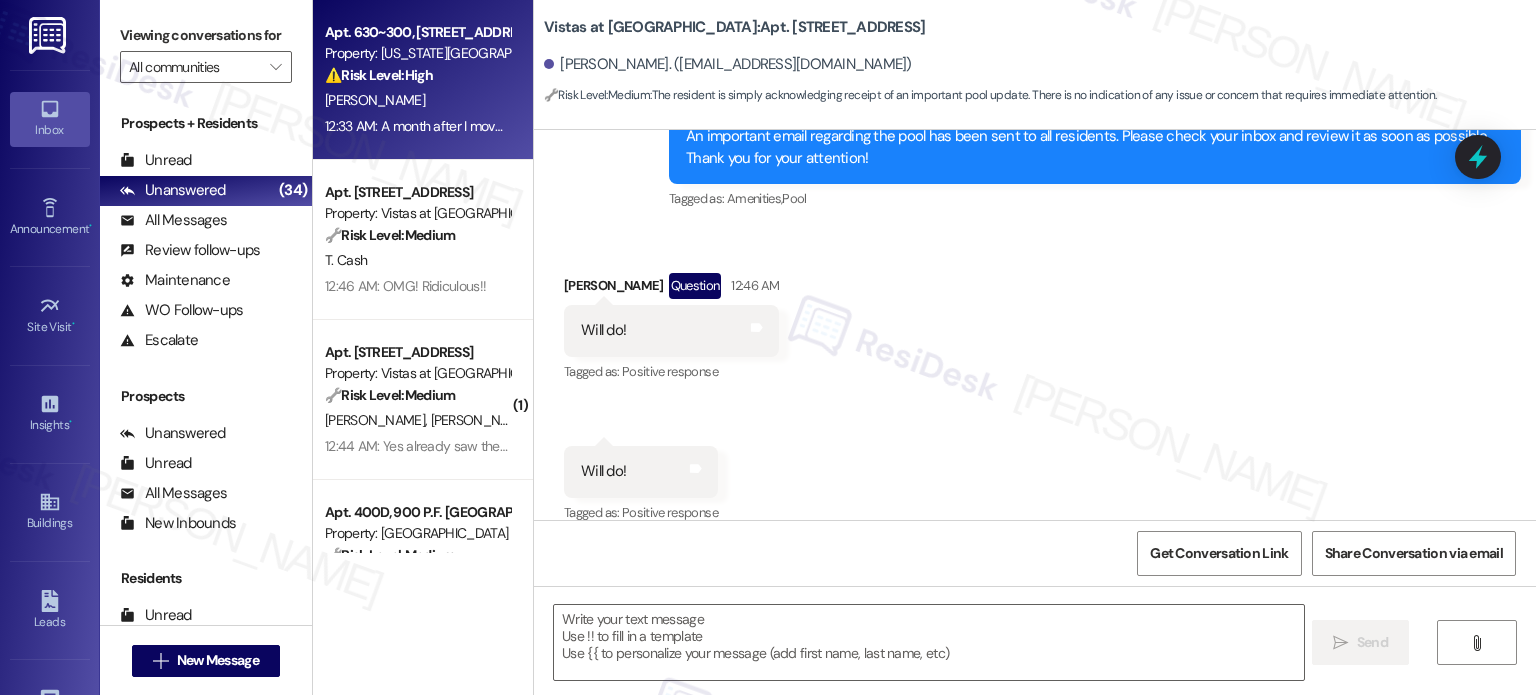 type on "Fetching suggested responses. Please feel free to read through the conversation in the meantime." 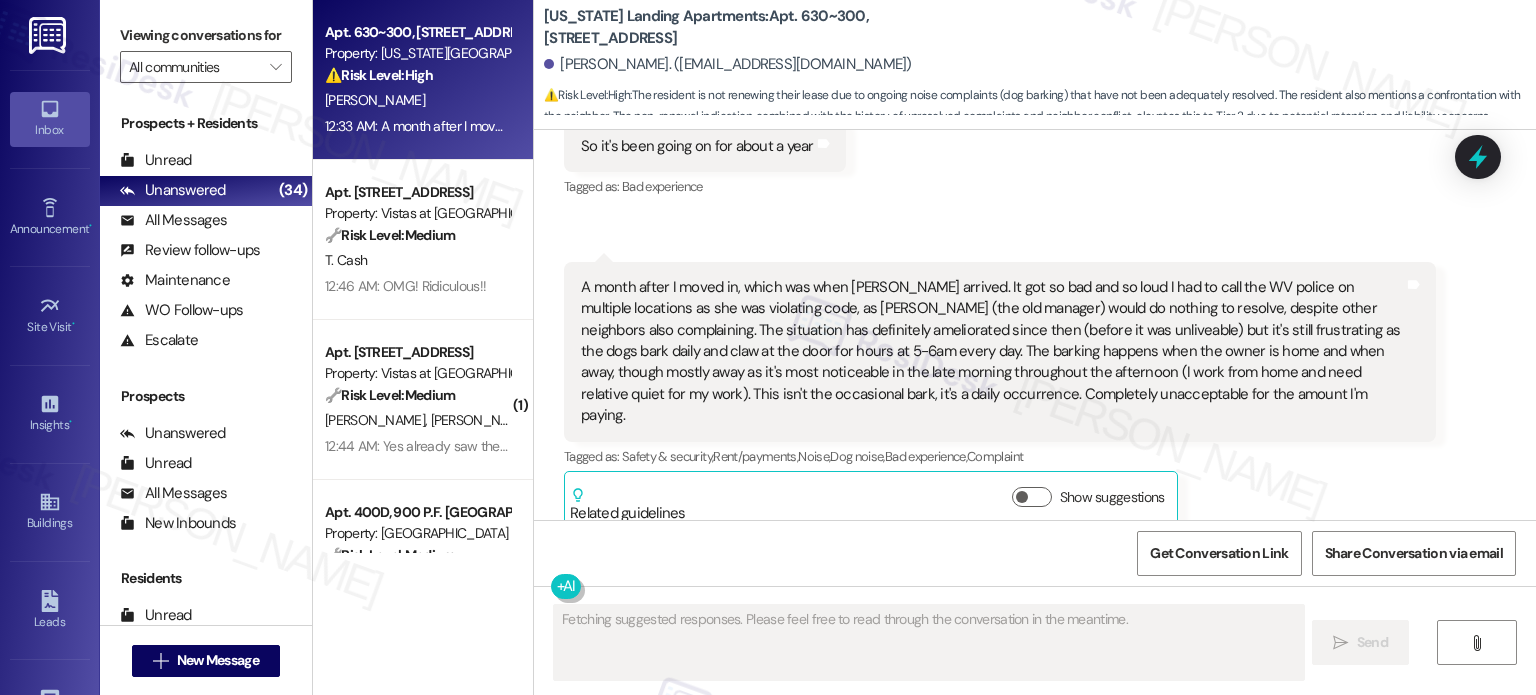 scroll, scrollTop: 2124, scrollLeft: 0, axis: vertical 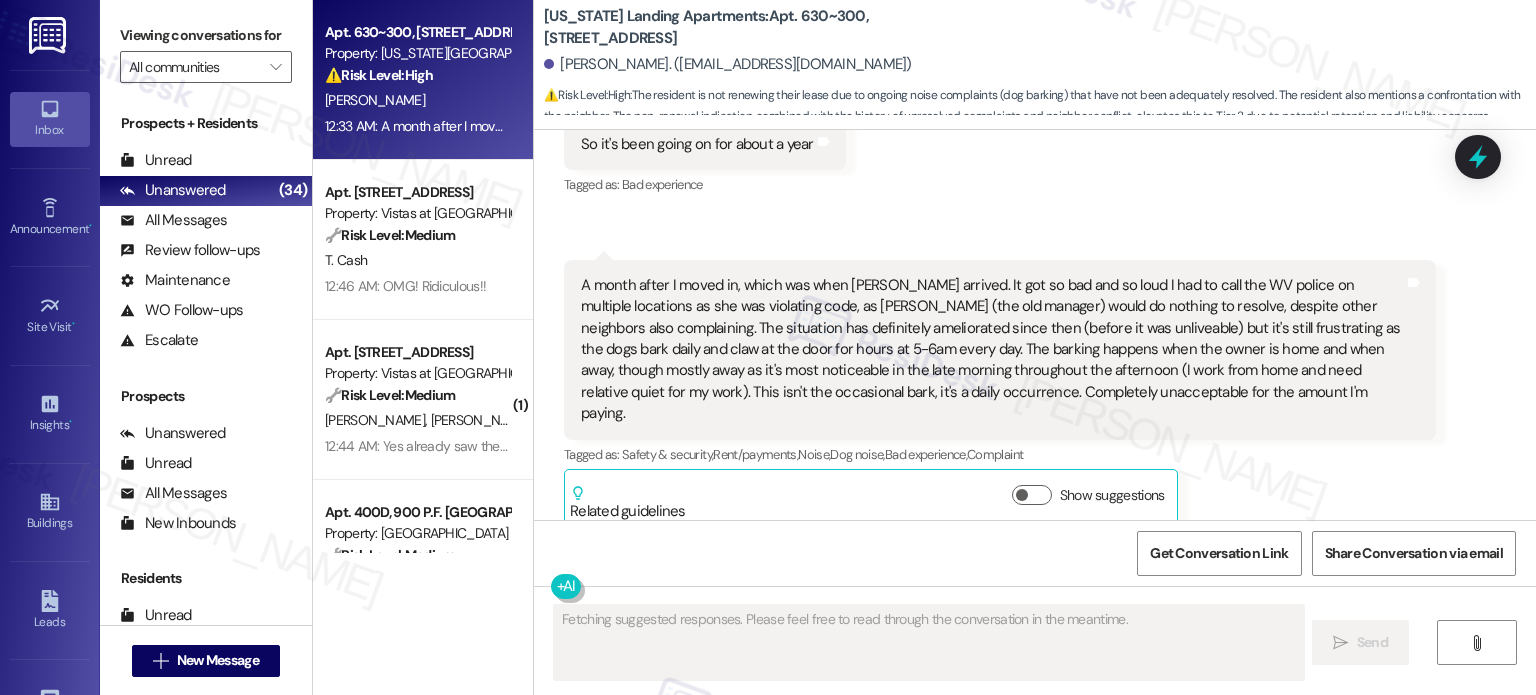 click on "A month after I moved in, which was when [PERSON_NAME] arrived. It got so bad and so loud I had to call the WV police on multiple locations as she was violating code, as [PERSON_NAME] (the old manager) would do nothing to resolve, despite other neighbors also complaining. The situation has definitely ameliorated since then (before it was unliveable) but it's still frustrating as the dogs bark daily and claw at the door for hours at 5-6am every day. The barking happens when the owner is home and when away, though mostly away as it's most noticeable in the late morning throughout the afternoon (I work from home and need relative quiet for my work). This isn't the occasional bark, it's a daily occurrence. Completely unacceptable for the amount I'm paying." at bounding box center (992, 350) 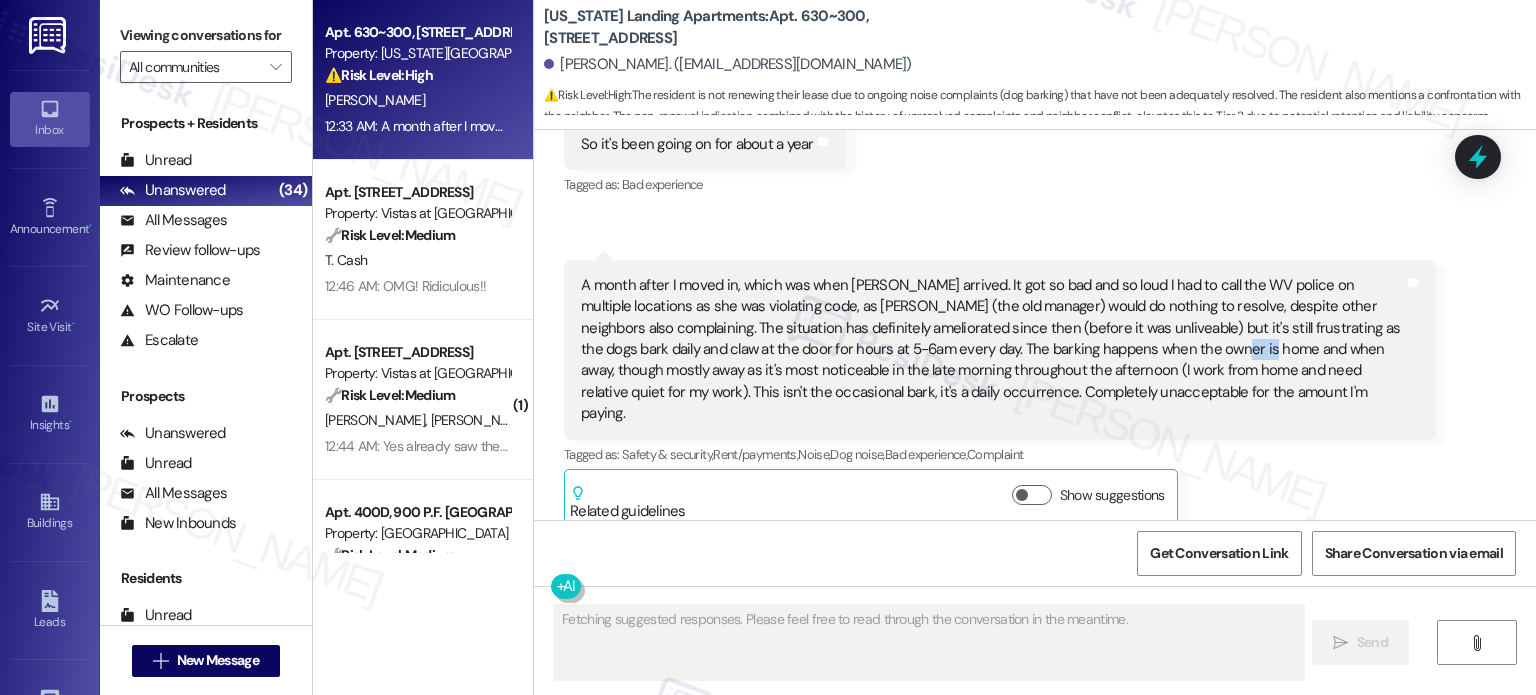 click on "A month after I moved in, which was when [PERSON_NAME] arrived. It got so bad and so loud I had to call the WV police on multiple locations as she was violating code, as [PERSON_NAME] (the old manager) would do nothing to resolve, despite other neighbors also complaining. The situation has definitely ameliorated since then (before it was unliveable) but it's still frustrating as the dogs bark daily and claw at the door for hours at 5-6am every day. The barking happens when the owner is home and when away, though mostly away as it's most noticeable in the late morning throughout the afternoon (I work from home and need relative quiet for my work). This isn't the occasional bark, it's a daily occurrence. Completely unacceptable for the amount I'm paying." at bounding box center (992, 350) 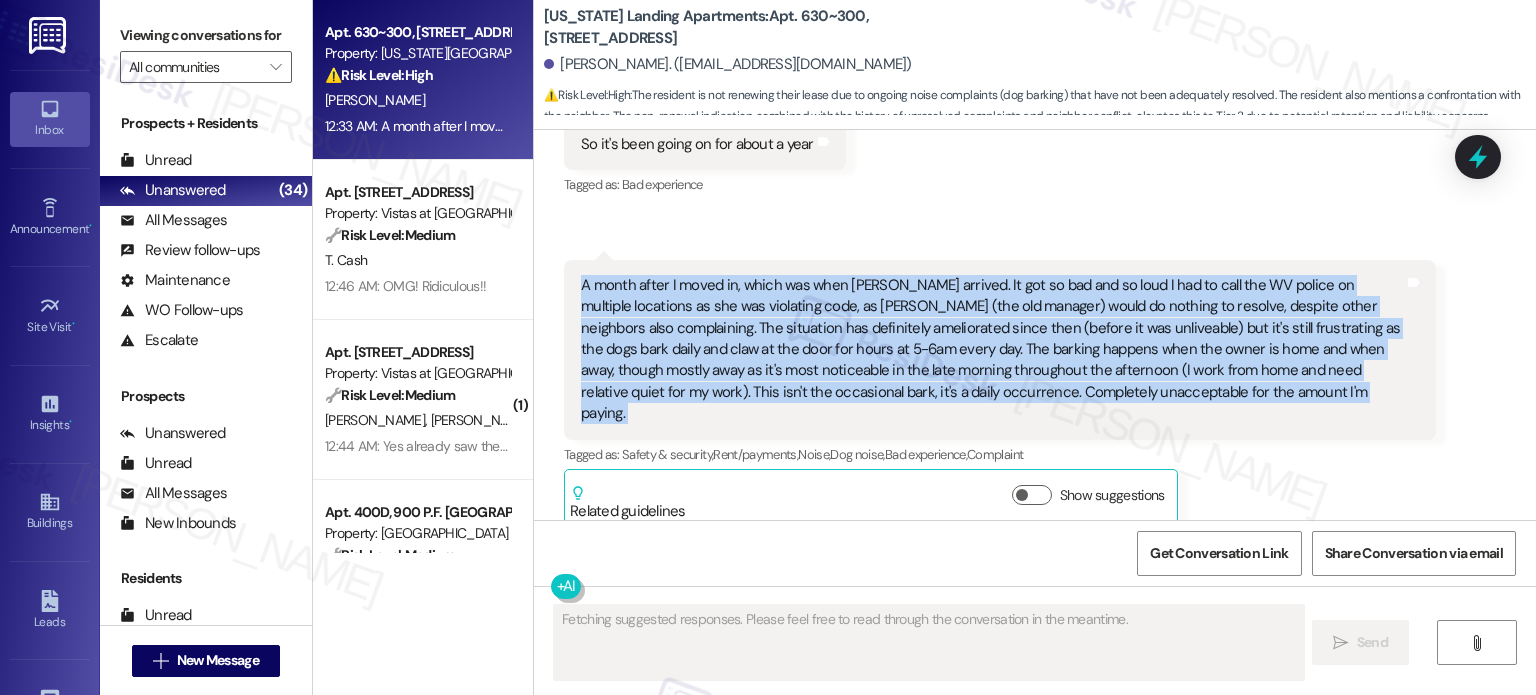 click on "A month after I moved in, which was when [PERSON_NAME] arrived. It got so bad and so loud I had to call the WV police on multiple locations as she was violating code, as [PERSON_NAME] (the old manager) would do nothing to resolve, despite other neighbors also complaining. The situation has definitely ameliorated since then (before it was unliveable) but it's still frustrating as the dogs bark daily and claw at the door for hours at 5-6am every day. The barking happens when the owner is home and when away, though mostly away as it's most noticeable in the late morning throughout the afternoon (I work from home and need relative quiet for my work). This isn't the occasional bark, it's a daily occurrence. Completely unacceptable for the amount I'm paying." at bounding box center (992, 350) 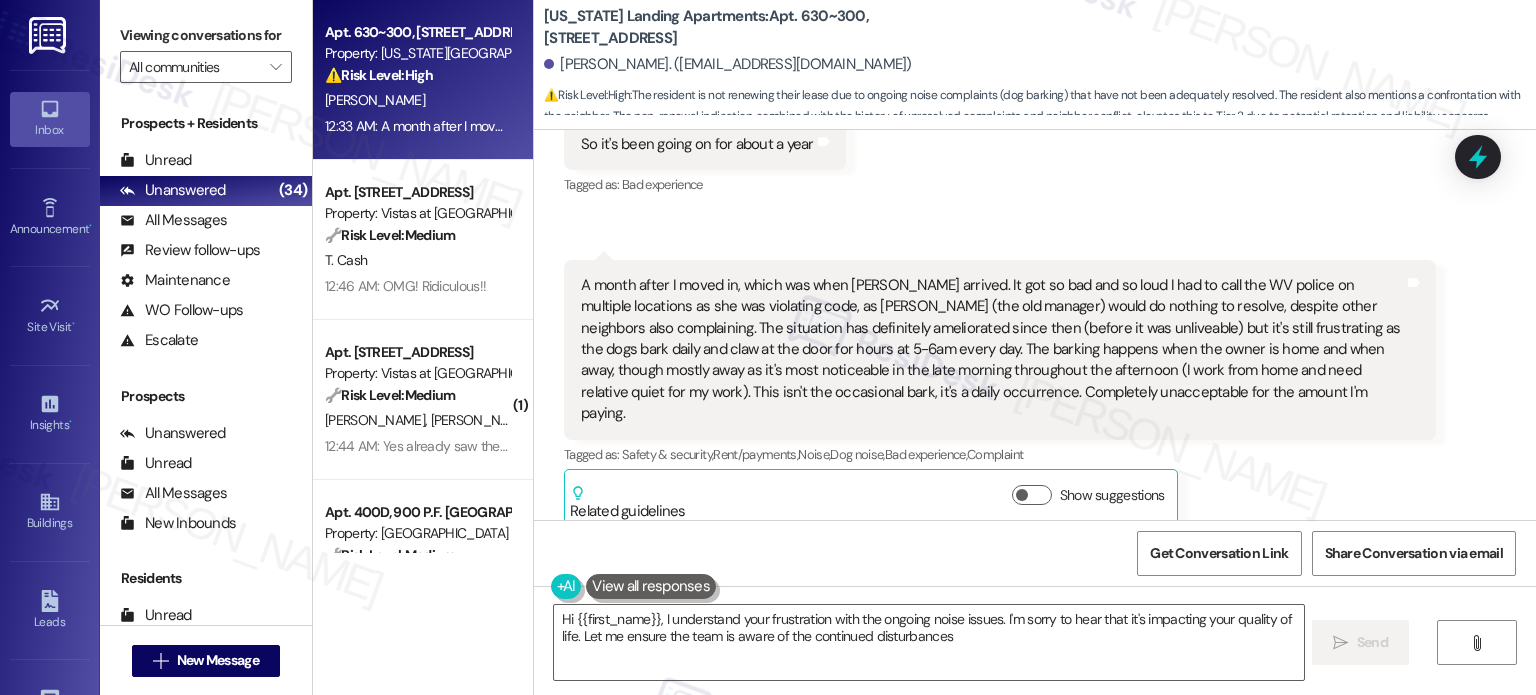 type on "Hi {{first_name}}, I understand your frustration with the ongoing noise issues. I'm sorry to hear that it's impacting your quality of life. Let me ensure the team is aware of the continued disturbances." 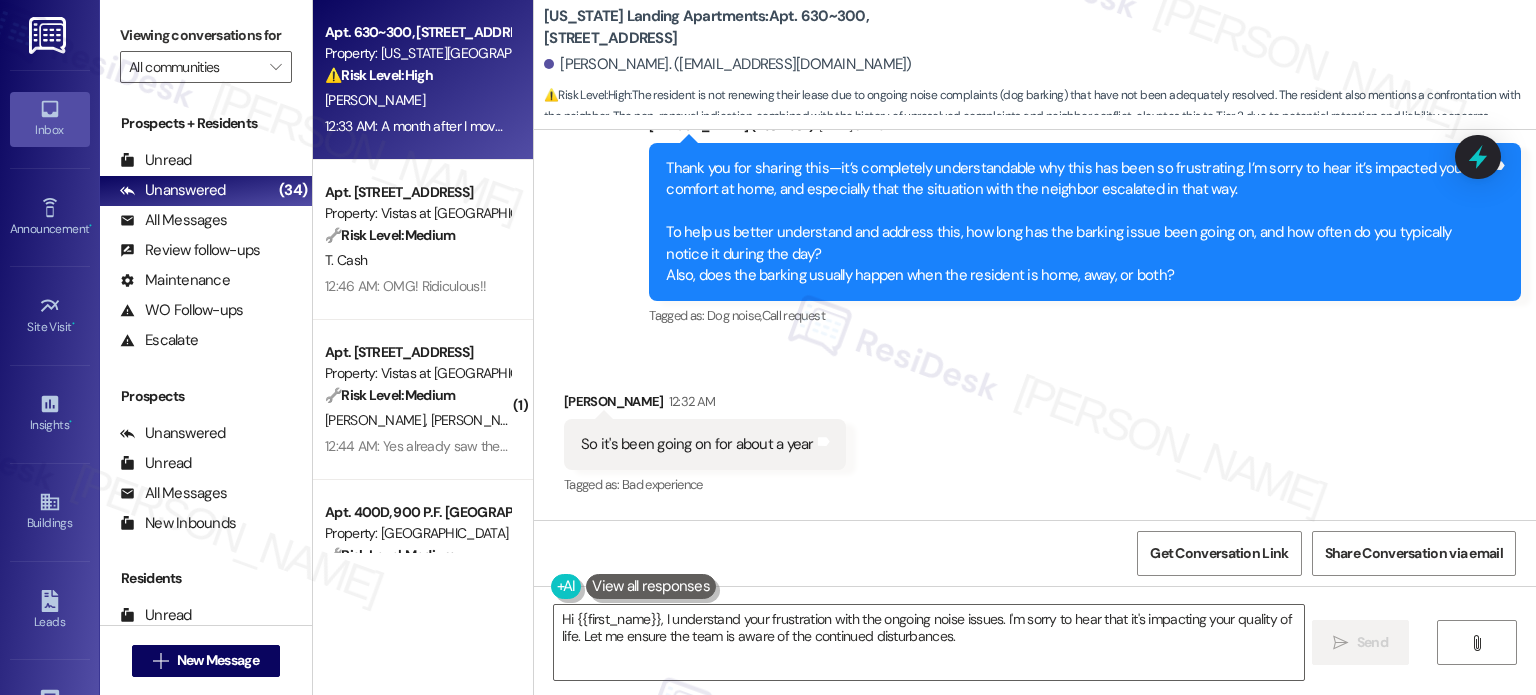 scroll, scrollTop: 2125, scrollLeft: 0, axis: vertical 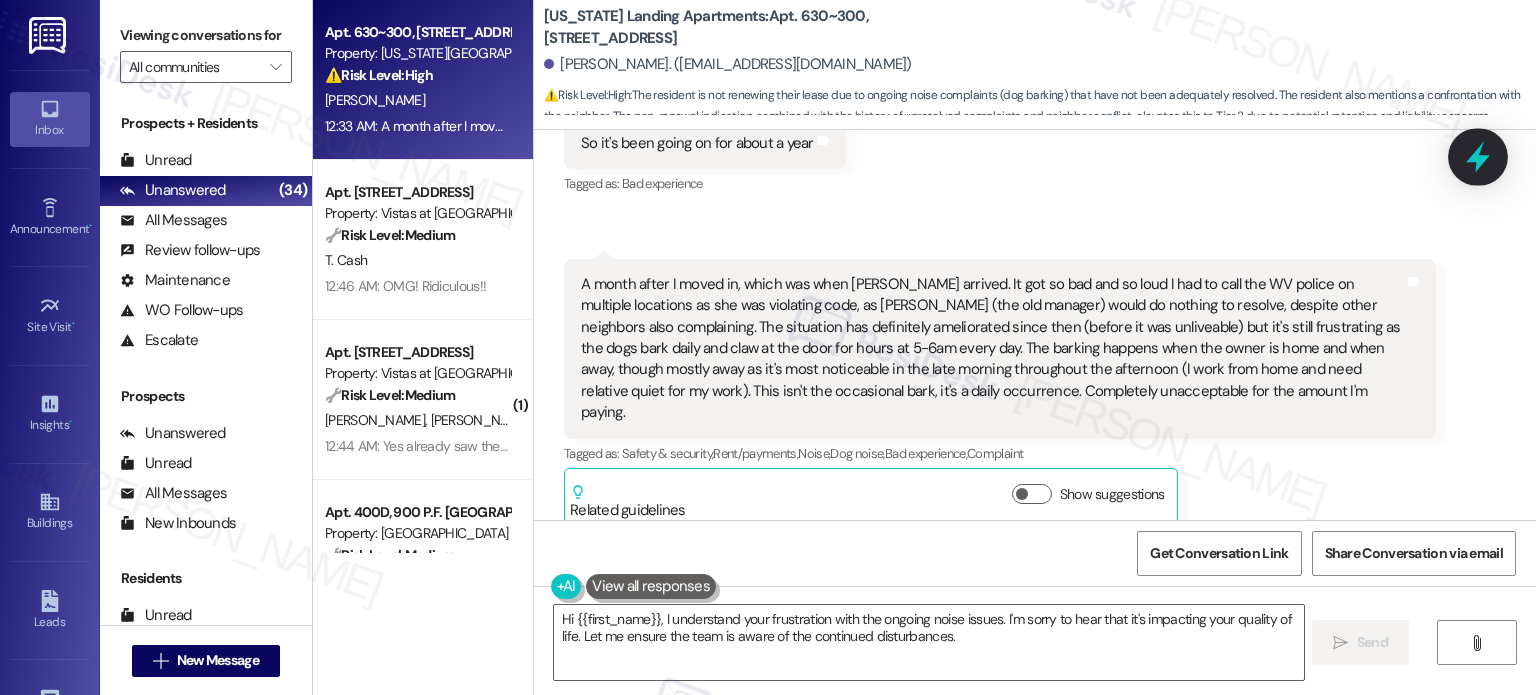 click 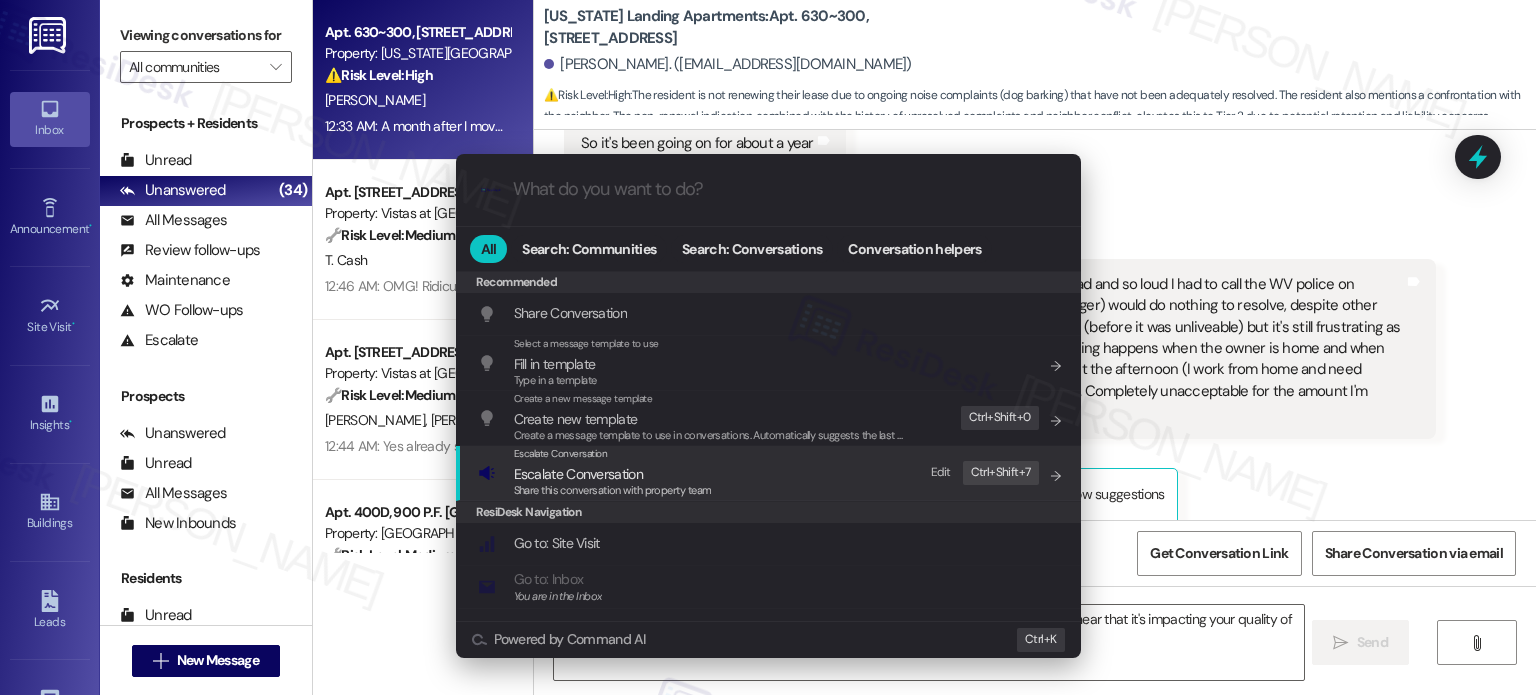 drag, startPoint x: 663, startPoint y: 462, endPoint x: 700, endPoint y: 458, distance: 37.215588 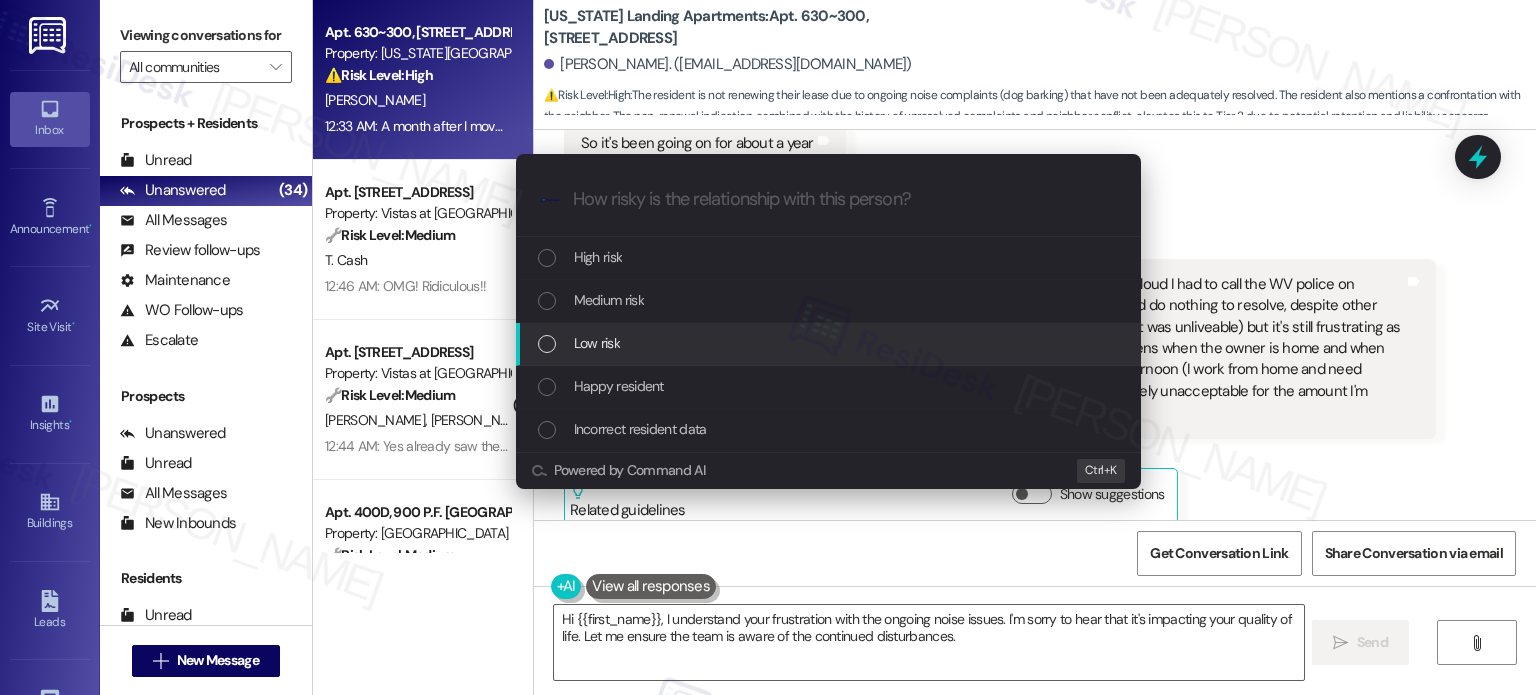click on "Low risk" at bounding box center [830, 343] 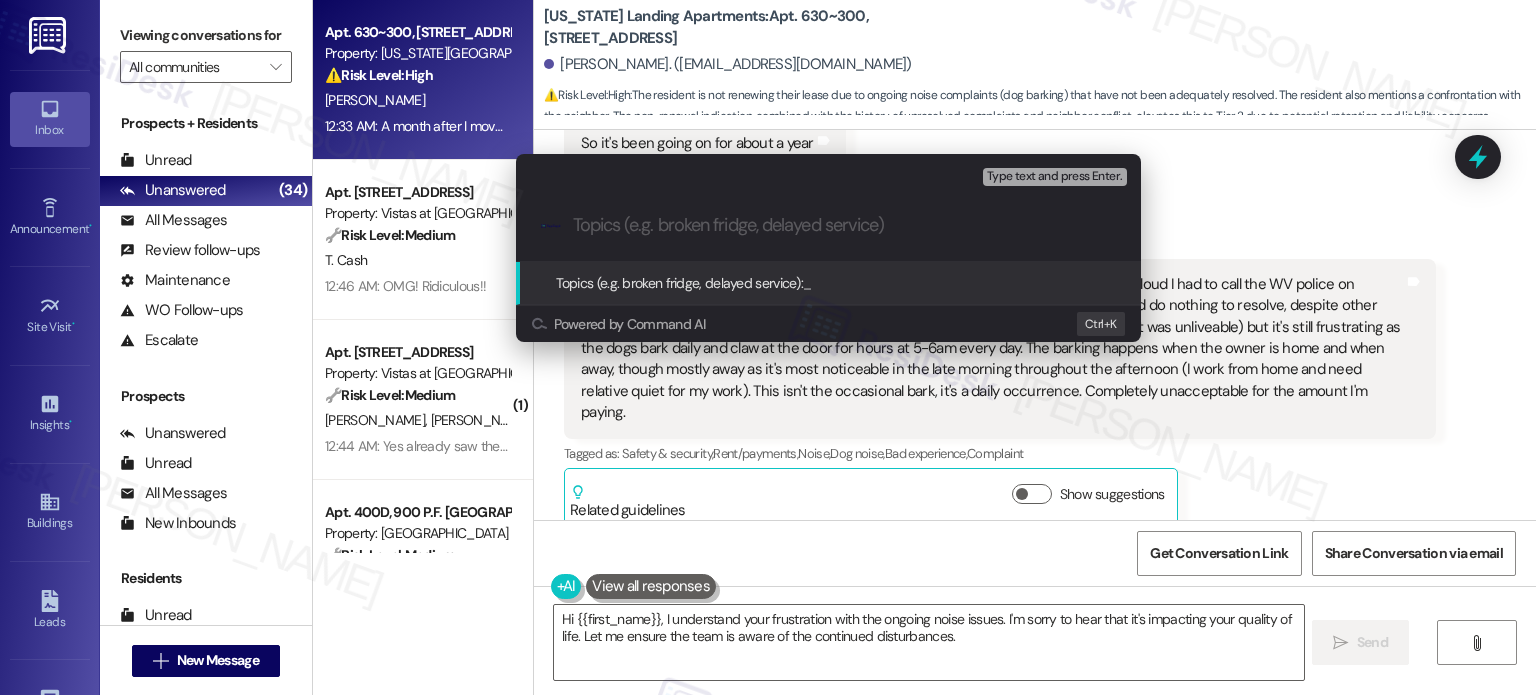 click at bounding box center [844, 225] 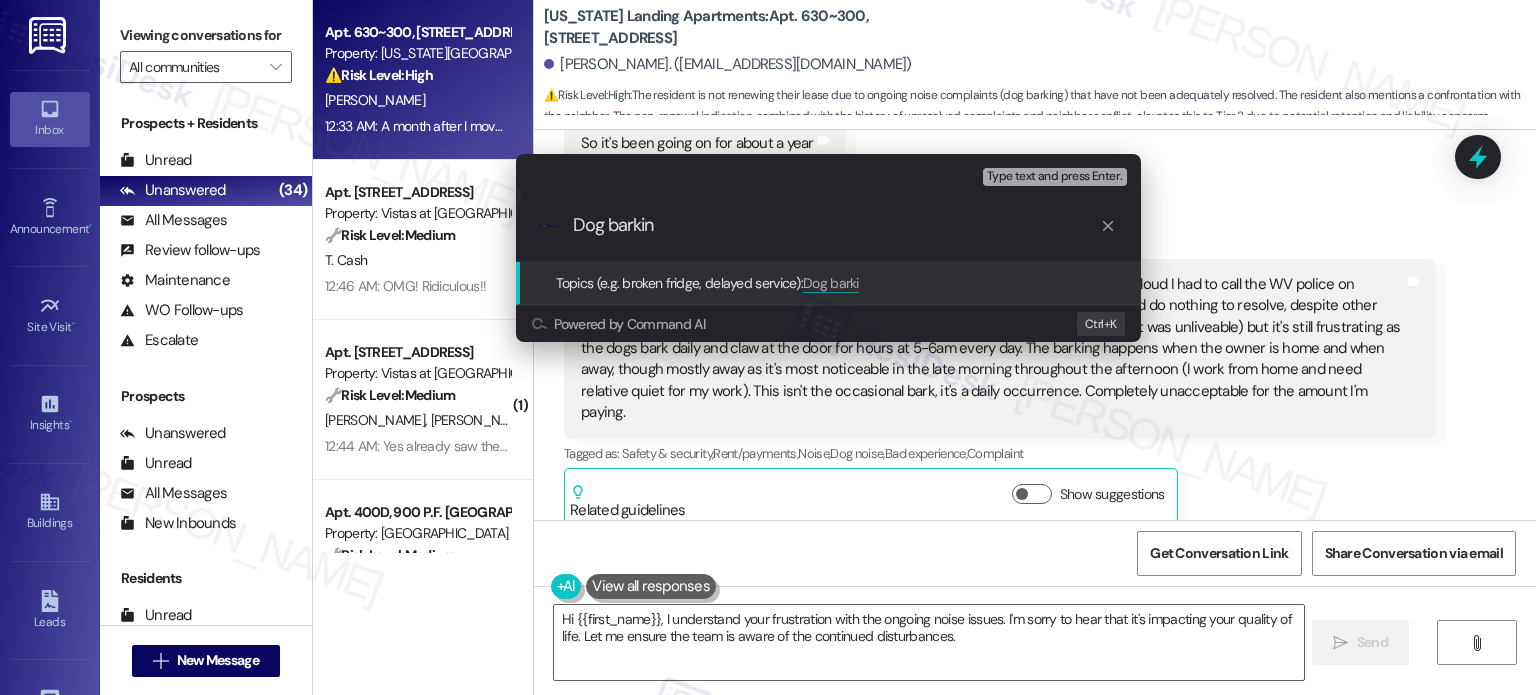 type on "Dog barking" 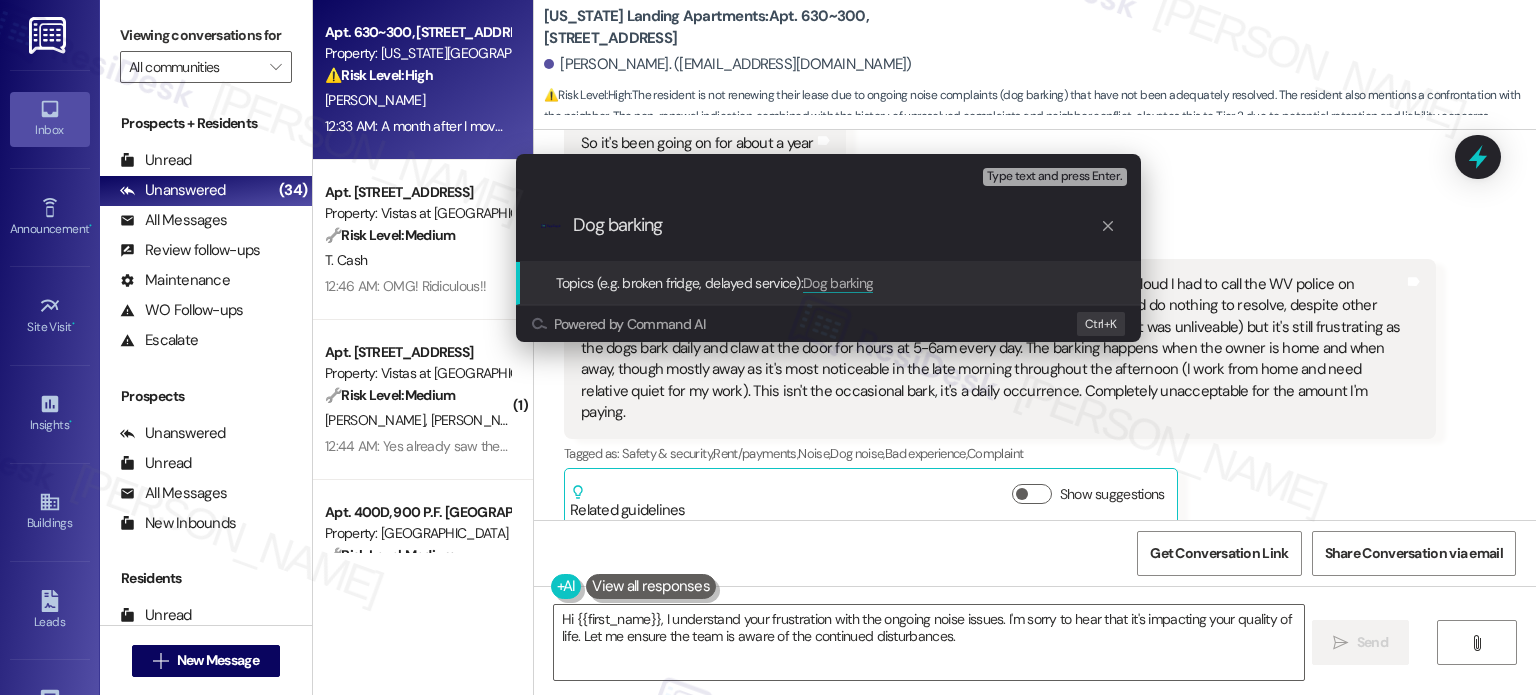 click on "Dog barking" at bounding box center [836, 225] 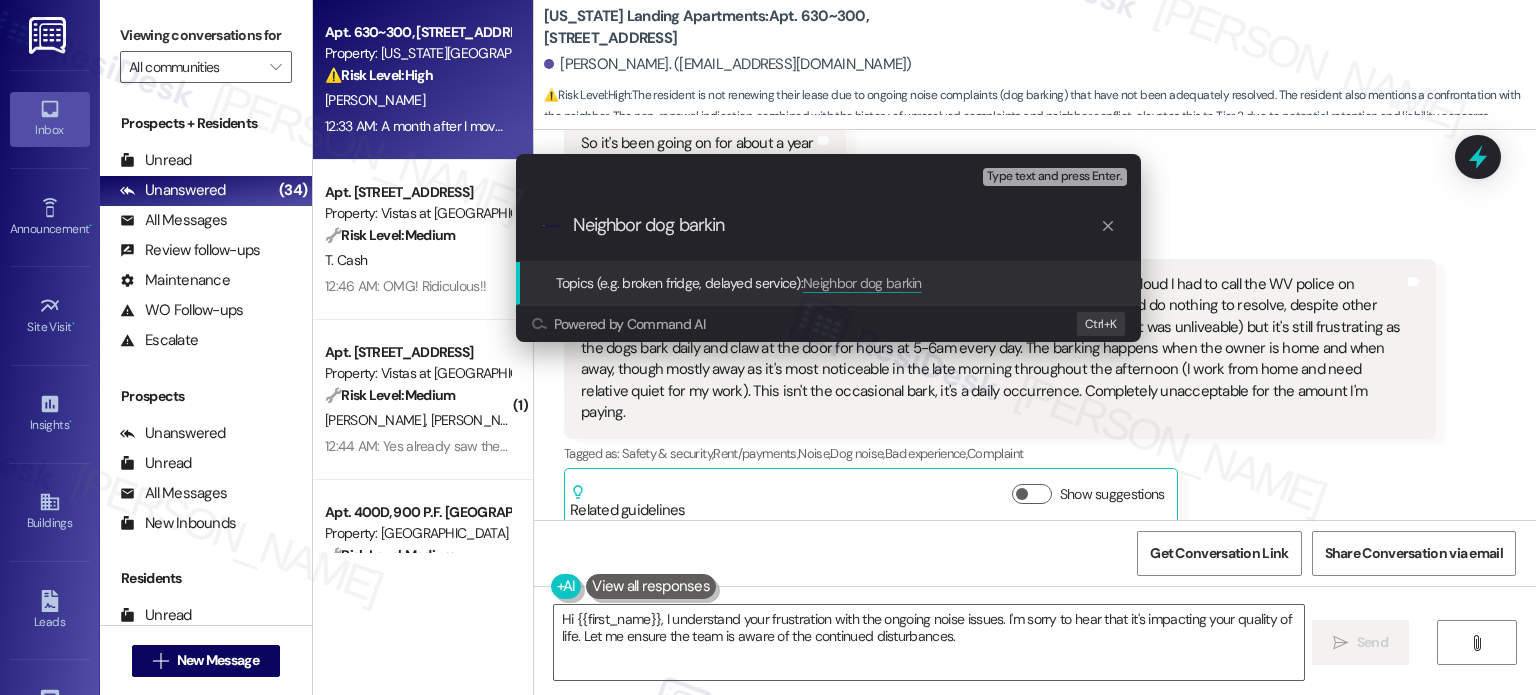 type on "Neighbor dog barking" 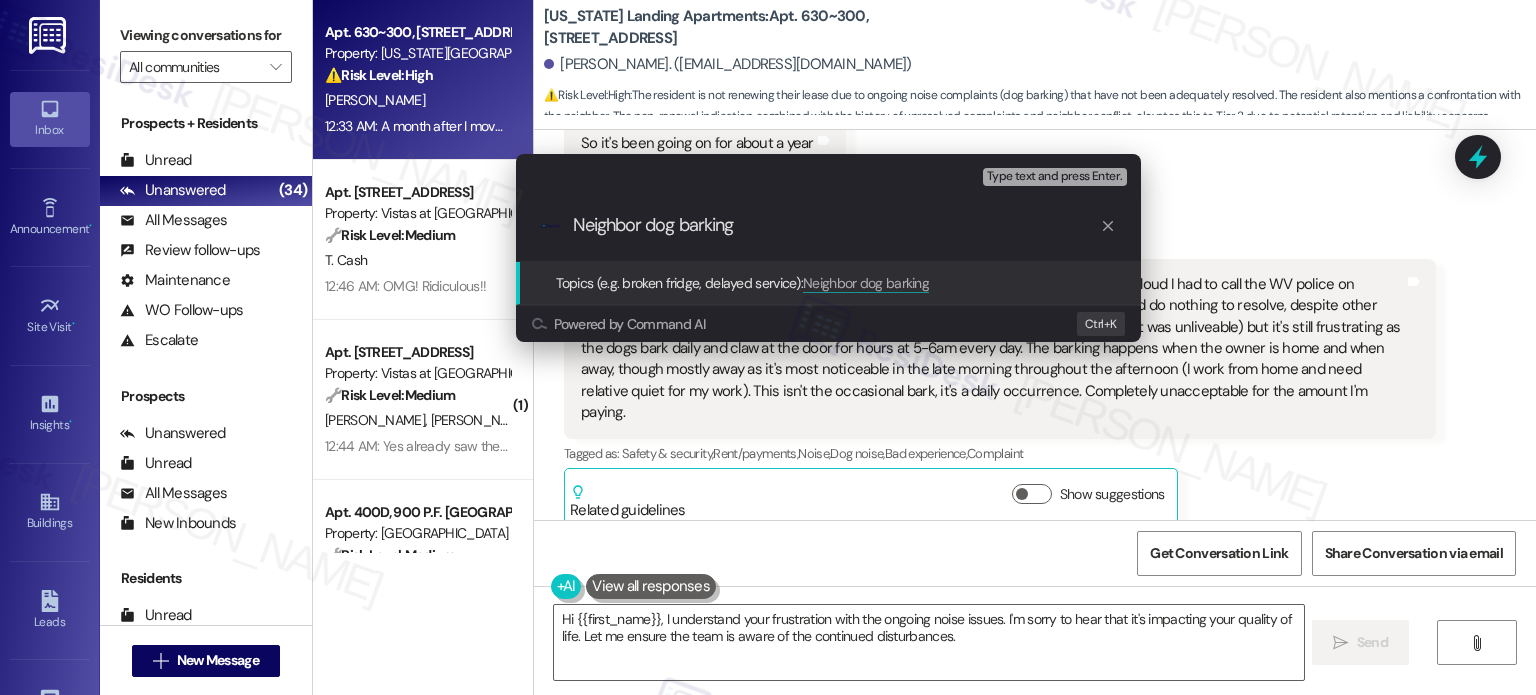 type 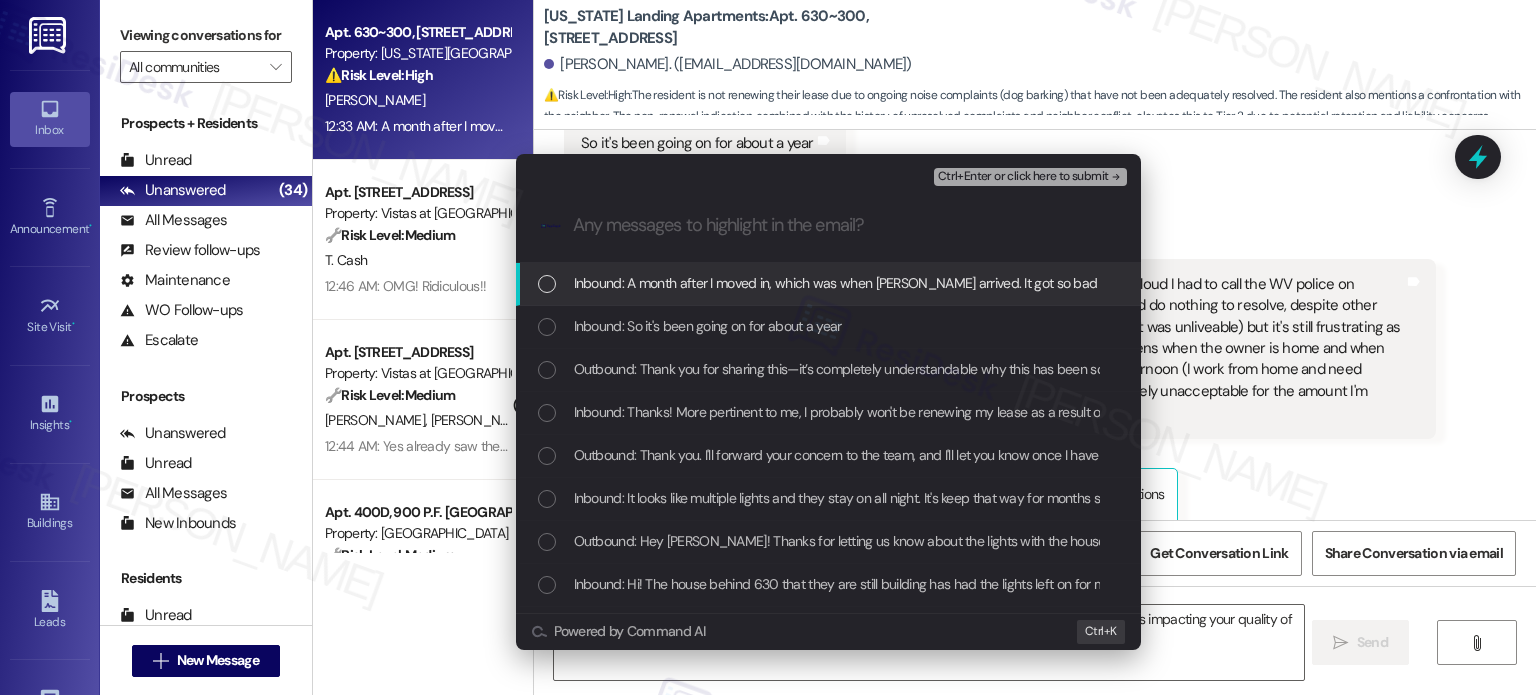 click on "Inbound: A month after I moved in, which was when [PERSON_NAME] arrived. It got so bad and so loud I had to call the WV police on multiple locations as she was violating code, as [PERSON_NAME] (the old manager) would do nothing to resolve, despite other neighbors also complaining. The situation has definitely ameliorated since then (before it was unliveable) but it's still frustrating as the dogs bark daily and claw at the door for hours at 5-6am every day. The barking happens when the owner is home and when away, though mostly away as it's most noticeable in the late morning throughout the afternoon (I work from home and need relative quiet for my work). This isn't the occasional bark, it's a daily occurrence. Completely unacceptable for the amount I'm paying." at bounding box center (2815, 283) 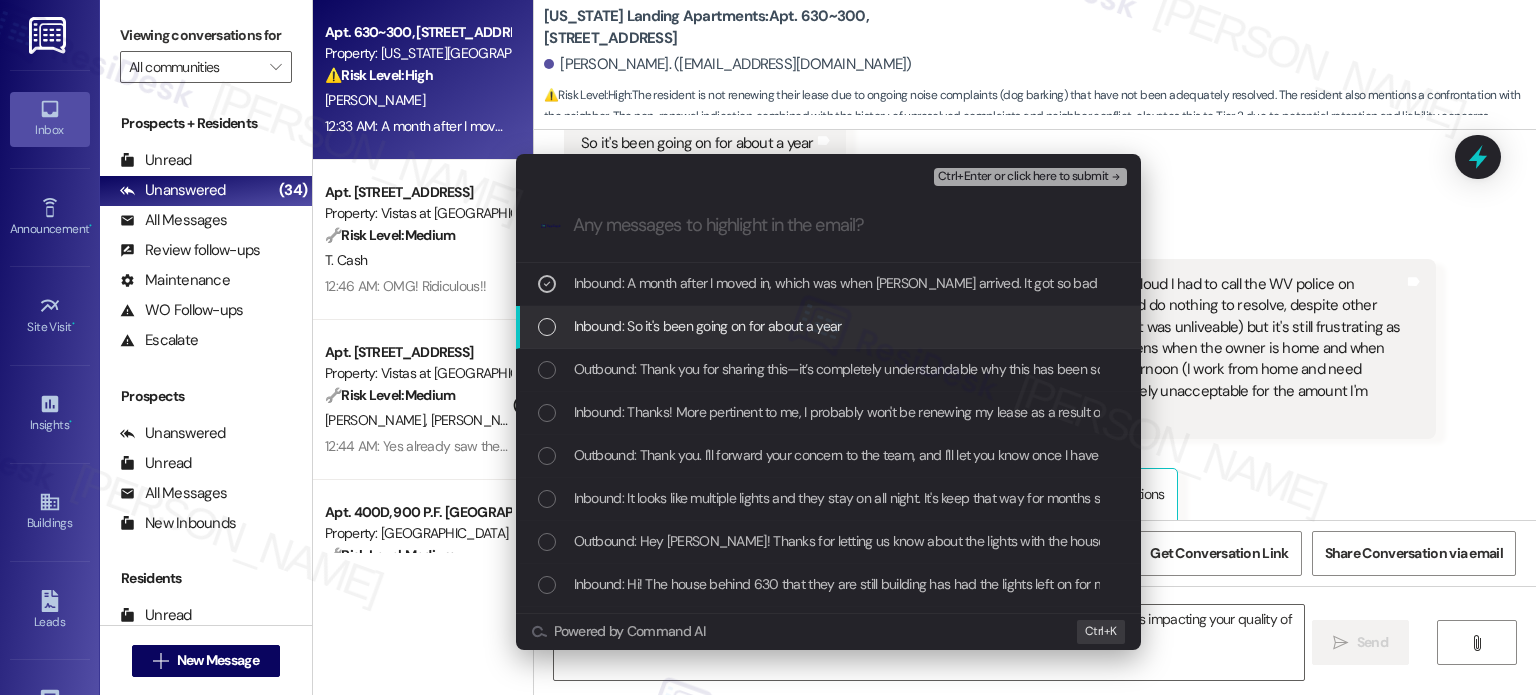 click on "Inbound: So it's been going on for about a year" at bounding box center [708, 326] 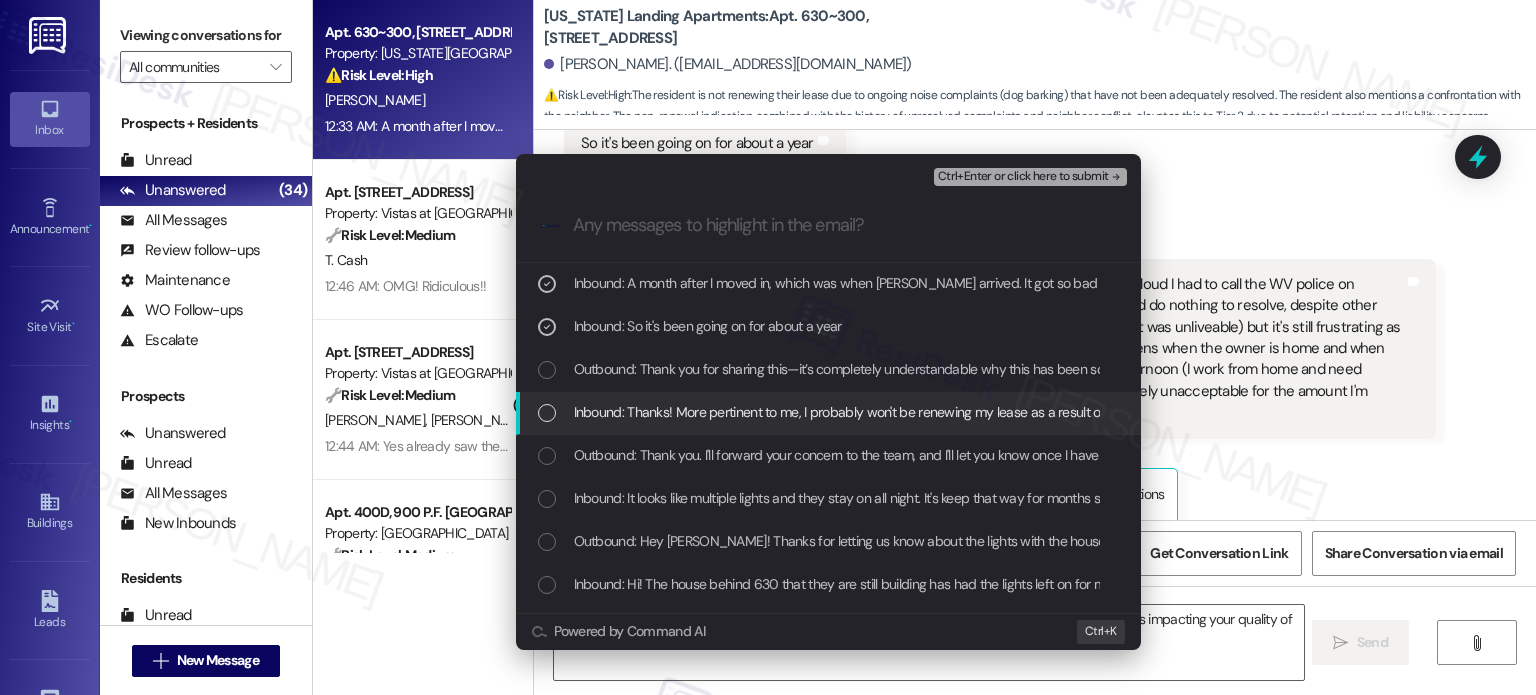 click on "Inbound: Thanks! More pertinent to me, I probably won't be renewing my lease as a result of the dogs barking from 630 Summerchase Apt 302 with [PERSON_NAME]. In addition to the owner cussing me out when I mentioned it, the dogs bark and yip all day every day, just not constantly but peppered throughout the day (e.g. barking for 3 minutes straight, pause for 2 min, more barking for 10 minutes, pause an hour, barking for 7 minutes, all day). It has affected quality of life and [US_STATE] Landing has failed to resolve the issue. Future tenants will suffer the same problem as me." at bounding box center (2261, 412) 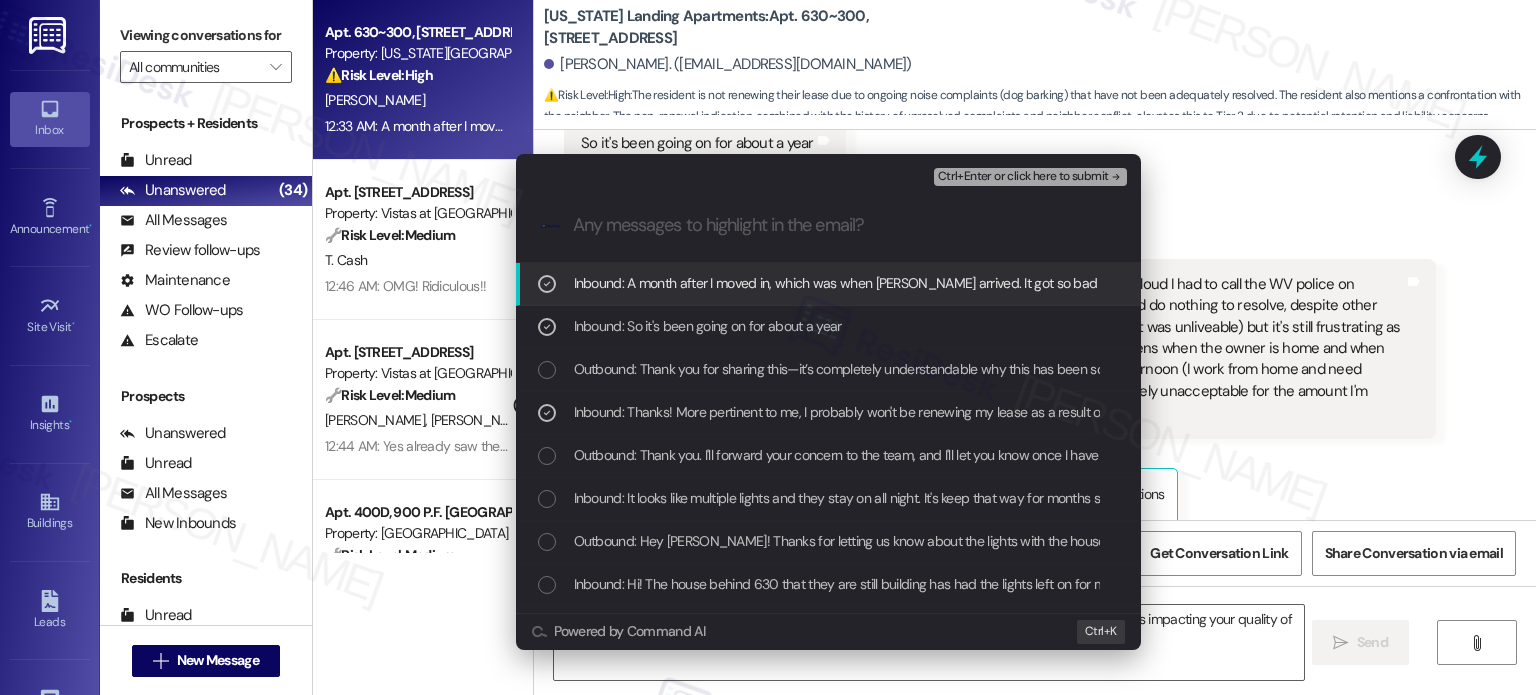click on "Ctrl+Enter or click here to submit" at bounding box center [1023, 177] 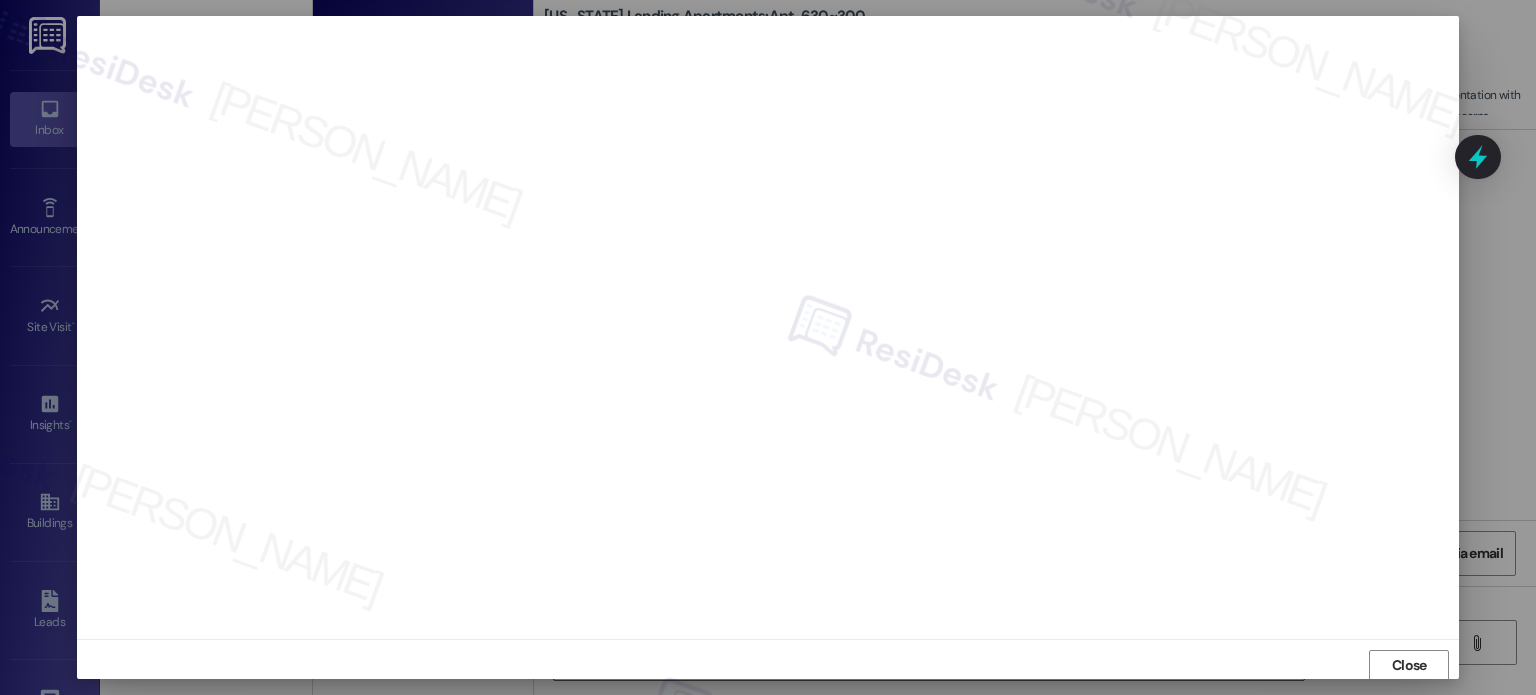 scroll, scrollTop: 0, scrollLeft: 0, axis: both 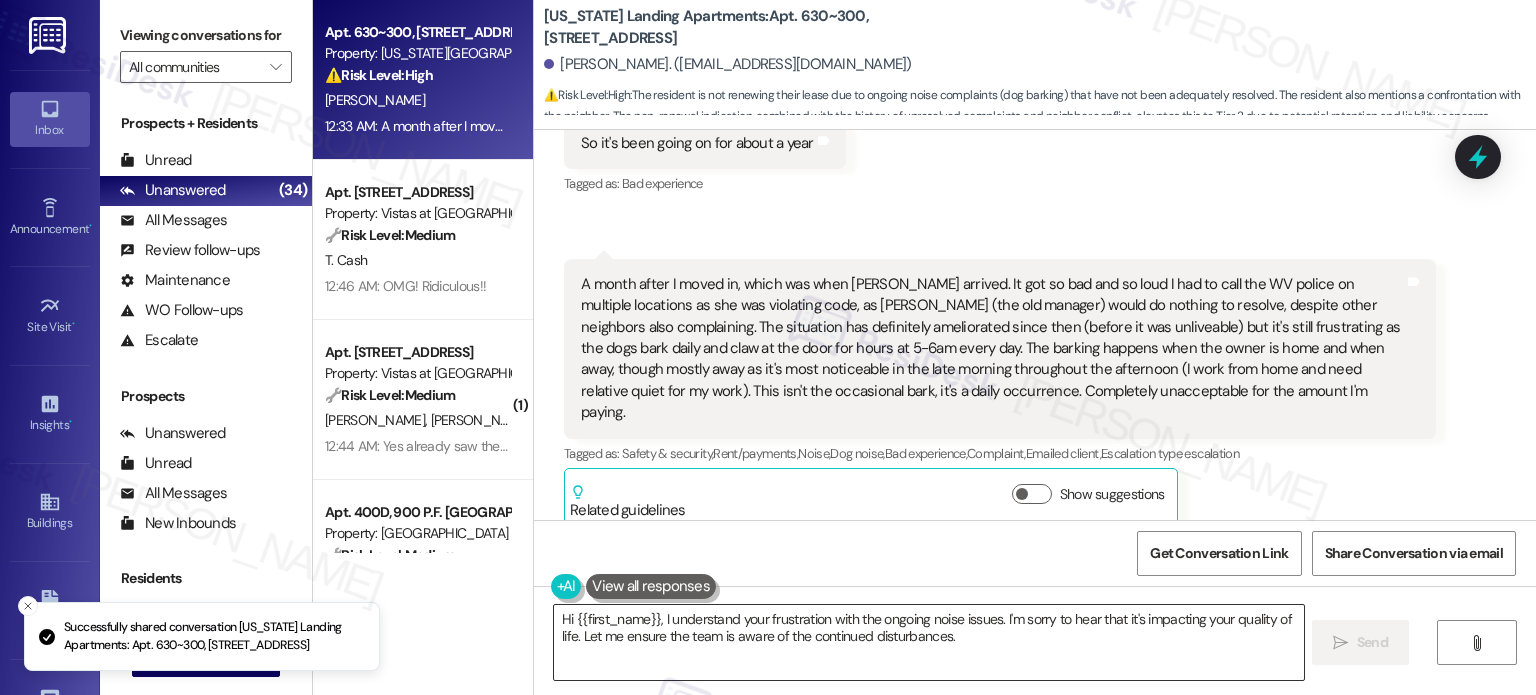 click on "Hi {{first_name}}, I understand your frustration with the ongoing noise issues. I'm sorry to hear that it's impacting your quality of life. Let me ensure the team is aware of the continued disturbances." at bounding box center [928, 642] 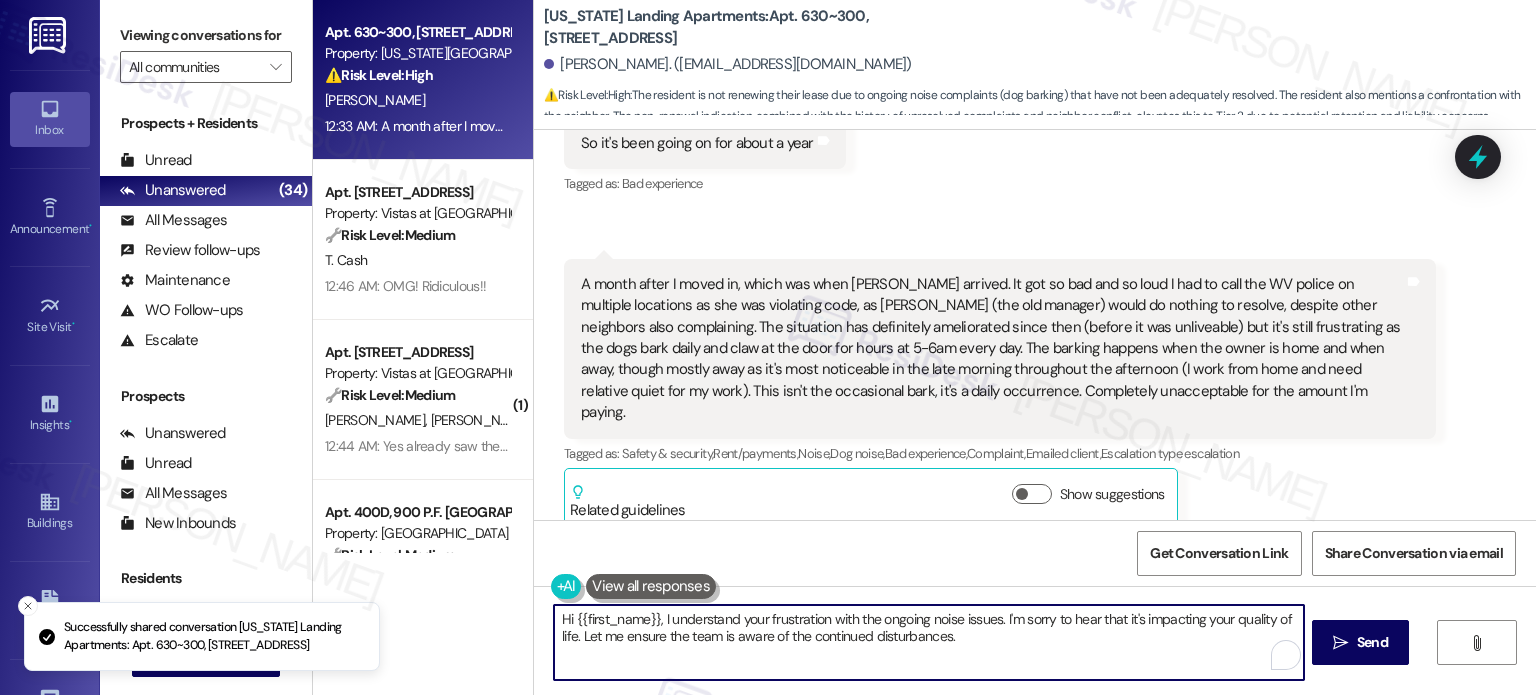 click on "Hi {{first_name}}, I understand your frustration with the ongoing noise issues. I'm sorry to hear that it's impacting your quality of life. Let me ensure the team is aware of the continued disturbances." at bounding box center (928, 642) 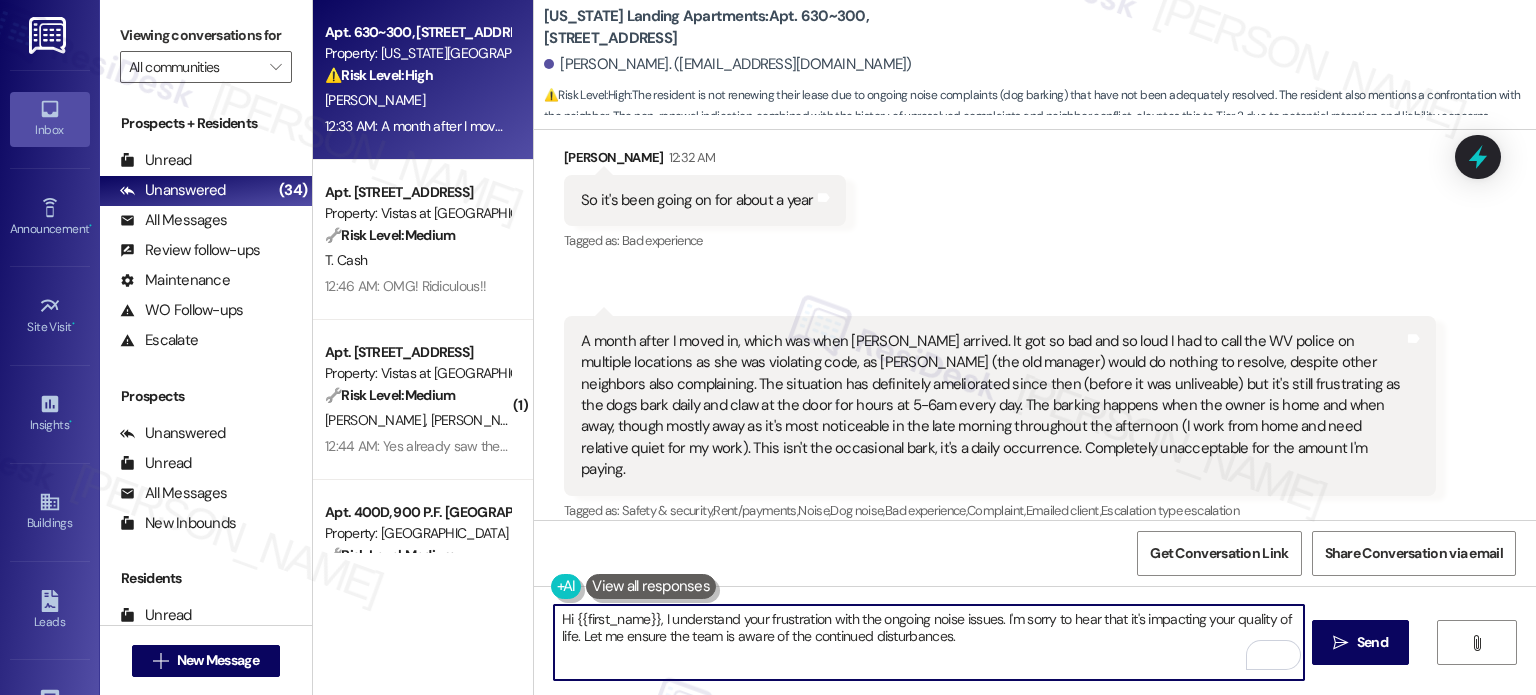 scroll, scrollTop: 2125, scrollLeft: 0, axis: vertical 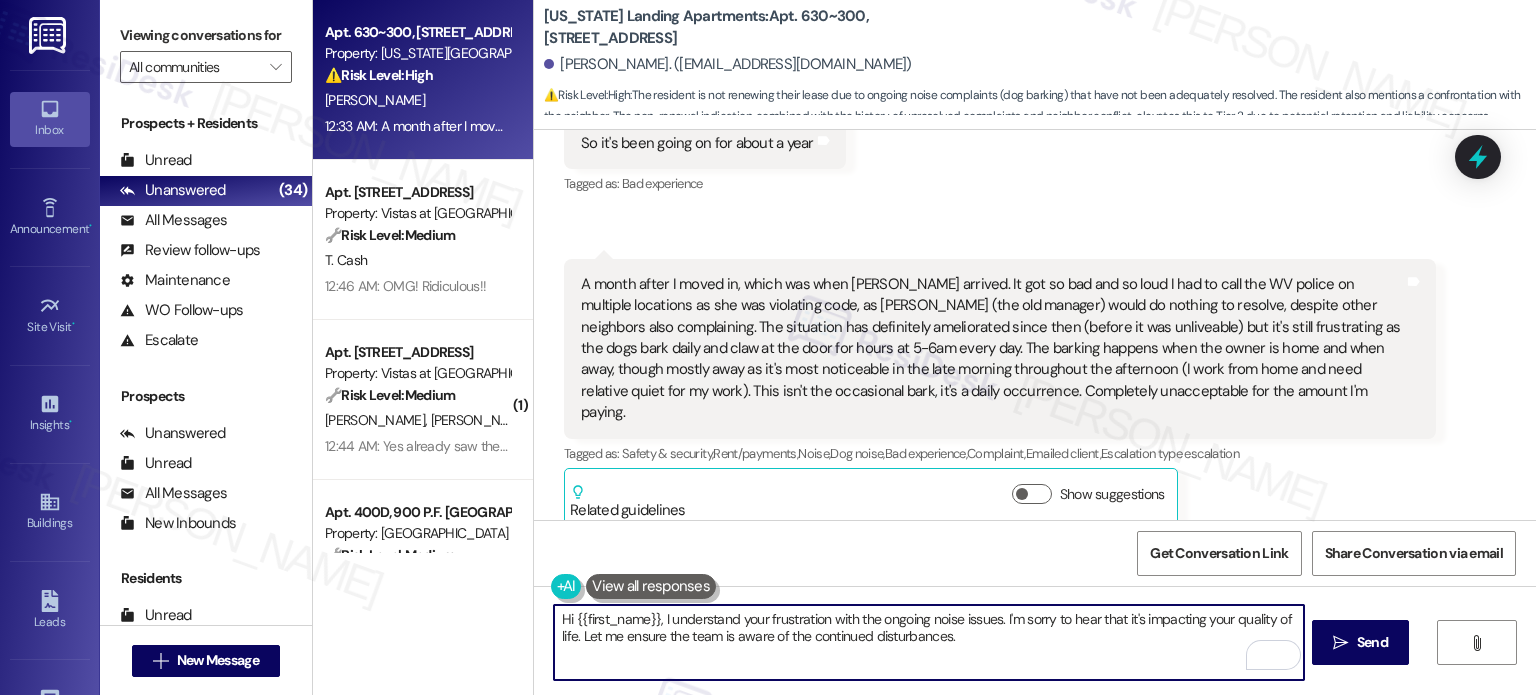 click on "Hi {{first_name}}, I understand your frustration with the ongoing noise issues. I'm sorry to hear that it's impacting your quality of life. Let me ensure the team is aware of the continued disturbances." at bounding box center (928, 642) 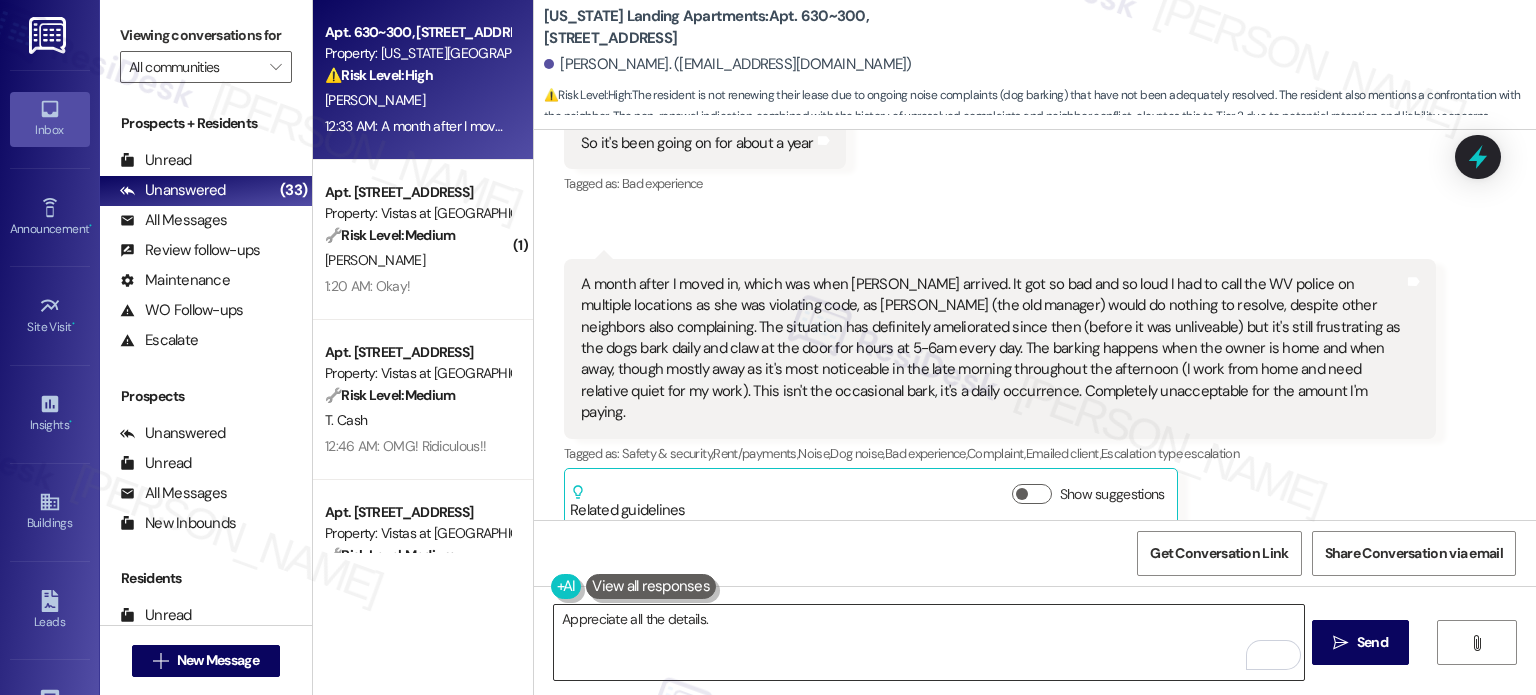 click on "Appreciate all the details." at bounding box center (928, 642) 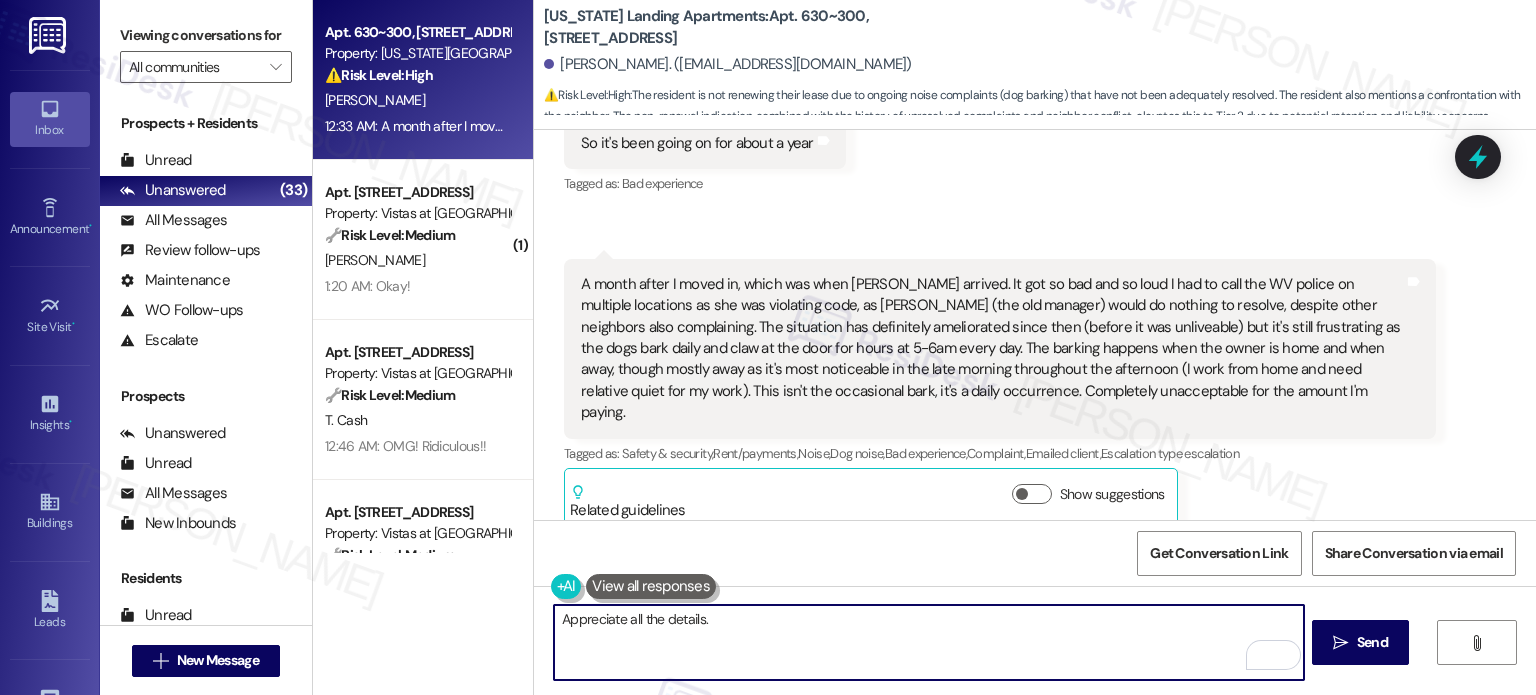 paste on "I have already coordinated this with our team and have not received a response yet. I'll let you know as soon as I have more information. We appreciate your patience." 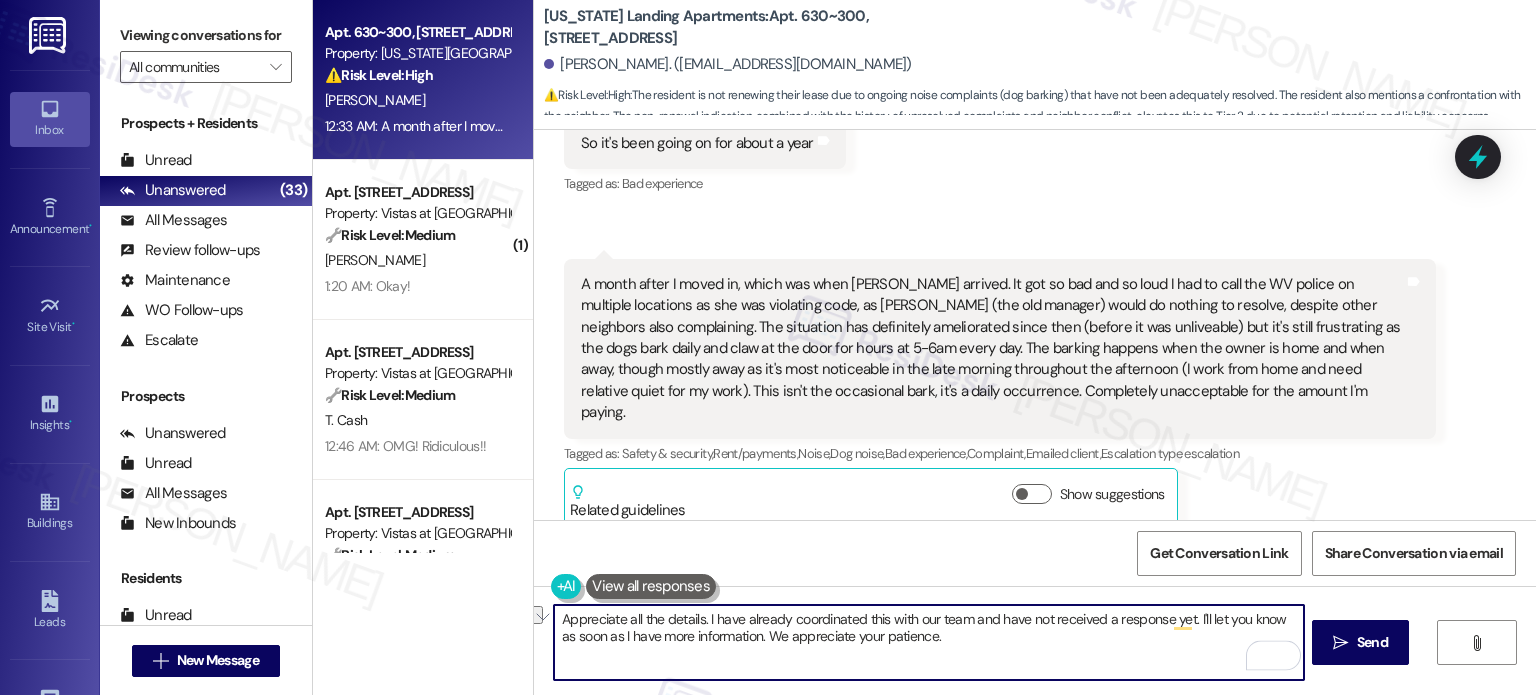 drag, startPoint x: 630, startPoint y: 615, endPoint x: 456, endPoint y: 631, distance: 174.73409 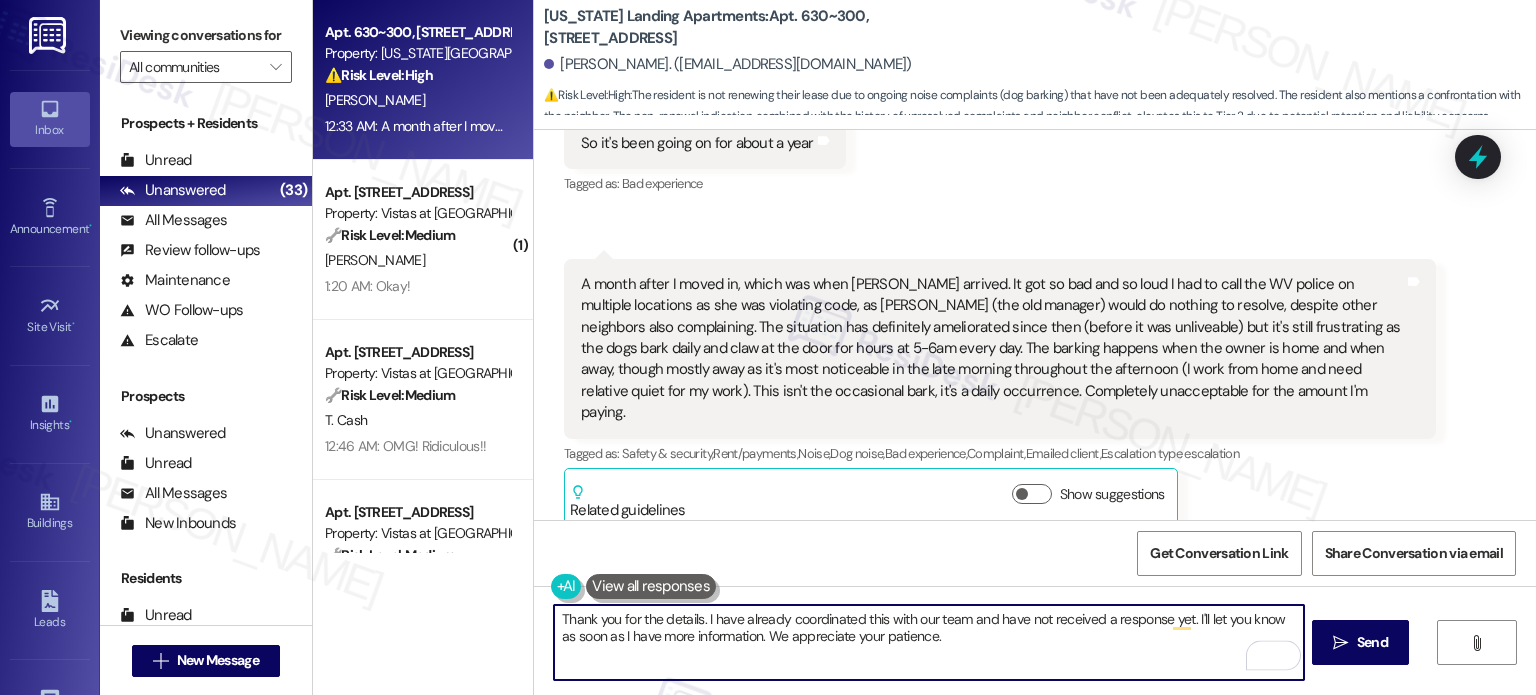 drag, startPoint x: 734, startPoint y: 623, endPoint x: 764, endPoint y: 618, distance: 30.413813 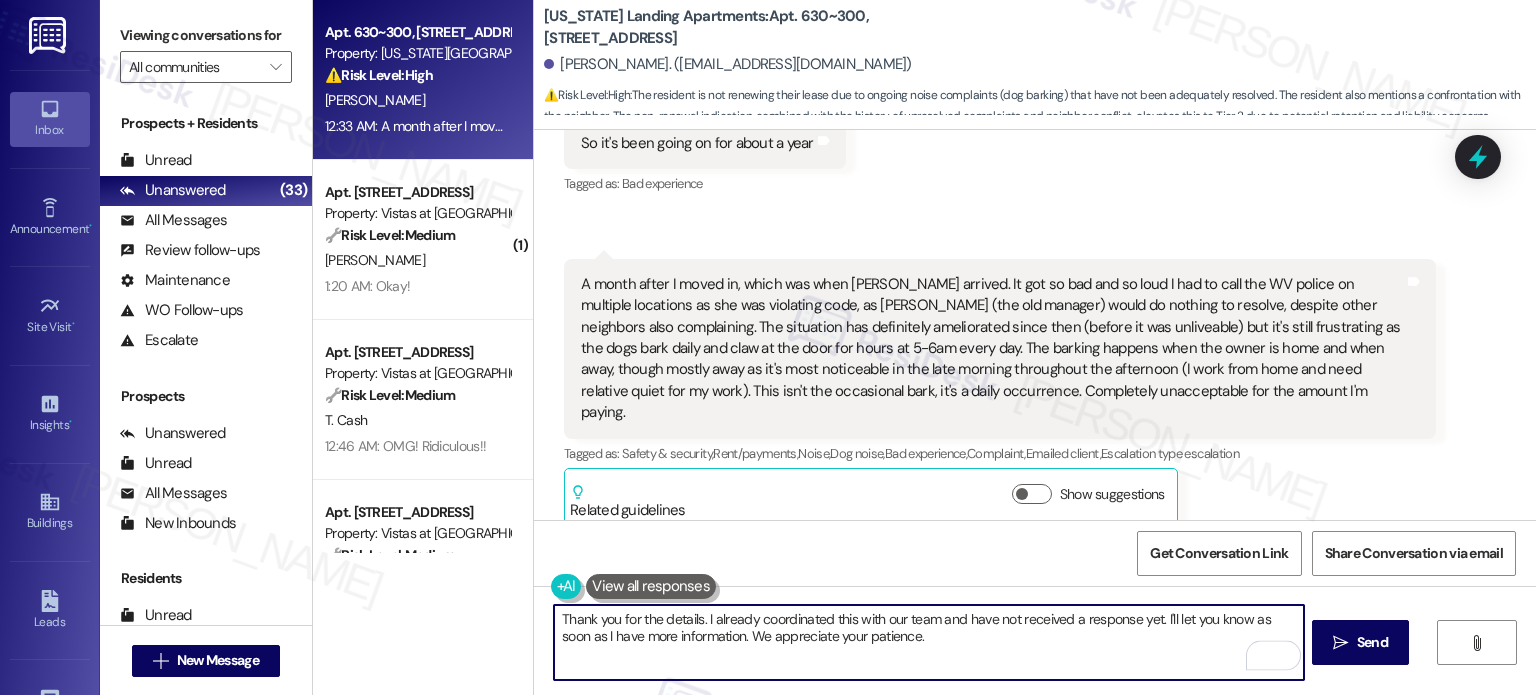 drag, startPoint x: 904, startPoint y: 639, endPoint x: 946, endPoint y: 639, distance: 42 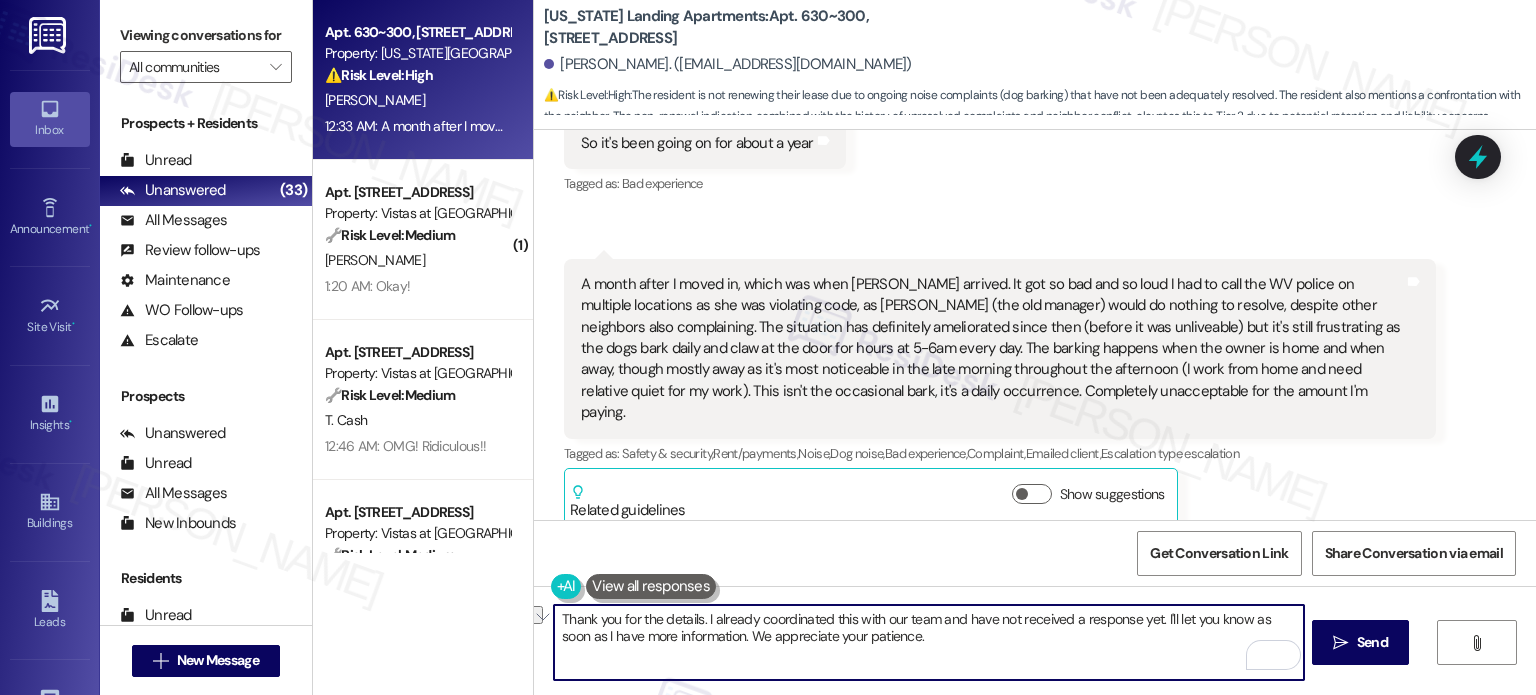 drag, startPoint x: 1147, startPoint y: 620, endPoint x: 928, endPoint y: 625, distance: 219.05707 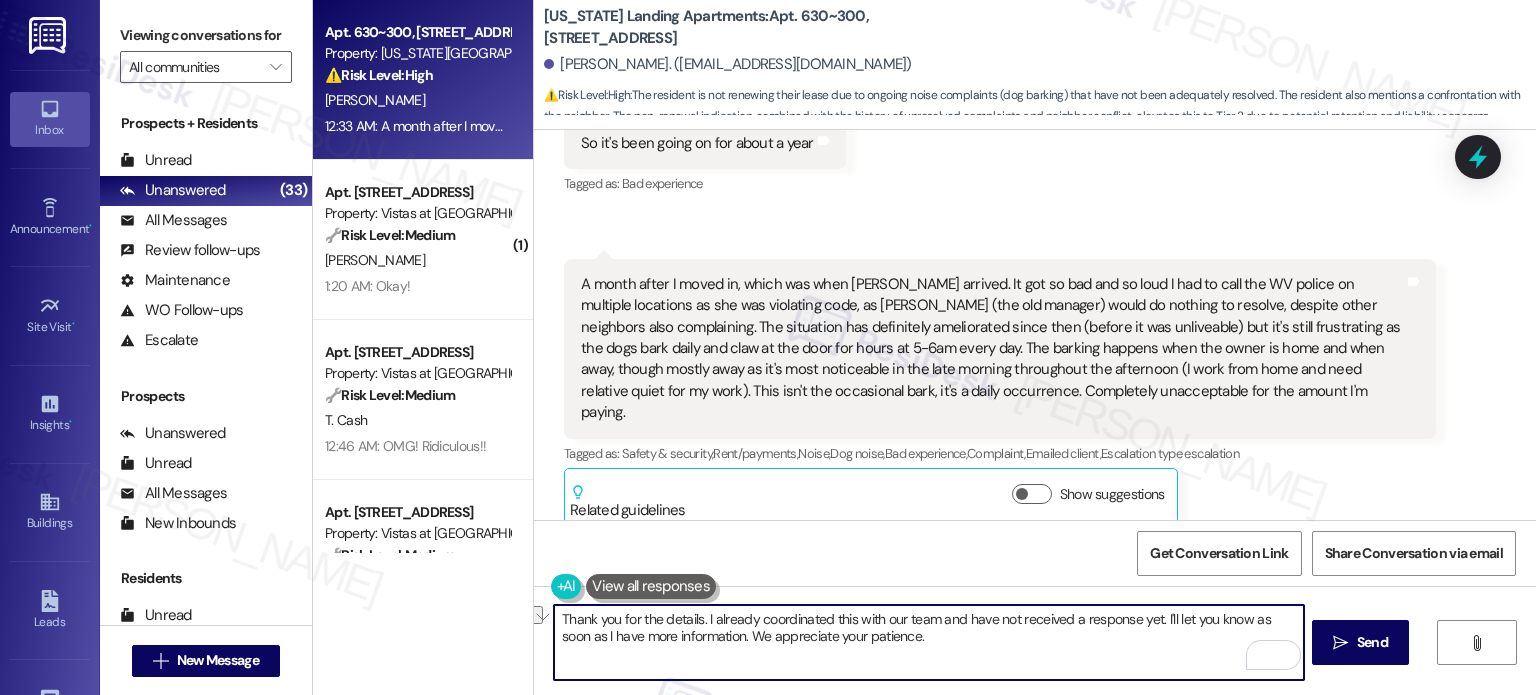 click on "Thank you for the details. I already coordinated this with our team and have not received a response yet. I'll let you know as soon as I have more information. We appreciate your patience." at bounding box center [928, 642] 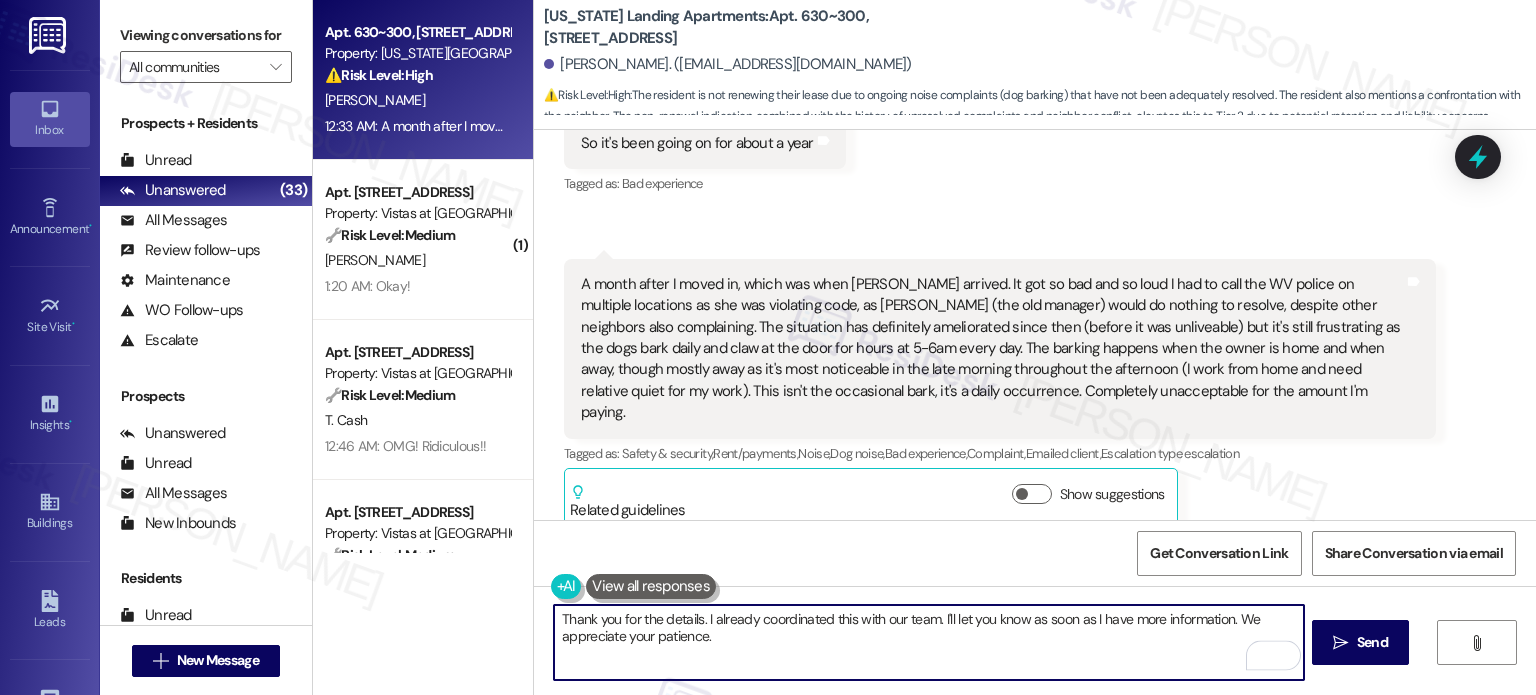 click on "Thank you for the details. I already coordinated this with our team. I'll let you know as soon as I have more information. We appreciate your patience." at bounding box center (928, 642) 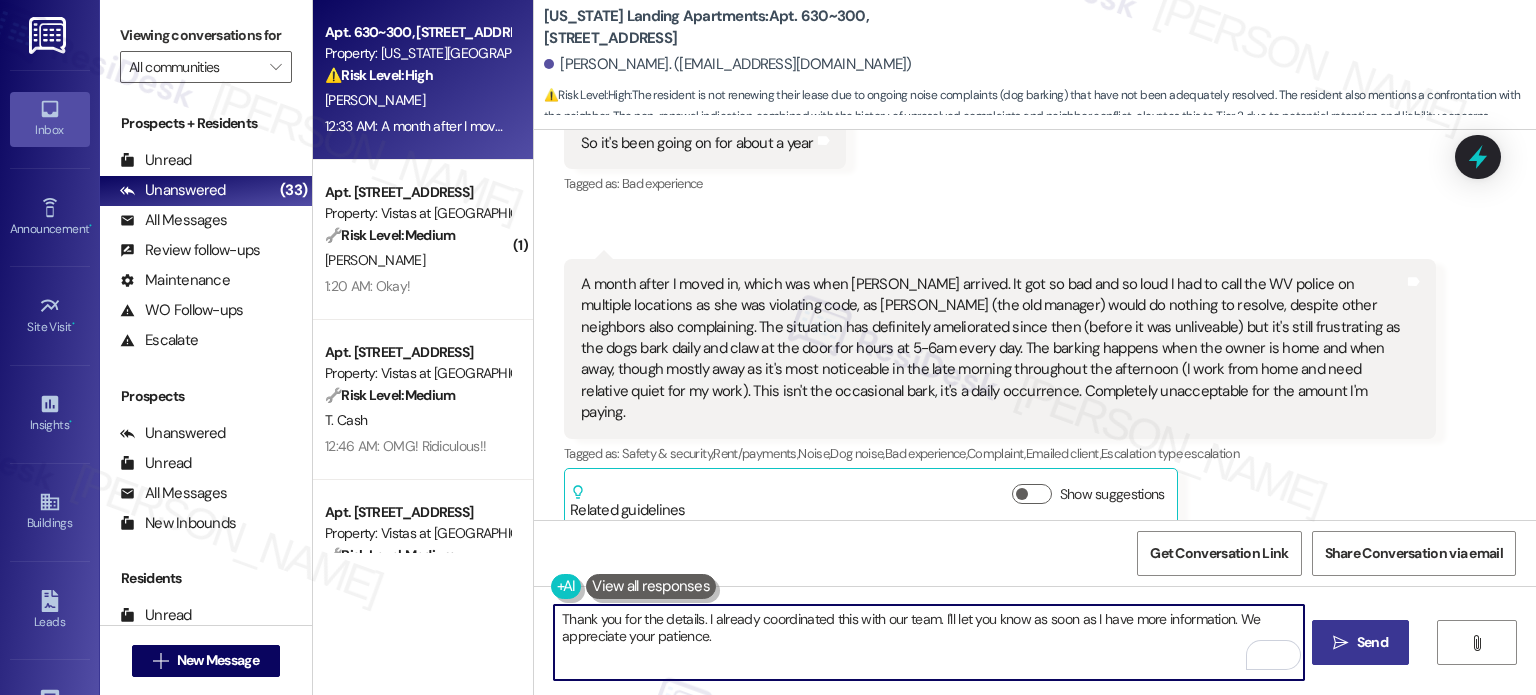 type on "Thank you for the details. I already coordinated this with our team. I'll let you know as soon as I have more information. We appreciate your patience." 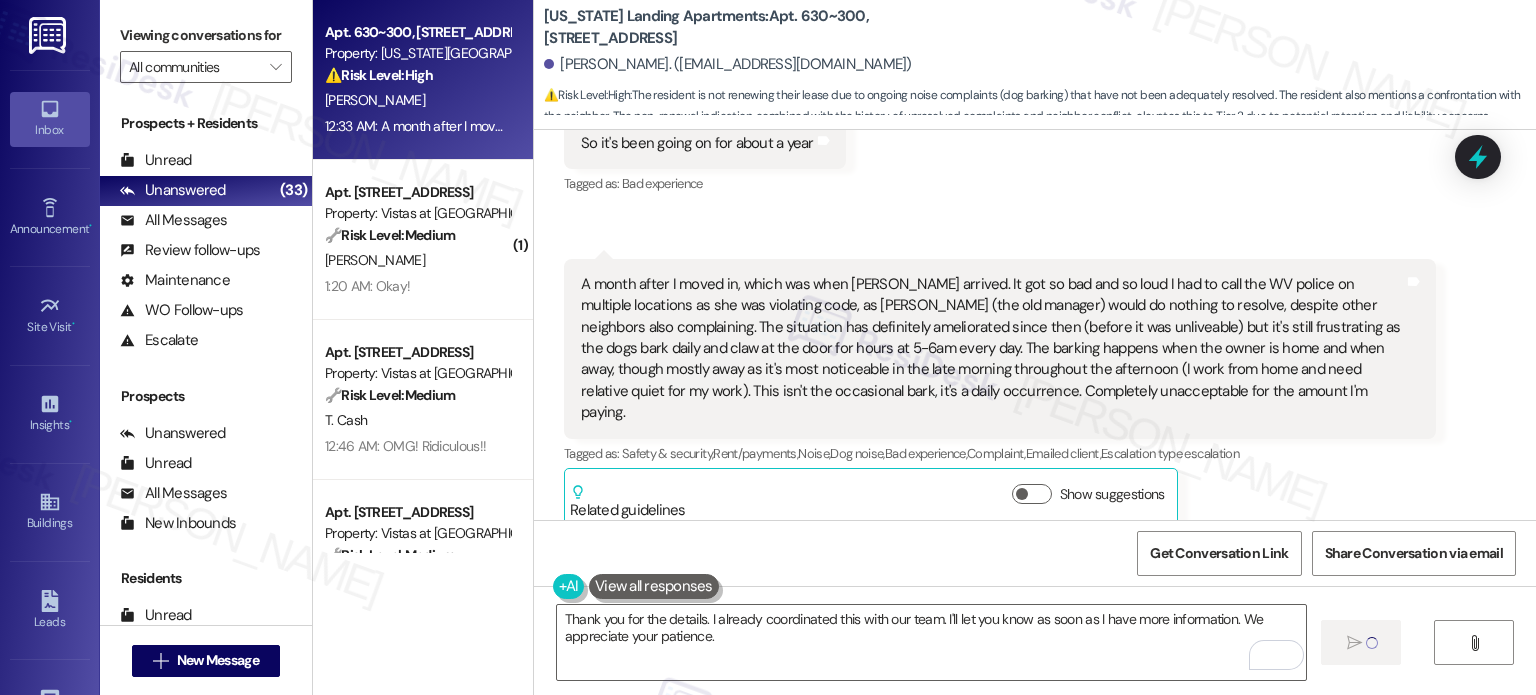 type 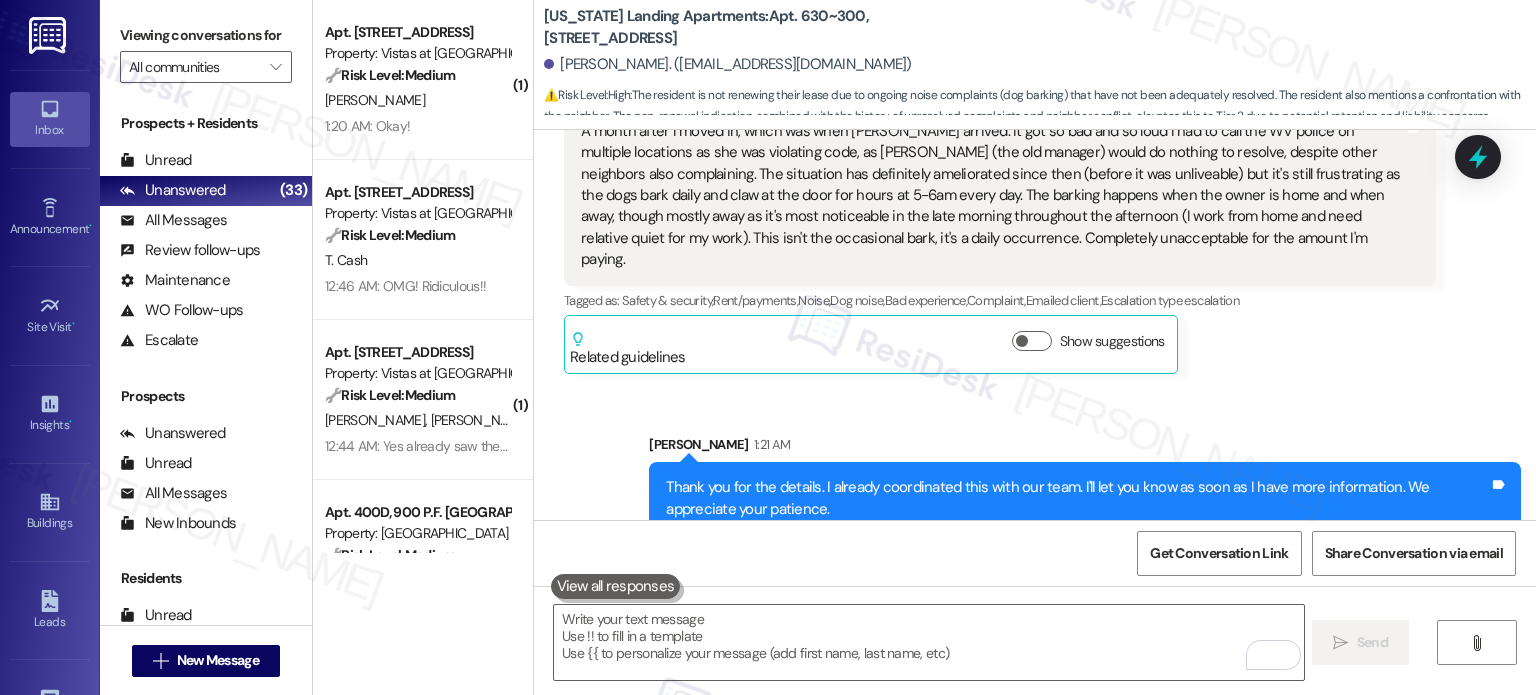 scroll, scrollTop: 2286, scrollLeft: 0, axis: vertical 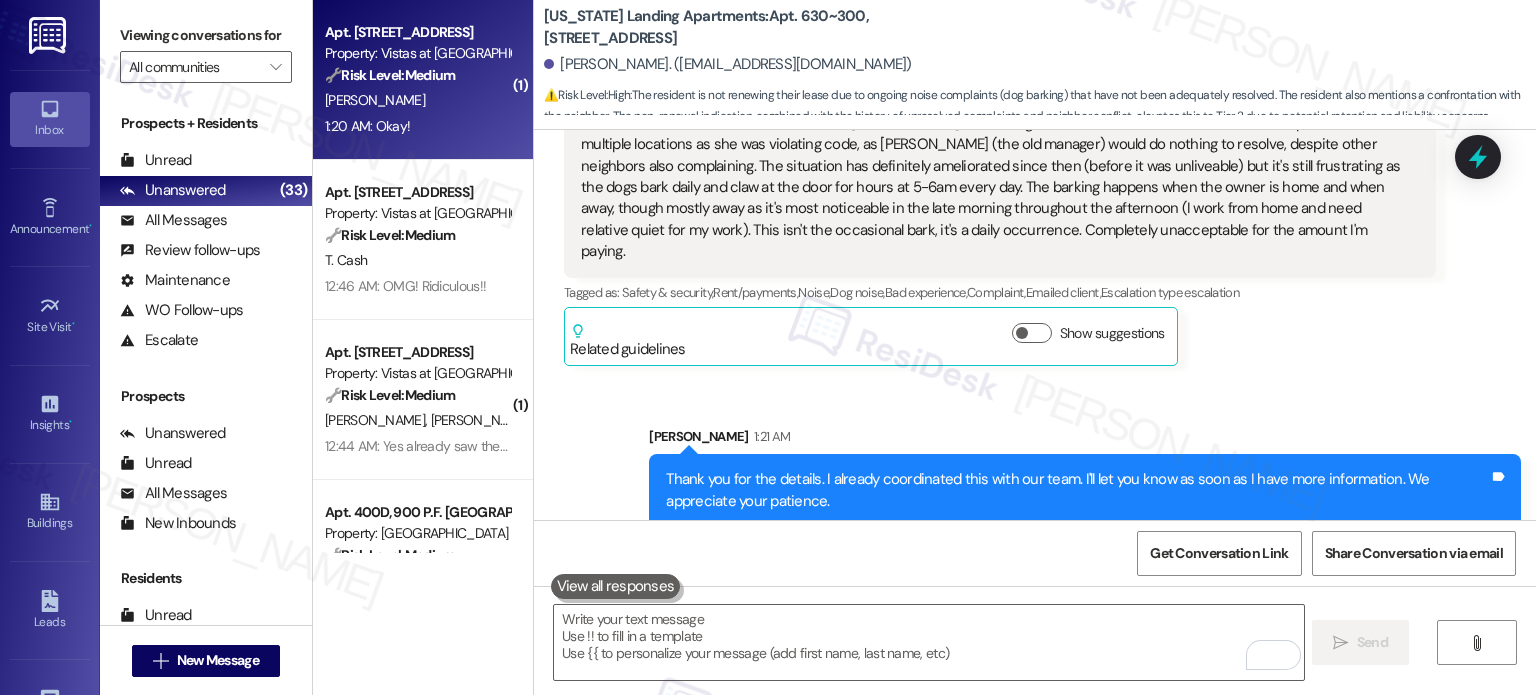 click on "Property: Vistas at [GEOGRAPHIC_DATA]" at bounding box center [417, 53] 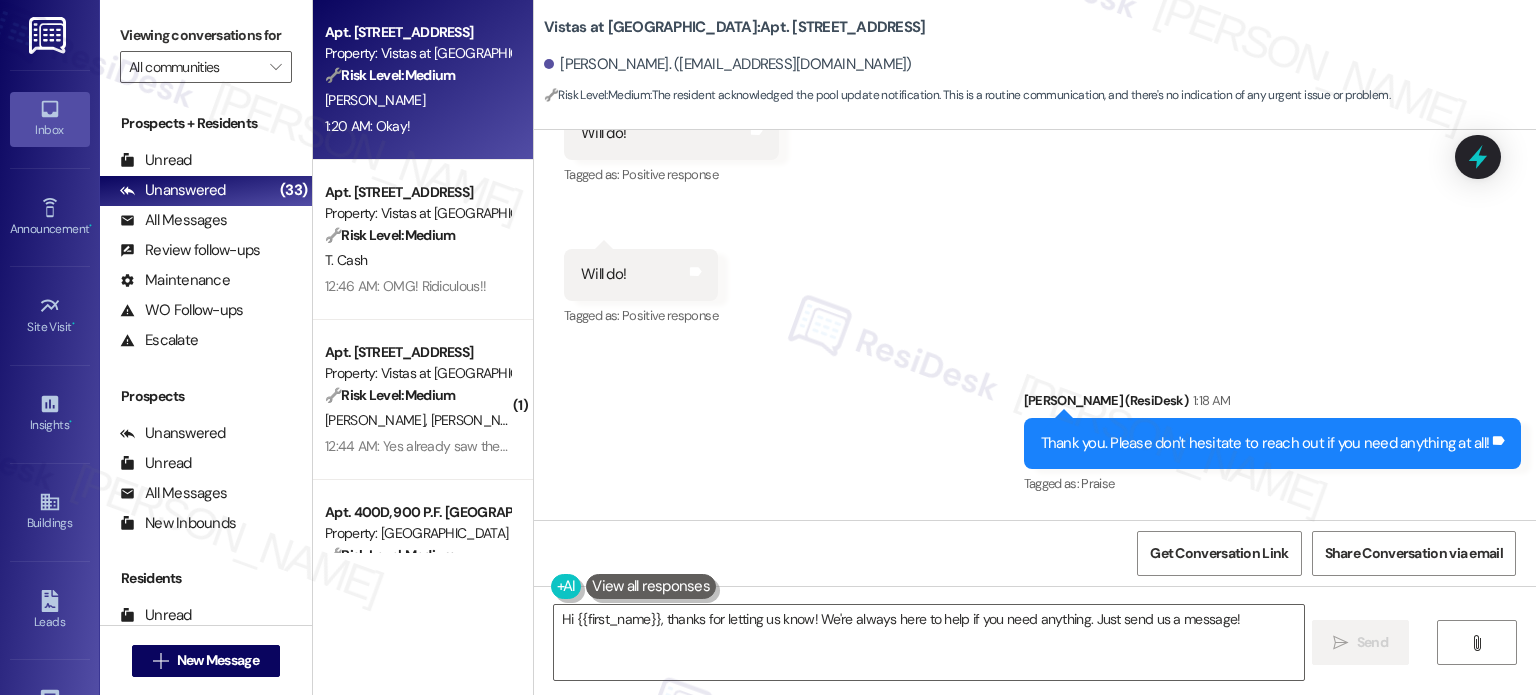 scroll, scrollTop: 2736, scrollLeft: 0, axis: vertical 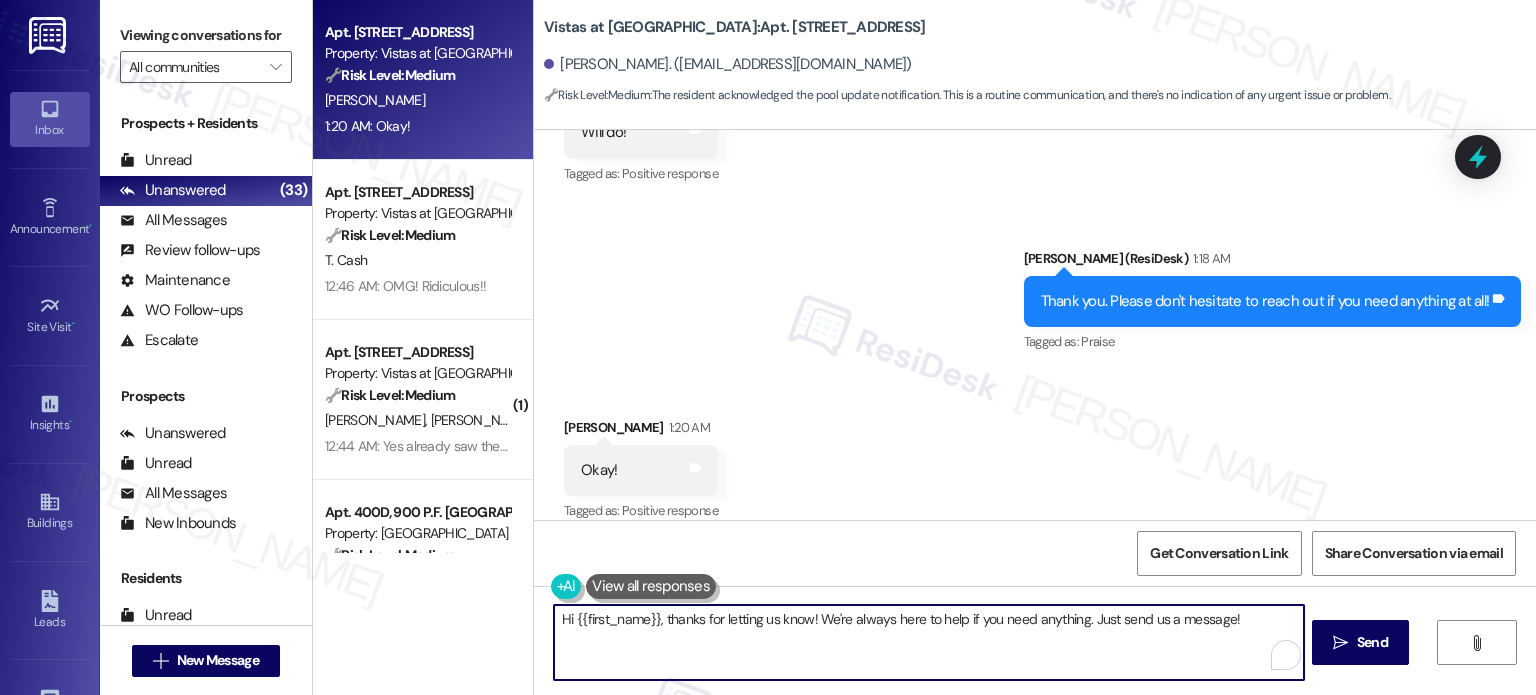 click on "Hi {{first_name}}, thanks for letting us know! We're always here to help if you need anything. Just send us a message!" at bounding box center (928, 642) 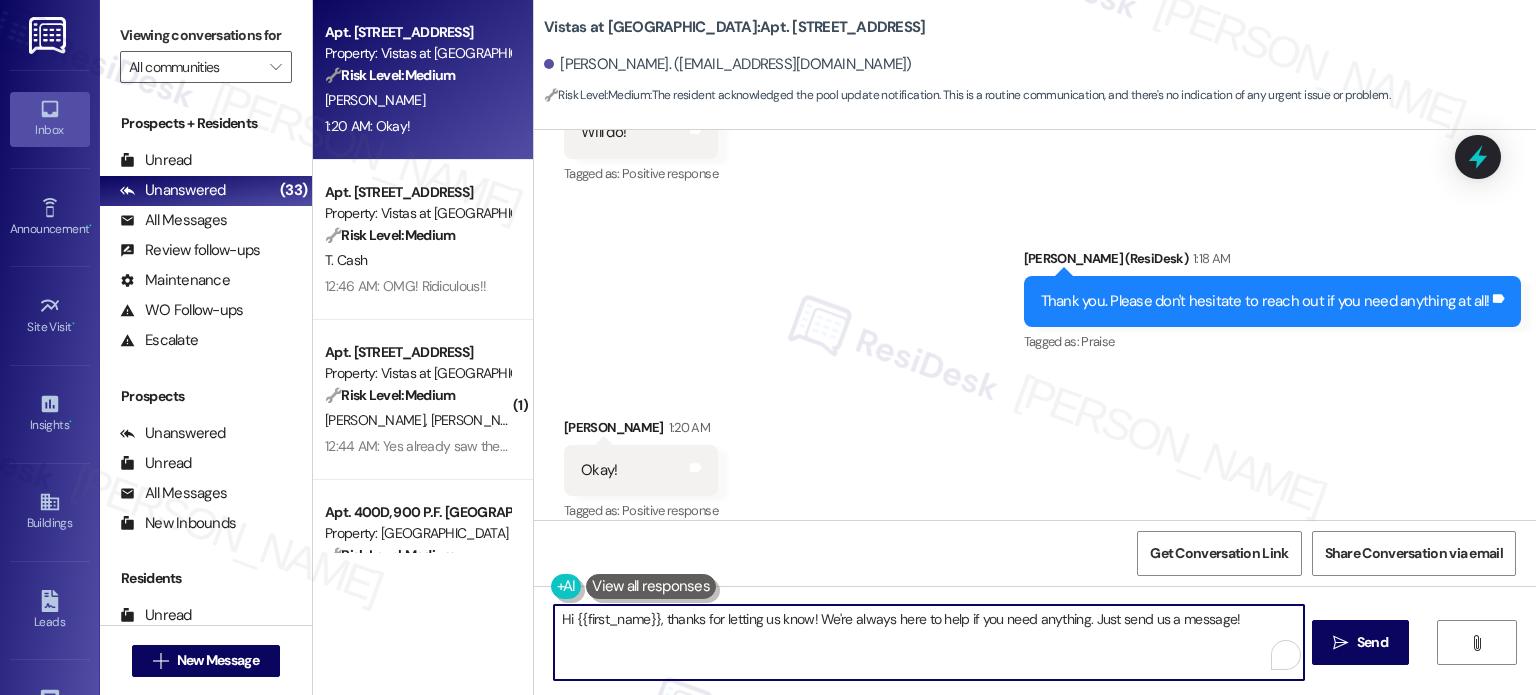 click on "Hi {{first_name}}, thanks for letting us know! We're always here to help if you need anything. Just send us a message!" at bounding box center [928, 642] 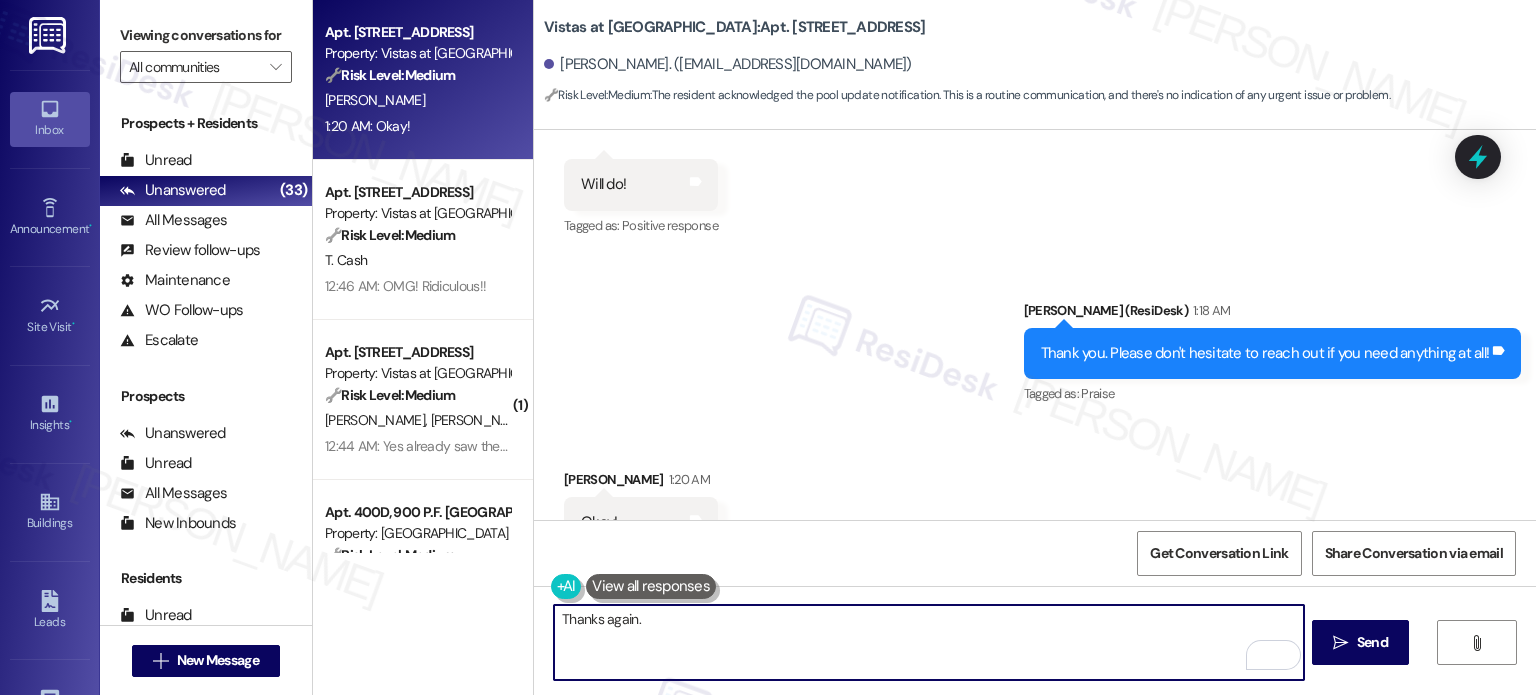 scroll, scrollTop: 2736, scrollLeft: 0, axis: vertical 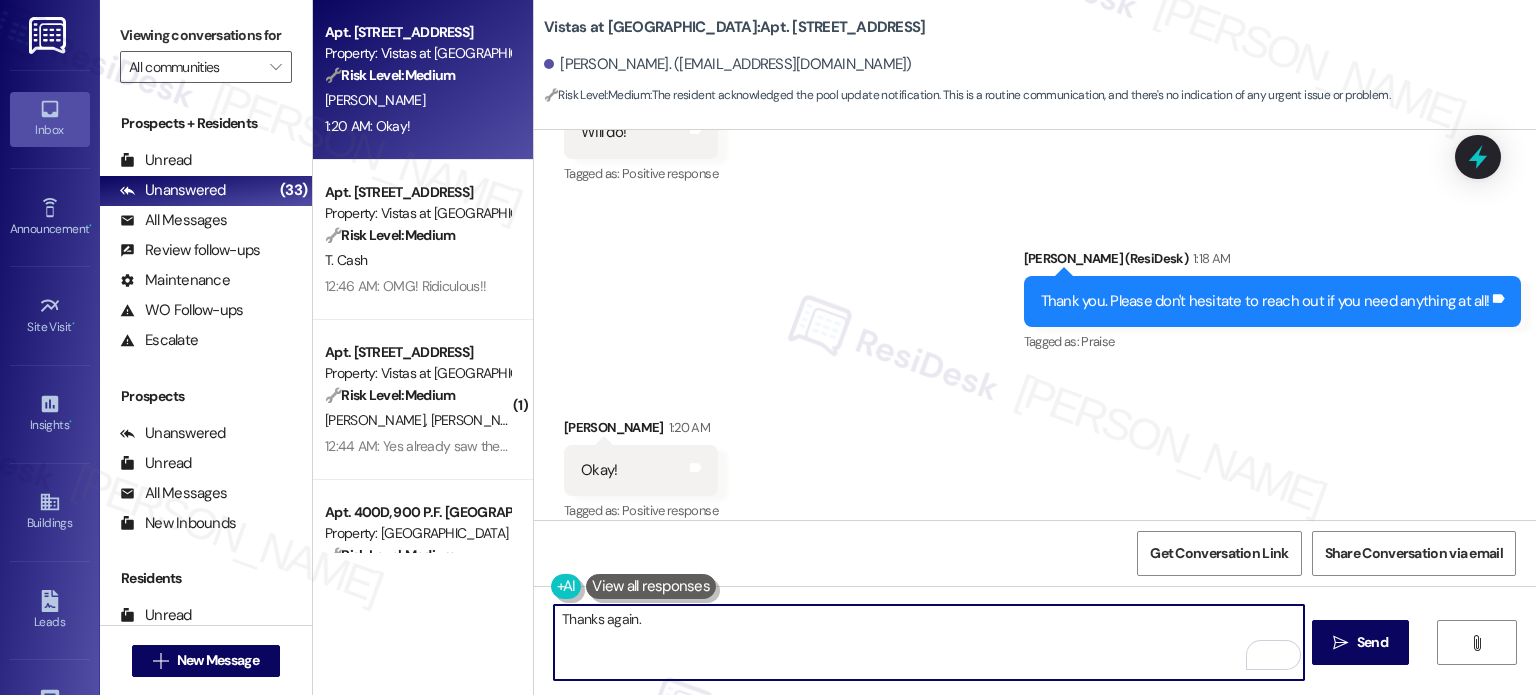 paste on "😊" 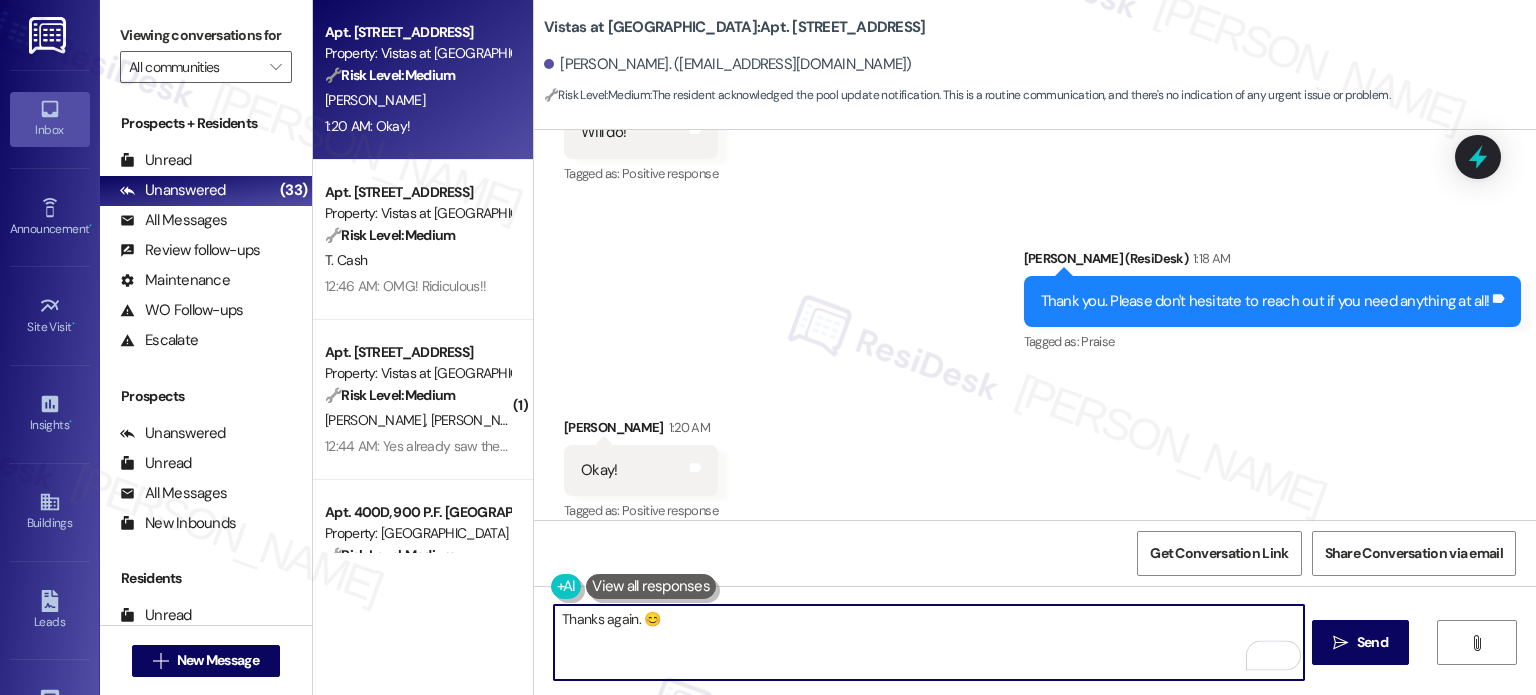 type on "Thanks again. 😊" 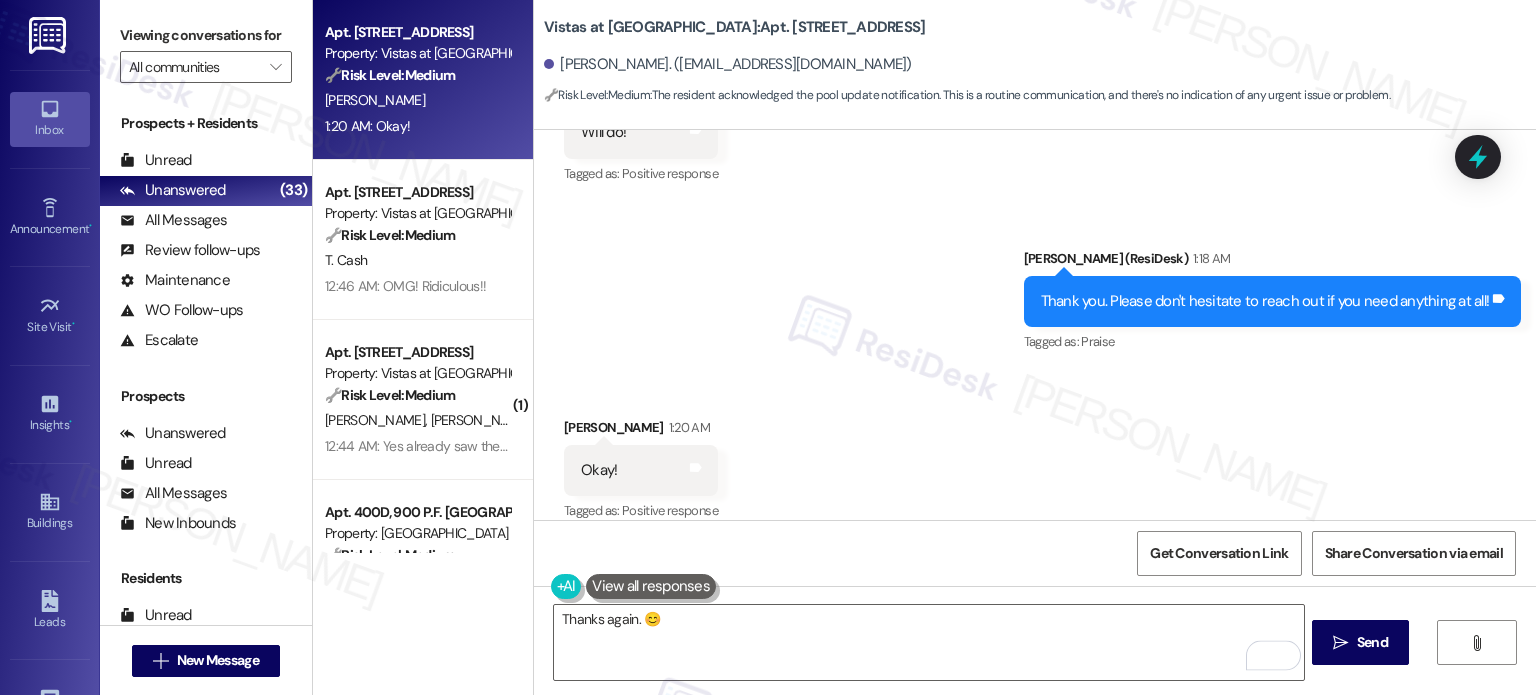 click on "Sent via SMS Sarah   (ResiDesk) 1:18 AM Thank you. Please don't hesitate to reach out if you need anything at all! Tags and notes Tagged as:   Praise Click to highlight conversations about Praise" at bounding box center (1035, 287) 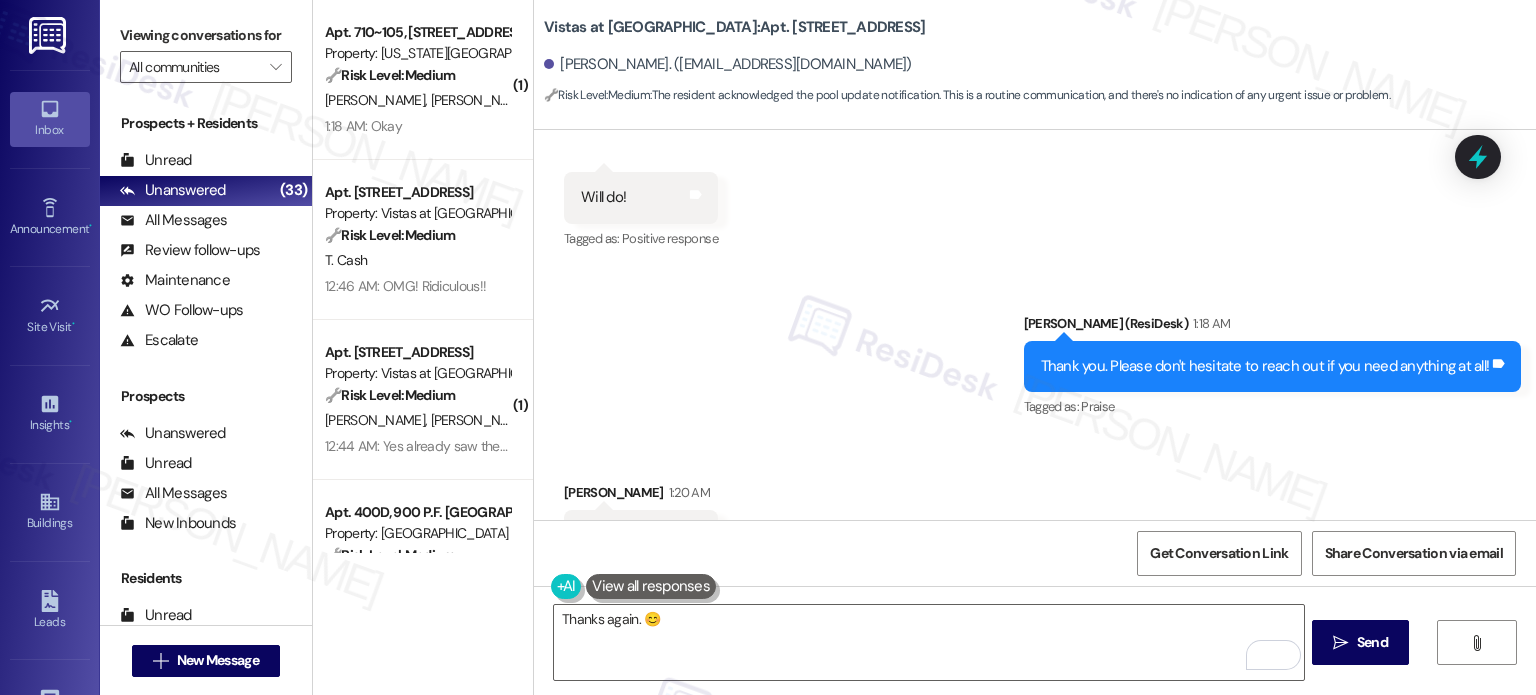 scroll, scrollTop: 2736, scrollLeft: 0, axis: vertical 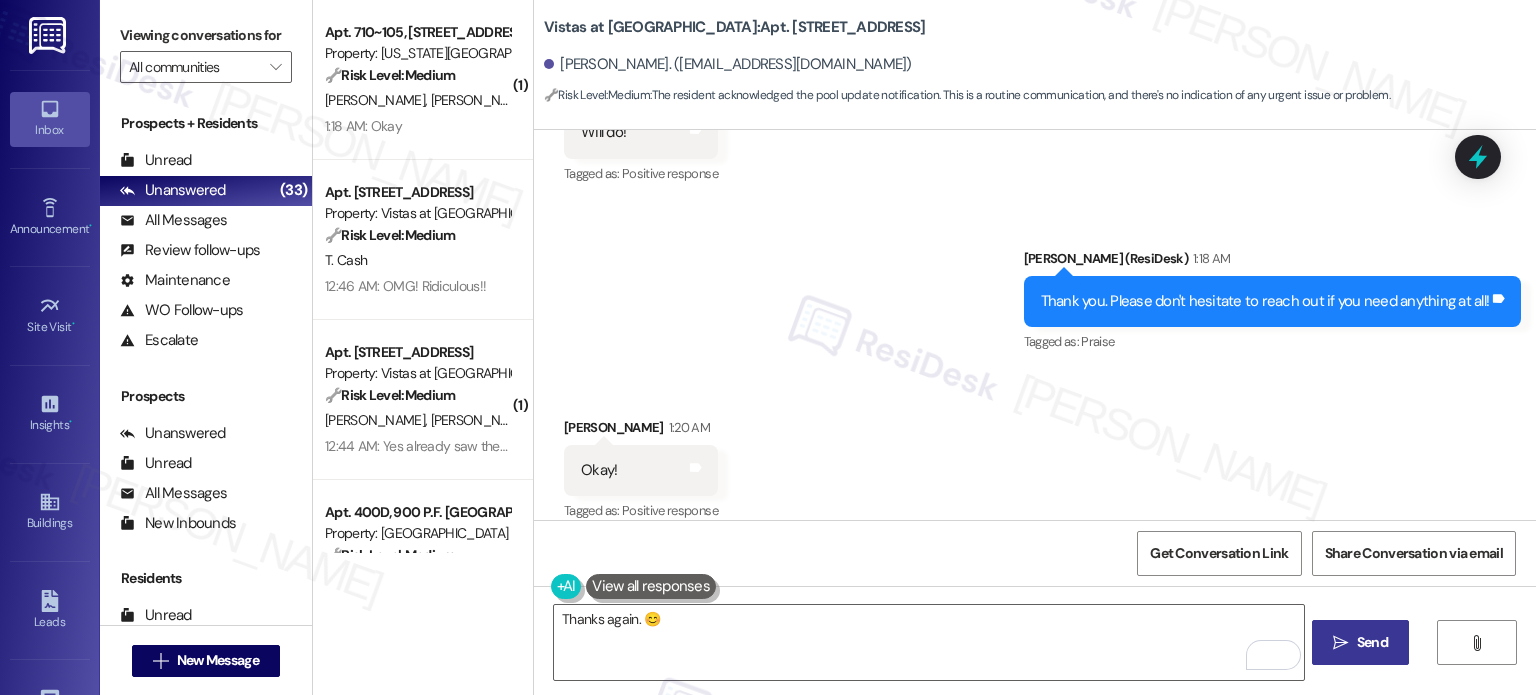 click on "Send" at bounding box center [1372, 642] 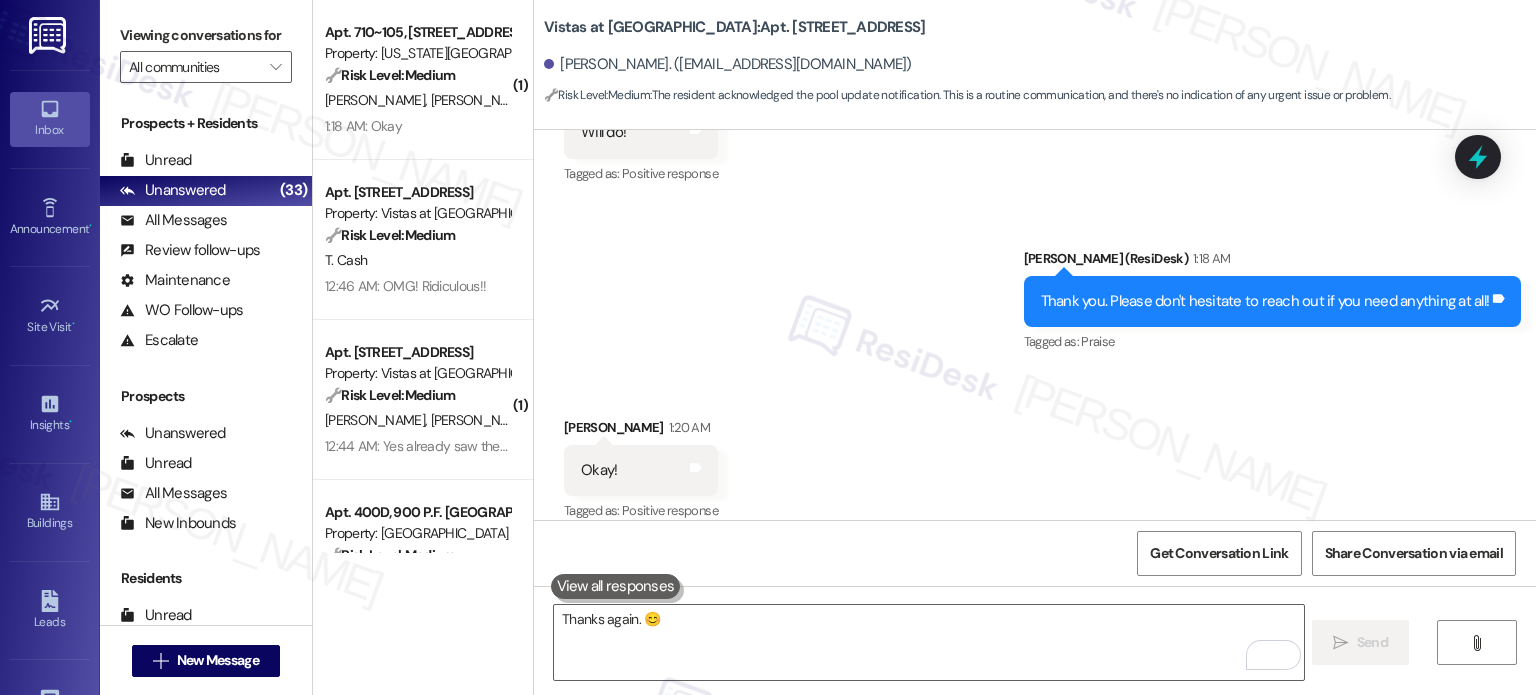 type 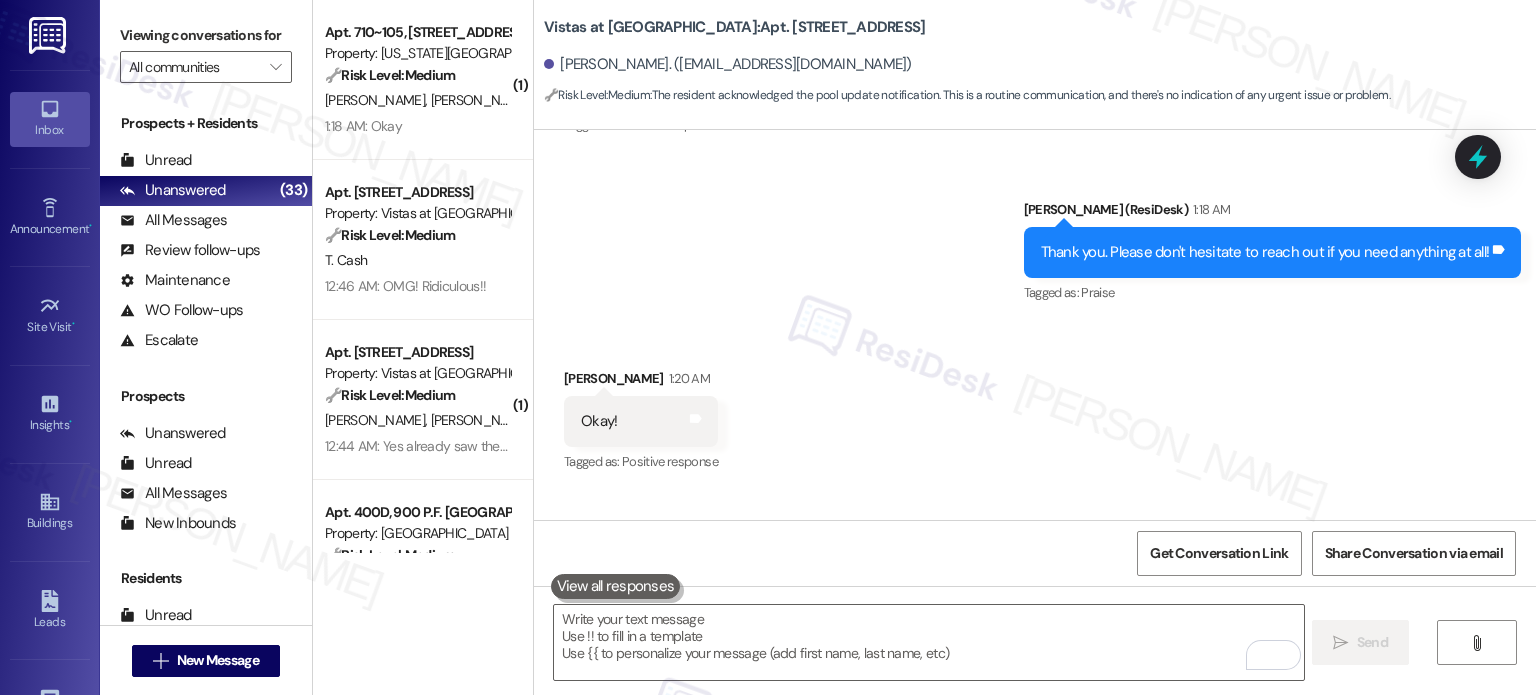 scroll, scrollTop: 2875, scrollLeft: 0, axis: vertical 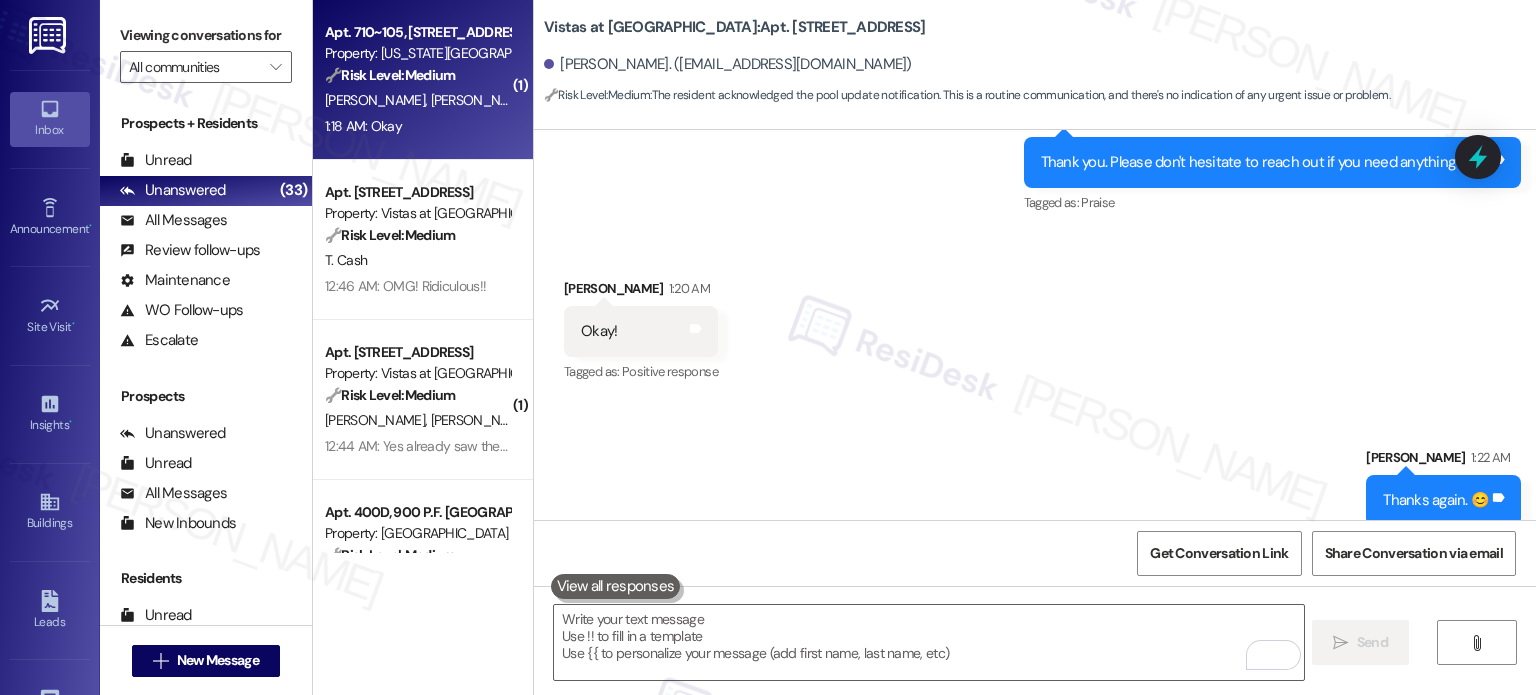click on "C. Renaud" at bounding box center [586, 100] 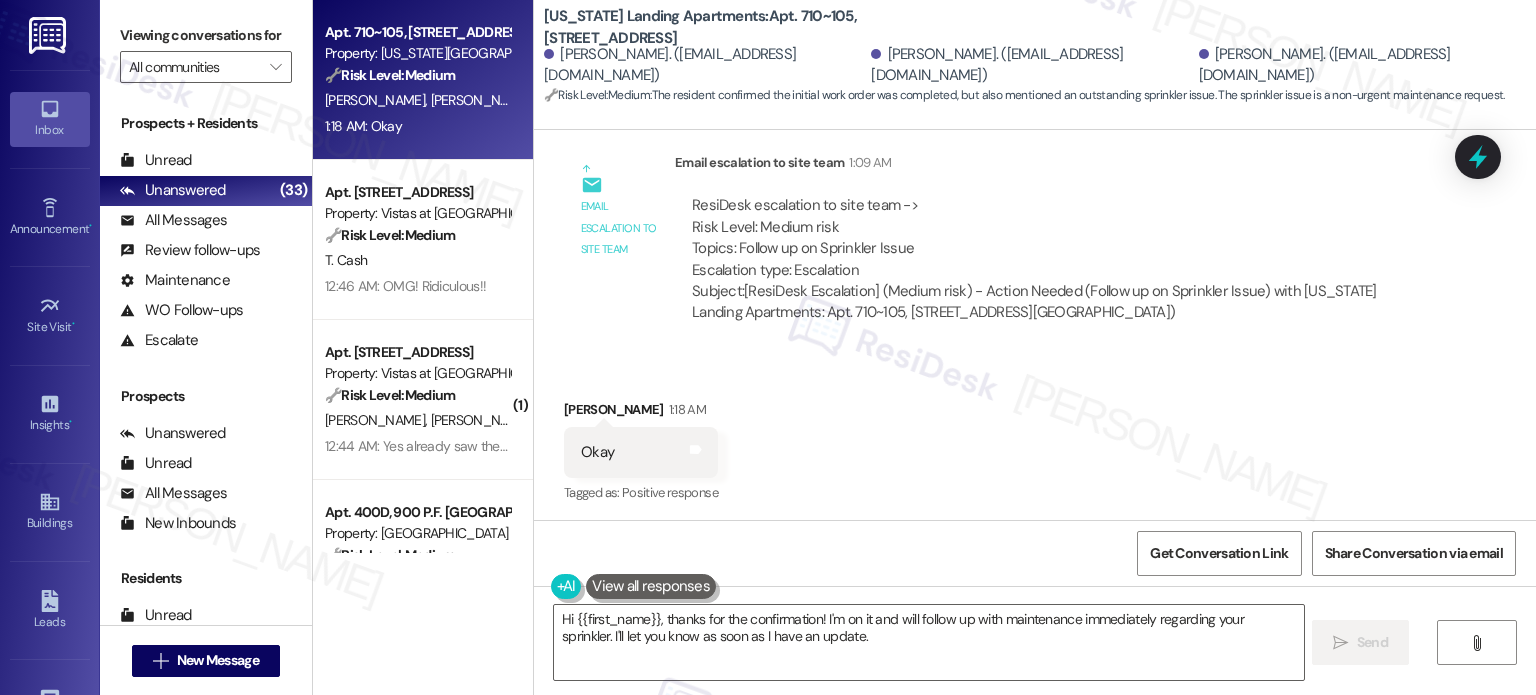 scroll, scrollTop: 871, scrollLeft: 0, axis: vertical 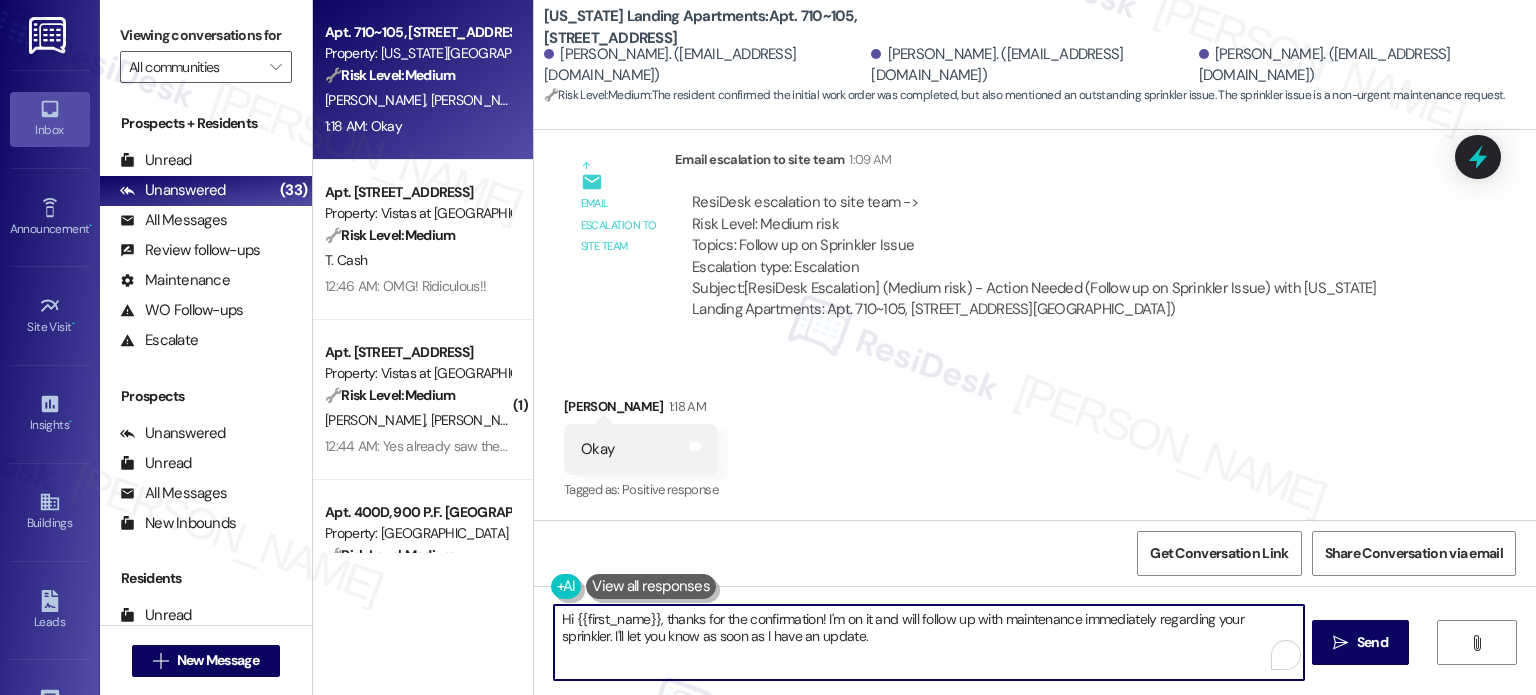 click on "Hi {{first_name}}, thanks for the confirmation! I'm on it and will follow up with maintenance immediately regarding your sprinkler. I'll let you know as soon as I have an update." at bounding box center [928, 642] 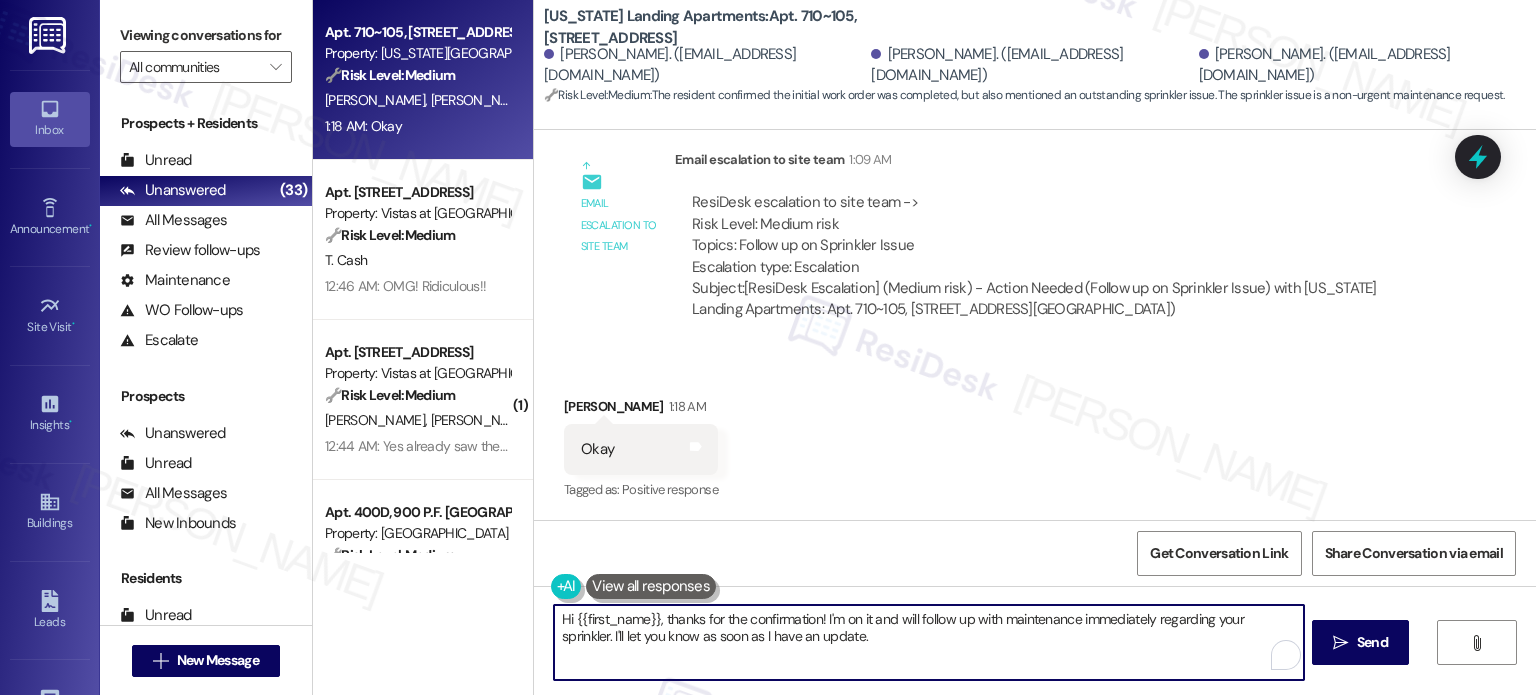 click on "Hi {{first_name}}, thanks for the confirmation! I'm on it and will follow up with maintenance immediately regarding your sprinkler. I'll let you know as soon as I have an update." at bounding box center (928, 642) 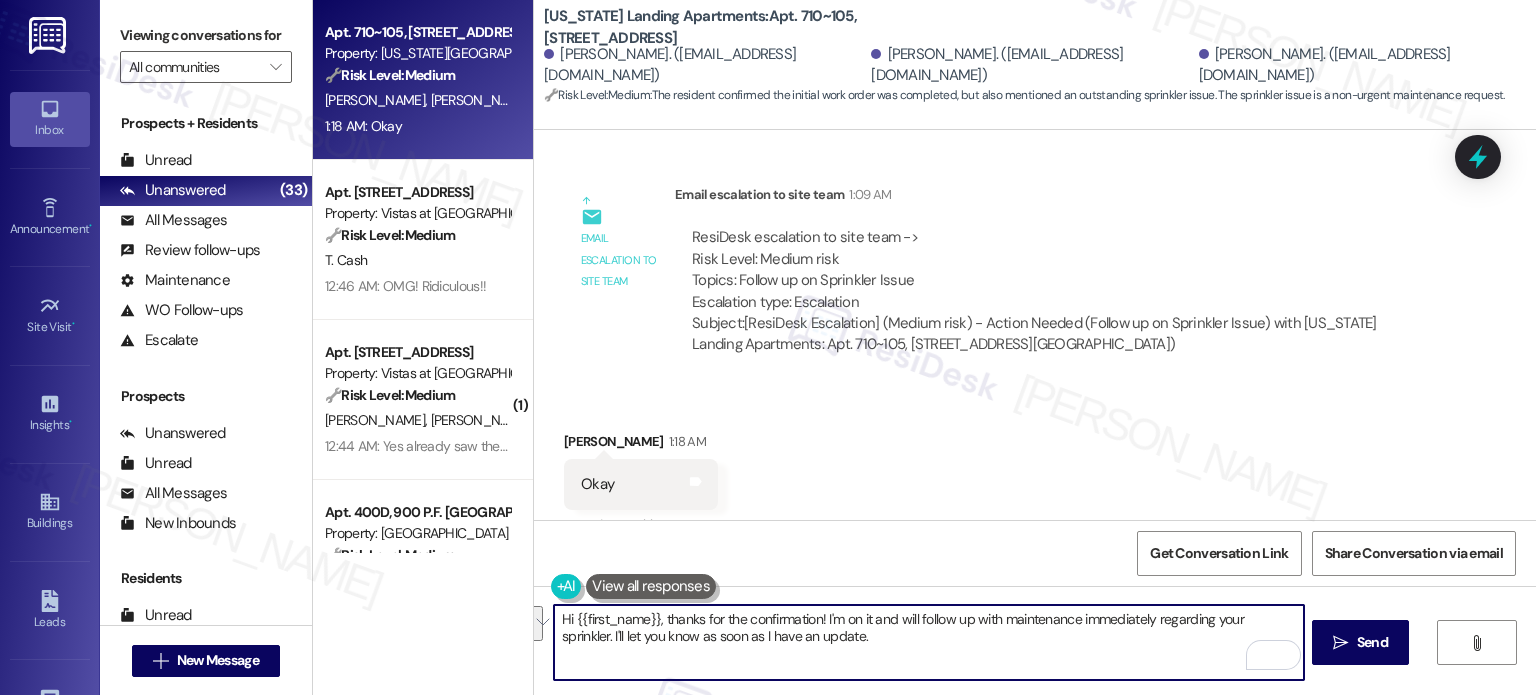scroll, scrollTop: 871, scrollLeft: 0, axis: vertical 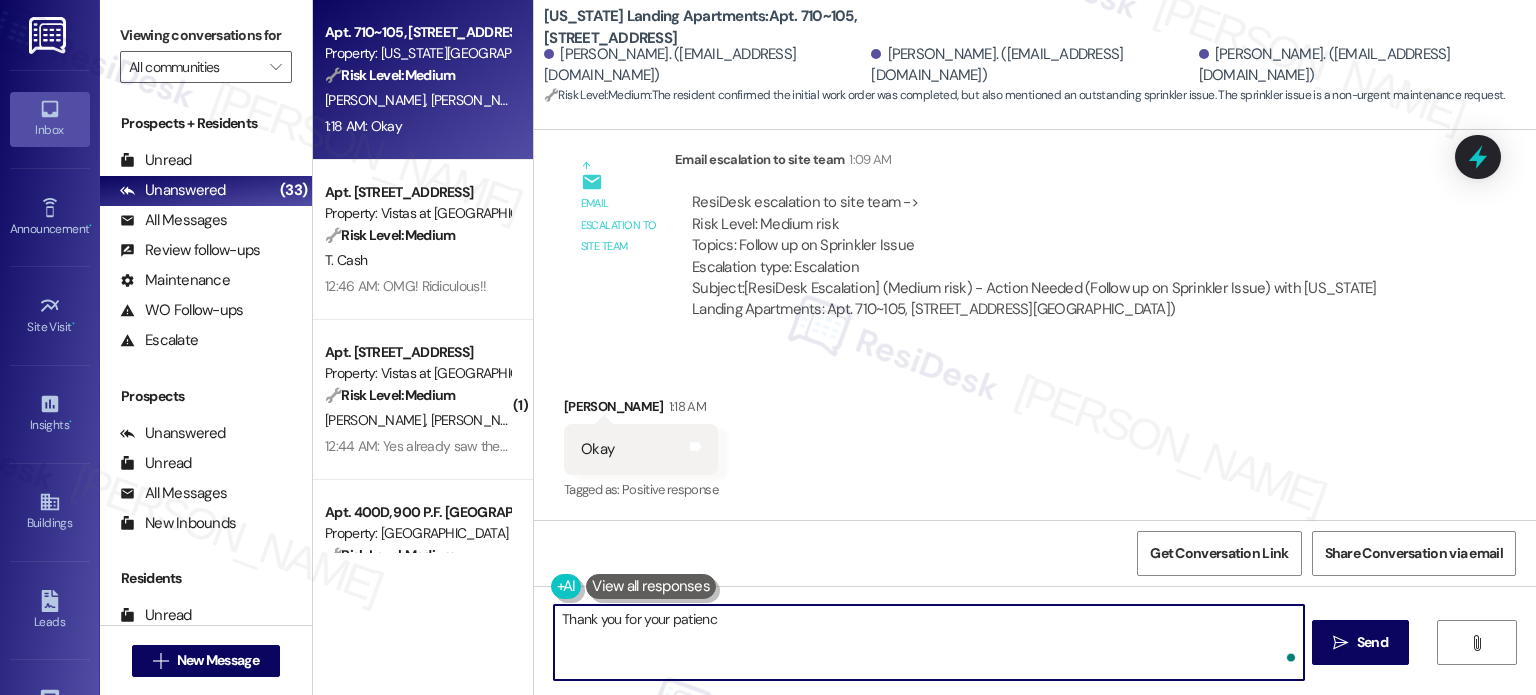 type on "Thank you for your patience" 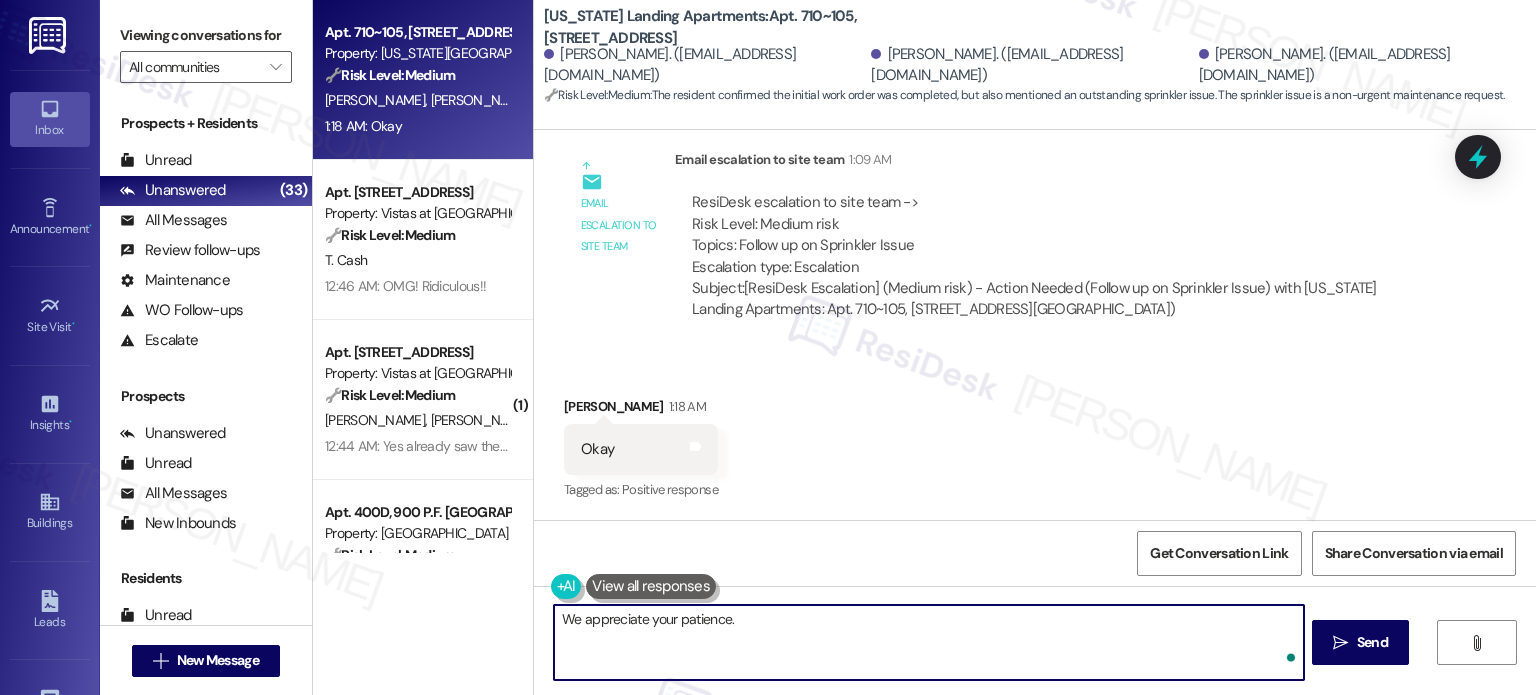 type on "We appreciate your patience." 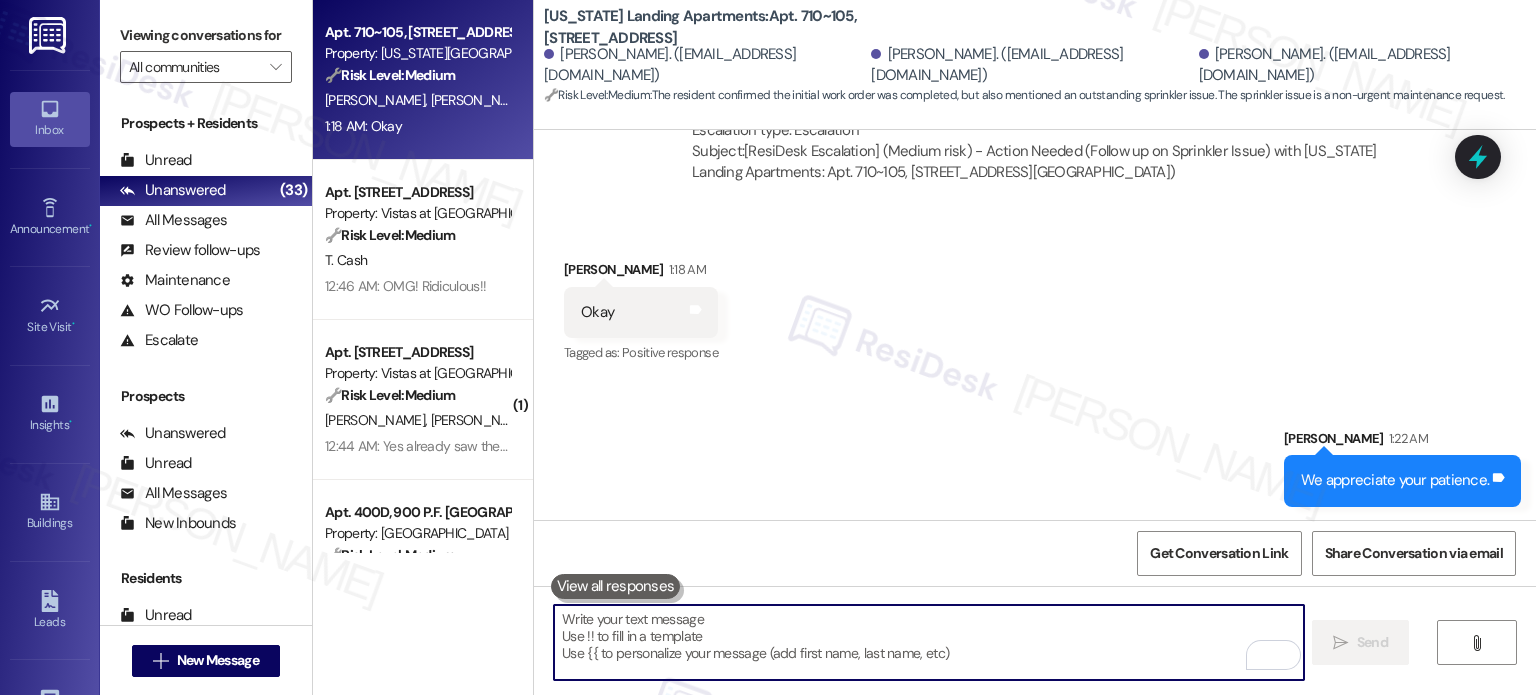 scroll, scrollTop: 1010, scrollLeft: 0, axis: vertical 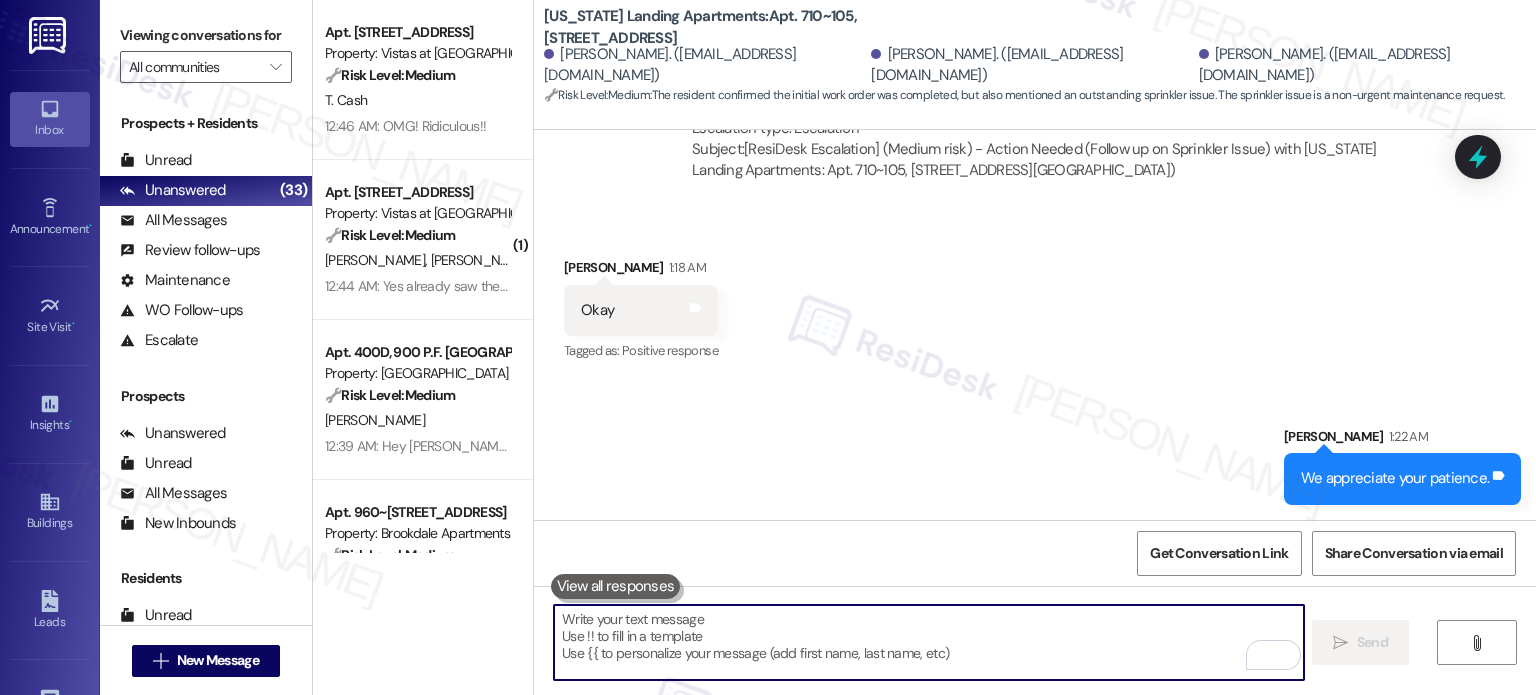 type 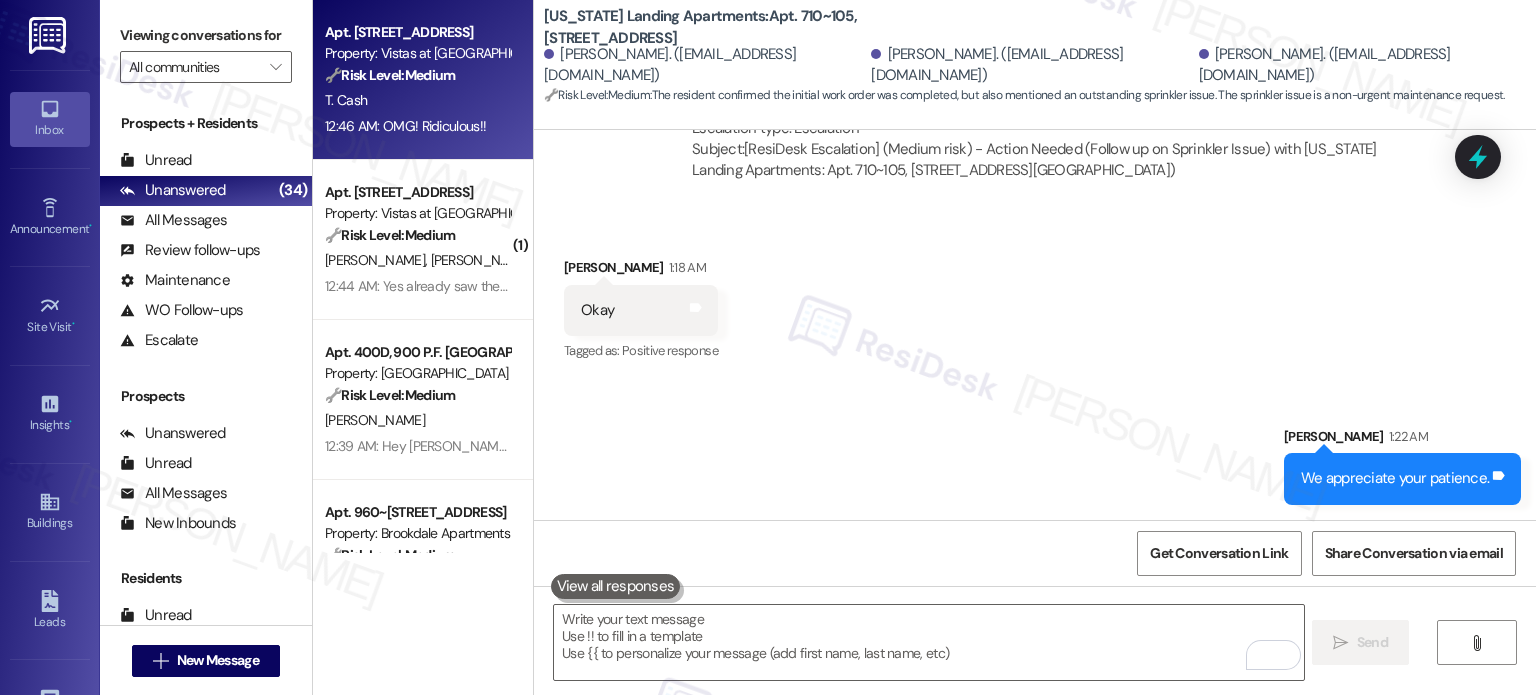 click on "T. Cash" at bounding box center [417, 100] 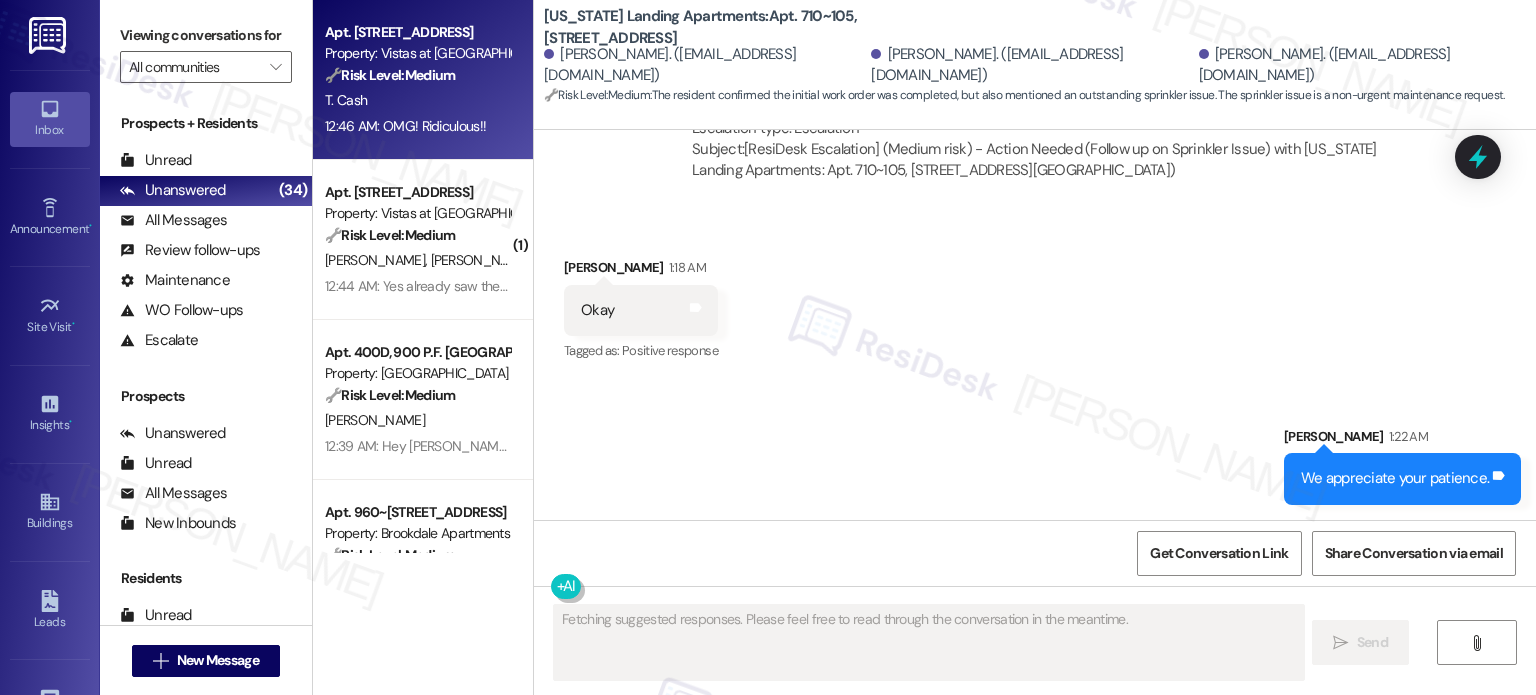 type on "Fetching suggested responses. Please feel free to read through the conversation in the meantime." 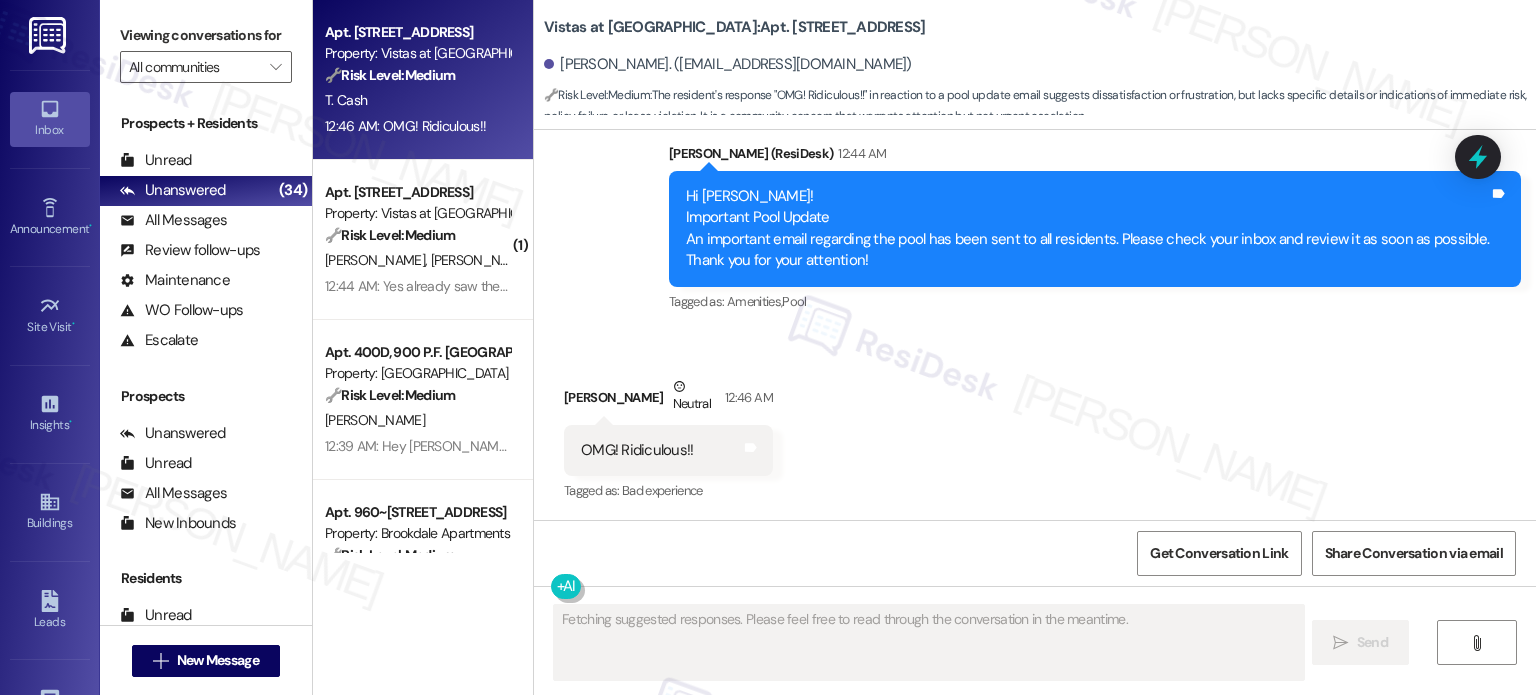 scroll, scrollTop: 3730, scrollLeft: 0, axis: vertical 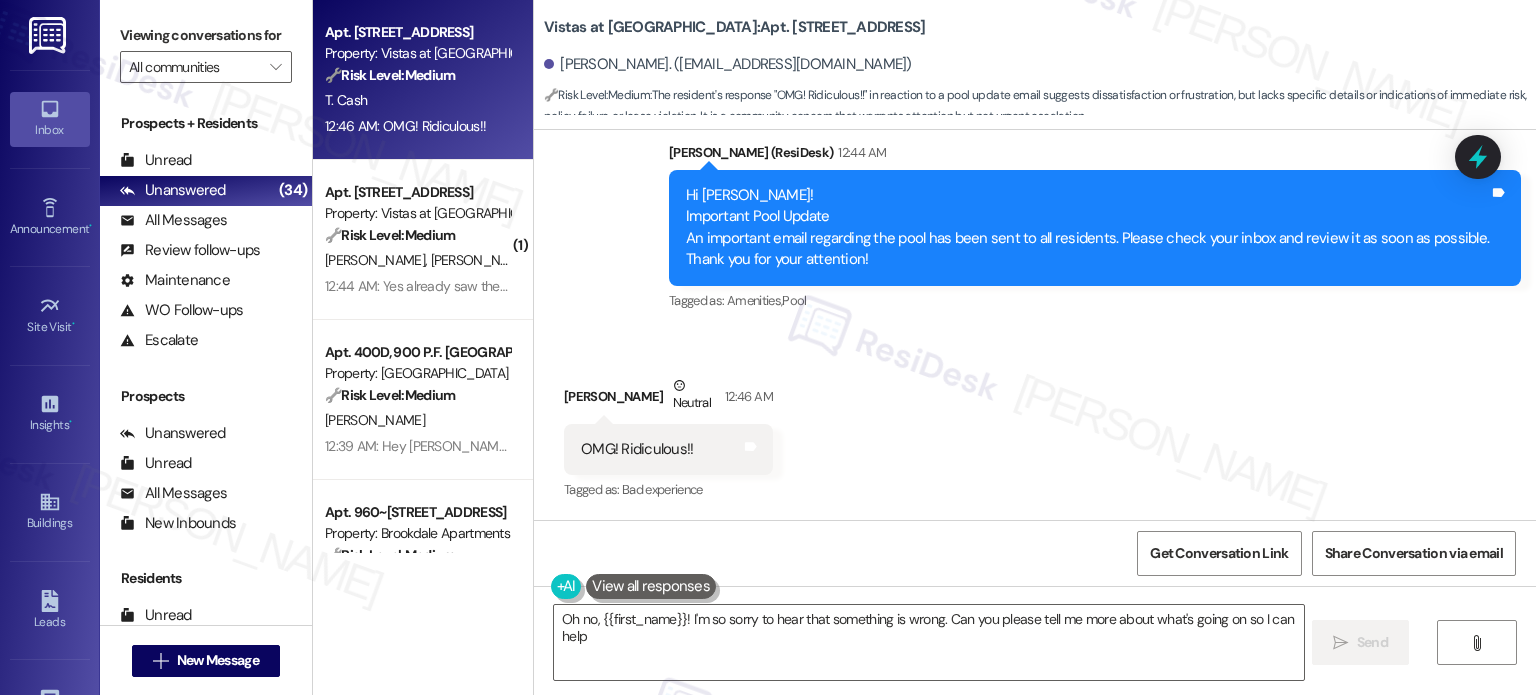 type on "Oh no, {{first_name}}! I'm so sorry to hear that something is wrong. Can you please tell me more about what's going on so I can help?" 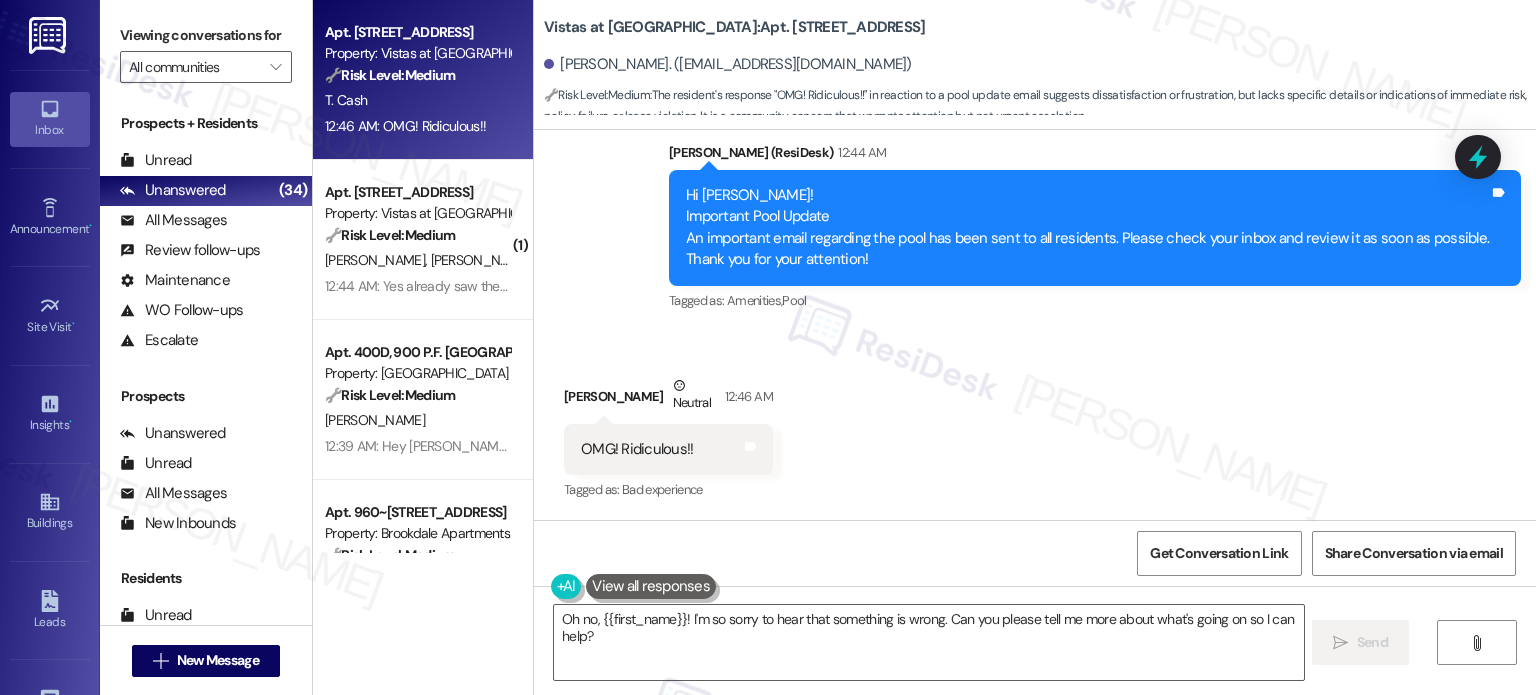 click on "Hi Trudy!
Important Pool Update
An important email regarding the pool has been sent to all residents. Please check your inbox and review it as soon as possible.
Thank you for your attention!" at bounding box center [1087, 228] 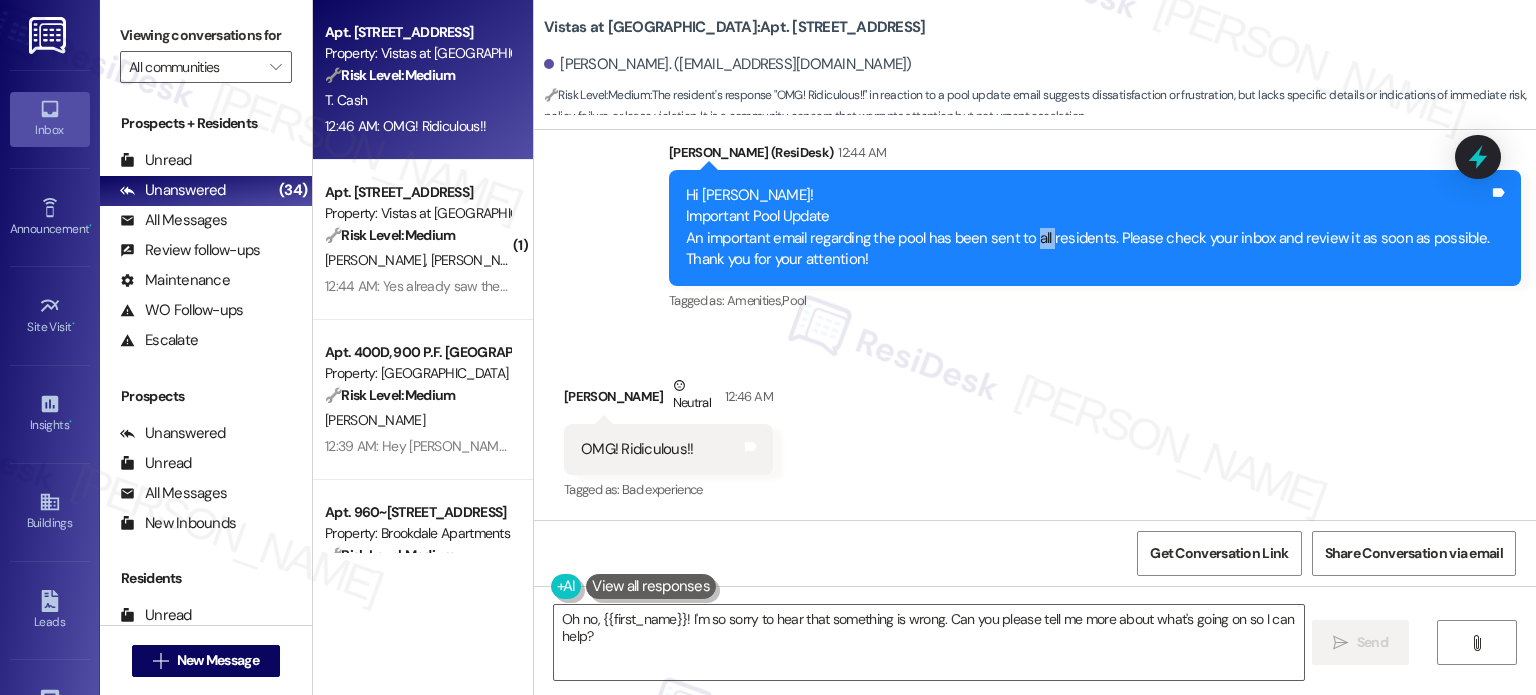 click on "Hi Trudy!
Important Pool Update
An important email regarding the pool has been sent to all residents. Please check your inbox and review it as soon as possible.
Thank you for your attention!" at bounding box center [1087, 228] 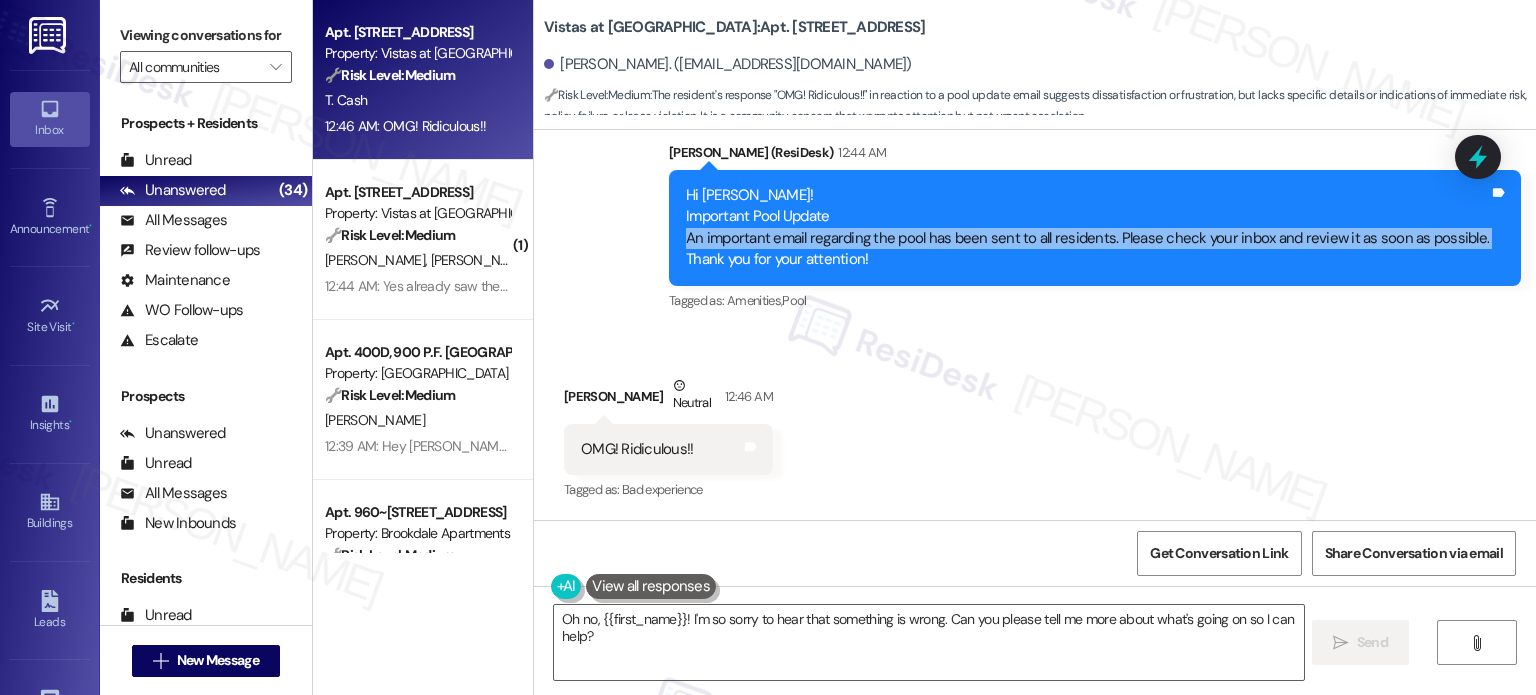 click on "Hi Trudy!
Important Pool Update
An important email regarding the pool has been sent to all residents. Please check your inbox and review it as soon as possible.
Thank you for your attention!" at bounding box center [1087, 228] 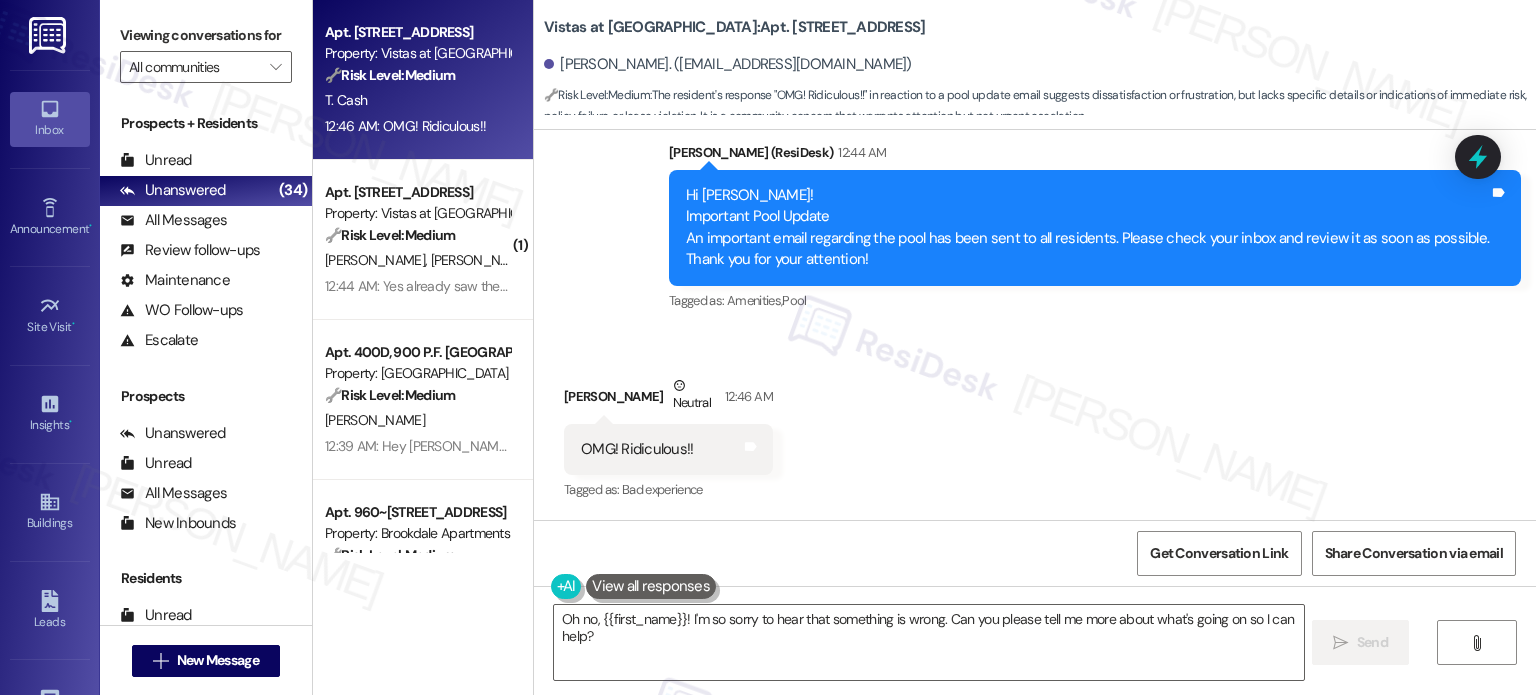 click on "Hi Trudy!
Important Pool Update
An important email regarding the pool has been sent to all residents. Please check your inbox and review it as soon as possible.
Thank you for your attention!" at bounding box center (1087, 228) 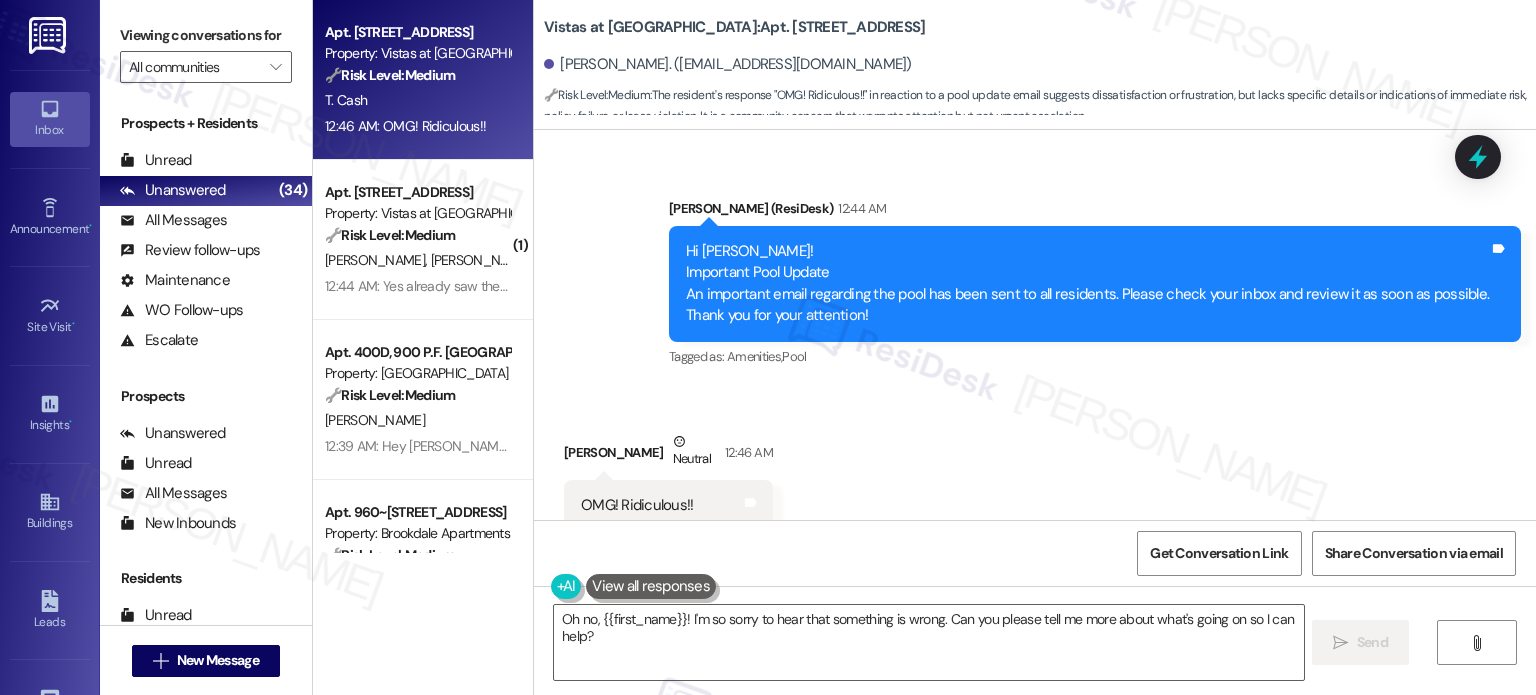 scroll, scrollTop: 3630, scrollLeft: 0, axis: vertical 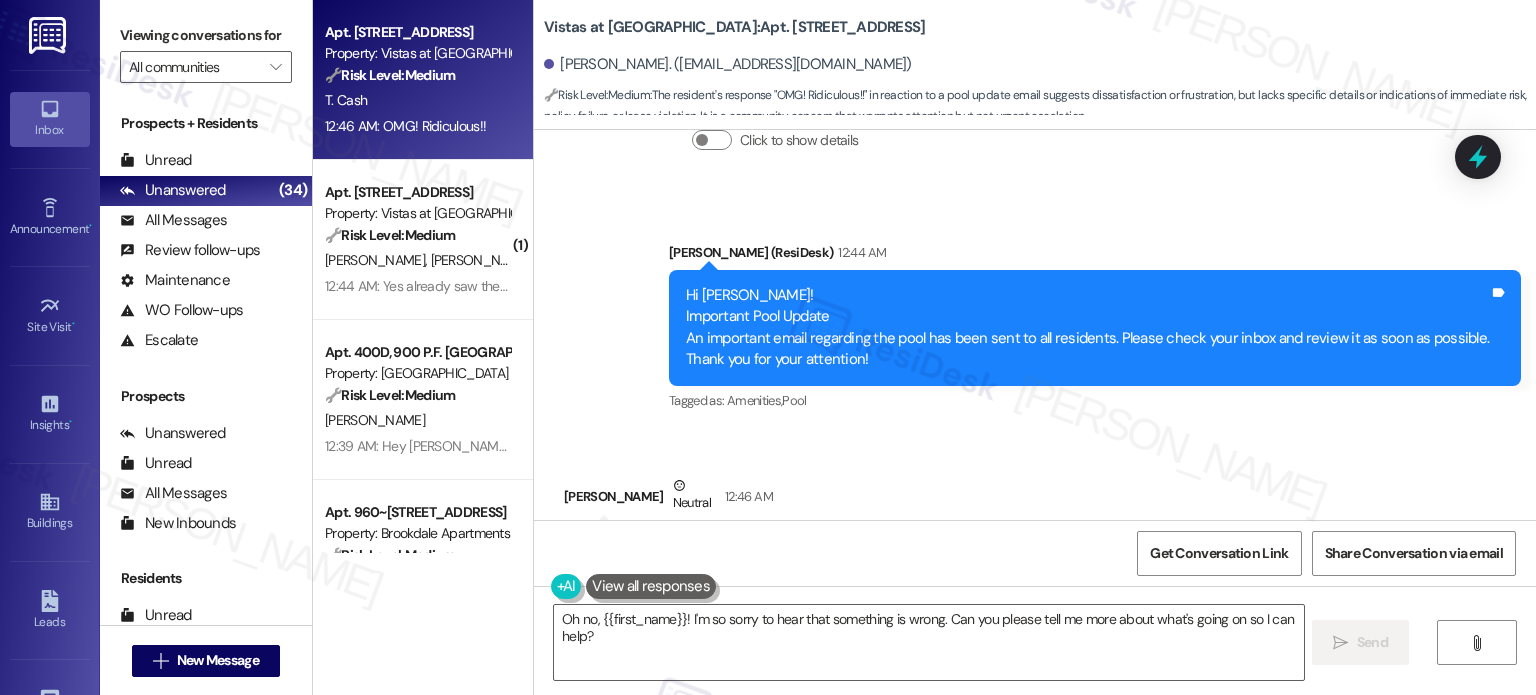 click on "Hi Trudy!
Important Pool Update
An important email regarding the pool has been sent to all residents. Please check your inbox and review it as soon as possible.
Thank you for your attention!" at bounding box center (1087, 328) 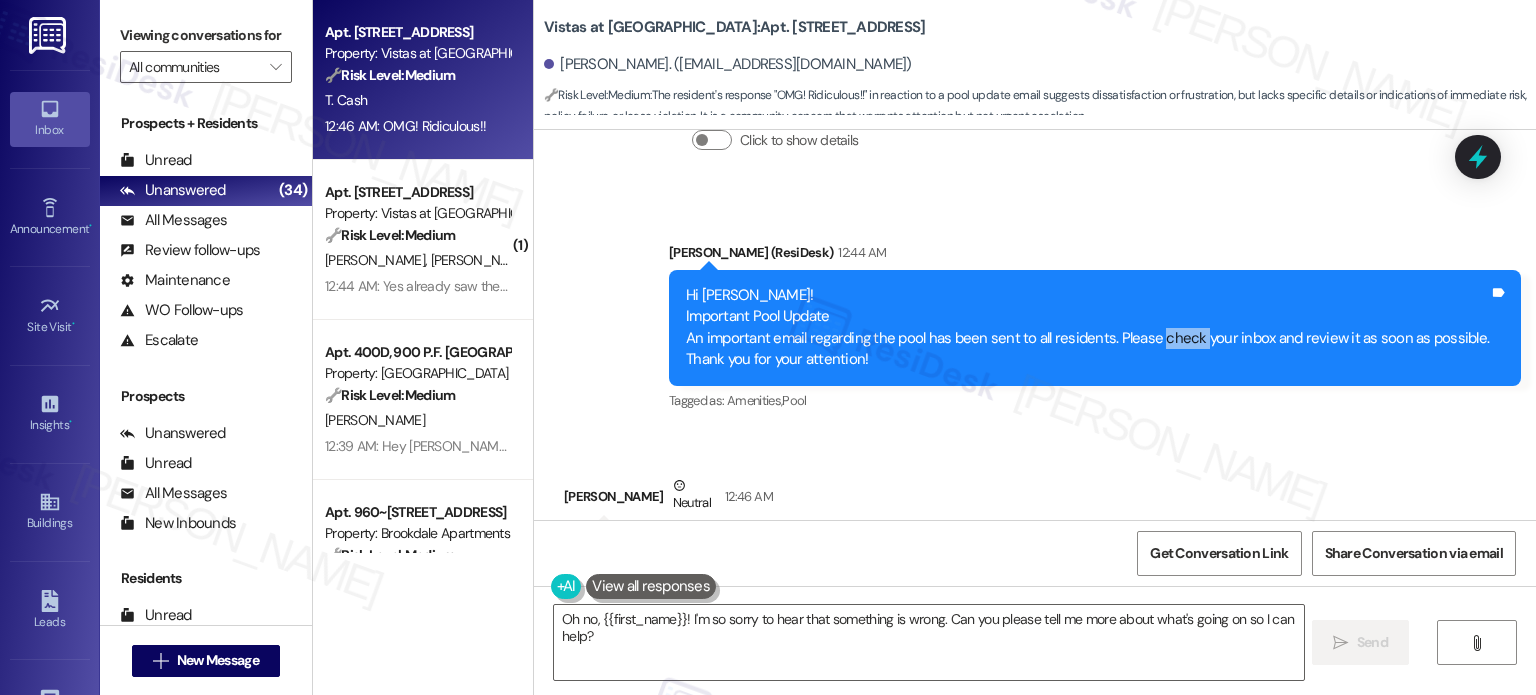 click on "Hi Trudy!
Important Pool Update
An important email regarding the pool has been sent to all residents. Please check your inbox and review it as soon as possible.
Thank you for your attention!" at bounding box center [1087, 328] 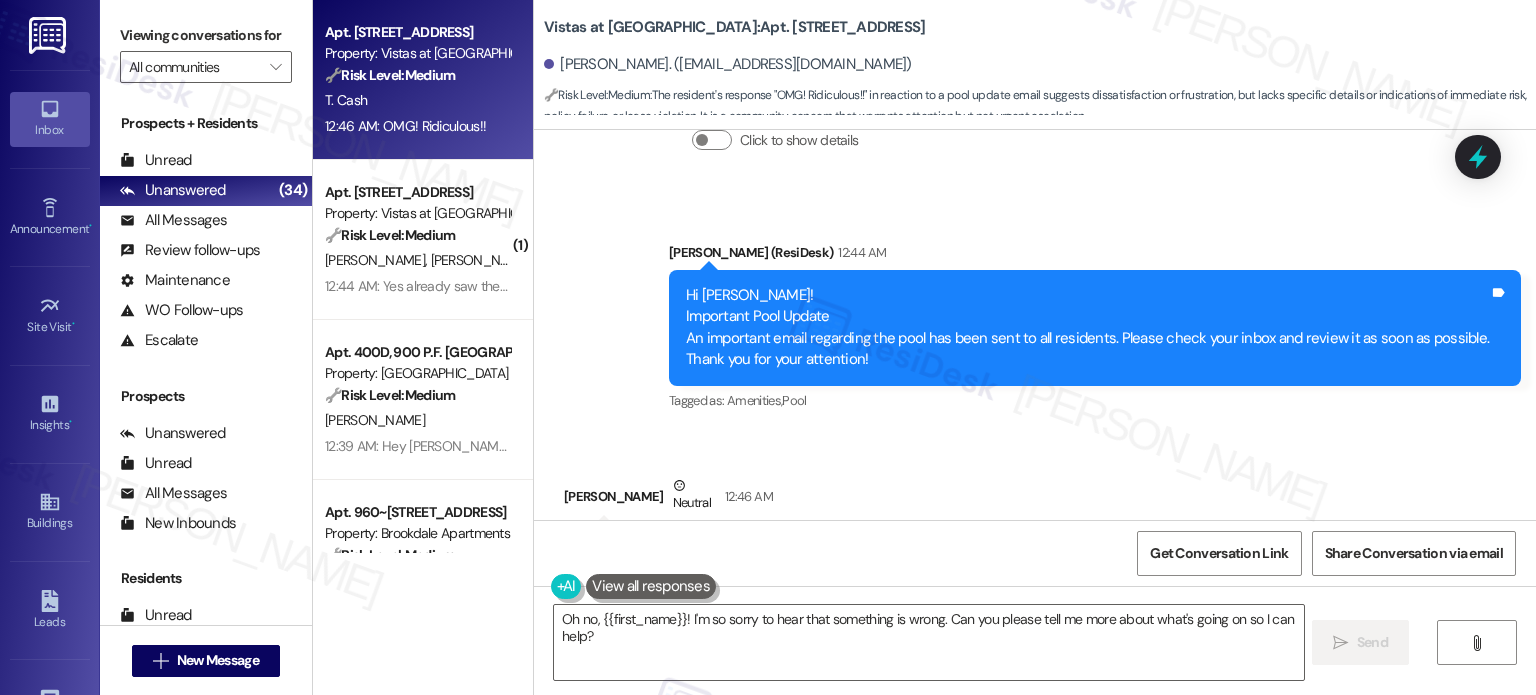 click on "Hi Trudy!
Important Pool Update
An important email regarding the pool has been sent to all residents. Please check your inbox and review it as soon as possible.
Thank you for your attention!" at bounding box center (1087, 328) 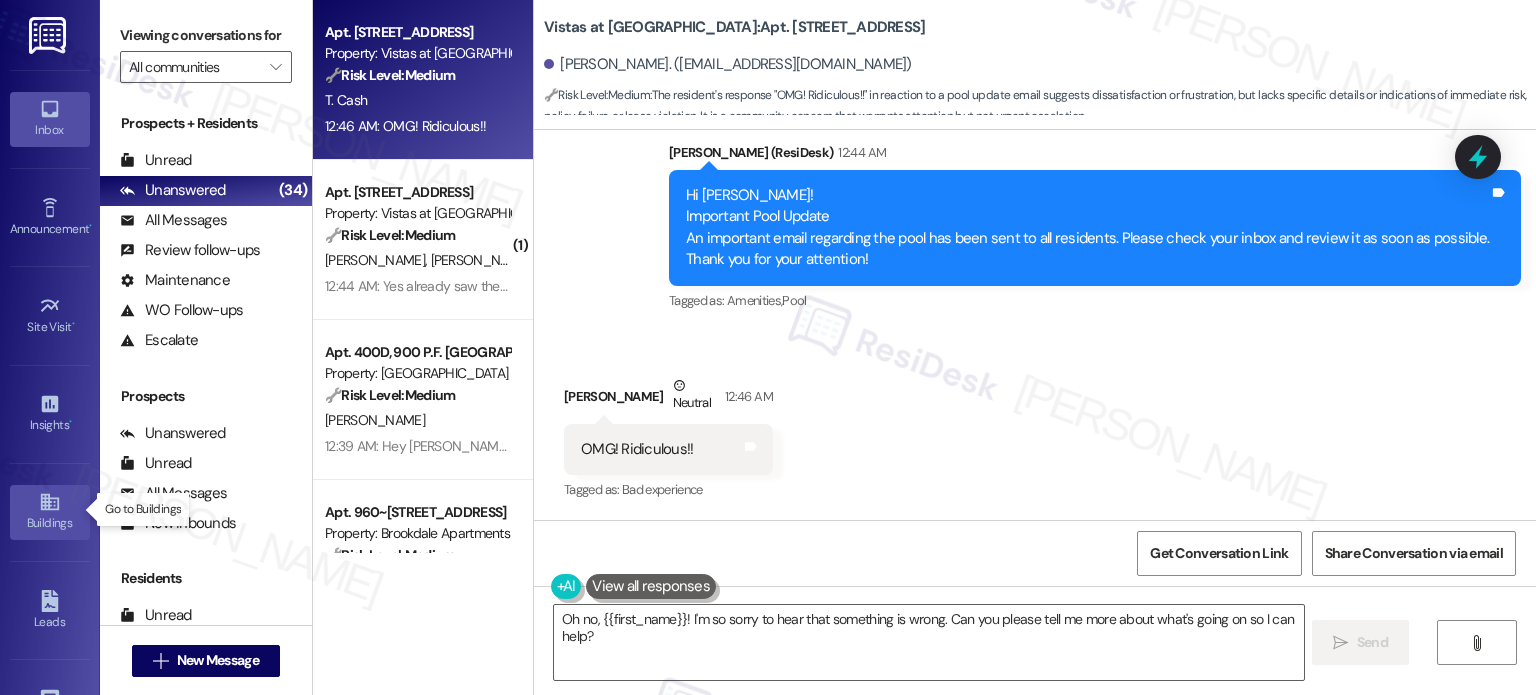 click 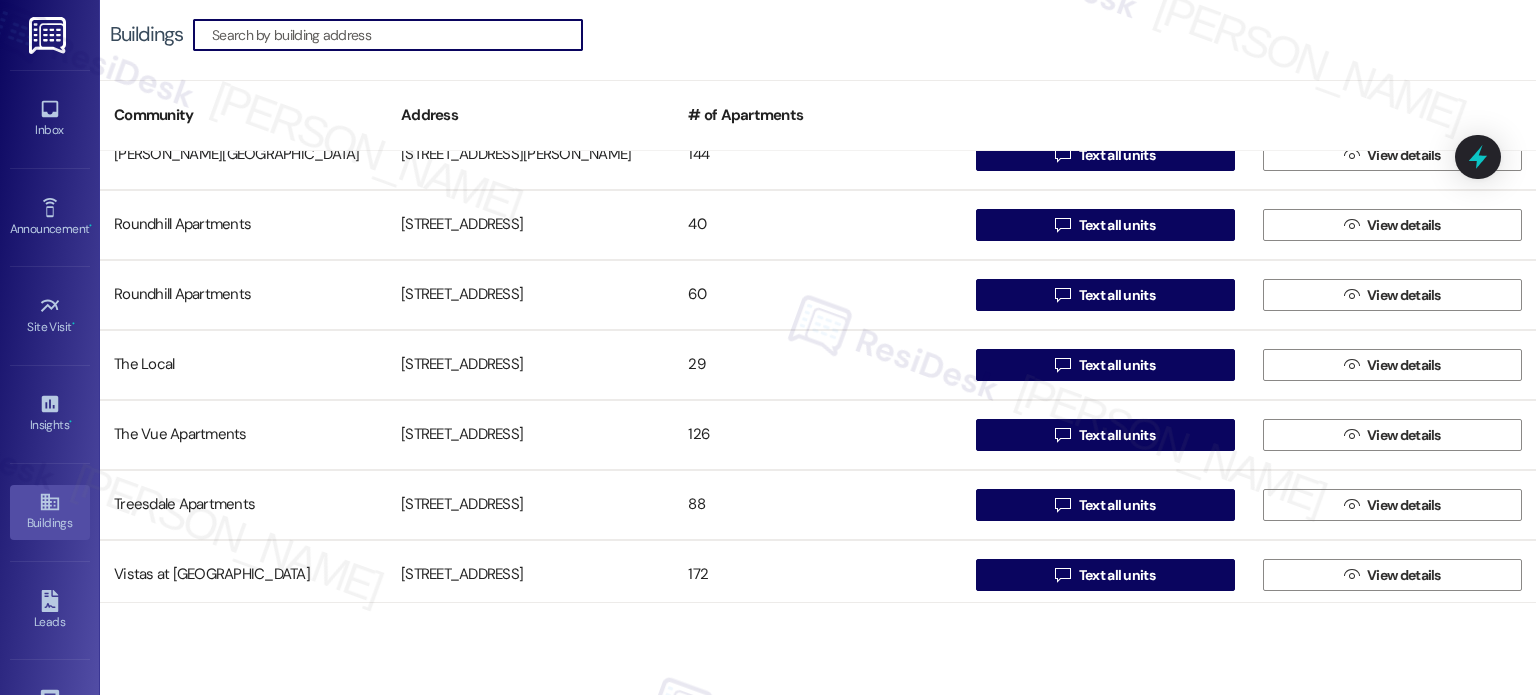 scroll, scrollTop: 1400, scrollLeft: 0, axis: vertical 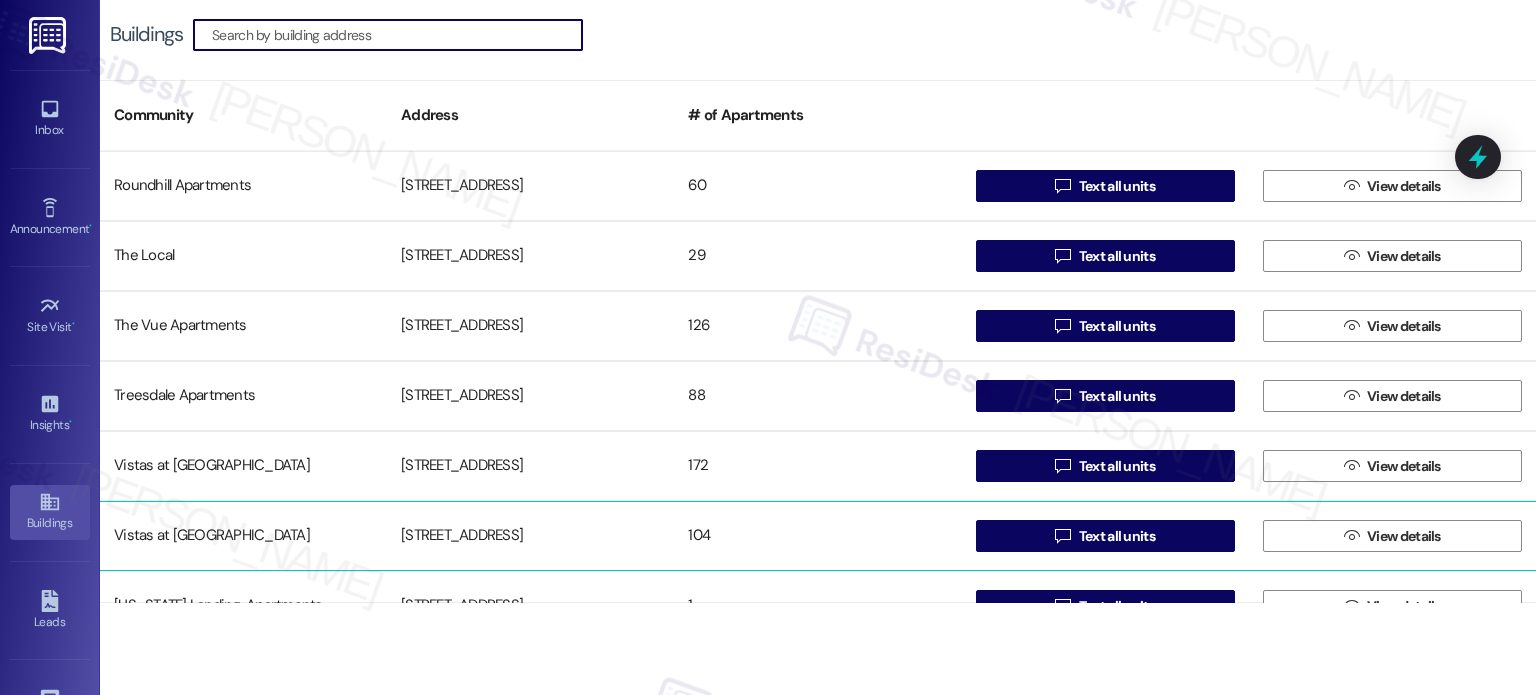 click on "7612 II Timberlake Road" at bounding box center [530, 536] 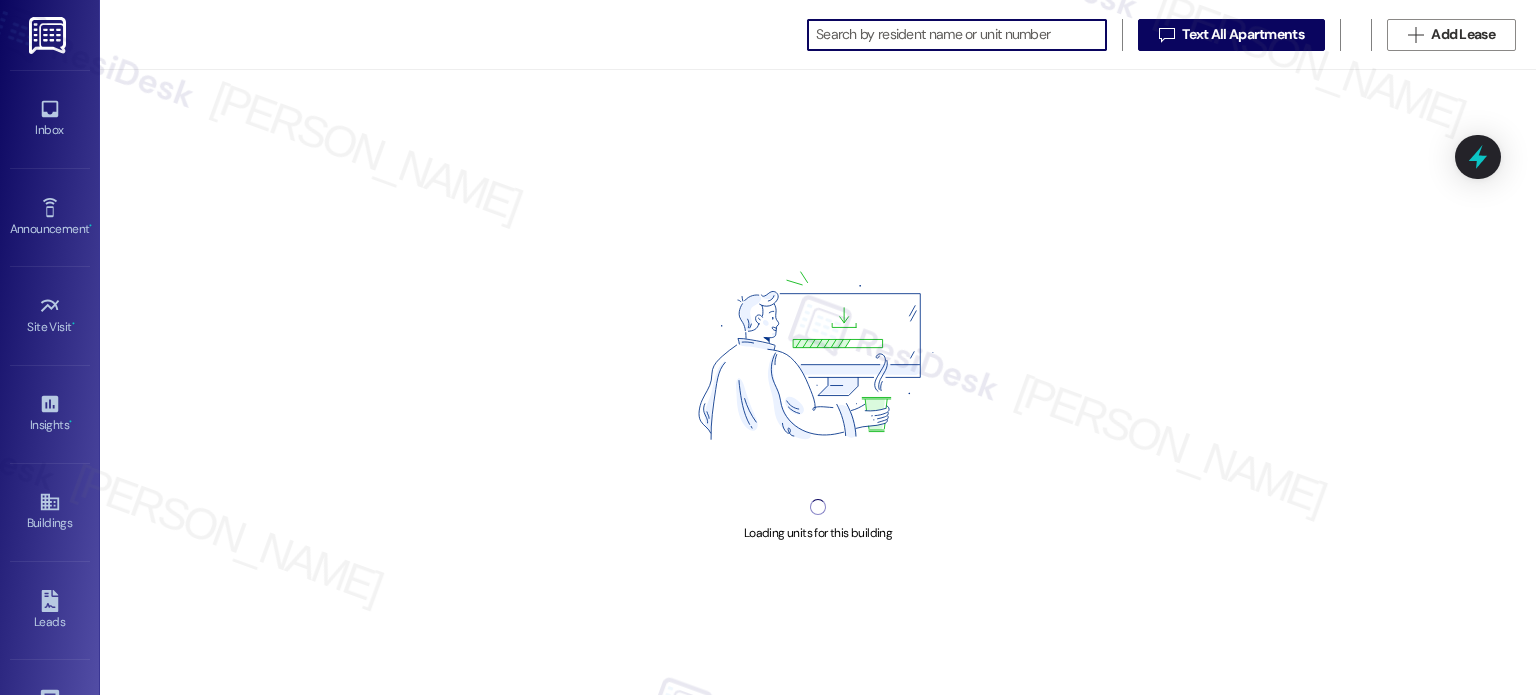 scroll, scrollTop: 0, scrollLeft: 0, axis: both 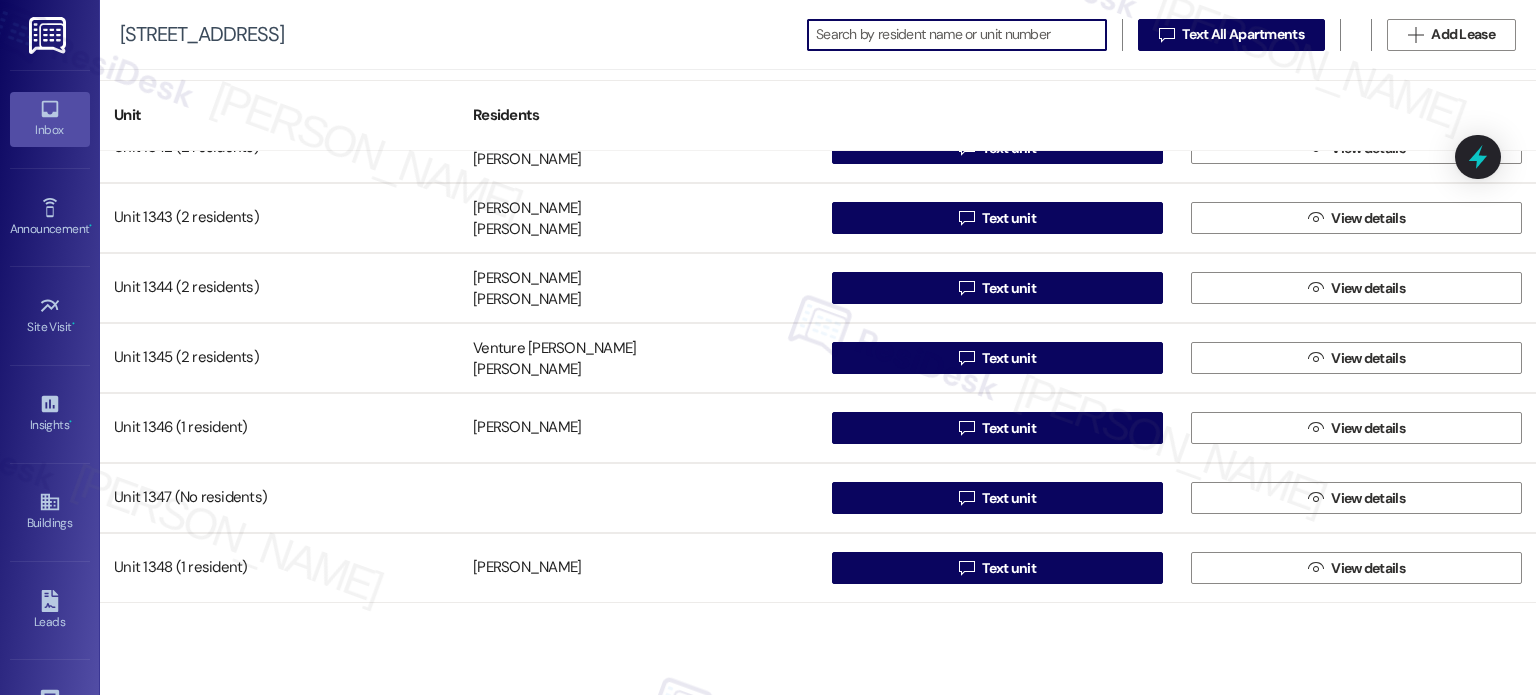 click 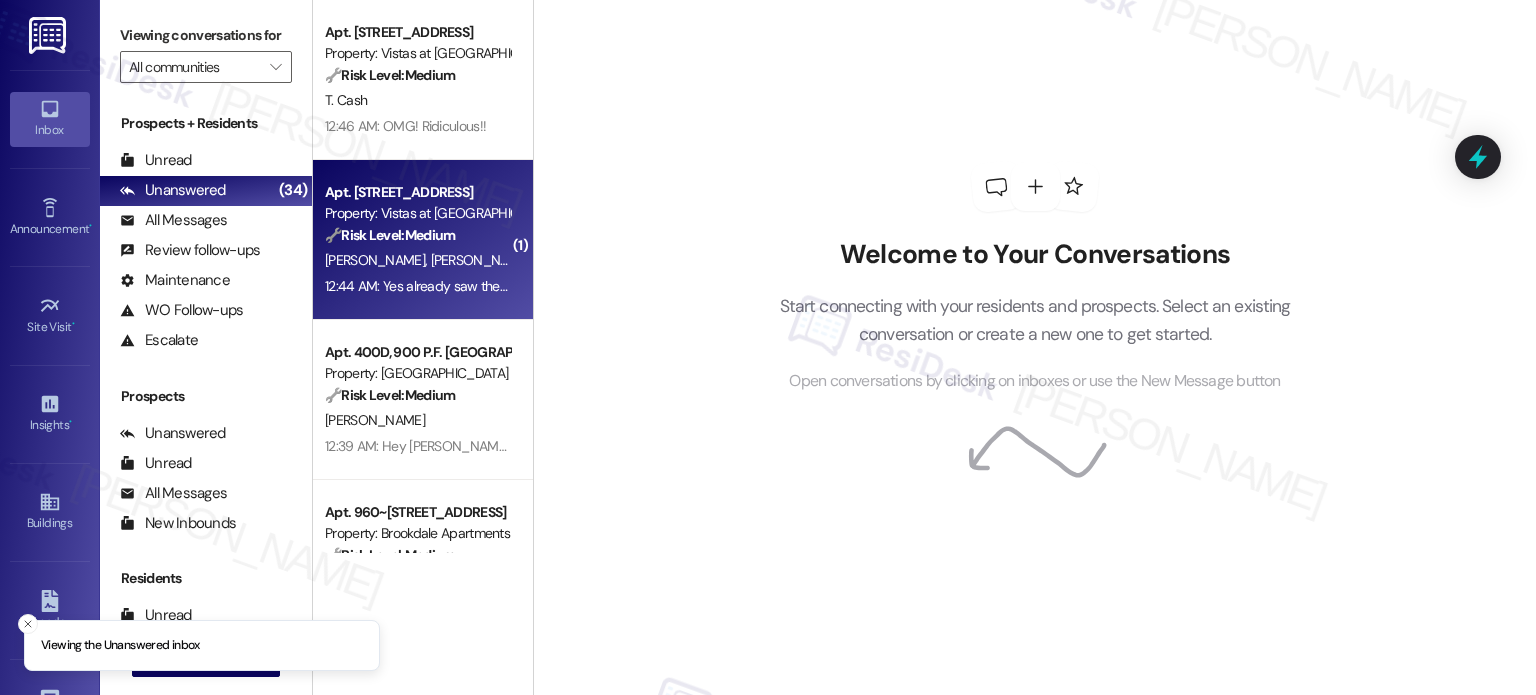 click on "Apt. 411, 7612 Timberlake Road" at bounding box center [417, 192] 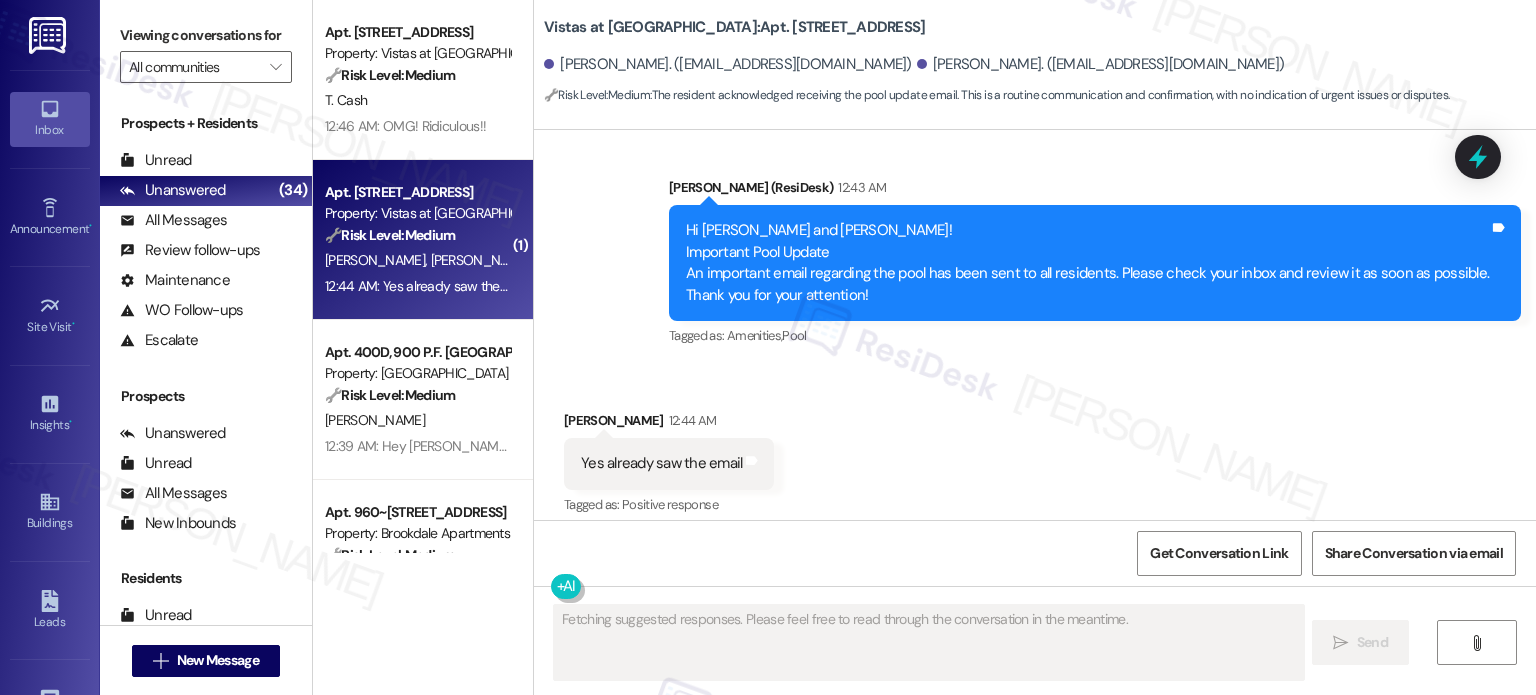 scroll, scrollTop: 2940, scrollLeft: 0, axis: vertical 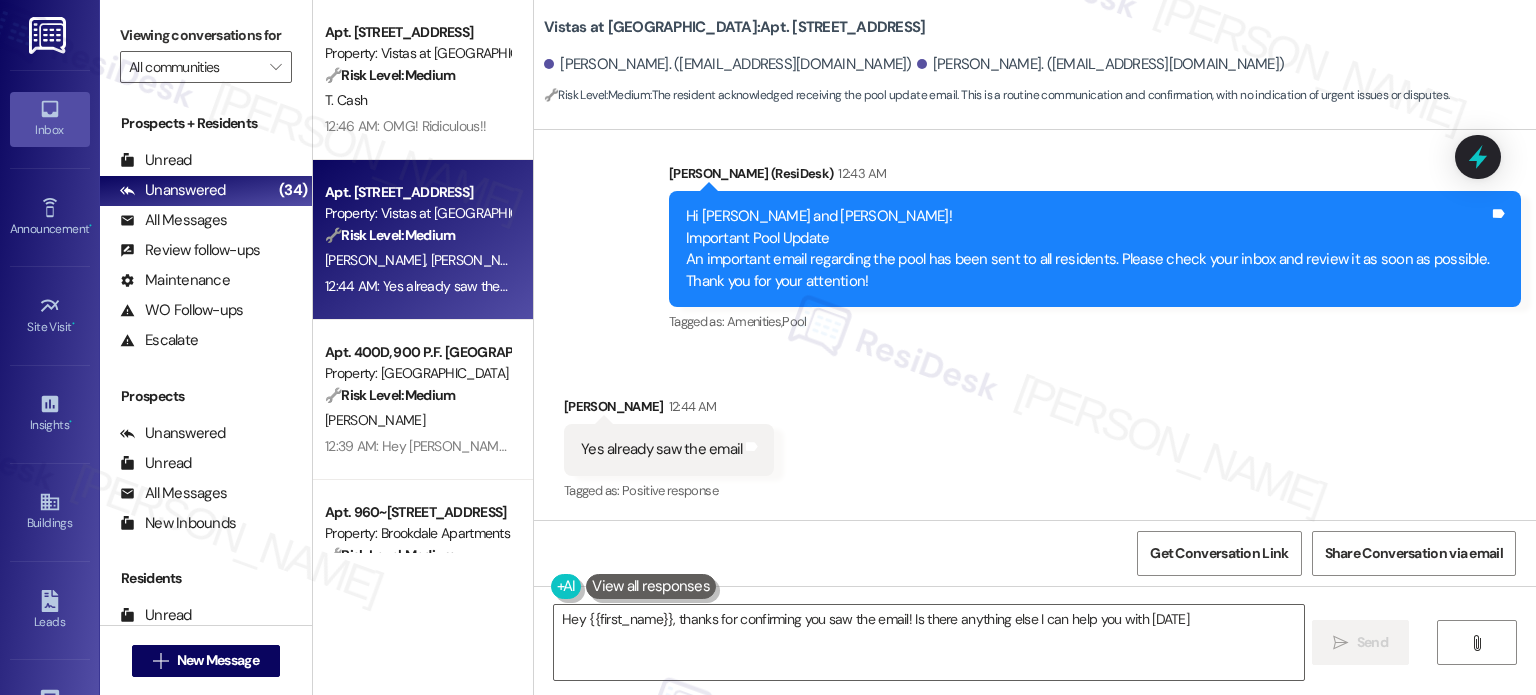 type on "Hey {{first_name}}, thanks for confirming you saw the email! Is there anything else I can help you with today?" 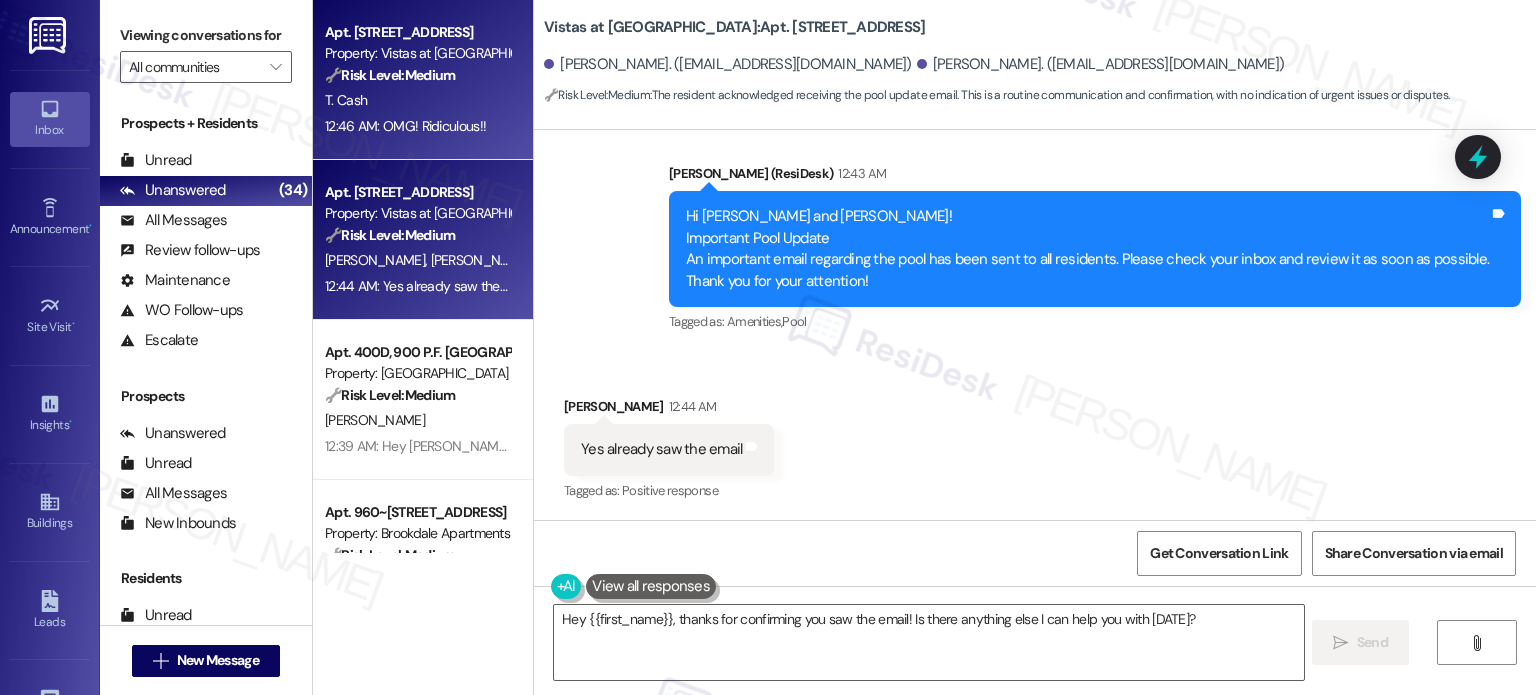 click on "T. Cash" at bounding box center [417, 100] 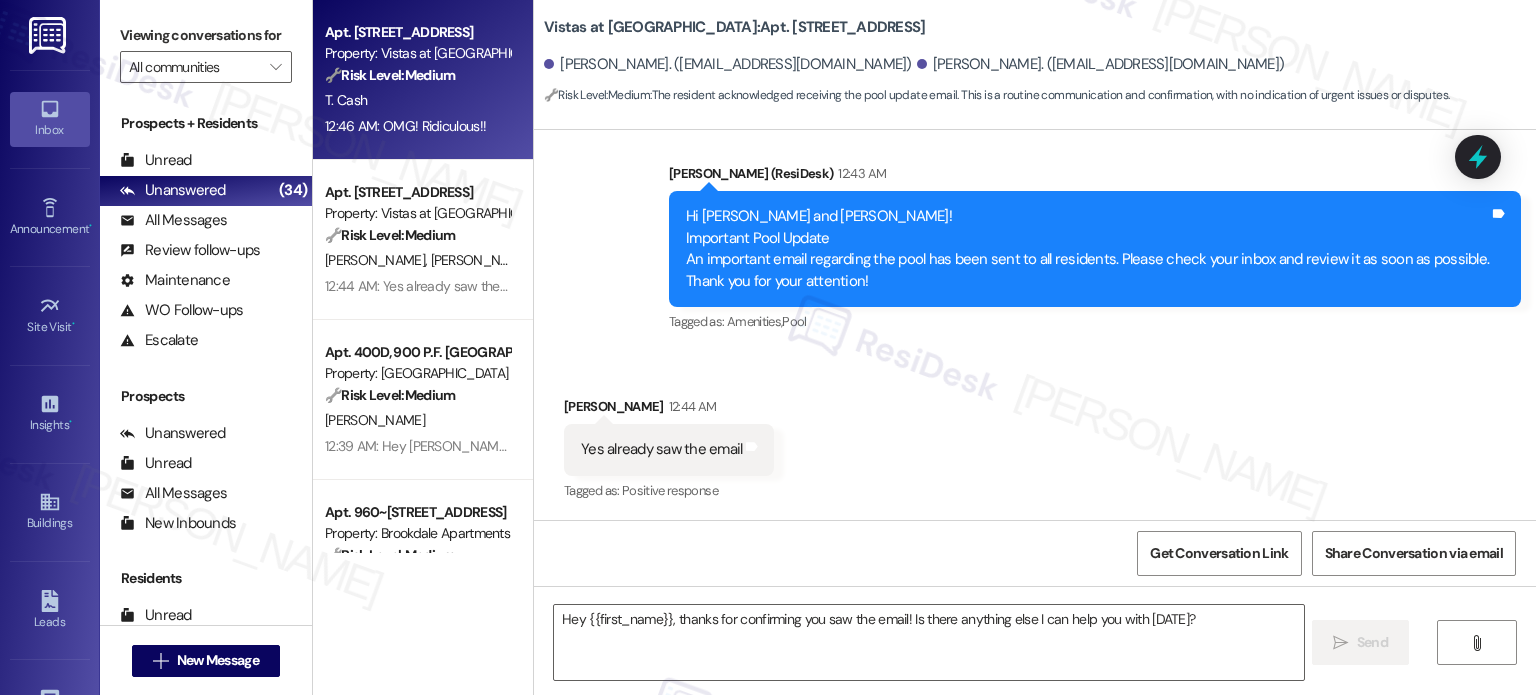 type on "Fetching suggested responses. Please feel free to read through the conversation in the meantime." 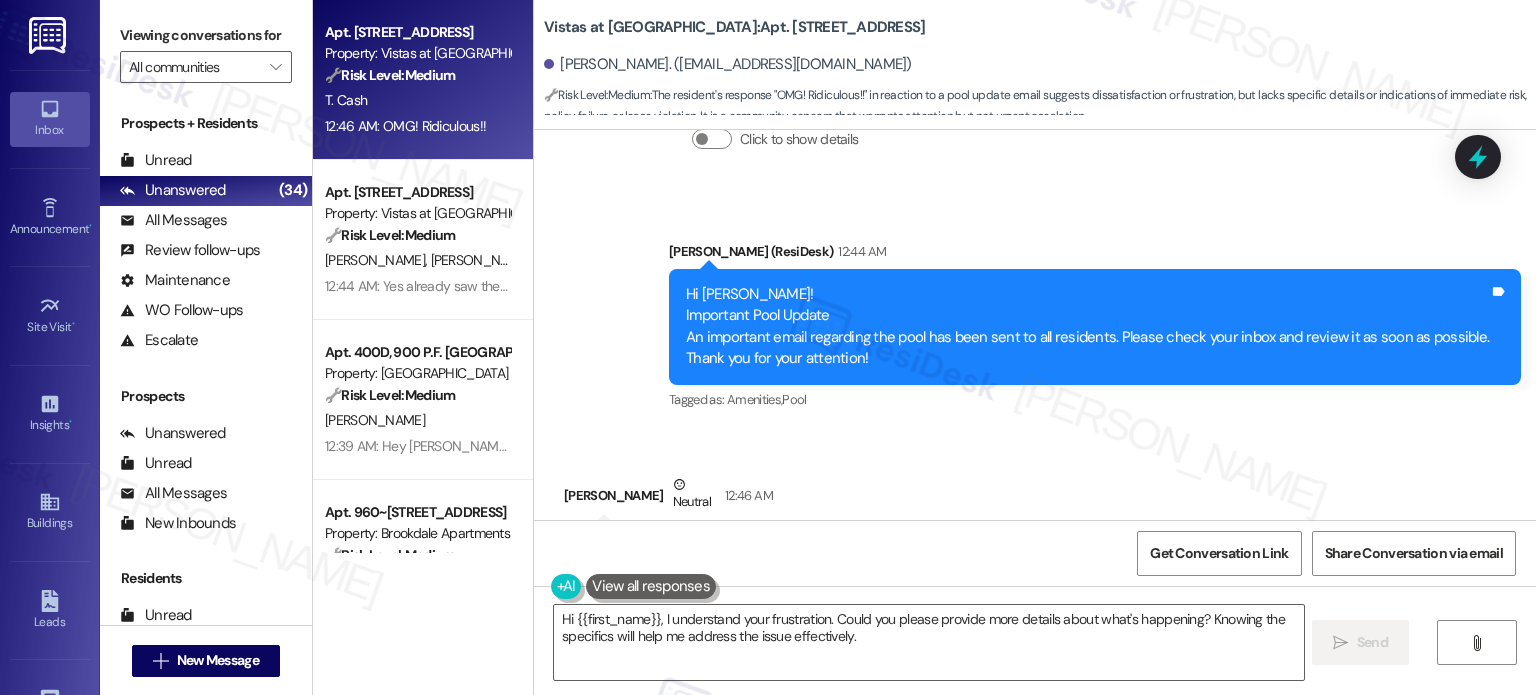 scroll, scrollTop: 3730, scrollLeft: 0, axis: vertical 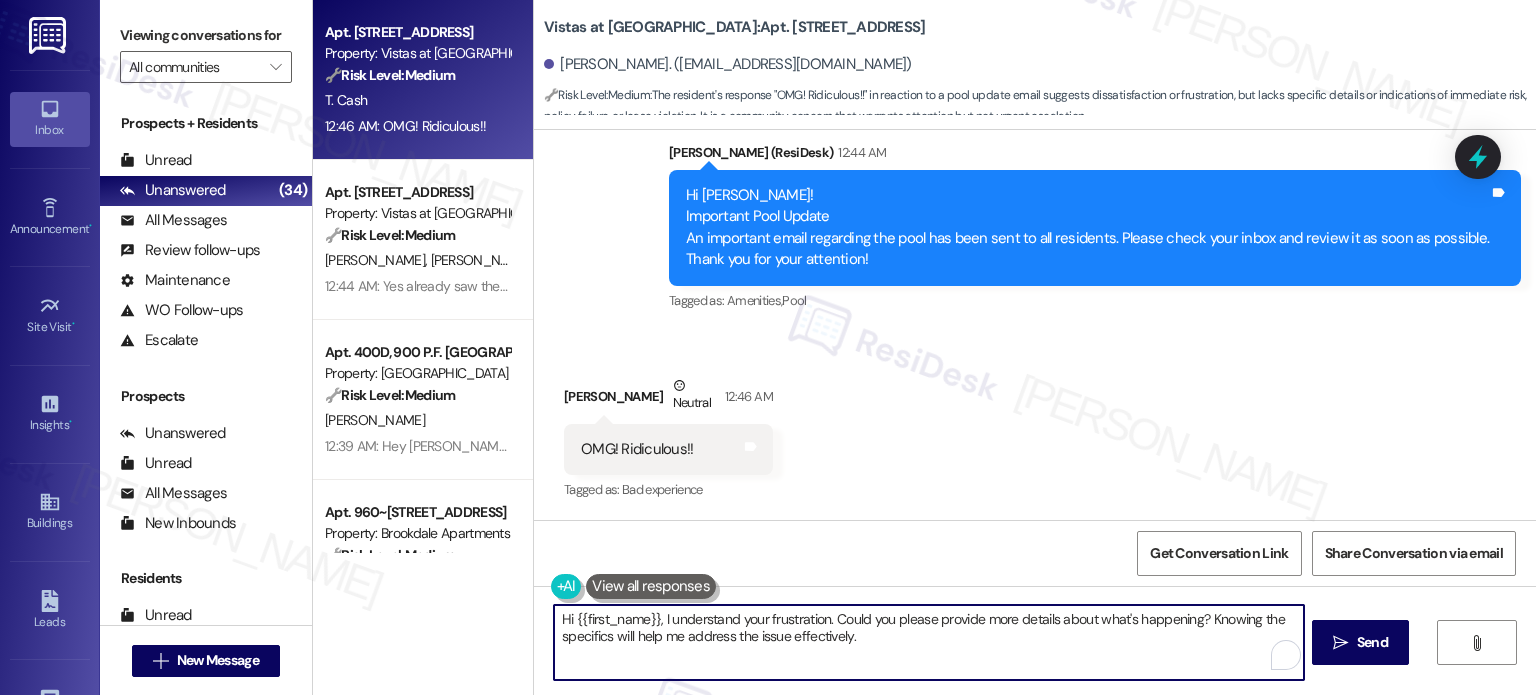 click on "Hi {{first_name}}, I understand your frustration. Could you please provide more details about what's happening? Knowing the specifics will help me address the issue effectively." at bounding box center [928, 642] 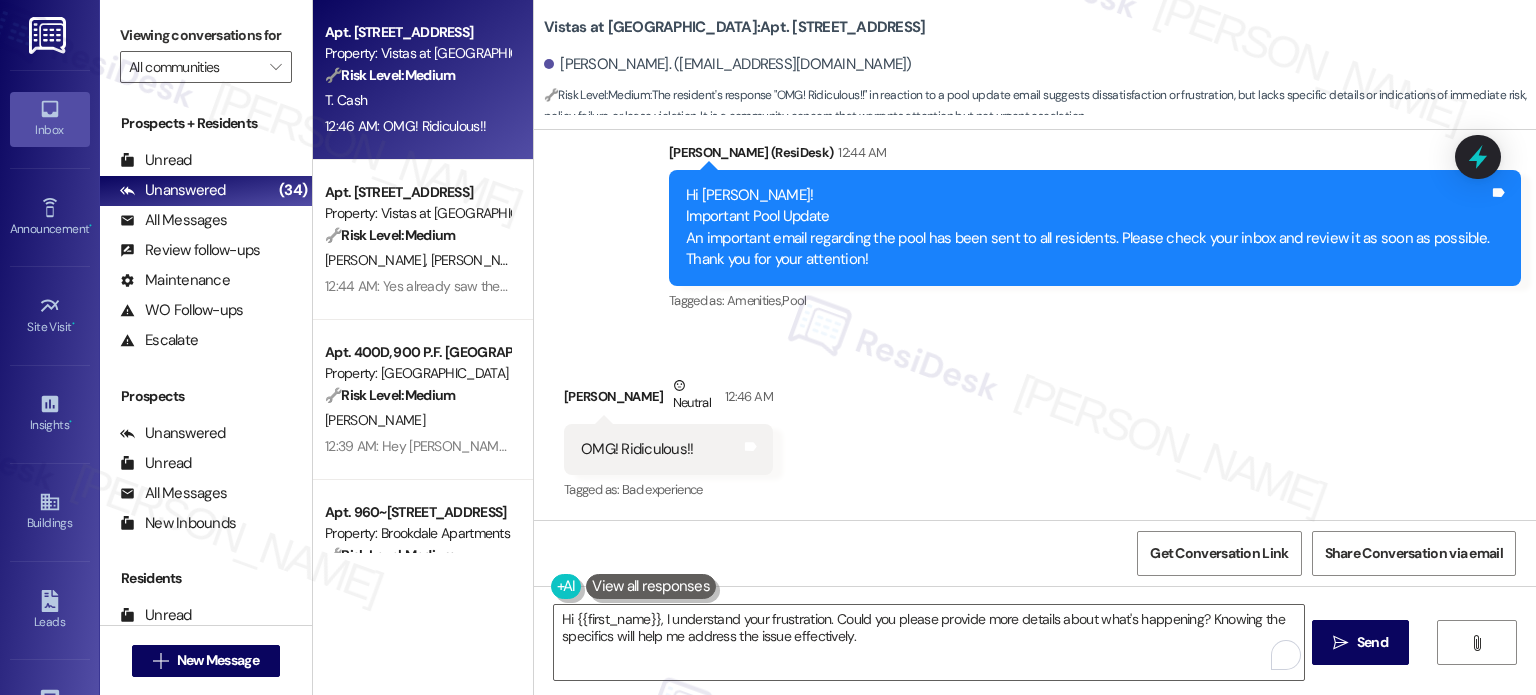 click on "Received via SMS Trudy Cash   Neutral 12:46 AM OMG! Ridiculous!!  Tags and notes Tagged as:   Bad experience Click to highlight conversations about Bad experience" at bounding box center [1035, 425] 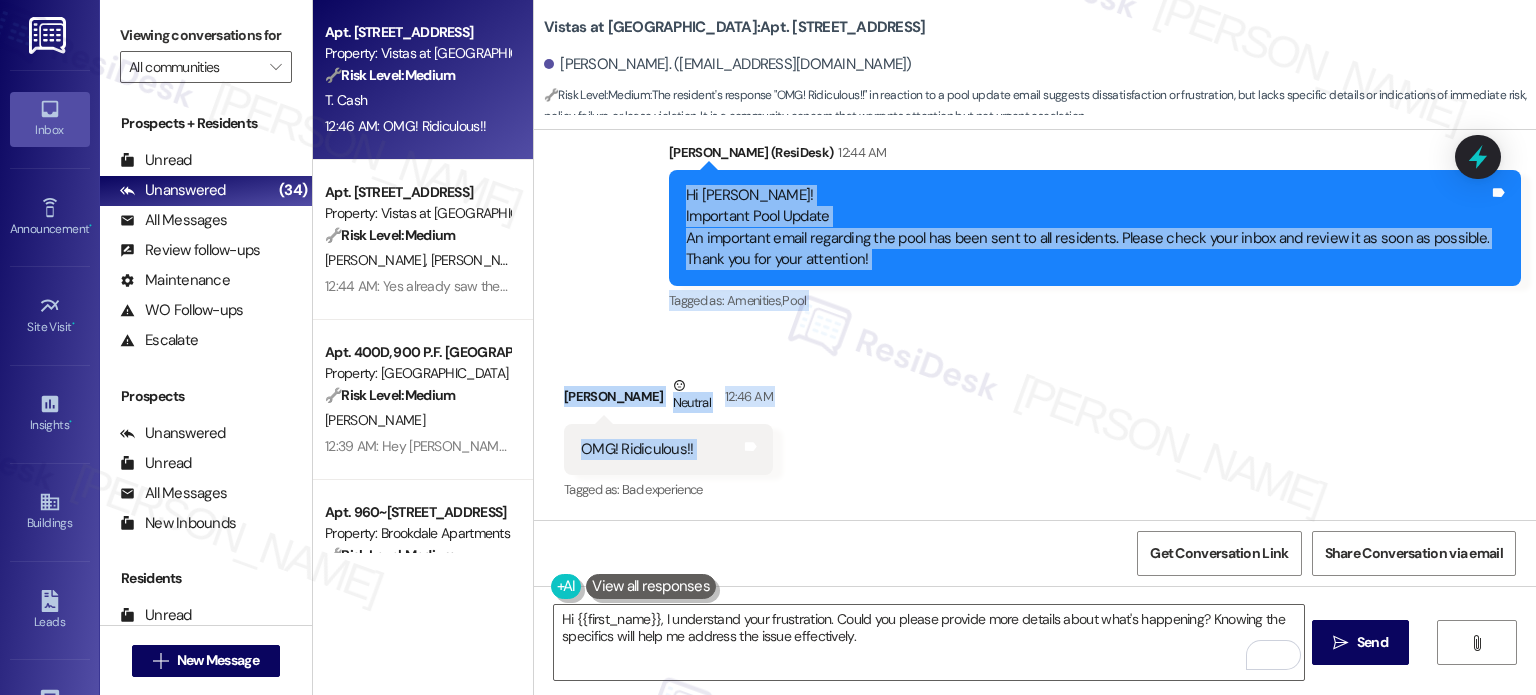 drag, startPoint x: 700, startPoint y: 195, endPoint x: 759, endPoint y: 445, distance: 256.86768 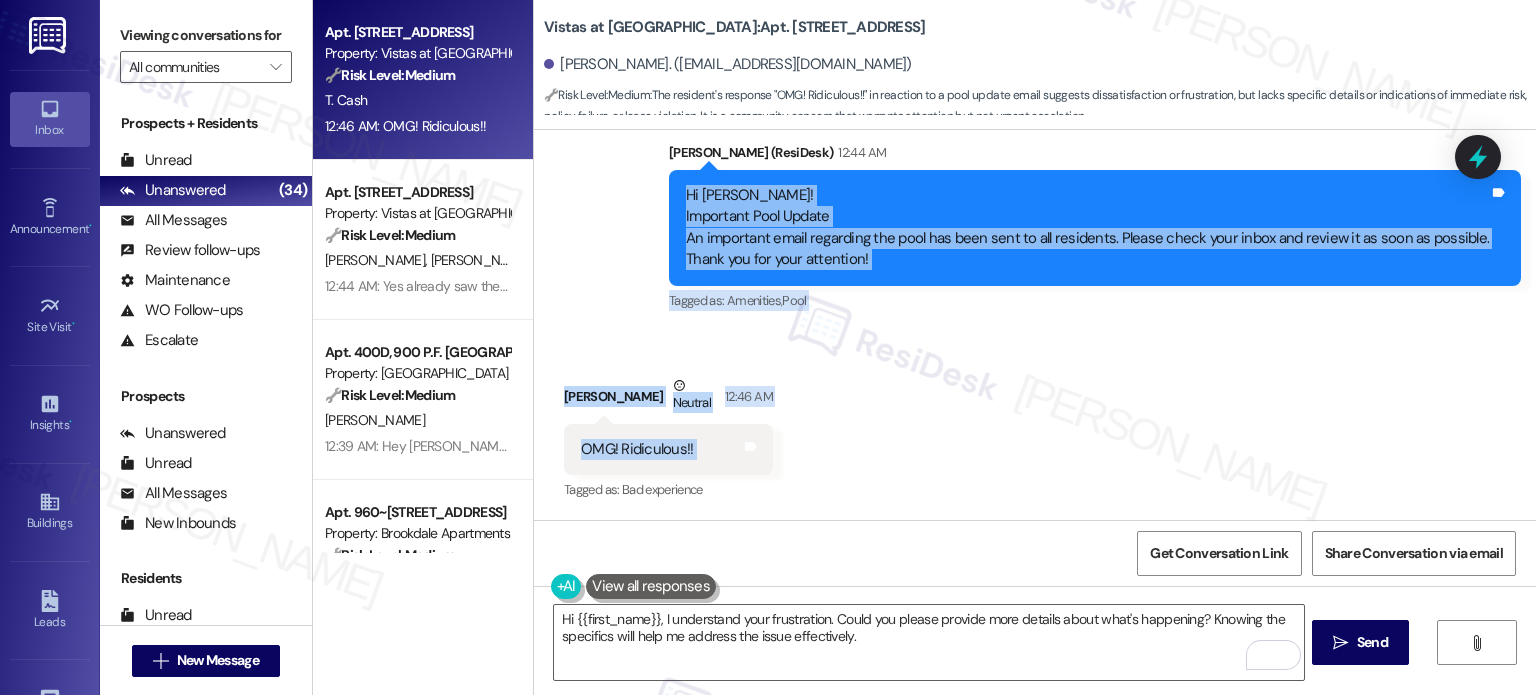 click on "Lease started Jan 01, 2025 at 8:00 AM Announcement, sent via SMS Sarah   (ResiDesk) Jul 10, 2025 at 6:06 AM Hi Trudy!
There has been an issue with “visitors” that came to the property and were harassing a couple of our residents. The police were called out of caution and at this point, no crime was committed and the visitors left after being asked to leave the property by management and the police. Please call the emergency number and ask maintenance to call me if you witness any suspicious activity, especially between the 600 and 800 buildings and call 911 if you feel unsafe.
At this time, the police are following up on the incident
Thank you, (You can always reply STOP to opt out of future messages) Tags and notes Tagged as:   Safety & security ,  Click to highlight conversations about Safety & security Maintenance Click to highlight conversations about Maintenance Received via SMS Trudy Cash Jul 10, 2025 at 8:31 AM Ok  Tags and notes Tagged as:   Positive response Sent via SMS Tags and notes" at bounding box center [1035, 325] 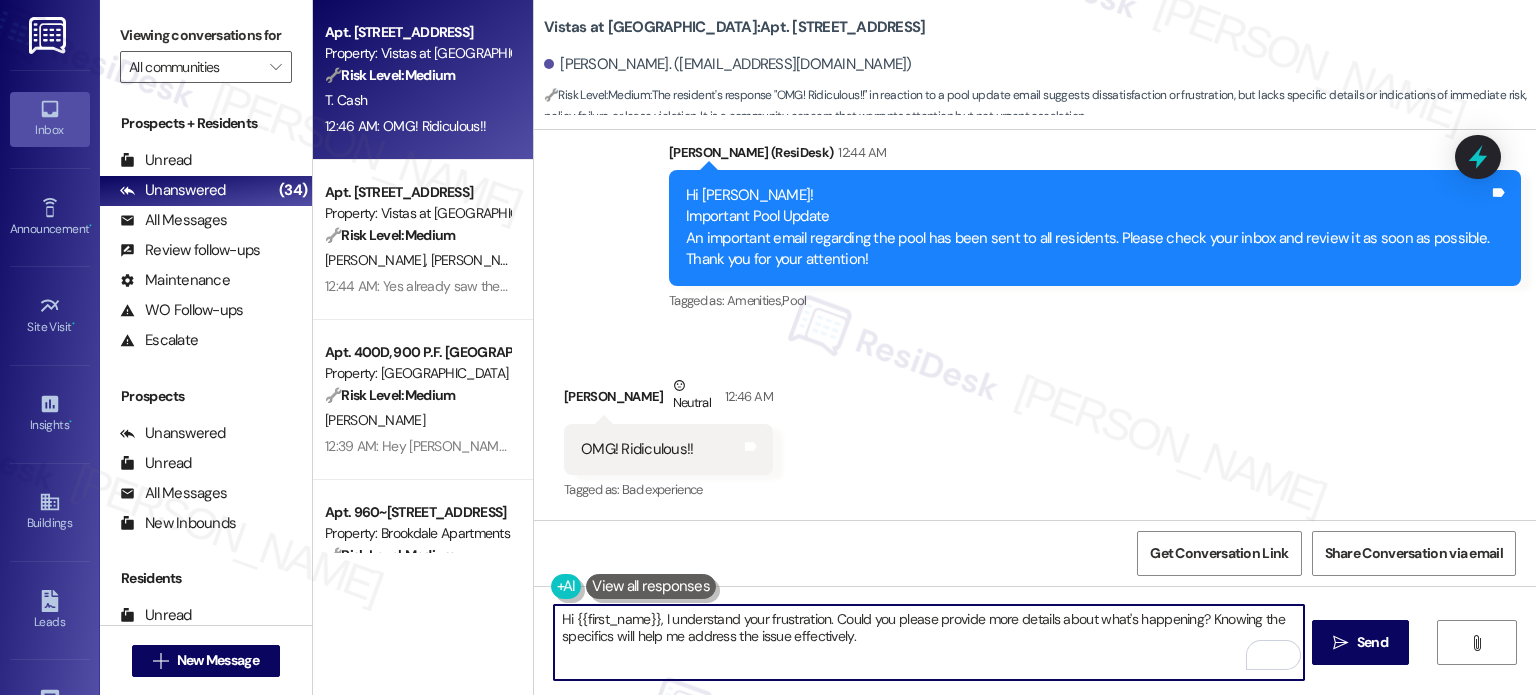 click on "Hi {{first_name}}, I understand your frustration. Could you please provide more details about what's happening? Knowing the specifics will help me address the issue effectively." at bounding box center [928, 642] 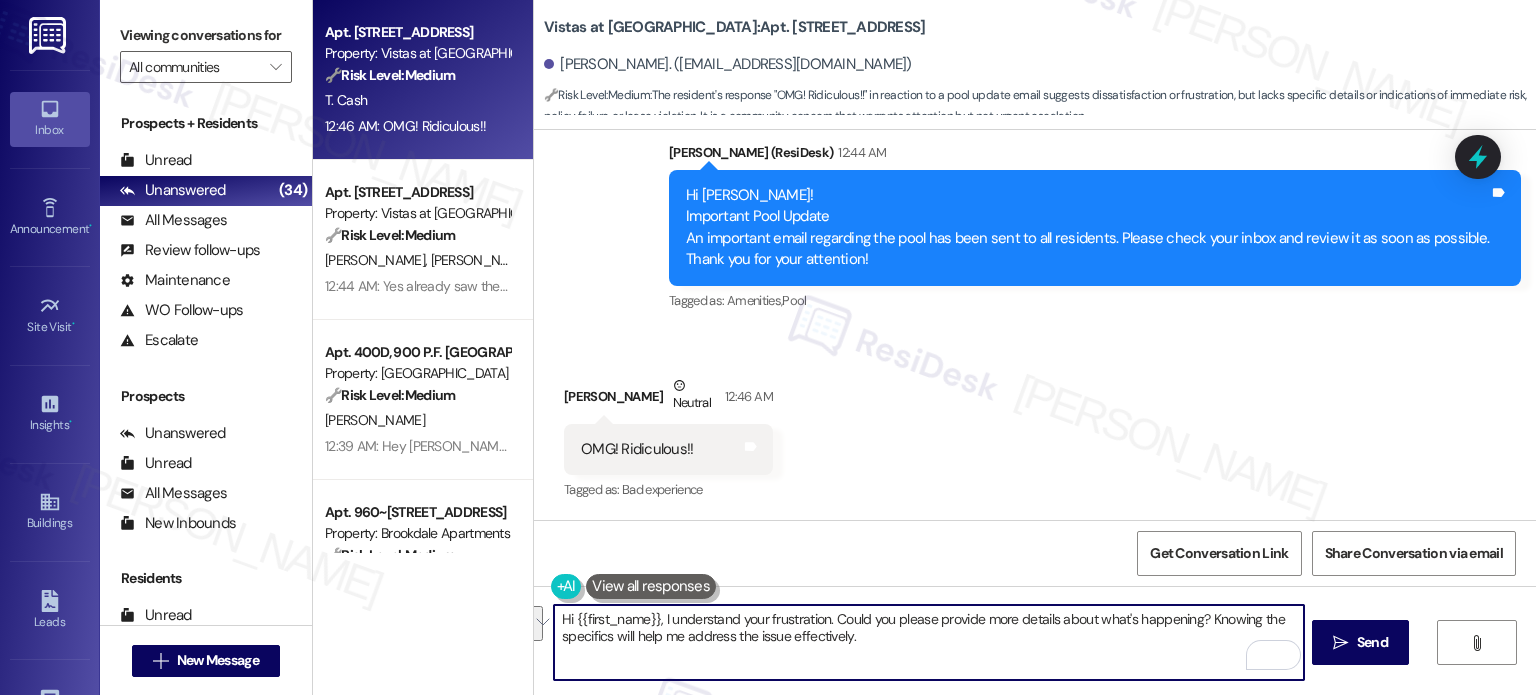 paste on "I understand it may have been unexpected—we just wanted to make sure everyone had the most up-to-date information. If you have any questions or concerns about the update, feel free to let me know" 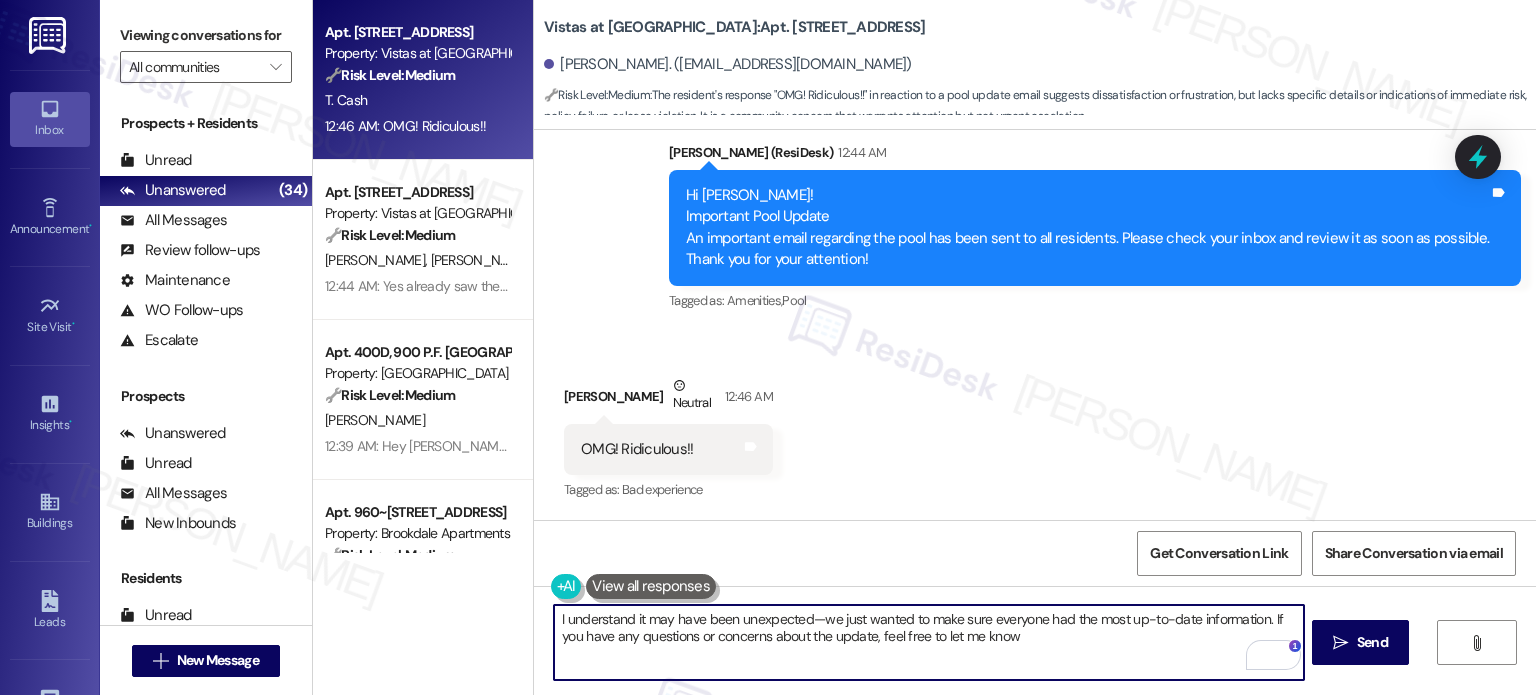 click on "I understand it may have been unexpected—we just wanted to make sure everyone had the most up-to-date information. If you have any questions or concerns about the update, feel free to let me know" at bounding box center (928, 642) 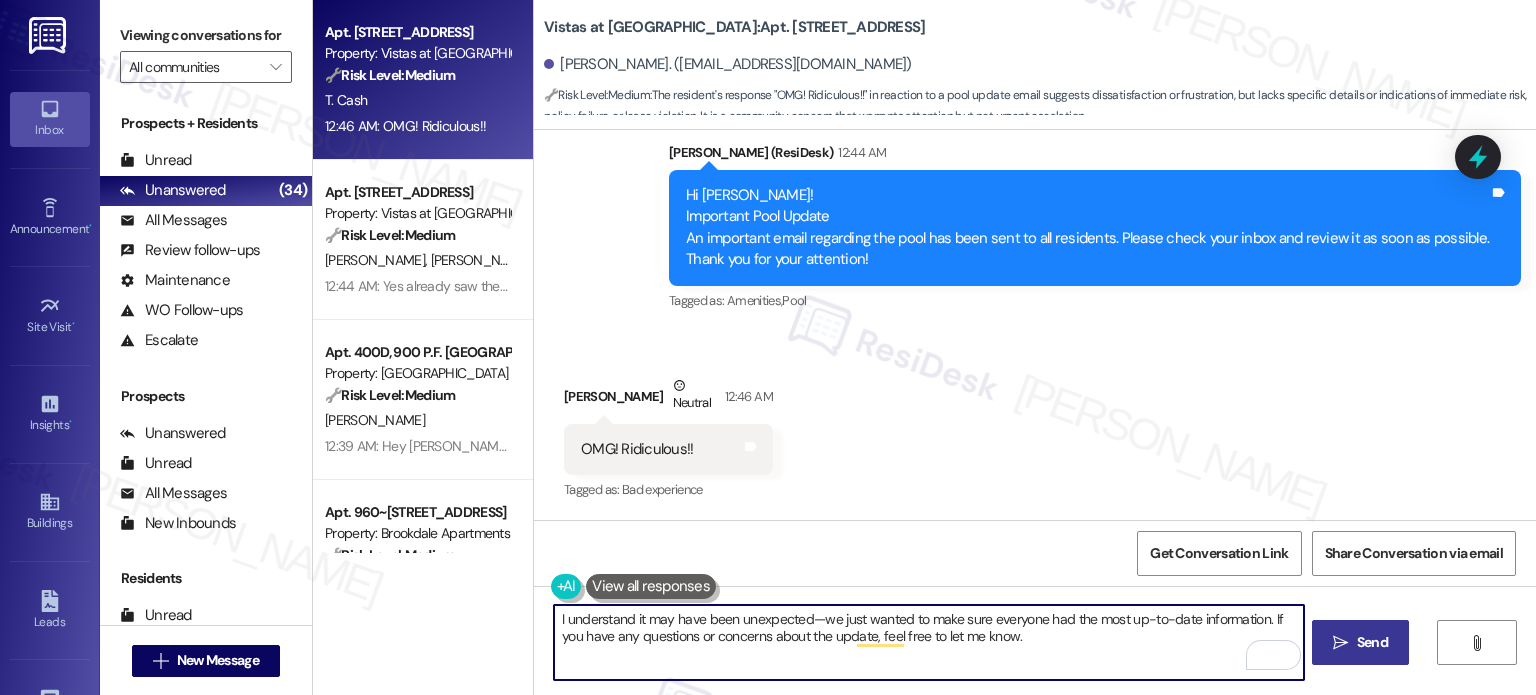 type on "I understand it may have been unexpected—we just wanted to make sure everyone had the most up-to-date information. If you have any questions or concerns about the update, feel free to let me know." 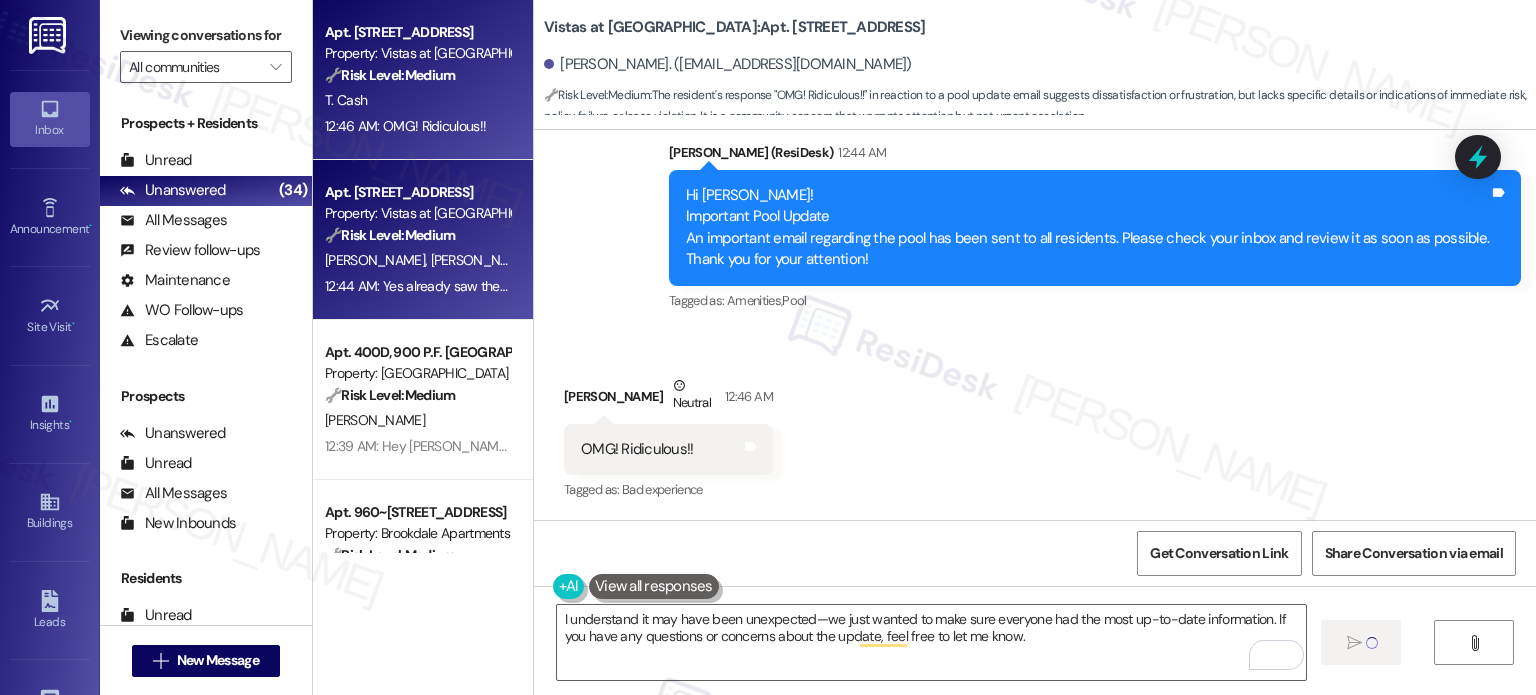 type 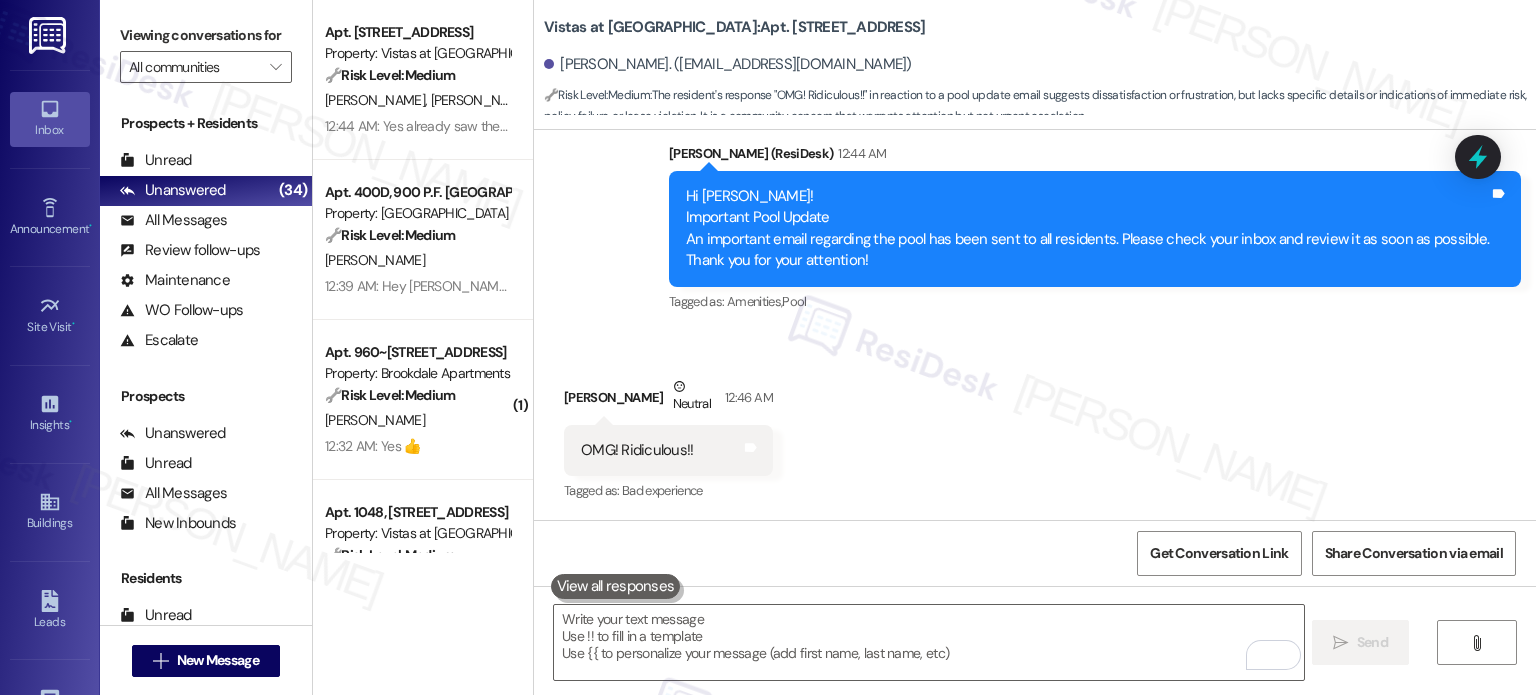 scroll, scrollTop: 3891, scrollLeft: 0, axis: vertical 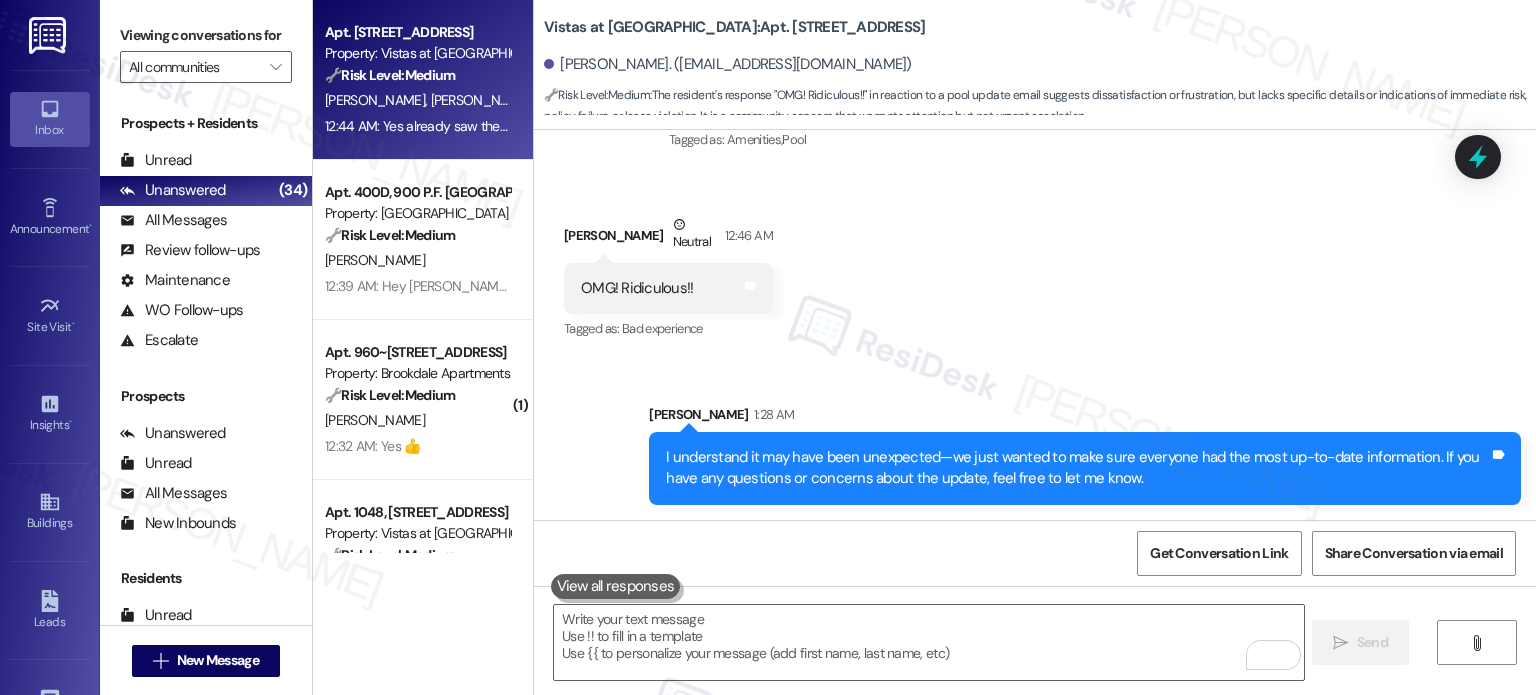 click on "🔧  Risk Level:  Medium The resident acknowledged receiving the pool update email. This is a routine communication and confirmation, with no indication of urgent issues or disputes." at bounding box center (417, 75) 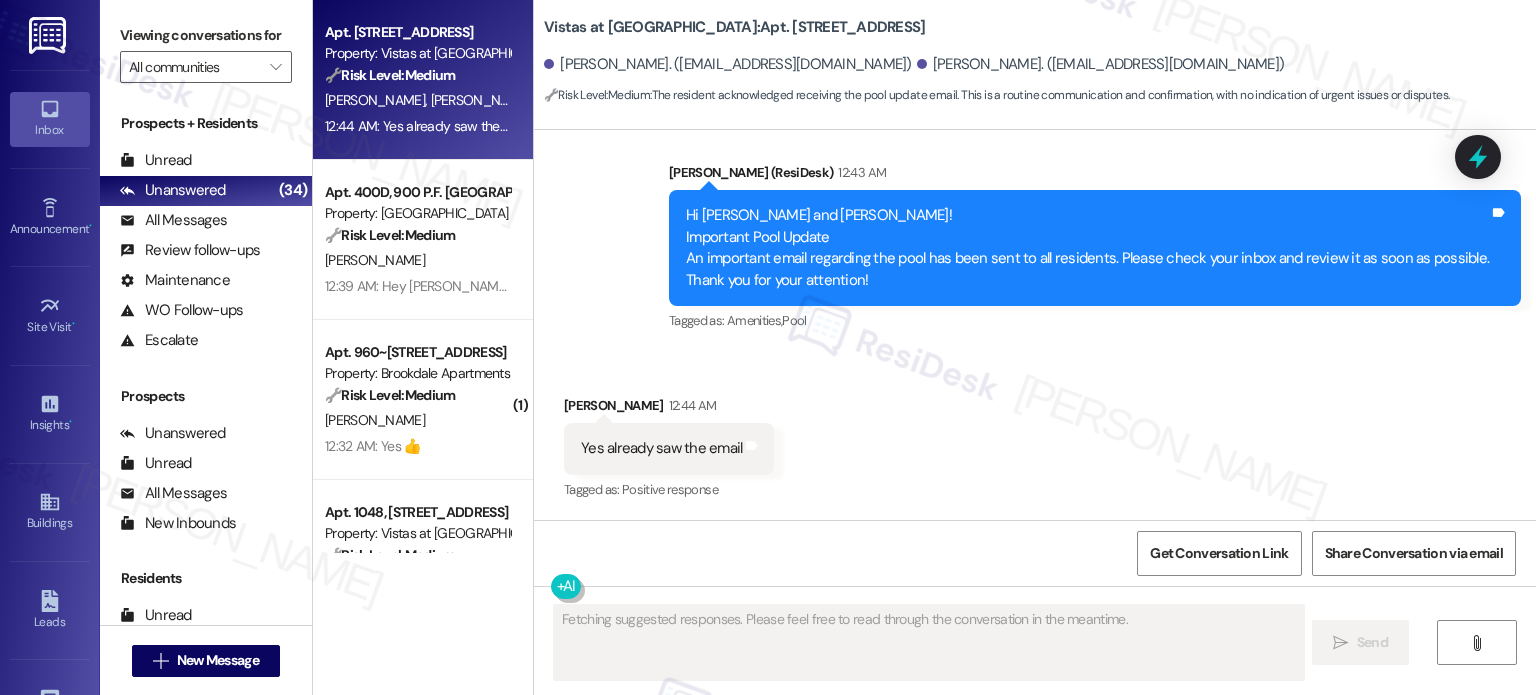 scroll, scrollTop: 2940, scrollLeft: 0, axis: vertical 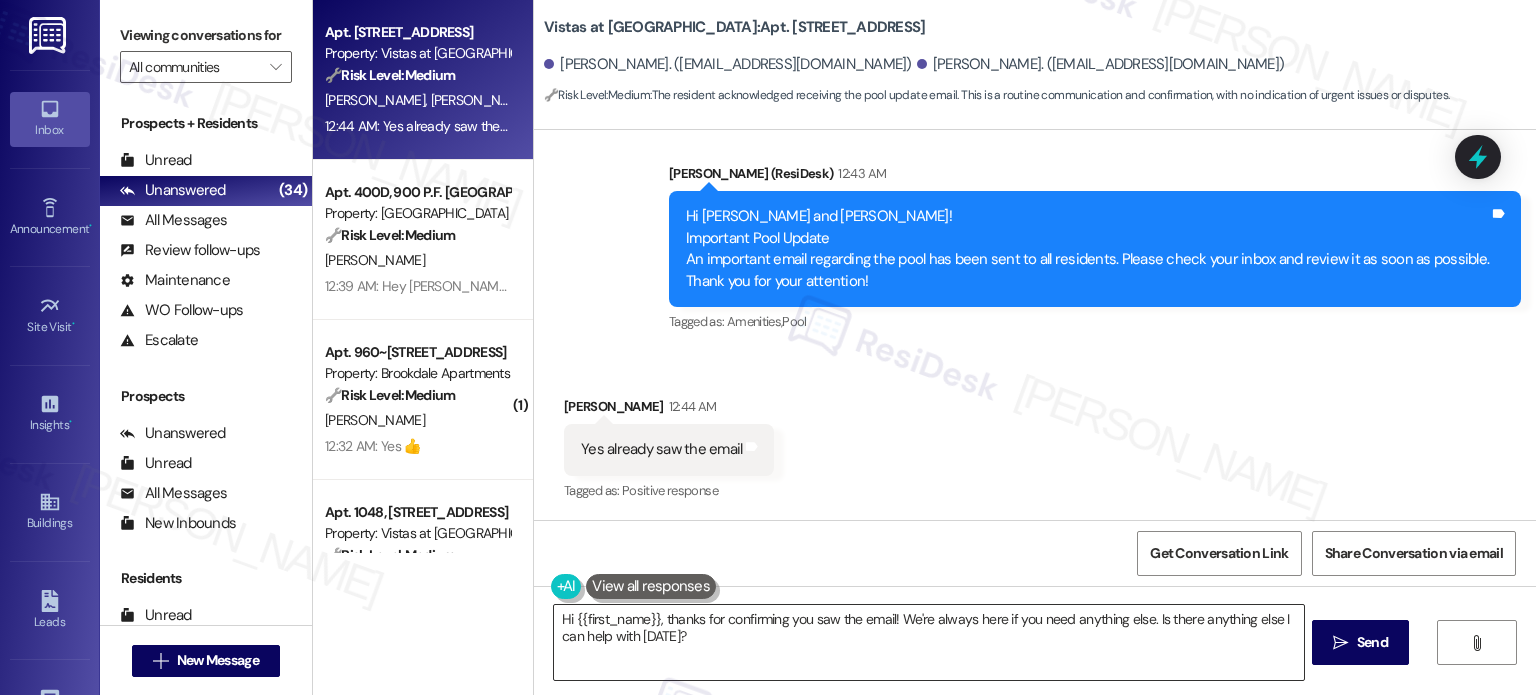 click on "Hi {{first_name}}, thanks for confirming you saw the email! We're always here if you need anything else. Is there anything else I can help with today?" at bounding box center (928, 642) 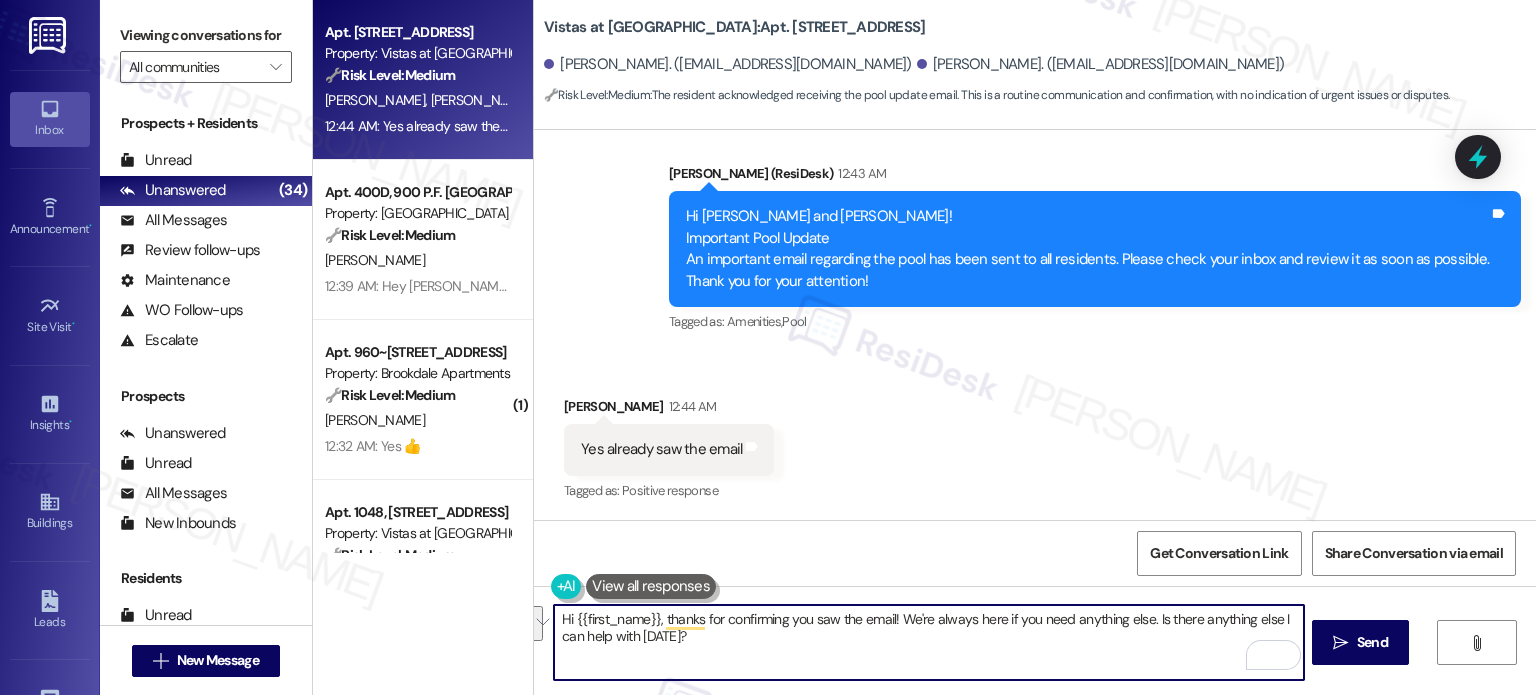 drag, startPoint x: 890, startPoint y: 623, endPoint x: 893, endPoint y: 641, distance: 18.248287 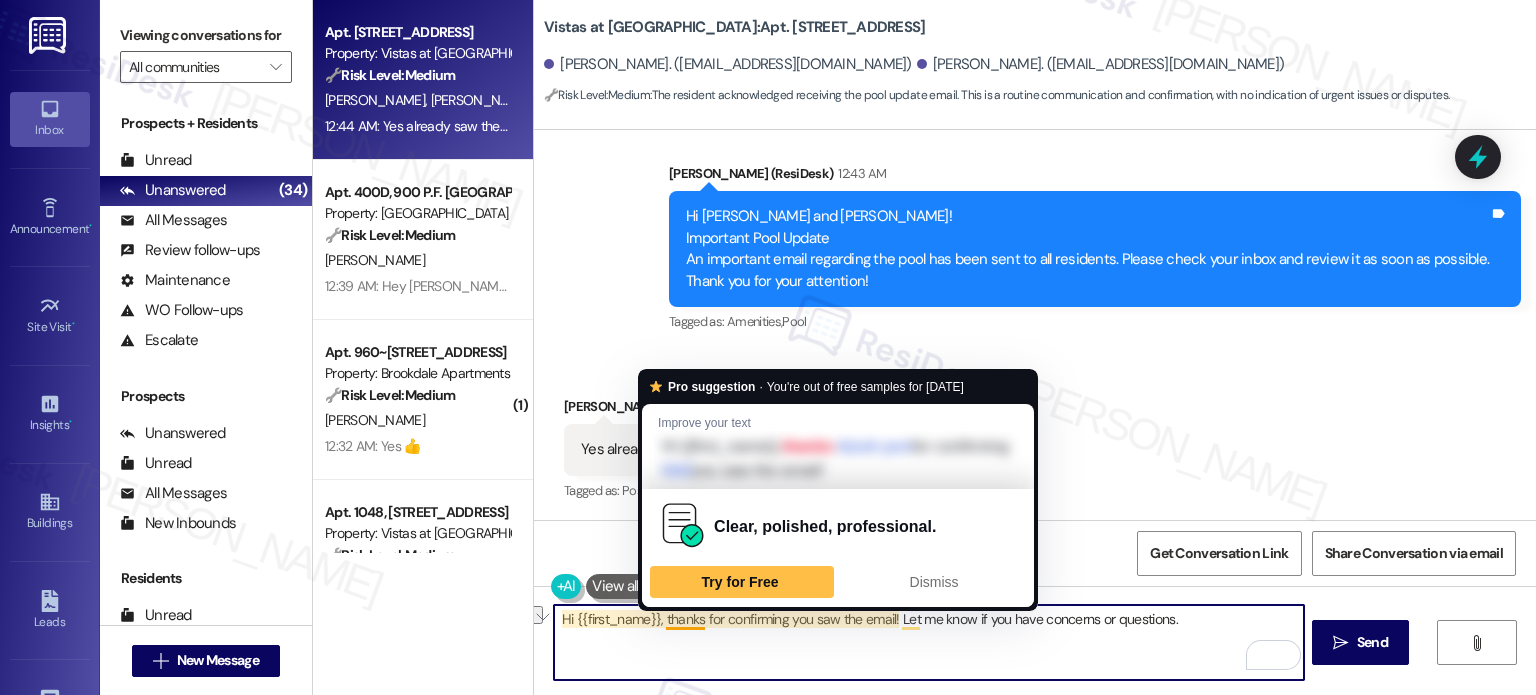 drag, startPoint x: 660, startPoint y: 624, endPoint x: 476, endPoint y: 629, distance: 184.06792 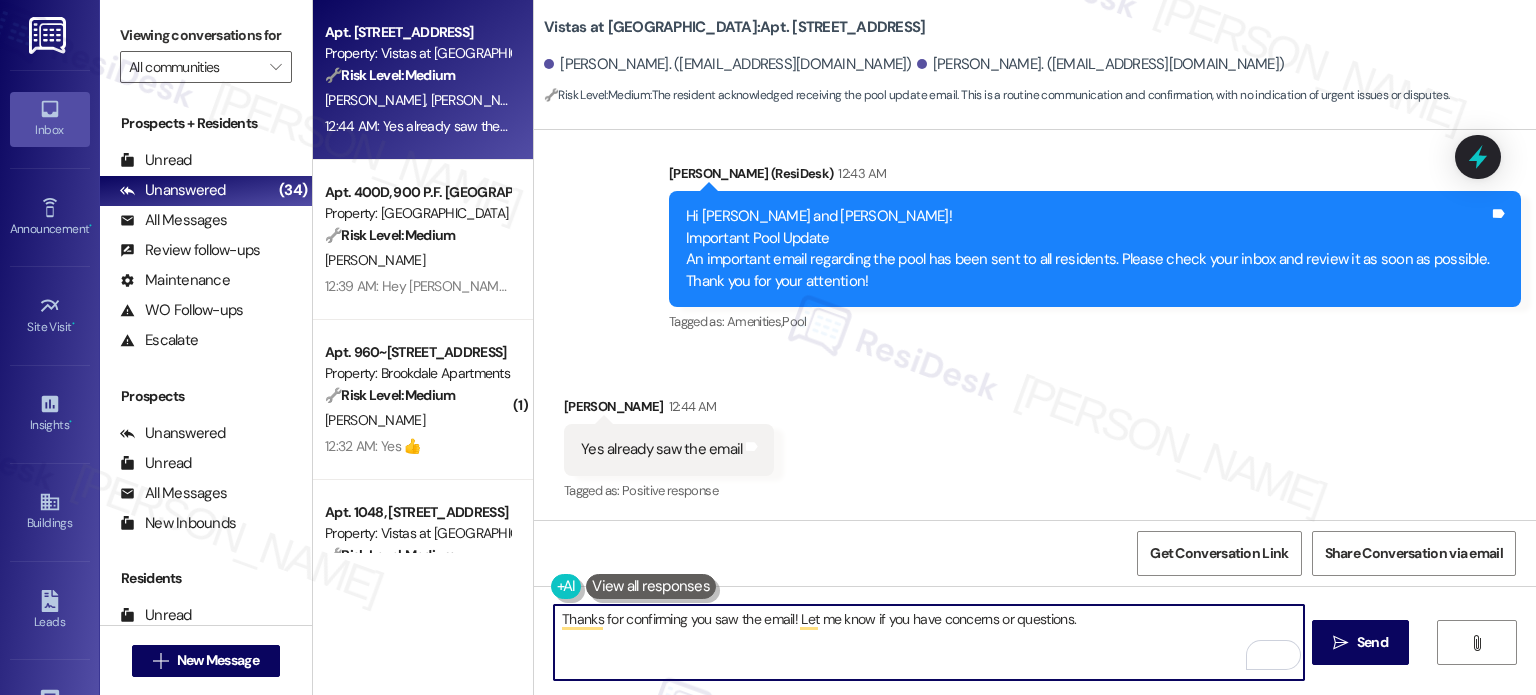 click on "Thanks for confirming you saw the email! Let me know if you have concerns or questions." at bounding box center (928, 642) 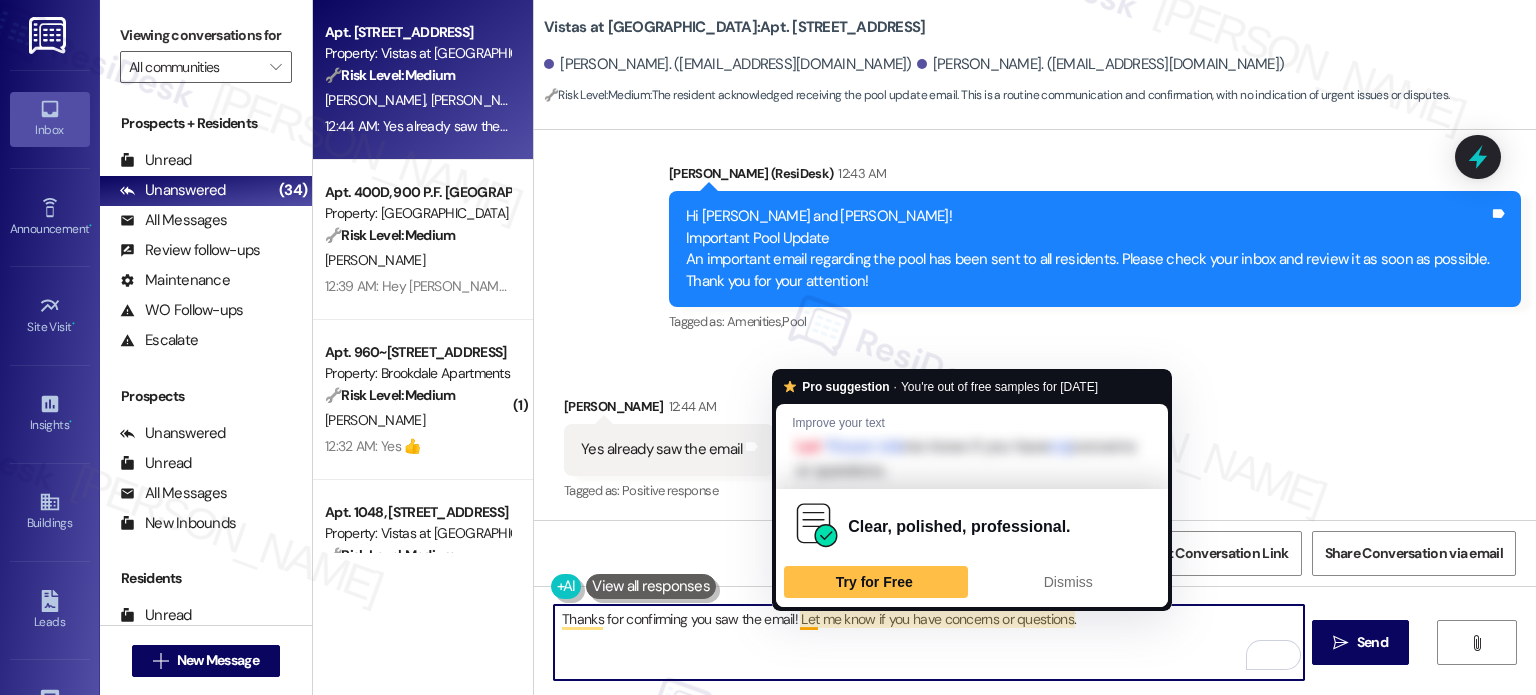 click on "Thanks for confirming you saw the email! Let me know if you have concerns or questions." at bounding box center [928, 642] 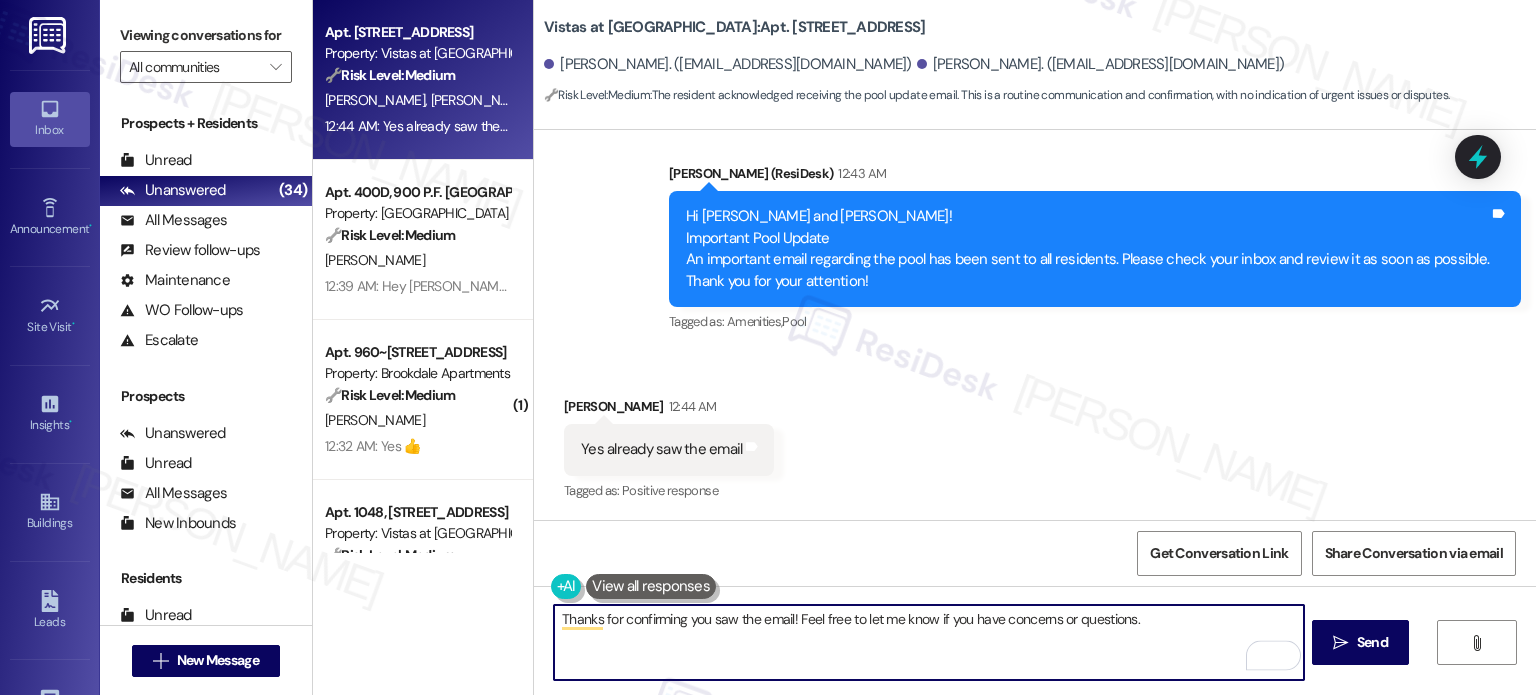 click on "Thanks for confirming you saw the email! Feel free to let me know if you have concerns or questions." at bounding box center (928, 642) 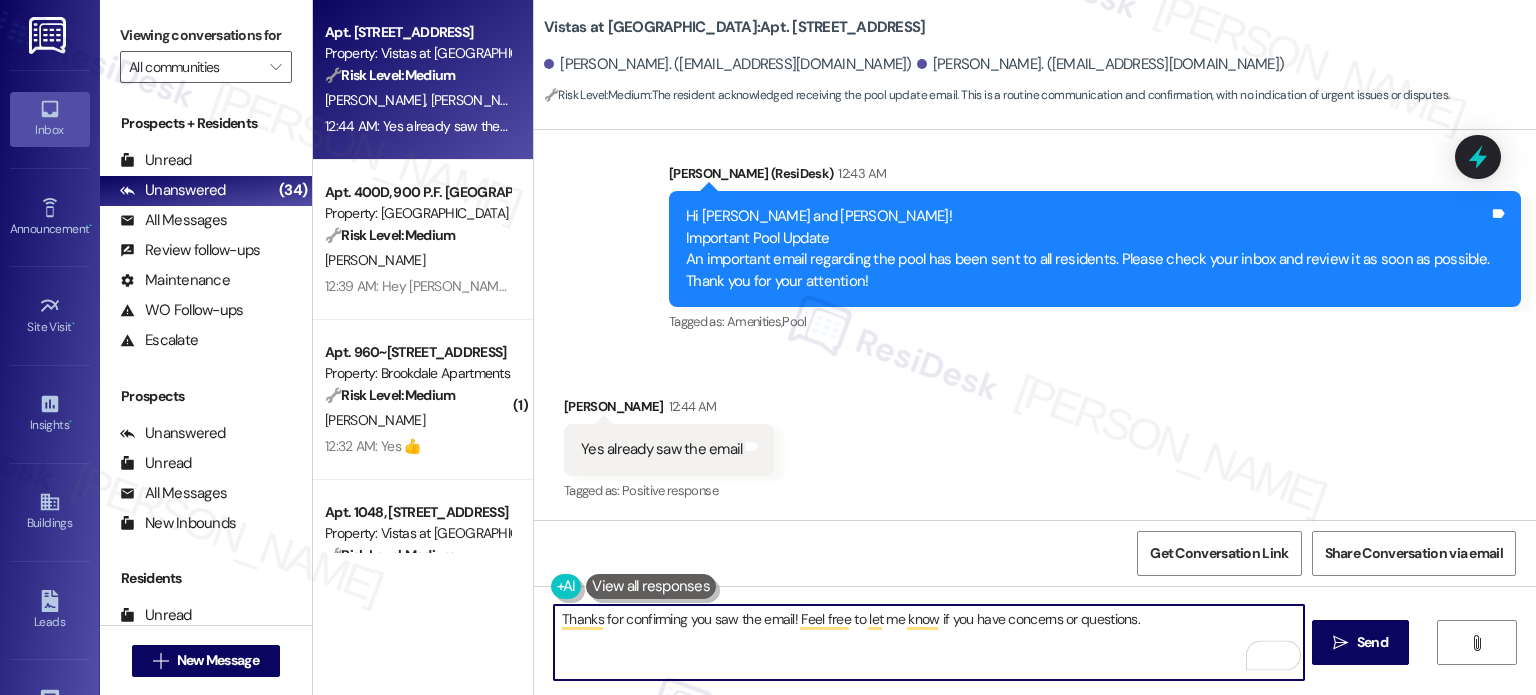 click on "Thanks for confirming you saw the email! Feel free to let me know if you have concerns or questions." at bounding box center (928, 642) 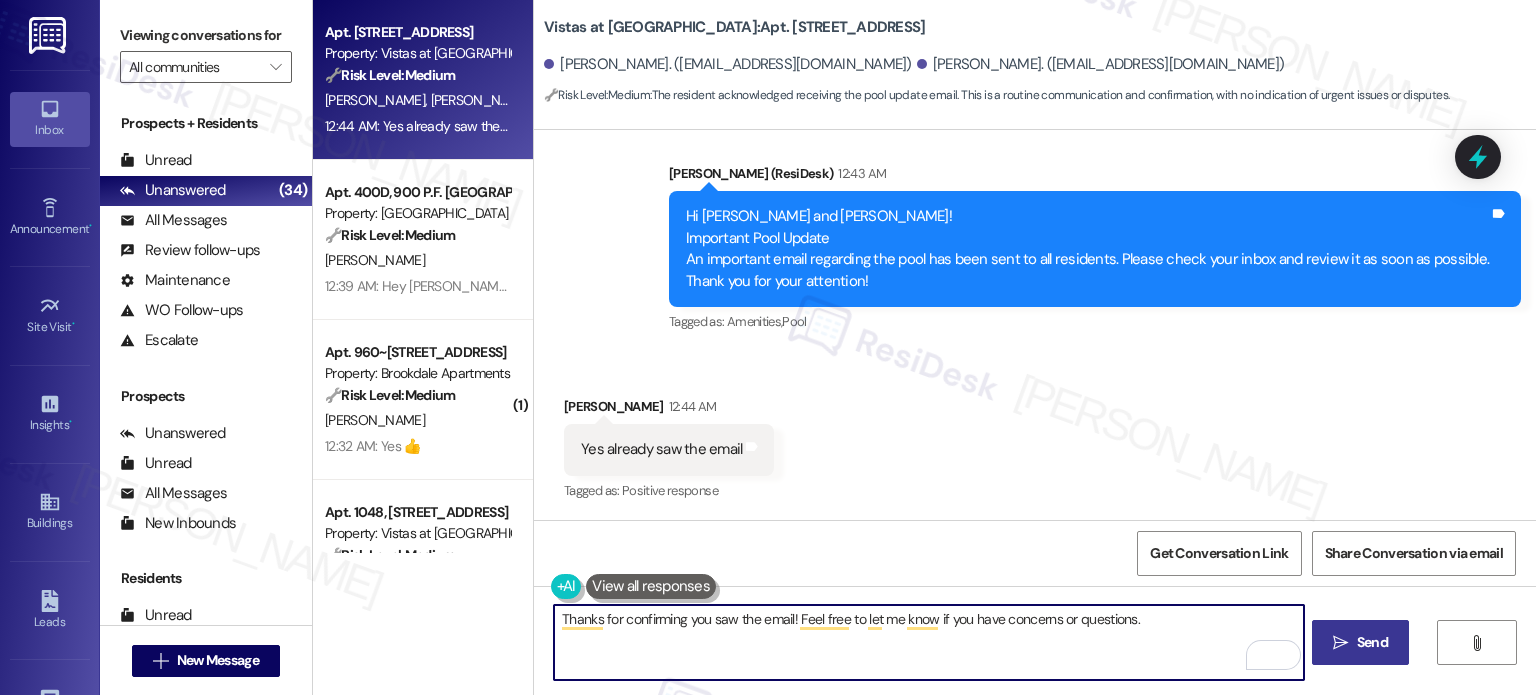type on "Thanks for confirming you saw the email! Feel free to let me know if you have concerns or questions." 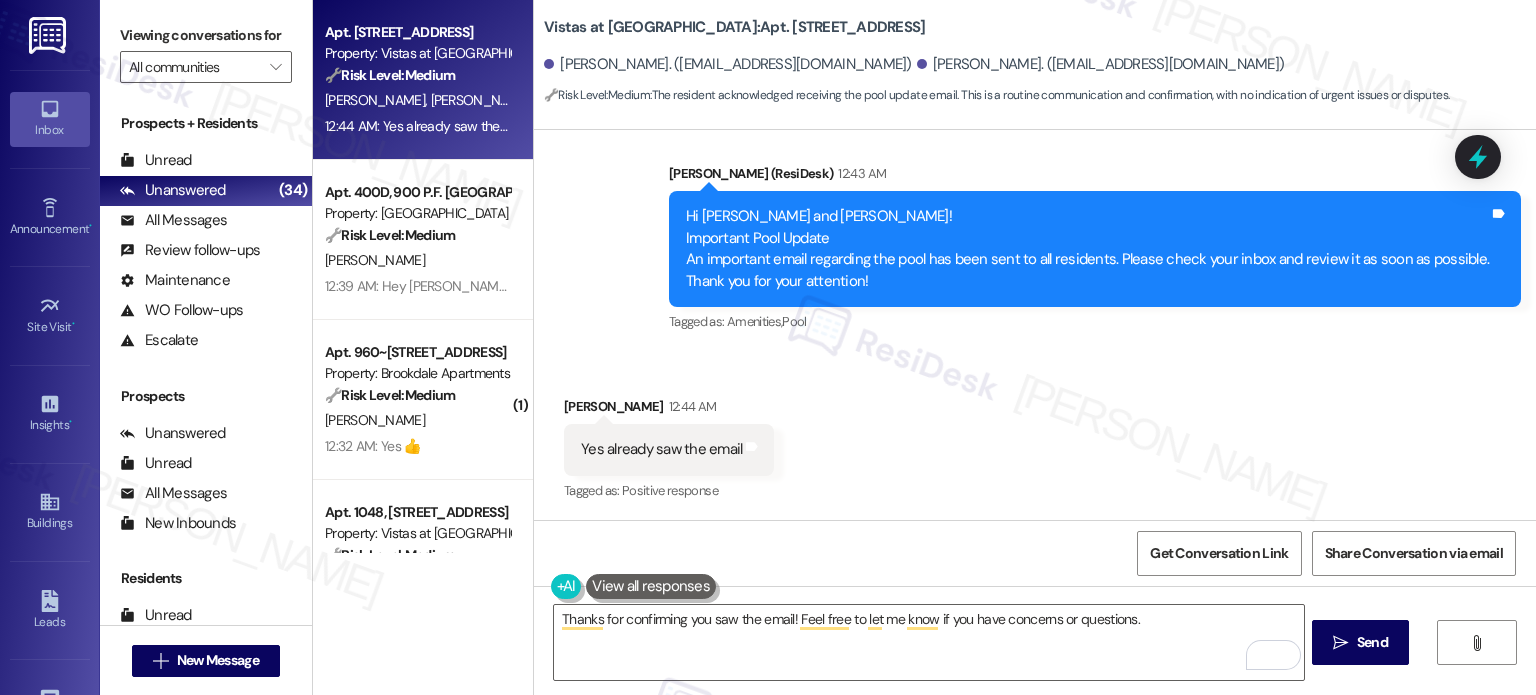 drag, startPoint x: 1375, startPoint y: 640, endPoint x: 1401, endPoint y: 688, distance: 54.589375 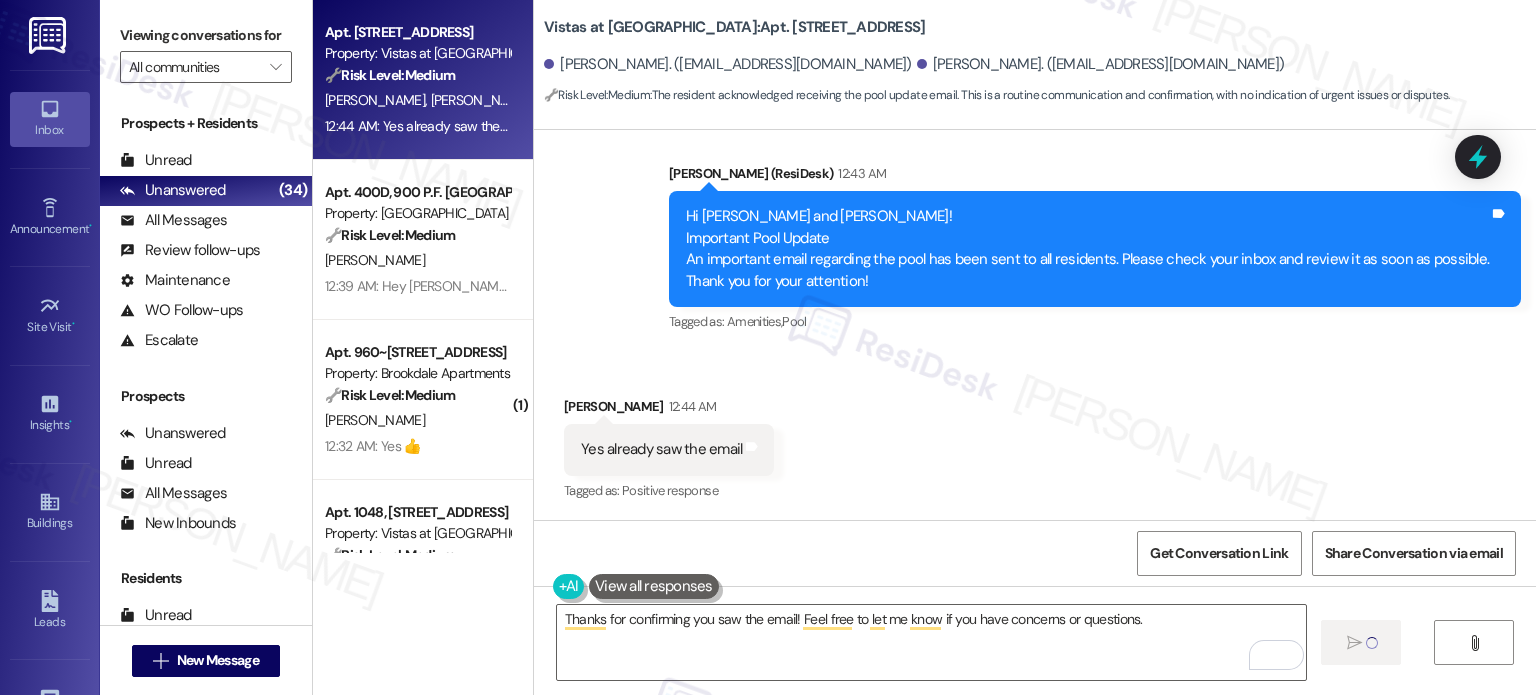 type 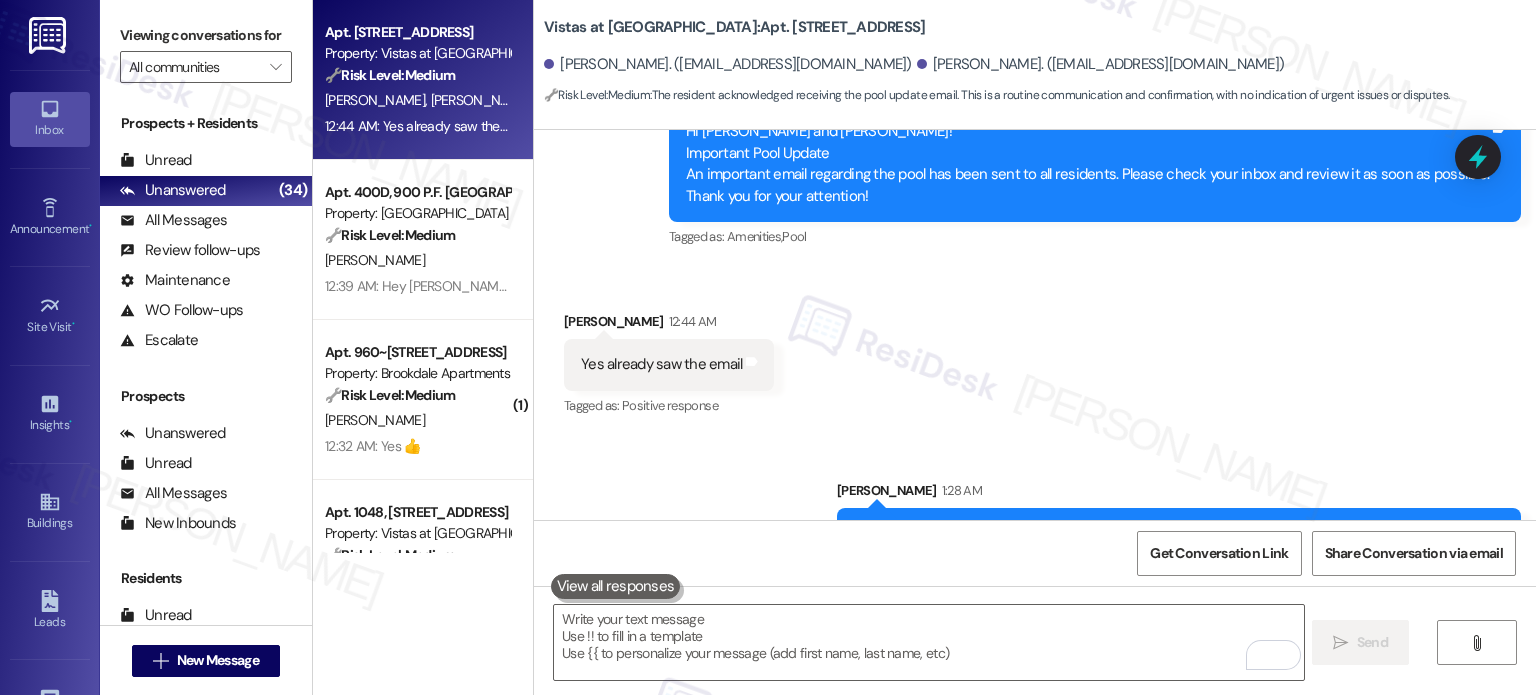 scroll, scrollTop: 3080, scrollLeft: 0, axis: vertical 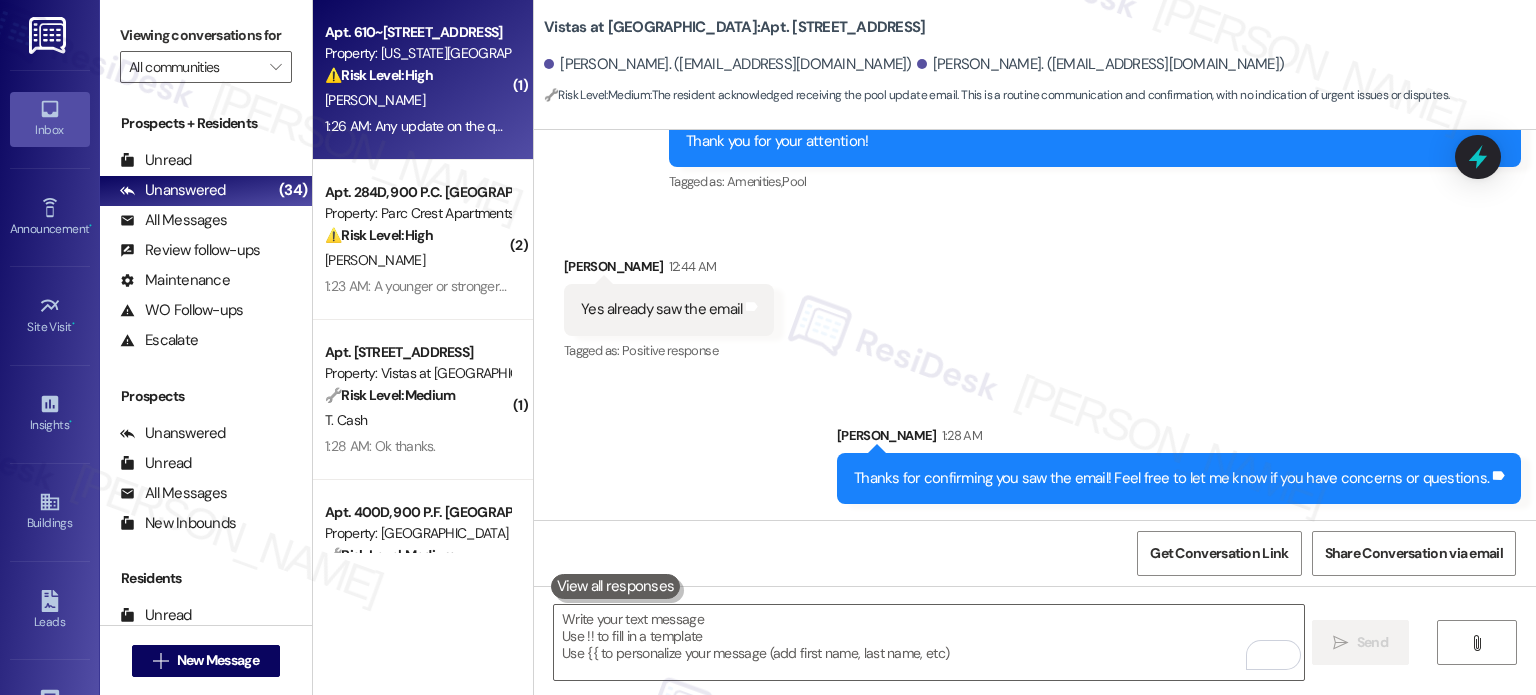 click on "J. Bailey" at bounding box center [417, 100] 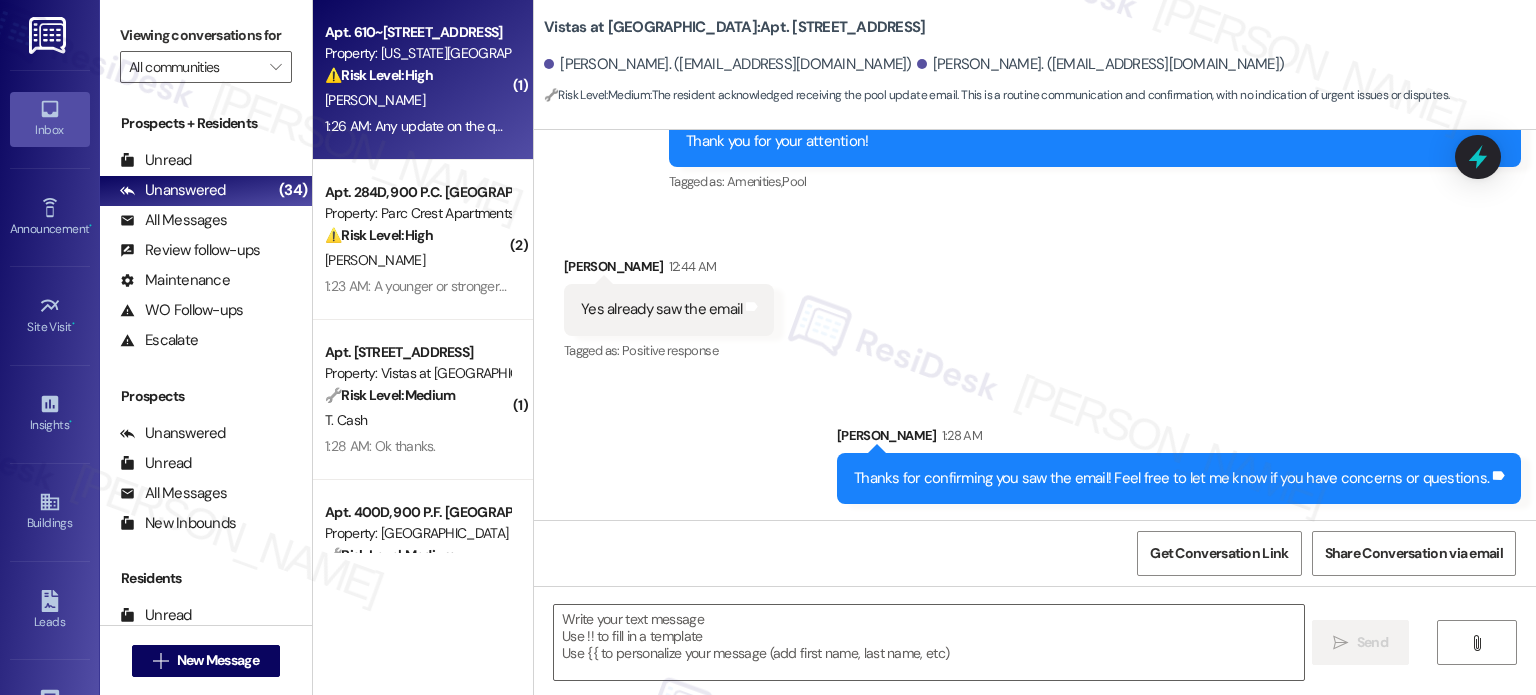 type on "Fetching suggested responses. Please feel free to read through the conversation in the meantime." 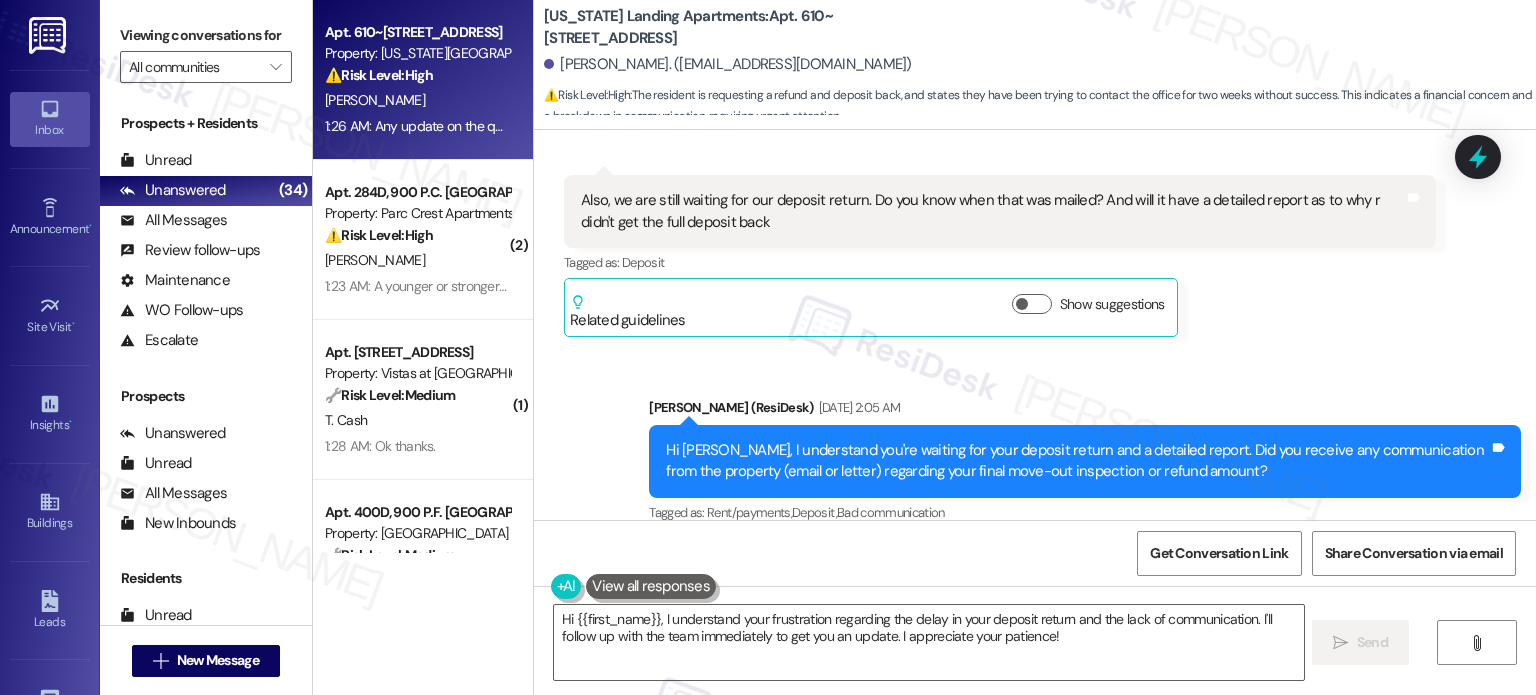 scroll, scrollTop: 3684, scrollLeft: 0, axis: vertical 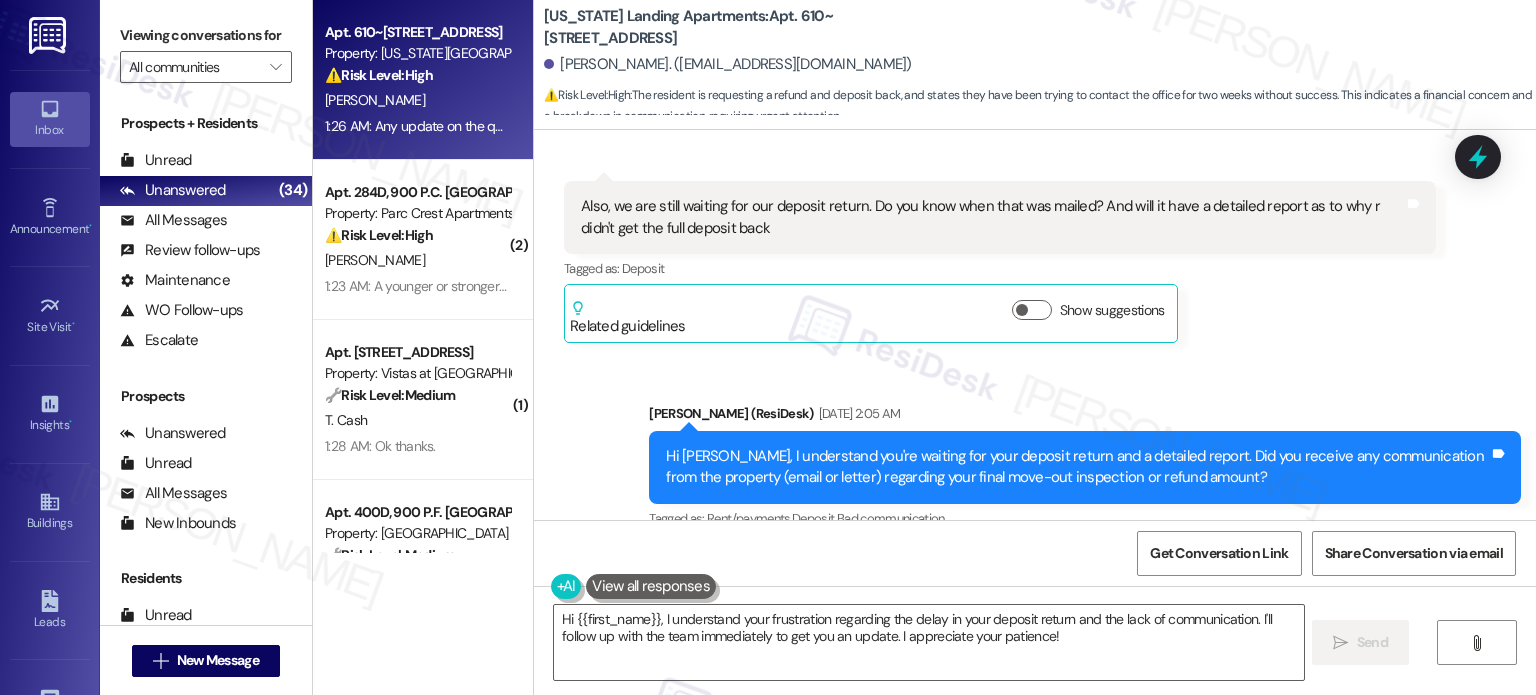 click on "Also, we are still waiting for our deposit return. Do you know when that was mailed? And will it have a detailed report as to why r didn't get the full deposit back" at bounding box center (992, 217) 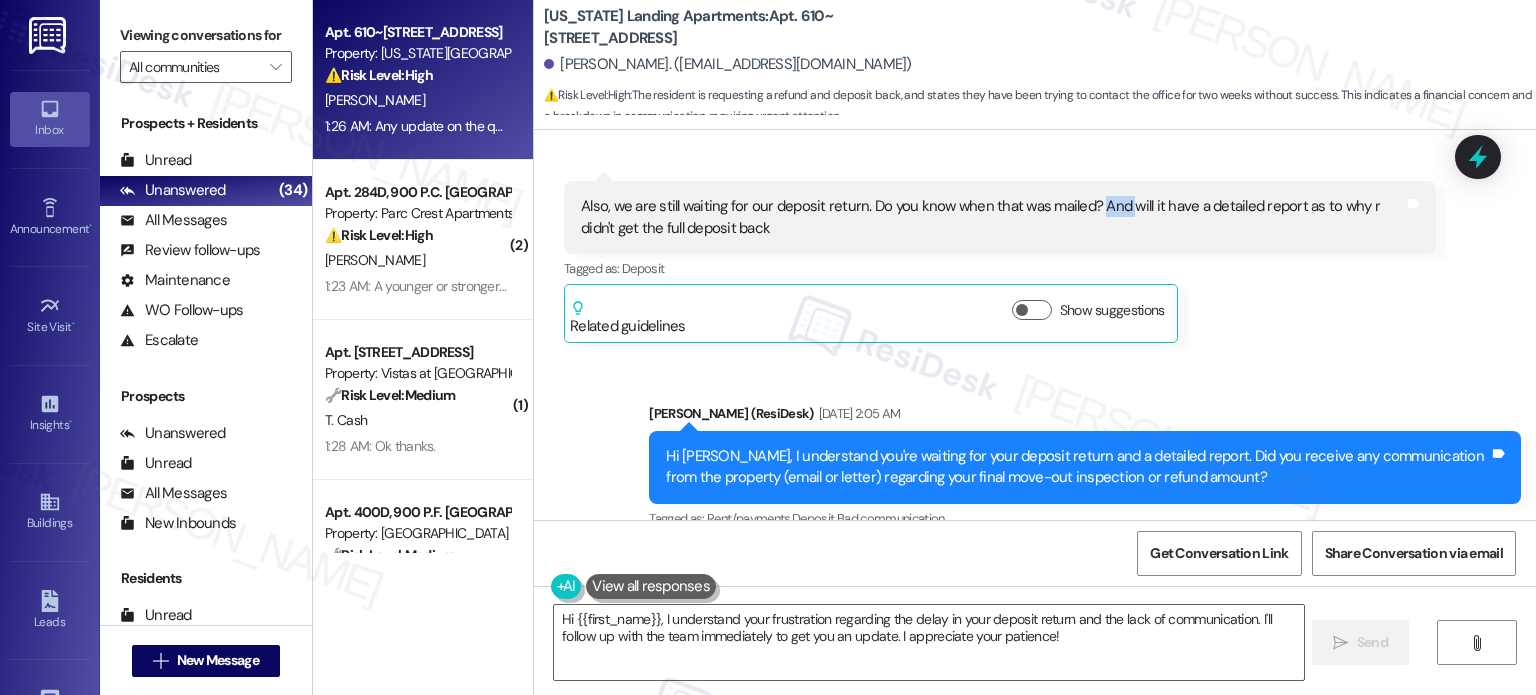 click on "Also, we are still waiting for our deposit return. Do you know when that was mailed? And will it have a detailed report as to why r didn't get the full deposit back" at bounding box center (992, 217) 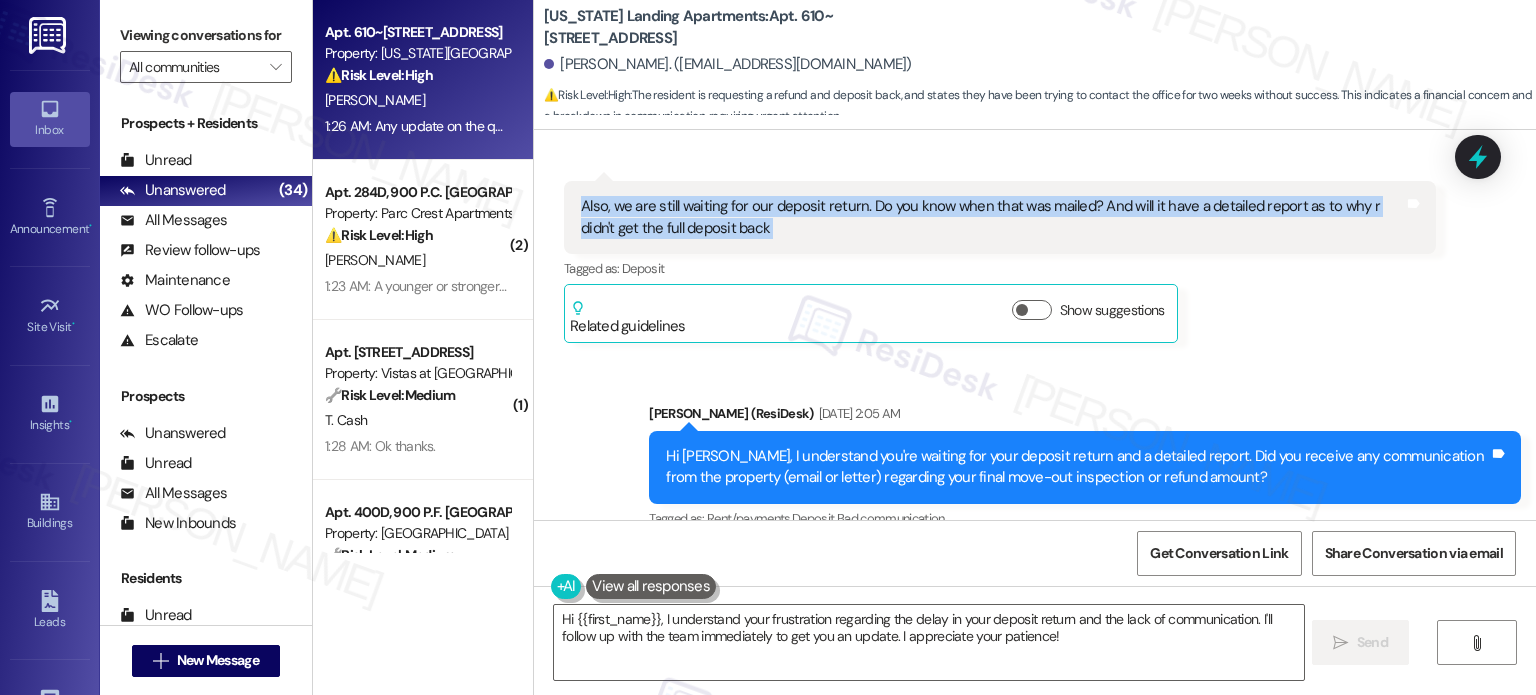 click on "Also, we are still waiting for our deposit return. Do you know when that was mailed? And will it have a detailed report as to why r didn't get the full deposit back" at bounding box center [992, 217] 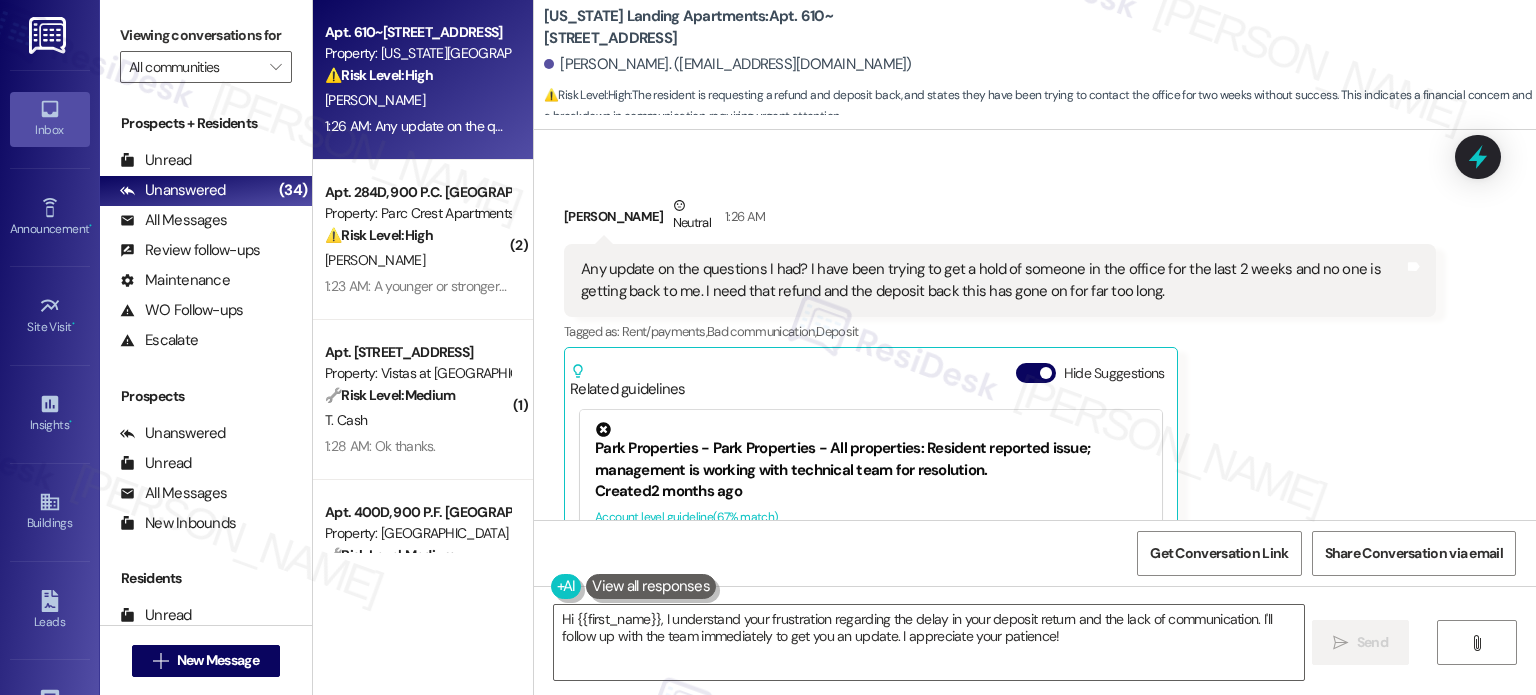 scroll, scrollTop: 5185, scrollLeft: 0, axis: vertical 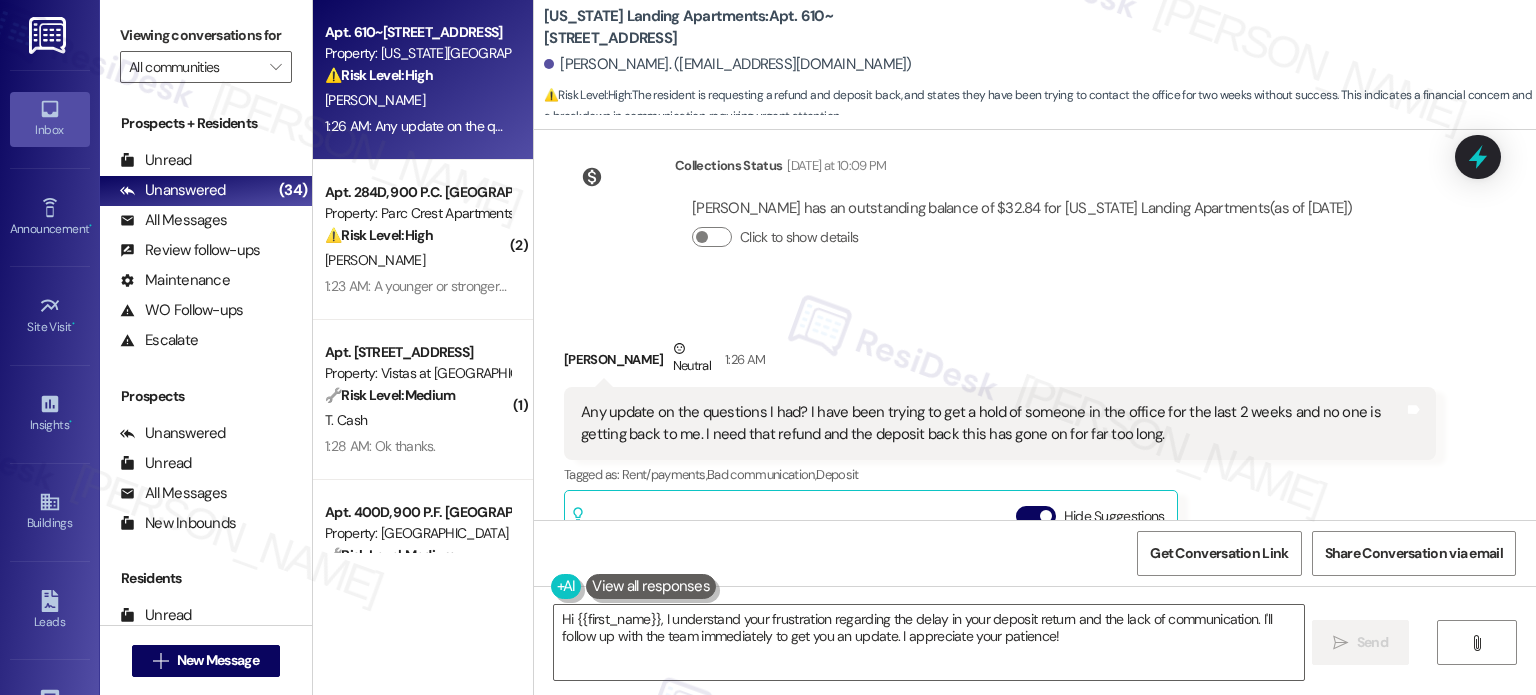 click on "Any update on the questions I had? I have been trying to get a hold of someone in the office for the last 2 weeks and no one is getting back to me. I need that refund and the deposit back this has gone on for far too long." at bounding box center [992, 423] 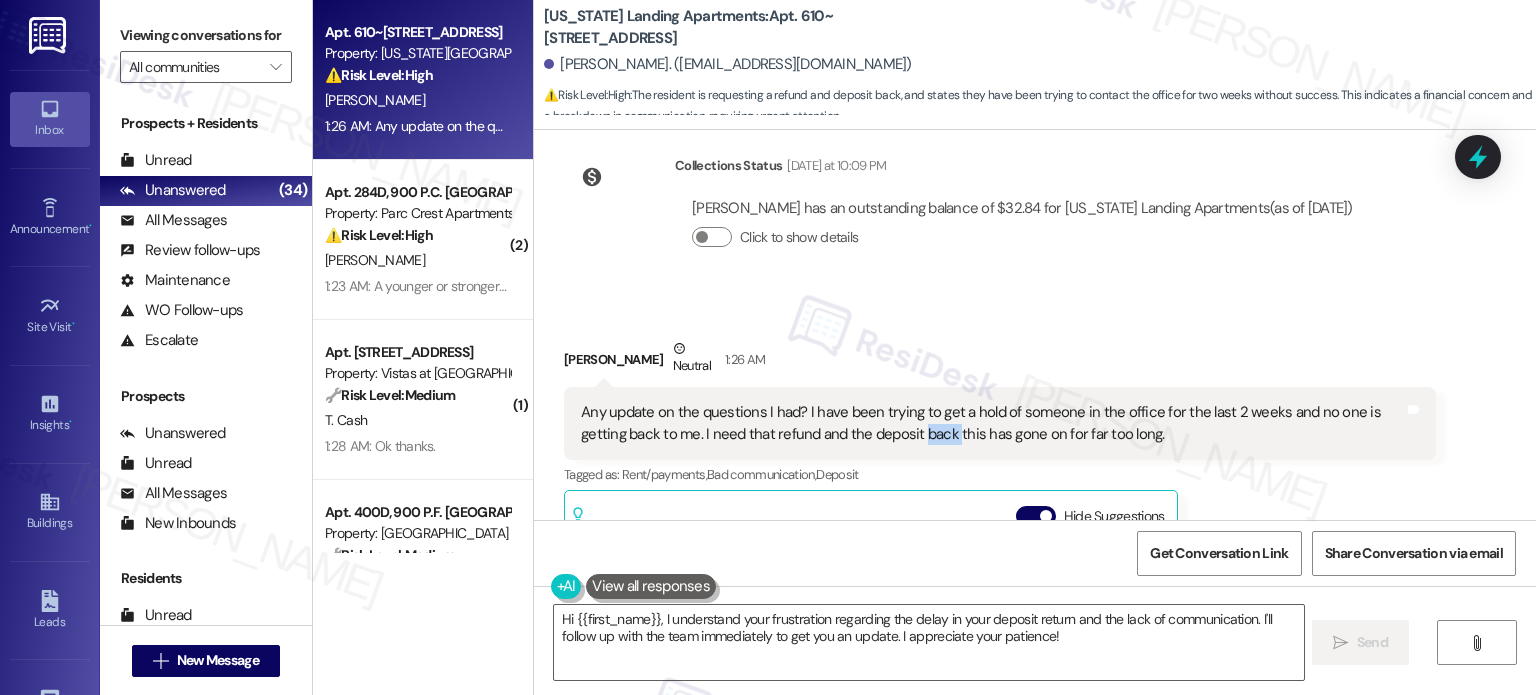 click on "Any update on the questions I had? I have been trying to get a hold of someone in the office for the last 2 weeks and no one is getting back to me. I need that refund and the deposit back this has gone on for far too long." at bounding box center (992, 423) 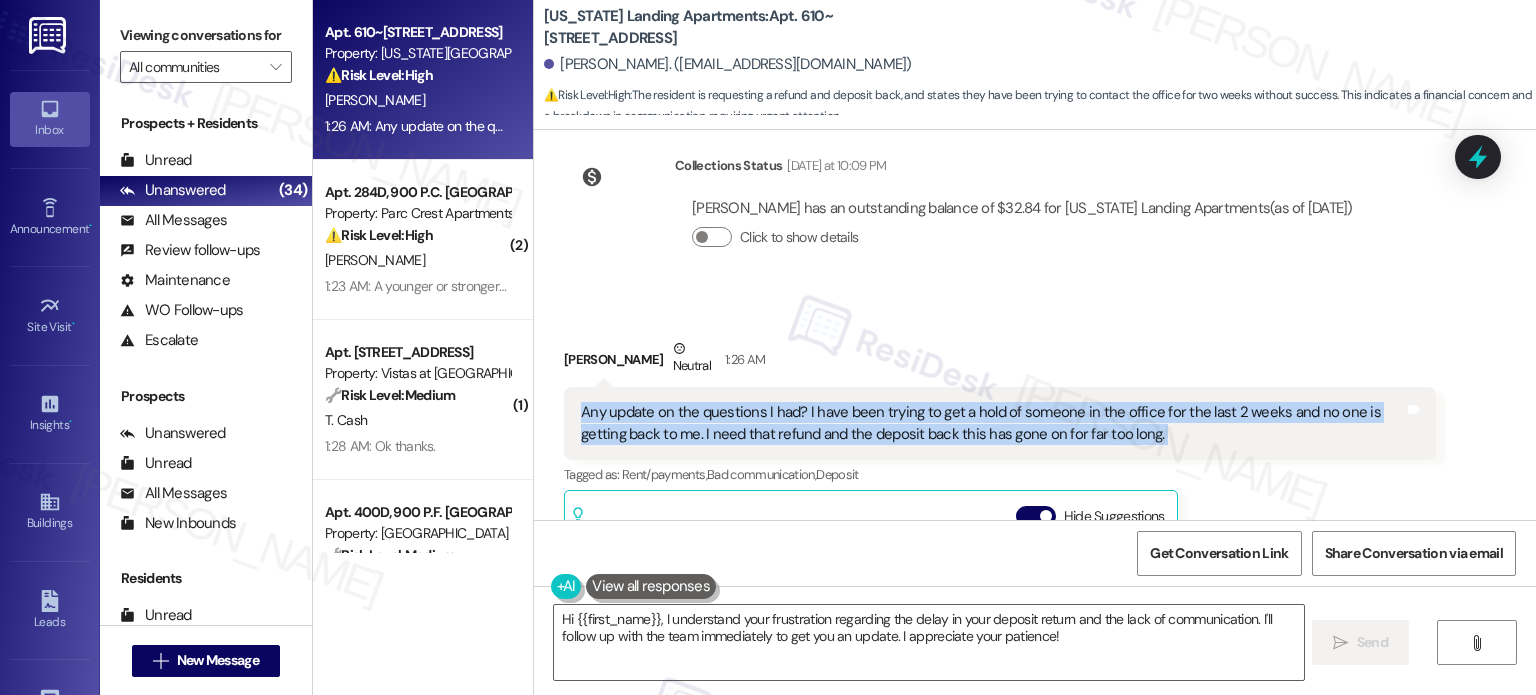 click on "Any update on the questions I had? I have been trying to get a hold of someone in the office for the last 2 weeks and no one is getting back to me. I need that refund and the deposit back this has gone on for far too long." at bounding box center (992, 423) 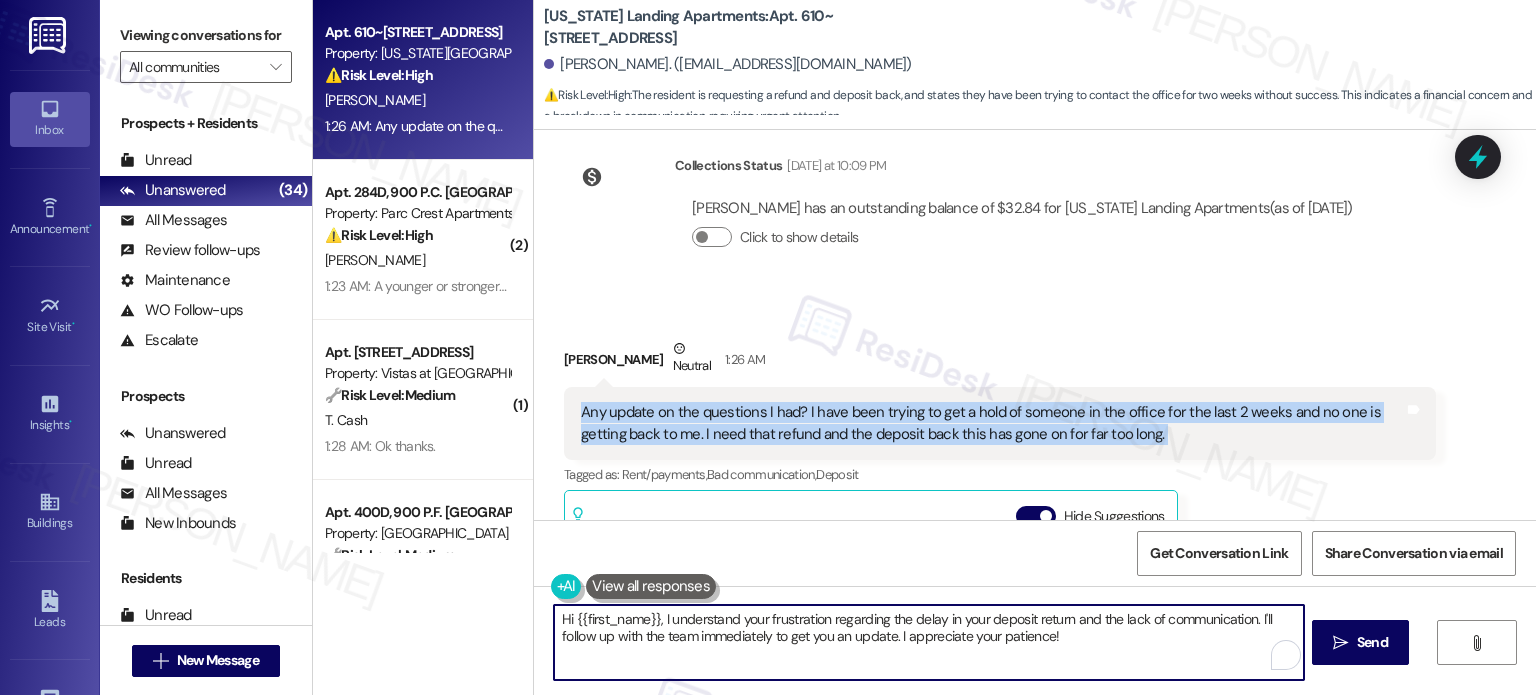 click on "Hi {{first_name}}, I understand your frustration regarding the delay in your deposit return and the lack of communication. I'll follow up with the team immediately to get you an update. I appreciate your patience!" at bounding box center (928, 642) 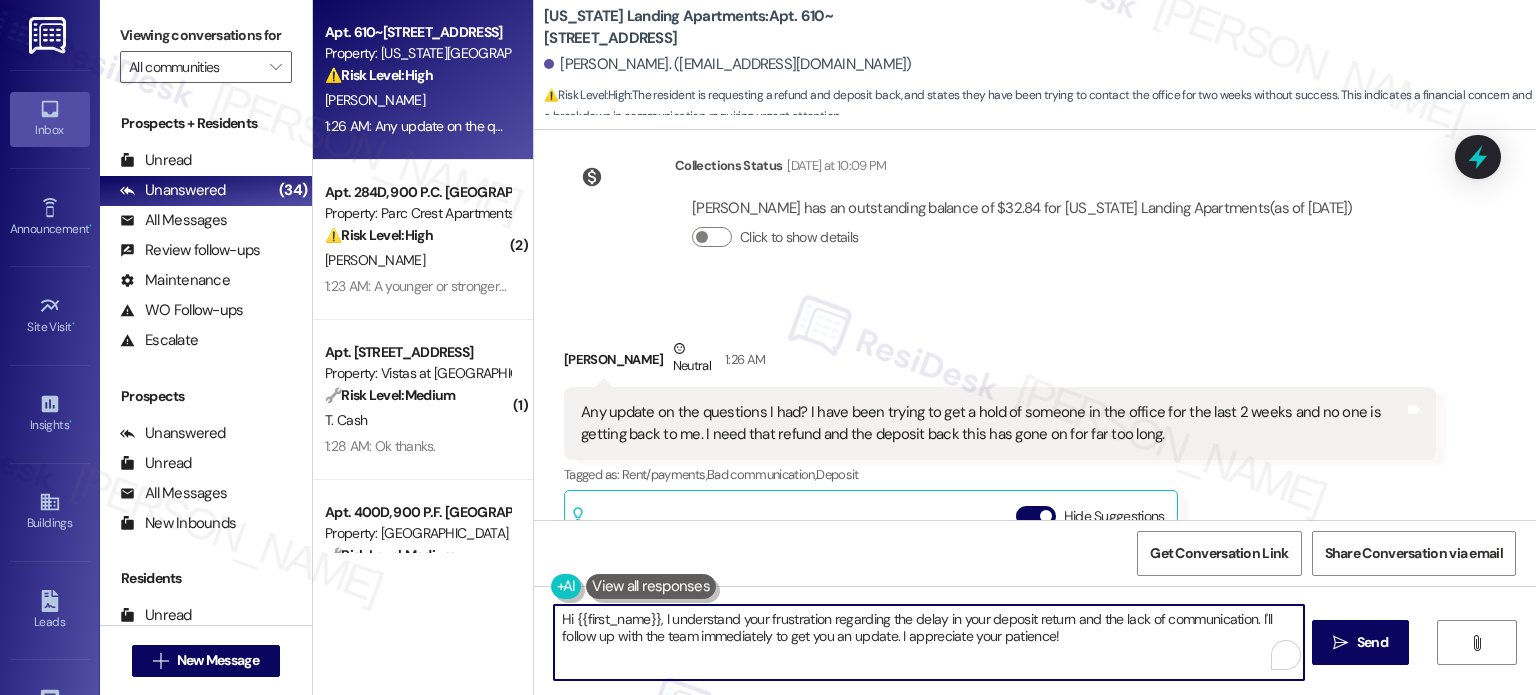 paste on "Thanks for following up. I completely understand your frustration, and I’m sorry you haven’t received a response yet. I’ll send a follow-up to the team right away and let you know as soon as I have more information. We really appreciate your patience in the meantime." 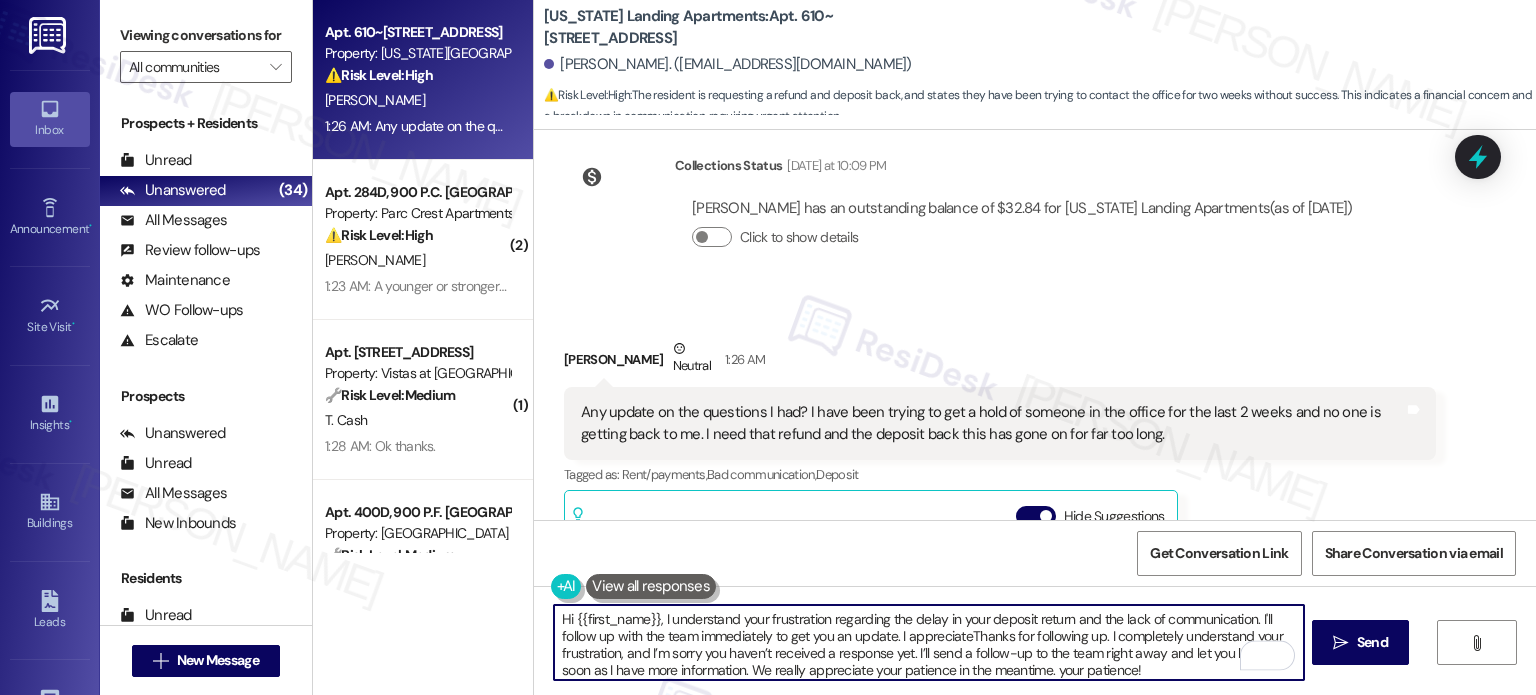 paste on "Thanks for following up. I completely understand your frustration, and I’m sorry you haven’t received a response yet. I’ll send a follow-up to the team right away and let you know as soon as I have more information. We really appreciate your patience in the meantime." 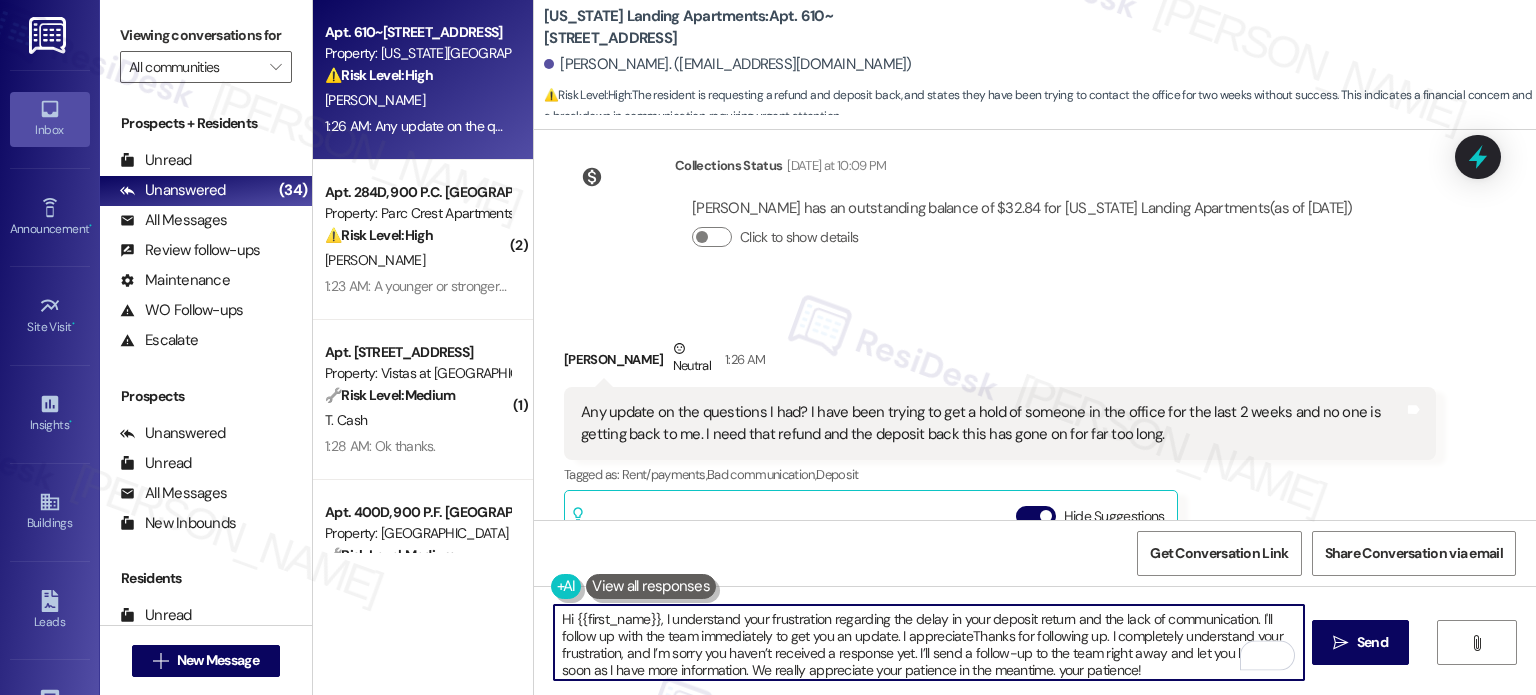 type on "Thanks for following up. I completely understand your frustration, and I’m sorry you haven’t received a response yet. I’ll send a follow-up to the team right away and let you know as soon as I have more information. We really appreciate your patience in the meantime." 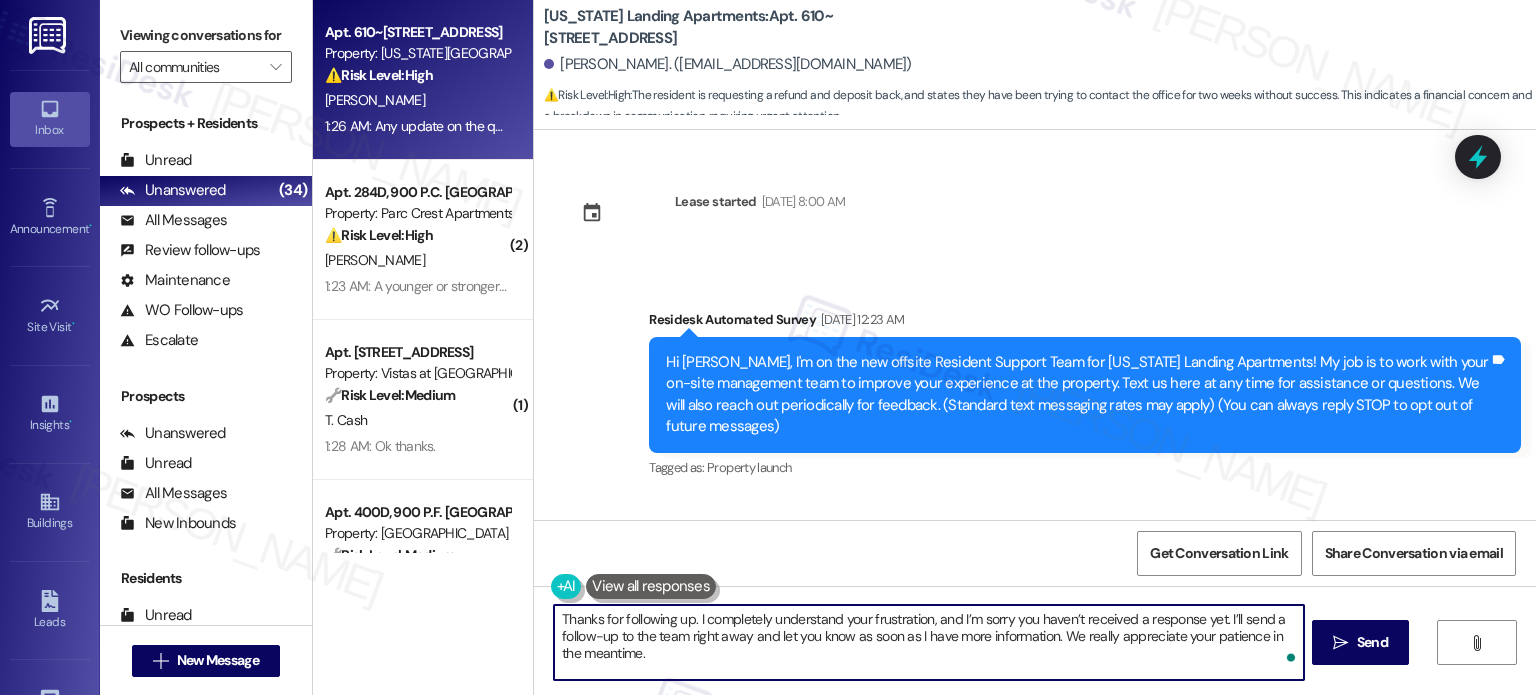 scroll, scrollTop: 0, scrollLeft: 0, axis: both 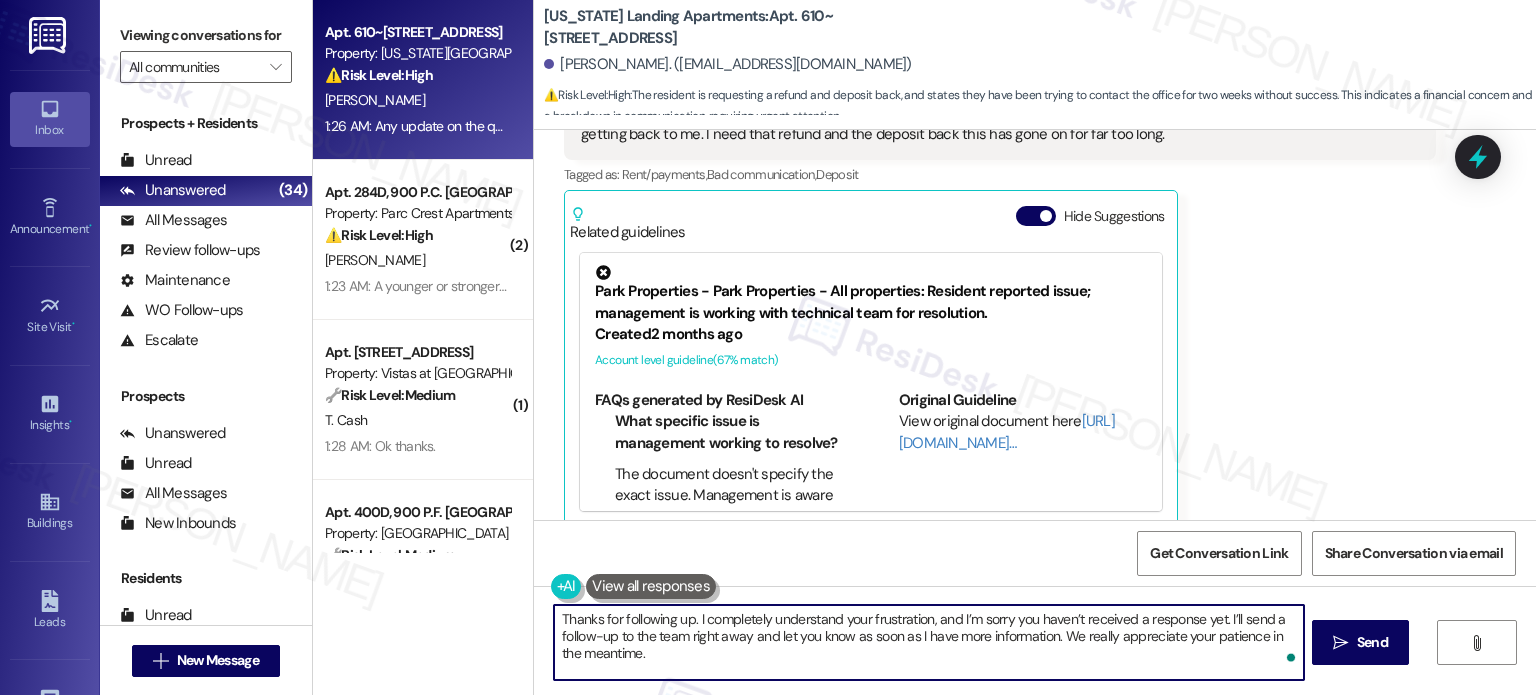 drag, startPoint x: 1006, startPoint y: 635, endPoint x: 1012, endPoint y: 662, distance: 27.658634 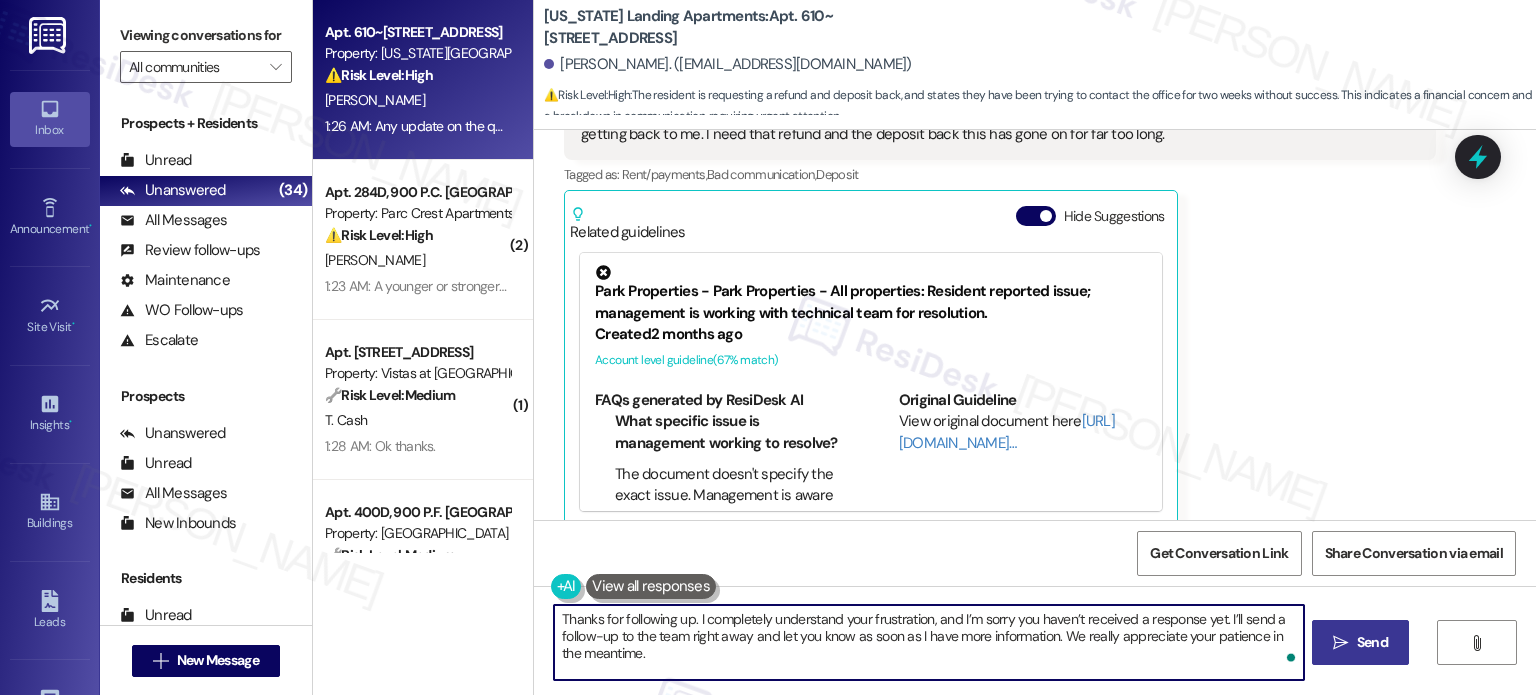 type on "Thanks for following up. I completely understand your frustration, and I’m sorry you haven’t received a response yet. I’ll send a follow-up to the team right away and let you know as soon as I have more information. We really appreciate your patience in the meantime." 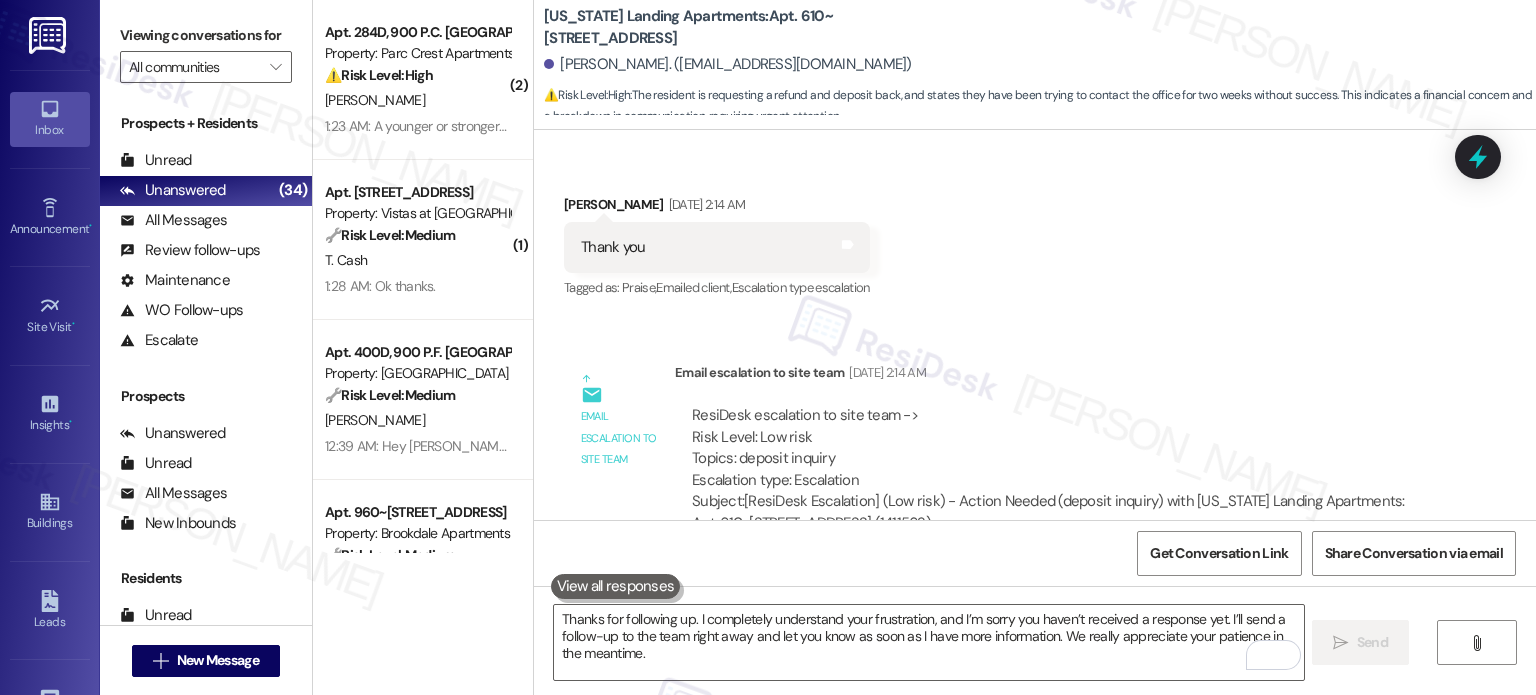 scroll, scrollTop: 4546, scrollLeft: 0, axis: vertical 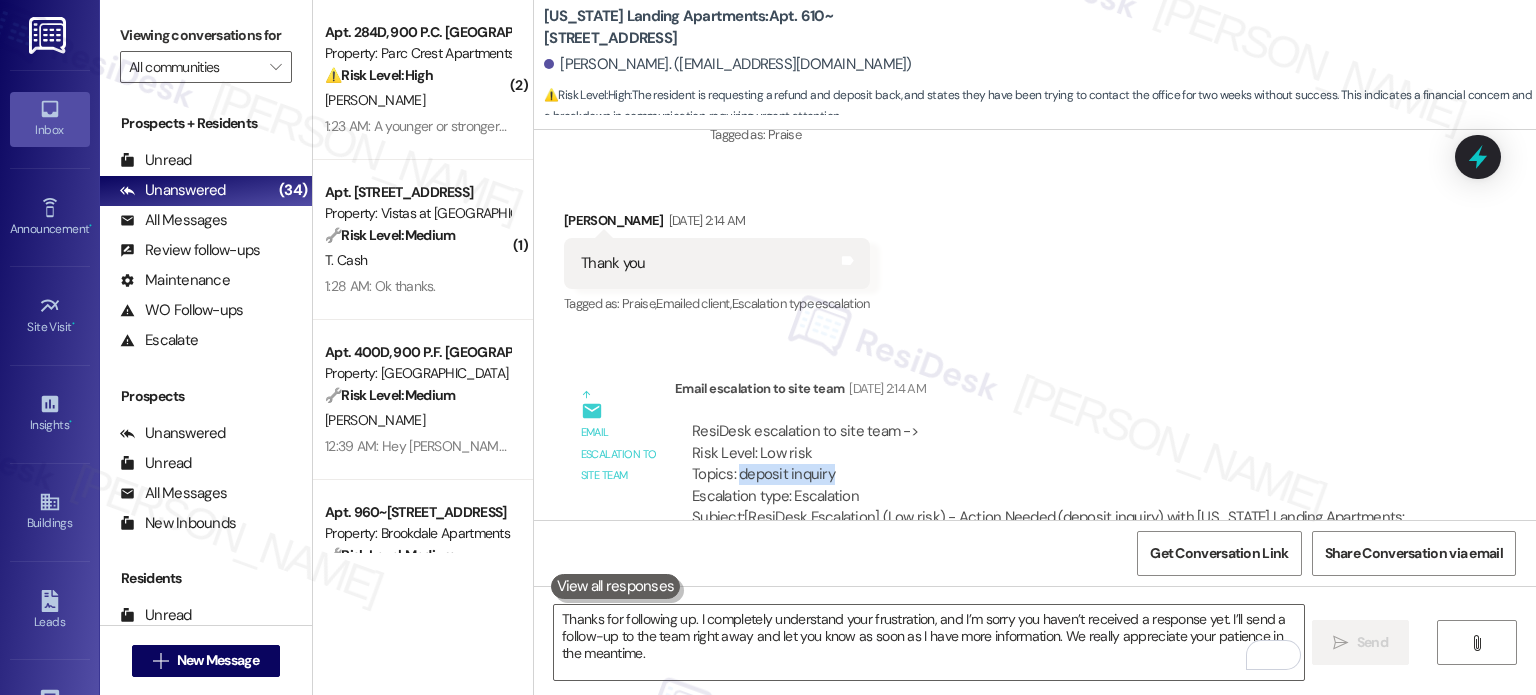 click on "ResiDesk escalation to site team ->
Risk Level: Low risk
Topics: deposit inquiry
Escalation type: Escalation" at bounding box center [1055, 464] 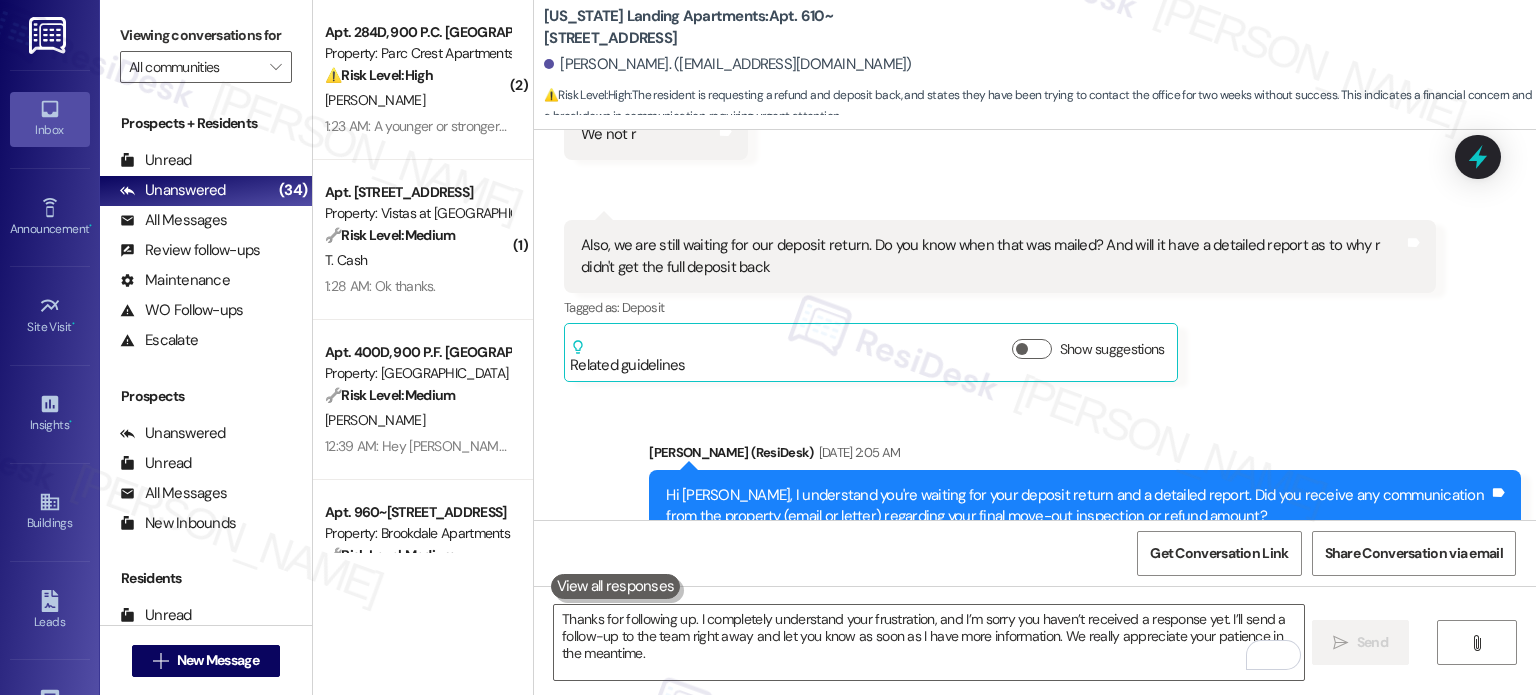 scroll, scrollTop: 3646, scrollLeft: 0, axis: vertical 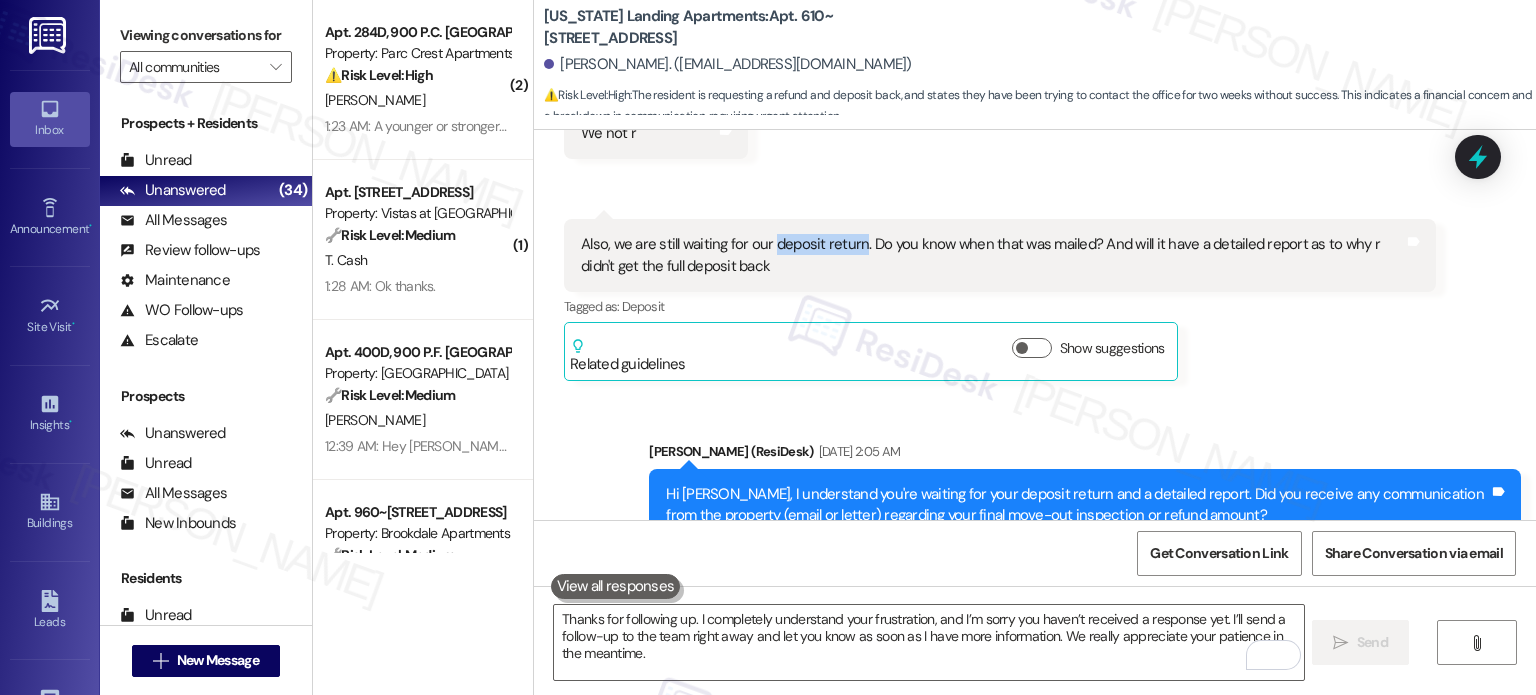 drag, startPoint x: 845, startPoint y: 223, endPoint x: 887, endPoint y: 226, distance: 42.107006 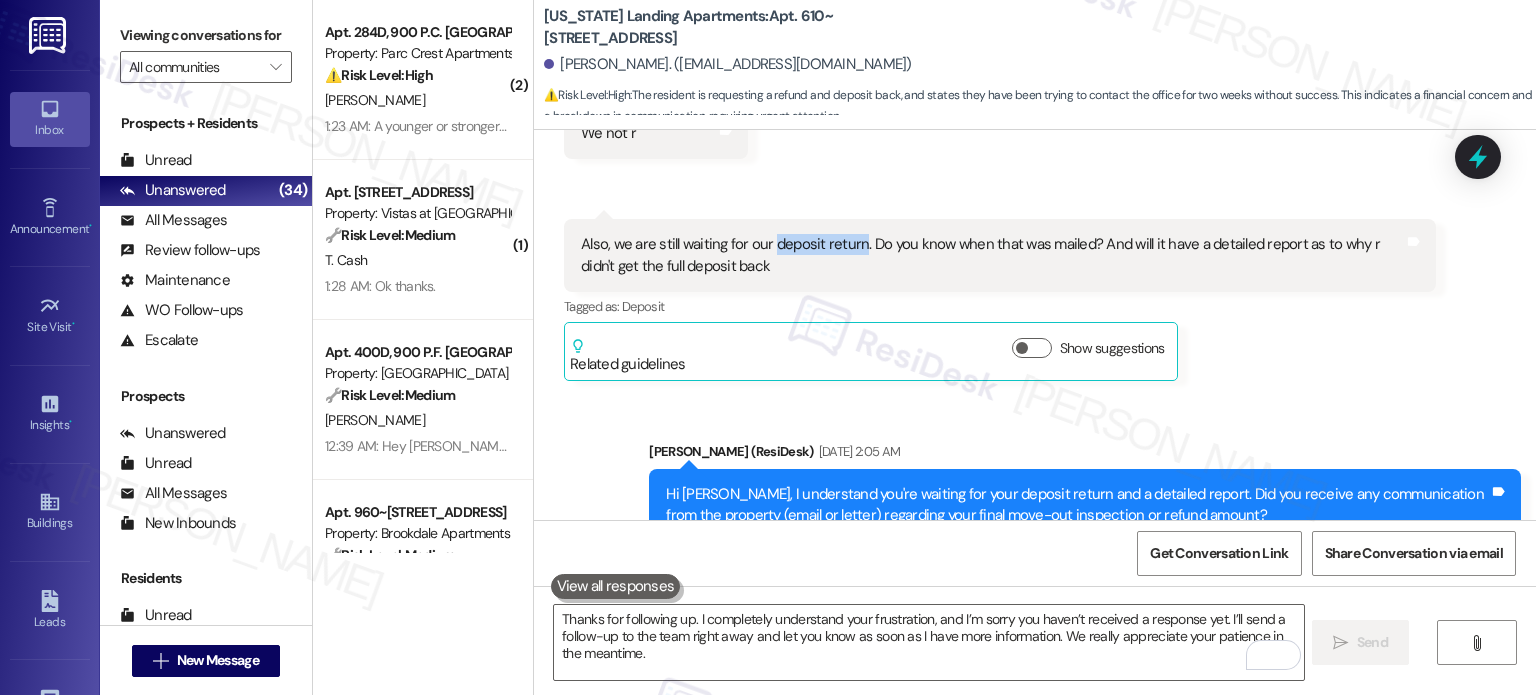 click on "Also, we are still waiting for our deposit return. Do you know when that was mailed? And will it have a detailed report as to why r didn't get the full deposit back" at bounding box center [992, 255] 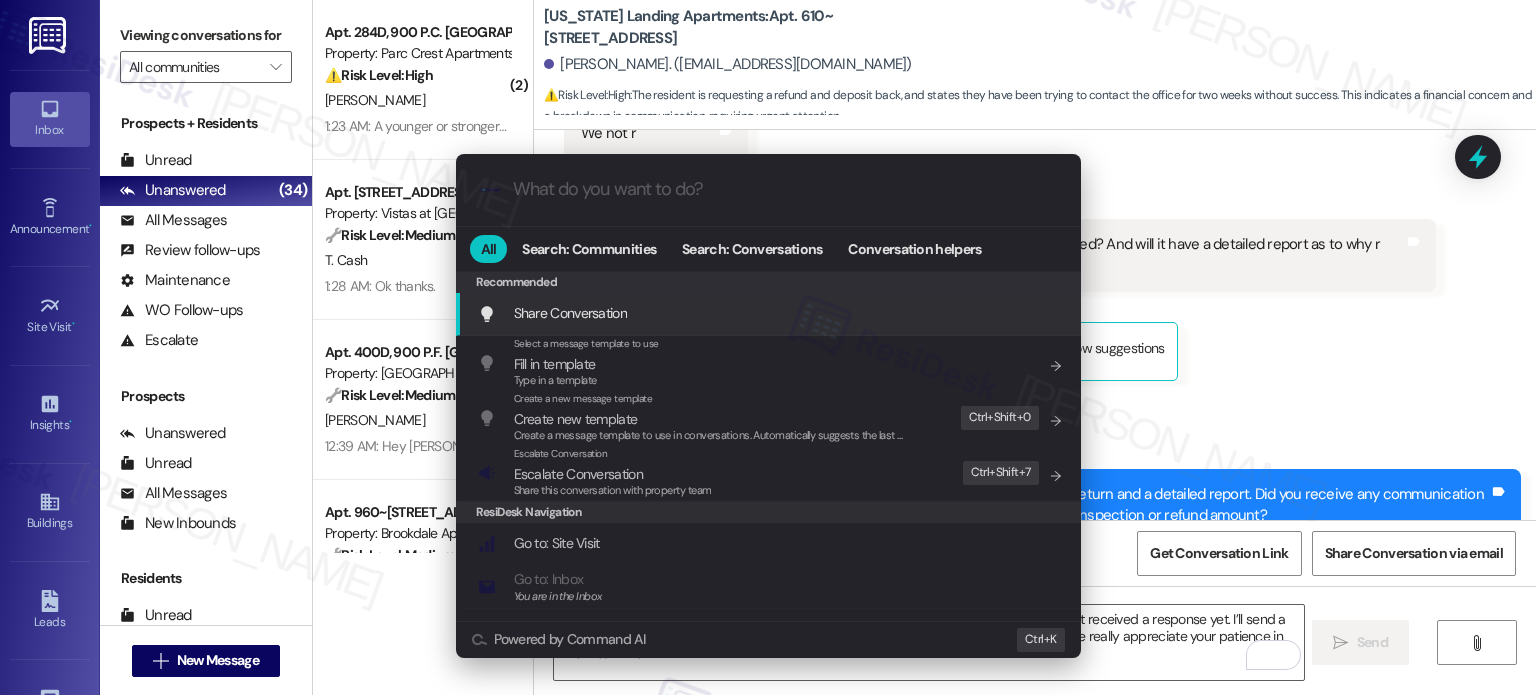 click on ".cls-1{fill:#0a055f;}.cls-2{fill:#0cc4c4;} resideskLogoBlueOrange All Search: Communities Search: Conversations Conversation helpers Recommended Recommended Share Conversation Add shortcut Select a message template to use Fill in template Type in a template Add shortcut Create a new message template Create new template Create a message template to use in conversations. Automatically suggests the last message you sent. Edit Ctrl+ Shift+ 0 Escalate Conversation Escalate Conversation Share this conversation with property team Edit Ctrl+ Shift+ 7 ResiDesk Navigation Go to: Site Visit Add shortcut Go to: Inbox You are in the Inbox Add shortcut Go to: Settings Add shortcut Go to: Message Templates Add shortcut Go to: Buildings Add shortcut Help Getting Started: What you can do with ResiDesk Add shortcut Settings Powered by Command AI Ctrl+ K" at bounding box center (768, 347) 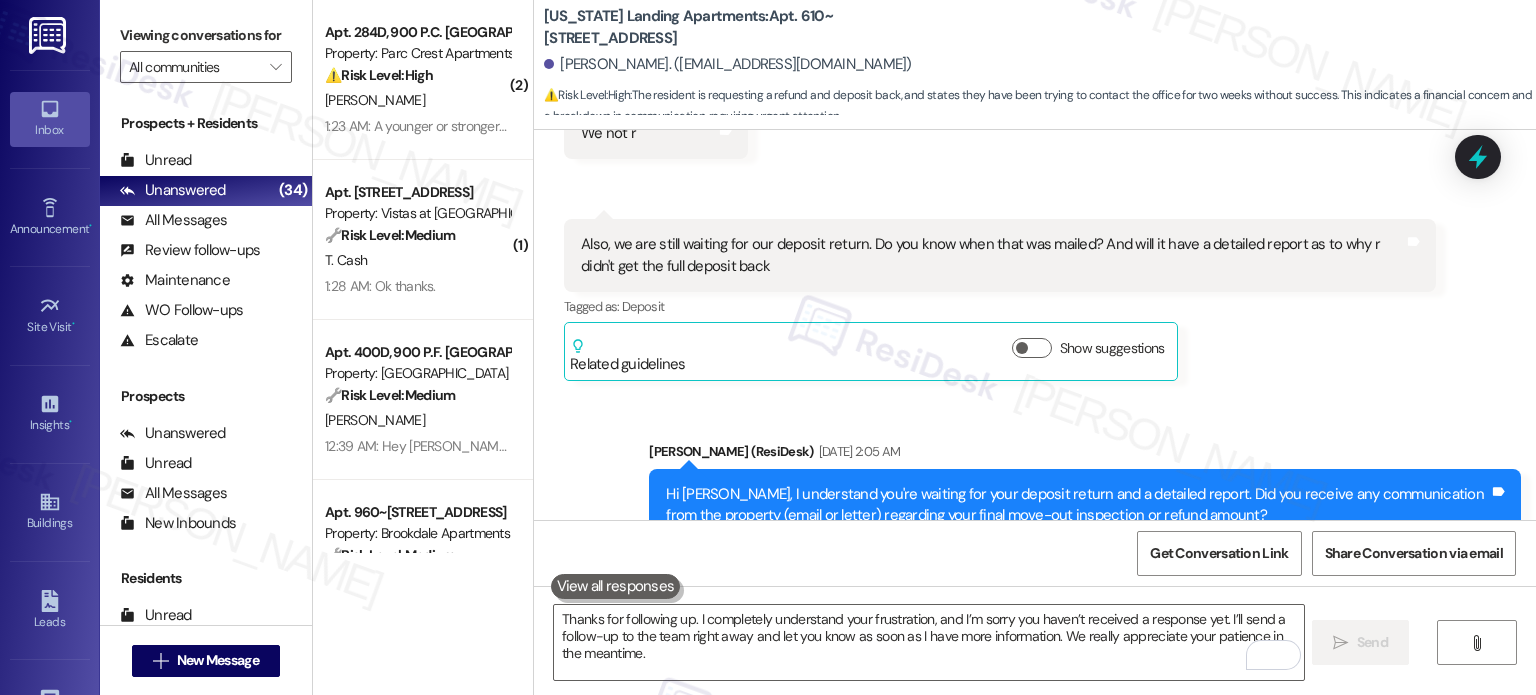 click on "Also, we are still waiting for our deposit return. Do you know when that was mailed? And will it have a detailed report as to why r didn't get the full deposit back" at bounding box center [992, 255] 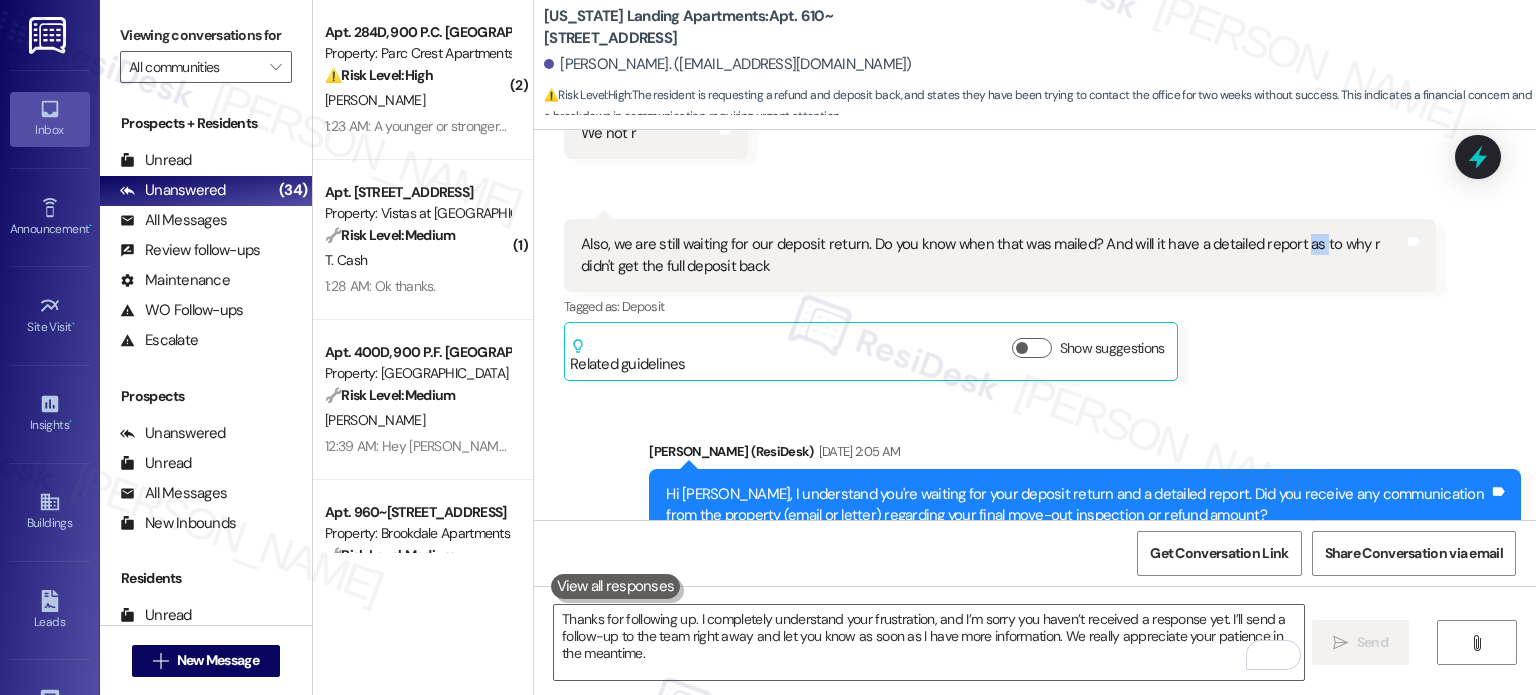 click on "Also, we are still waiting for our deposit return. Do you know when that was mailed? And will it have a detailed report as to why r didn't get the full deposit back" at bounding box center [992, 255] 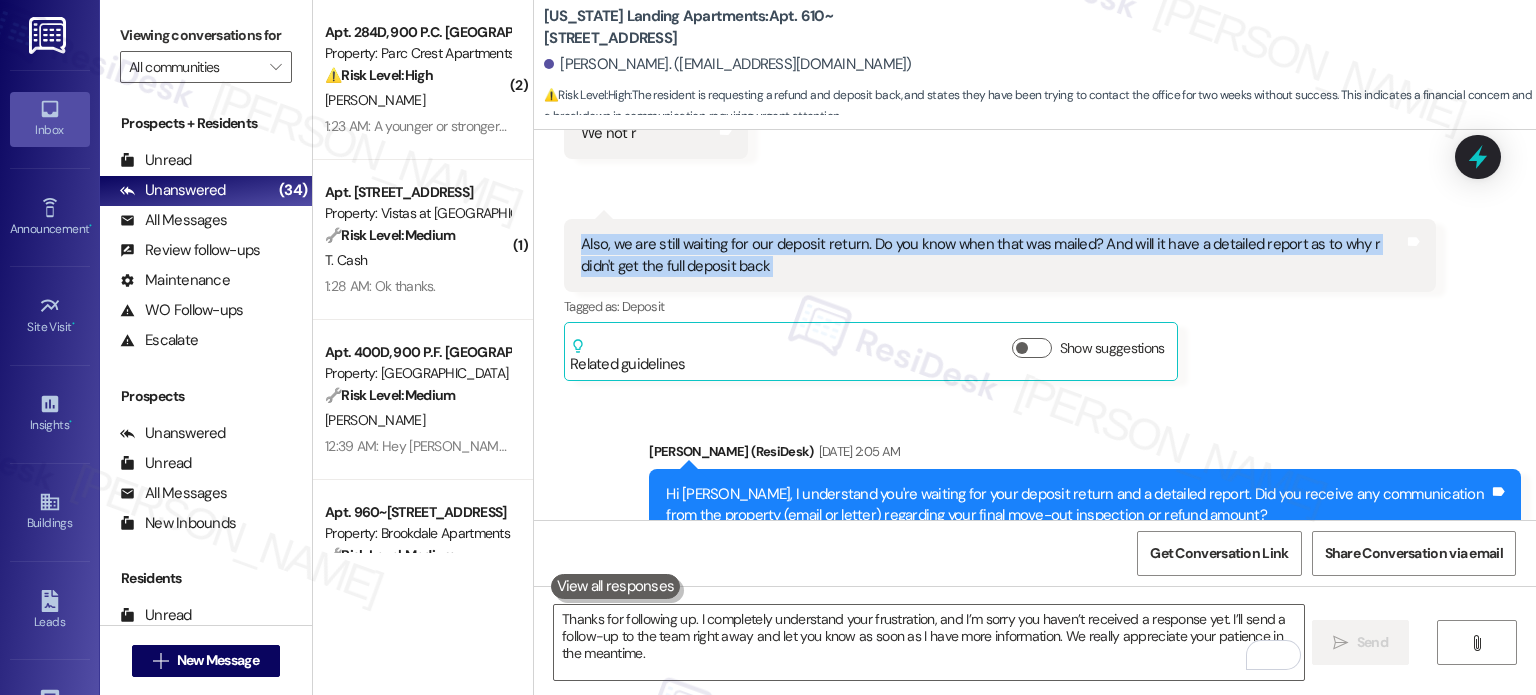 click on "Also, we are still waiting for our deposit return. Do you know when that was mailed? And will it have a detailed report as to why r didn't get the full deposit back" at bounding box center (992, 255) 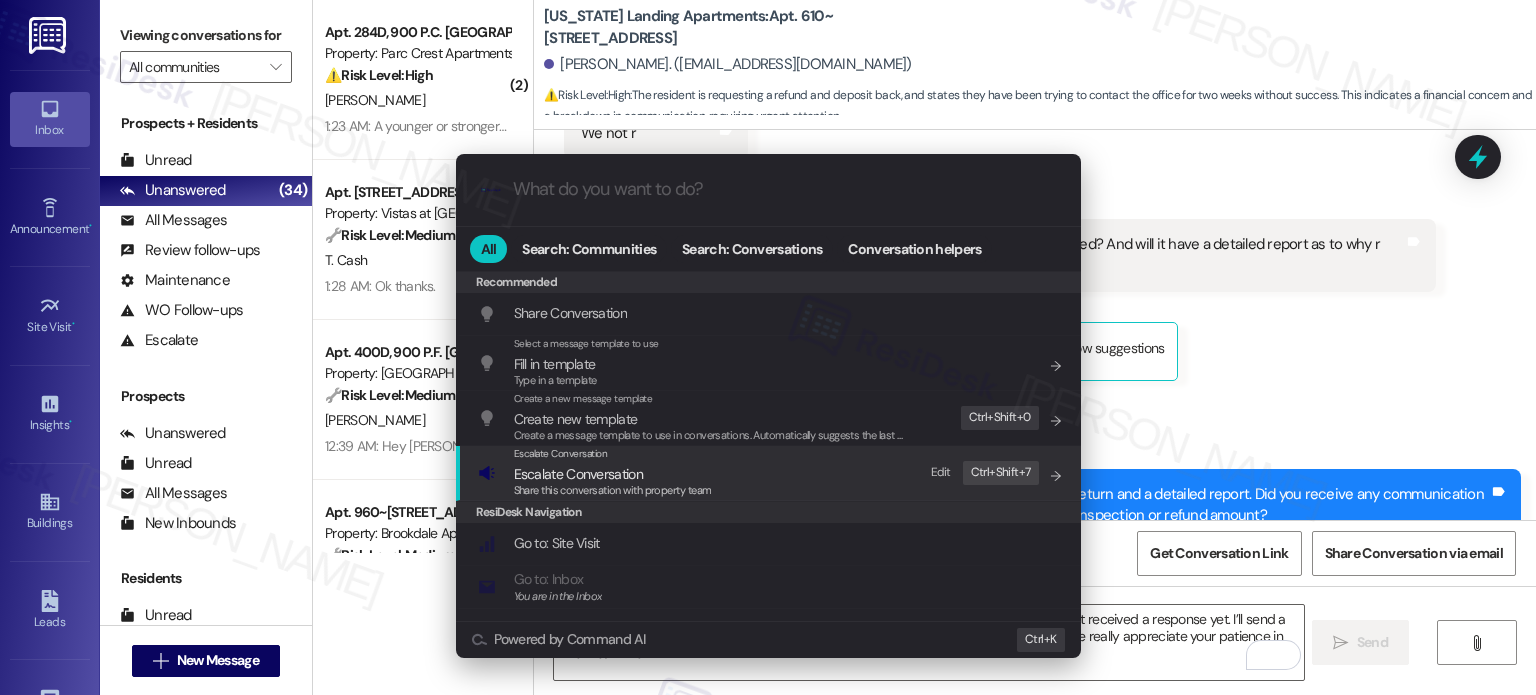 click on "Escalate Conversation Escalate Conversation Share this conversation with property team Edit Ctrl+ Shift+ 7" at bounding box center [770, 473] 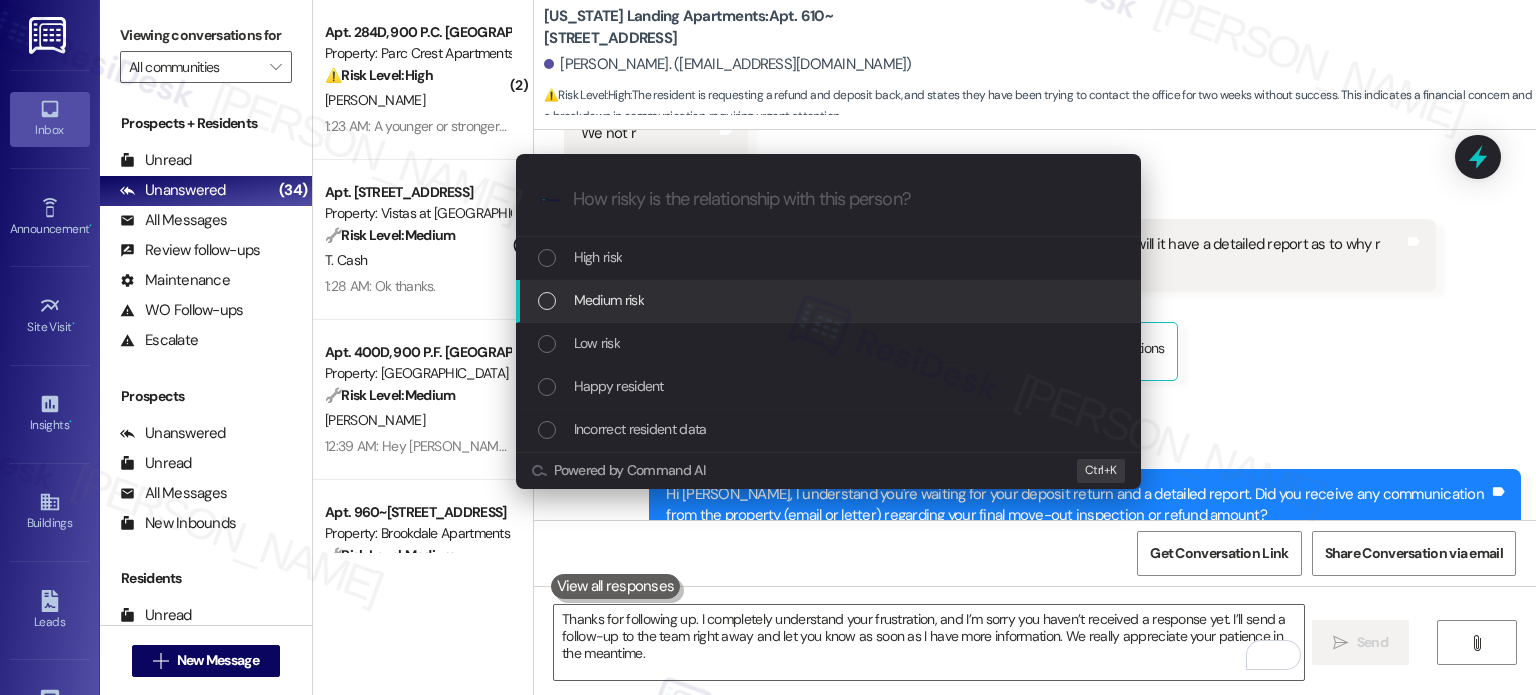 click on "Medium risk" at bounding box center (830, 300) 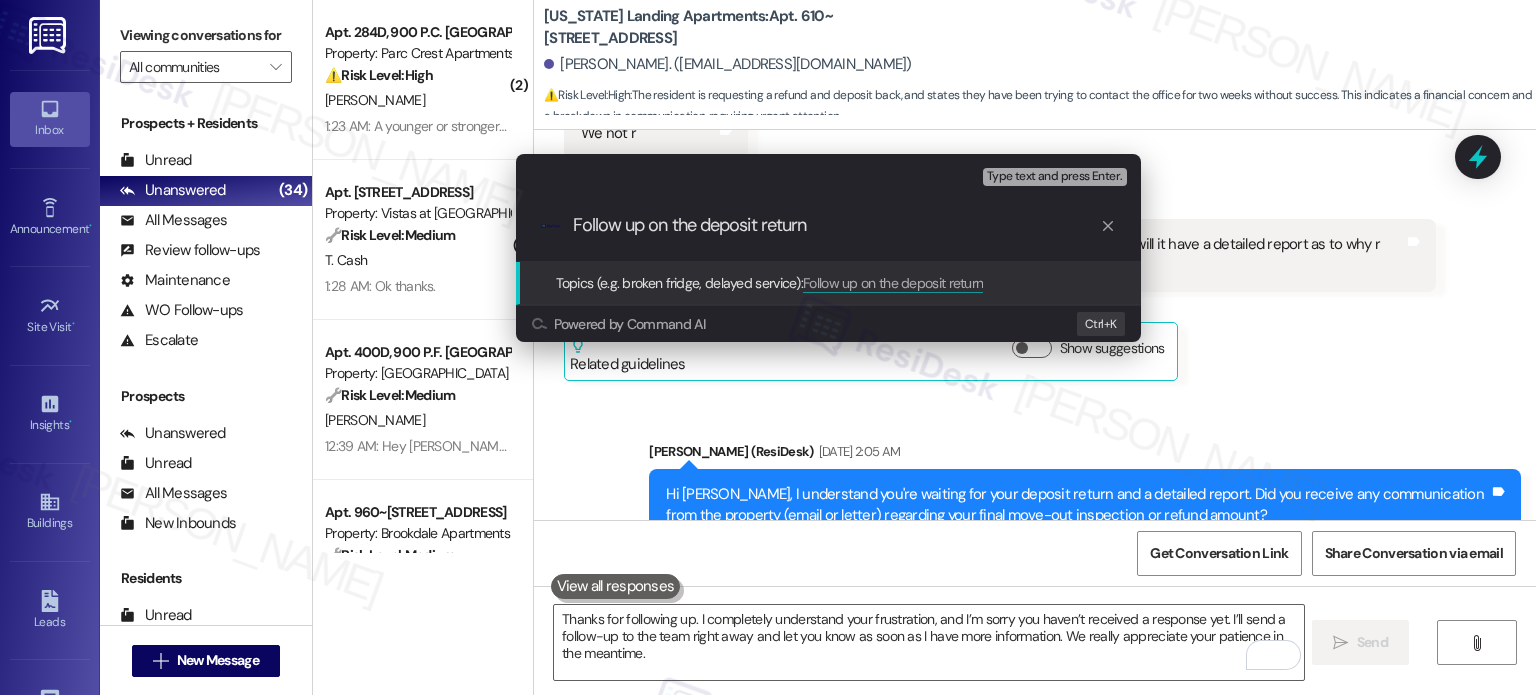 type on "Follow up on the deposit return" 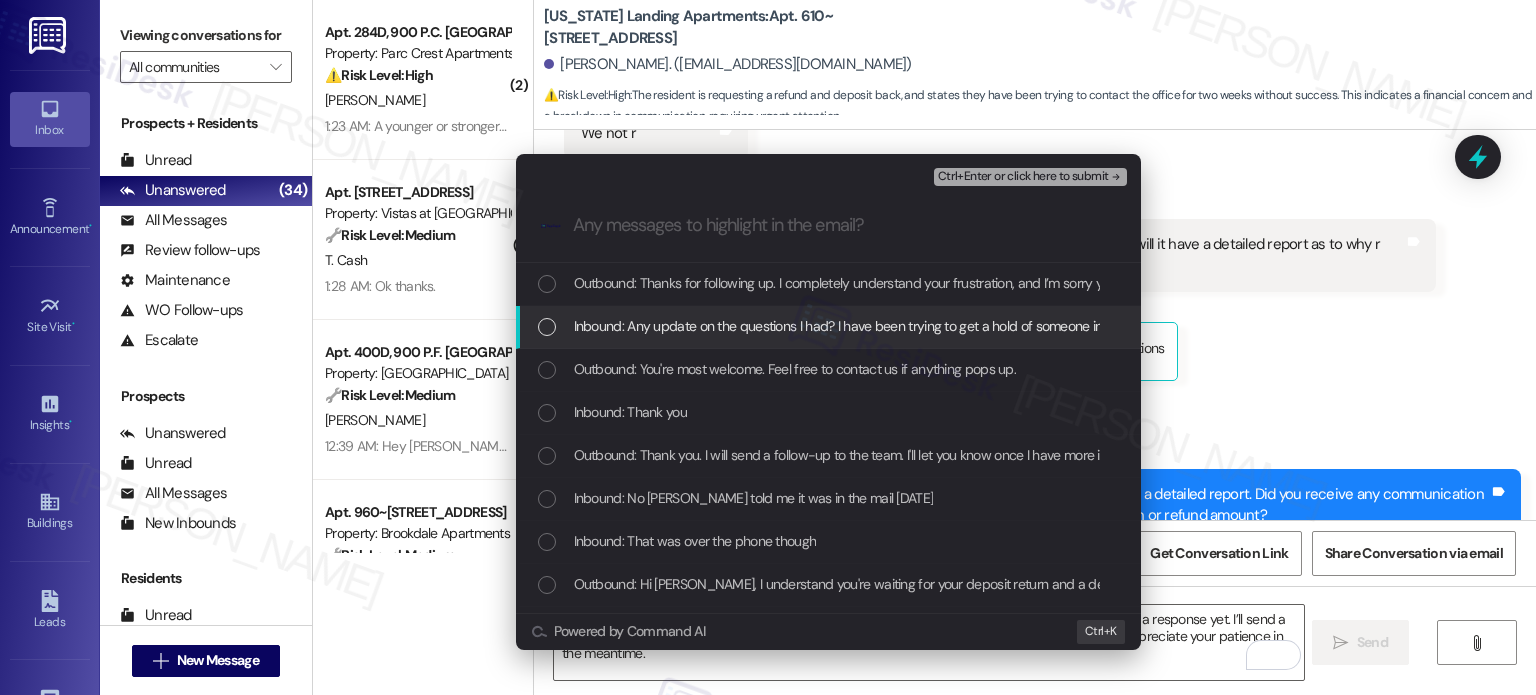 click on "Inbound: Any update on the questions I had? I have been trying to get a hold of someone in the office for the last 2 weeks and no one is getting back to me. I need that refund and the deposit back this has gone on for far too long." at bounding box center [1236, 326] 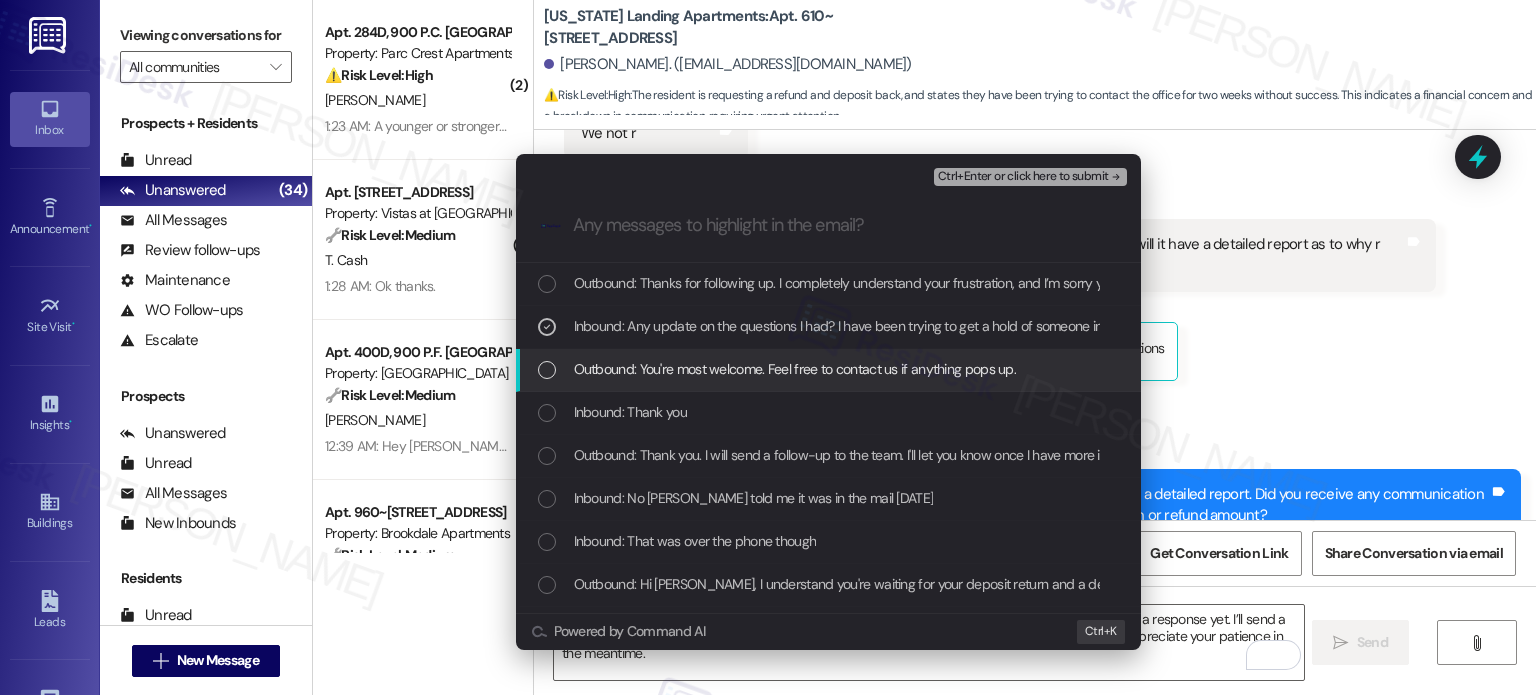 scroll, scrollTop: 100, scrollLeft: 0, axis: vertical 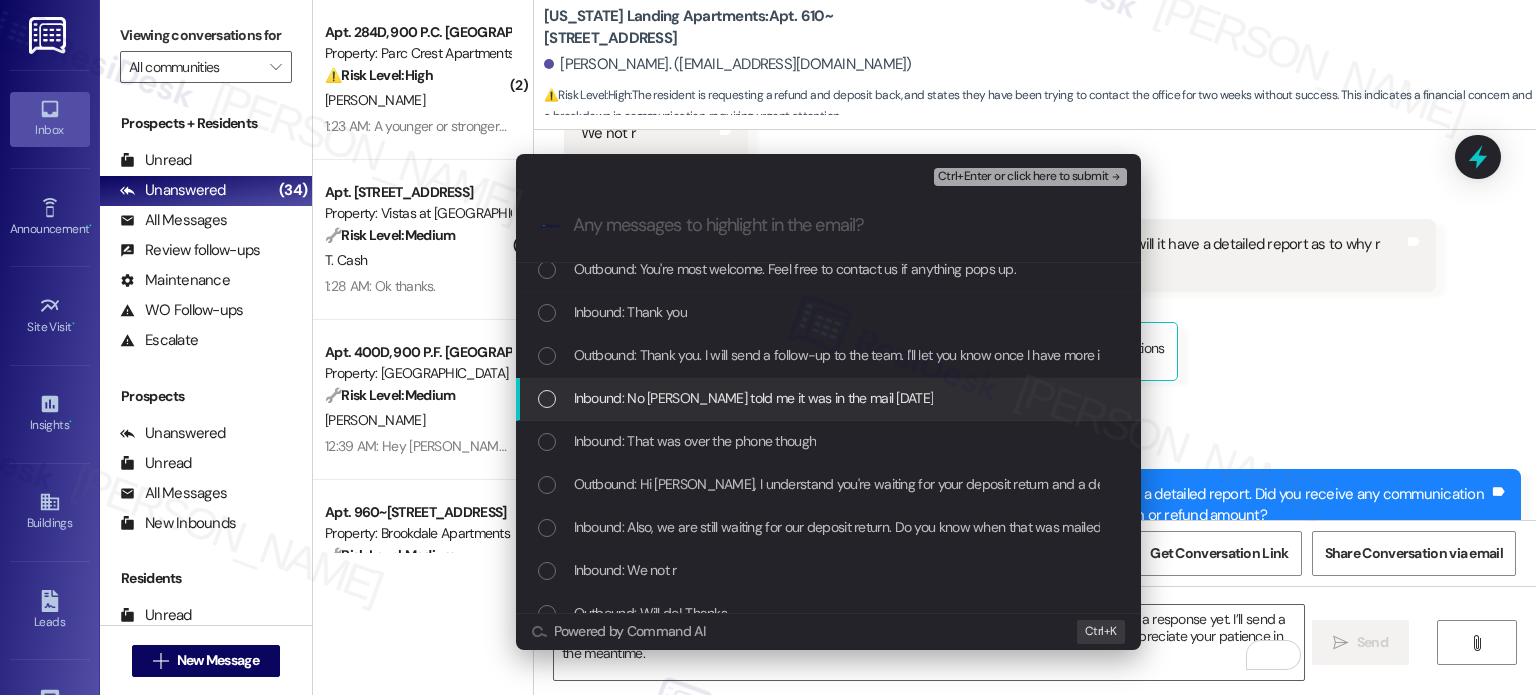 click on "Inbound: No Hollie told me it was in the mail 2 weeks ago" at bounding box center (830, 398) 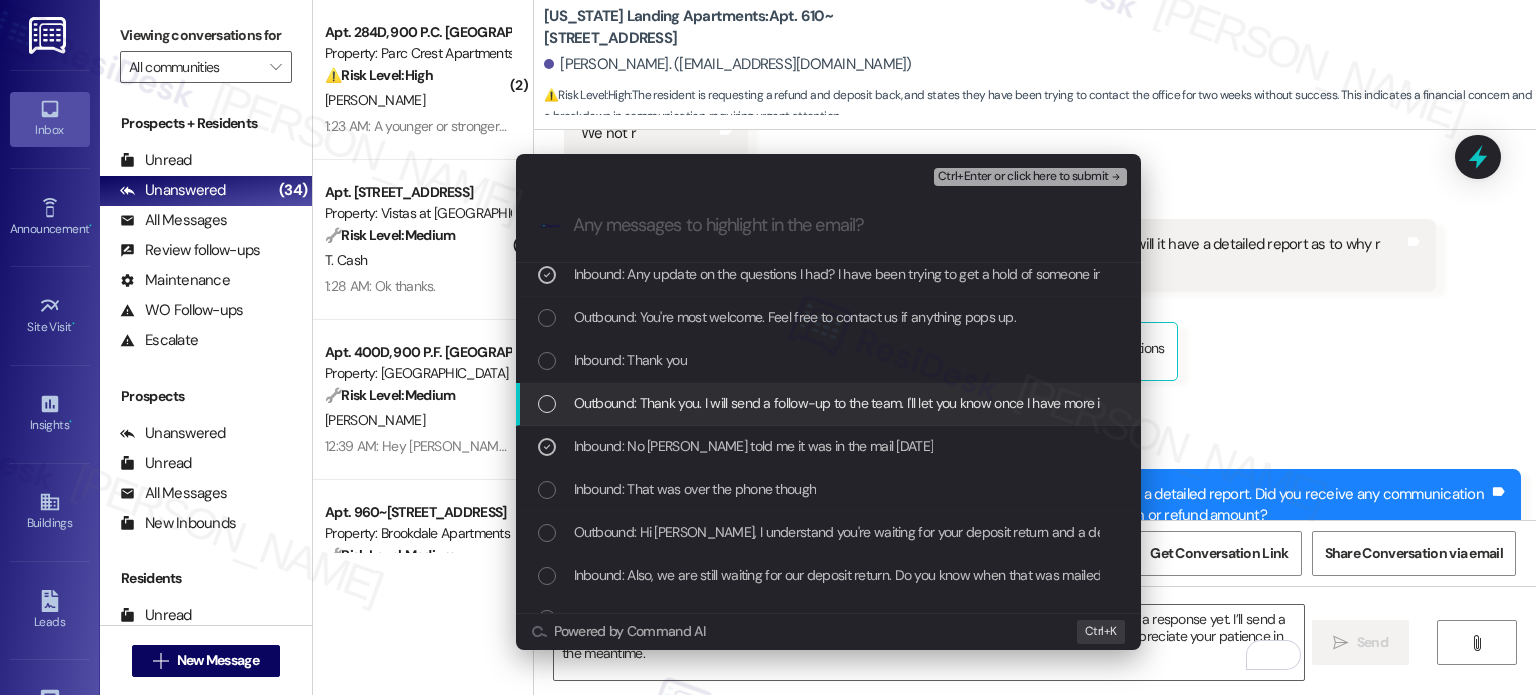 scroll, scrollTop: 100, scrollLeft: 0, axis: vertical 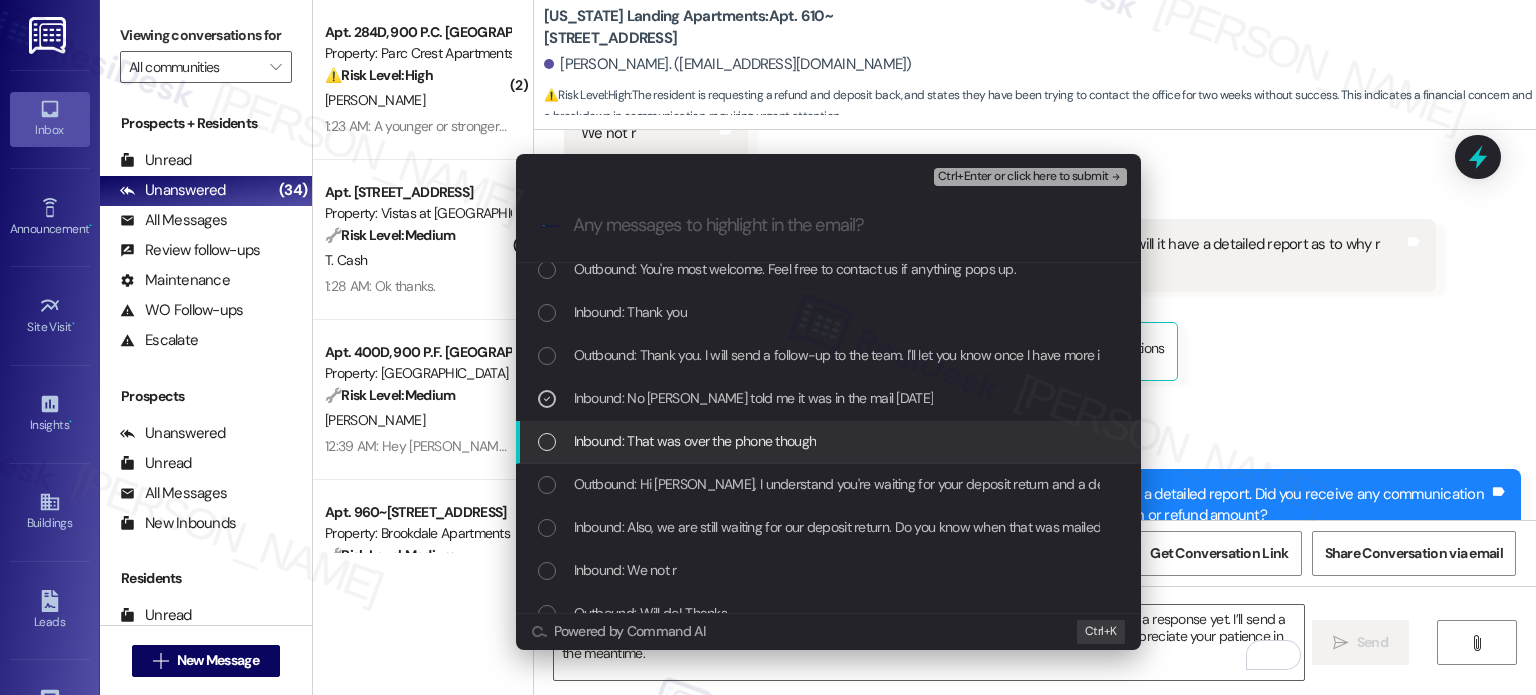 drag, startPoint x: 892, startPoint y: 444, endPoint x: 955, endPoint y: 495, distance: 81.055534 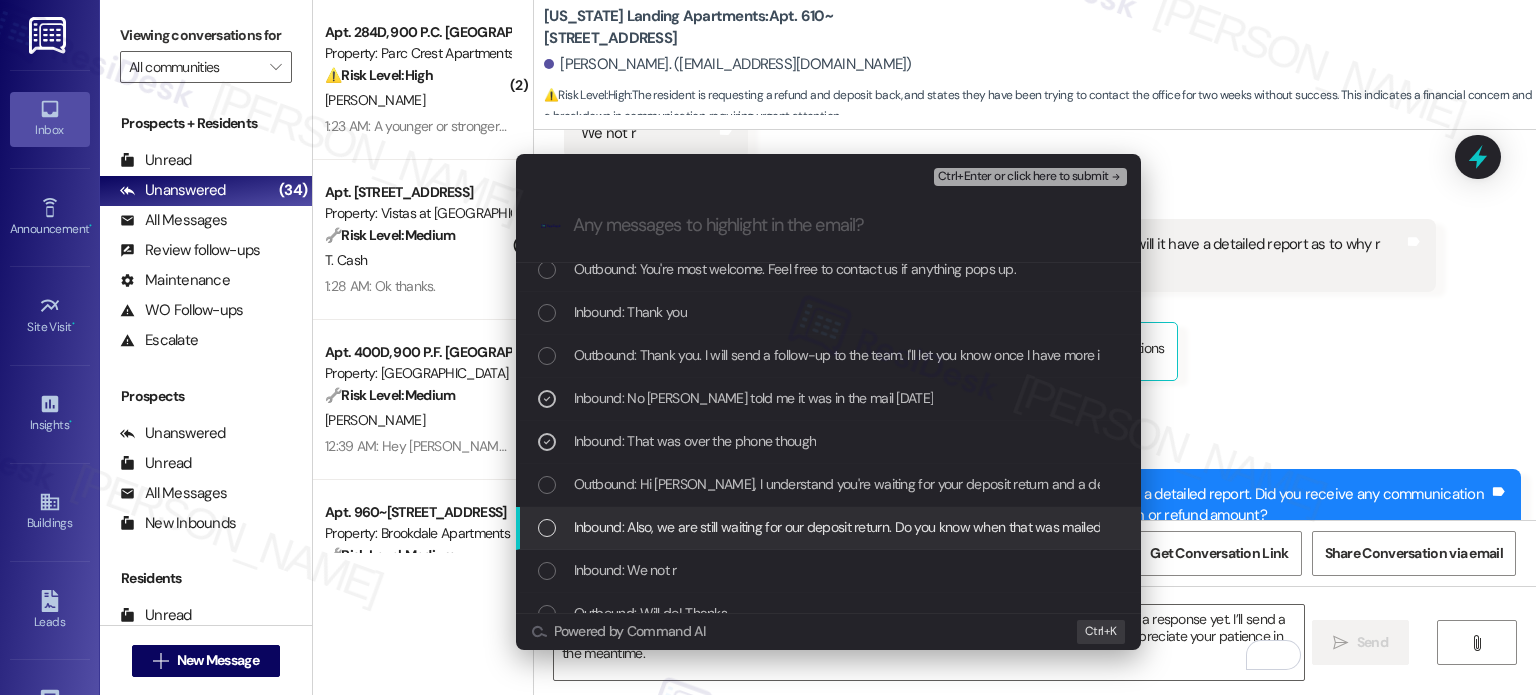 drag, startPoint x: 915, startPoint y: 534, endPoint x: 1032, endPoint y: 637, distance: 155.87816 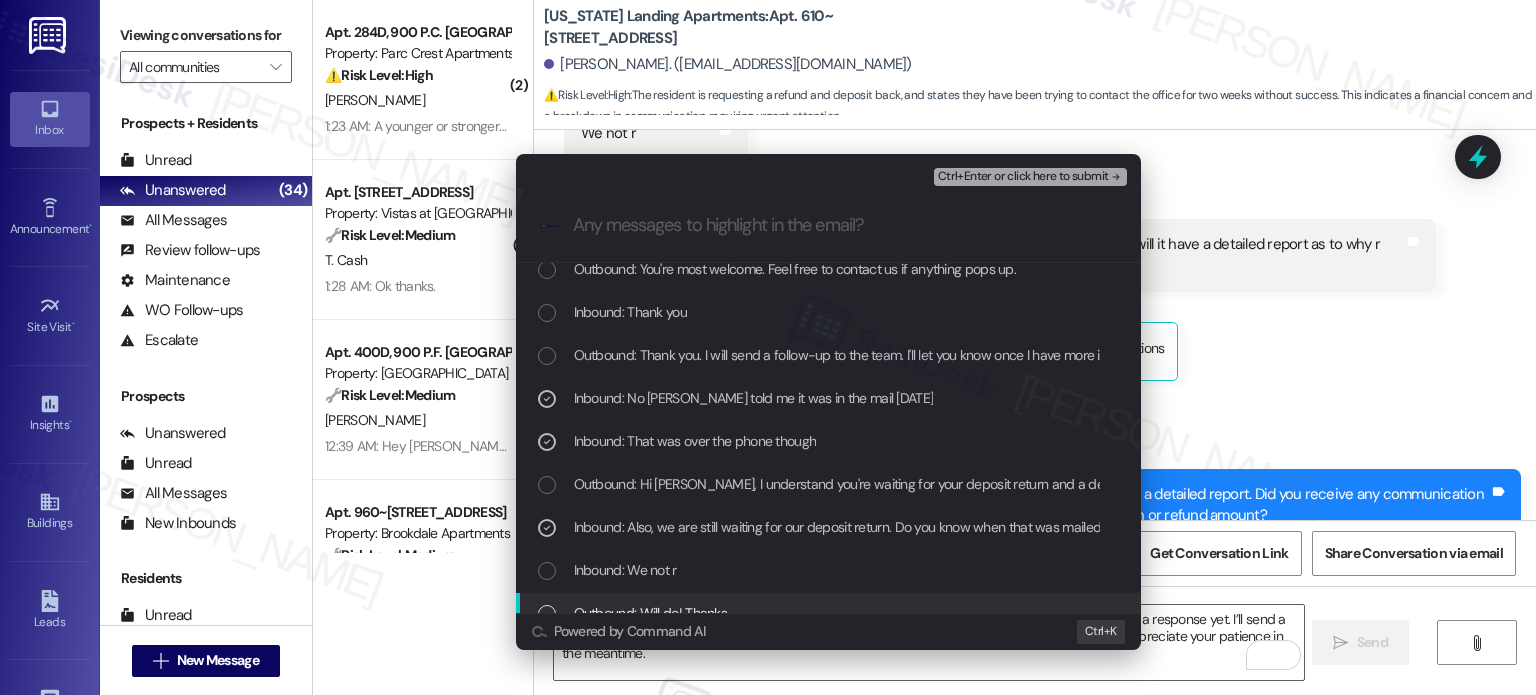 click on "Ctrl+Enter or click here to submit" at bounding box center (1023, 177) 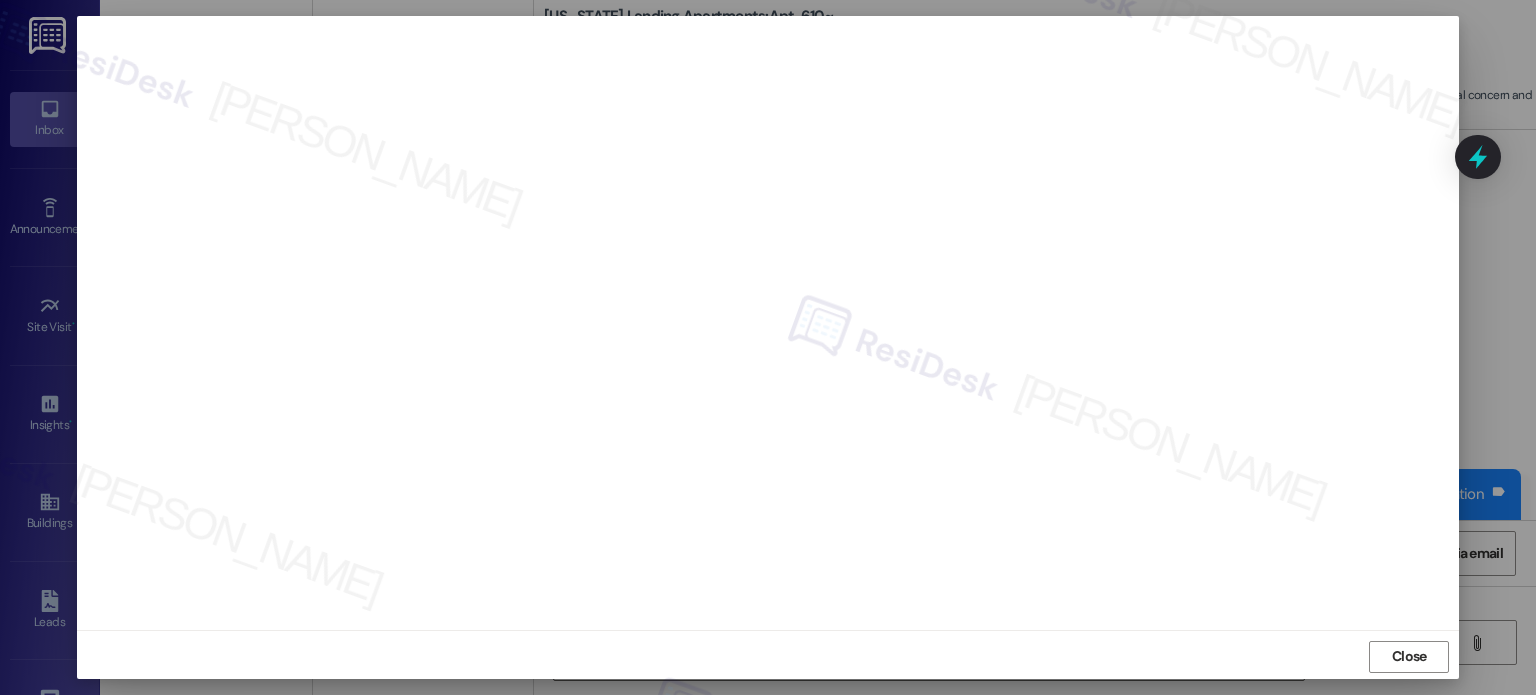 scroll, scrollTop: 15, scrollLeft: 0, axis: vertical 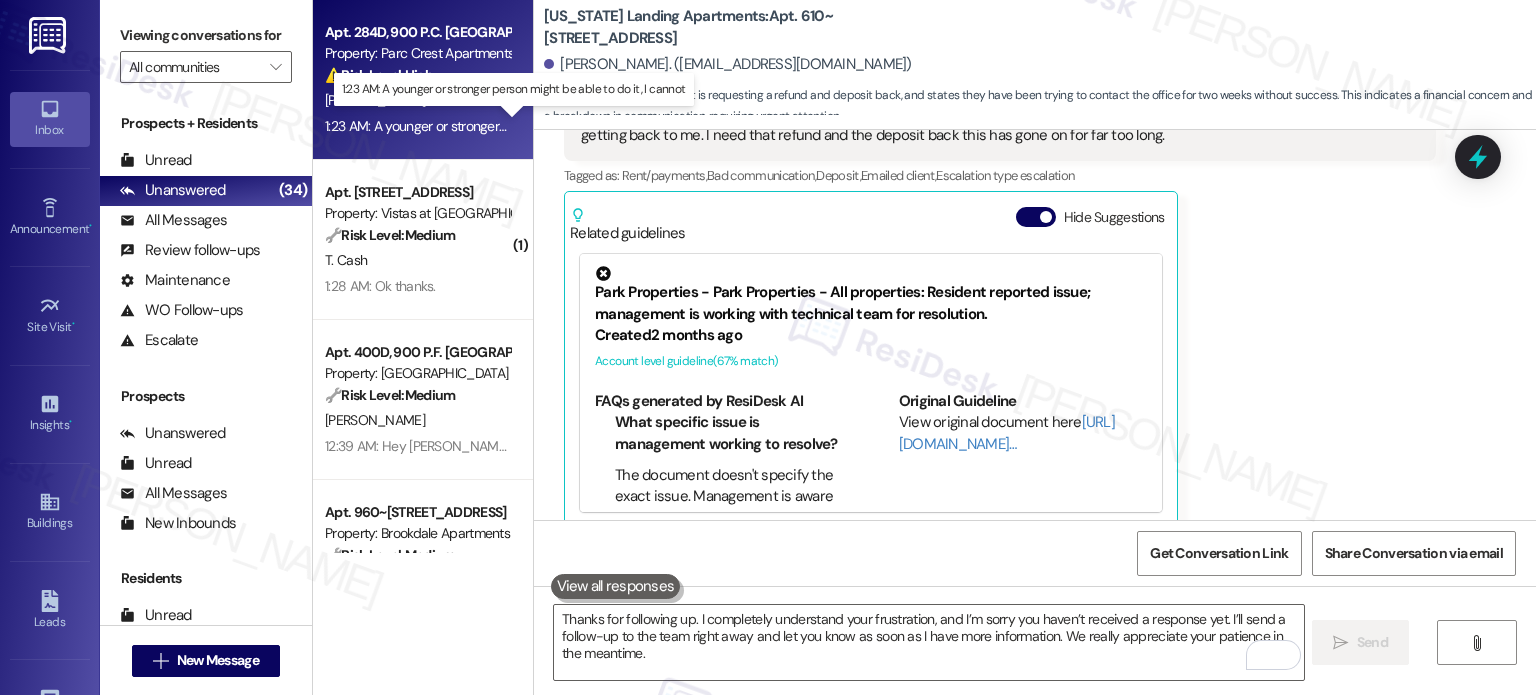 click on "1:23 AM: A younger or stronger person might be able to do it, I cannot  1:23 AM: A younger or stronger person might be able to do it, I cannot" at bounding box center [524, 126] 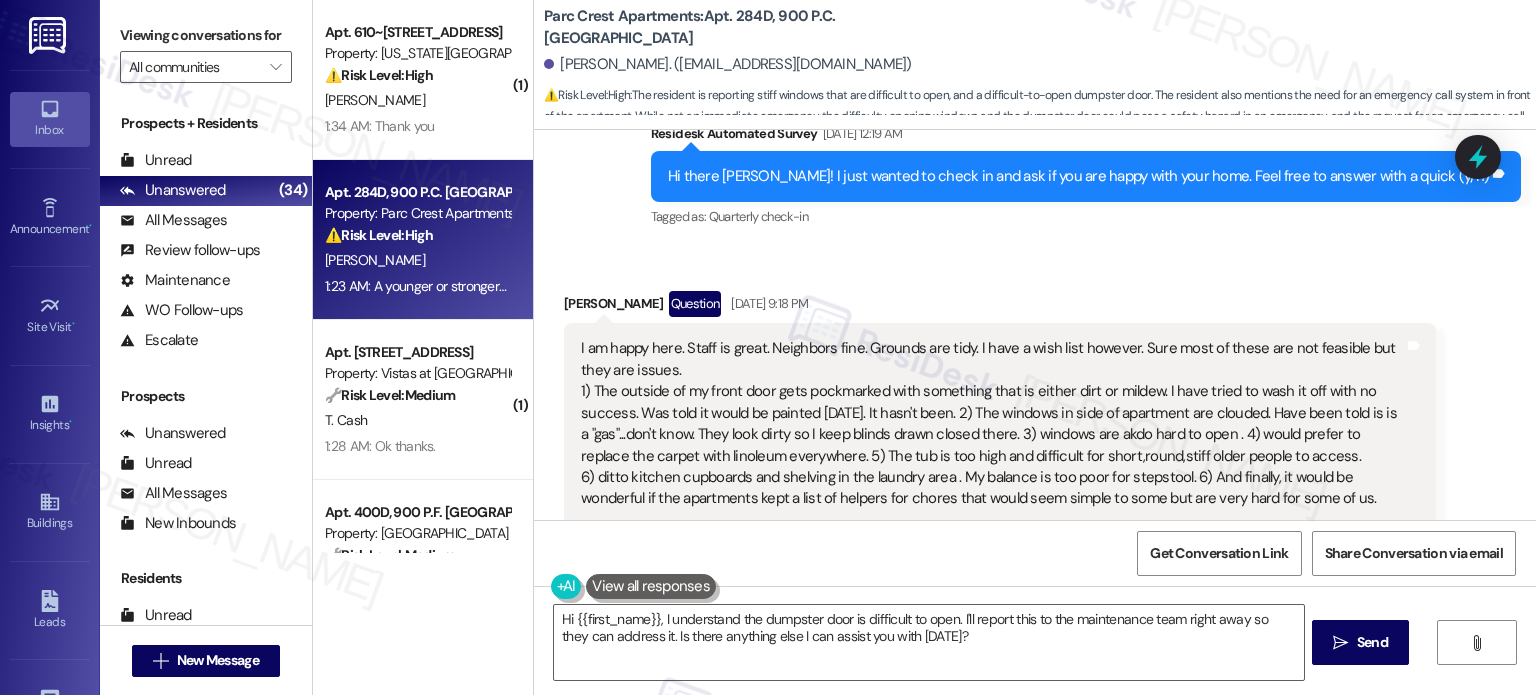 scroll, scrollTop: 637, scrollLeft: 0, axis: vertical 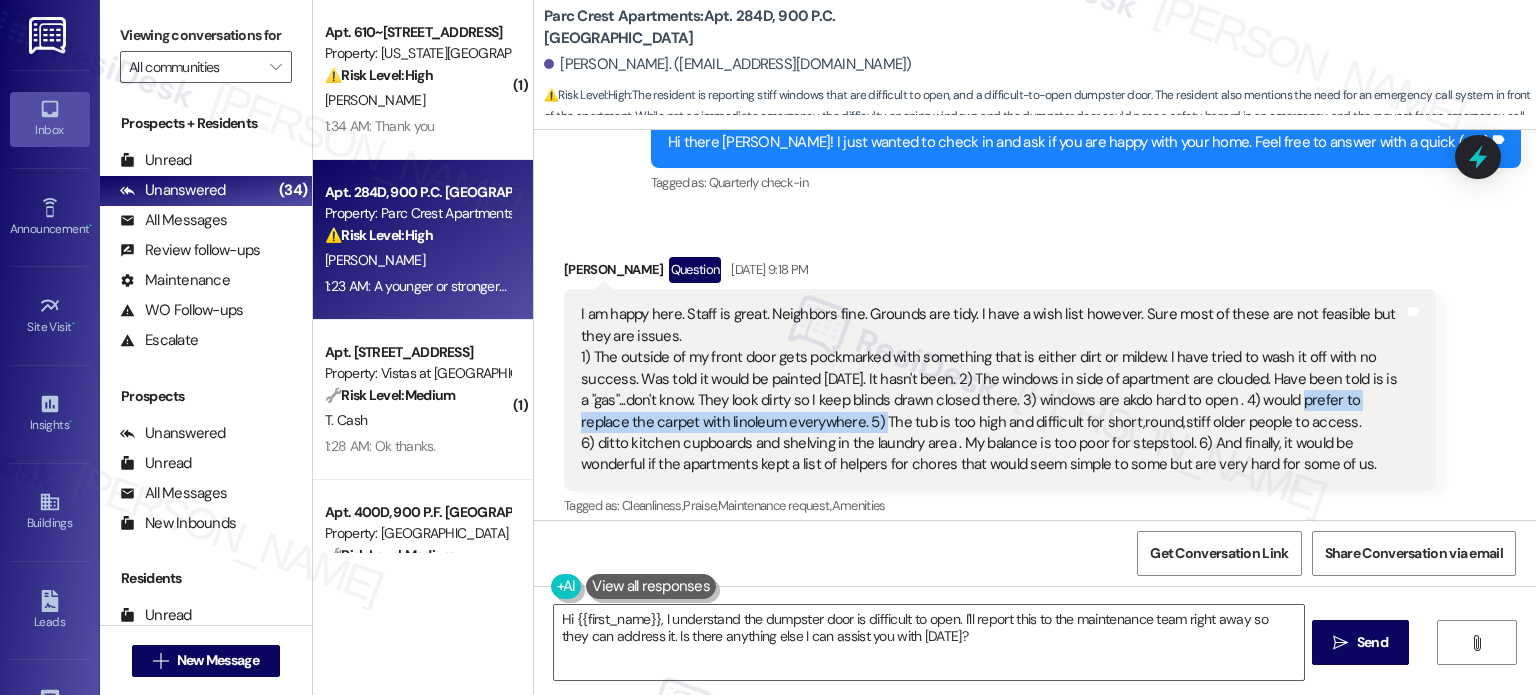 drag, startPoint x: 1264, startPoint y: 375, endPoint x: 843, endPoint y: 403, distance: 421.93008 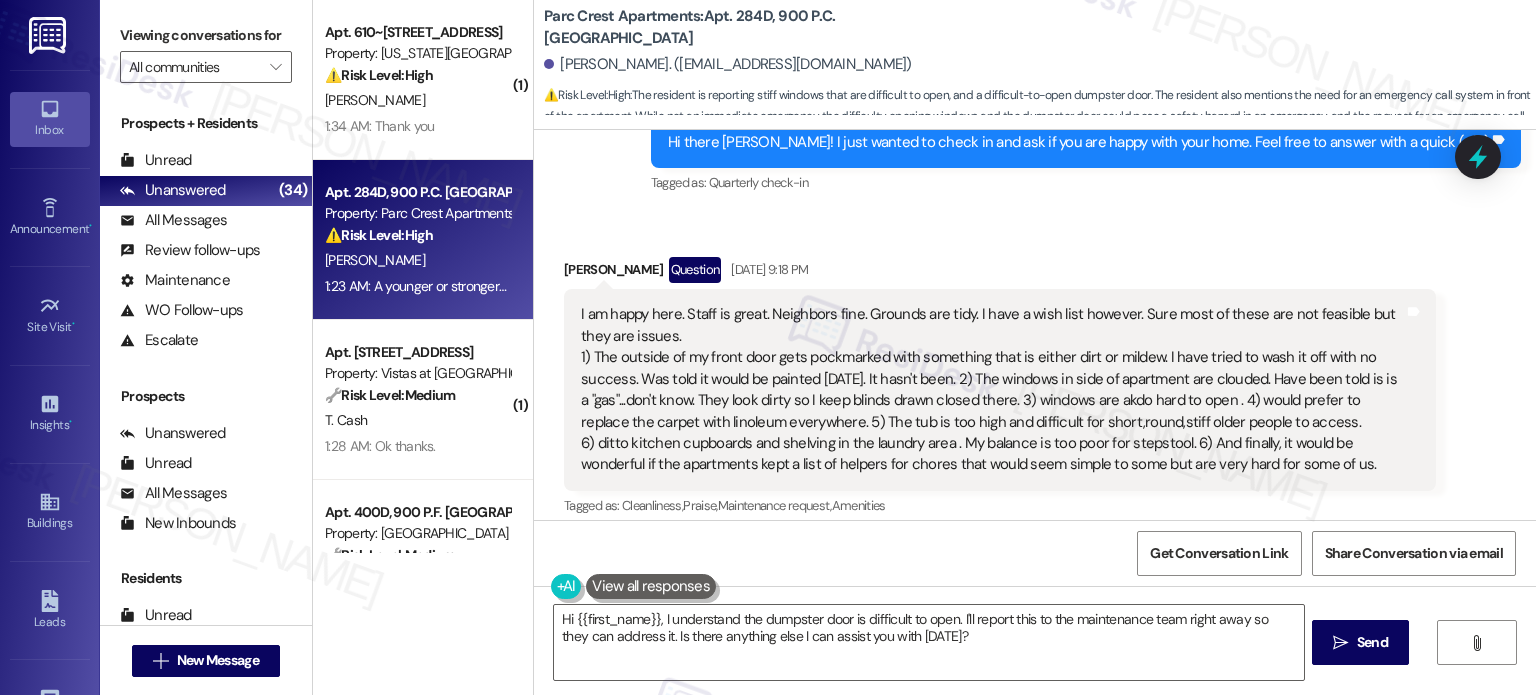 click on "I am happy here. Staff is great. Neighbors fine. Grounds are tidy. I have a wish list however. Sure most of these are not feasible but they are issues.
1) The outside of my front door gets pockmarked with something that is either dirt or mildew. I have tried to wash it off with no success. Was told it would be painted 3 years ago. It hasn't been. 2) The windows in side of apartment are clouded. Have been told is is a "gas"...don't know. They look dirty so I keep blinds drawn closed there. 3) windows are akdo hard to open . 4) would prefer to replace the carpet with linoleum everywhere. 5) The tub is too high and difficult for short,round,stiff older people to access.
6) ditto kitchen cupboards and shelving in the laundry area . My balance is too poor for stepstool. 6) And finally, it would be wonderful if the apartments kept a list of helpers for chores that would seem simple to some but are very hard for some of us." at bounding box center (992, 389) 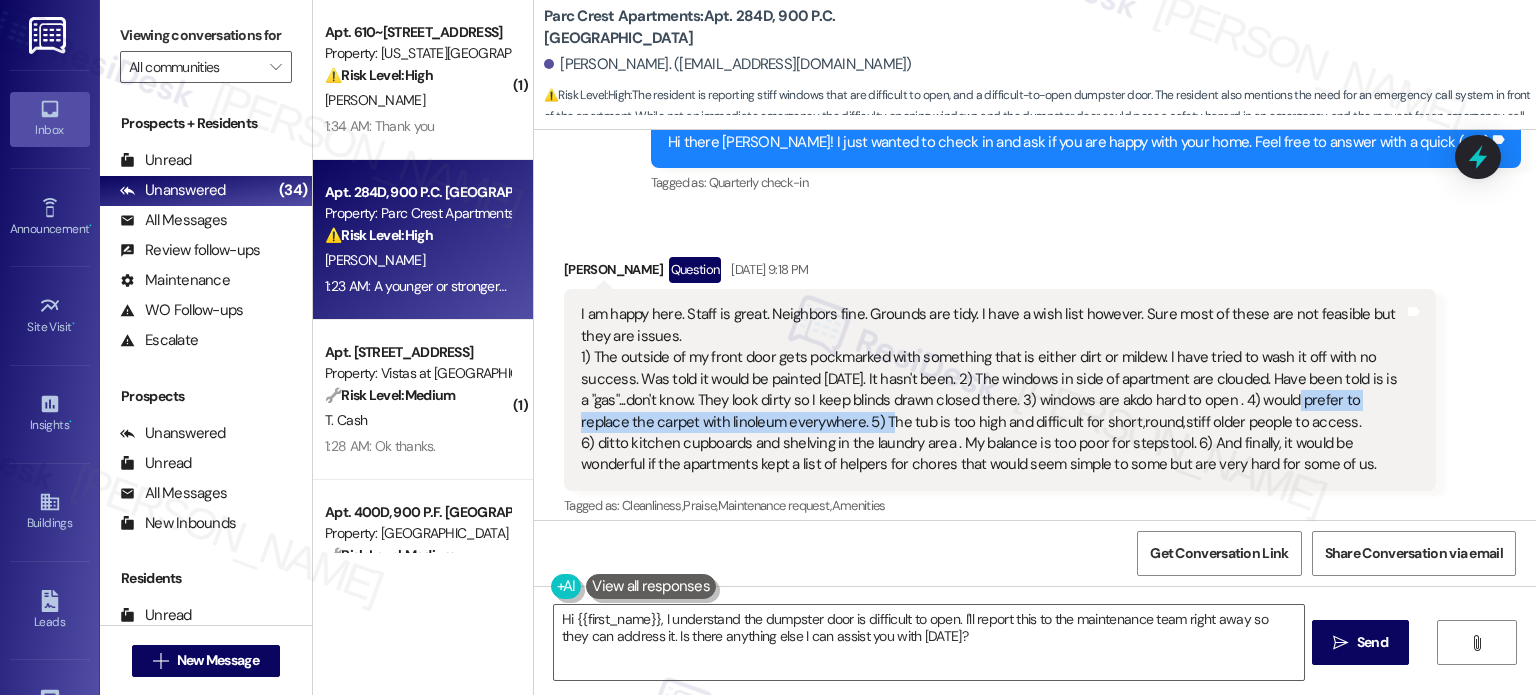 drag, startPoint x: 1256, startPoint y: 375, endPoint x: 847, endPoint y: 400, distance: 409.76334 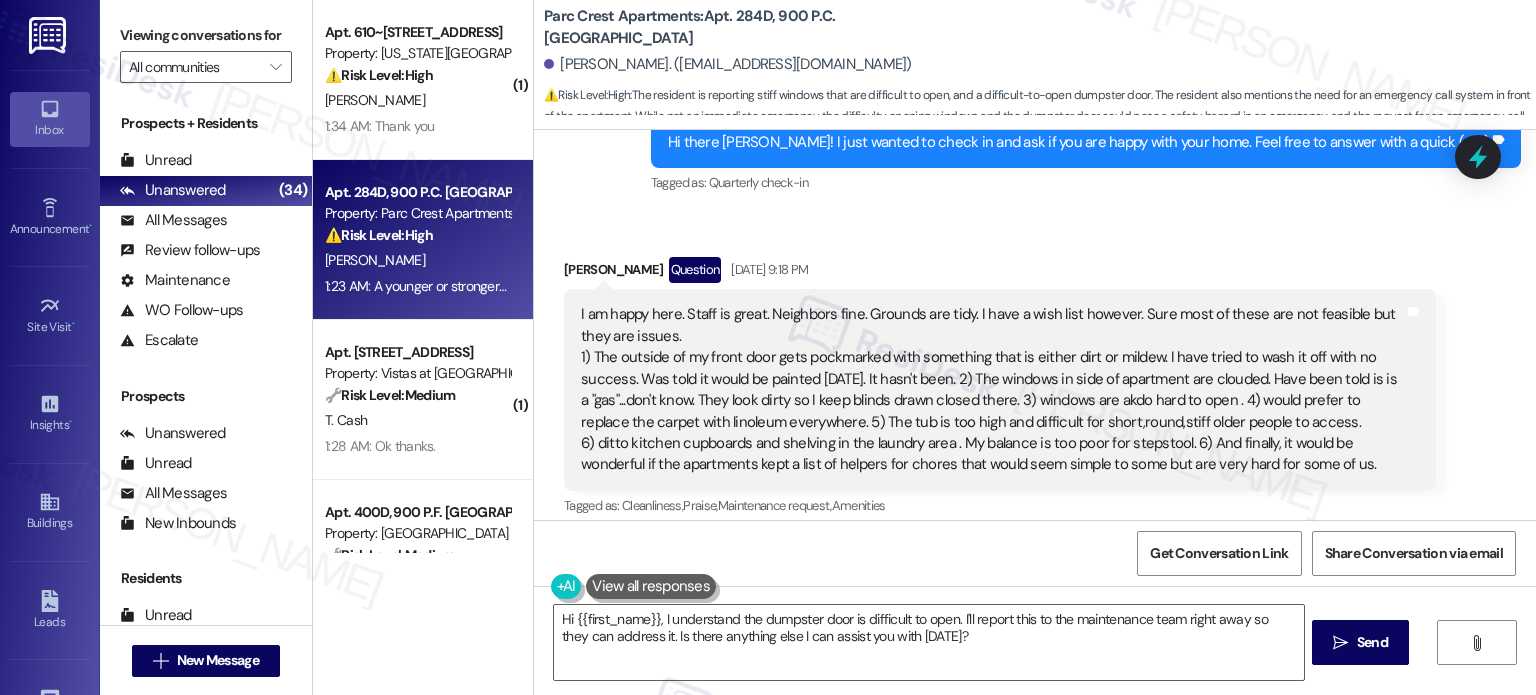 drag, startPoint x: 1058, startPoint y: 405, endPoint x: 1119, endPoint y: 412, distance: 61.400326 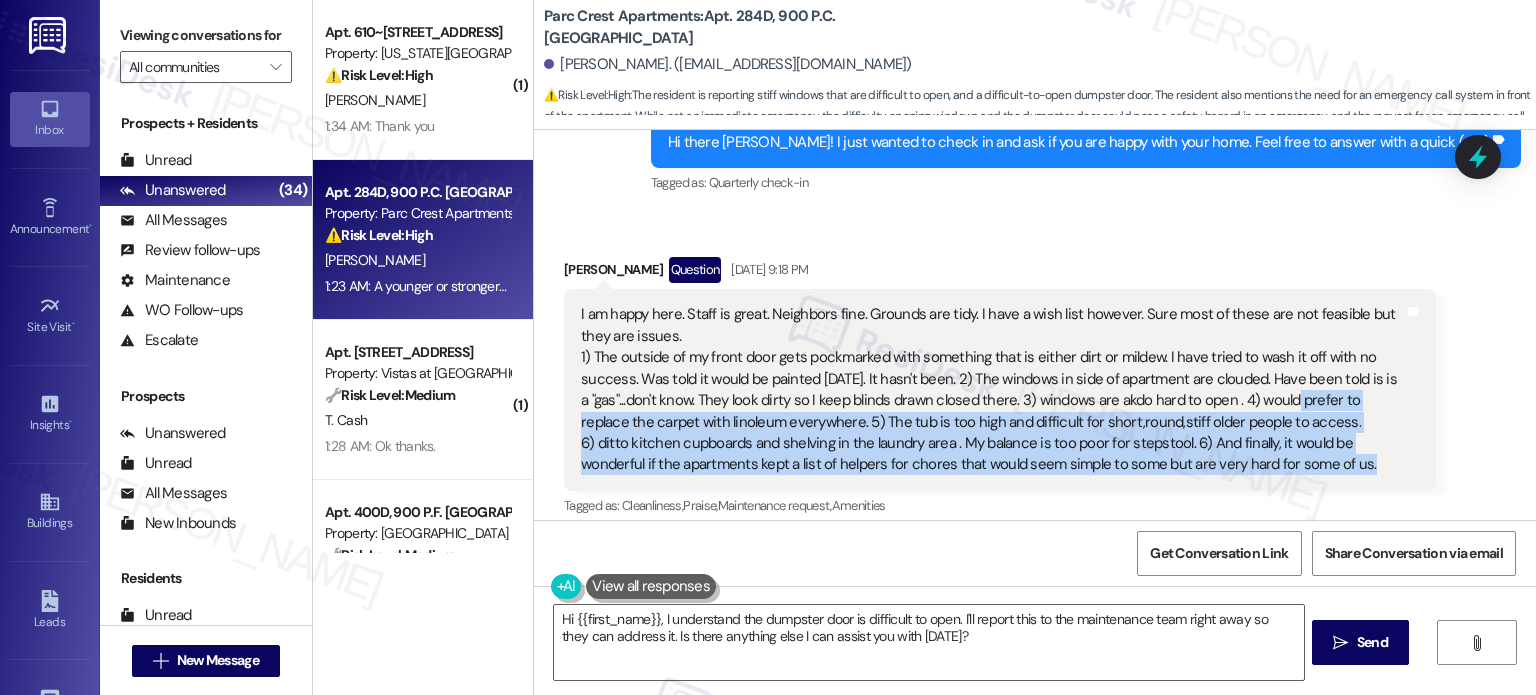 drag, startPoint x: 1260, startPoint y: 377, endPoint x: 1301, endPoint y: 442, distance: 76.8505 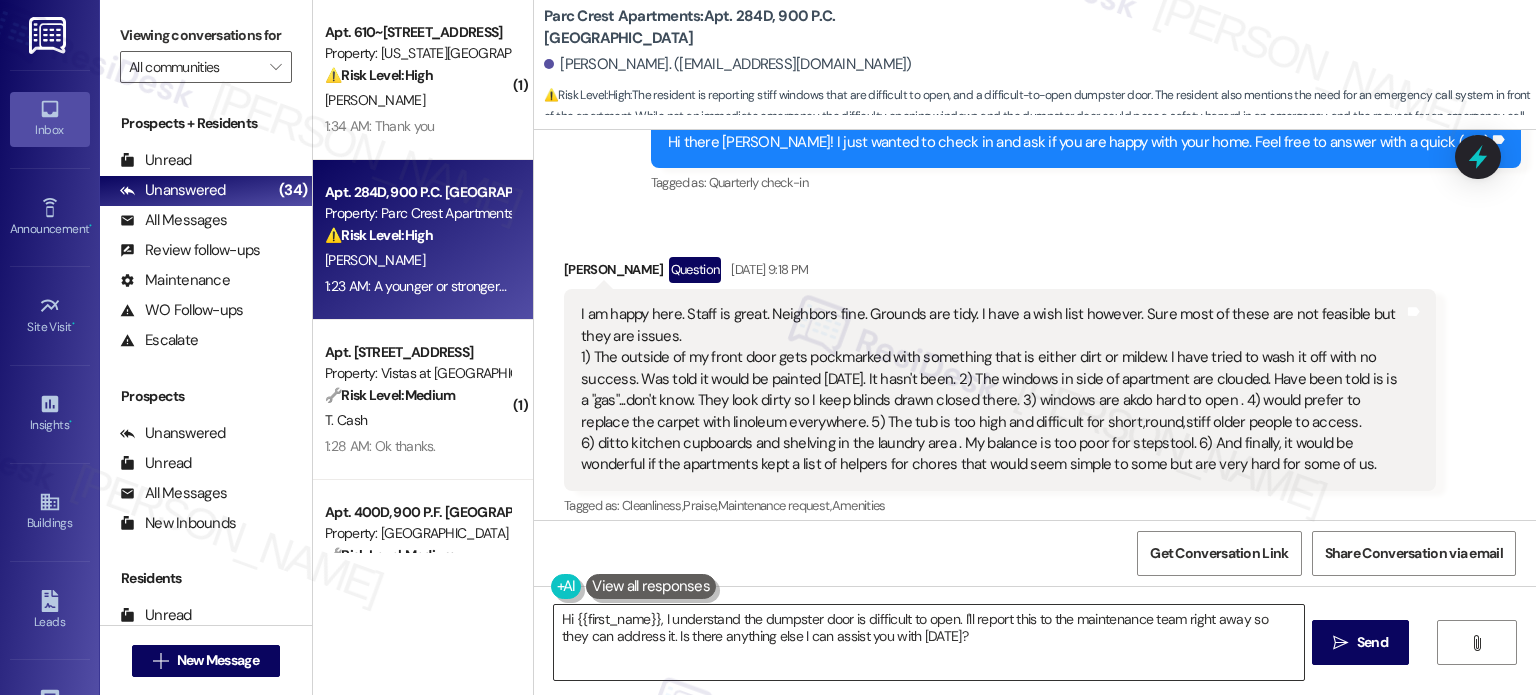 click on "Hi {{first_name}}, I understand the dumpster door is difficult to open. I'll report this to the maintenance team right away so they can address it. Is there anything else I can assist you with today?" at bounding box center (928, 642) 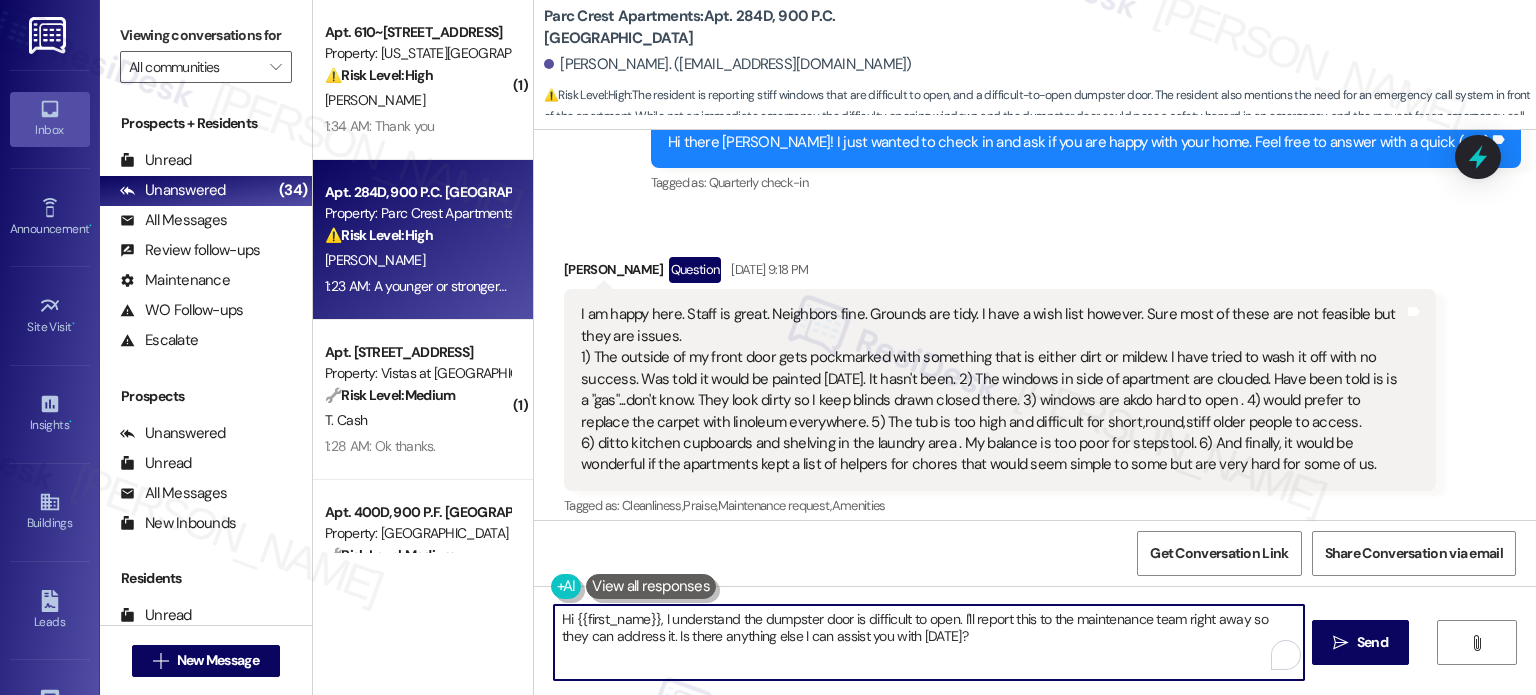 click on "Hi {{first_name}}, I understand the dumpster door is difficult to open. I'll report this to the maintenance team right away so they can address it. Is there anything else I can assist you with today?" at bounding box center (928, 642) 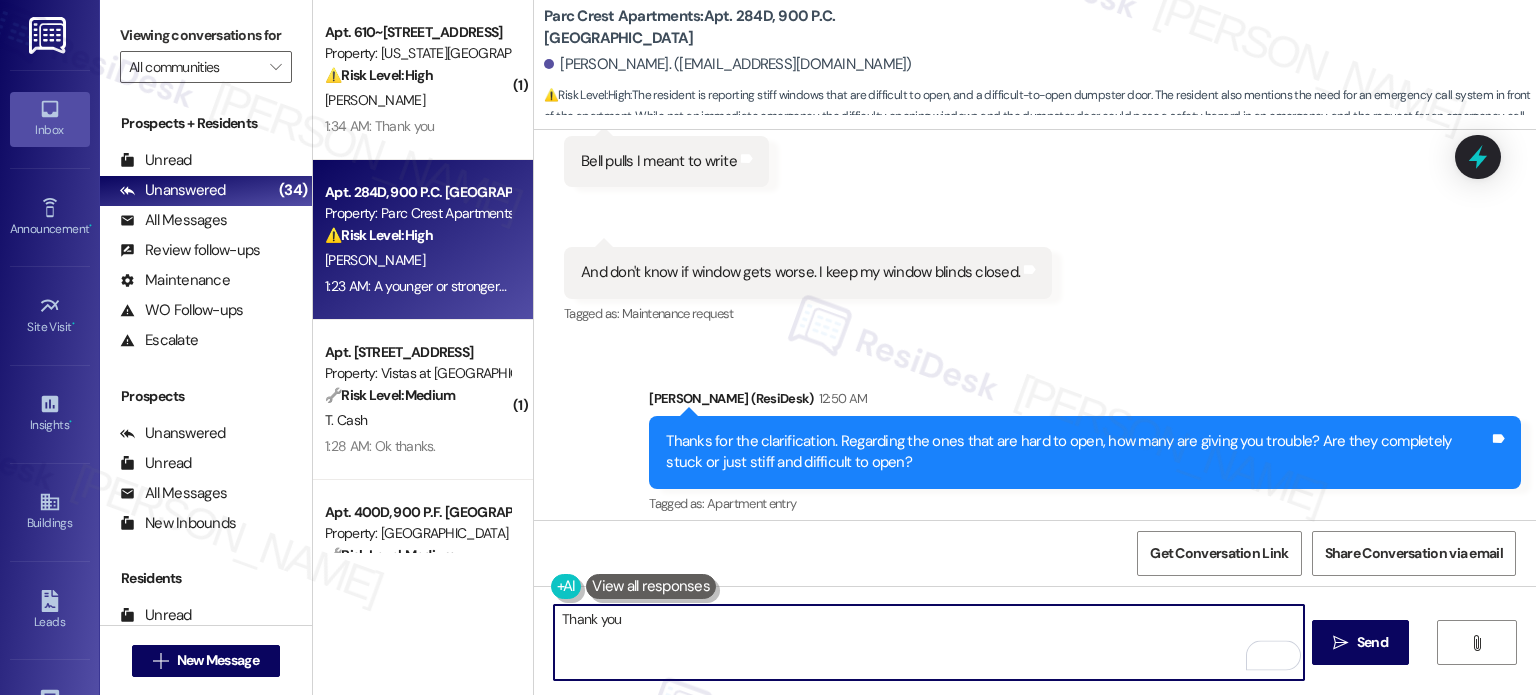 scroll, scrollTop: 2537, scrollLeft: 0, axis: vertical 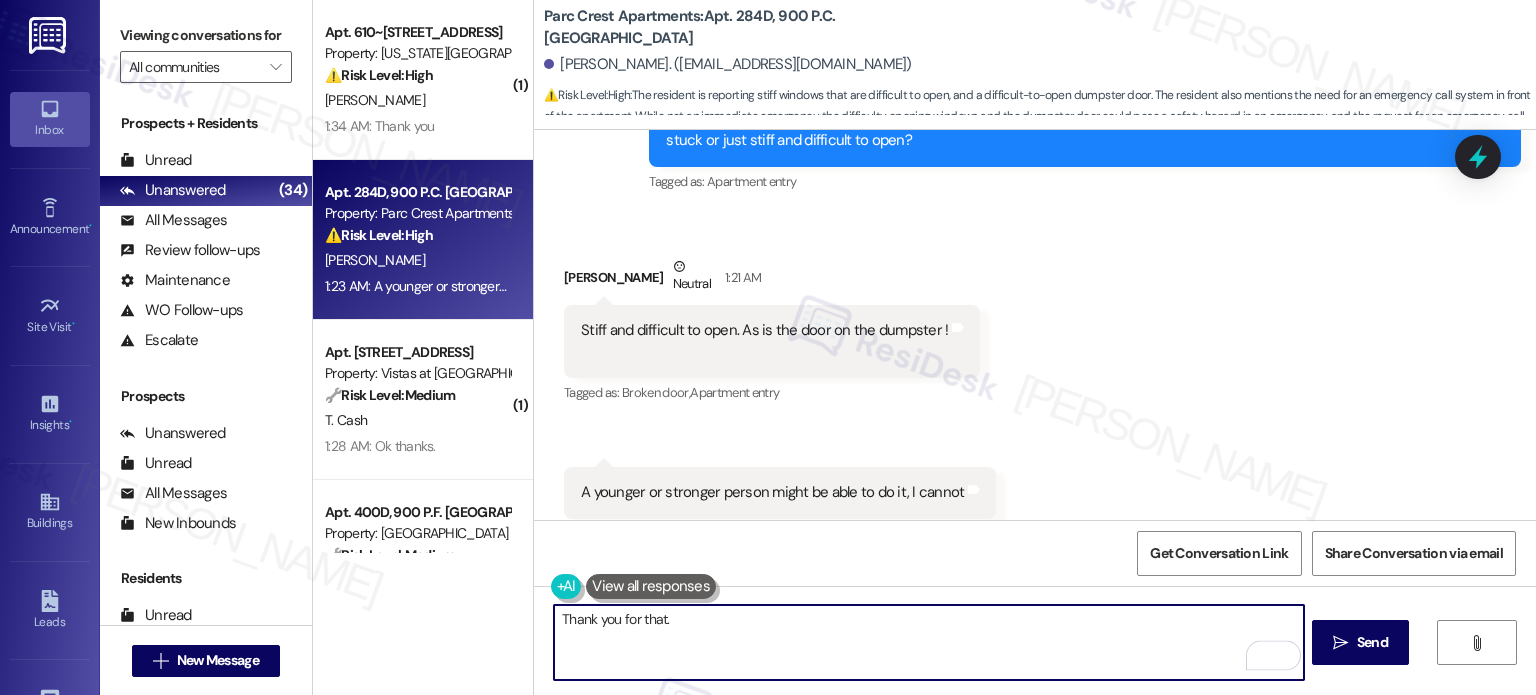 paste on "about your preference to replace the carpet with linoleum, the difficulty with the bathtub height, the hard-to-reach kitchen cupboards and laundry shelves, and the idea of providing a list of helpers for small tasks." 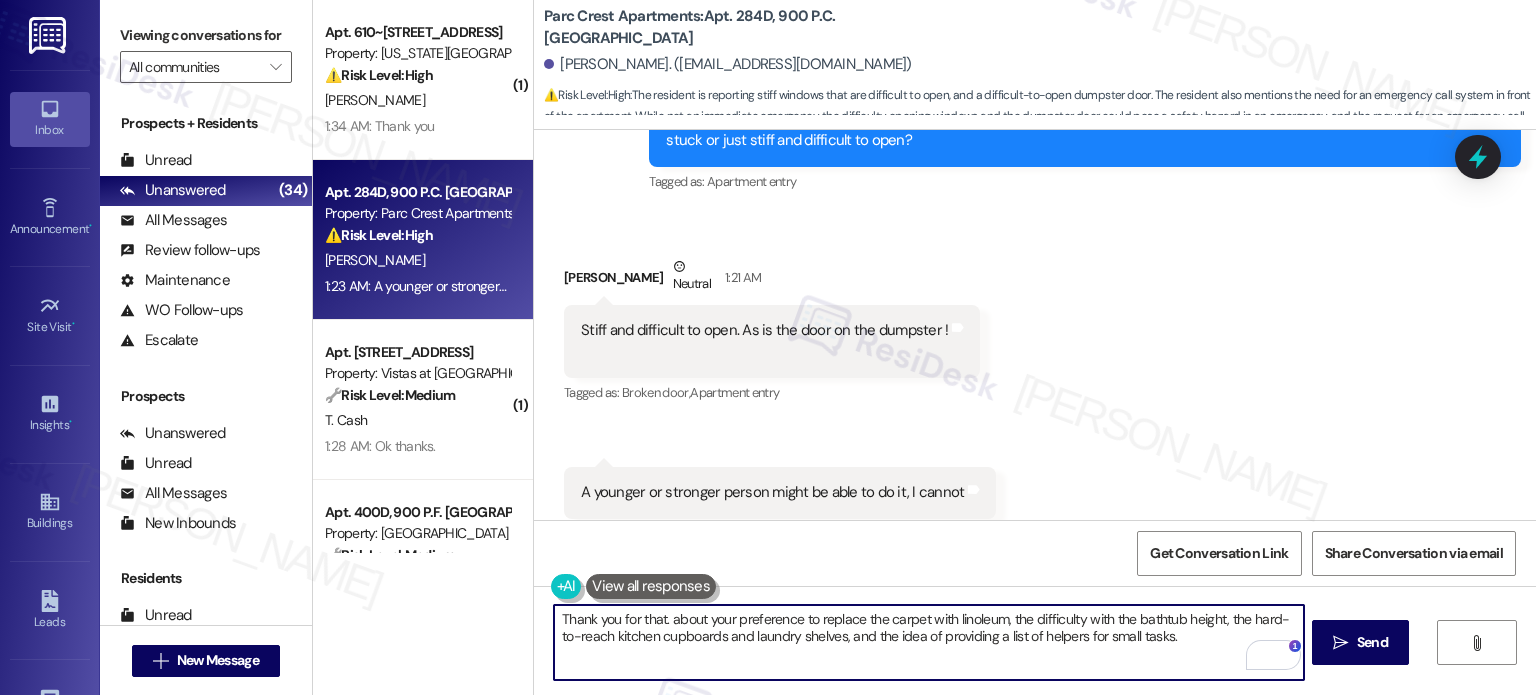 click on "Thank you for that. about your preference to replace the carpet with linoleum, the difficulty with the bathtub height, the hard-to-reach kitchen cupboards and laundry shelves, and the idea of providing a list of helpers for small tasks." at bounding box center (928, 642) 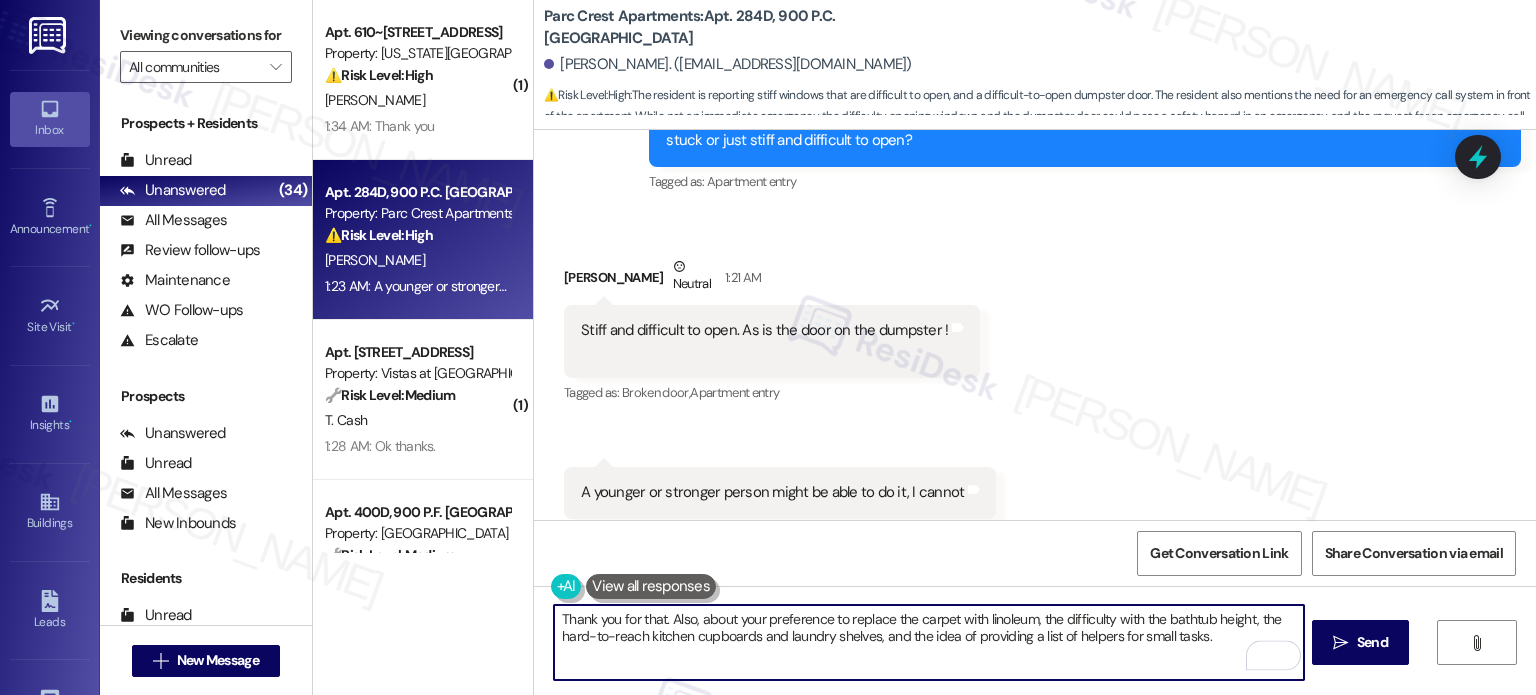 click on "Thank you for that. Also, about your preference to replace the carpet with linoleum, the difficulty with the bathtub height, the hard-to-reach kitchen cupboards and laundry shelves, and the idea of providing a list of helpers for small tasks." at bounding box center (928, 642) 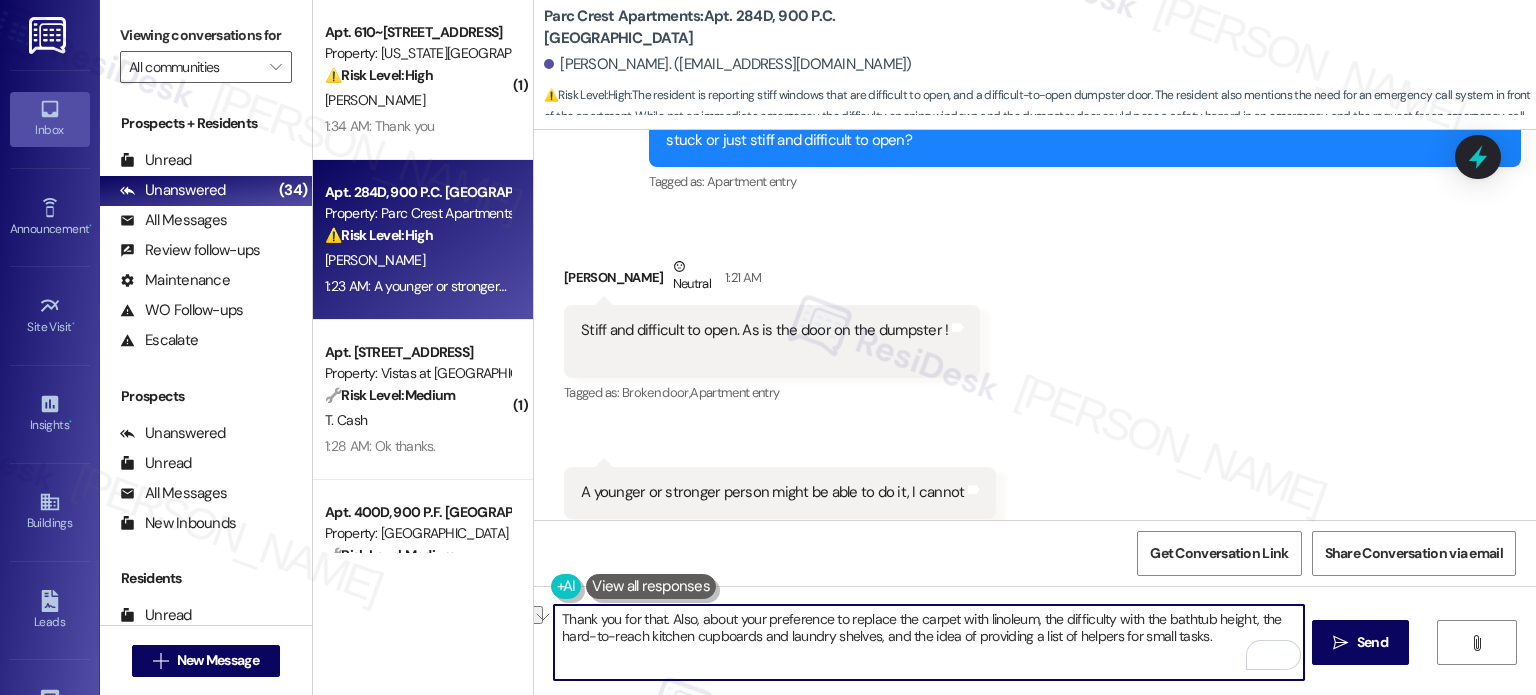 drag, startPoint x: 1212, startPoint y: 631, endPoint x: 780, endPoint y: 640, distance: 432.09375 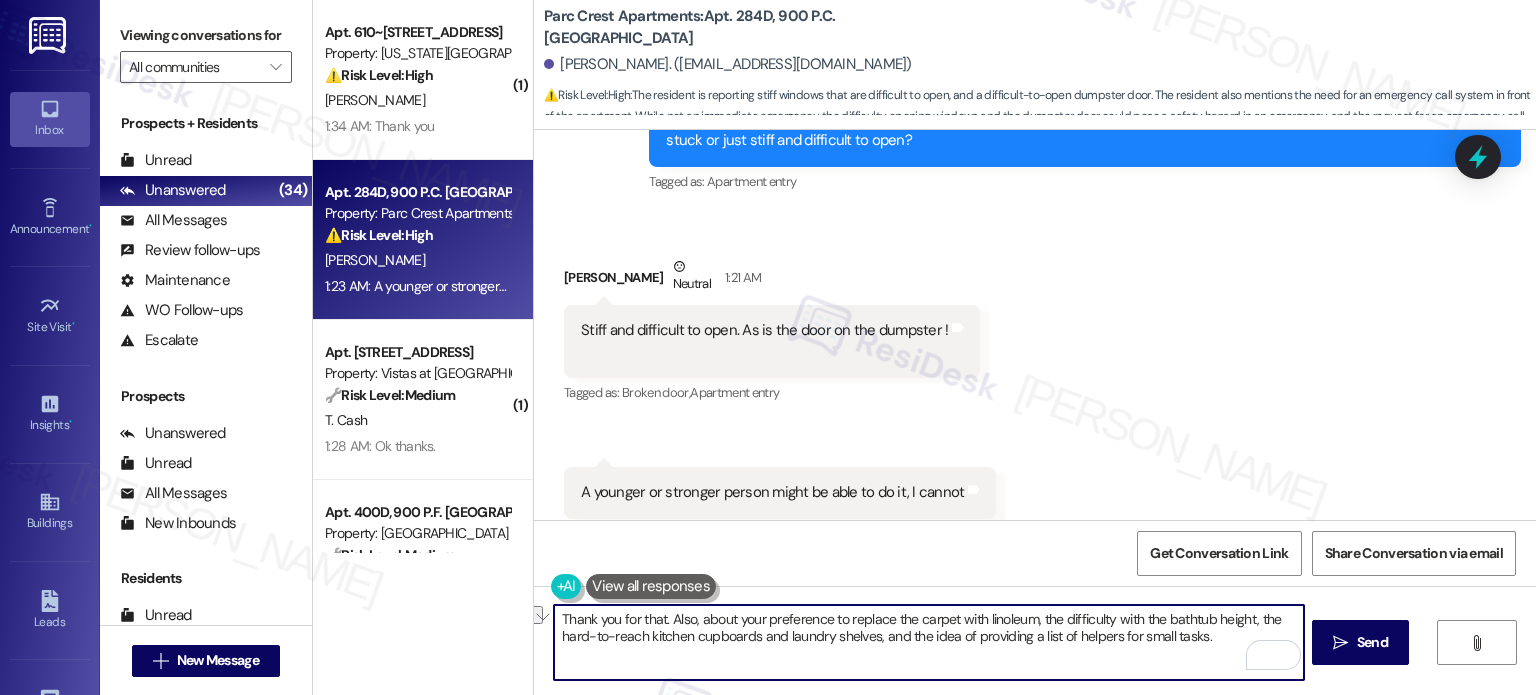 click on "Thank you for that. Also, about your preference to replace the carpet with linoleum, the difficulty with the bathtub height, the hard-to-reach kitchen cupboards and laundry shelves, and the idea of providing a list of helpers for small tasks." at bounding box center (928, 642) 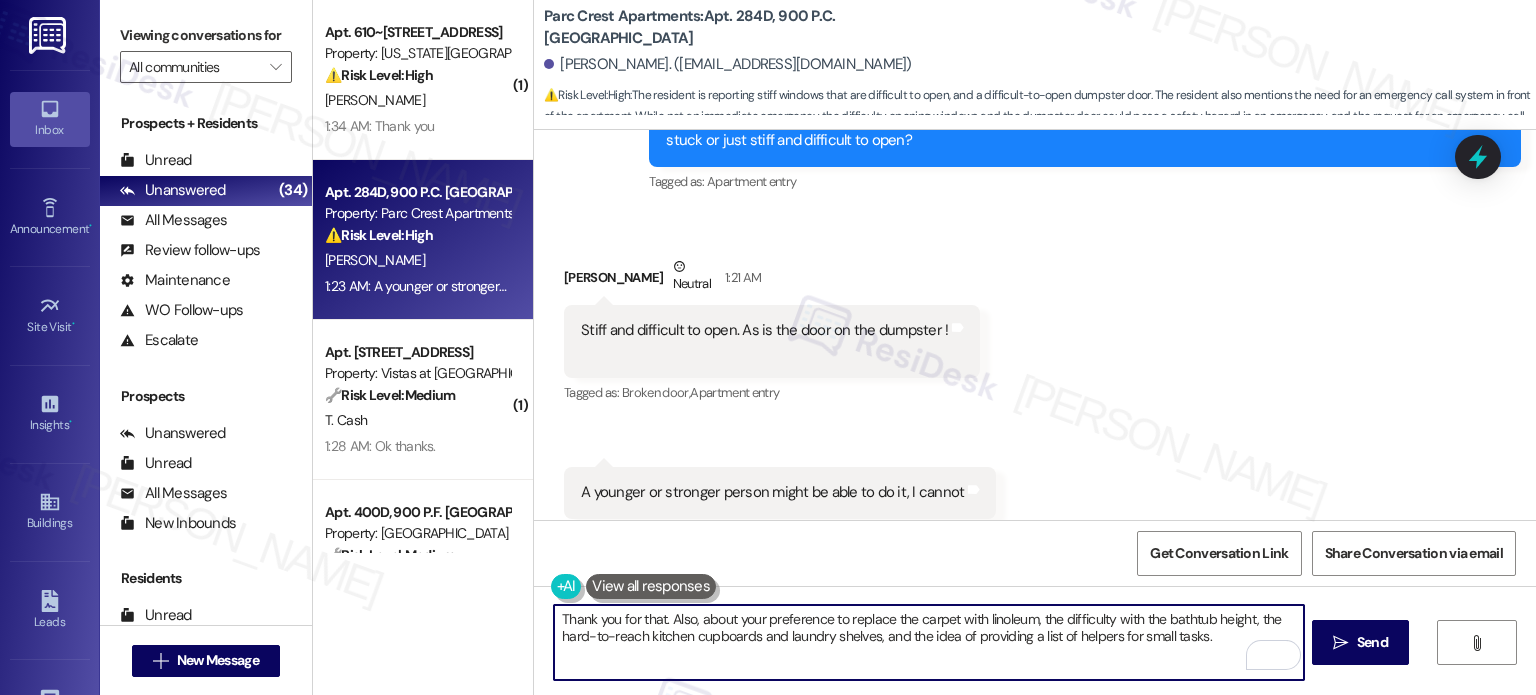 click on "Thank you for that. Also, about your preference to replace the carpet with linoleum, the difficulty with the bathtub height, the hard-to-reach kitchen cupboards and laundry shelves, and the idea of providing a list of helpers for small tasks." at bounding box center (928, 642) 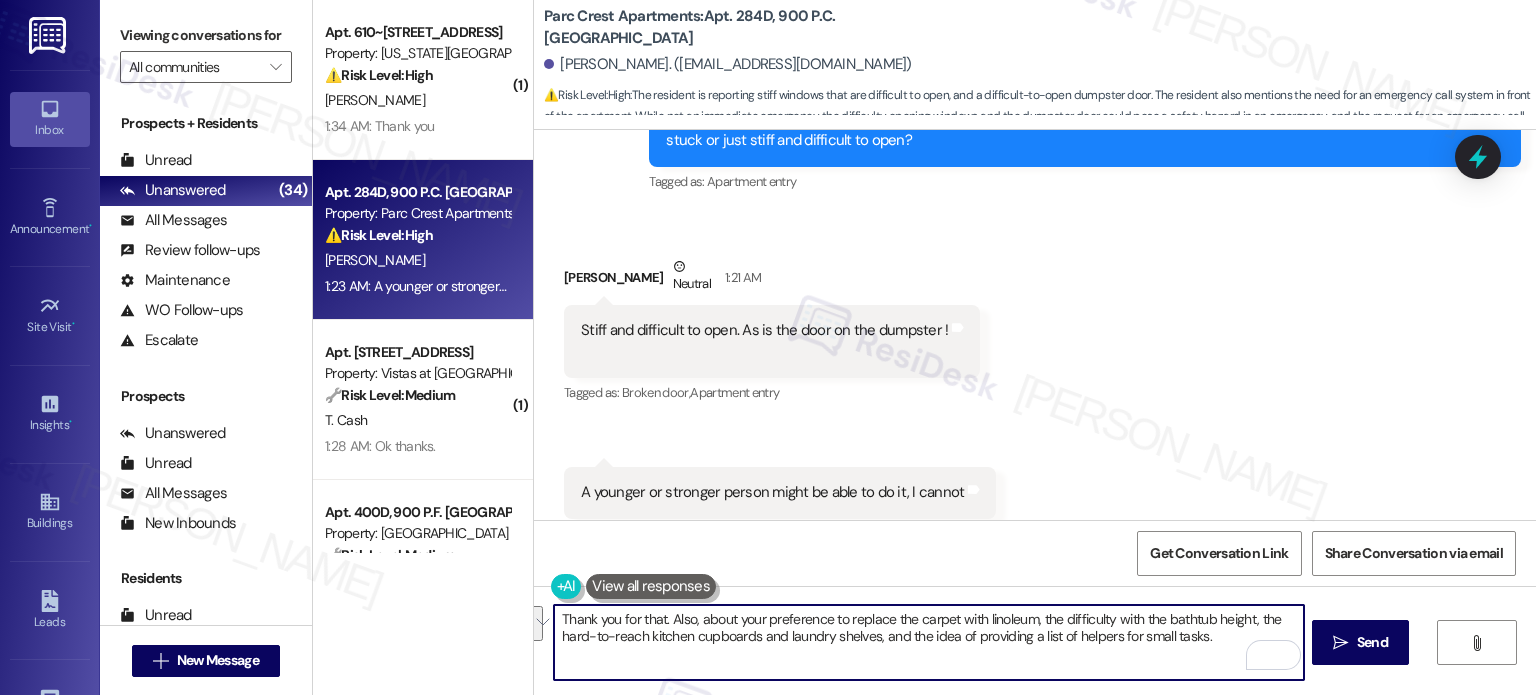 paste on "I’ll make sure to raise all of your concerns and suggestions with the team for review—including your preference to replace the carpet with linoleum, the difficulty with the bathtub height, the hard-to-reach kitchen cupboards and laundry shelves, and your thoughtful" 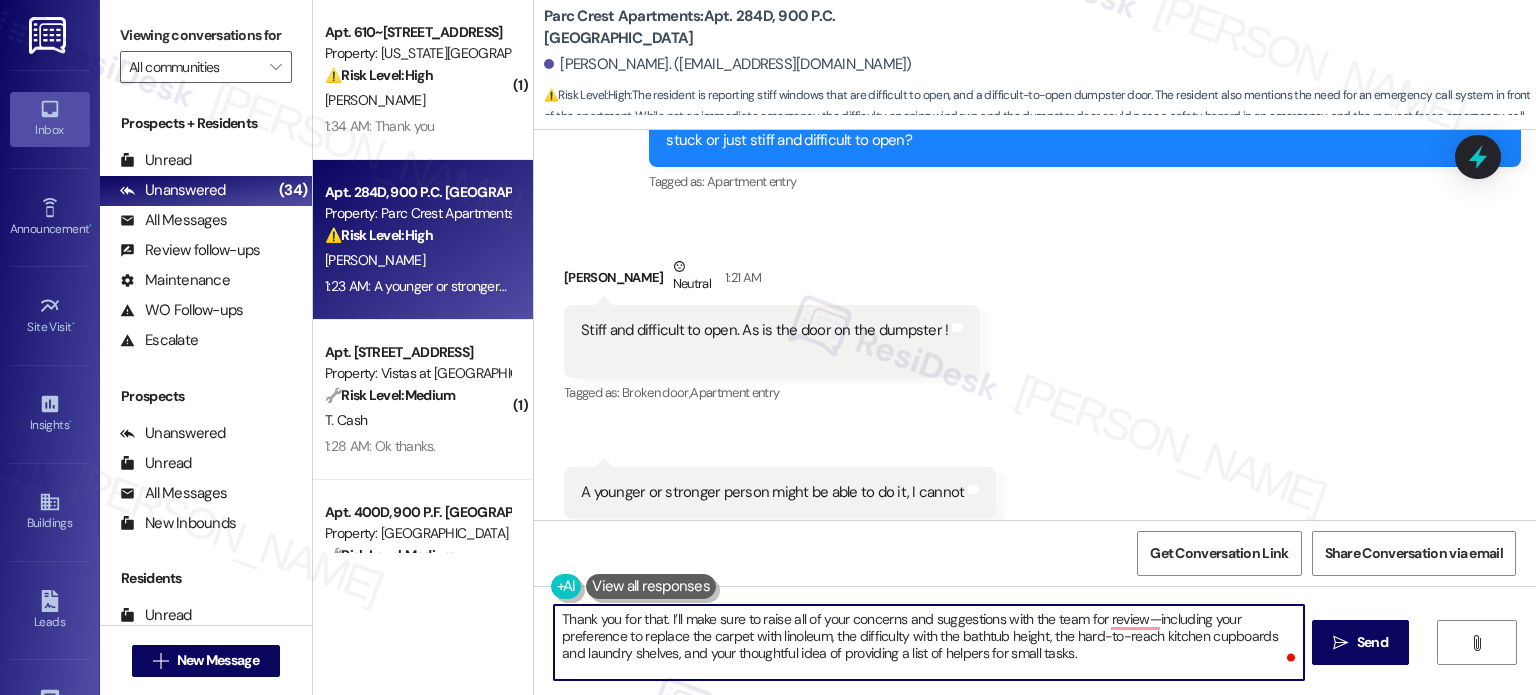 click on "Thank you for that. I’ll make sure to raise all of your concerns and suggestions with the team for review—including your preference to replace the carpet with linoleum, the difficulty with the bathtub height, the hard-to-reach kitchen cupboards and laundry shelves, and your thoughtful idea of providing a list of helpers for small tasks." at bounding box center (928, 642) 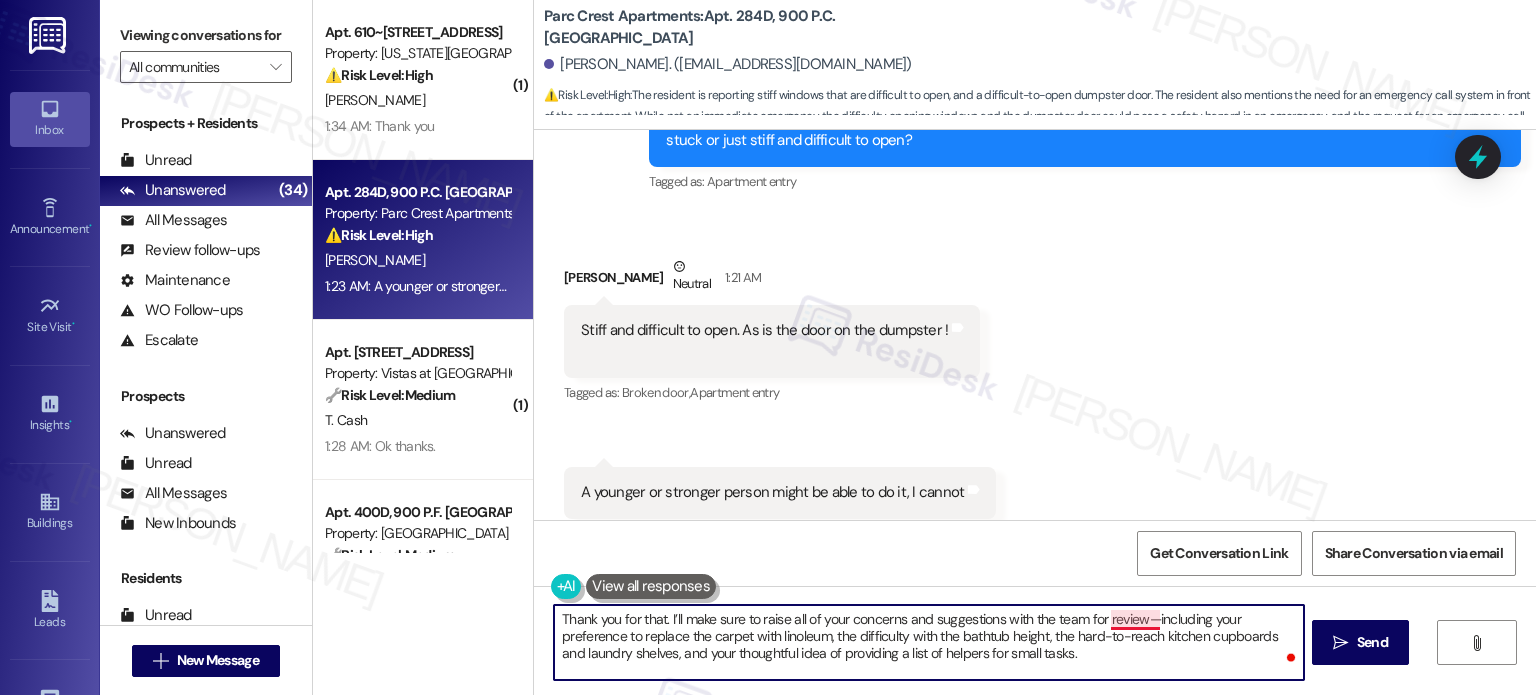 click on "Thank you for that. I’ll make sure to raise all of your concerns and suggestions with the team for review—including your preference to replace the carpet with linoleum, the difficulty with the bathtub height, the hard-to-reach kitchen cupboards and laundry shelves, and your thoughtful idea of providing a list of helpers for small tasks." at bounding box center (928, 642) 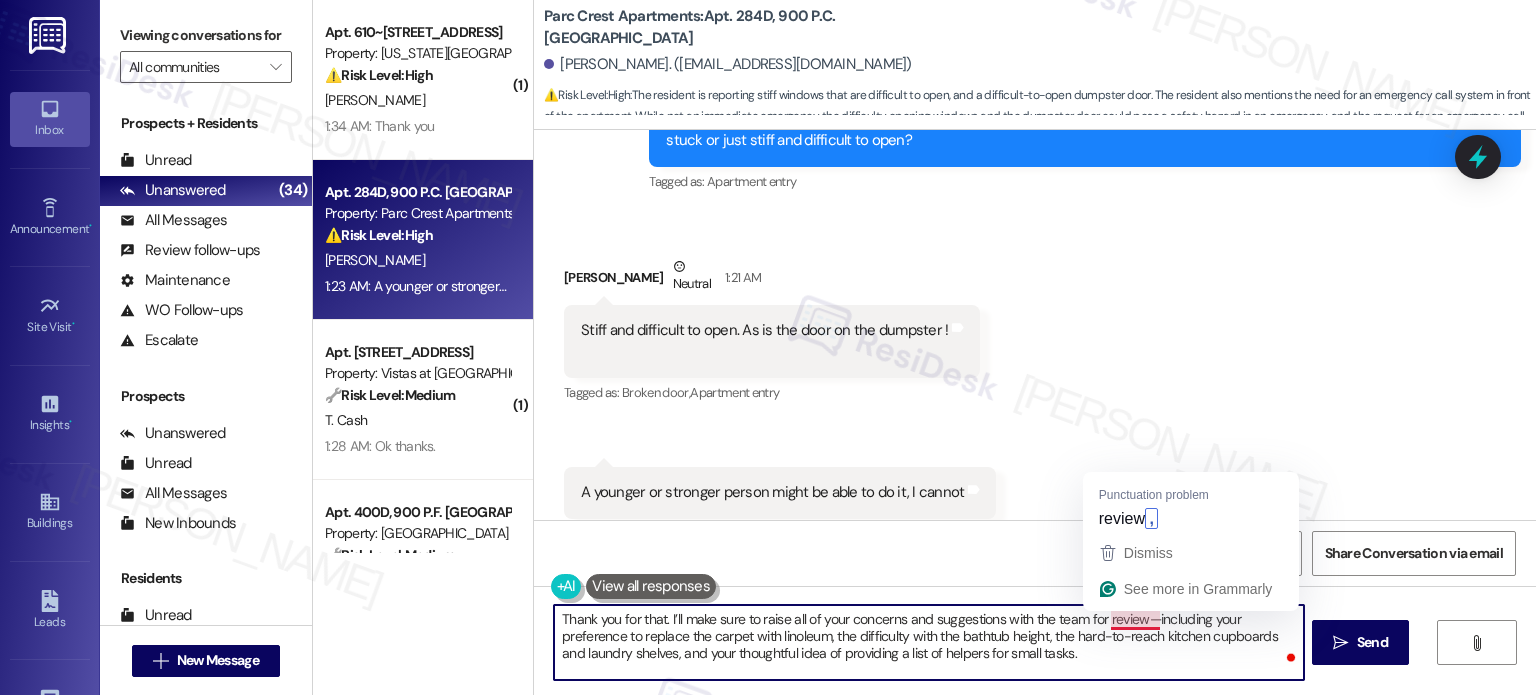 click on "Thank you for that. I’ll make sure to raise all of your concerns and suggestions with the team for review—including your preference to replace the carpet with linoleum, the difficulty with the bathtub height, the hard-to-reach kitchen cupboards and laundry shelves, and your thoughtful idea of providing a list of helpers for small tasks." at bounding box center (928, 642) 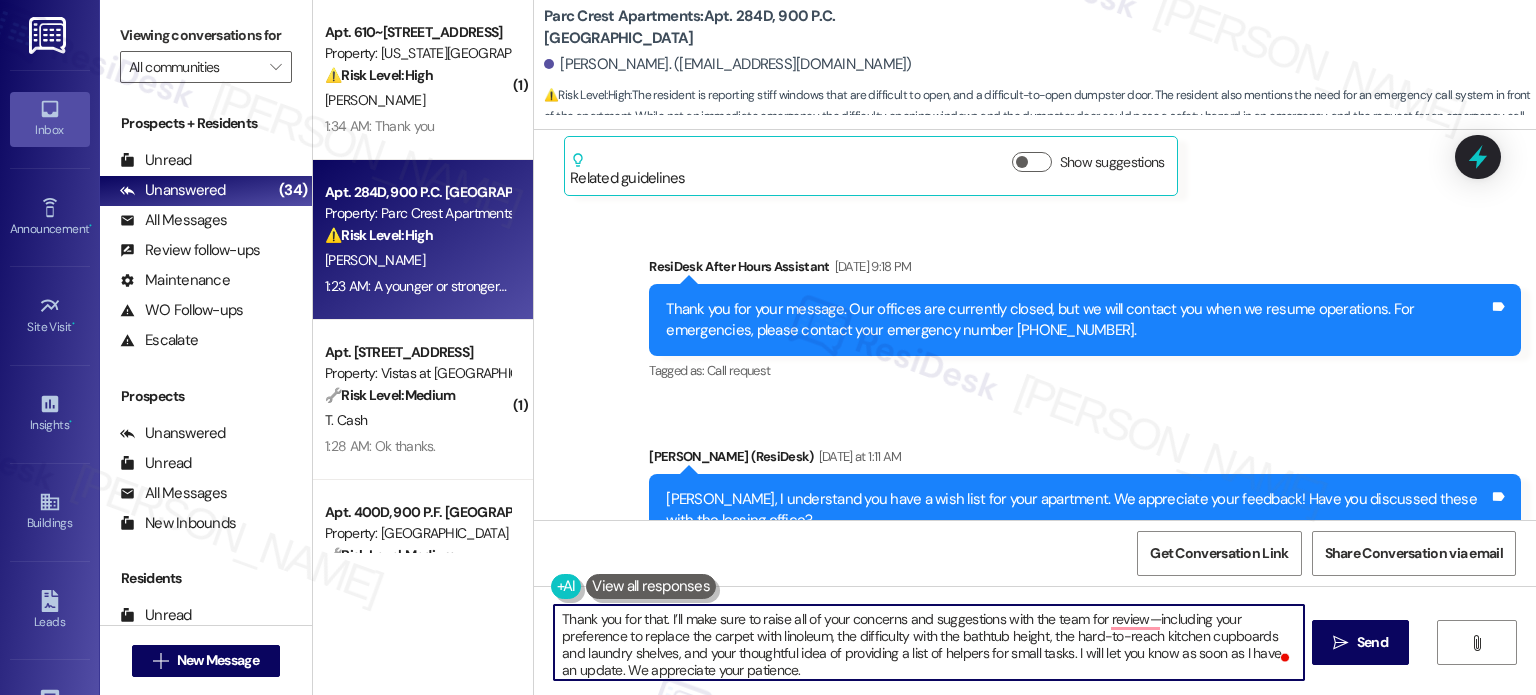 scroll, scrollTop: 1237, scrollLeft: 0, axis: vertical 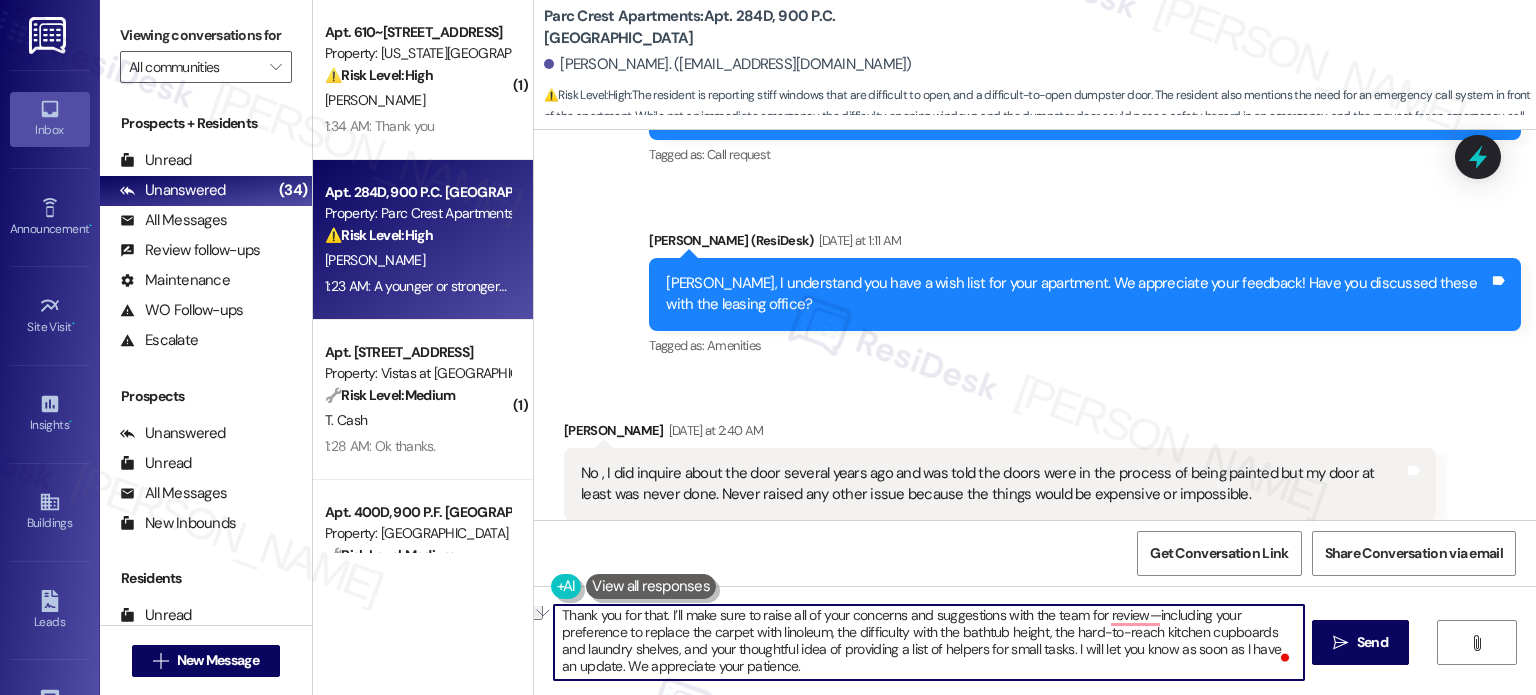 drag, startPoint x: 784, startPoint y: 671, endPoint x: 602, endPoint y: 678, distance: 182.13457 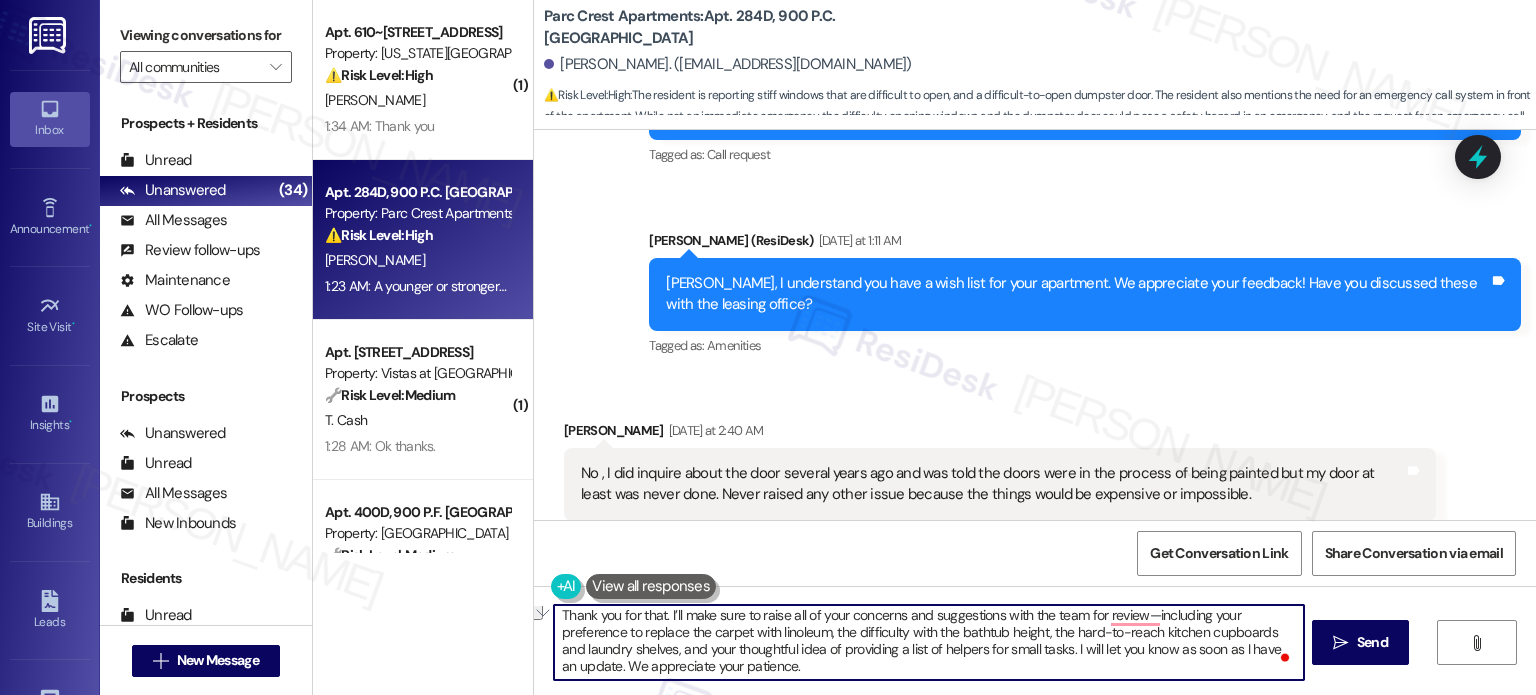 click on "Thank you for that. I’ll make sure to raise all of your concerns and suggestions with the team for review—including your preference to replace the carpet with linoleum, the difficulty with the bathtub height, the hard-to-reach kitchen cupboards and laundry shelves, and your thoughtful idea of providing a list of helpers for small tasks. I will let you know as soon as I have an update. We appreciate your patience." at bounding box center (928, 642) 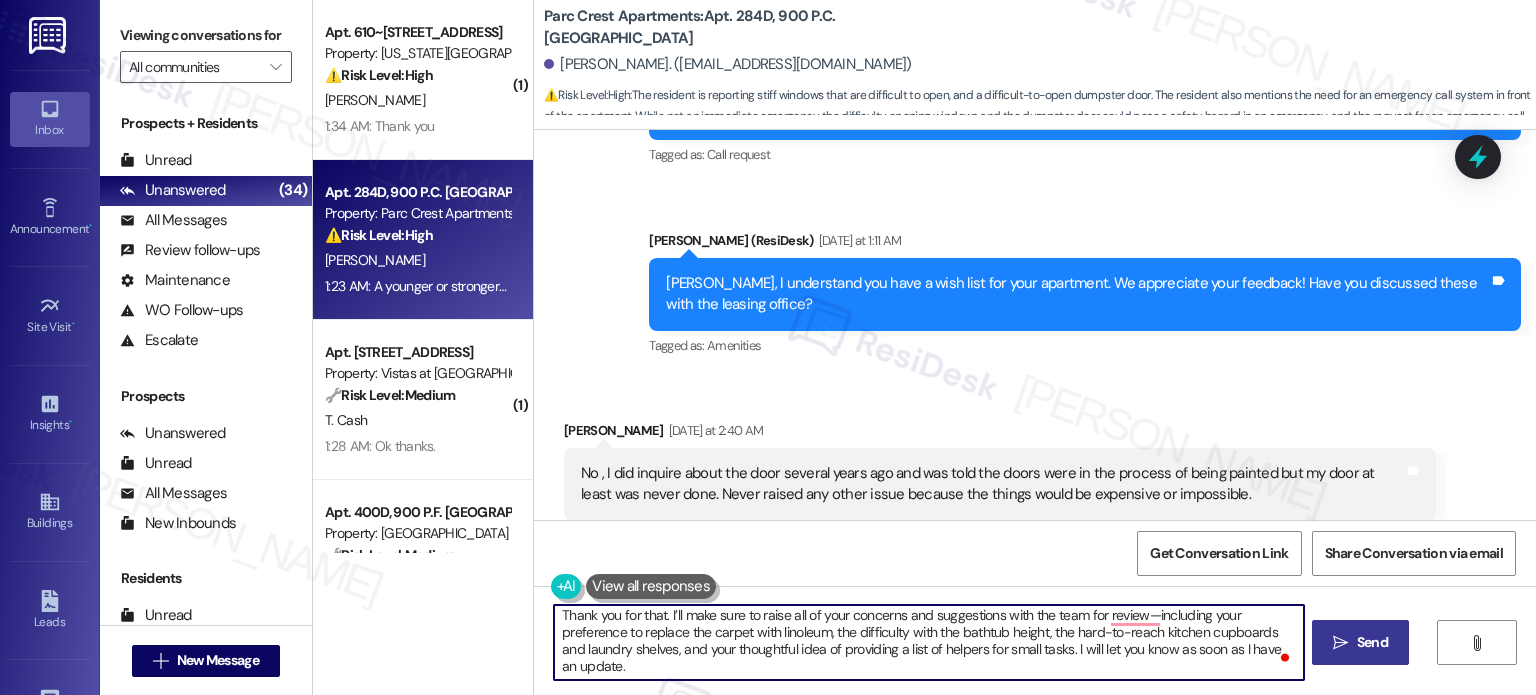 type on "Thank you for that. I’ll make sure to raise all of your concerns and suggestions with the team for review—including your preference to replace the carpet with linoleum, the difficulty with the bathtub height, the hard-to-reach kitchen cupboards and laundry shelves, and your thoughtful idea of providing a list of helpers for small tasks. I will let you know as soon as I have an update." 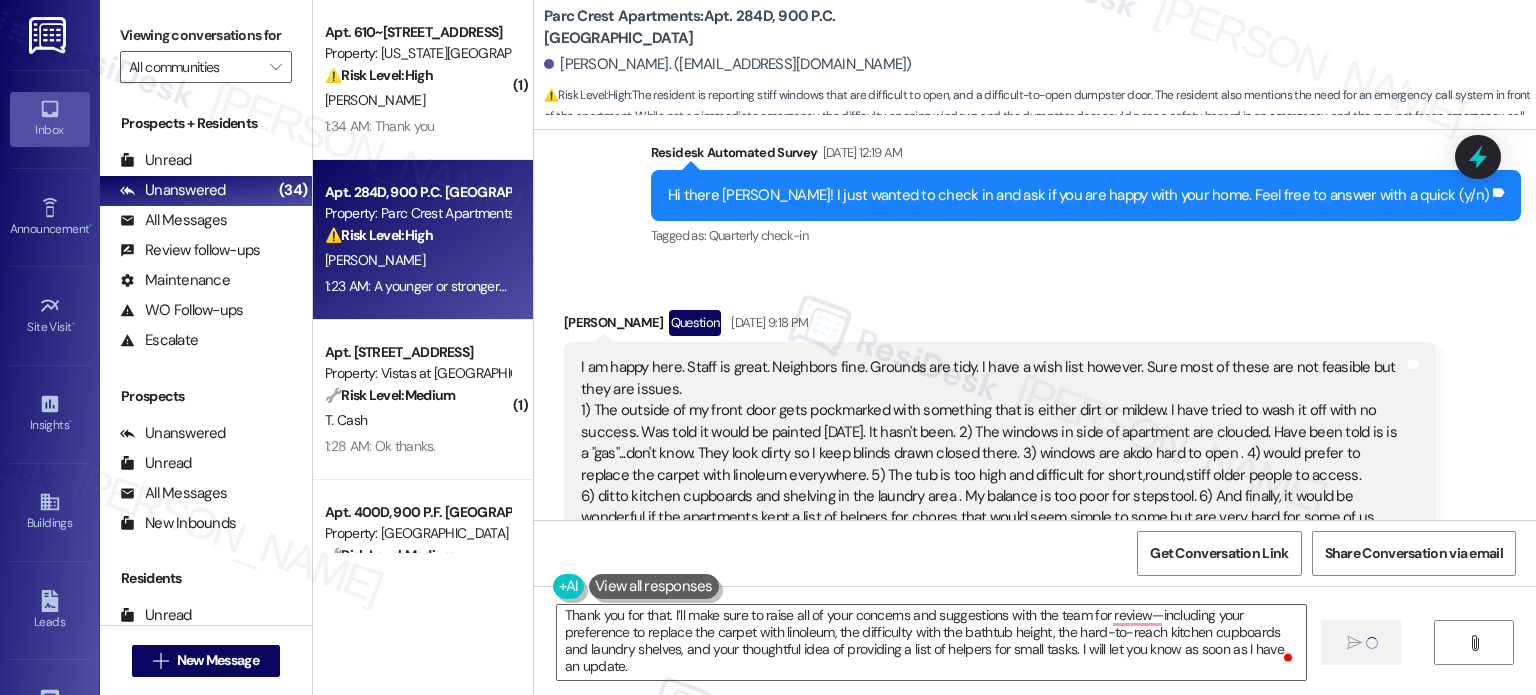 scroll, scrollTop: 737, scrollLeft: 0, axis: vertical 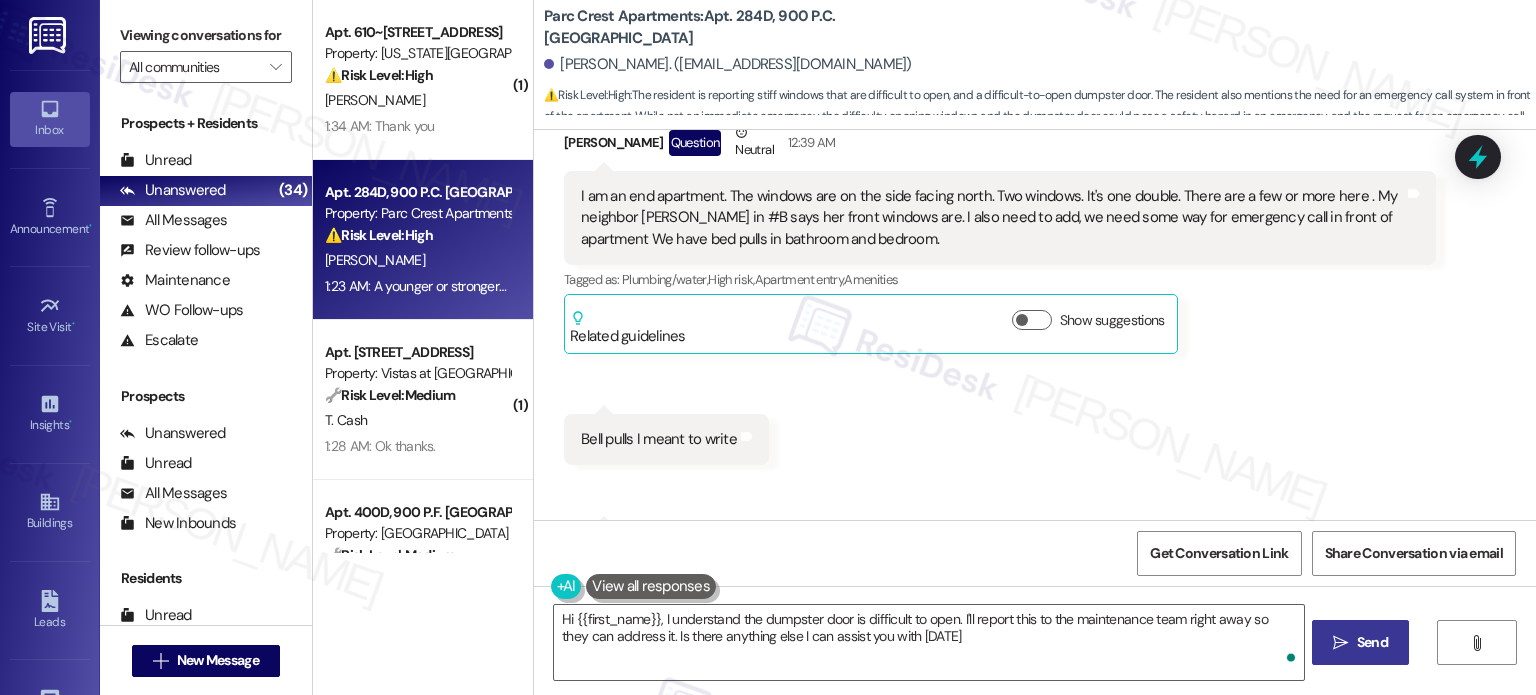 type on "Hi {{first_name}}, I understand the dumpster door is difficult to open. I'll report this to the maintenance team right away so they can address it. Is there anything else I can assist you with today?" 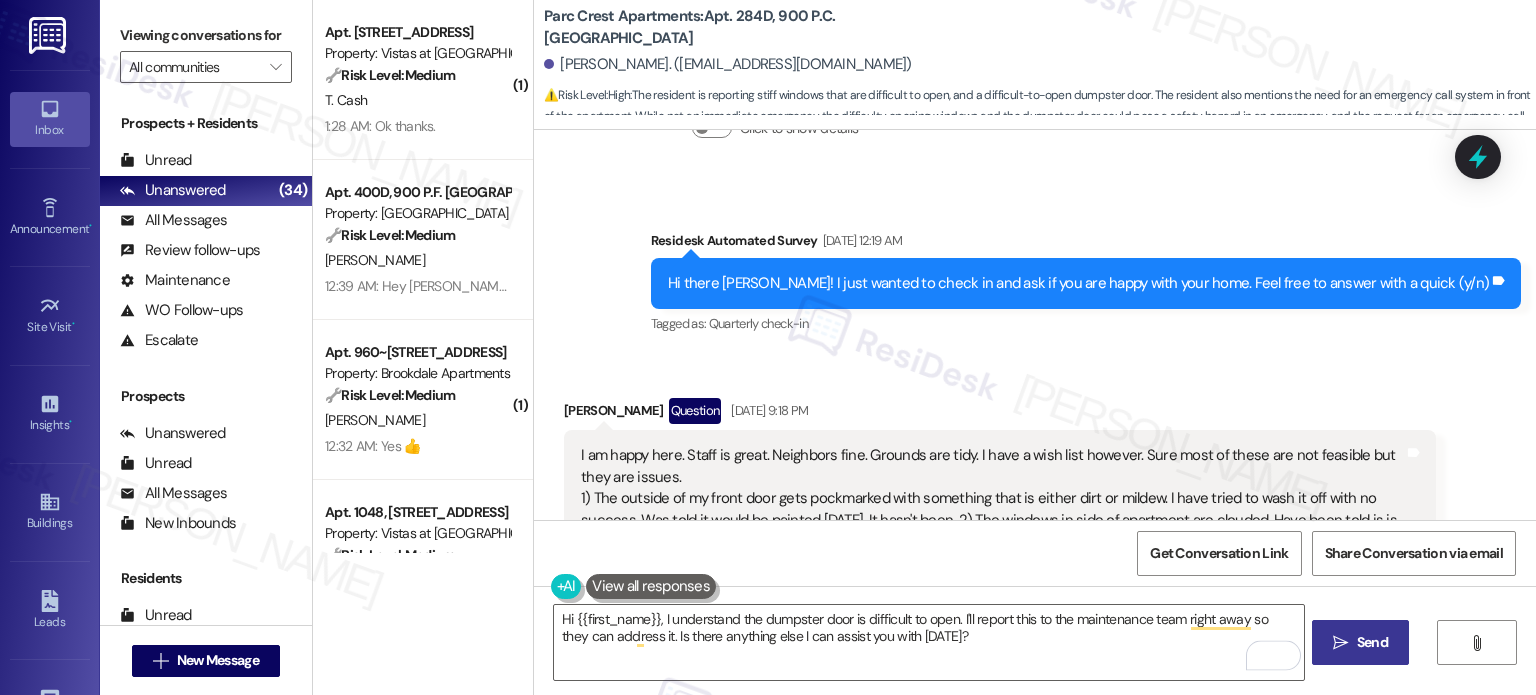 scroll, scrollTop: 620, scrollLeft: 0, axis: vertical 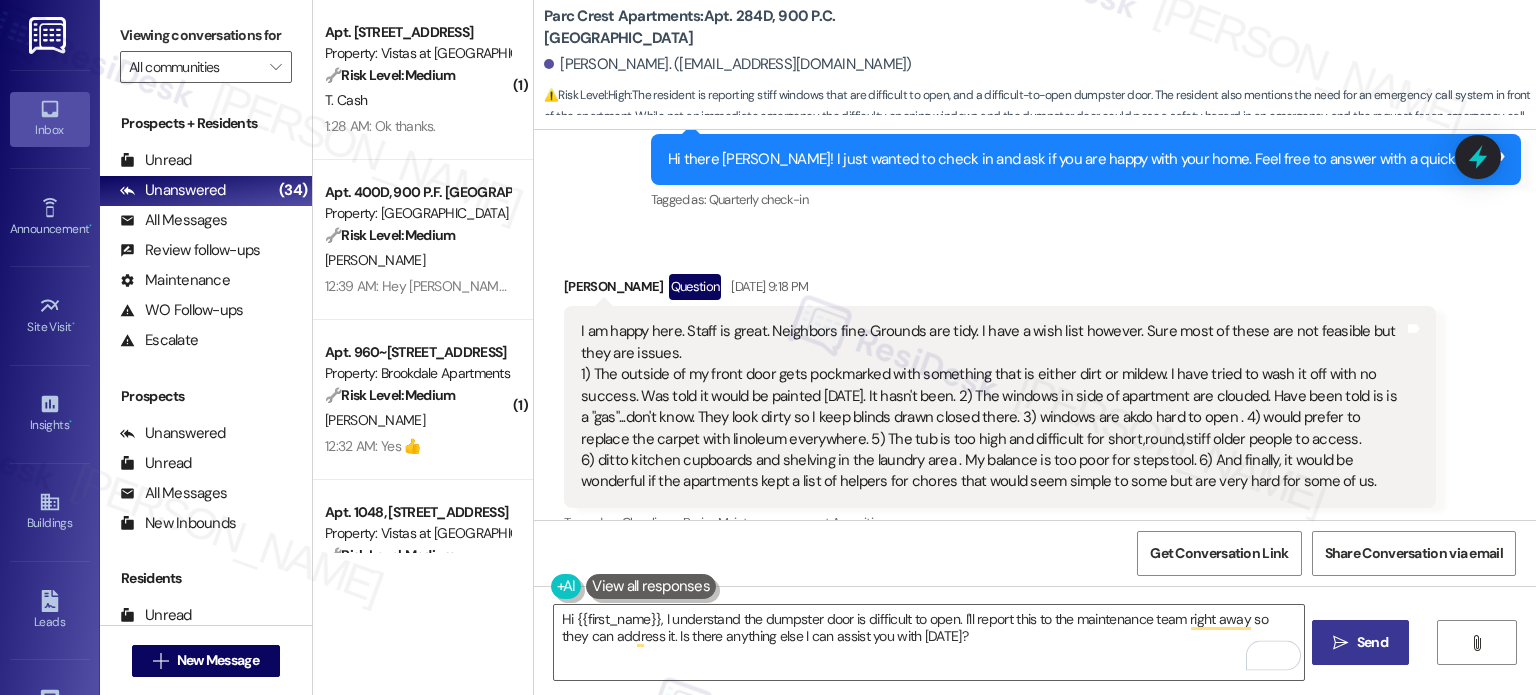 click on "I am happy here. Staff is great. Neighbors fine. Grounds are tidy. I have a wish list however. Sure most of these are not feasible but they are issues.
1) The outside of my front door gets pockmarked with something that is either dirt or mildew. I have tried to wash it off with no success. Was told it would be painted 3 years ago. It hasn't been. 2) The windows in side of apartment are clouded. Have been told is is a "gas"...don't know. They look dirty so I keep blinds drawn closed there. 3) windows are akdo hard to open . 4) would prefer to replace the carpet with linoleum everywhere. 5) The tub is too high and difficult for short,round,stiff older people to access.
6) ditto kitchen cupboards and shelving in the laundry area . My balance is too poor for stepstool. 6) And finally, it would be wonderful if the apartments kept a list of helpers for chores that would seem simple to some but are very hard for some of us." at bounding box center (992, 406) 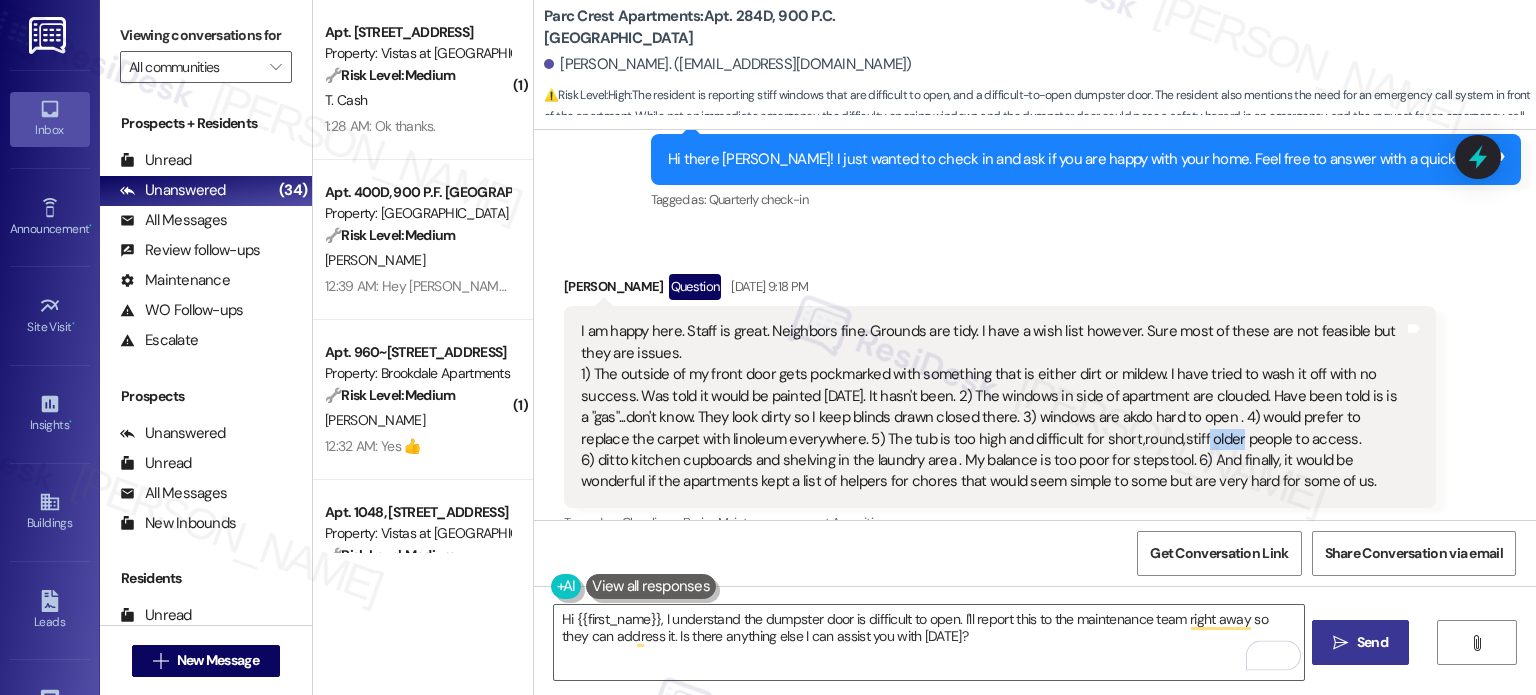 click on "I am happy here. Staff is great. Neighbors fine. Grounds are tidy. I have a wish list however. Sure most of these are not feasible but they are issues.
1) The outside of my front door gets pockmarked with something that is either dirt or mildew. I have tried to wash it off with no success. Was told it would be painted 3 years ago. It hasn't been. 2) The windows in side of apartment are clouded. Have been told is is a "gas"...don't know. They look dirty so I keep blinds drawn closed there. 3) windows are akdo hard to open . 4) would prefer to replace the carpet with linoleum everywhere. 5) The tub is too high and difficult for short,round,stiff older people to access.
6) ditto kitchen cupboards and shelving in the laundry area . My balance is too poor for stepstool. 6) And finally, it would be wonderful if the apartments kept a list of helpers for chores that would seem simple to some but are very hard for some of us." at bounding box center (992, 406) 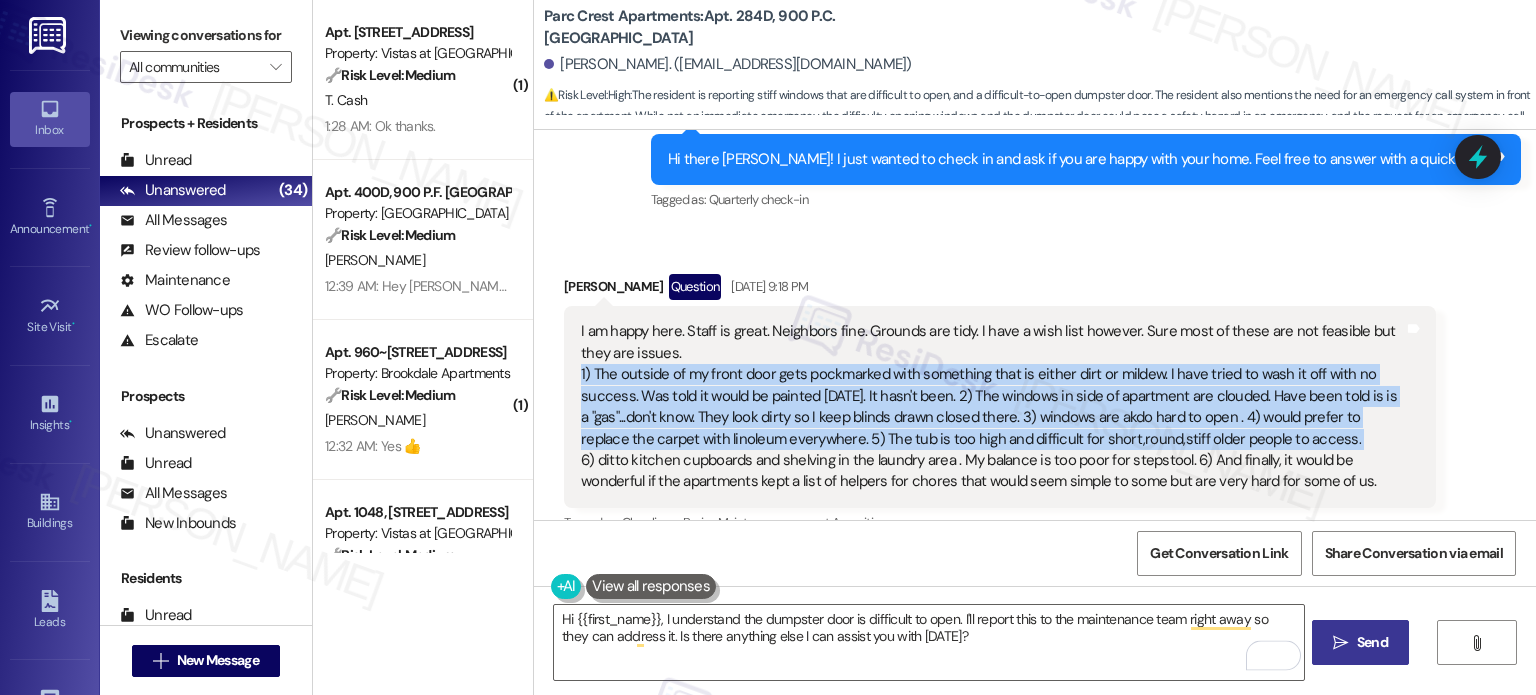 click on "I am happy here. Staff is great. Neighbors fine. Grounds are tidy. I have a wish list however. Sure most of these are not feasible but they are issues.
1) The outside of my front door gets pockmarked with something that is either dirt or mildew. I have tried to wash it off with no success. Was told it would be painted 3 years ago. It hasn't been. 2) The windows in side of apartment are clouded. Have been told is is a "gas"...don't know. They look dirty so I keep blinds drawn closed there. 3) windows are akdo hard to open . 4) would prefer to replace the carpet with linoleum everywhere. 5) The tub is too high and difficult for short,round,stiff older people to access.
6) ditto kitchen cupboards and shelving in the laundry area . My balance is too poor for stepstool. 6) And finally, it would be wonderful if the apartments kept a list of helpers for chores that would seem simple to some but are very hard for some of us." at bounding box center (992, 406) 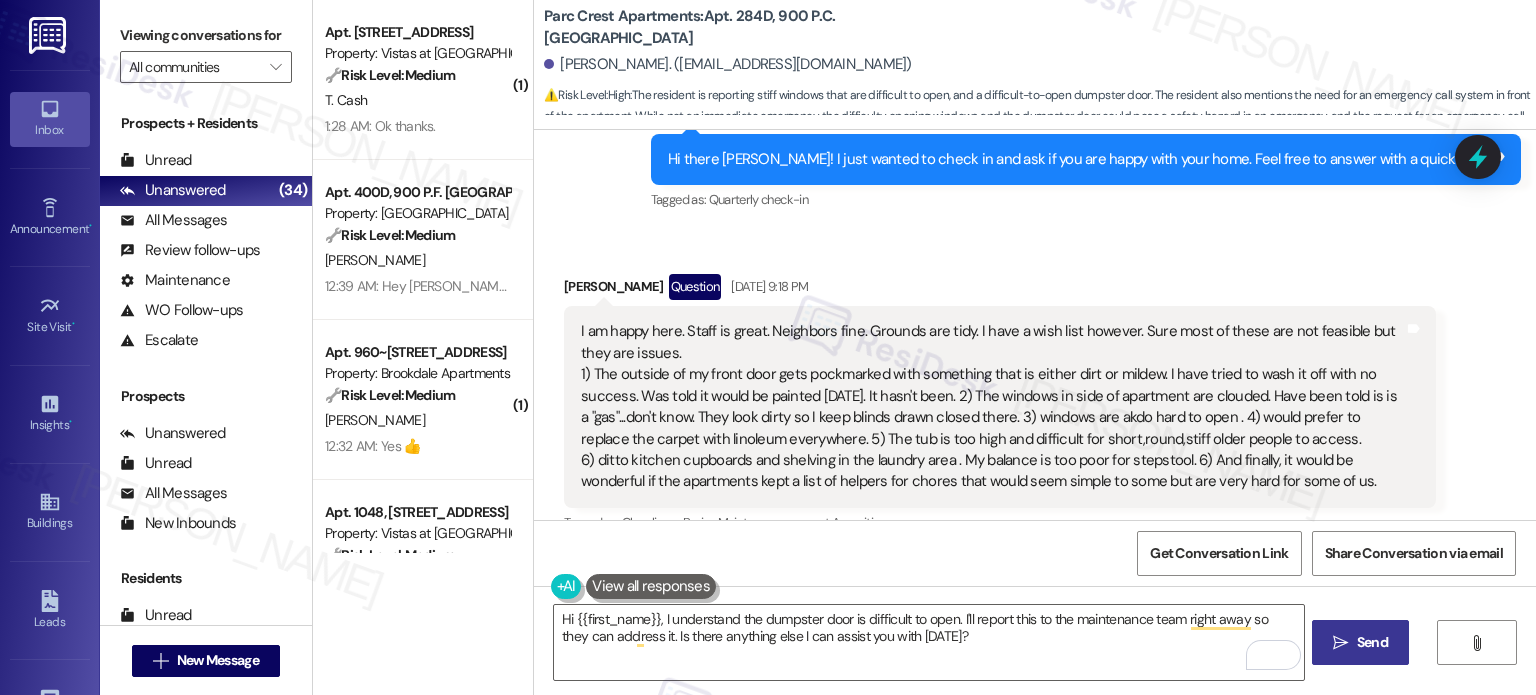 drag, startPoint x: 1362, startPoint y: 459, endPoint x: 1305, endPoint y: 460, distance: 57.00877 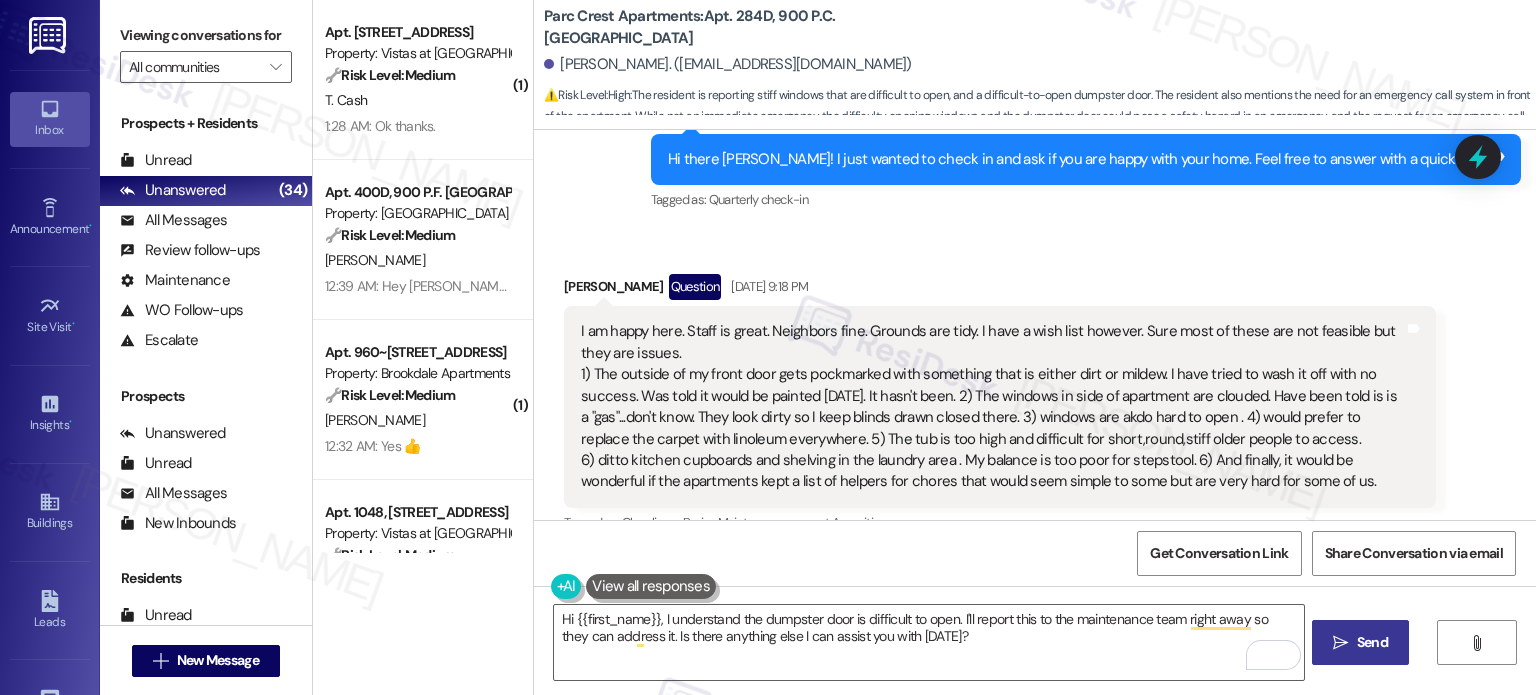 click on "I am happy here. Staff is great. Neighbors fine. Grounds are tidy. I have a wish list however. Sure most of these are not feasible but they are issues.
1) The outside of my front door gets pockmarked with something that is either dirt or mildew. I have tried to wash it off with no success. Was told it would be painted 3 years ago. It hasn't been. 2) The windows in side of apartment are clouded. Have been told is is a "gas"...don't know. They look dirty so I keep blinds drawn closed there. 3) windows are akdo hard to open . 4) would prefer to replace the carpet with linoleum everywhere. 5) The tub is too high and difficult for short,round,stiff older people to access.
6) ditto kitchen cupboards and shelving in the laundry area . My balance is too poor for stepstool. 6) And finally, it would be wonderful if the apartments kept a list of helpers for chores that would seem simple to some but are very hard for some of us." at bounding box center [992, 406] 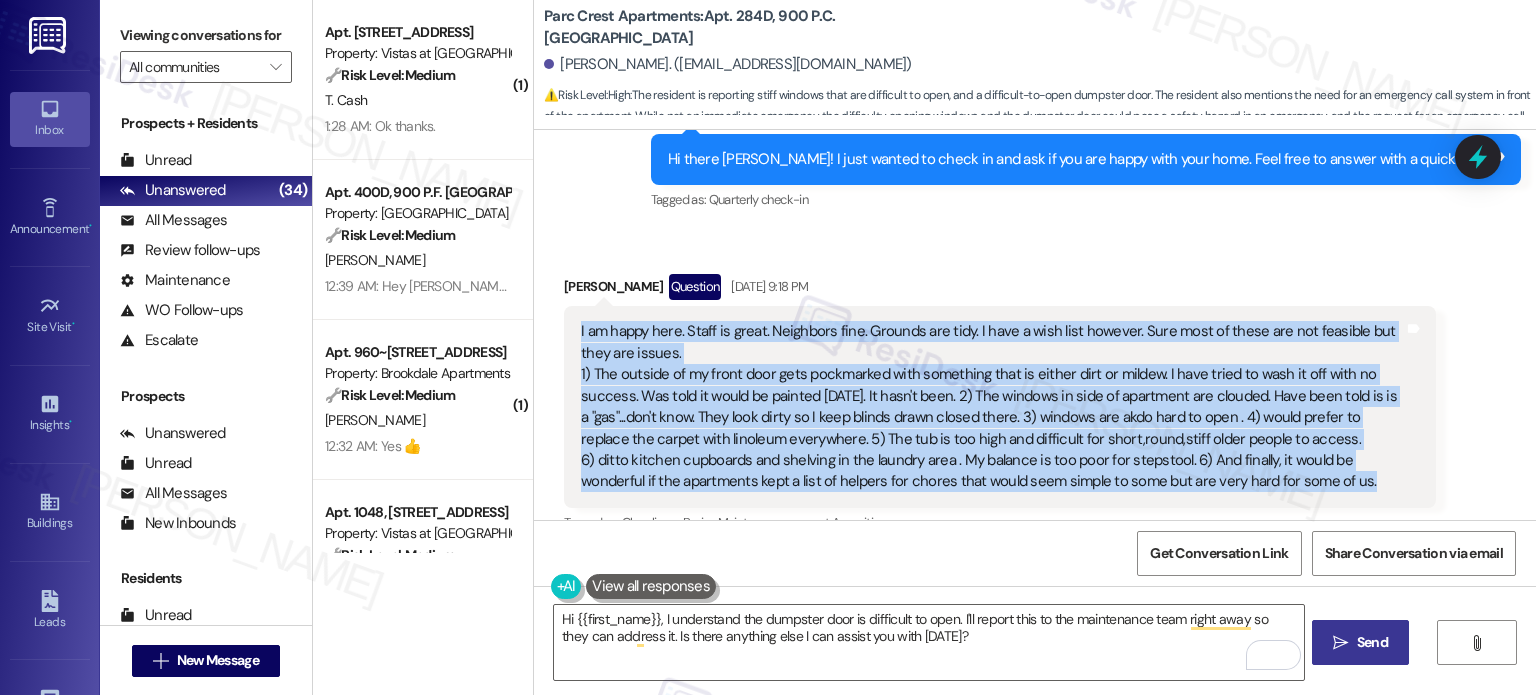 drag, startPoint x: 1305, startPoint y: 460, endPoint x: 565, endPoint y: 311, distance: 754.8516 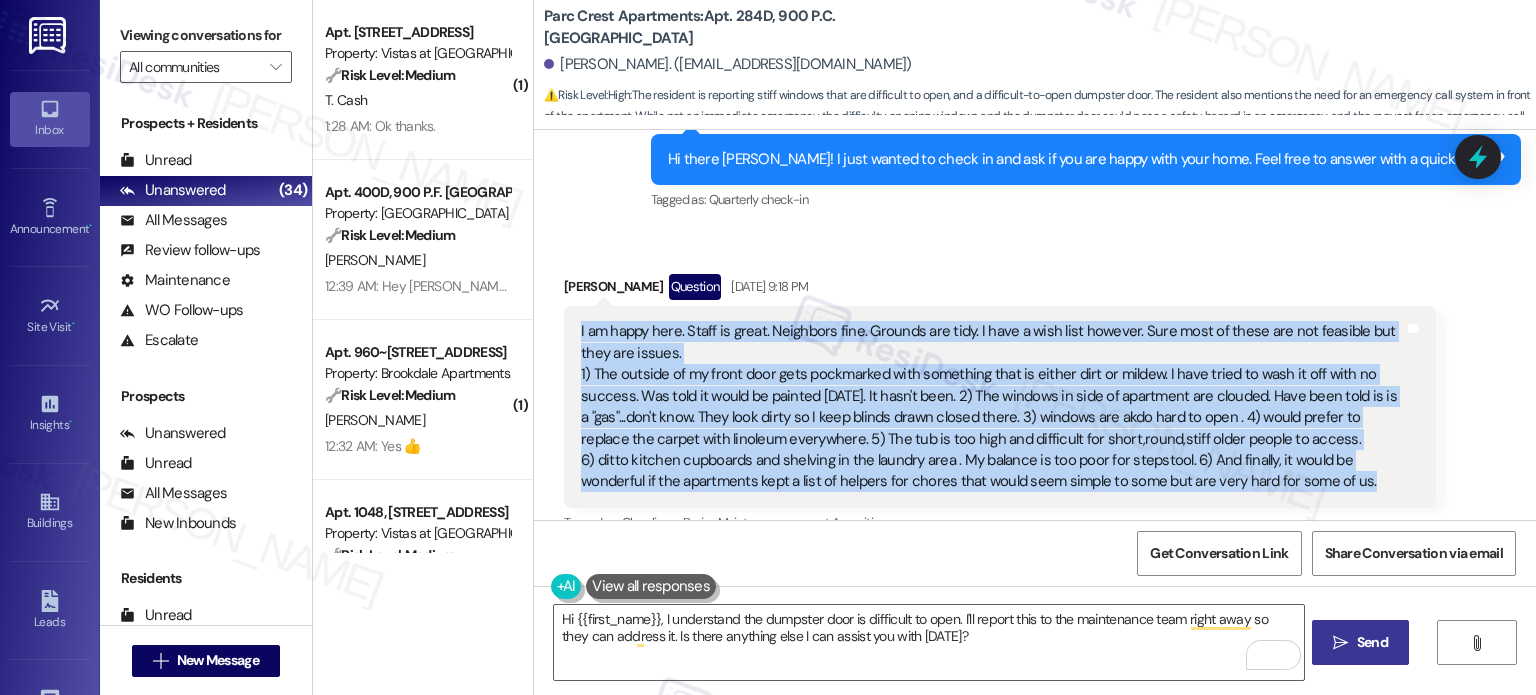 click on "I am happy here. Staff is great. Neighbors fine. Grounds are tidy. I have a wish list however. Sure most of these are not feasible but they are issues.
1) The outside of my front door gets pockmarked with something that is either dirt or mildew. I have tried to wash it off with no success. Was told it would be painted 3 years ago. It hasn't been. 2) The windows in side of apartment are clouded. Have been told is is a "gas"...don't know. They look dirty so I keep blinds drawn closed there. 3) windows are akdo hard to open . 4) would prefer to replace the carpet with linoleum everywhere. 5) The tub is too high and difficult for short,round,stiff older people to access.
6) ditto kitchen cupboards and shelving in the laundry area . My balance is too poor for stepstool. 6) And finally, it would be wonderful if the apartments kept a list of helpers for chores that would seem simple to some but are very hard for some of us. Tags and notes" at bounding box center (1000, 406) 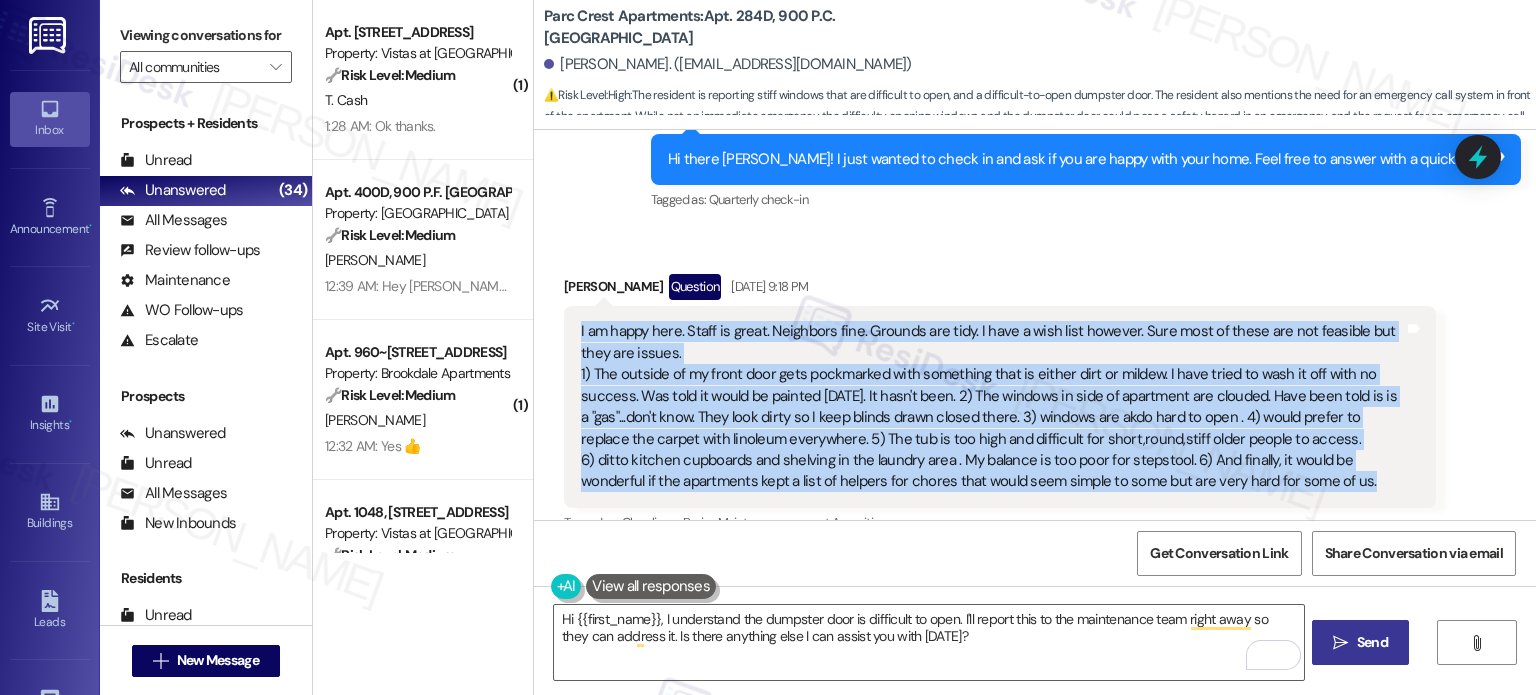 copy on "I am happy here. Staff is great. Neighbors fine. Grounds are tidy. I have a wish list however. Sure most of these are not feasible but they are issues.
1) The outside of my front door gets pockmarked with something that is either dirt or mildew. I have tried to wash it off with no success. Was told it would be painted 3 years ago. It hasn't been. 2) The windows in side of apartment are clouded. Have been told is is a "gas"...don't know. They look dirty so I keep blinds drawn closed there. 3) windows are akdo hard to open . 4) would prefer to replace the carpet with linoleum everywhere. 5) The tub is too high and difficult for short,round,stiff older people to access.
6) ditto kitchen cupboards and shelving in the laundry area . My balance is too poor for stepstool. 6) And finally, it would be wonderful if the apartments kept a list of helpers for chores that would seem simple to some but are very hard for some of us." 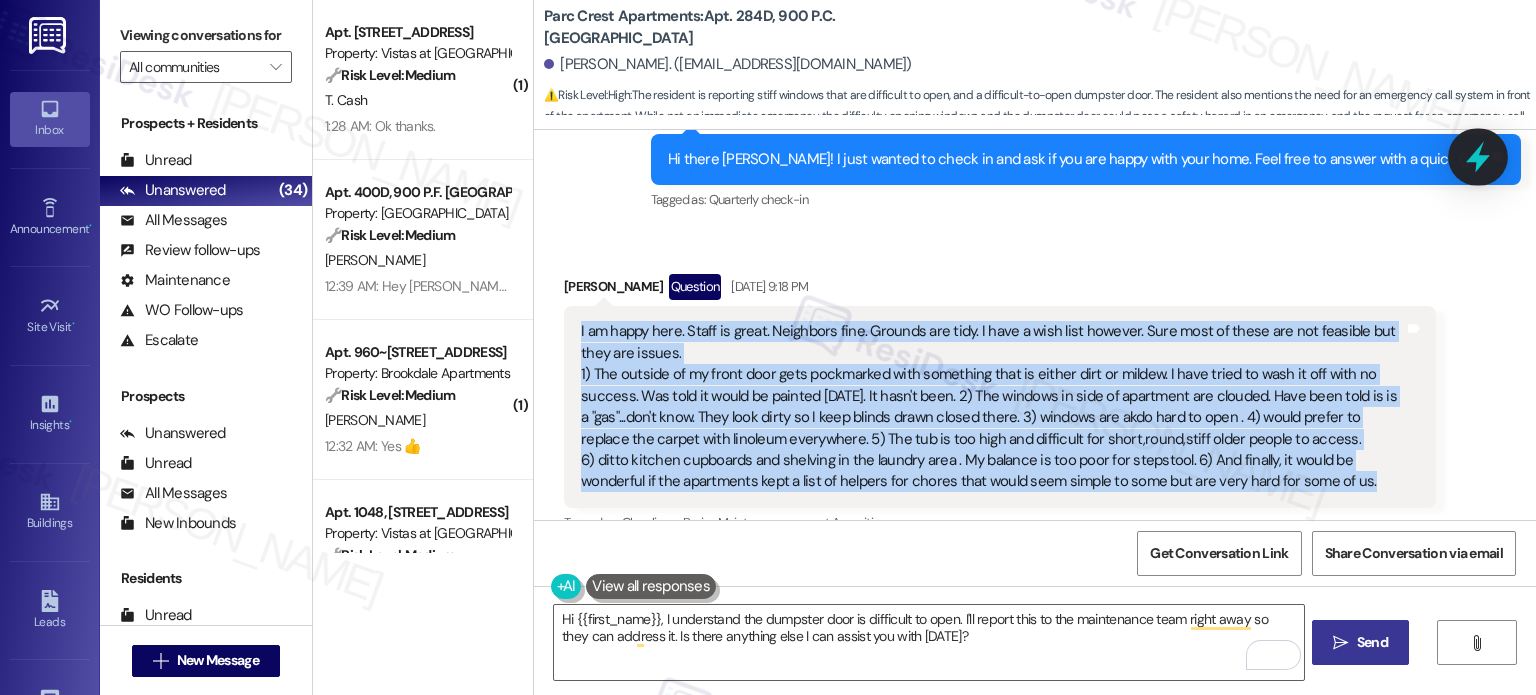 click 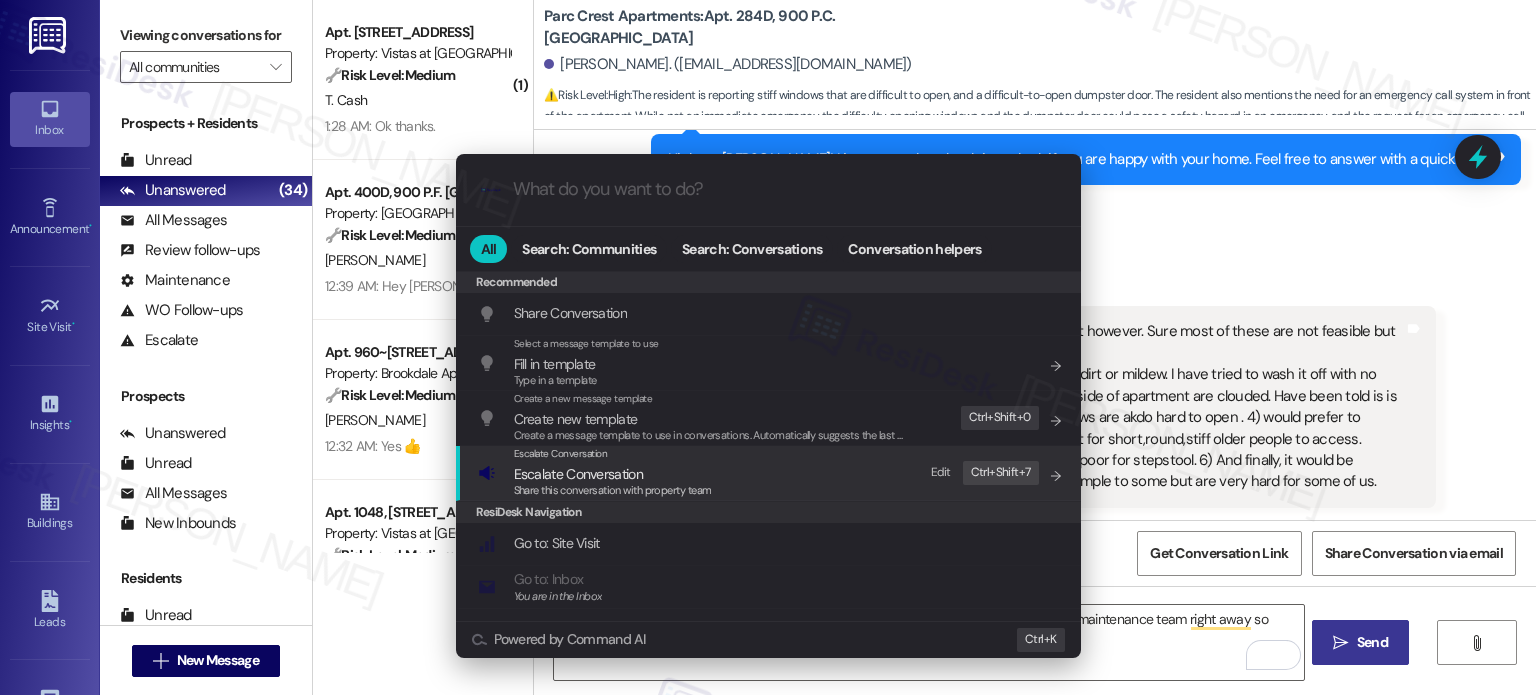 click on "Escalate Conversation Escalate Conversation Share this conversation with property team Edit Ctrl+ Shift+ 7" at bounding box center (770, 473) 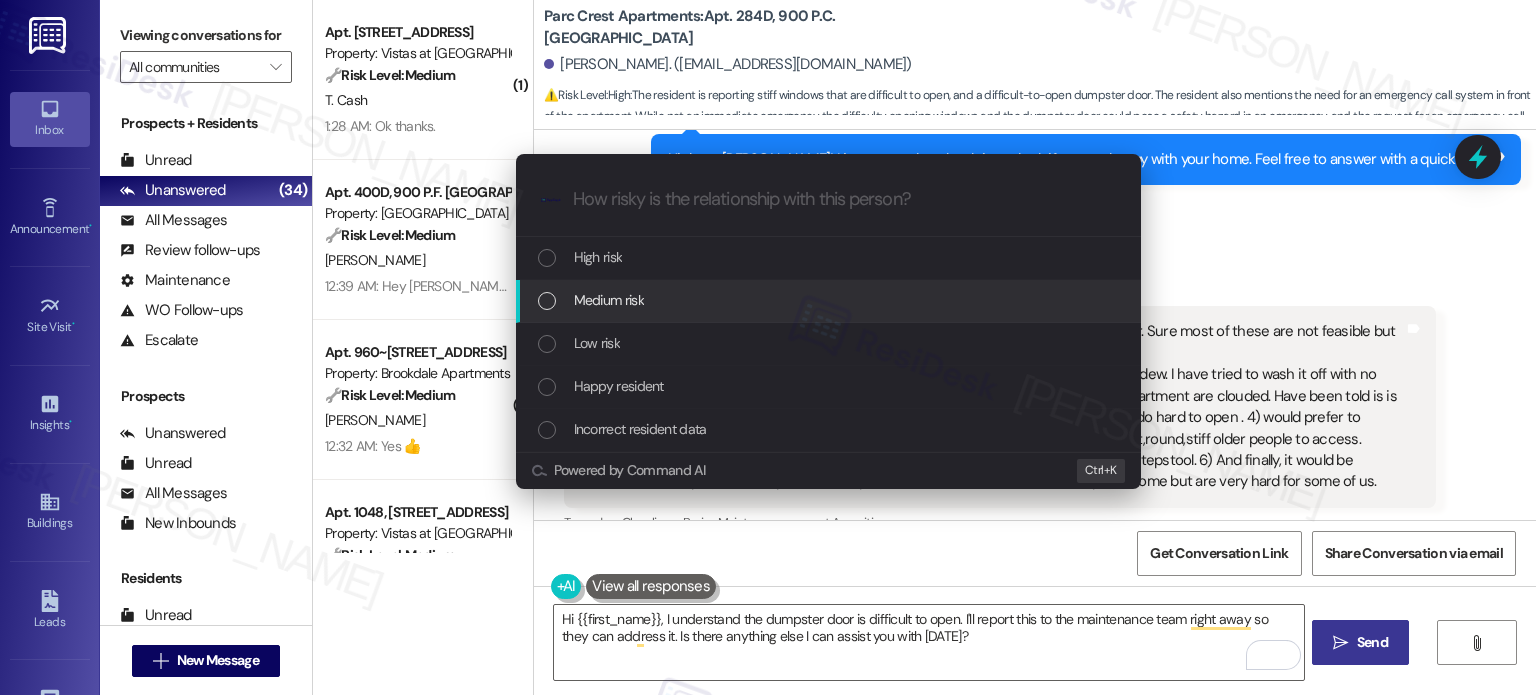 click on "Medium risk" at bounding box center [609, 300] 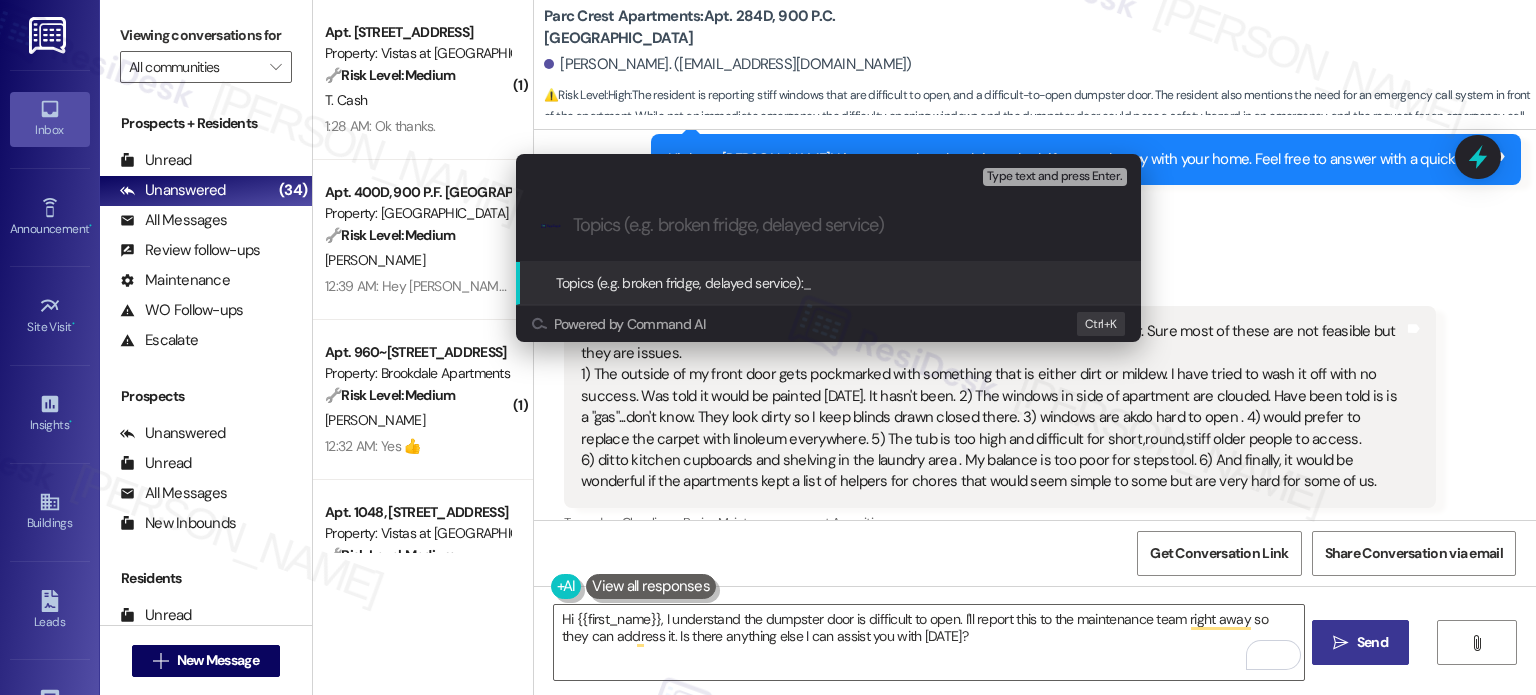 paste on "Resident Feedback and Accessibility Wish List for Unit Improvements" 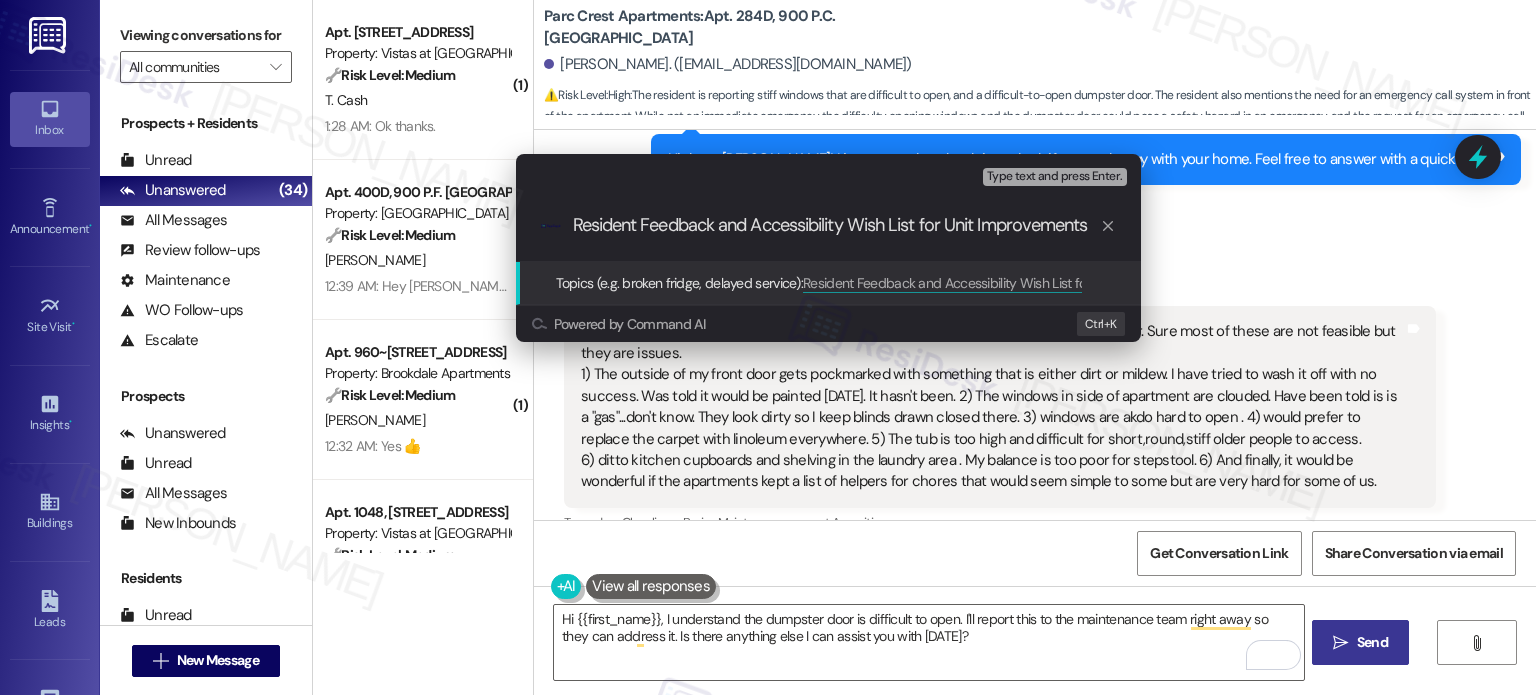 click on "Resident Feedback and Accessibility Wish List for Unit Improvements" at bounding box center [836, 225] 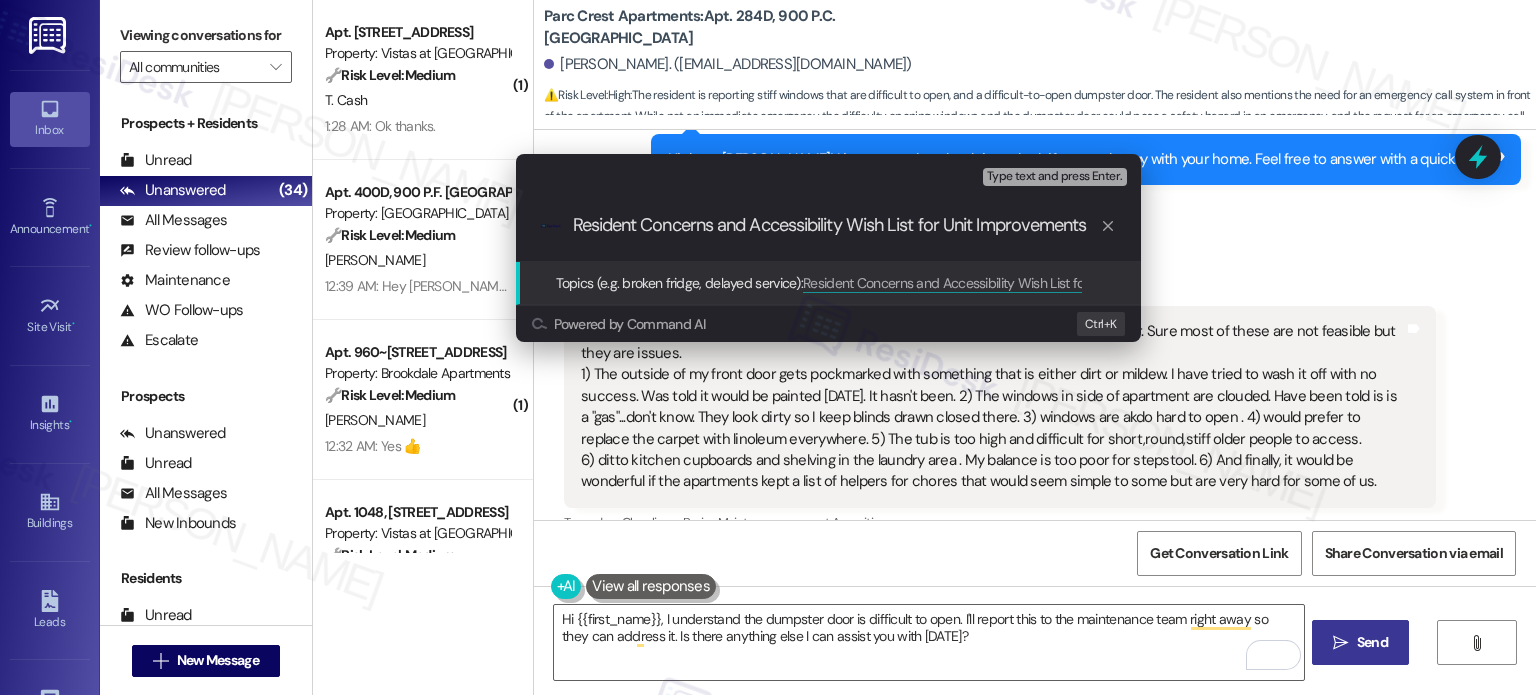 drag, startPoint x: 919, startPoint y: 227, endPoint x: 752, endPoint y: 229, distance: 167.01198 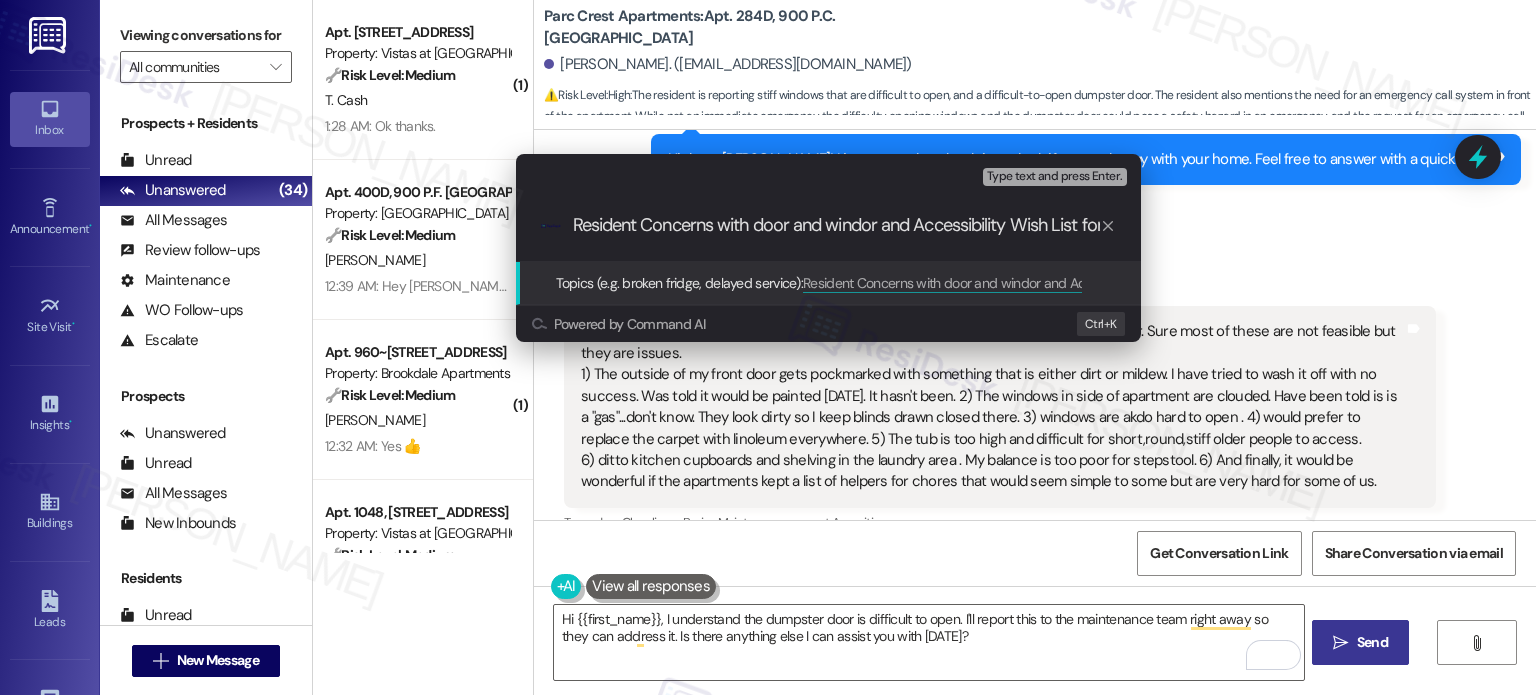click on "Resident Concerns with door and windor and Accessibility Wish List for Unit Improvements" at bounding box center (836, 225) 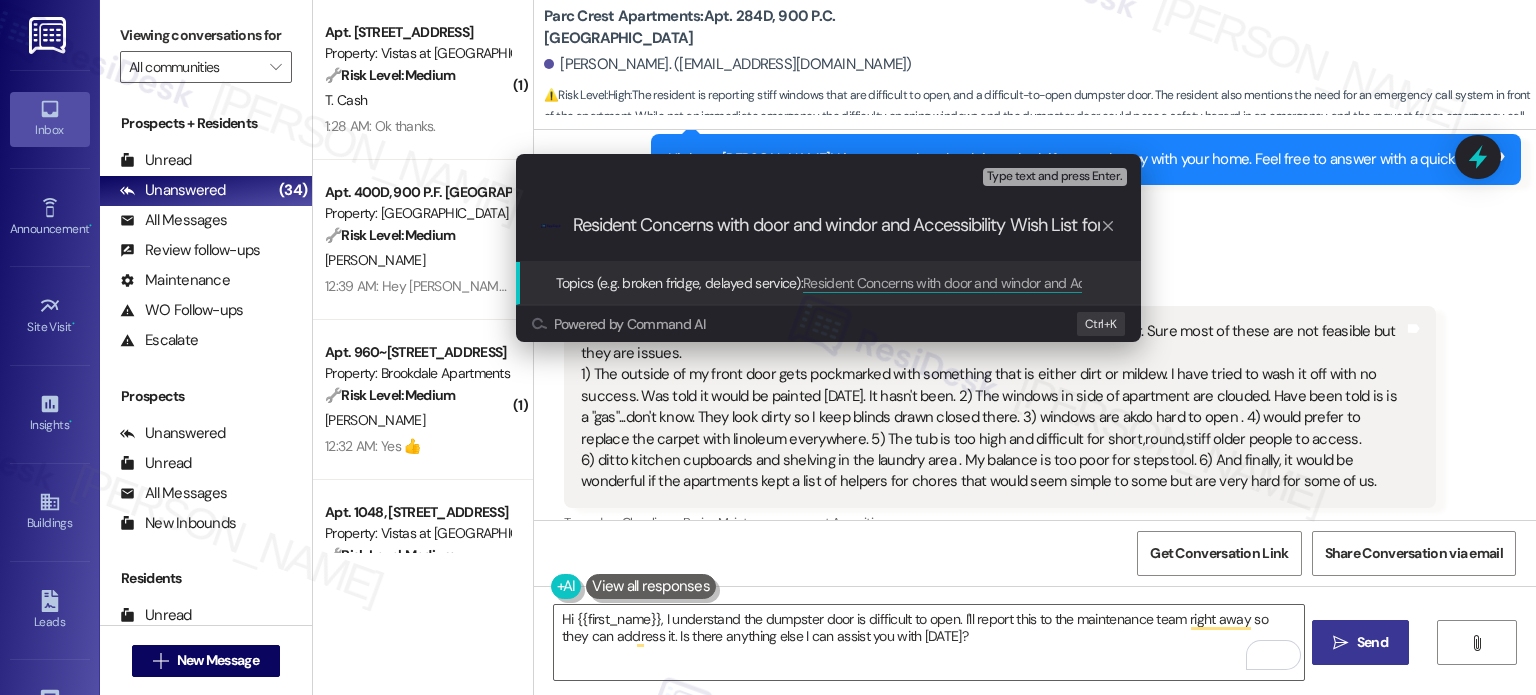 paste on "About Door, Windows, and Accessibility – Unit Improvement Wish List" 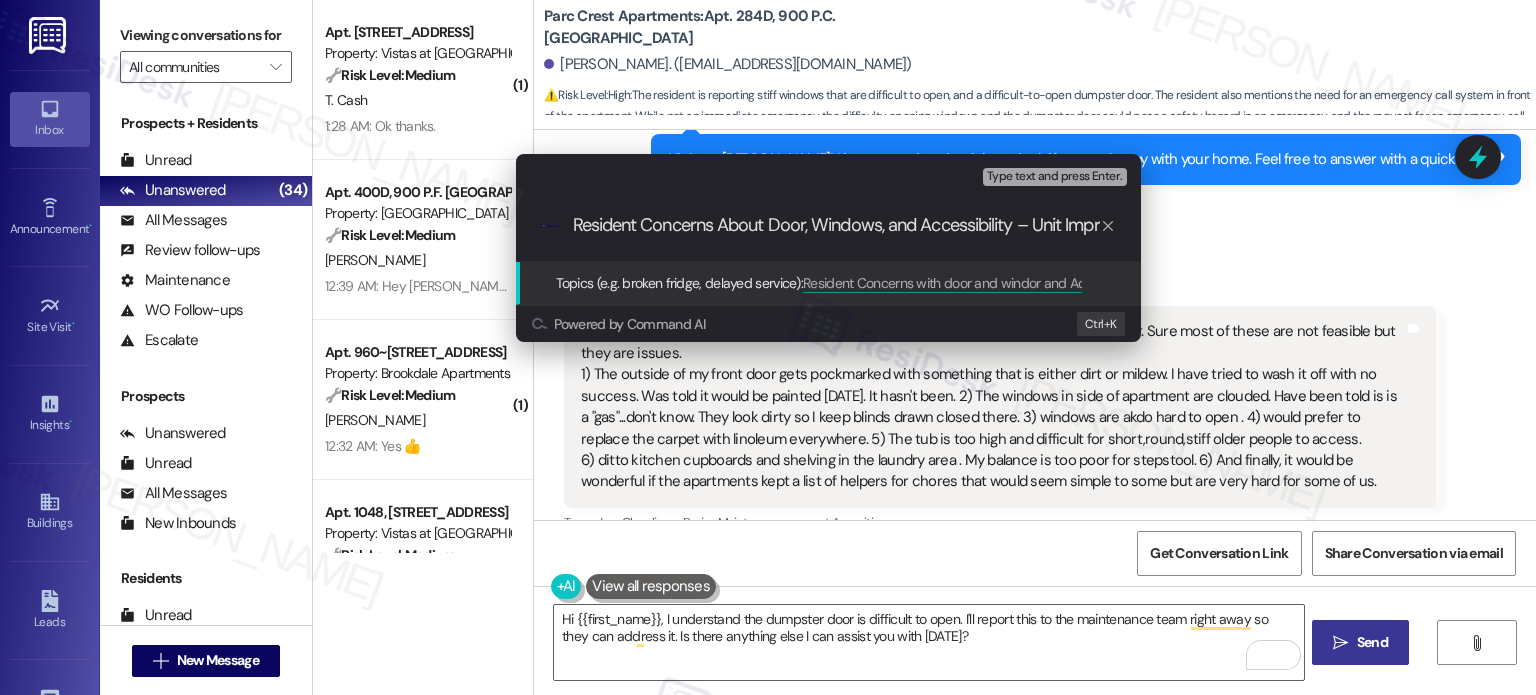 scroll, scrollTop: 0, scrollLeft: 148, axis: horizontal 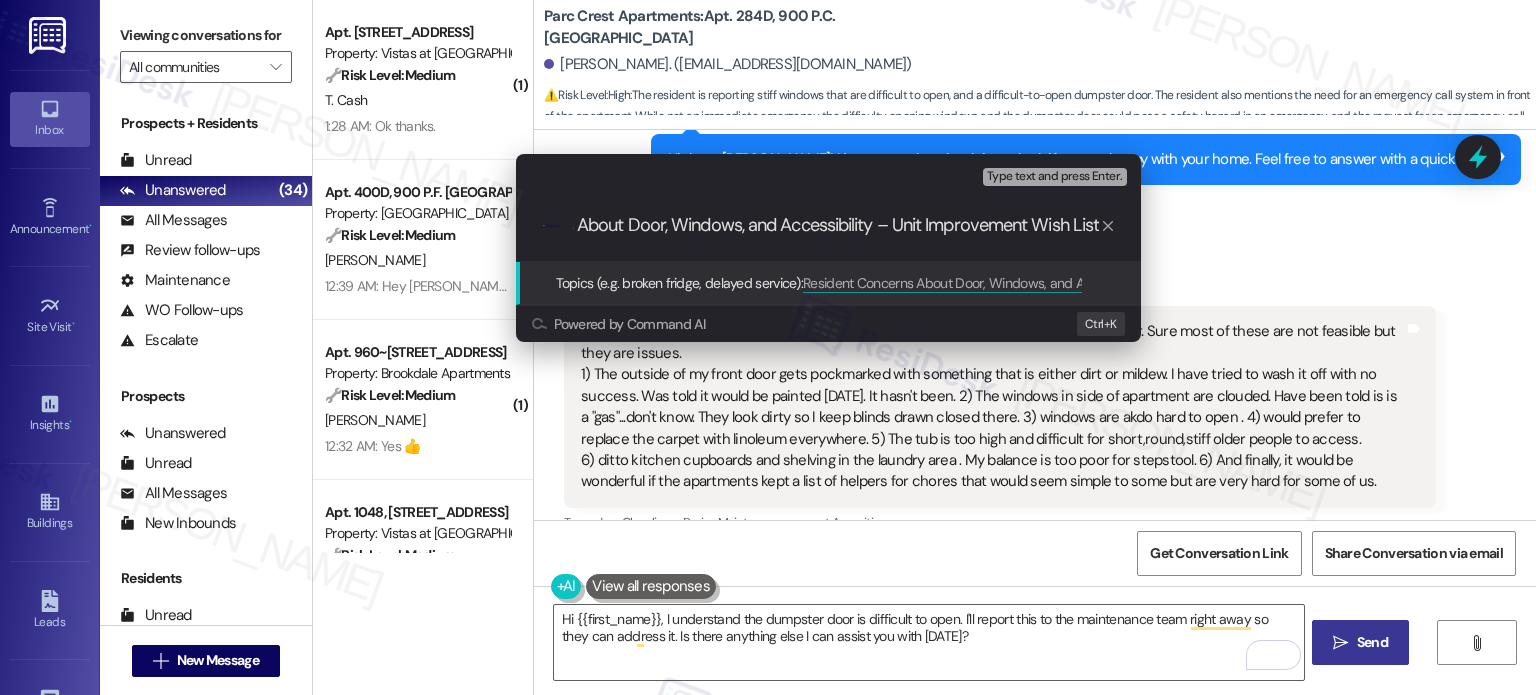 type on "Resident Concerns About Door, Windows, and Accessibility – Unit Improvement Wish List" 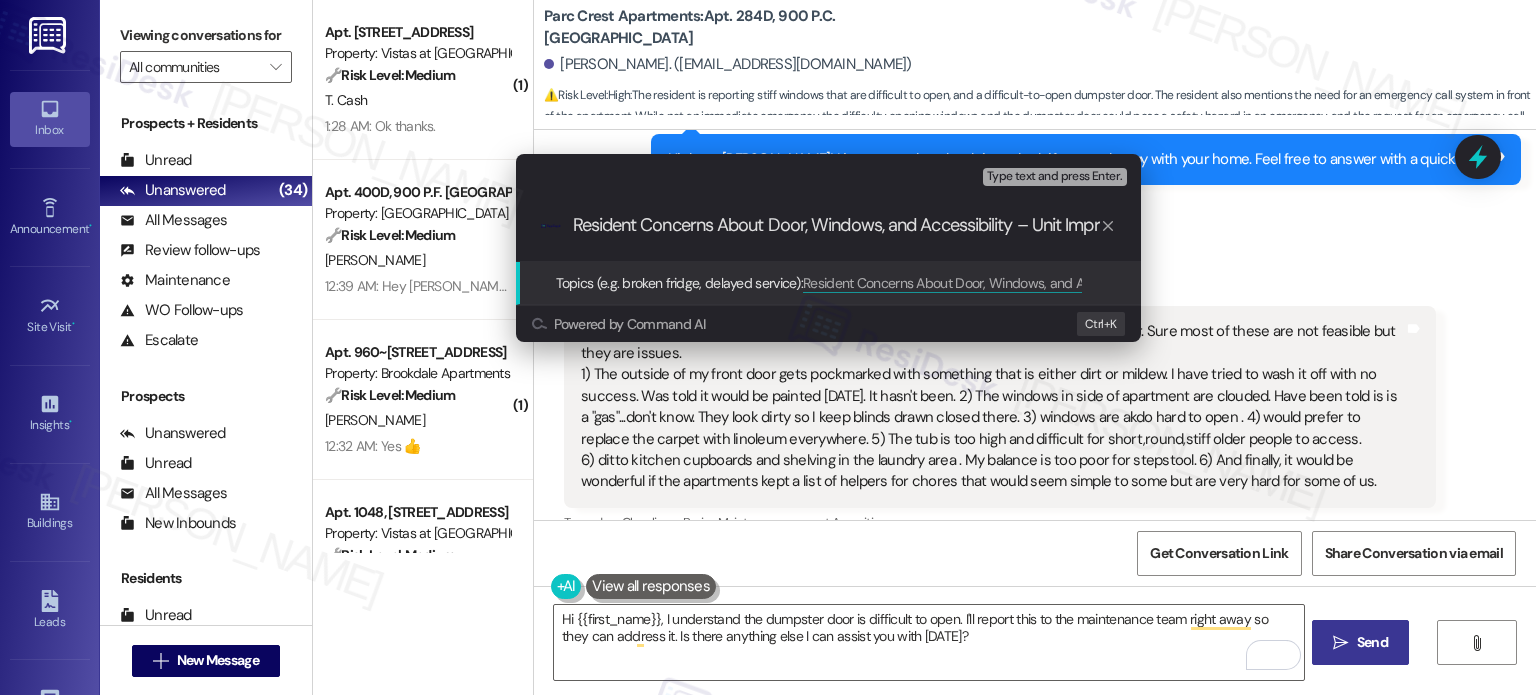 click on ".cls-1{fill:#0a055f;}.cls-2{fill:#0cc4c4;} resideskLogoBlueOrange Resident Concerns About Door, Windows, and Accessibility – Unit Improvement Wish List" at bounding box center (828, 225) 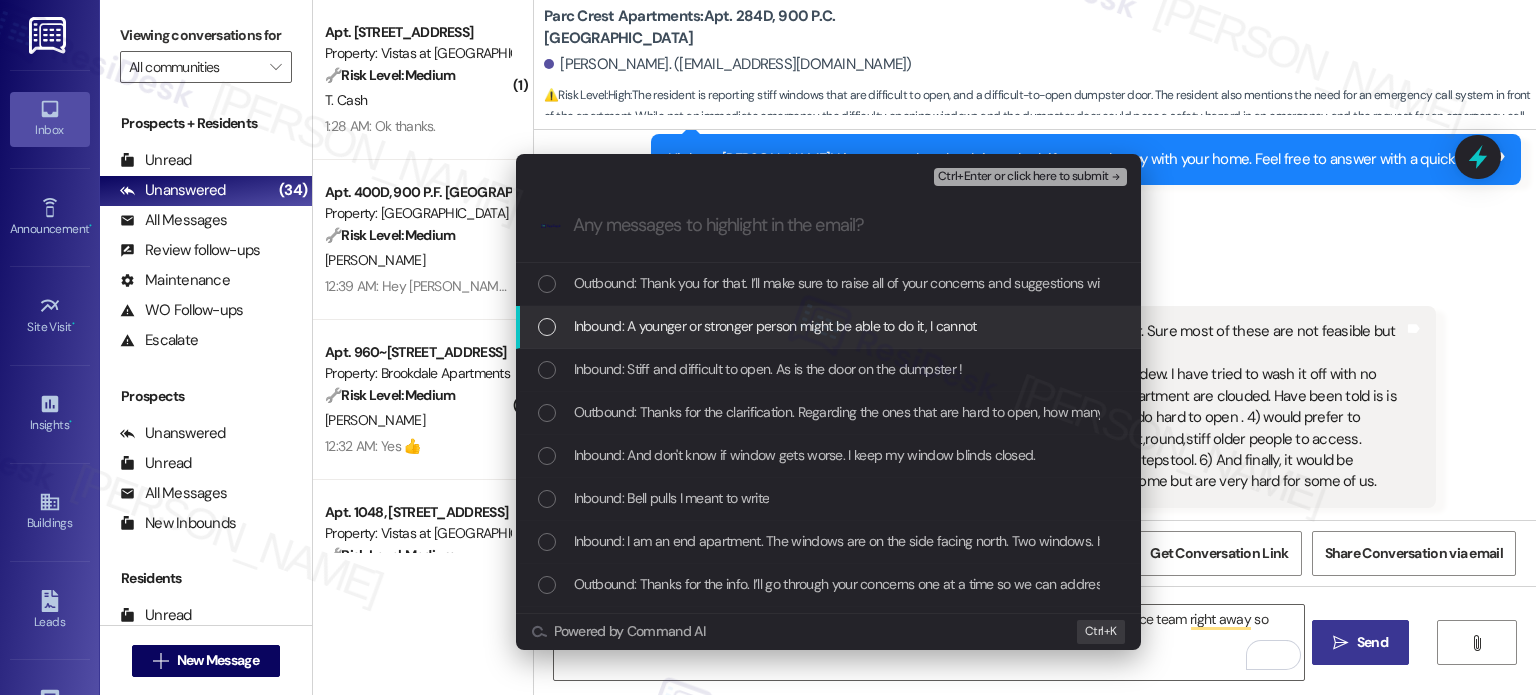 click on "Inbound: A younger or stronger person might be able to do it, I cannot" at bounding box center [775, 326] 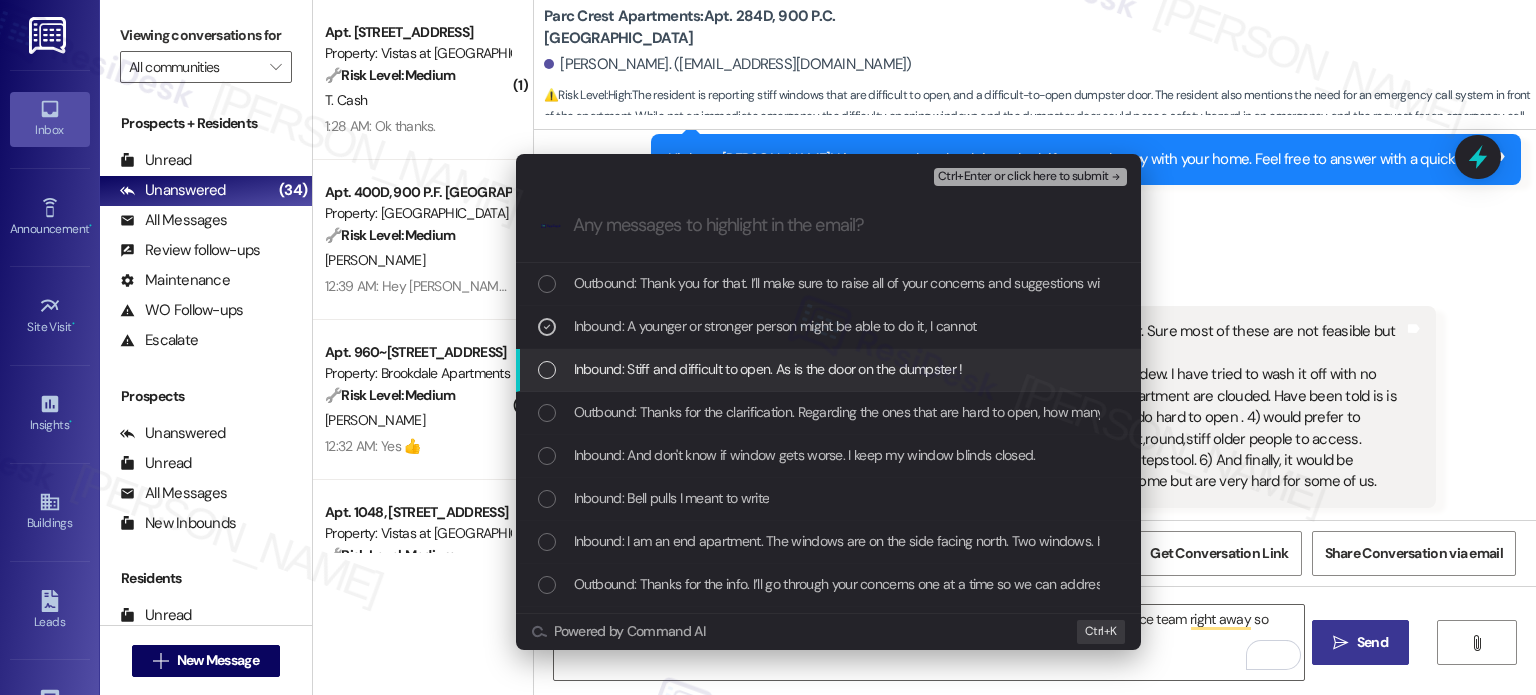 click on "Inbound: Stiff and difficult to open. As is the door on the dumpster !" at bounding box center (768, 369) 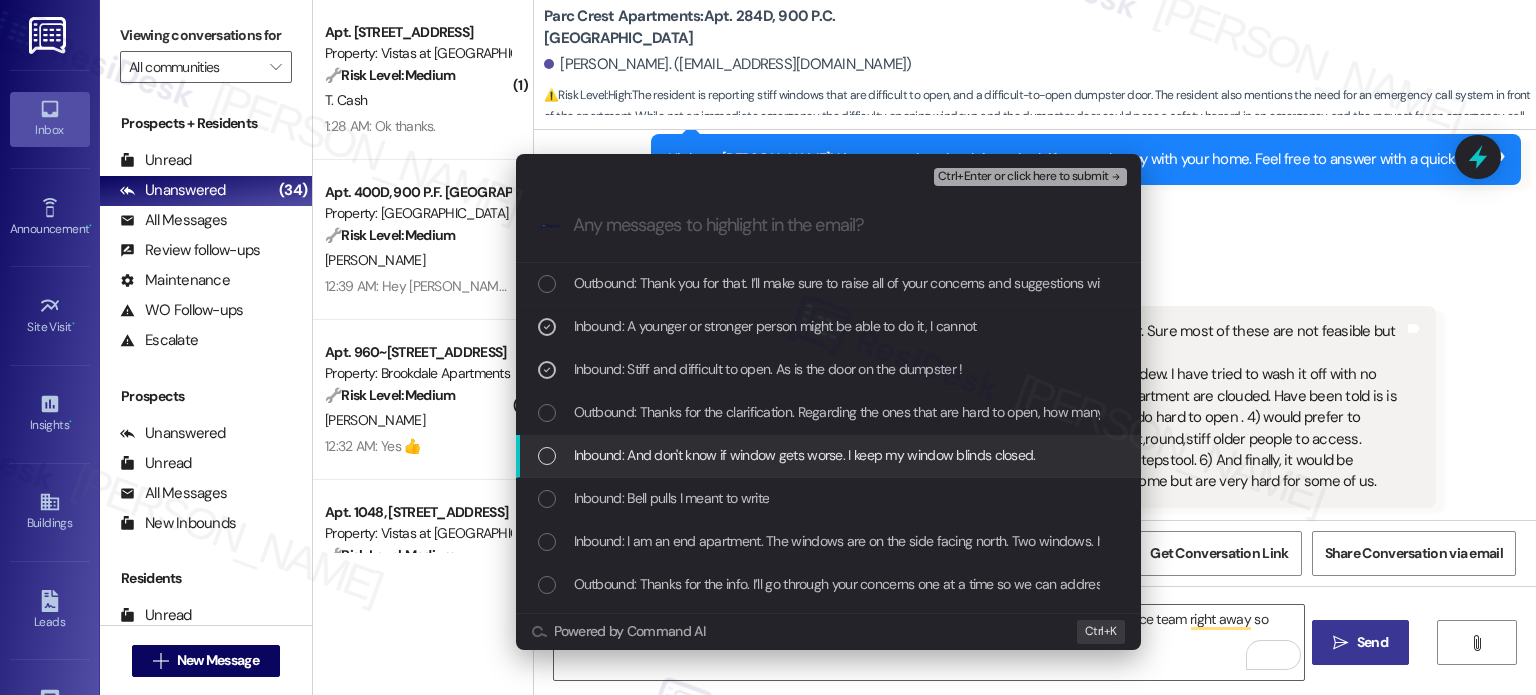 drag, startPoint x: 829, startPoint y: 453, endPoint x: 912, endPoint y: 463, distance: 83.60024 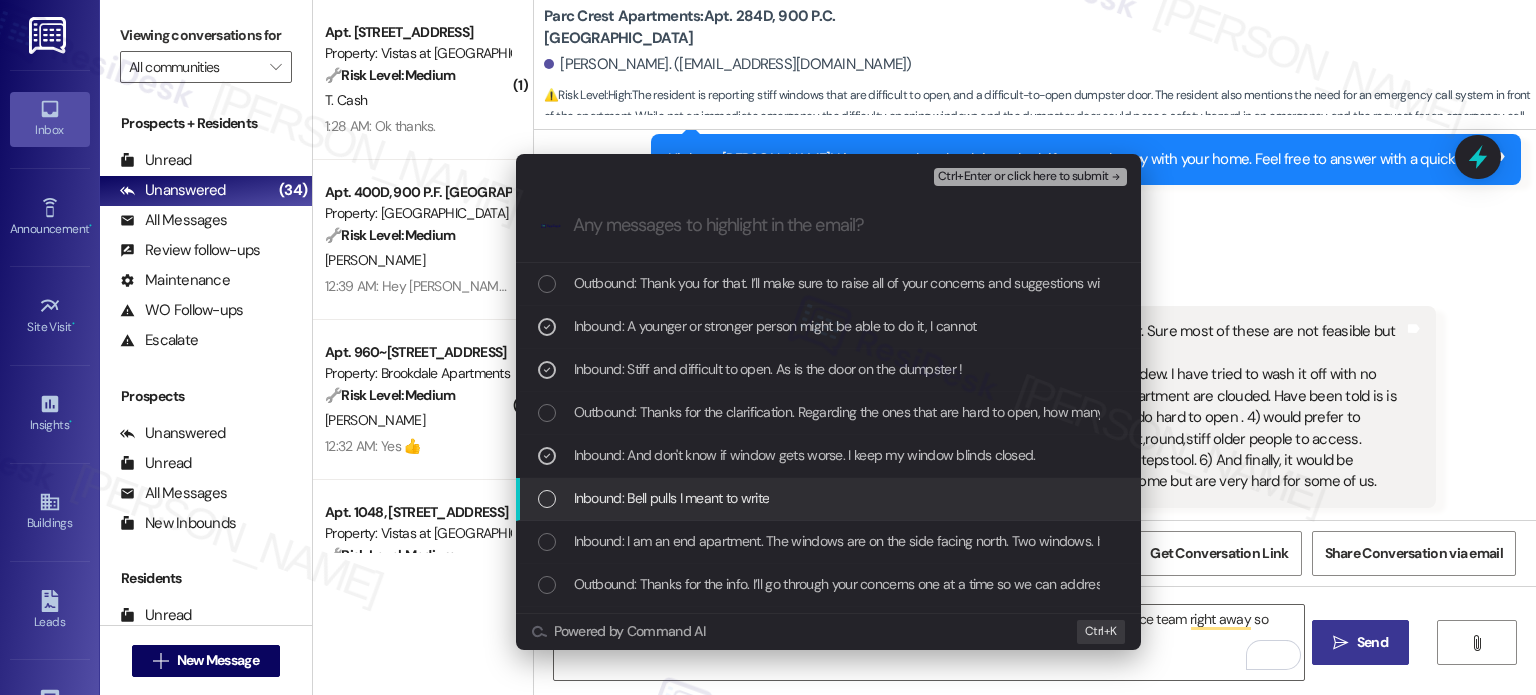 click on "Inbound: Bell pulls I meant to write" at bounding box center (830, 498) 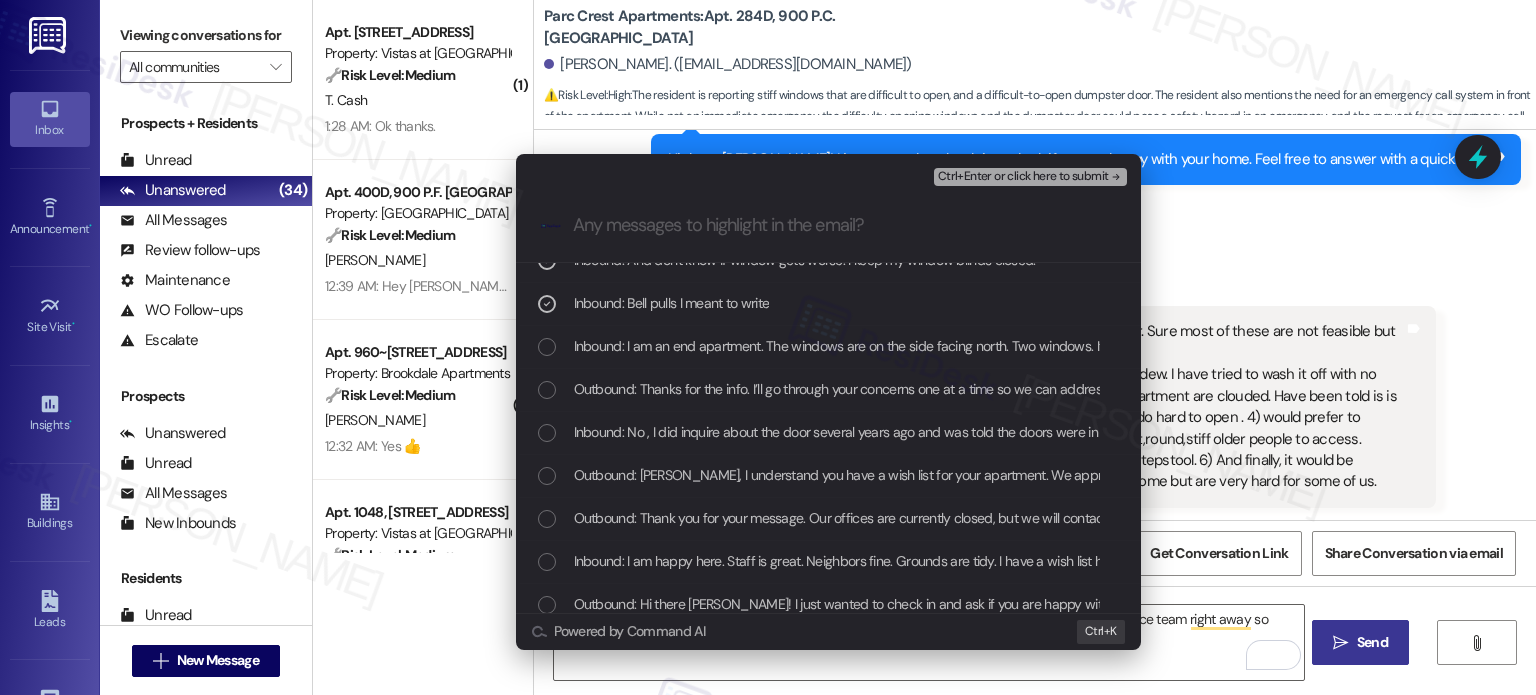 scroll, scrollTop: 200, scrollLeft: 0, axis: vertical 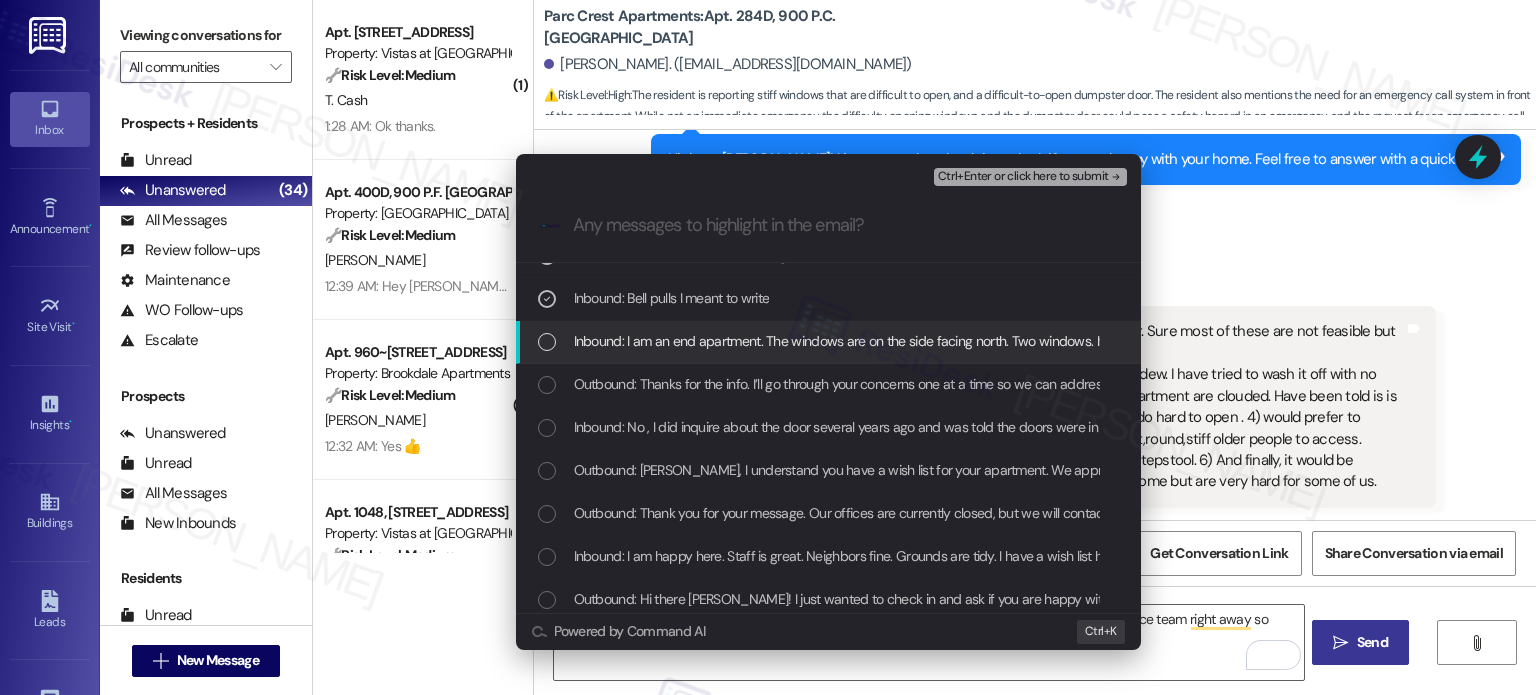 click on "Inbound: I am an end apartment. The windows are on the side facing north. Two windows. It's one double.  There are a few or more here . My neighbor Deb in #B says her front windows are. I also need to add, we need some way for emergency call in front of apartment    We have bed pulls in bathroom and bedroom." at bounding box center [1523, 341] 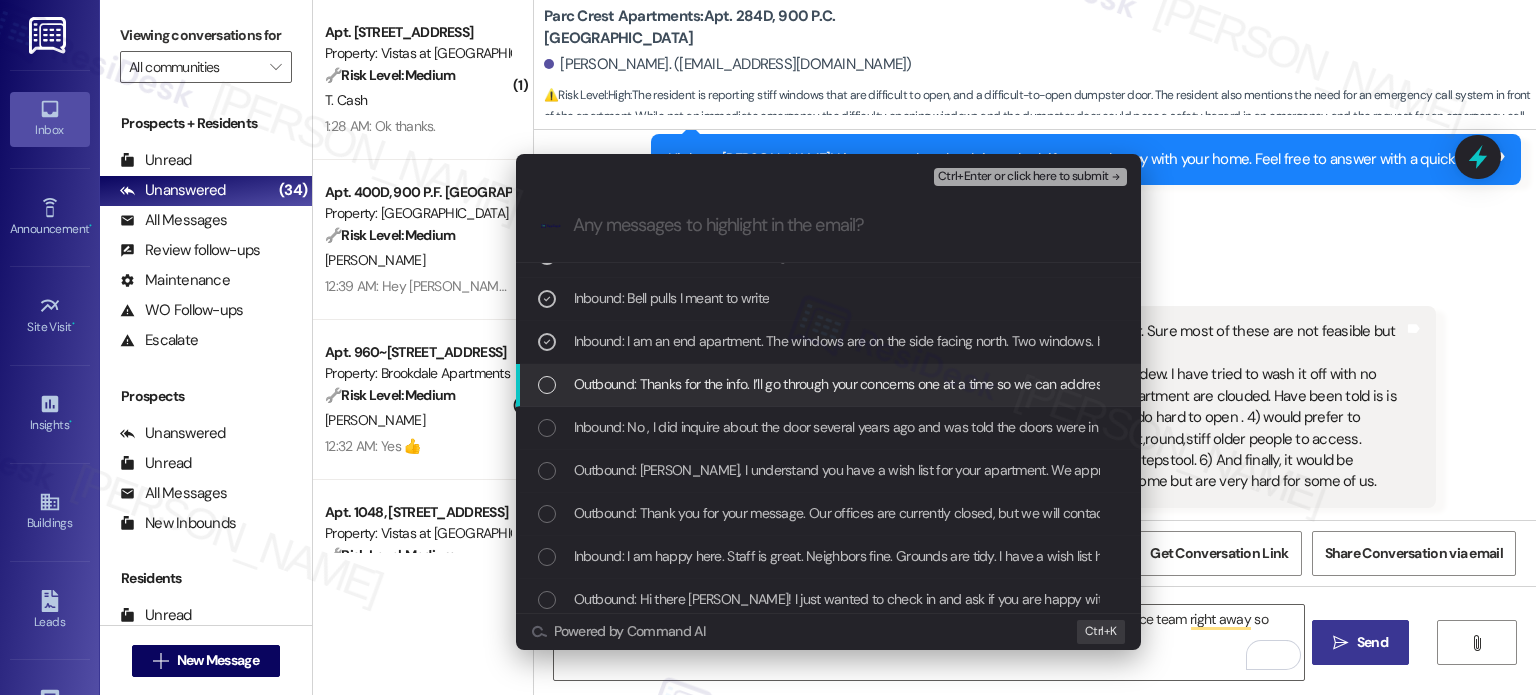 click on "Outbound: Thanks for the info. I’ll go through your concerns one at a time so we can address them properly. To start—how many of your windows are affected, and have you noticed the cloudiness getting worse over time or staying about the same since you moved in?" at bounding box center [1349, 384] 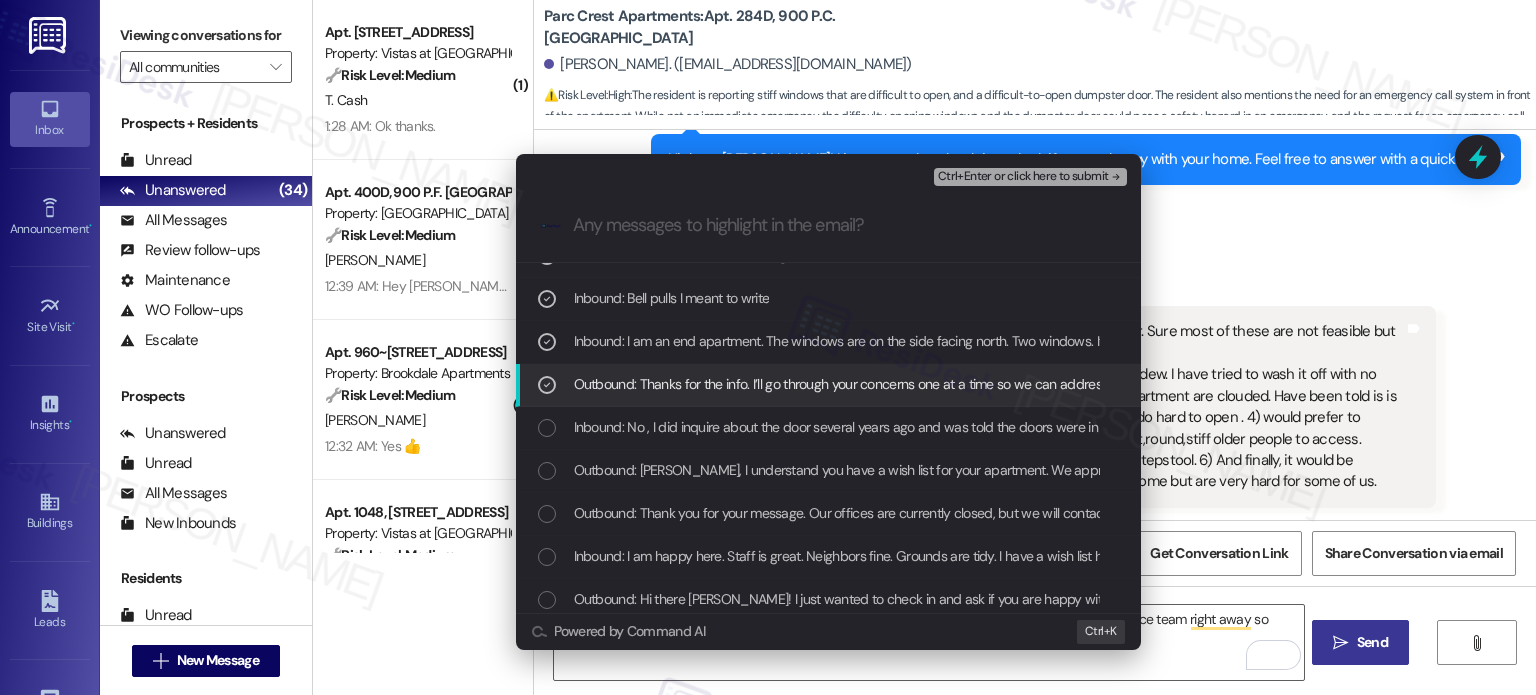 click on "Outbound: Thanks for the info. I’ll go through your concerns one at a time so we can address them properly. To start—how many of your windows are affected, and have you noticed the cloudiness getting worse over time or staying about the same since you moved in?" at bounding box center (828, 385) 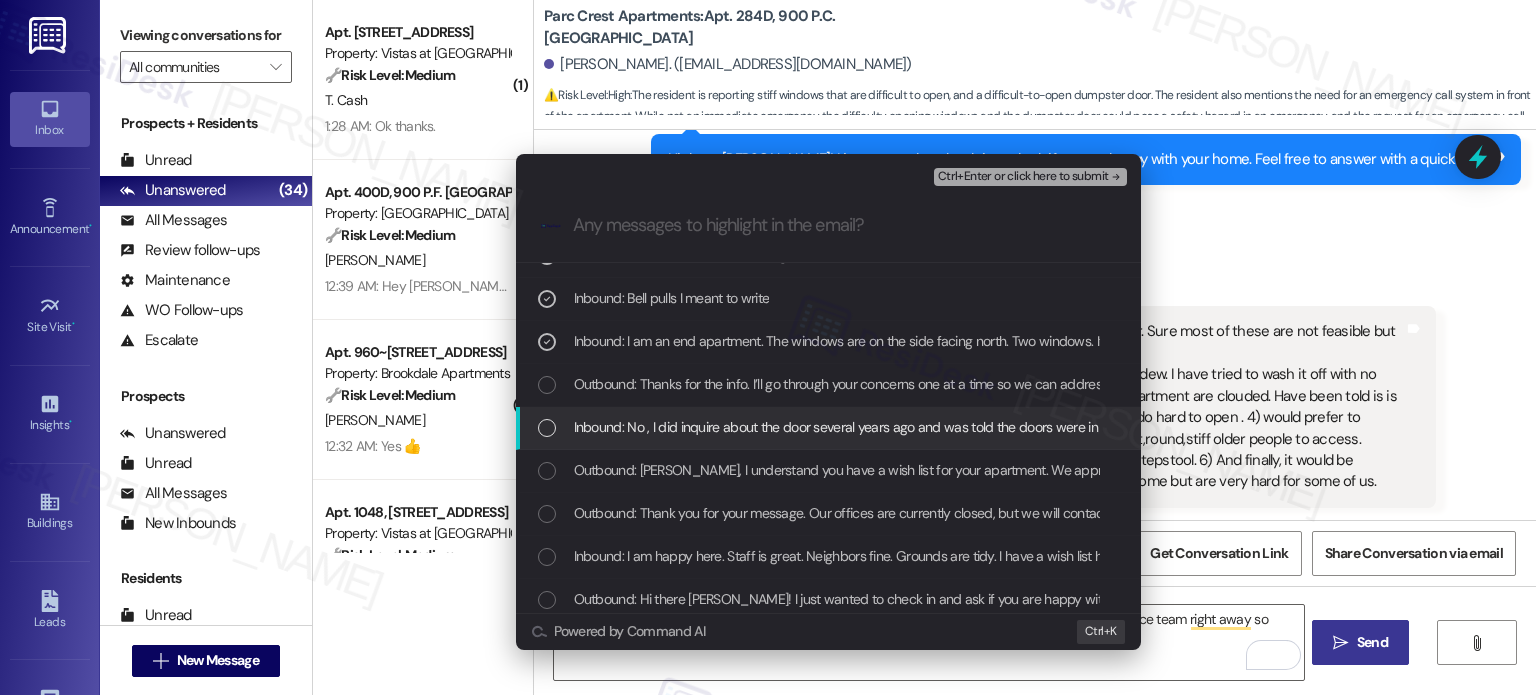 click on "Inbound: No , I did inquire about the door several years ago and was told the doors were in the process of being painted but my door at least was never done. Never raised any other issue because the things would be expensive or impossible." at bounding box center (1275, 427) 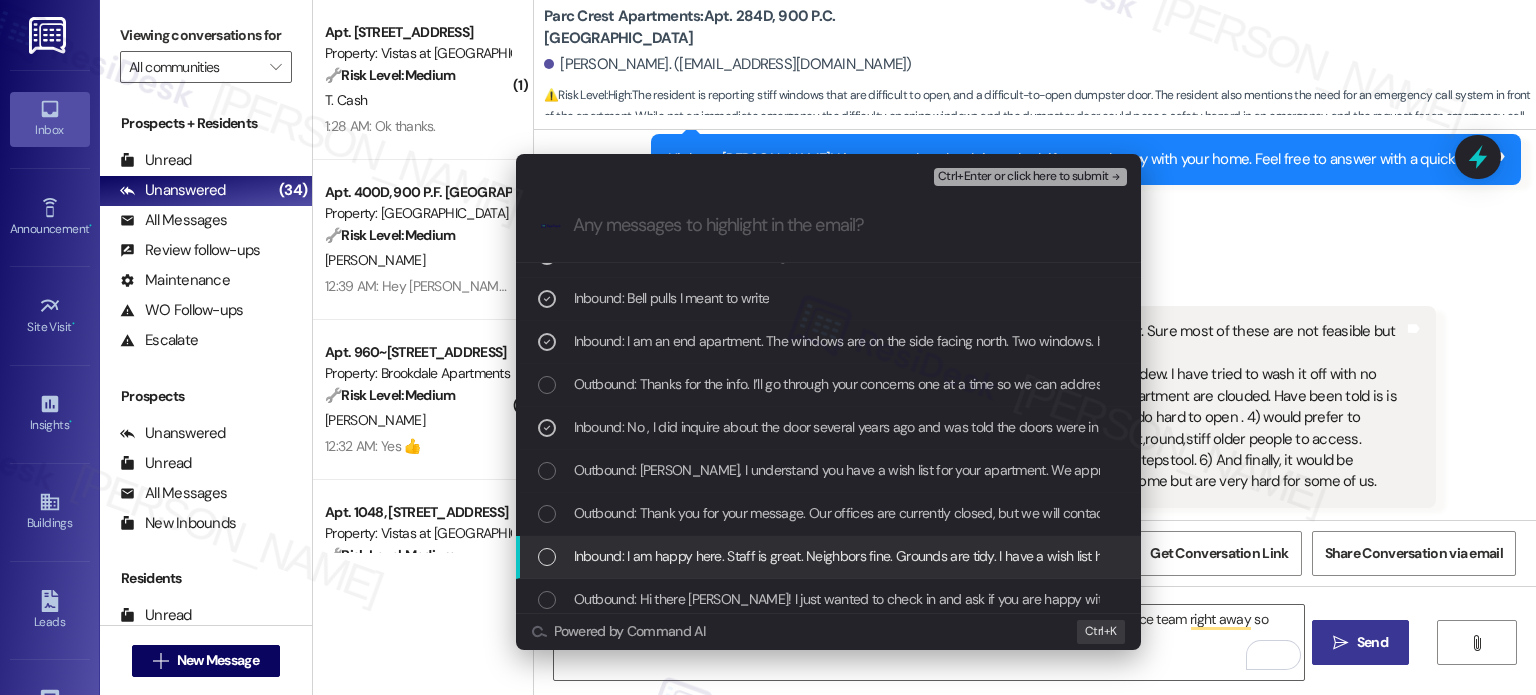 click on "Inbound: I am happy here. Staff is great. Neighbors fine. Grounds are tidy. I have a wish list however. Sure most of these are not feasible but they are issues.
1) The outside of my front door gets pockmarked with something that is either dirt or mildew. I have tried to wash it off with no success. Was told it would be painted 3 years ago. It hasn't been. 2) The windows in side of apartment are clouded. Have been told is is a "gas"...don't know. They look dirty so I keep blinds drawn closed there. 3) windows are akdo hard to open . 4) would prefer to replace the carpet with linoleum everywhere. 5) The tub is too high and difficult for short,round,stiff older people to access.
6) ditto kitchen cupboards and shelving in the laundry area . My balance is too poor for stepstool. 6) And finally, it would be wonderful if the apartments kept a list of helpers for chores that would seem simple to some but are very hard for some of us." at bounding box center [3209, 556] 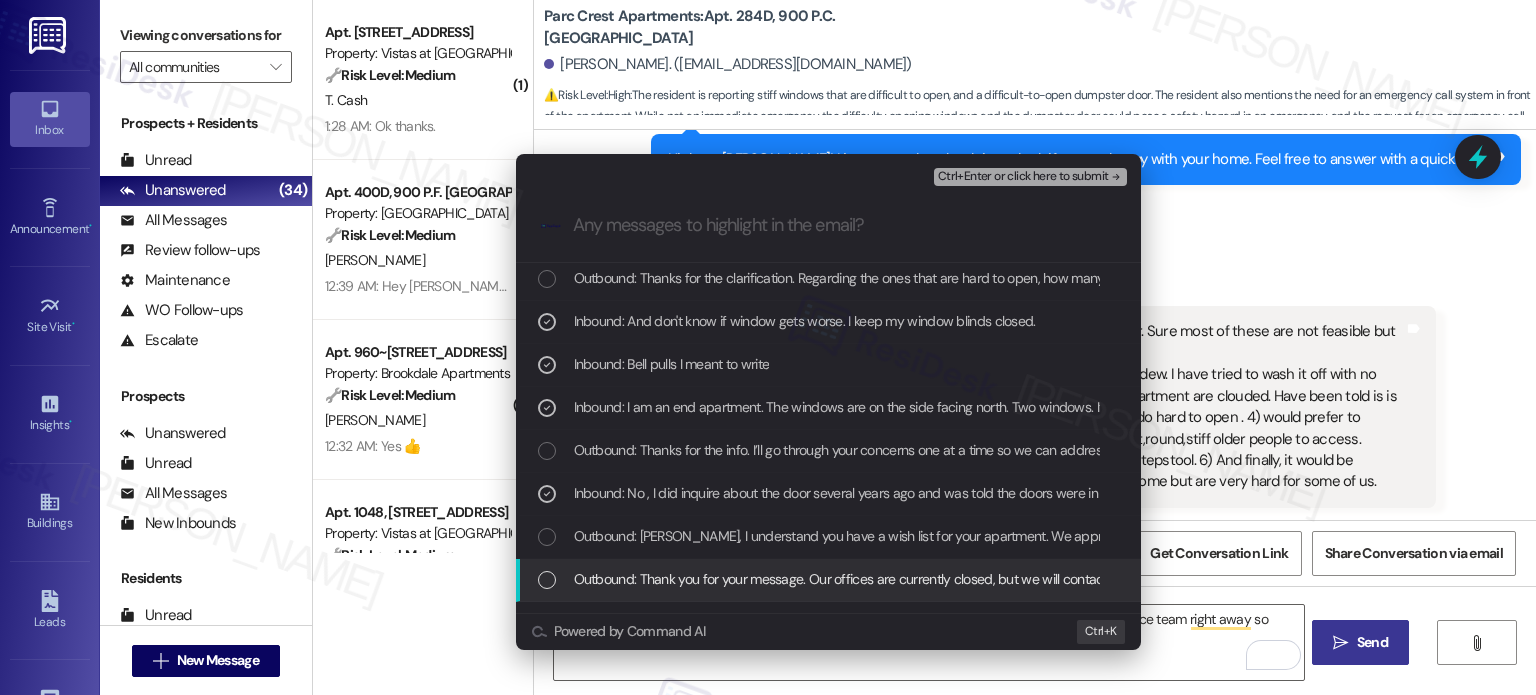 scroll, scrollTop: 0, scrollLeft: 0, axis: both 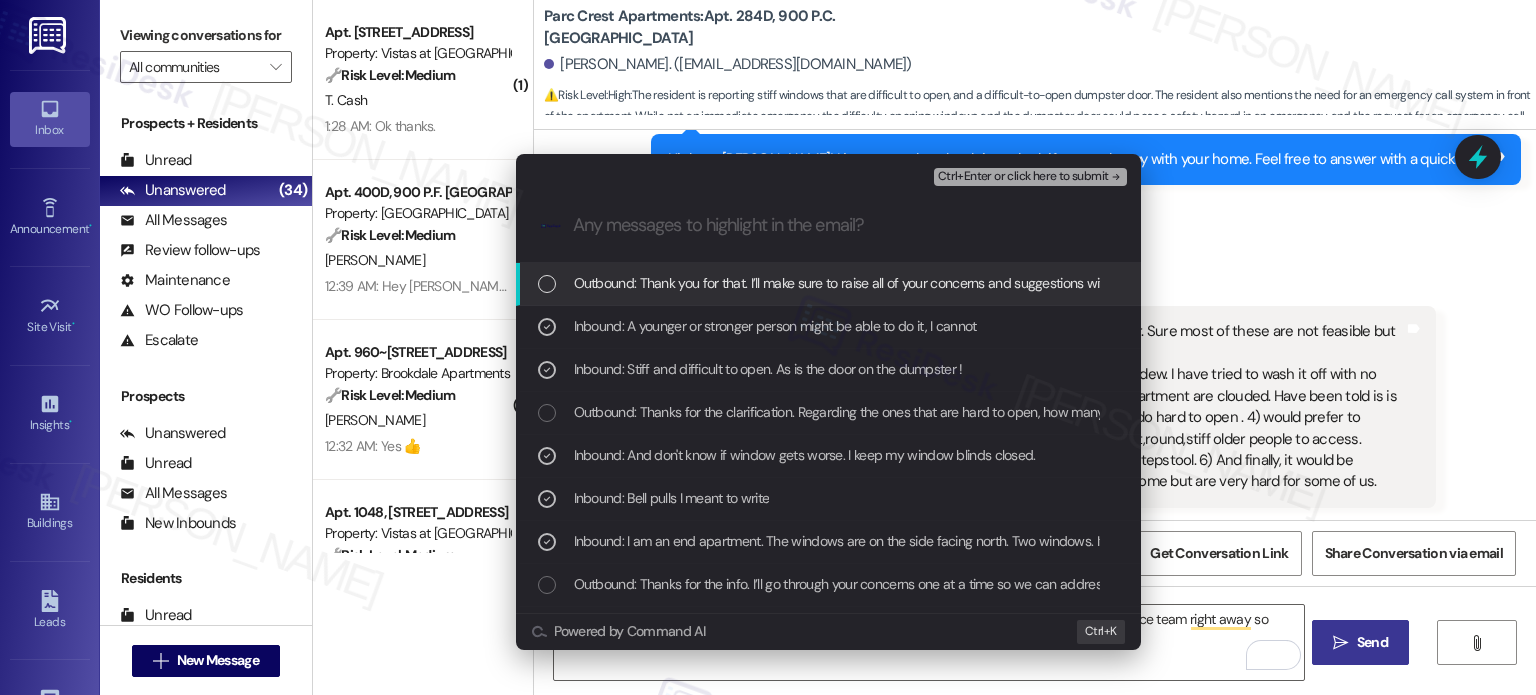 click on "Ctrl+Enter or click here to submit" at bounding box center (1023, 177) 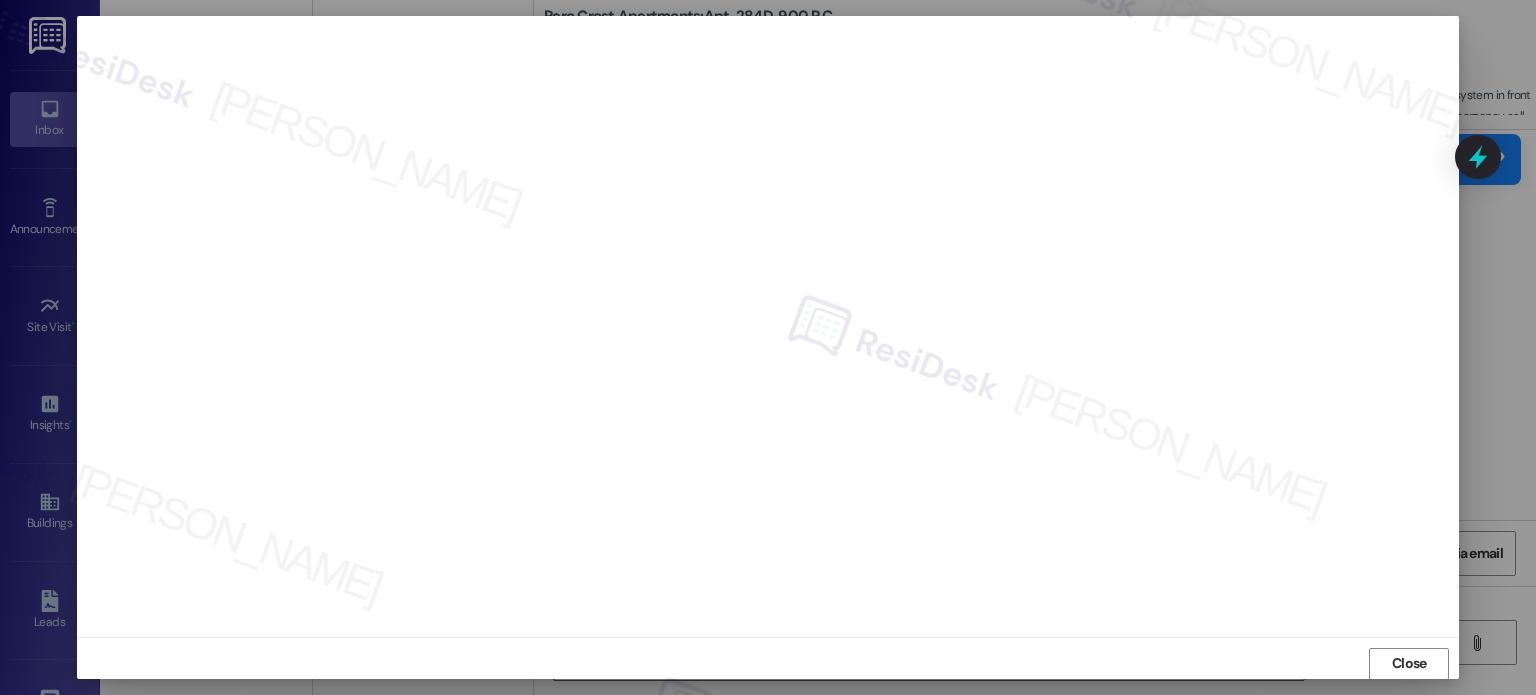 scroll, scrollTop: 15, scrollLeft: 0, axis: vertical 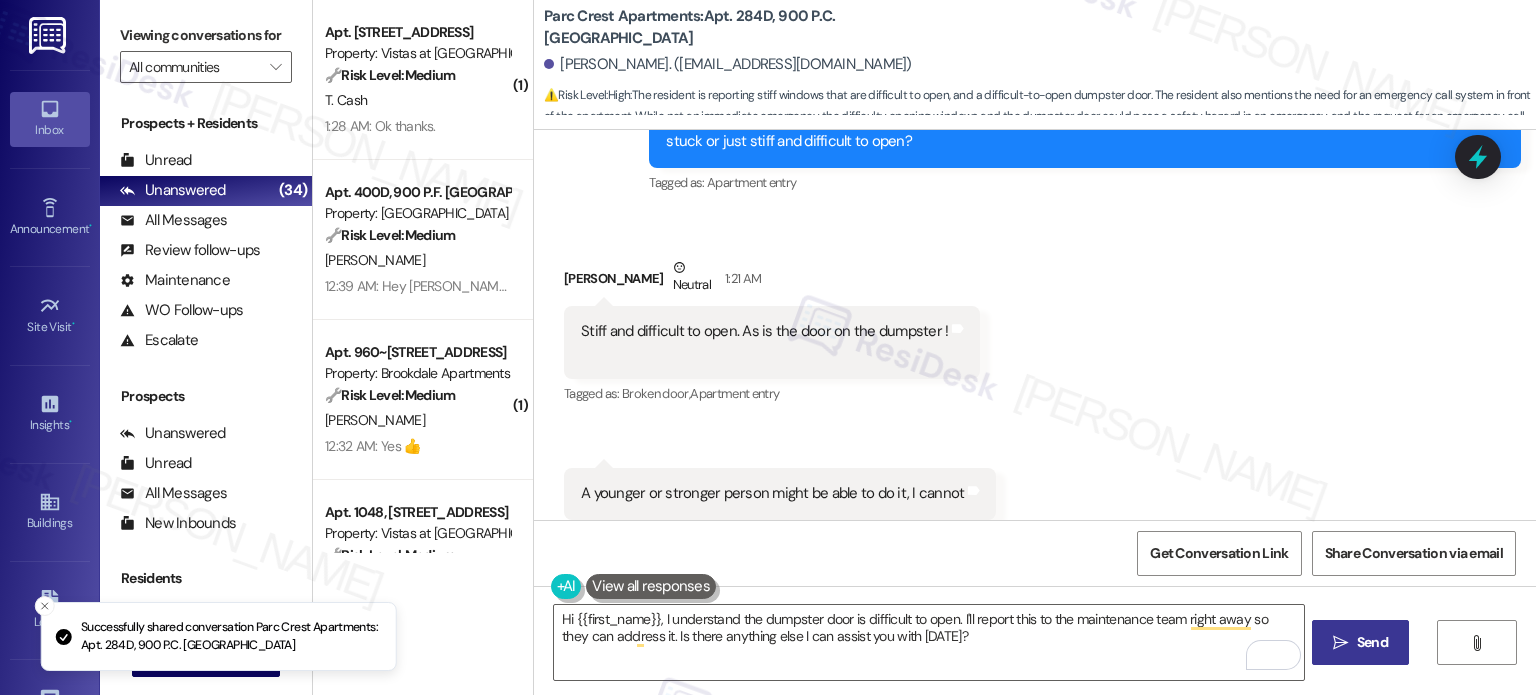 drag, startPoint x: 271, startPoint y: 644, endPoint x: 428, endPoint y: 621, distance: 158.67577 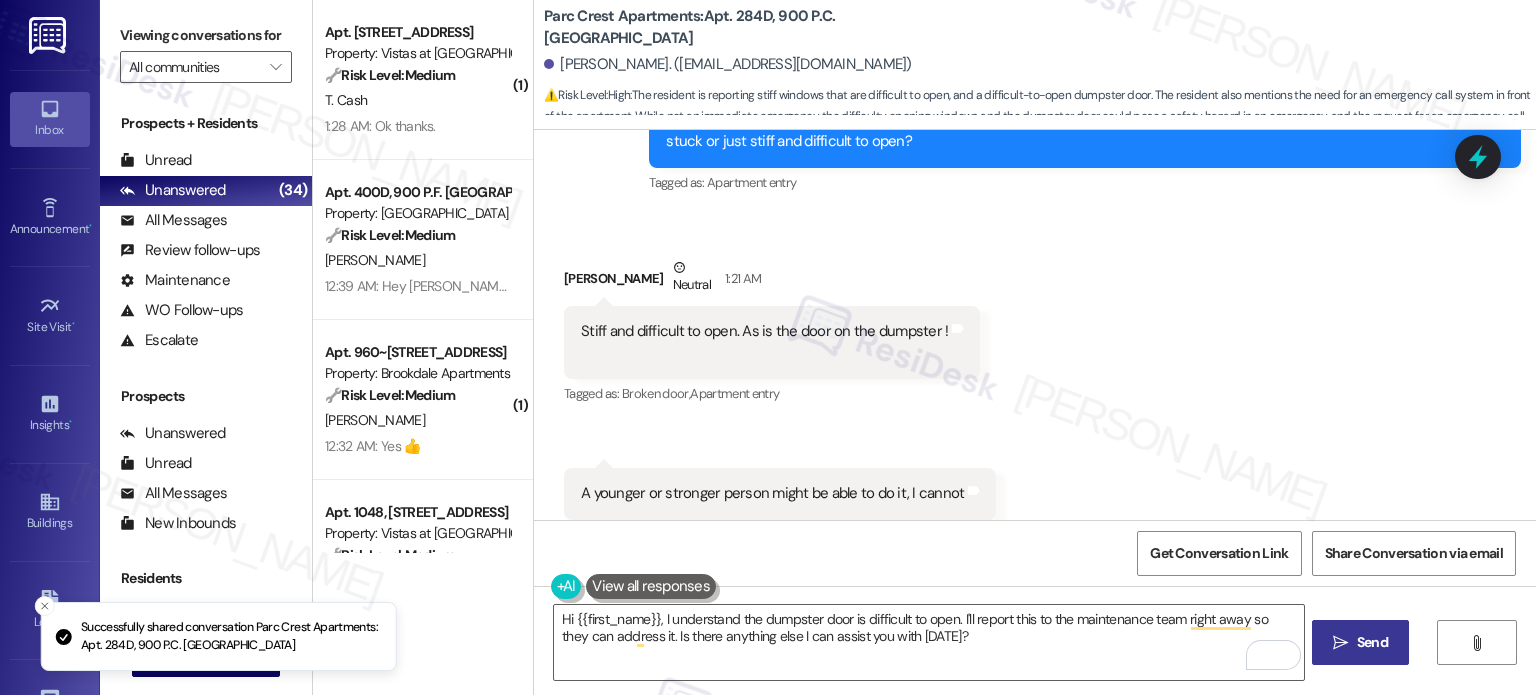 click on "Successfully shared conversation Parc Crest Apartments: Apt. 284D, 900 P.C. Poplar Forest Road" at bounding box center (230, 636) 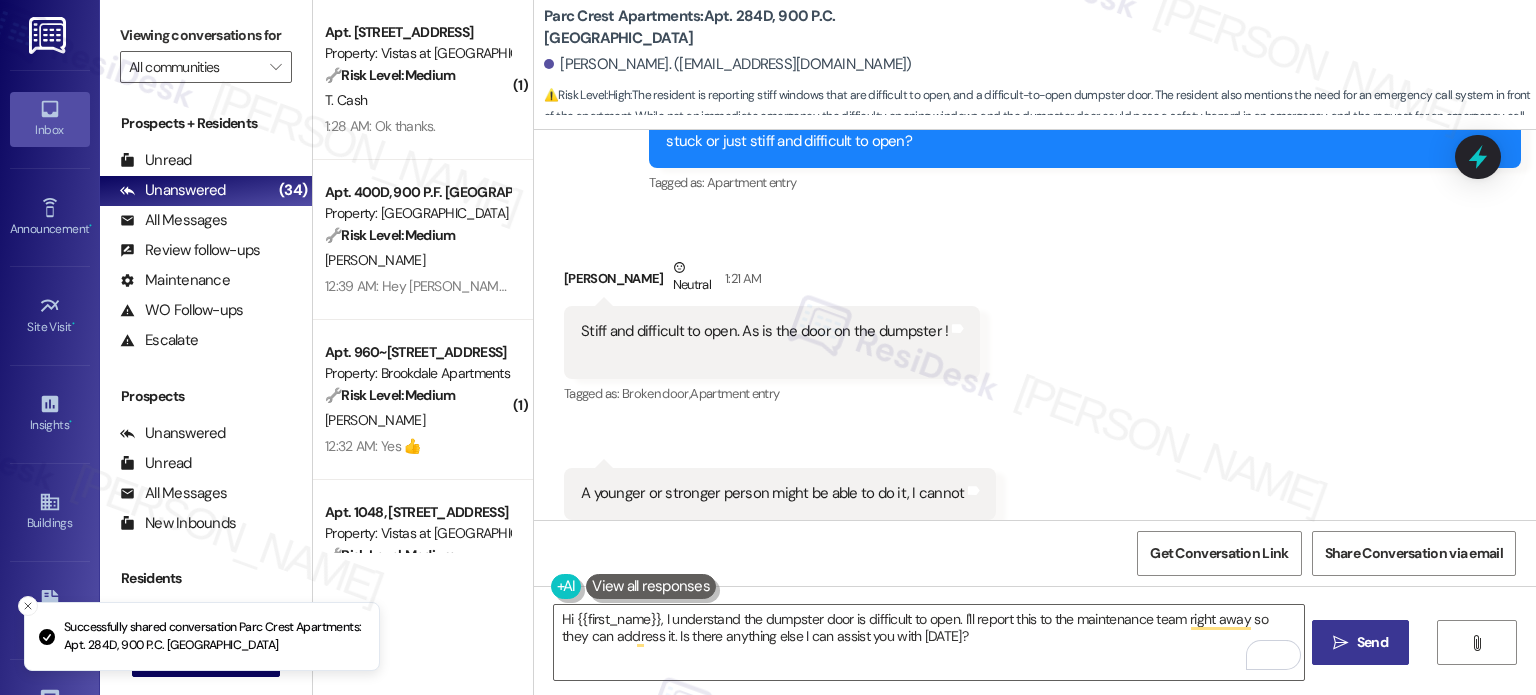 click on "Successfully shared conversation Parc Crest Apartments: Apt. 284D, 900 P.C. Poplar Forest Road" at bounding box center (213, 636) 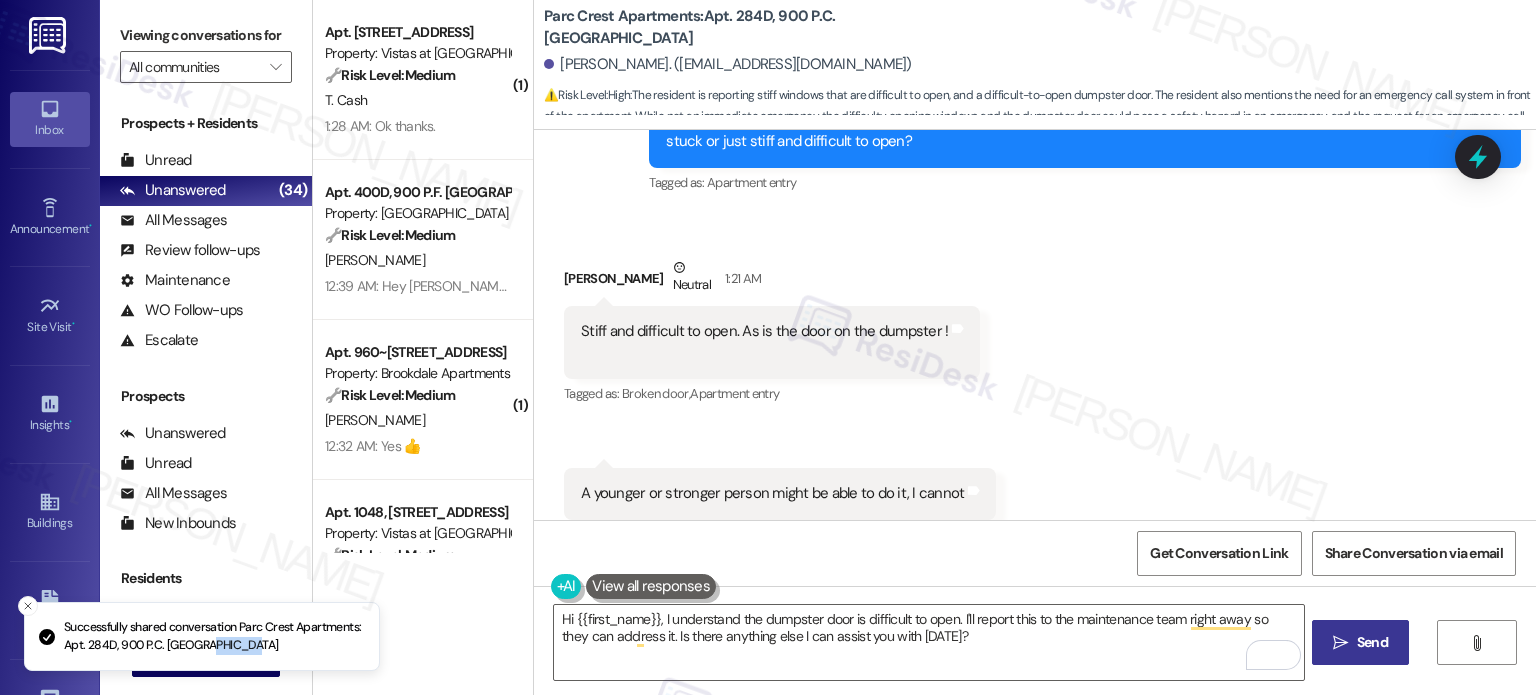 click on "Successfully shared conversation Parc Crest Apartments: Apt. 284D, 900 P.C. Poplar Forest Road" at bounding box center [213, 636] 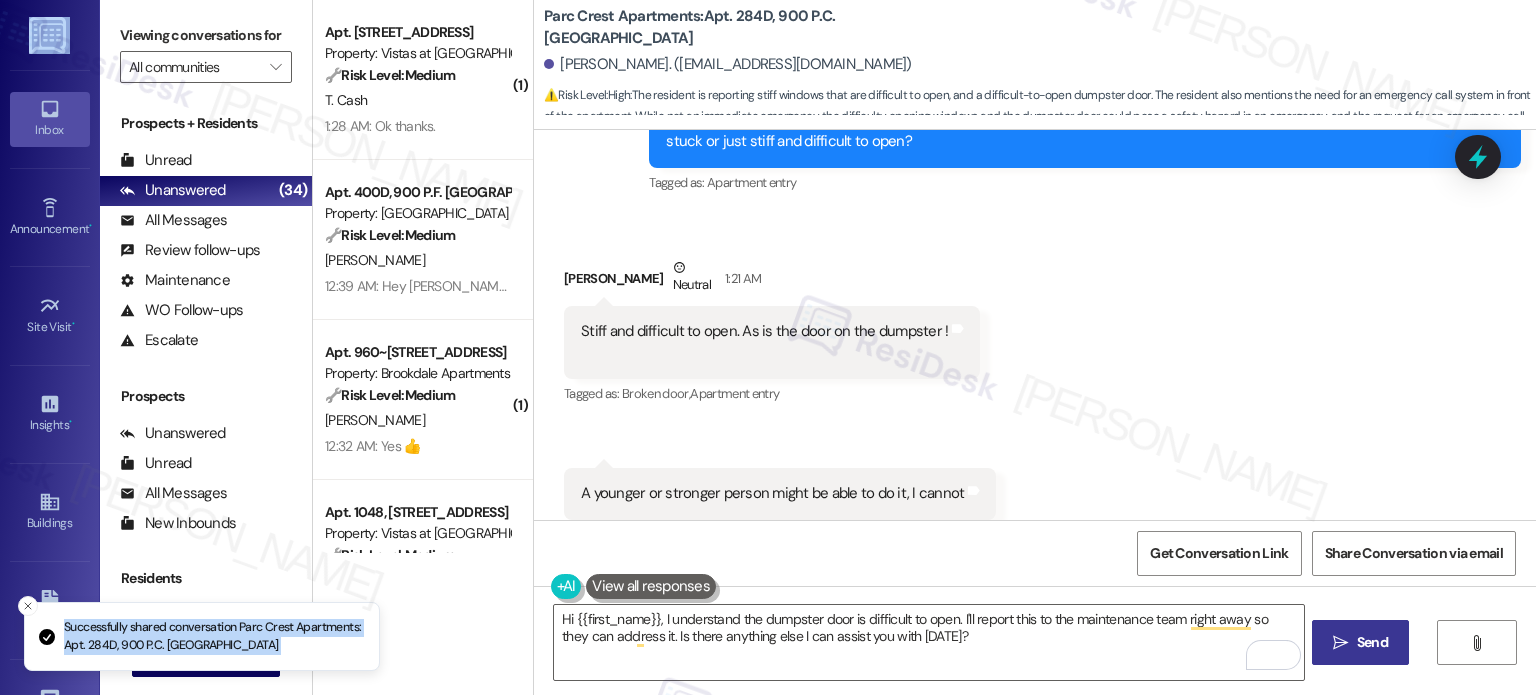 click on "Successfully shared conversation Parc Crest Apartments: Apt. 284D, 900 P.C. Poplar Forest Road" at bounding box center (213, 636) 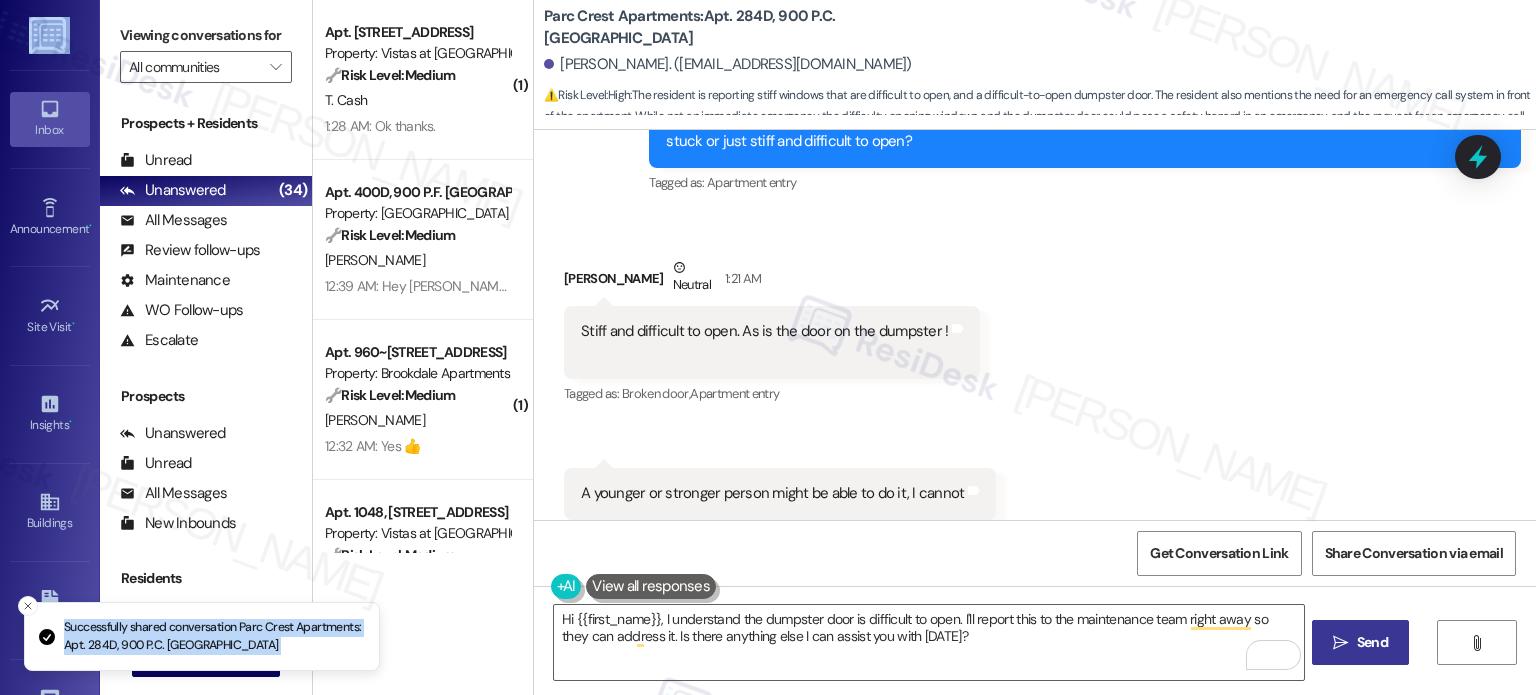type 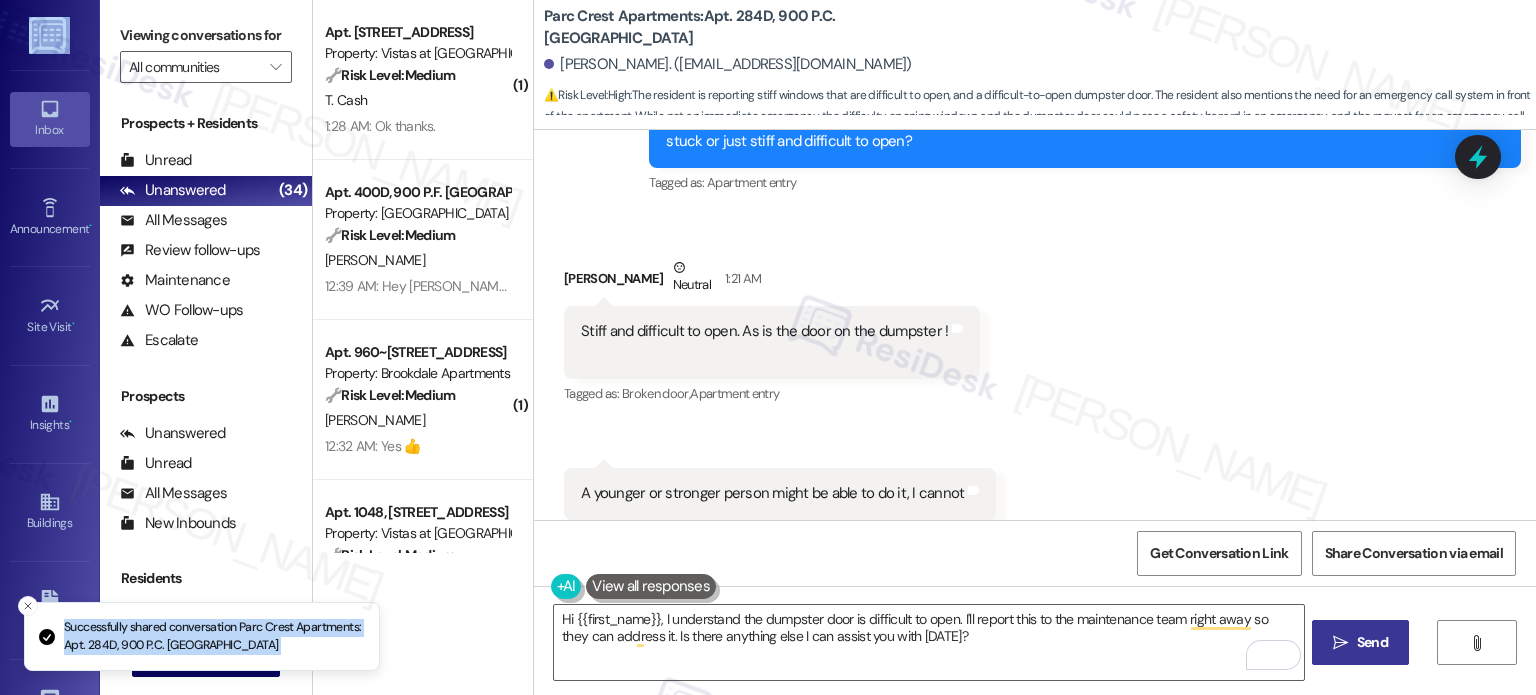 copy on "Successfully shared conversation Parc Crest Apartments: Apt. 284D, 900 P.C. Poplar Forest Road" 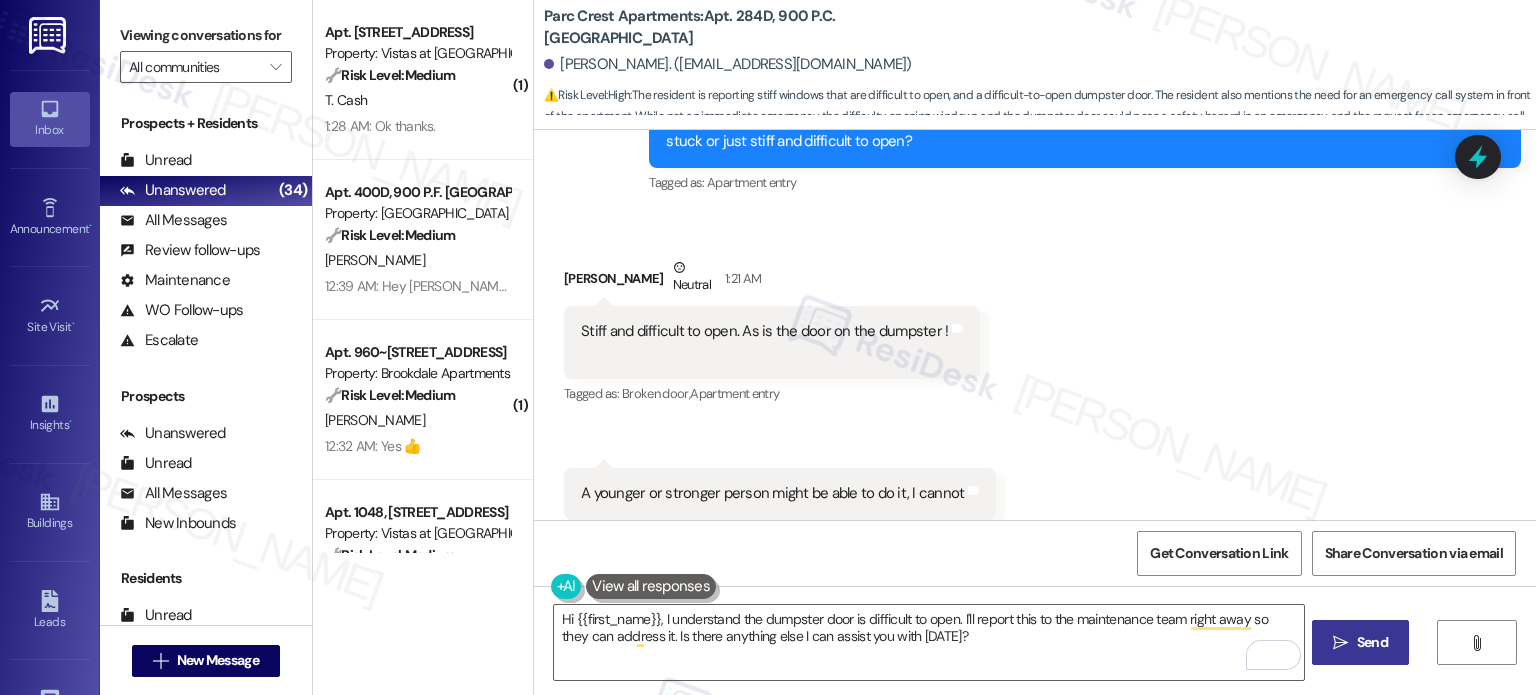 drag, startPoint x: 1059, startPoint y: 367, endPoint x: 1101, endPoint y: 365, distance: 42.047592 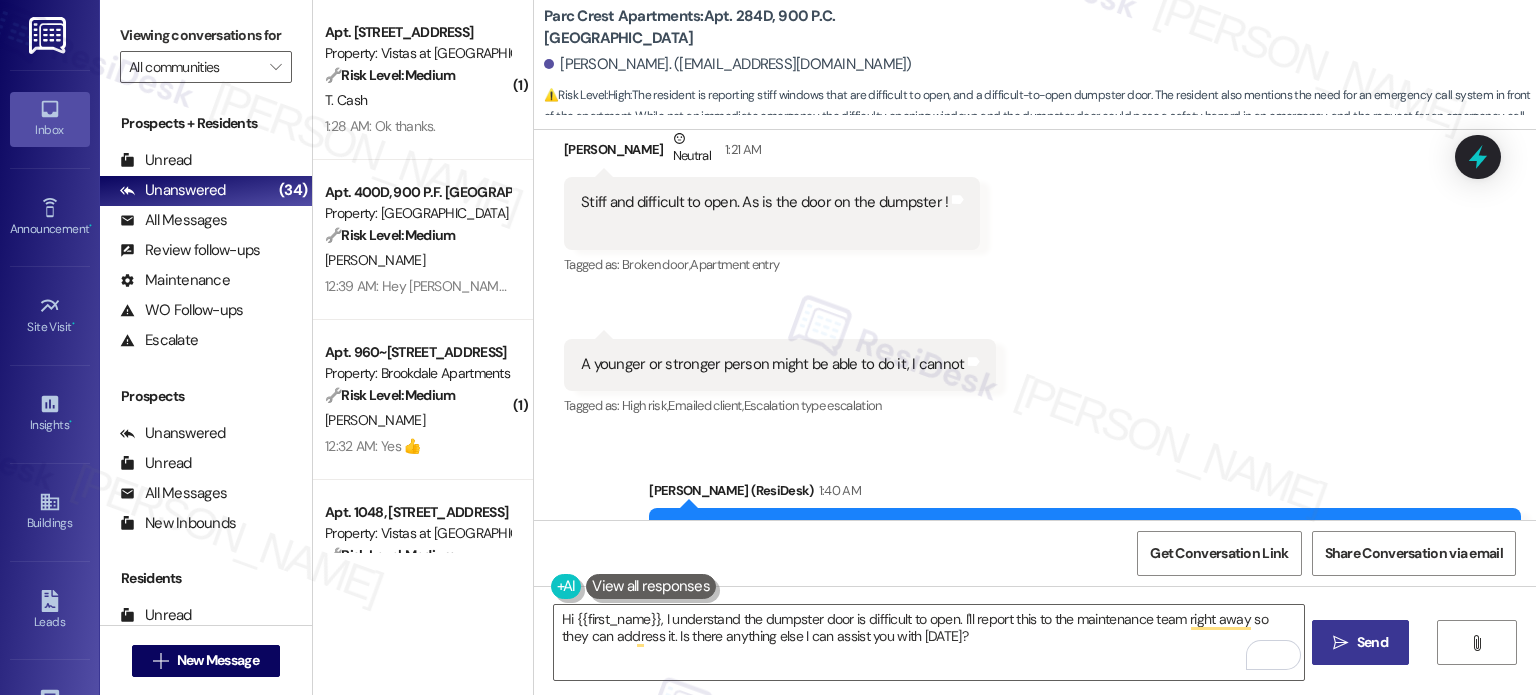 scroll, scrollTop: 2748, scrollLeft: 0, axis: vertical 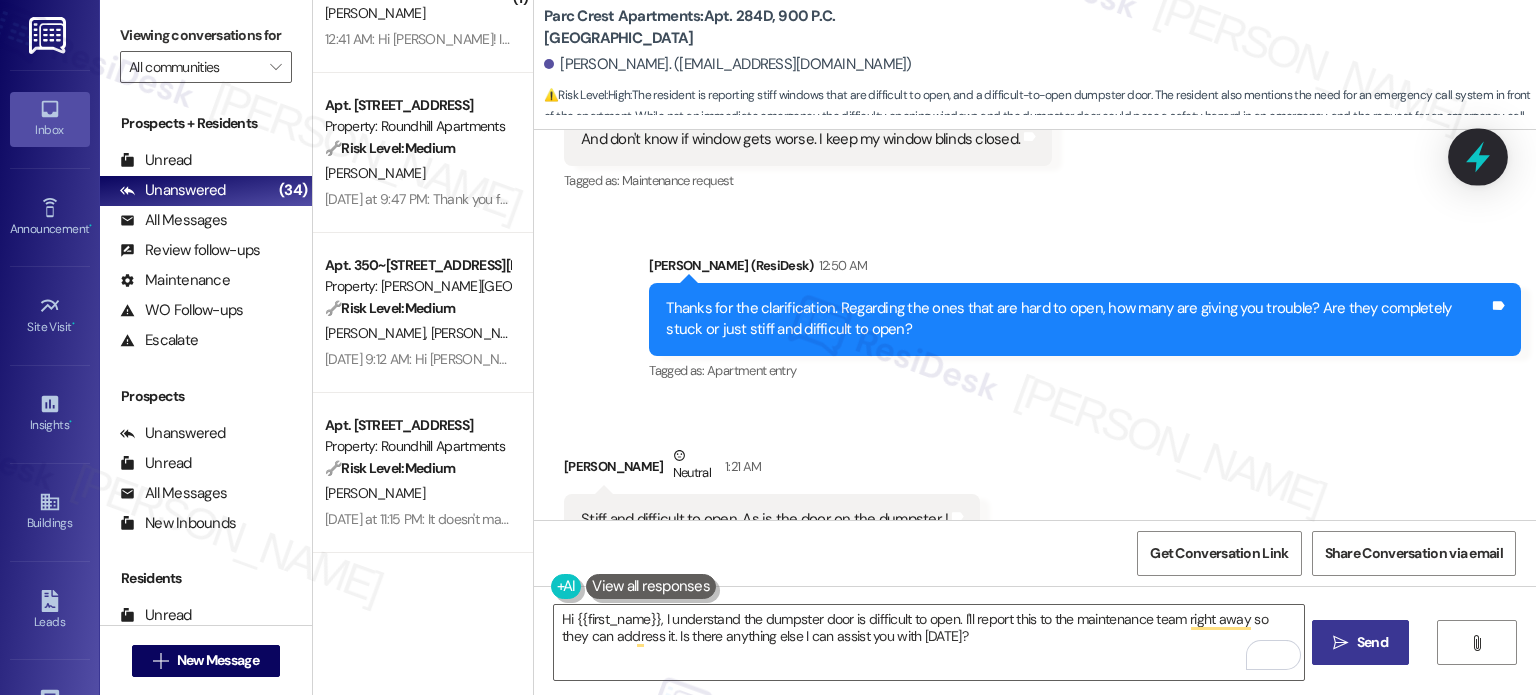 click 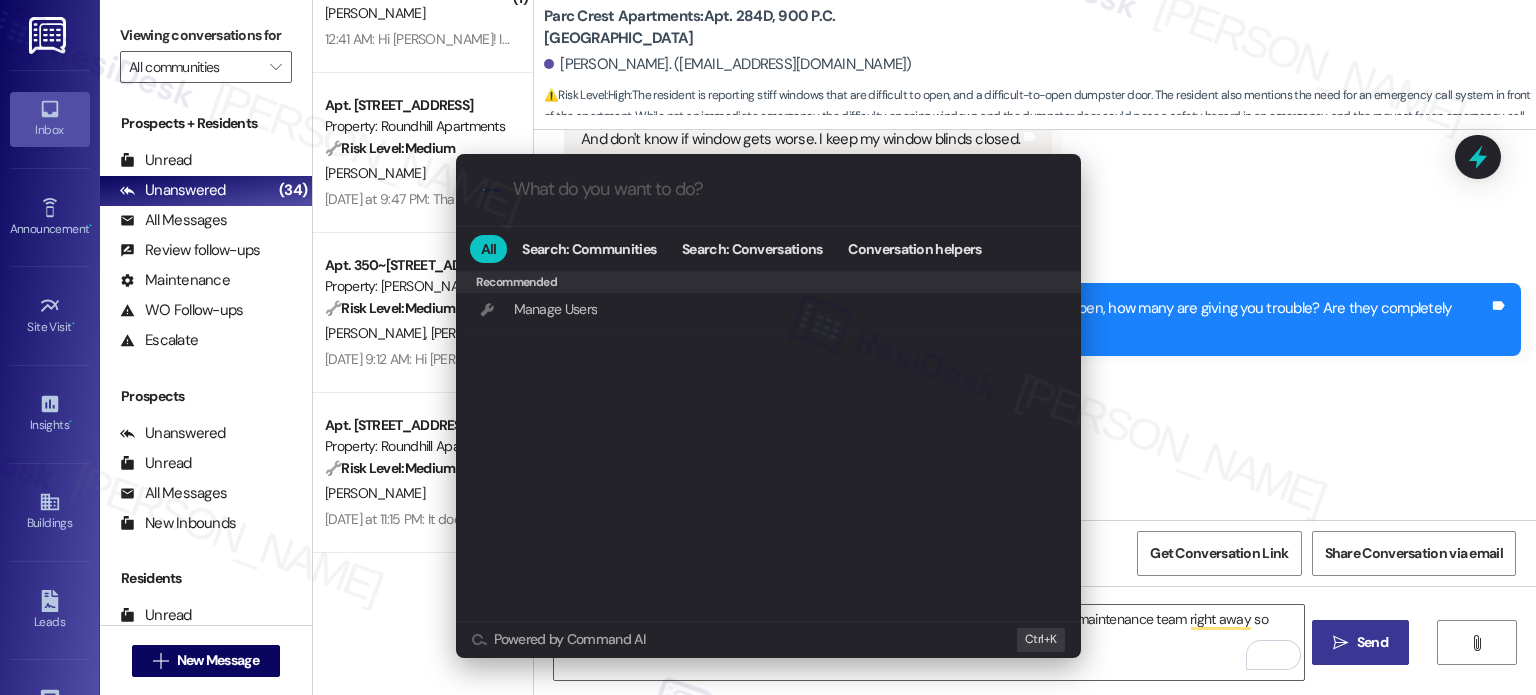 scroll, scrollTop: 0, scrollLeft: 0, axis: both 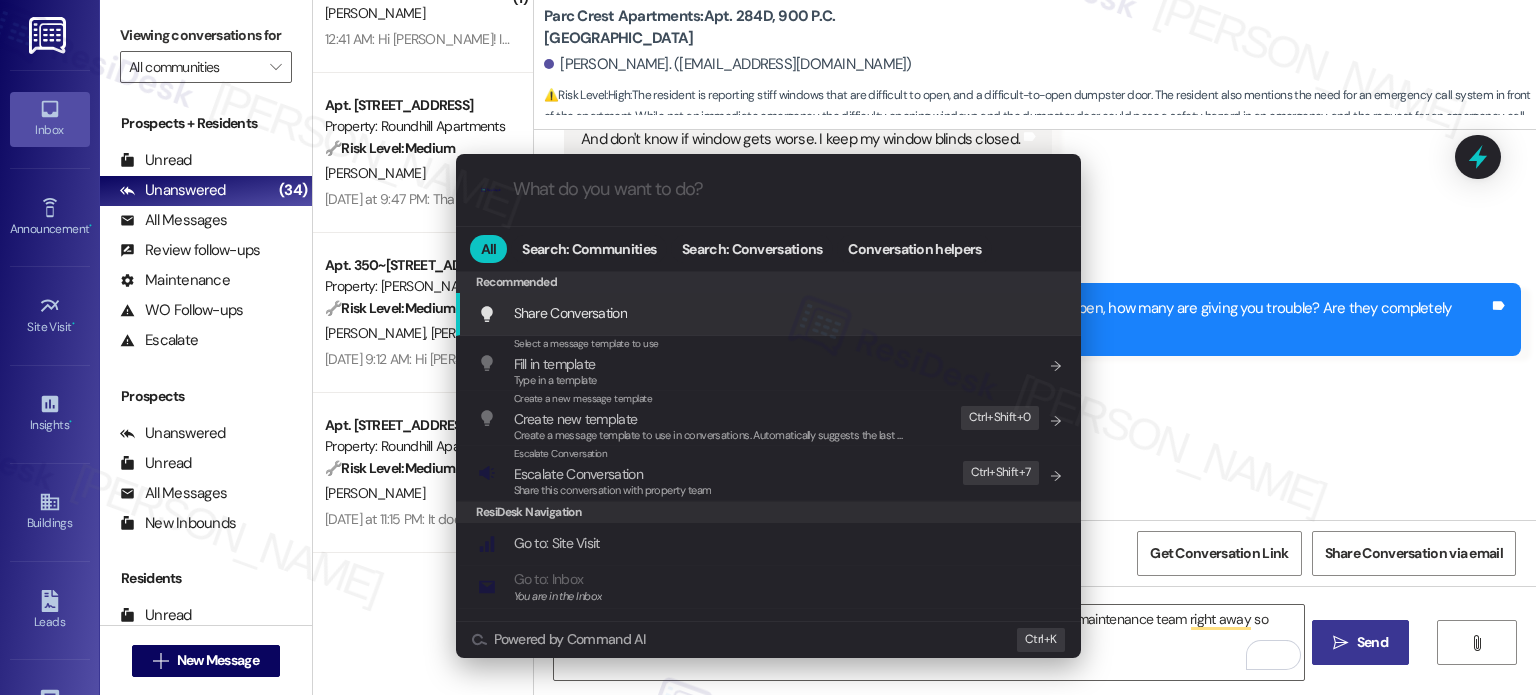 click on ".cls-1{fill:#0a055f;}.cls-2{fill:#0cc4c4;} resideskLogoBlueOrange All Search: Communities Search: Conversations Conversation helpers Recommended Recommended Share Conversation Add shortcut Select a message template to use Fill in template Type in a template Add shortcut Create a new message template Create new template Create a message template to use in conversations. Automatically suggests the last message you sent. Edit Ctrl+ Shift+ 0 Escalate Conversation Escalate Conversation Share this conversation with property team Edit Ctrl+ Shift+ 7 ResiDesk Navigation Go to: Site Visit Add shortcut Go to: Inbox You are in the Inbox Add shortcut Go to: Settings Add shortcut Go to: Message Templates Add shortcut Go to: Buildings Add shortcut Help Getting Started: What you can do with ResiDesk Add shortcut Settings Powered by Command AI Ctrl+ K" at bounding box center [768, 347] 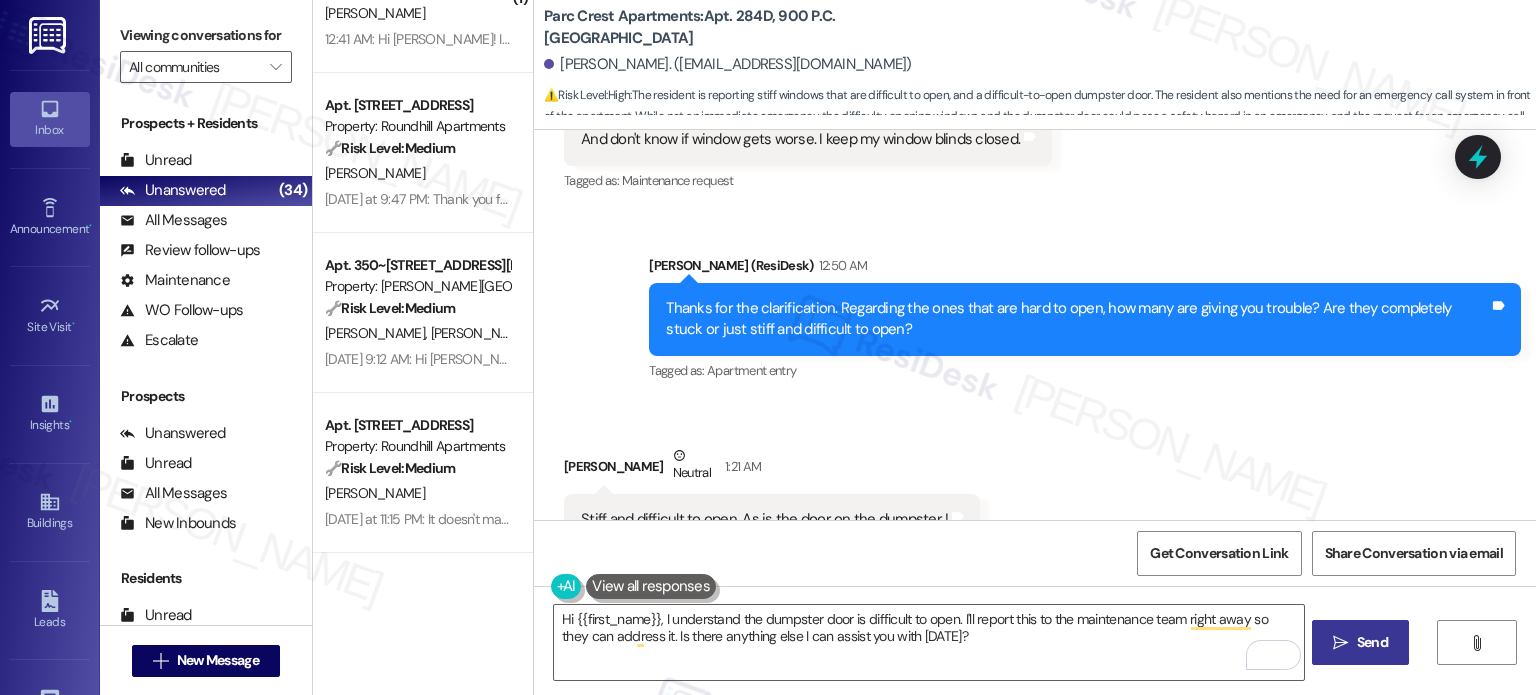 click on "Sent via SMS Sarah   (ResiDesk) 12:50 AM Thanks for the clarification. Regarding the ones that are hard to open, how many are giving you trouble? Are they completely stuck or just stiff and difficult to open? Tags and notes Tagged as:   Apartment entry Click to highlight conversations about Apartment entry" at bounding box center [1035, 305] 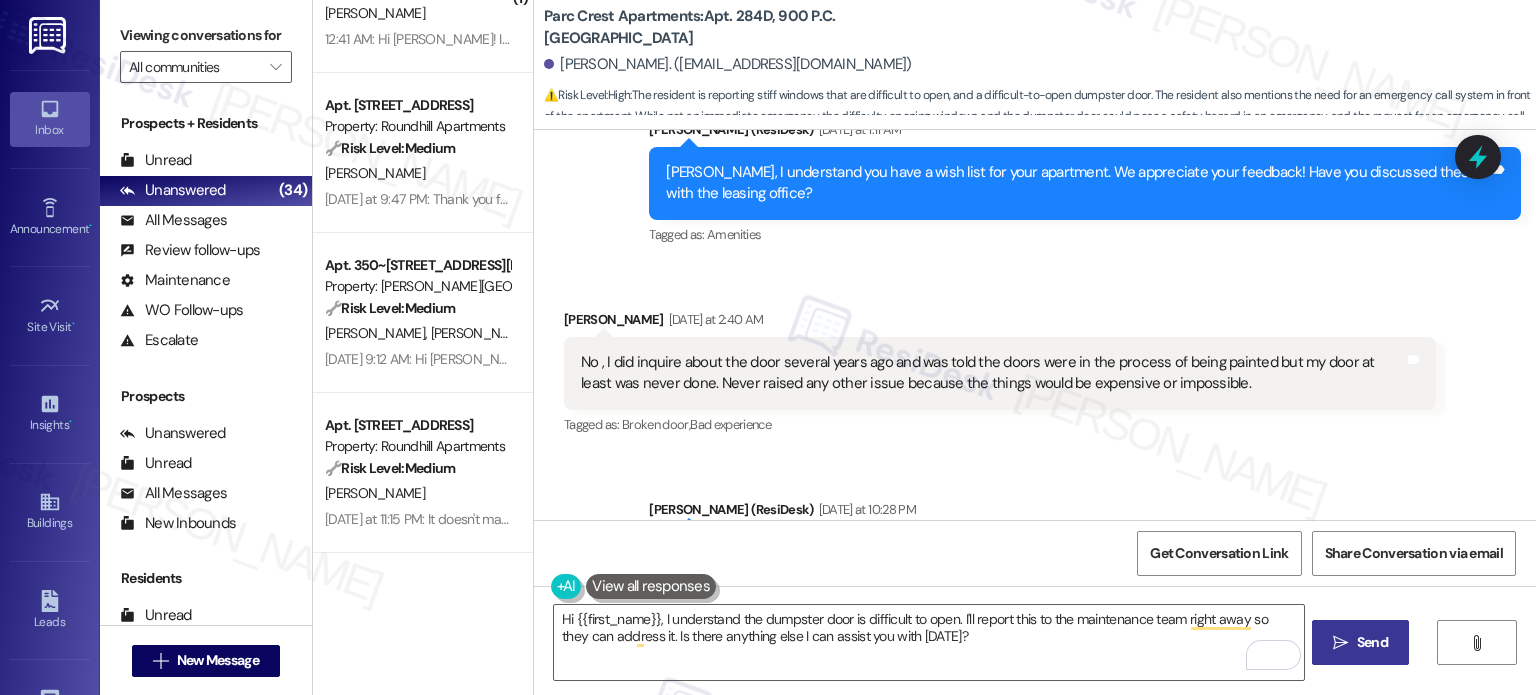 click on "[PERSON_NAME]. ([EMAIL_ADDRESS][DOMAIN_NAME])" at bounding box center [1040, 65] 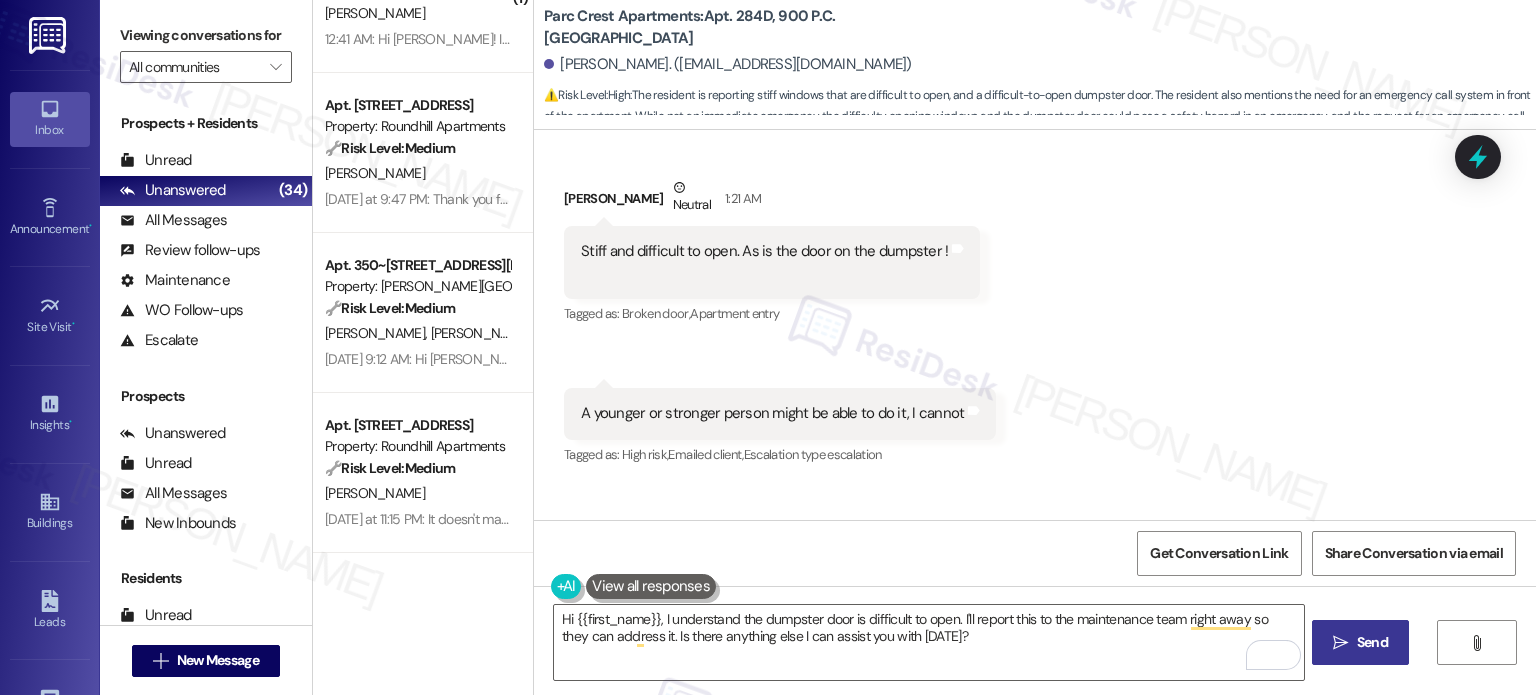 scroll, scrollTop: 2748, scrollLeft: 0, axis: vertical 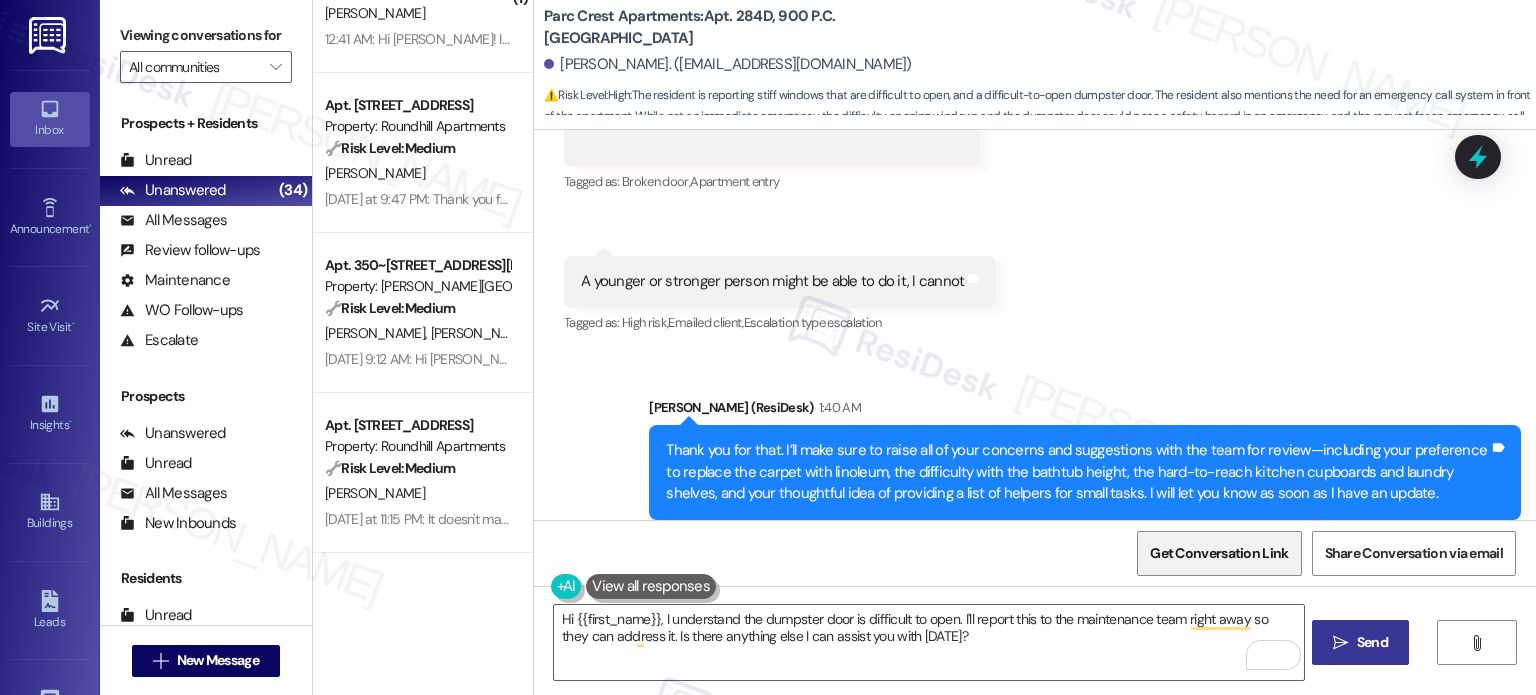 click on "Get Conversation Link" at bounding box center (1219, 553) 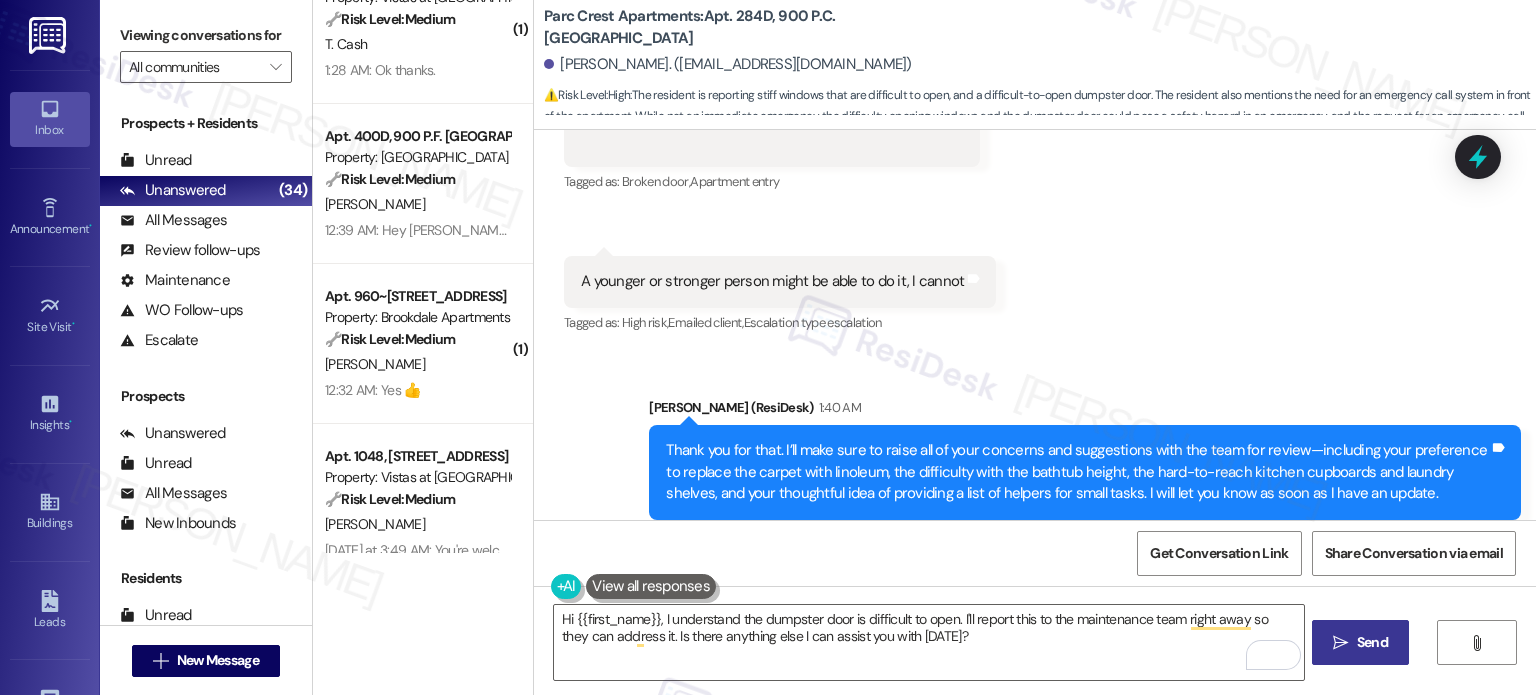 scroll, scrollTop: 0, scrollLeft: 0, axis: both 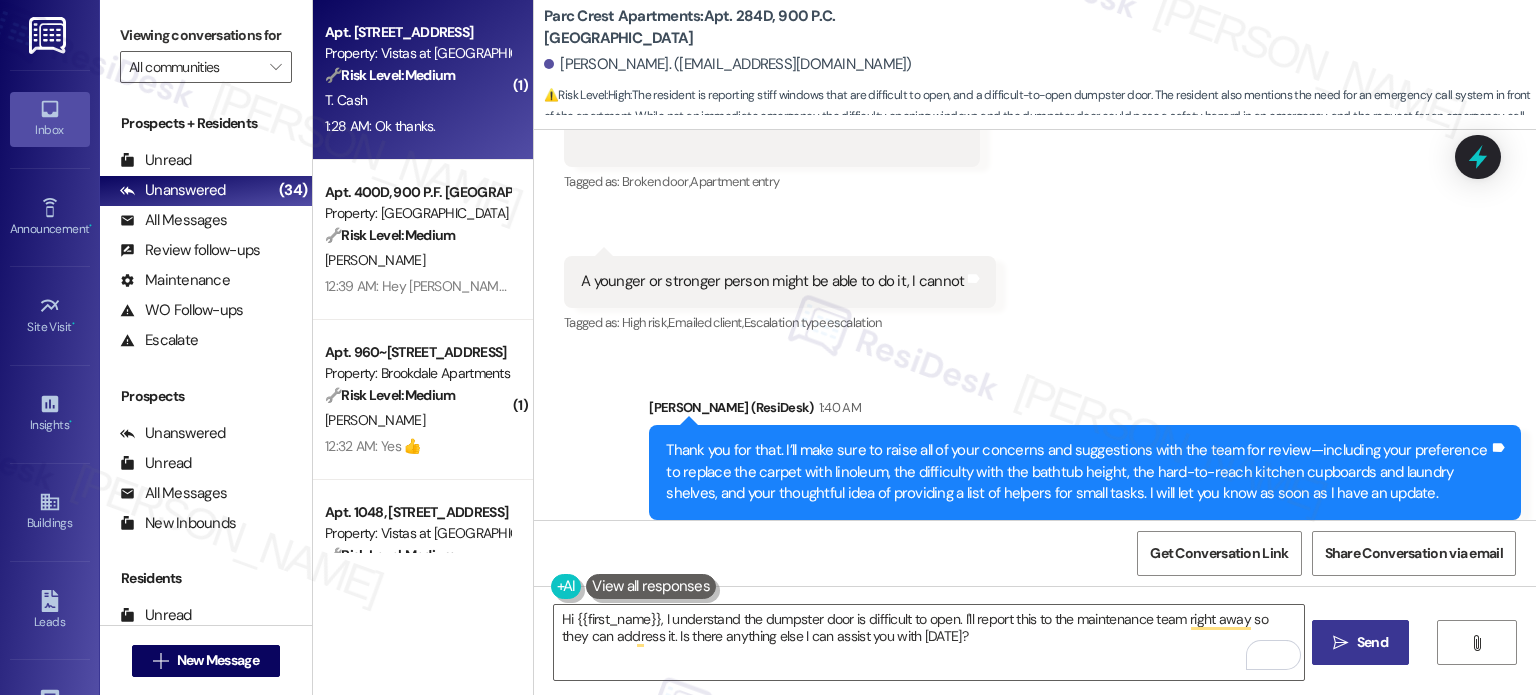 click on "T. Cash" at bounding box center [417, 100] 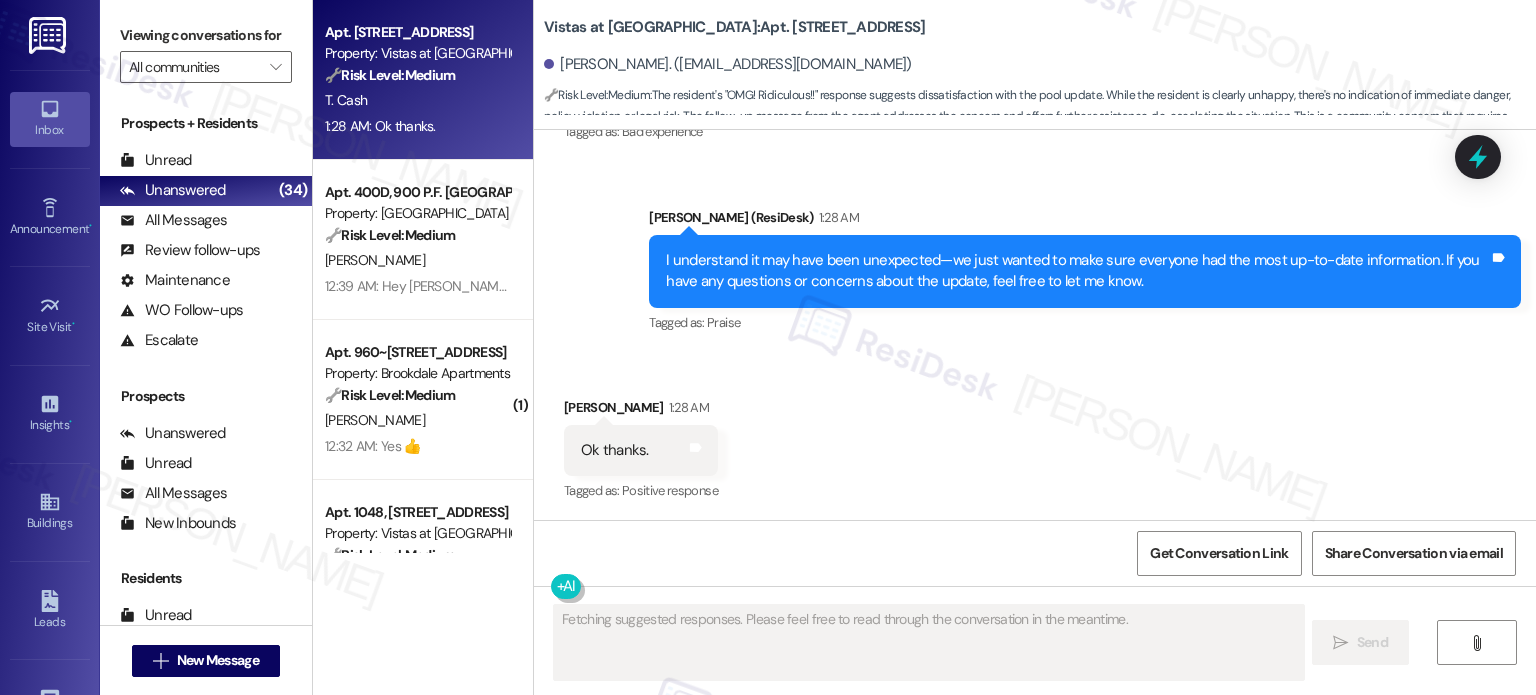 scroll, scrollTop: 4089, scrollLeft: 0, axis: vertical 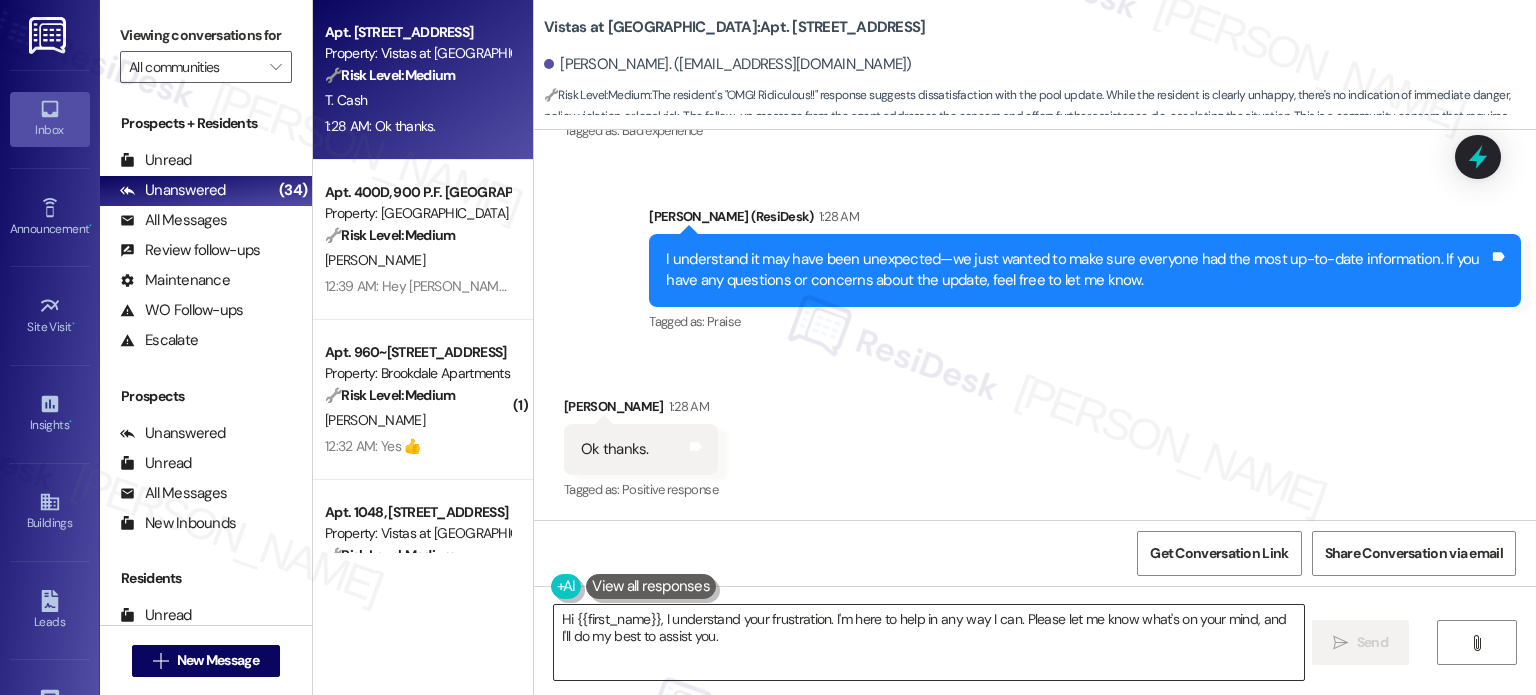 click on "Hi {{first_name}}, I understand your frustration. I'm here to help in any way I can. Please let me know what's on your mind, and I'll do my best to assist you." at bounding box center [928, 642] 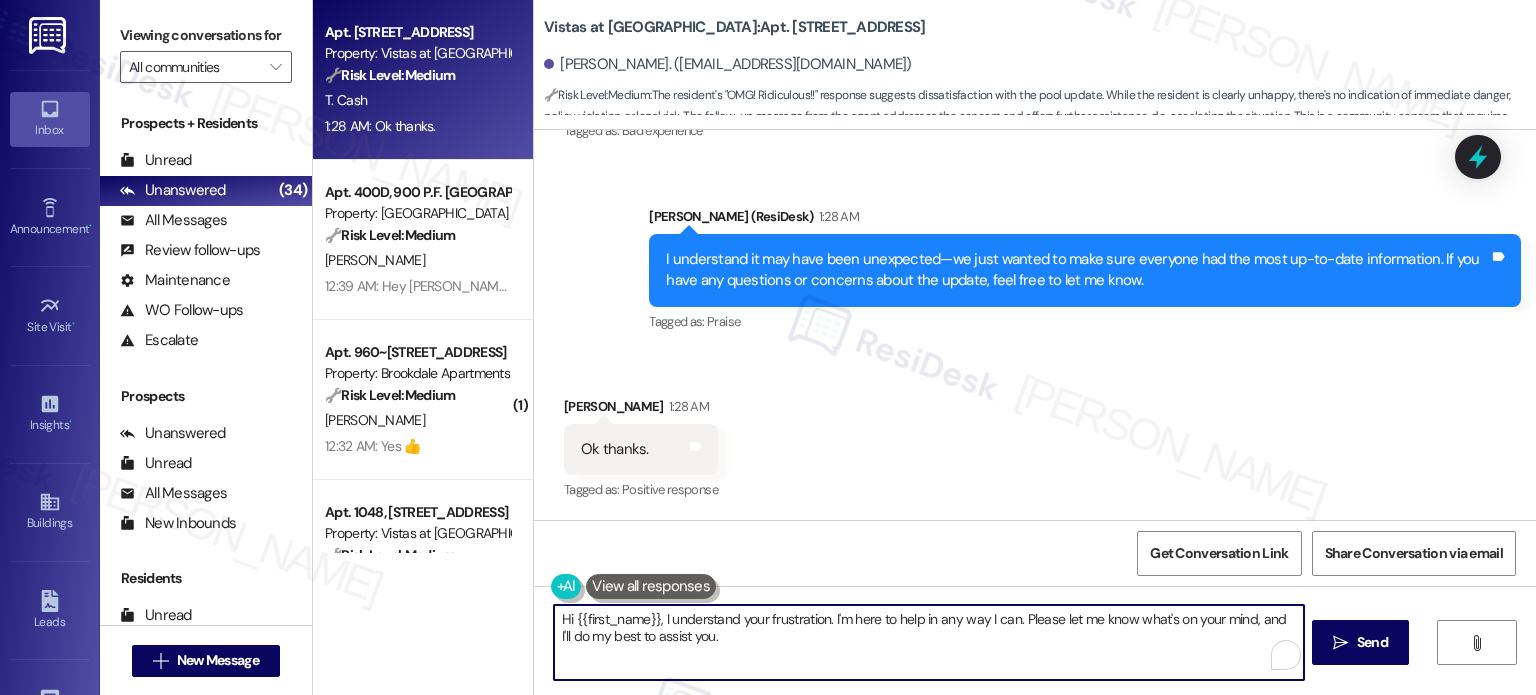 click on "Hi {{first_name}}, I understand your frustration. I'm here to help in any way I can. Please let me know what's on your mind, and I'll do my best to assist you." at bounding box center [928, 642] 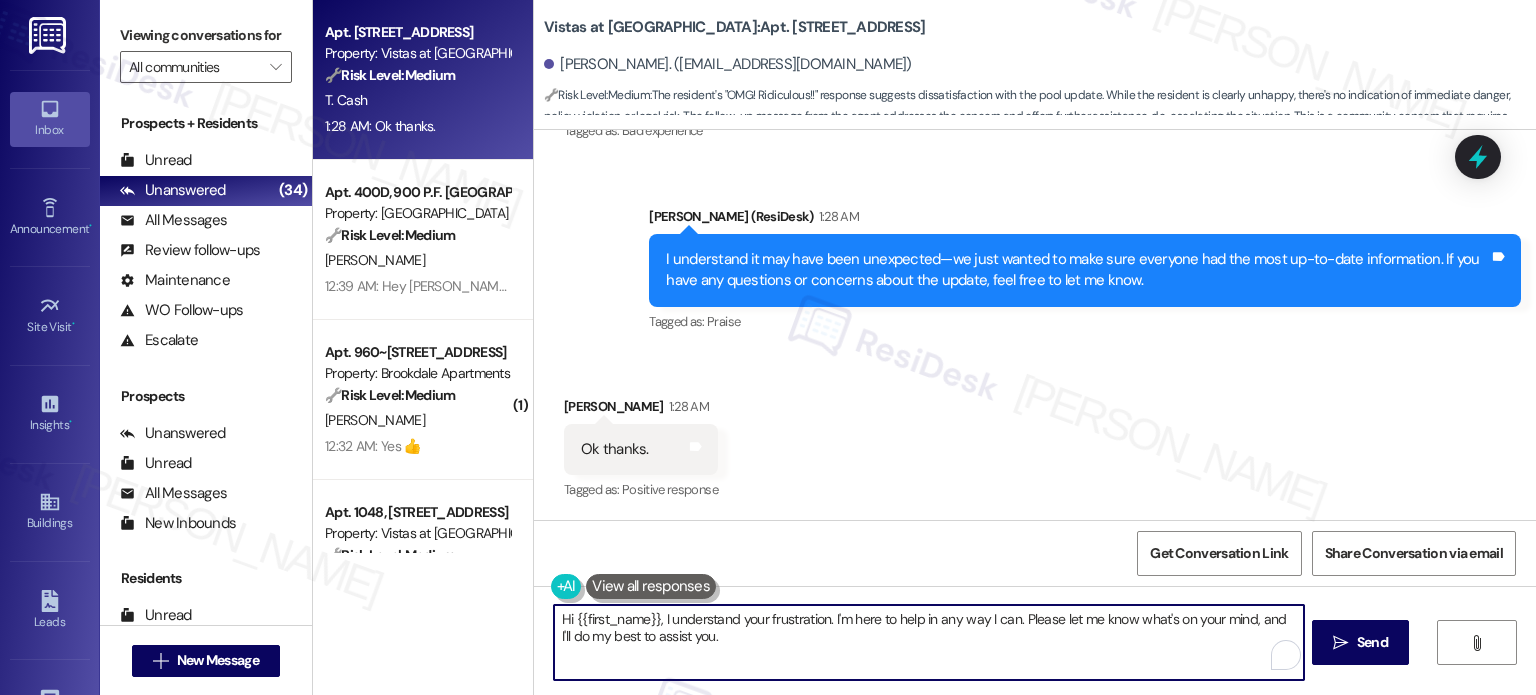click on "Hi {{first_name}}, I understand your frustration. I'm here to help in any way I can. Please let me know what's on your mind, and I'll do my best to assist you." at bounding box center (928, 642) 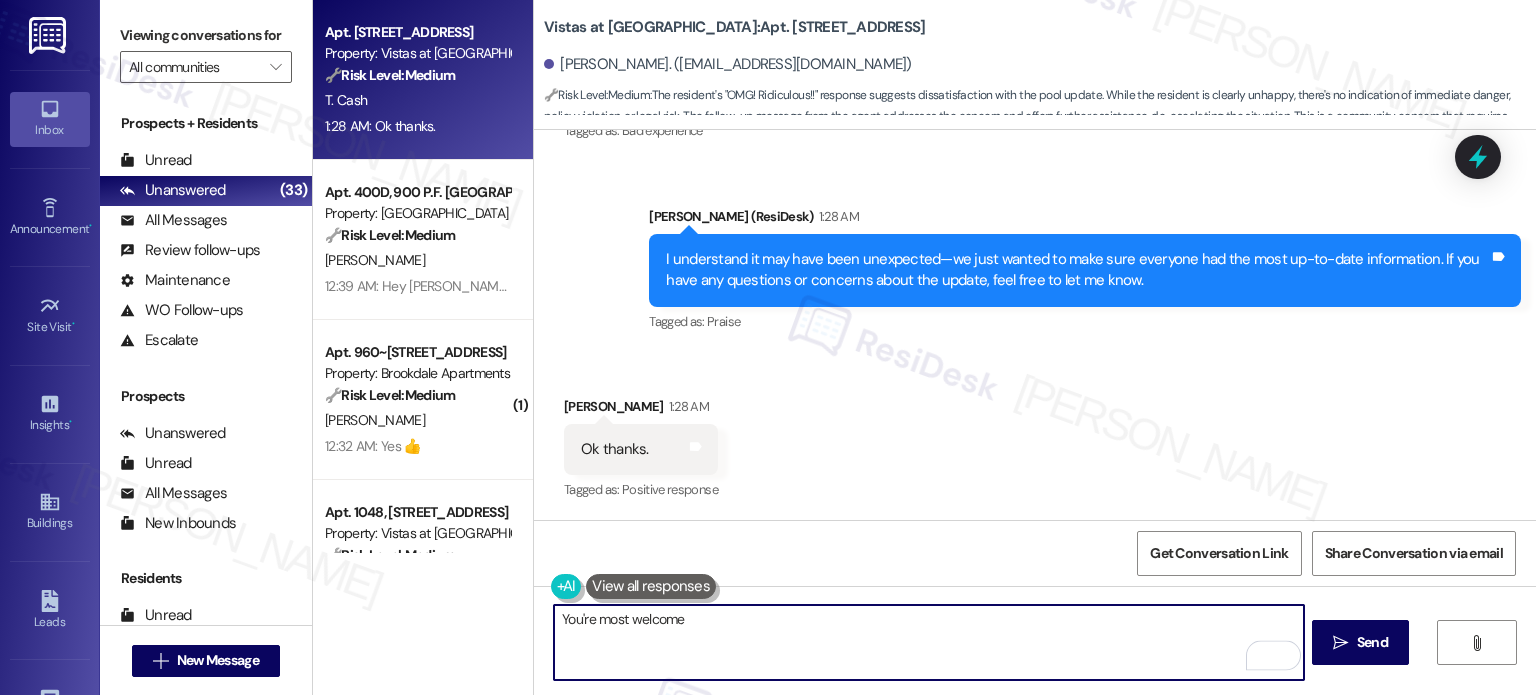 type on "You're most welcome!" 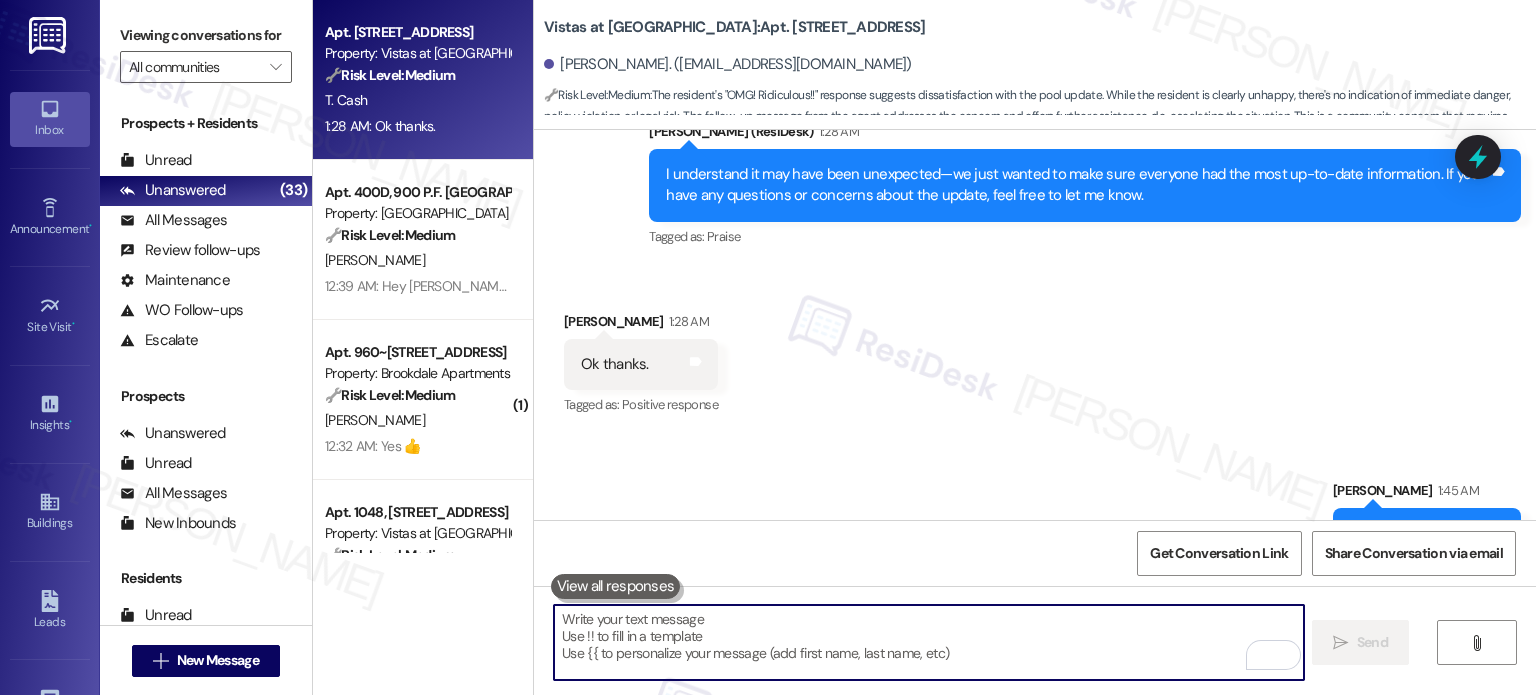 scroll, scrollTop: 4228, scrollLeft: 0, axis: vertical 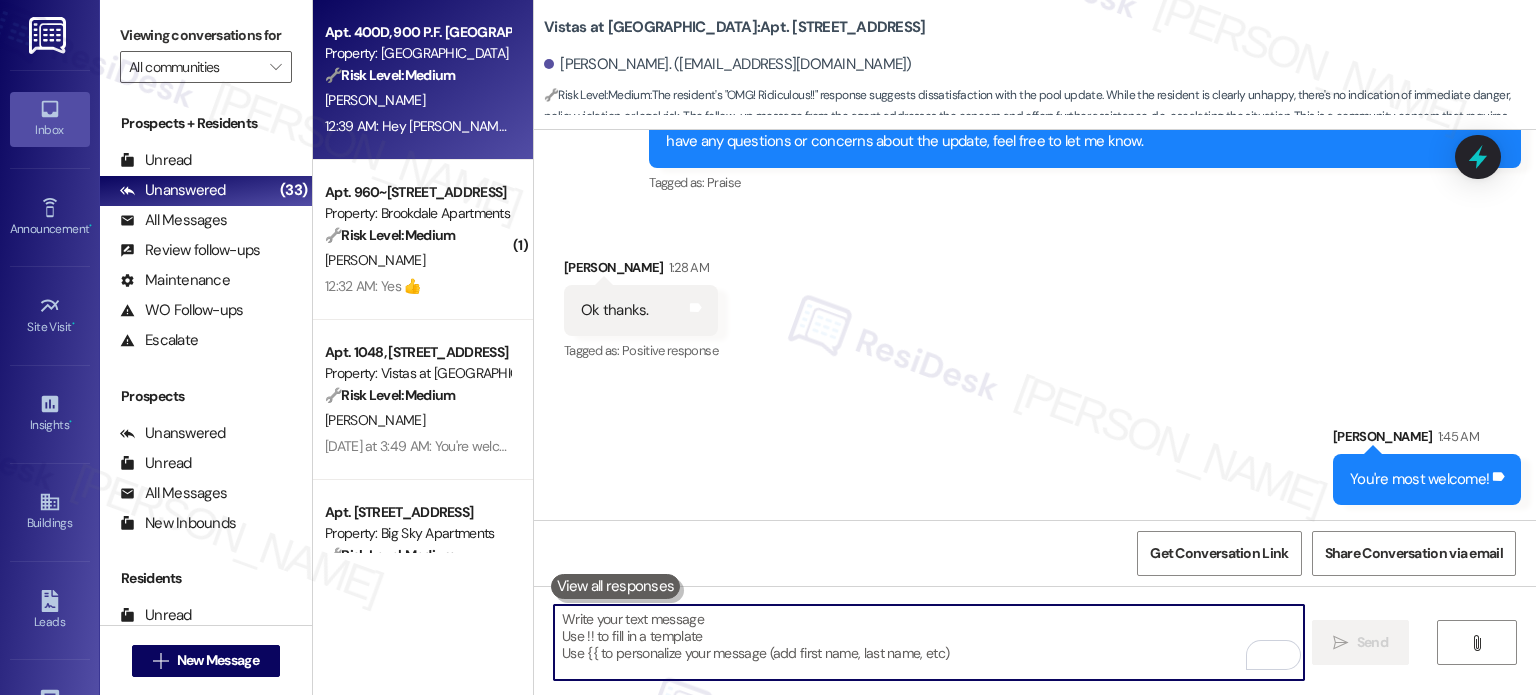 type 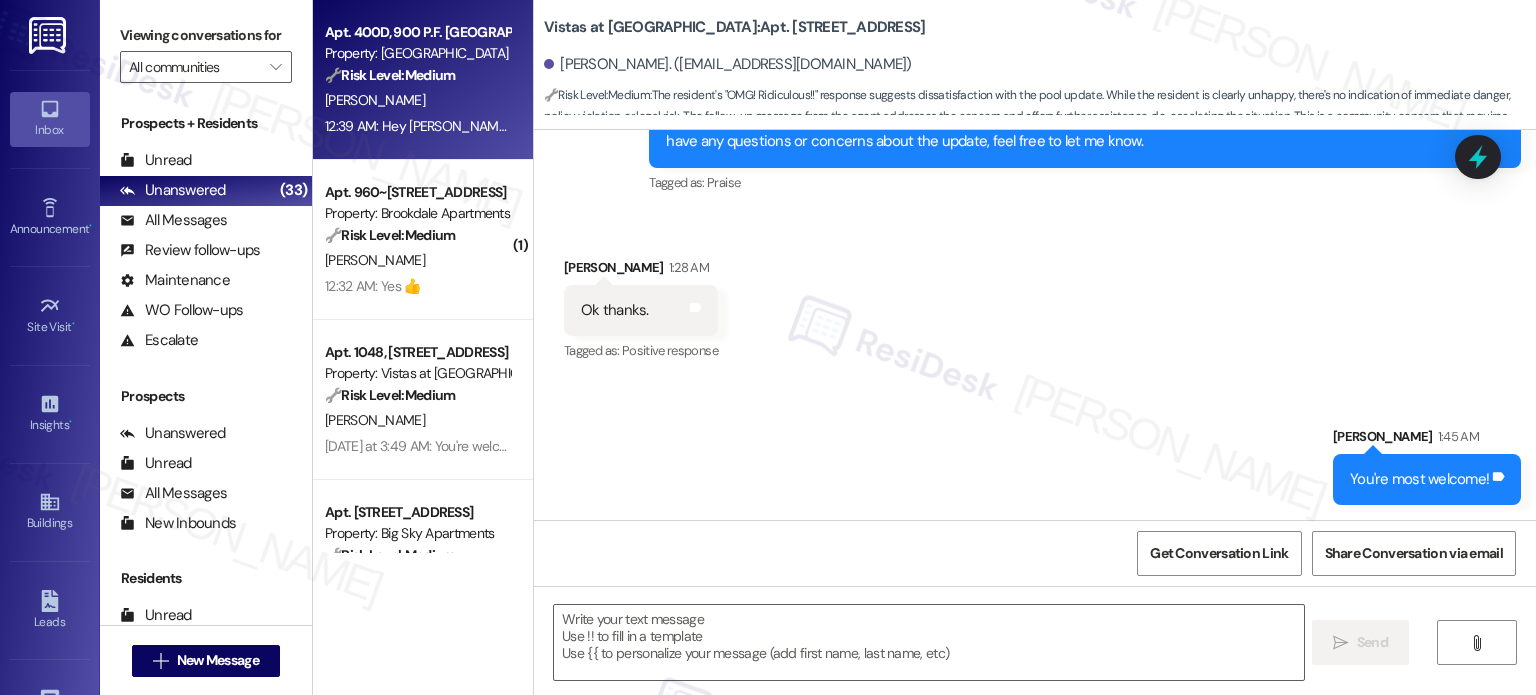 type on "Fetching suggested responses. Please feel free to read through the conversation in the meantime." 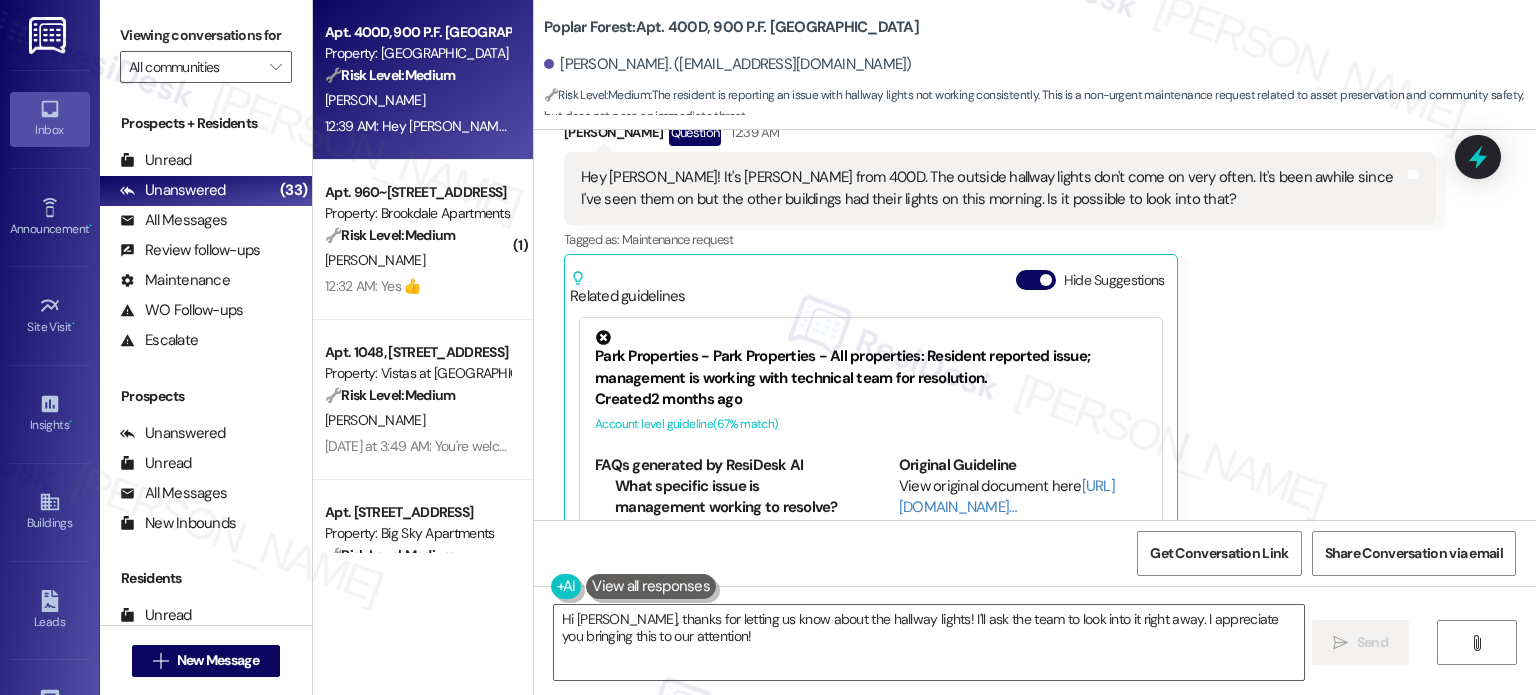 scroll, scrollTop: 1142, scrollLeft: 0, axis: vertical 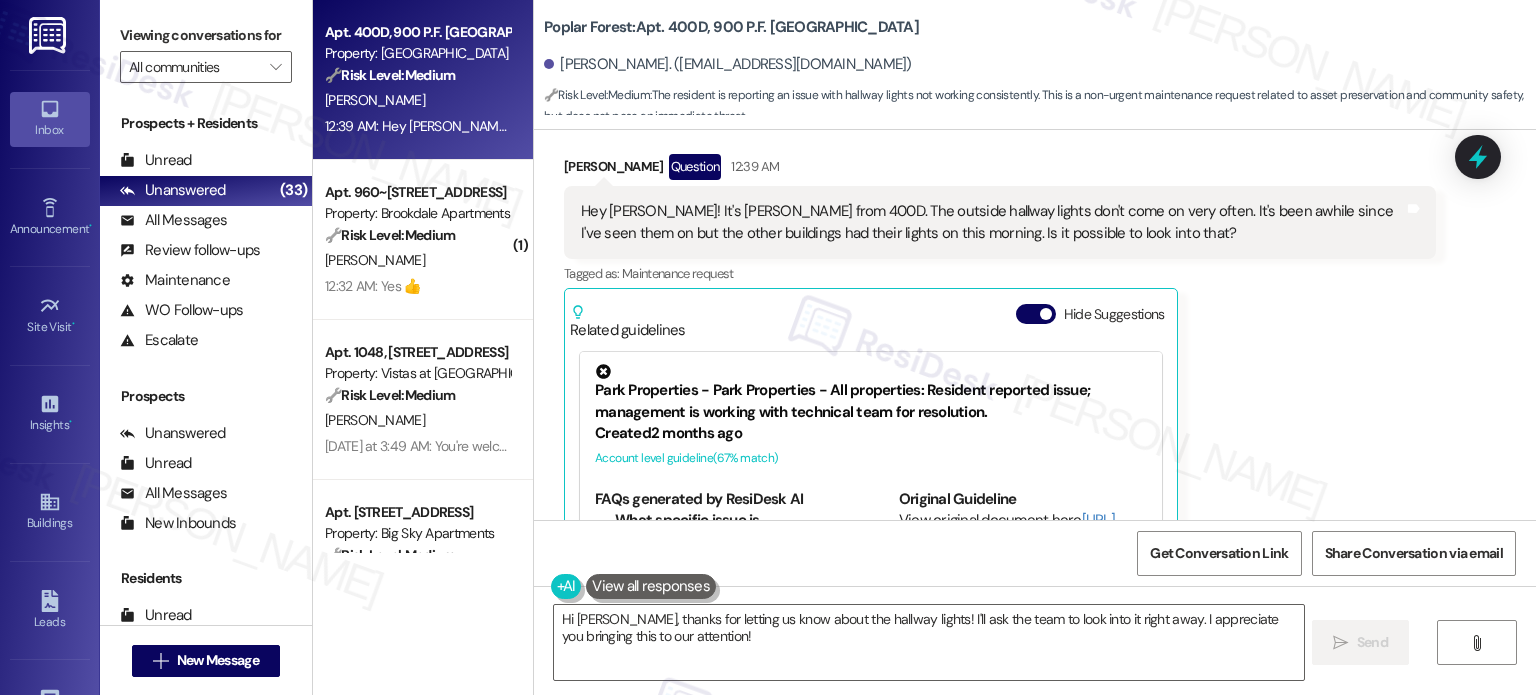 click on "Hey [PERSON_NAME]! It's [PERSON_NAME] from 400D. The outside hallway lights don't come on very often. It's been awhile since I've seen them on but the other buildings had their lights on this morning. Is it possible to look into that?" at bounding box center [992, 222] 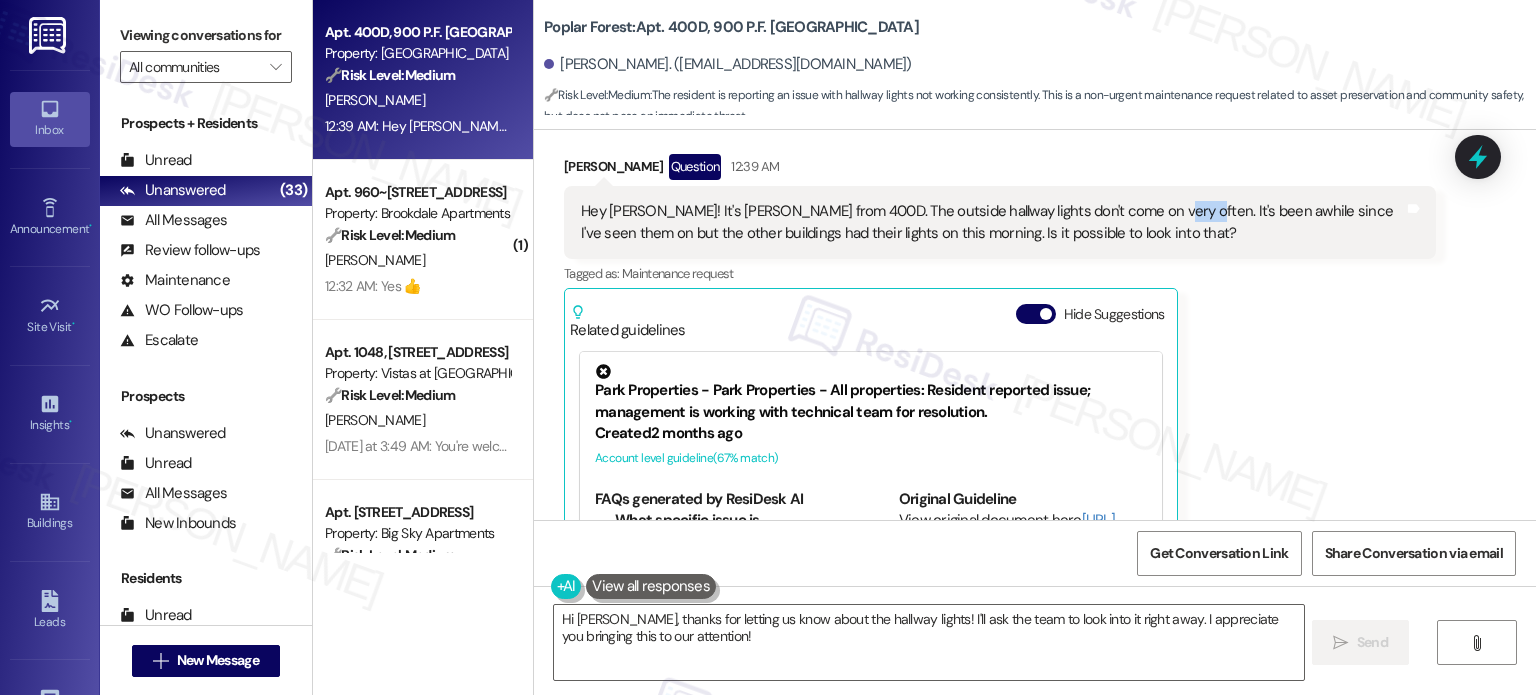 click on "Hey [PERSON_NAME]! It's [PERSON_NAME] from 400D. The outside hallway lights don't come on very often. It's been awhile since I've seen them on but the other buildings had their lights on this morning. Is it possible to look into that?" at bounding box center [992, 222] 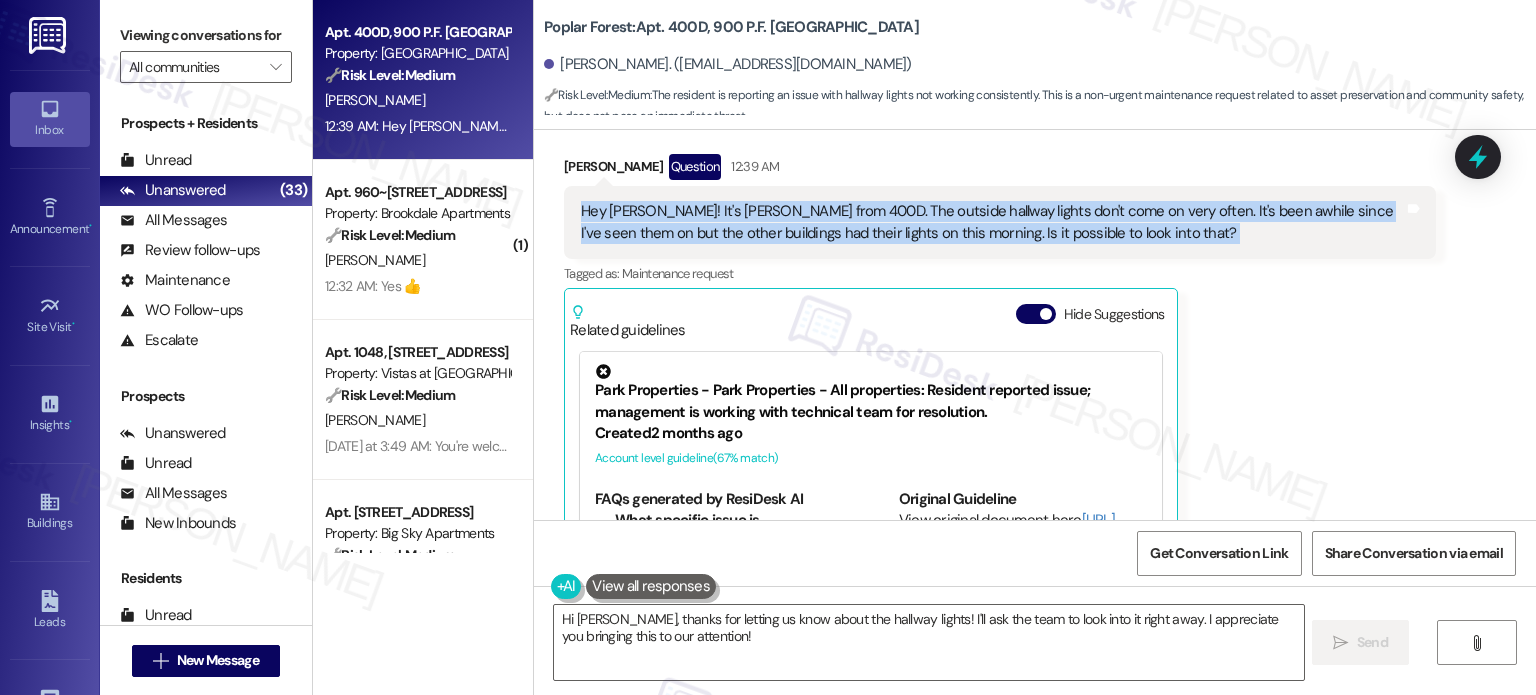 click on "Hey [PERSON_NAME]! It's [PERSON_NAME] from 400D. The outside hallway lights don't come on very often. It's been awhile since I've seen them on but the other buildings had their lights on this morning. Is it possible to look into that?" at bounding box center (992, 222) 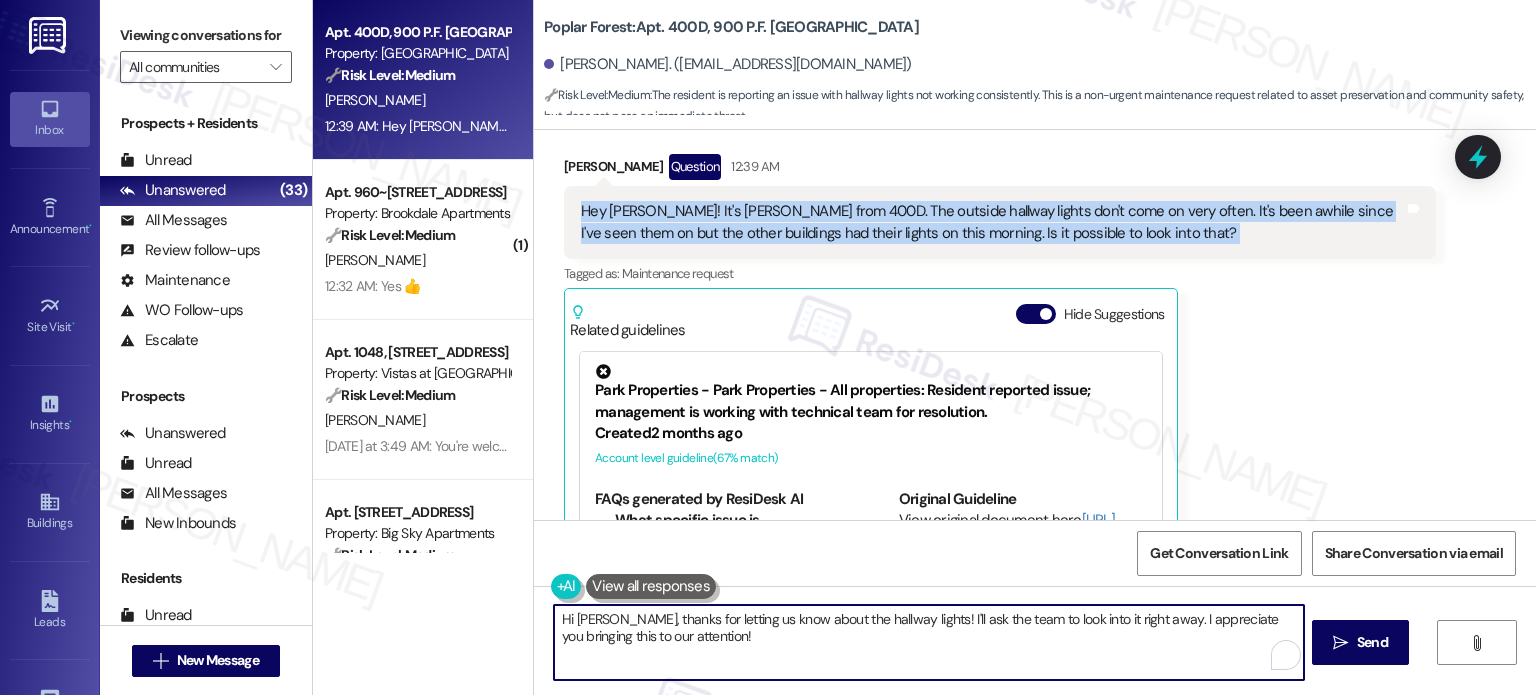 click on "Hi Dylan, thanks for letting us know about the hallway lights! I'll ask the team to look into it right away. I appreciate you bringing this to our attention!" at bounding box center (928, 642) 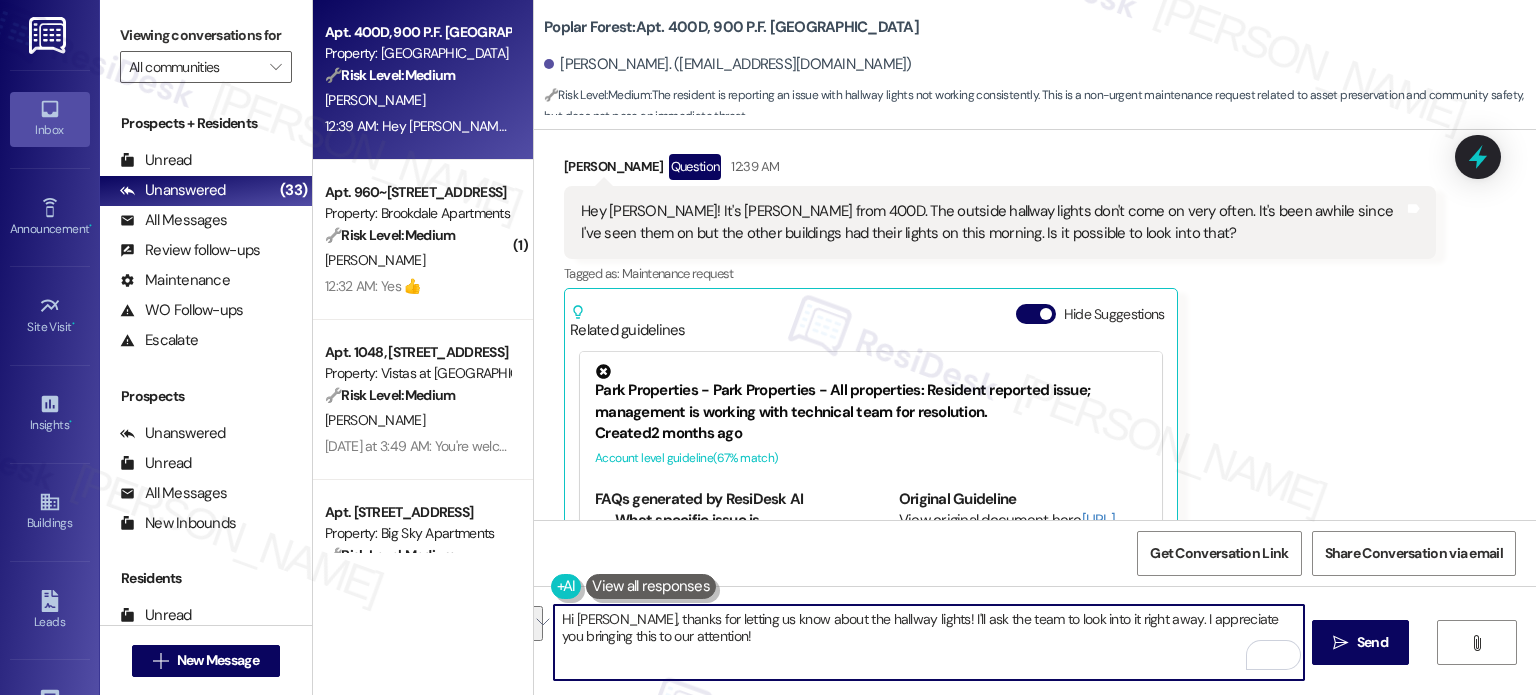 drag, startPoint x: 893, startPoint y: 622, endPoint x: 904, endPoint y: 635, distance: 17.029387 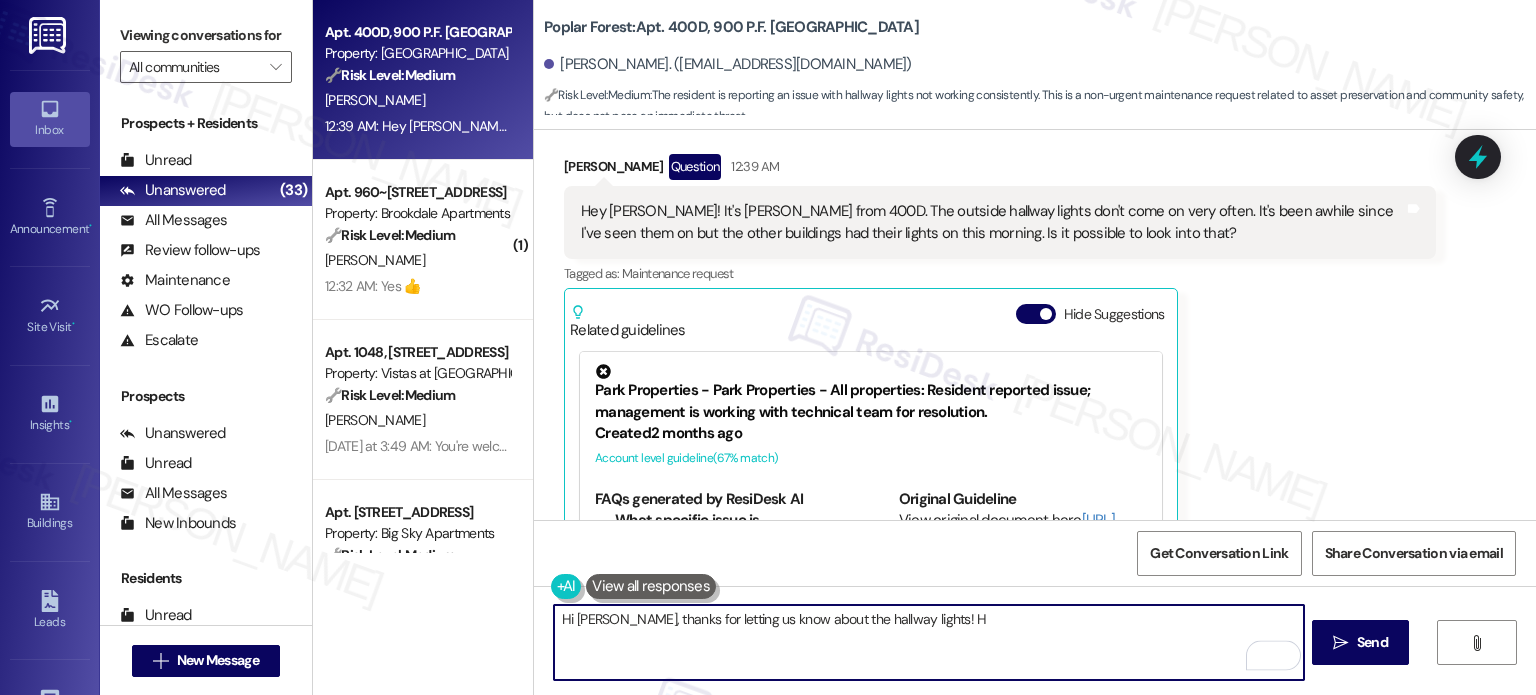 paste on "ow long have you noticed the lights behaving this way, and do you happen to know if they flicker or try to turn on before staying off?" 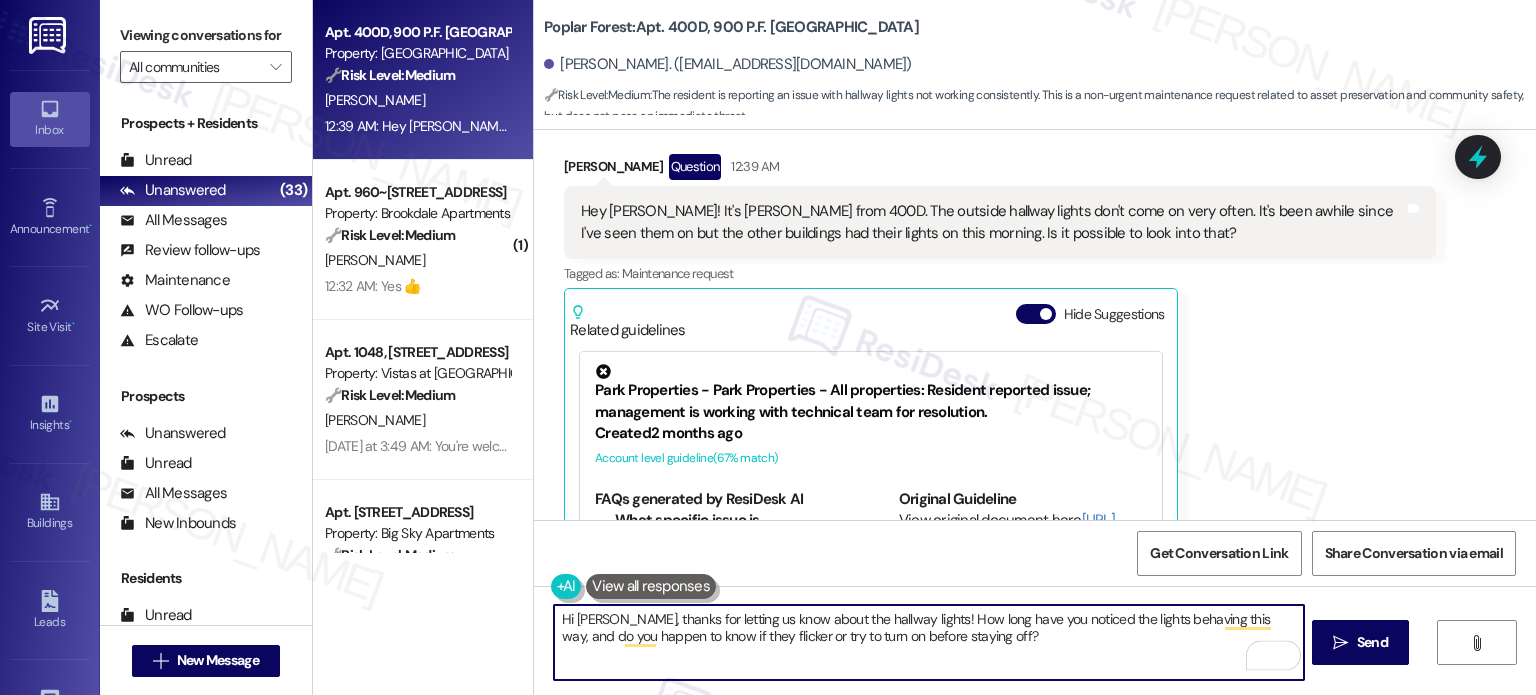 click on "Hi [PERSON_NAME], thanks for letting us know about the hallway lights! How long have you noticed the lights behaving this way, and do you happen to know if they flicker or try to turn on before staying off?" at bounding box center [928, 642] 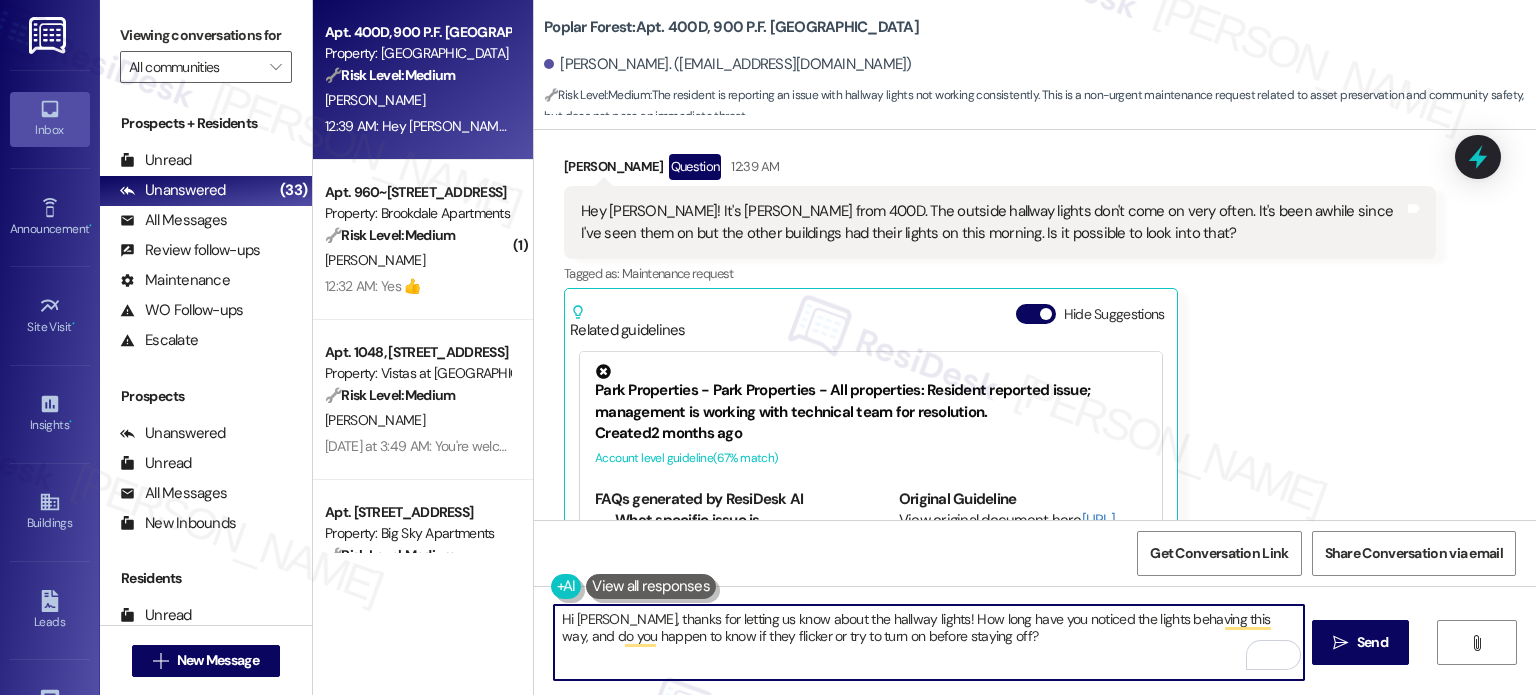 scroll, scrollTop: 40, scrollLeft: 0, axis: vertical 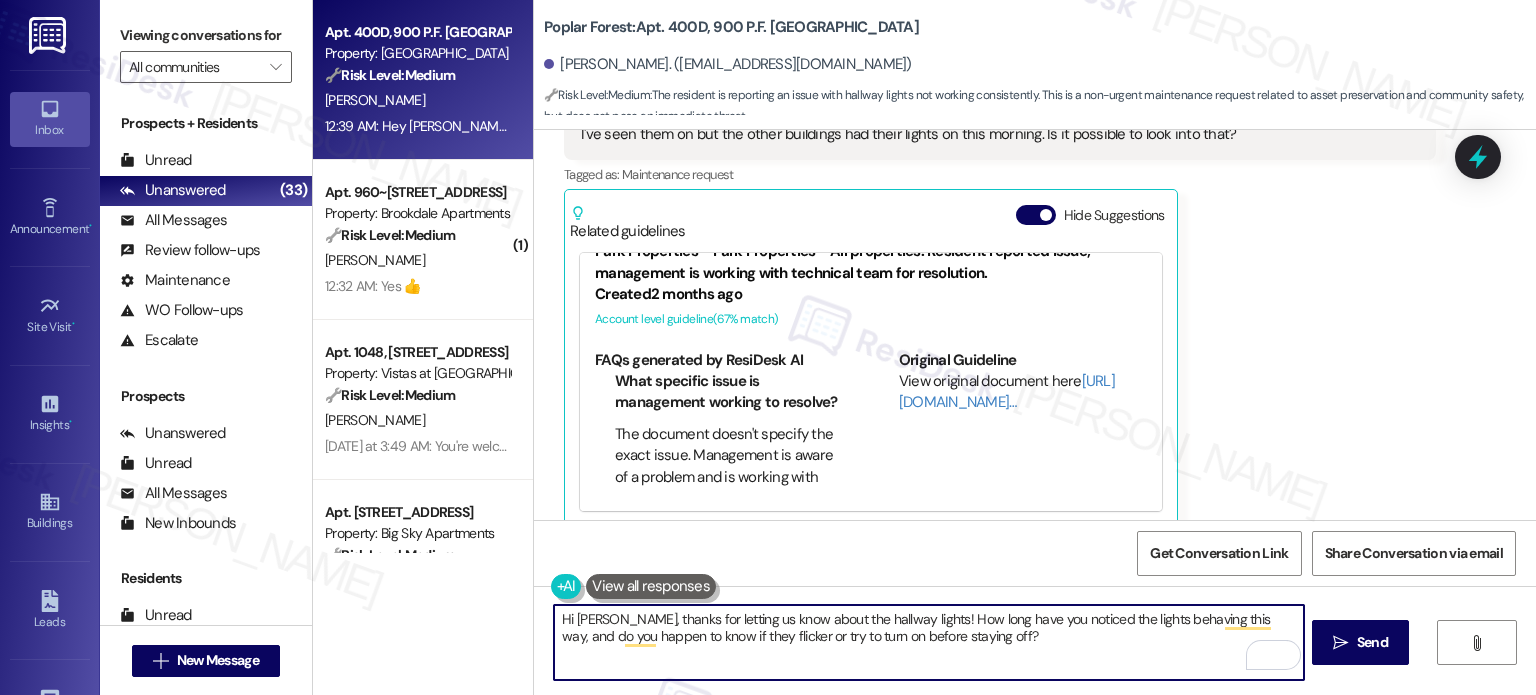click on "Hi [PERSON_NAME], thanks for letting us know about the hallway lights! How long have you noticed the lights behaving this way, and do you happen to know if they flicker or try to turn on before staying off?" at bounding box center (928, 642) 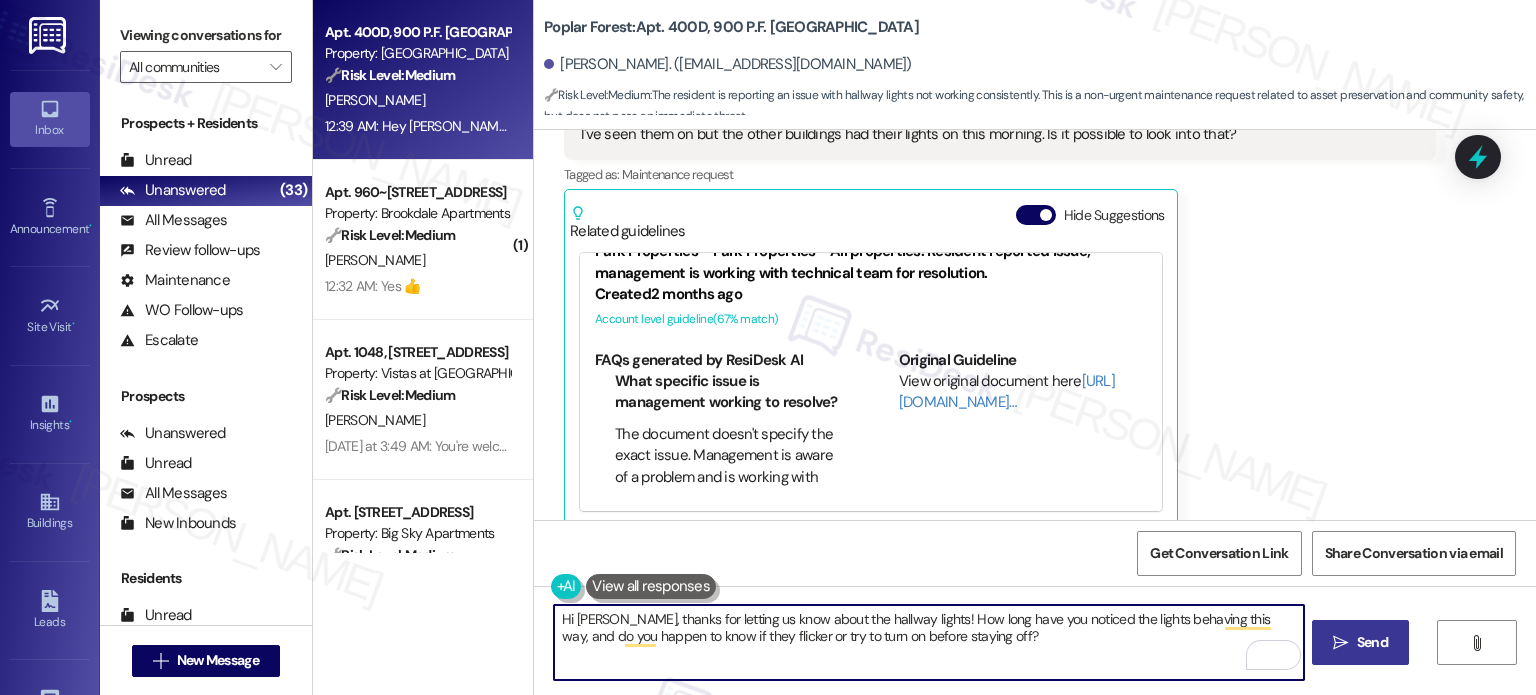type on "Hi [PERSON_NAME], thanks for letting us know about the hallway lights! How long have you noticed the lights behaving this way, and do you happen to know if they flicker or try to turn on before staying off?" 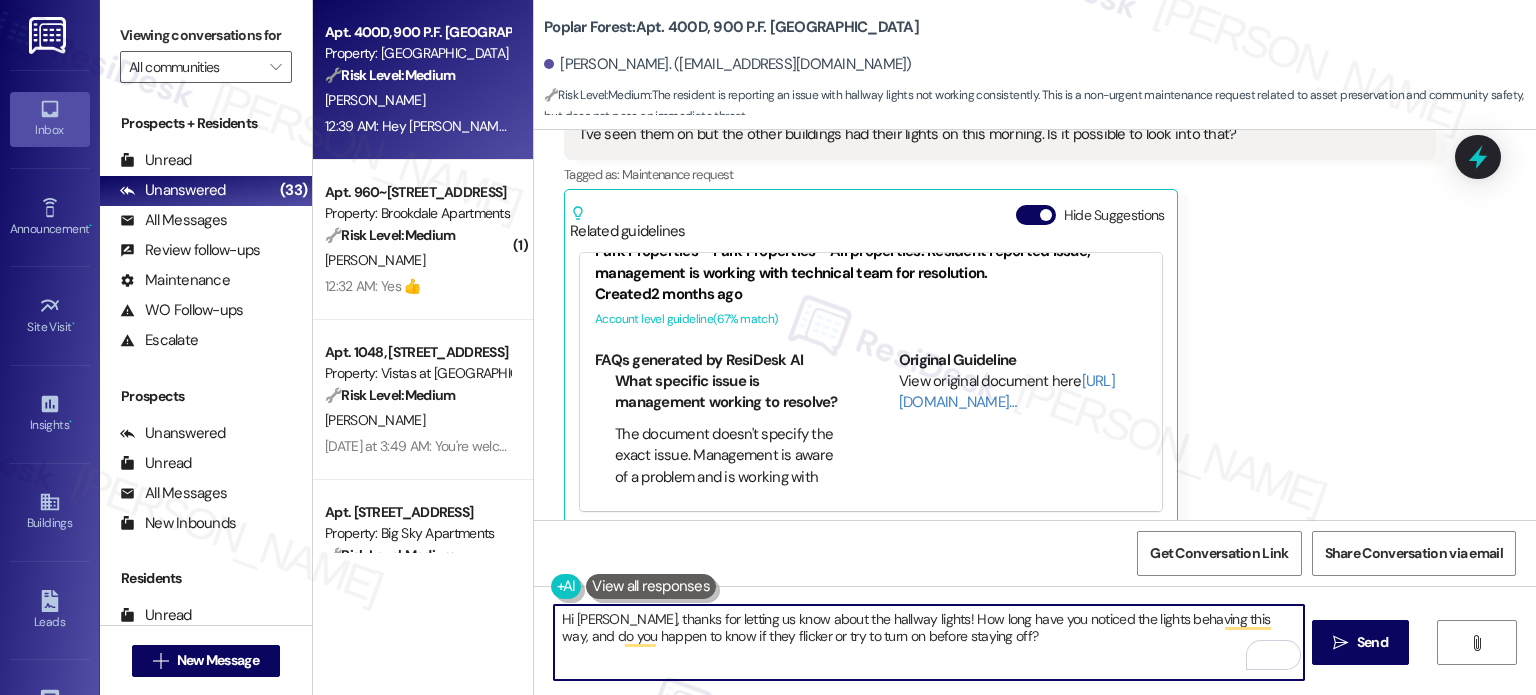 drag, startPoint x: 1340, startPoint y: 634, endPoint x: 1408, endPoint y: 655, distance: 71.168816 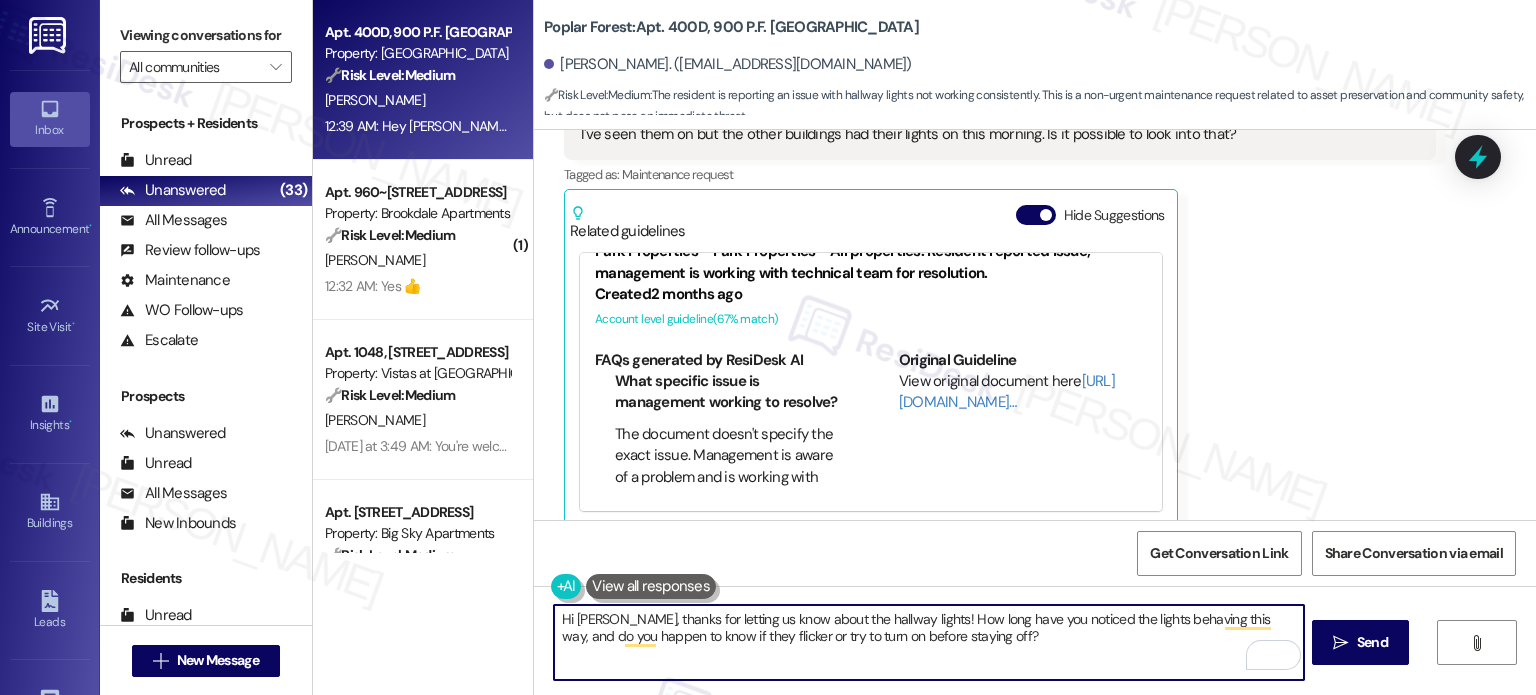 click on " Send" at bounding box center (1360, 642) 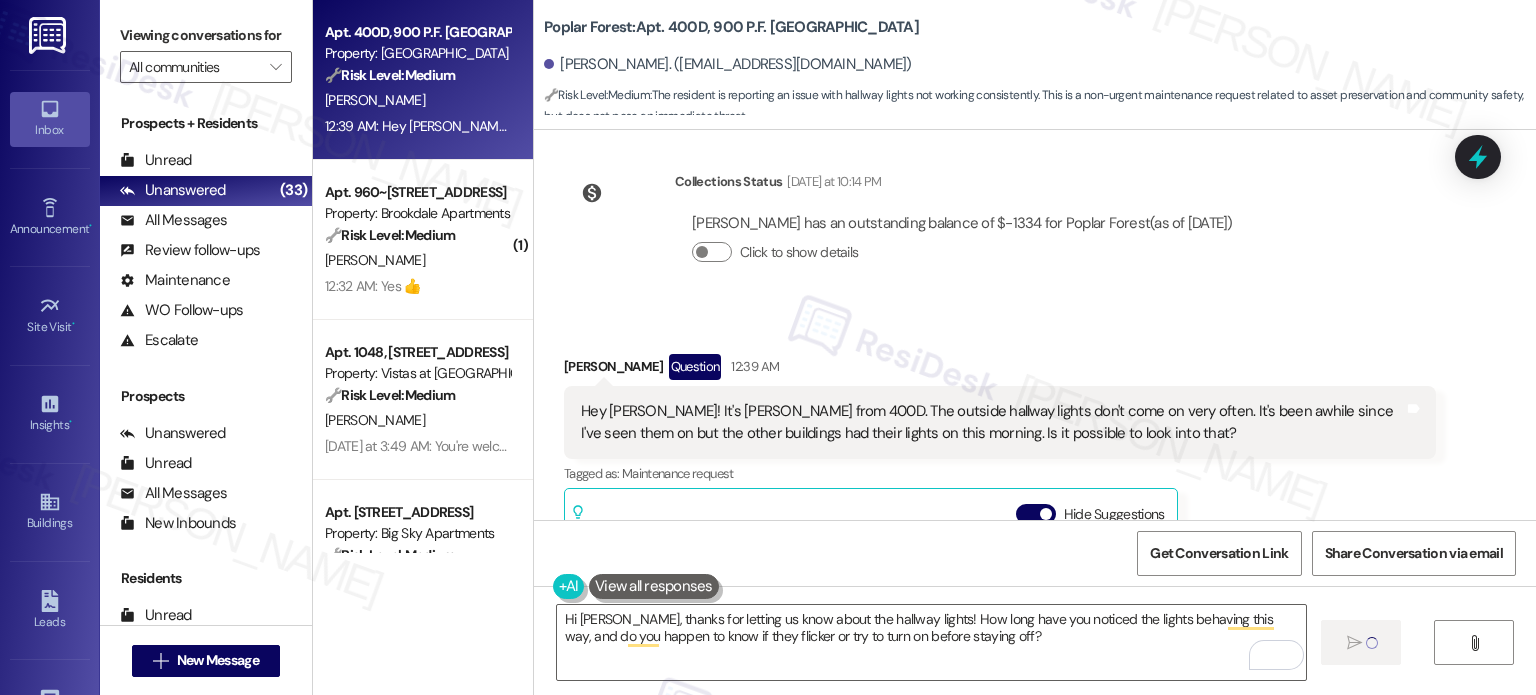 type 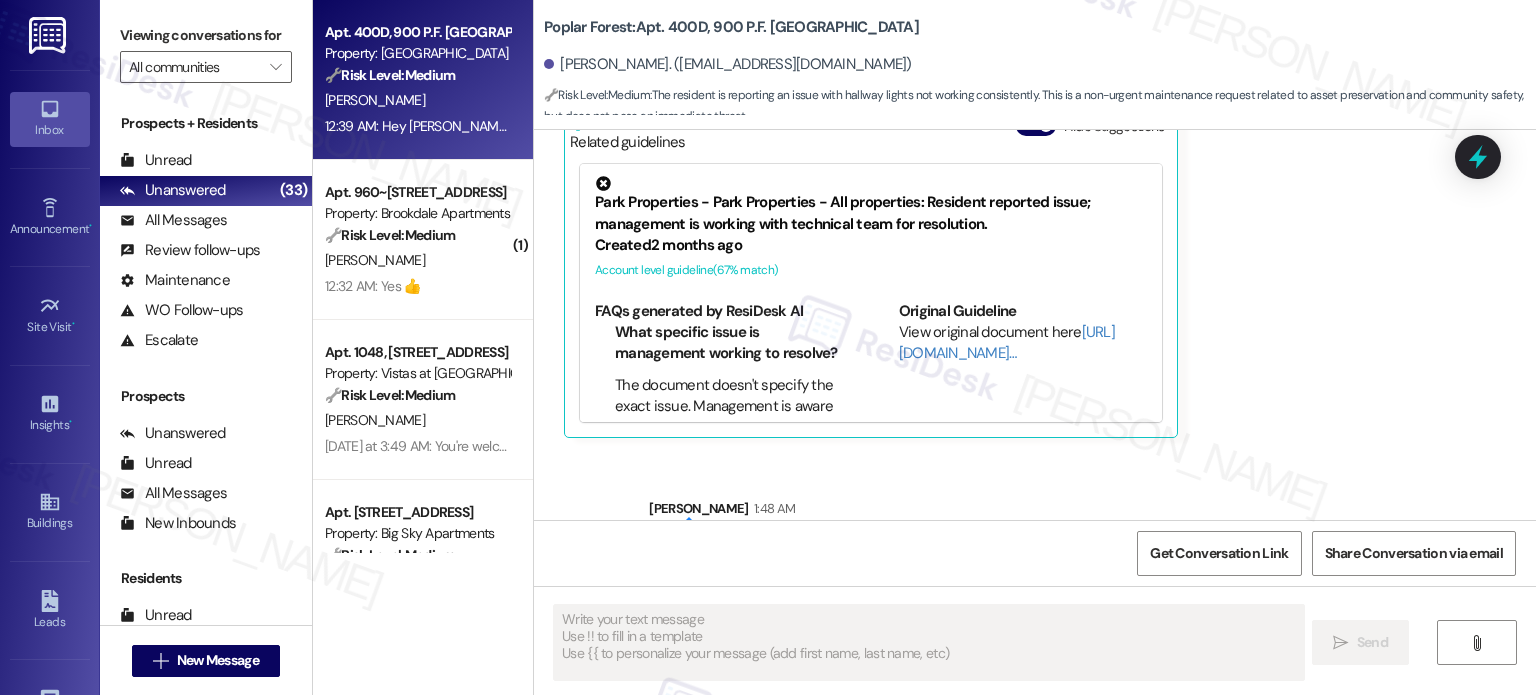 scroll, scrollTop: 1402, scrollLeft: 0, axis: vertical 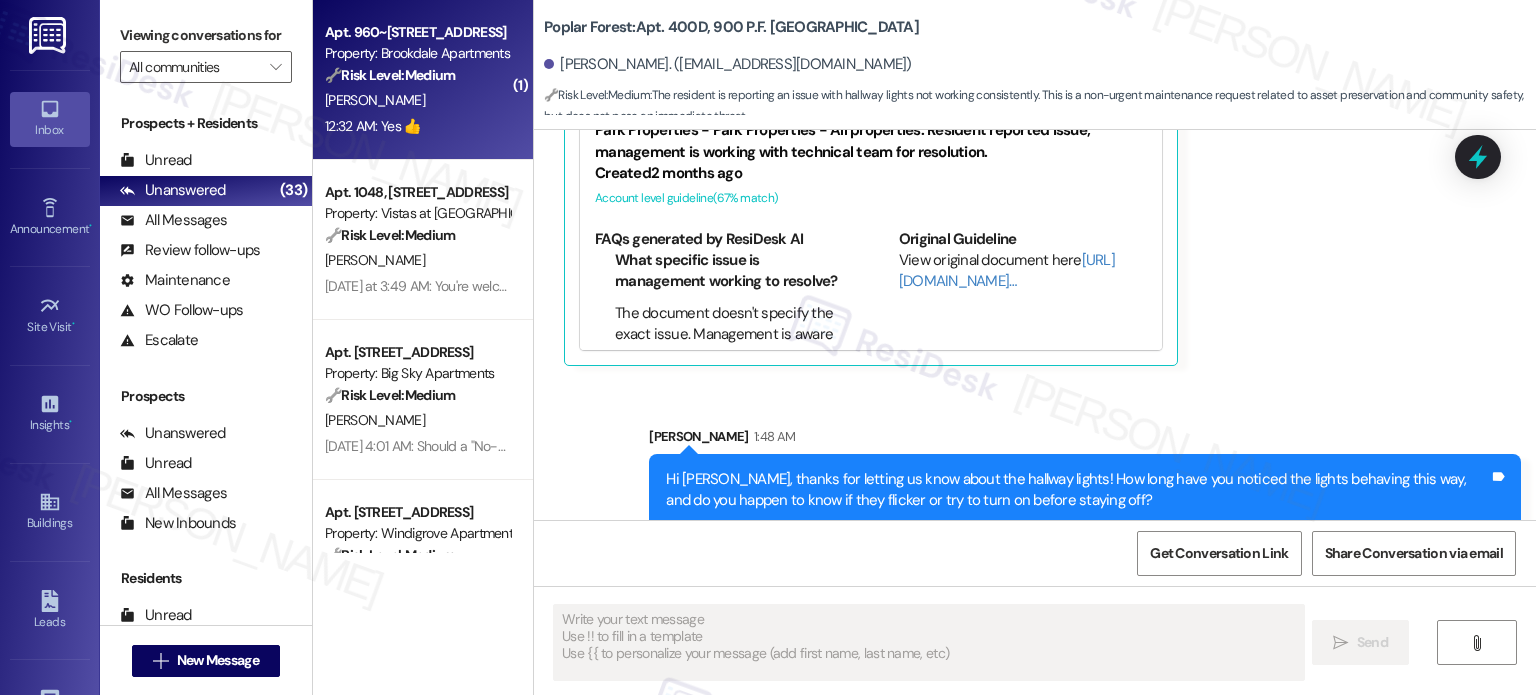 click on "D. Mills" at bounding box center (417, 100) 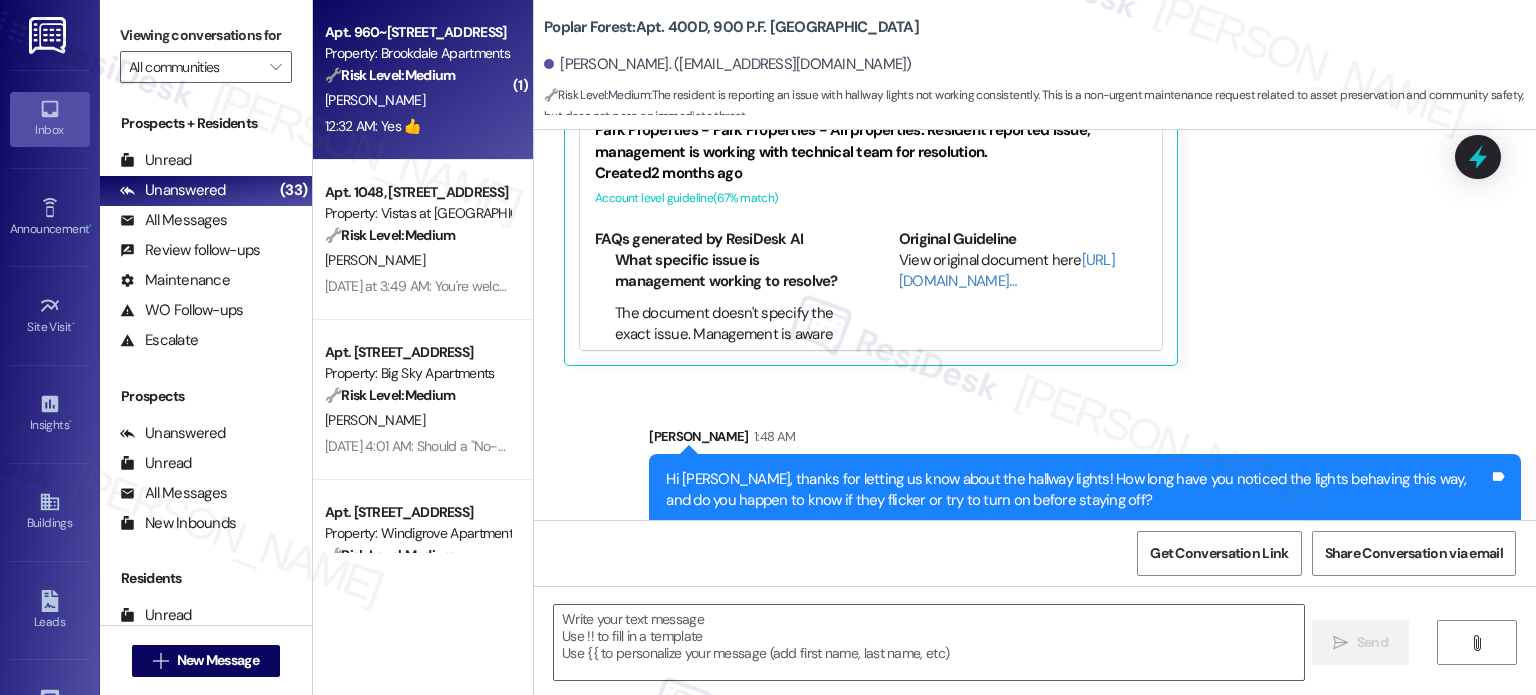 type on "Fetching suggested responses. Please feel free to read through the conversation in the meantime." 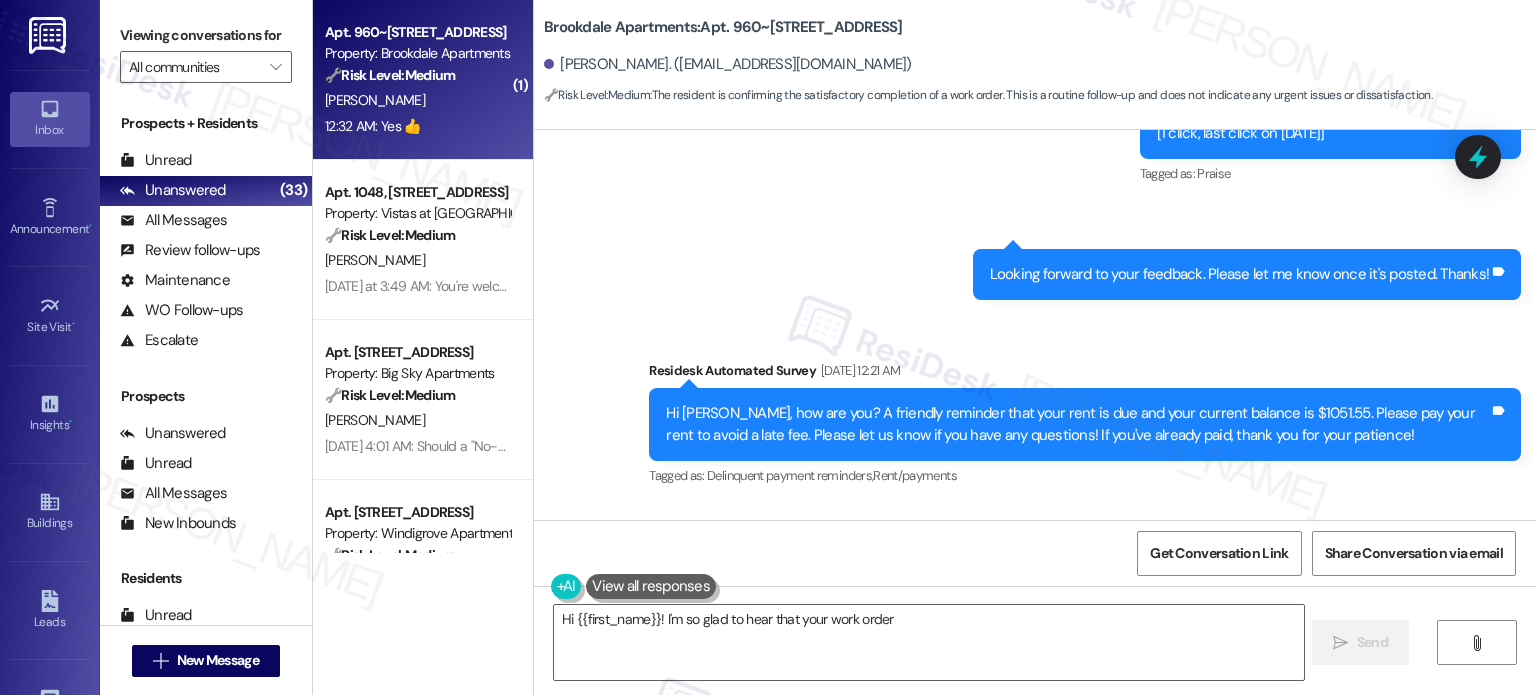 scroll, scrollTop: 6240, scrollLeft: 0, axis: vertical 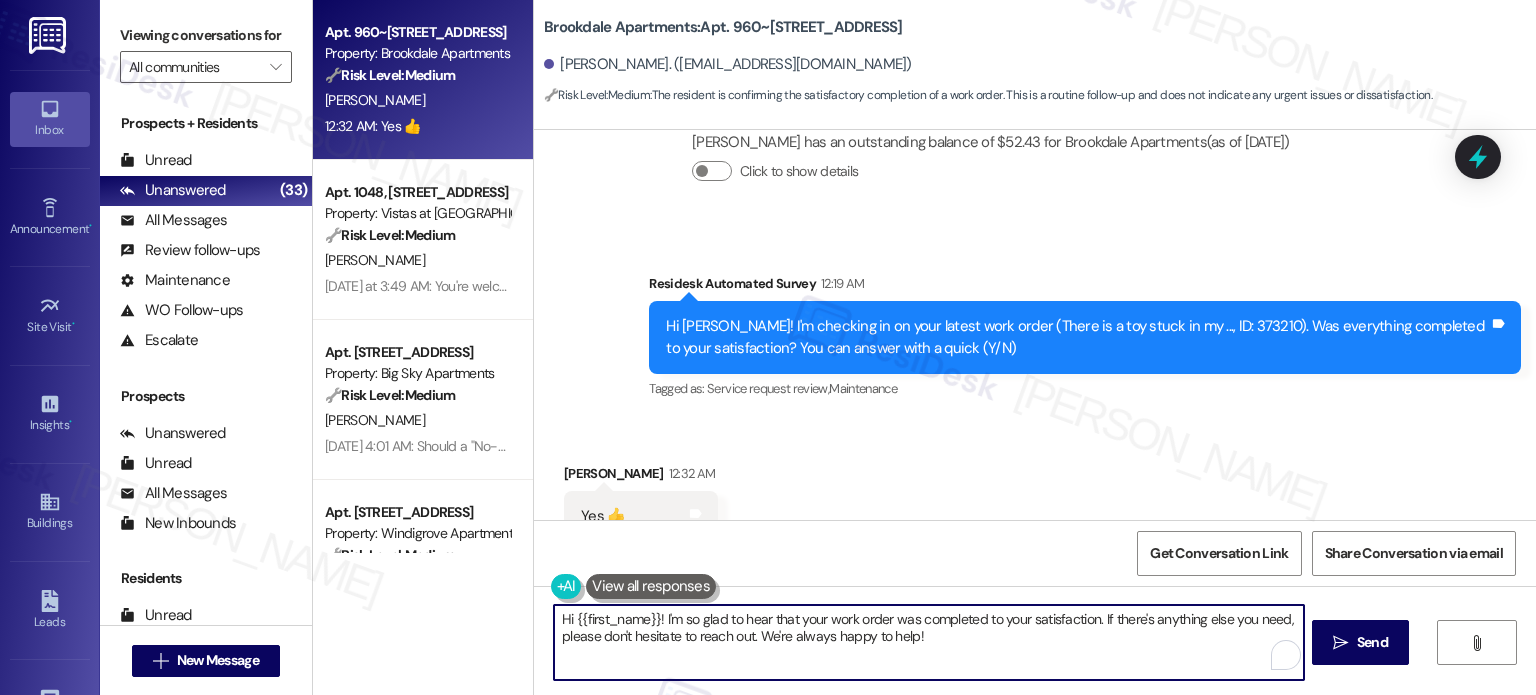 drag, startPoint x: 653, startPoint y: 623, endPoint x: 540, endPoint y: 624, distance: 113.004425 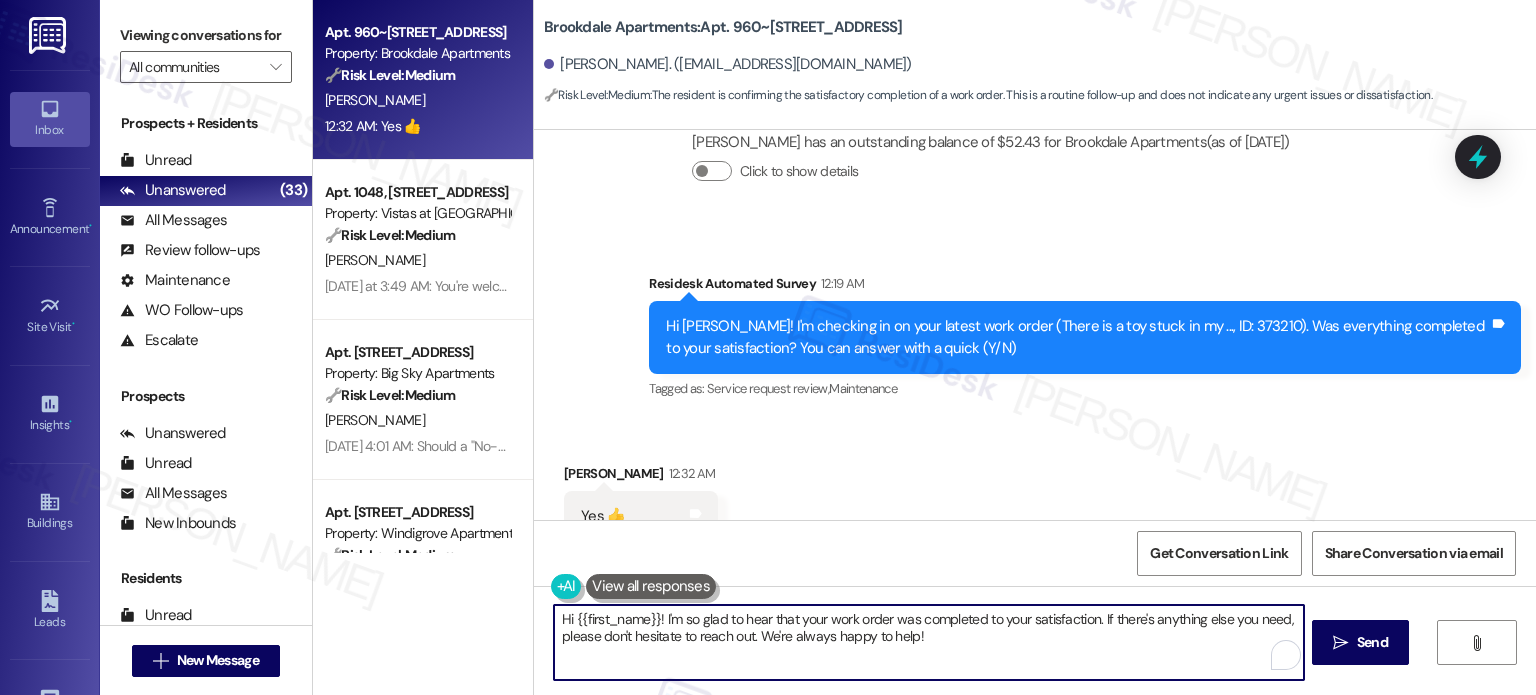 click on "Apt. 960~107, 910 Upper Brook Court Property: Brookdale Apartments 🔧  Risk Level:  Medium The resident is confirming the satisfactory completion of a work order. This is a routine follow-up and does not indicate any urgent issues or dissatisfaction. D. Mills 12:32 AM: Yes 👍 12:32 AM: Yes 👍 Apt. 1048, 7612 II Timberlake Road Property: Vistas at Dreaming Creek 🔧  Risk Level:  Medium The resident is reporting misuse of gym equipment by children, including a specific incident of damage. While this is a community concern and could lead to asset damage, it does not represent an immediate safety hazard or major liability. The resident also indicates that the situation has improved somewhat due to prior intervention, suggesting the issue is being addressed. The lack of urgency and the ongoing investigation warrant a Tier 3 classification. J. Dickens Yesterday at 3:49 AM: You're welcome  Yesterday at 3:49 AM: You're welcome  Apt. 131, 107 Community Way Property: Big Sky Apartments 🔧  Risk Level:  Medium" at bounding box center [924, 347] 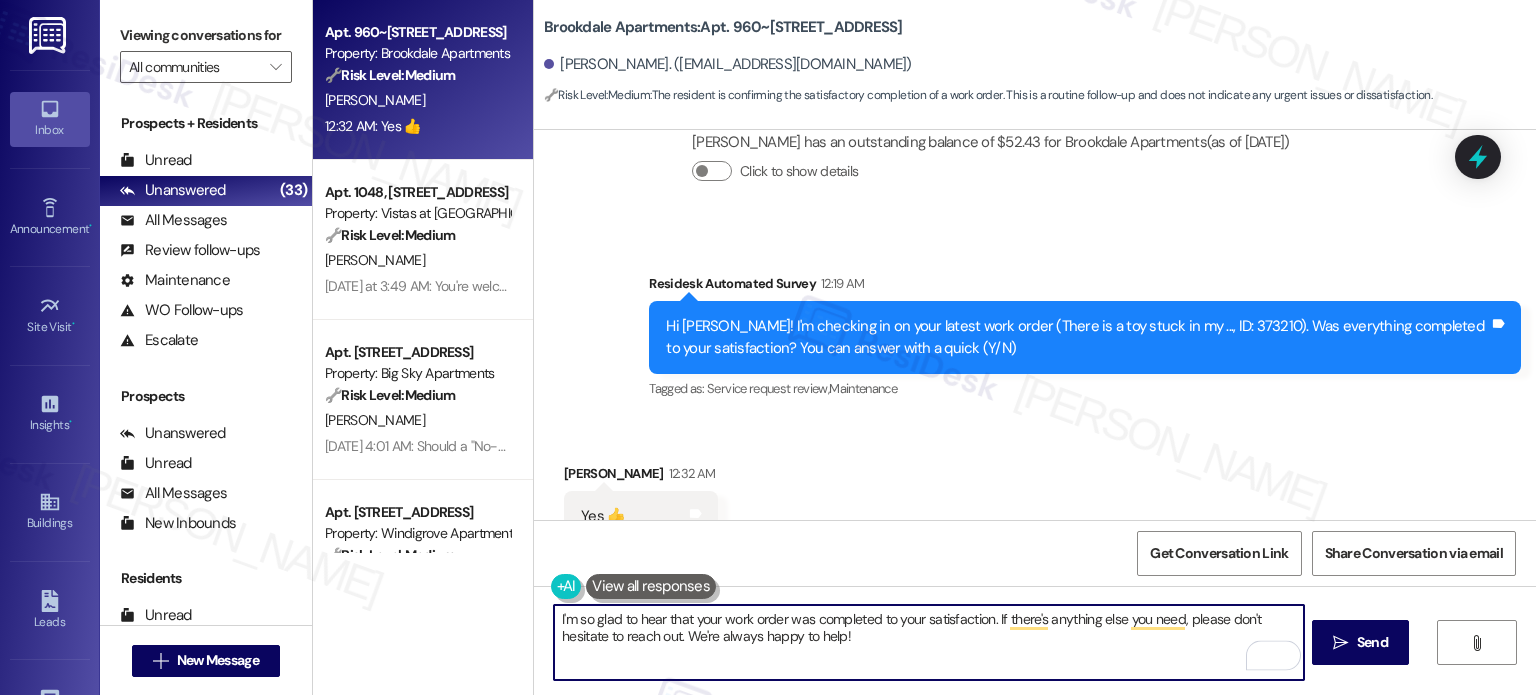 click on "I'm so glad to hear that your work order was completed to your satisfaction. If there's anything else you need, please don't hesitate to reach out. We're always happy to help!" at bounding box center [928, 642] 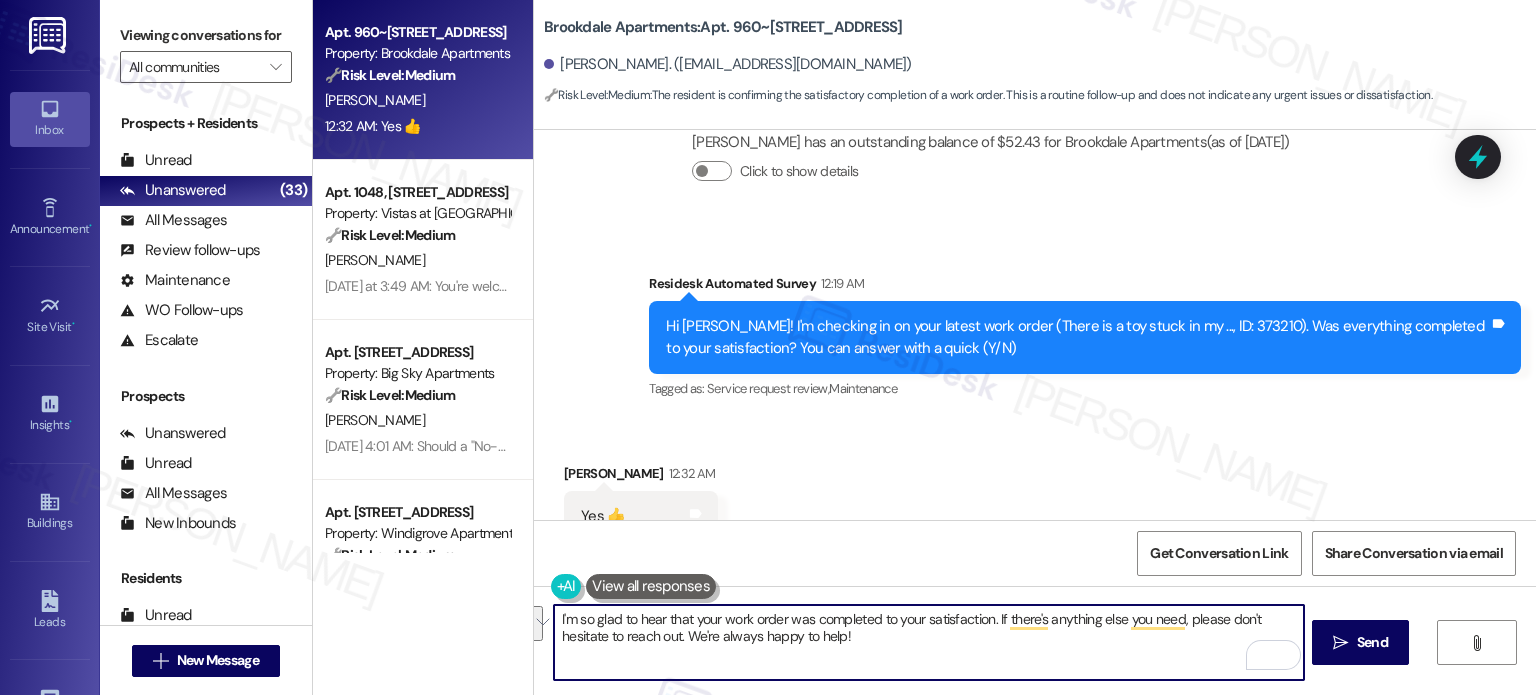 paste on "glad to know you're satisfied with your recent work order. If I may ask..overall, has {{property}} lived up to your expectations?" 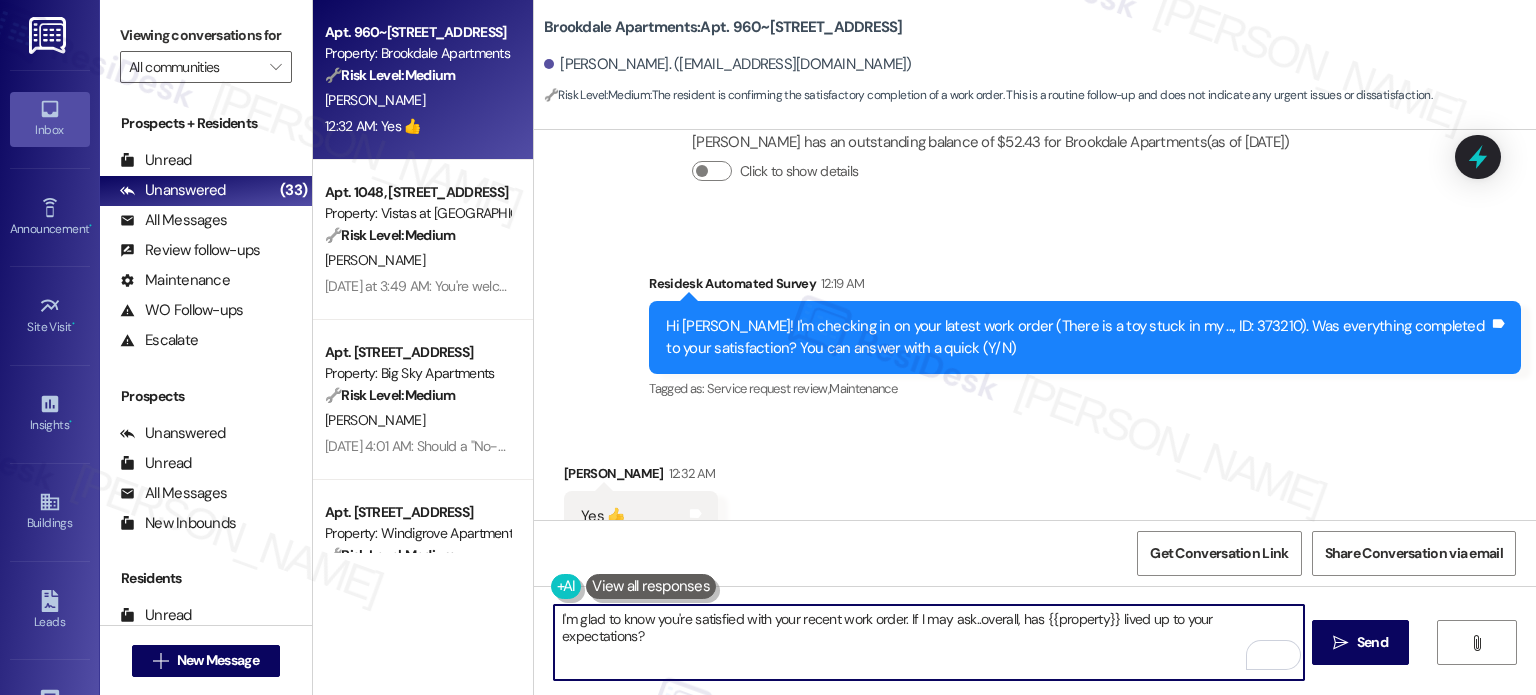 click on "I'm glad to know you're satisfied with your recent work order. If I may ask..overall, has {{property}} lived up to your expectations?" at bounding box center [928, 642] 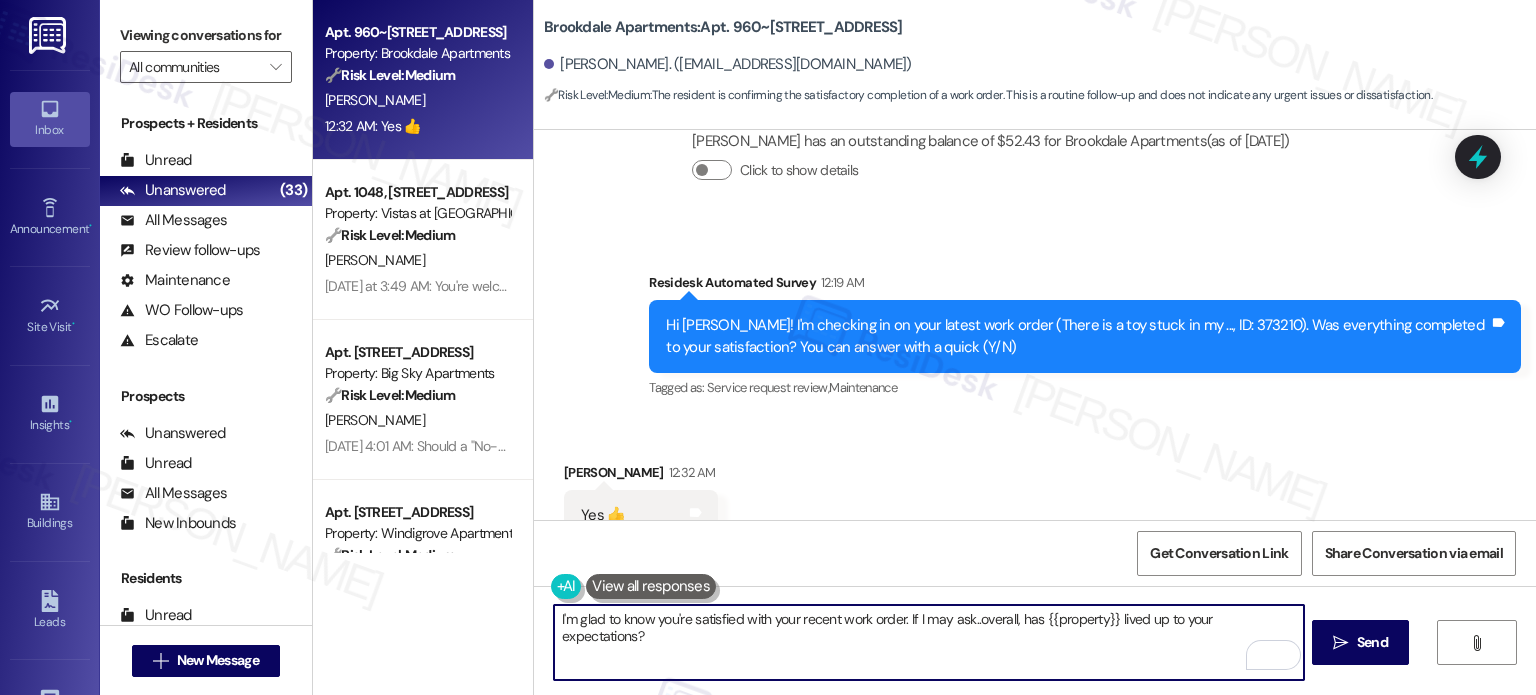 click on "I'm glad to know you're satisfied with your recent work order. If I may ask..overall, has {{property}} lived up to your expectations?" at bounding box center (928, 642) 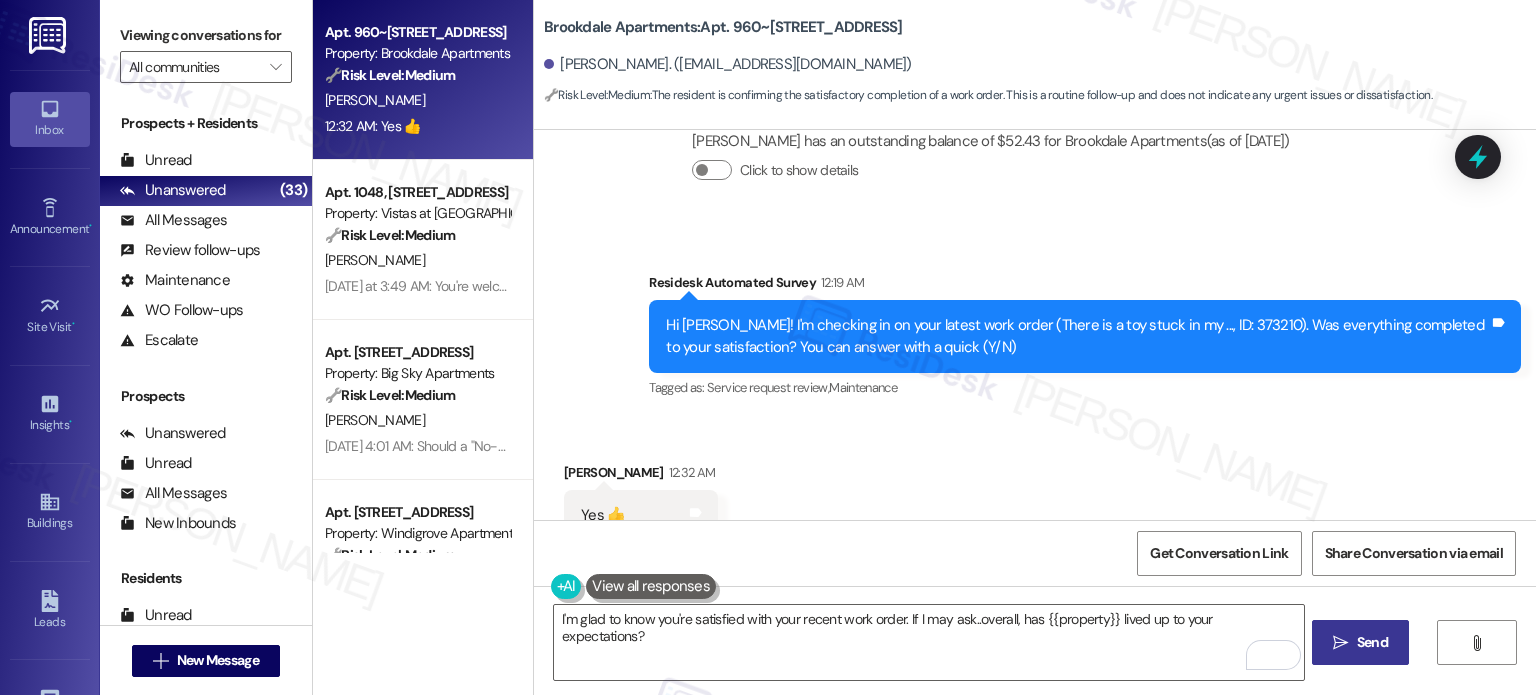 click on " Send" at bounding box center (1360, 642) 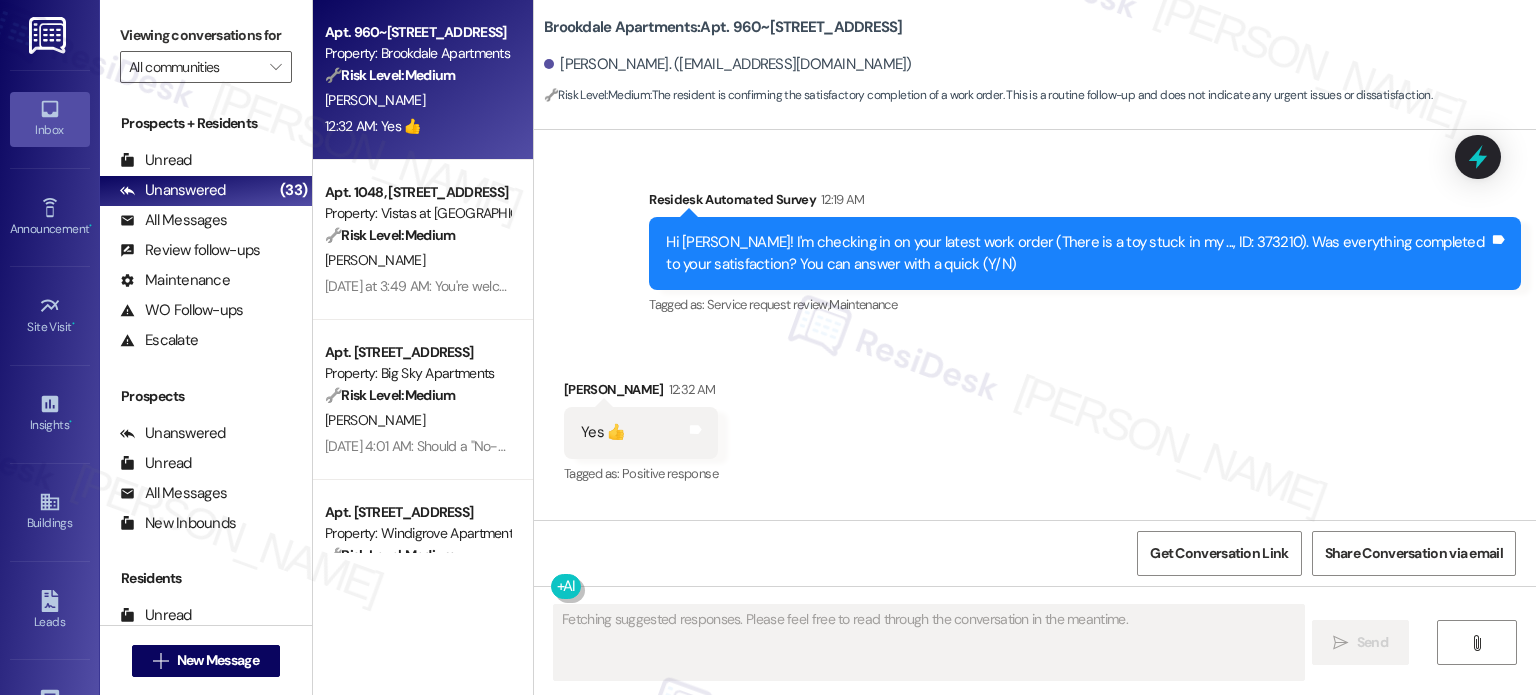 scroll, scrollTop: 6402, scrollLeft: 0, axis: vertical 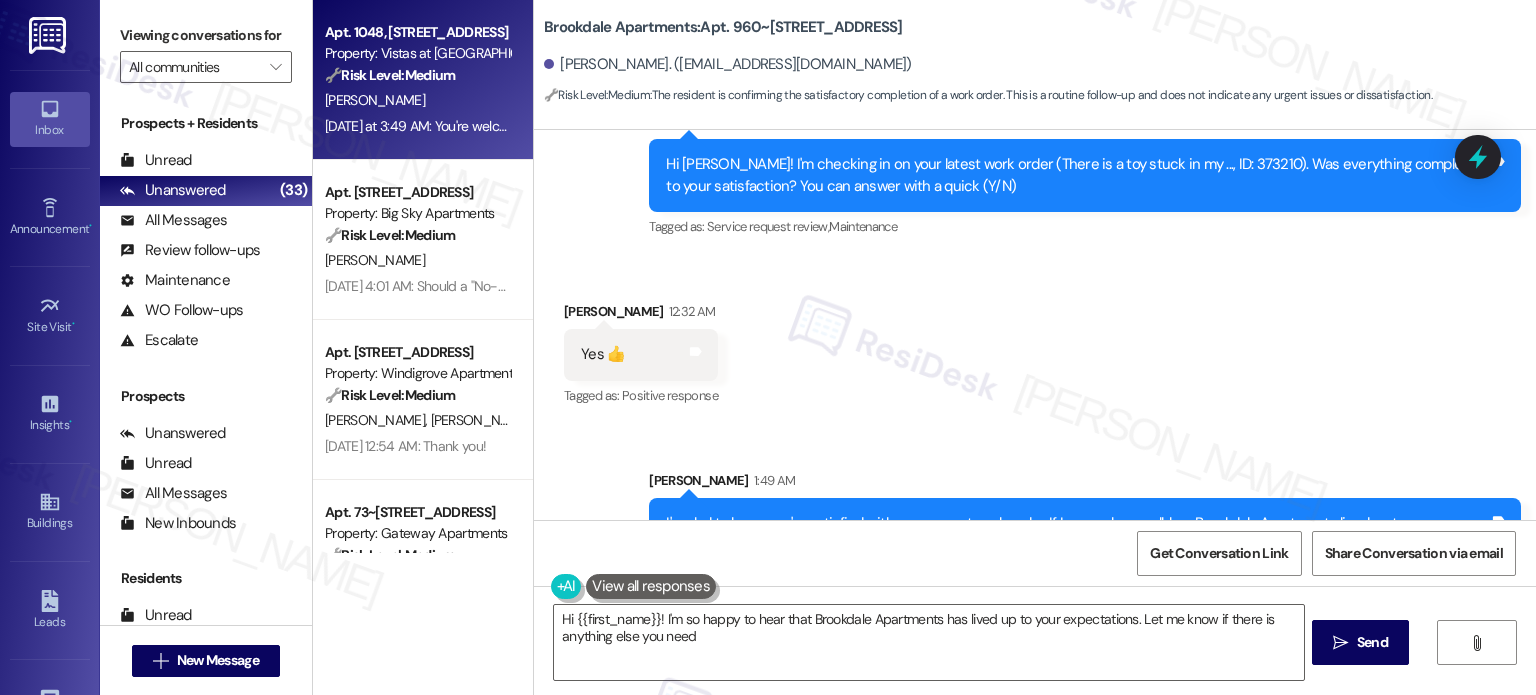 type on "Hi {{first_name}}! I'm so happy to hear that Brookdale Apartments has lived up to your expectations. Let me know if there is anything else you need!" 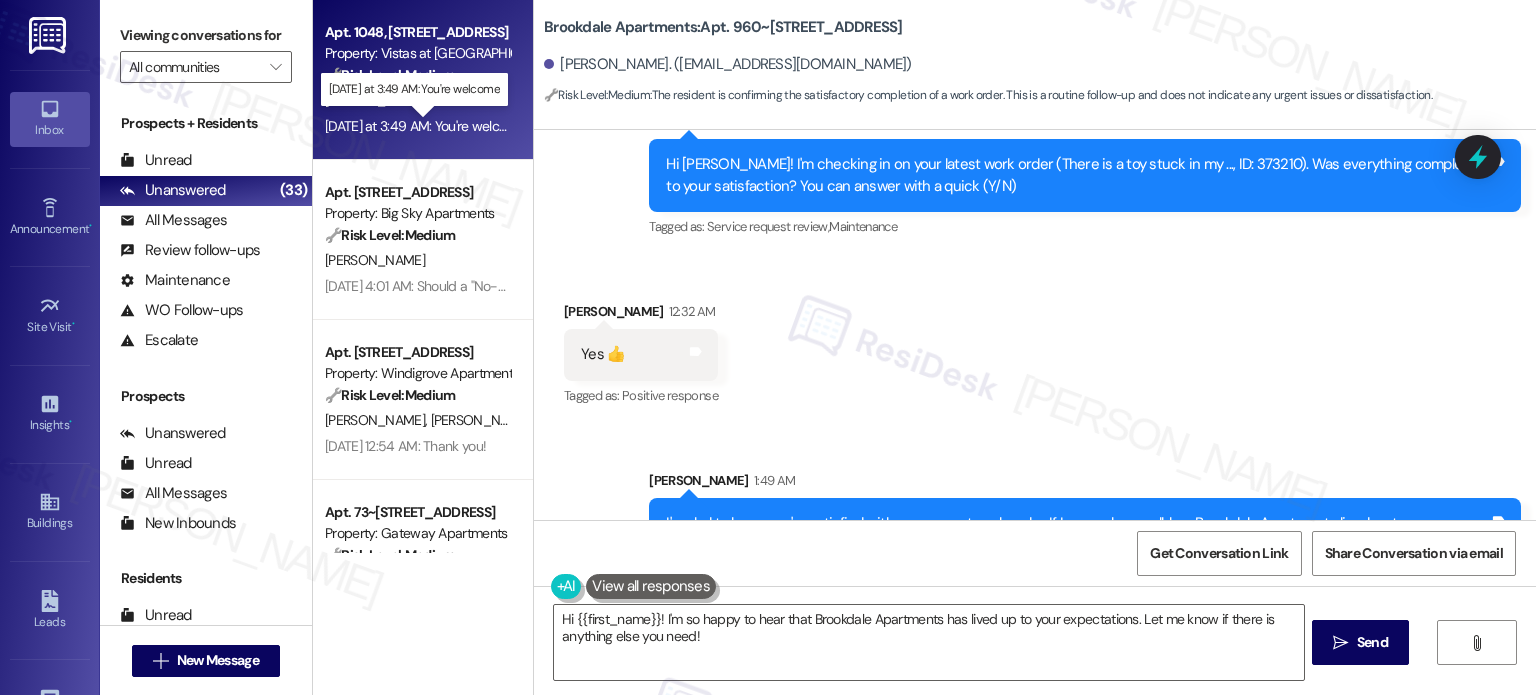 click on "Yesterday at 3:49 AM: You're welcome  Yesterday at 3:49 AM: You're welcome" at bounding box center [425, 126] 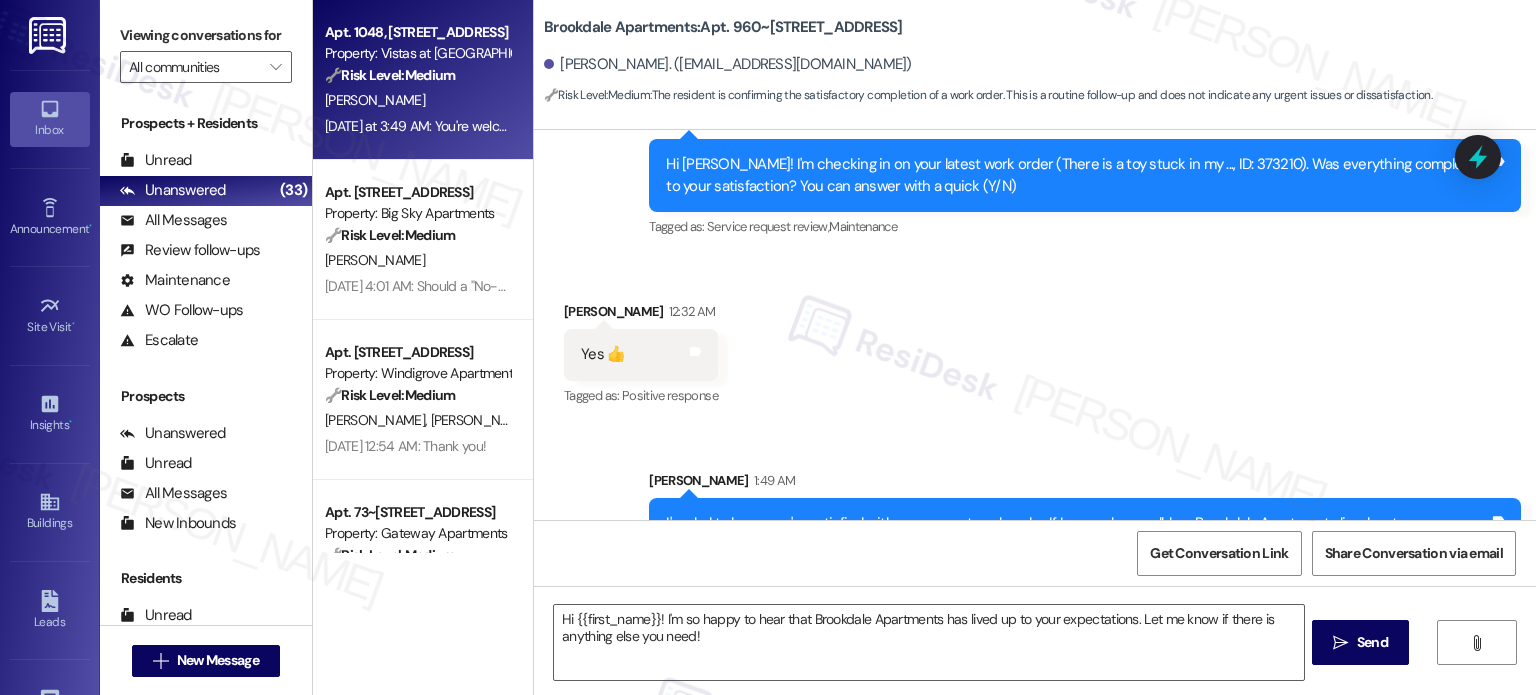 type on "Fetching suggested responses. Please feel free to read through the conversation in the meantime." 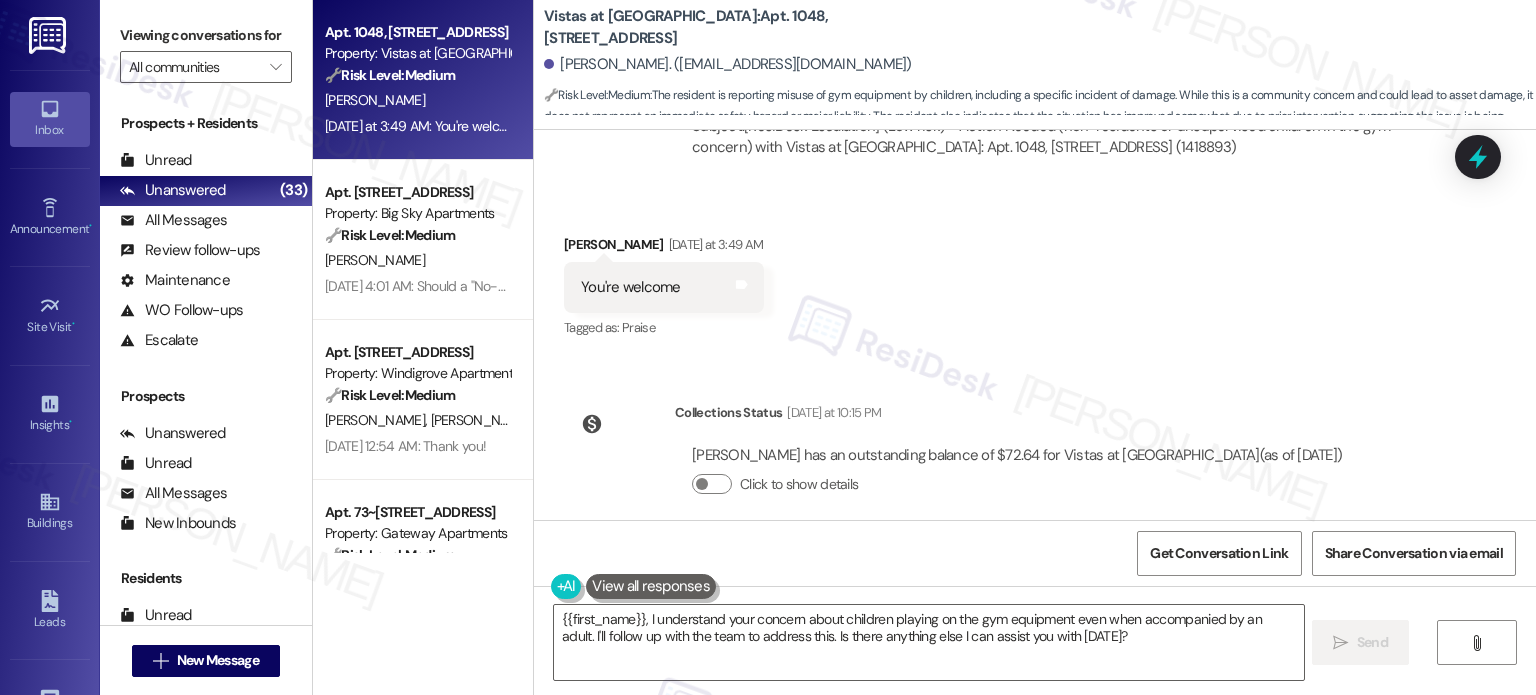 scroll, scrollTop: 1680, scrollLeft: 0, axis: vertical 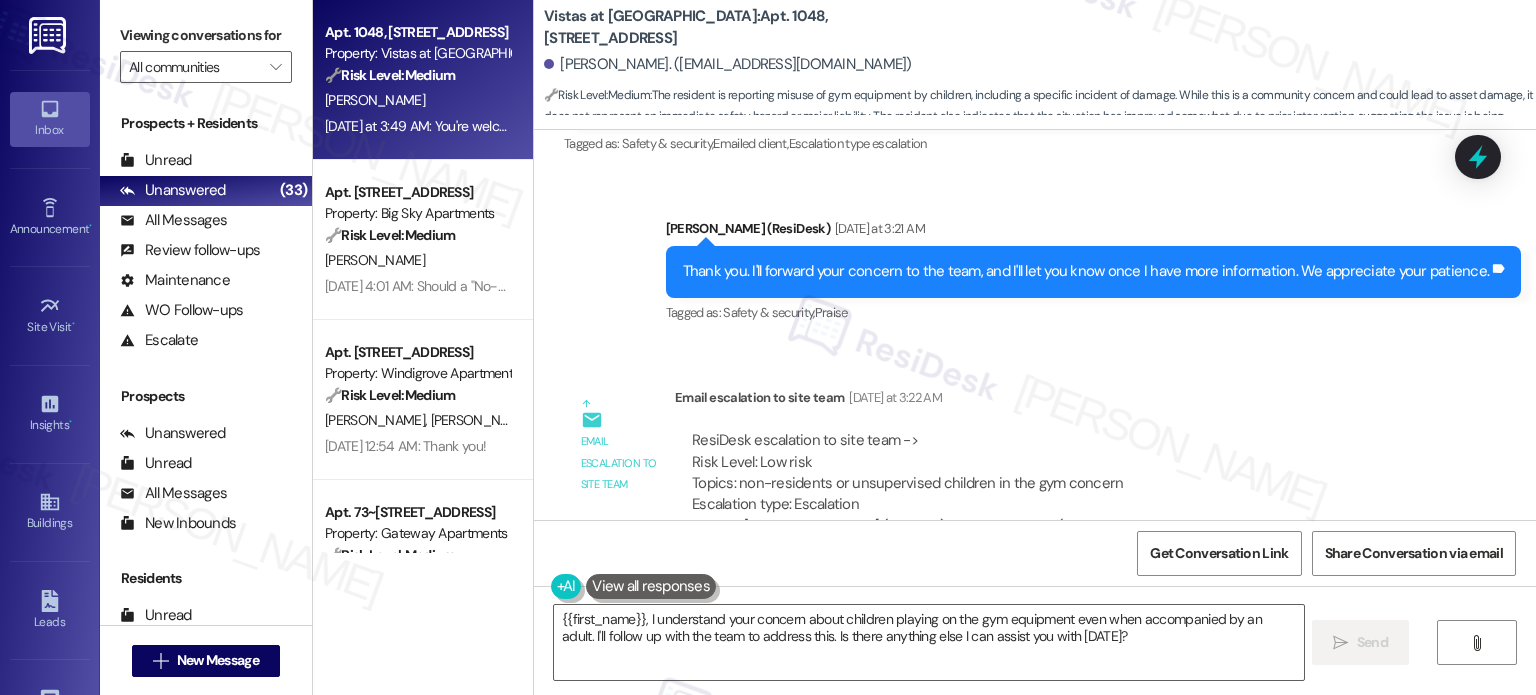 click on "Thank you. I'll forward your concern to the team, and I'll let you know once I have more information. We appreciate your patience." at bounding box center [1086, 271] 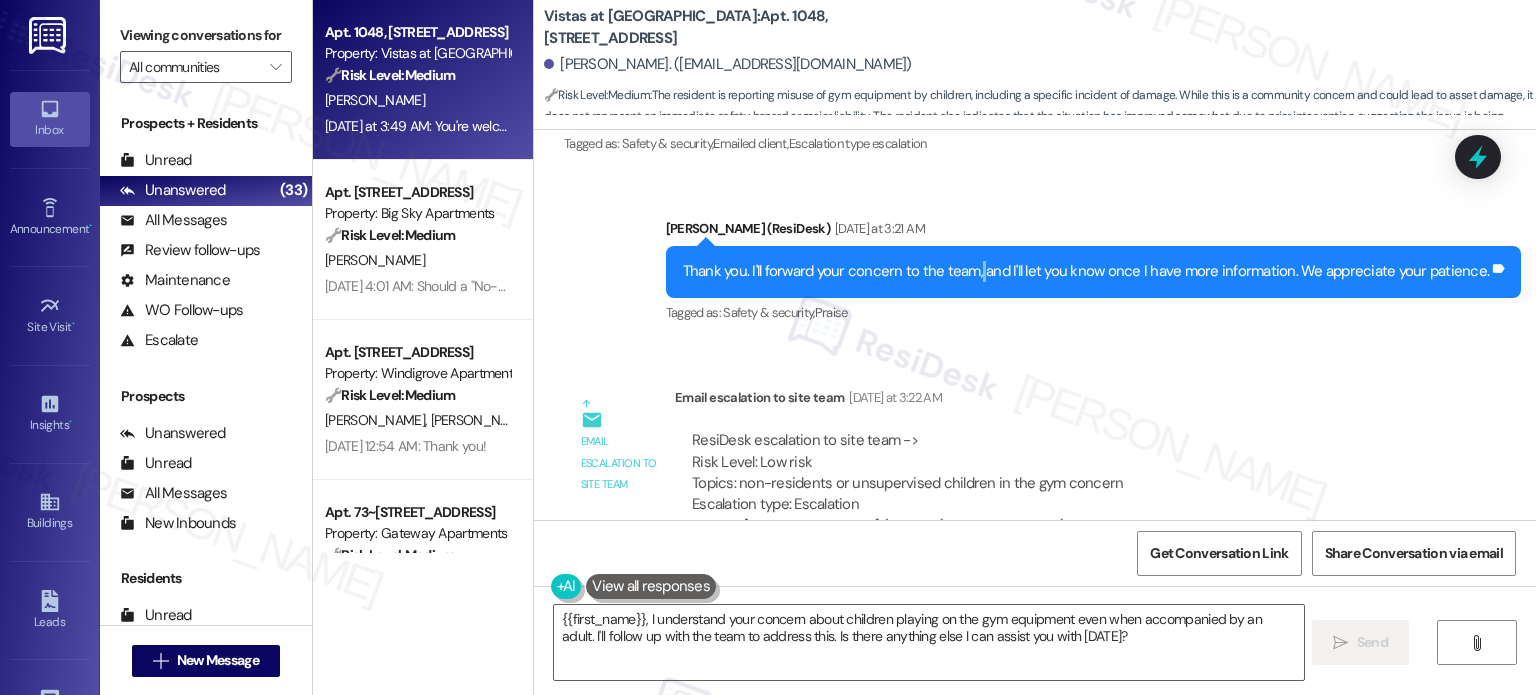click on "Thank you. I'll forward your concern to the team, and I'll let you know once I have more information. We appreciate your patience." at bounding box center (1086, 271) 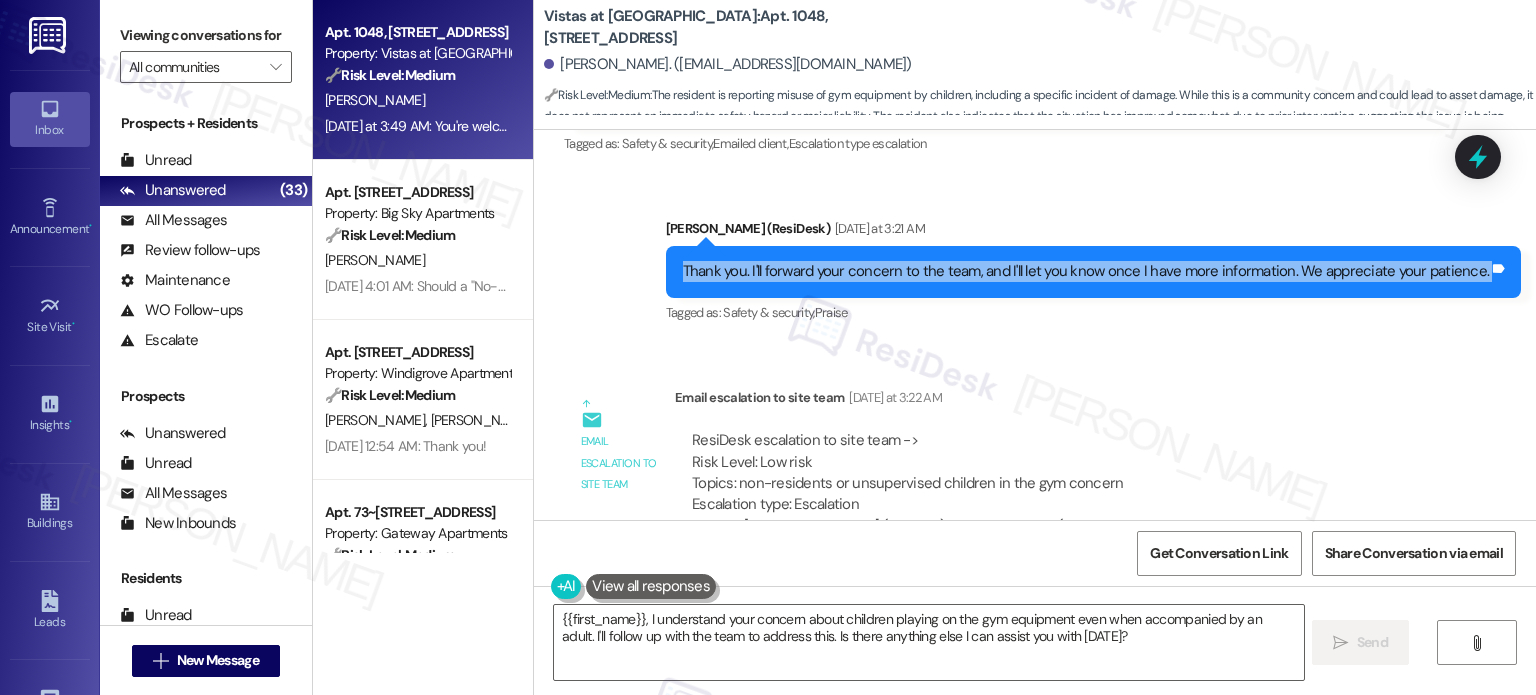 click on "Thank you. I'll forward your concern to the team, and I'll let you know once I have more information. We appreciate your patience." at bounding box center (1086, 271) 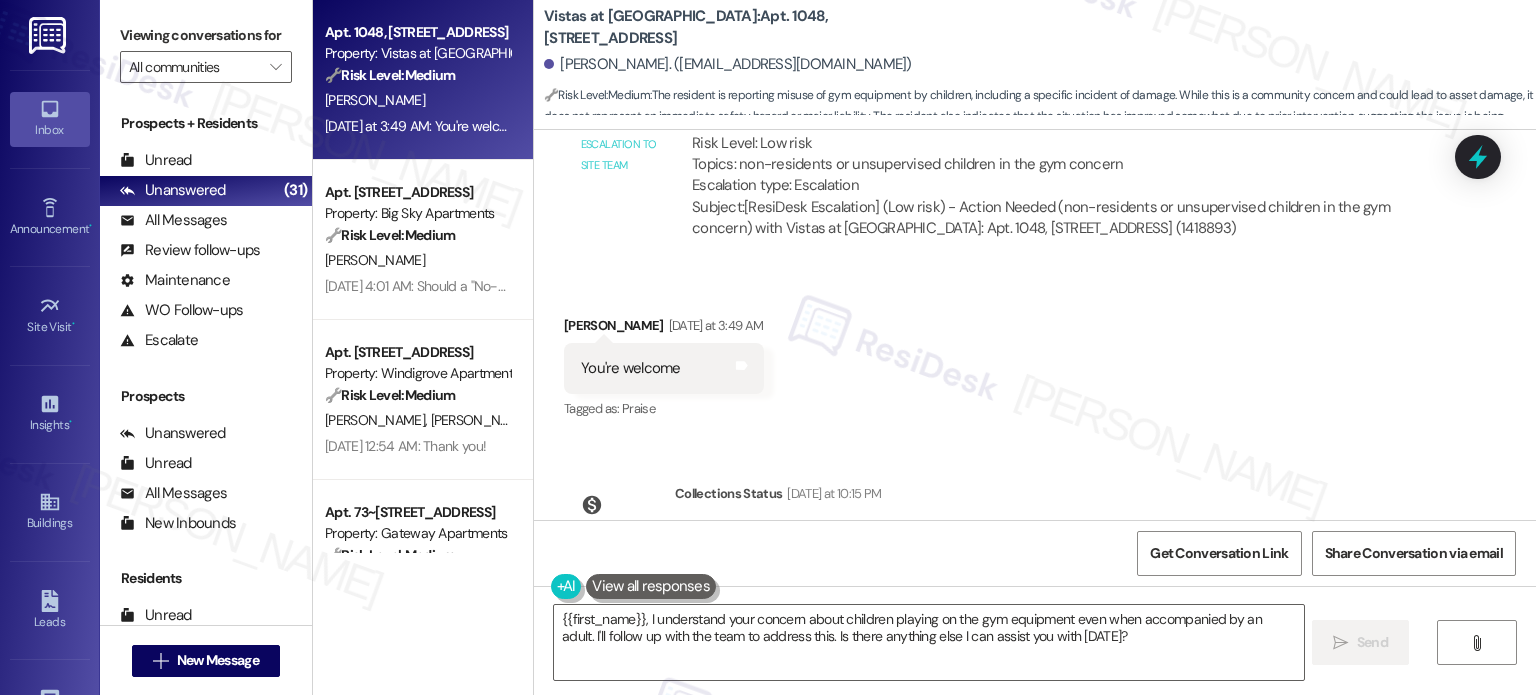 scroll, scrollTop: 1880, scrollLeft: 0, axis: vertical 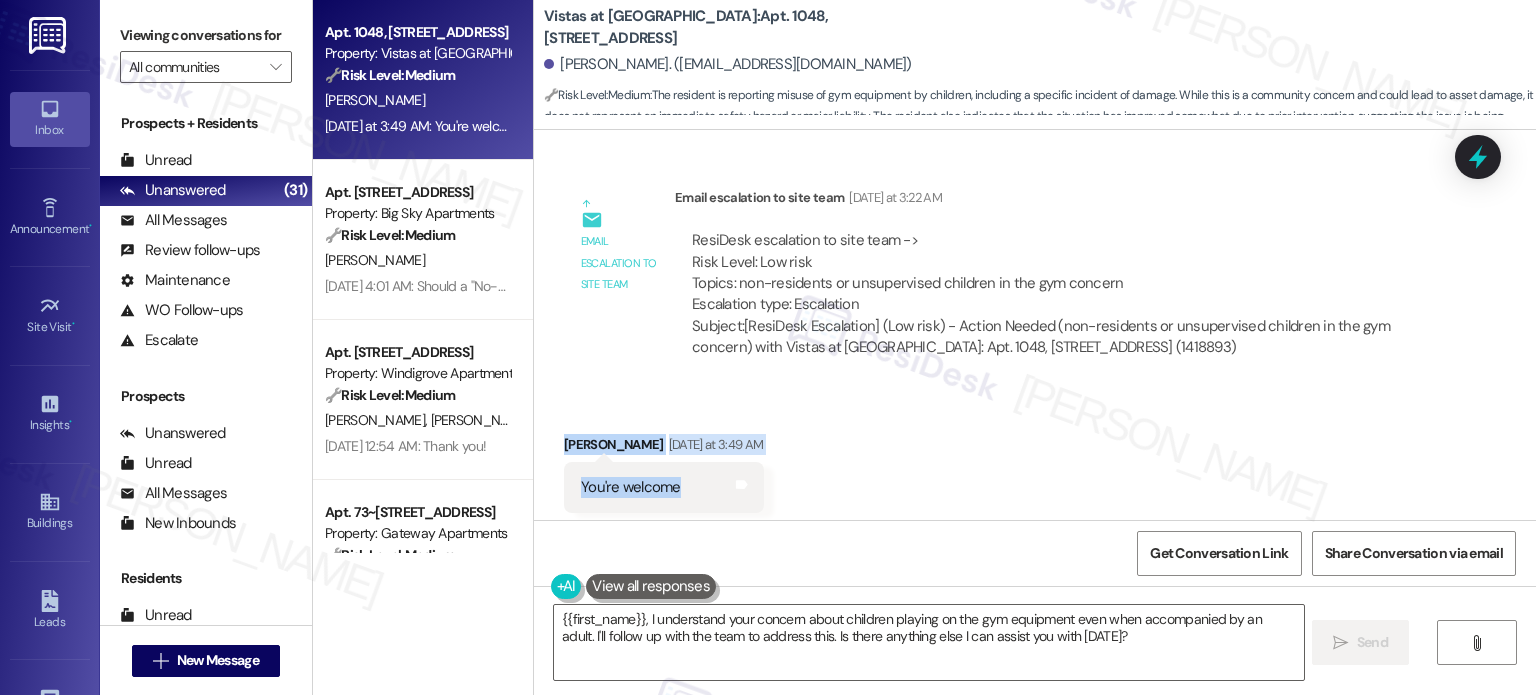 drag, startPoint x: 691, startPoint y: 455, endPoint x: 551, endPoint y: 427, distance: 142.77255 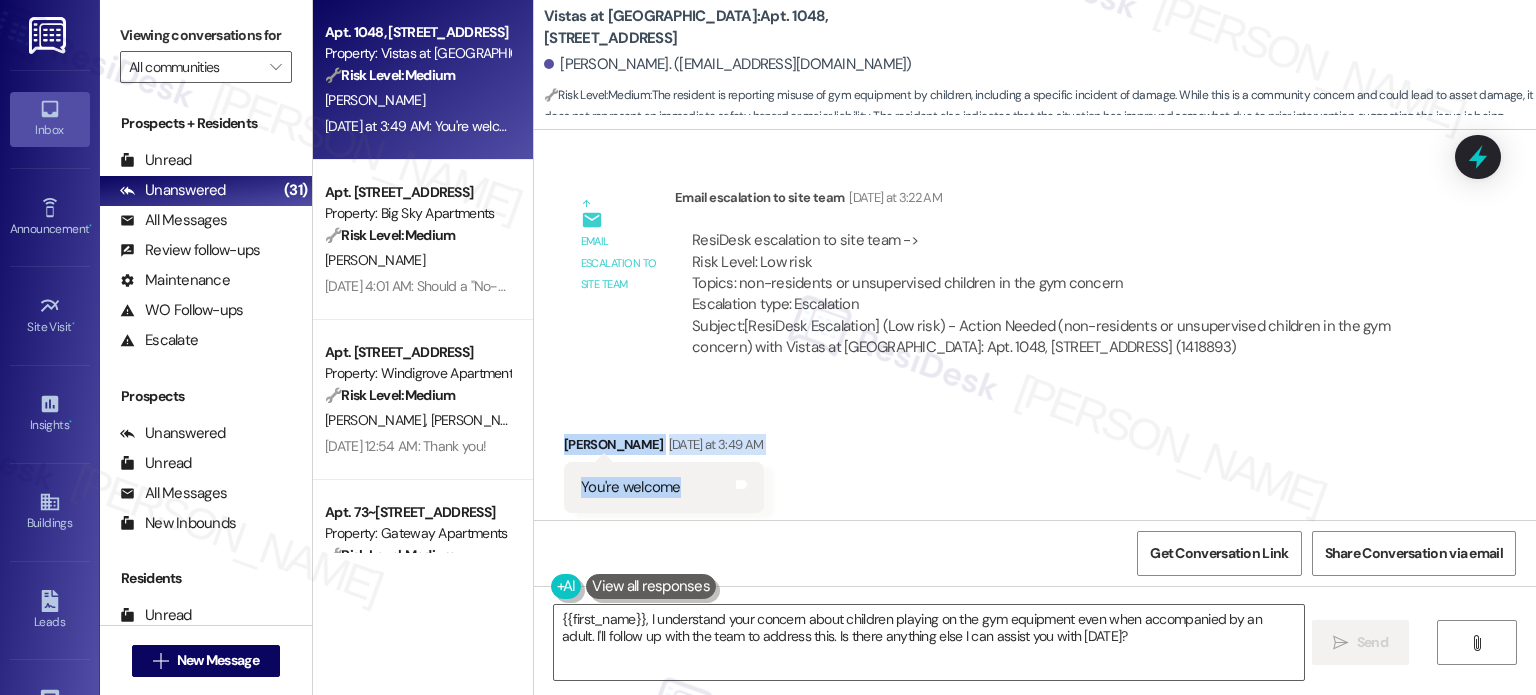 click on "Received via SMS John Dickens Yesterday at 3:49 AM You're welcome  Tags and notes Tagged as:   Praise Click to highlight conversations about Praise" at bounding box center (1035, 473) 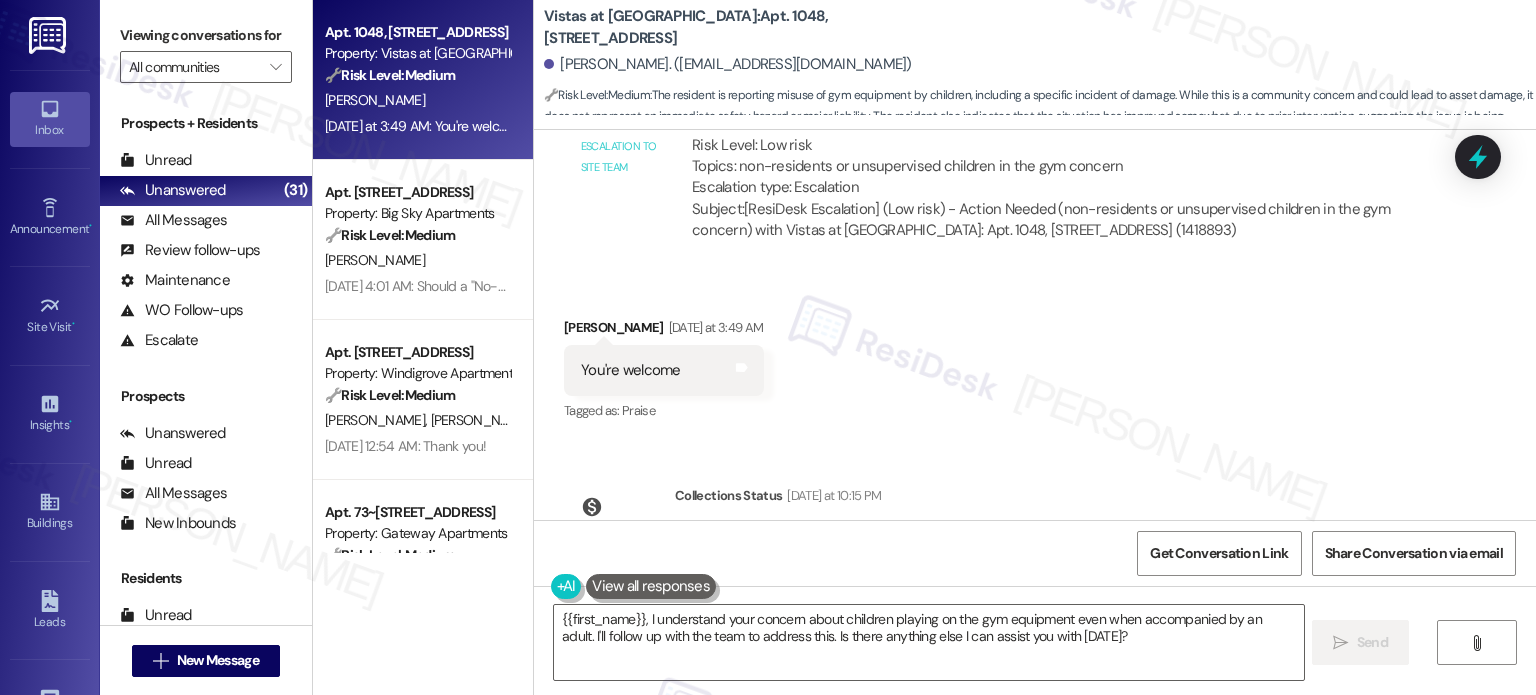 scroll, scrollTop: 2080, scrollLeft: 0, axis: vertical 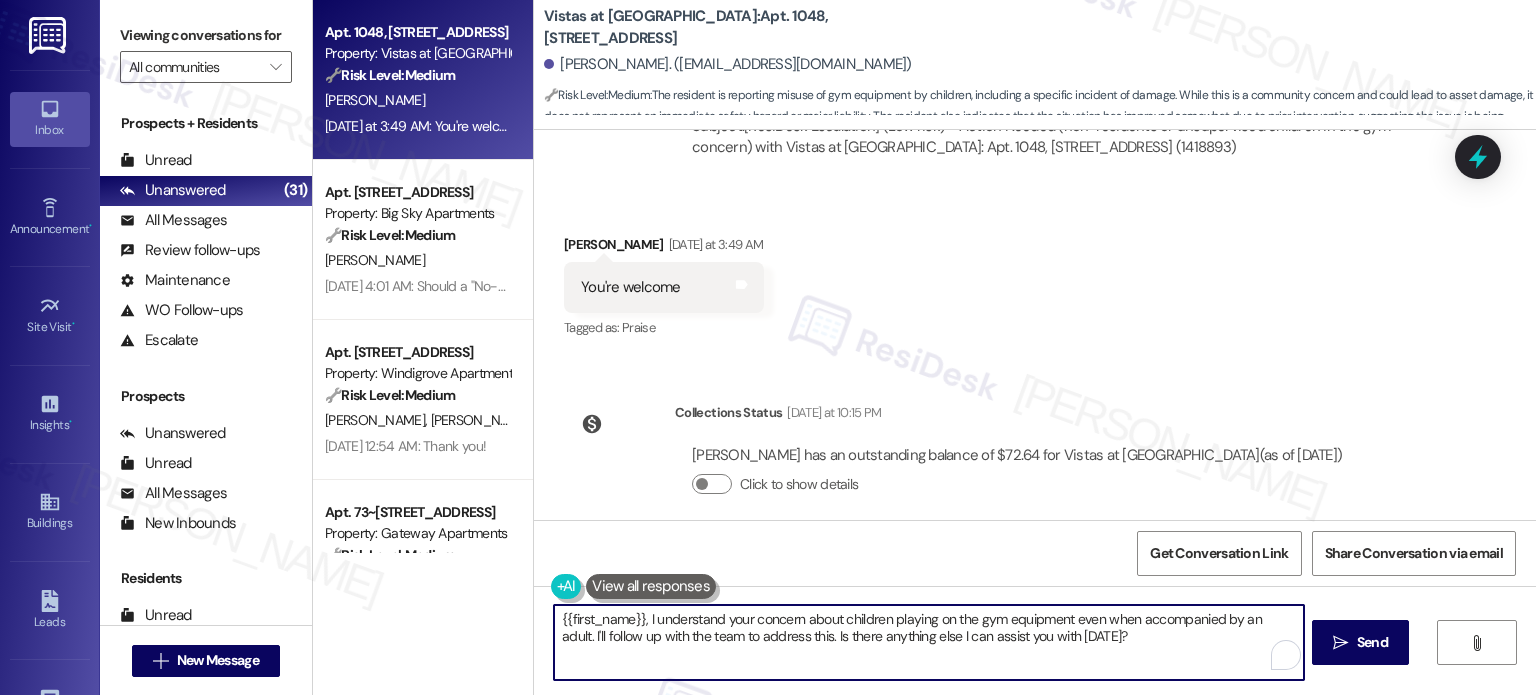 click on "{{first_name}}, I understand your concern about children playing on the gym equipment even when accompanied by an adult. I'll follow up with the team to address this. Is there anything else I can assist you with today?" at bounding box center (928, 642) 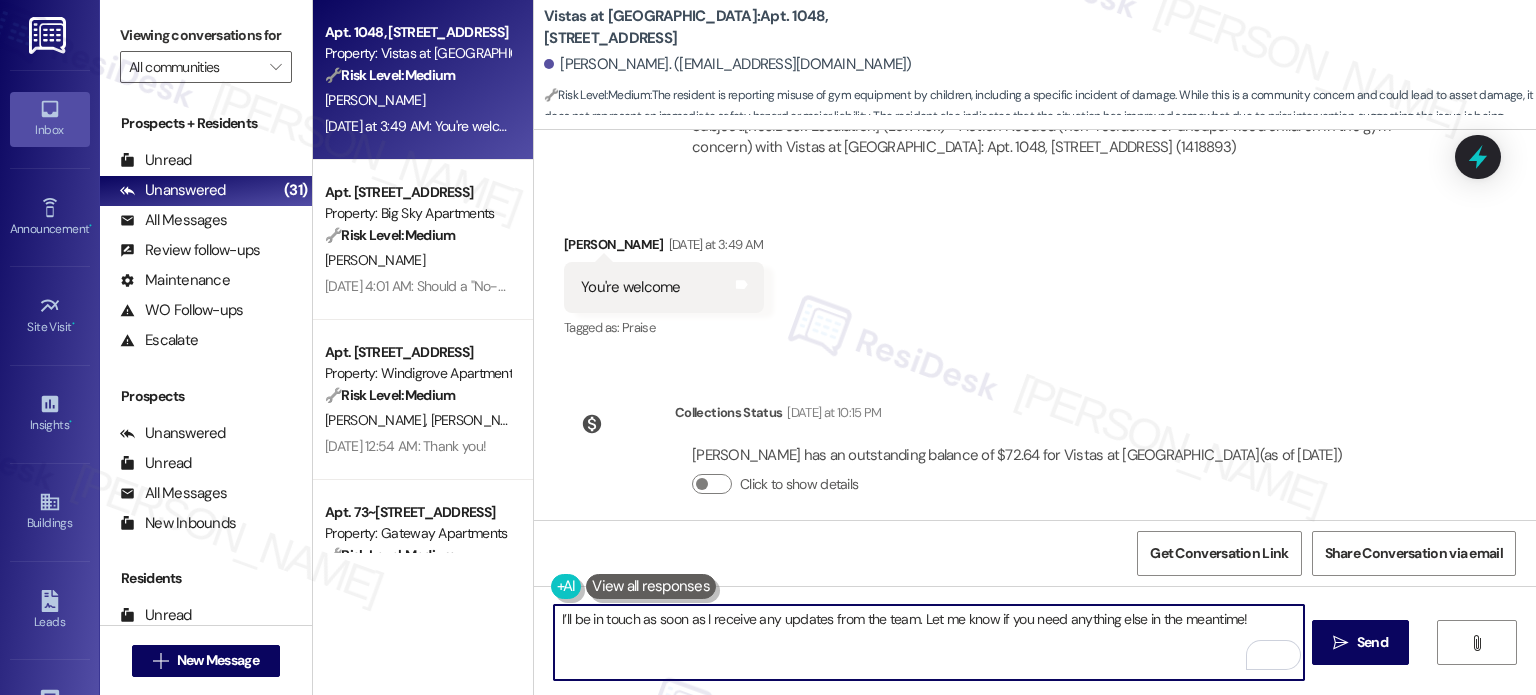 click on "I’ll be in touch as soon as I receive any updates from the team. Let me know if you need anything else in the meantime!" at bounding box center [928, 642] 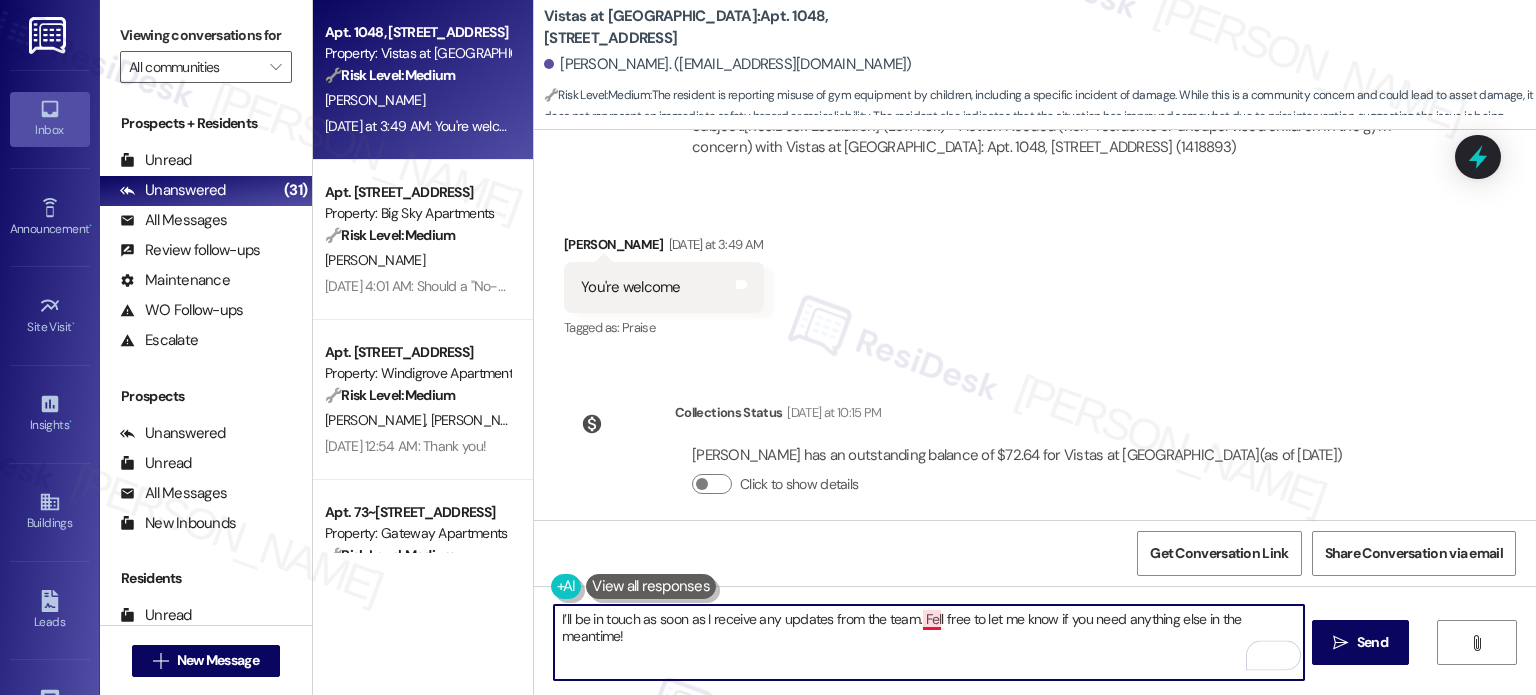click on "I’ll be in touch as soon as I receive any updates from the team. Fell free to let me know if you need anything else in the meantime!" at bounding box center (928, 642) 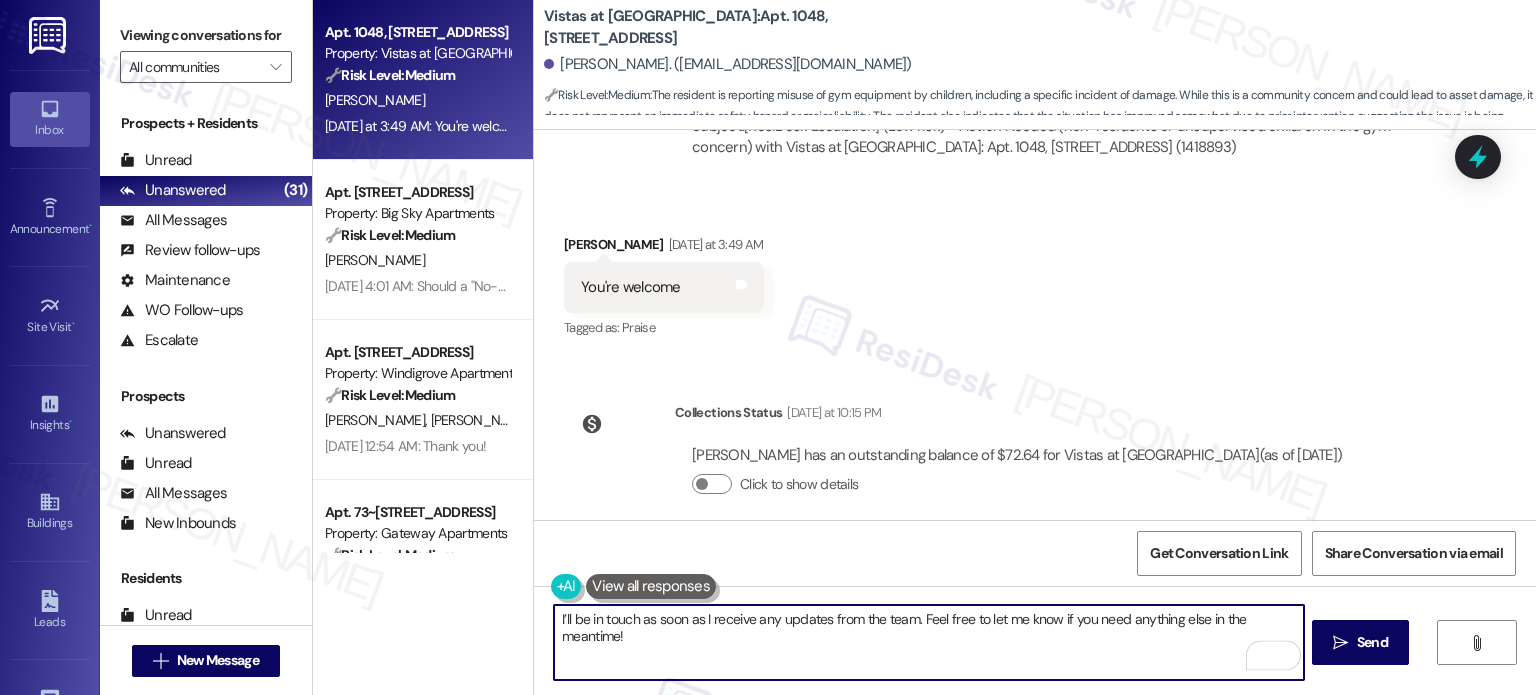 click on "I’ll be in touch as soon as I receive any updates from the team. Feel free to let me know if you need anything else in the meantime!" at bounding box center [928, 642] 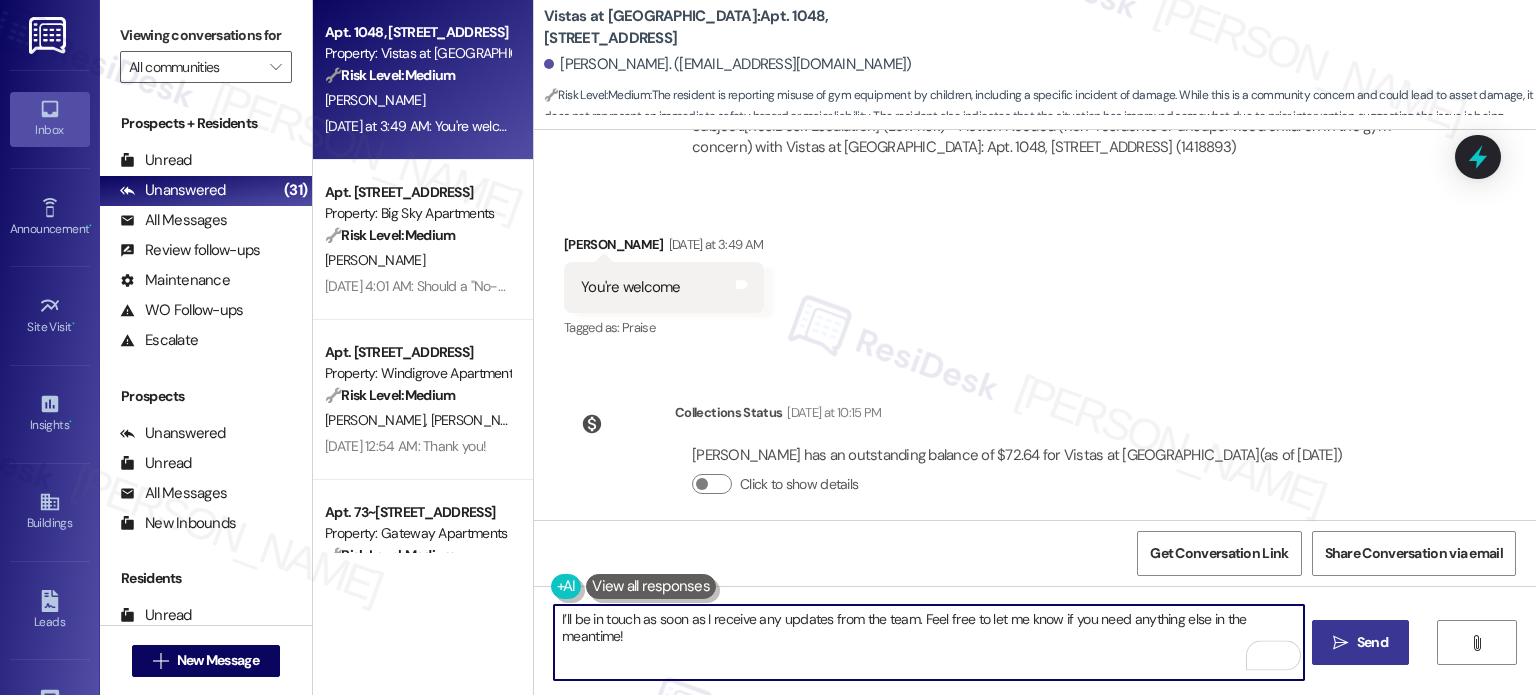 type on "I’ll be in touch as soon as I receive any updates from the team. Feel free to let me know if you need anything else in the meantime!" 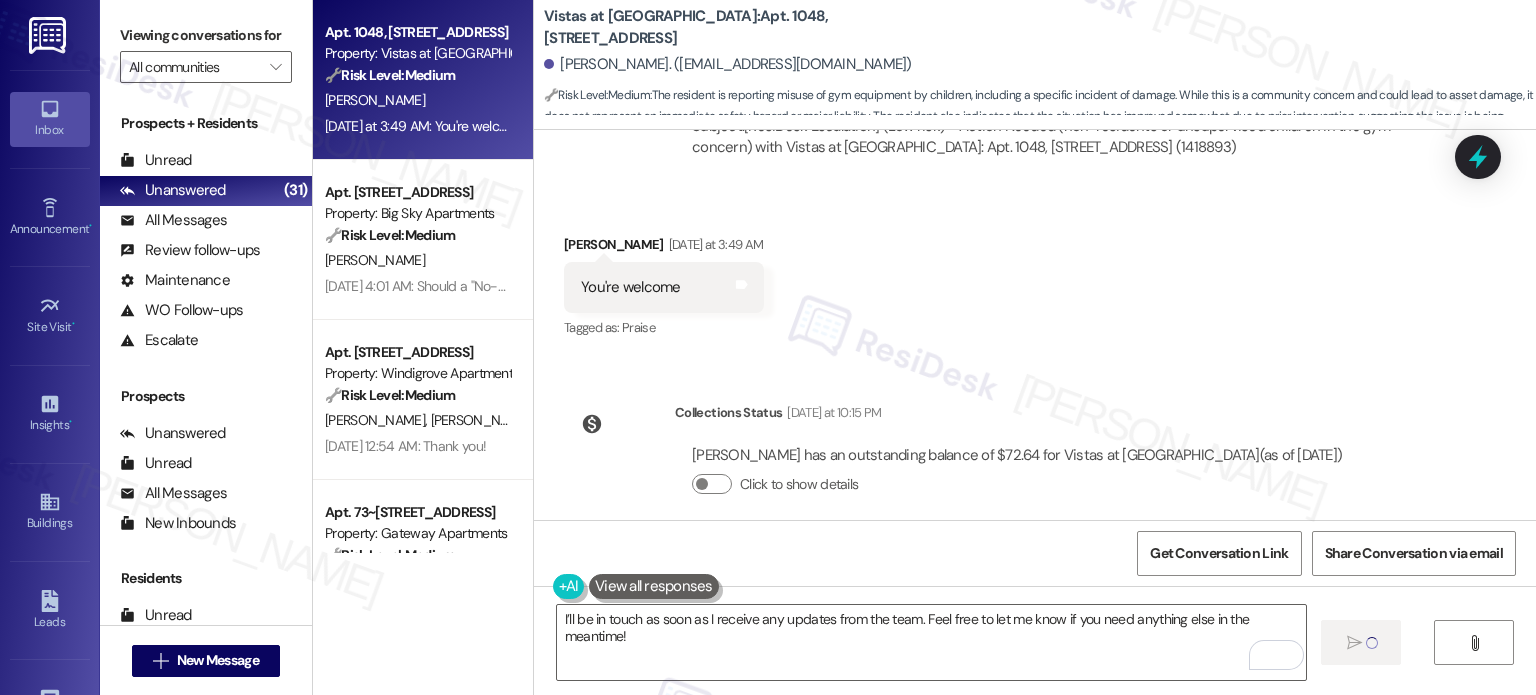 type 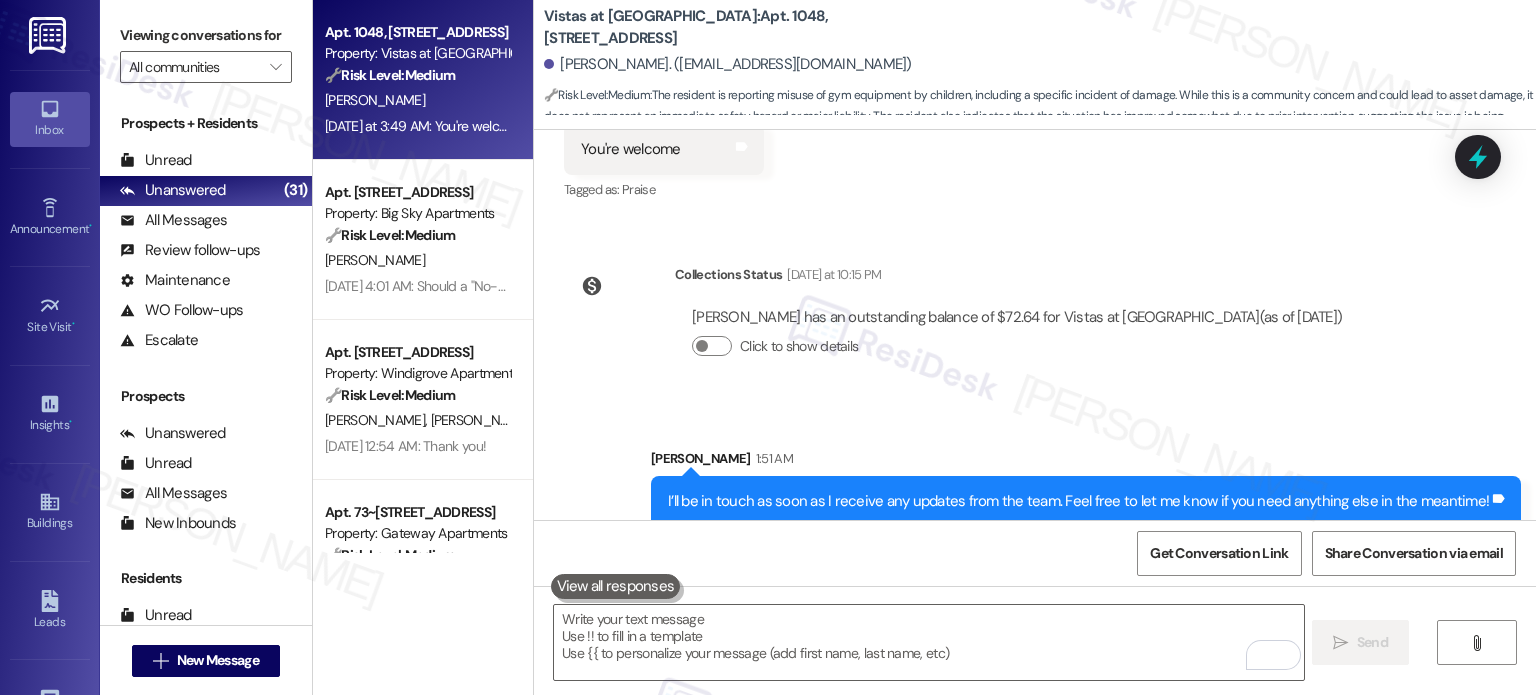 scroll, scrollTop: 2219, scrollLeft: 0, axis: vertical 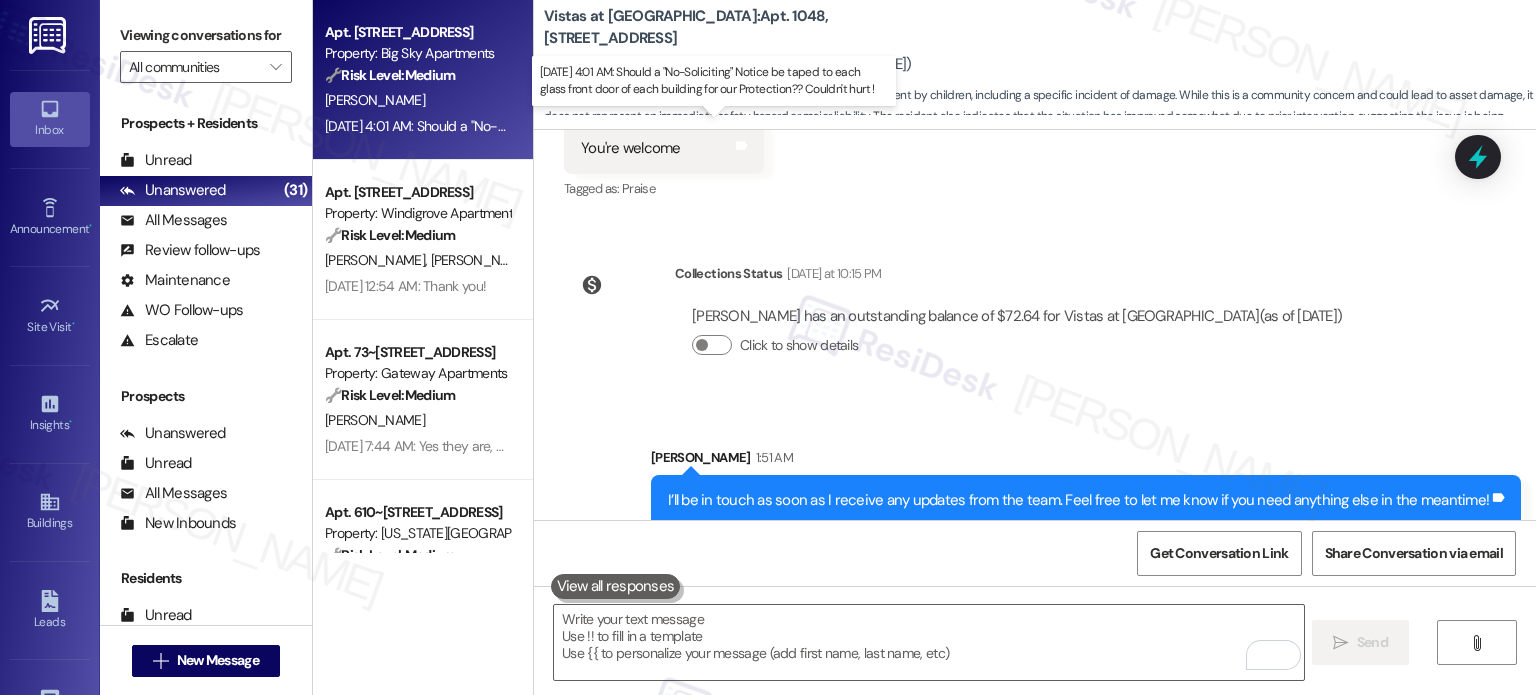 click on "Jul 11, 2025 at 4:01 AM: Should a "No-Soliciting" Notice be taped to each glass front door of each building for our Protection??  Couldn't hurt !  Jul 11, 2025 at 4:01 AM: Should a "No-Soliciting" Notice be taped to each glass front door of each building for our Protection??  Couldn't hurt !" at bounding box center [706, 126] 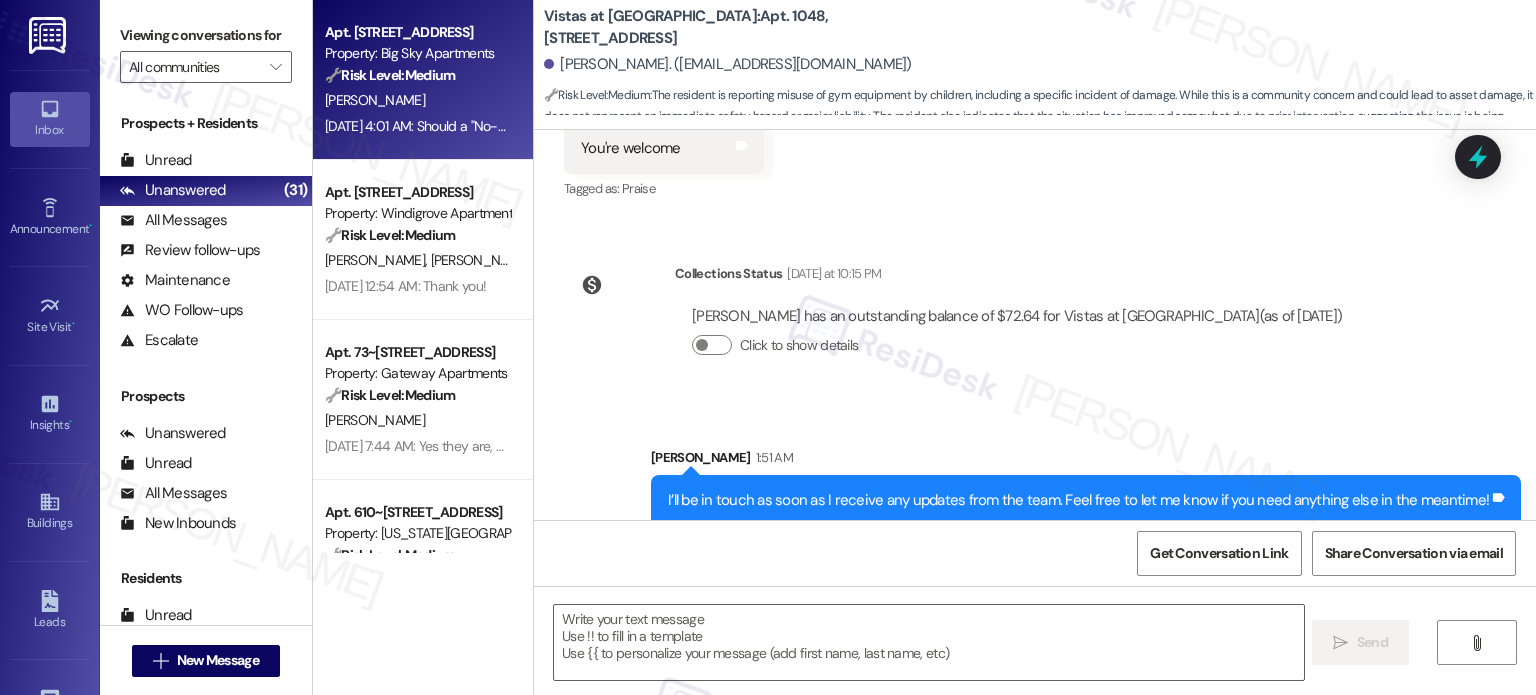 type on "Fetching suggested responses. Please feel free to read through the conversation in the meantime." 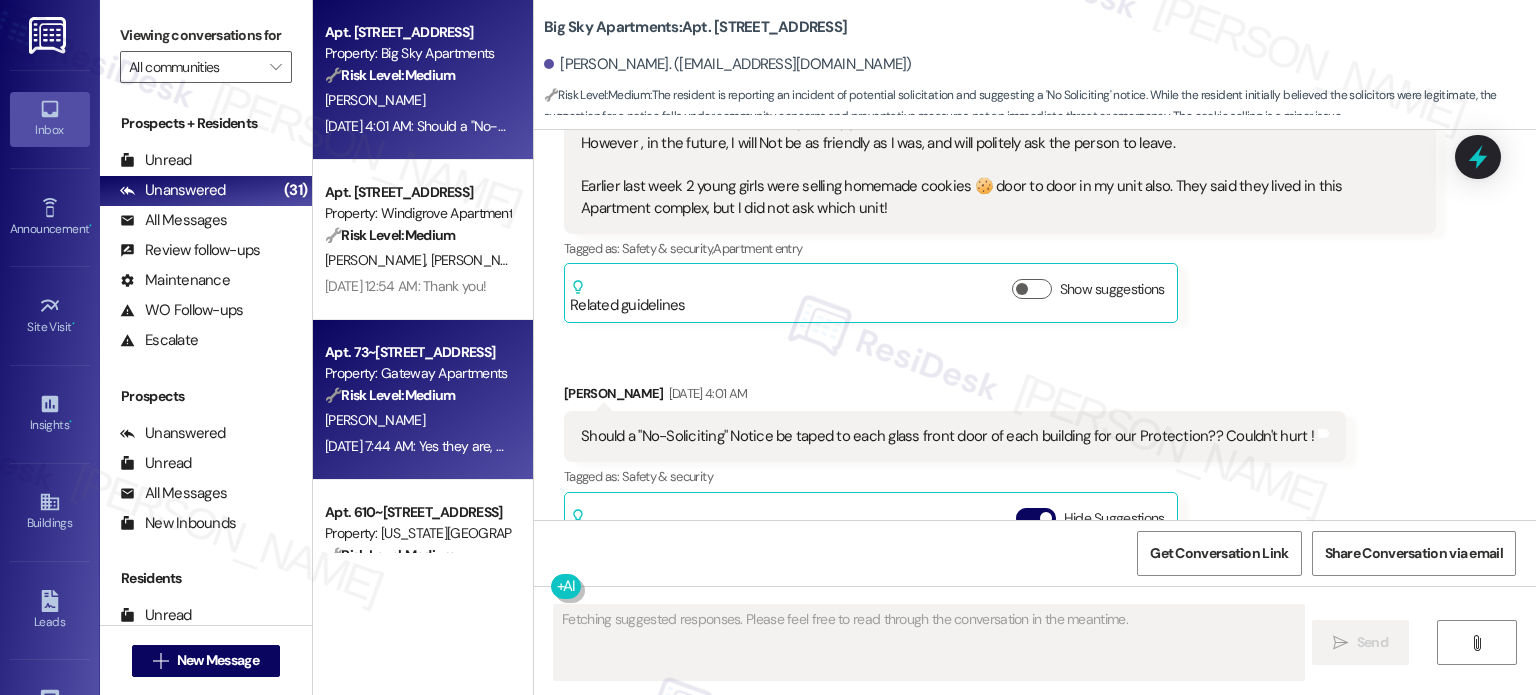 scroll, scrollTop: 1555, scrollLeft: 0, axis: vertical 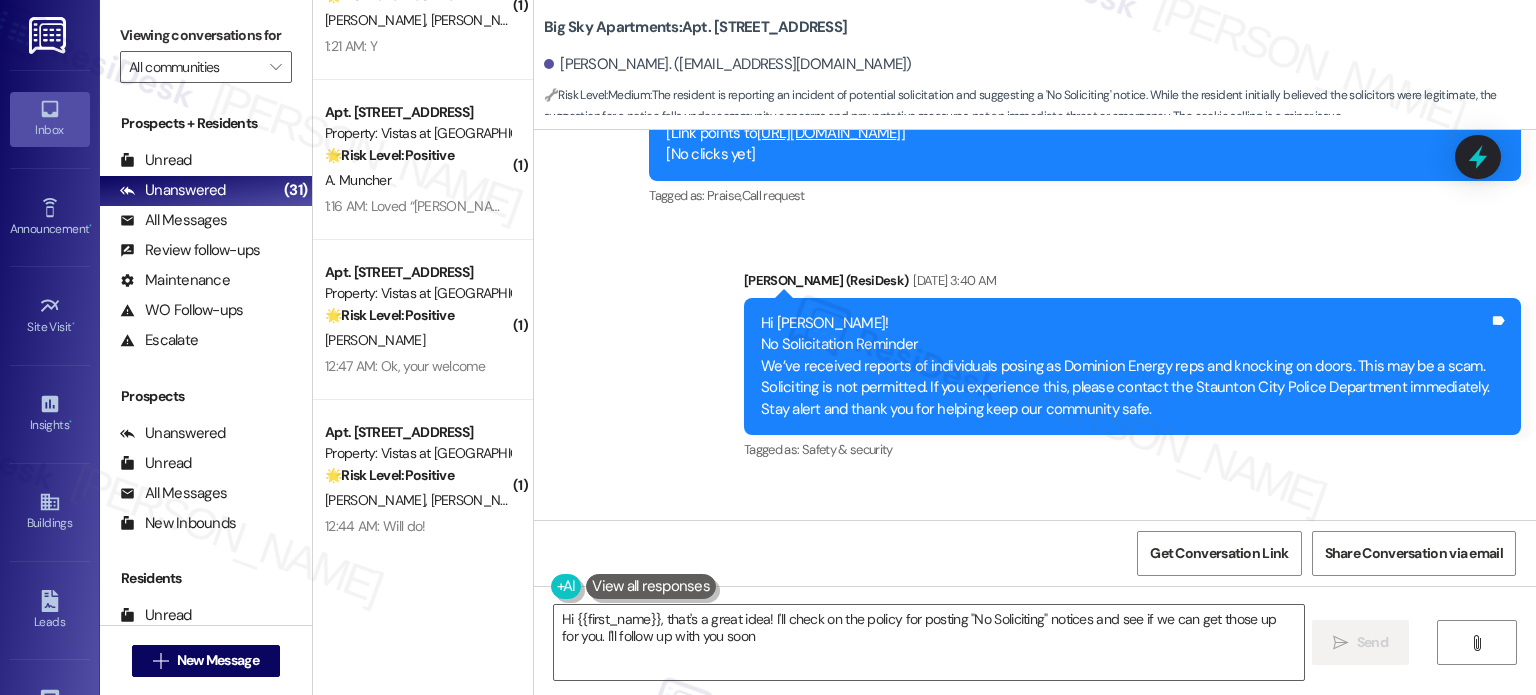 type on "Hi {{first_name}}, that's a great idea! I'll check on the policy for posting "No Soliciting" notices and see if we can get those up for you. I'll follow up with you soon!" 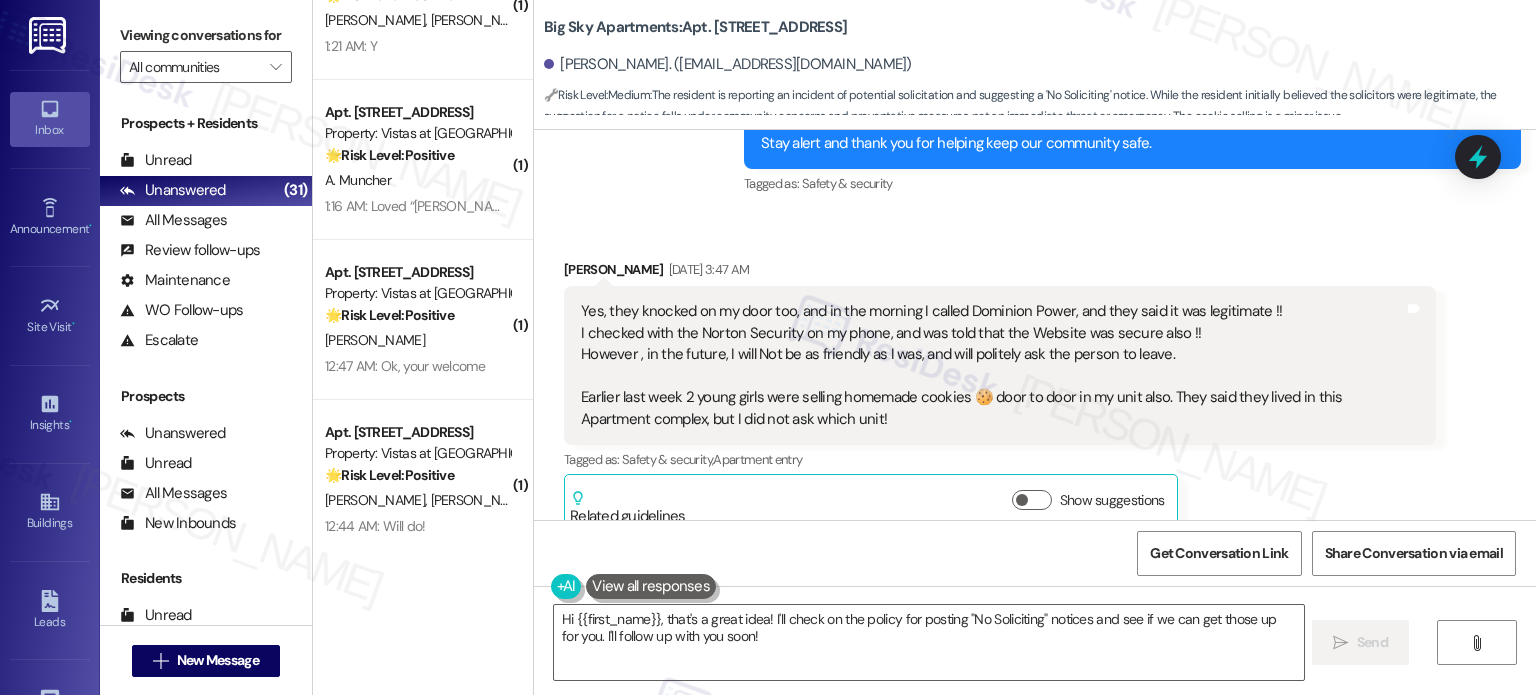 scroll, scrollTop: 1121, scrollLeft: 0, axis: vertical 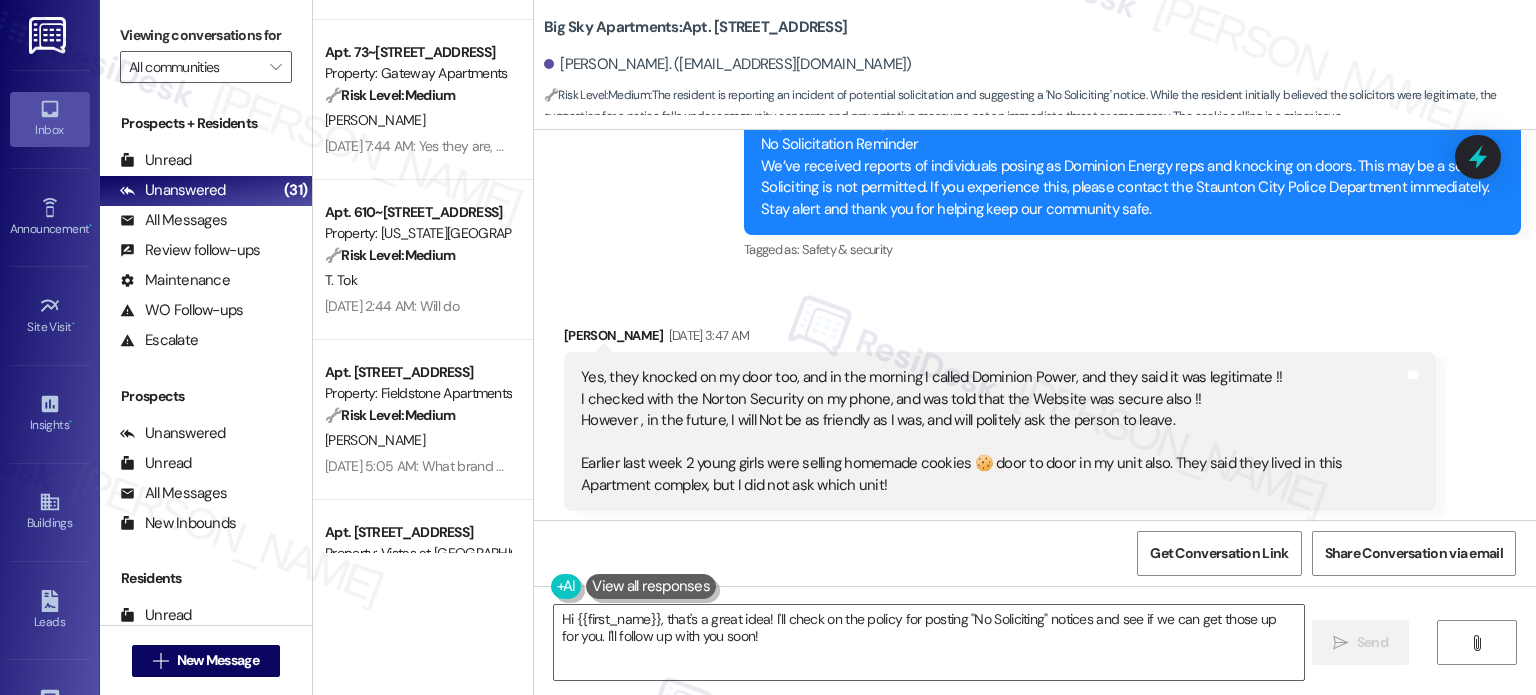 click on "Hi Shauna!
No Solicitation Reminder
We’ve received reports of individuals posing as Dominion Energy reps and knocking on doors. This may be a scam.
Soliciting is not permitted. If you experience this, please contact the Staunton City Police Department immediately.
Stay alert and thank you for helping keep our community safe." at bounding box center [1125, 166] 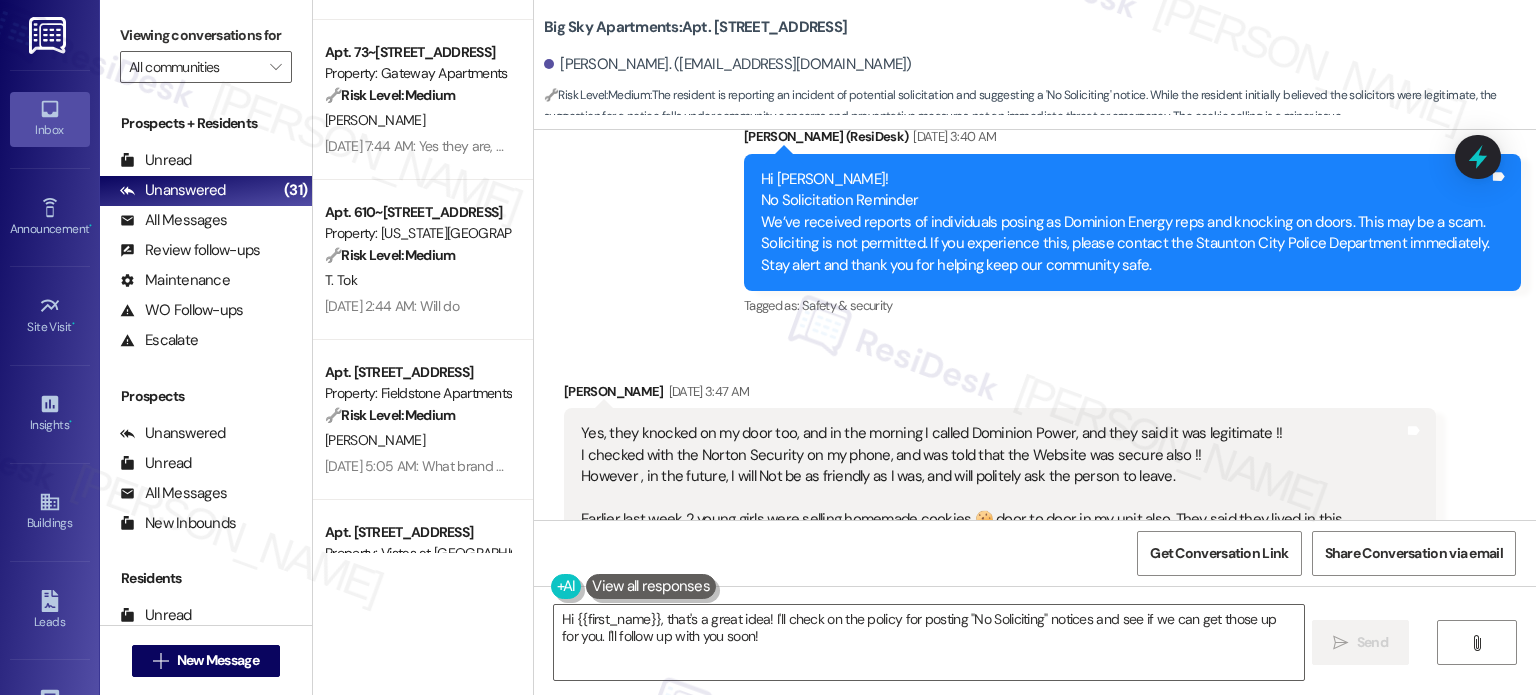 scroll, scrollTop: 921, scrollLeft: 0, axis: vertical 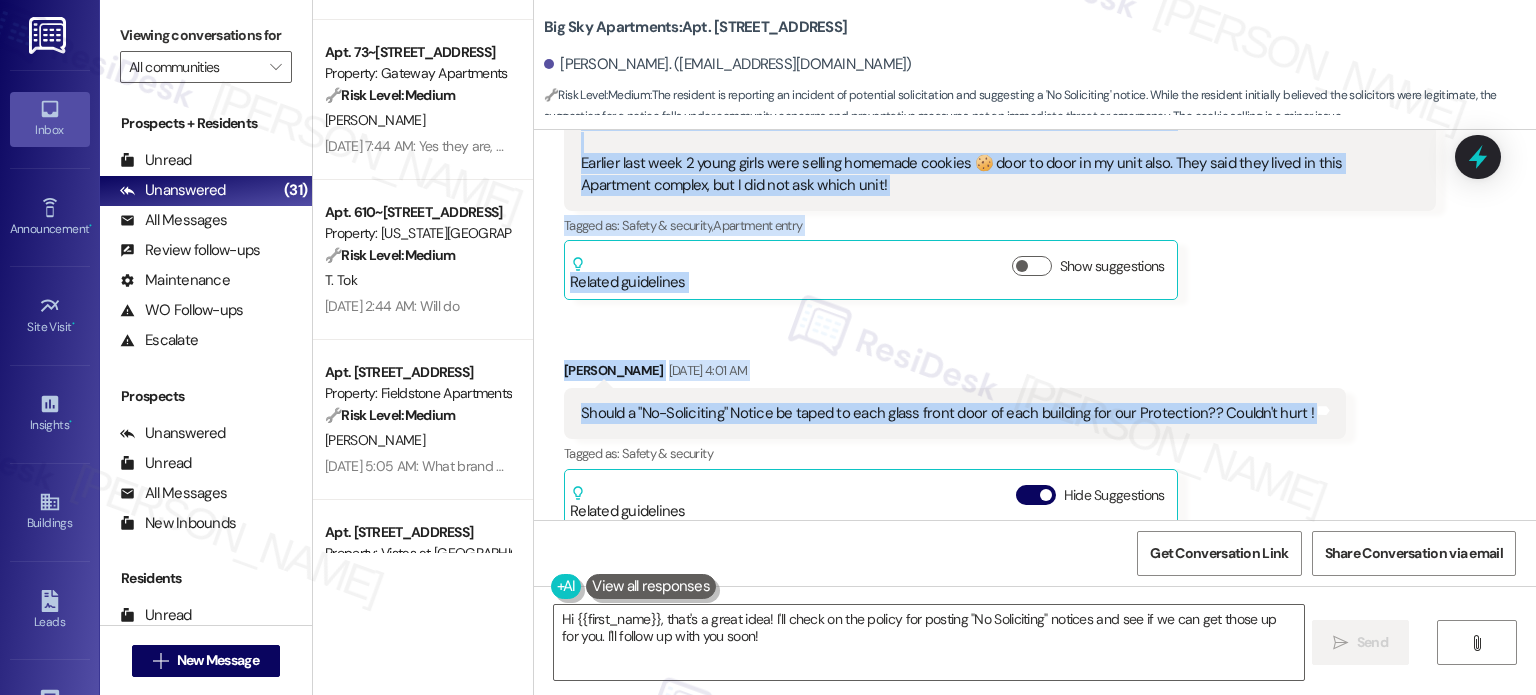 drag, startPoint x: 770, startPoint y: 218, endPoint x: 1320, endPoint y: 420, distance: 585.9215 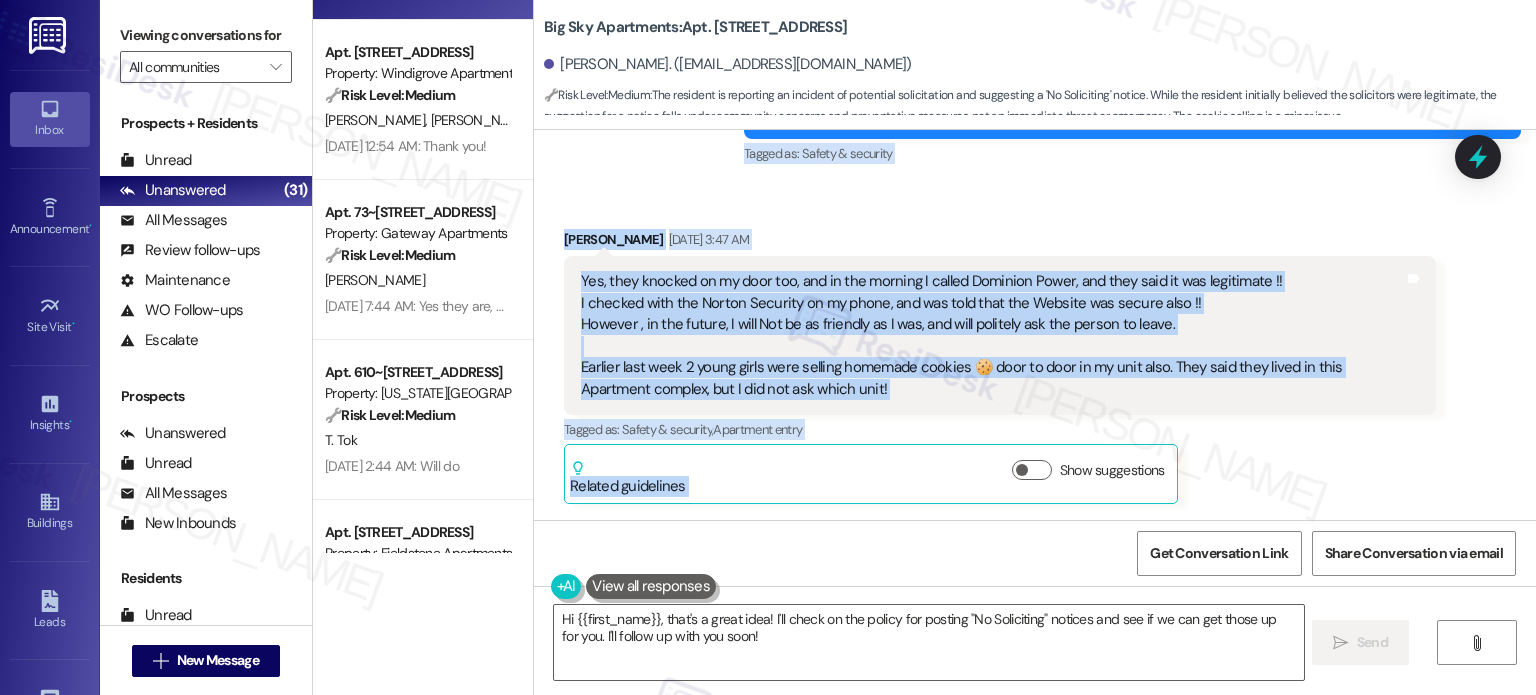 scroll, scrollTop: 1106, scrollLeft: 0, axis: vertical 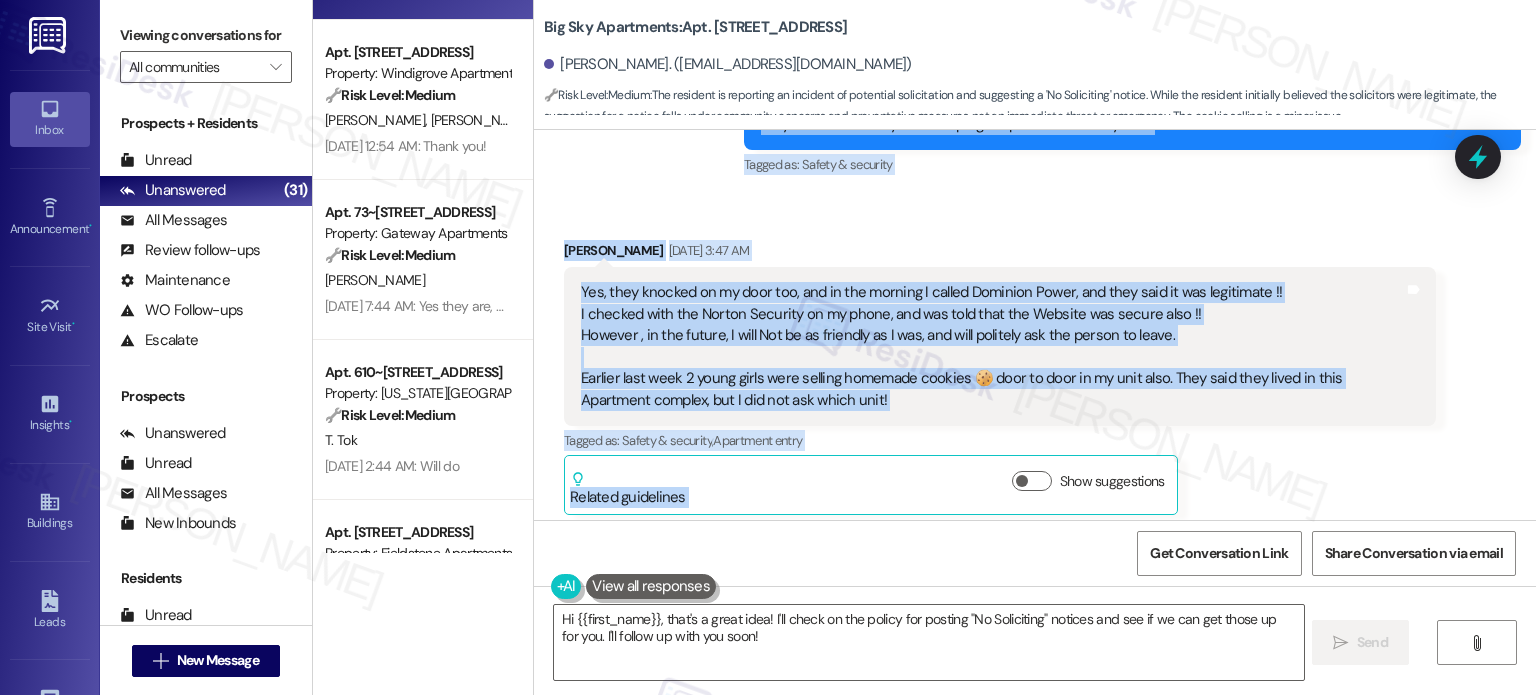 click on "Yes, they knocked on my door too, and in the morning I called Dominion Power, and they said it was legitimate !!
I checked with the Norton Security on my phone, and was told that the Website was secure also !!
However , in the future, I will Not be as friendly as I was, and will politely ask the person to leave.
Earlier last week 2 young girls were selling homemade cookies 🍪 door to door in my unit also. They said they lived in this Apartment complex, but I did not ask which  unit!" at bounding box center [992, 346] 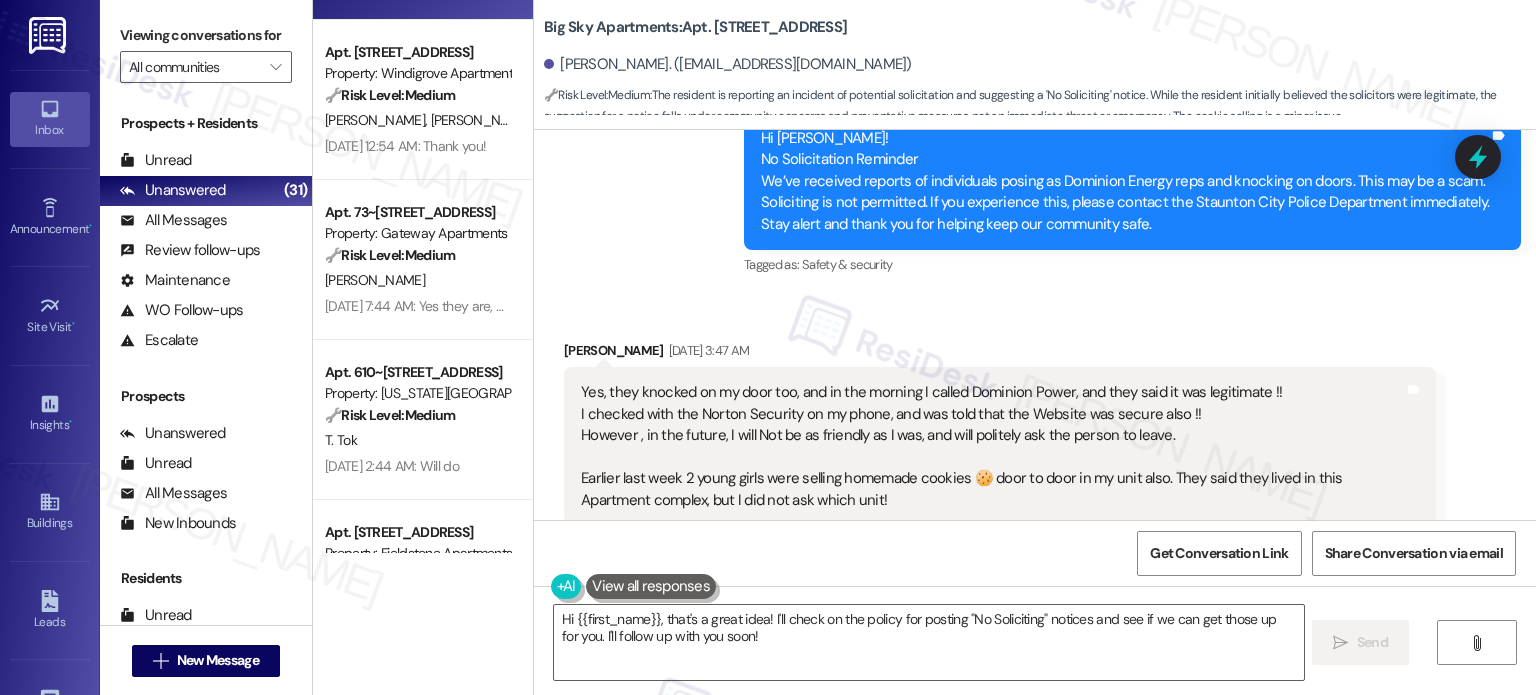 scroll, scrollTop: 906, scrollLeft: 0, axis: vertical 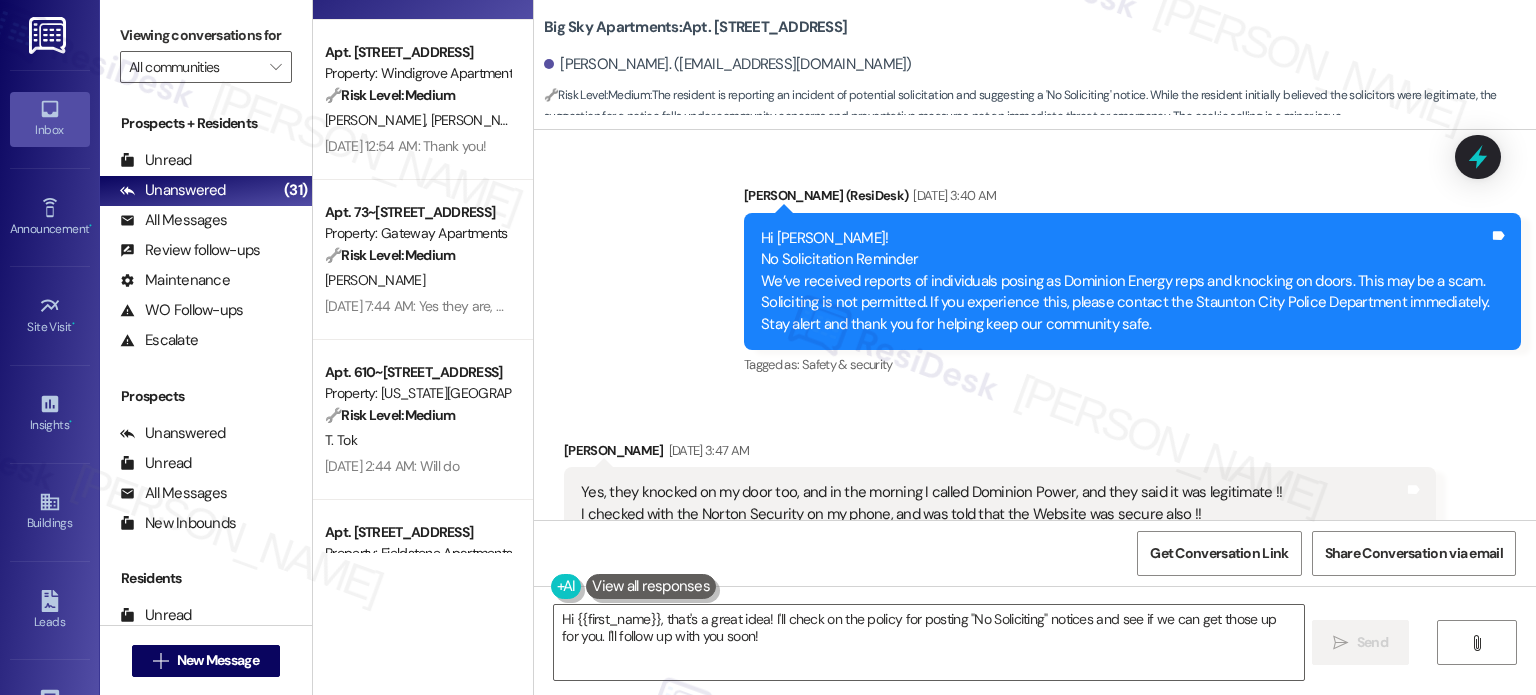 click on "Hi Shauna!
No Solicitation Reminder
We’ve received reports of individuals posing as Dominion Energy reps and knocking on doors. This may be a scam.
Soliciting is not permitted. If you experience this, please contact the Staunton City Police Department immediately.
Stay alert and thank you for helping keep our community safe." at bounding box center (1125, 281) 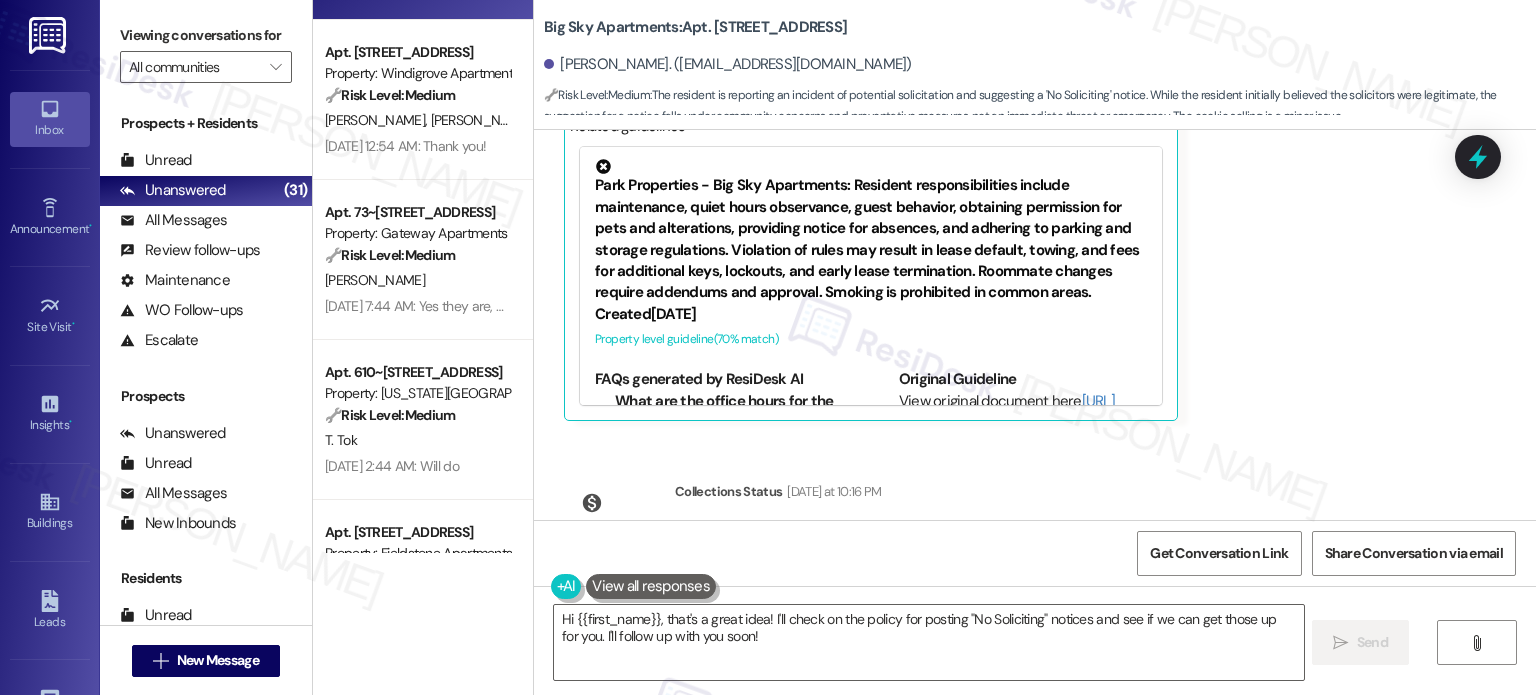 scroll, scrollTop: 1805, scrollLeft: 0, axis: vertical 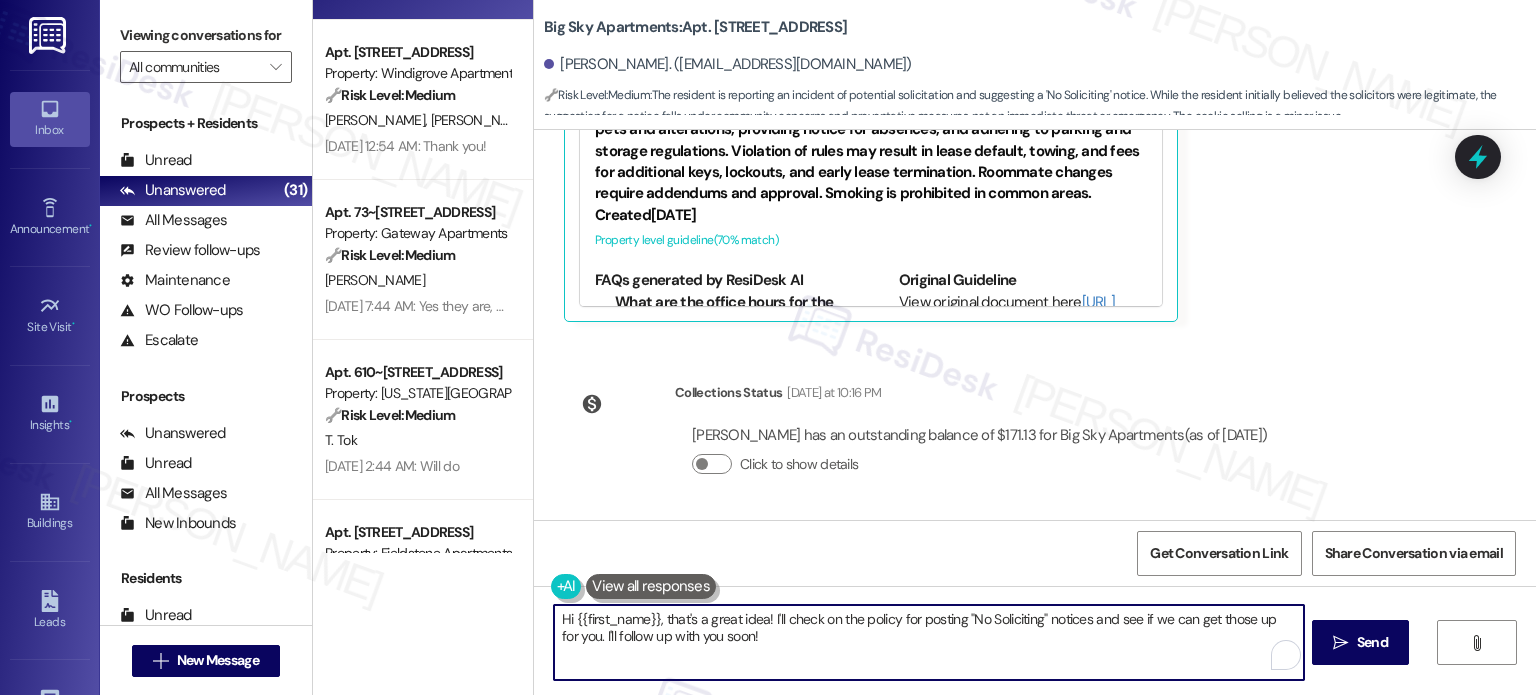 click on "Hi {{first_name}}, that's a great idea! I'll check on the policy for posting "No Soliciting" notices and see if we can get those up for you. I'll follow up with you soon!" at bounding box center (928, 642) 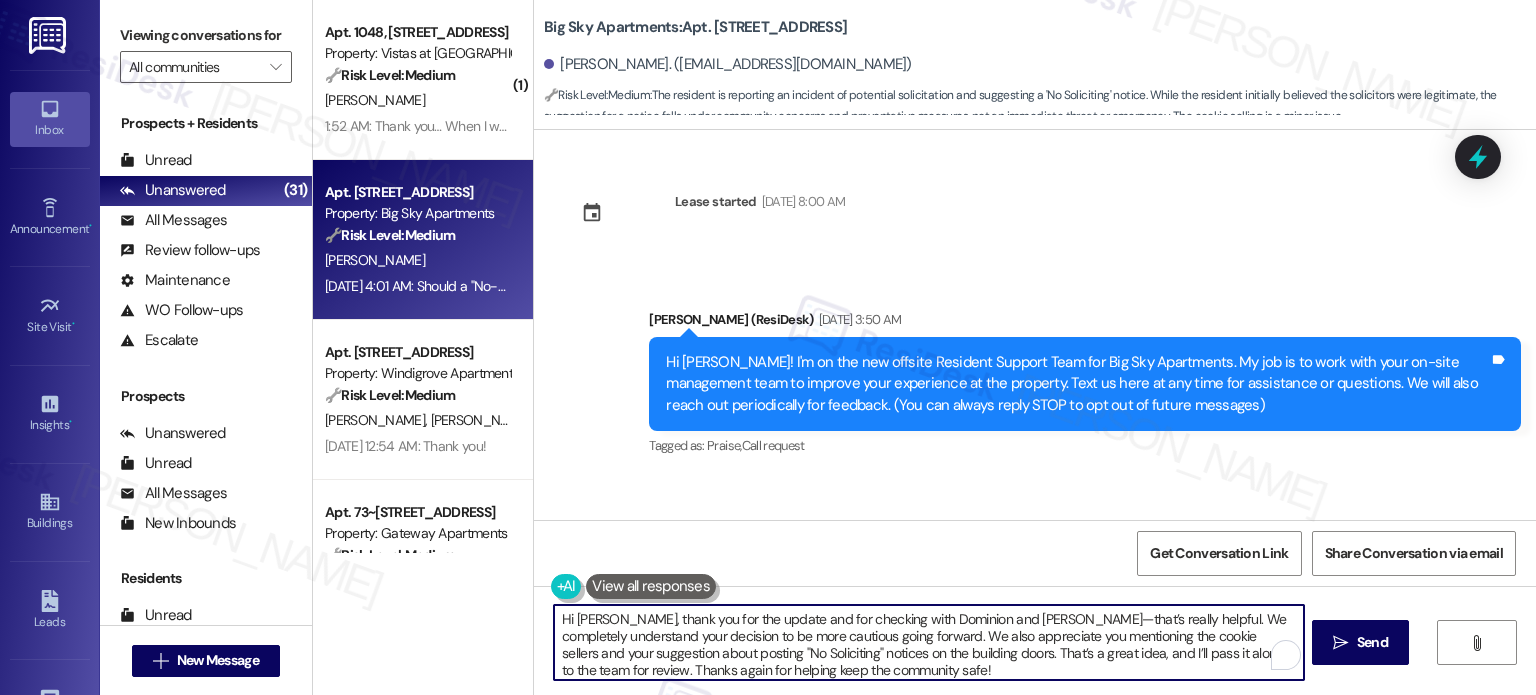 scroll, scrollTop: 0, scrollLeft: 0, axis: both 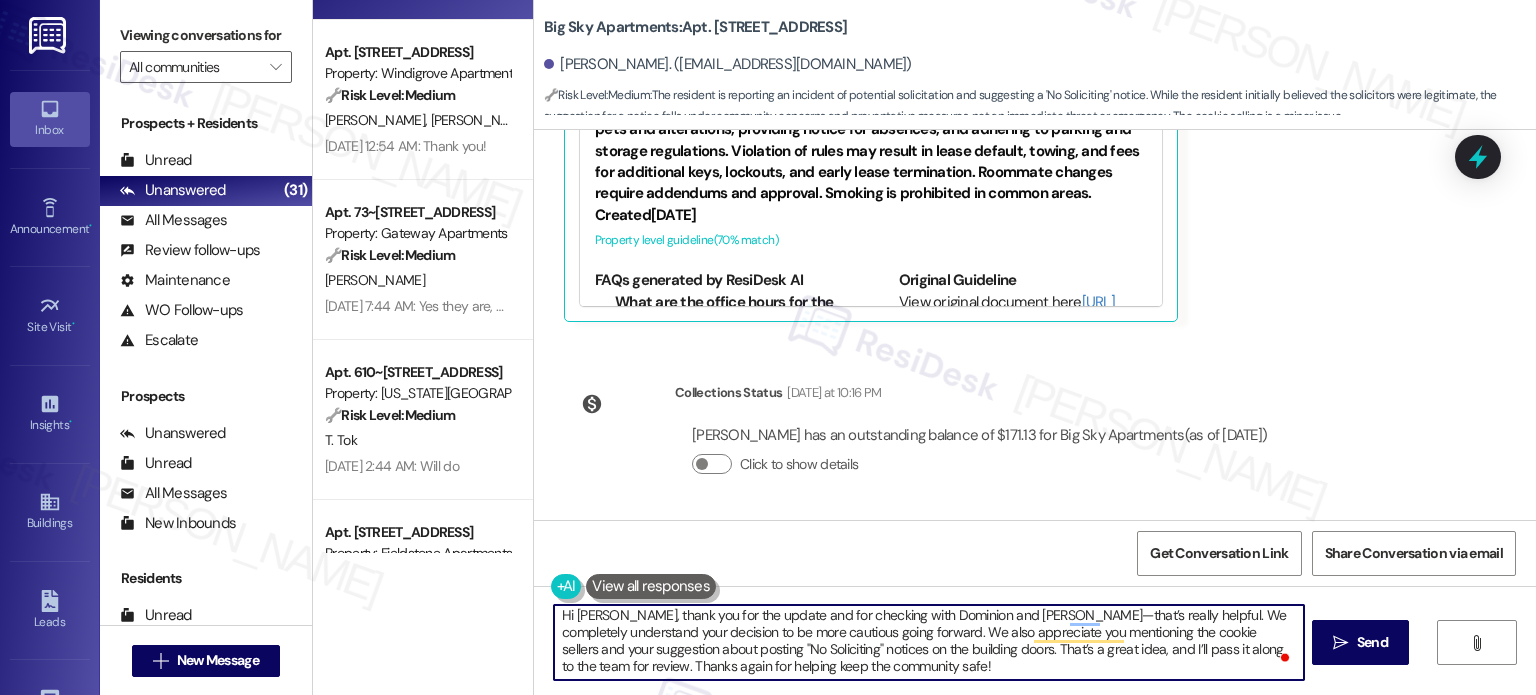 click on "Hi [PERSON_NAME], thank you for the update and for checking with Dominion and [PERSON_NAME]—that’s really helpful. We completely understand your decision to be more cautious going forward. We also appreciate you mentioning the cookie sellers and your suggestion about posting "No Soliciting" notices on the building doors. That’s a great idea, and I’ll pass it along to the team for review. Thanks again for helping keep the community safe!" at bounding box center [928, 642] 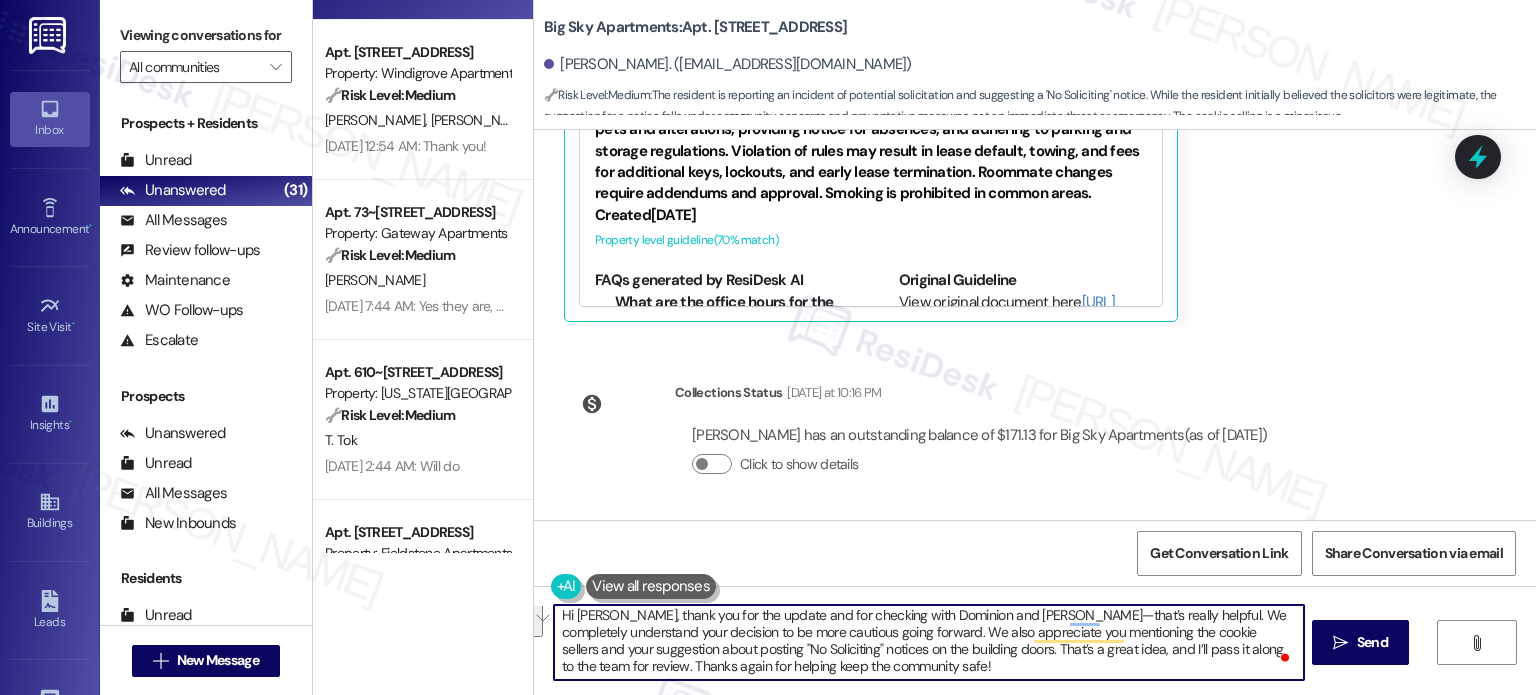 drag, startPoint x: 585, startPoint y: 663, endPoint x: 1040, endPoint y: 686, distance: 455.58093 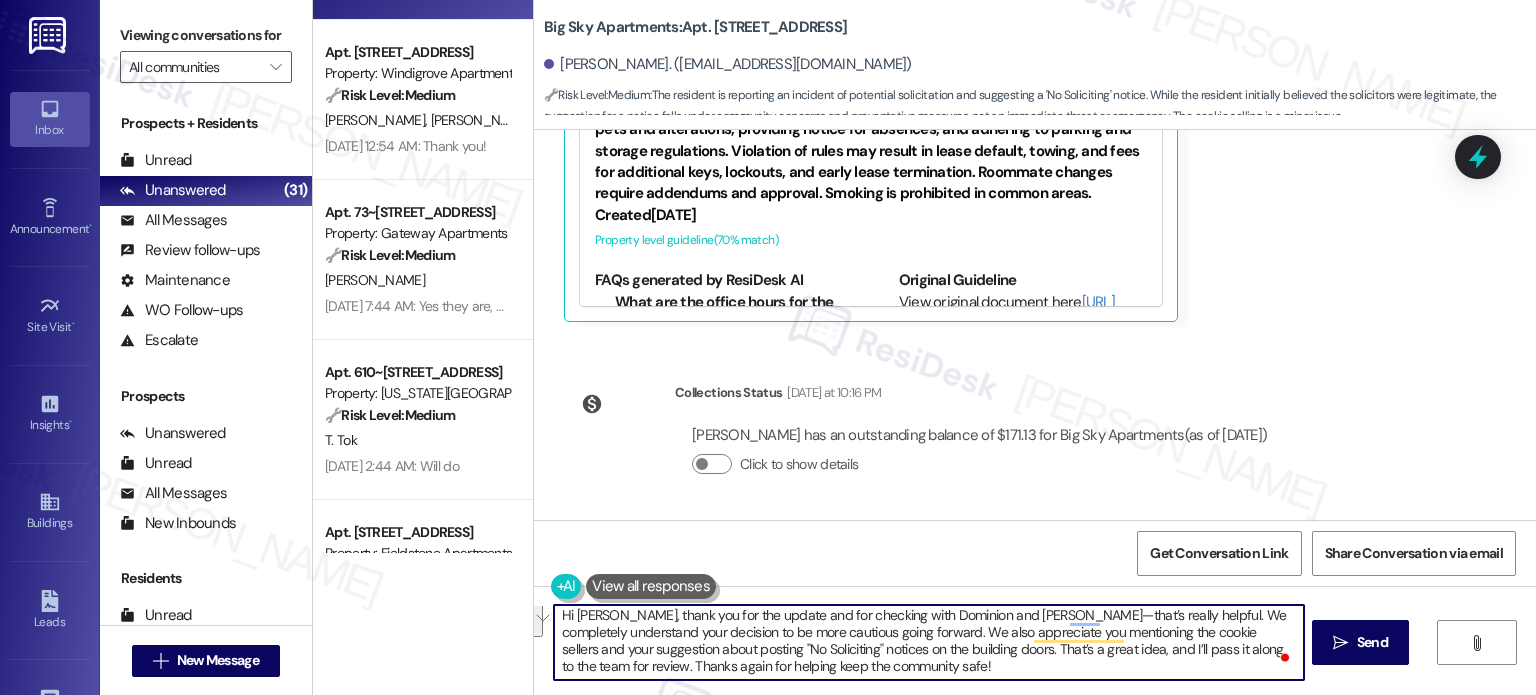 click on "Hi [PERSON_NAME], thank you for the update and for checking with Dominion and [PERSON_NAME]—that’s really helpful. We completely understand your decision to be more cautious going forward. We also appreciate you mentioning the cookie sellers and your suggestion about posting "No Soliciting" notices on the building doors. That’s a great idea, and I’ll pass it along to the team for review. Thanks again for helping keep the community safe!" at bounding box center (928, 642) 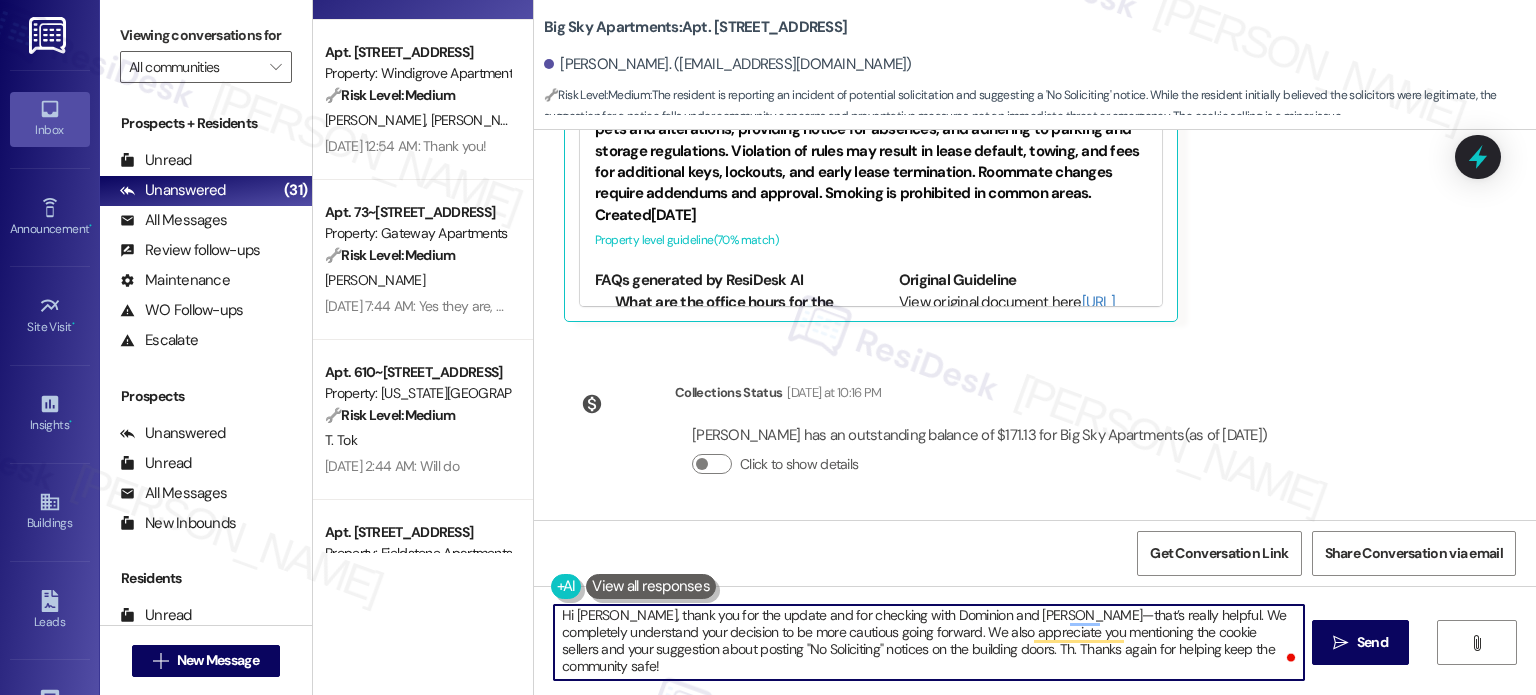 scroll, scrollTop: 0, scrollLeft: 0, axis: both 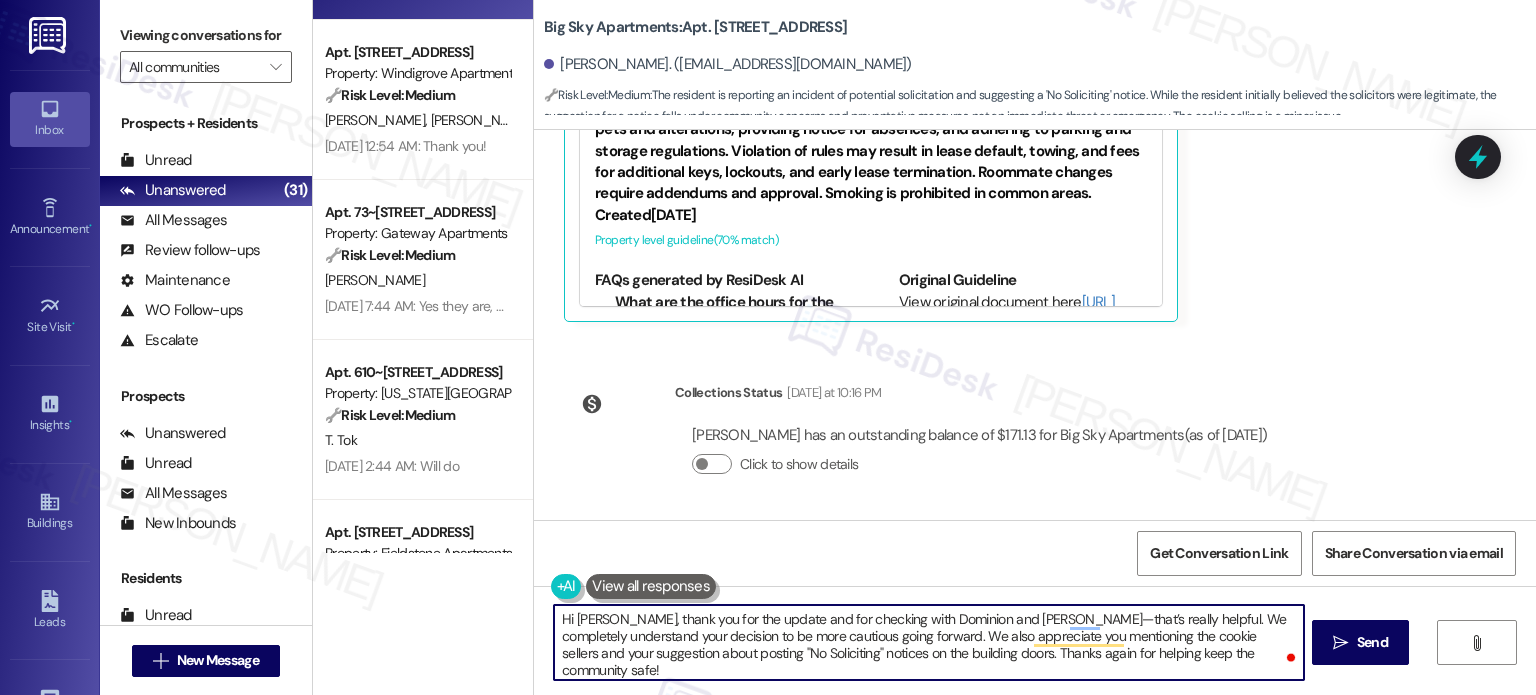 click on "Hi [PERSON_NAME], thank you for the update and for checking with Dominion and [PERSON_NAME]—that’s really helpful. We completely understand your decision to be more cautious going forward. We also appreciate you mentioning the cookie sellers and your suggestion about posting "No Soliciting" notices on the building doors. Thanks again for helping keep the community safe!" at bounding box center (928, 642) 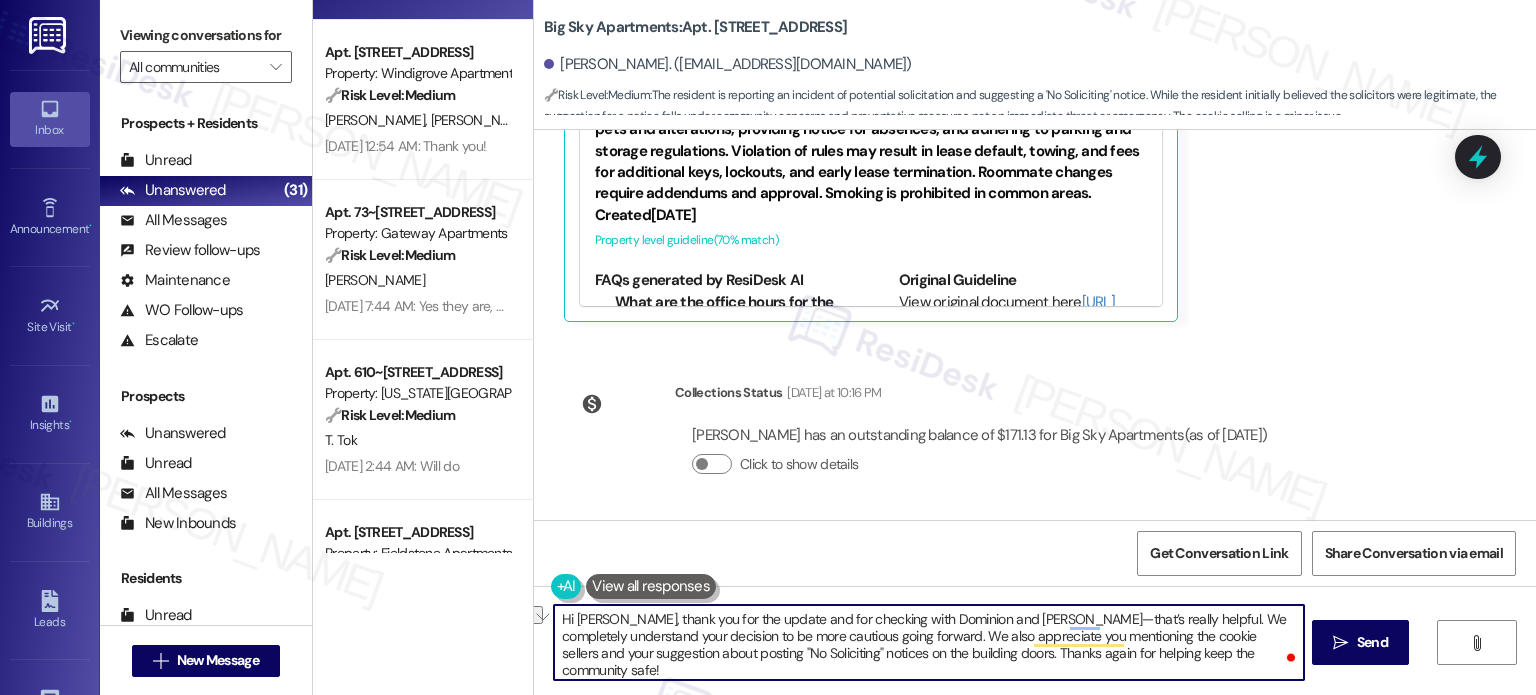 drag, startPoint x: 960, startPoint y: 655, endPoint x: 1031, endPoint y: 660, distance: 71.17584 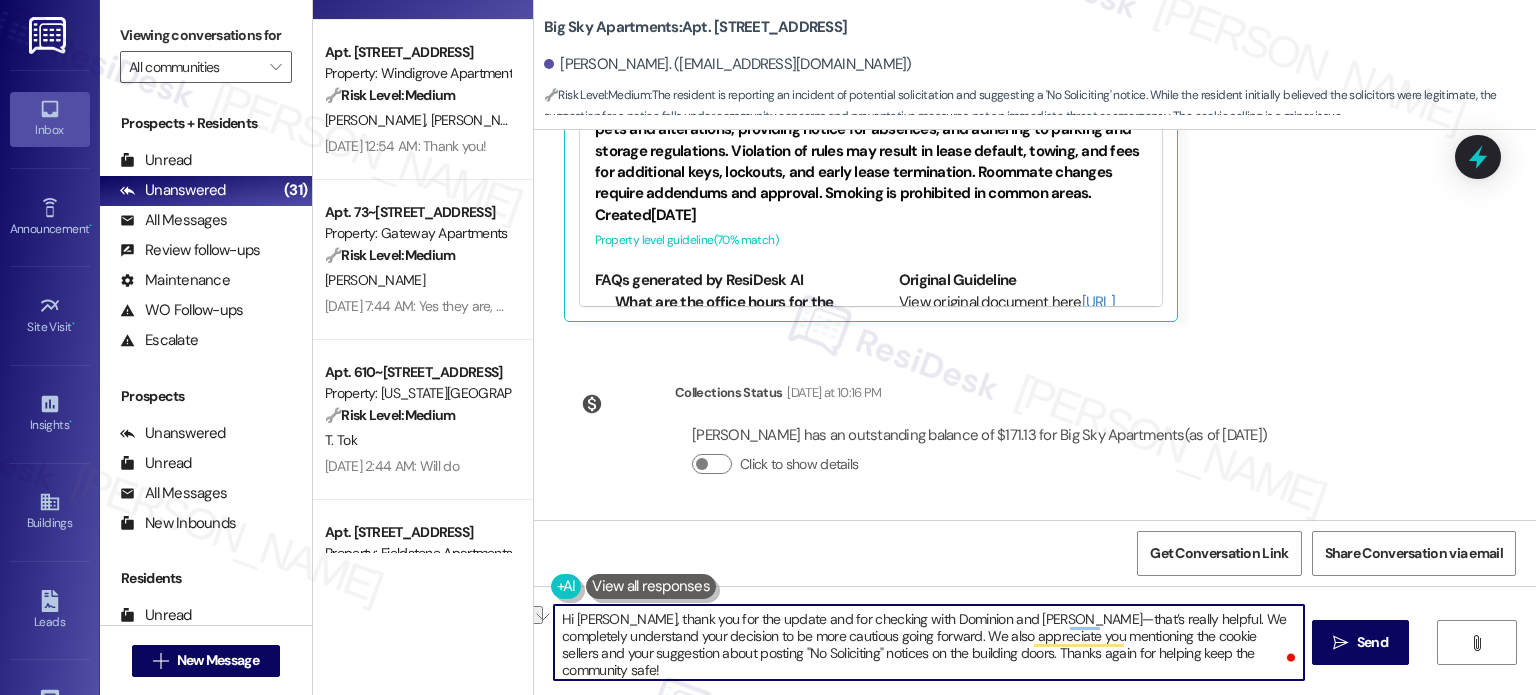 click on "Hi [PERSON_NAME], thank you for the update and for checking with Dominion and [PERSON_NAME]—that’s really helpful. We completely understand your decision to be more cautious going forward. We also appreciate you mentioning the cookie sellers and your suggestion about posting "No Soliciting" notices on the building doors. Thanks again for helping keep the community safe!" at bounding box center [928, 642] 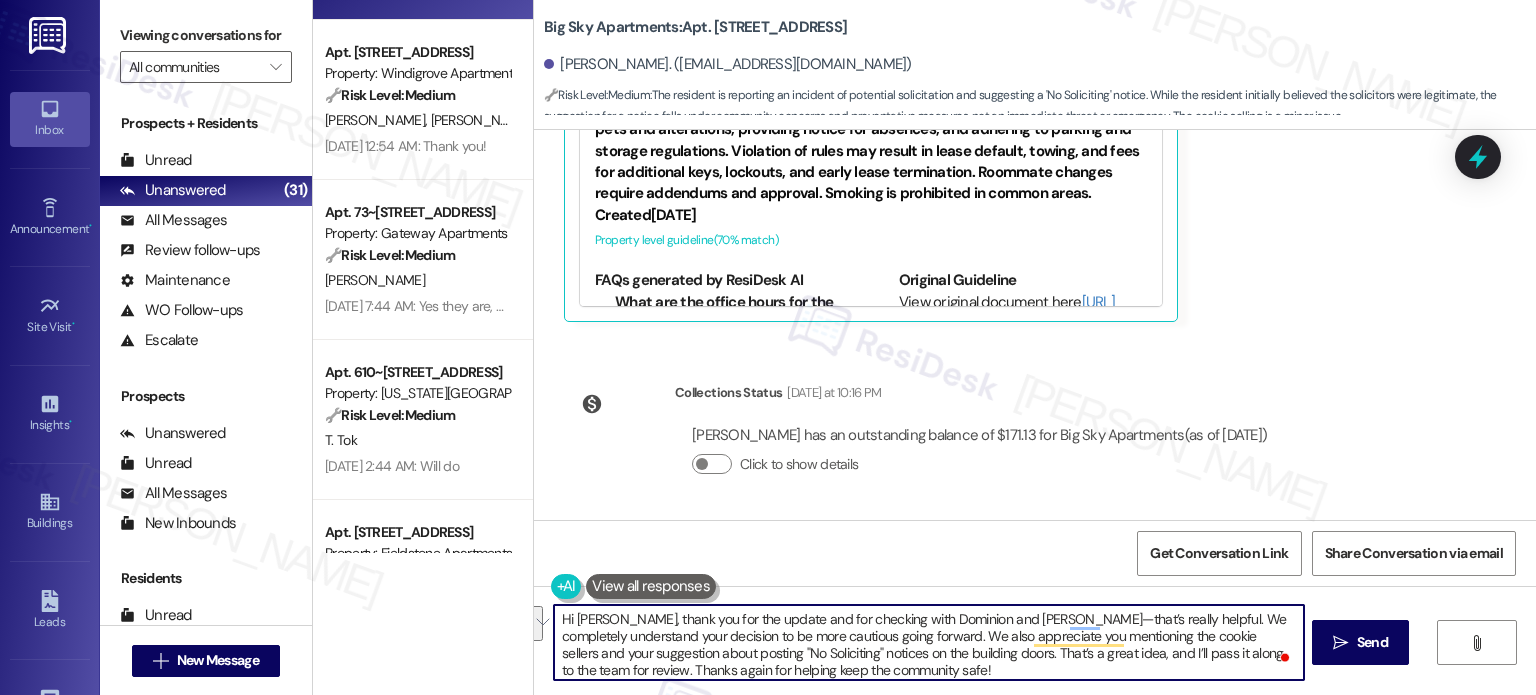 click on "Hi [PERSON_NAME], thank you for the update and for checking with Dominion and [PERSON_NAME]—that’s really helpful. We completely understand your decision to be more cautious going forward. We also appreciate you mentioning the cookie sellers and your suggestion about posting "No Soliciting" notices on the building doors. That’s a great idea, and I’ll pass it along to the team for review. Thanks again for helping keep the community safe!" at bounding box center [928, 642] 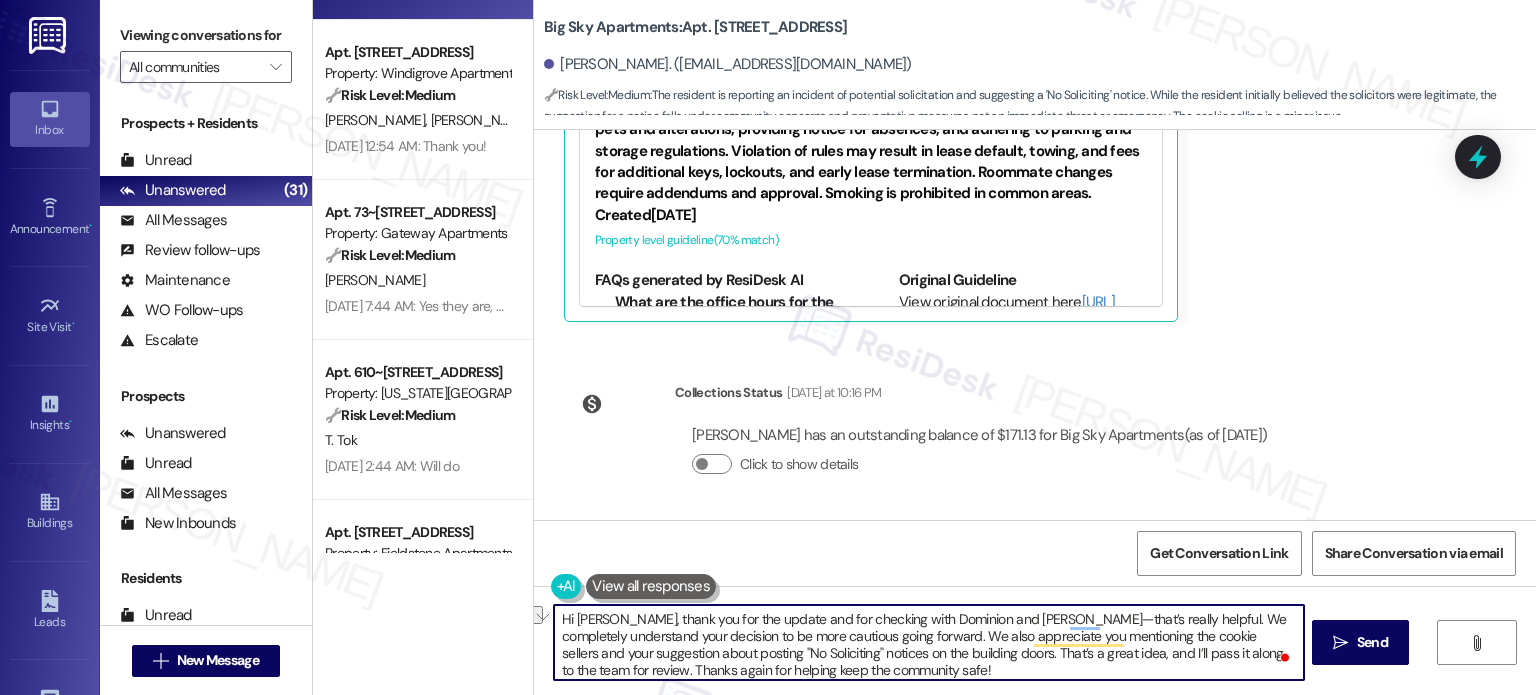 drag, startPoint x: 1058, startPoint y: 654, endPoint x: 956, endPoint y: 653, distance: 102.0049 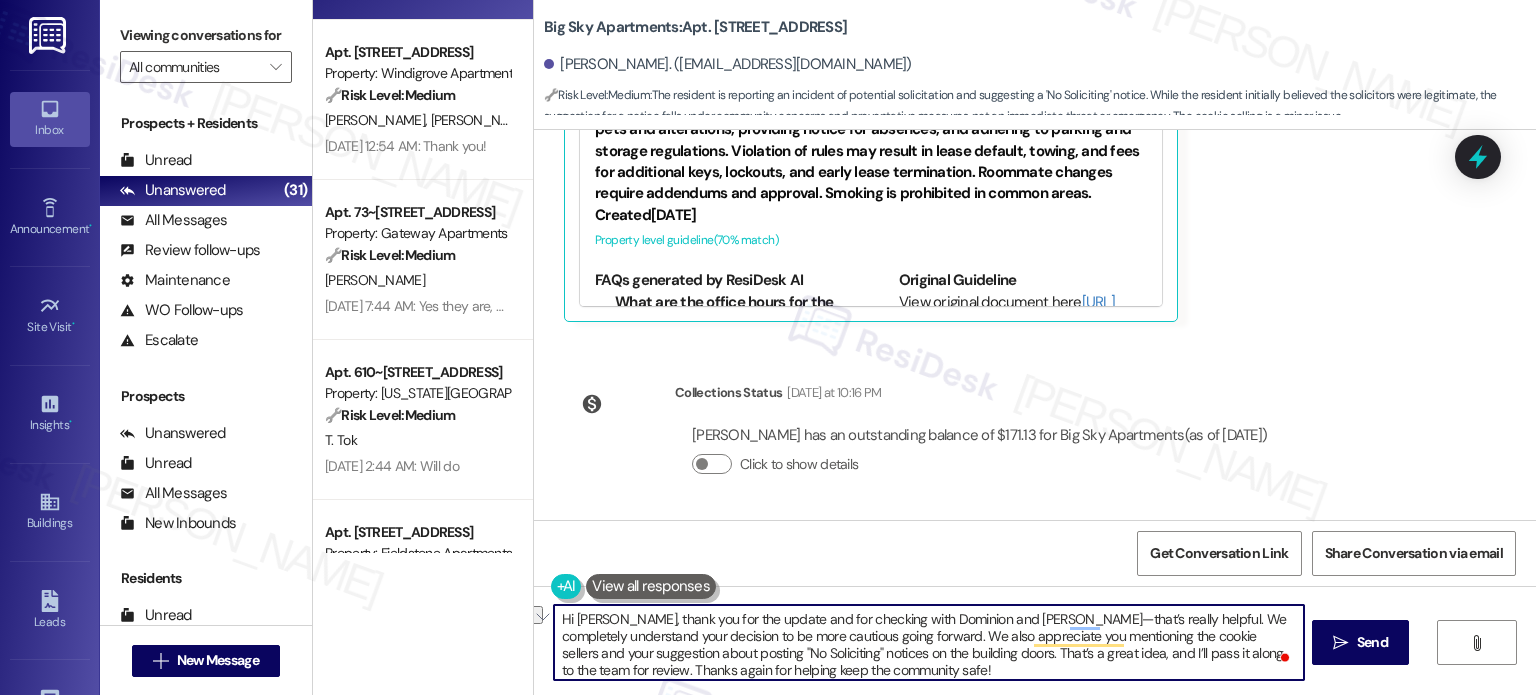 click on "Hi [PERSON_NAME], thank you for the update and for checking with Dominion and [PERSON_NAME]—that’s really helpful. We completely understand your decision to be more cautious going forward. We also appreciate you mentioning the cookie sellers and your suggestion about posting "No Soliciting" notices on the building doors. That’s a great idea, and I’ll pass it along to the team for review. Thanks again for helping keep the community safe!" at bounding box center (928, 642) 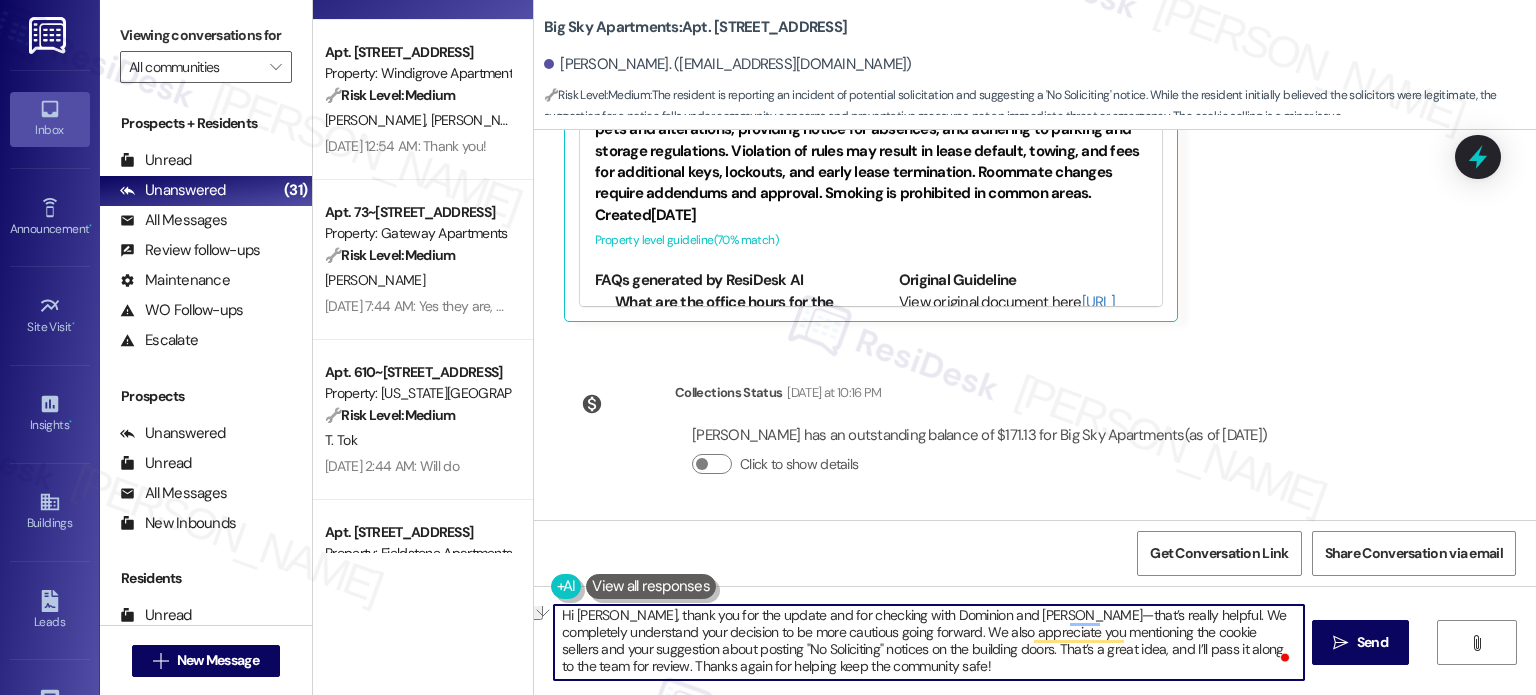 drag, startPoint x: 666, startPoint y: 670, endPoint x: 592, endPoint y: 667, distance: 74.06078 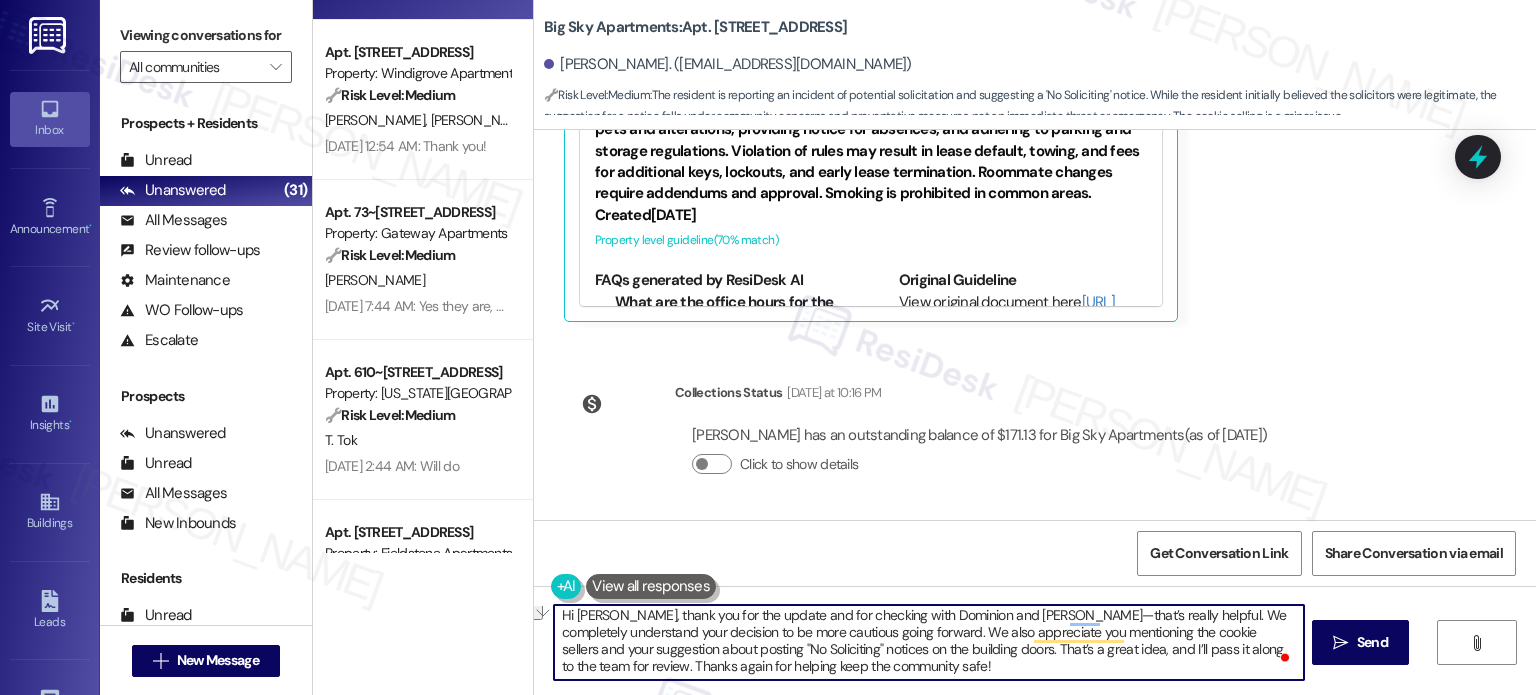 click on "Hi [PERSON_NAME], thank you for the update and for checking with Dominion and [PERSON_NAME]—that’s really helpful. We completely understand your decision to be more cautious going forward. We also appreciate you mentioning the cookie sellers and your suggestion about posting "No Soliciting" notices on the building doors. That’s a great idea, and I’ll pass it along to the team for review. Thanks again for helping keep the community safe!" at bounding box center (928, 642) 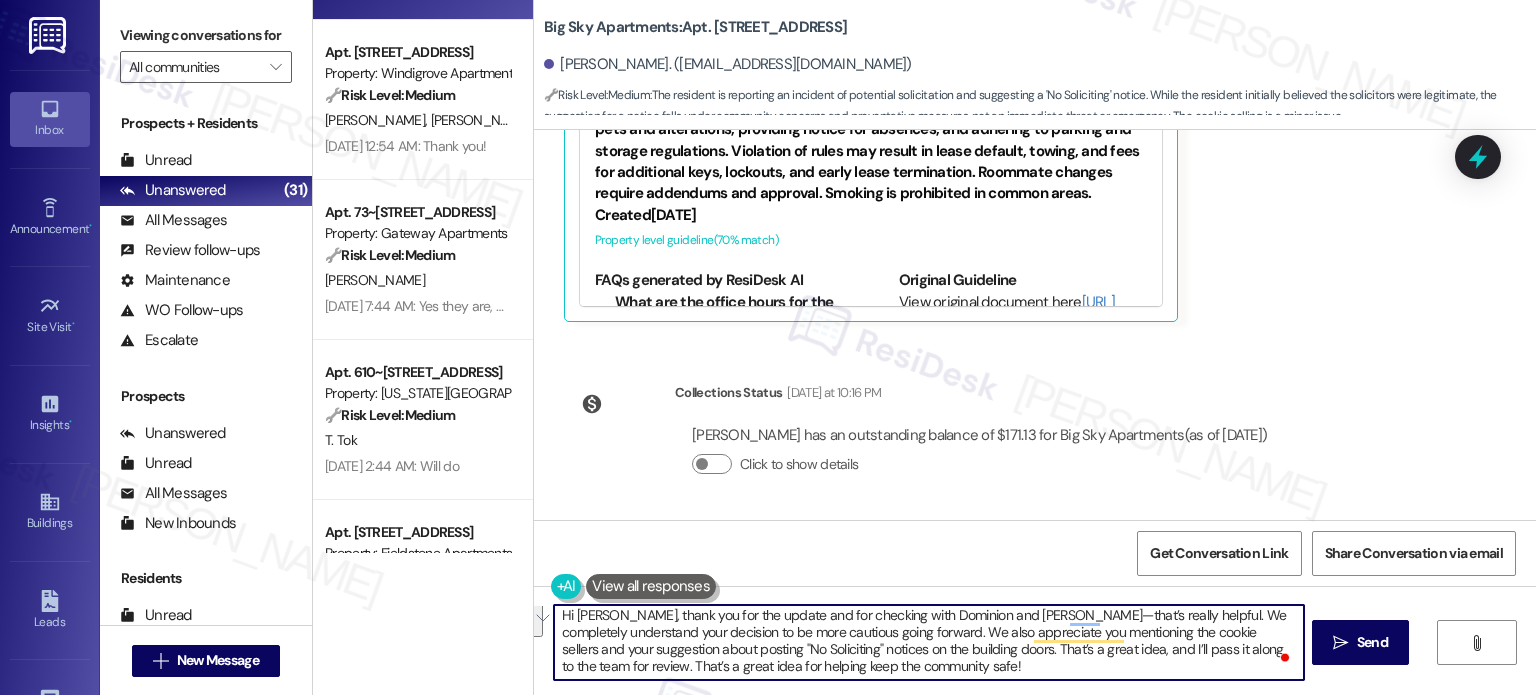 drag, startPoint x: 592, startPoint y: 667, endPoint x: 951, endPoint y: 653, distance: 359.2729 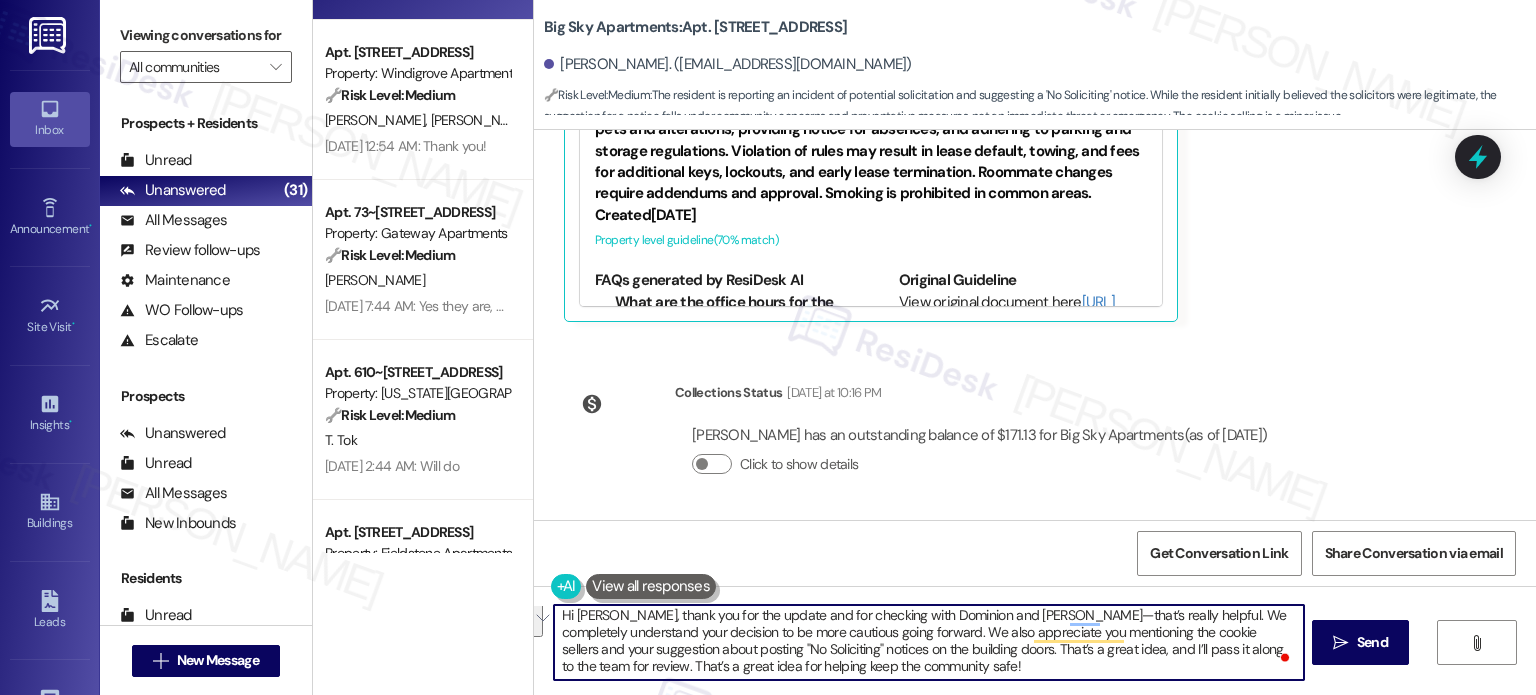 click on "Hi [PERSON_NAME], thank you for the update and for checking with Dominion and [PERSON_NAME]—that’s really helpful. We completely understand your decision to be more cautious going forward. We also appreciate you mentioning the cookie sellers and your suggestion about posting "No Soliciting" notices on the building doors. That’s a great idea, and I’ll pass it along to the team for review. That’s a great idea for helping keep the community safe!" at bounding box center [928, 642] 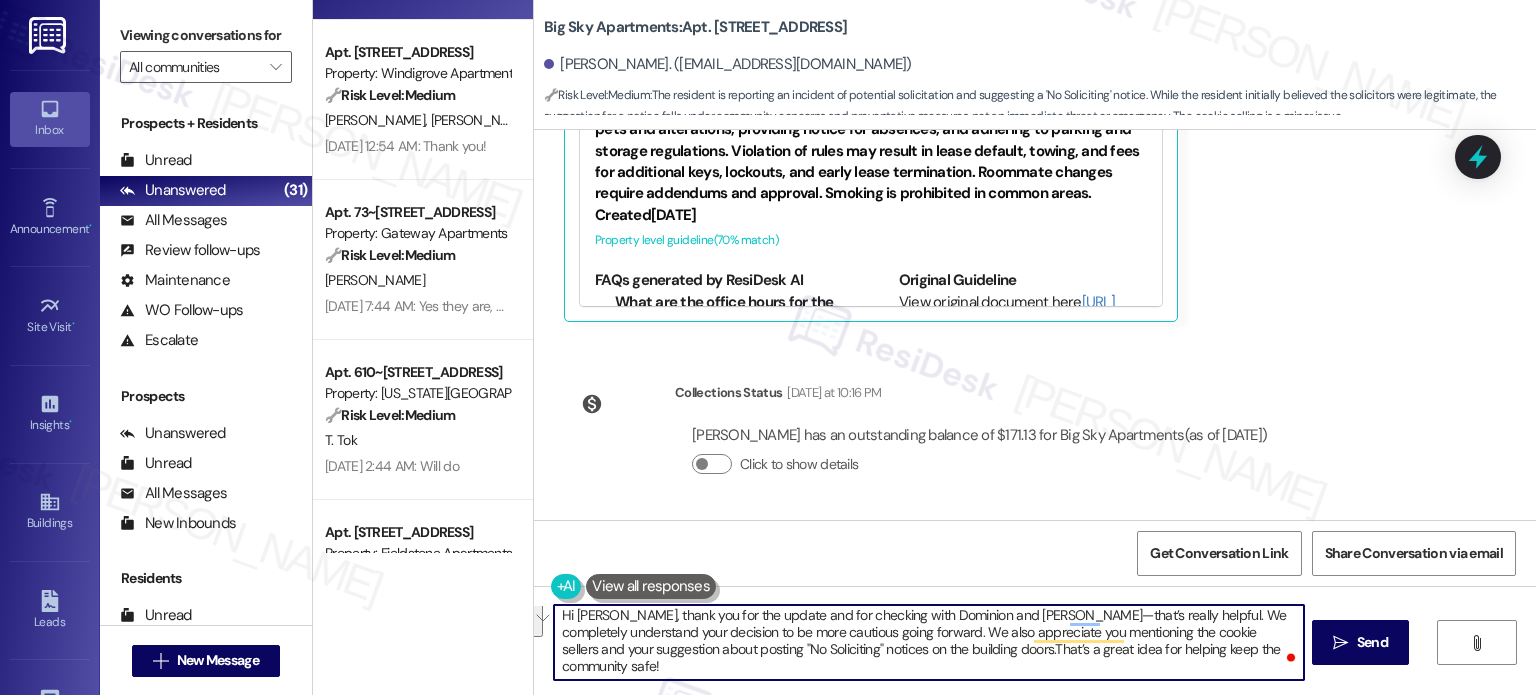 scroll, scrollTop: 0, scrollLeft: 0, axis: both 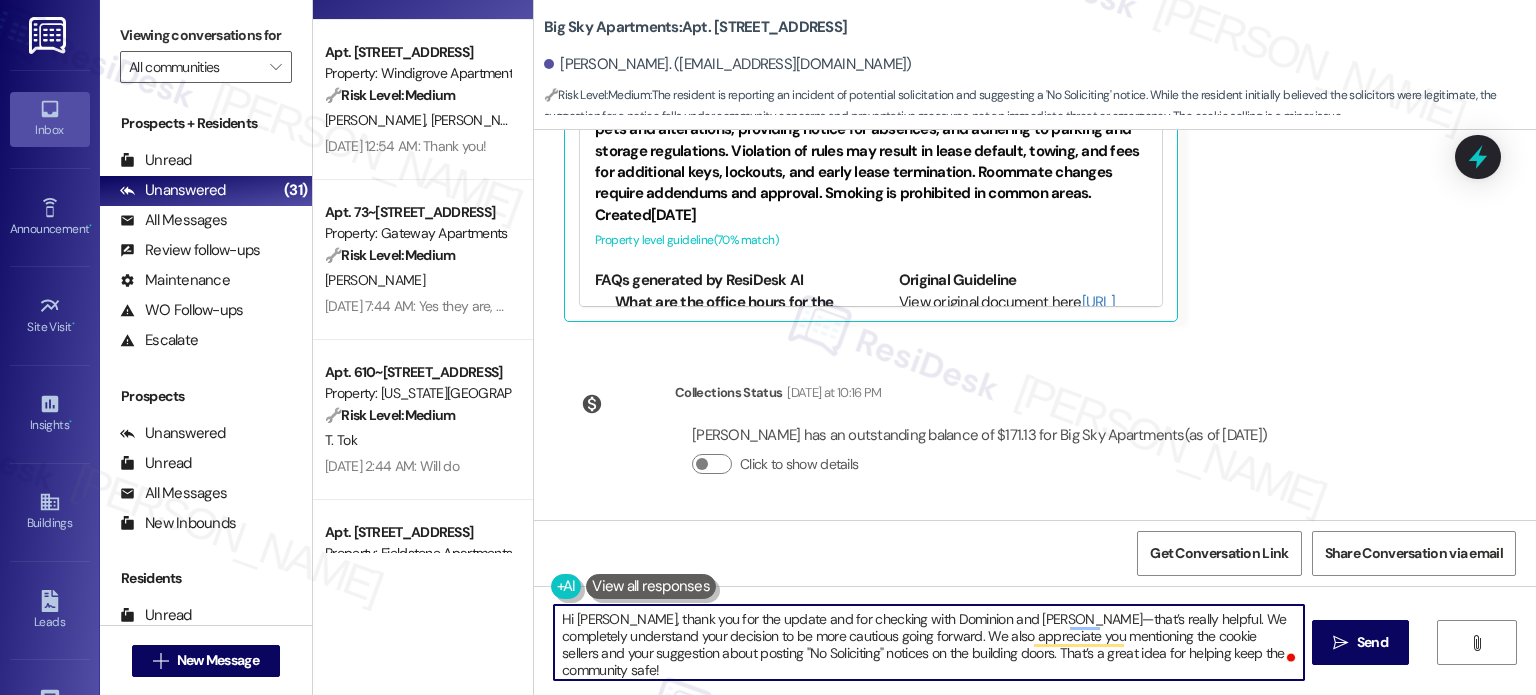 drag, startPoint x: 1212, startPoint y: 645, endPoint x: 1220, endPoint y: 654, distance: 12.0415945 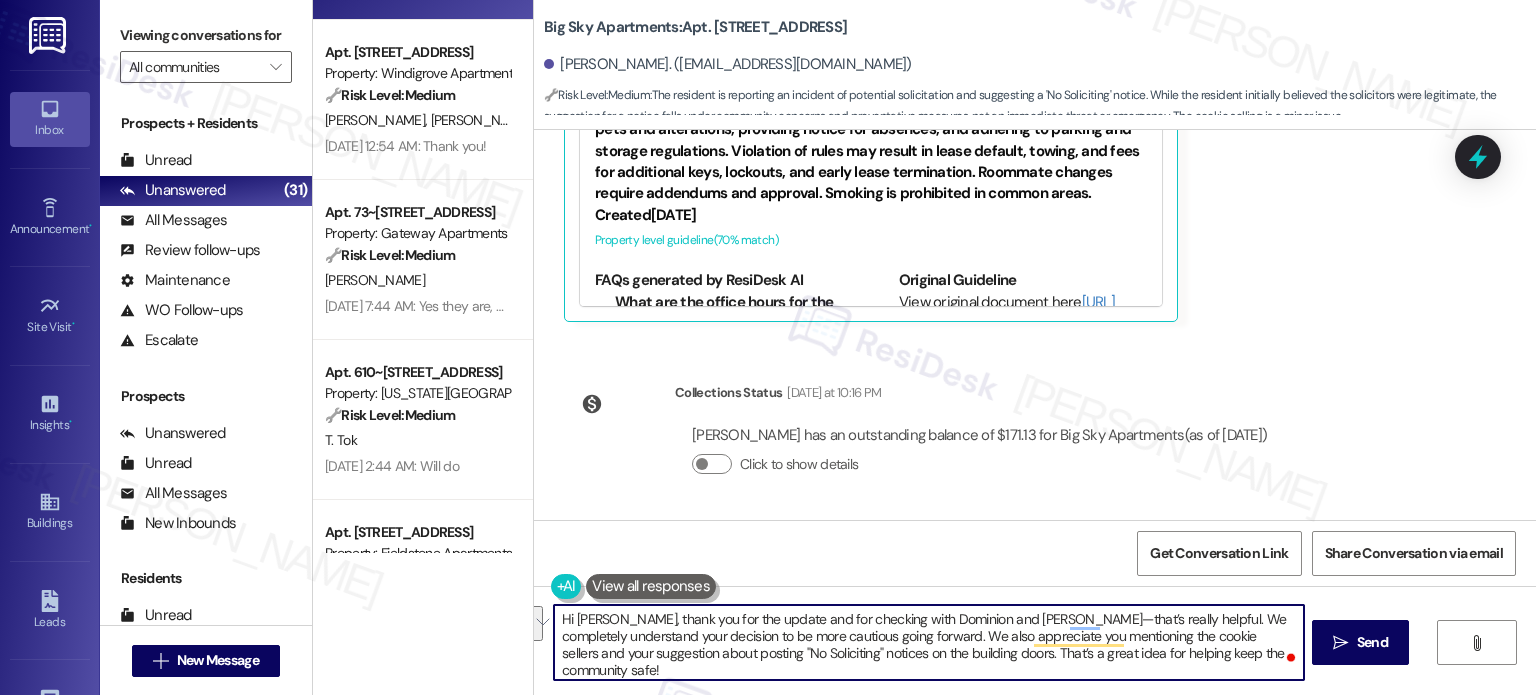 click on "Hi [PERSON_NAME], thank you for the update and for checking with Dominion and [PERSON_NAME]—that’s really helpful. We completely understand your decision to be more cautious going forward. We also appreciate you mentioning the cookie sellers and your suggestion about posting "No Soliciting" notices on the building doors. That’s a great idea for helping keep the community safe!" at bounding box center [928, 642] 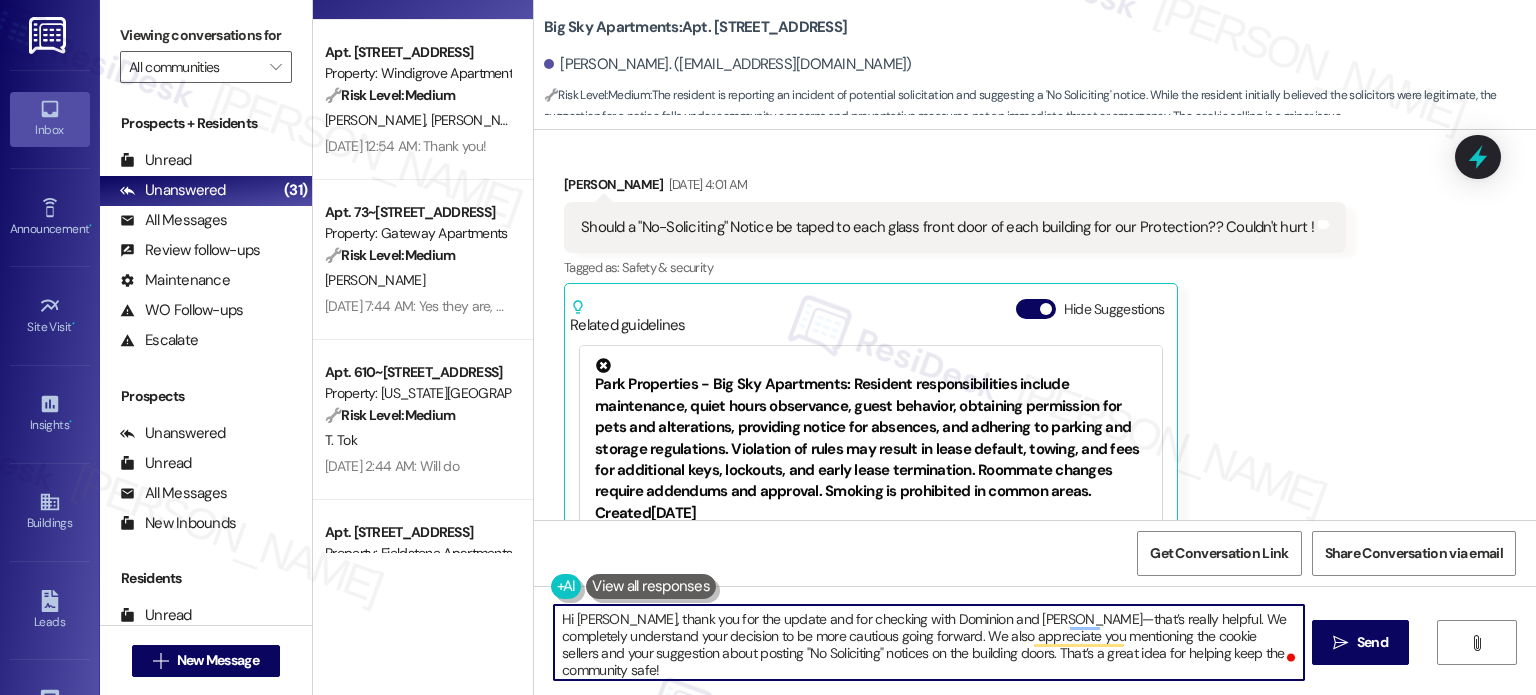 scroll, scrollTop: 1506, scrollLeft: 0, axis: vertical 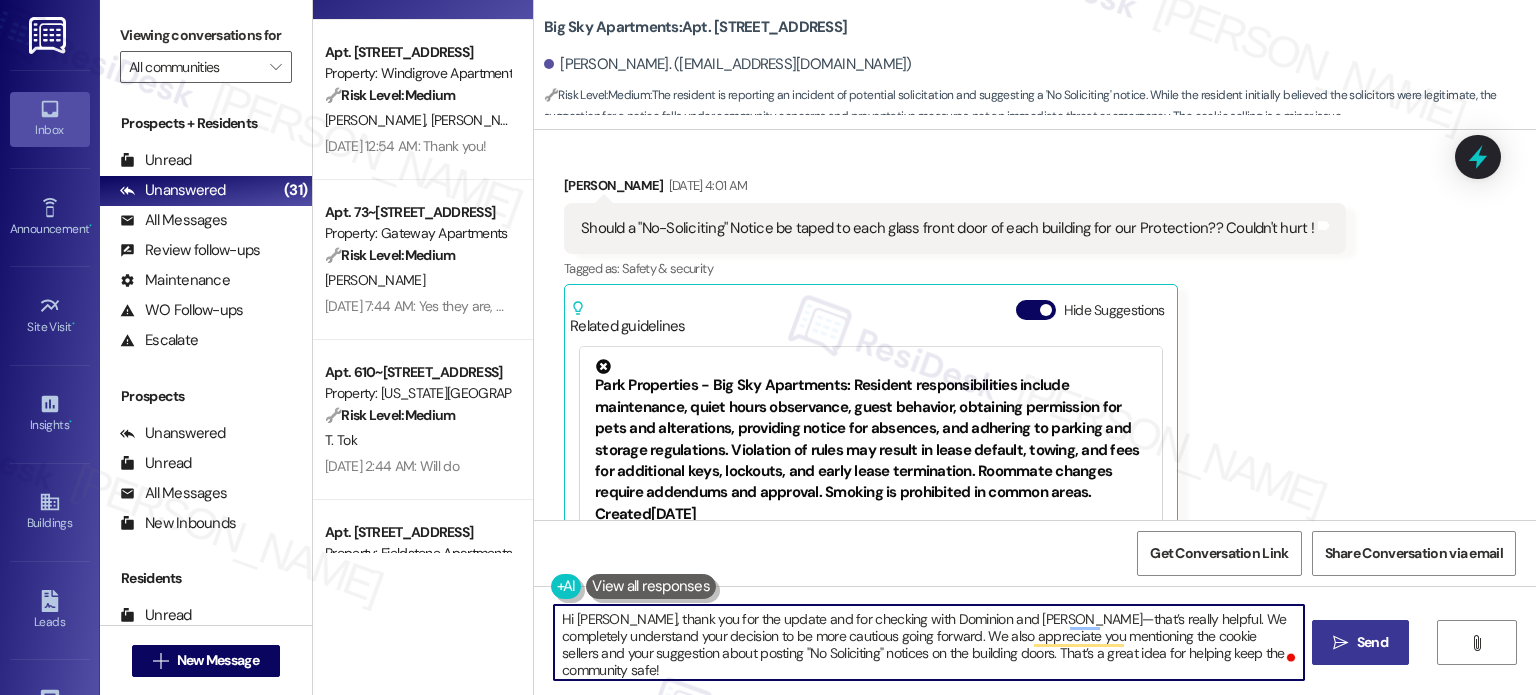 type on "Hi [PERSON_NAME], thank you for the update and for checking with Dominion and [PERSON_NAME]—that’s really helpful. We completely understand your decision to be more cautious going forward. We also appreciate you mentioning the cookie sellers and your suggestion about posting "No Soliciting" notices on the building doors. That’s a great idea for helping keep the community safe!" 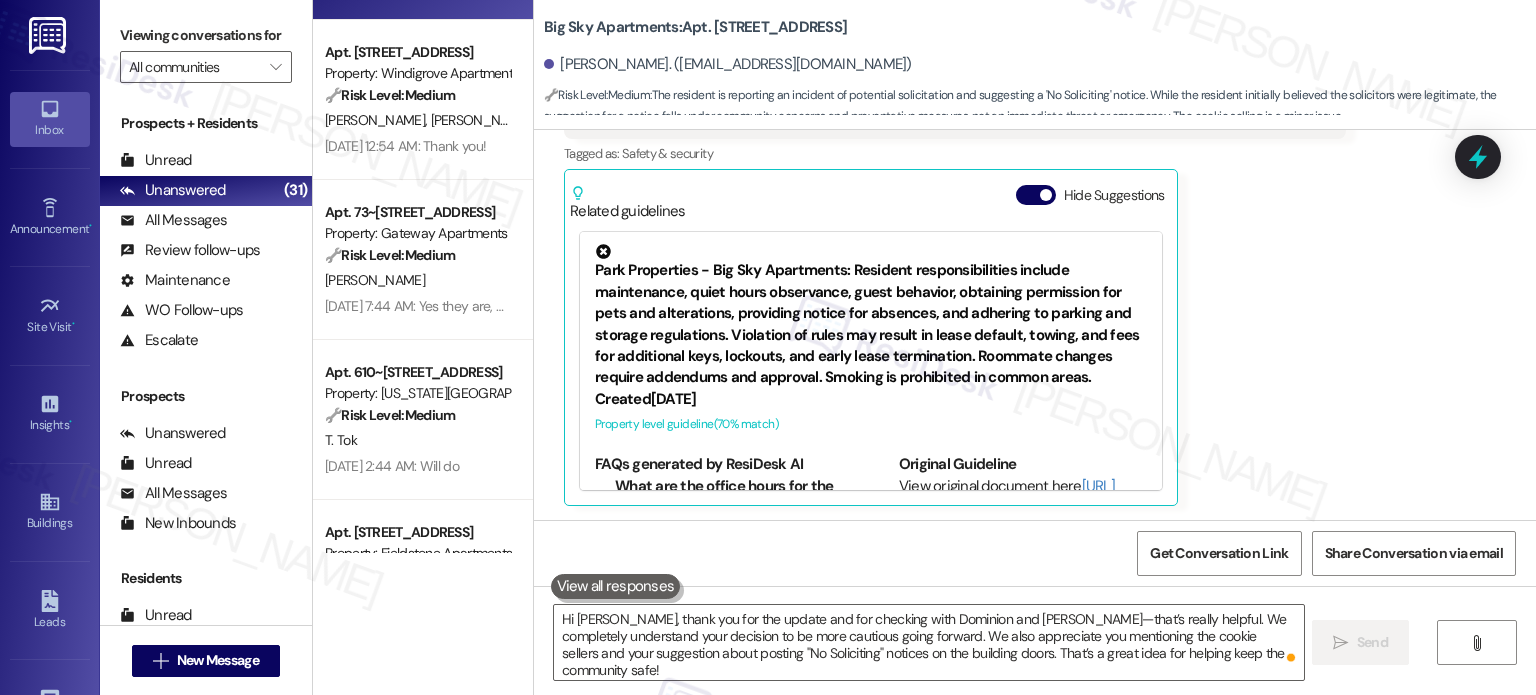 scroll, scrollTop: 1988, scrollLeft: 0, axis: vertical 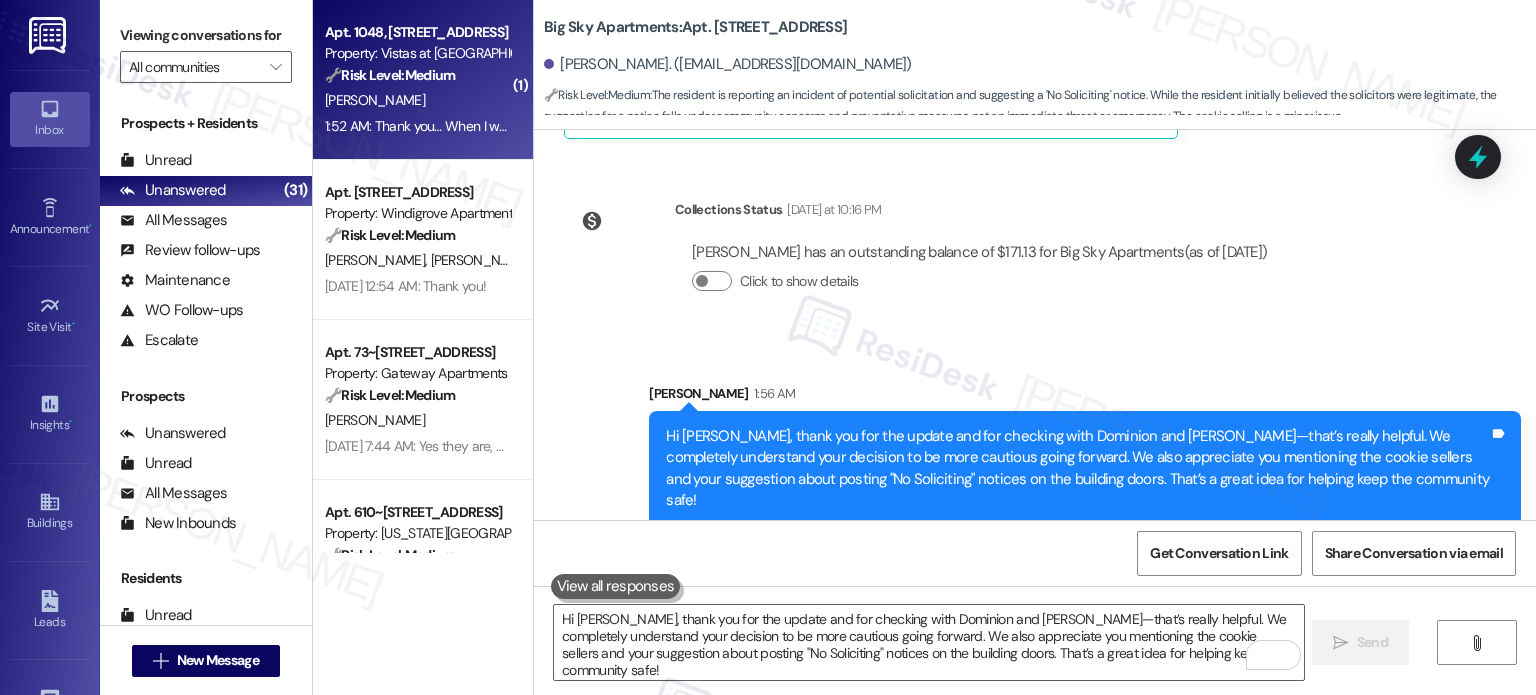 click on "🔧  Risk Level:  Medium" at bounding box center (390, 75) 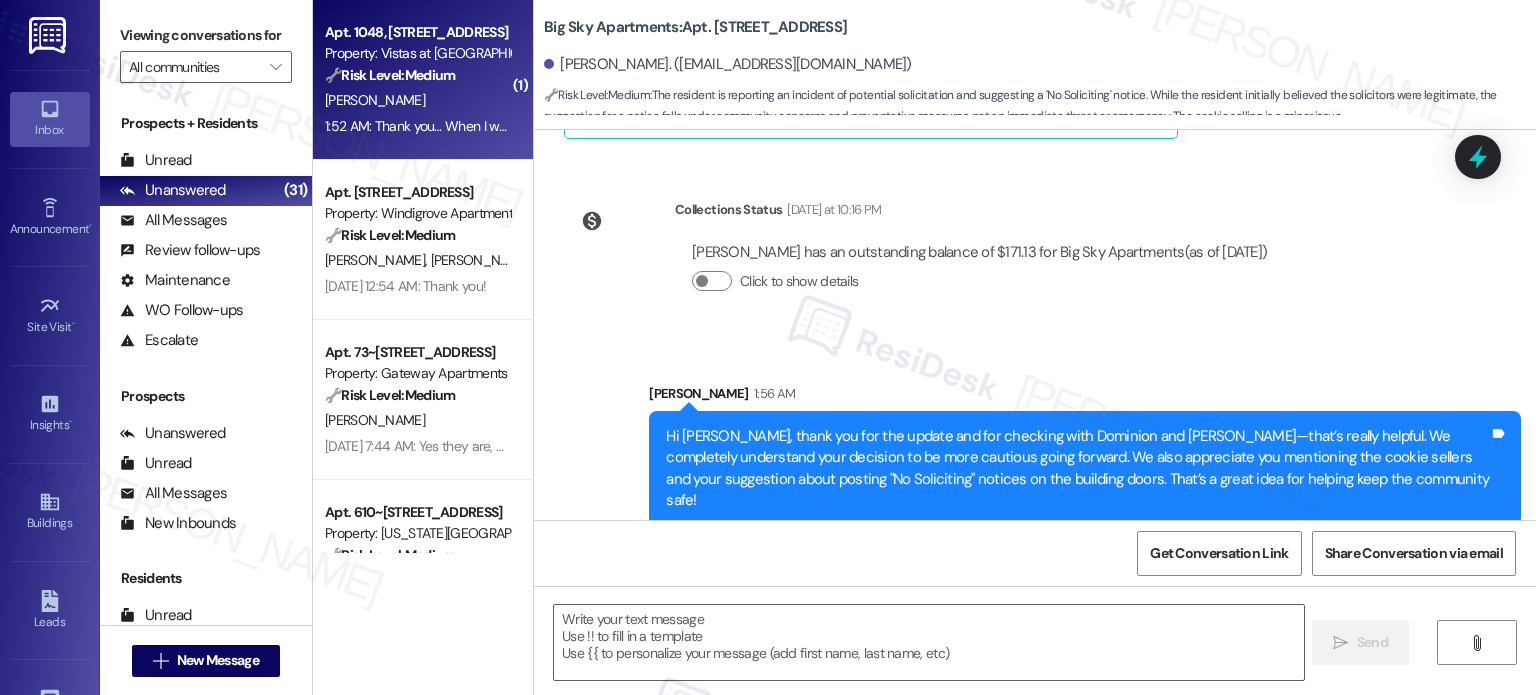 type on "Fetching suggested responses. Please feel free to read through the conversation in the meantime." 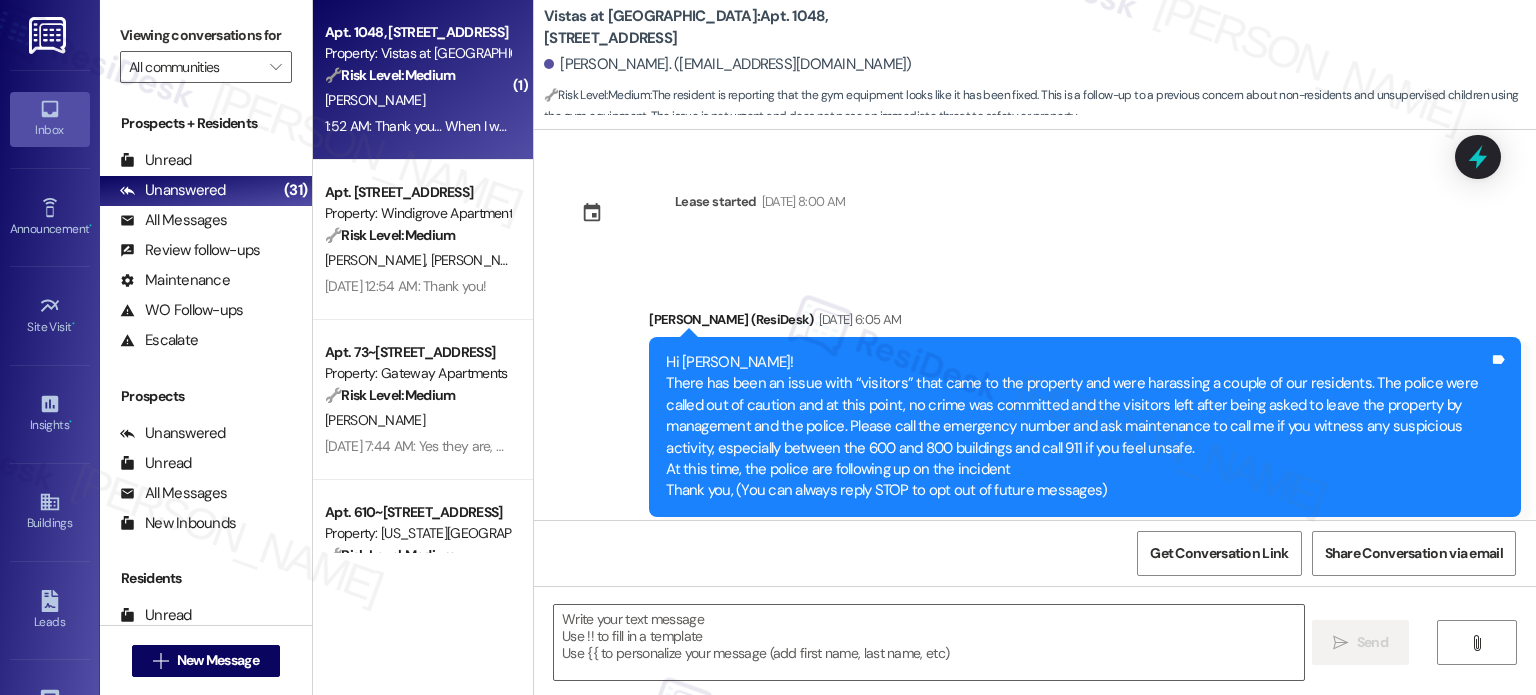 scroll, scrollTop: 2416, scrollLeft: 0, axis: vertical 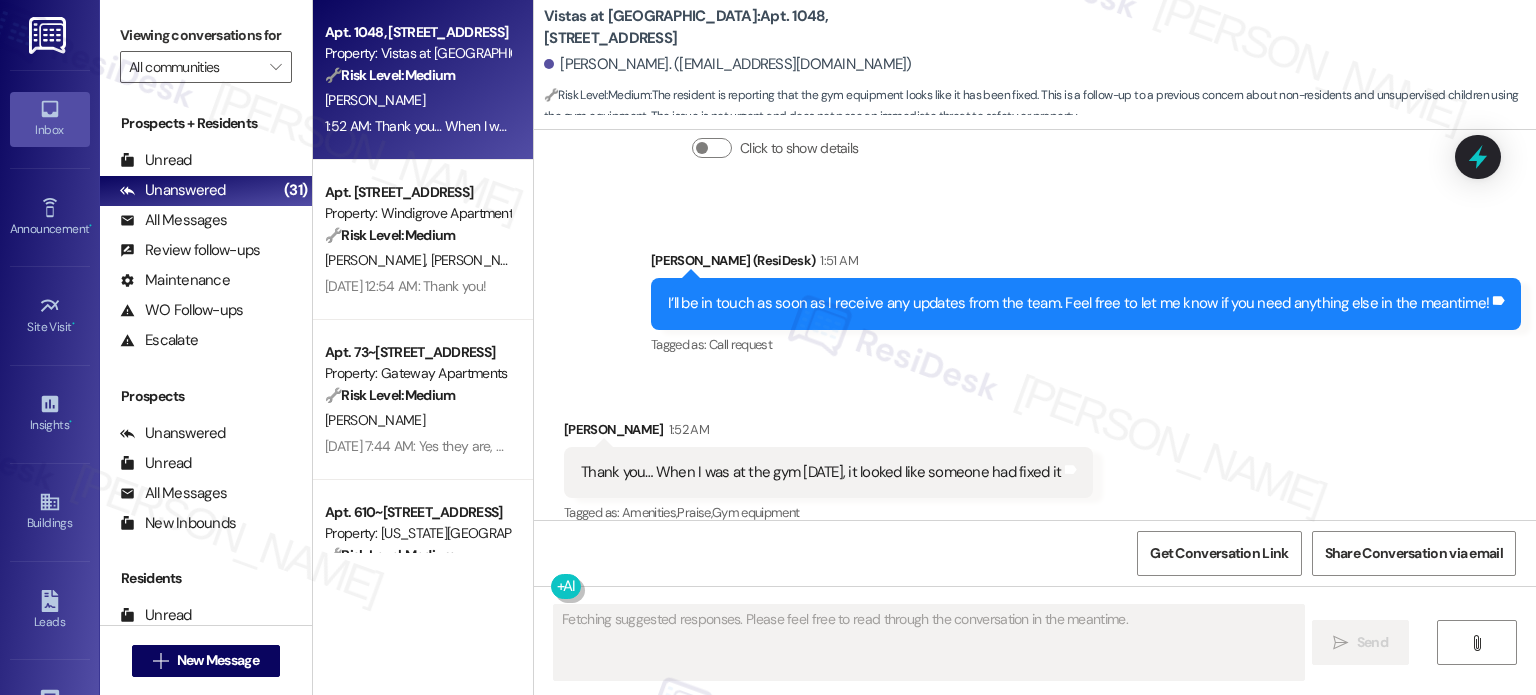 click on "Thank you… When I was at the gym [DATE], it looked like someone had fixed it" at bounding box center (821, 472) 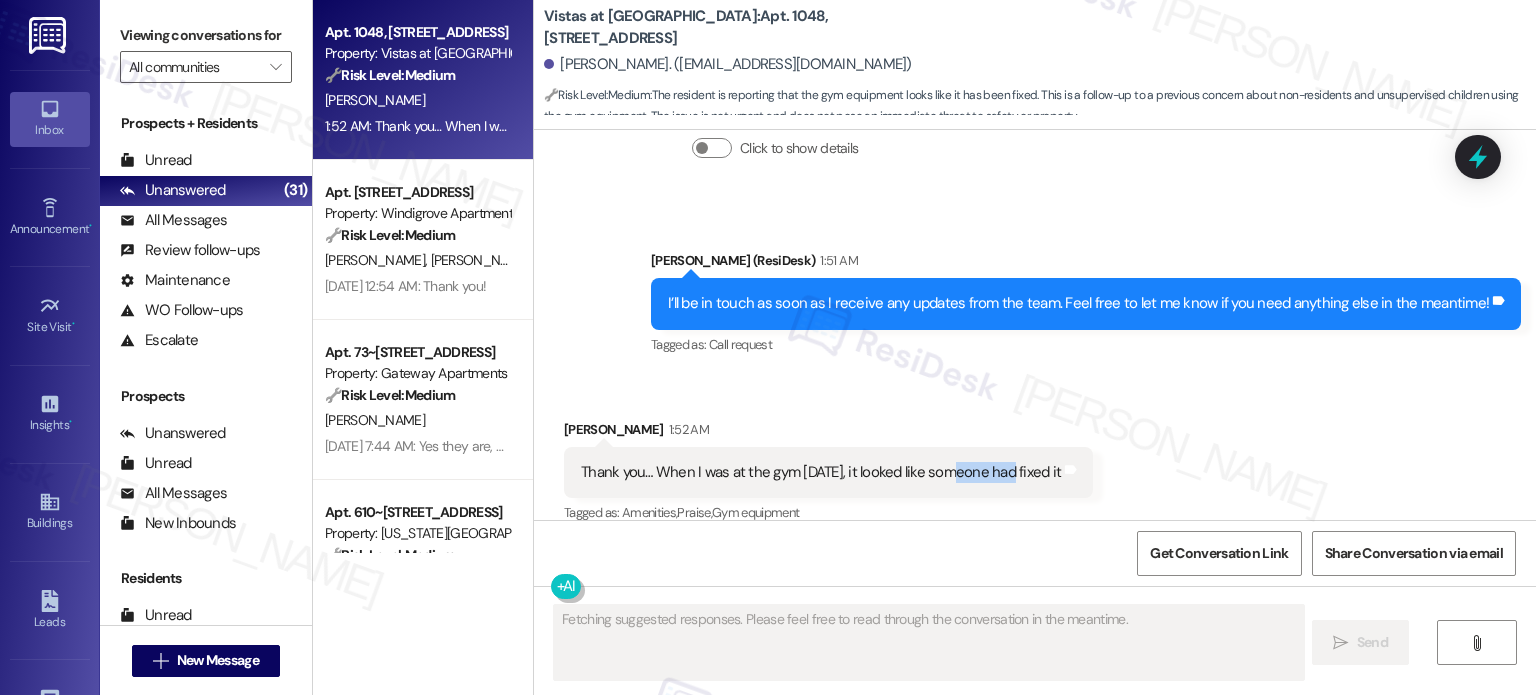 click on "Thank you… When I was at the gym [DATE], it looked like someone had fixed it" at bounding box center [821, 472] 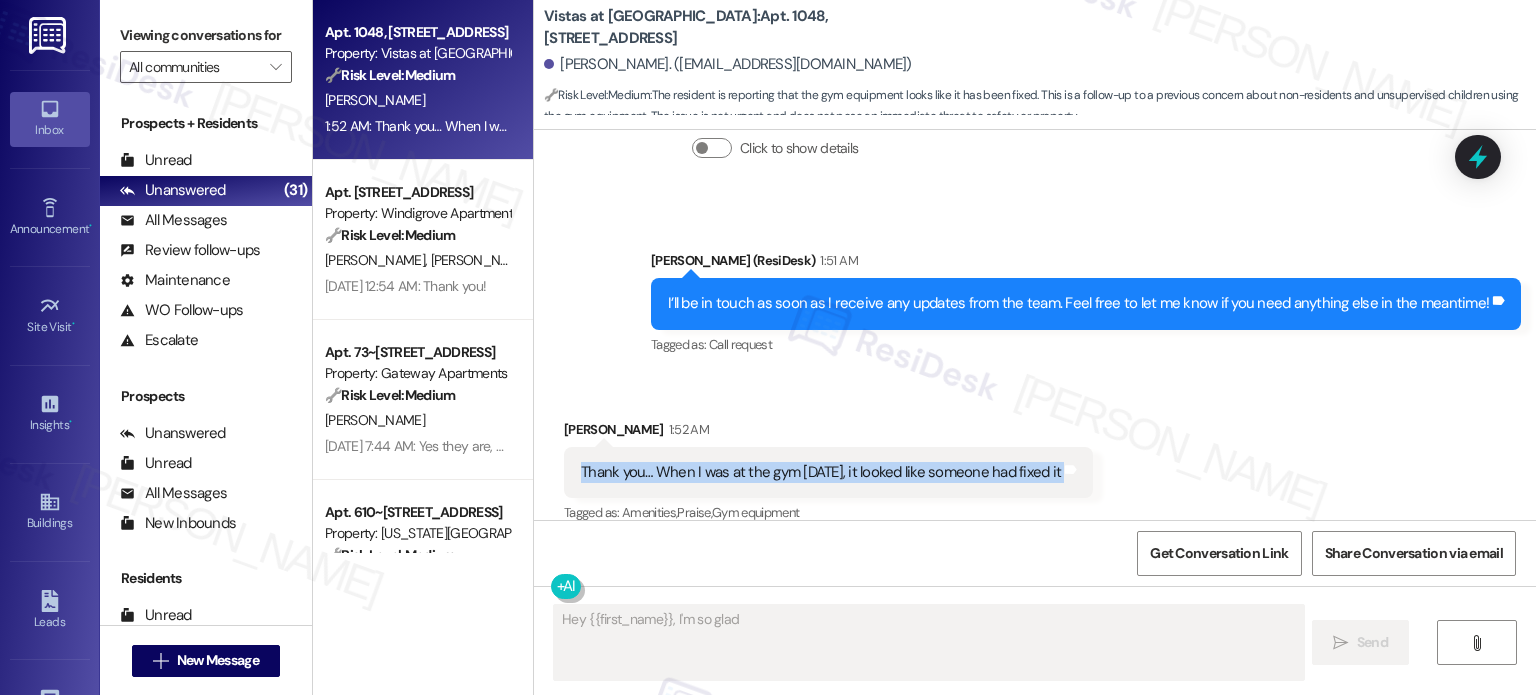 click on "Thank you… When I was at the gym [DATE], it looked like someone had fixed it" at bounding box center [821, 472] 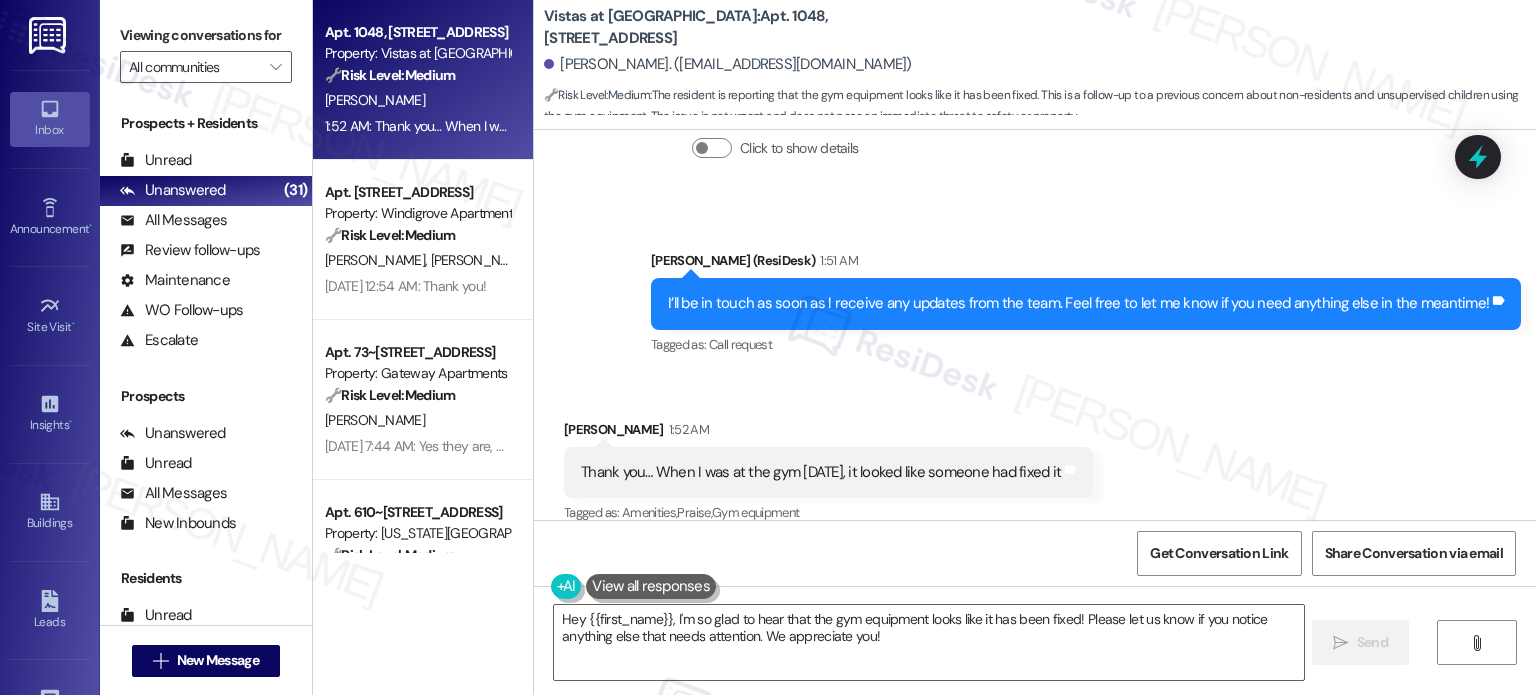 click on "Received via SMS [PERSON_NAME] 1:52 AM Thank you… When I was at the gym [DATE], it looked like someone had fixed it Tags and notes Tagged as:   Amenities ,  Click to highlight conversations about Amenities Praise ,  Click to highlight conversations about Praise Gym equipment Click to highlight conversations about Gym equipment" at bounding box center (1035, 458) 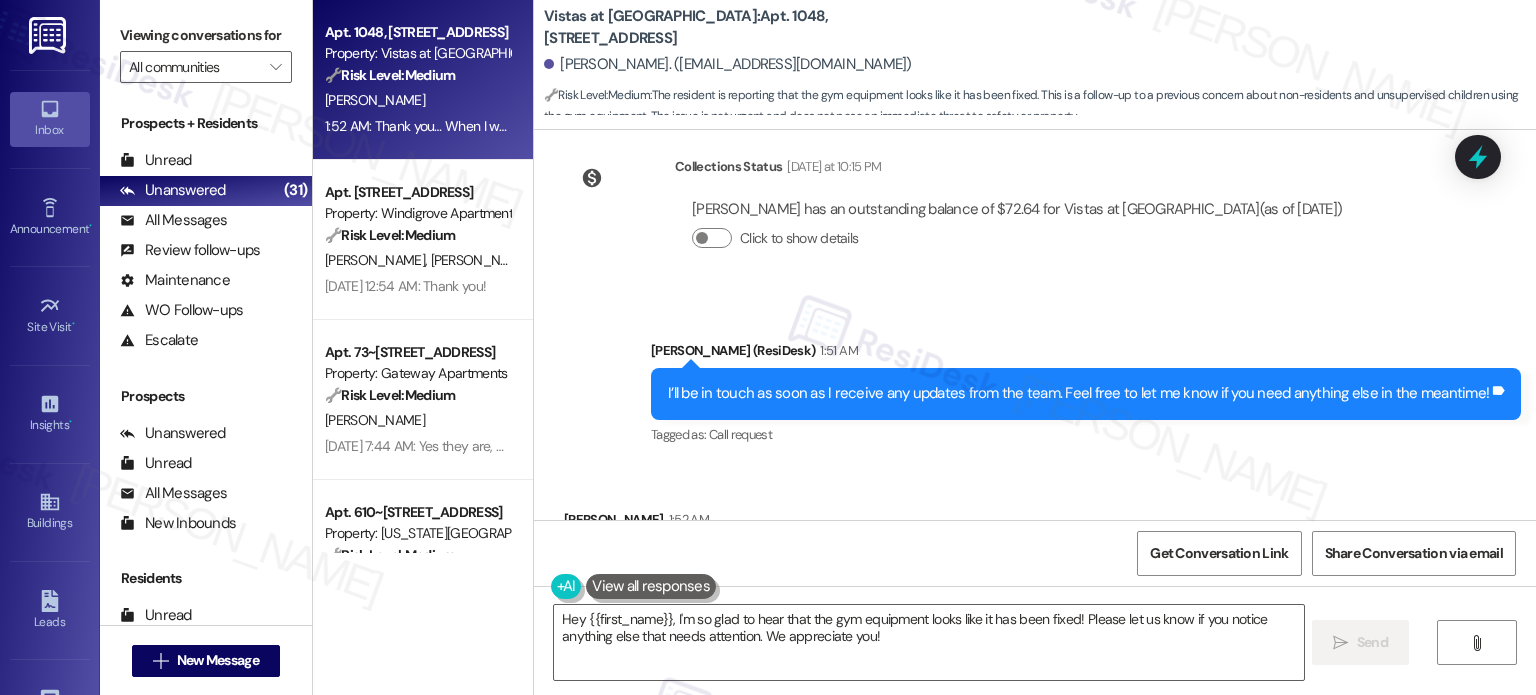 scroll, scrollTop: 2417, scrollLeft: 0, axis: vertical 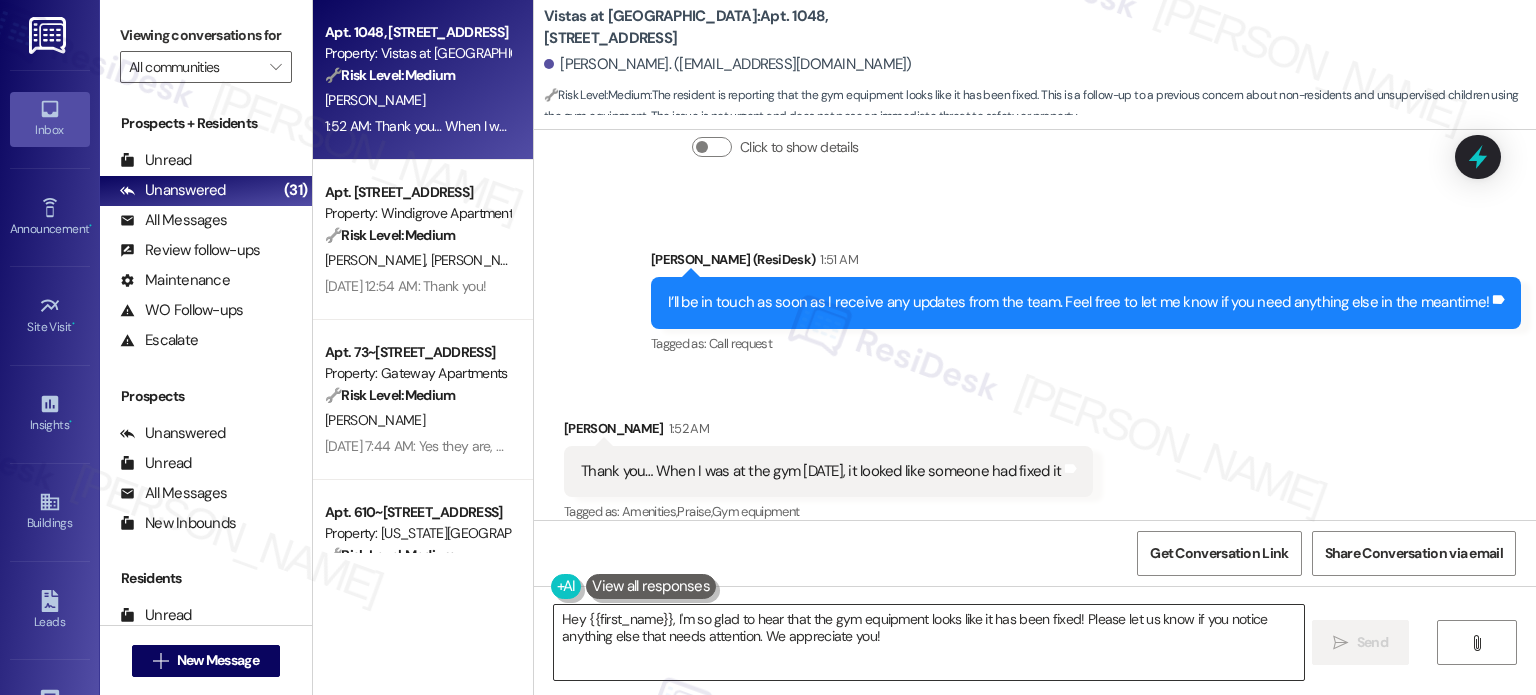 click on "Hey {{first_name}}, I'm so glad to hear that the gym equipment looks like it has been fixed! Please let us know if you notice anything else that needs attention. We appreciate you!" at bounding box center [928, 642] 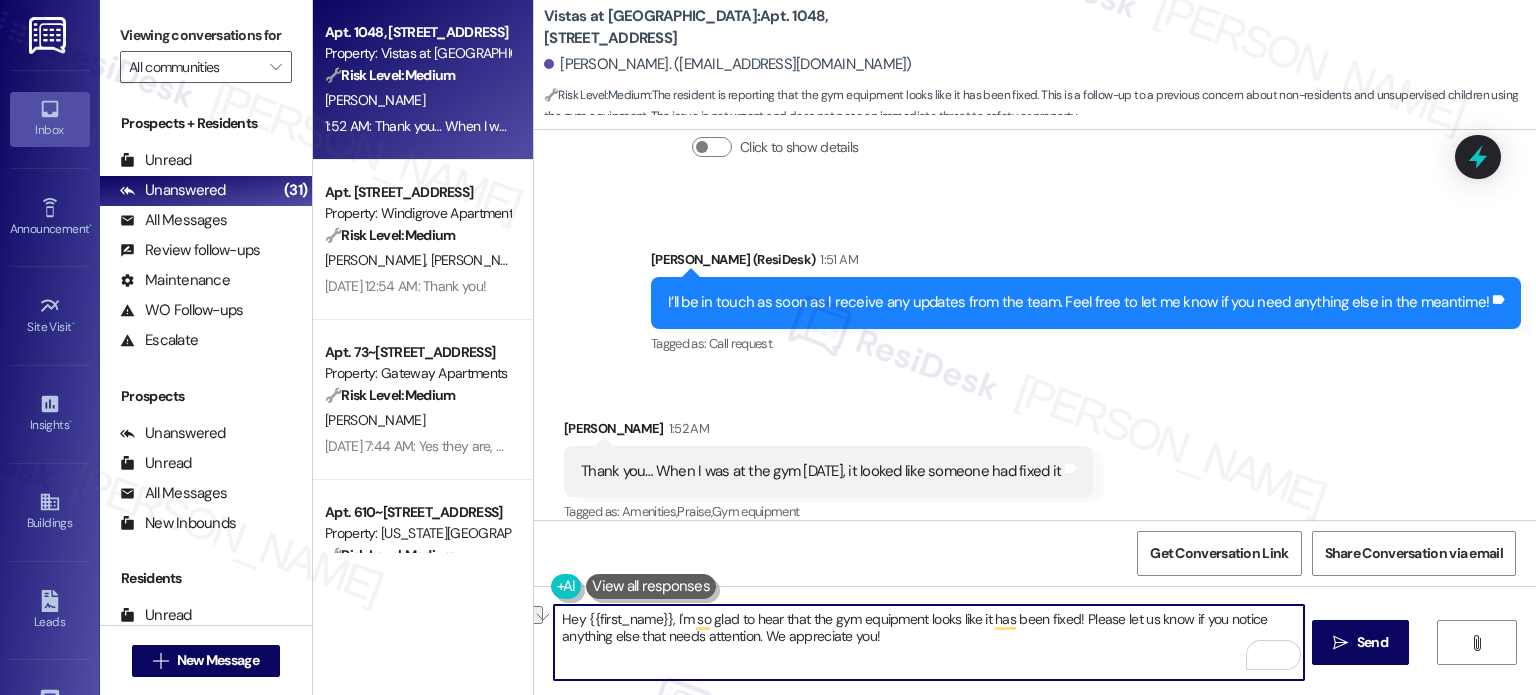 drag, startPoint x: 662, startPoint y: 619, endPoint x: 615, endPoint y: 631, distance: 48.507732 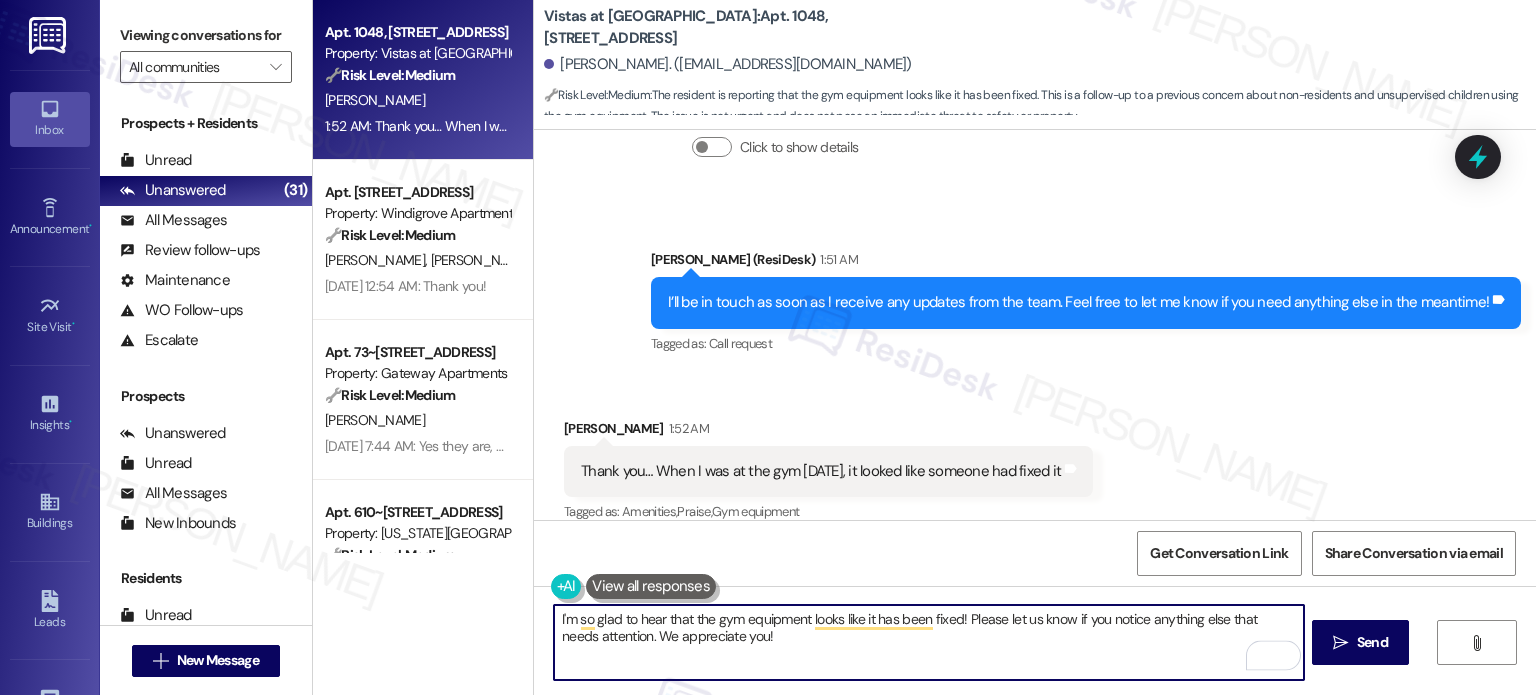 click on "I'm so glad to hear that the gym equipment looks like it has been fixed! Please let us know if you notice anything else that needs attention. We appreciate you!" at bounding box center [928, 642] 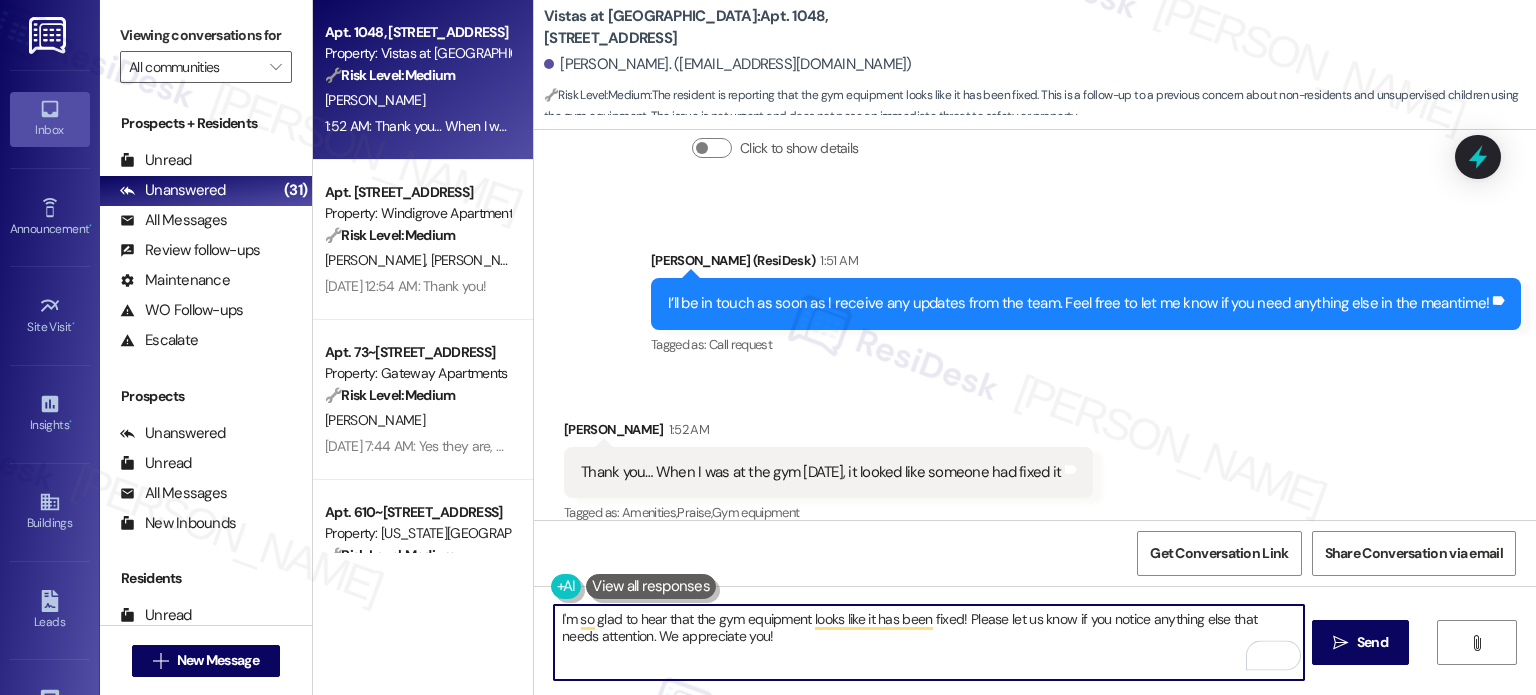scroll, scrollTop: 2825, scrollLeft: 0, axis: vertical 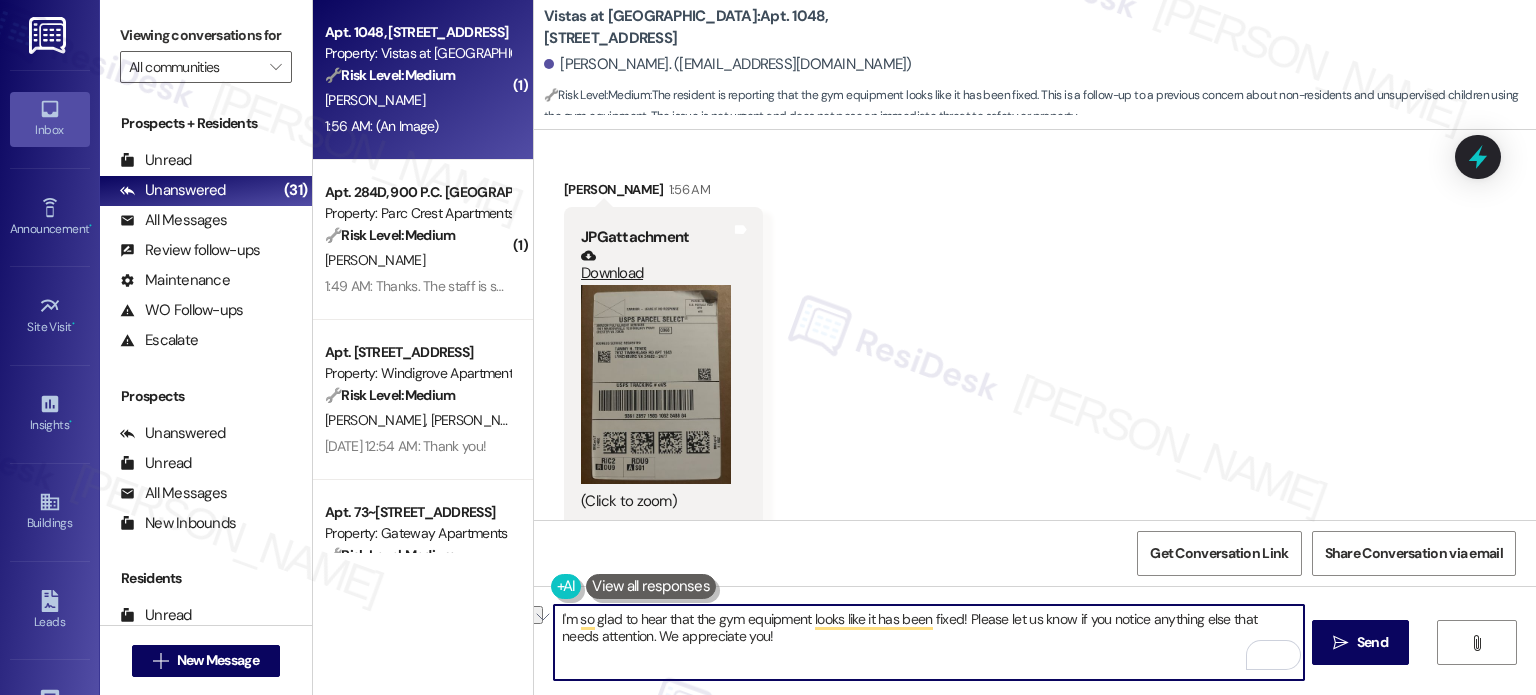 drag, startPoint x: 736, startPoint y: 640, endPoint x: 611, endPoint y: 635, distance: 125.09996 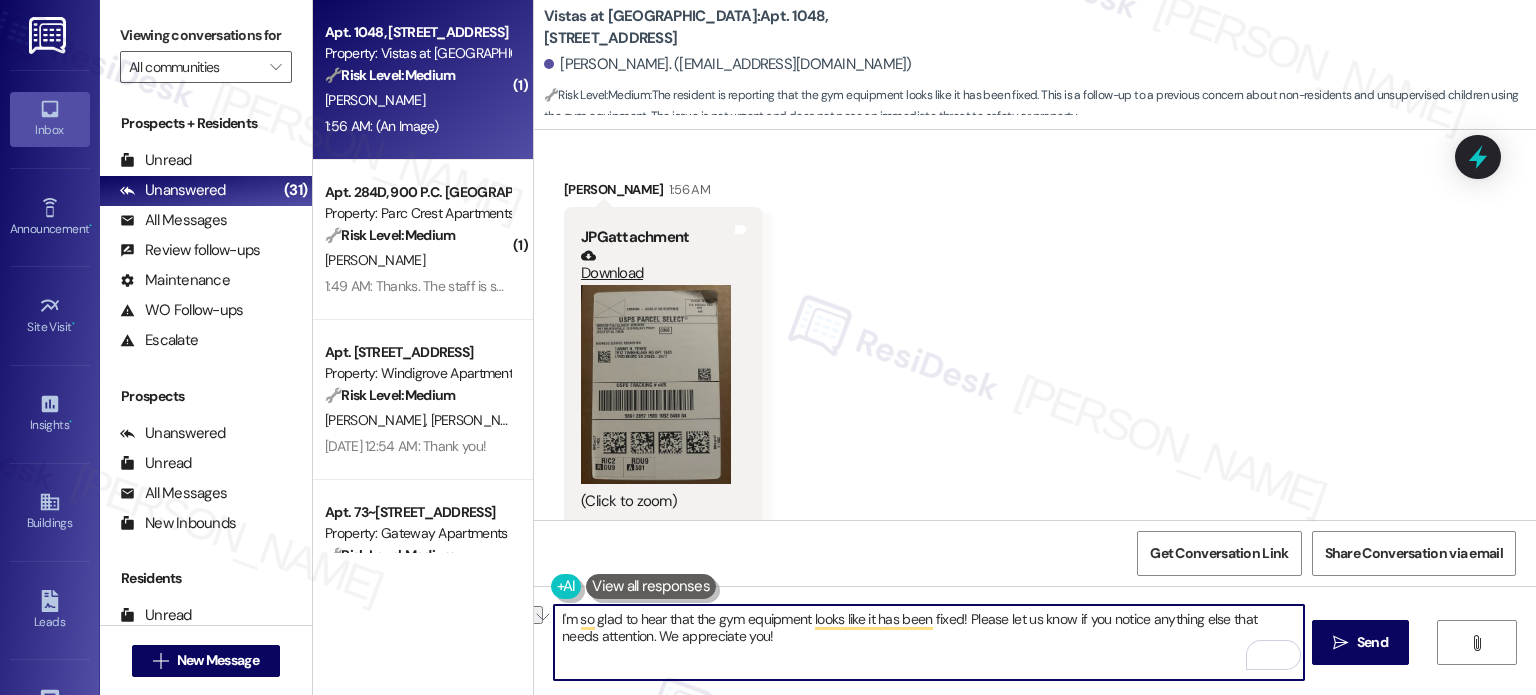 click on "I'm so glad to hear that the gym equipment looks like it has been fixed! Please let us know if you notice anything else that needs attention. We appreciate you!" at bounding box center (928, 642) 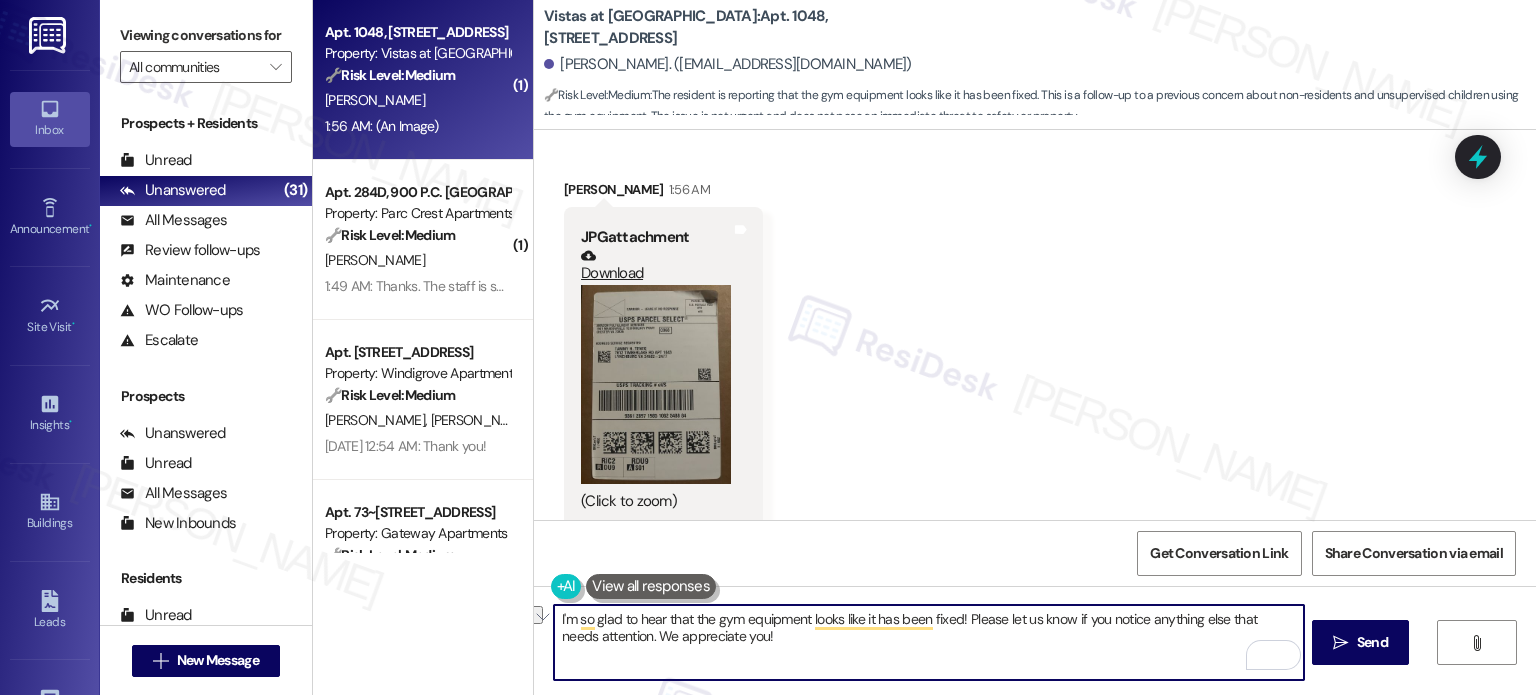 scroll, scrollTop: 2824, scrollLeft: 0, axis: vertical 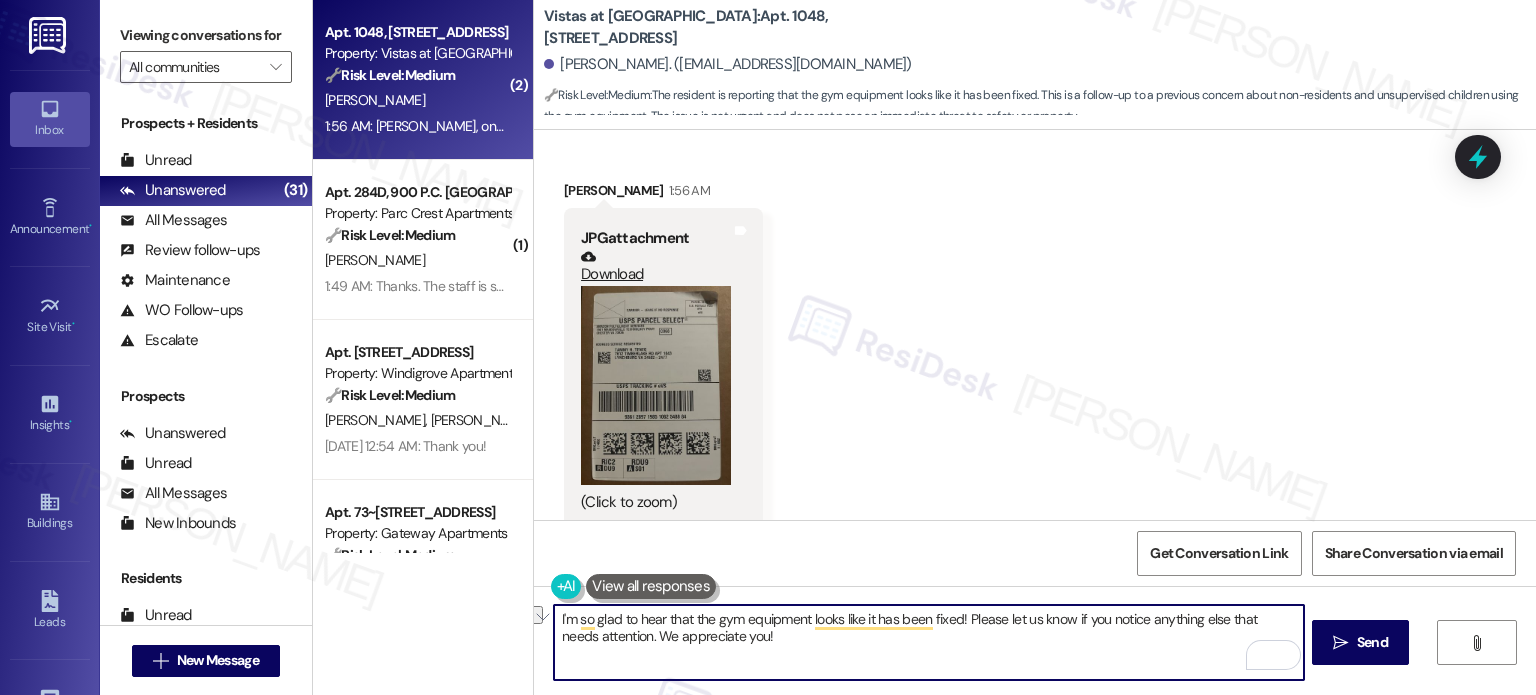 type on "I'm so glad to hear that the gym equipment looks like it has been fixed! Please let us know if you notice anything else that needs attention. We appreciate you!" 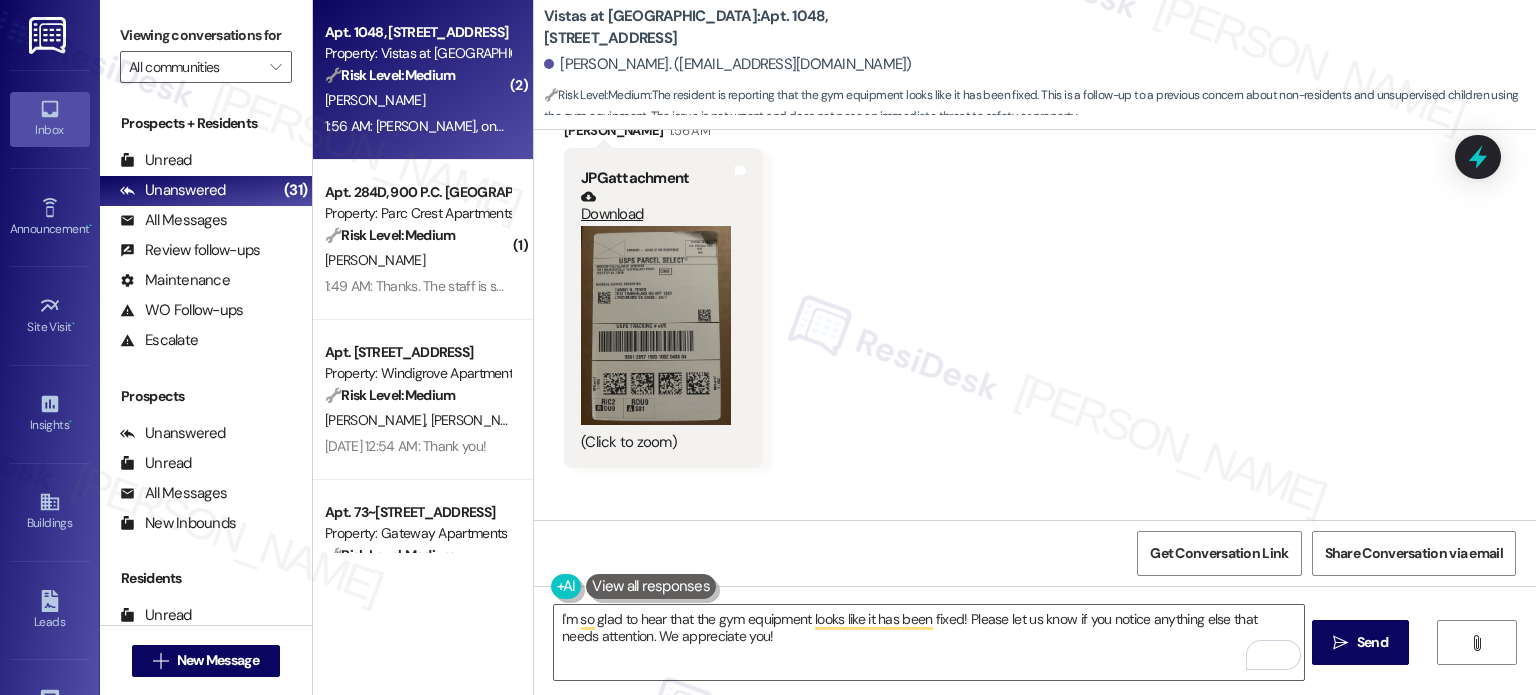 scroll, scrollTop: 3008, scrollLeft: 0, axis: vertical 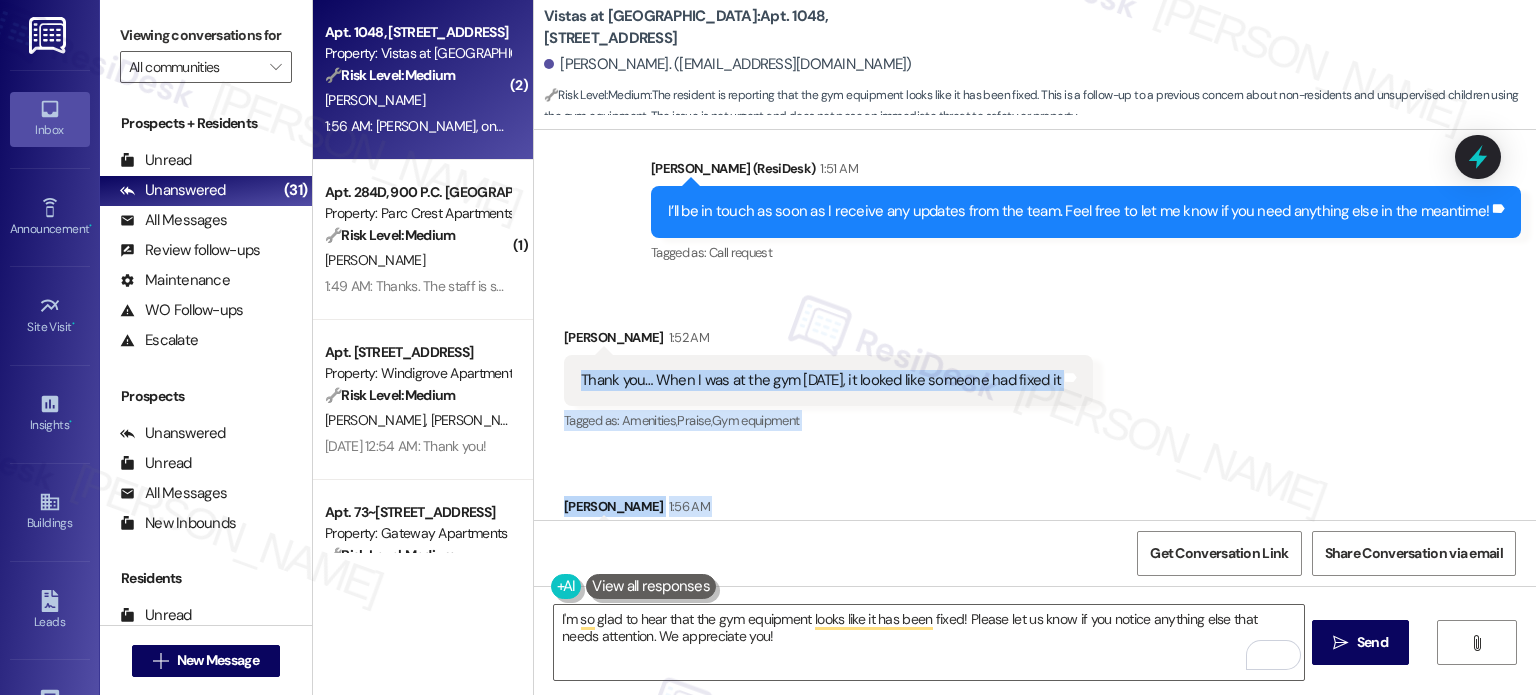 drag, startPoint x: 1300, startPoint y: 485, endPoint x: 528, endPoint y: 357, distance: 782.5394 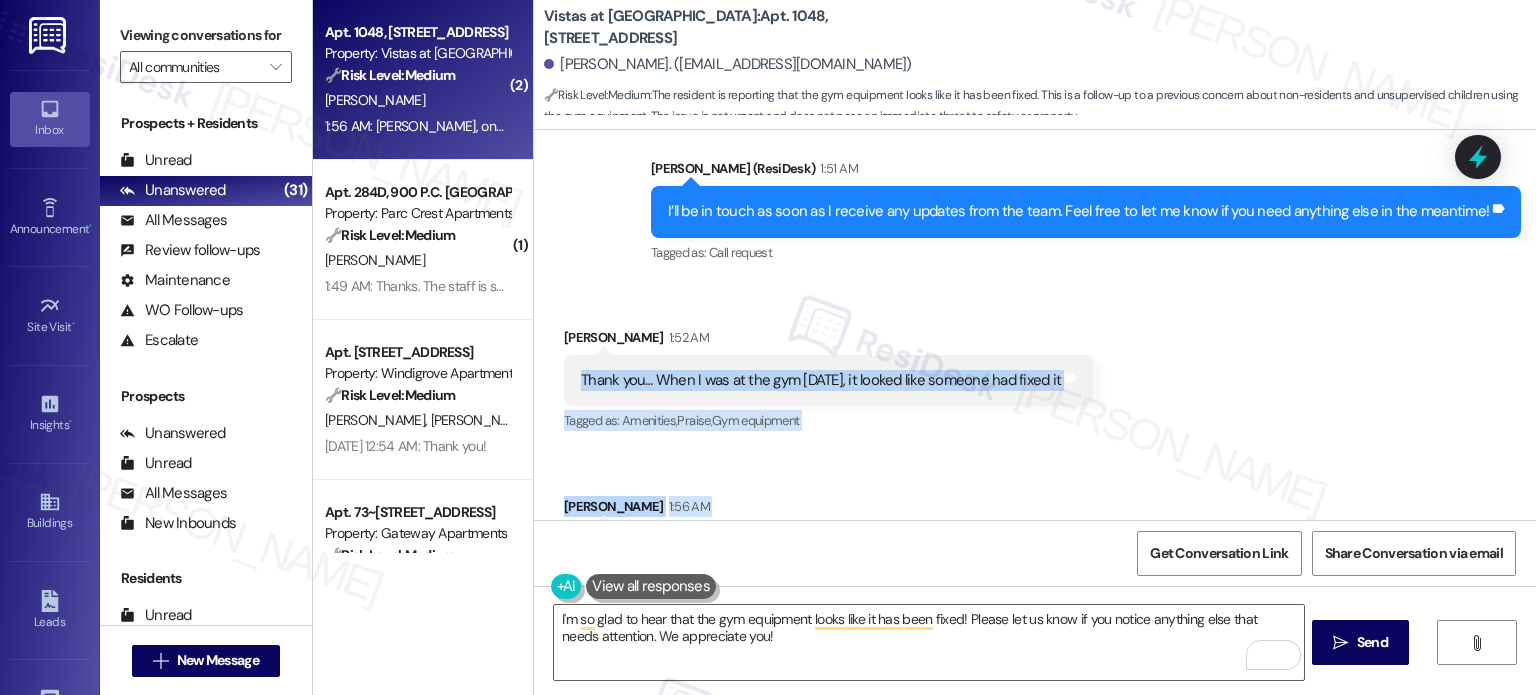 click on "Received via SMS [PERSON_NAME] 1:52 AM Thank you… When I was at the gym [DATE], it looked like someone had fixed it Tags and notes Tagged as:   Amenities ,  Click to highlight conversations about Amenities Praise ,  Click to highlight conversations about Praise Gym equipment Click to highlight conversations about Gym equipment Received via SMS [PERSON_NAME] 1:56 AM JPG  attachment   Download   (Click to zoom) Tags and notes Received via SMS [PERSON_NAME] 1:56 AM [PERSON_NAME], one more thing that you may be able to help with… [DATE] about 14 packages showed up at one of the empty apartments in my building. They were addressed to [PERSON_NAME].
If there is someone by that name at our complex, would you please let them know that they have packages? Tags and notes" at bounding box center [1035, 661] 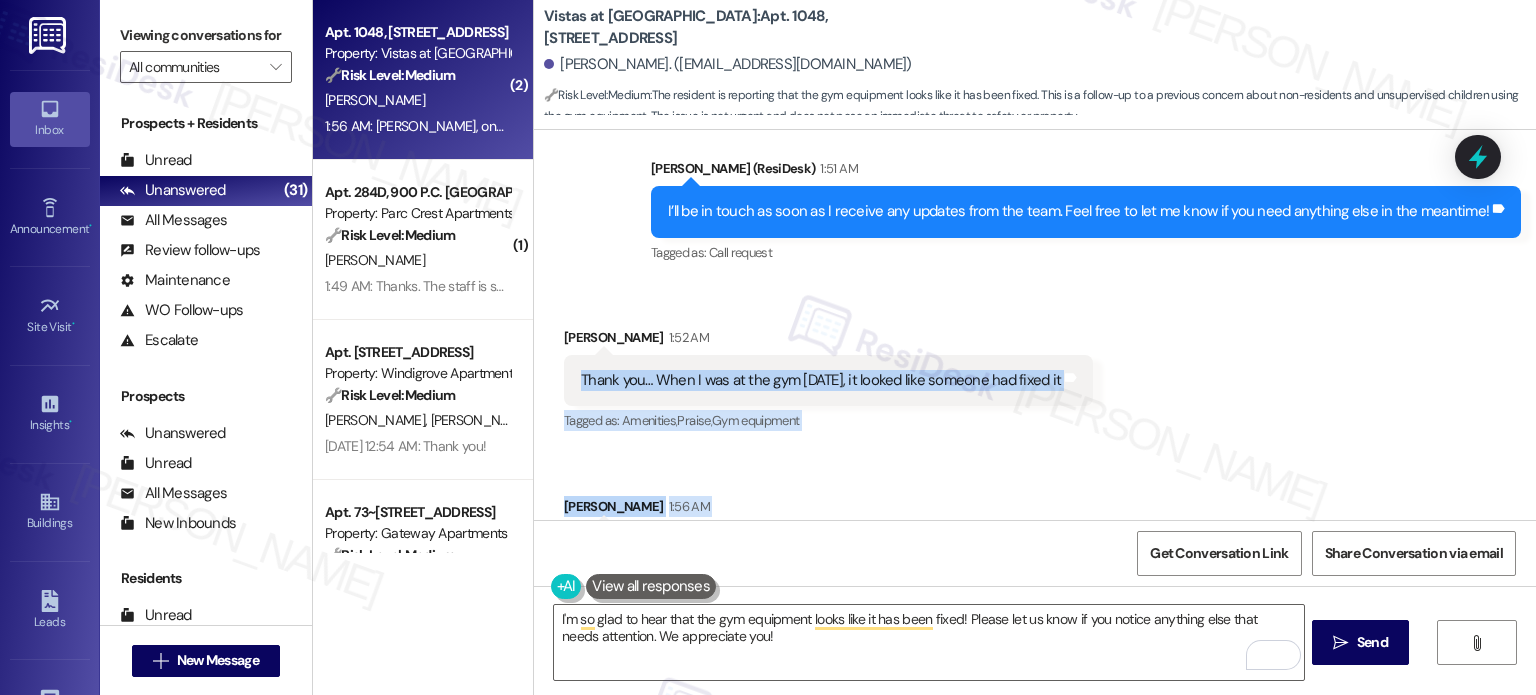 copy on "Thank you… When I was at the gym [DATE], it looked like someone had fixed it Tags and notes Tagged as:   Amenities ,  Click to highlight conversations about Amenities Praise ,  Click to highlight conversations about Praise Gym equipment Click to highlight conversations about Gym equipment Received via SMS [PERSON_NAME] 1:56 AM JPG  attachment   Download   (Click to zoom) Tags and notes Received via SMS [PERSON_NAME] 1:56 AM [PERSON_NAME], one more thing that you may be able to help with… [DATE] about 14 packages showed up at one of the empty apartments in my building. They were addressed to [PERSON_NAME].
If there is someone by that name at our complex, would you please let them know that they have packages?" 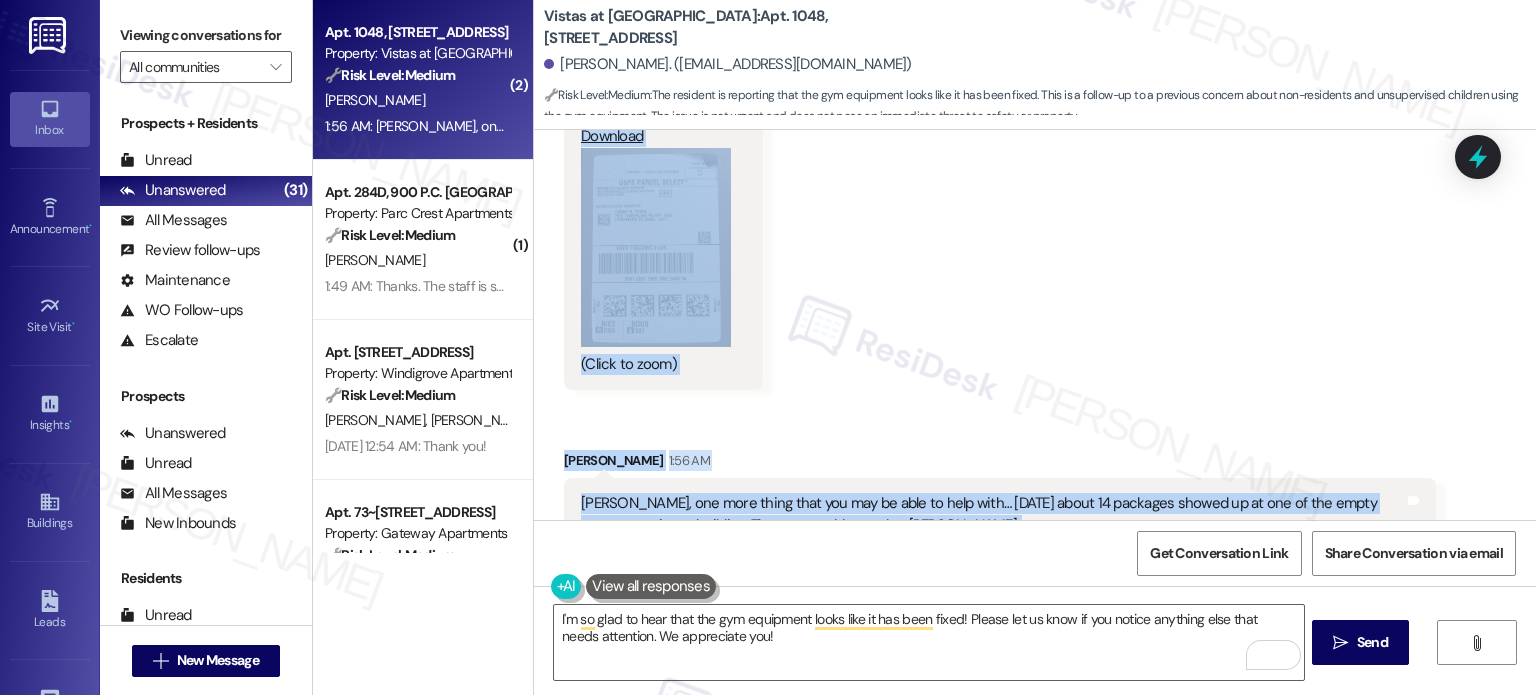 scroll, scrollTop: 3008, scrollLeft: 0, axis: vertical 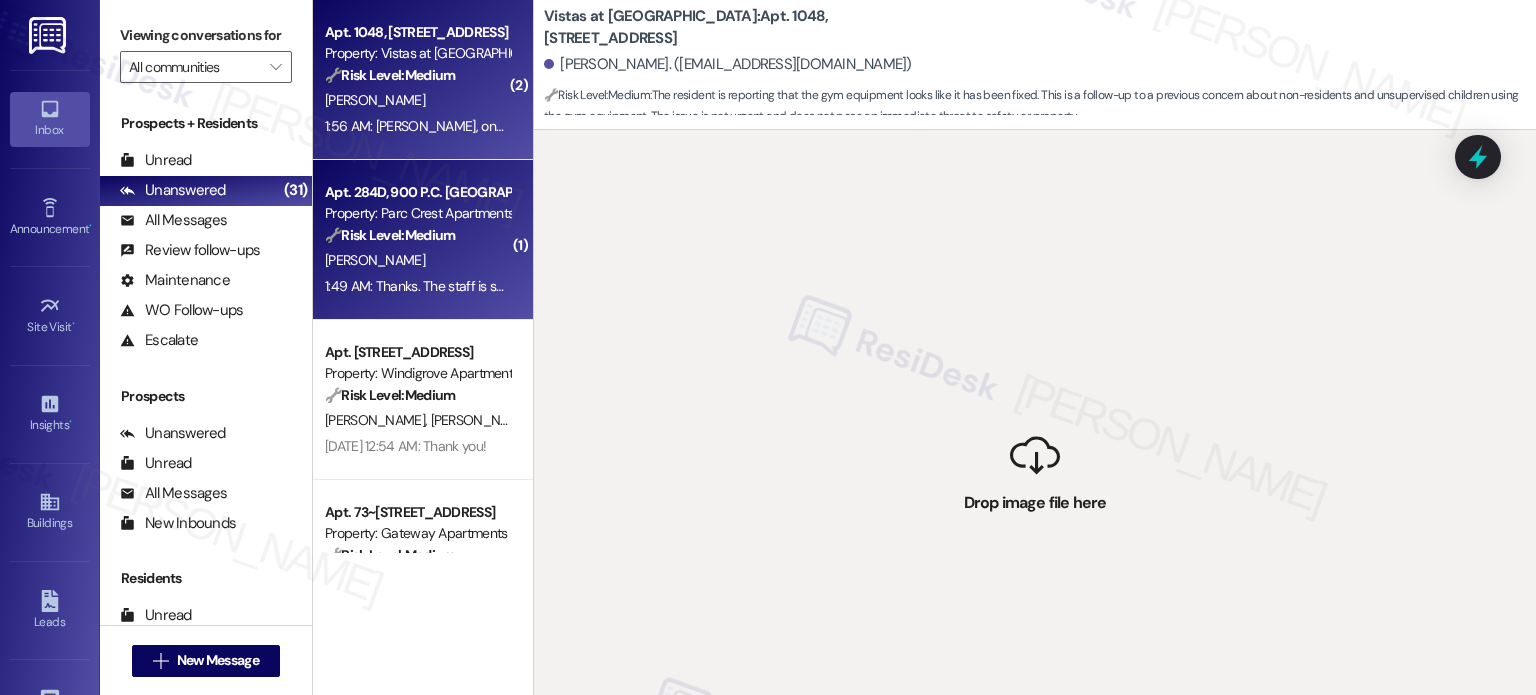 click on "1:49 AM: Thanks. The staff is super, think they are working with limited budget and with the current political climate not sure where the funds would come to address  these issues. 1:49 AM: Thanks. The staff is super, think they are working with limited budget and with the current political climate not sure where the funds would come to address  these issues." at bounding box center (839, 286) 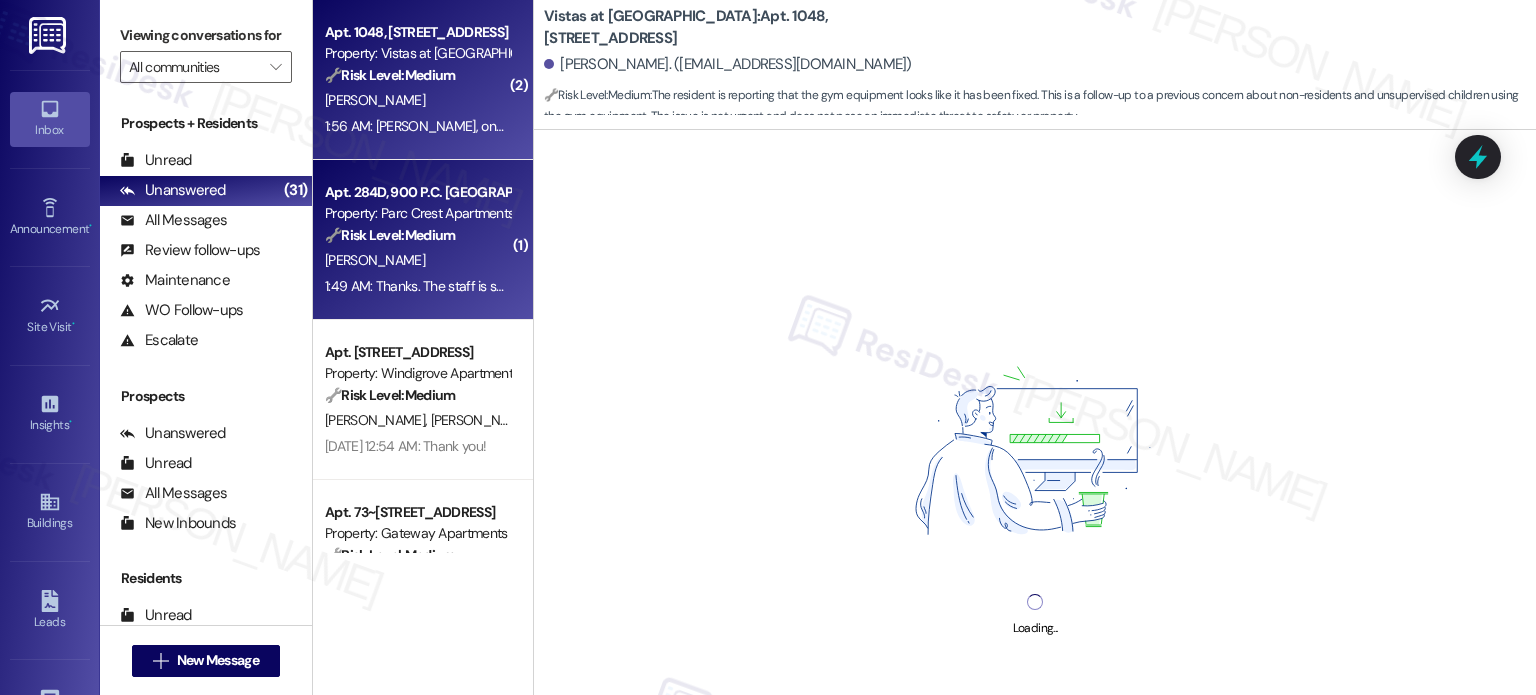 click on "🔧  Risk Level:  Medium The resident is reporting packages delivered to an empty apartment. This is a non-urgent request to notify the intended recipient, [PERSON_NAME], if she is a resident. This does not pose an immediate threat or risk." at bounding box center [417, 75] 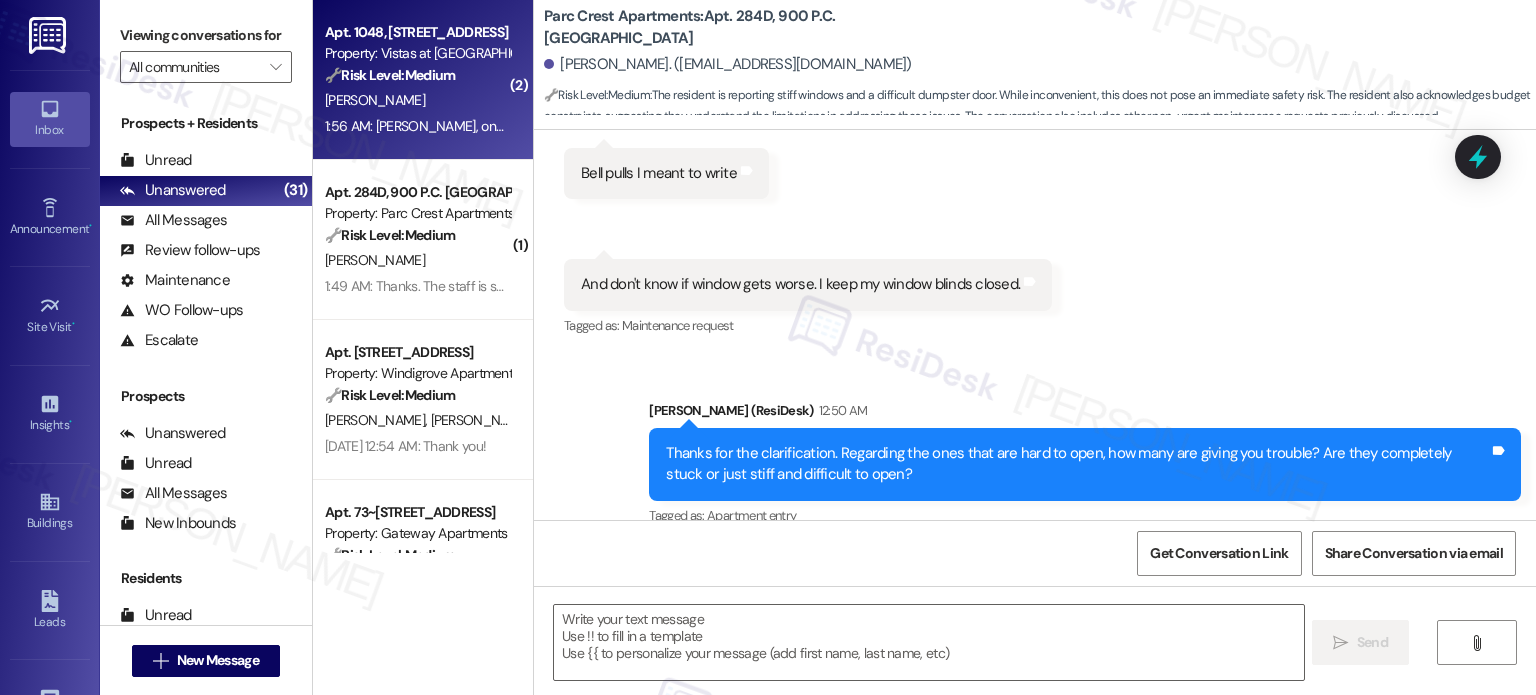 scroll, scrollTop: 0, scrollLeft: 0, axis: both 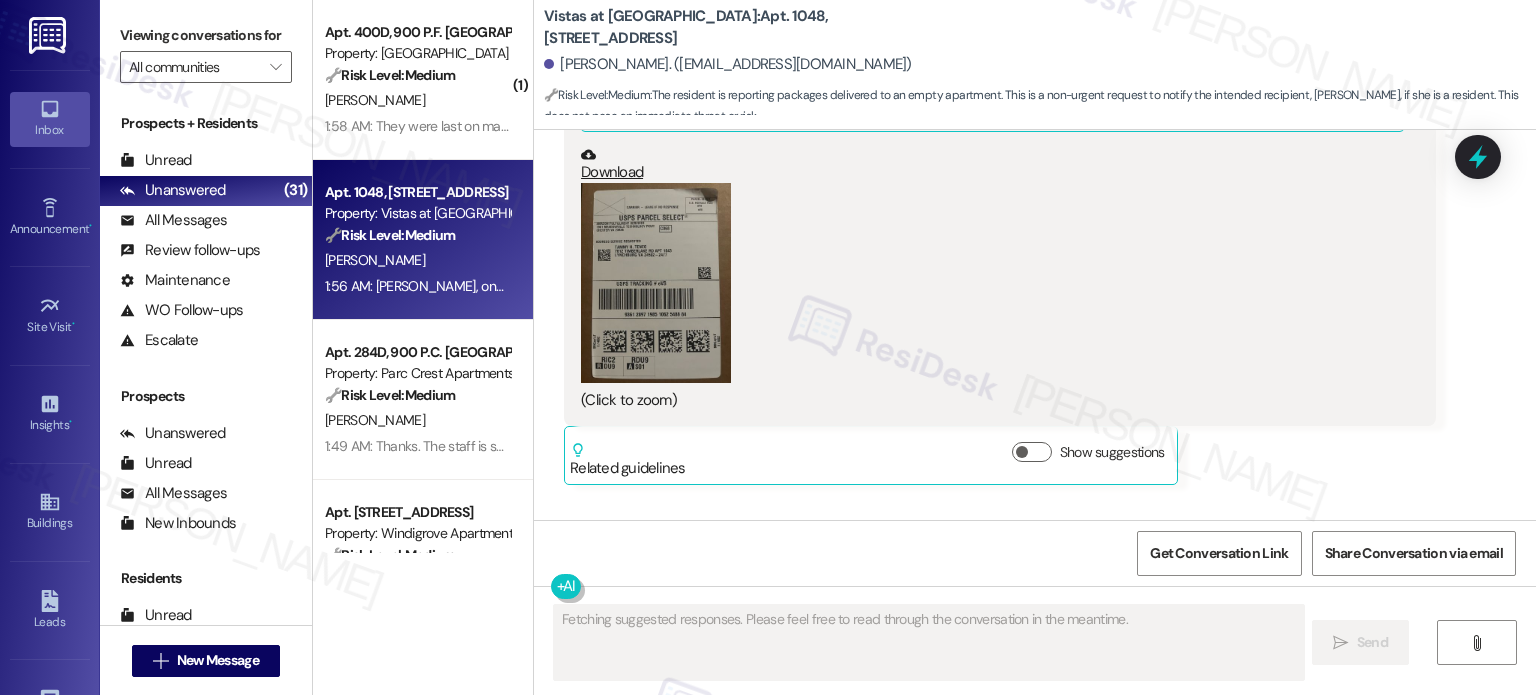 click at bounding box center (656, 283) 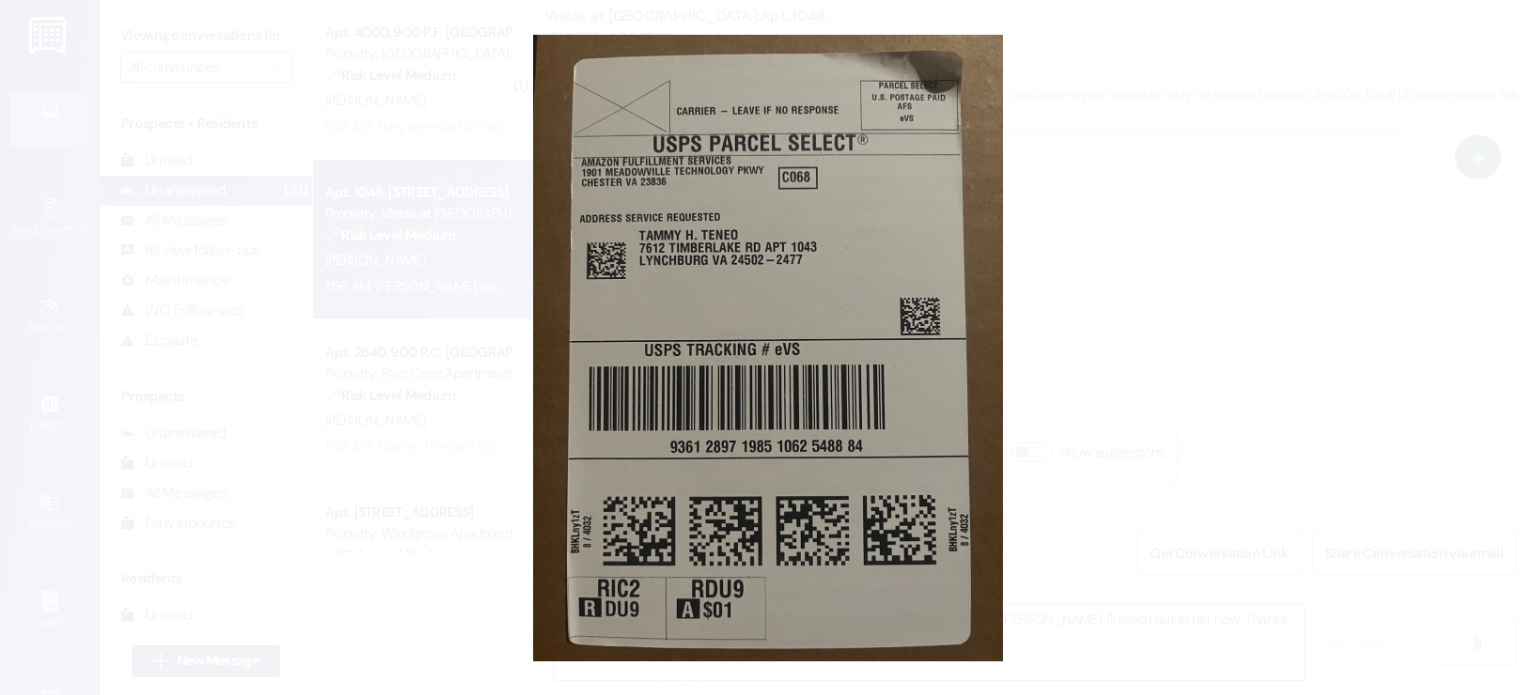 click at bounding box center (768, 347) 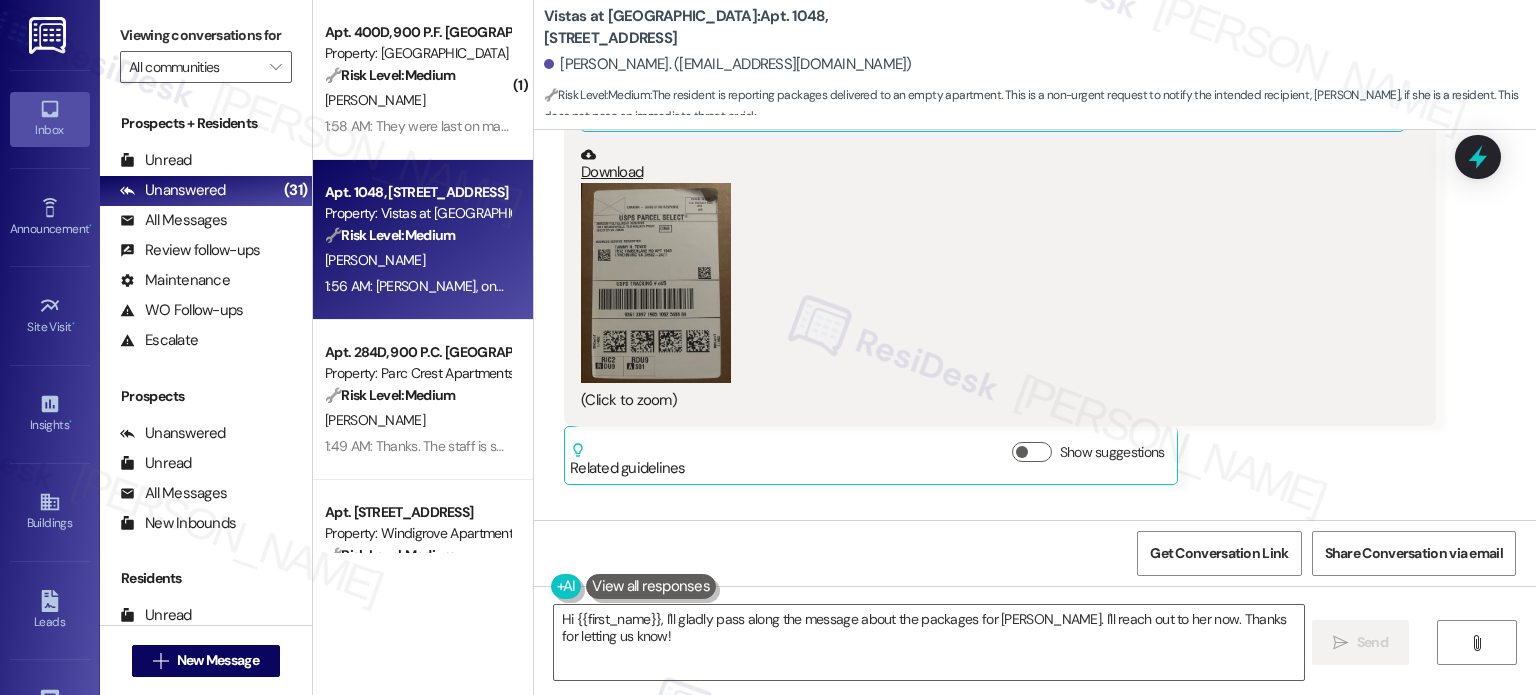 click at bounding box center [656, 283] 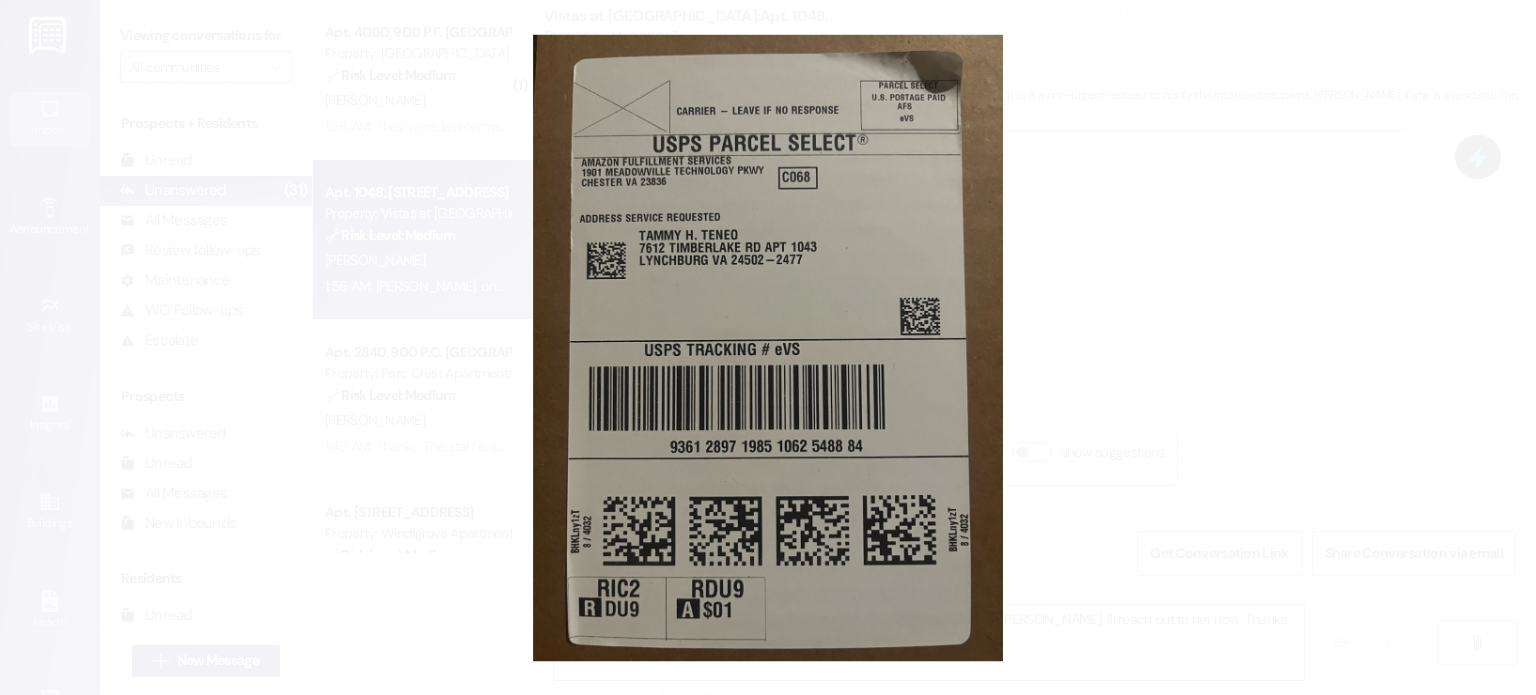 click at bounding box center (768, 347) 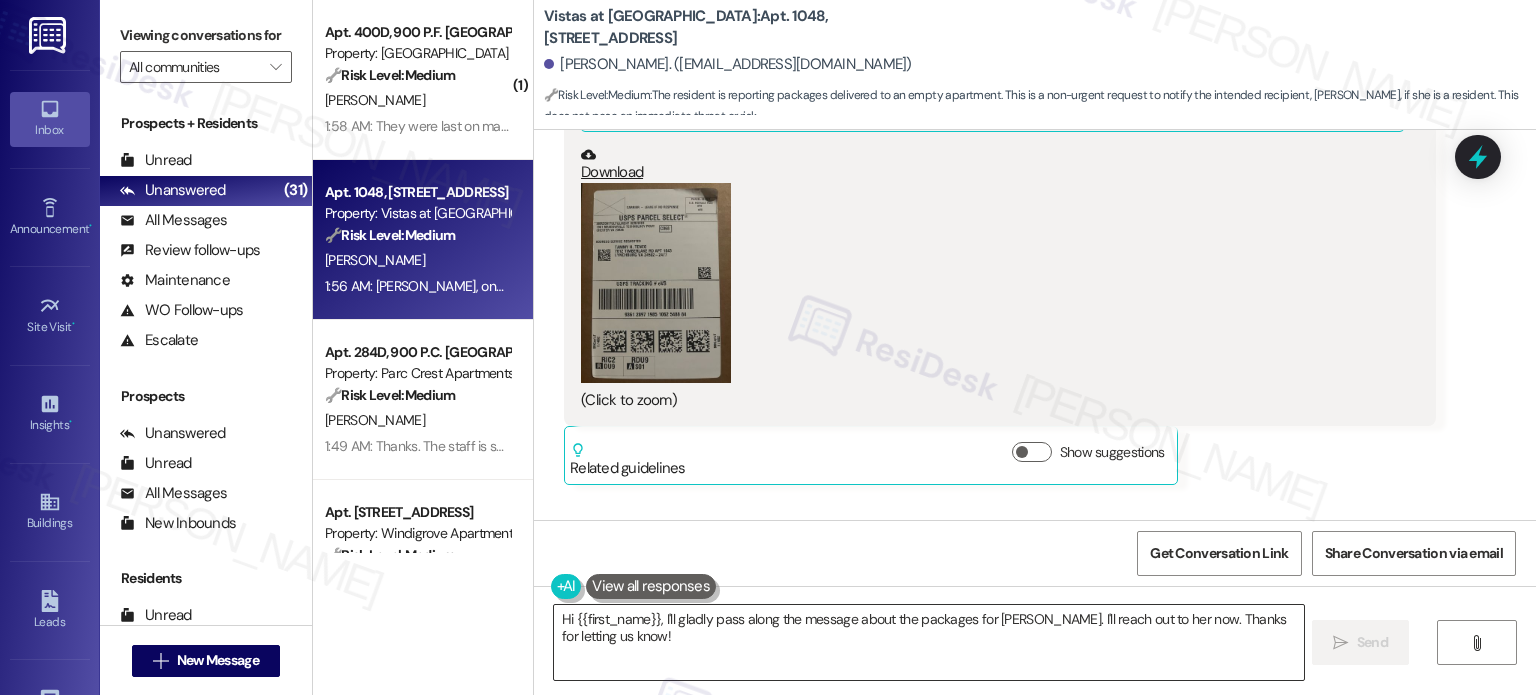 click on "Hi {{first_name}}, I'll gladly pass along the message about the packages for [PERSON_NAME]. I'll reach out to her now. Thanks for letting us know!" at bounding box center [928, 642] 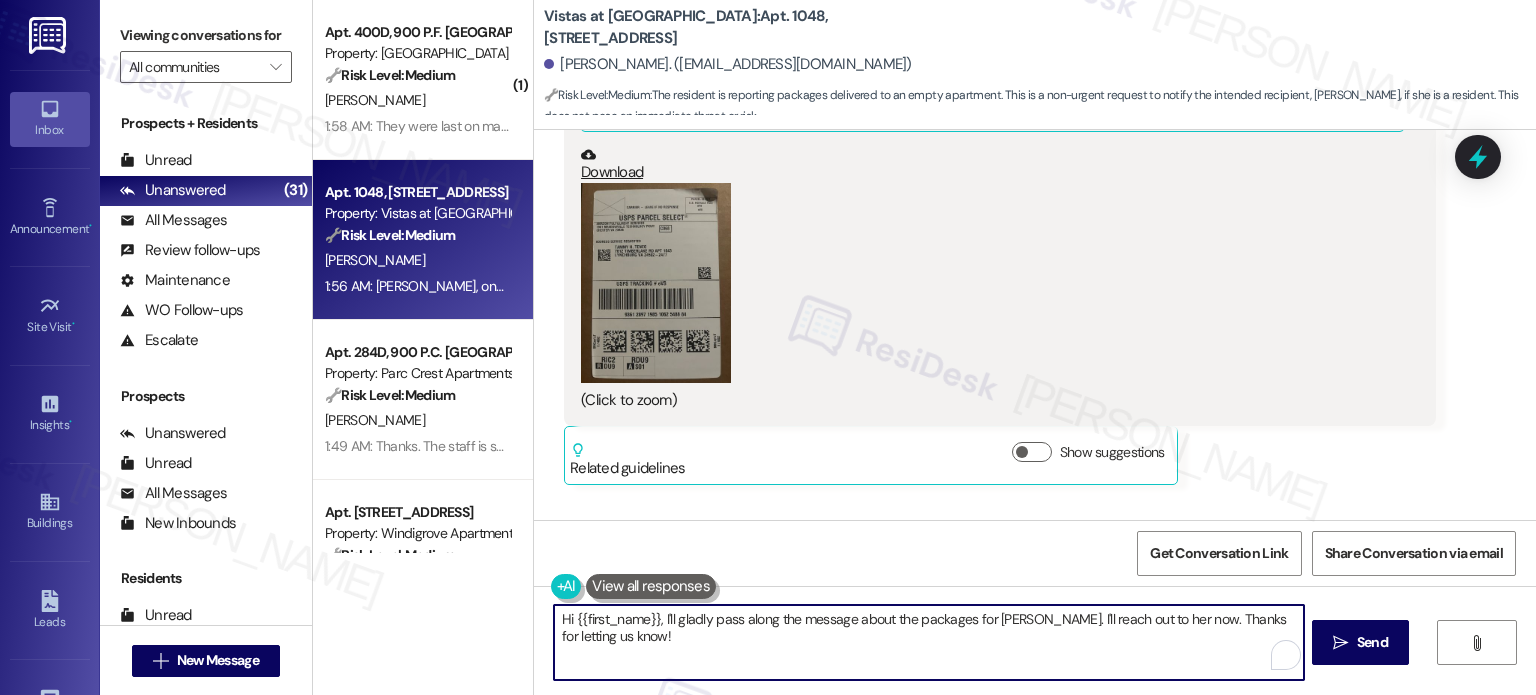 paste on "Thank [PERSON_NAME]! I’m glad to hear the gym equipment looked like it was fixed—that’s great news. I also really appreciate you letting me know about the packages. I’ll raise this to the team and check whether [PERSON_NAME] is a current resident so we can make sure the deliveries are handled properly. Do you happen to know which unit number the packages were delivered to? And were they all addressed to the same name and unit?" 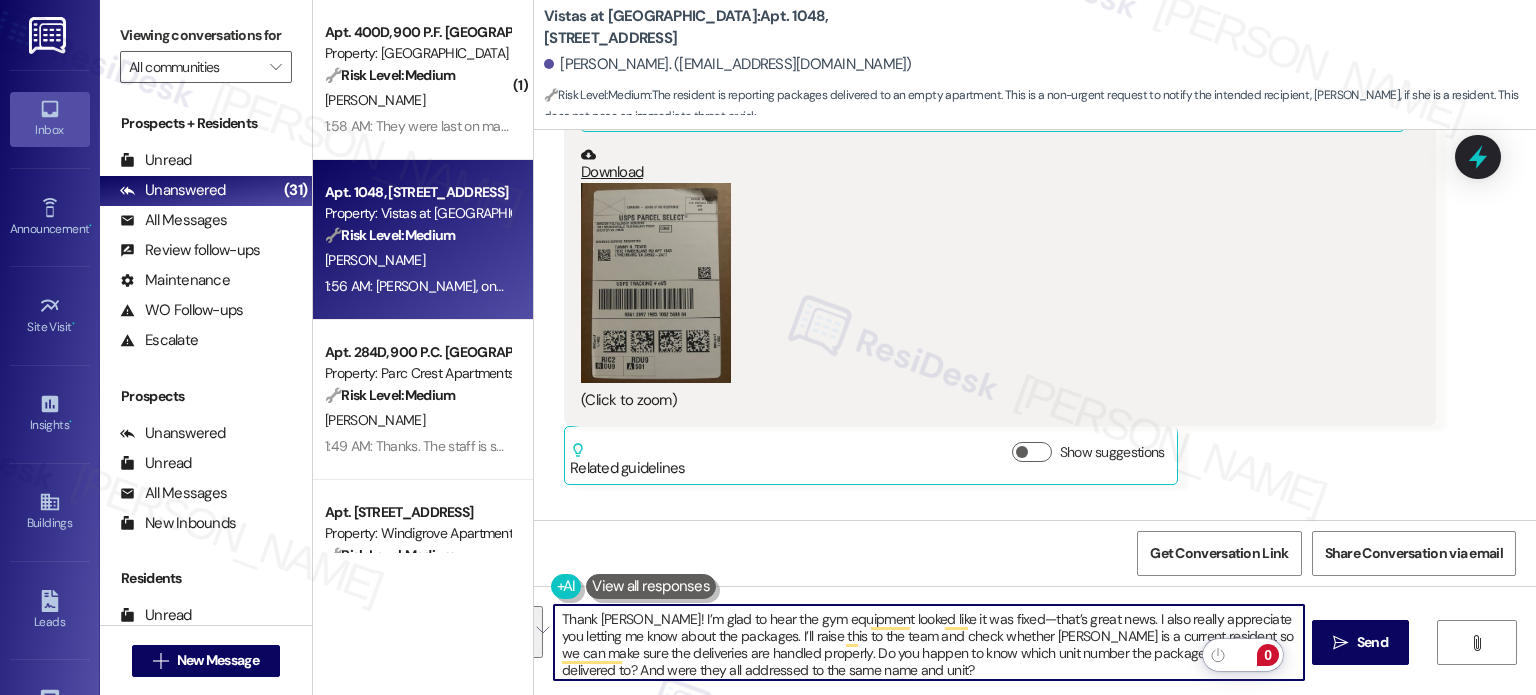 scroll, scrollTop: 4, scrollLeft: 0, axis: vertical 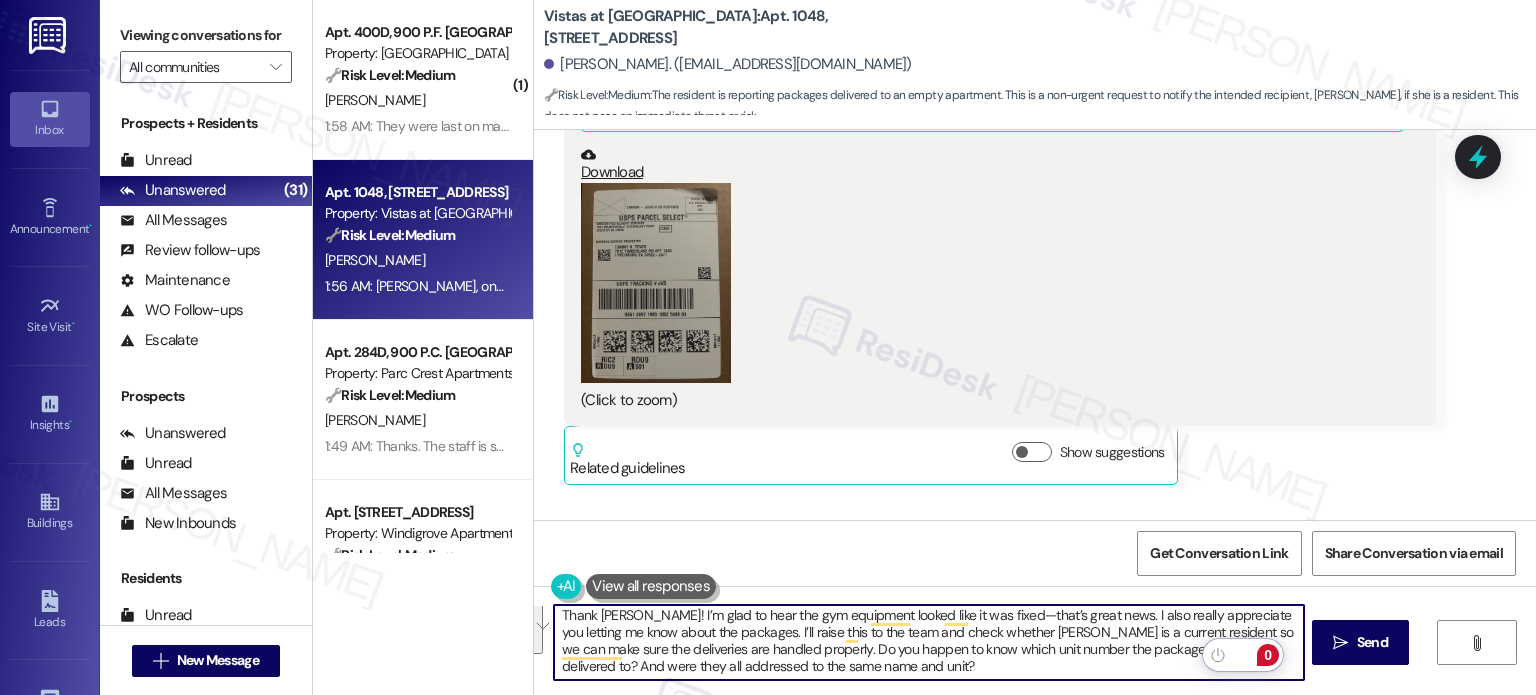 drag, startPoint x: 766, startPoint y: 634, endPoint x: 563, endPoint y: 667, distance: 205.66478 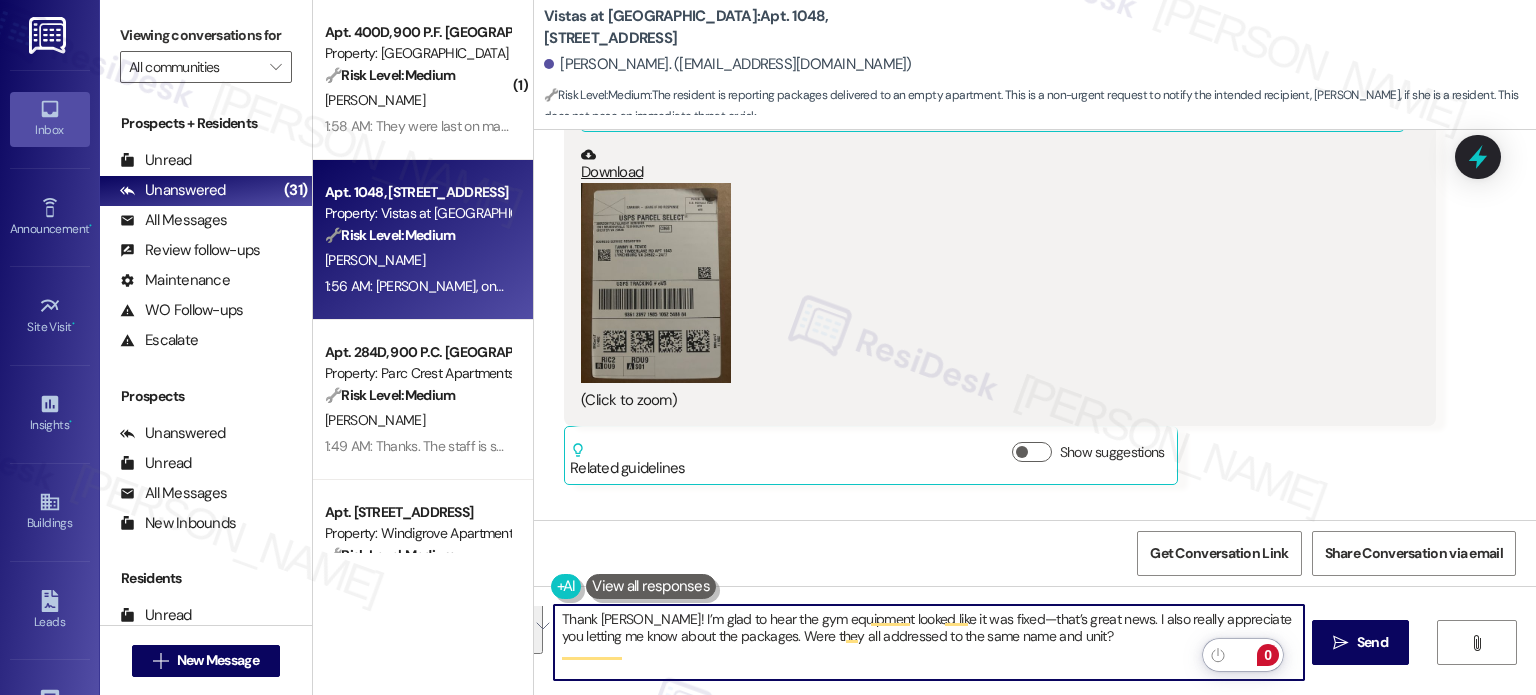 scroll, scrollTop: 0, scrollLeft: 0, axis: both 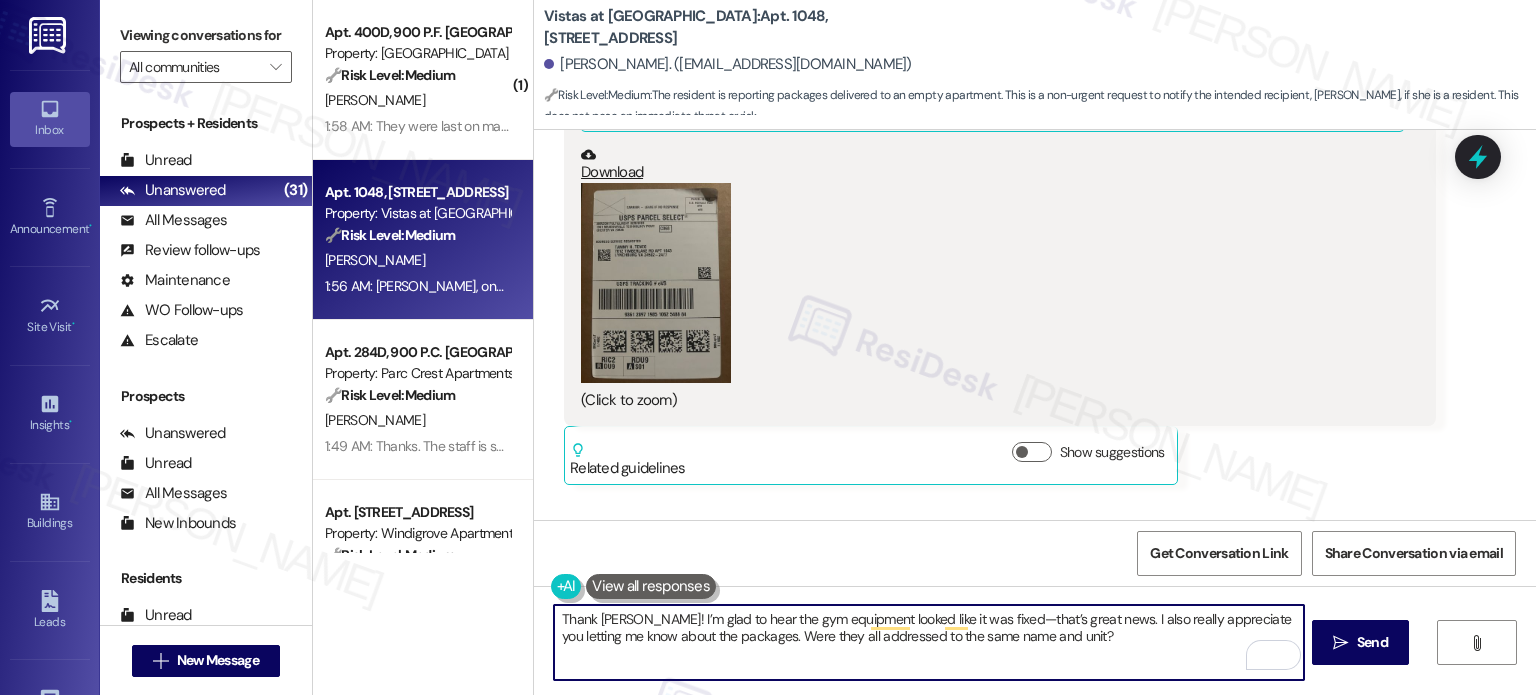 click on "Thank [PERSON_NAME]! I’m glad to hear the gym equipment looked like it was fixed—that’s great news. I also really appreciate you letting me know about the packages. Were they all addressed to the same name and unit?" at bounding box center (928, 642) 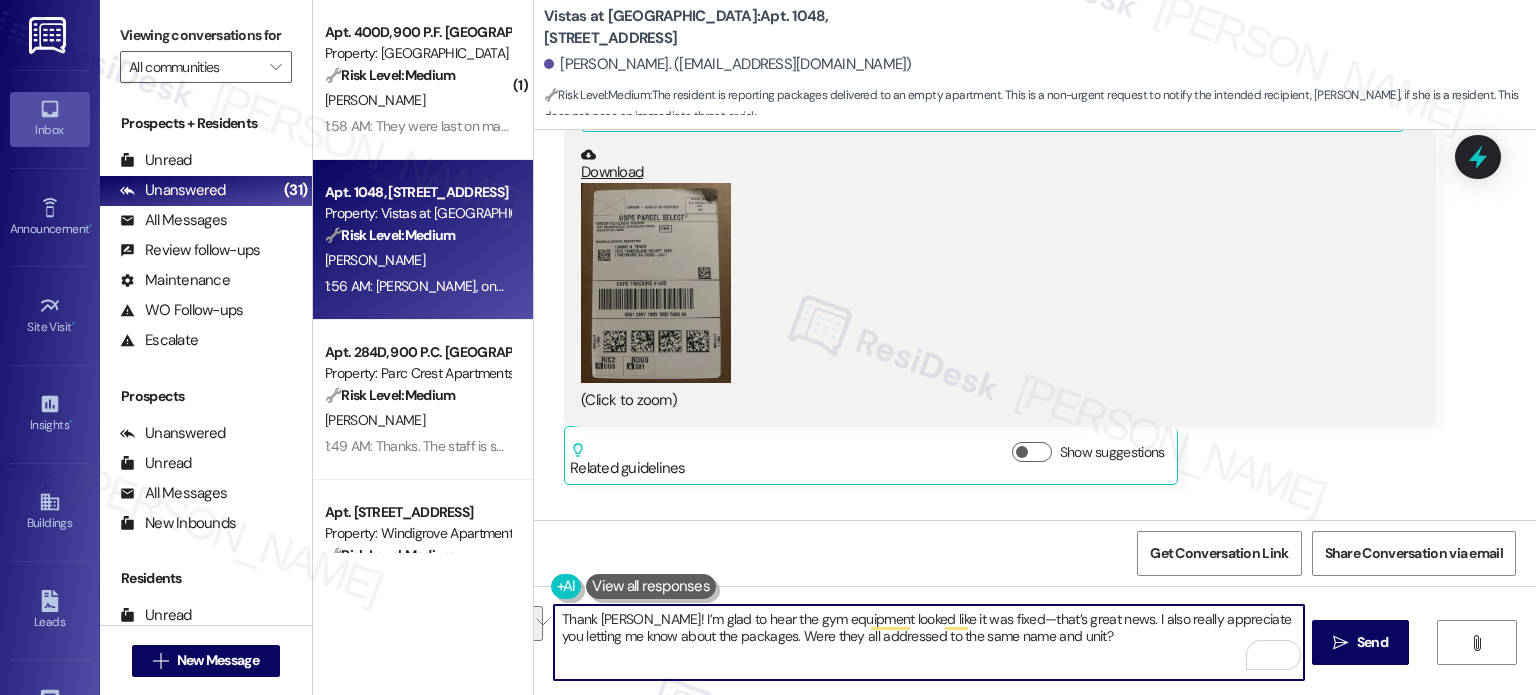 paste on "Great to hear the gym equipment looked like it was fixed. I also appreciate you letting me know about the packages—w" 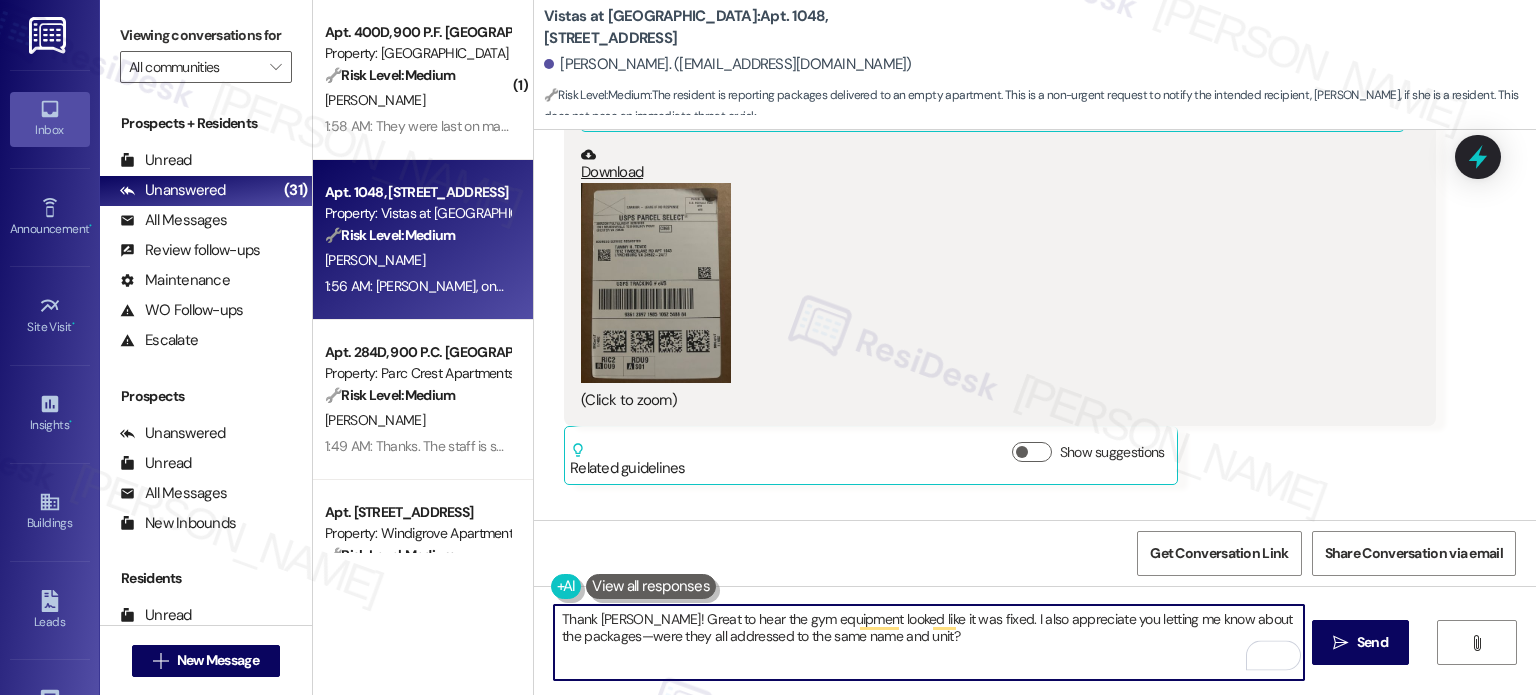 type on "Thank [PERSON_NAME]! Great to hear the gym equipment looked like it was fixed. I also appreciate you letting me know about the packages—were they all addressed to the same name and unit?" 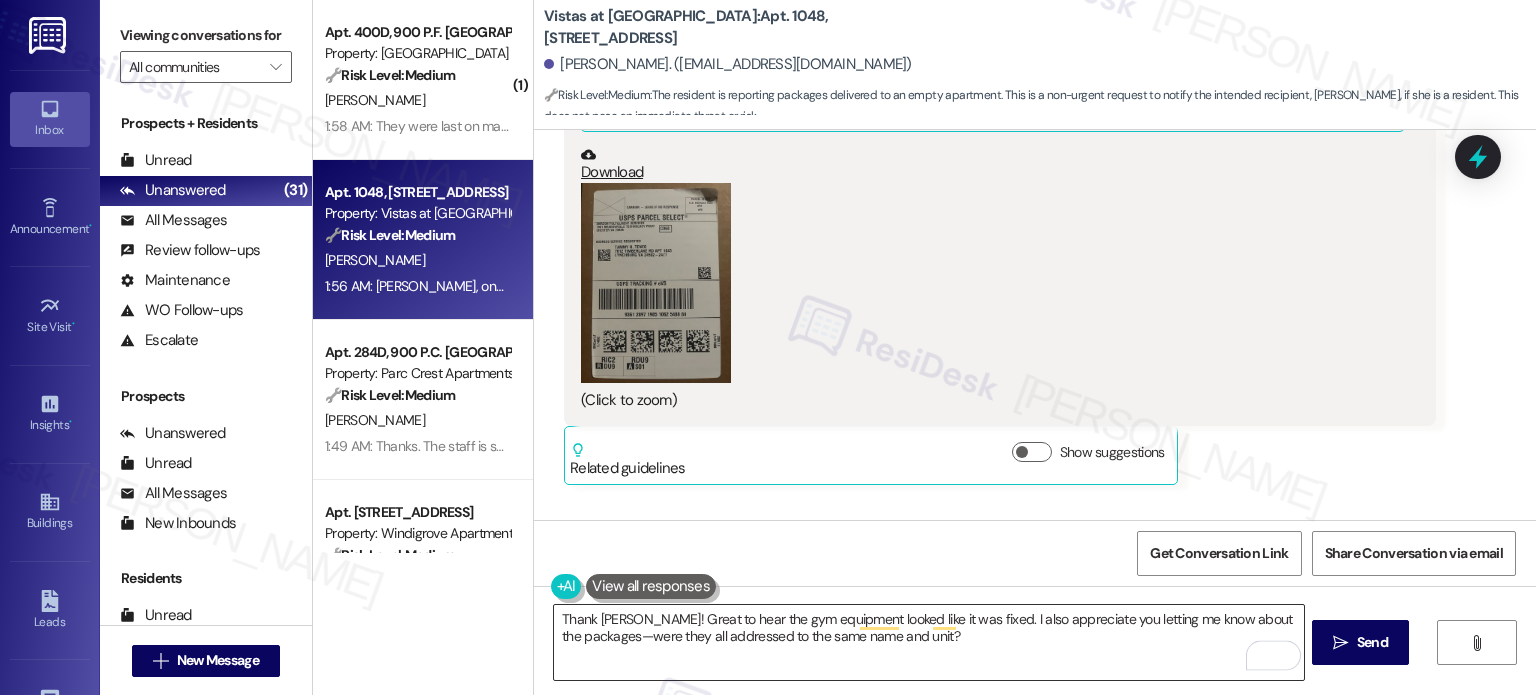 click on "Thank [PERSON_NAME]! Great to hear the gym equipment looked like it was fixed. I also appreciate you letting me know about the packages—were they all addressed to the same name and unit?" at bounding box center [928, 642] 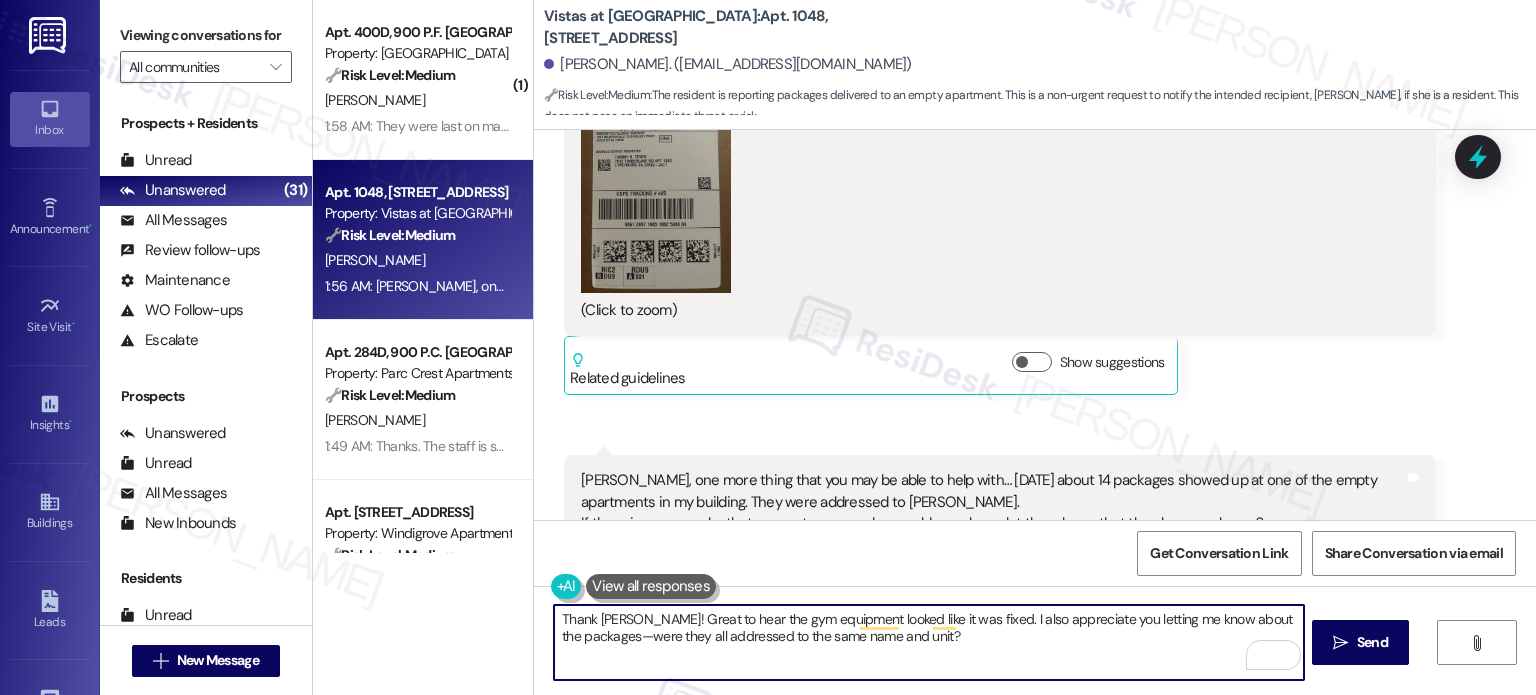scroll, scrollTop: 3255, scrollLeft: 0, axis: vertical 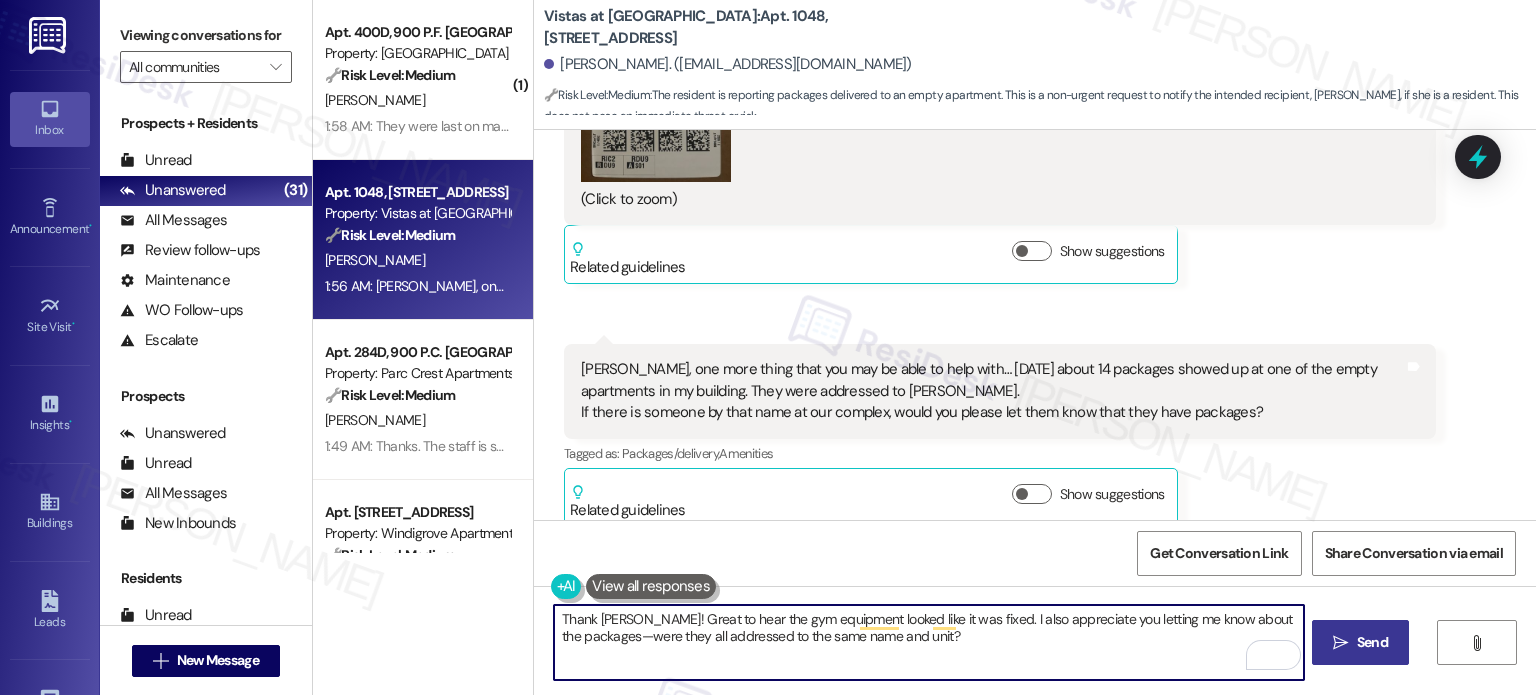 click on "Send" at bounding box center (1372, 642) 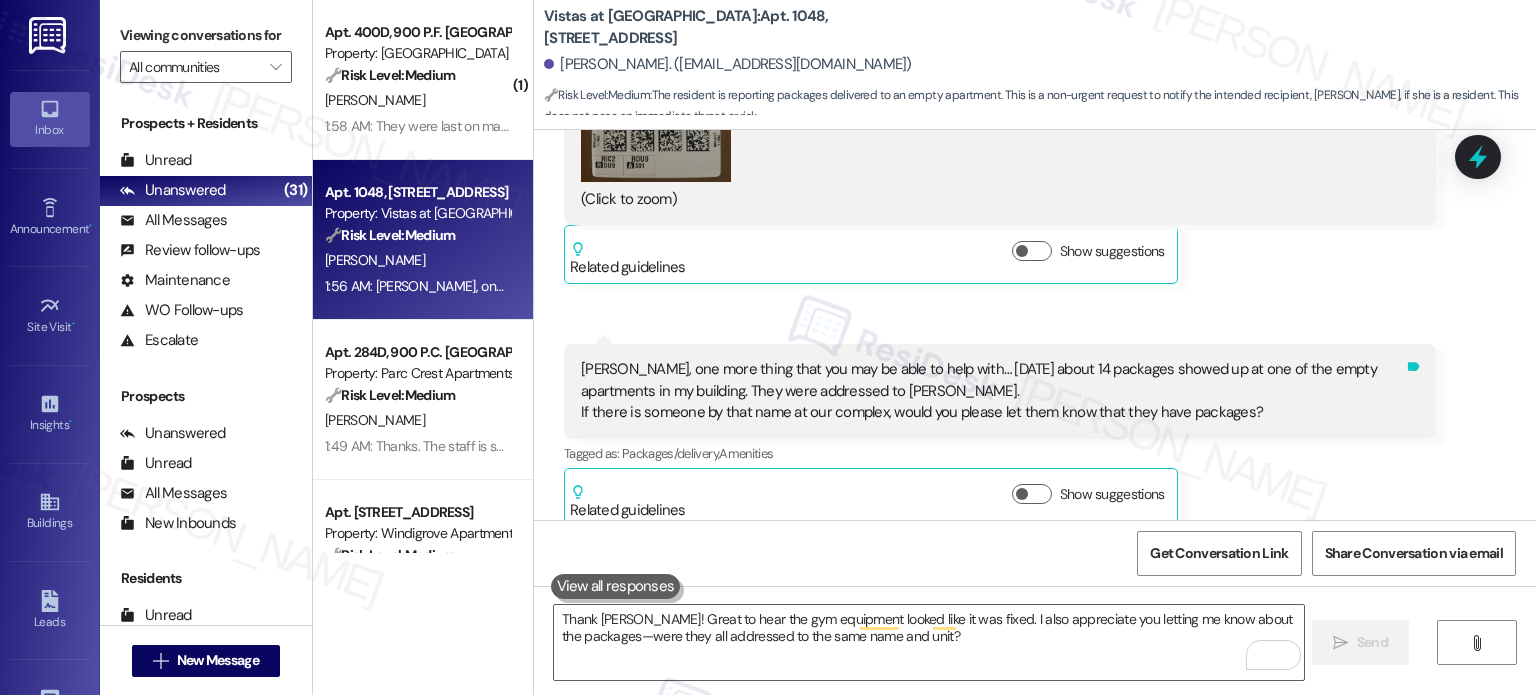 type 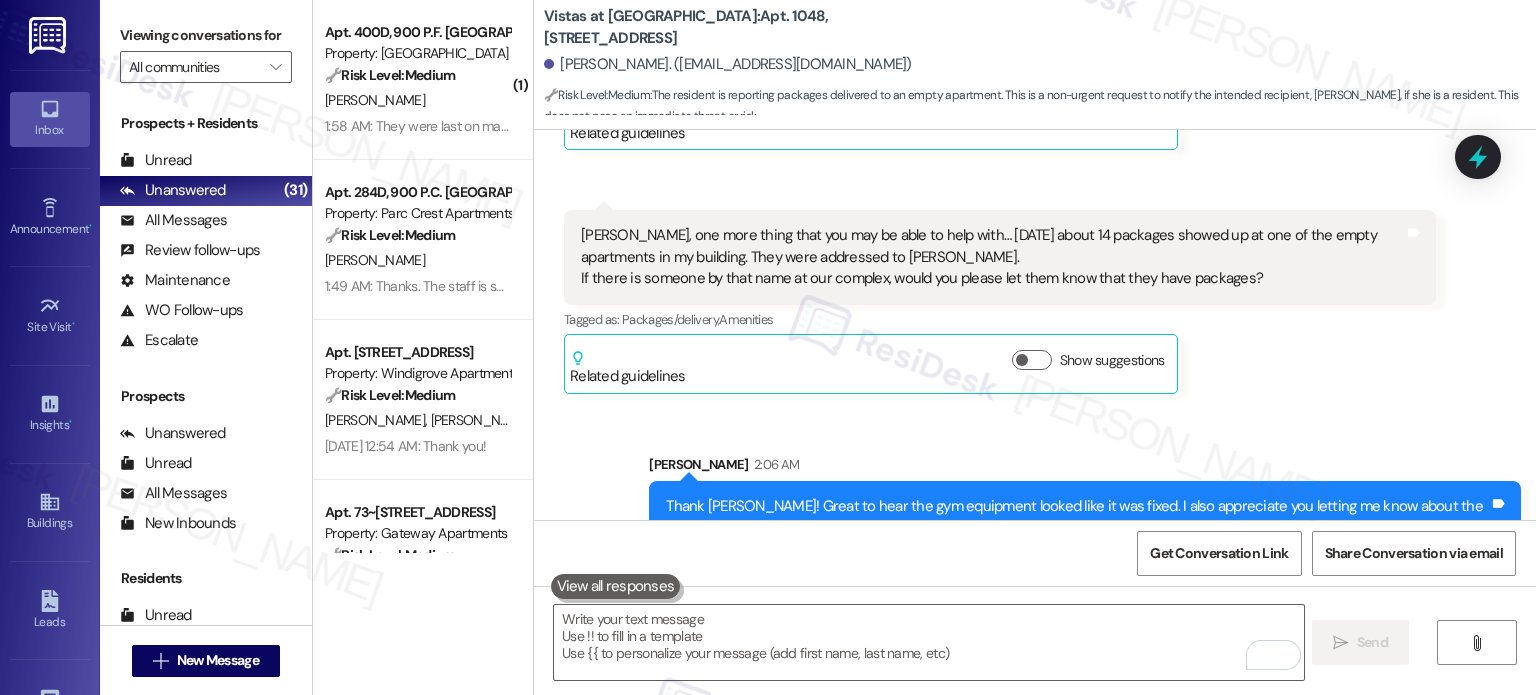 scroll, scrollTop: 3416, scrollLeft: 0, axis: vertical 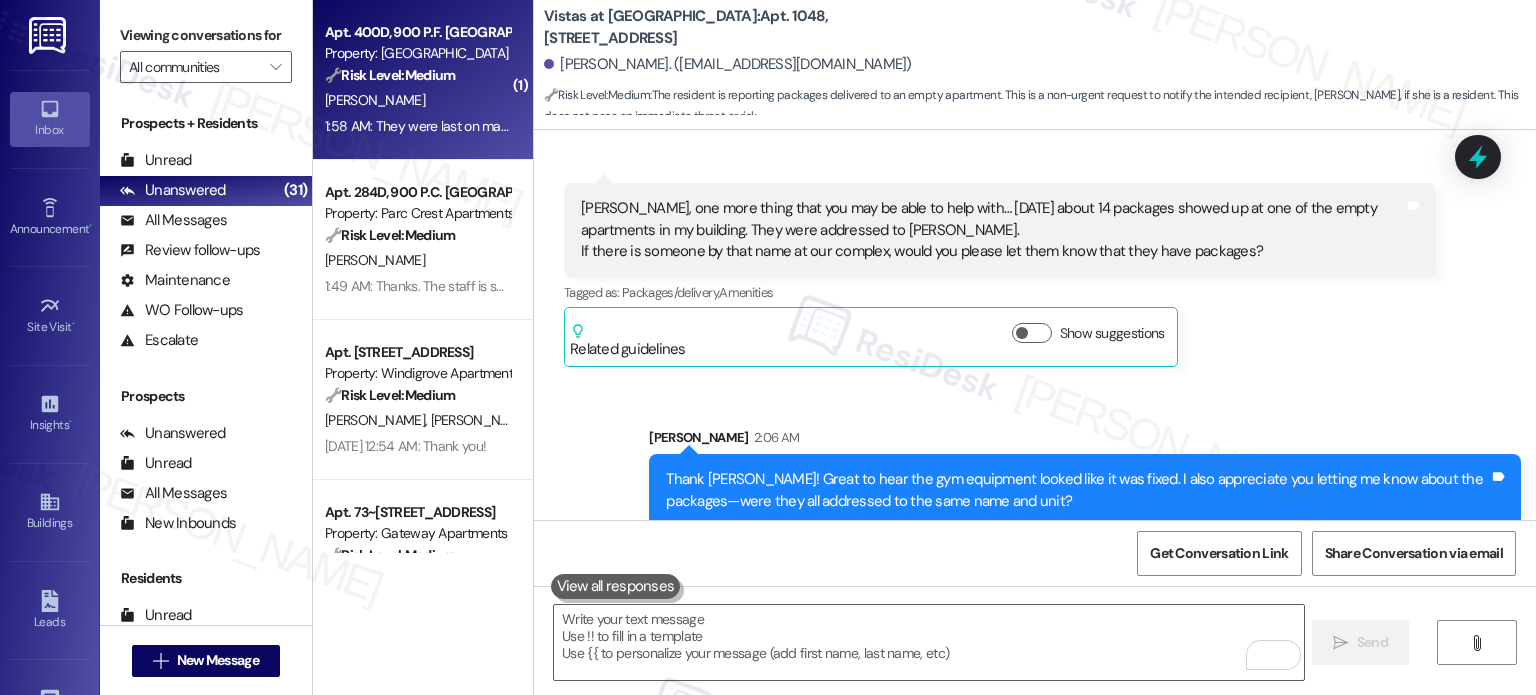 click on "1:58 AM: They were last on maybe [DATE]. They don't flicker. I was wondering if they just turn off earlier than when I leave for work but I noticed all of the other buildings had their lights on. 1:58 AM: They were last on maybe [DATE]. They don't flicker. I was wondering if they just turn off earlier than when I leave for work but I noticed all of the other buildings had their lights on." at bounding box center [417, 126] 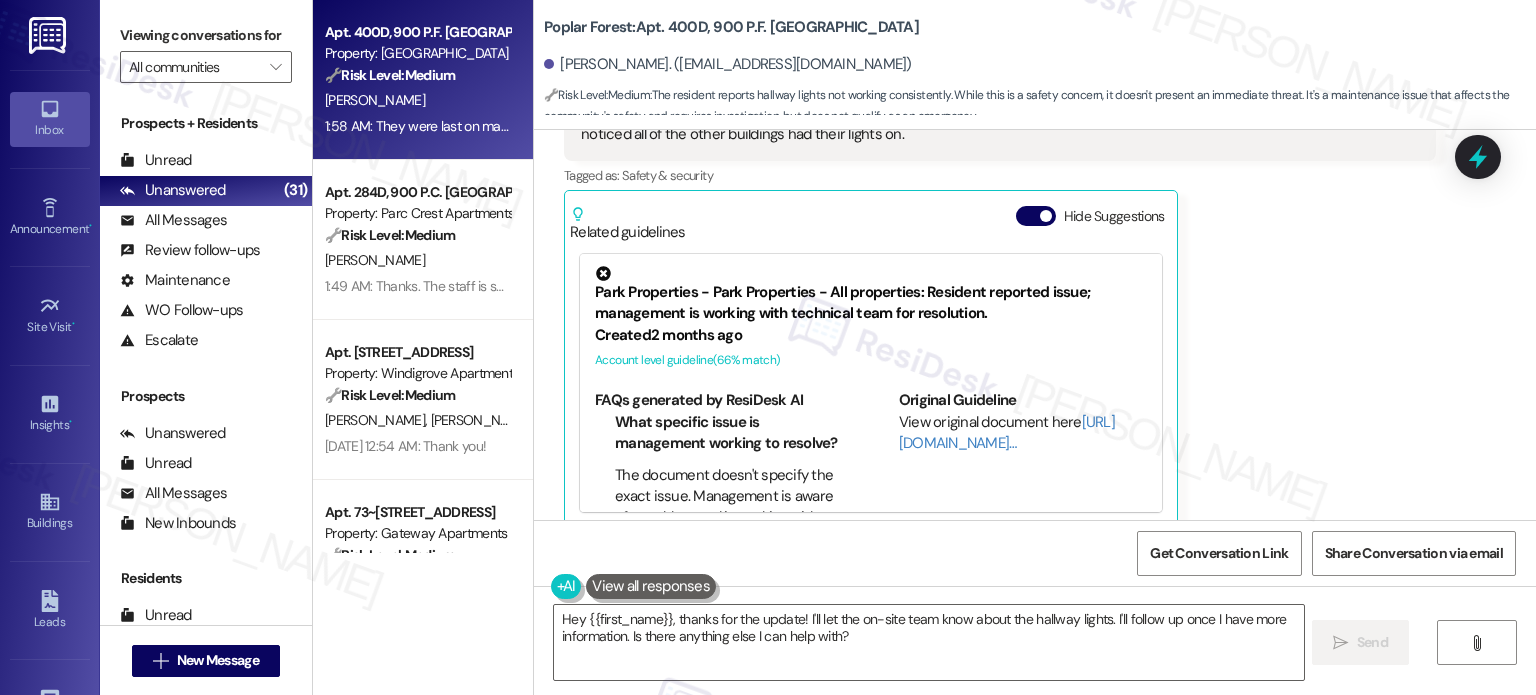 scroll, scrollTop: 1501, scrollLeft: 0, axis: vertical 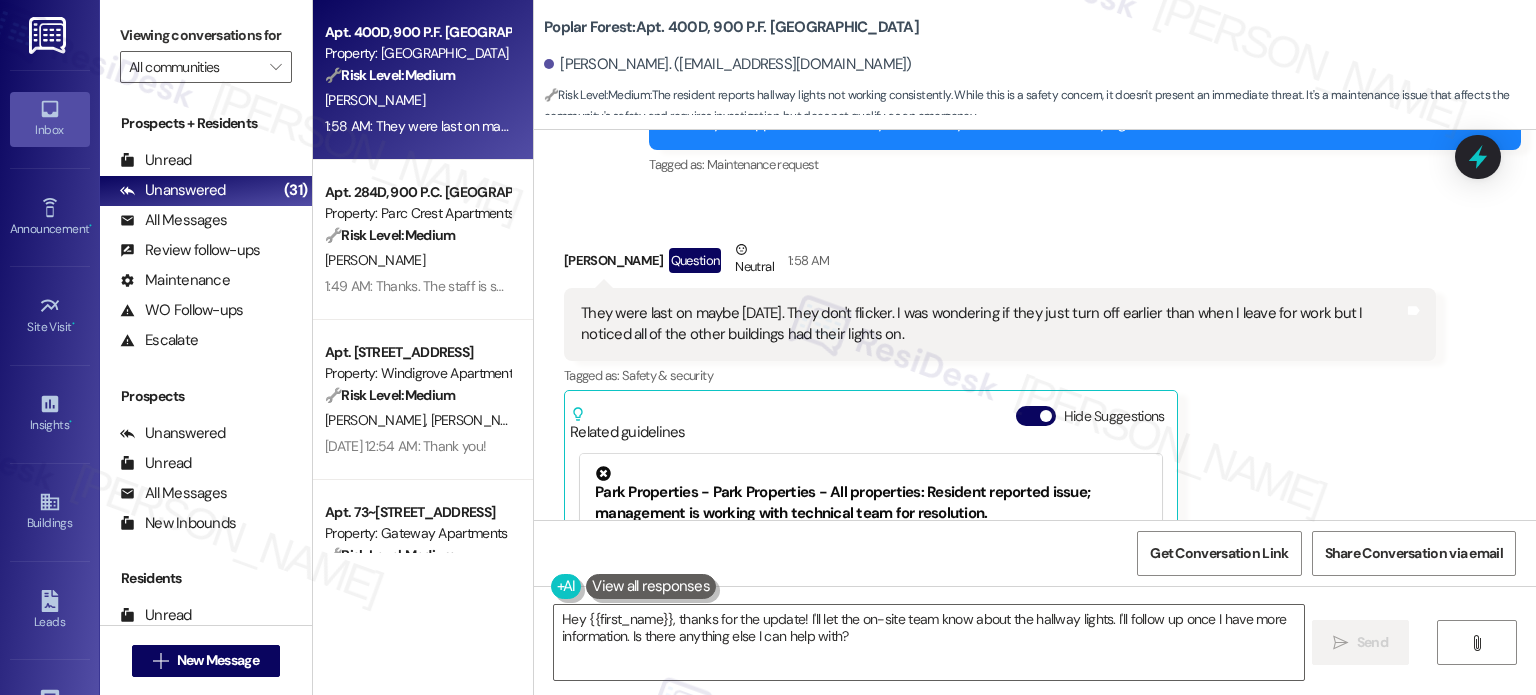 click on "They were last on maybe [DATE]. They don't flicker. I was wondering if they just turn off earlier than when I leave for work but I noticed all of the other buildings had their lights on." at bounding box center (992, 324) 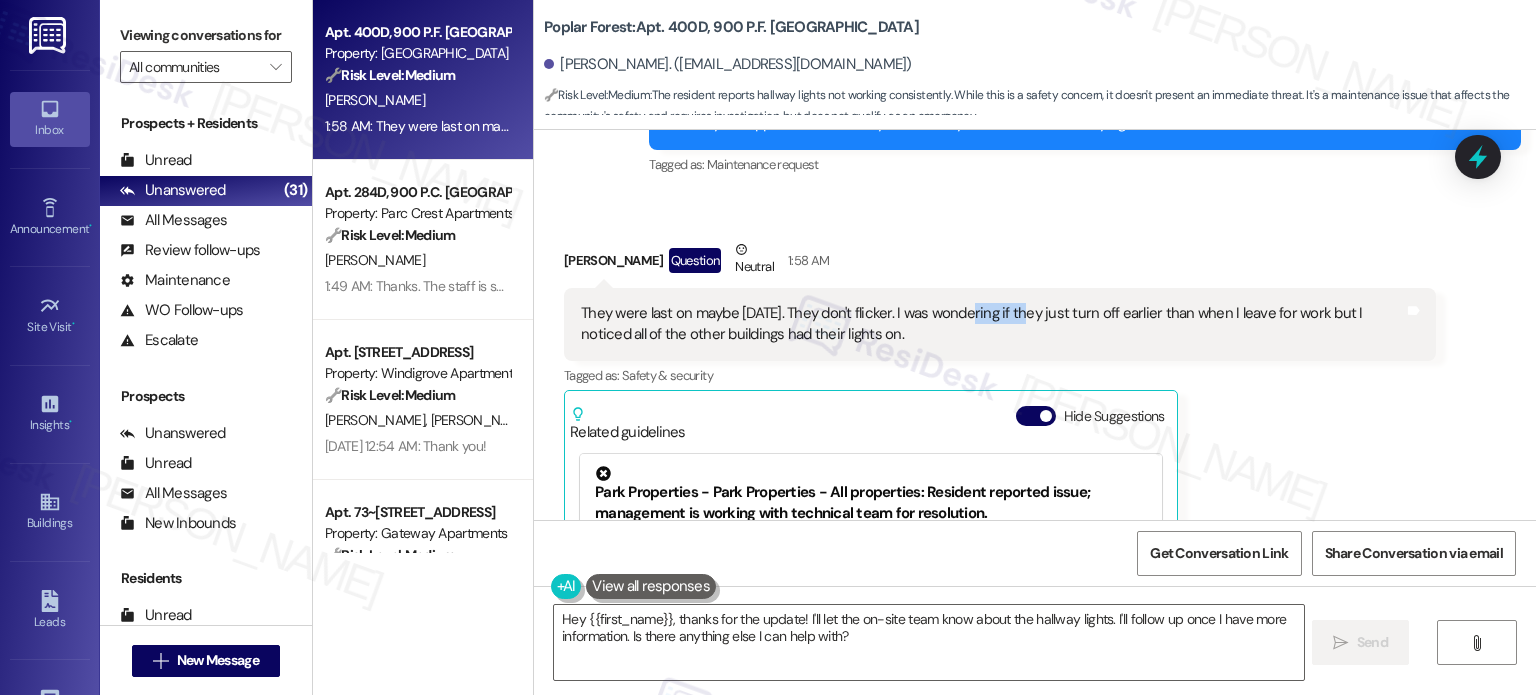 click on "They were last on maybe [DATE]. They don't flicker. I was wondering if they just turn off earlier than when I leave for work but I noticed all of the other buildings had their lights on." at bounding box center (992, 324) 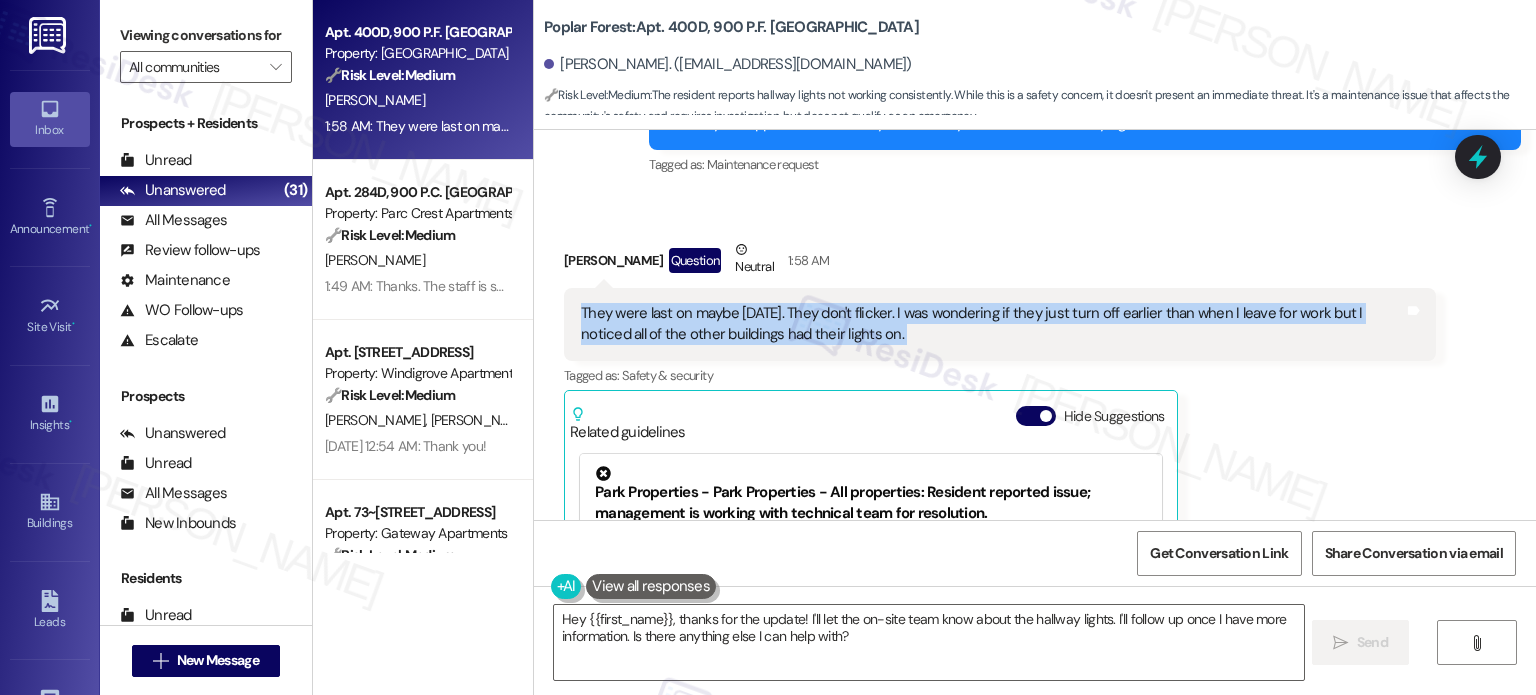 click on "They were last on maybe [DATE]. They don't flicker. I was wondering if they just turn off earlier than when I leave for work but I noticed all of the other buildings had their lights on." at bounding box center [992, 324] 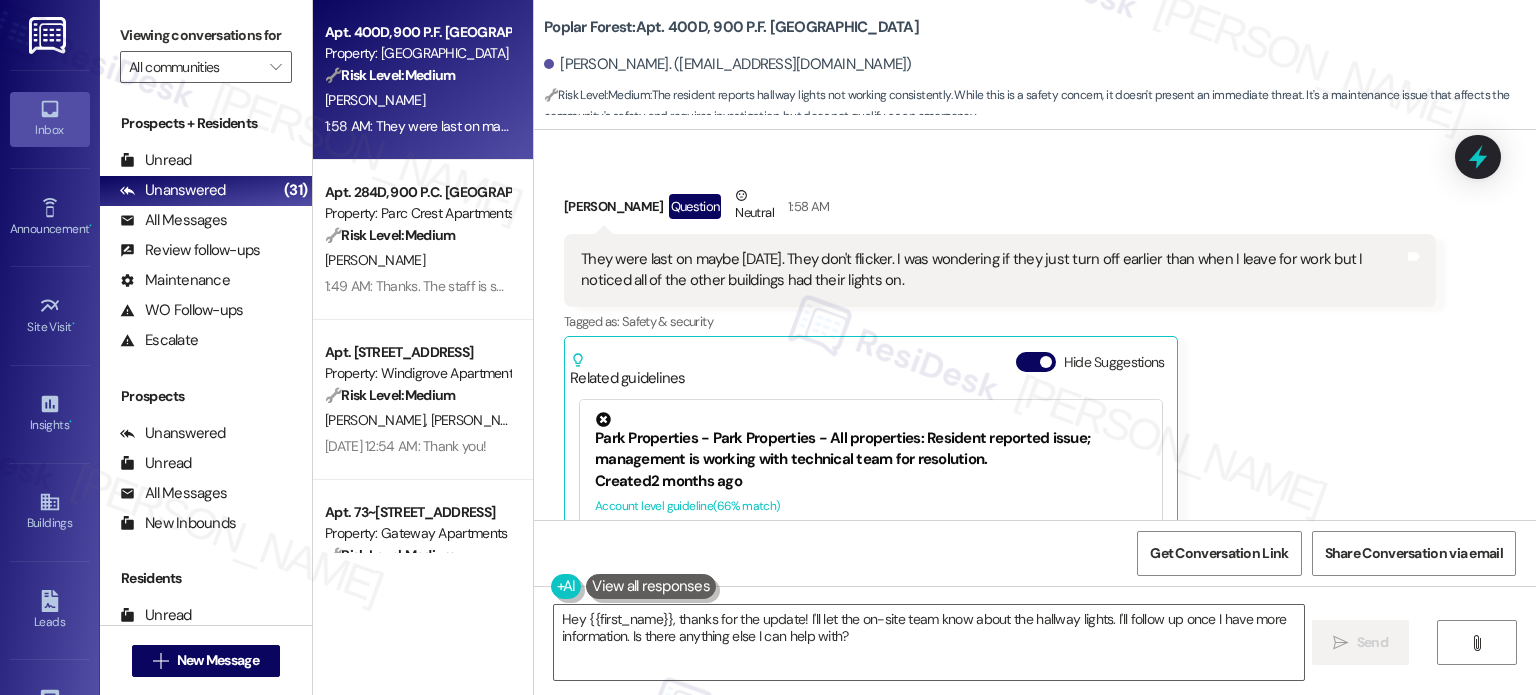 scroll, scrollTop: 1402, scrollLeft: 0, axis: vertical 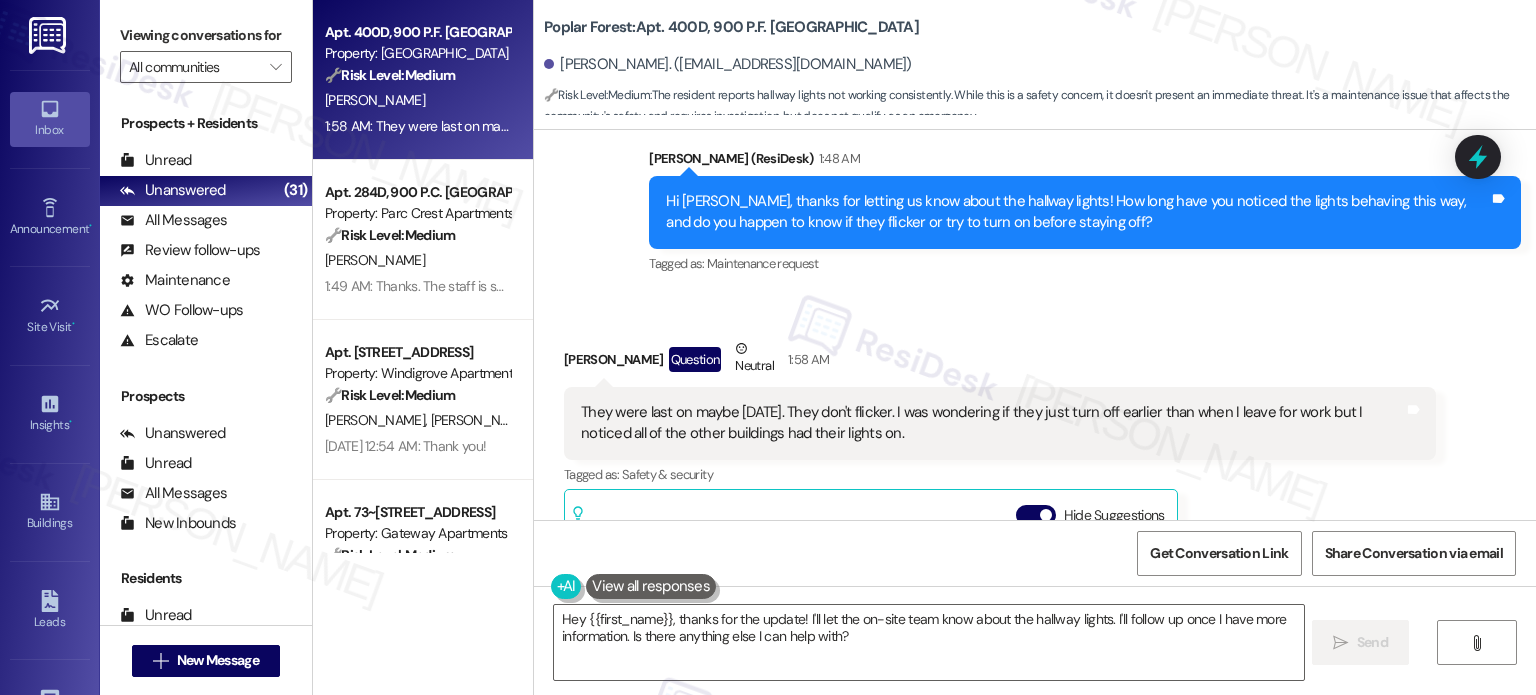 click on "They were last on maybe [DATE]. They don't flicker. I was wondering if they just turn off earlier than when I leave for work but I noticed all of the other buildings had their lights on." at bounding box center (992, 423) 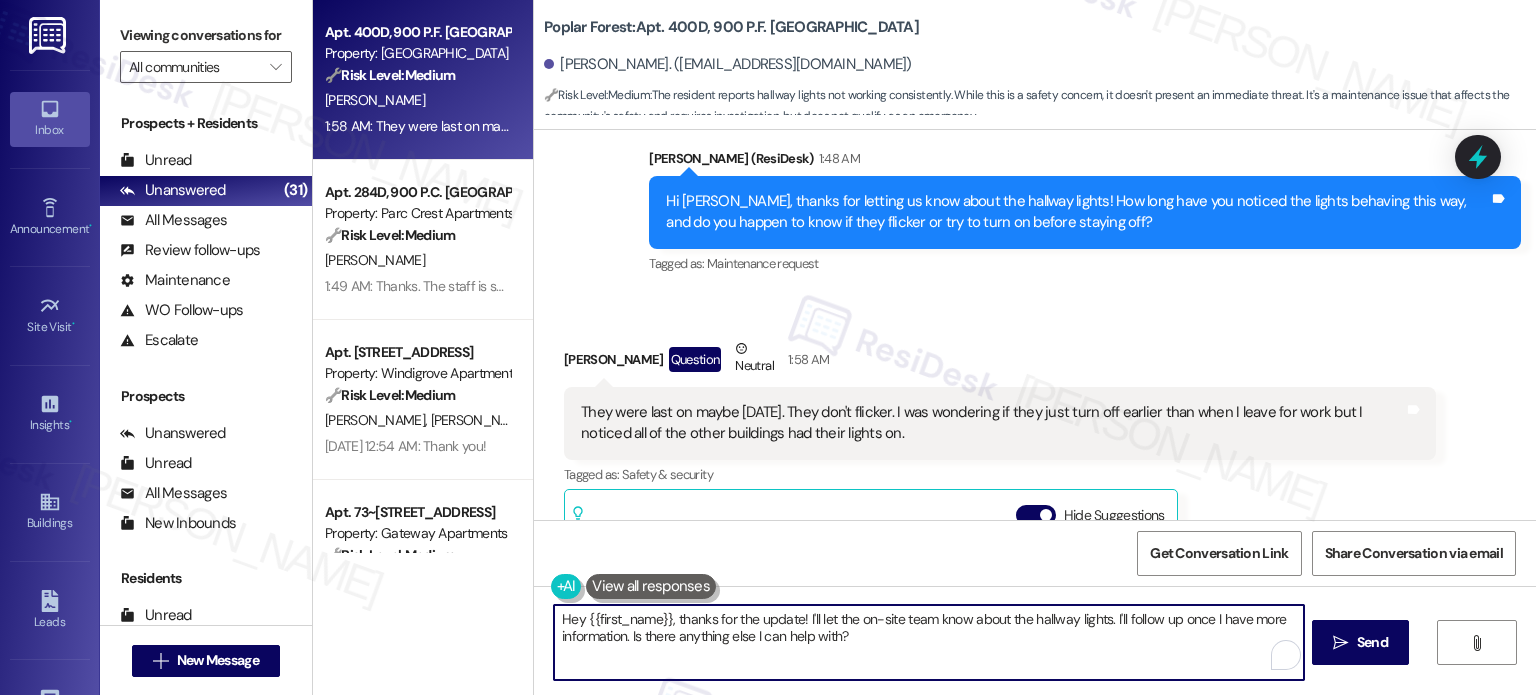 click on "Hey {{first_name}}, thanks for the update! I'll let the on-site team know about the hallway lights. I'll follow up once I have more information. Is there anything else I can help with?" at bounding box center [928, 642] 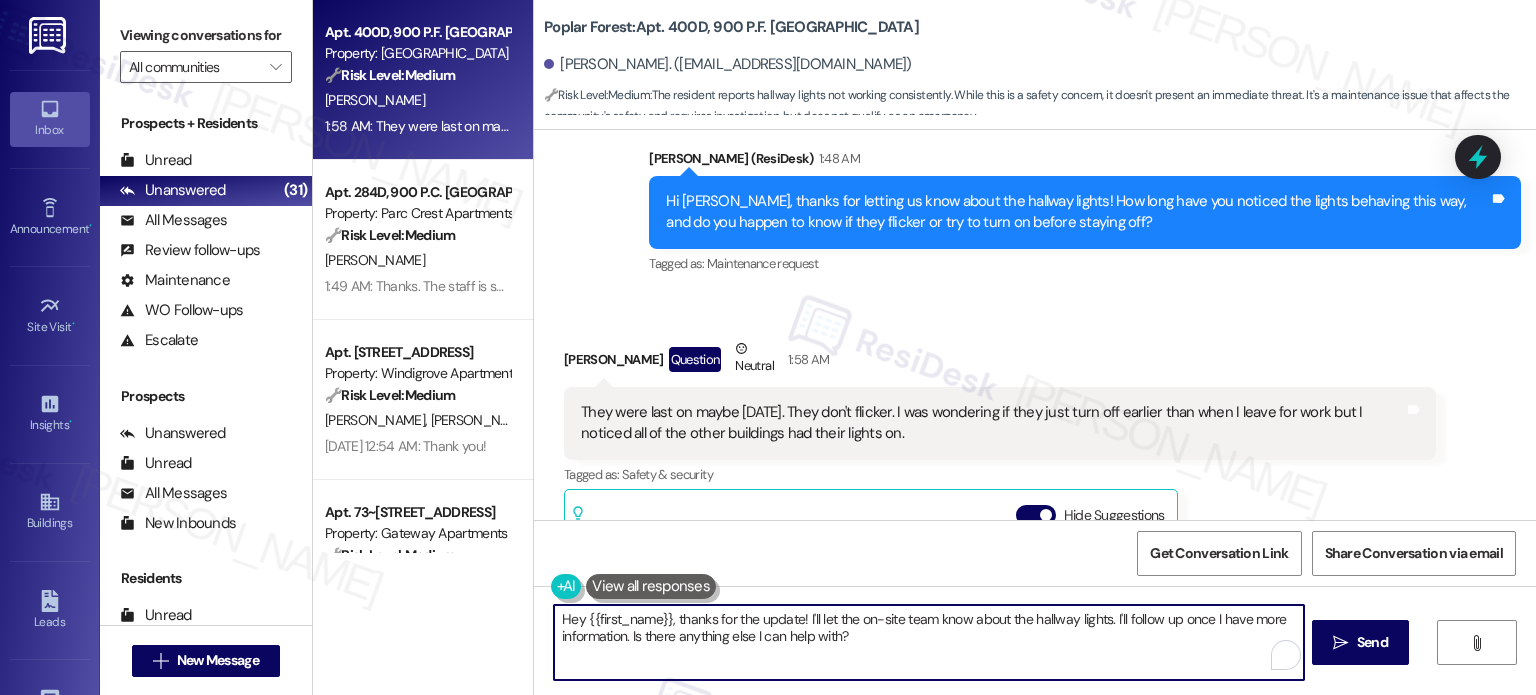 click on "Hey {{first_name}}, thanks for the update! I'll let the on-site team know about the hallway lights. I'll follow up once I have more information. Is there anything else I can help with?" at bounding box center (928, 642) 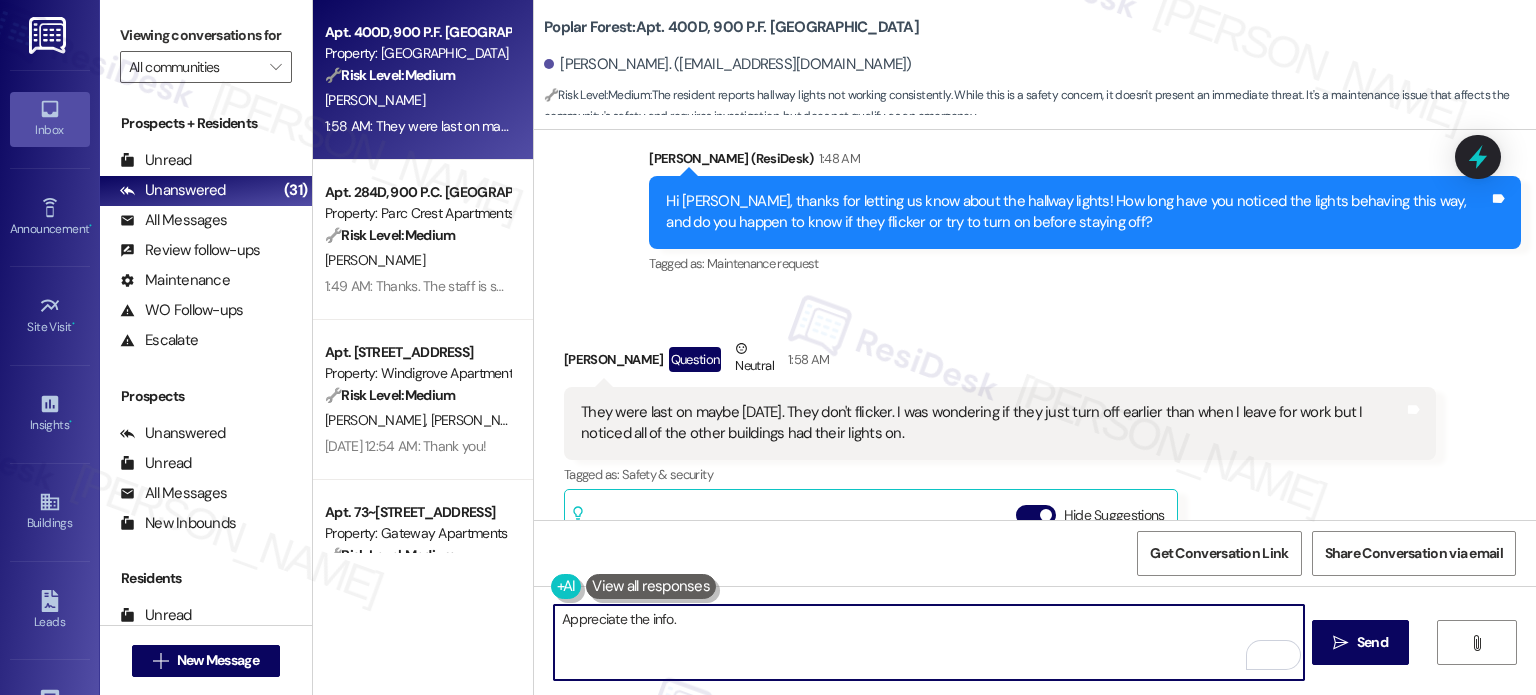 drag, startPoint x: 686, startPoint y: 619, endPoint x: 636, endPoint y: 622, distance: 50.08992 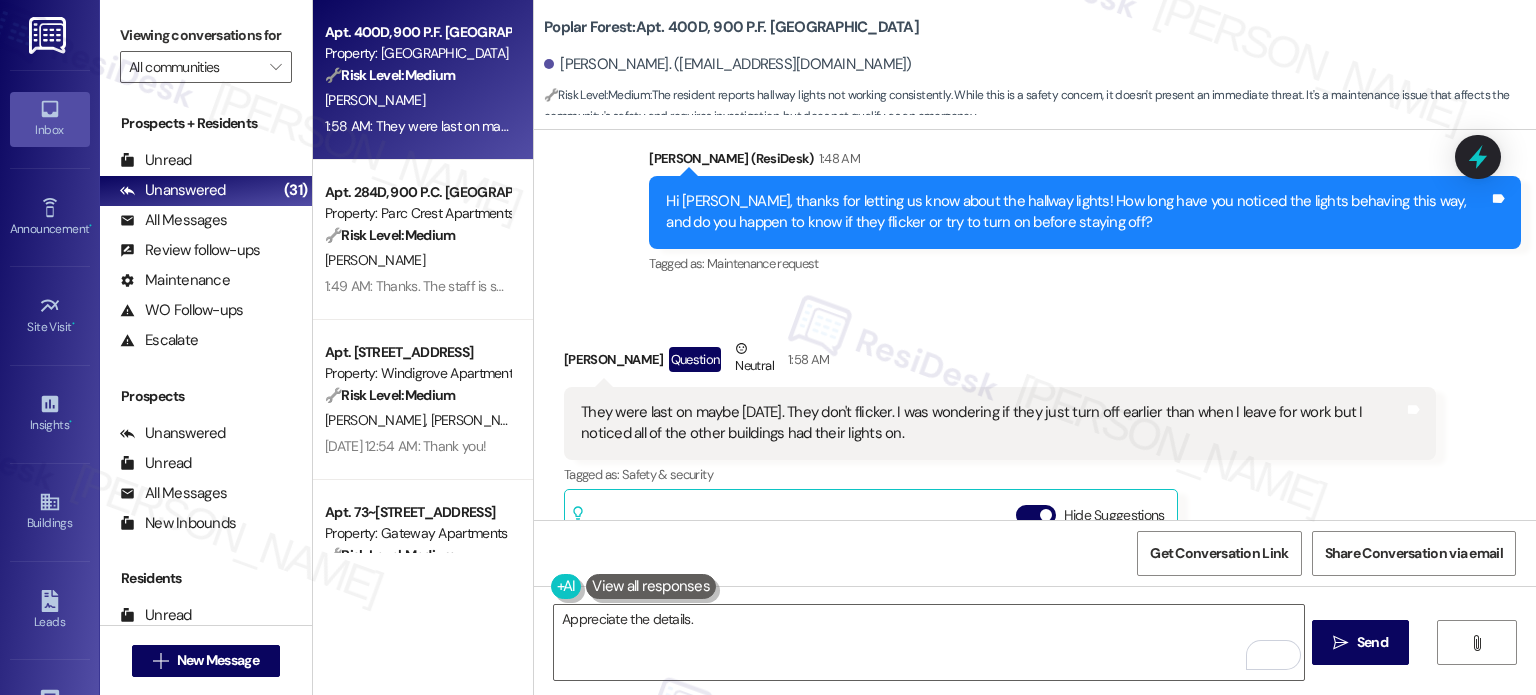 click on "They were last on maybe [DATE]. They don't flicker. I was wondering if they just turn off earlier than when I leave for work but I noticed all of the other buildings had their lights on." at bounding box center [992, 423] 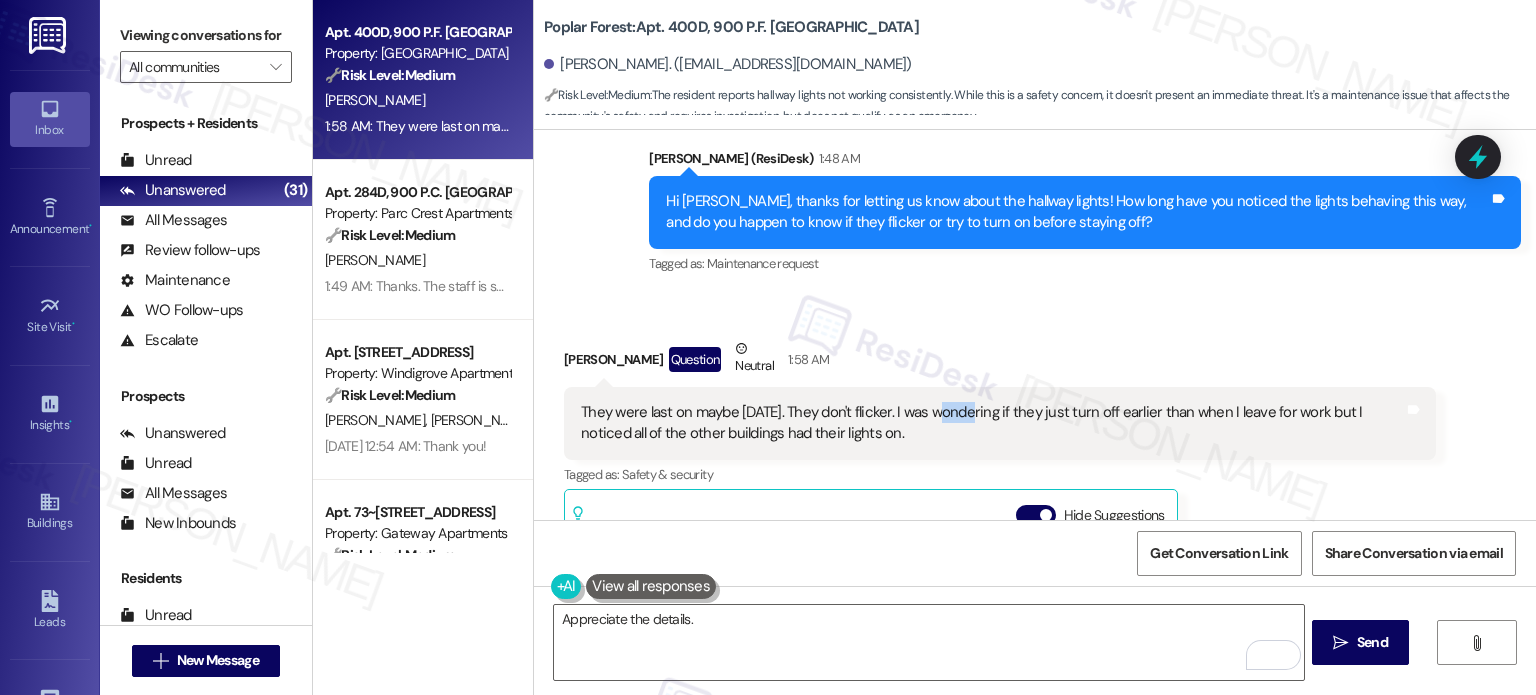 click on "They were last on maybe [DATE]. They don't flicker. I was wondering if they just turn off earlier than when I leave for work but I noticed all of the other buildings had their lights on." at bounding box center (992, 423) 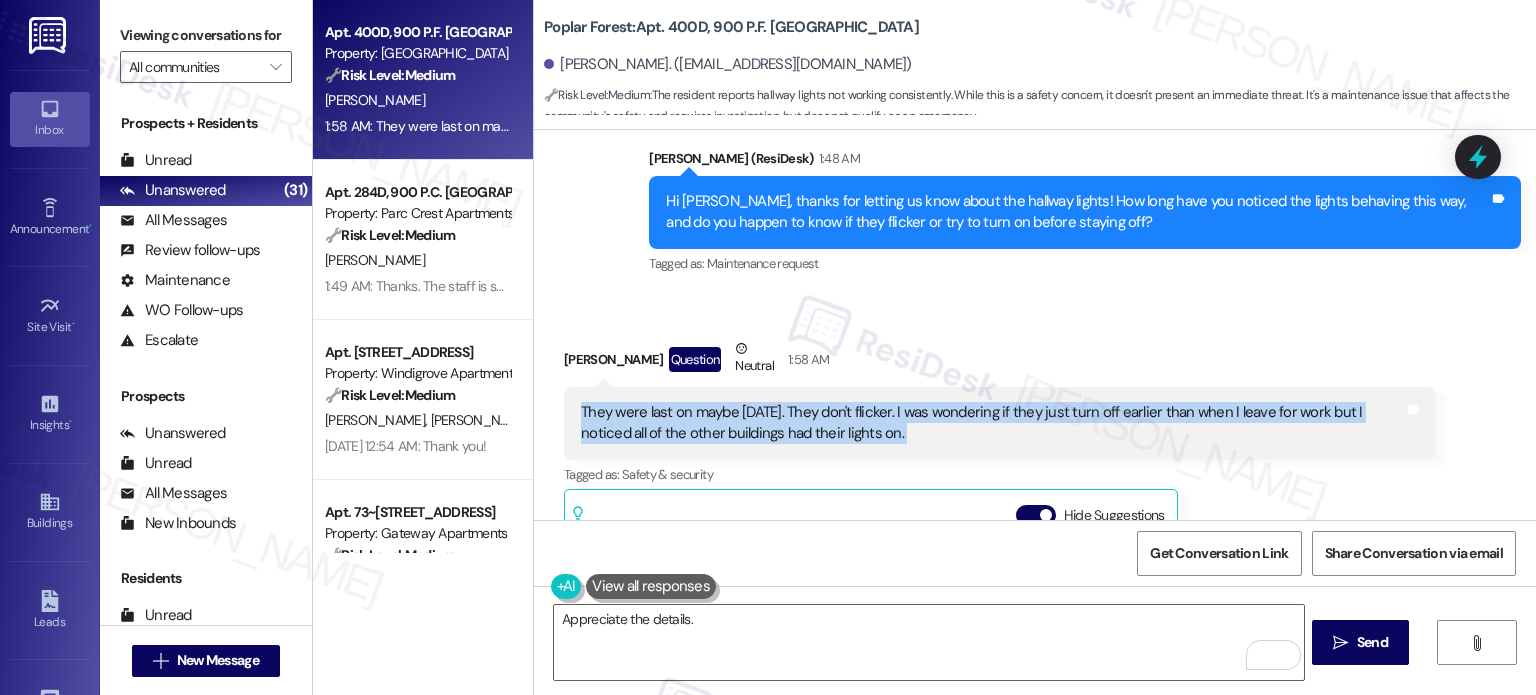 click on "They were last on maybe [DATE]. They don't flicker. I was wondering if they just turn off earlier than when I leave for work but I noticed all of the other buildings had their lights on." at bounding box center (992, 423) 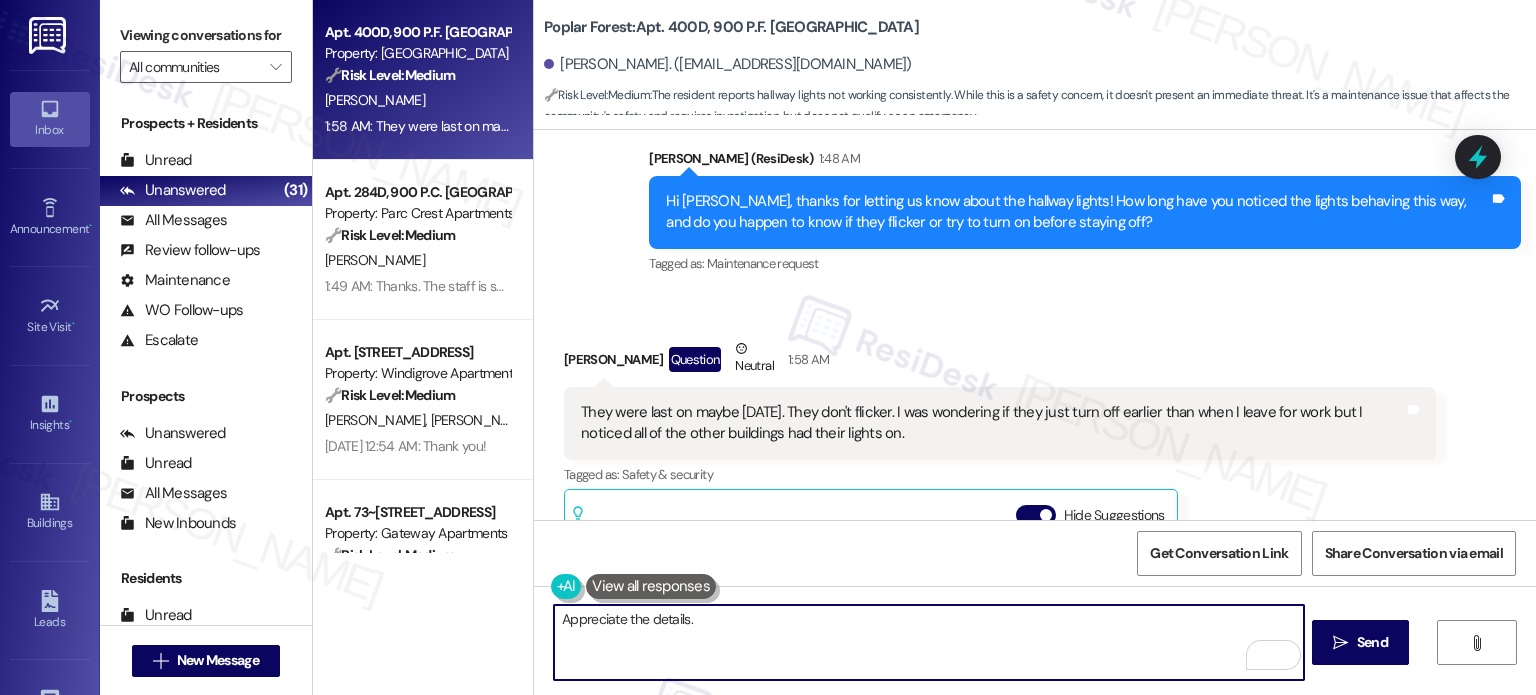 click on "Appreciate the details." at bounding box center (928, 642) 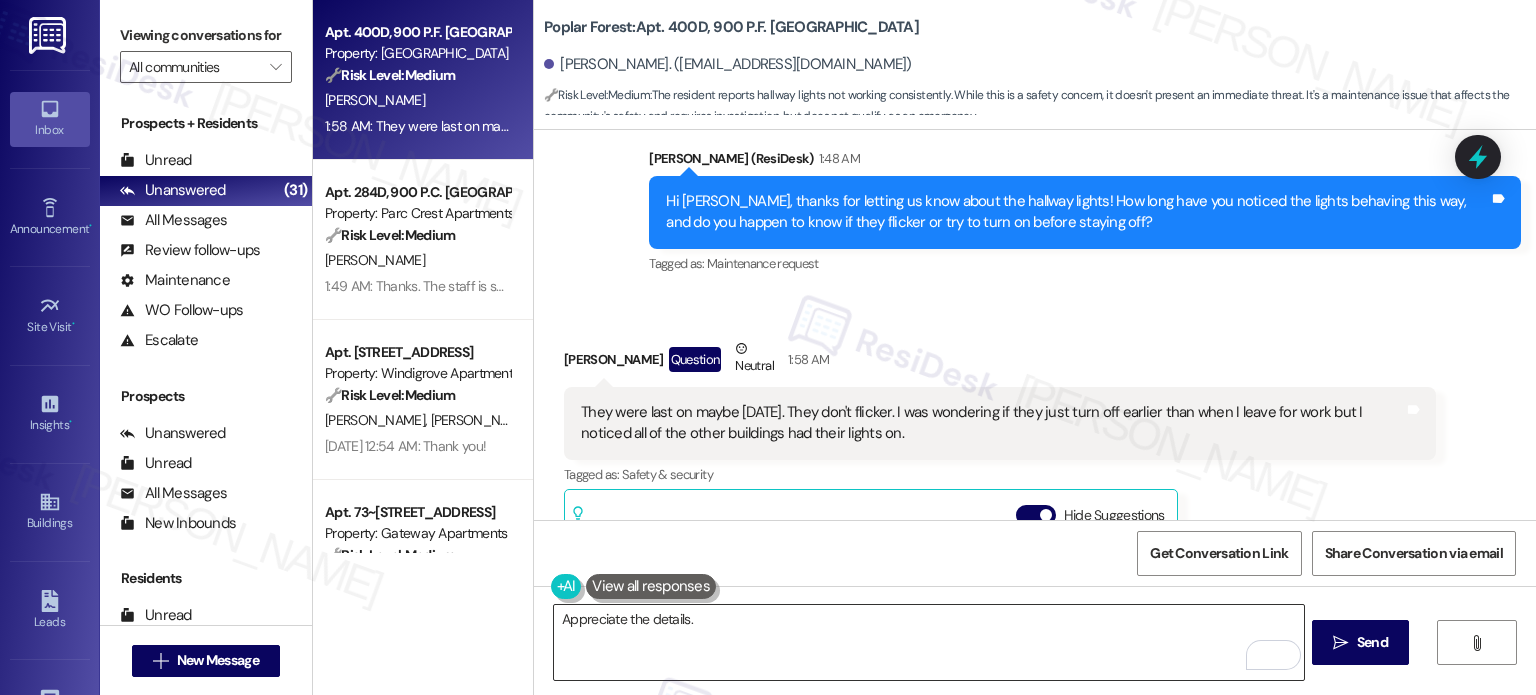 click on "Appreciate the details." at bounding box center [928, 642] 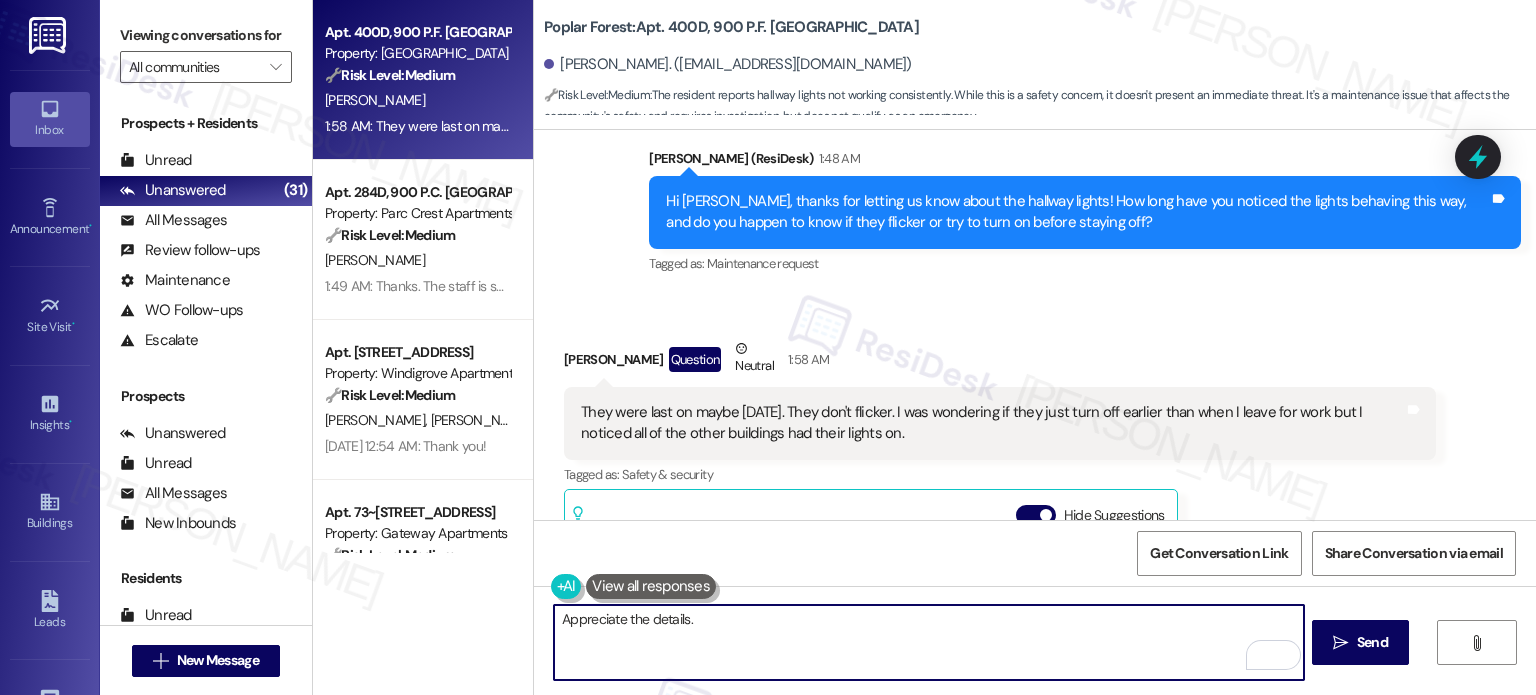 paste on "I'll forward your concern to the team, and I'll let you know once I have more information. We appreciate your patience." 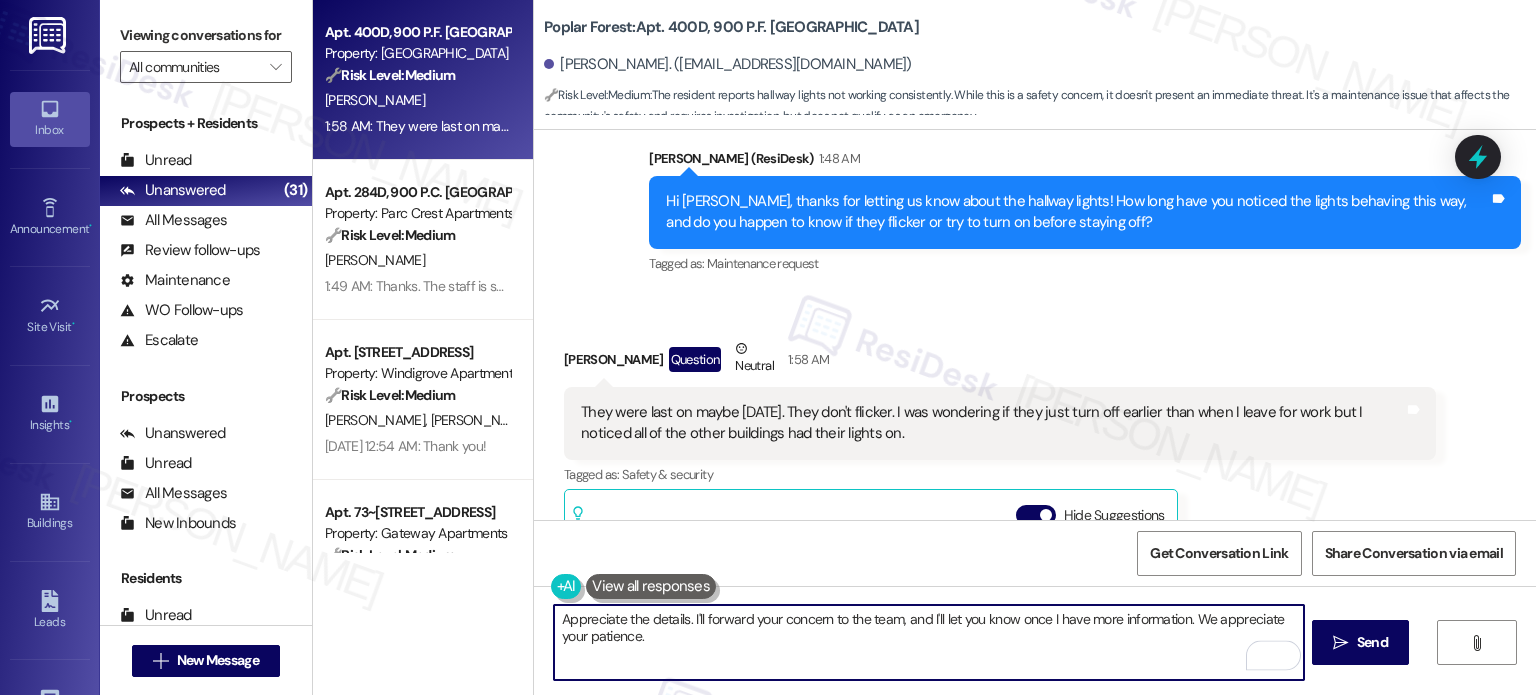 click on "Appreciate the details. I'll forward your concern to the team, and I'll let you know once I have more information. We appreciate your patience." at bounding box center [928, 642] 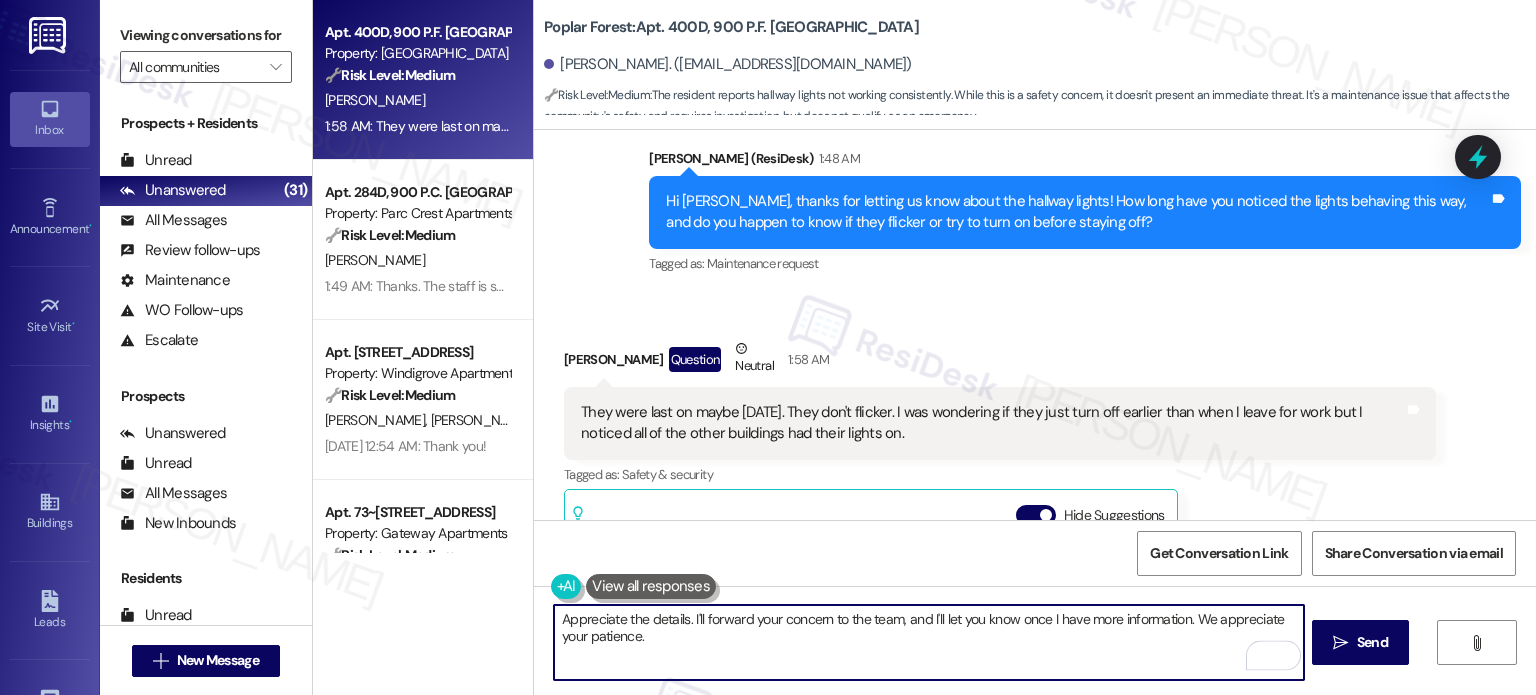 click on "Appreciate the details. I'll forward your concern to the team, and I'll let you know once I have more information. We appreciate your patience." at bounding box center [928, 642] 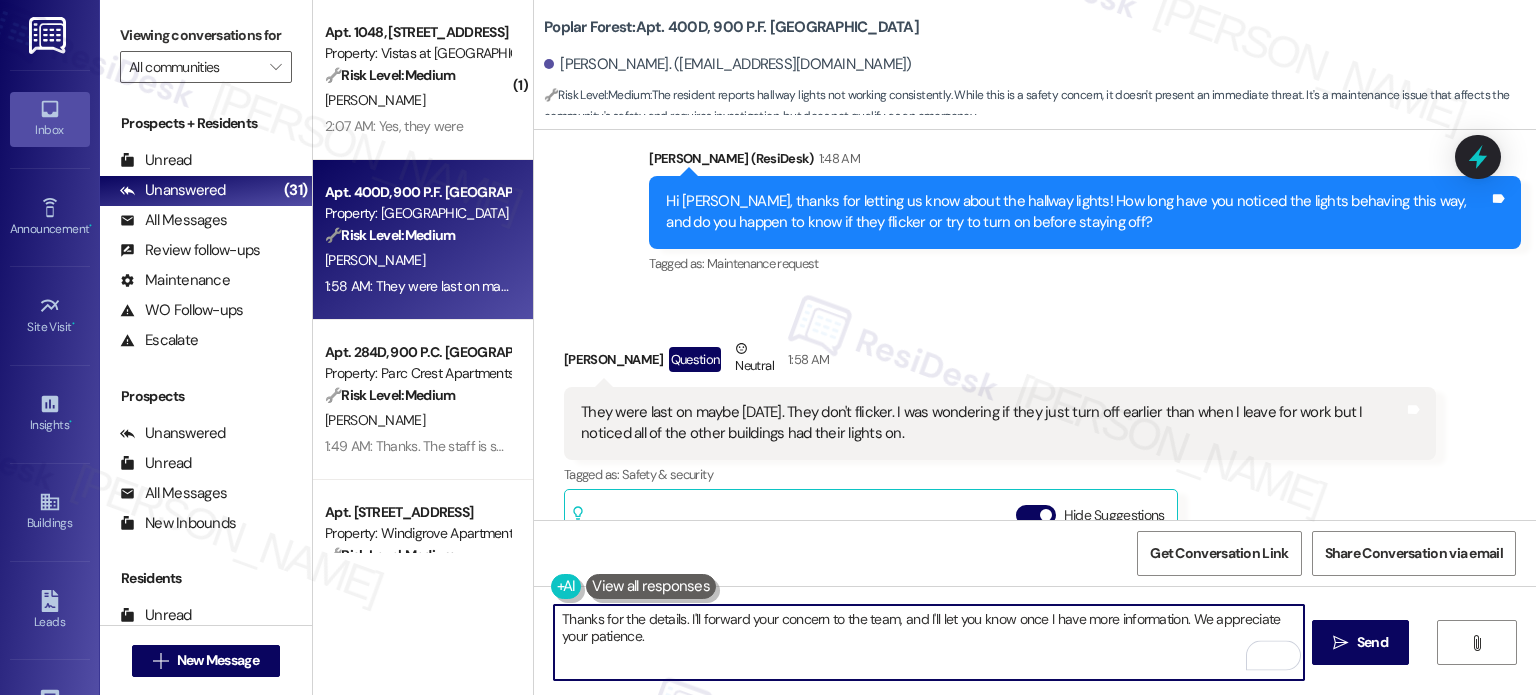 click on "Thanks for the details. I'll forward your concern to the team, and I'll let you know once I have more information. We appreciate your patience." at bounding box center [928, 642] 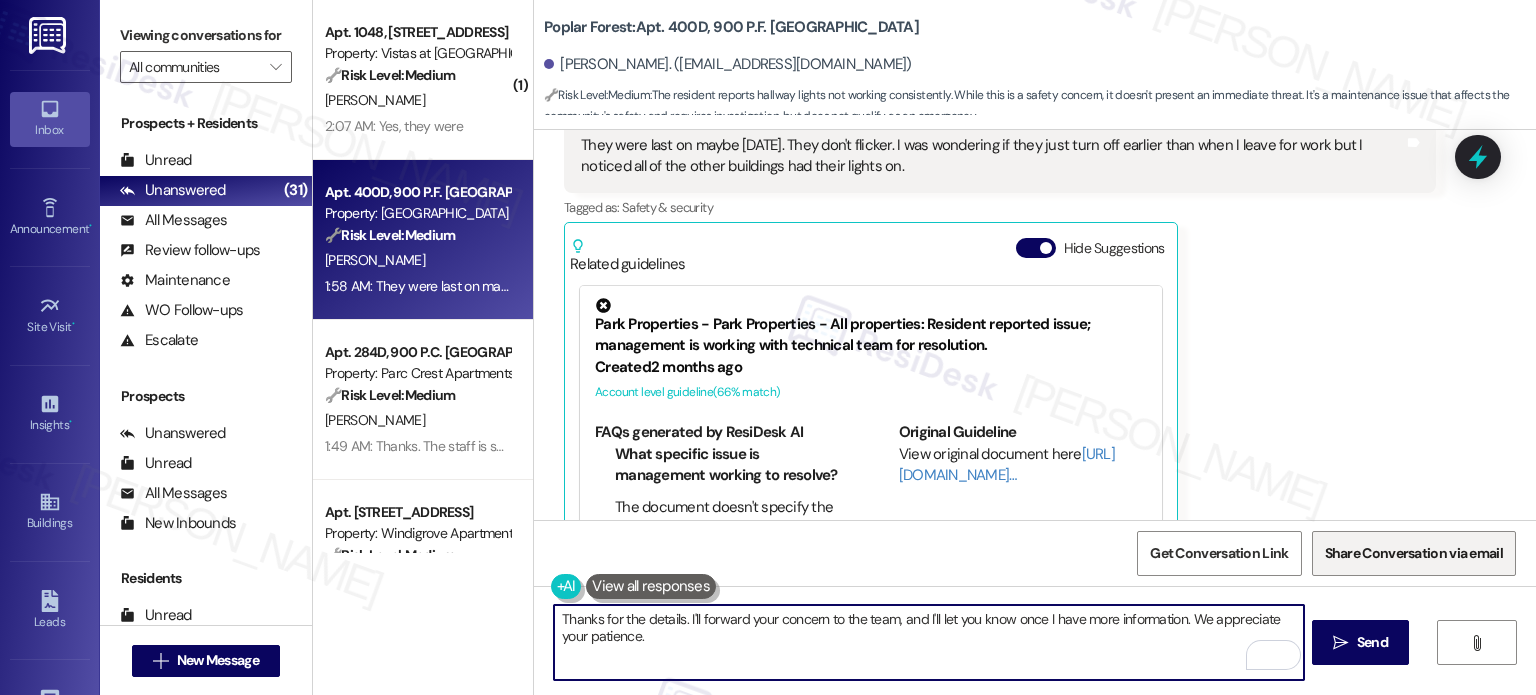 scroll, scrollTop: 1702, scrollLeft: 0, axis: vertical 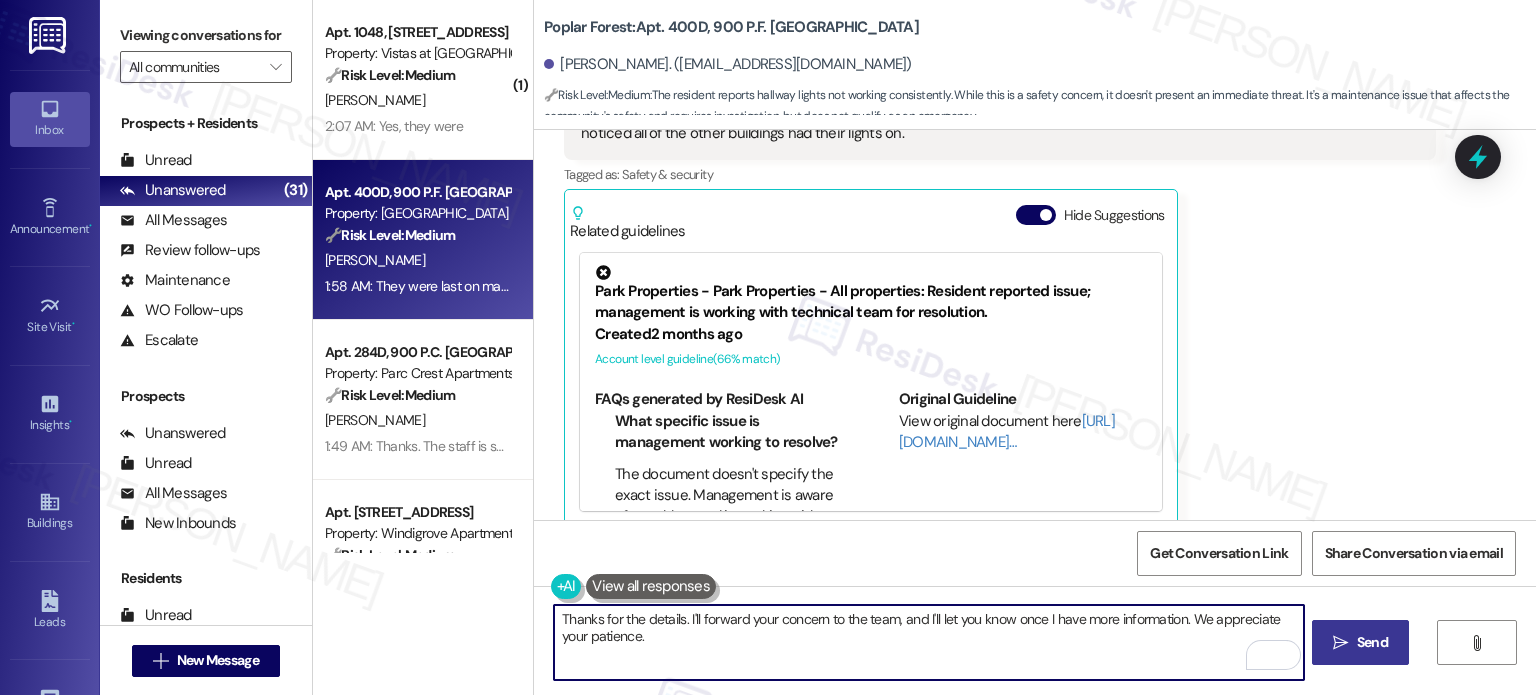 type on "Thanks for the details. I'll forward your concern to the team, and I'll let you know once I have more information. We appreciate your patience." 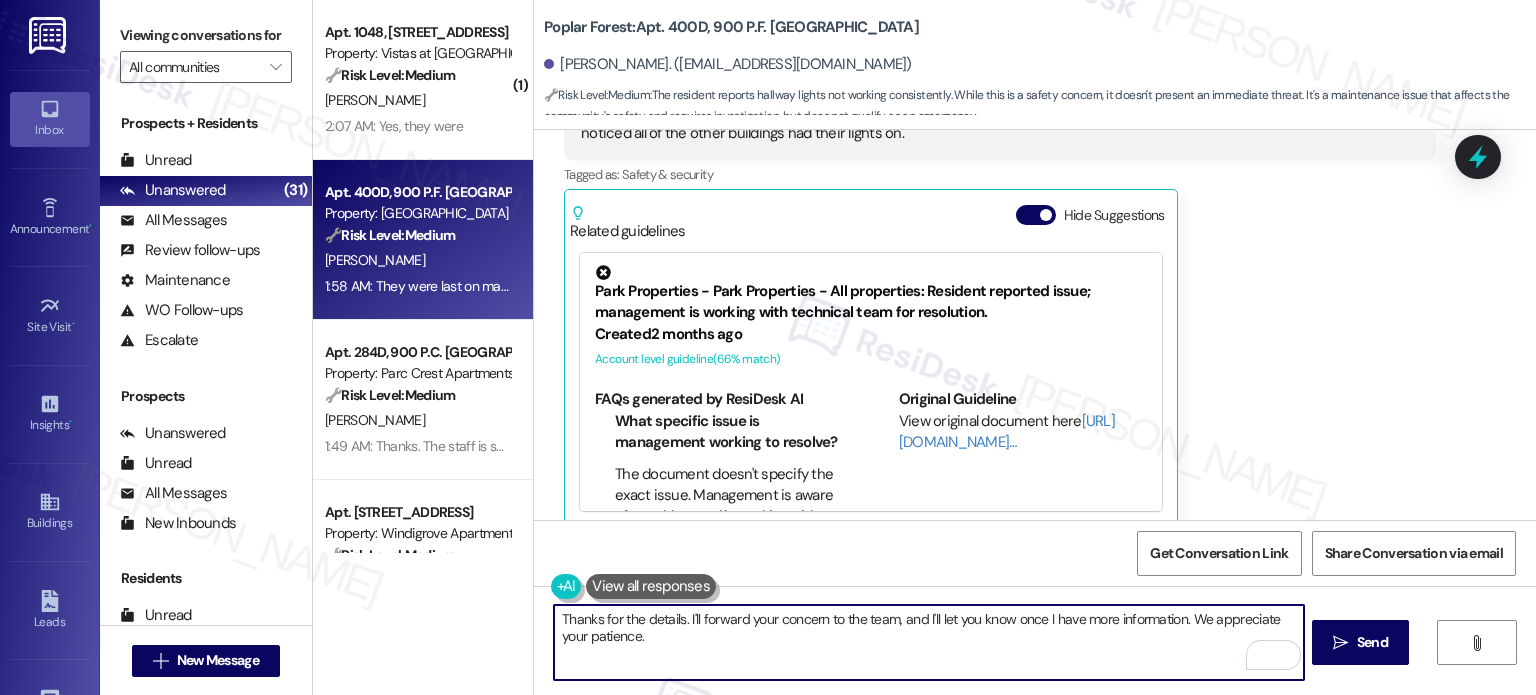 drag, startPoint x: 1393, startPoint y: 655, endPoint x: 1408, endPoint y: 660, distance: 15.811388 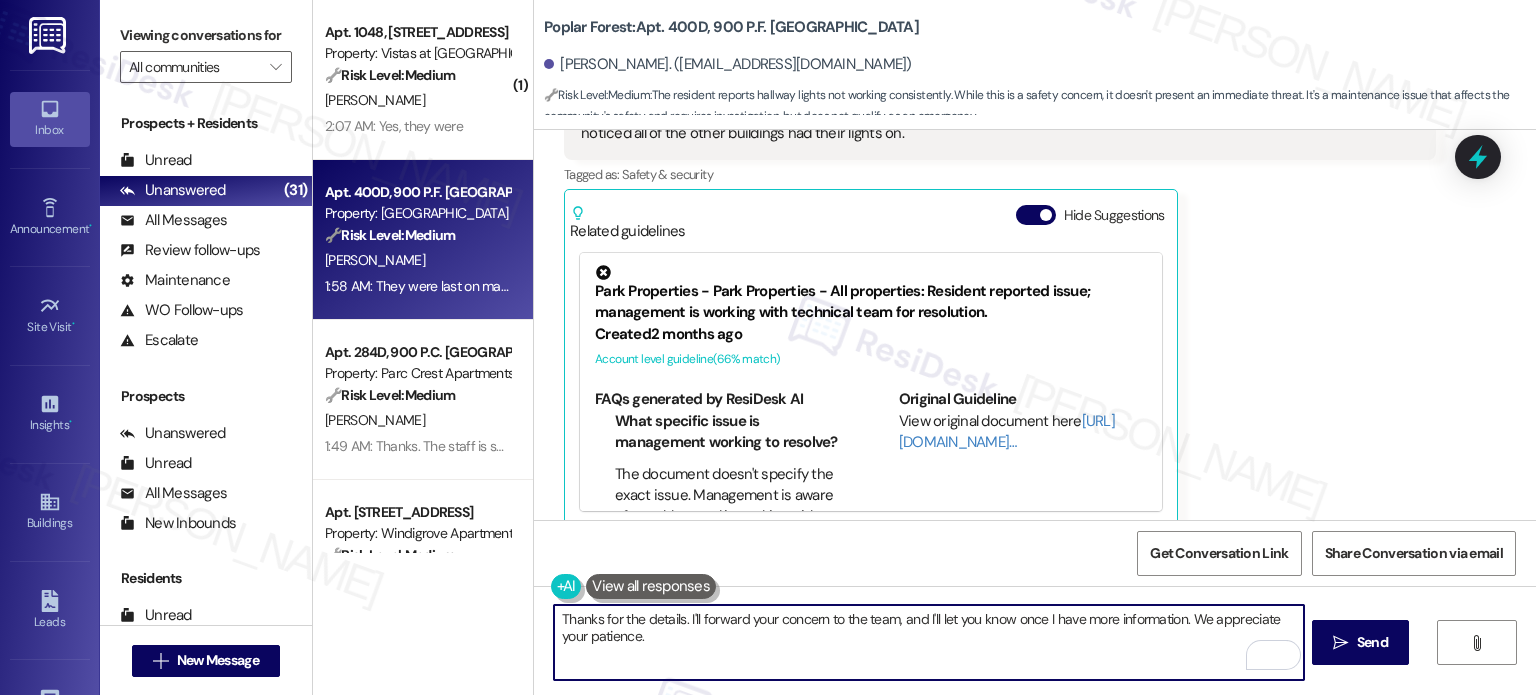 click on " Send" at bounding box center (1360, 642) 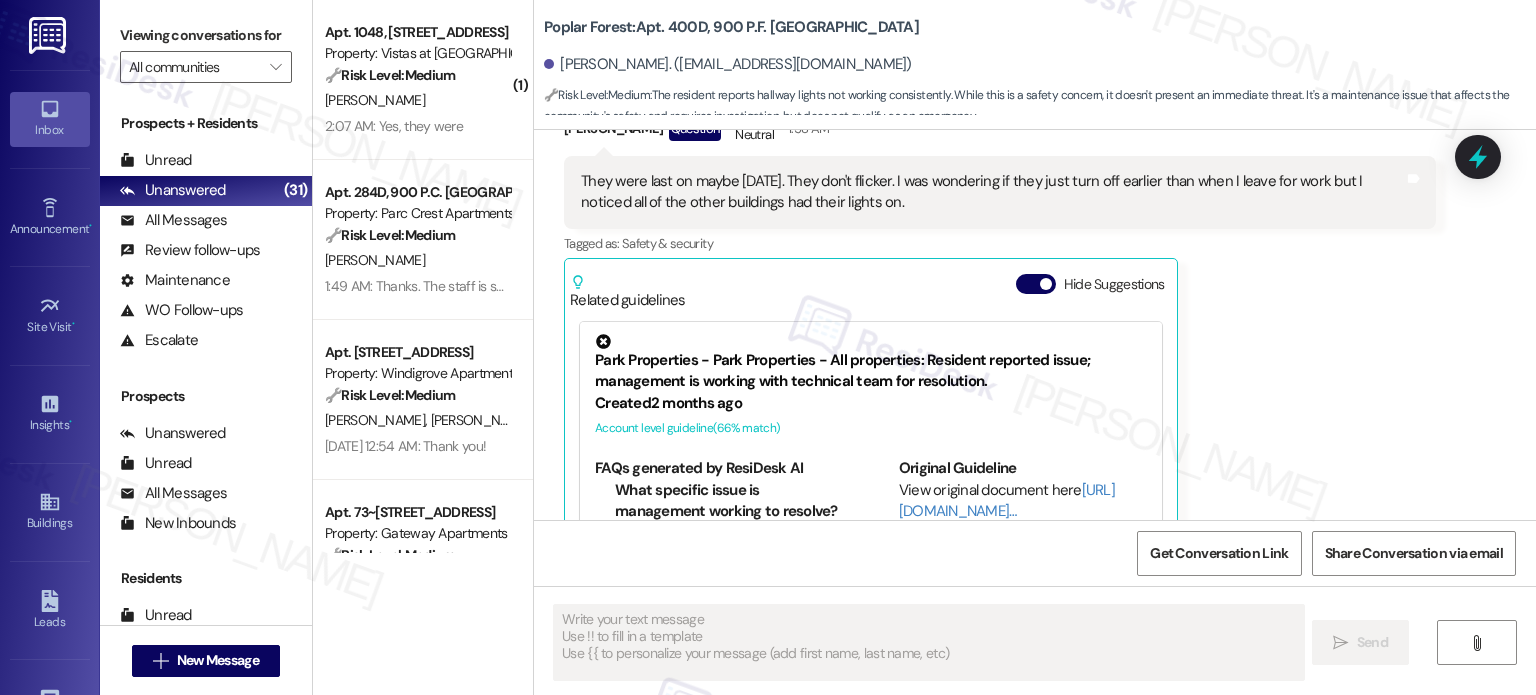 scroll, scrollTop: 1463, scrollLeft: 0, axis: vertical 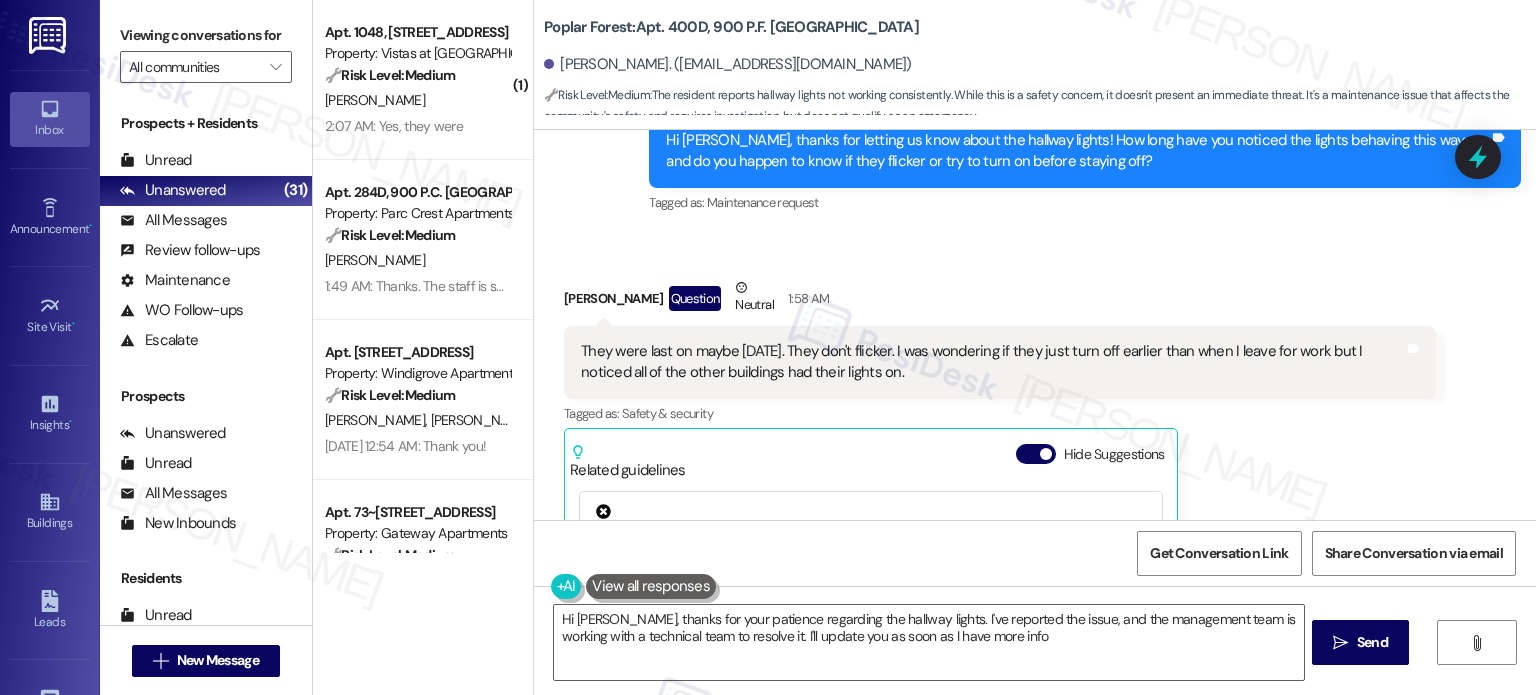 type on "Hi [PERSON_NAME], thanks for your patience regarding the hallway lights. I've reported the issue, and the management team is working with a technical team to resolve it. I'll update you as soon as I have more info!" 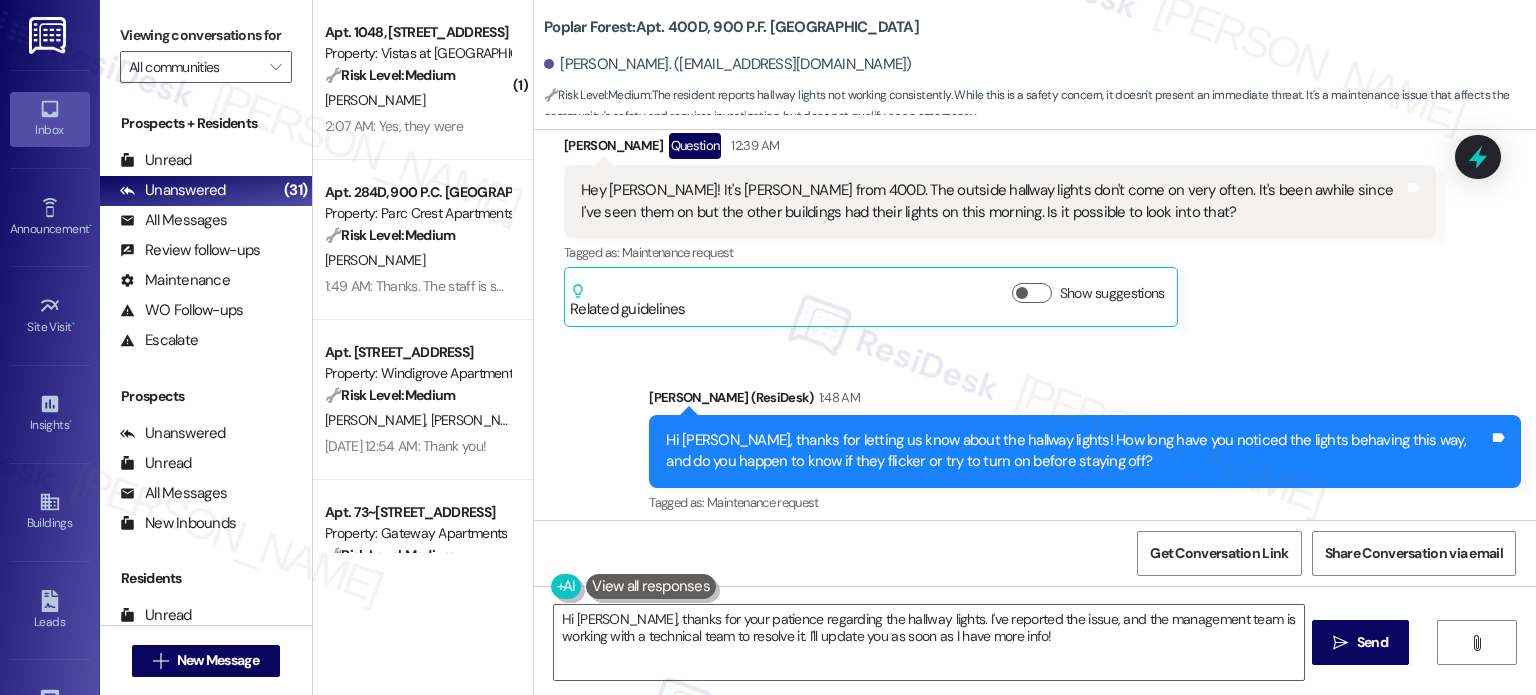 scroll, scrollTop: 1063, scrollLeft: 0, axis: vertical 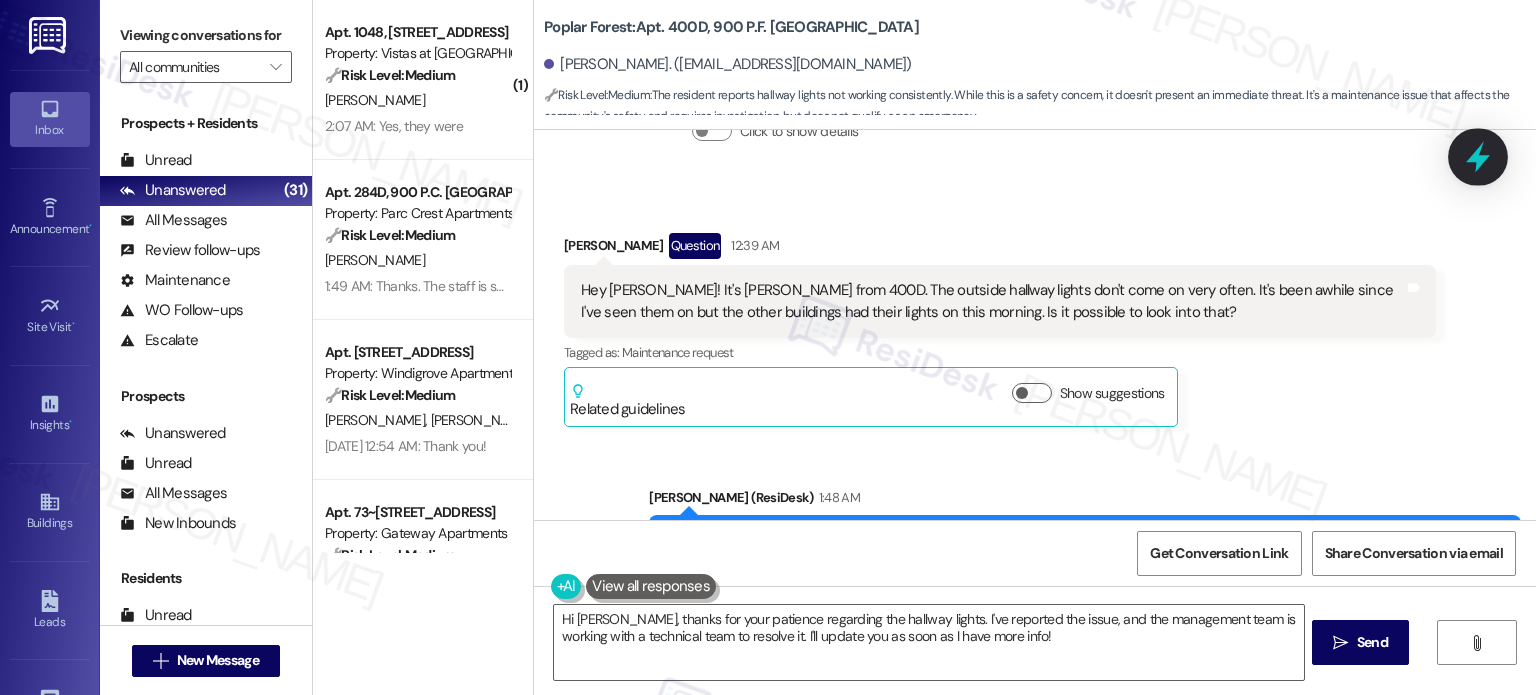 click 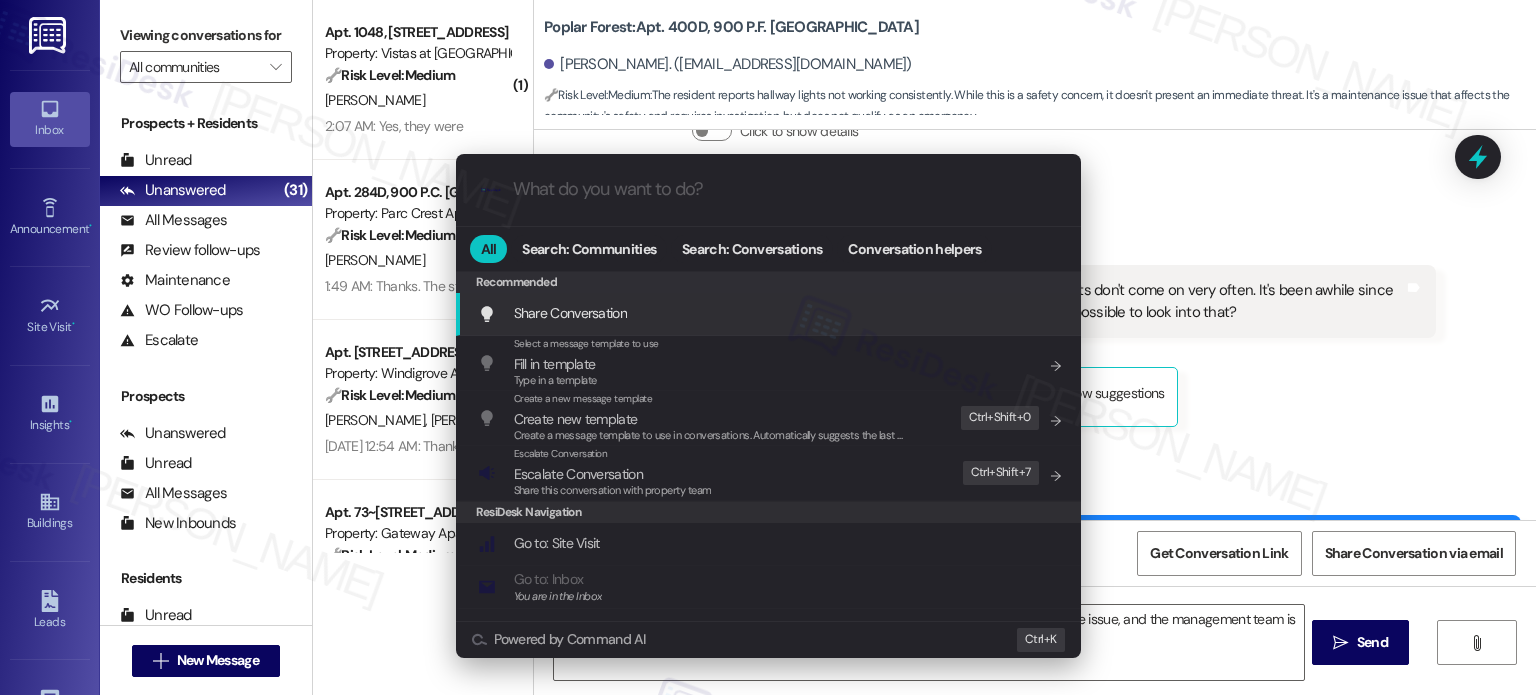 drag, startPoint x: 1203, startPoint y: 288, endPoint x: 1256, endPoint y: 350, distance: 81.565926 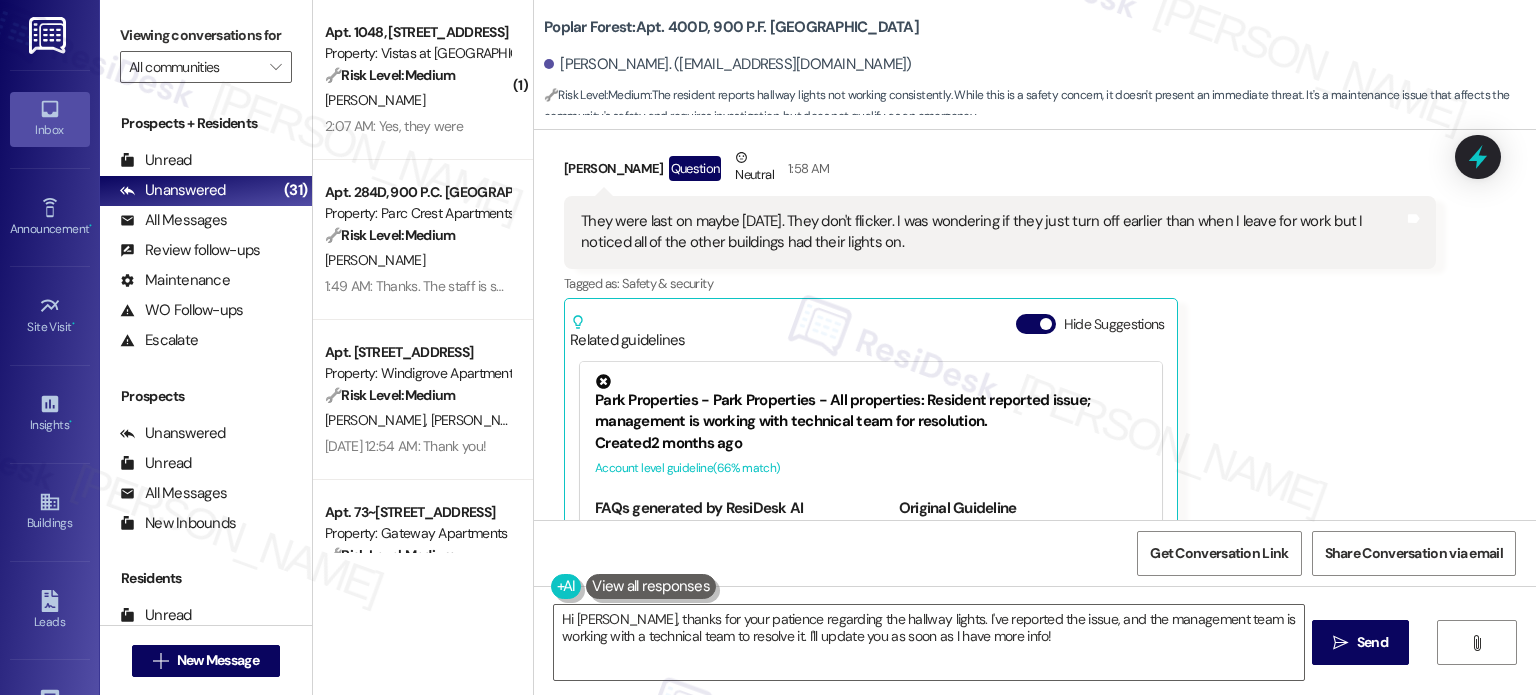 scroll, scrollTop: 1563, scrollLeft: 0, axis: vertical 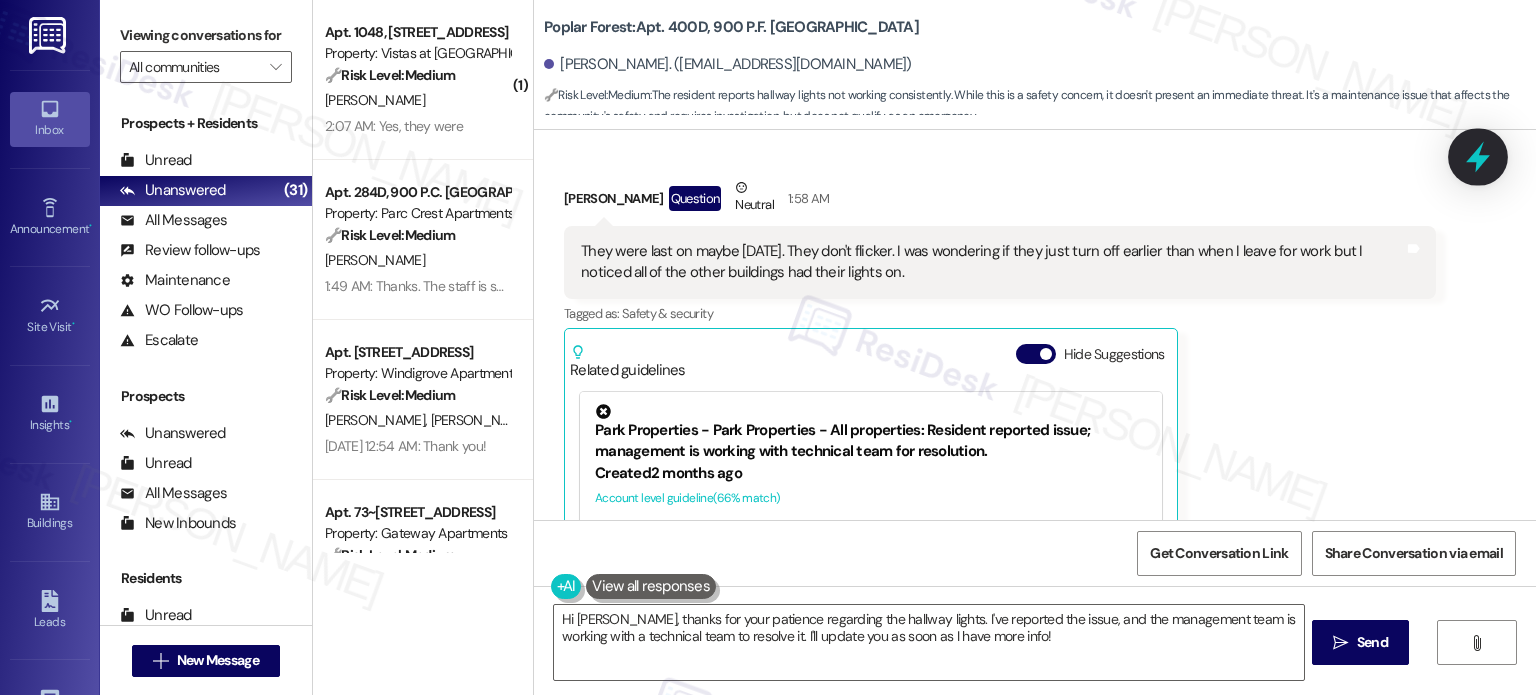 click 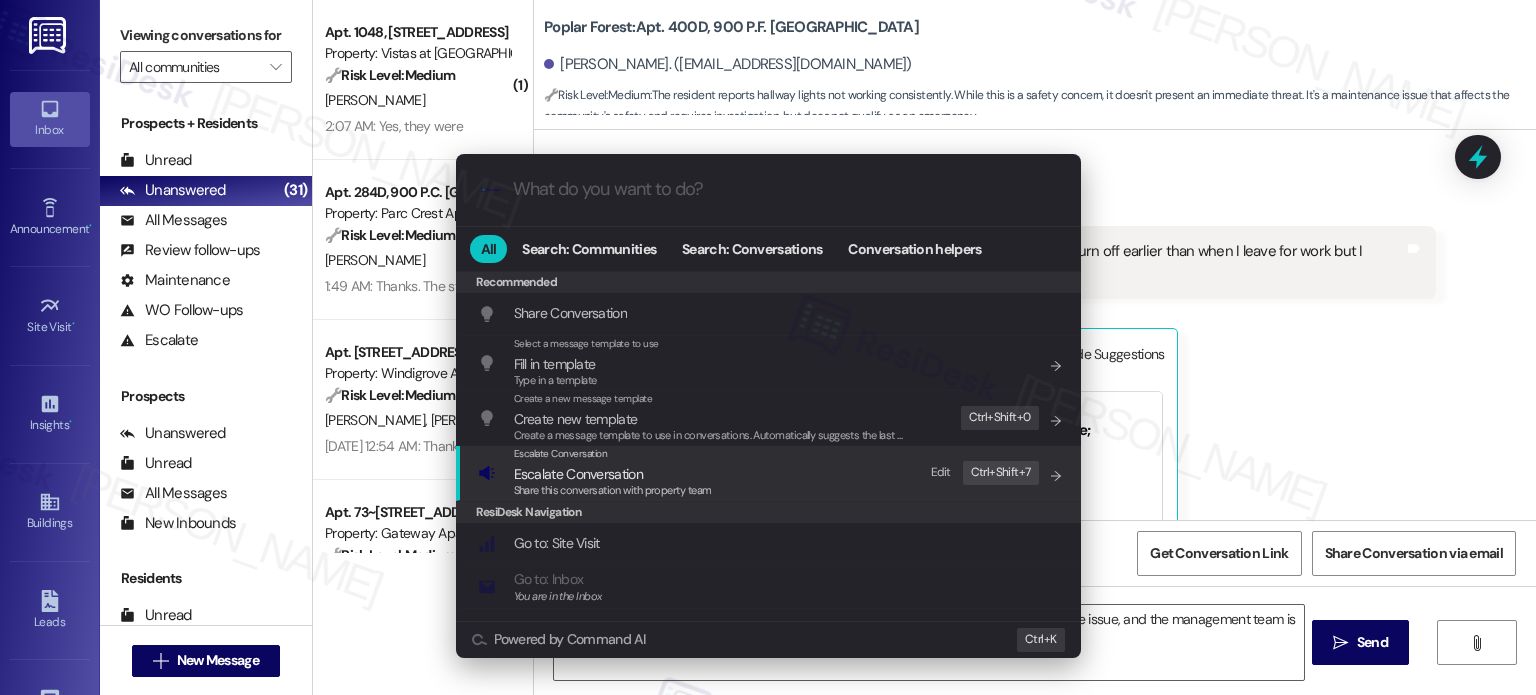 click on "Escalate Conversation Escalate Conversation Share this conversation with property team Edit Ctrl+ Shift+ 7" at bounding box center [770, 473] 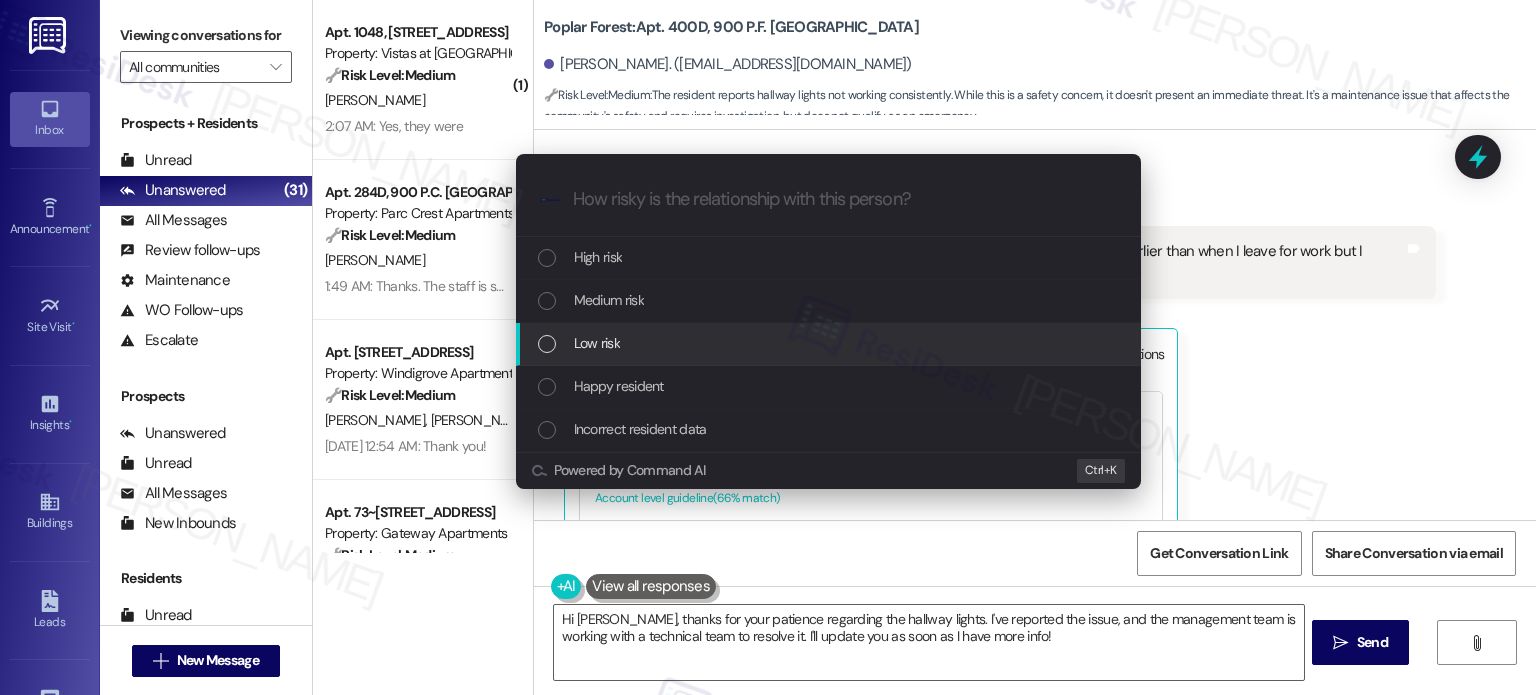 click on "Low risk" at bounding box center (830, 343) 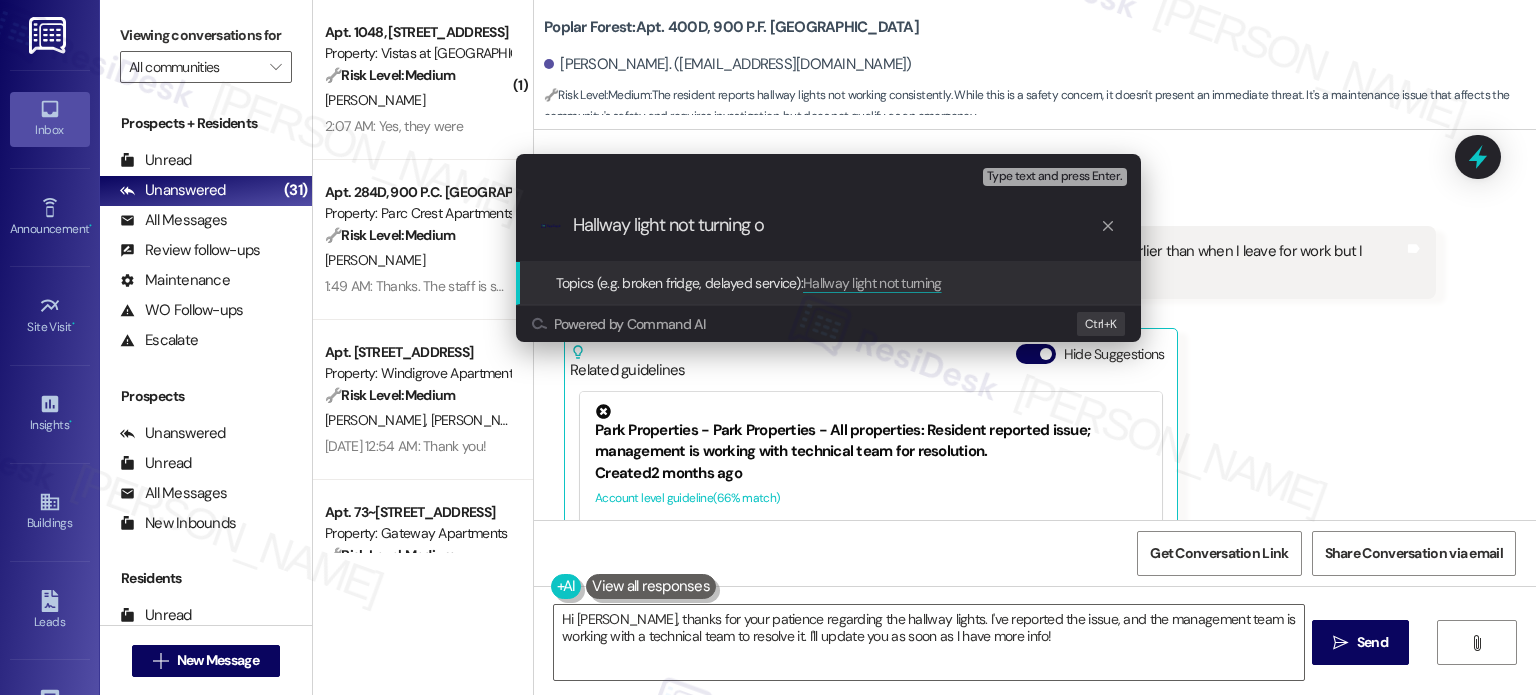 type on "Hallway light not turning on" 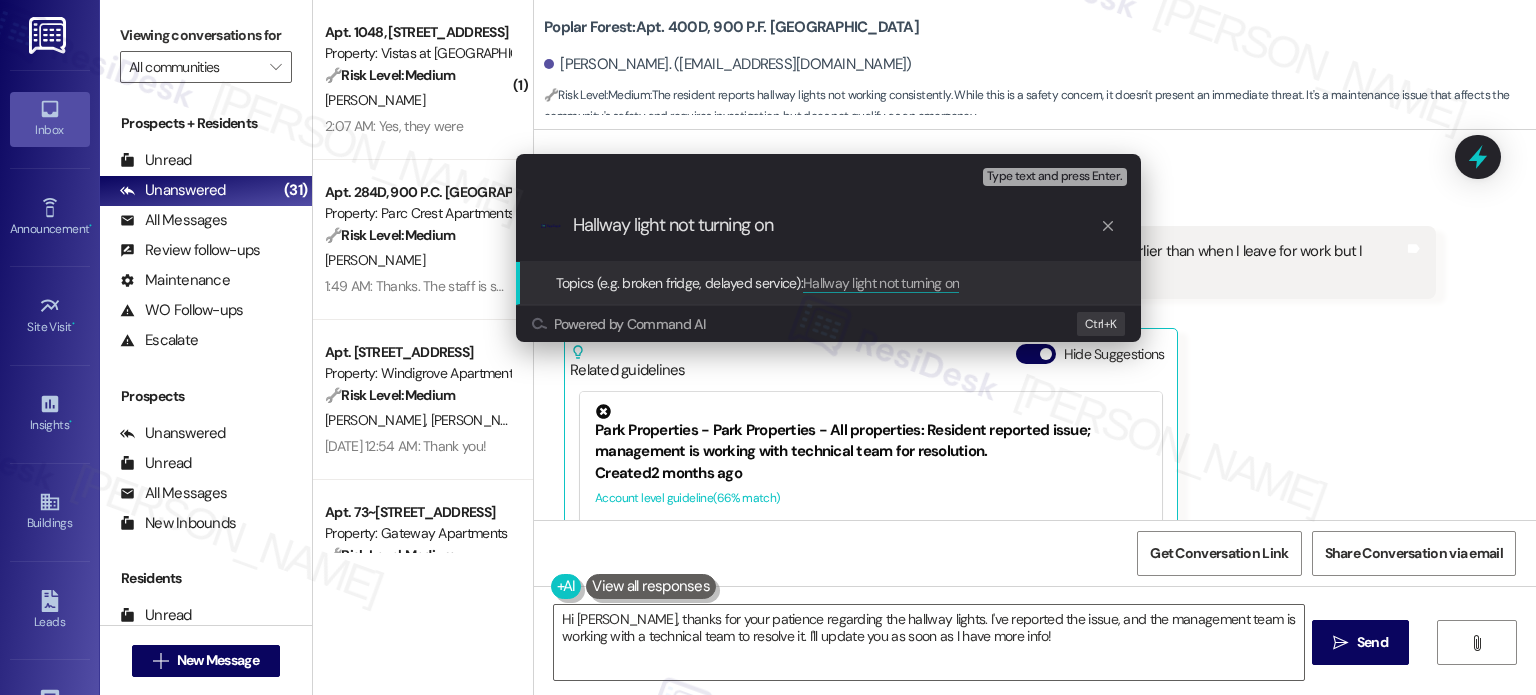 type 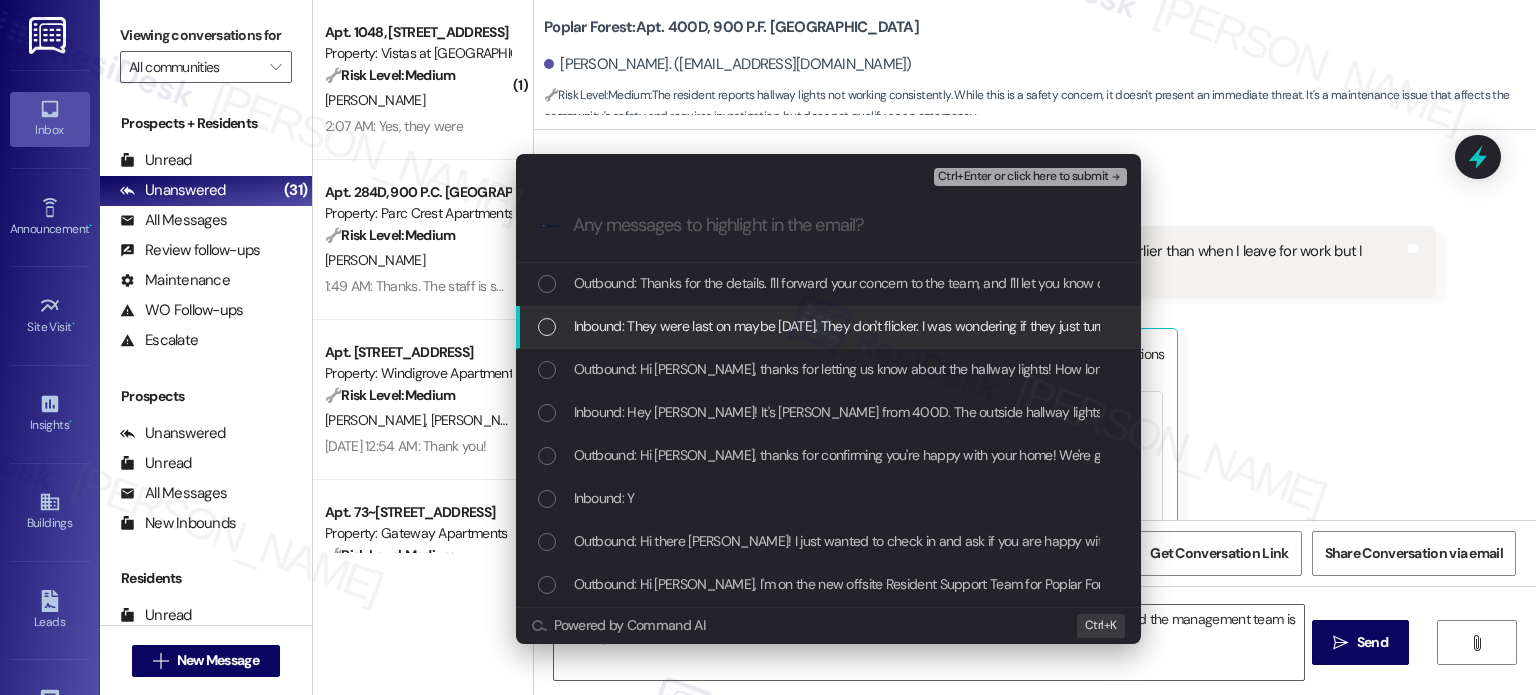 click on "Inbound: They were last on maybe [DATE]. They don't flicker. I was wondering if they just turn off earlier than when I leave for work but I noticed all of the other buildings had their lights on." at bounding box center (1109, 326) 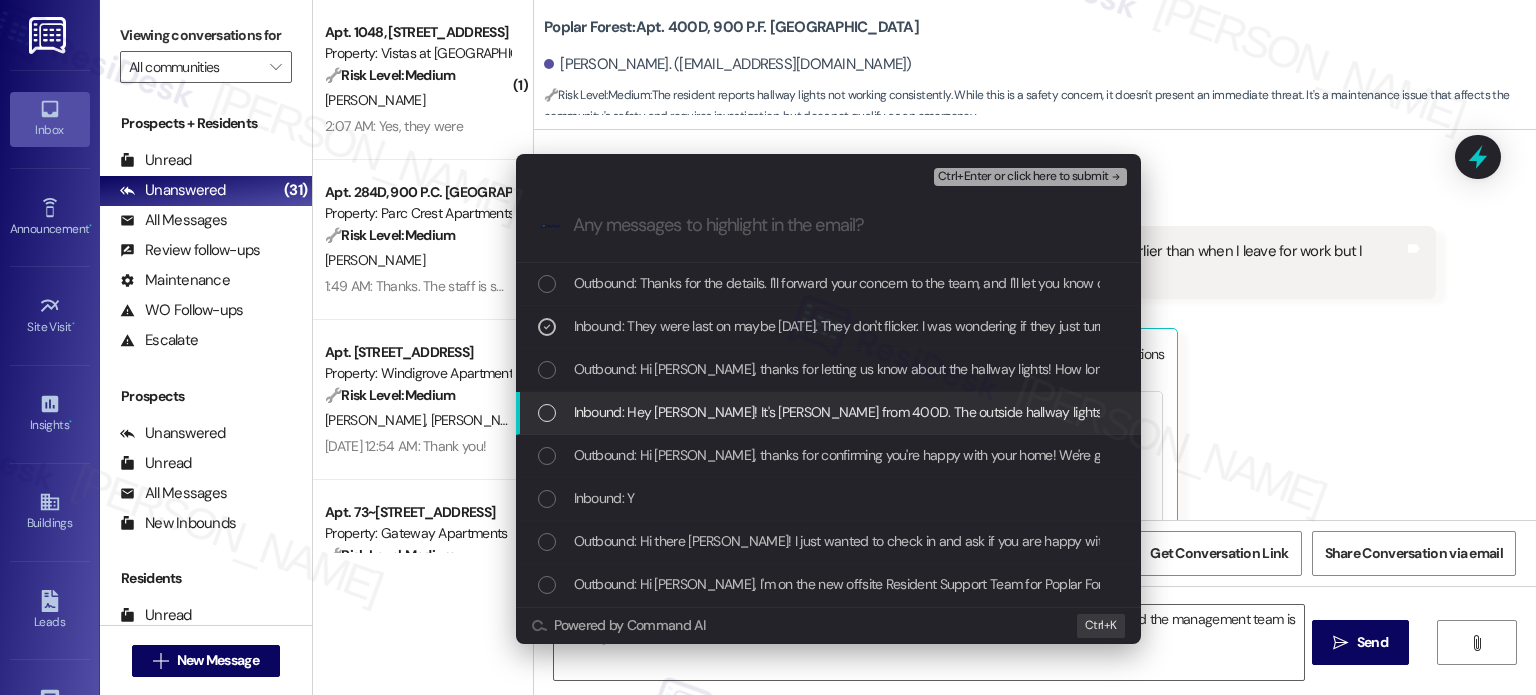 click on "Inbound: Hey [PERSON_NAME]! It's [PERSON_NAME] from 400D. The outside hallway lights don't come on very often. It's been awhile since I've seen them on but the other buildings had their lights on this morning. Is it possible to look into that?" at bounding box center (1272, 412) 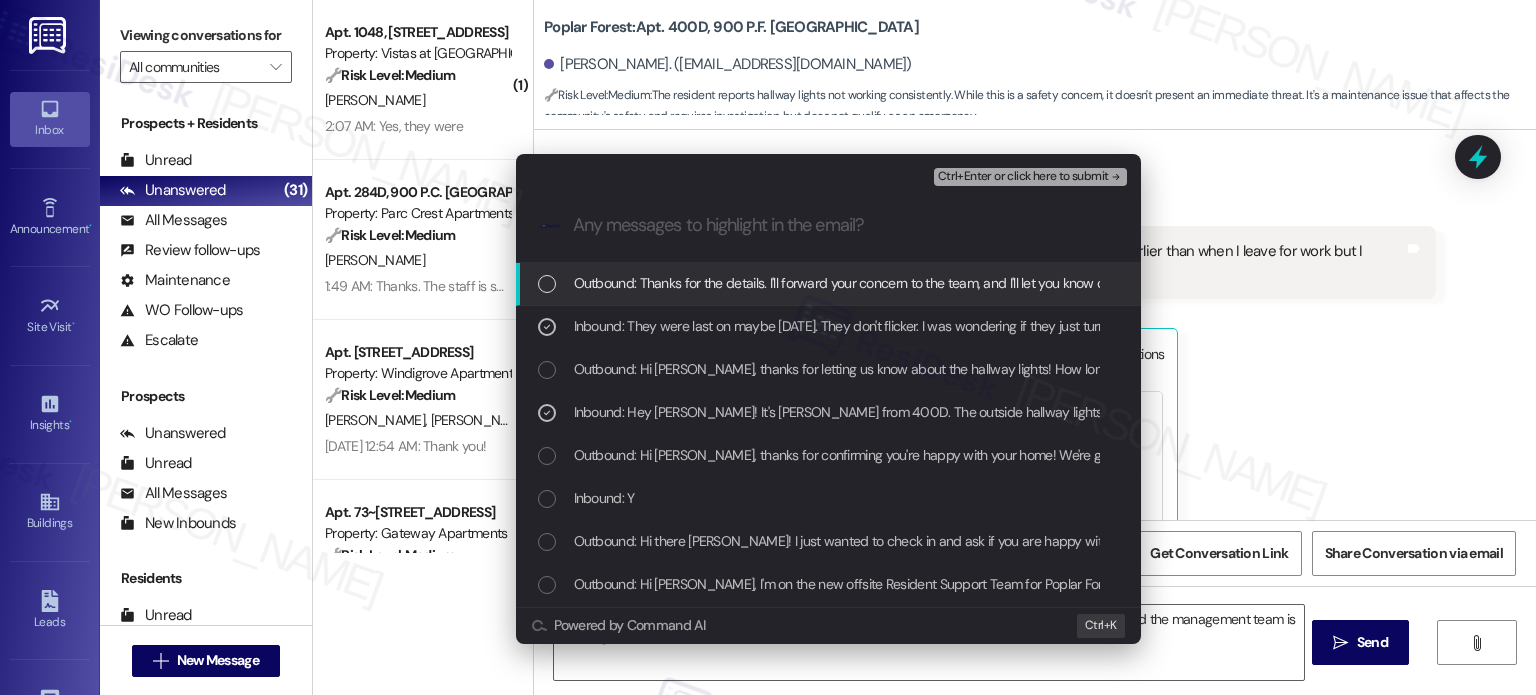 click on "Ctrl+Enter or click here to submit" at bounding box center (1030, 177) 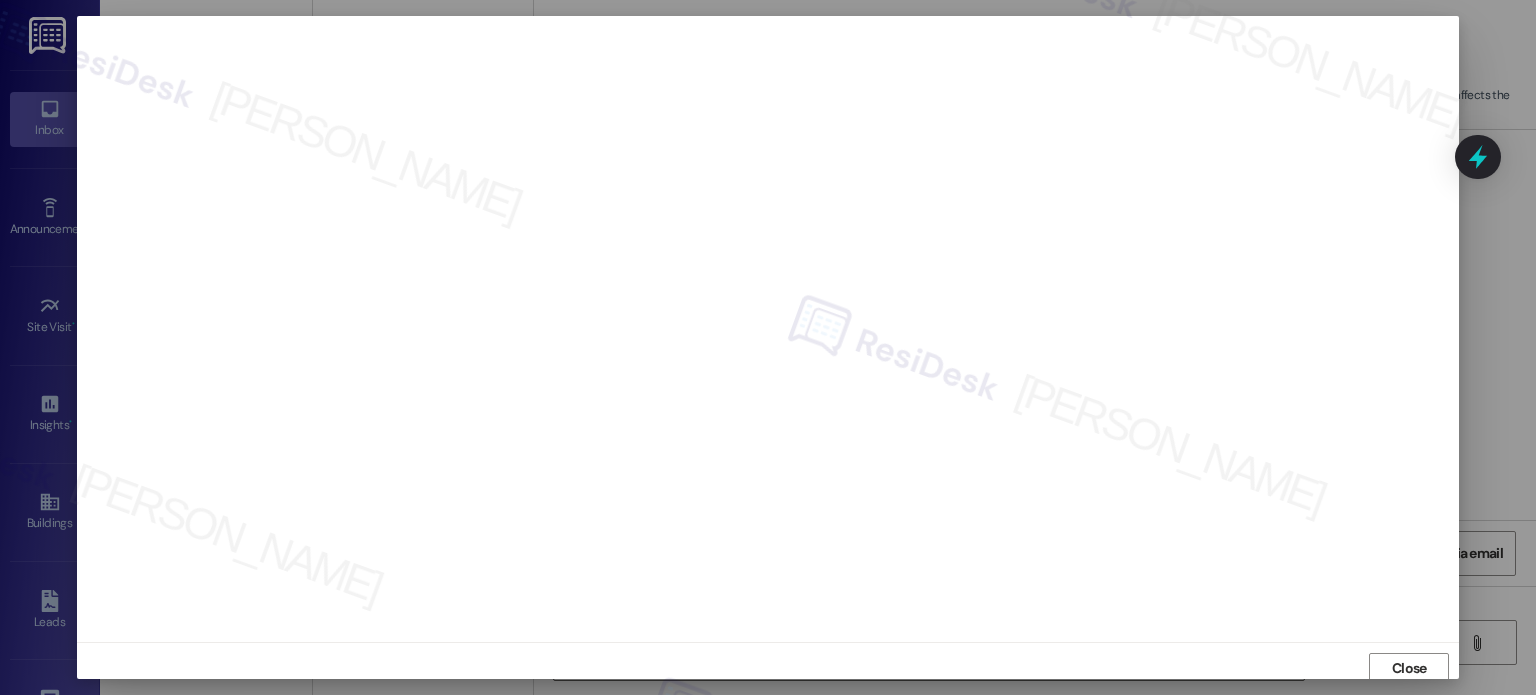 scroll, scrollTop: 5, scrollLeft: 0, axis: vertical 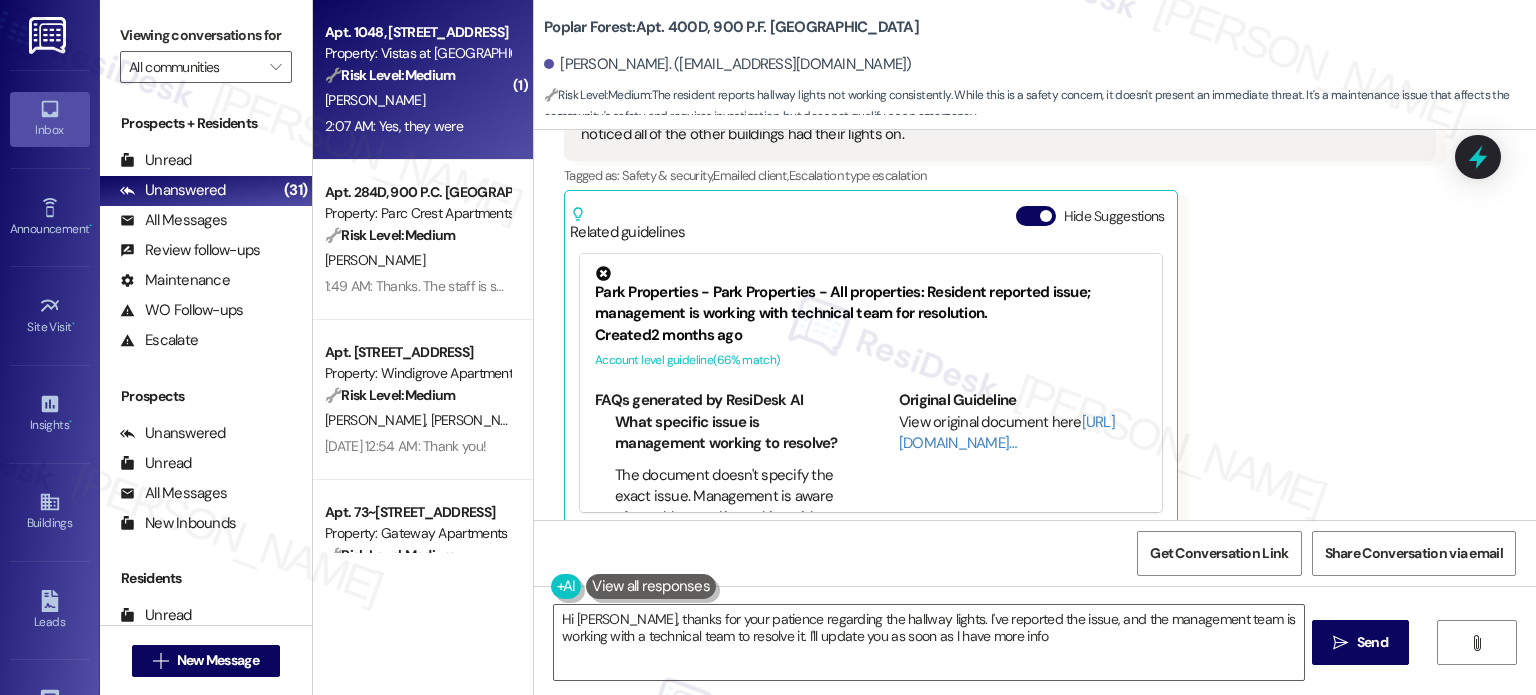 type on "Hi [PERSON_NAME], thanks for your patience regarding the hallway lights. I've reported the issue, and the management team is working with a technical team to resolve it. I'll update you as soon as I have more info!" 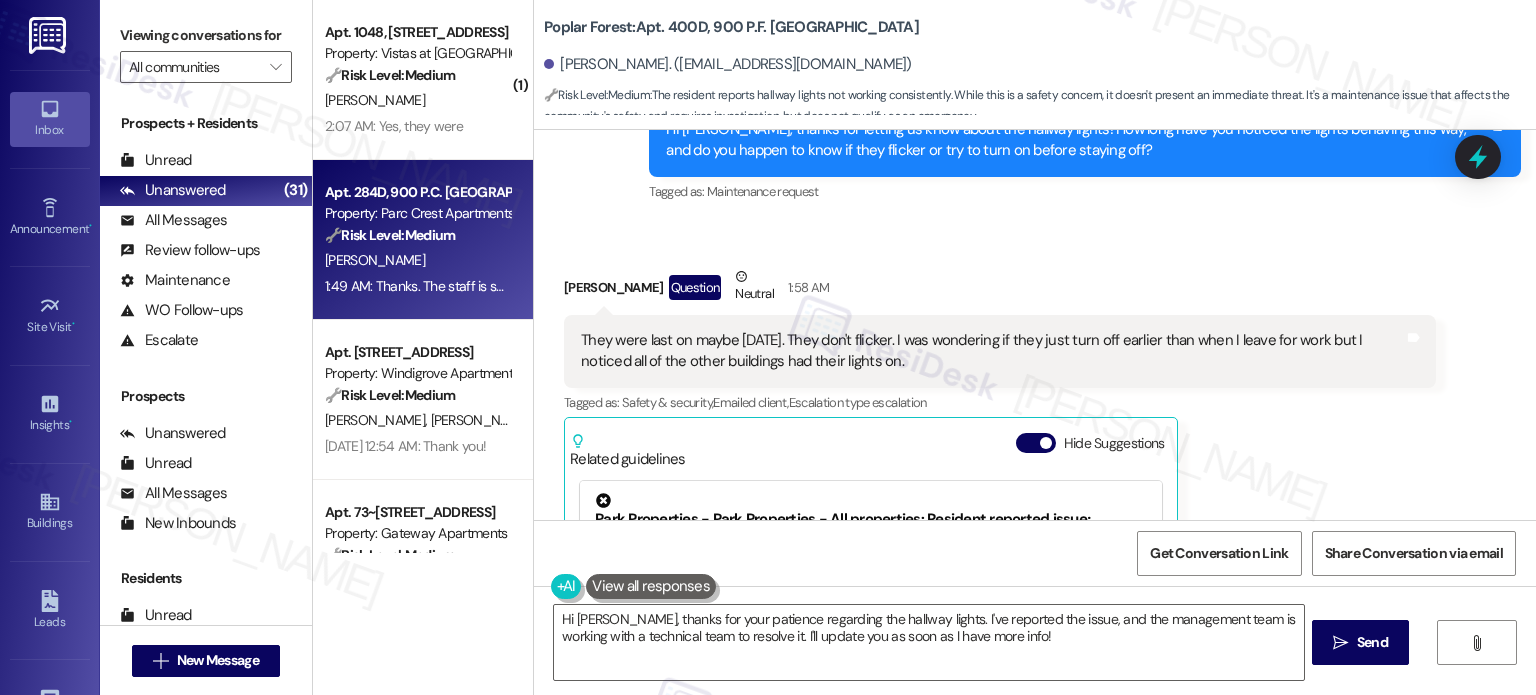 scroll, scrollTop: 1401, scrollLeft: 0, axis: vertical 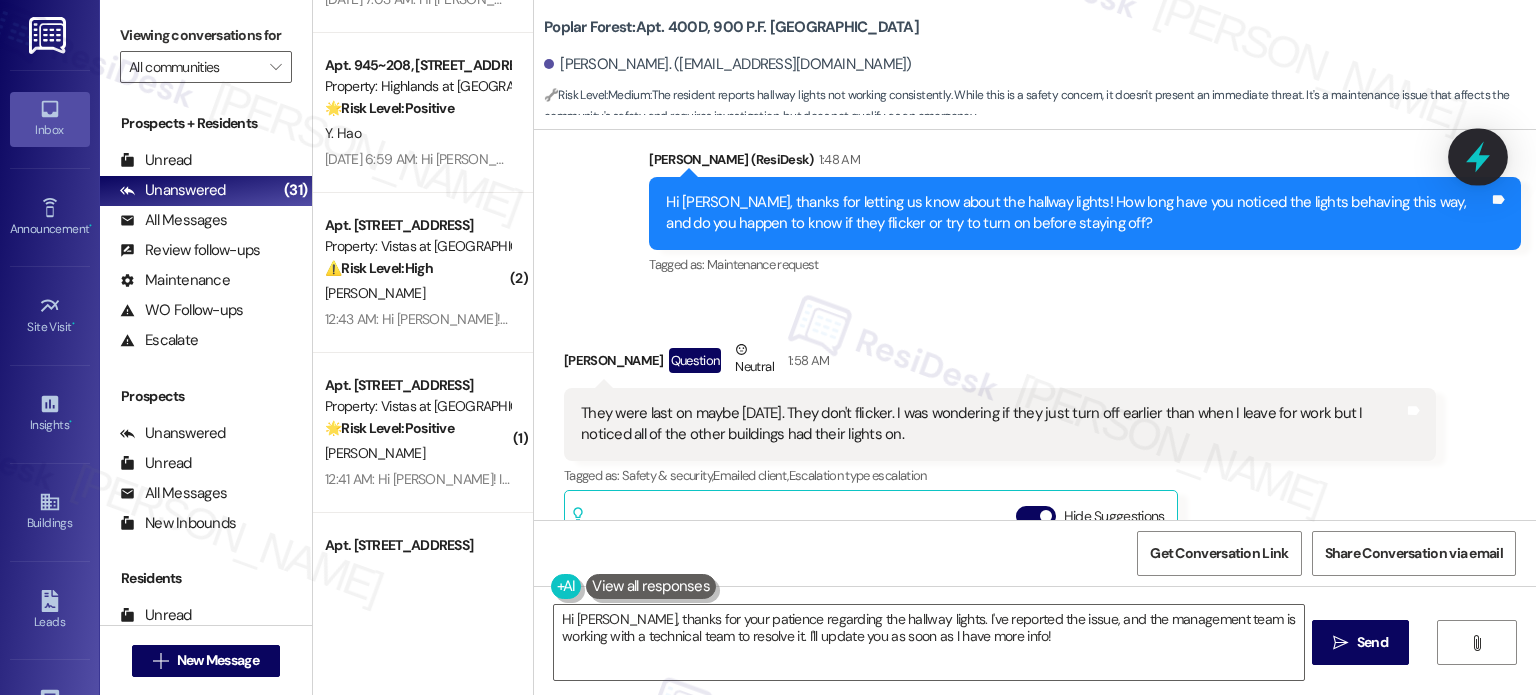 click 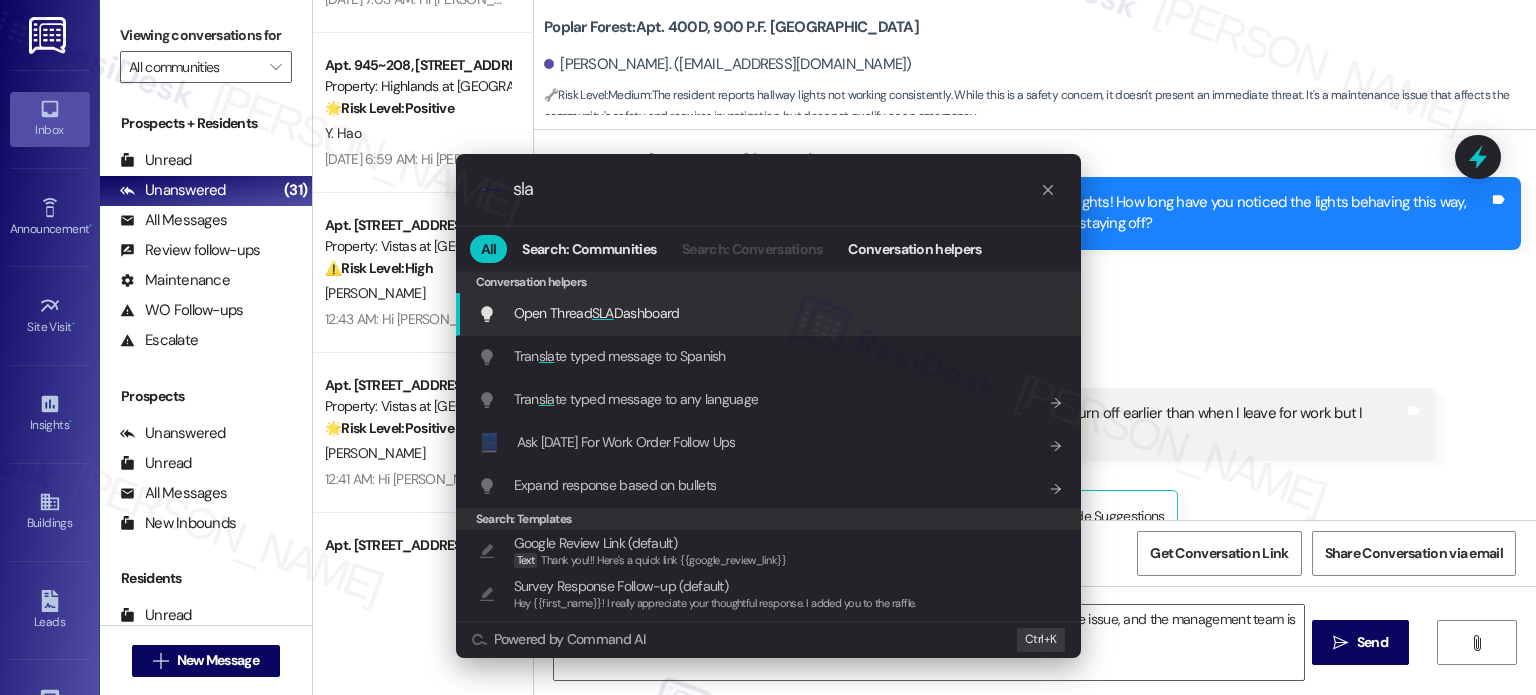 type on "sla" 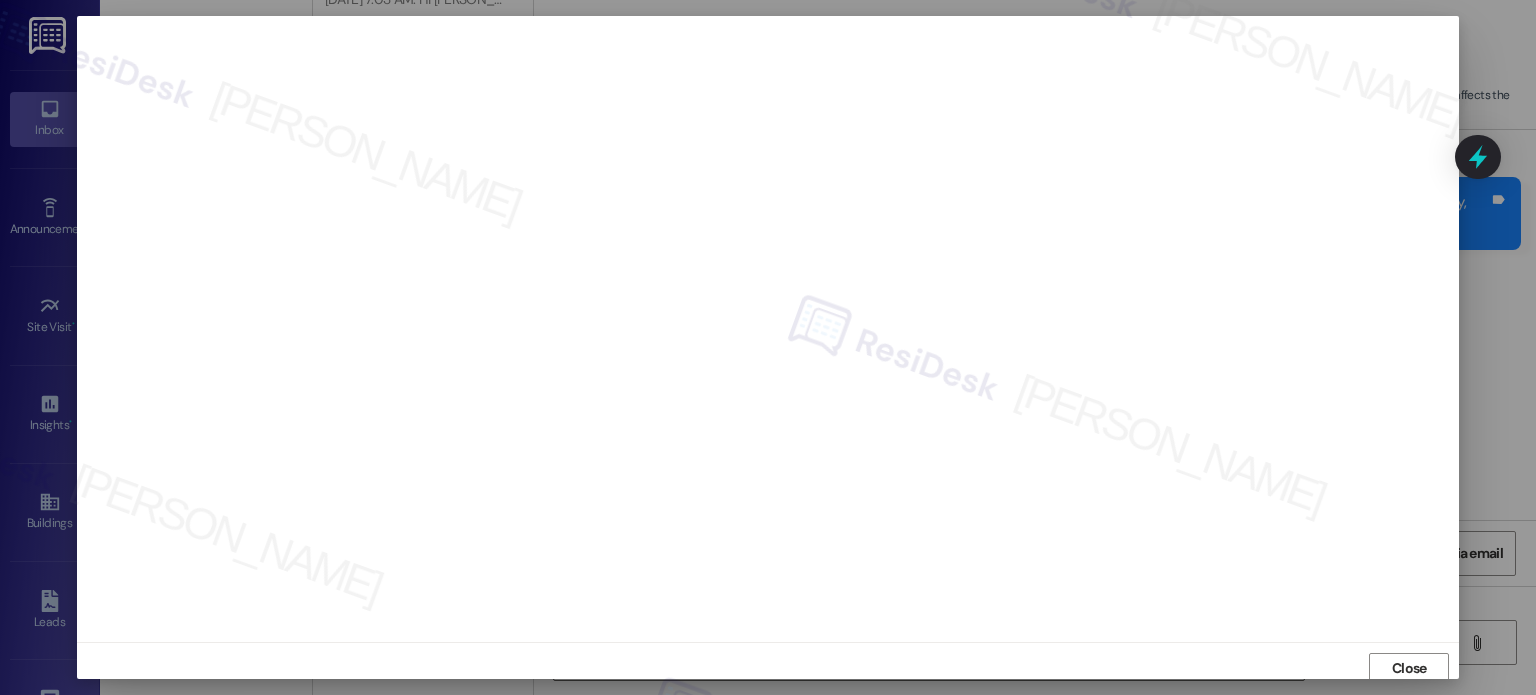 scroll, scrollTop: 5, scrollLeft: 0, axis: vertical 